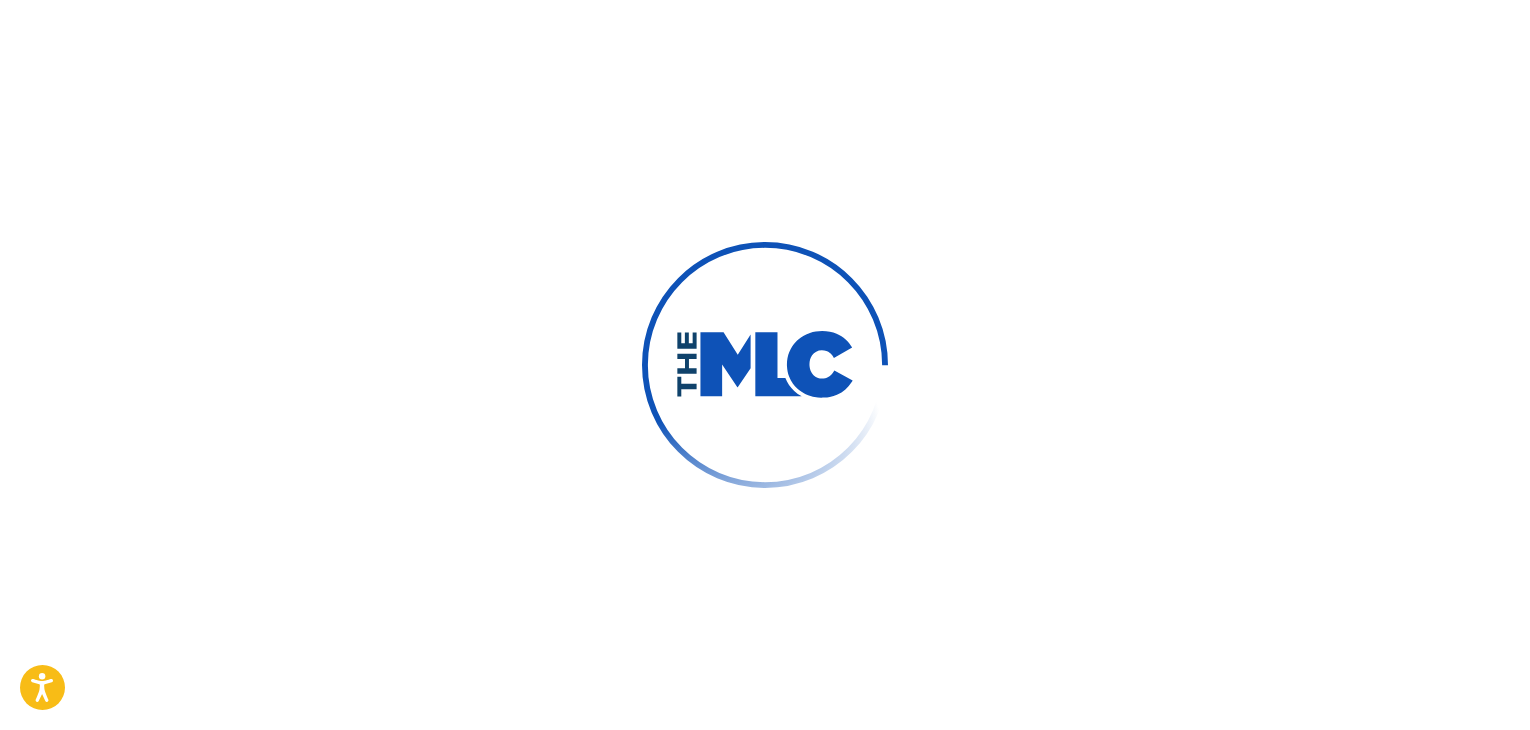 scroll, scrollTop: 0, scrollLeft: 0, axis: both 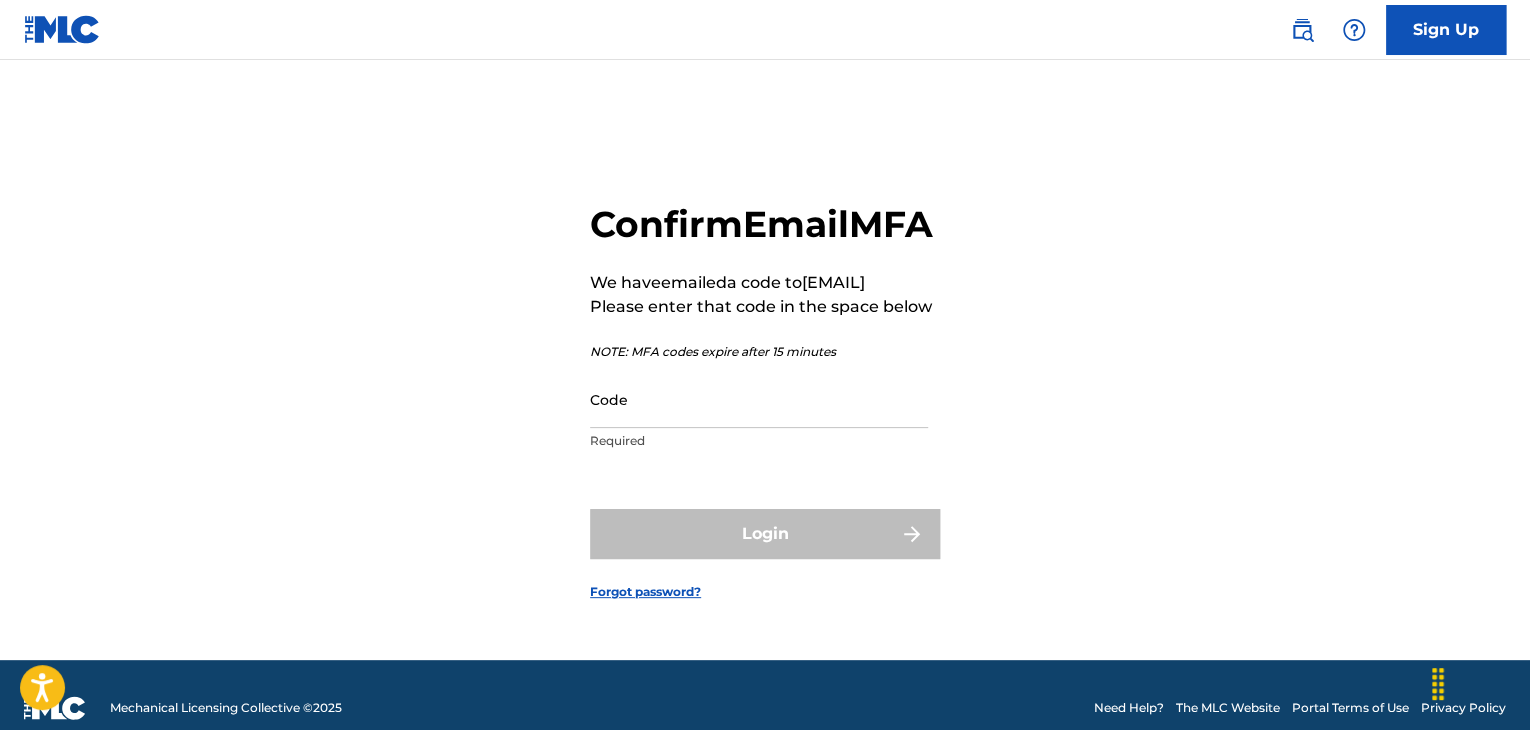 click on "Code" at bounding box center (759, 399) 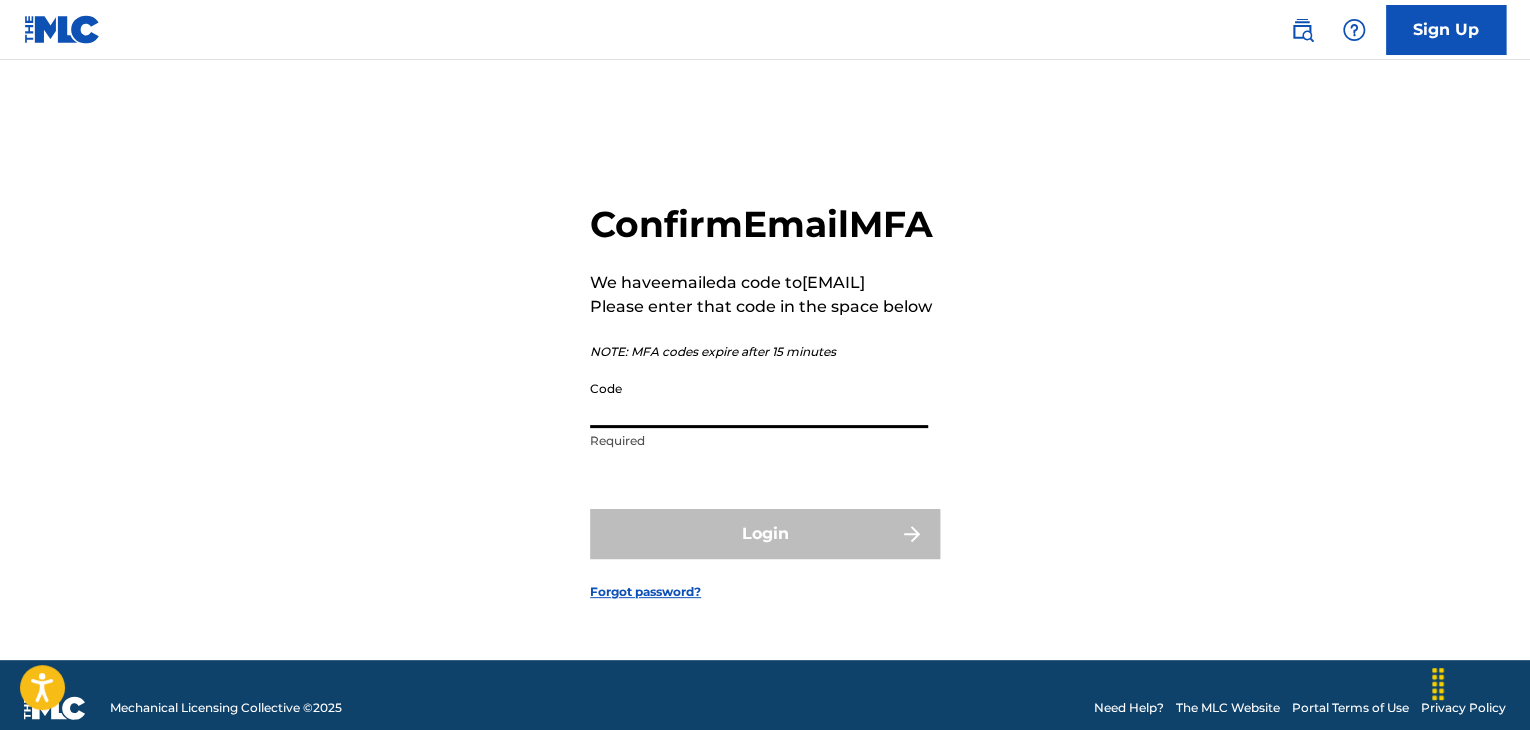 paste on "[NUMBER]" 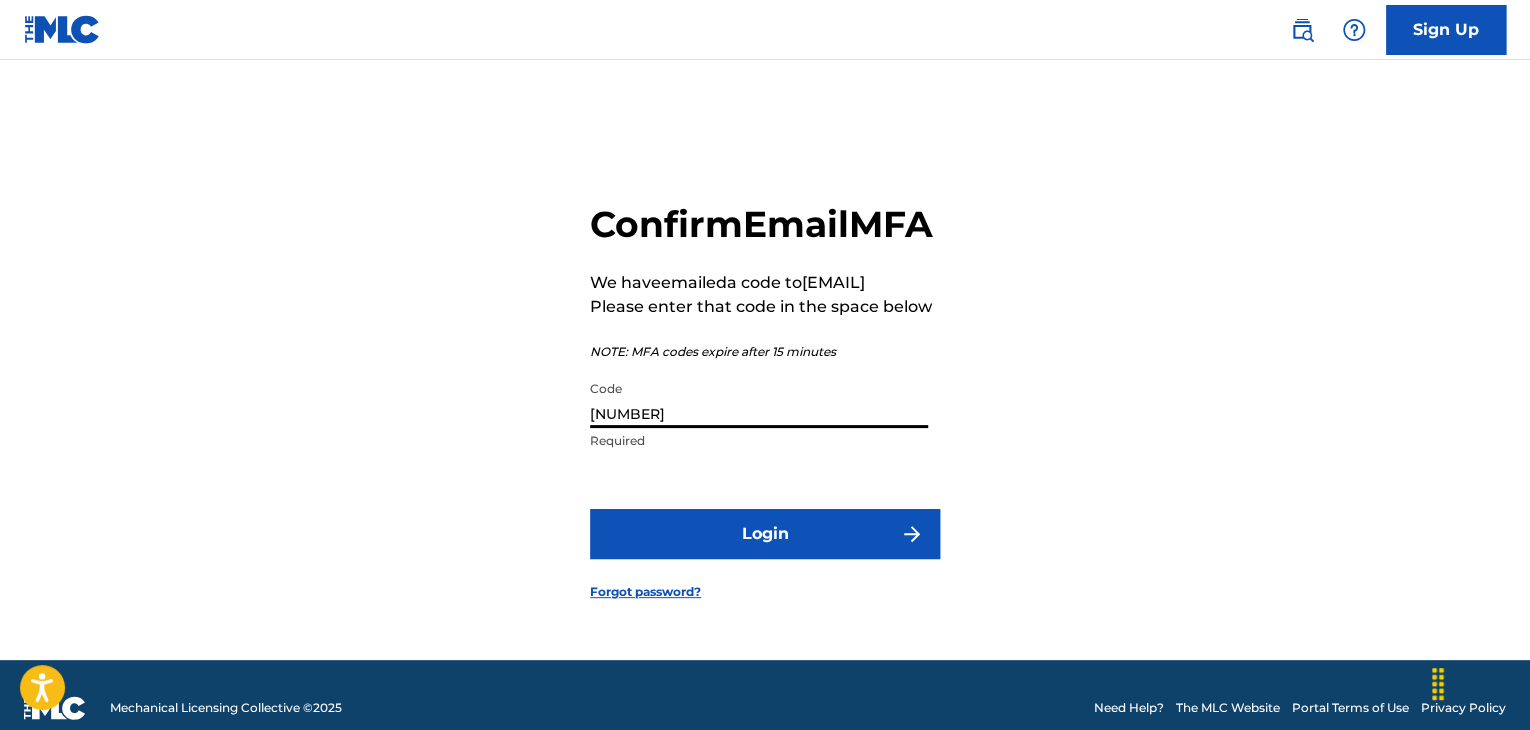 type on "[NUMBER]" 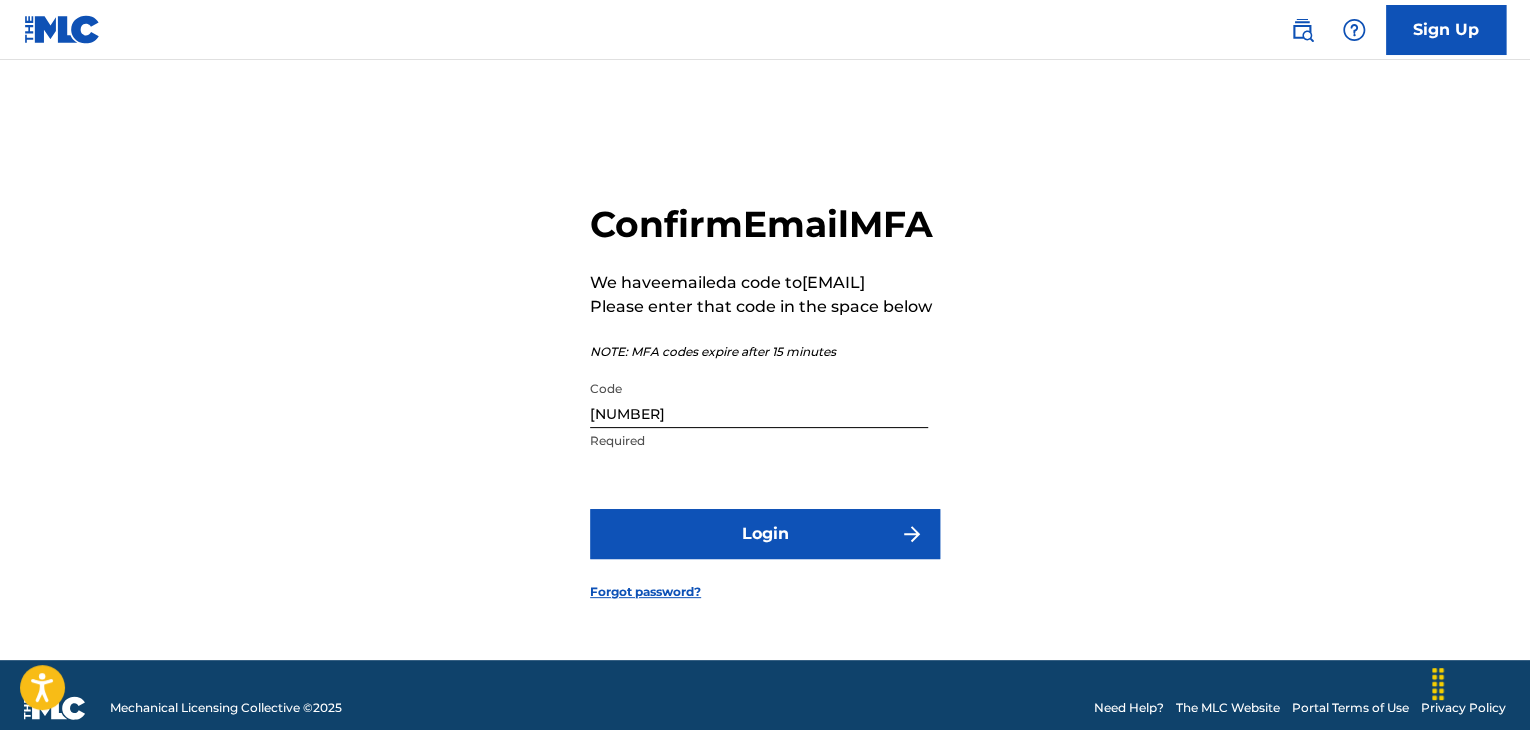 click on "Login" at bounding box center (765, 534) 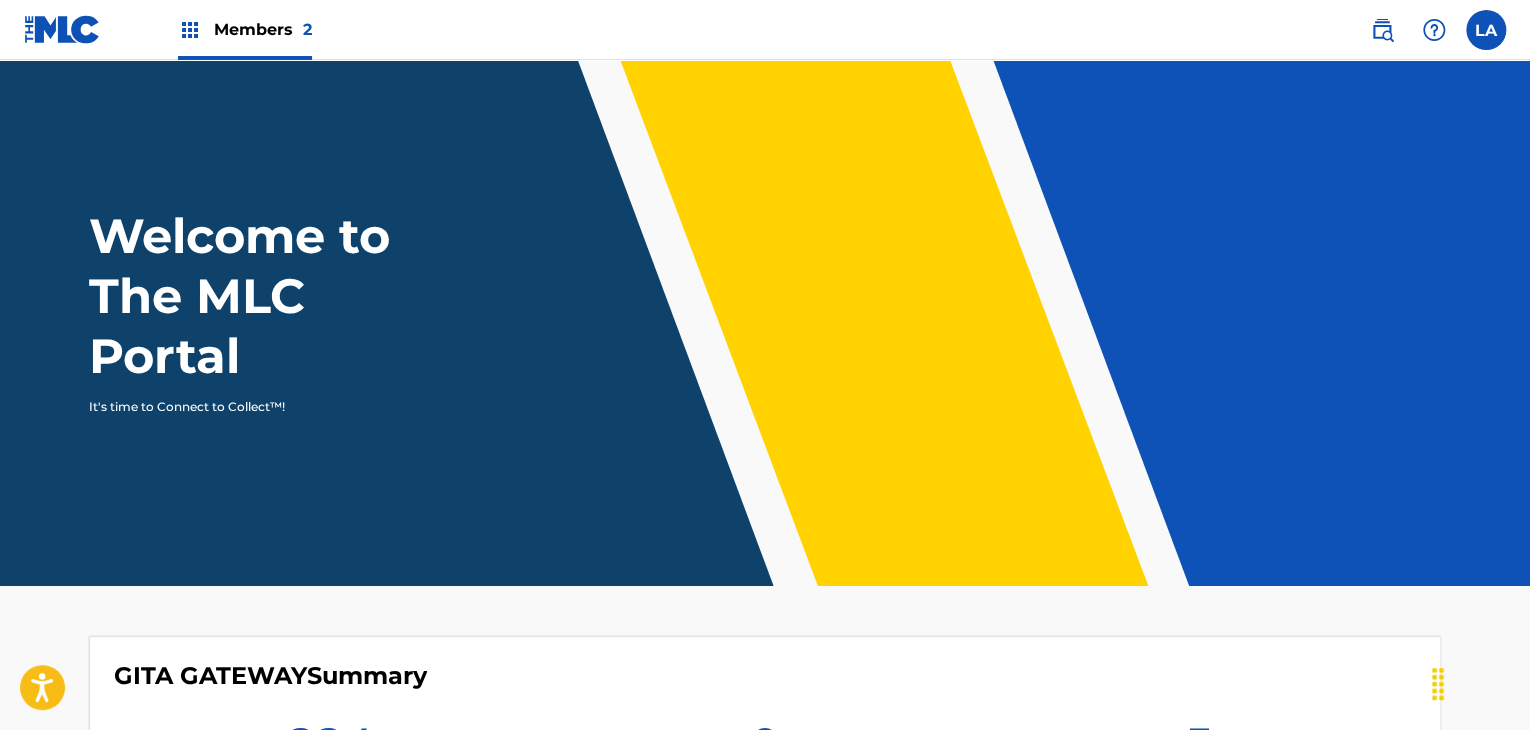 scroll, scrollTop: 0, scrollLeft: 0, axis: both 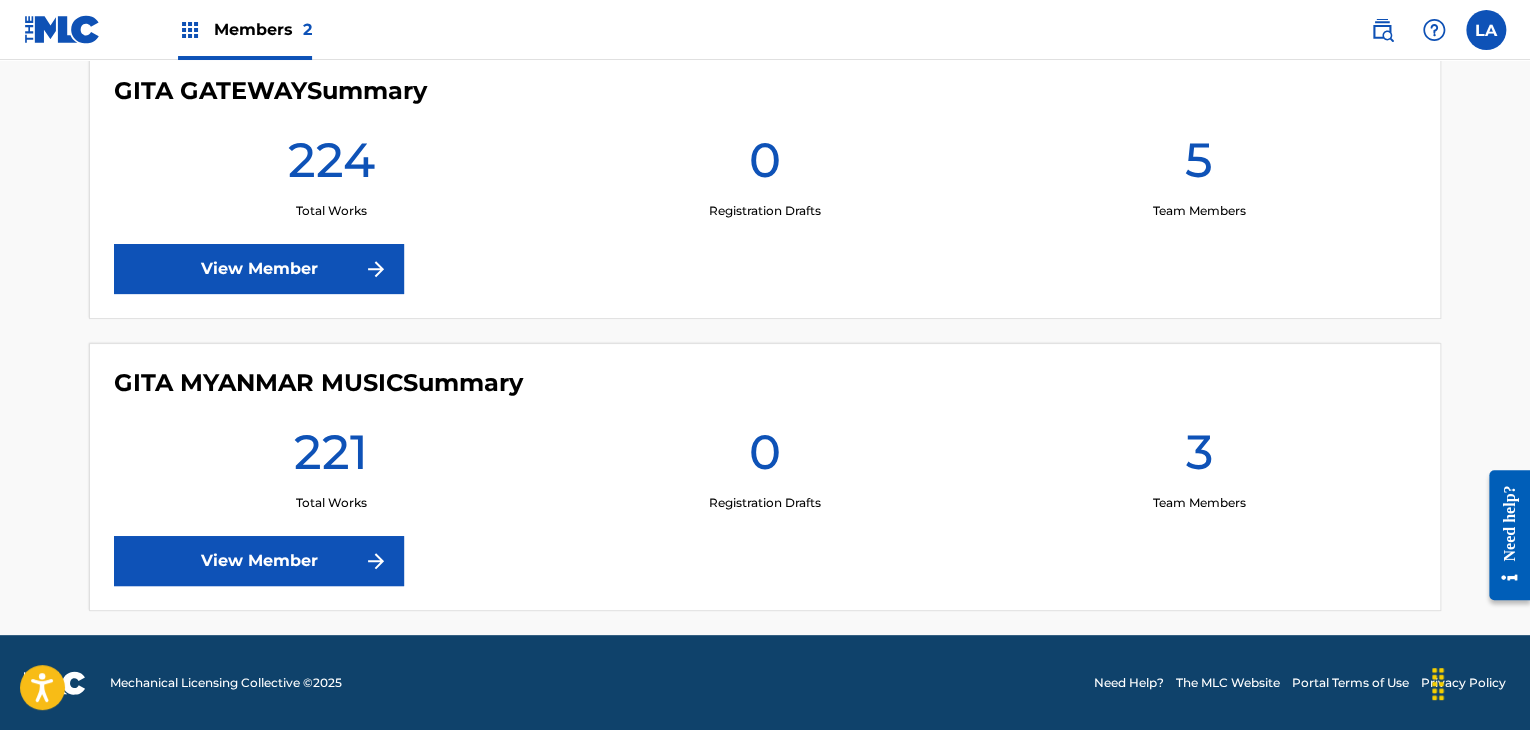 click on "View Member" at bounding box center [259, 561] 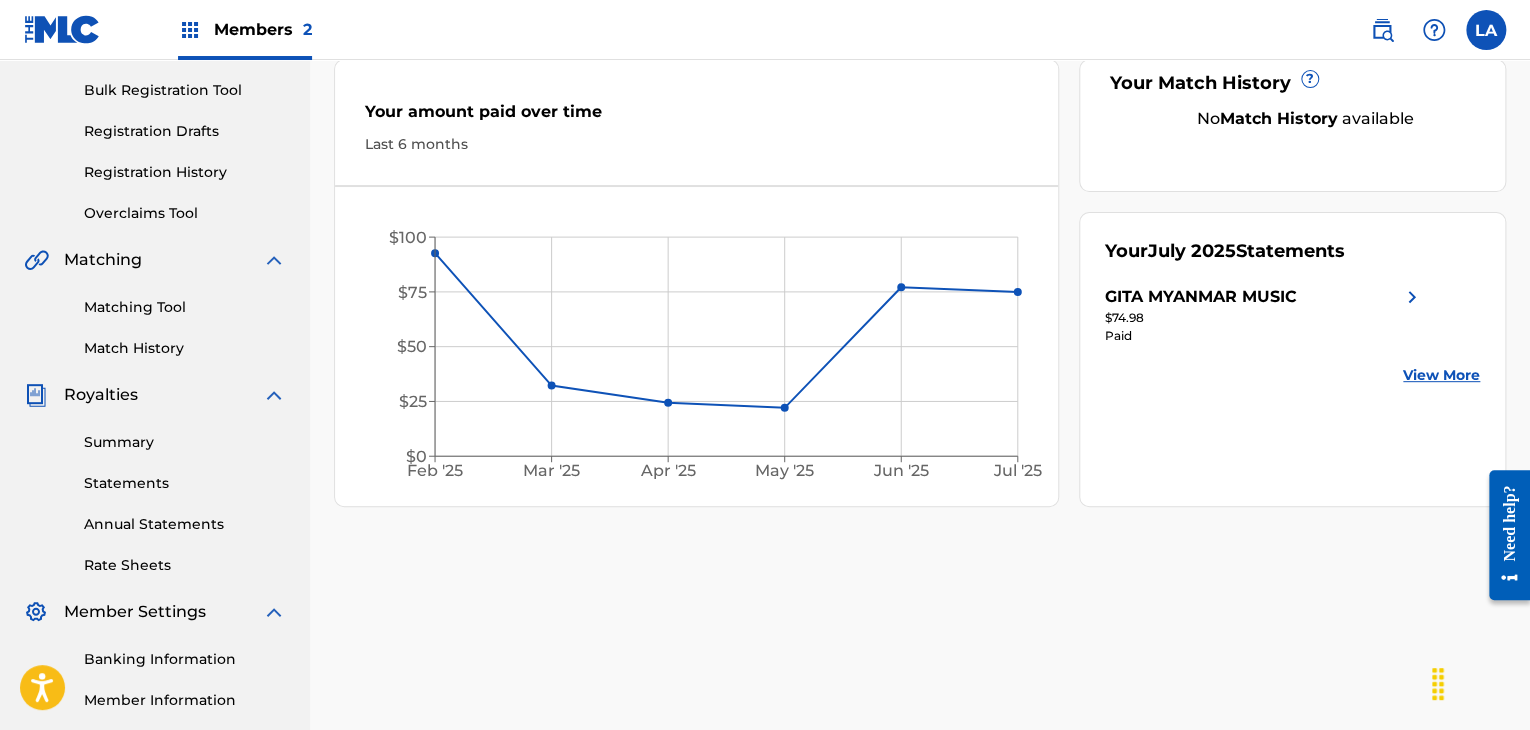 scroll, scrollTop: 200, scrollLeft: 0, axis: vertical 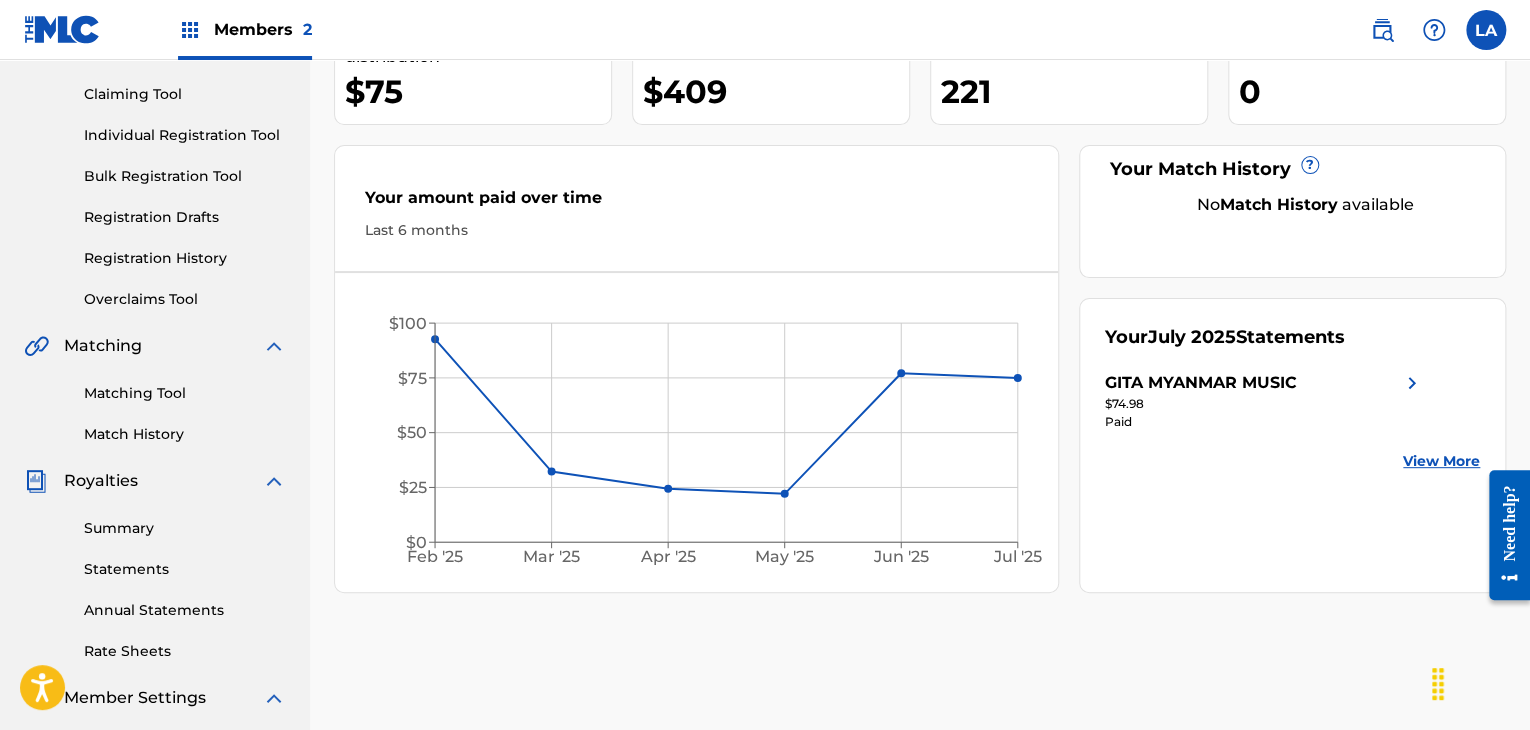 click on "Registration History" at bounding box center [185, 258] 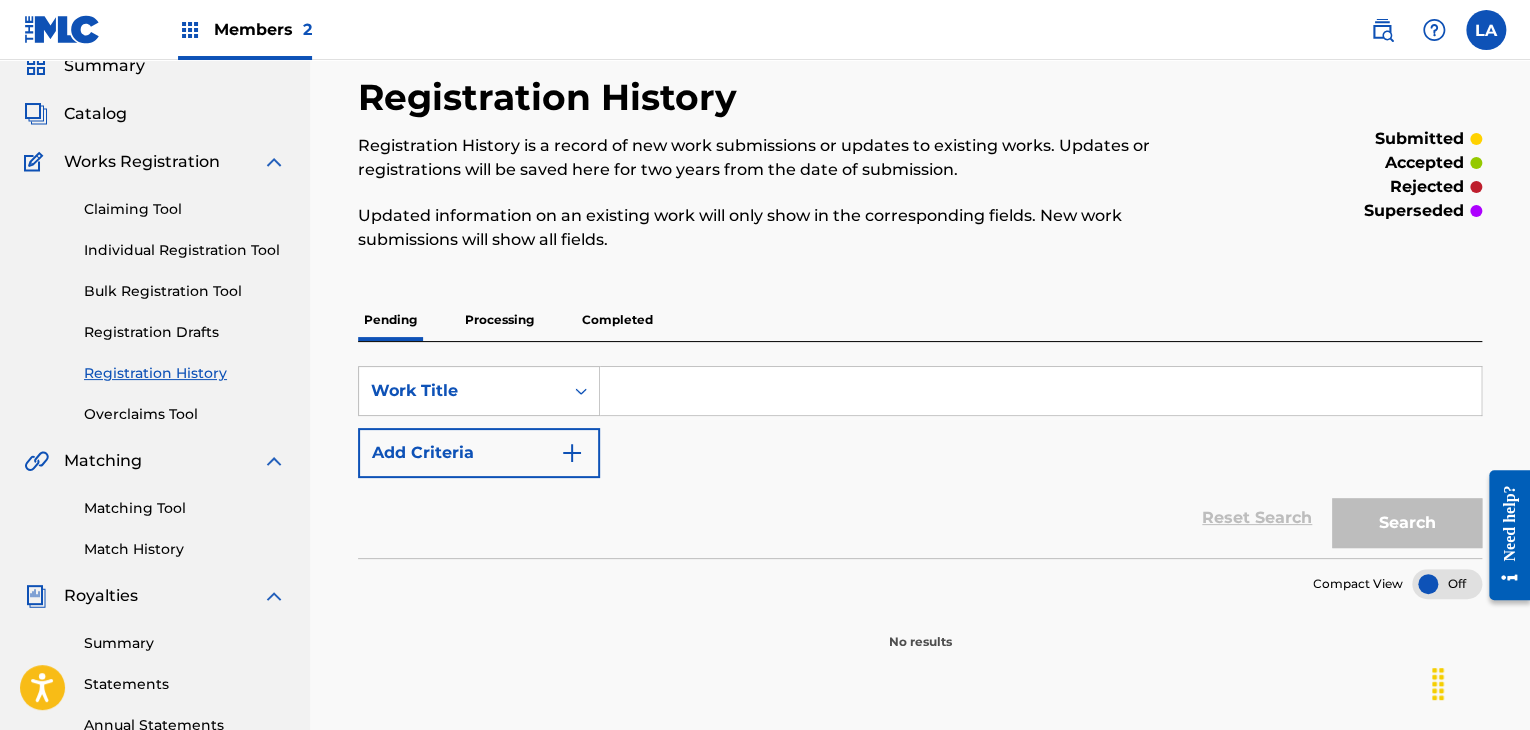 scroll, scrollTop: 200, scrollLeft: 0, axis: vertical 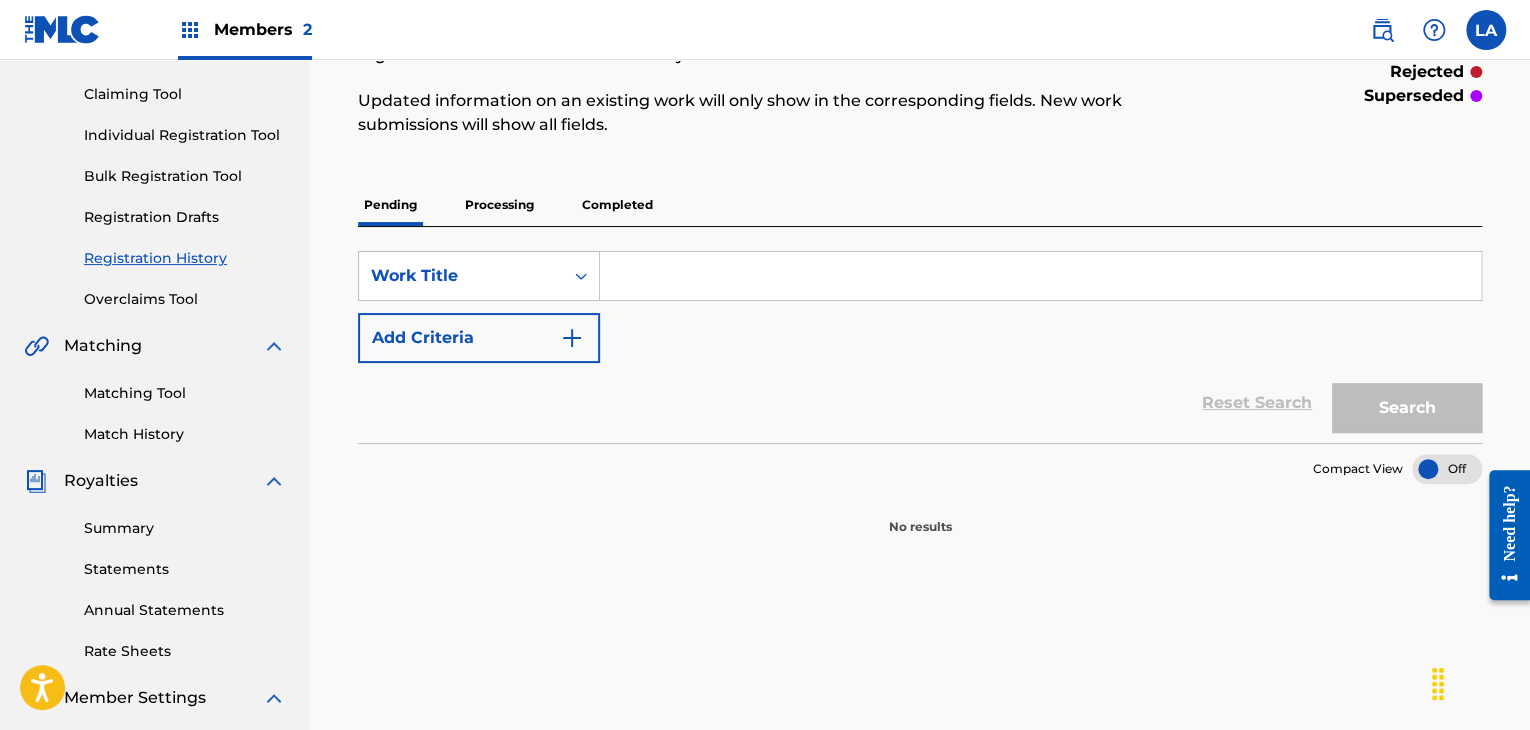 click on "Processing" at bounding box center [499, 205] 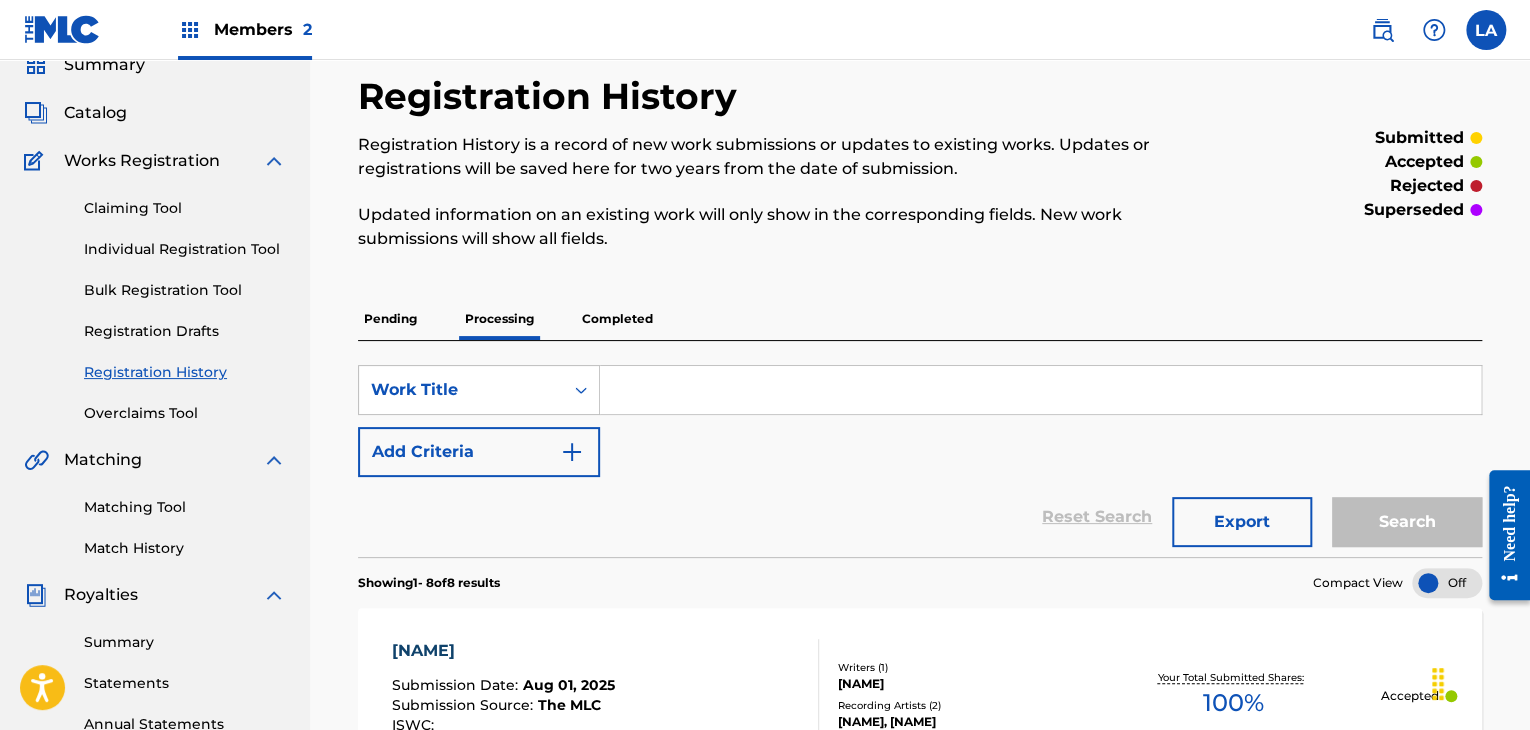 scroll, scrollTop: 200, scrollLeft: 0, axis: vertical 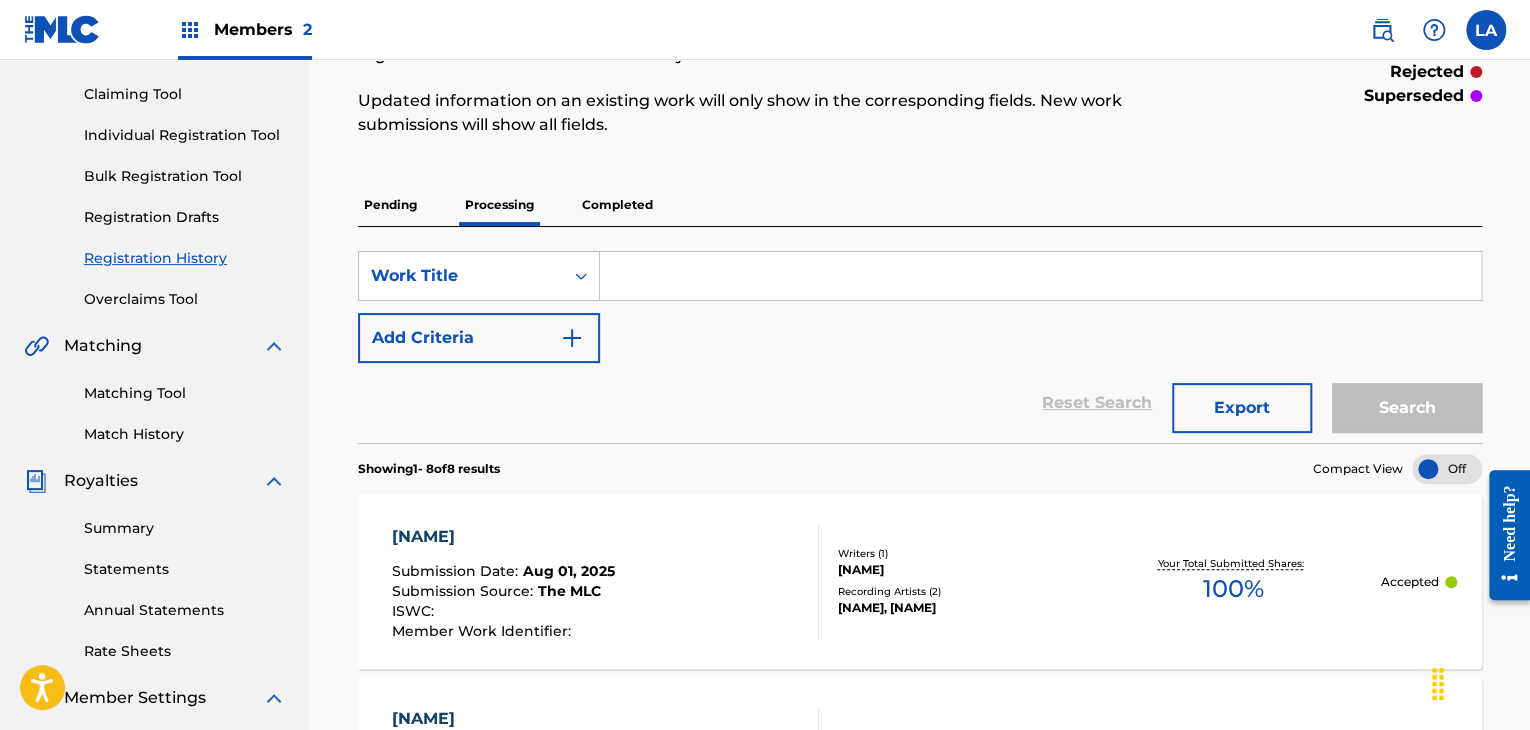 click on "Completed" at bounding box center [617, 205] 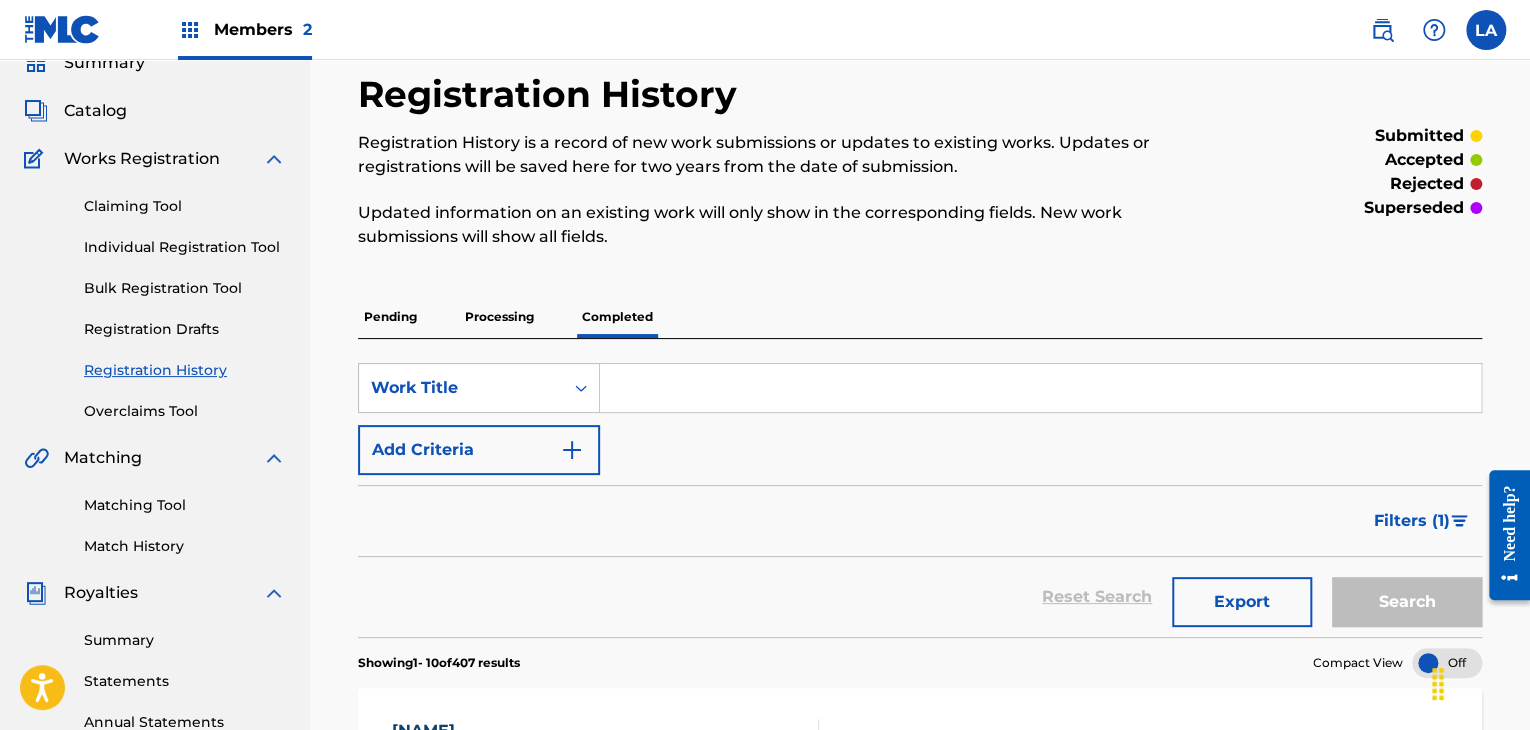scroll, scrollTop: 0, scrollLeft: 0, axis: both 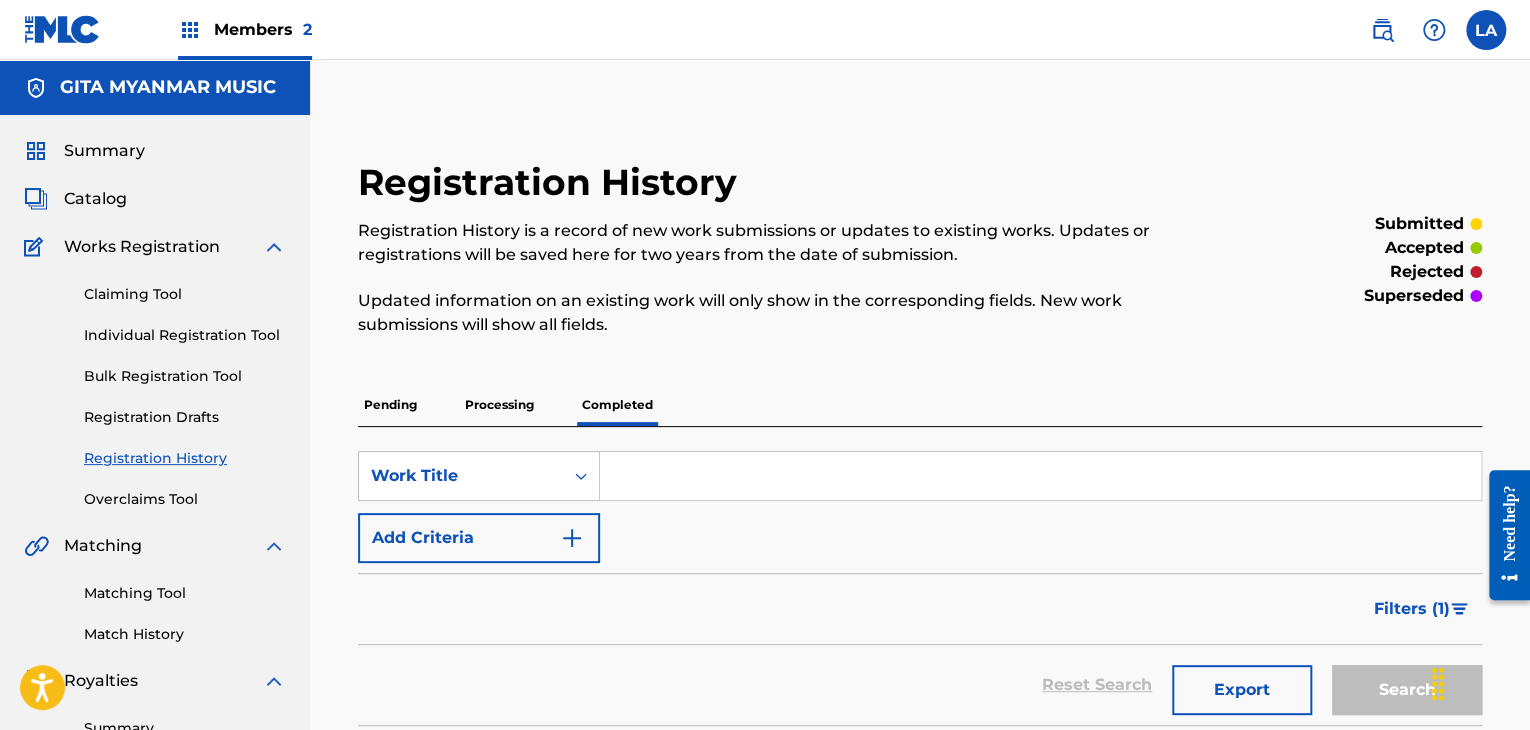 click on "Catalog" at bounding box center (95, 199) 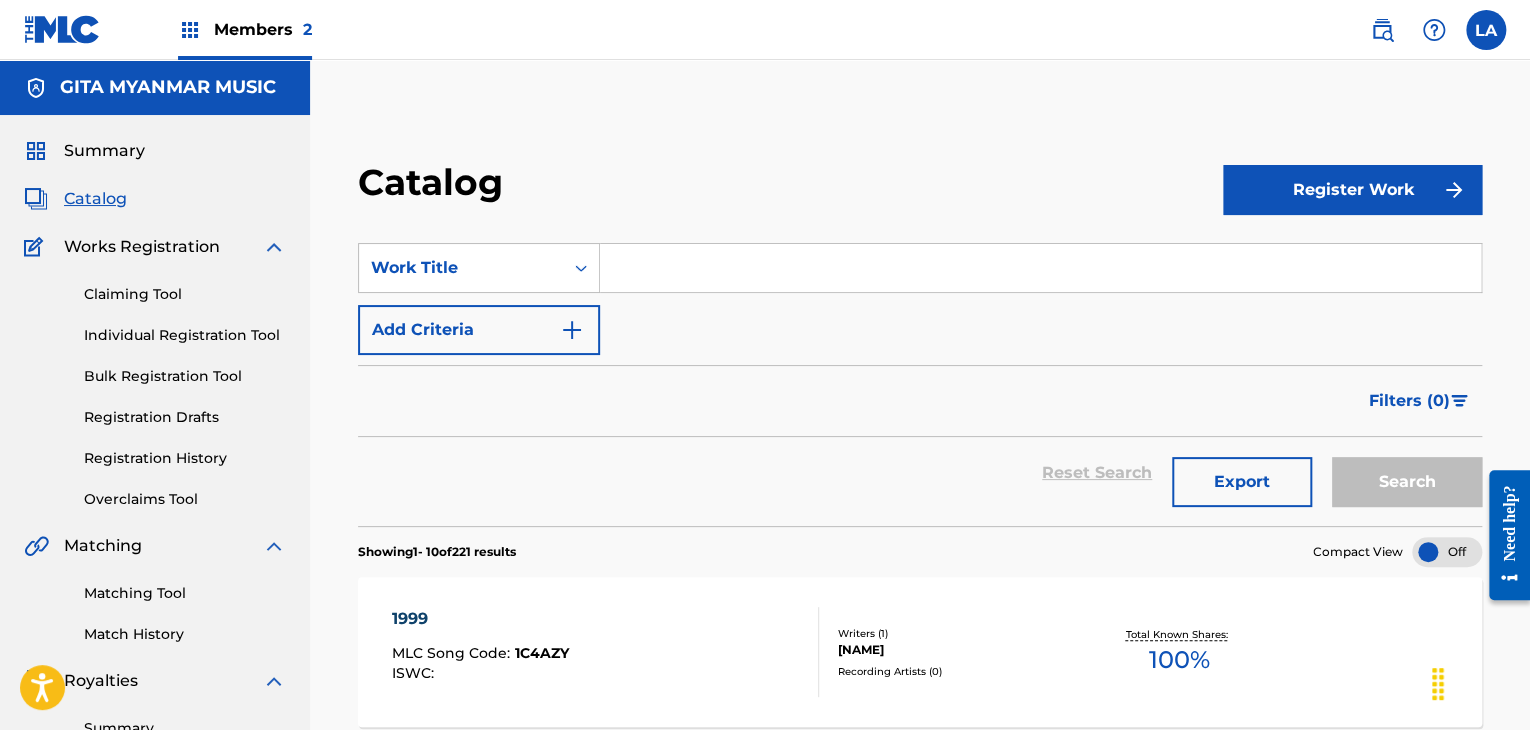 click on "Register Work" at bounding box center (1352, 190) 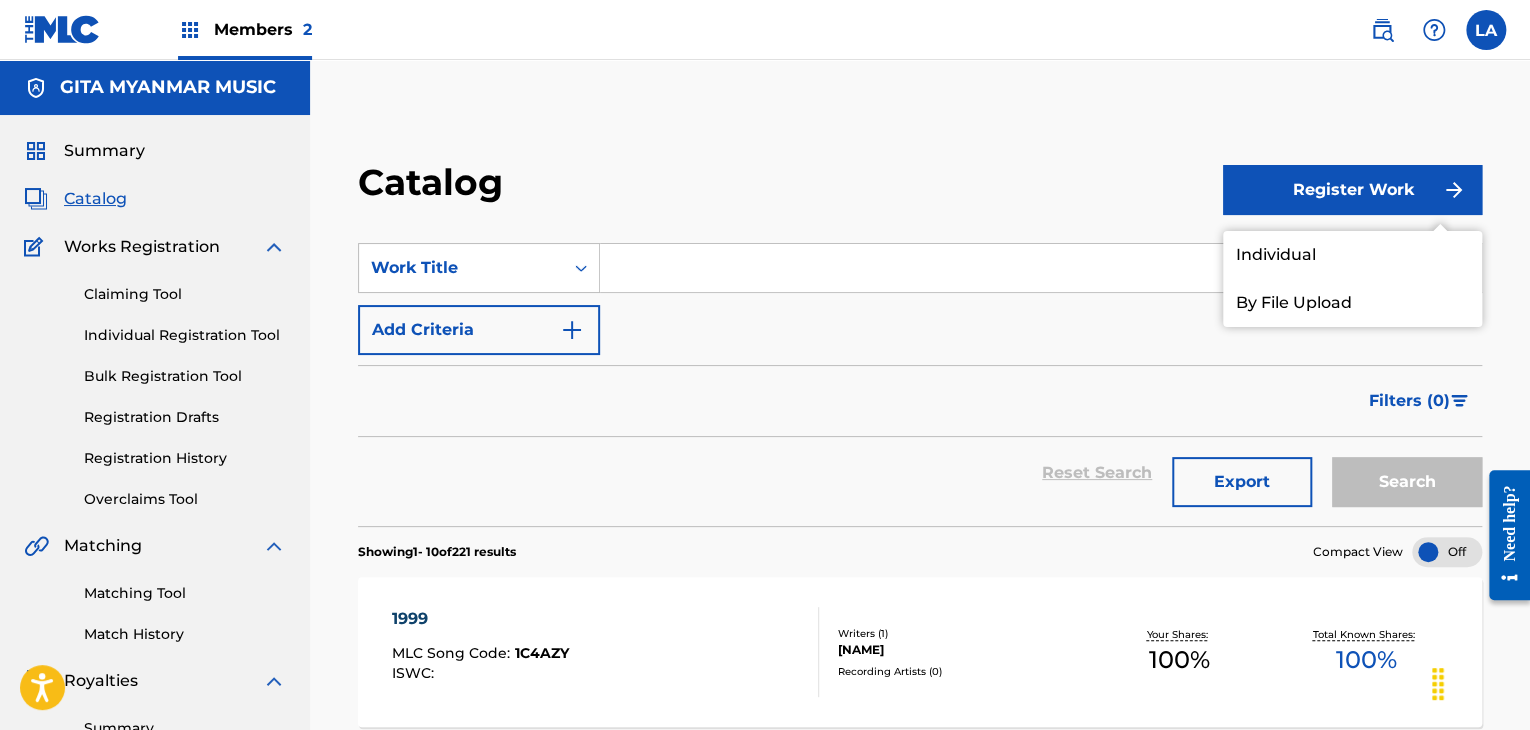 click on "Individual" at bounding box center [1352, 255] 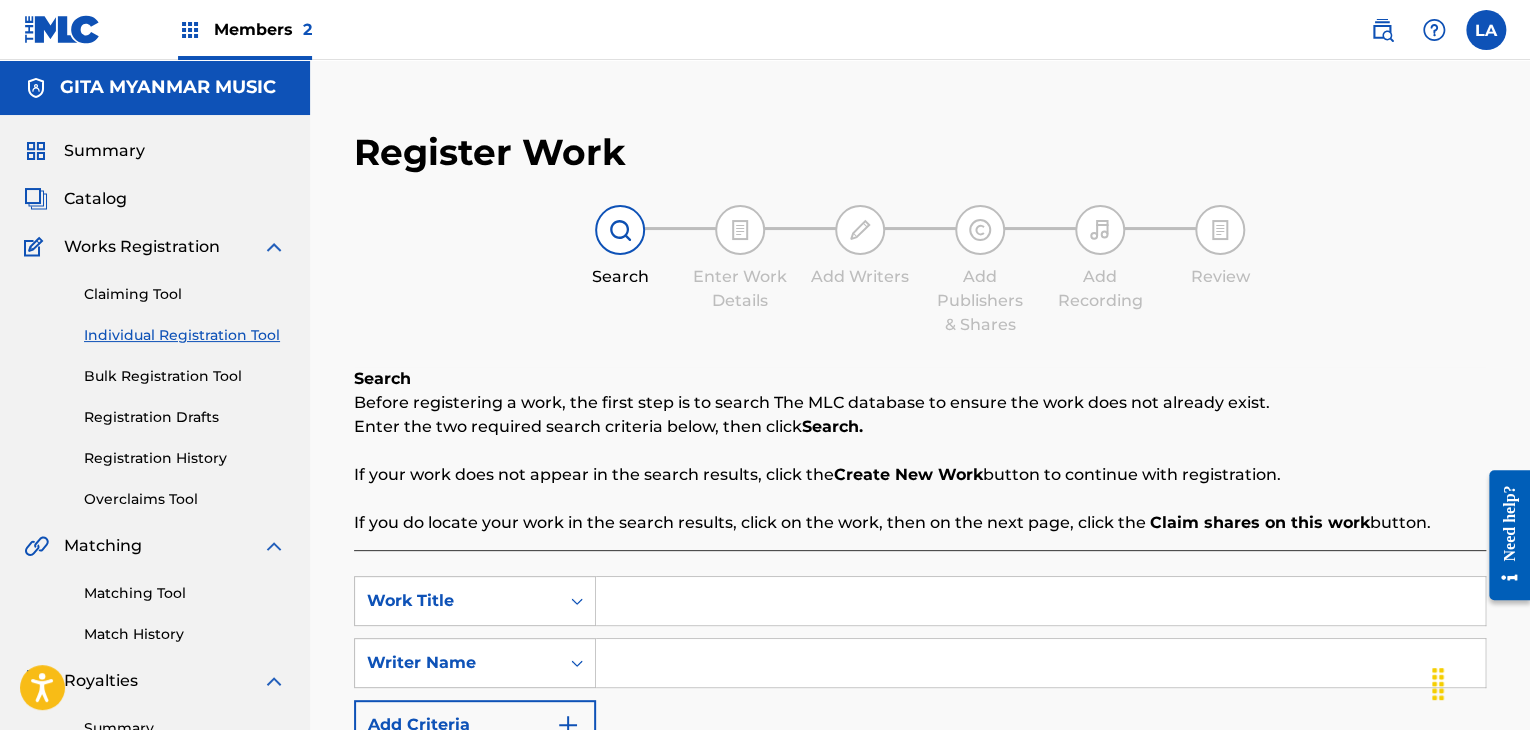 scroll, scrollTop: 300, scrollLeft: 0, axis: vertical 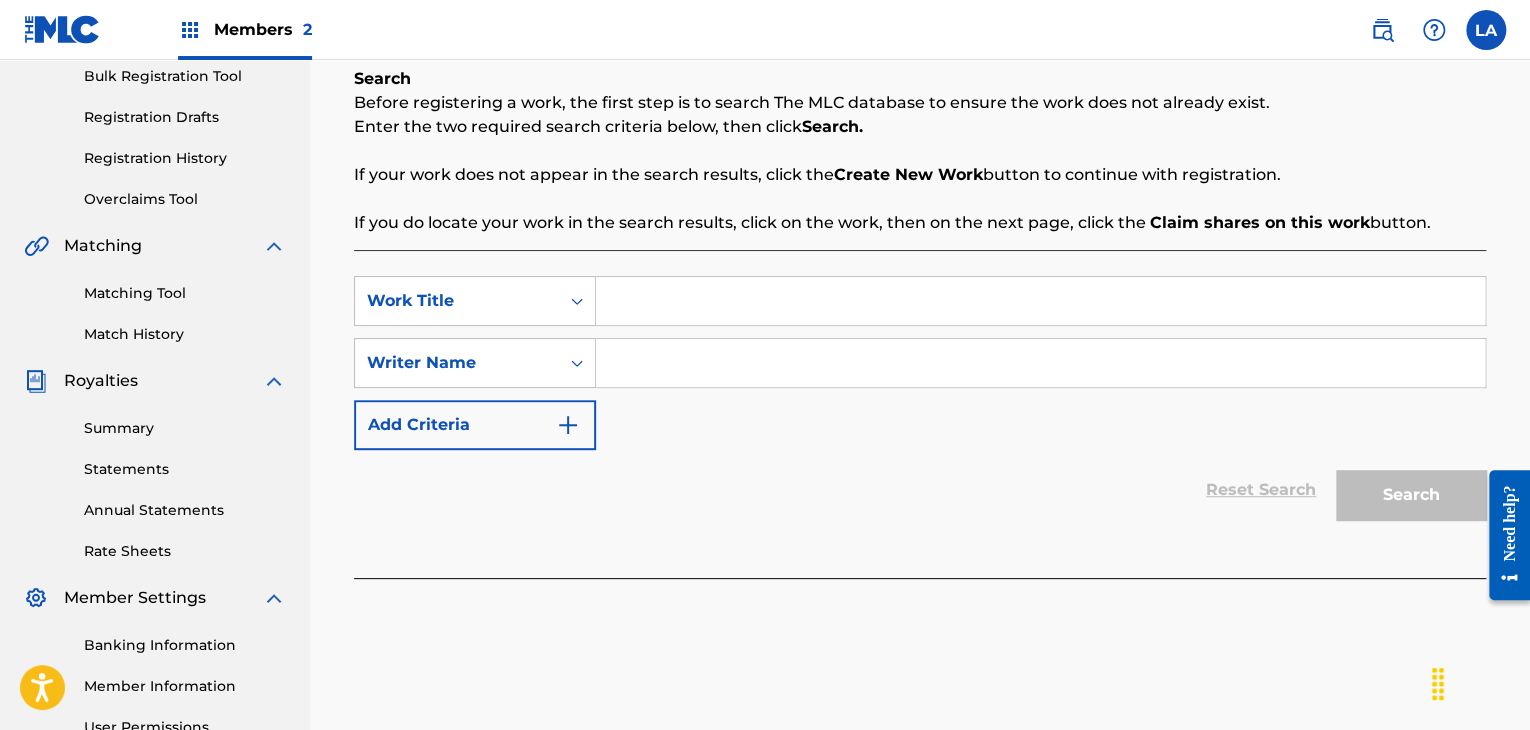 click at bounding box center [1040, 301] 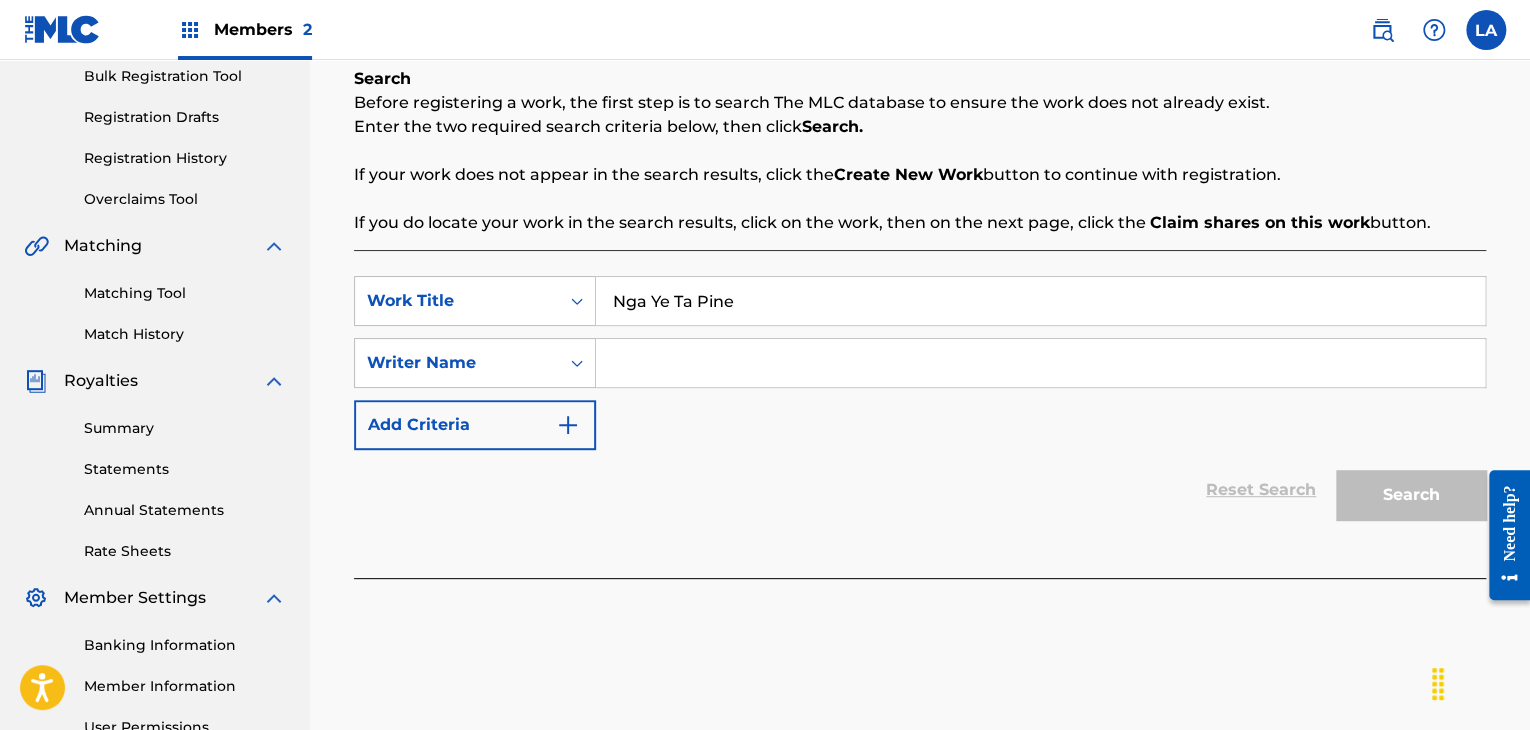 type on "Nga Ye Ta Pine" 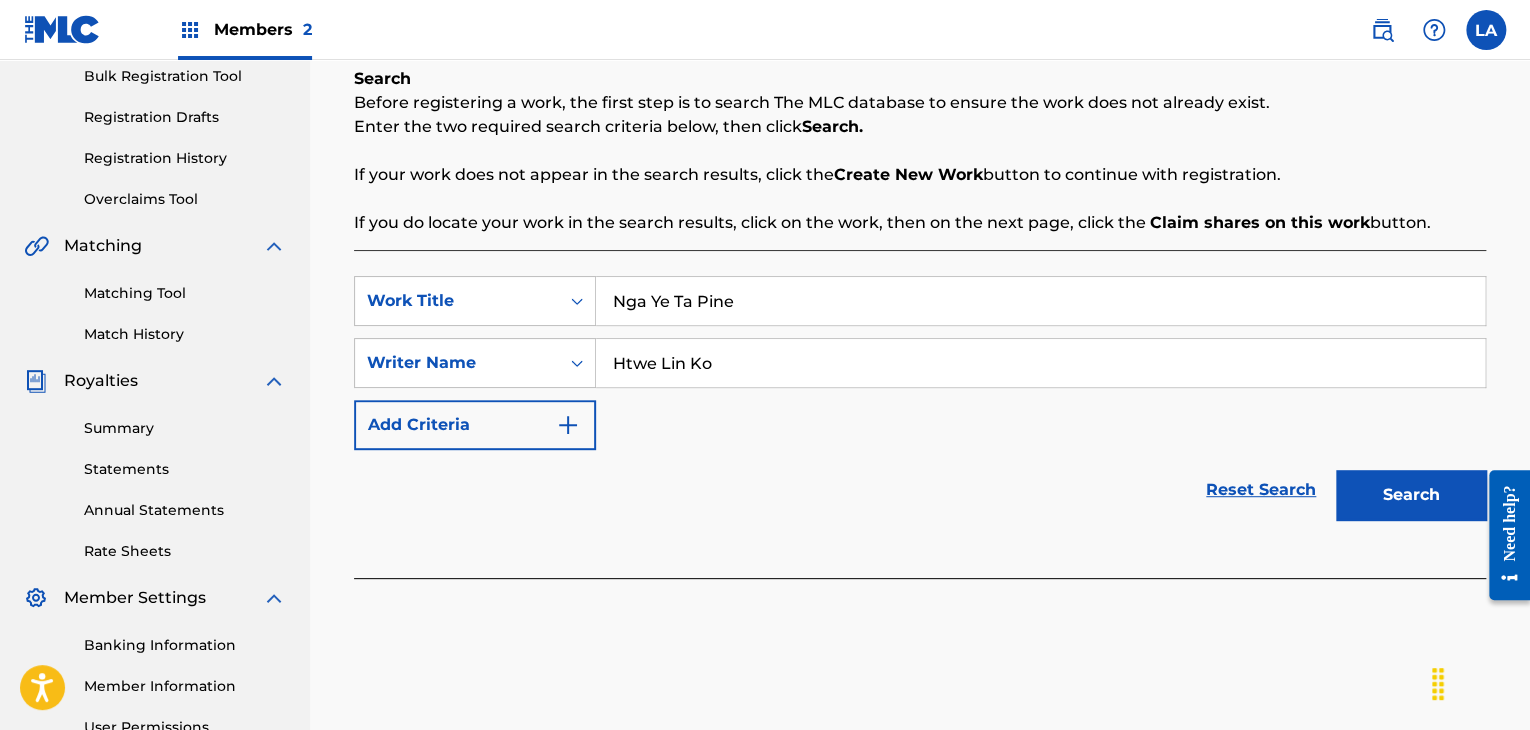 type on "Htwe Lin Ko" 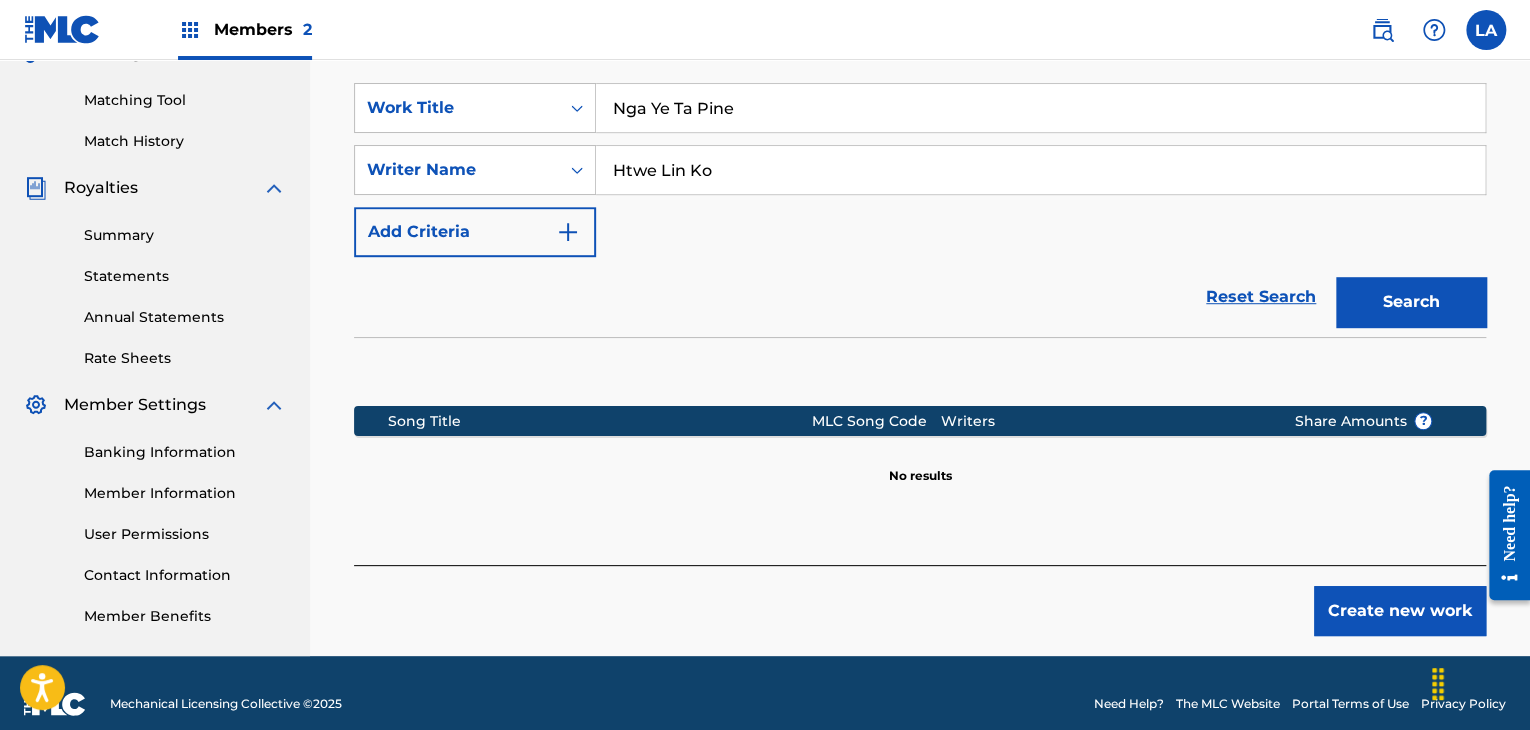 scroll, scrollTop: 515, scrollLeft: 0, axis: vertical 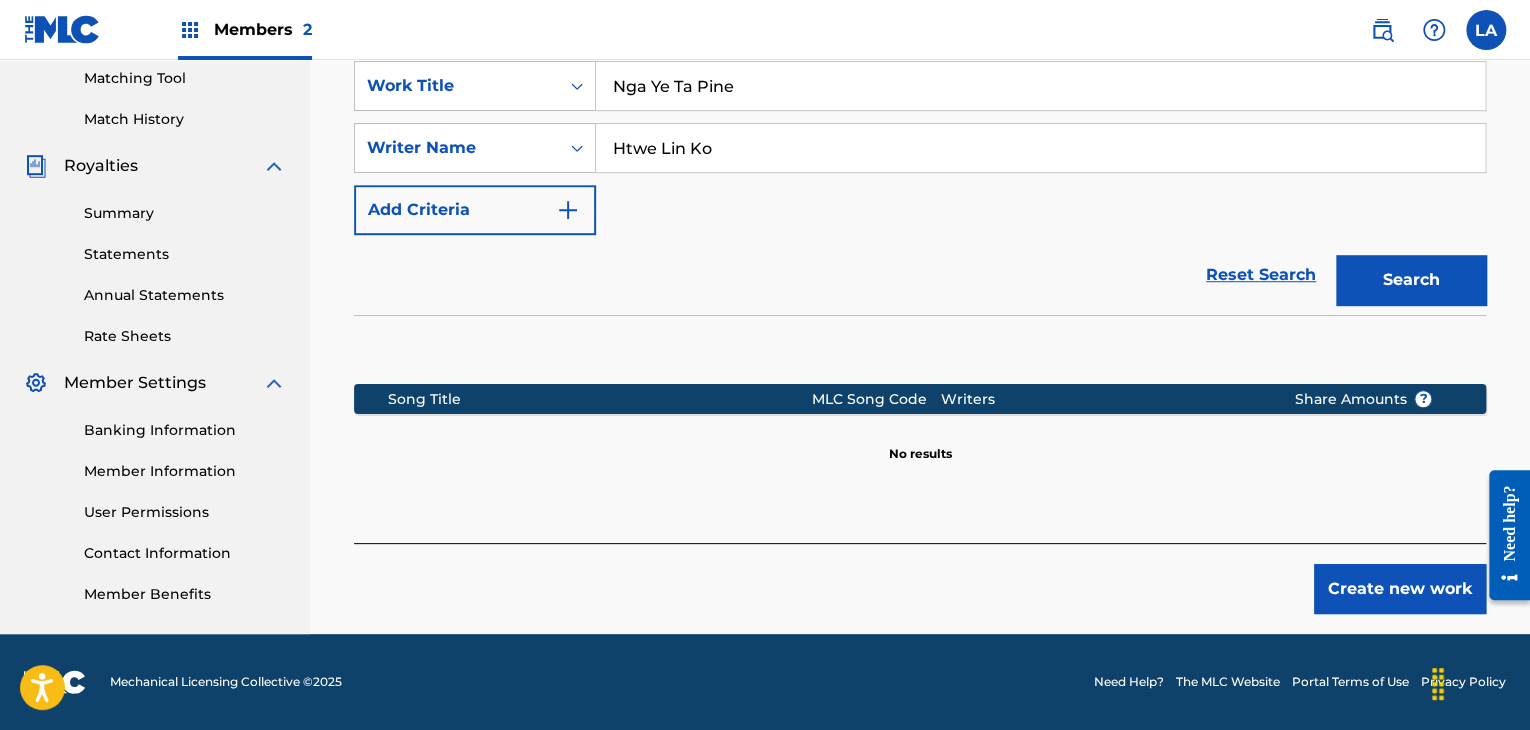 click on "Create new work" at bounding box center [1400, 589] 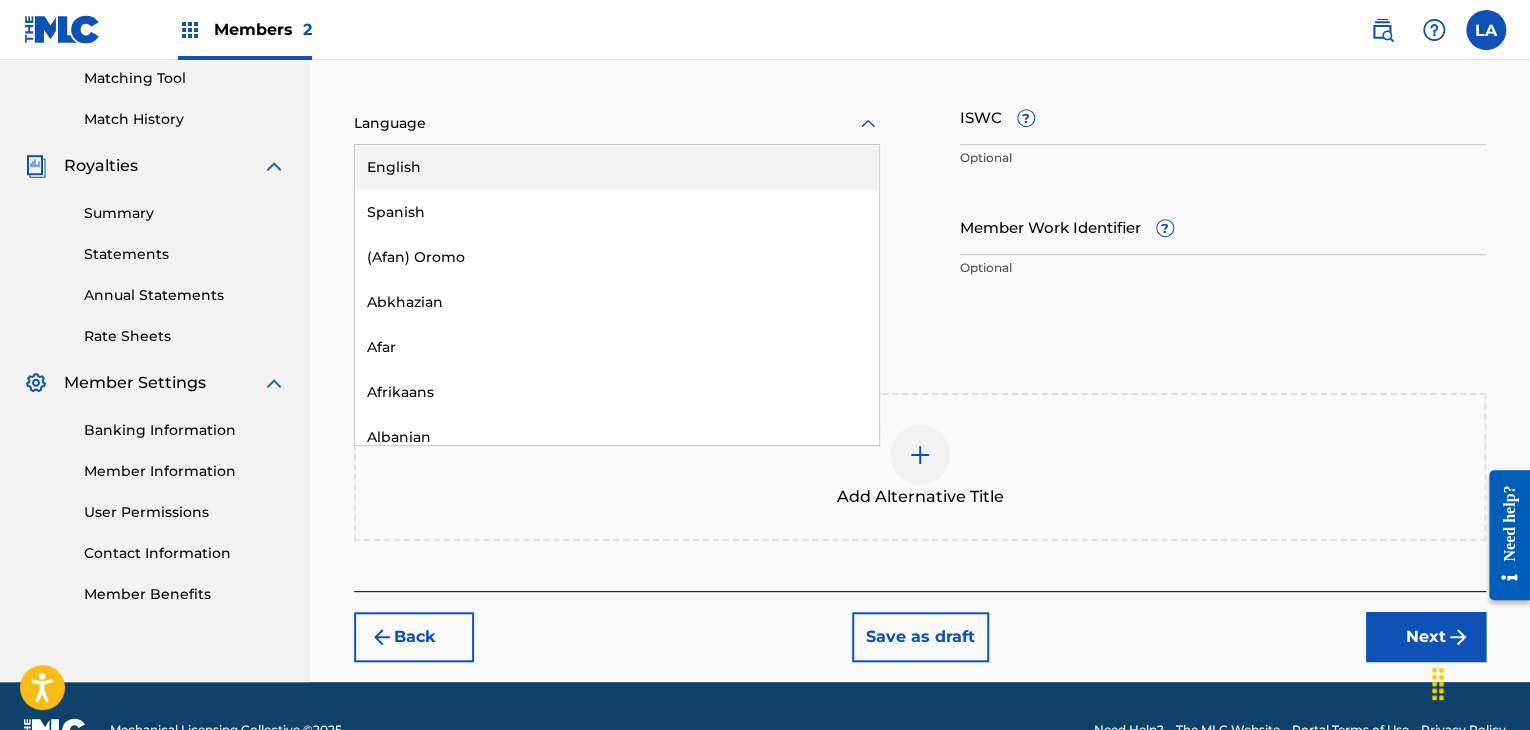 click at bounding box center (617, 123) 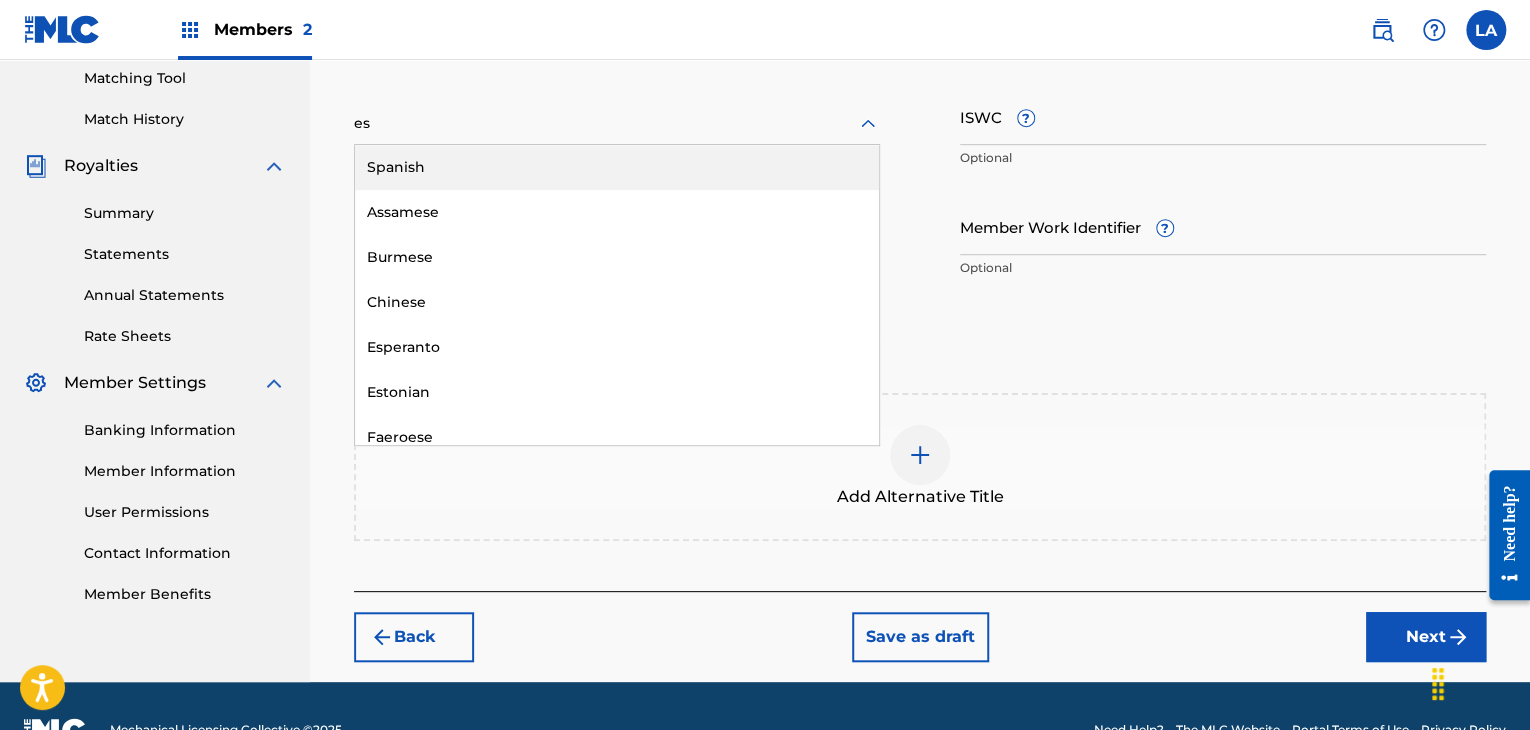 type on "ese" 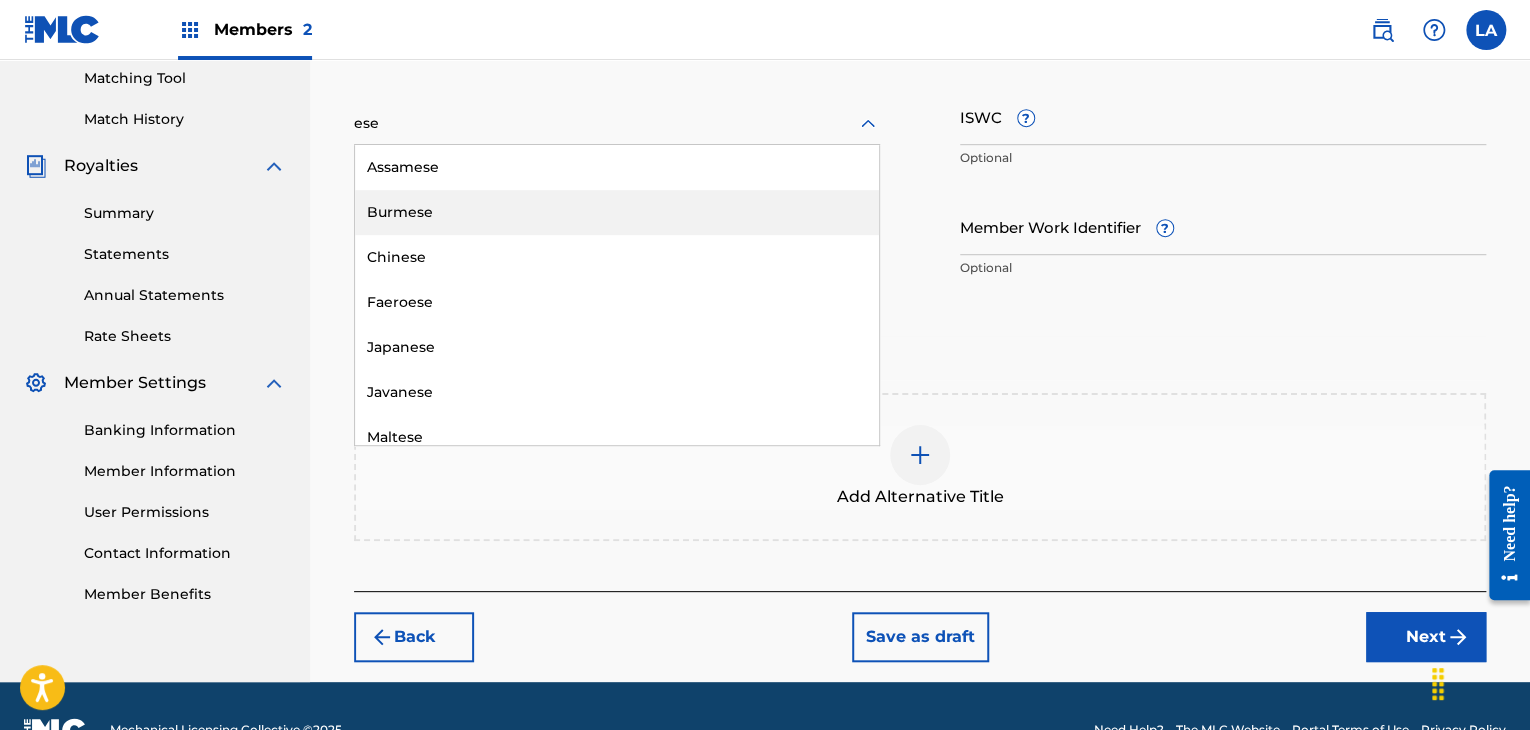 click on "Burmese" at bounding box center [617, 212] 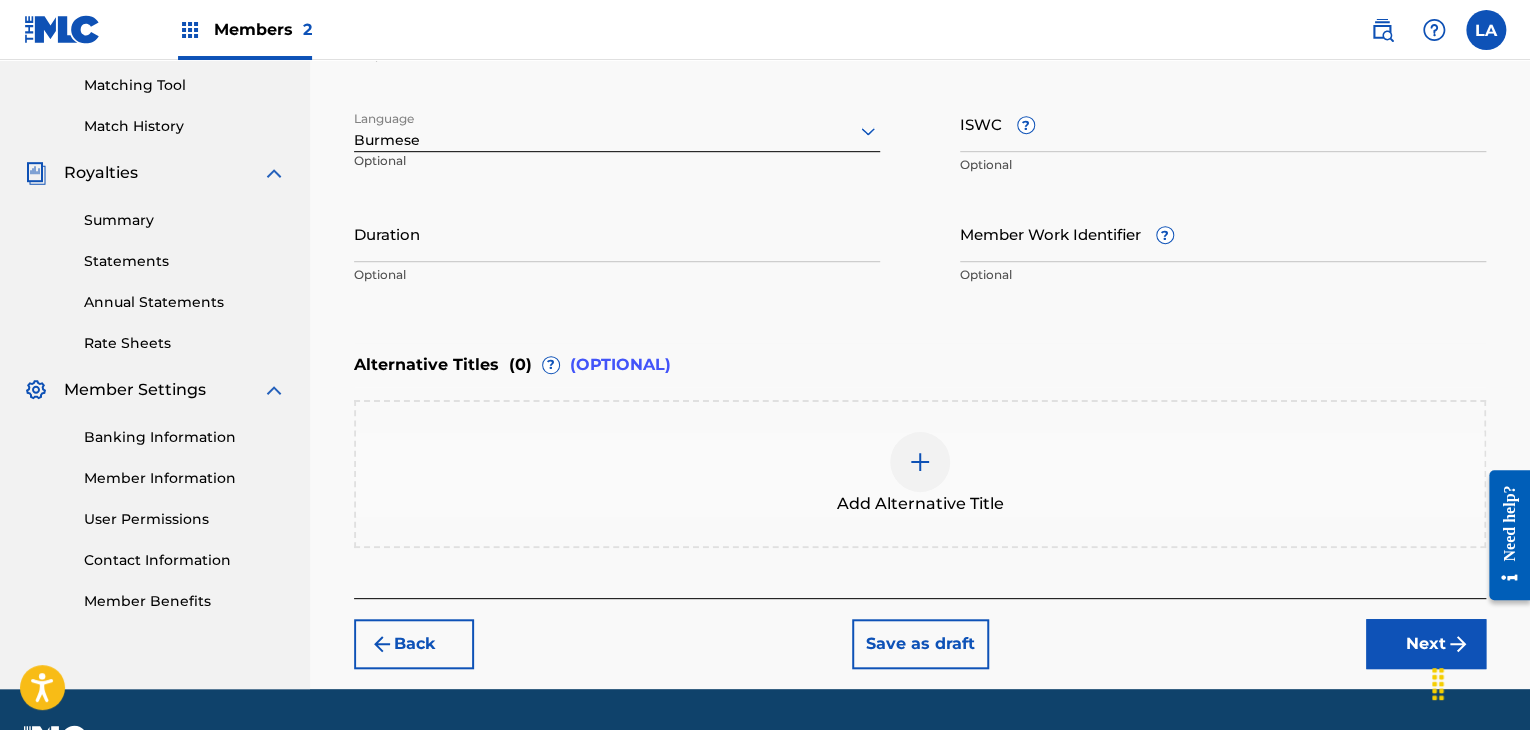 scroll, scrollTop: 315, scrollLeft: 0, axis: vertical 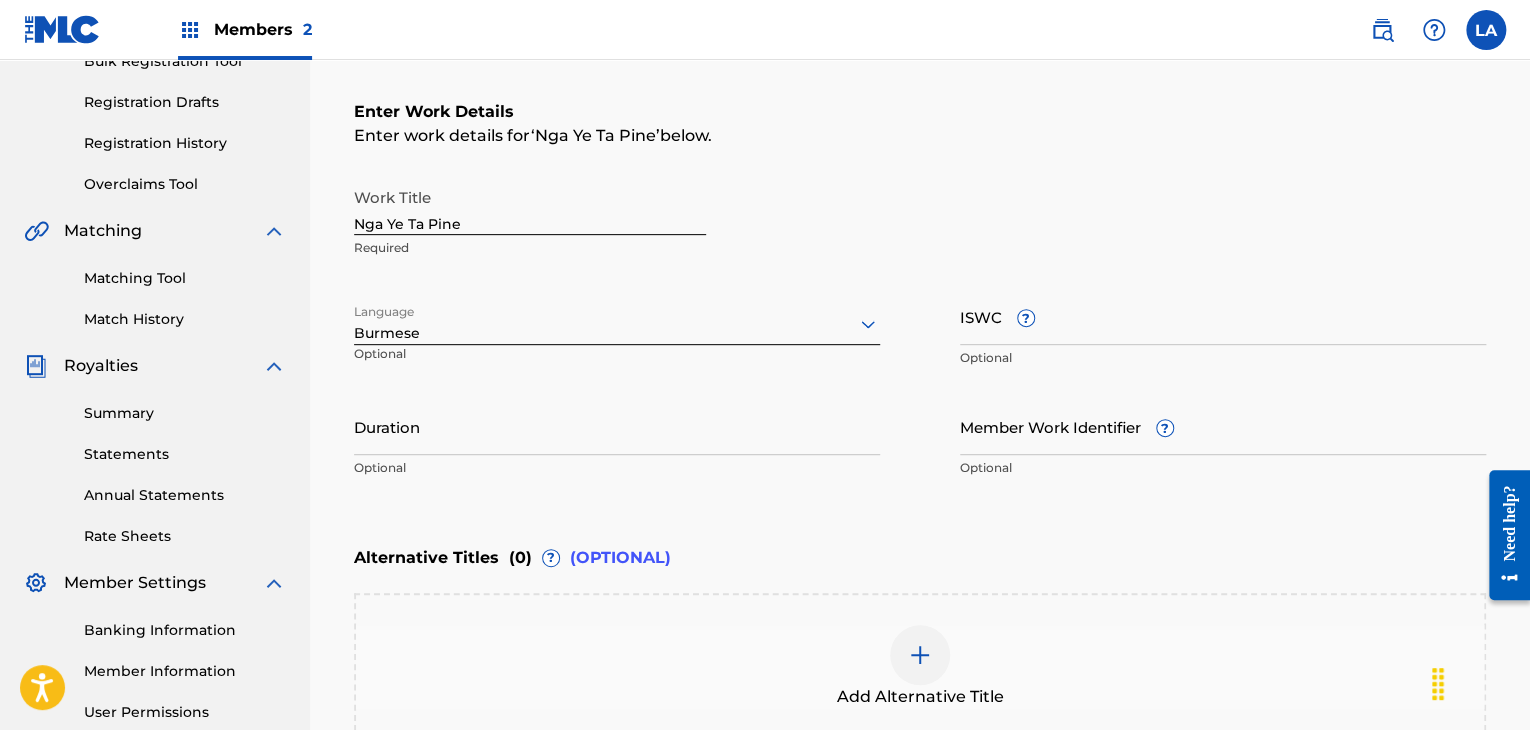click on "Duration" at bounding box center [617, 426] 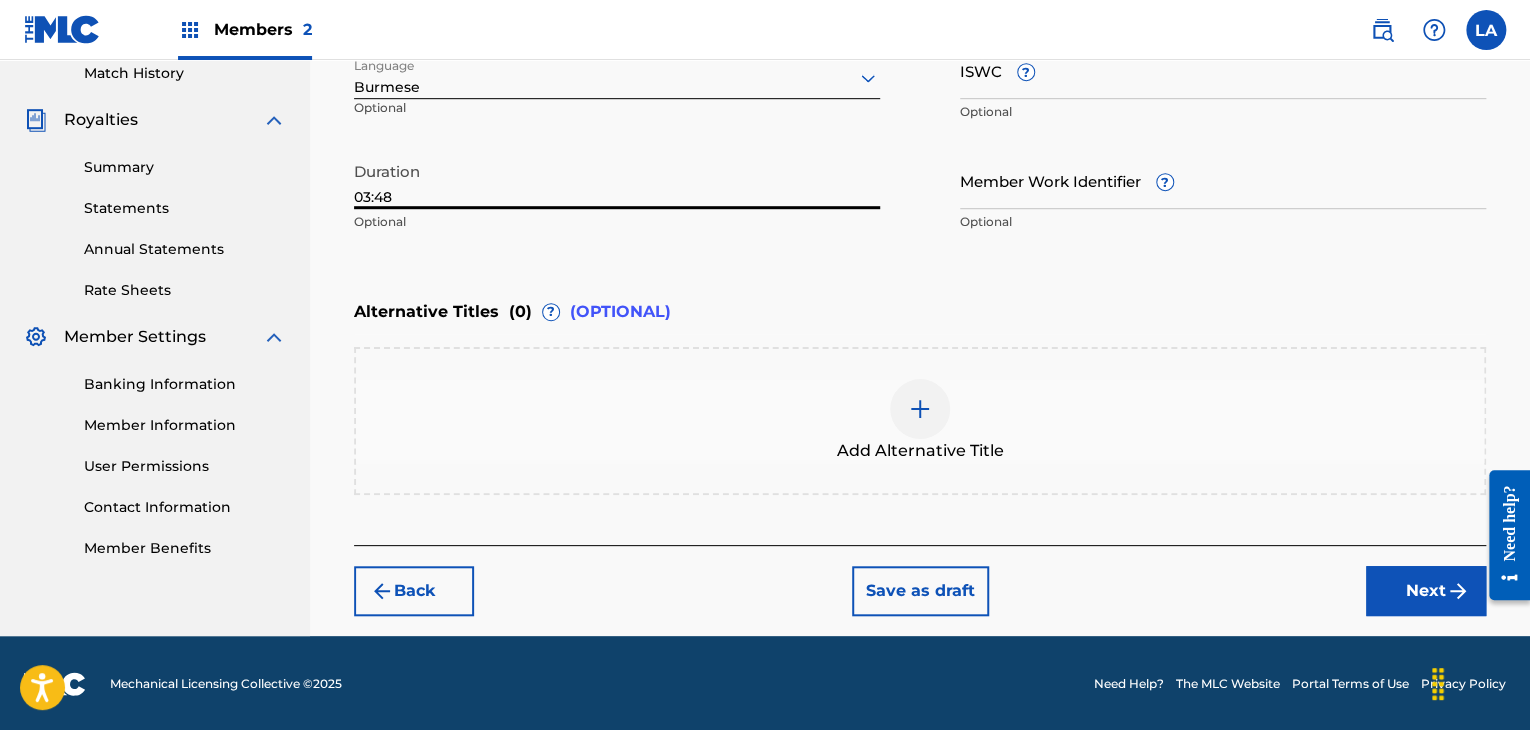 type on "03:48" 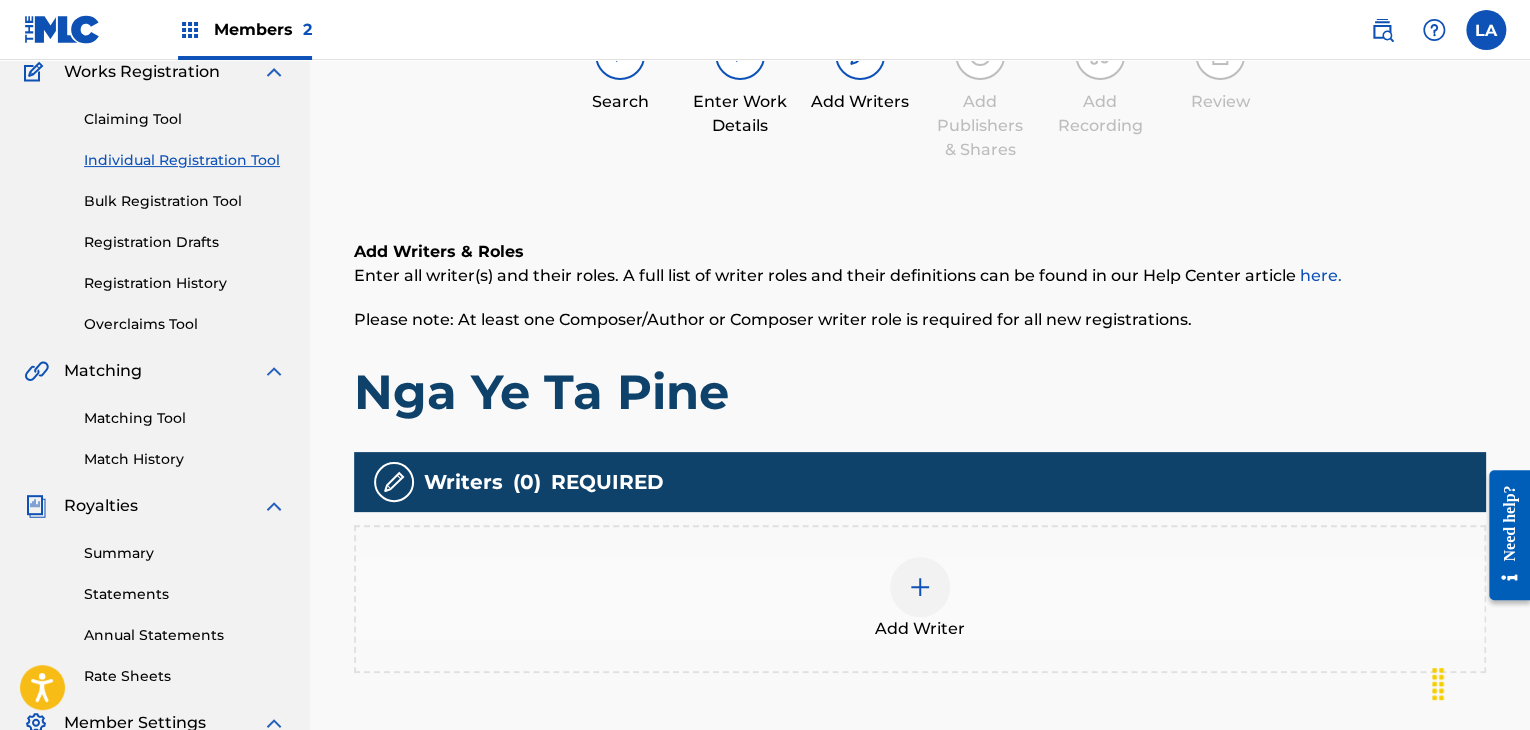 scroll, scrollTop: 290, scrollLeft: 0, axis: vertical 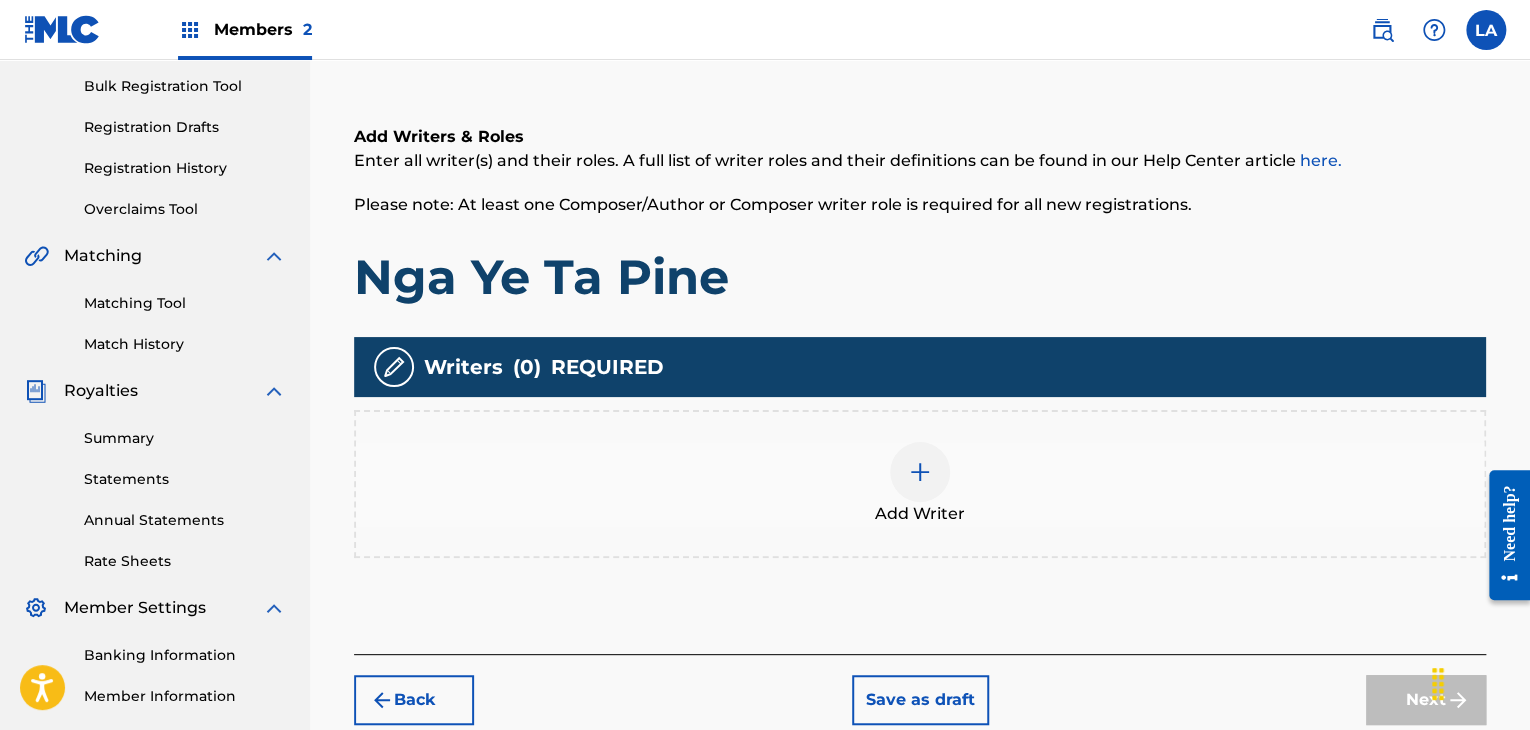 click at bounding box center [920, 472] 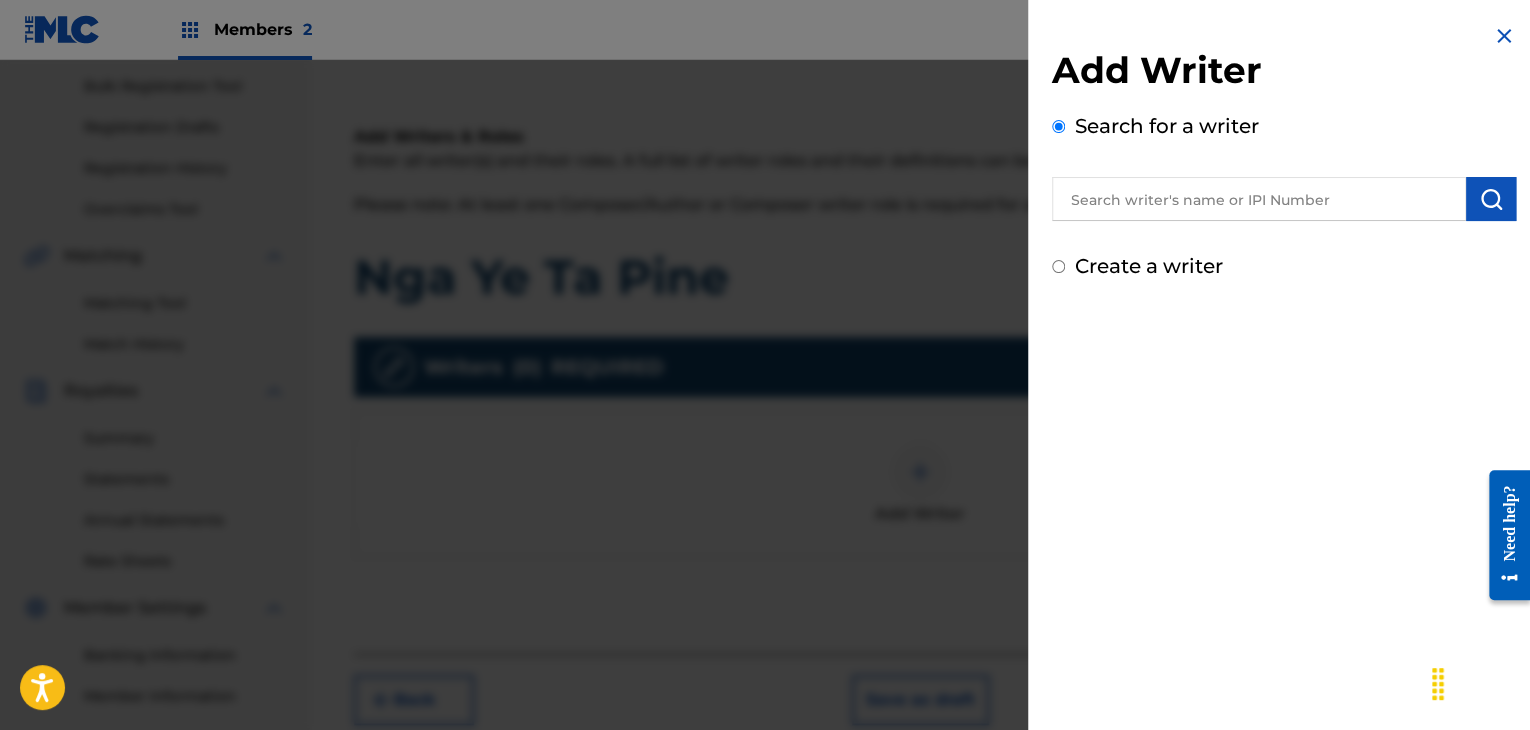 click at bounding box center (1259, 199) 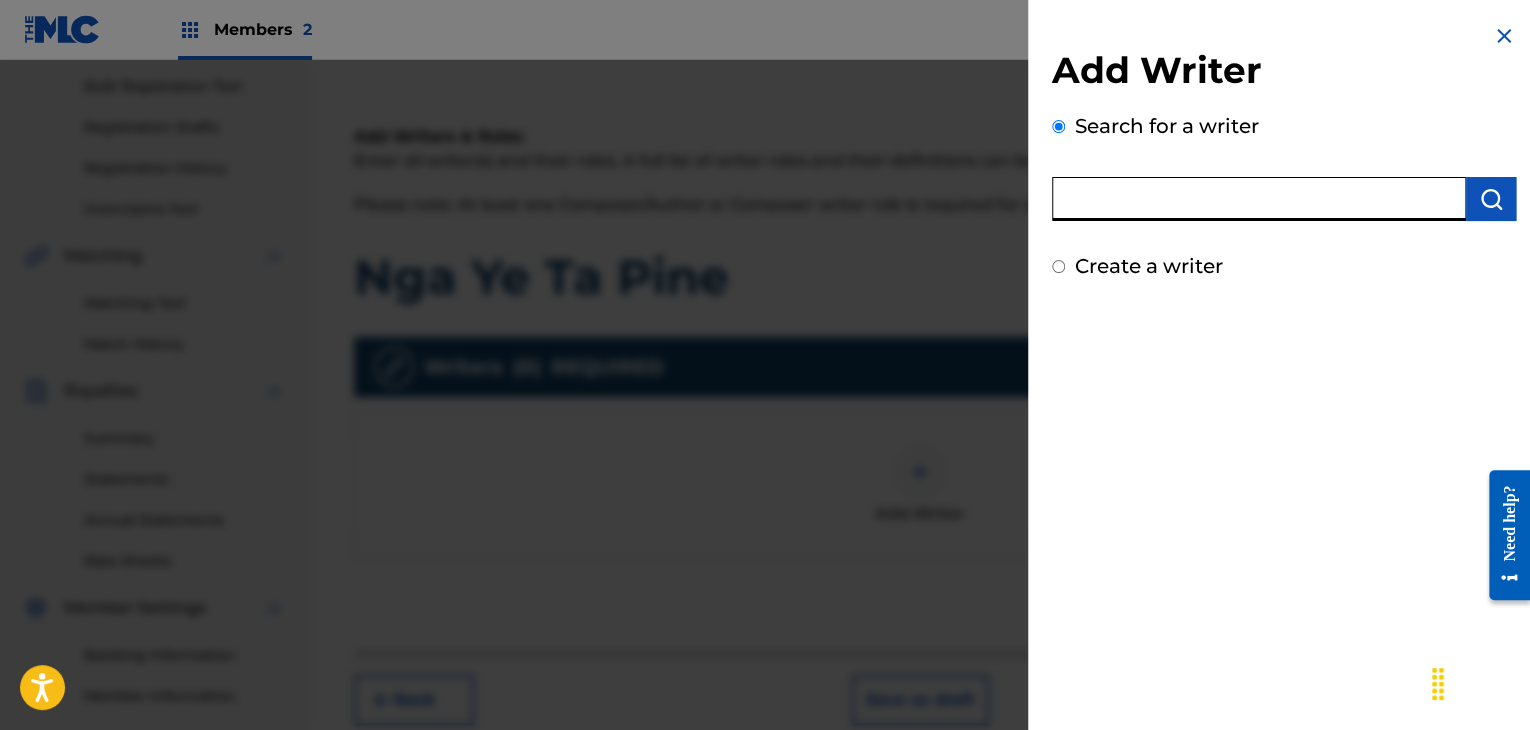 paste on "Htwe Lin Ko" 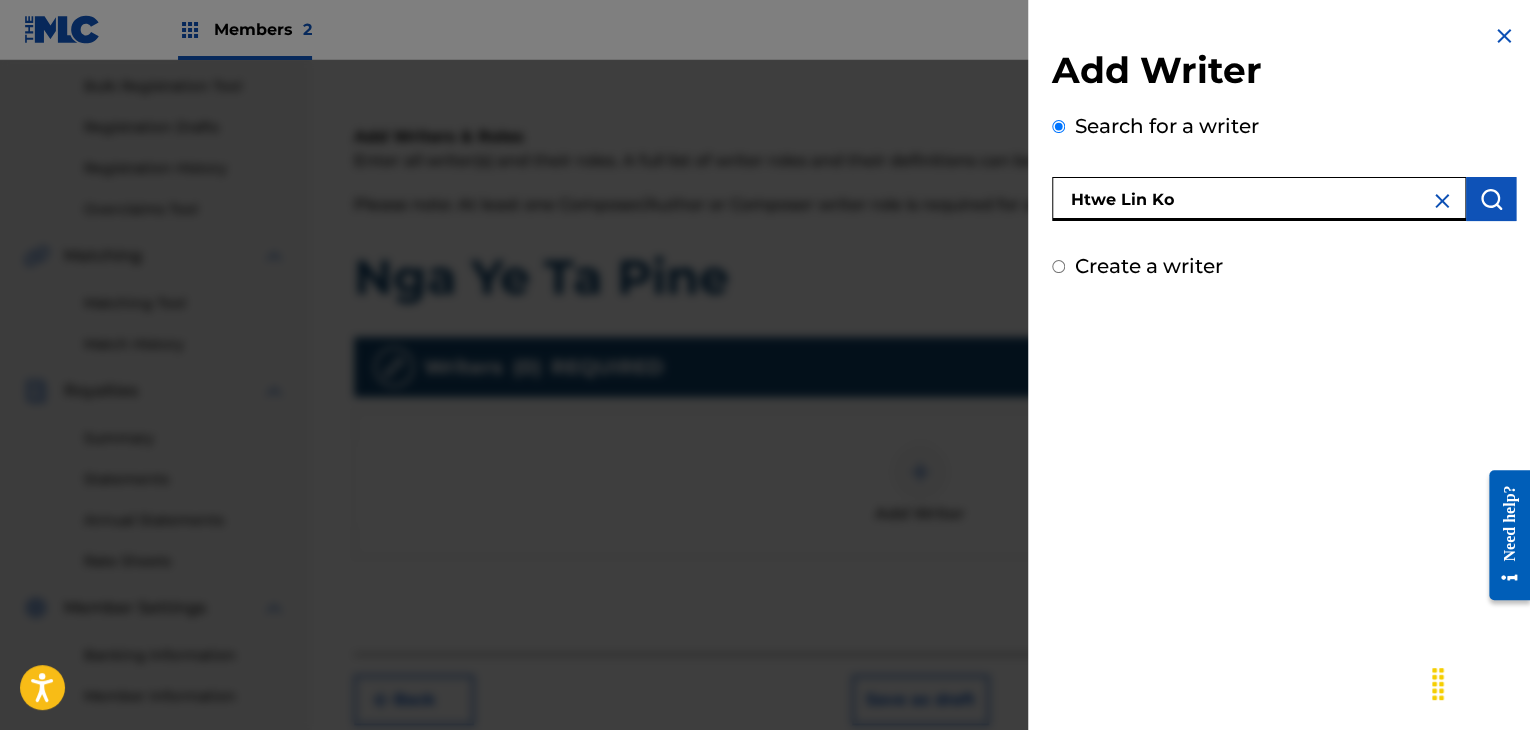 type on "Htwe Lin Ko" 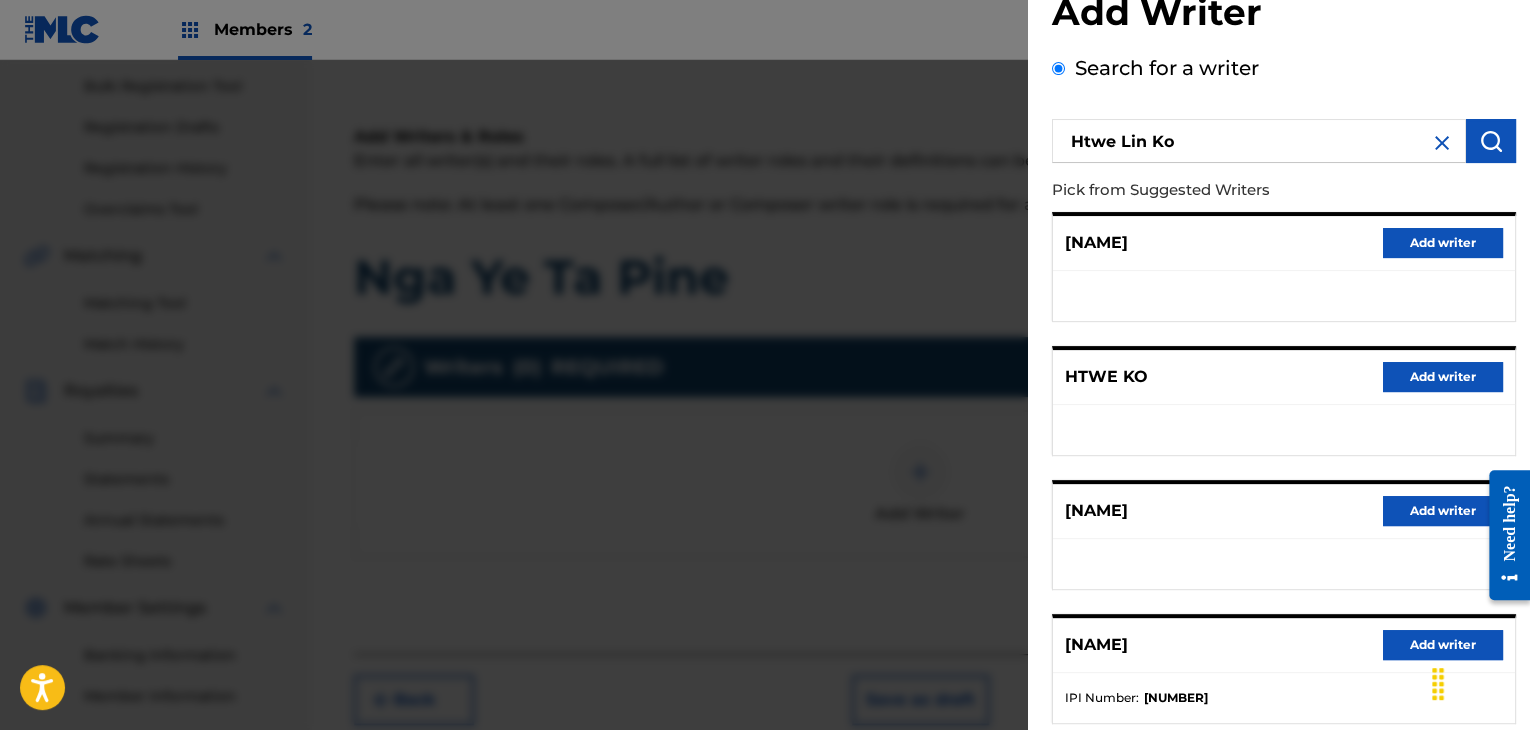 scroll, scrollTop: 310, scrollLeft: 0, axis: vertical 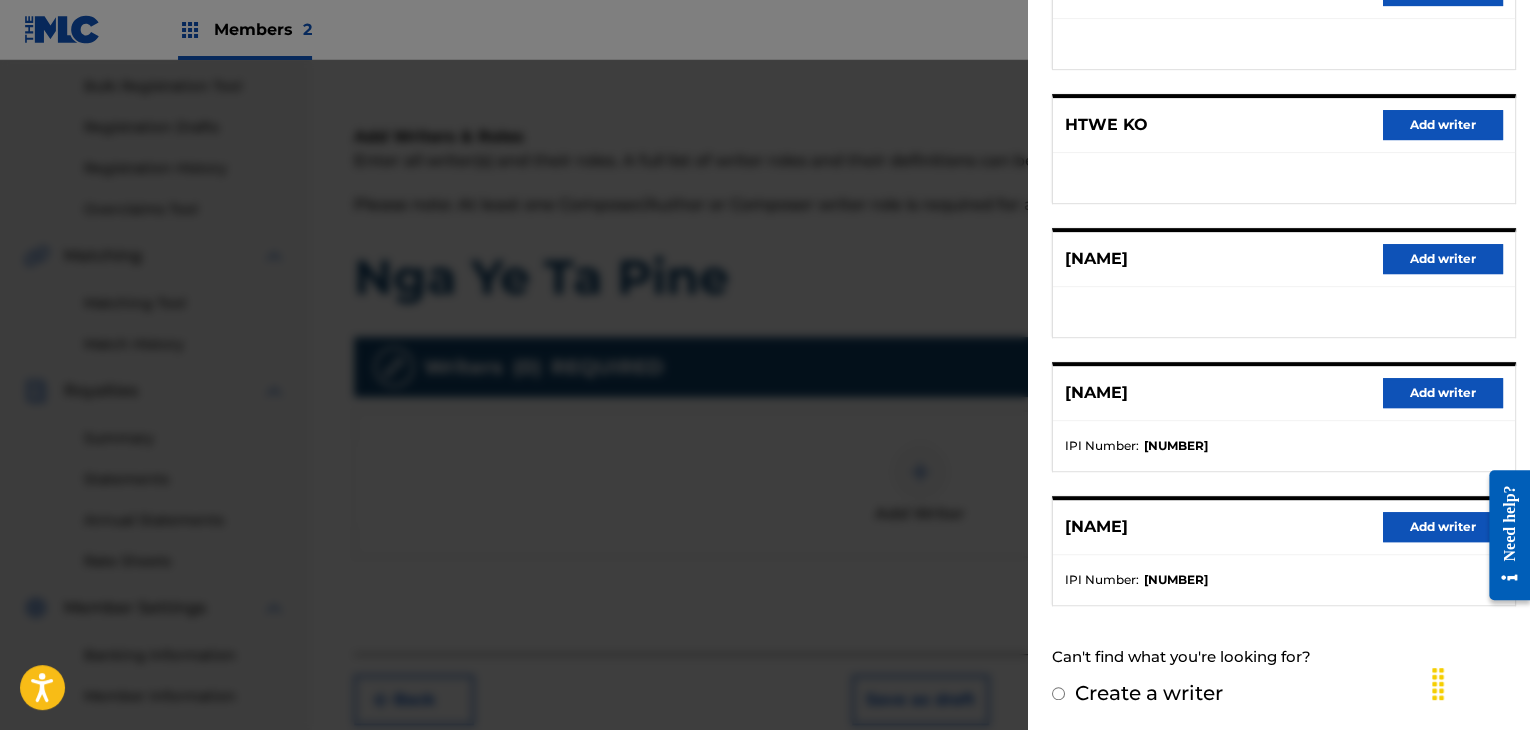 click on "Add writer" at bounding box center (1443, 393) 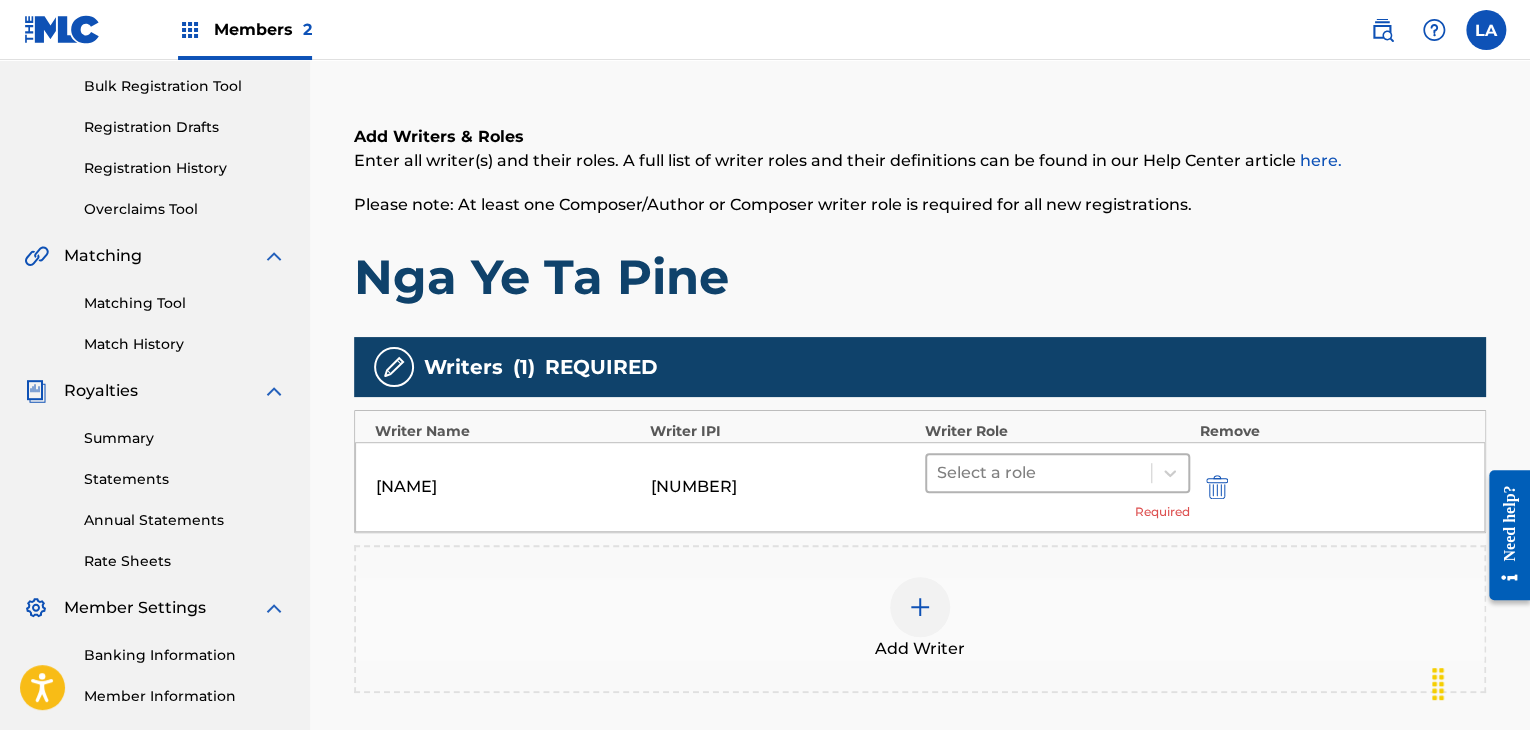 click at bounding box center [1039, 473] 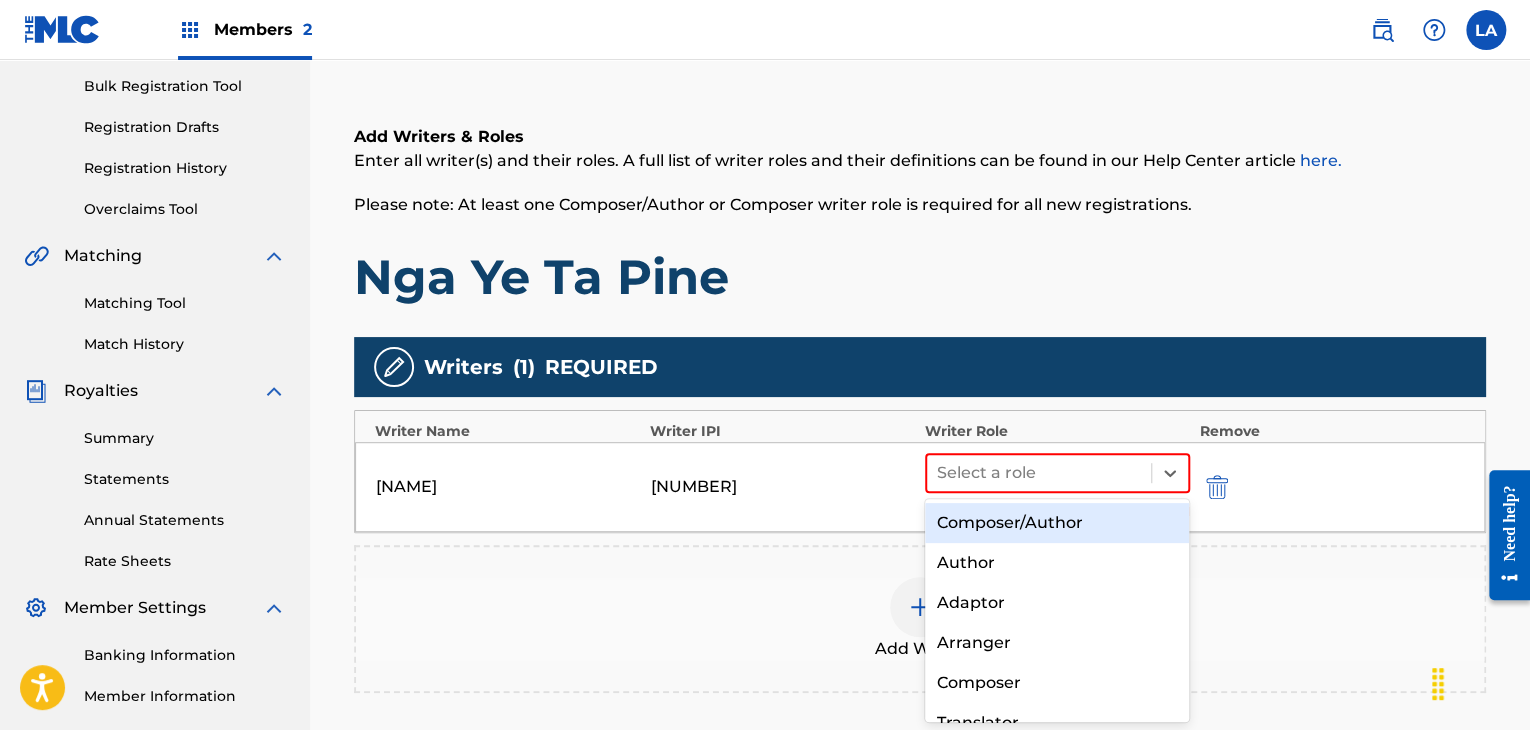 click on "Composer/Author" at bounding box center [1057, 523] 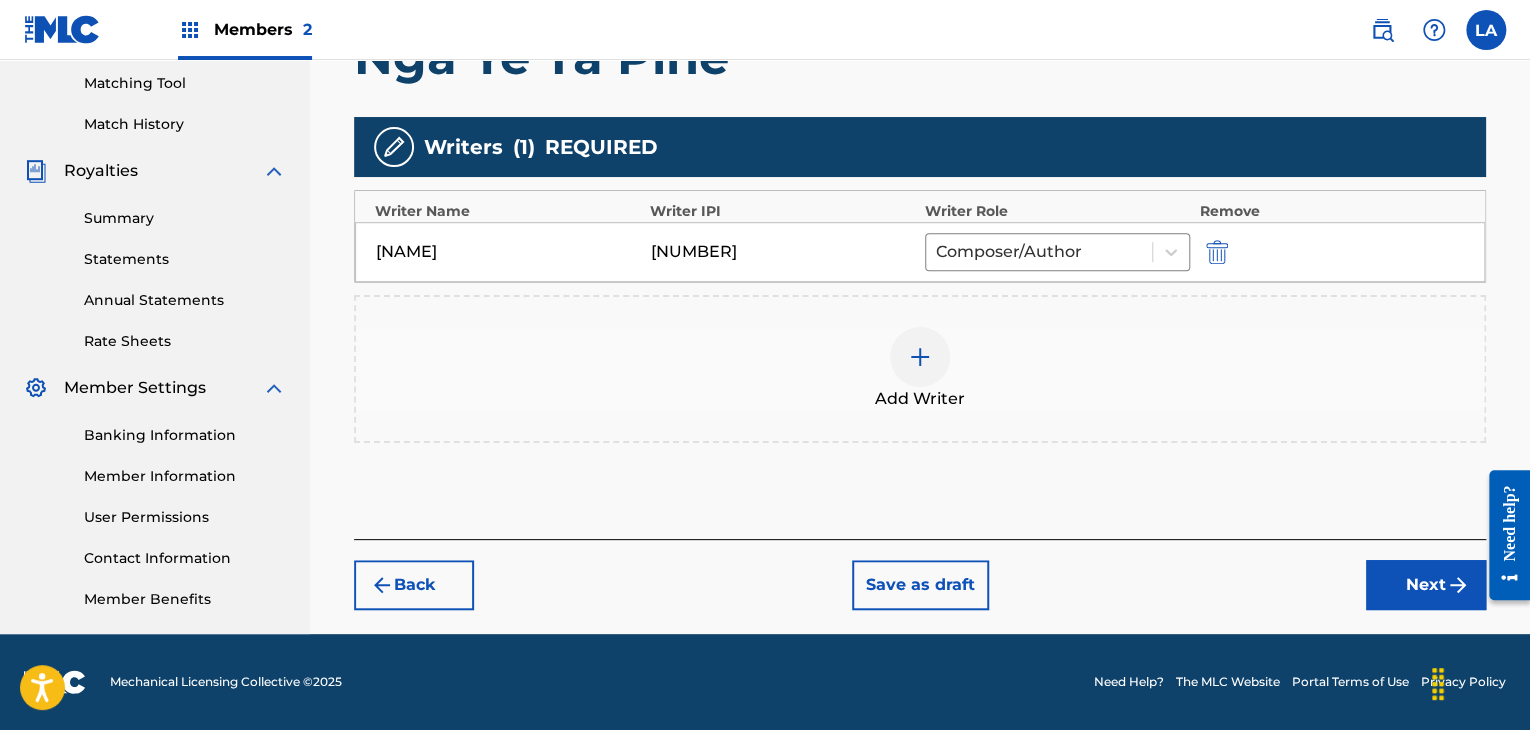 click on "Next" at bounding box center (1426, 585) 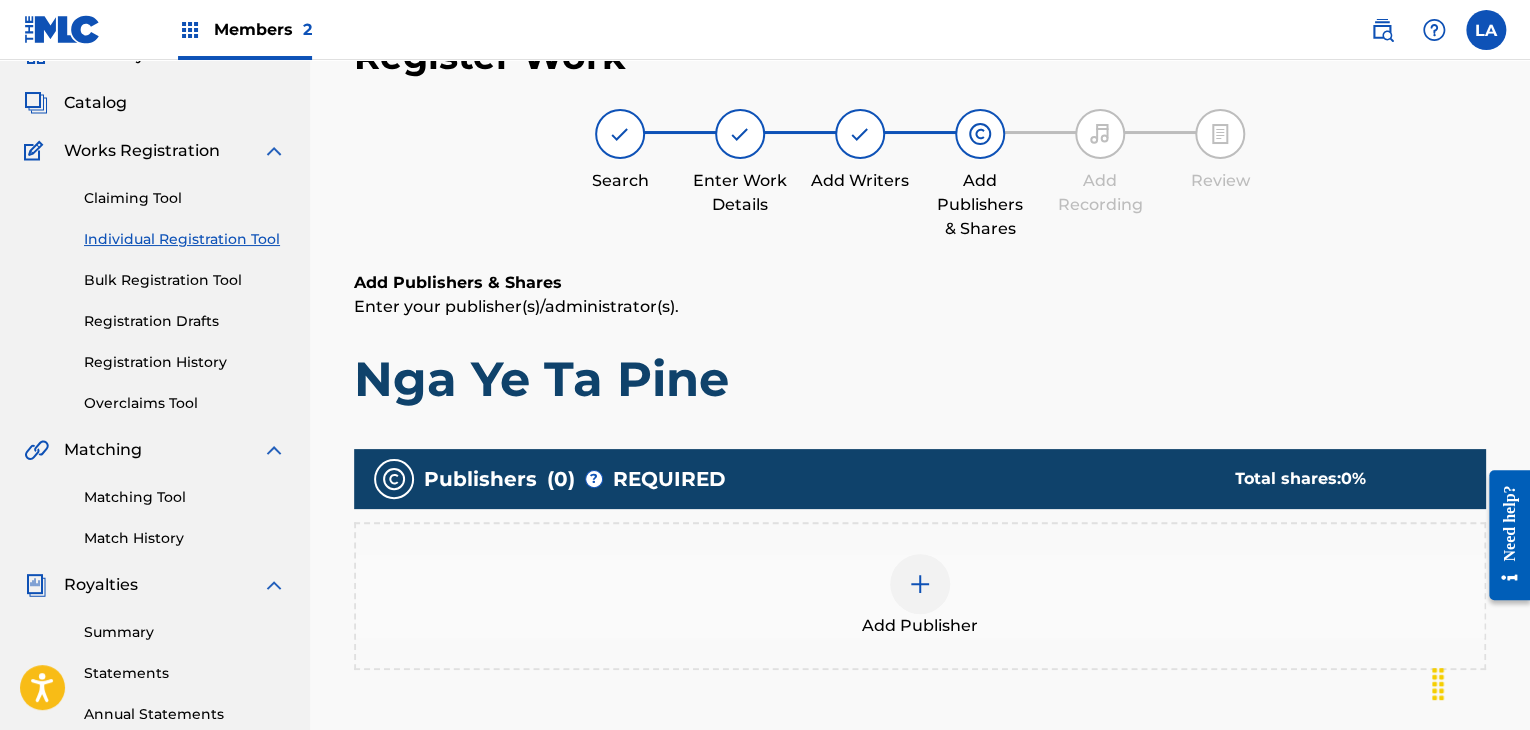 scroll, scrollTop: 90, scrollLeft: 0, axis: vertical 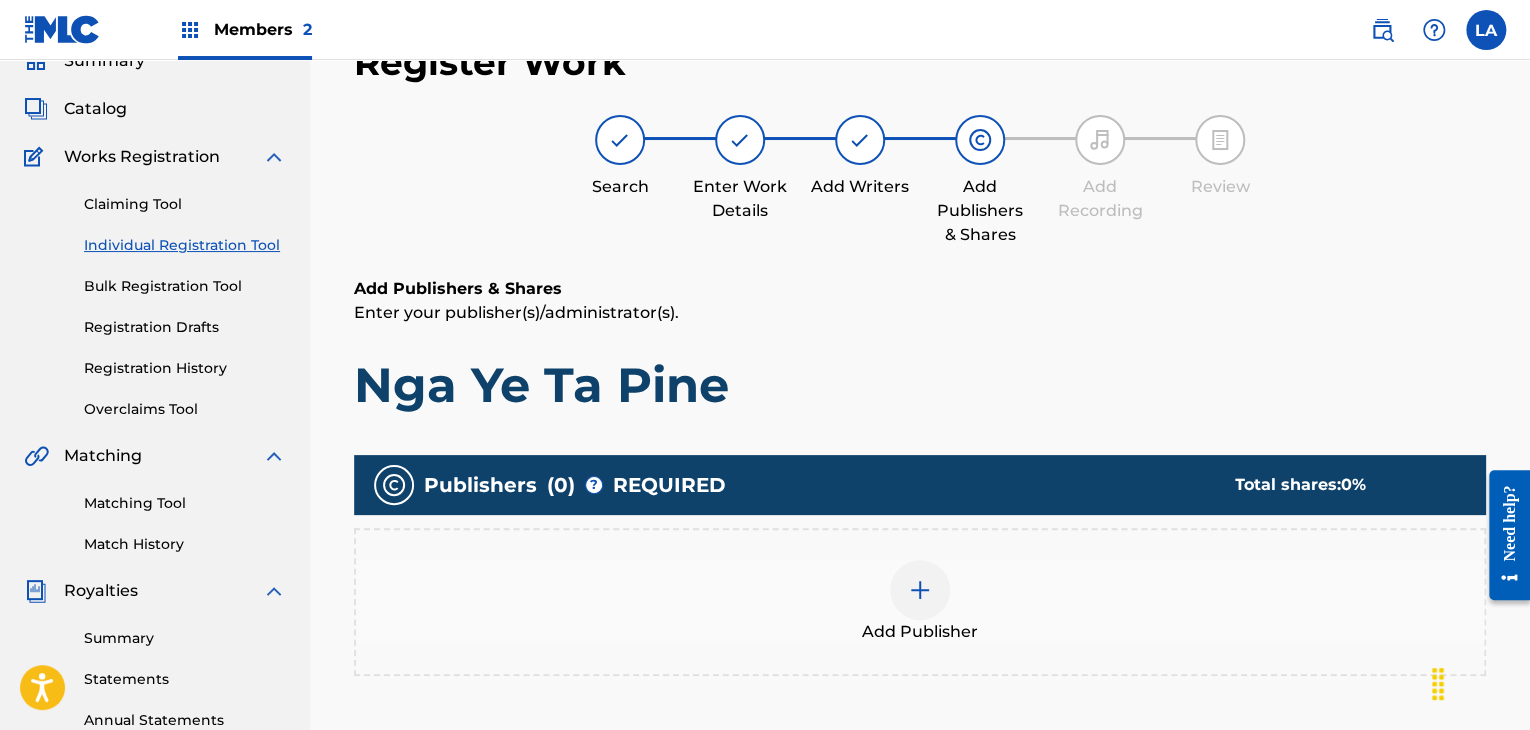 click on "Add Publisher" at bounding box center [920, 602] 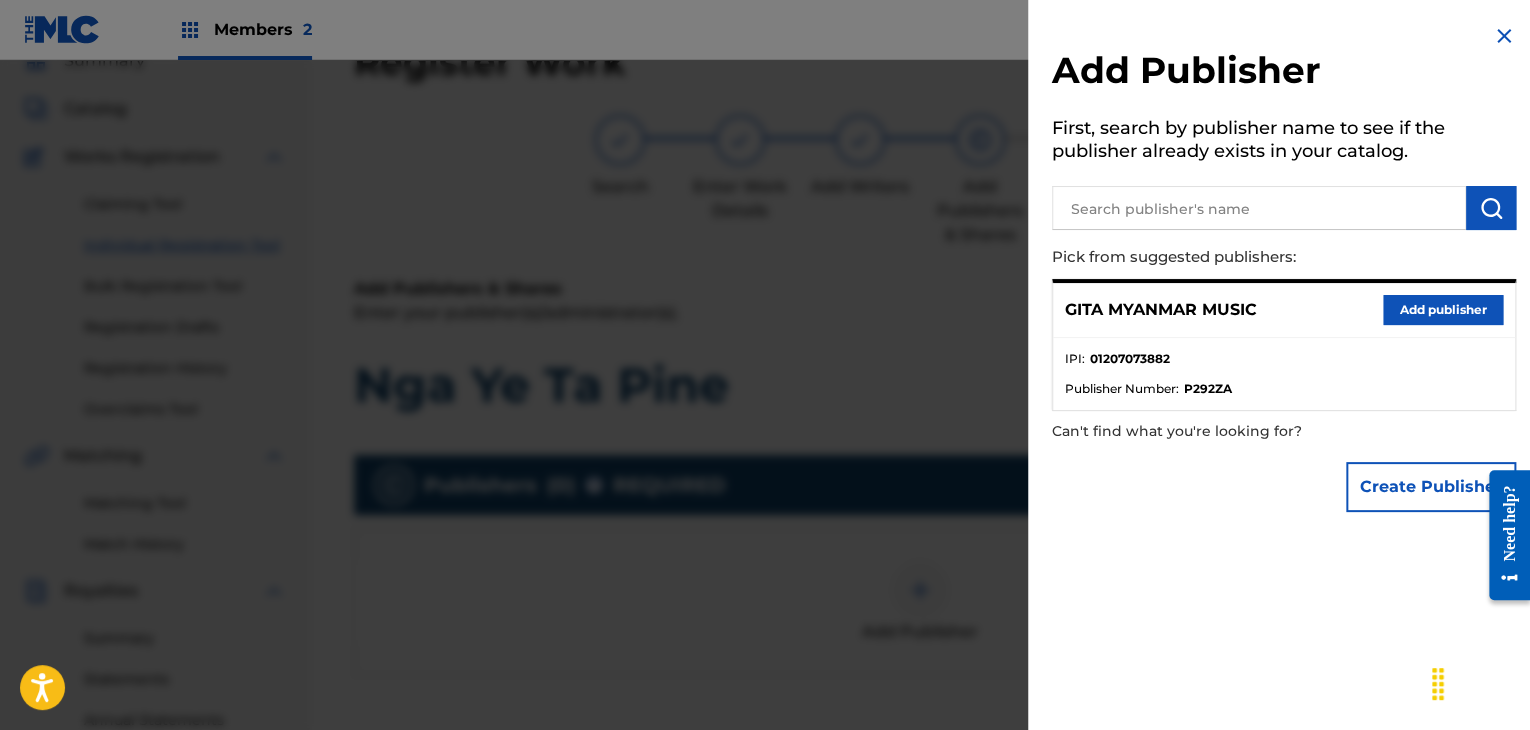 click on "Add publisher" at bounding box center (1443, 310) 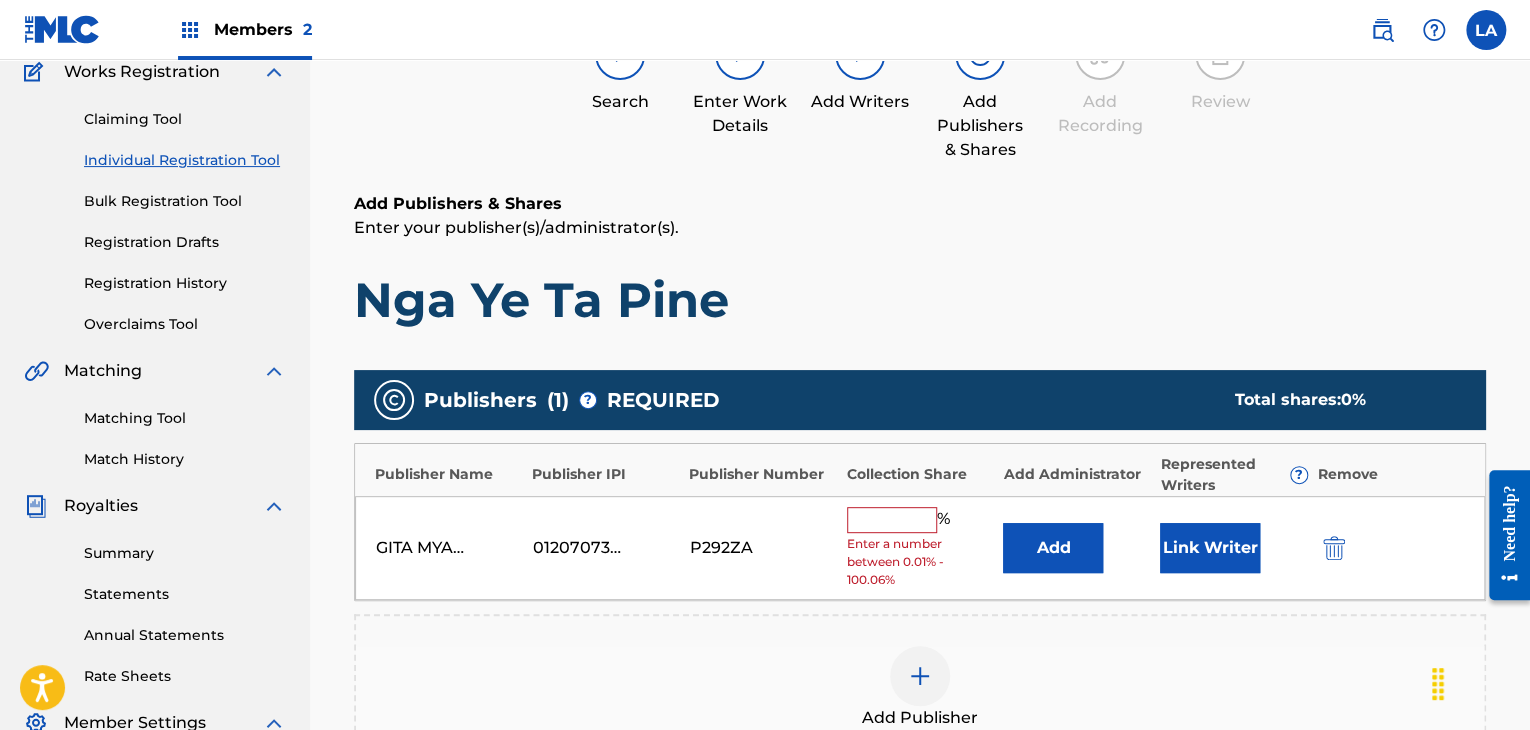 scroll, scrollTop: 290, scrollLeft: 0, axis: vertical 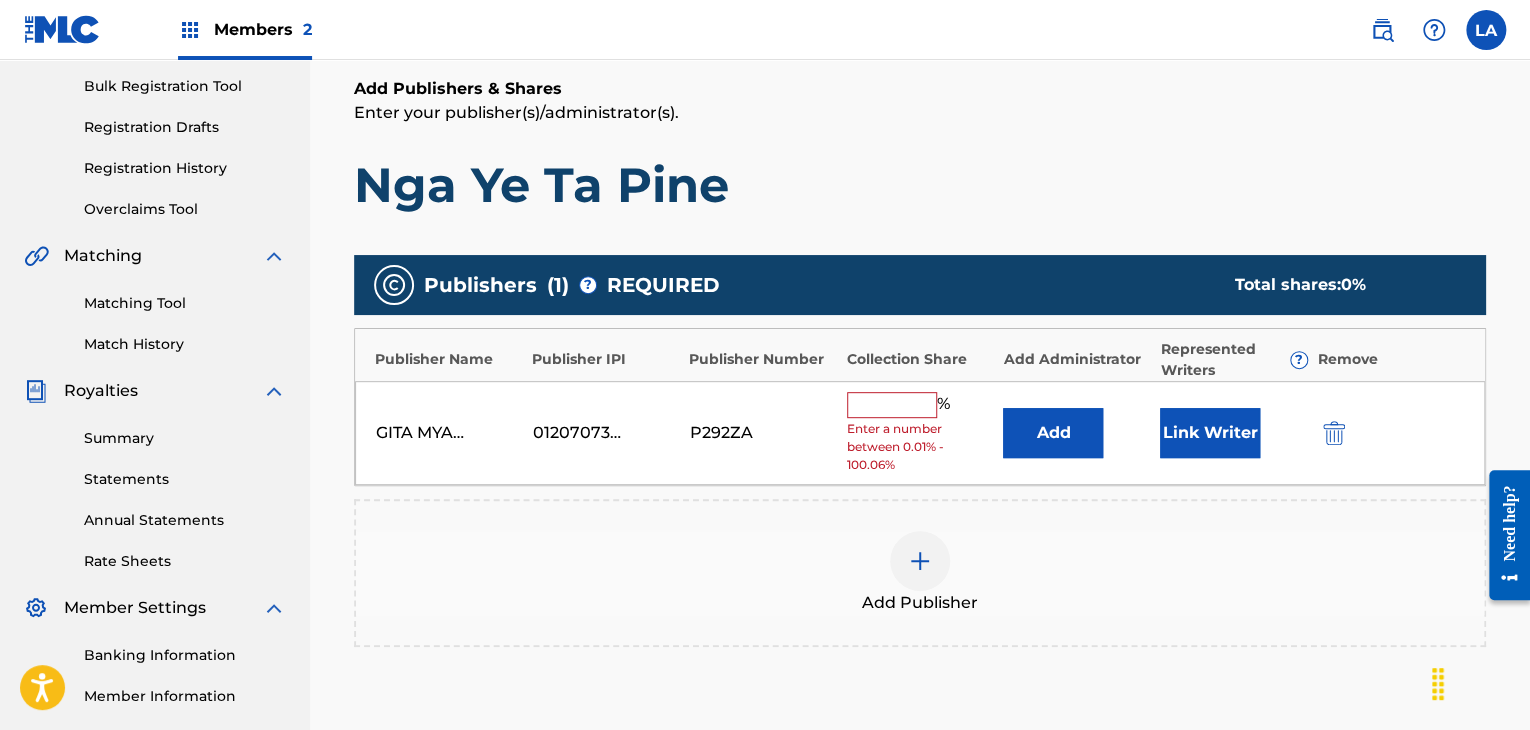 click on "[NUMBER] [NUMBER] [NUMBER]" at bounding box center [920, 433] 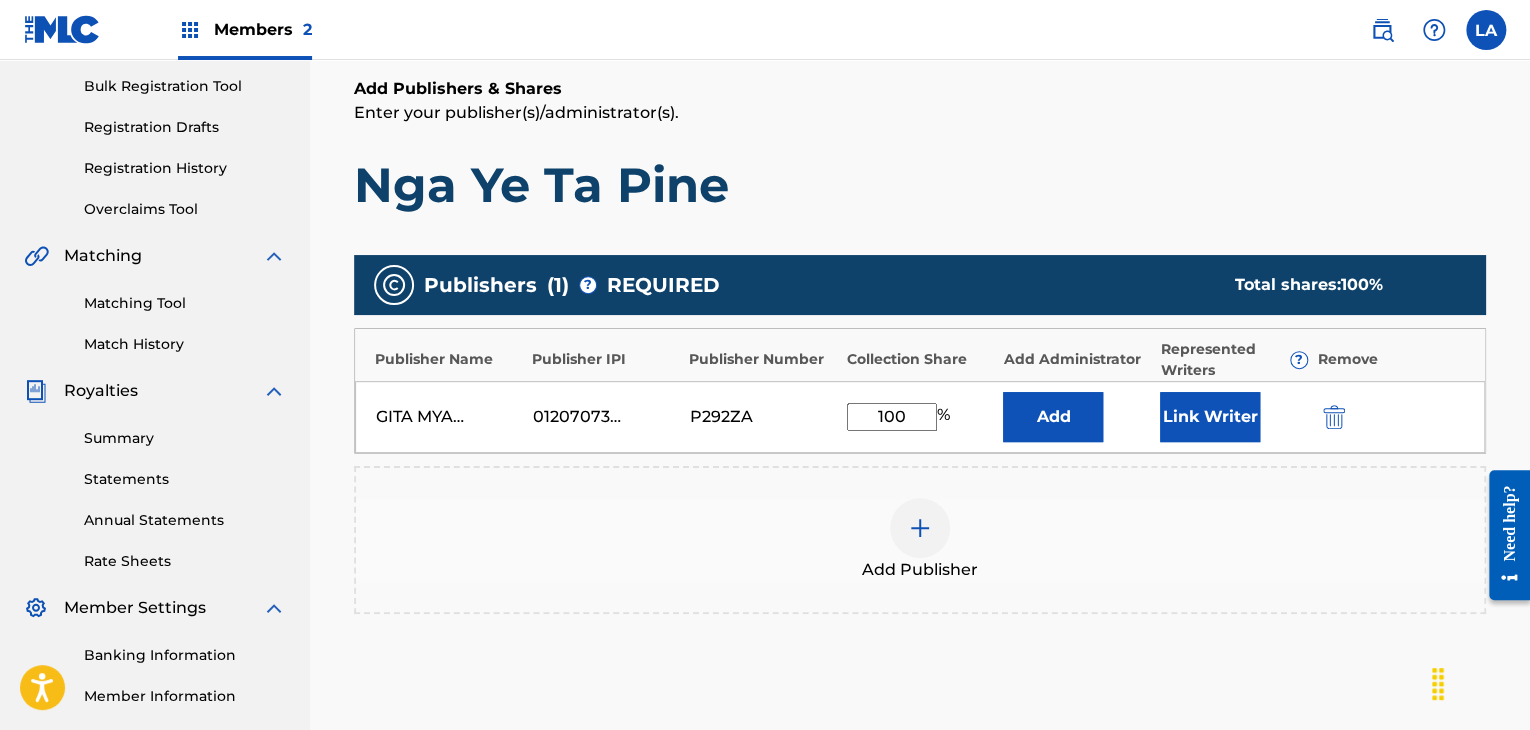 type on "100" 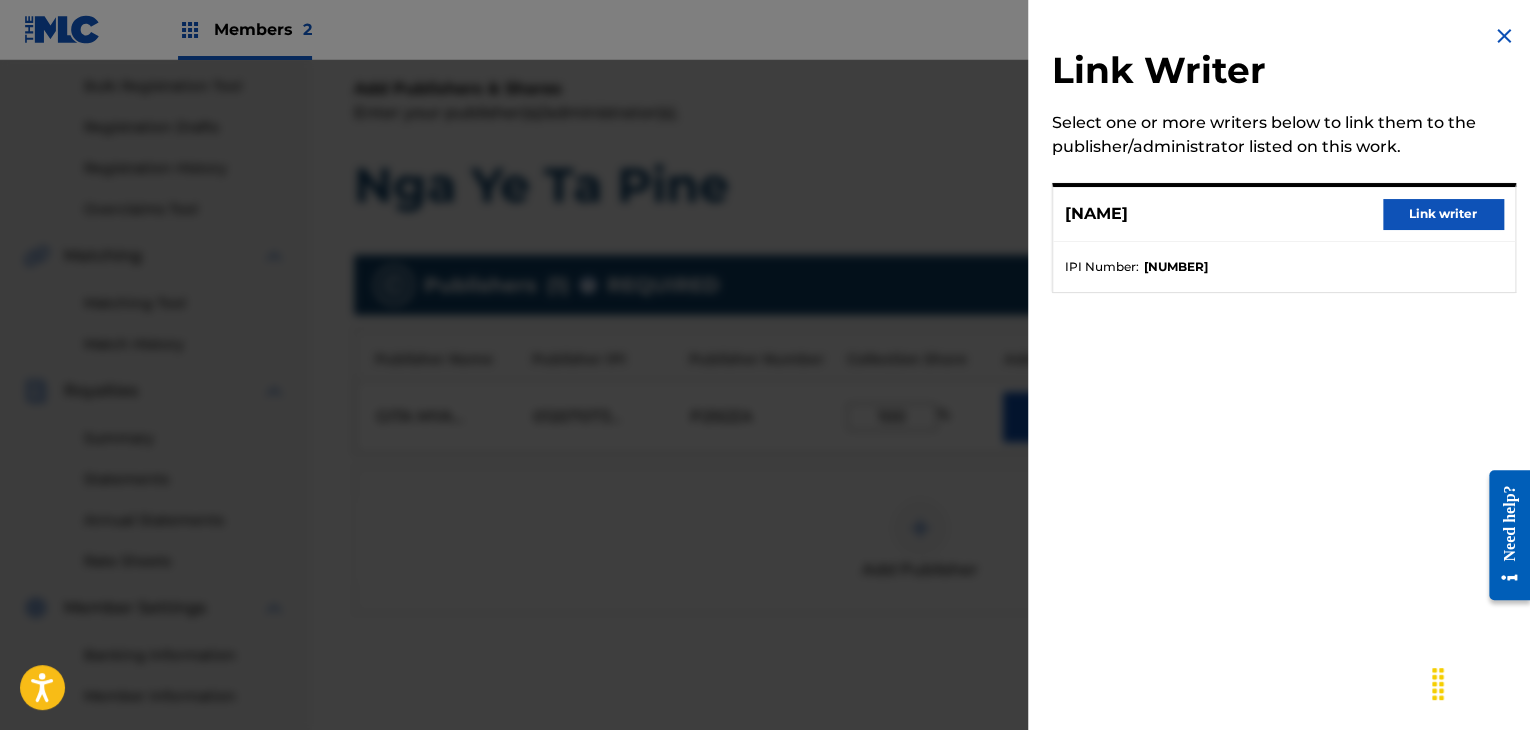 click on "Link writer" at bounding box center [1443, 214] 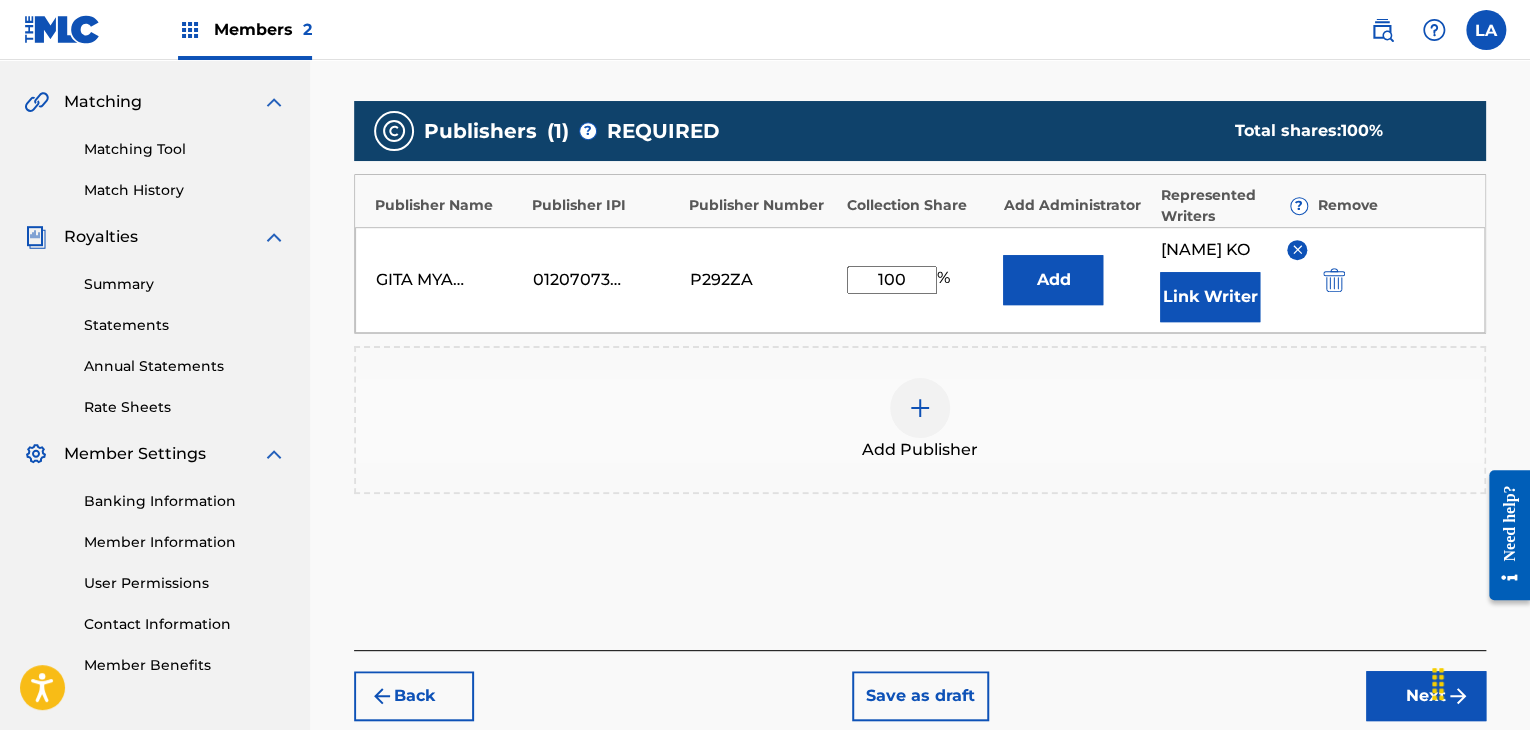 scroll, scrollTop: 549, scrollLeft: 0, axis: vertical 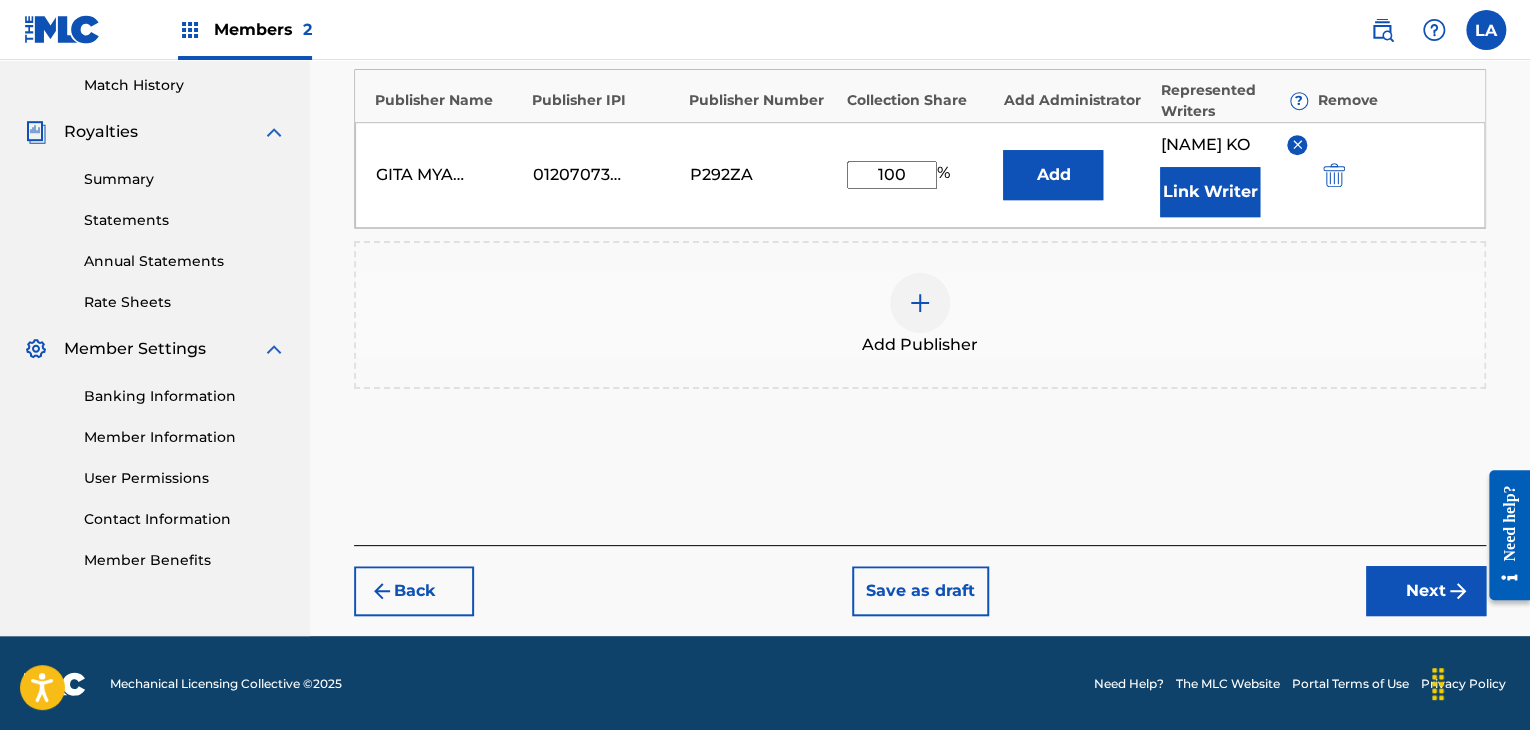 click on "Next" at bounding box center [1426, 591] 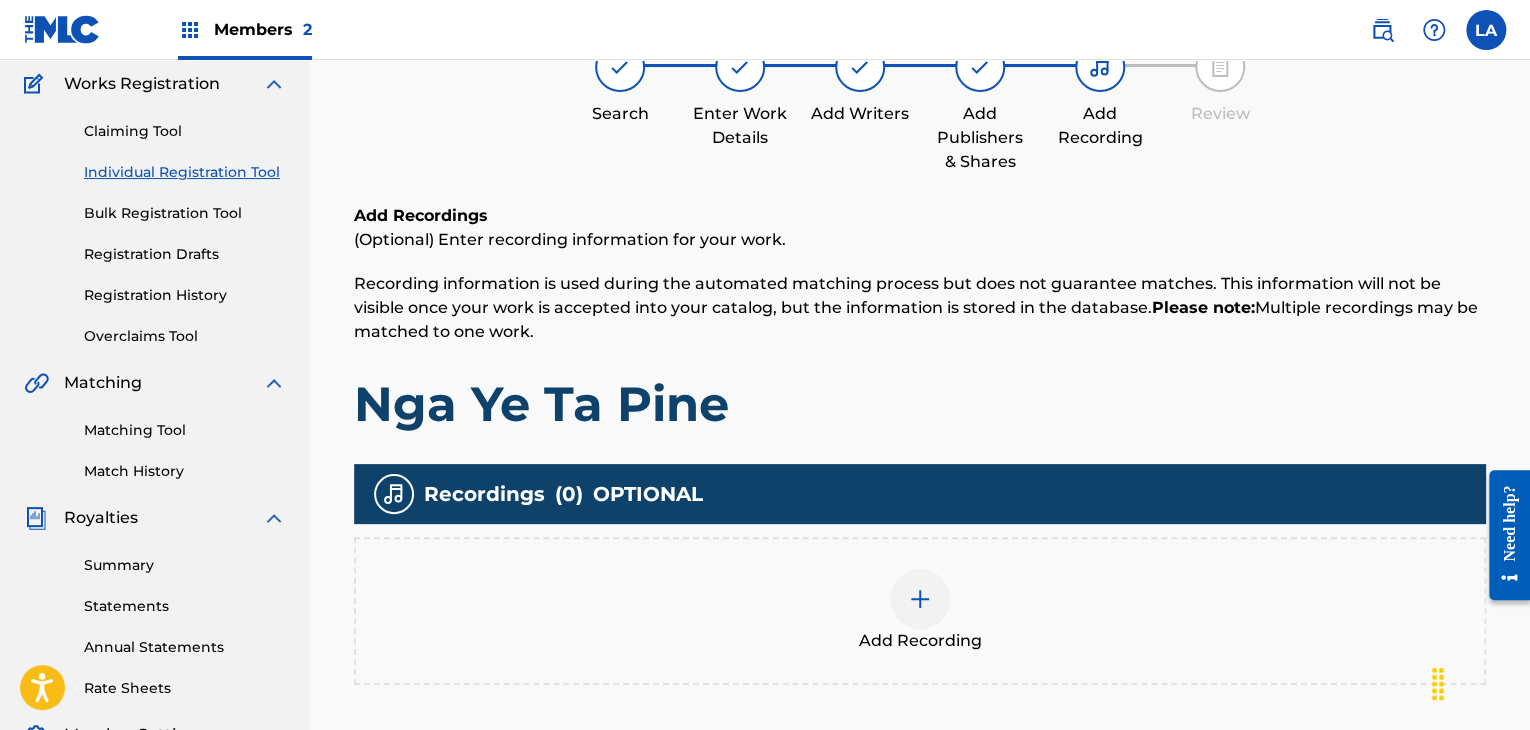 scroll, scrollTop: 290, scrollLeft: 0, axis: vertical 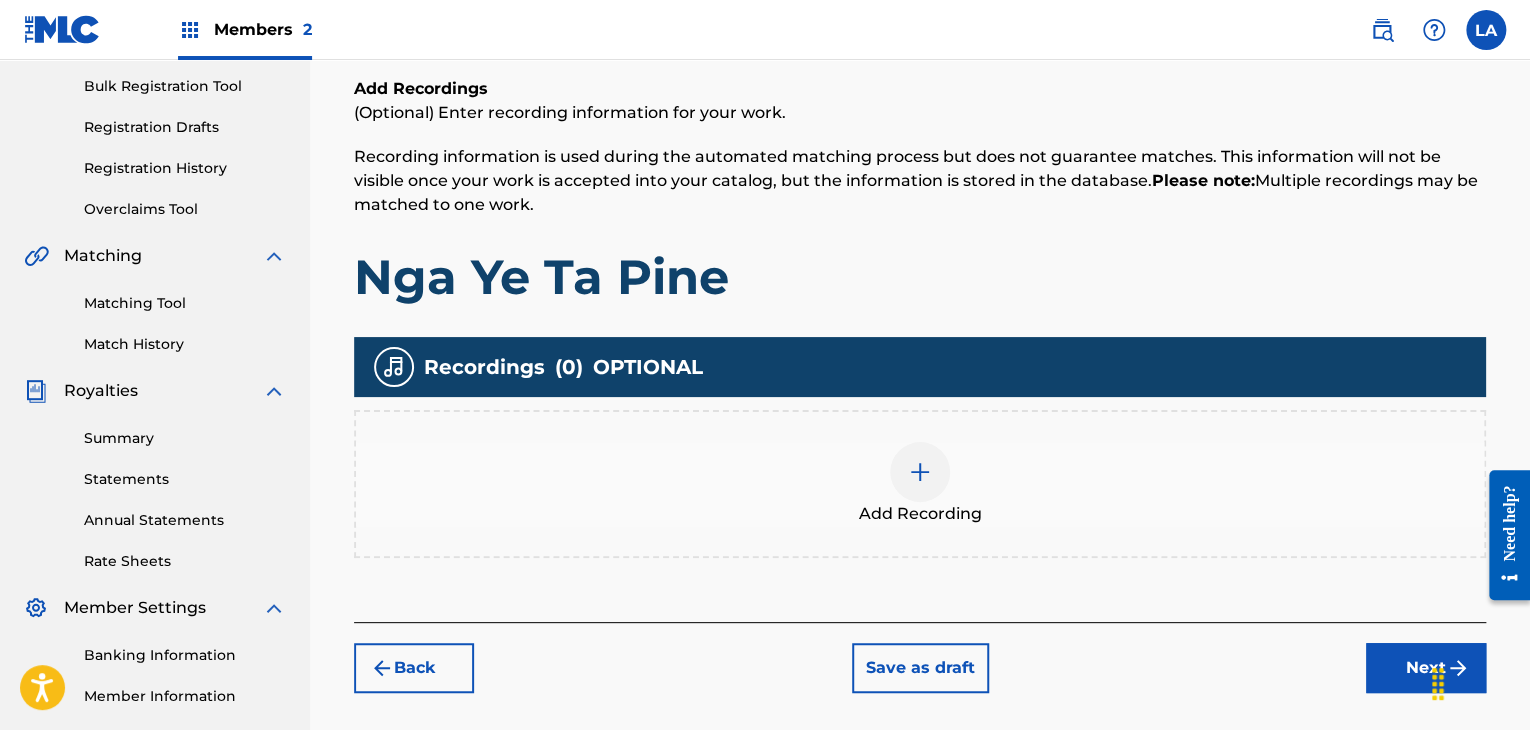 click at bounding box center (920, 472) 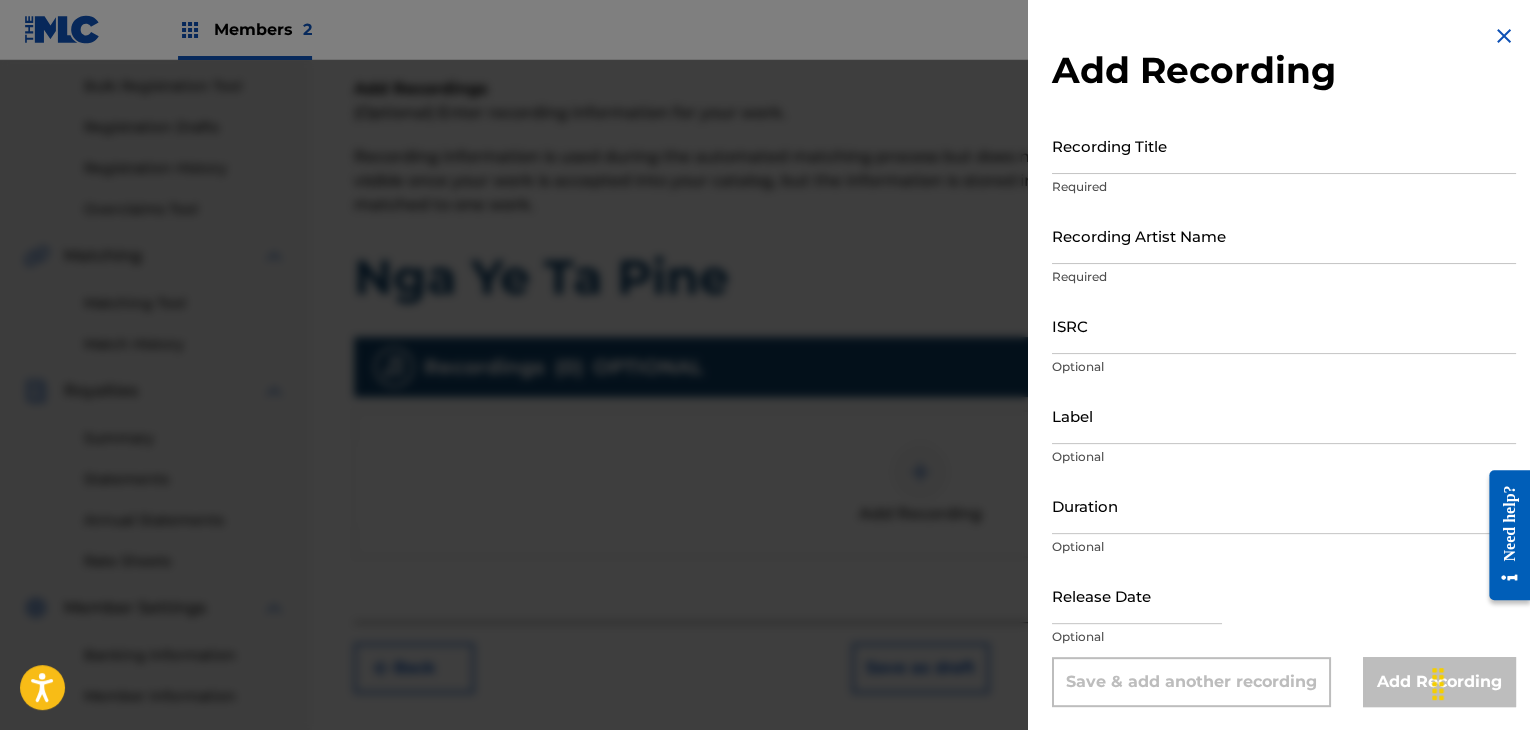 click on "Recording Title" at bounding box center (1284, 145) 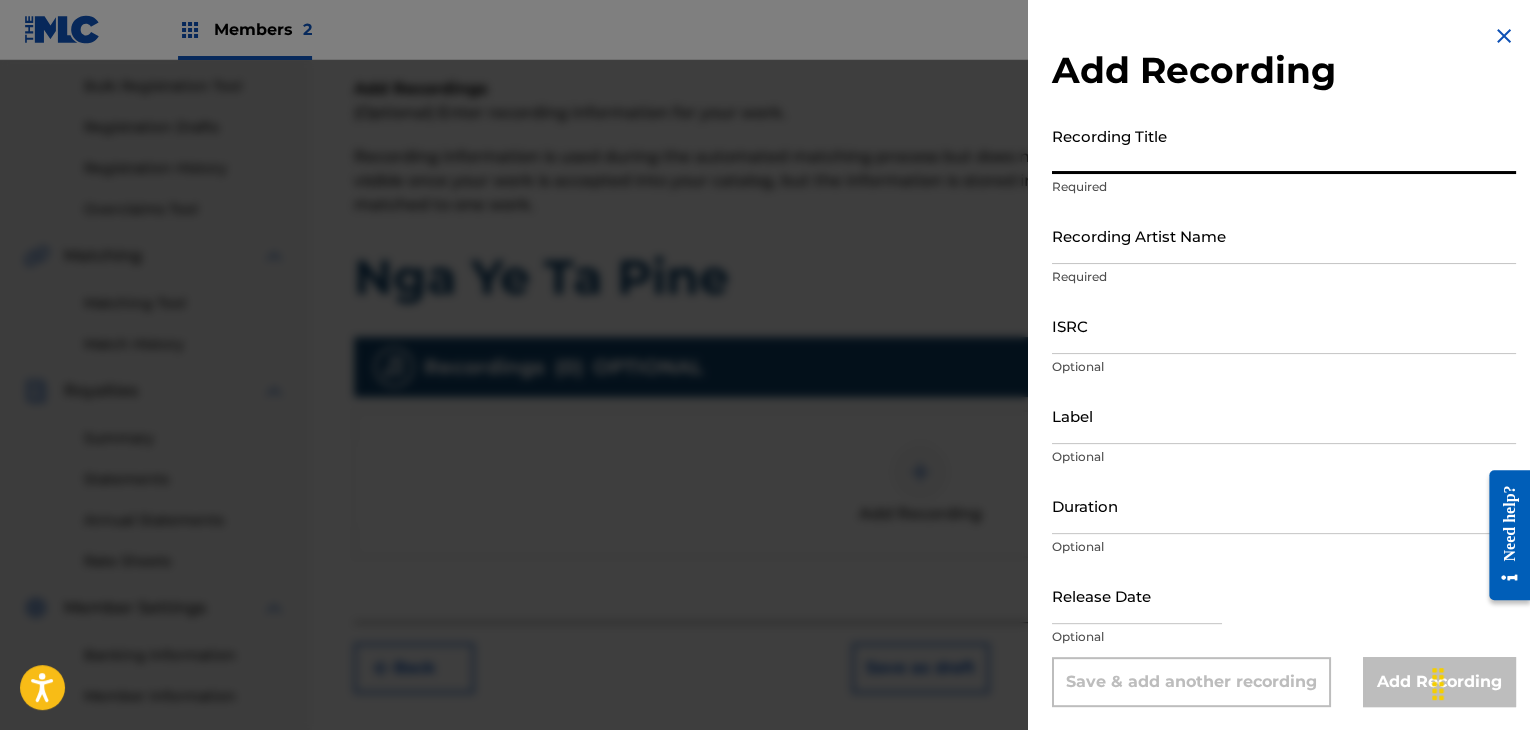 click on "Recording Artist Name" at bounding box center [1284, 235] 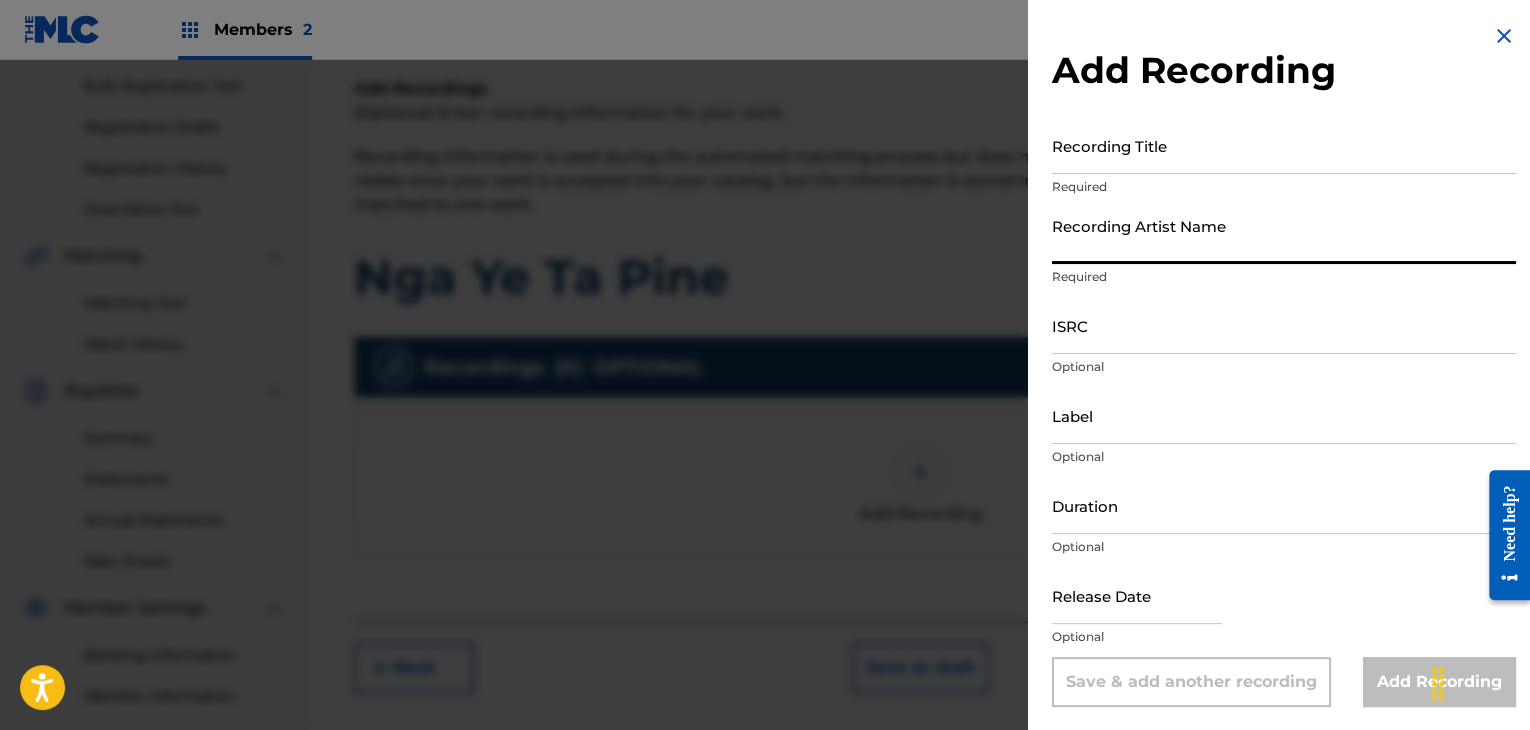 click on "Recording Title" at bounding box center (1284, 145) 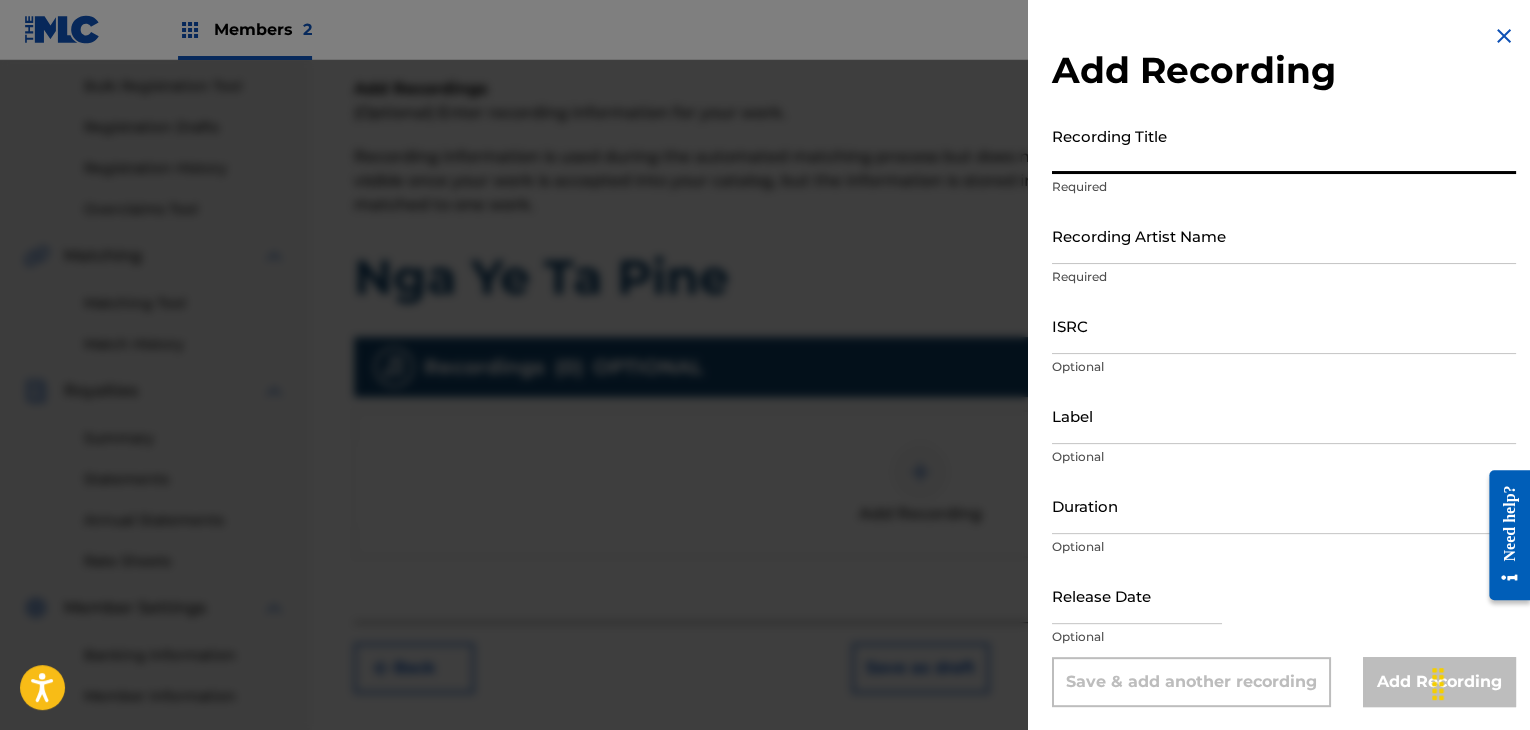 paste on "Nga Ye Ta Pine" 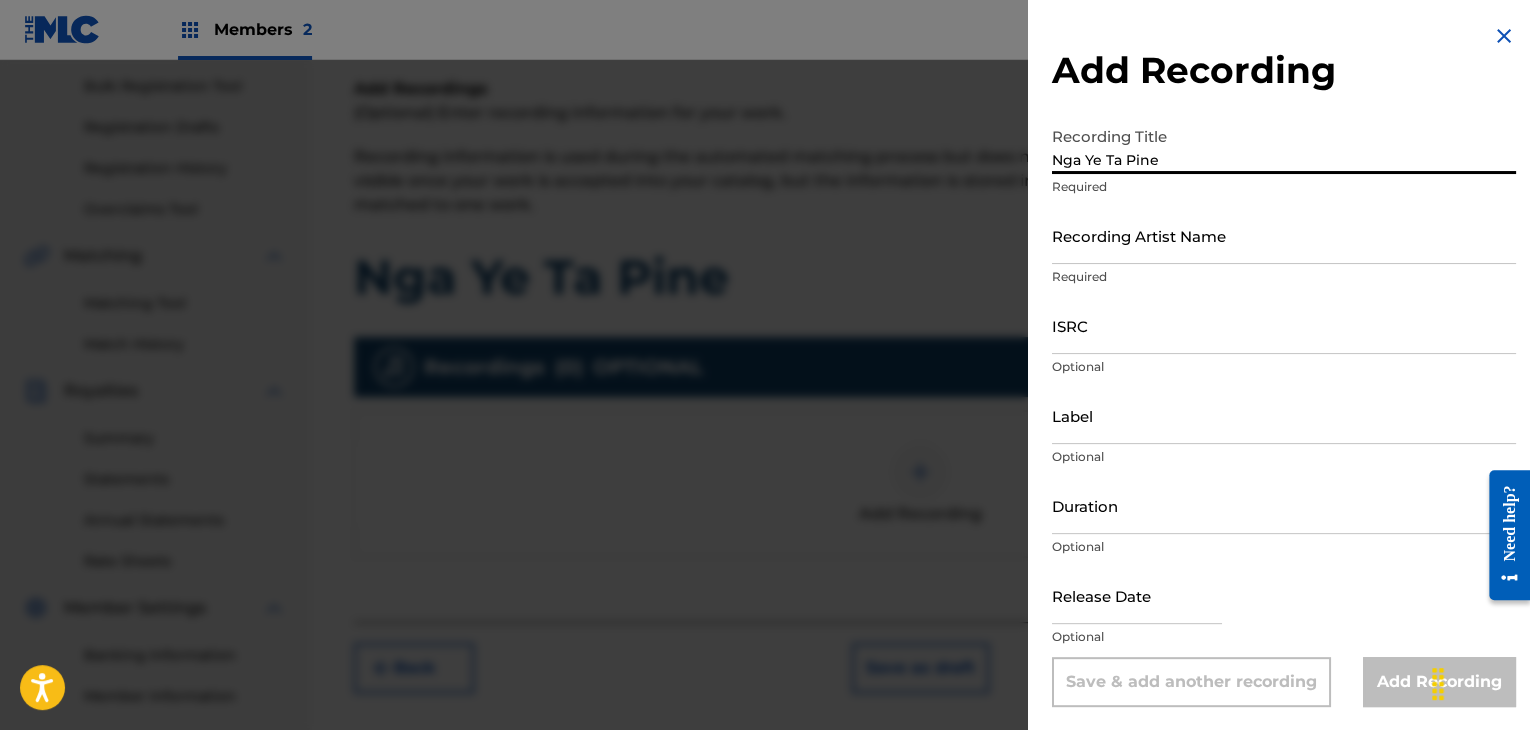 type on "Nga Ye Ta Pine" 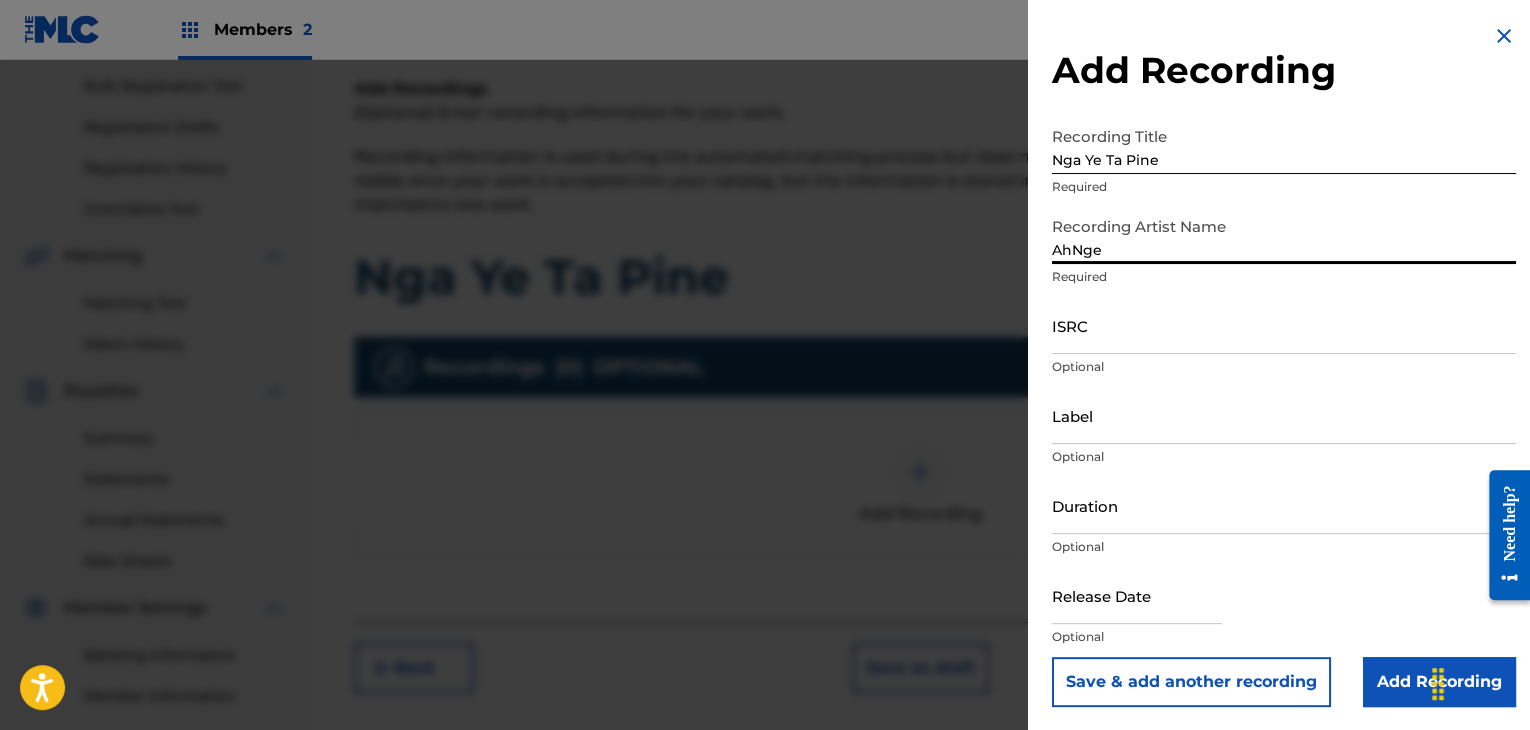type on "AhNge" 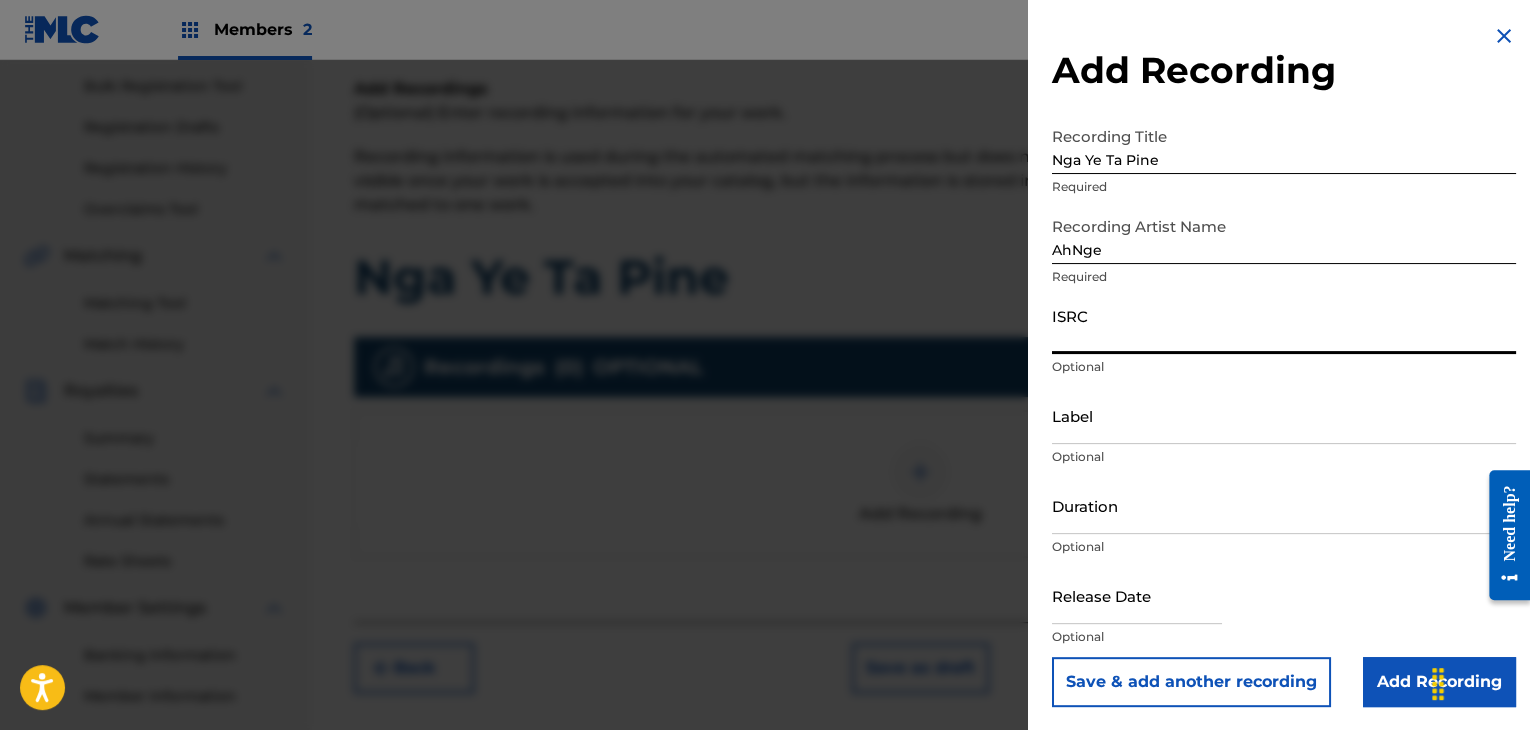 paste on "MMA031904929" 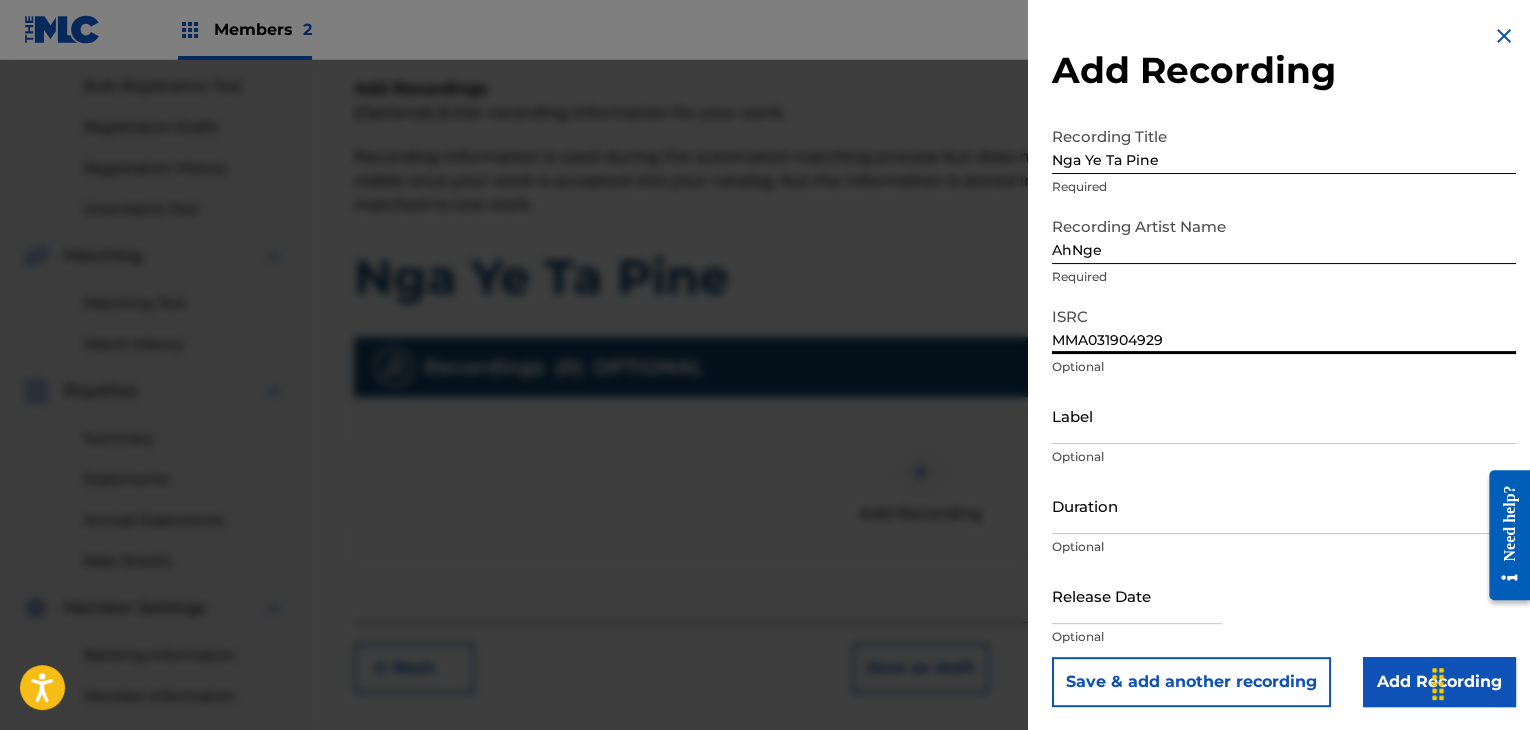 type on "MMA031904929" 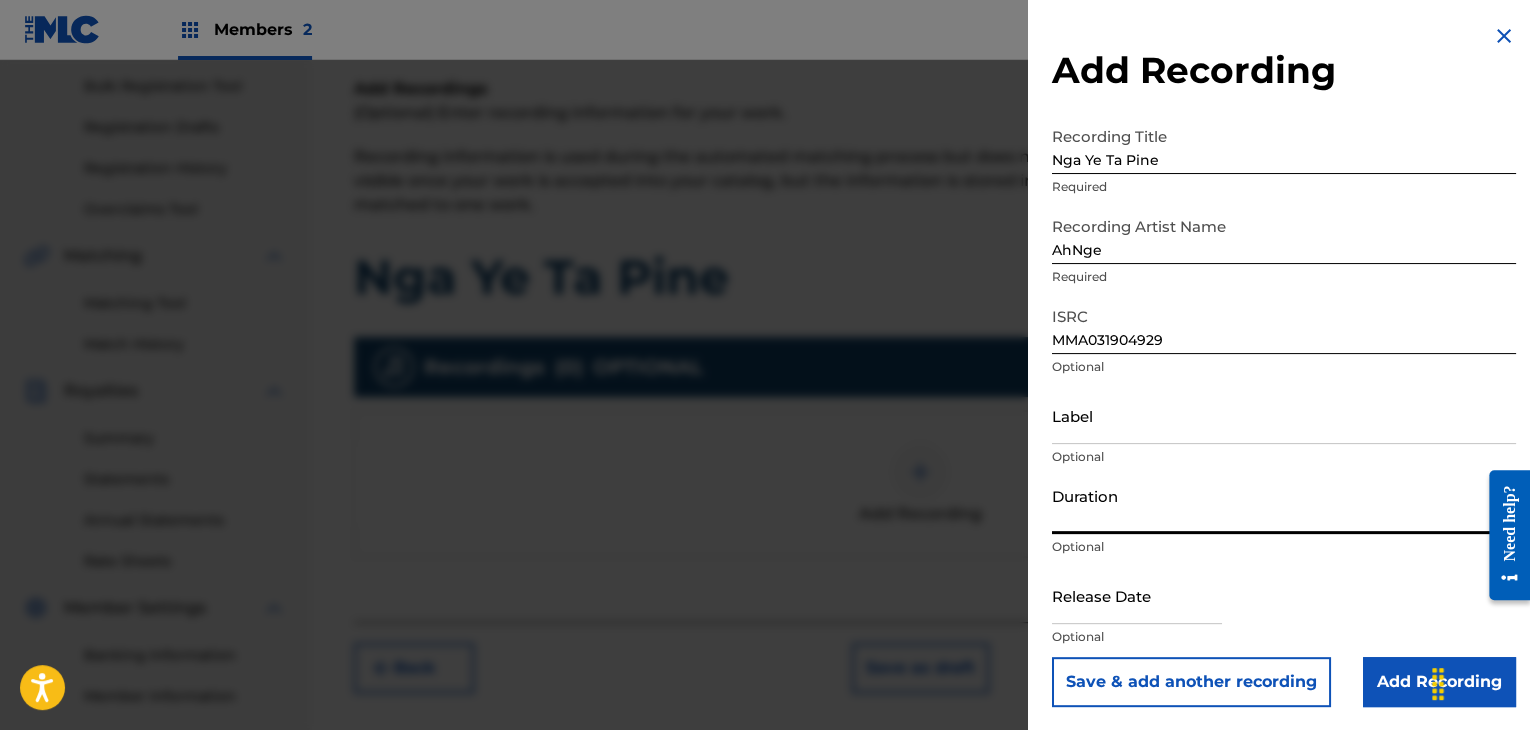 paste on "03:48" 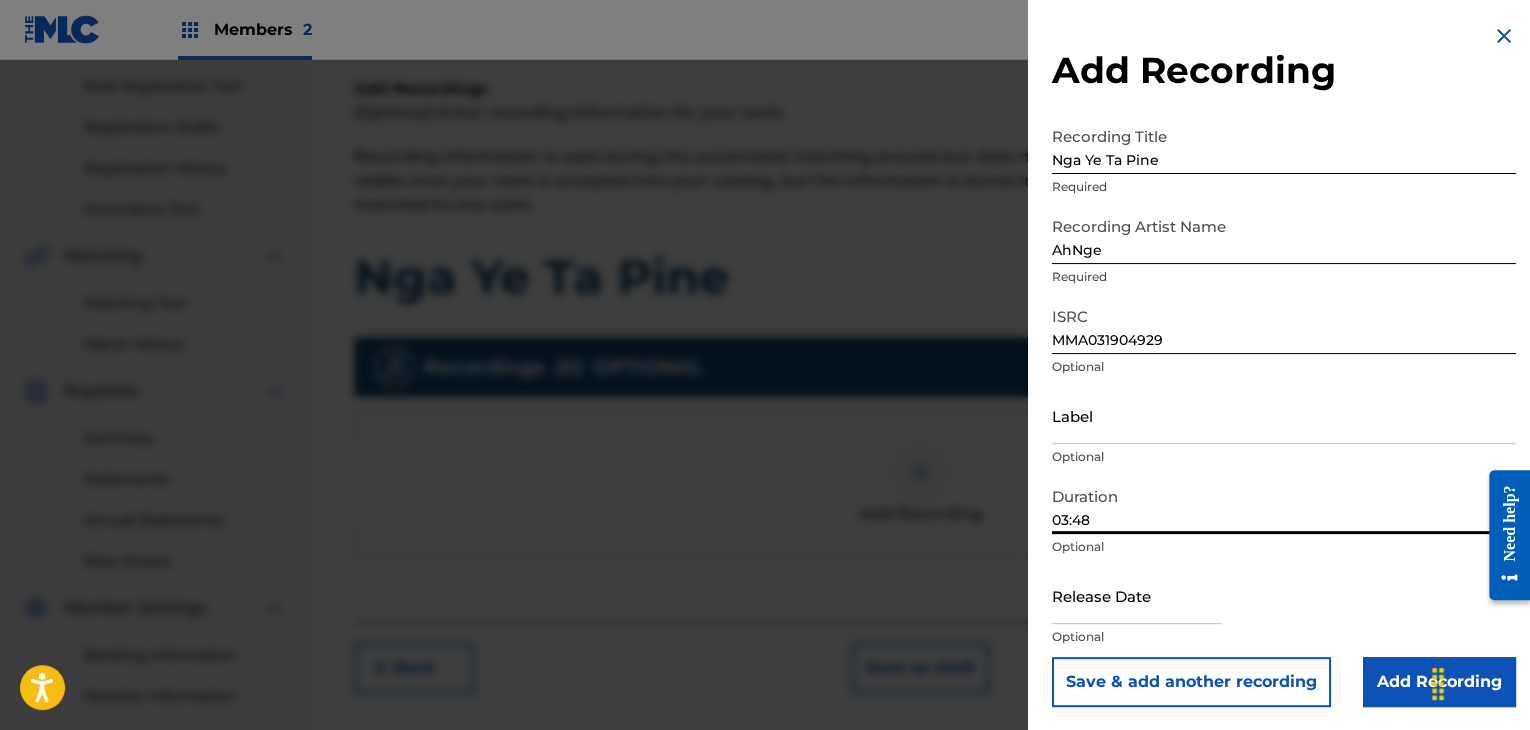 type on "03:48" 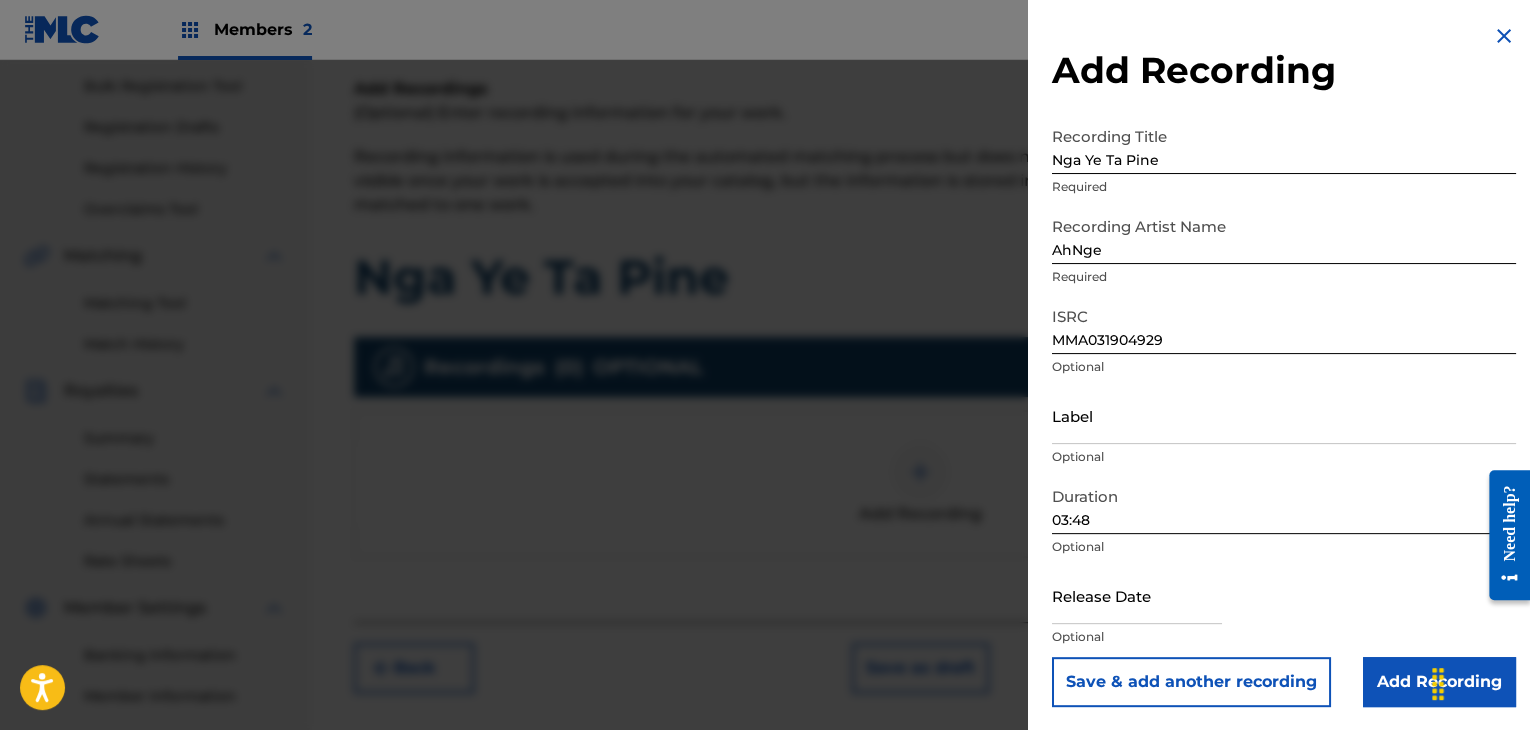 click at bounding box center [1137, 595] 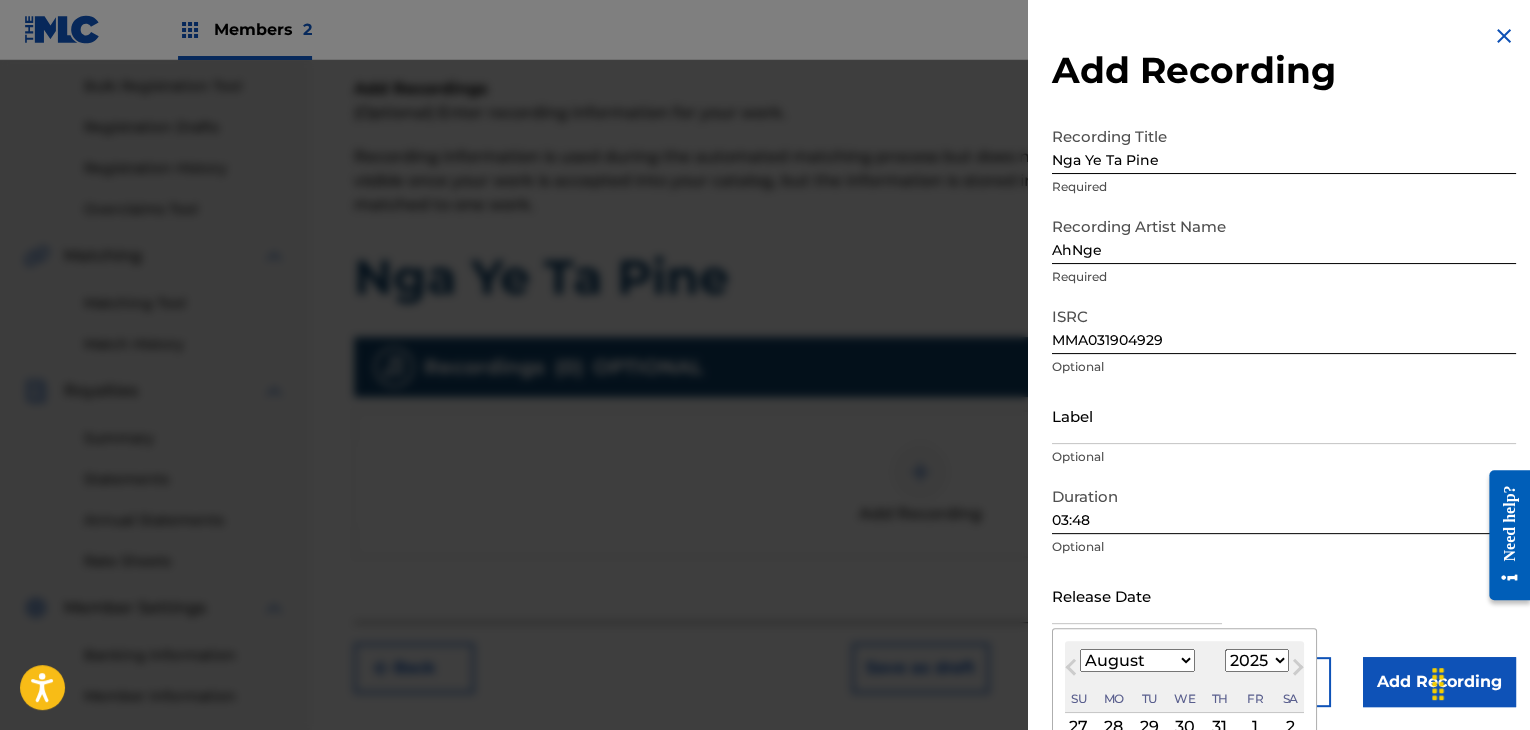click on "January February March April May June July August September October November December" at bounding box center (1137, 660) 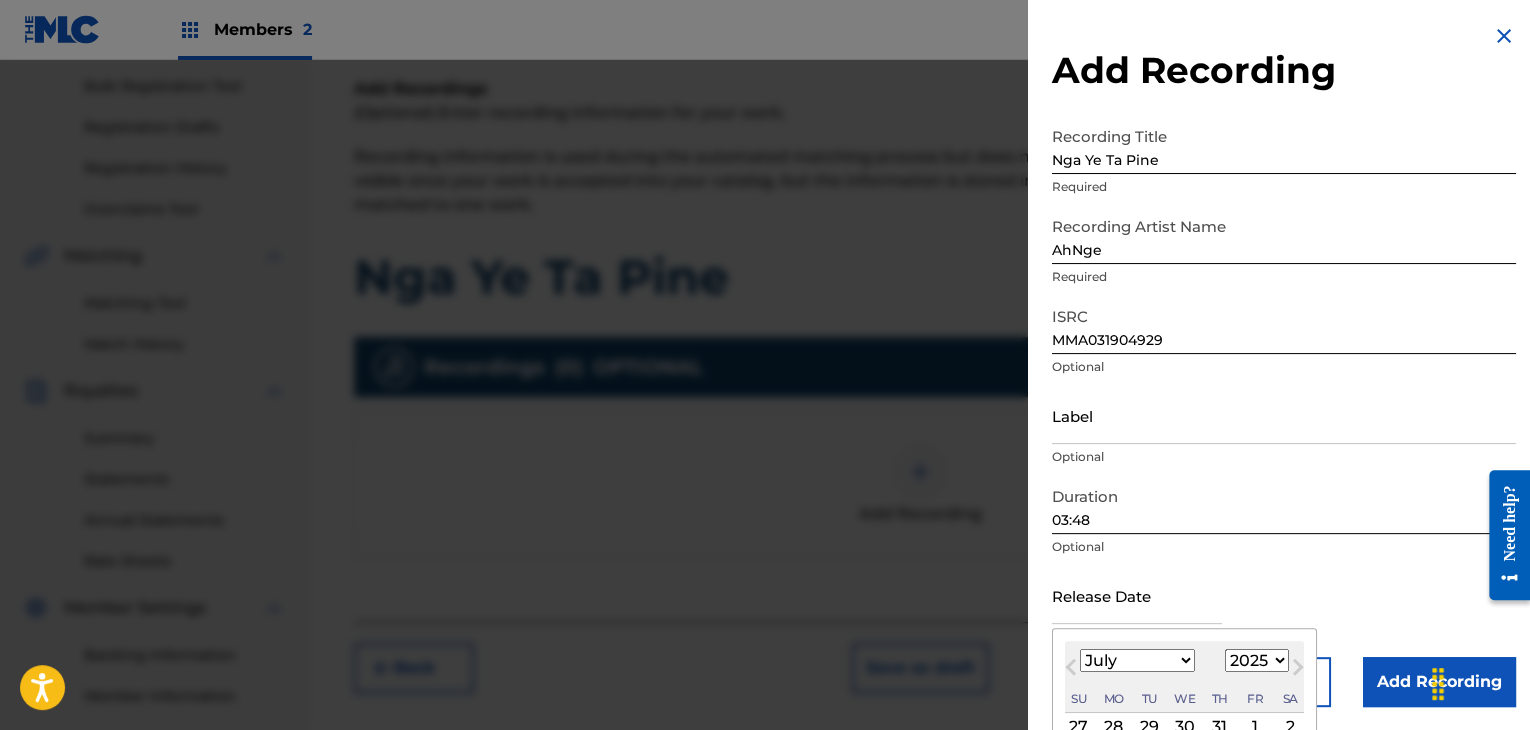 click on "January February March April May June July August September October November December" at bounding box center (1137, 660) 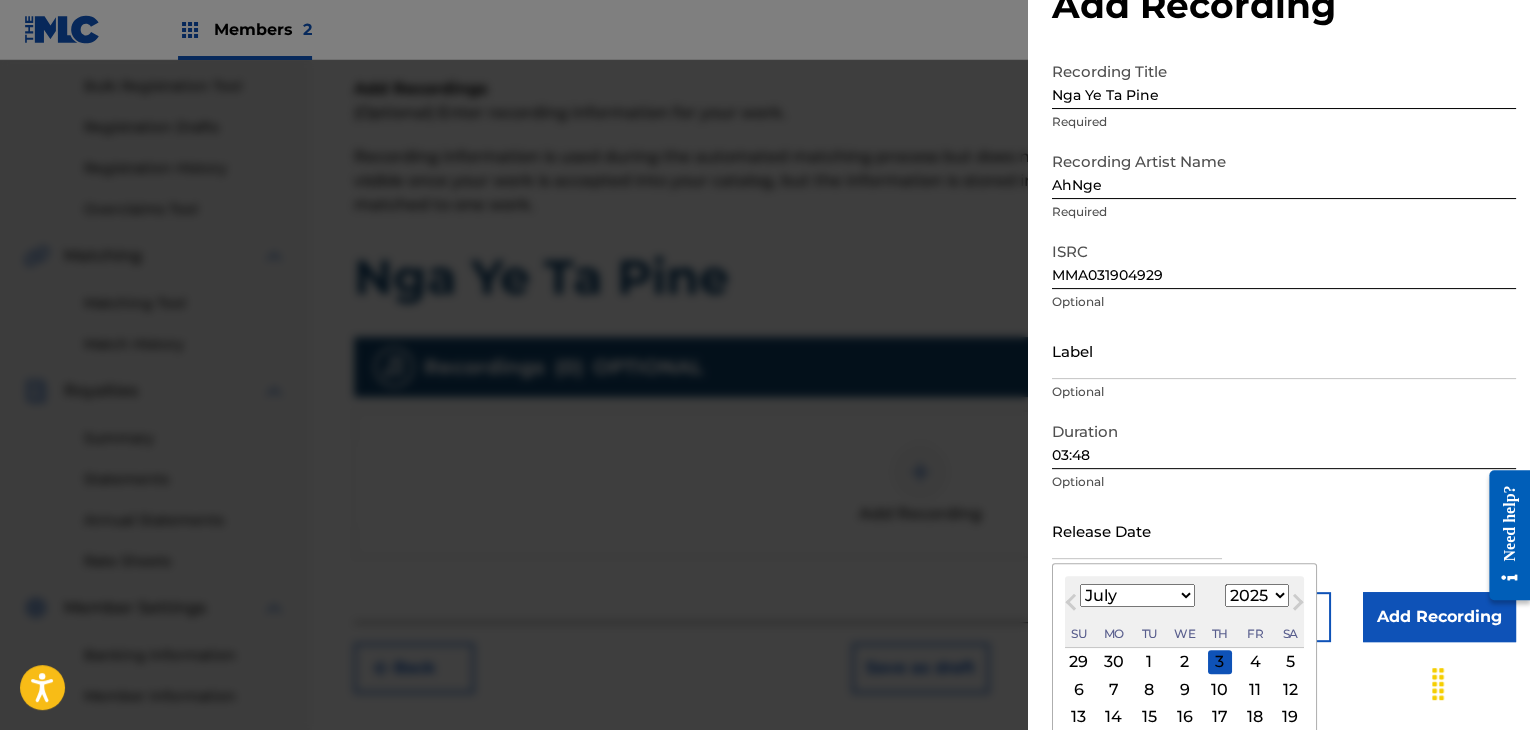 scroll, scrollTop: 100, scrollLeft: 0, axis: vertical 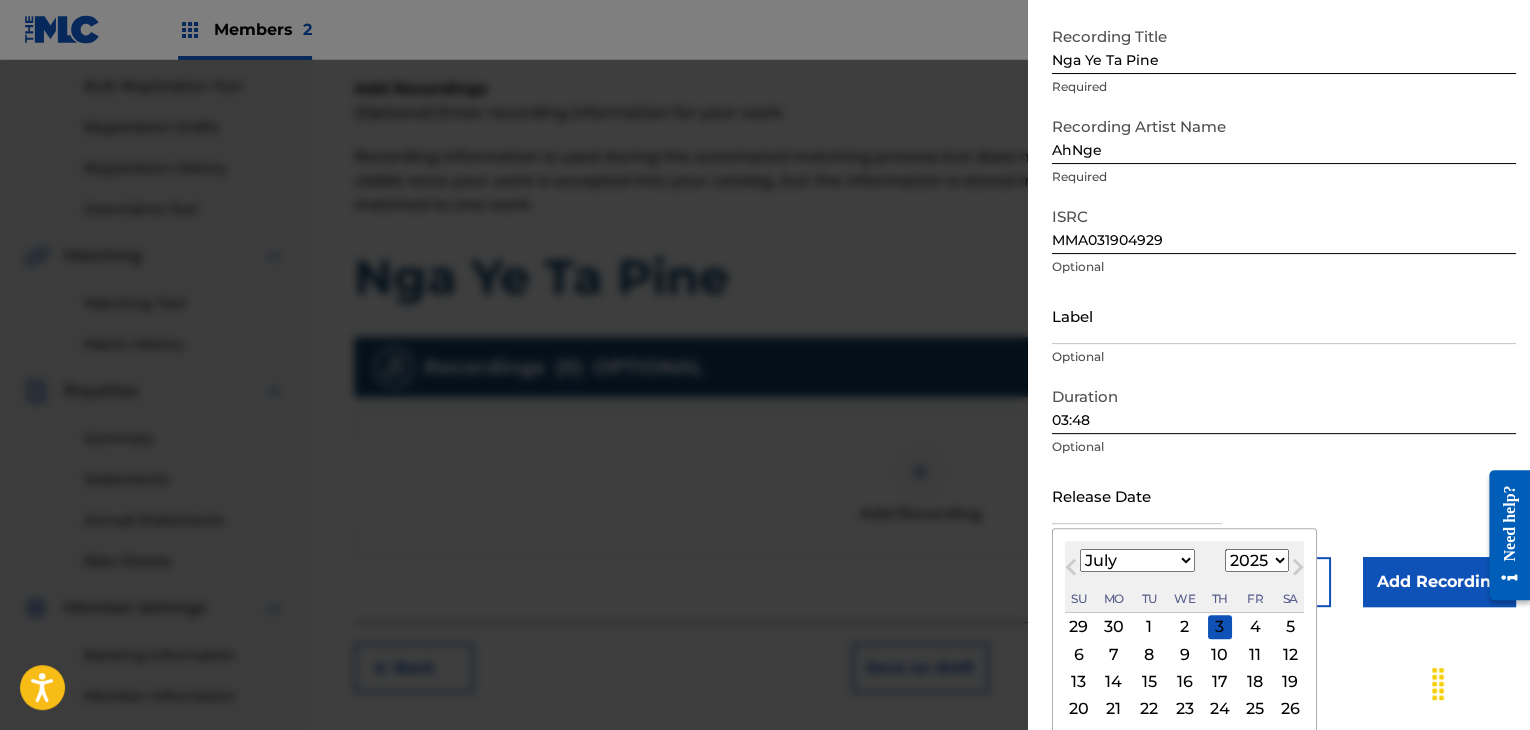 click on "1900 1901 1902 1903 1904 1905 1906 1907 1908 1909 1910 1911 1912 1913 1914 1915 1916 1917 1918 1919 1920 1921 1922 1923 1924 1925 1926 1927 1928 1929 1930 1931 1932 1933 1934 1935 1936 1937 1938 1939 1940 1941 1942 1943 1944 1945 1946 1947 1948 1949 1950 1951 1952 1953 1954 1955 1956 1957 1958 1959 1960 1961 1962 1963 1964 1965 1966 1967 1968 1969 1970 1971 1972 1973 1974 1975 1976 1977 1978 1979 1980 1981 1982 1983 1984 1985 1986 1987 1988 1989 1990 1991 1992 1993 1994 1995 1996 1997 1998 1999 2000 2001 2002 2003 2004 2005 2006 2007 2008 2009 2010 2011 2012 2013 2014 2015 2016 2017 2018 2019 2020 2021 2022 2023 2024 2025 2026 2027 2028 2029 2030 2031 2032 2033 2034 2035 2036 2037 2038 2039 2040 2041 2042 2043 2044 2045 2046 2047 2048 2049 2050 2051 2052 2053 2054 2055 2056 2057 2058 2059 2060 2061 2062 2063 2064 2065 2066 2067 2068 2069 2070 2071 2072 2073 2074 2075 2076 2077 2078 2079 2080 2081 2082 2083 2084 2085 2086 2087 2088 2089 2090 2091 2092 2093 2094 2095 2096 2097 2098 2099 2100" at bounding box center (1257, 560) 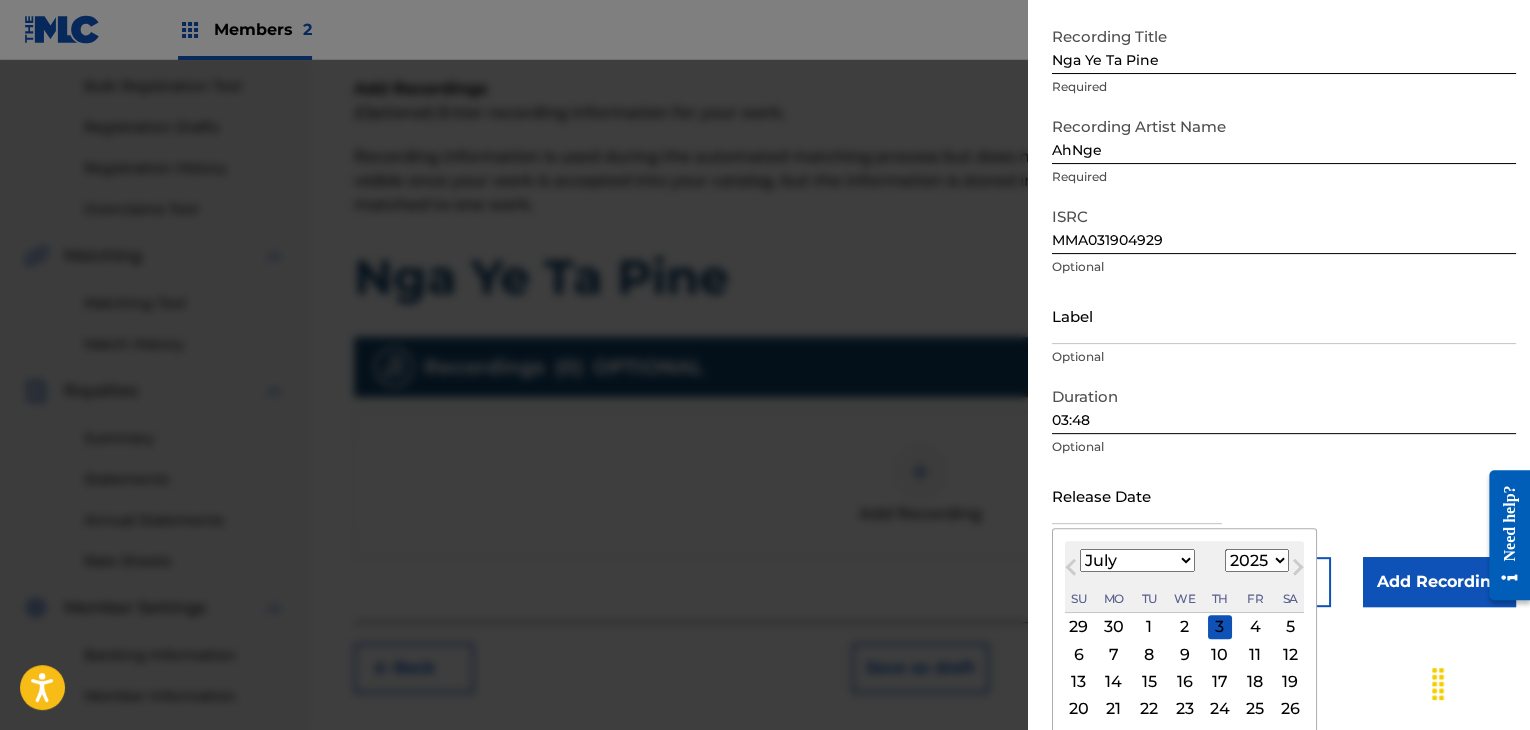 select on "2009" 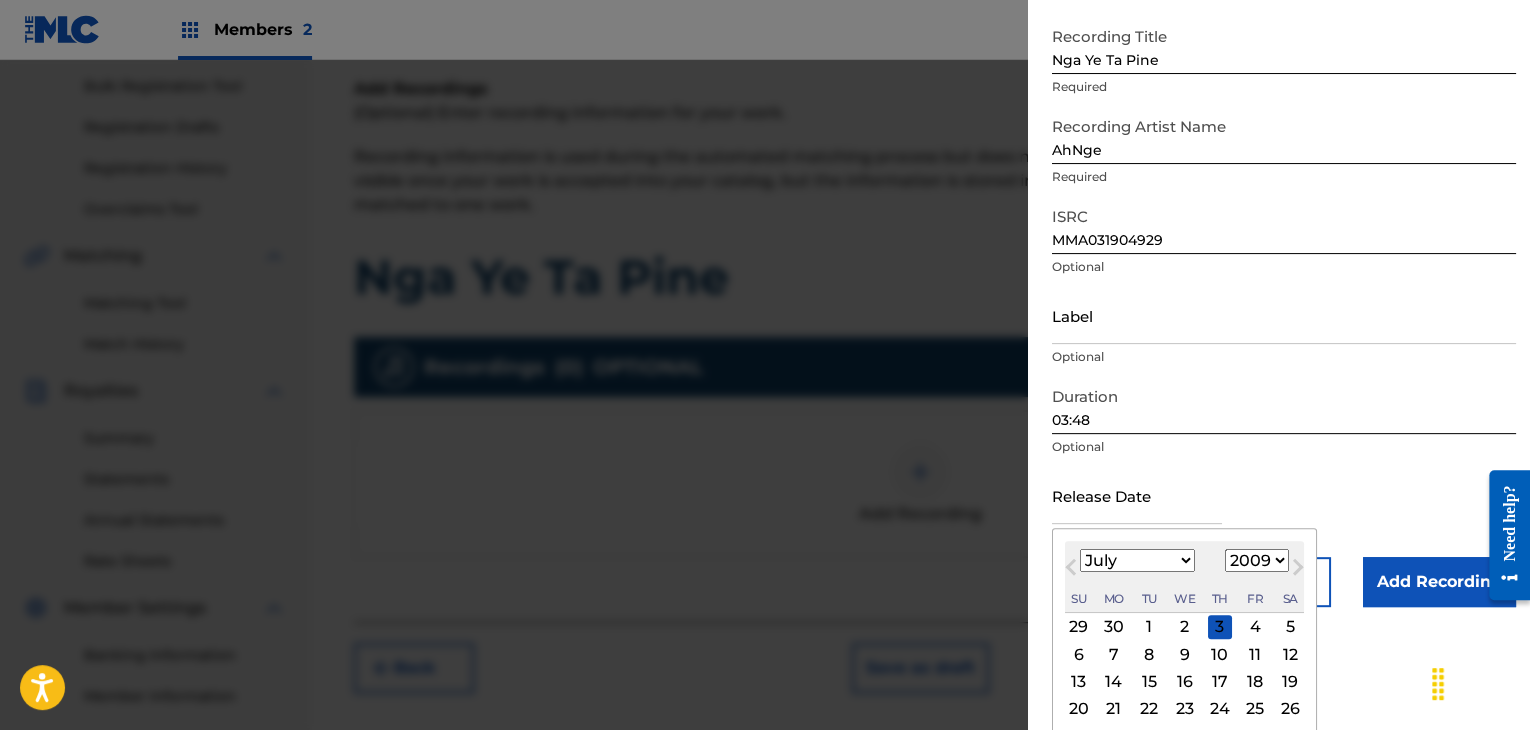 click on "1900 1901 1902 1903 1904 1905 1906 1907 1908 1909 1910 1911 1912 1913 1914 1915 1916 1917 1918 1919 1920 1921 1922 1923 1924 1925 1926 1927 1928 1929 1930 1931 1932 1933 1934 1935 1936 1937 1938 1939 1940 1941 1942 1943 1944 1945 1946 1947 1948 1949 1950 1951 1952 1953 1954 1955 1956 1957 1958 1959 1960 1961 1962 1963 1964 1965 1966 1967 1968 1969 1970 1971 1972 1973 1974 1975 1976 1977 1978 1979 1980 1981 1982 1983 1984 1985 1986 1987 1988 1989 1990 1991 1992 1993 1994 1995 1996 1997 1998 1999 2000 2001 2002 2003 2004 2005 2006 2007 2008 2009 2010 2011 2012 2013 2014 2015 2016 2017 2018 2019 2020 2021 2022 2023 2024 2025 2026 2027 2028 2029 2030 2031 2032 2033 2034 2035 2036 2037 2038 2039 2040 2041 2042 2043 2044 2045 2046 2047 2048 2049 2050 2051 2052 2053 2054 2055 2056 2057 2058 2059 2060 2061 2062 2063 2064 2065 2066 2067 2068 2069 2070 2071 2072 2073 2074 2075 2076 2077 2078 2079 2080 2081 2082 2083 2084 2085 2086 2087 2088 2089 2090 2091 2092 2093 2094 2095 2096 2097 2098 2099 2100" at bounding box center [1257, 560] 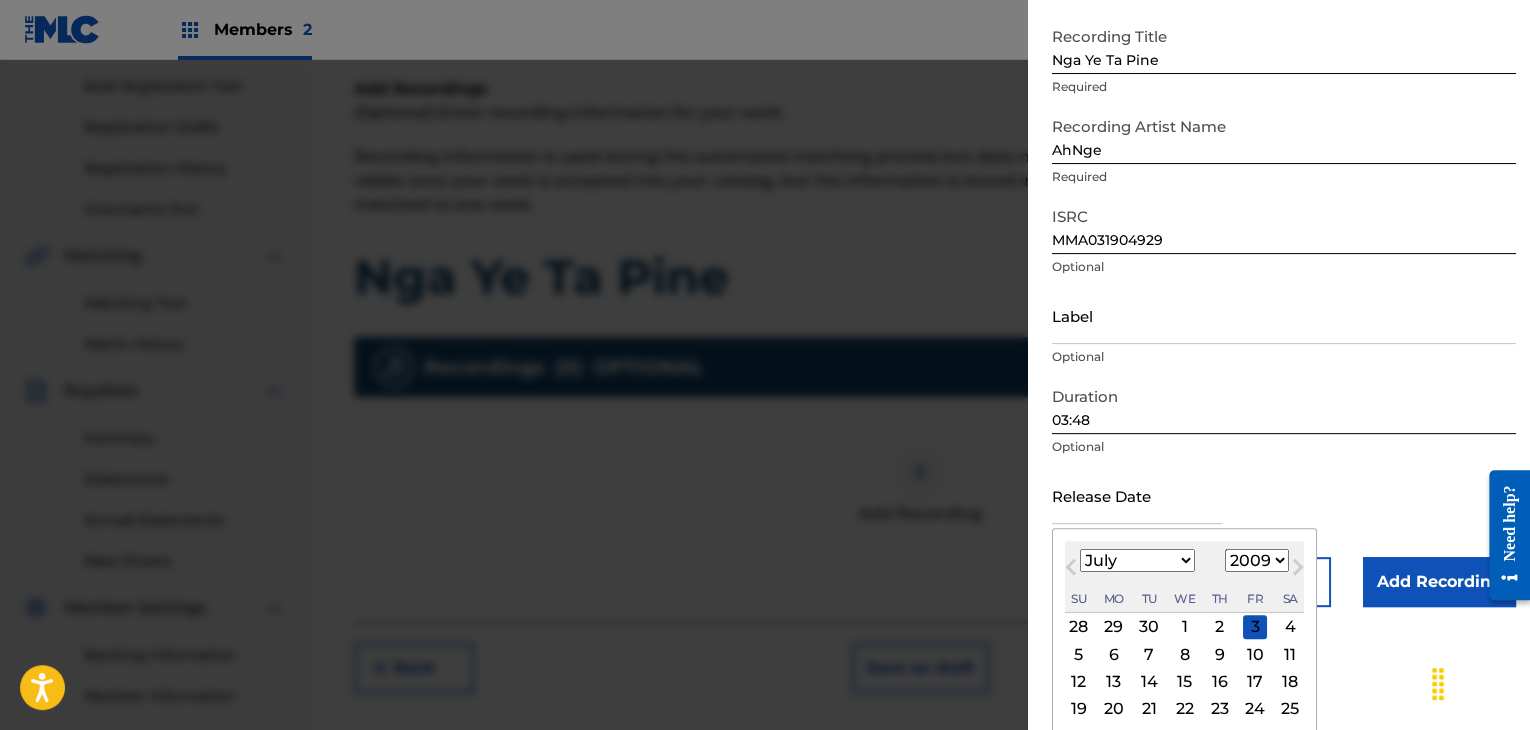 click on "2" at bounding box center (1220, 627) 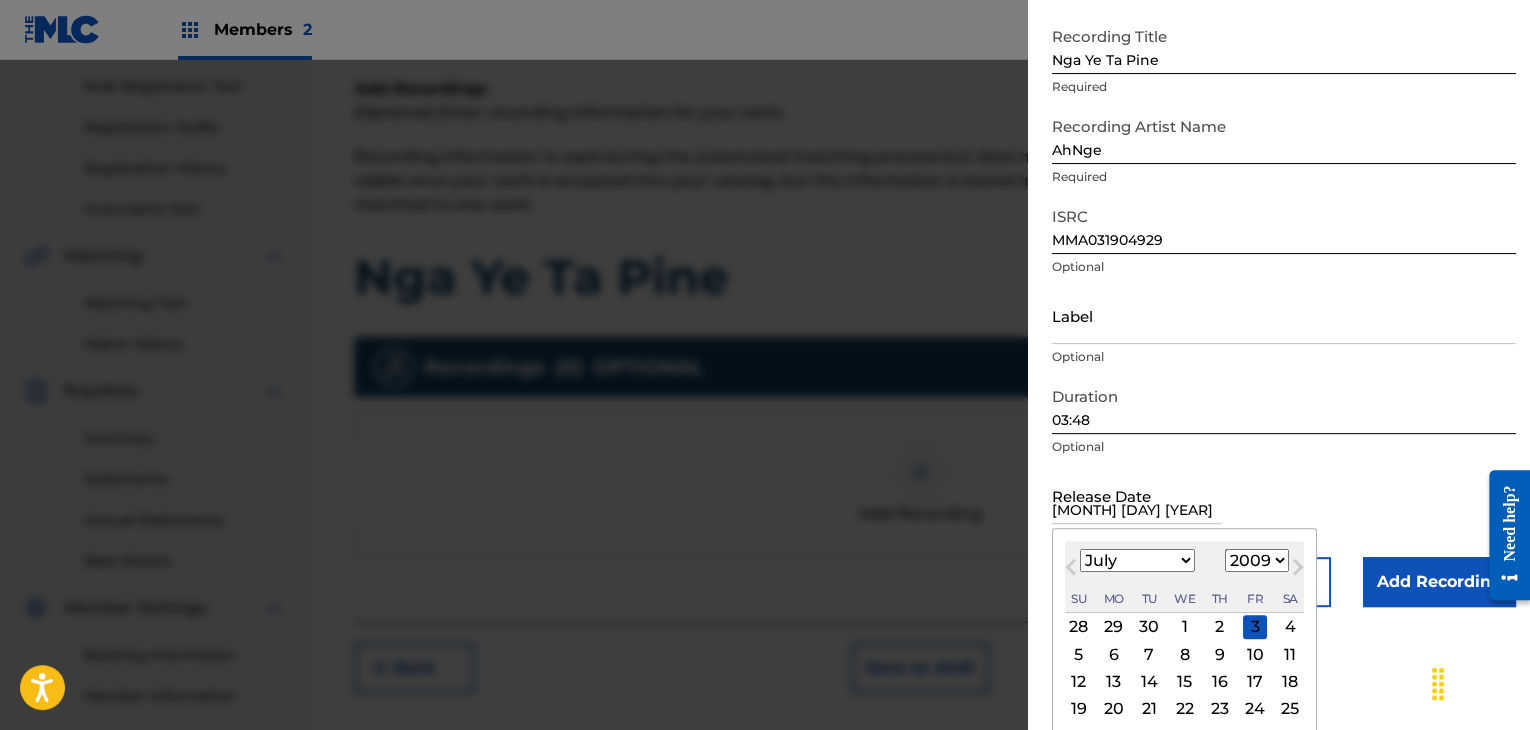 scroll, scrollTop: 1, scrollLeft: 0, axis: vertical 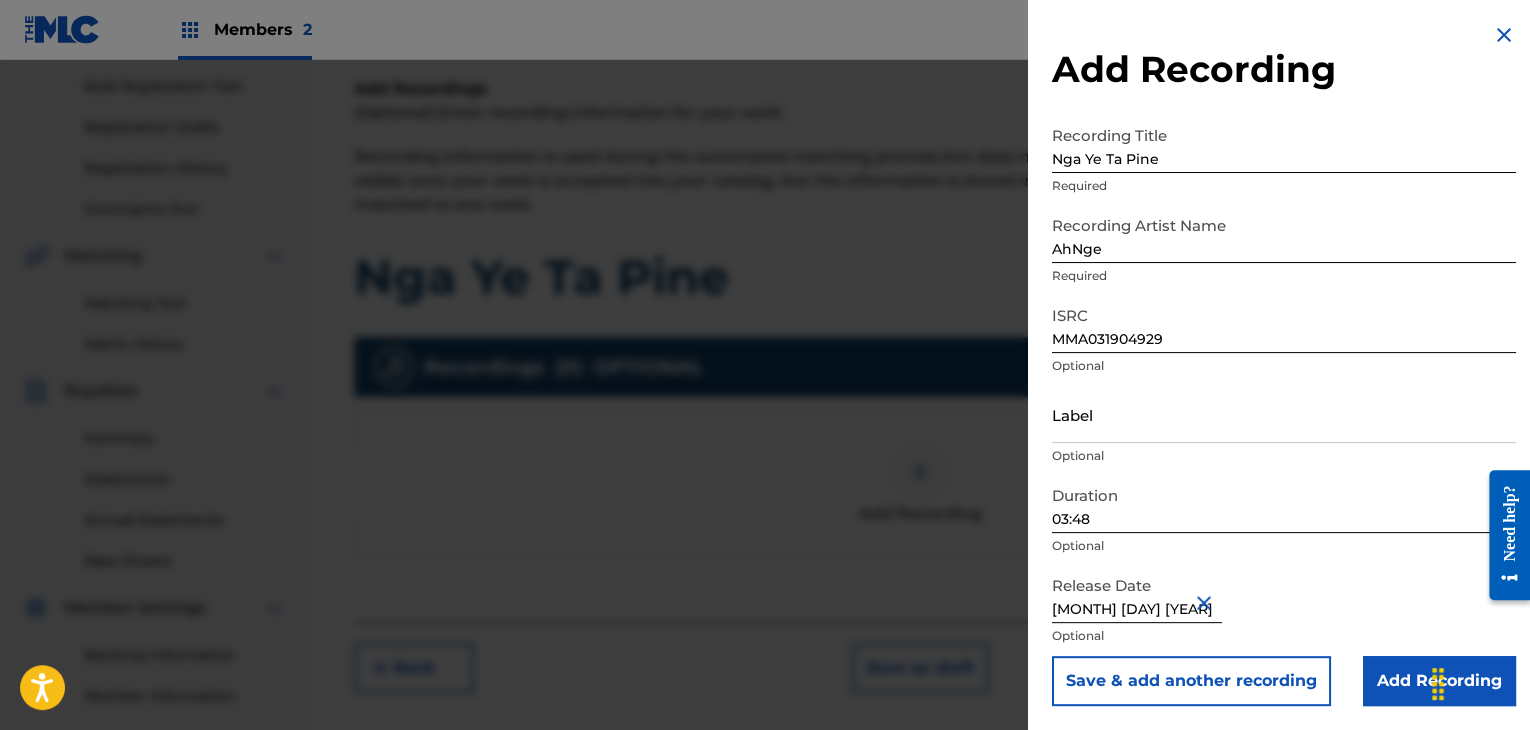 click on "Save & add another recording" at bounding box center (1191, 681) 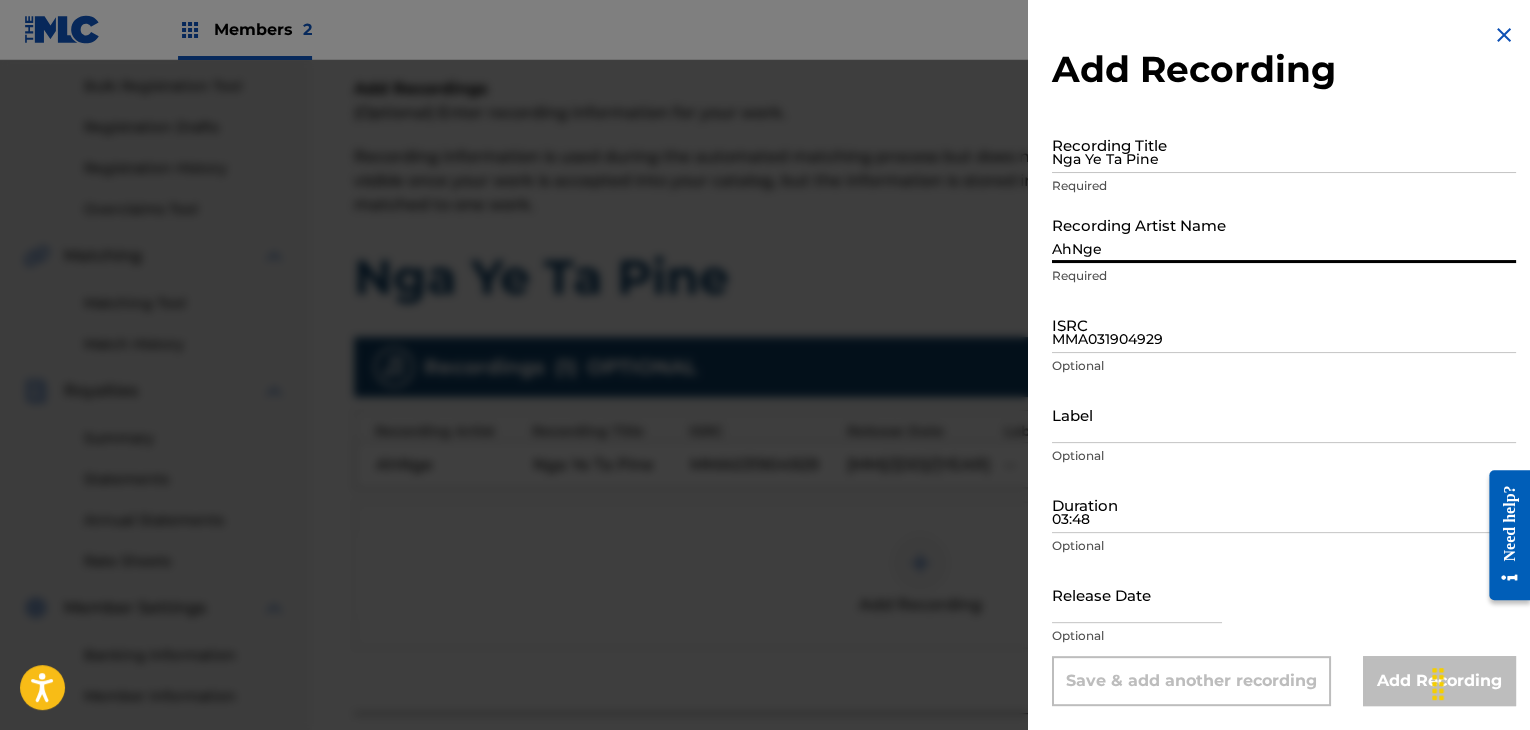 click on "AhNge" at bounding box center (1284, 234) 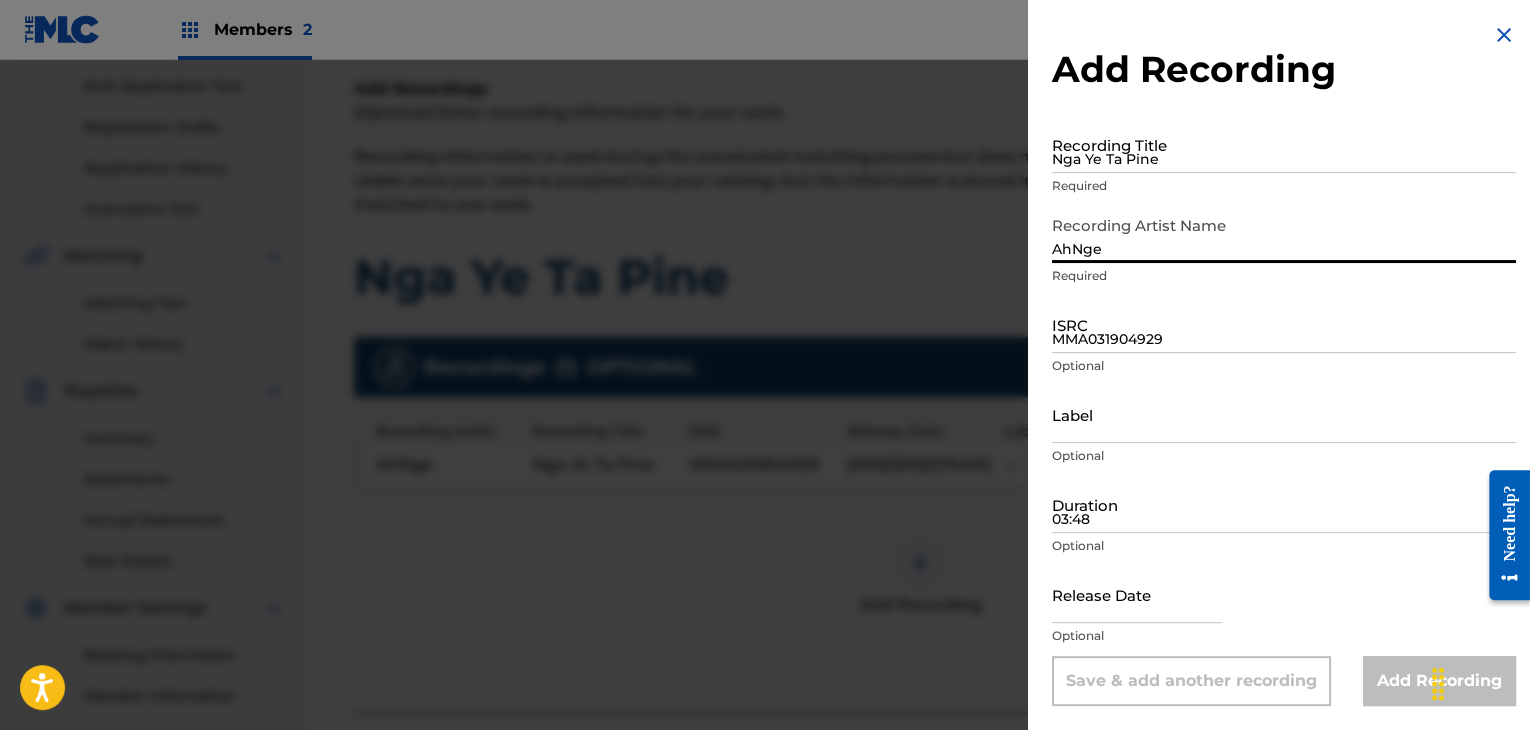 type on "AhNge" 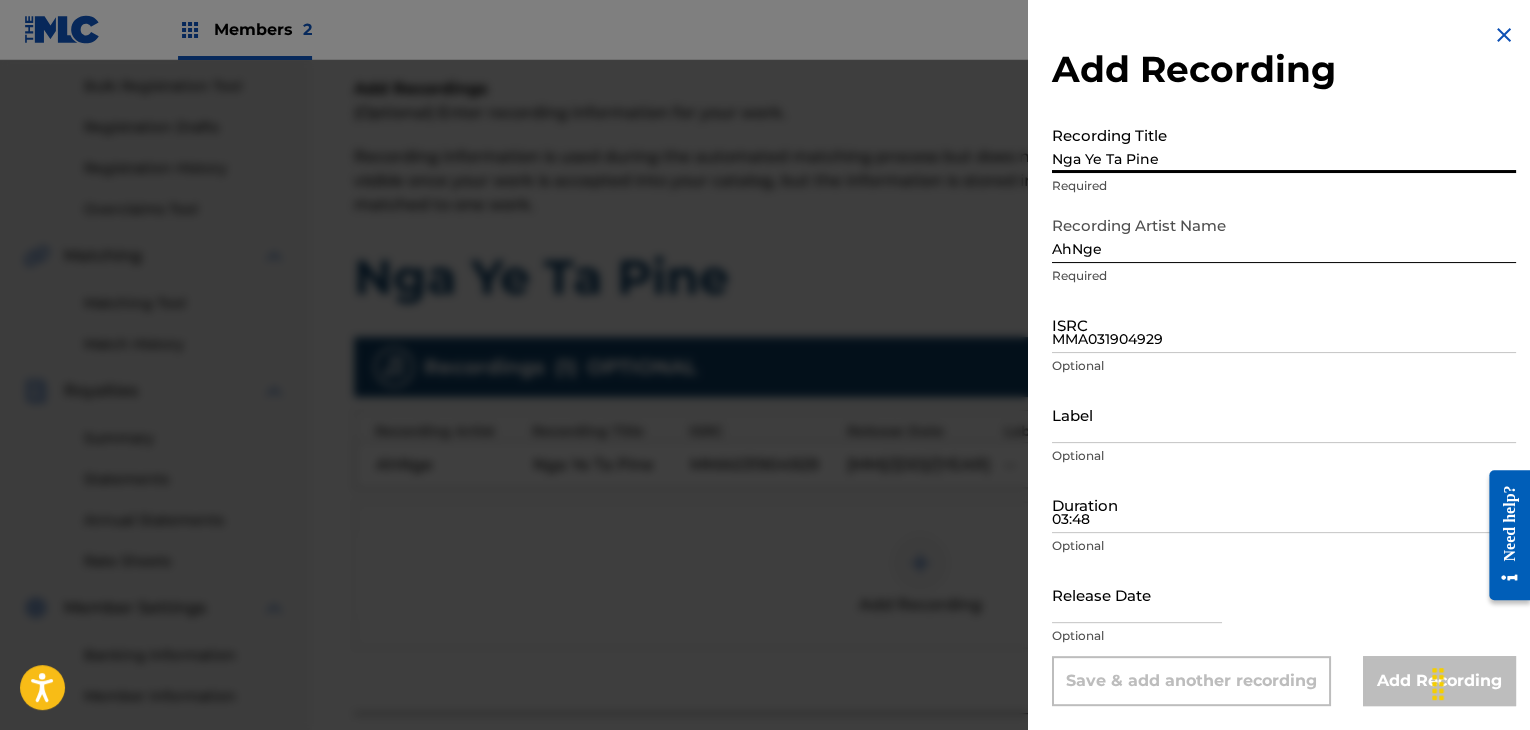 click on "Nga Ye Ta Pine" at bounding box center (1284, 144) 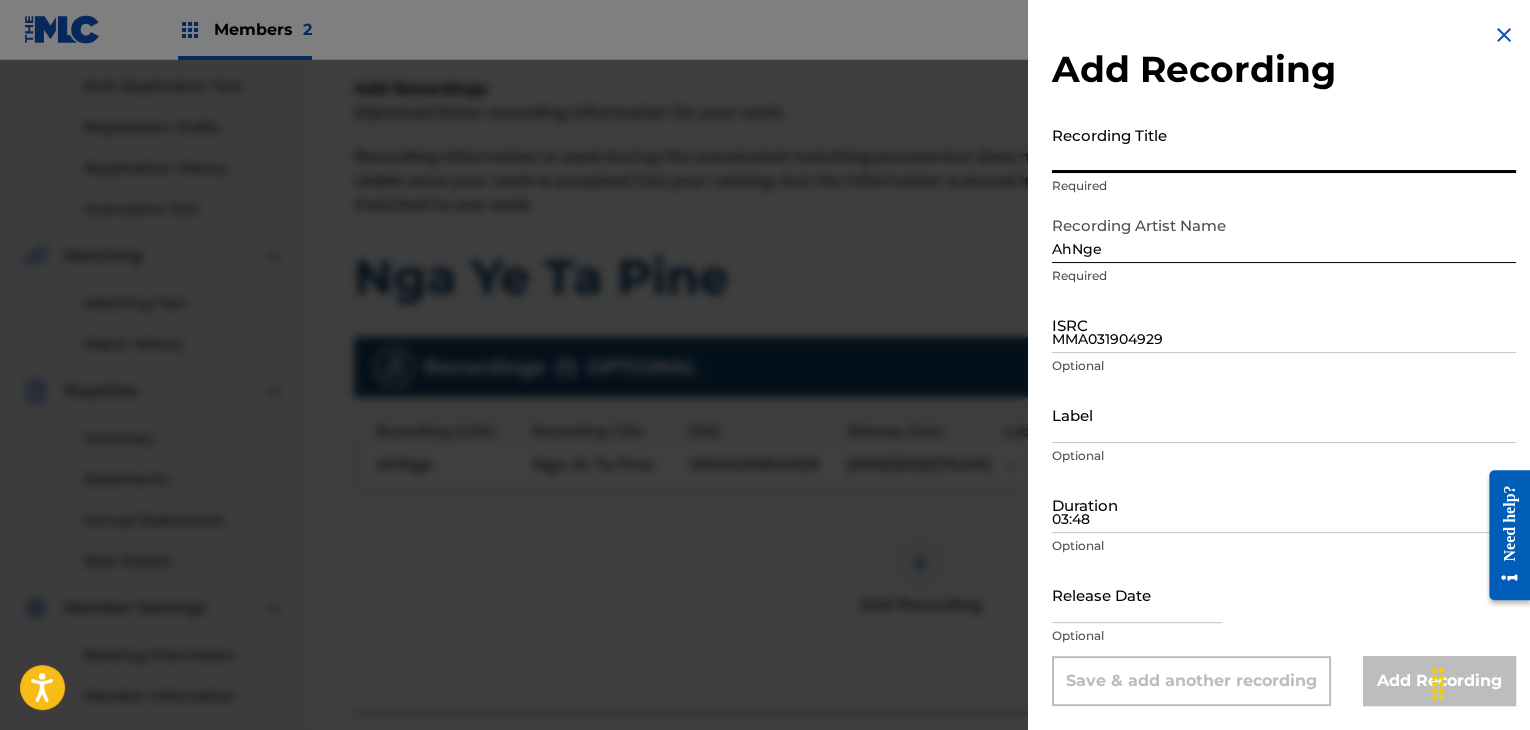 paste on "Nga Ye Ta Pine" 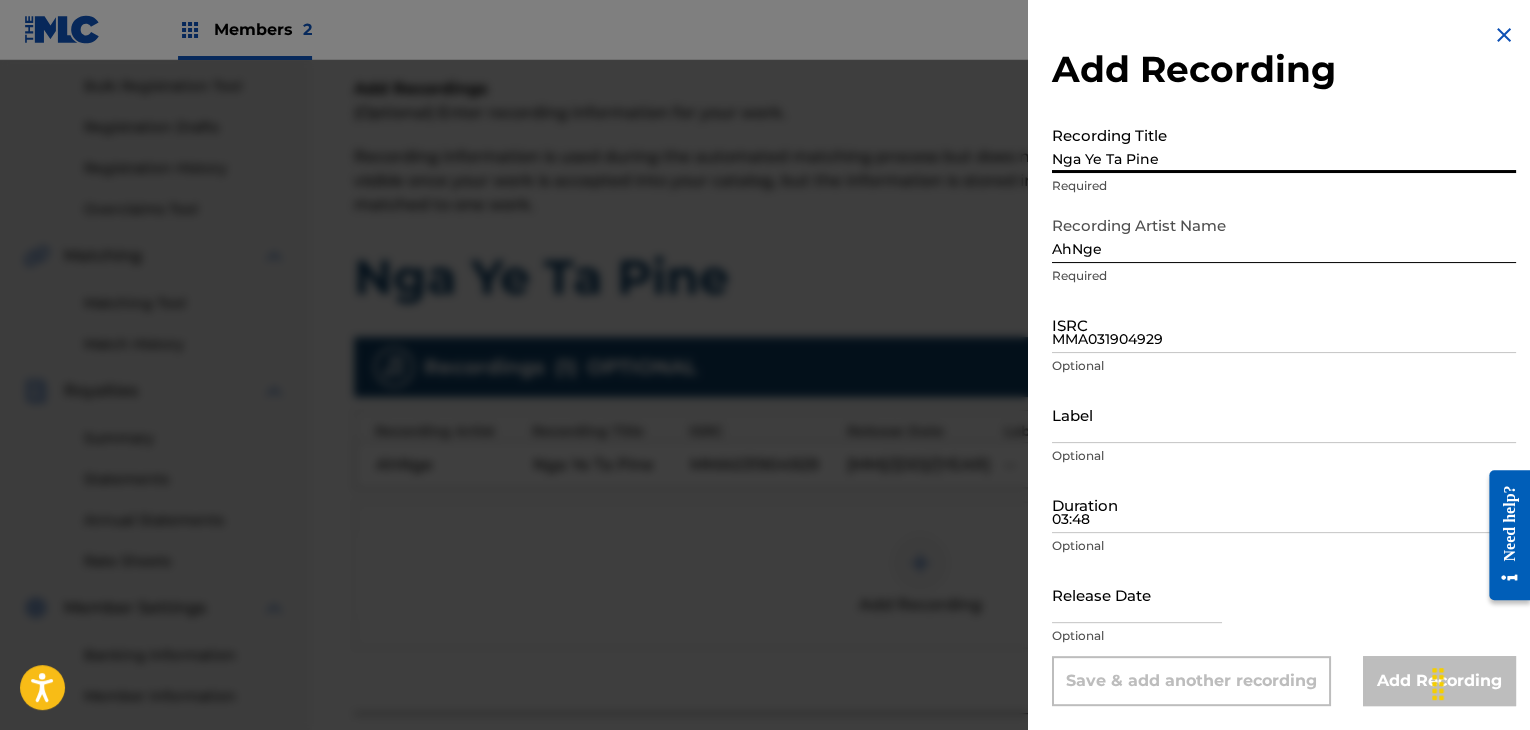 type on "Nga Ye Ta Pine" 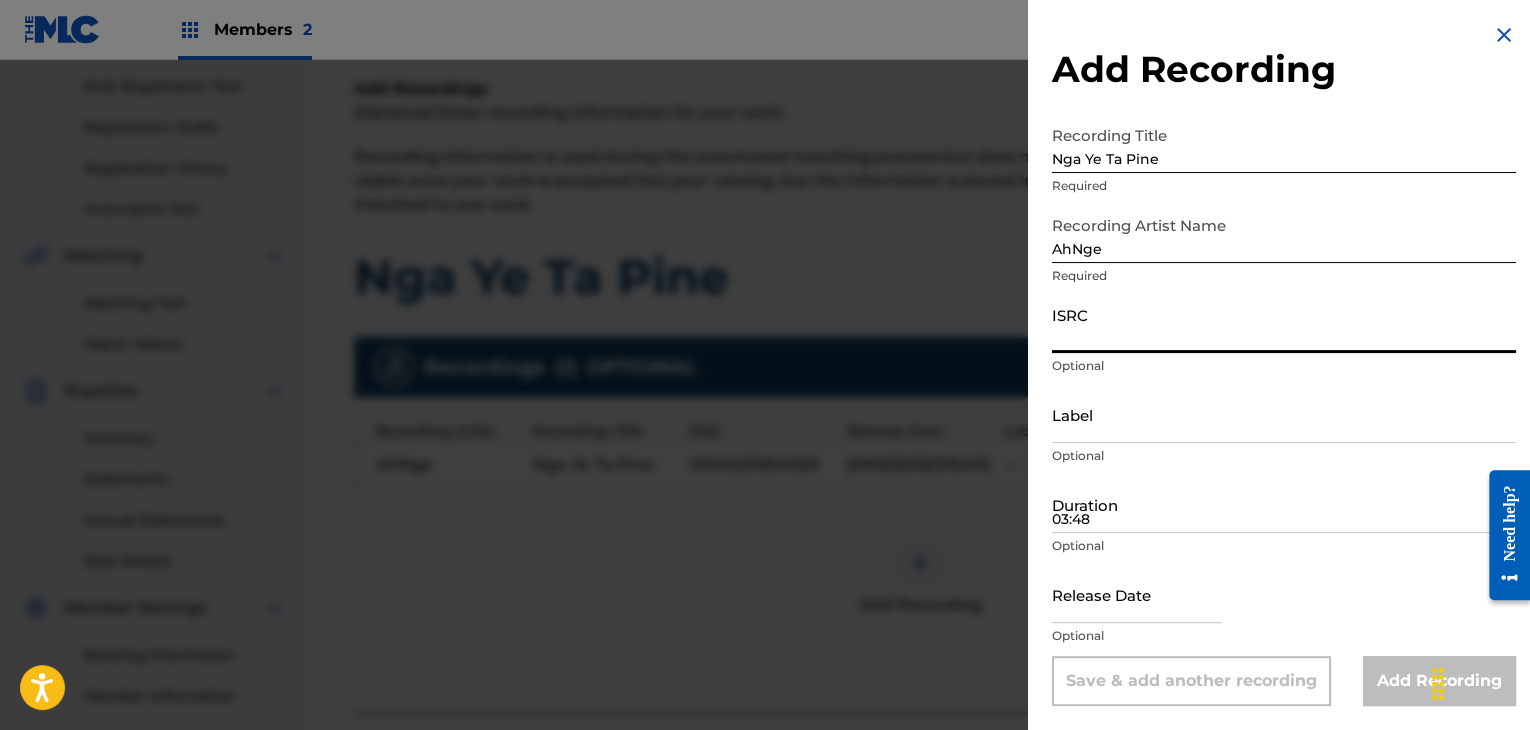 paste on "THSOH1214600" 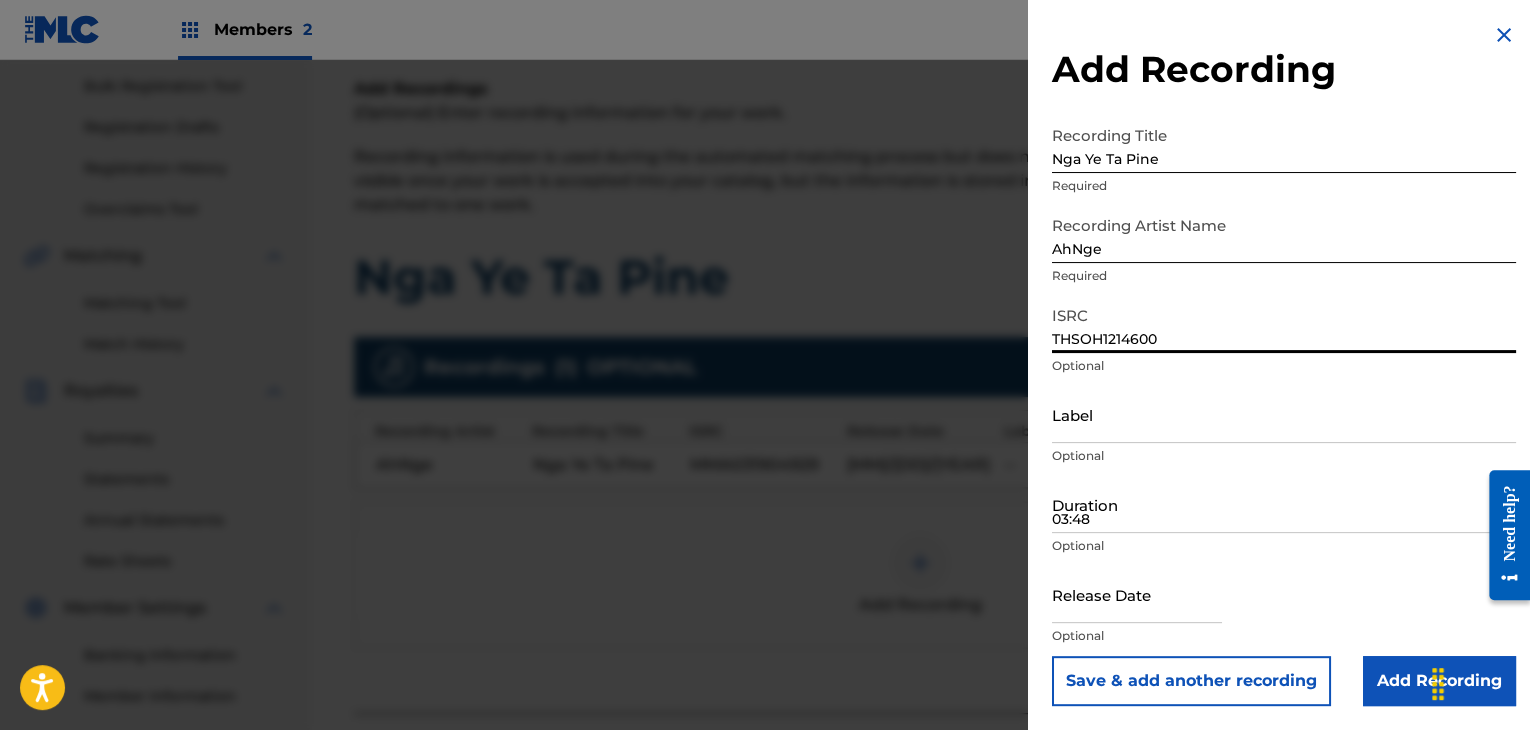 type on "THSOH1214600" 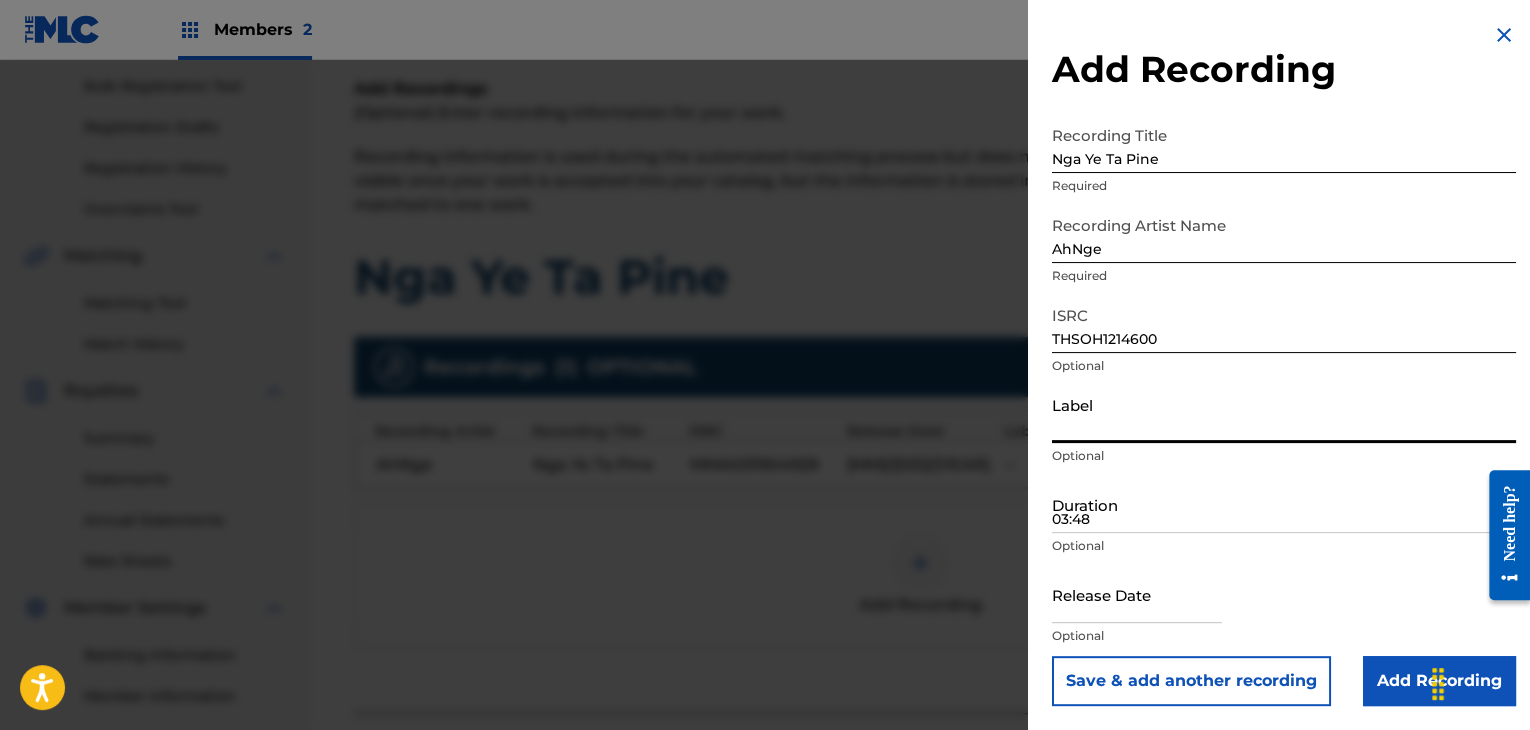 type 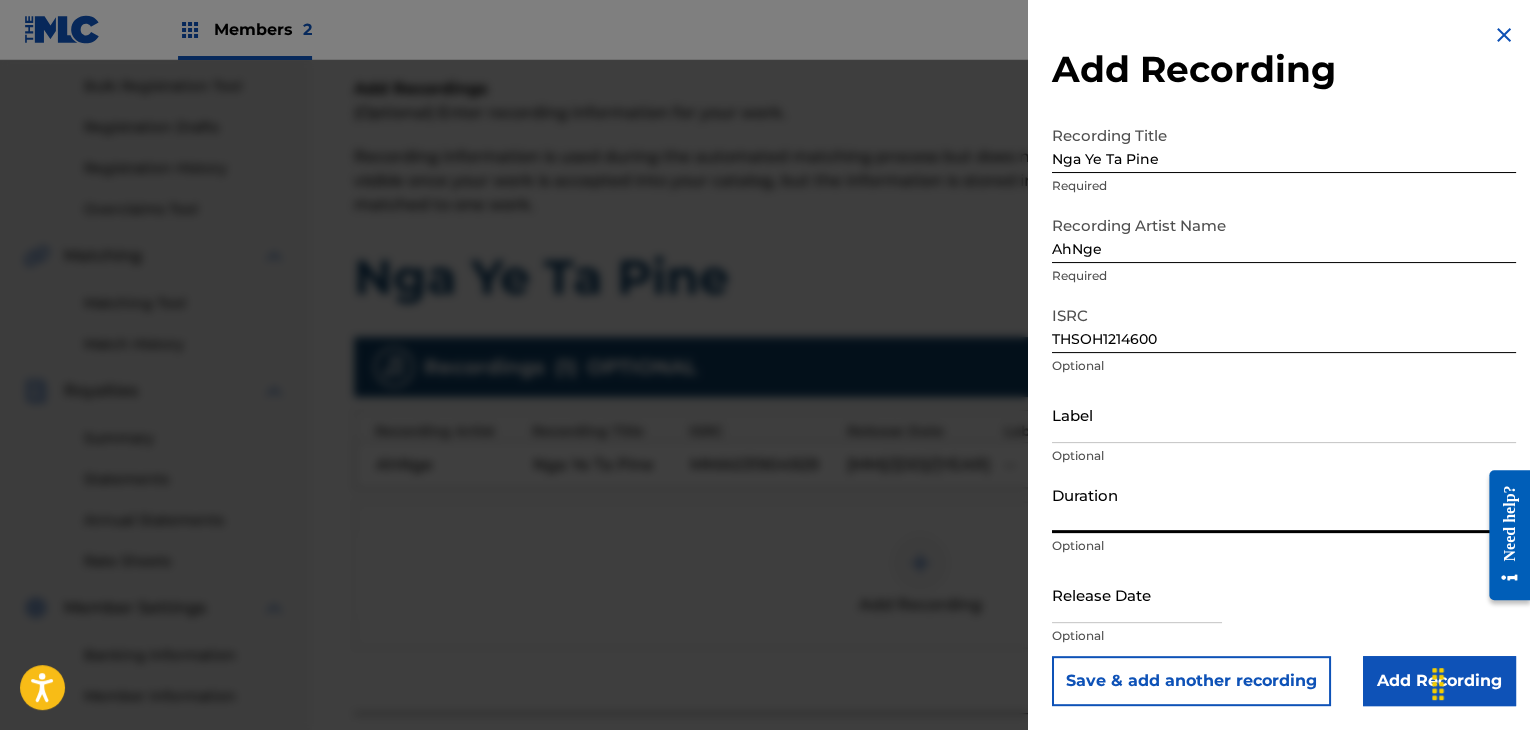 click on "Add Recording" at bounding box center [1439, 681] 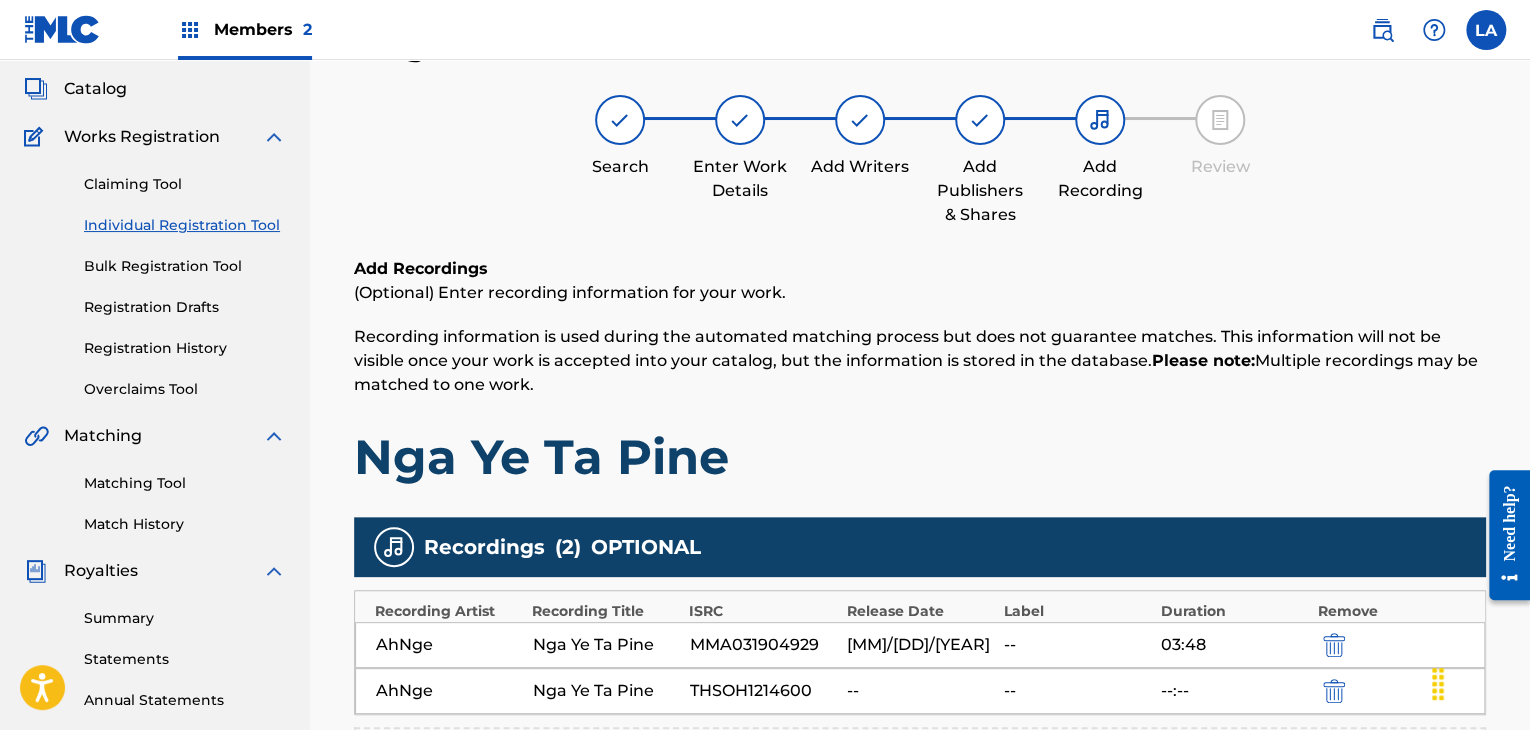 scroll, scrollTop: 510, scrollLeft: 0, axis: vertical 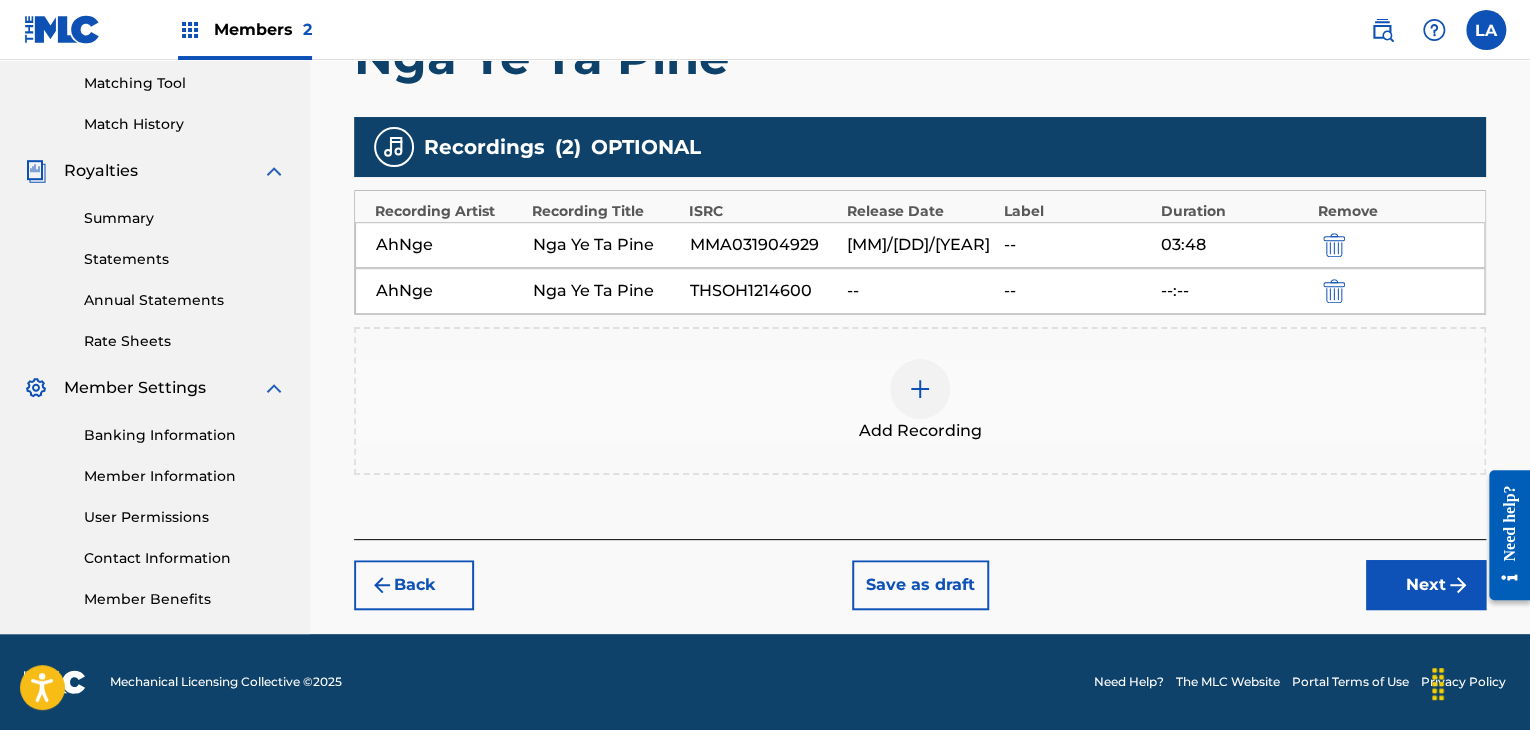 click on "Next" at bounding box center (1426, 585) 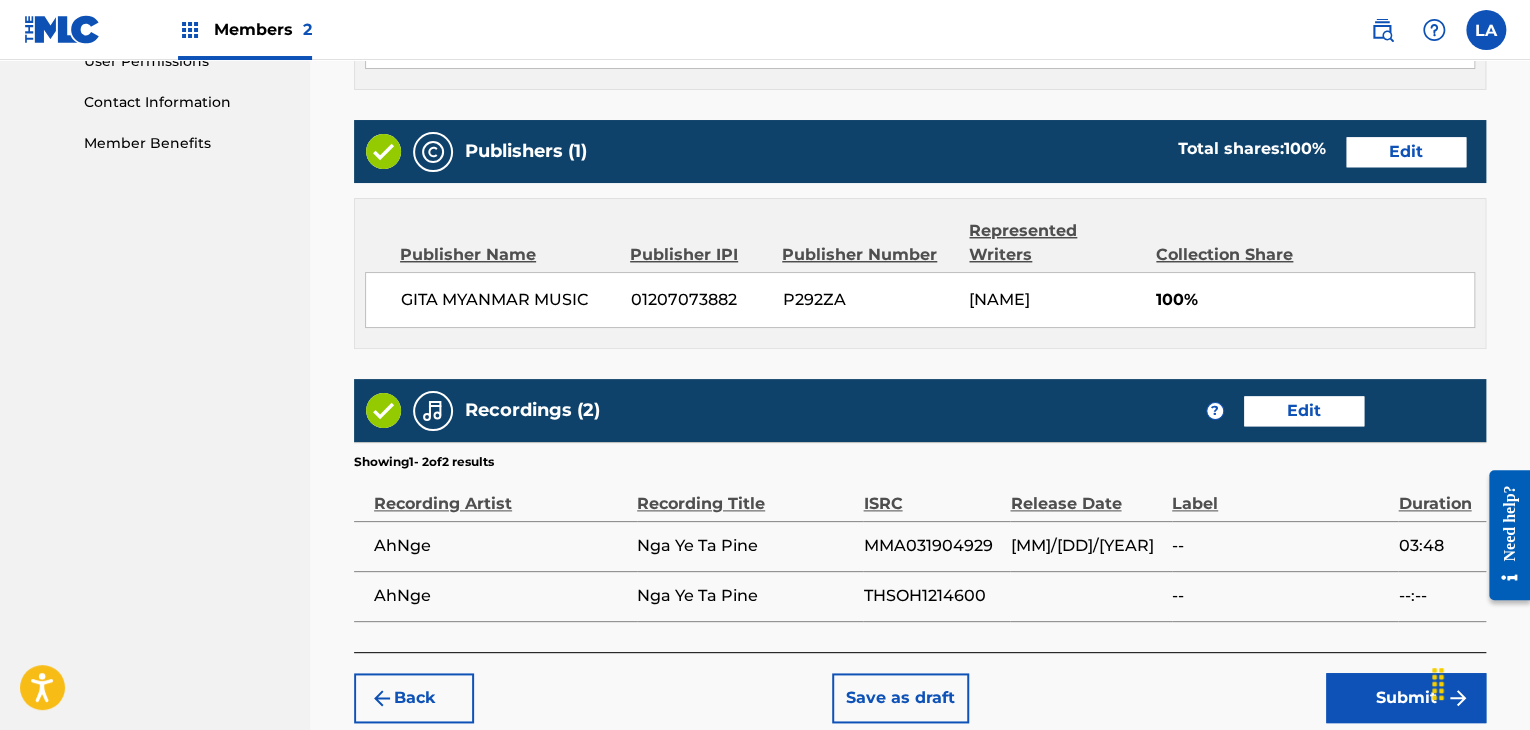 scroll, scrollTop: 1072, scrollLeft: 0, axis: vertical 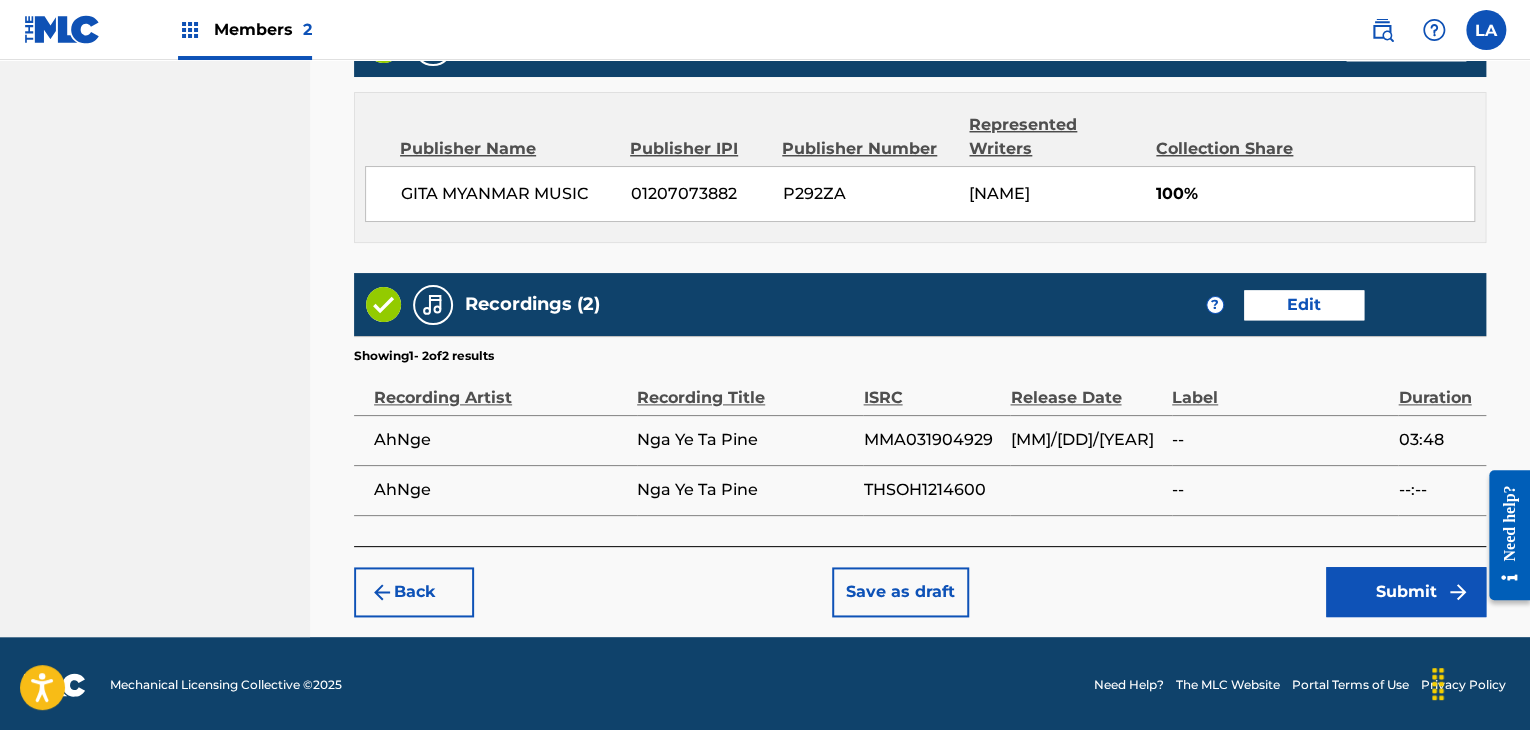 click on "Submit" at bounding box center (1406, 592) 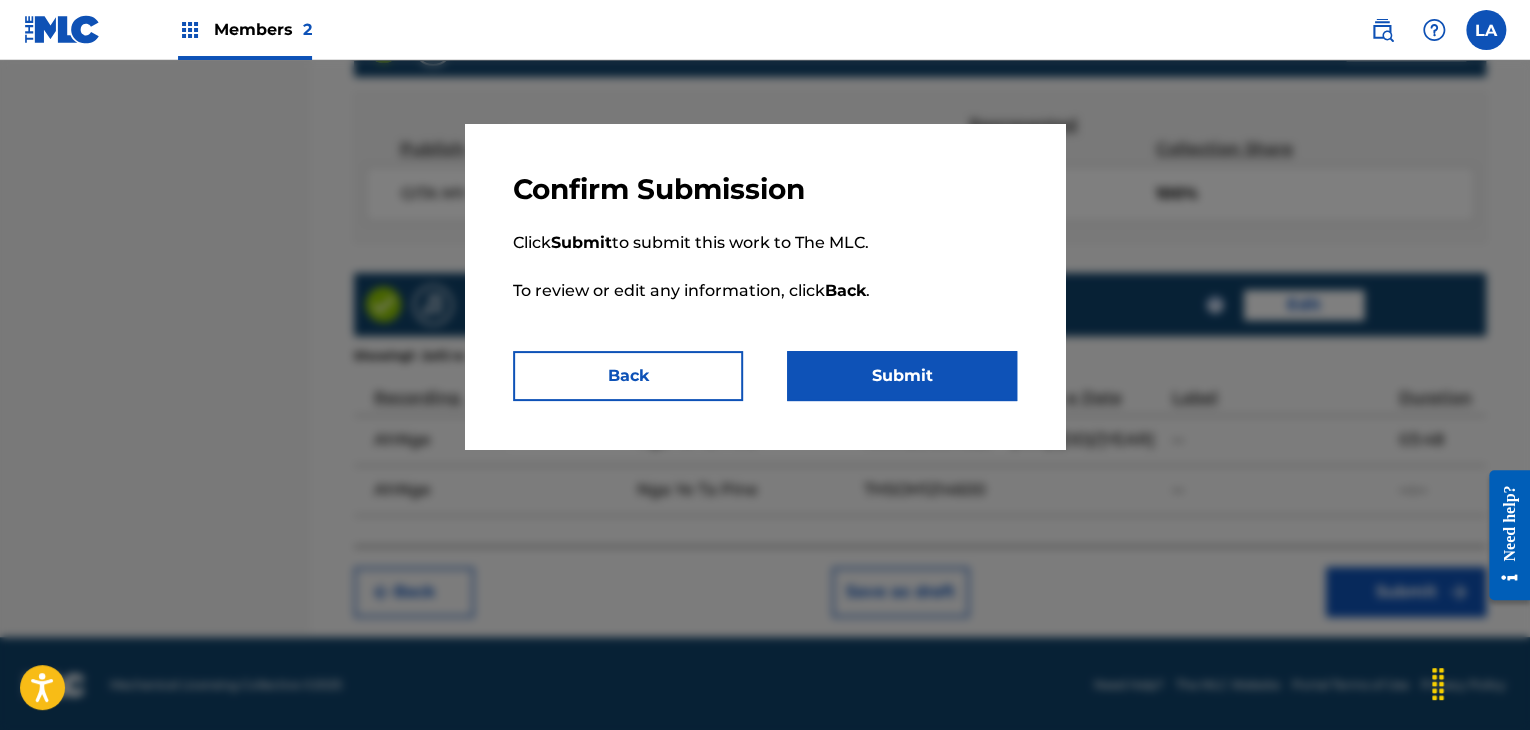 click on "Submit" at bounding box center (902, 376) 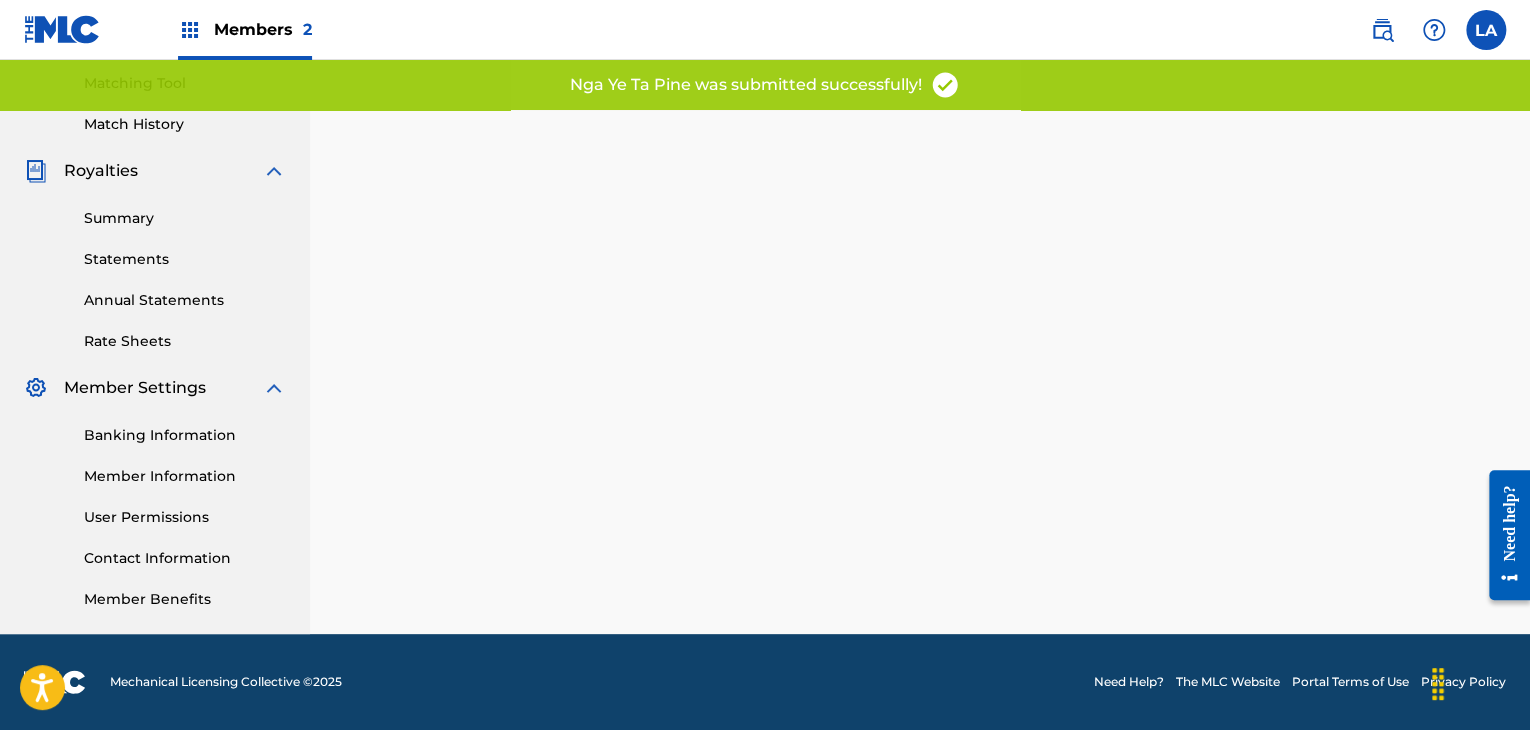 scroll, scrollTop: 0, scrollLeft: 0, axis: both 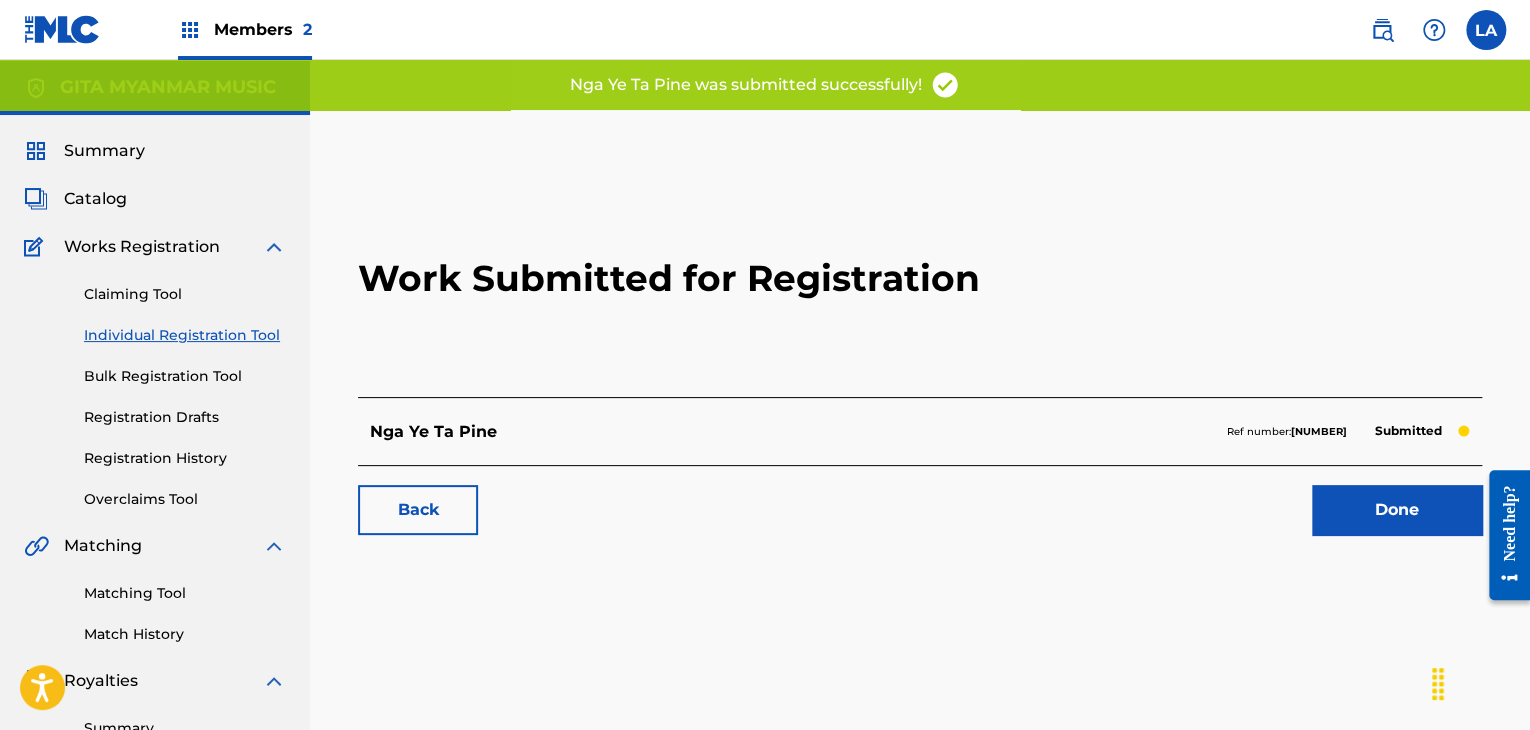 click on "Done" at bounding box center (1397, 510) 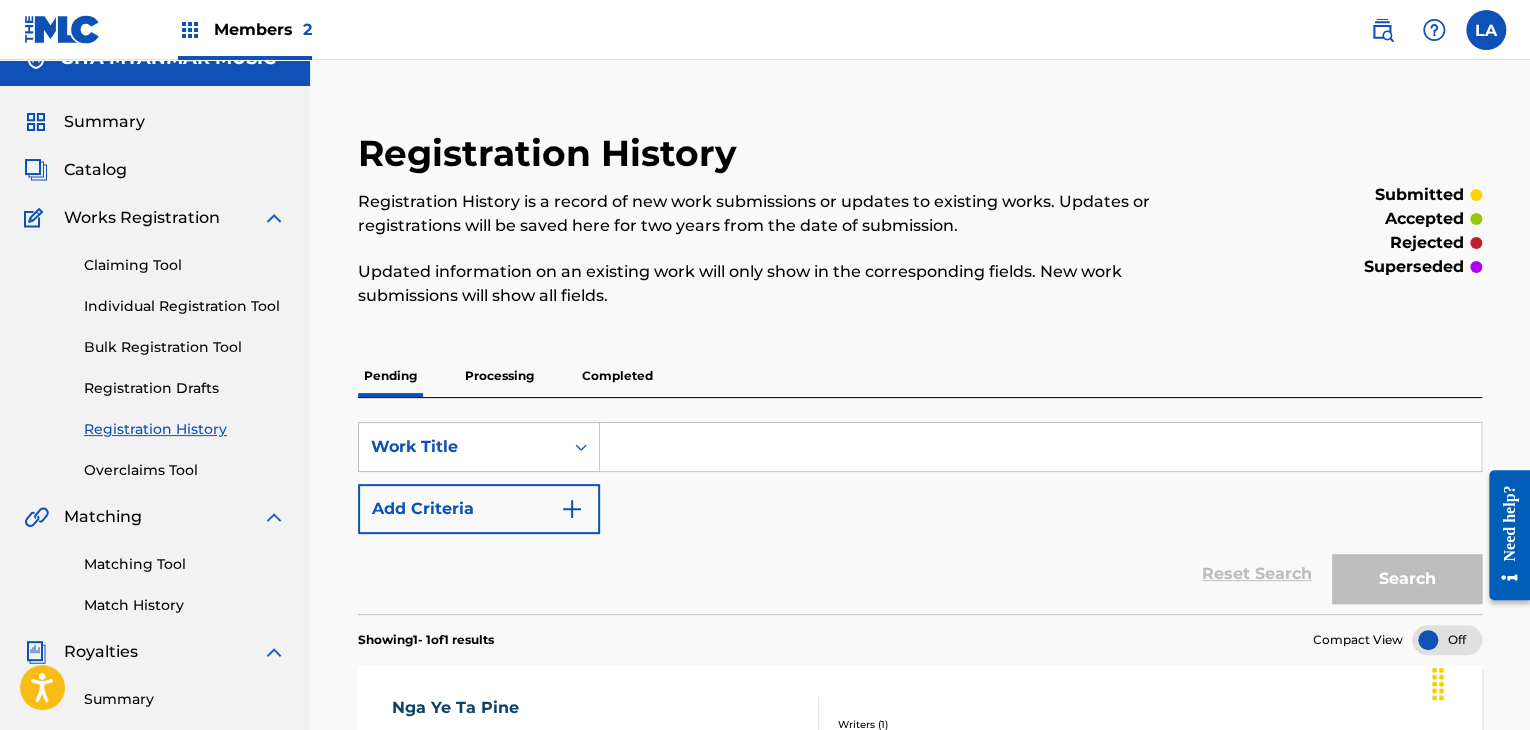 scroll, scrollTop: 0, scrollLeft: 0, axis: both 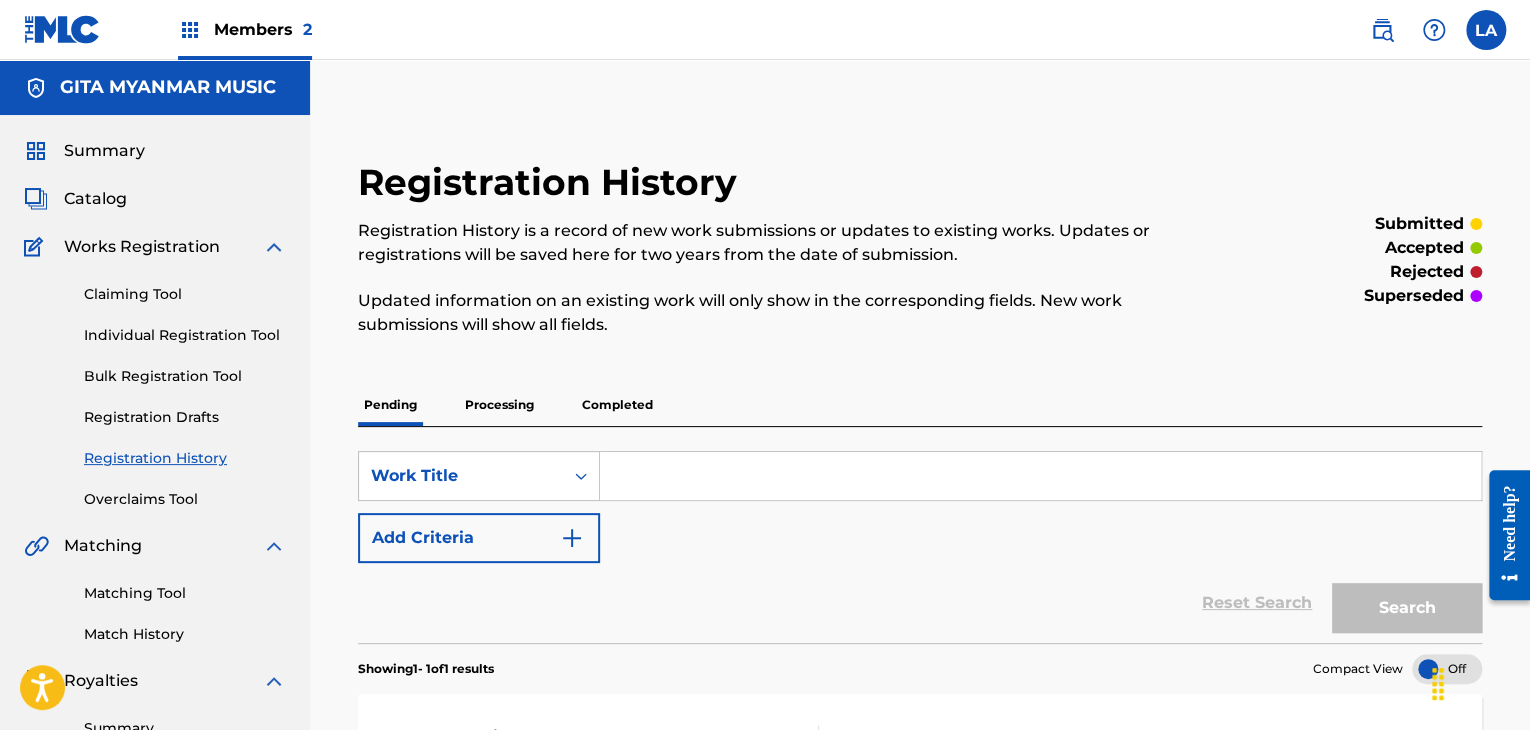 click on "Catalog" at bounding box center [95, 199] 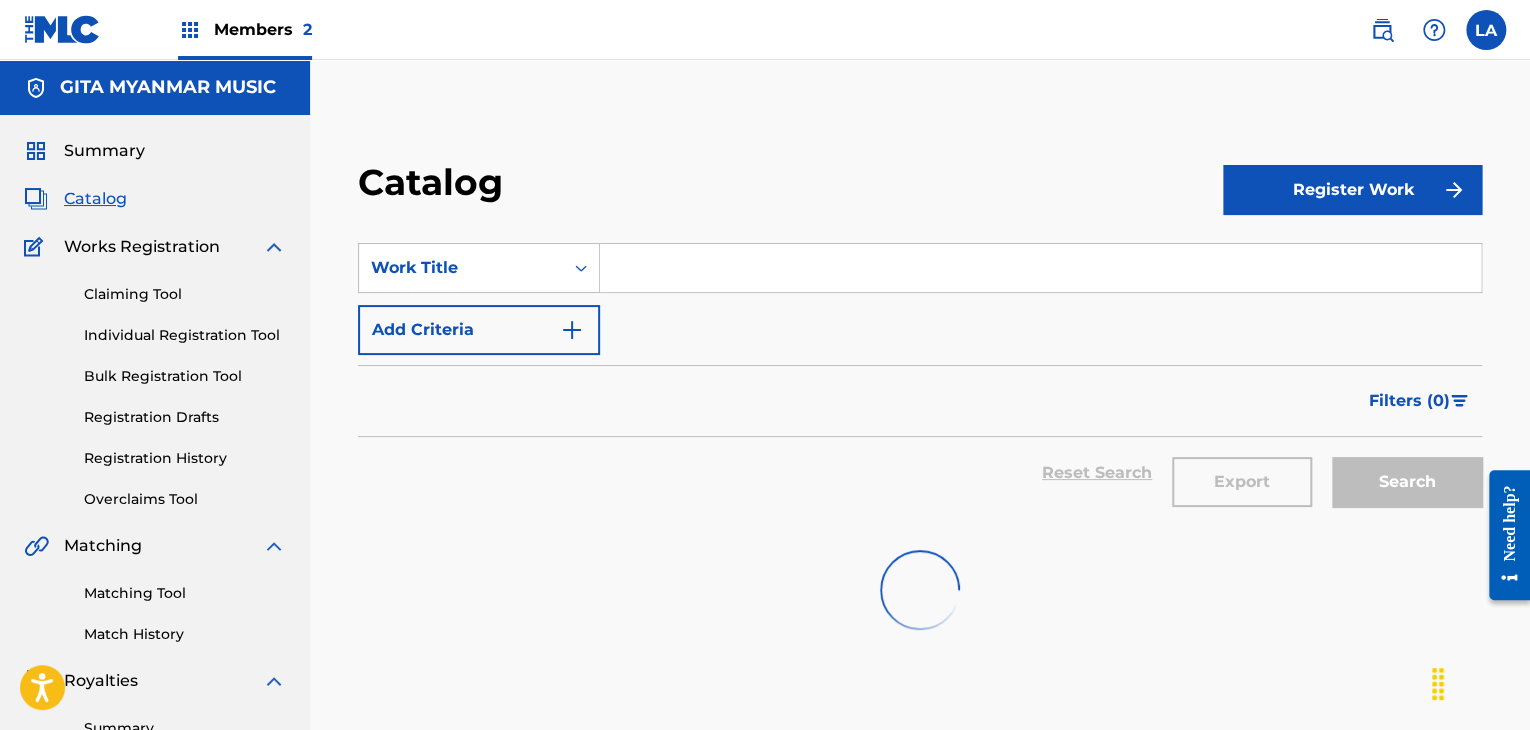 click on "Register Work" at bounding box center [1352, 190] 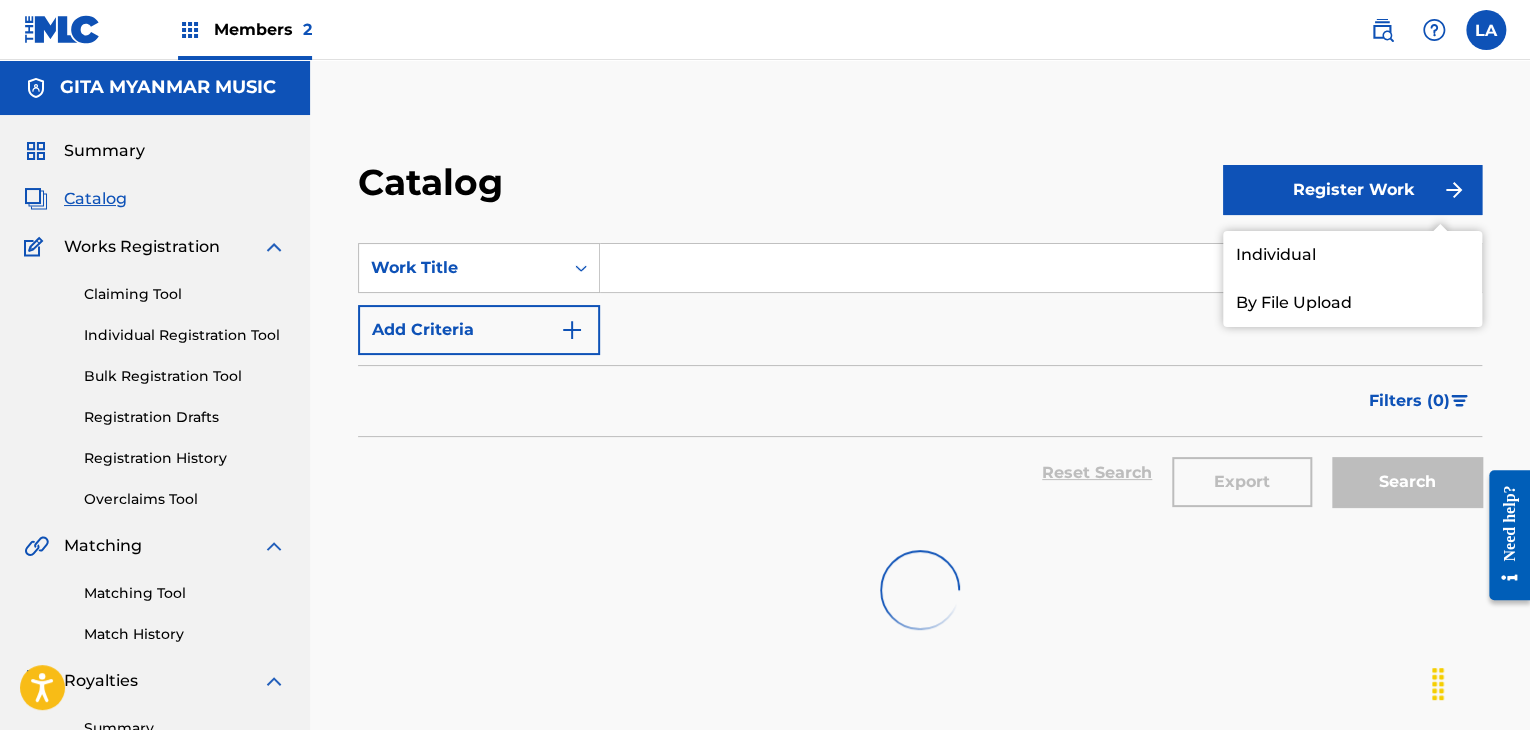 click on "Individual" at bounding box center (1352, 255) 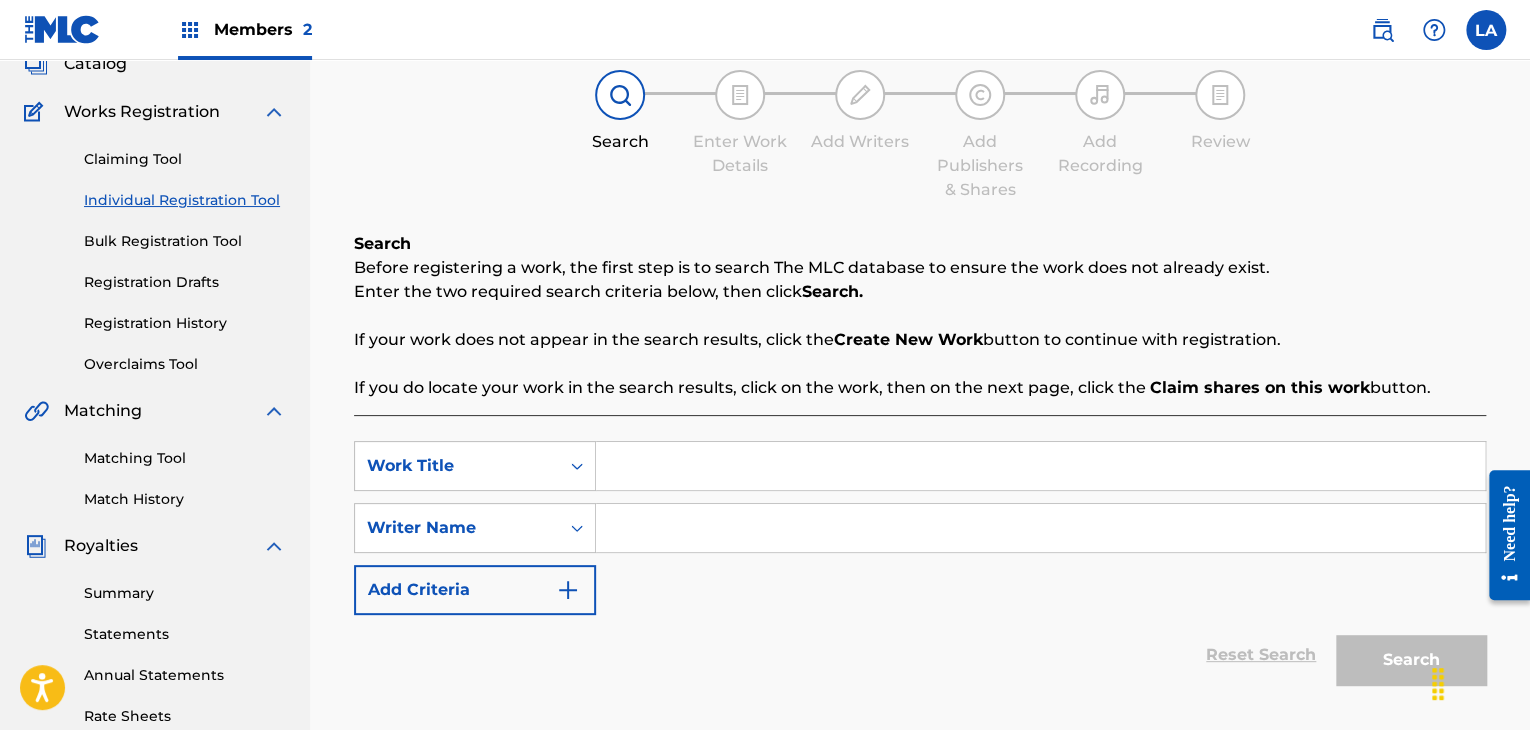 scroll, scrollTop: 300, scrollLeft: 0, axis: vertical 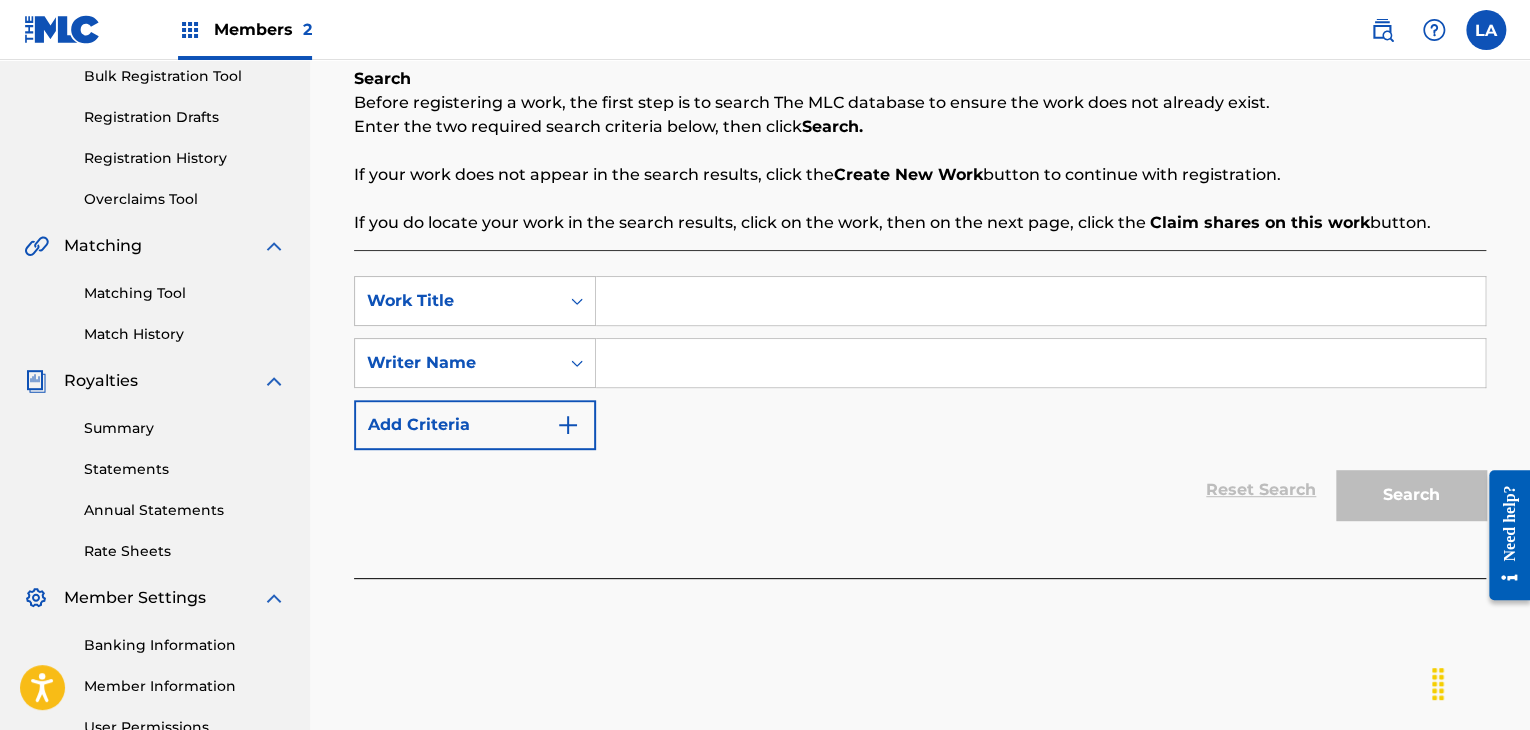 click at bounding box center (1040, 301) 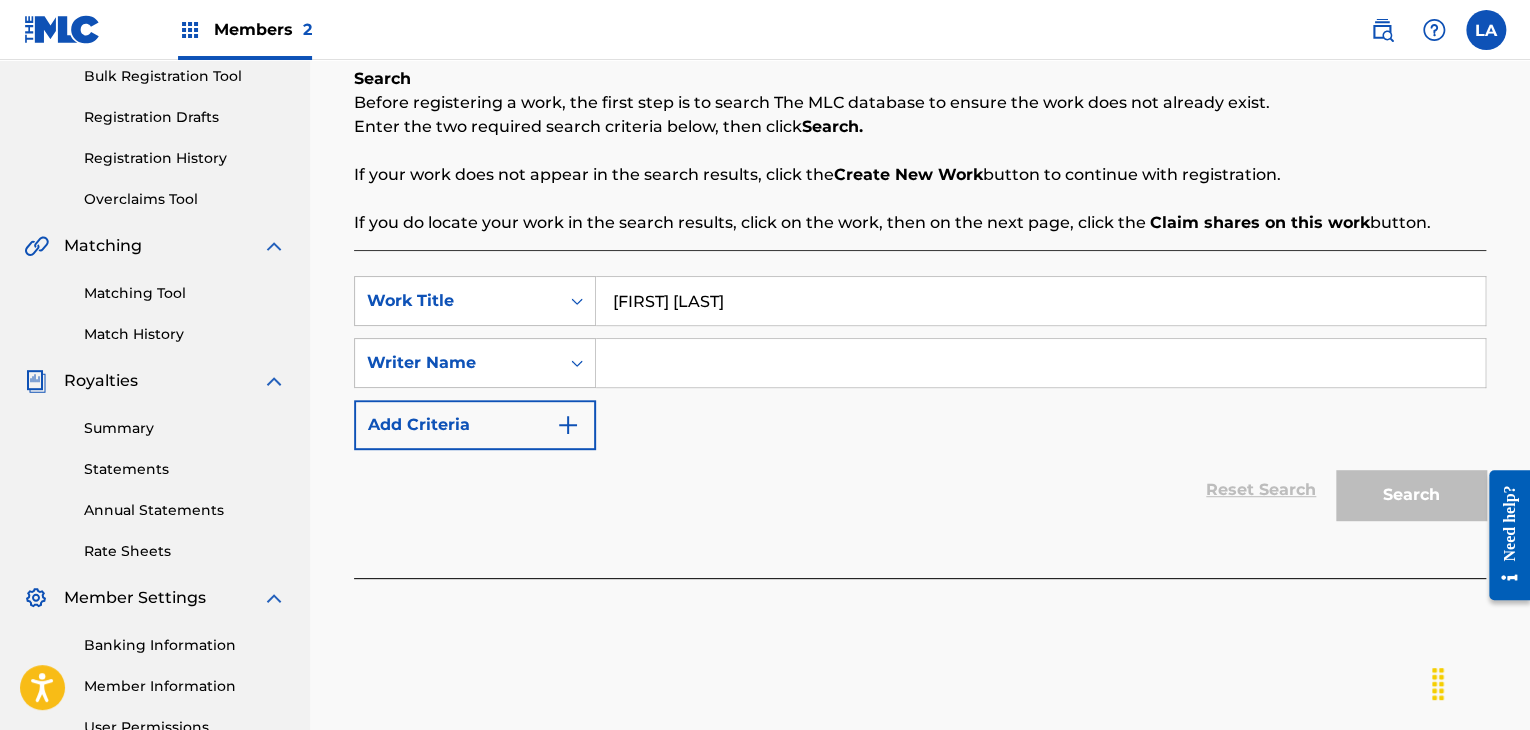 type on "[FIRST] [LAST]" 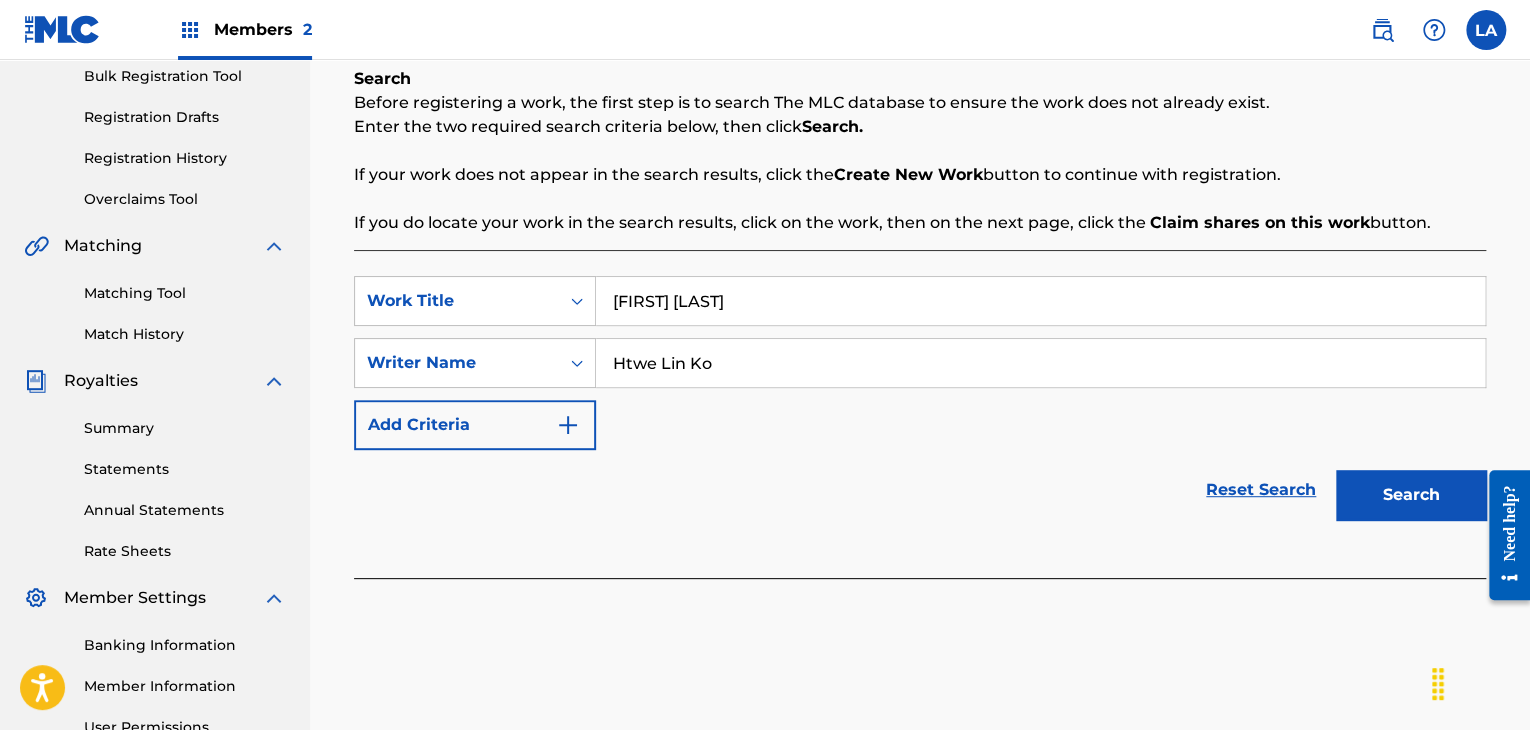 type on "Htwe Lin Ko" 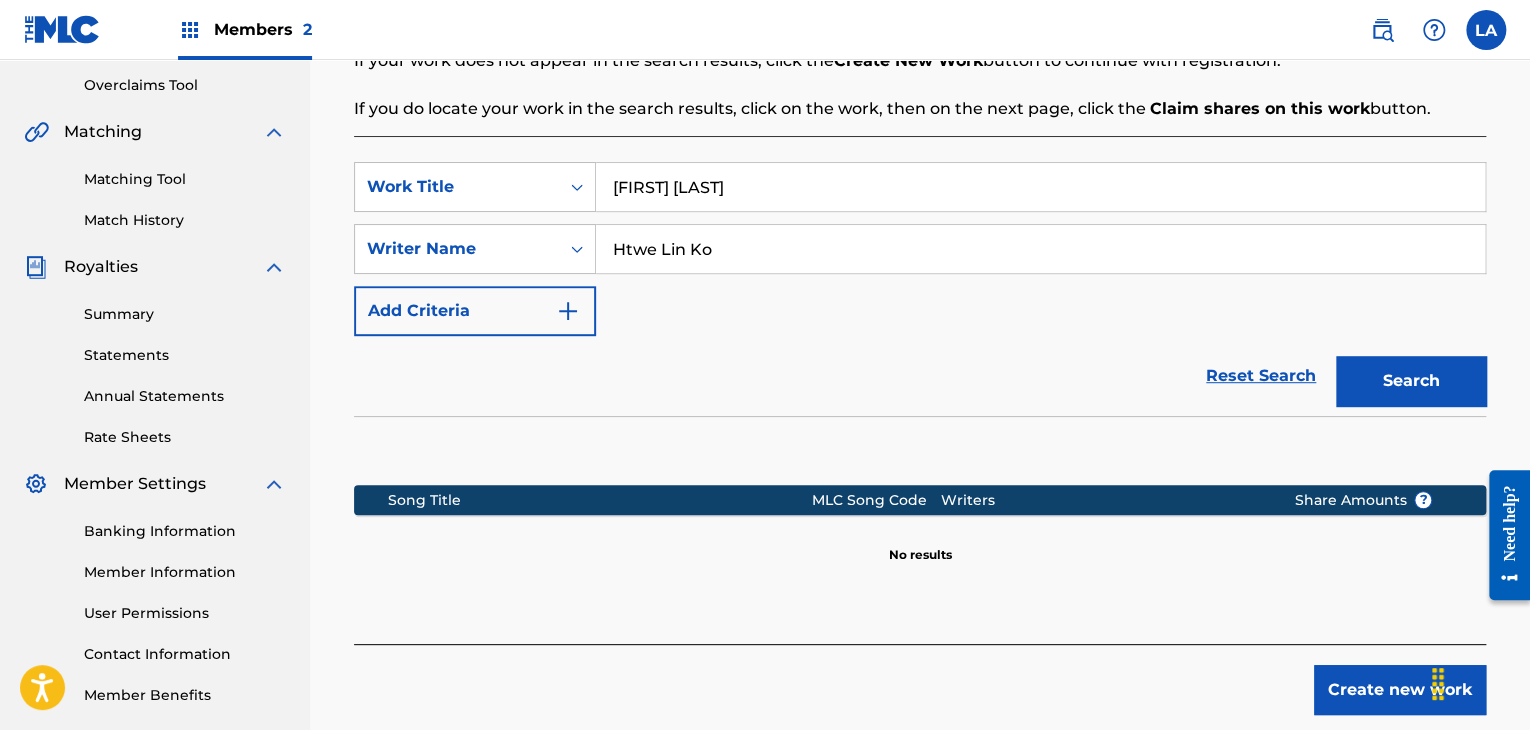 scroll, scrollTop: 515, scrollLeft: 0, axis: vertical 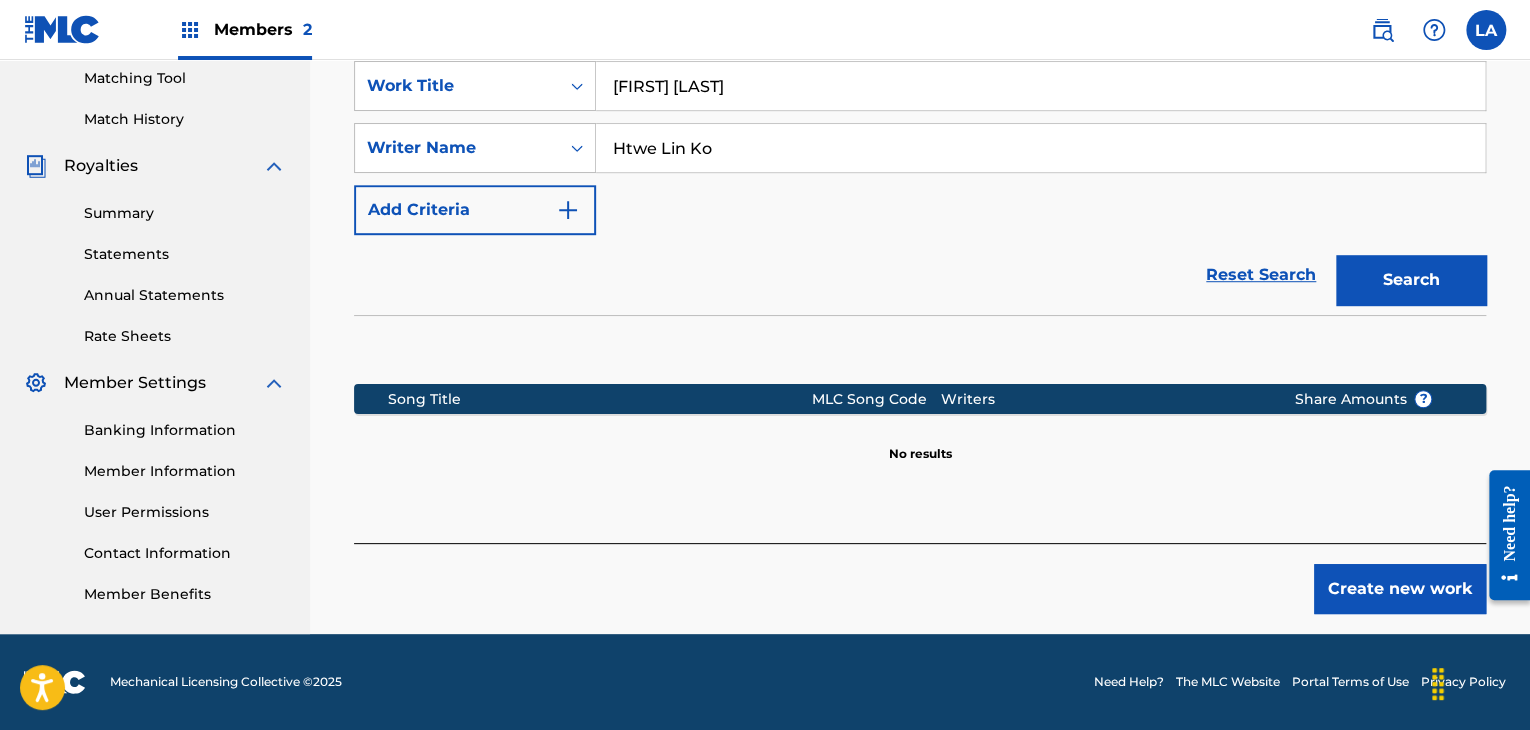 click on "Create new work" at bounding box center (1400, 589) 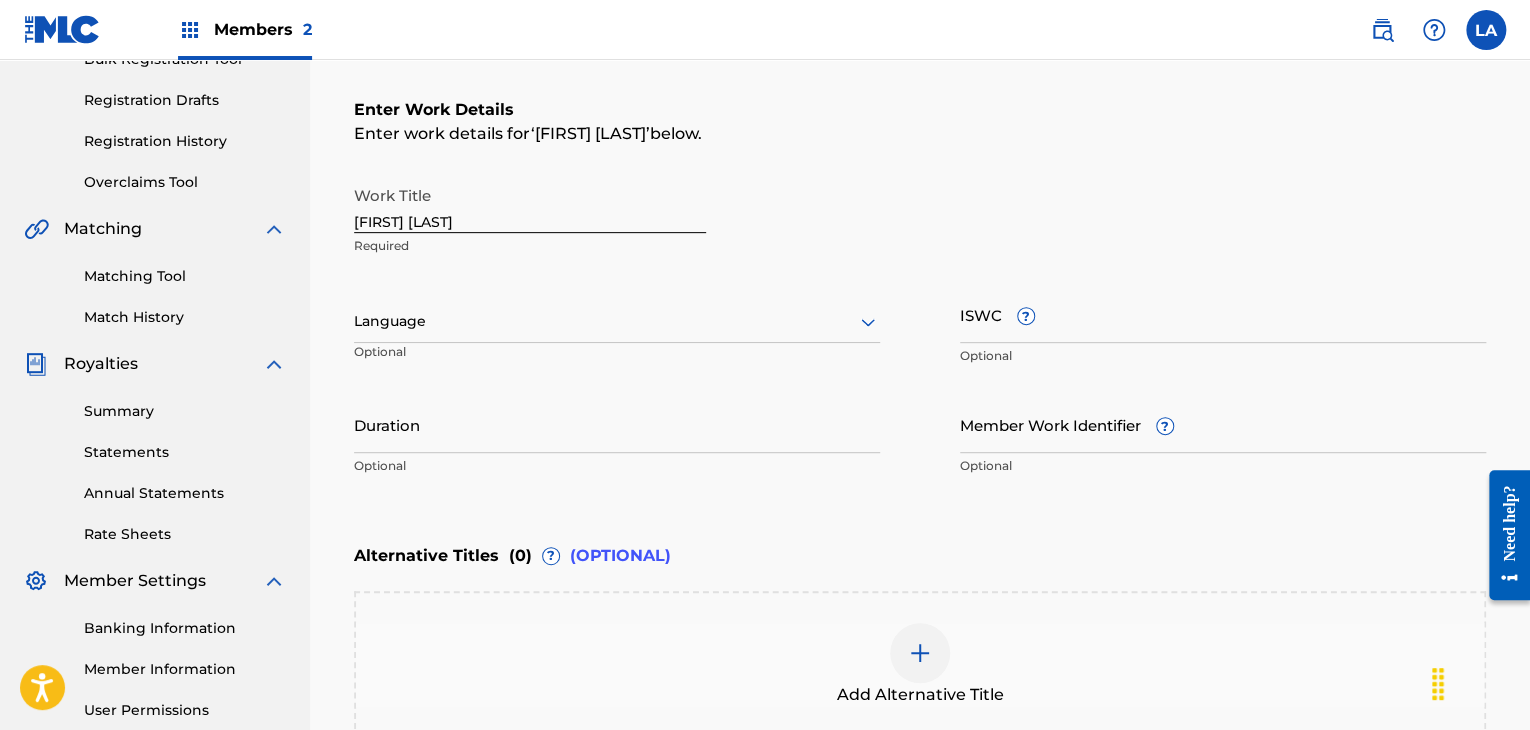 scroll, scrollTop: 315, scrollLeft: 0, axis: vertical 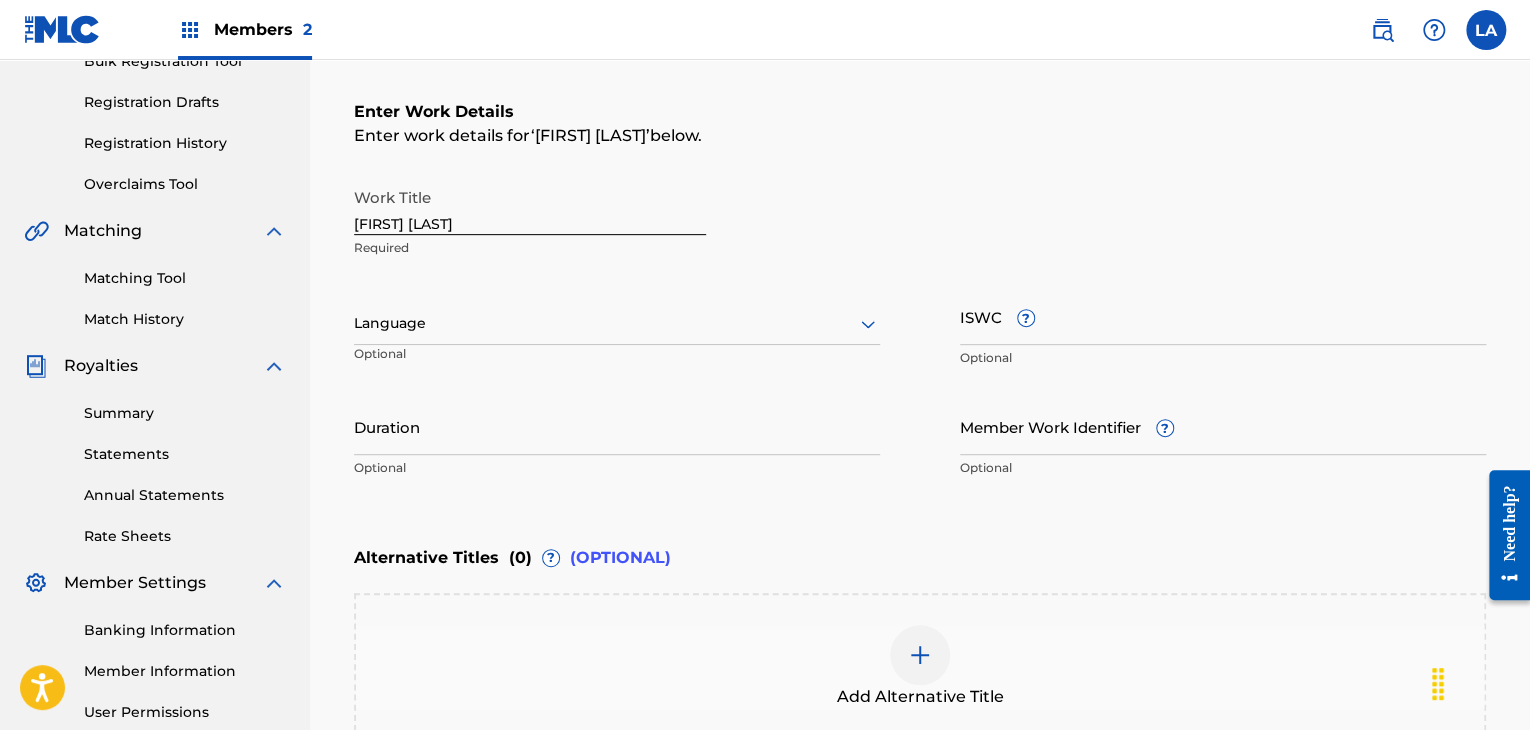 click at bounding box center [617, 323] 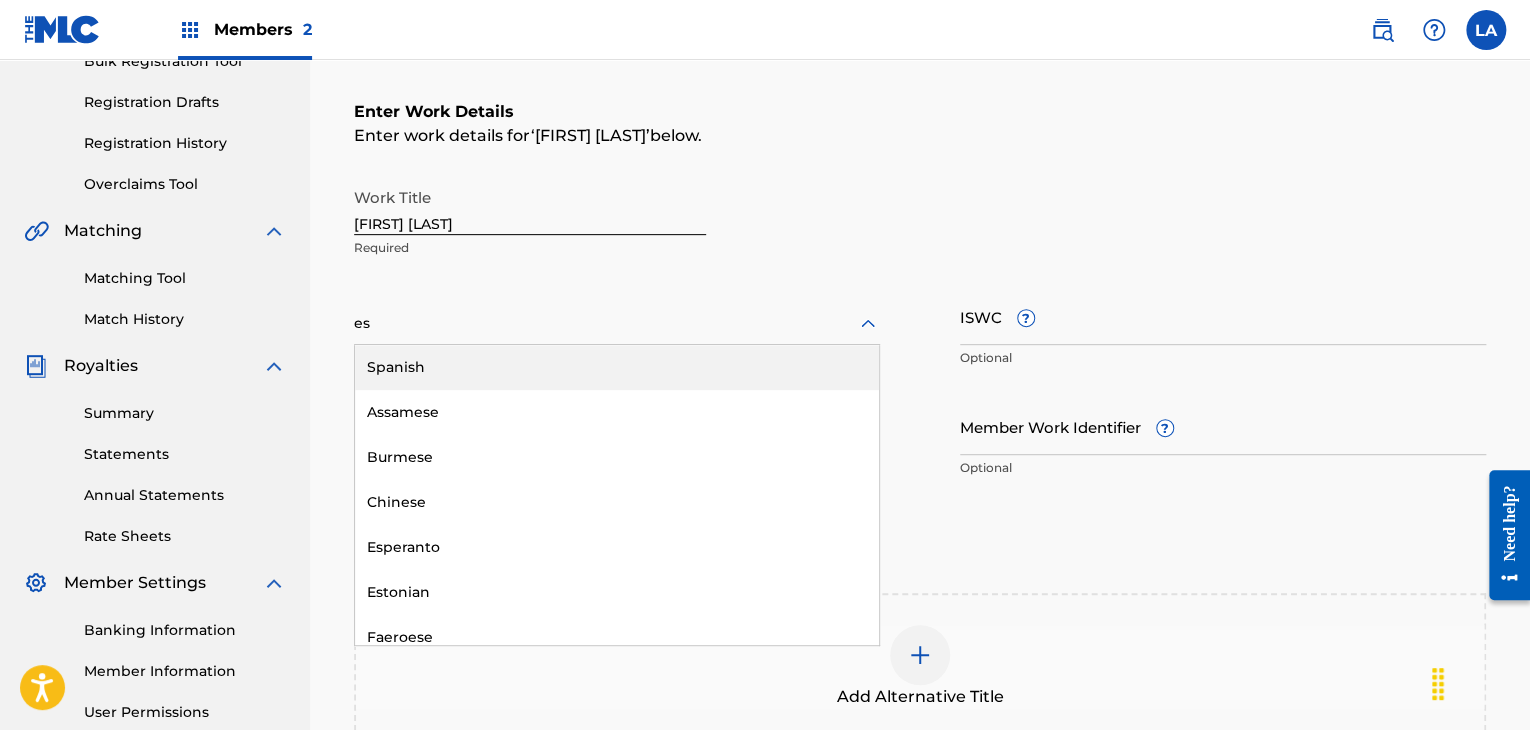 type on "ese" 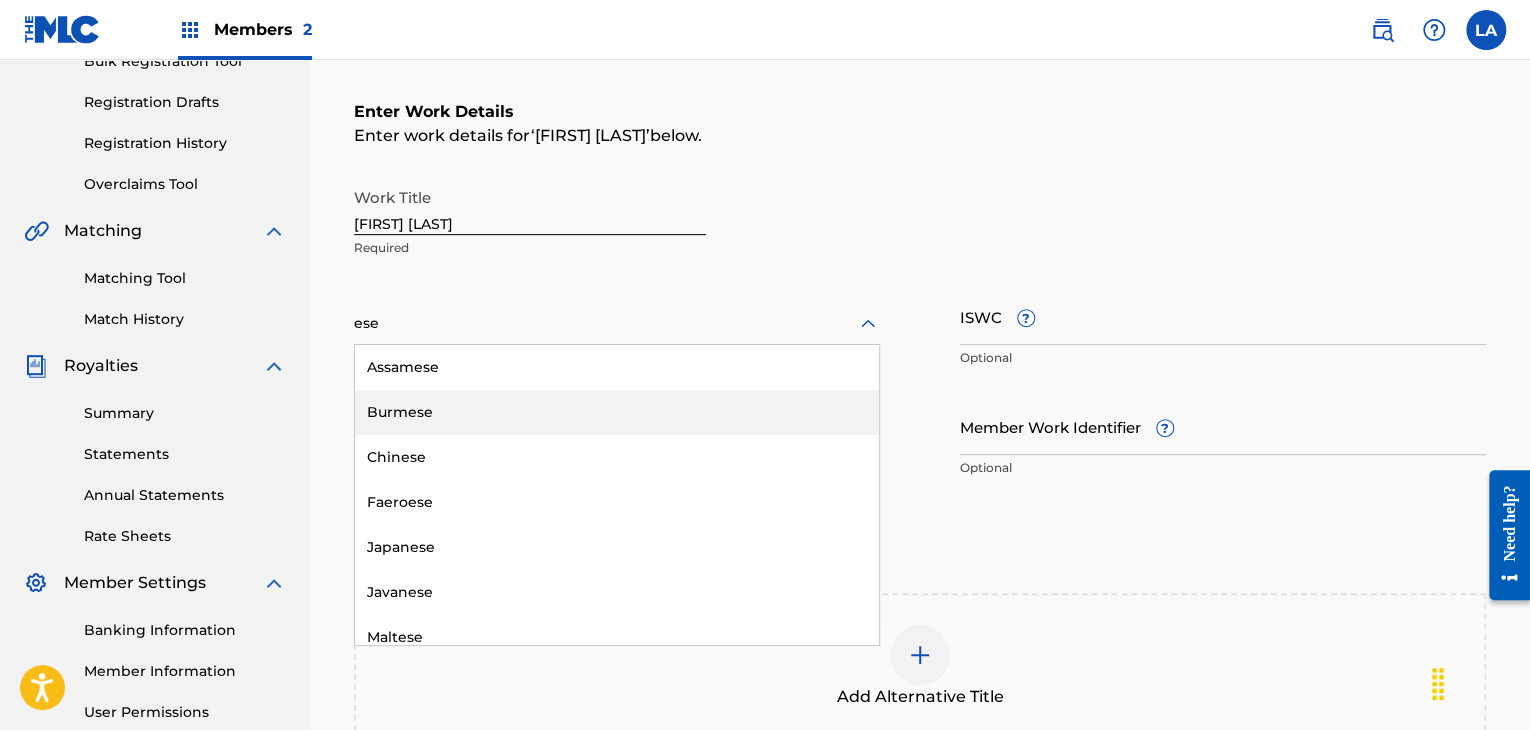 click on "Burmese" at bounding box center (617, 412) 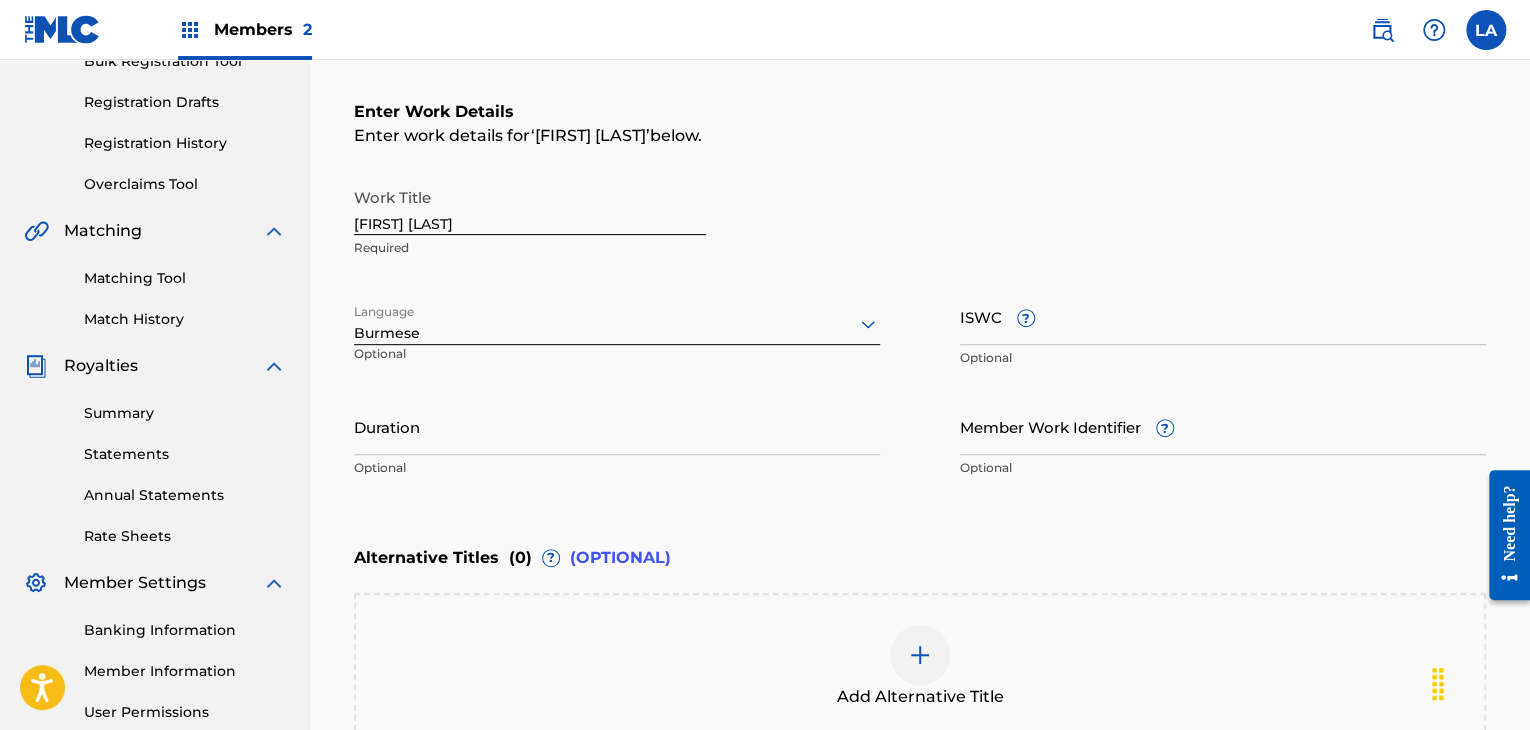 click on "Duration" at bounding box center (617, 426) 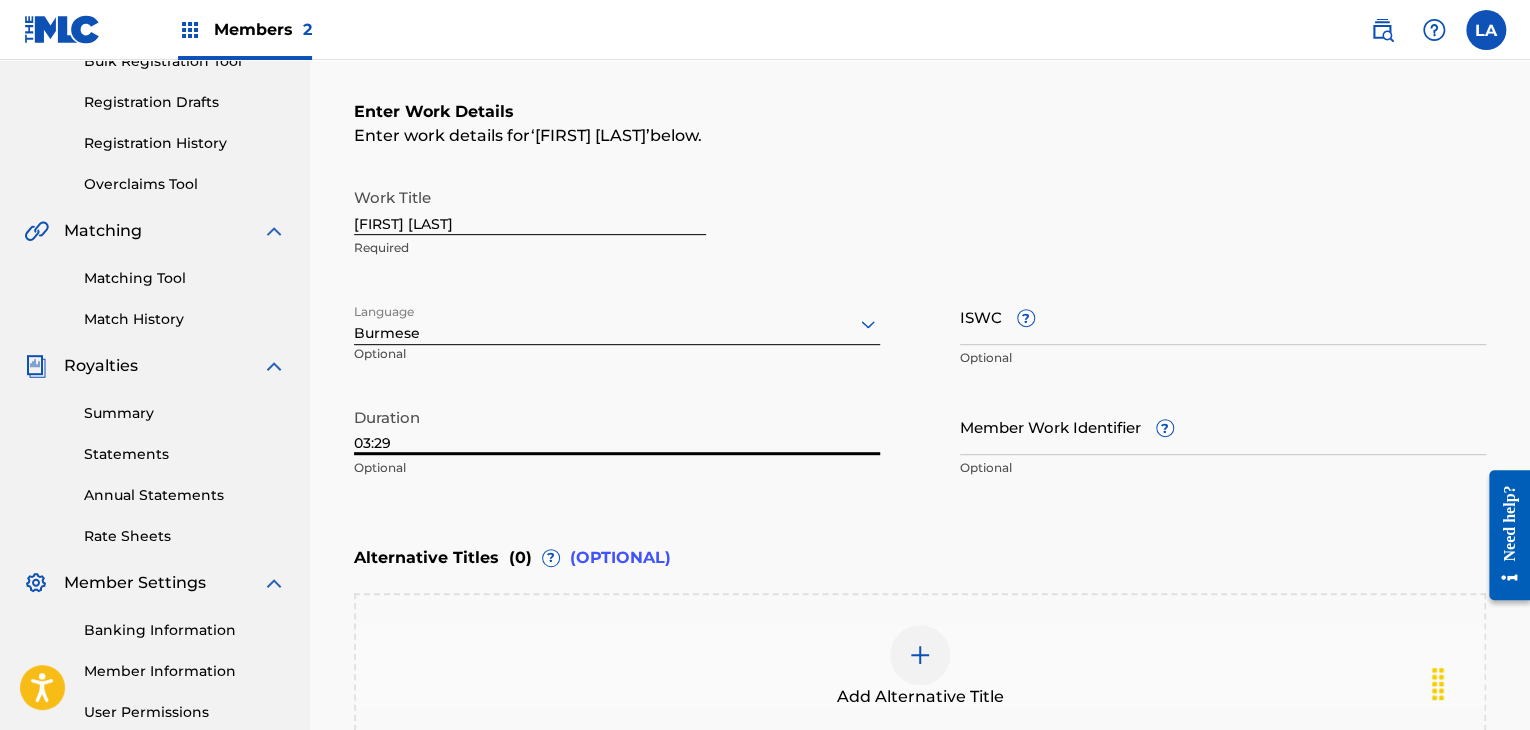 type on "03:29" 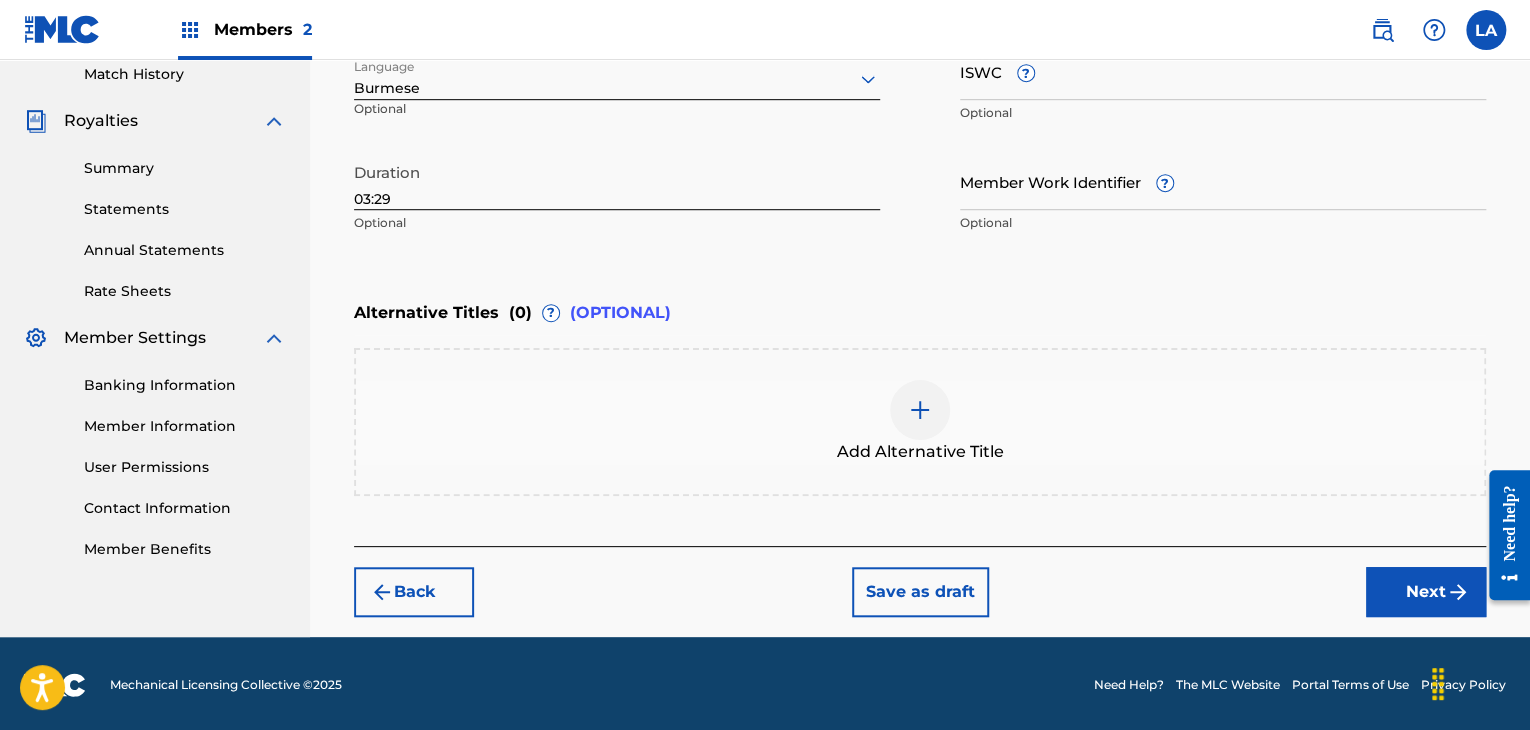 scroll, scrollTop: 561, scrollLeft: 0, axis: vertical 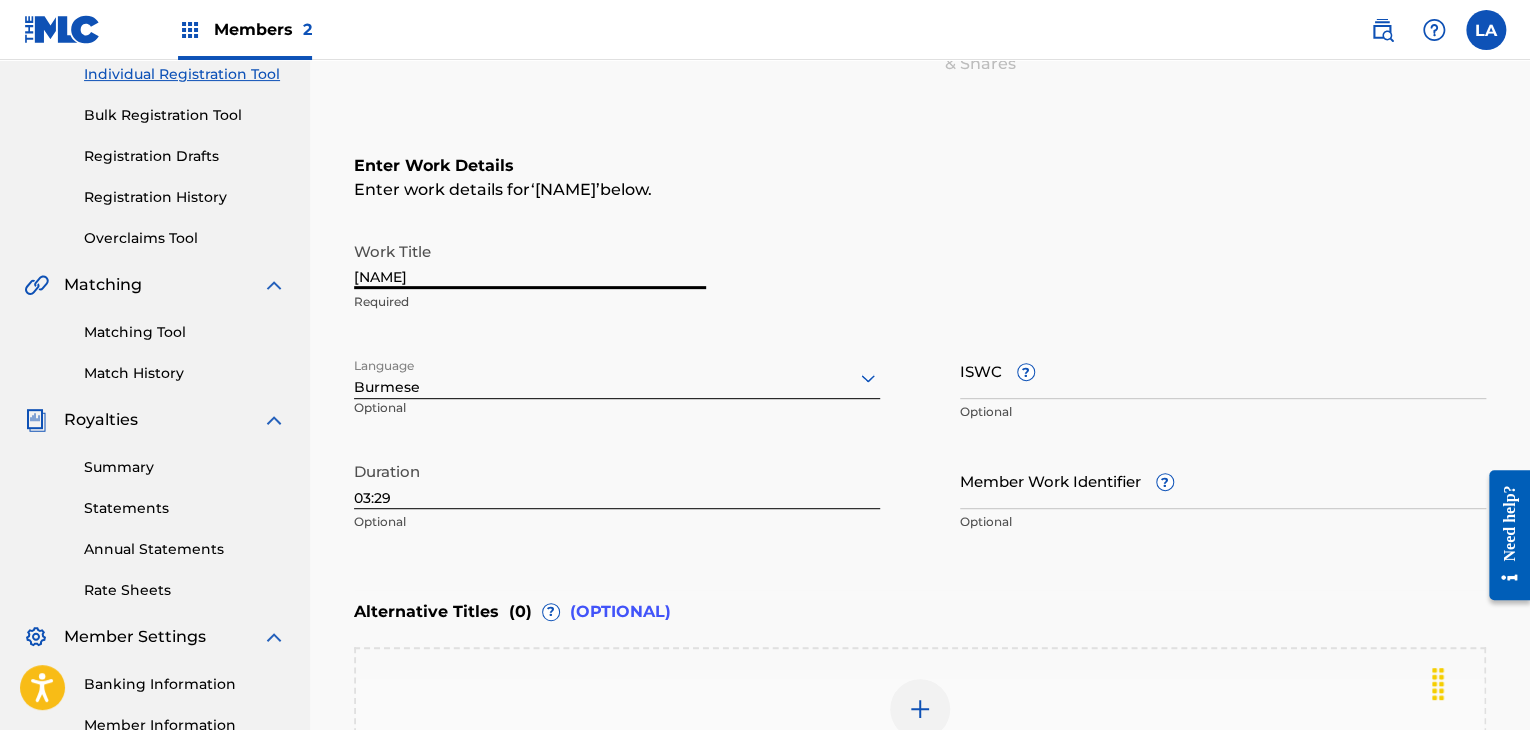 click on "[NAME]" at bounding box center (530, 260) 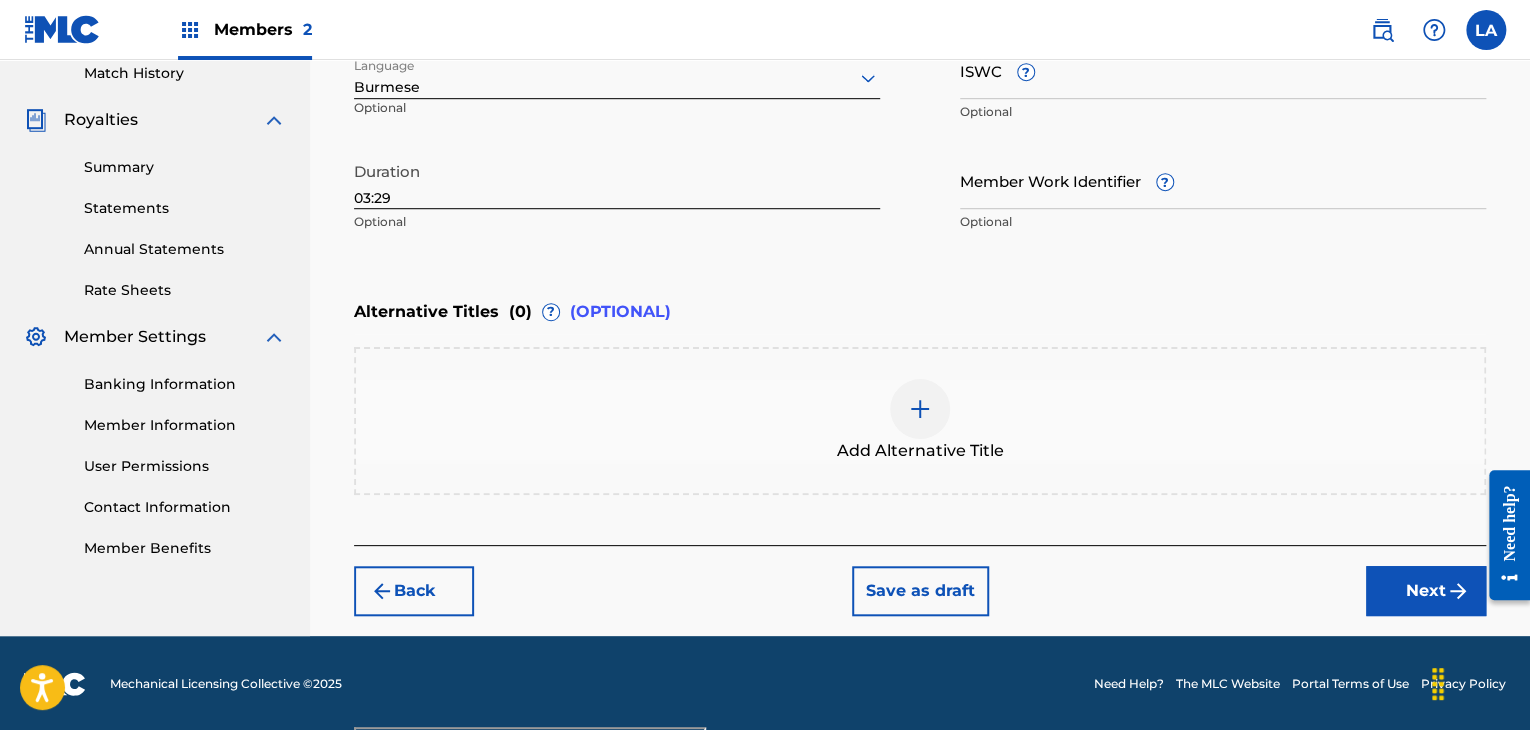 type on "[NAME]" 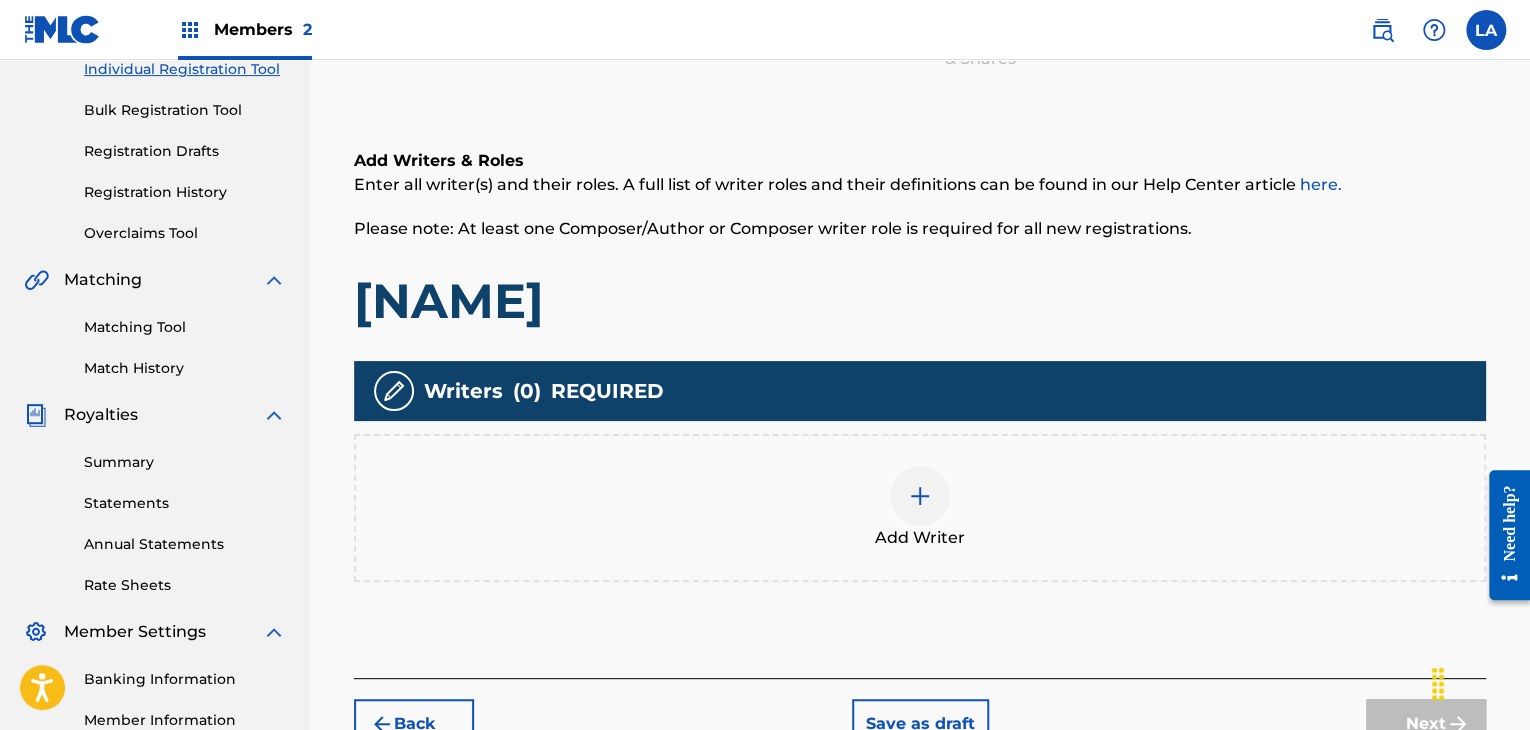 scroll, scrollTop: 290, scrollLeft: 0, axis: vertical 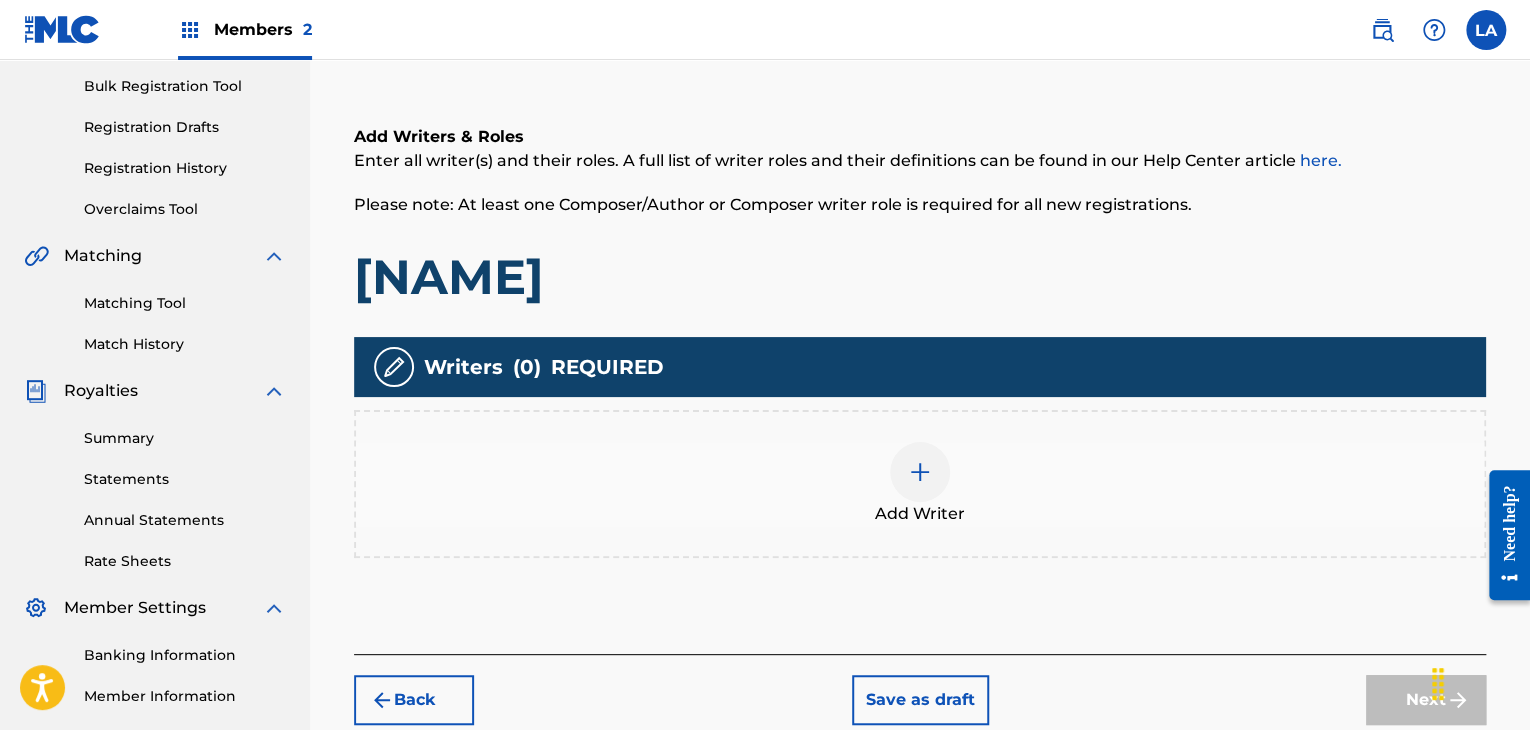 click on "Add Writer" at bounding box center [920, 484] 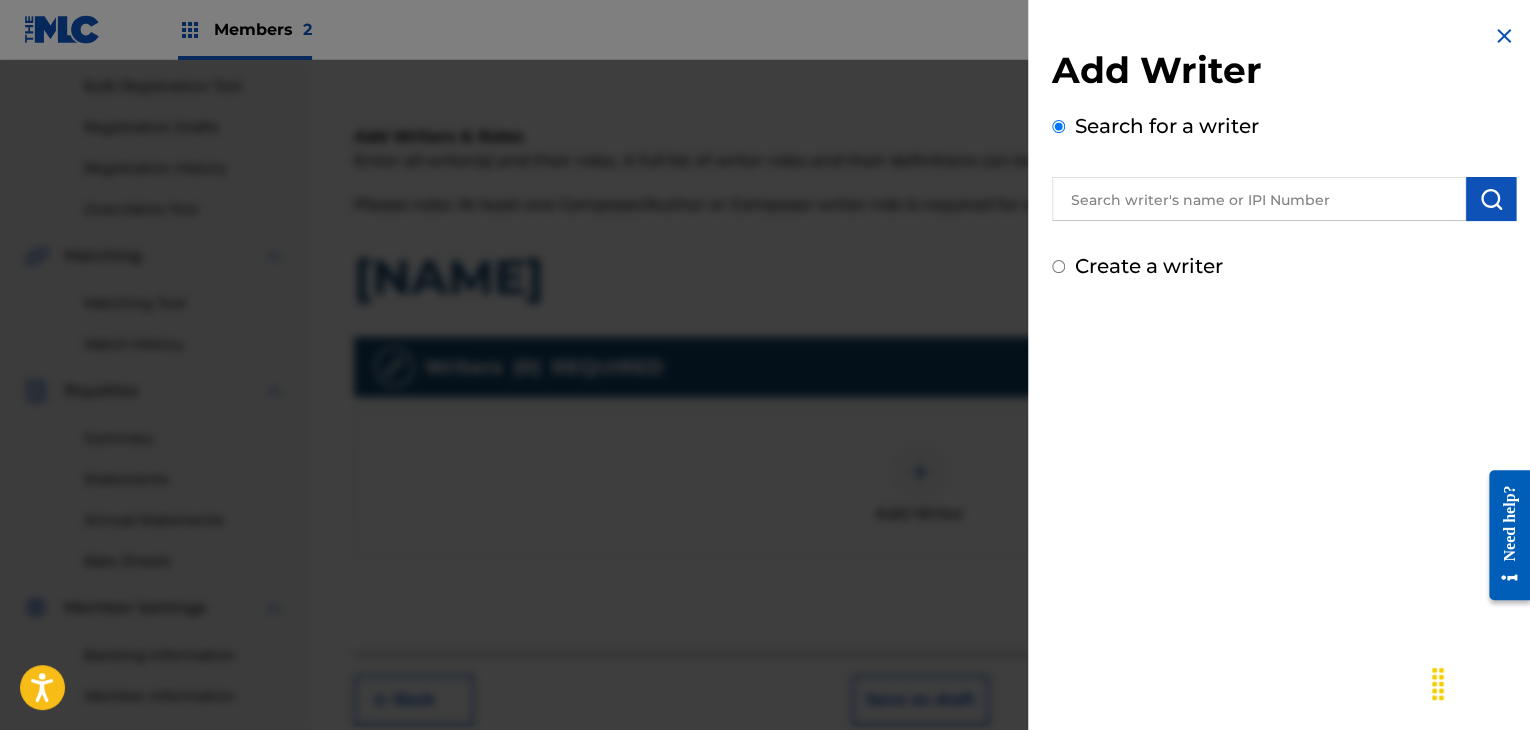 click at bounding box center [1259, 199] 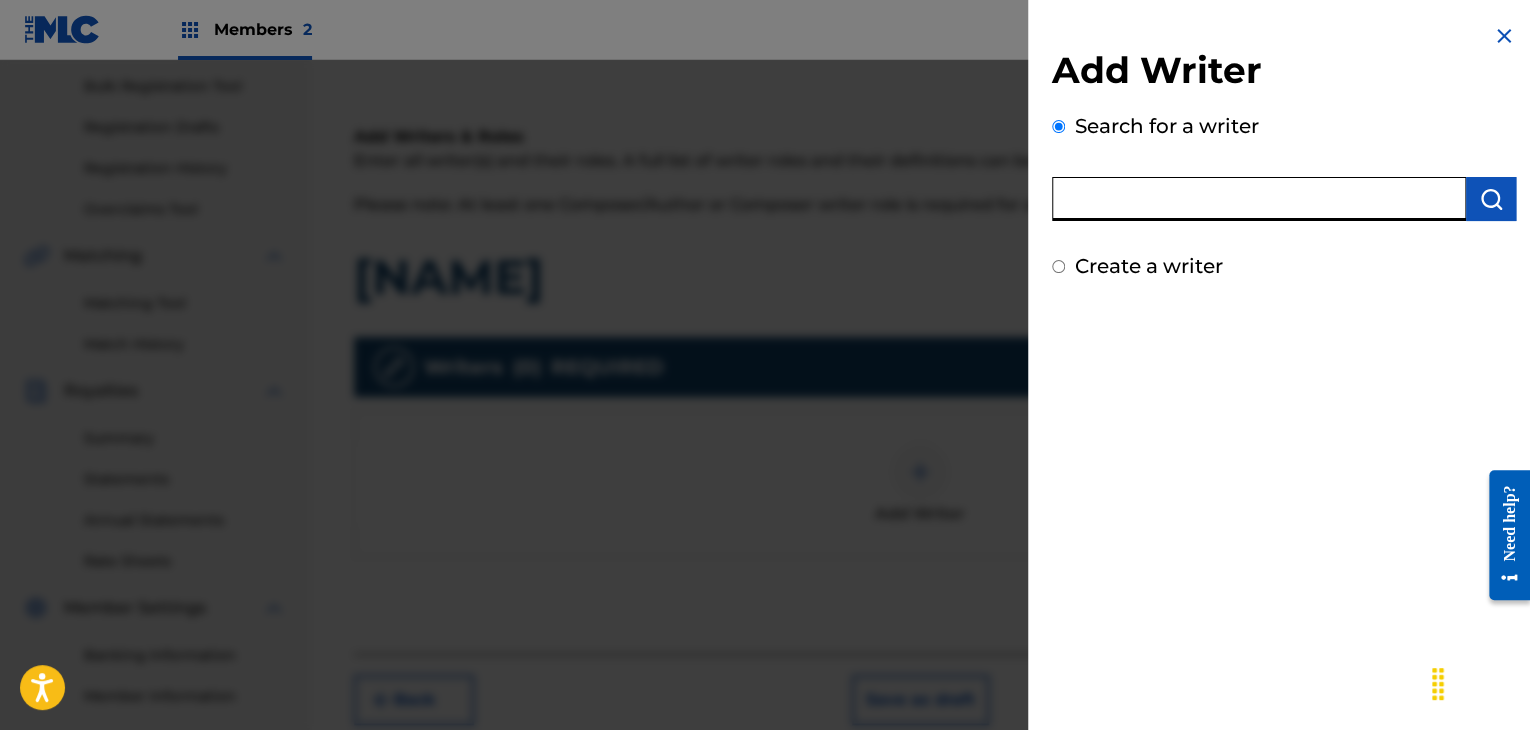 paste on "Htwe Lin Ko" 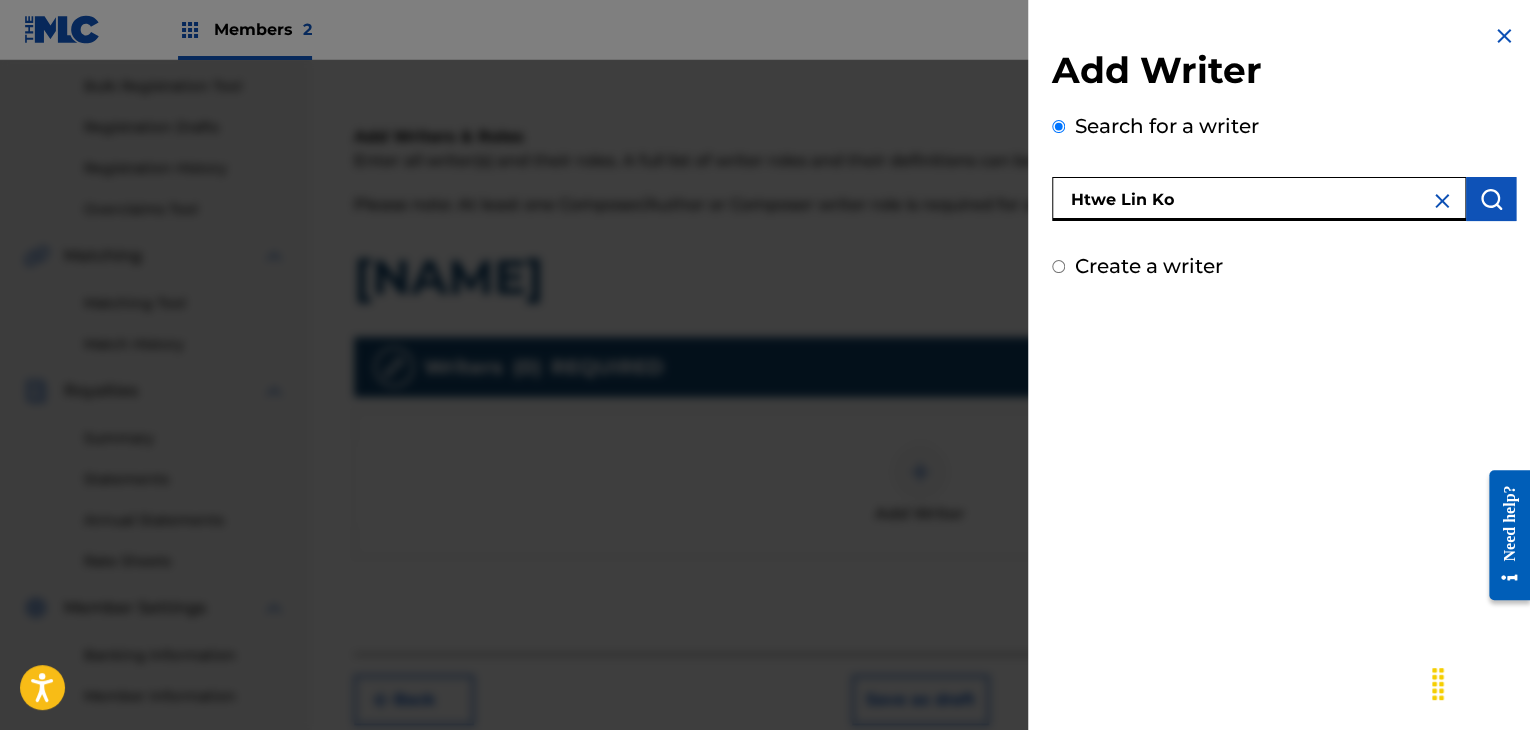 type on "Htwe Lin Ko" 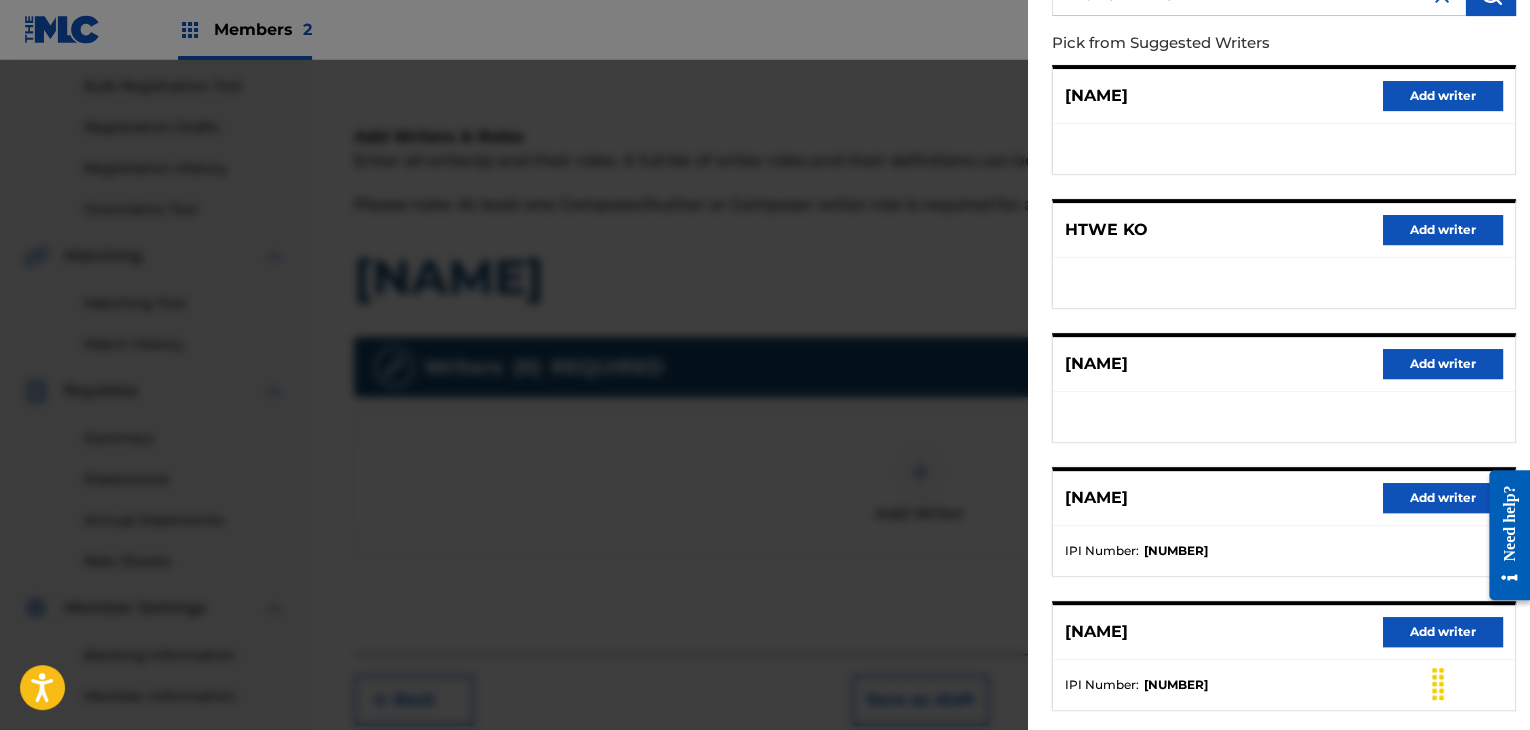 scroll, scrollTop: 300, scrollLeft: 0, axis: vertical 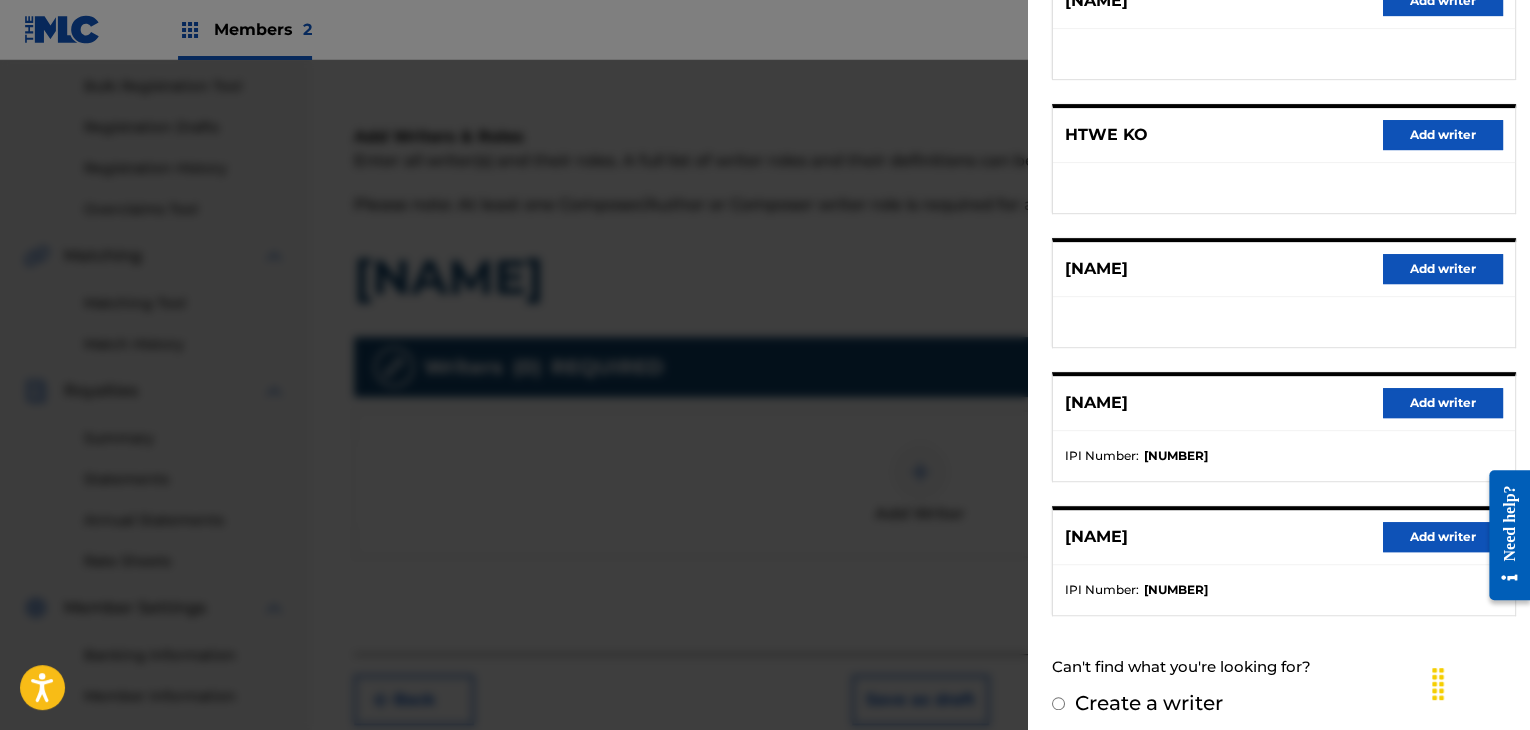 click on "Add writer" at bounding box center [1443, 403] 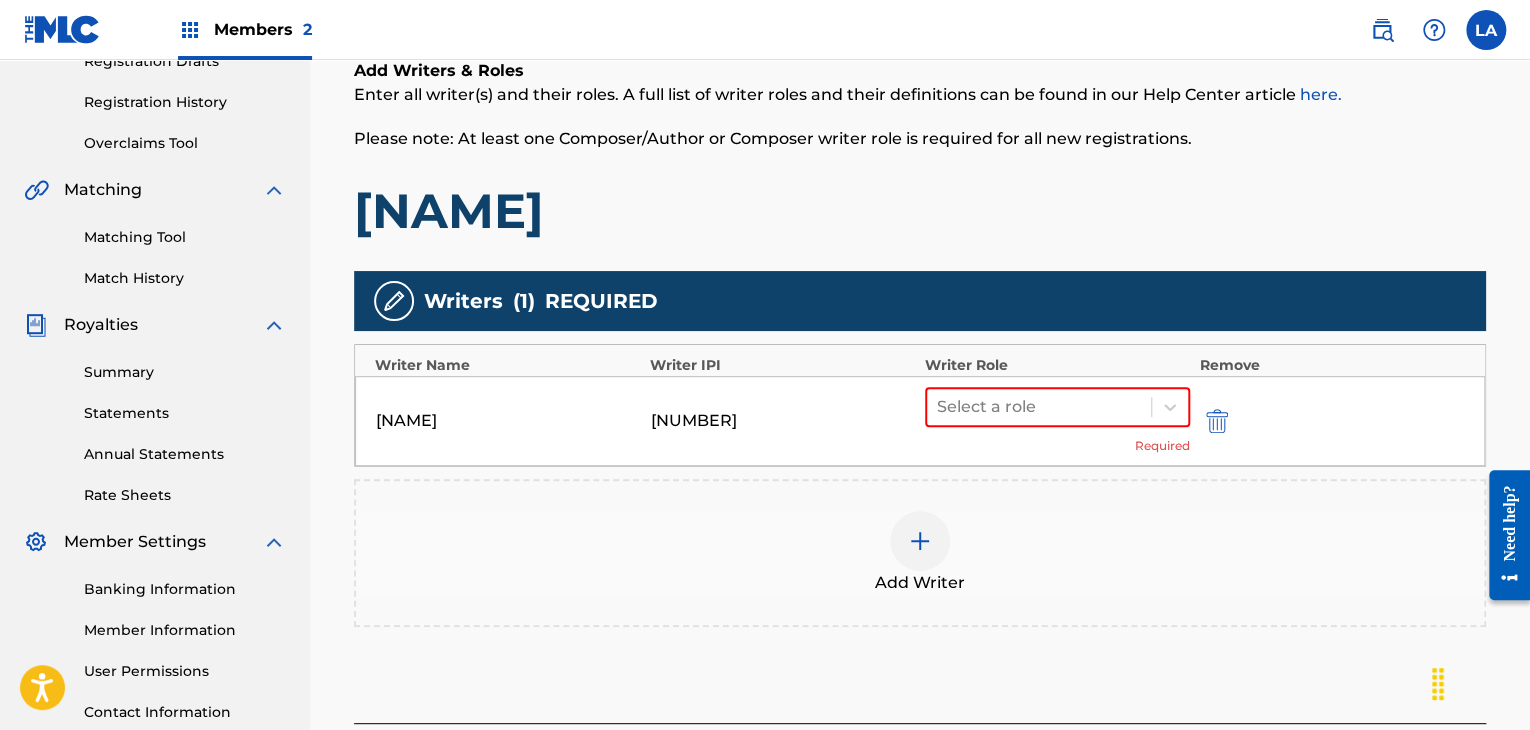 scroll, scrollTop: 390, scrollLeft: 0, axis: vertical 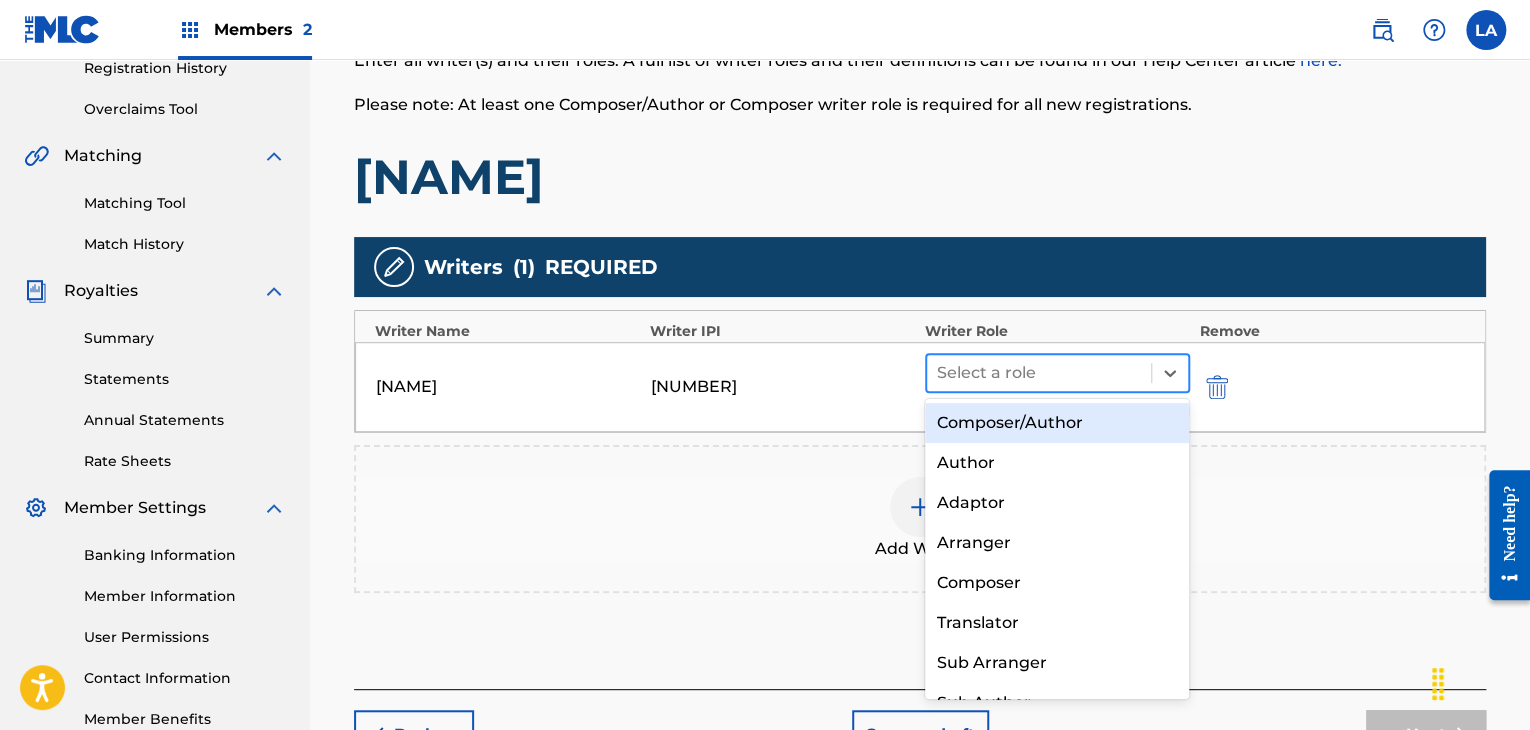 click at bounding box center (1039, 373) 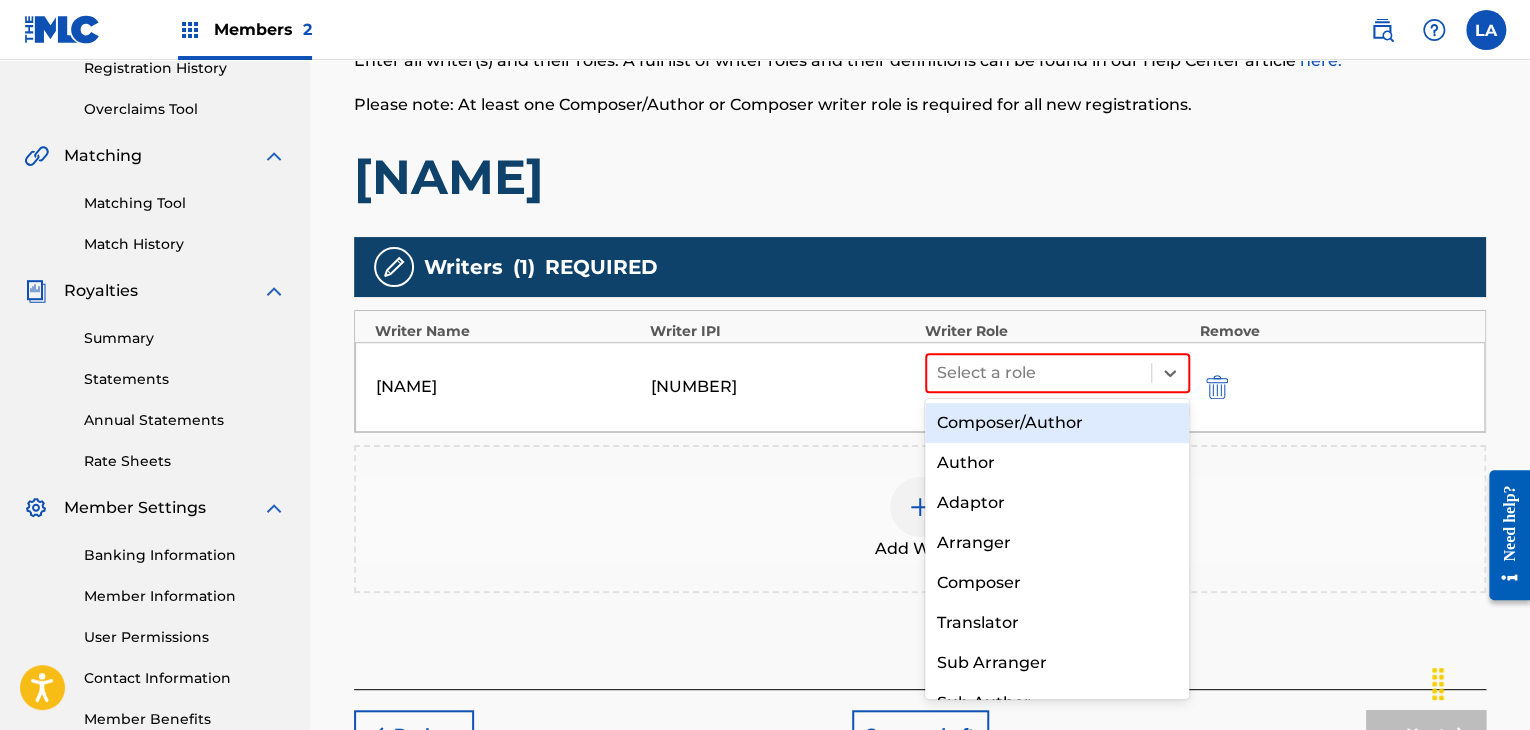 click on "Composer/Author" at bounding box center (1057, 423) 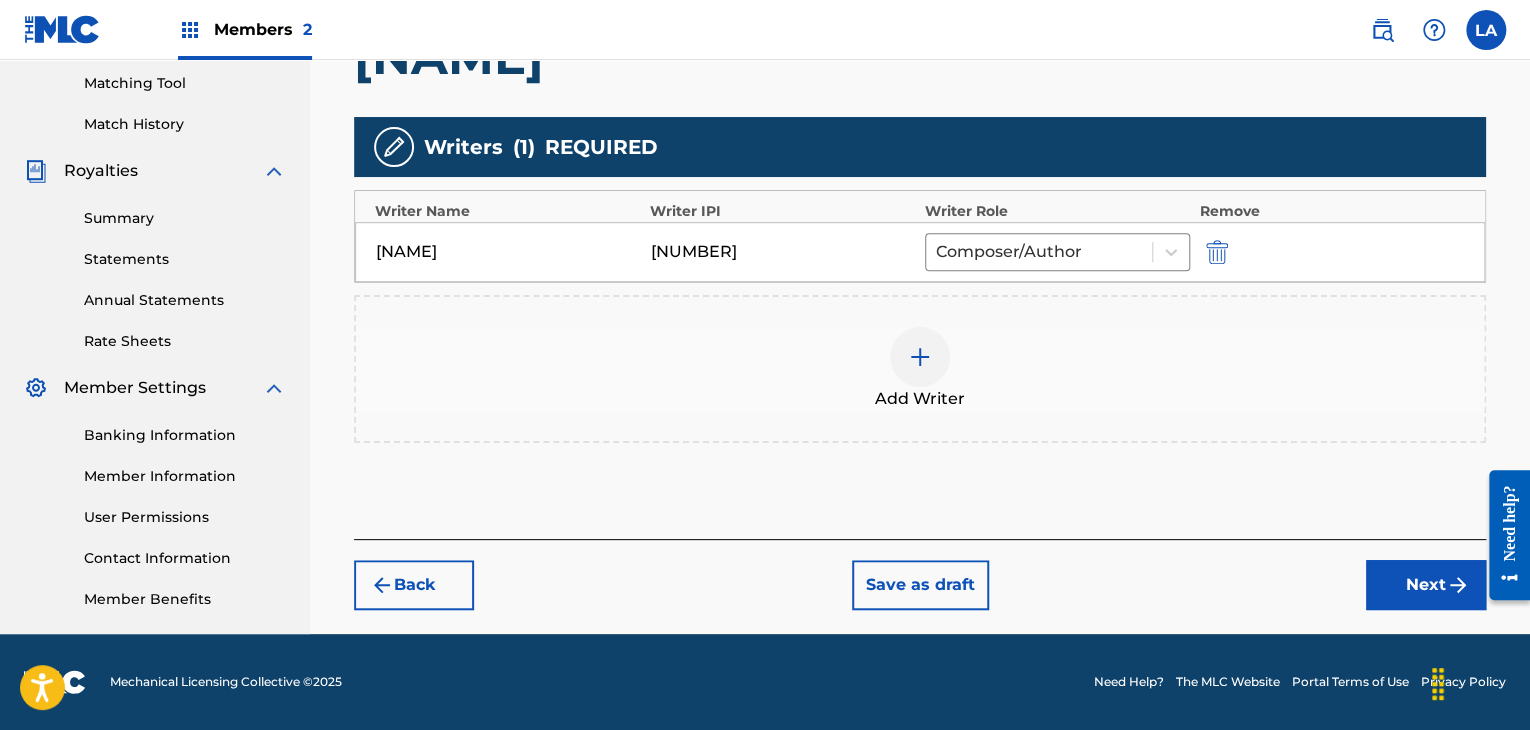 drag, startPoint x: 1442, startPoint y: 581, endPoint x: 1400, endPoint y: 569, distance: 43.68066 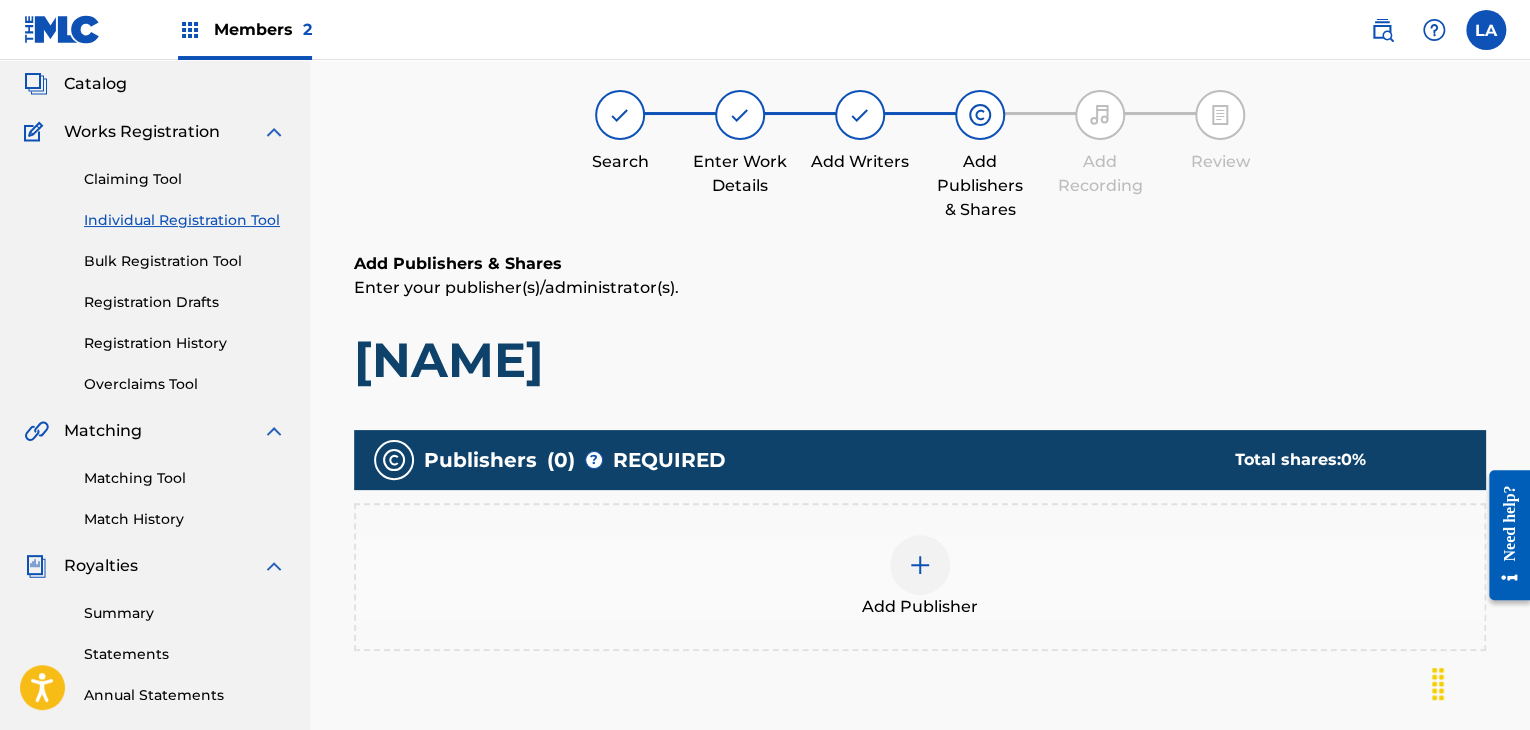 scroll, scrollTop: 90, scrollLeft: 0, axis: vertical 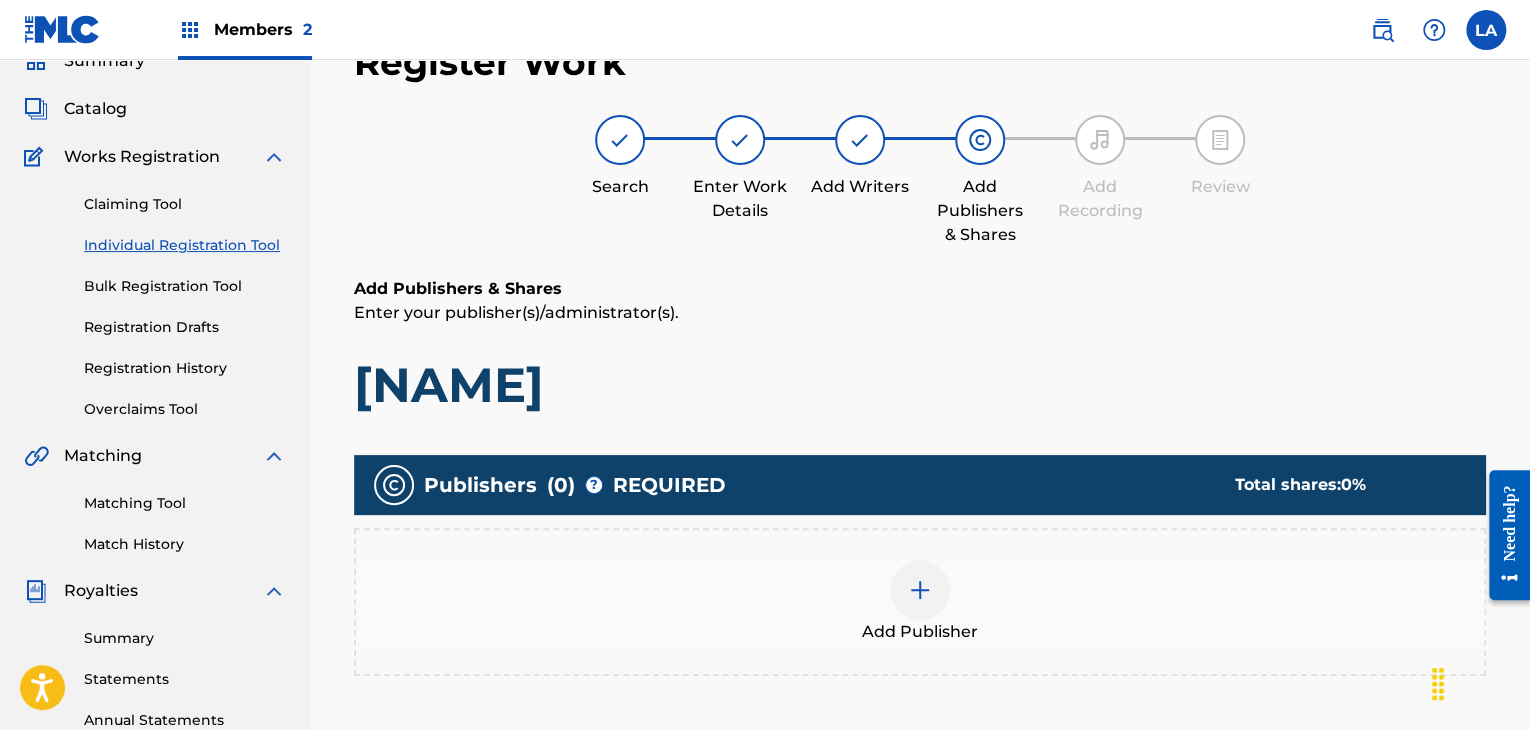 click at bounding box center (920, 590) 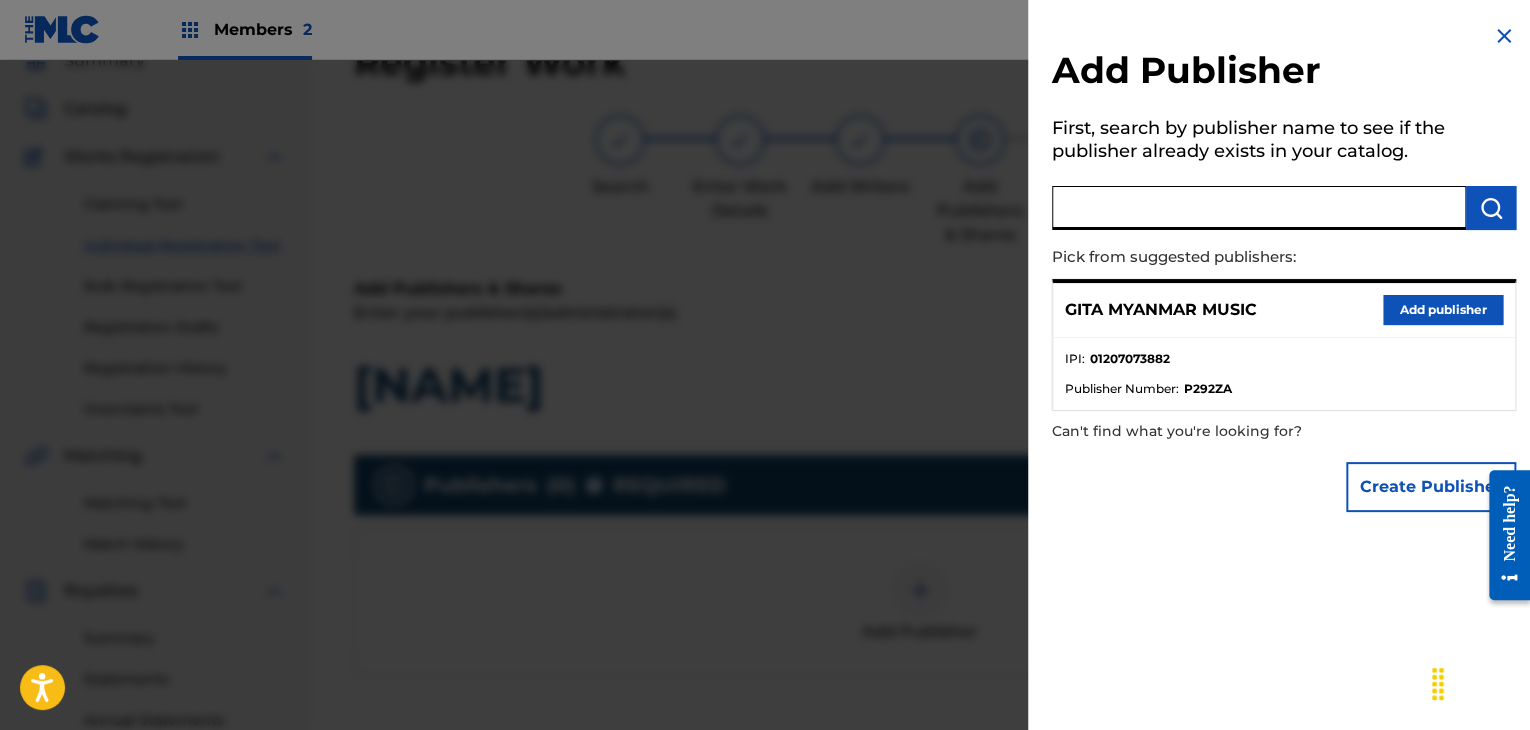click at bounding box center [1259, 208] 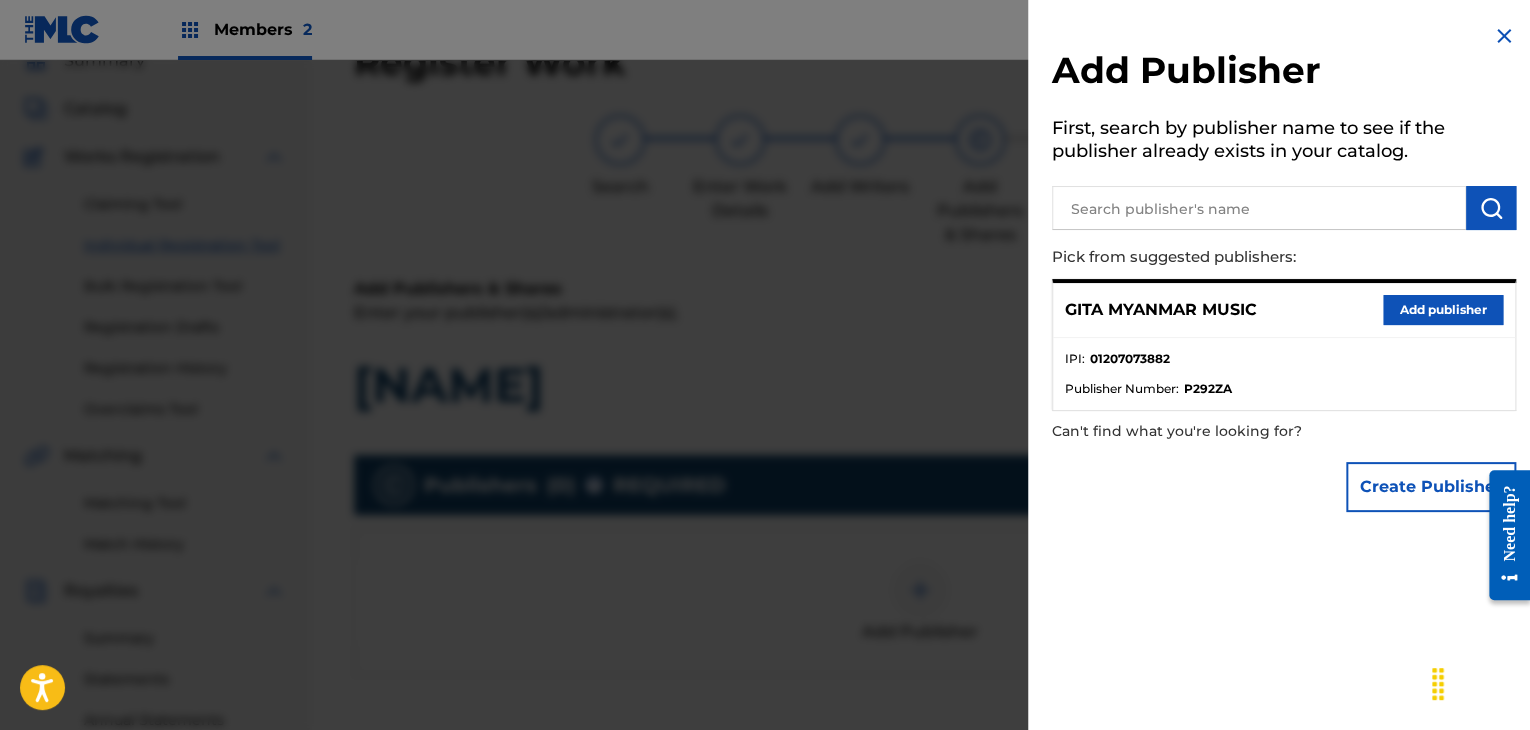 drag, startPoint x: 1387, startPoint y: 304, endPoint x: 1164, endPoint y: 345, distance: 226.73773 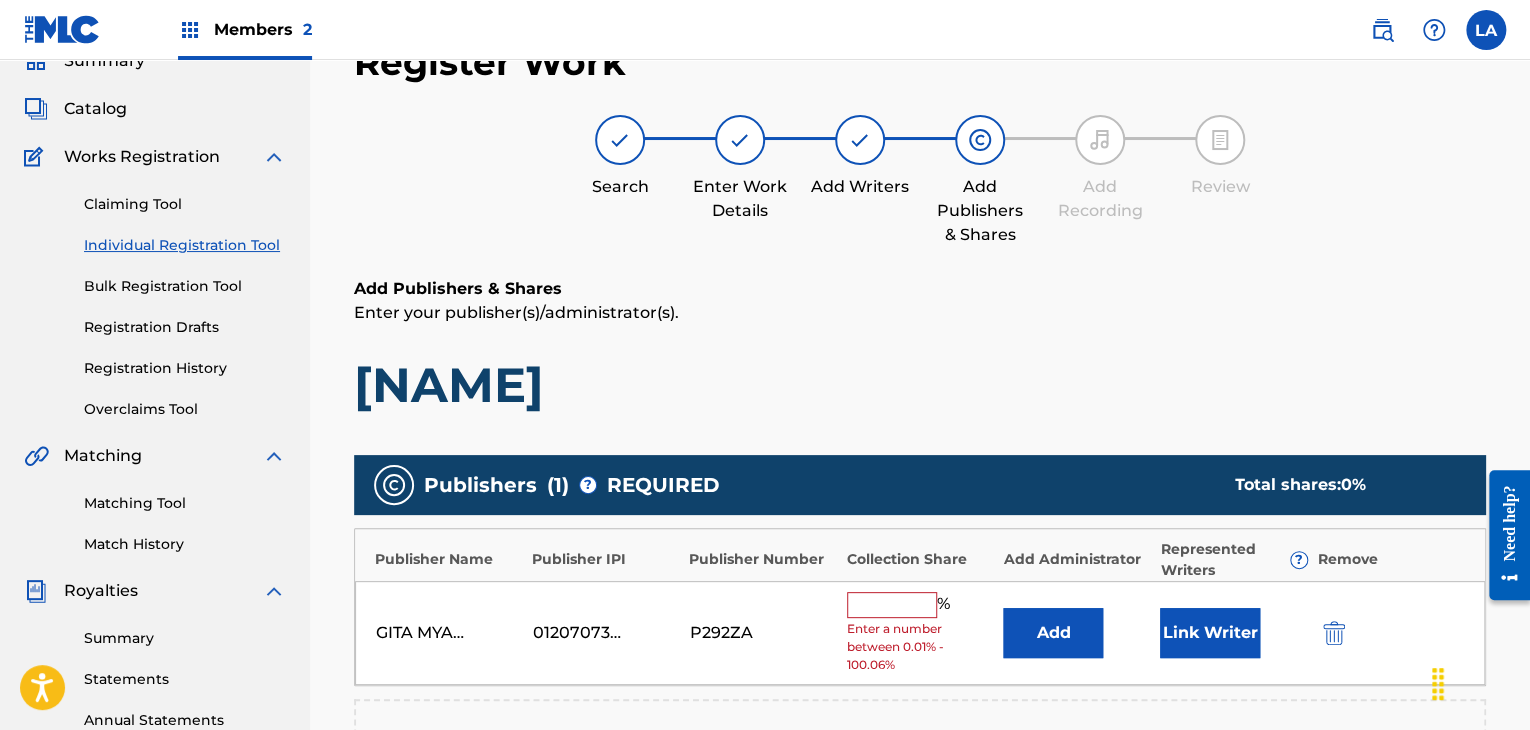click at bounding box center [892, 605] 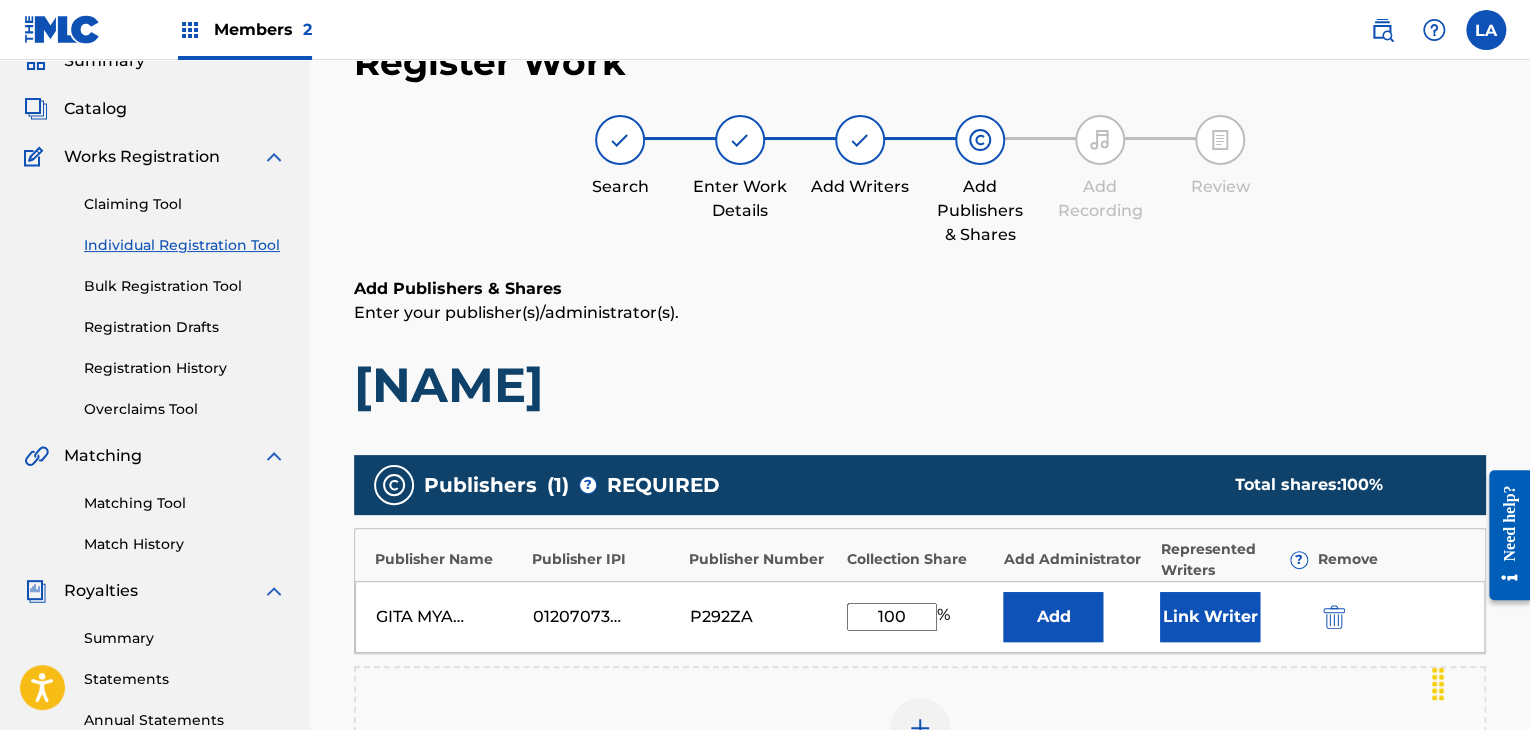 type on "100" 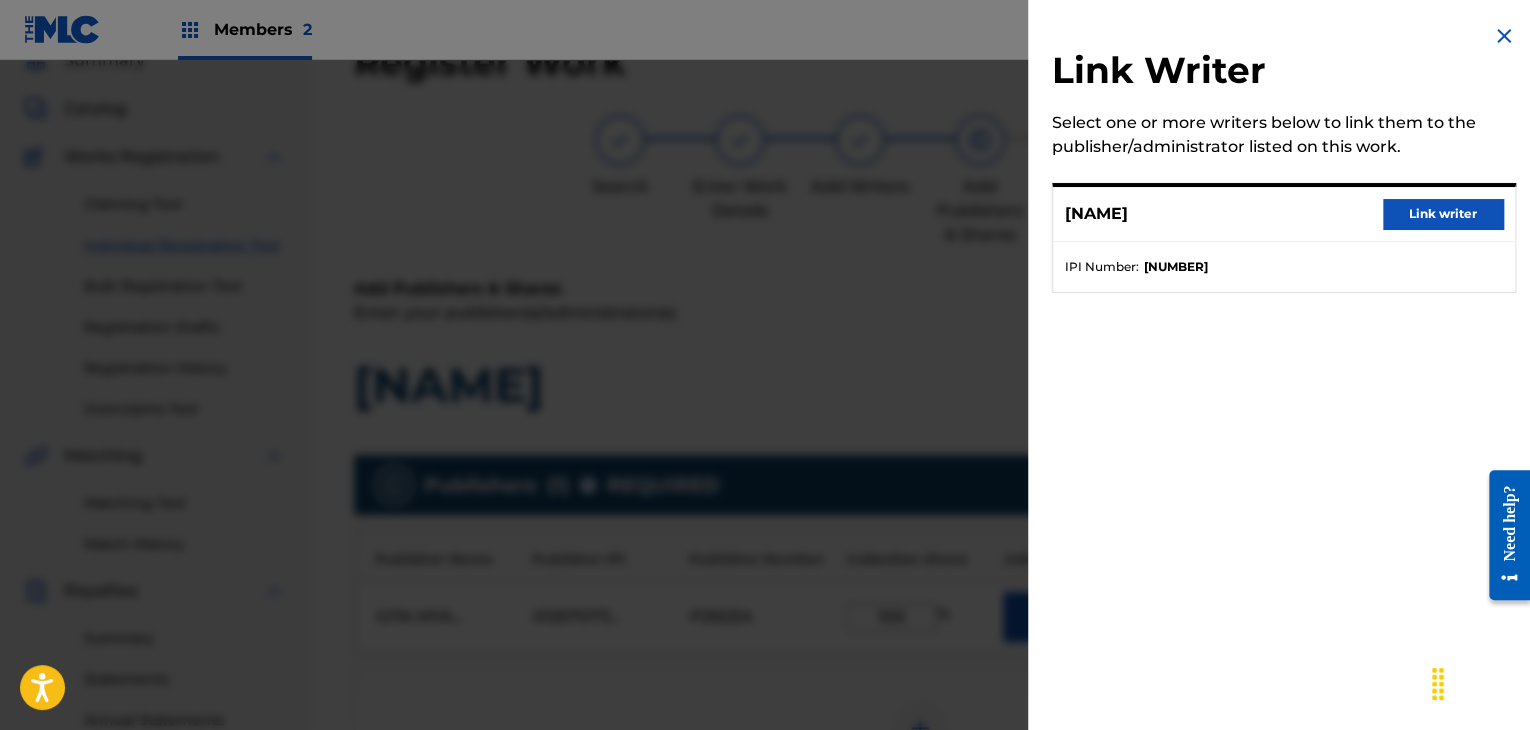 click on "Link writer" at bounding box center (1443, 214) 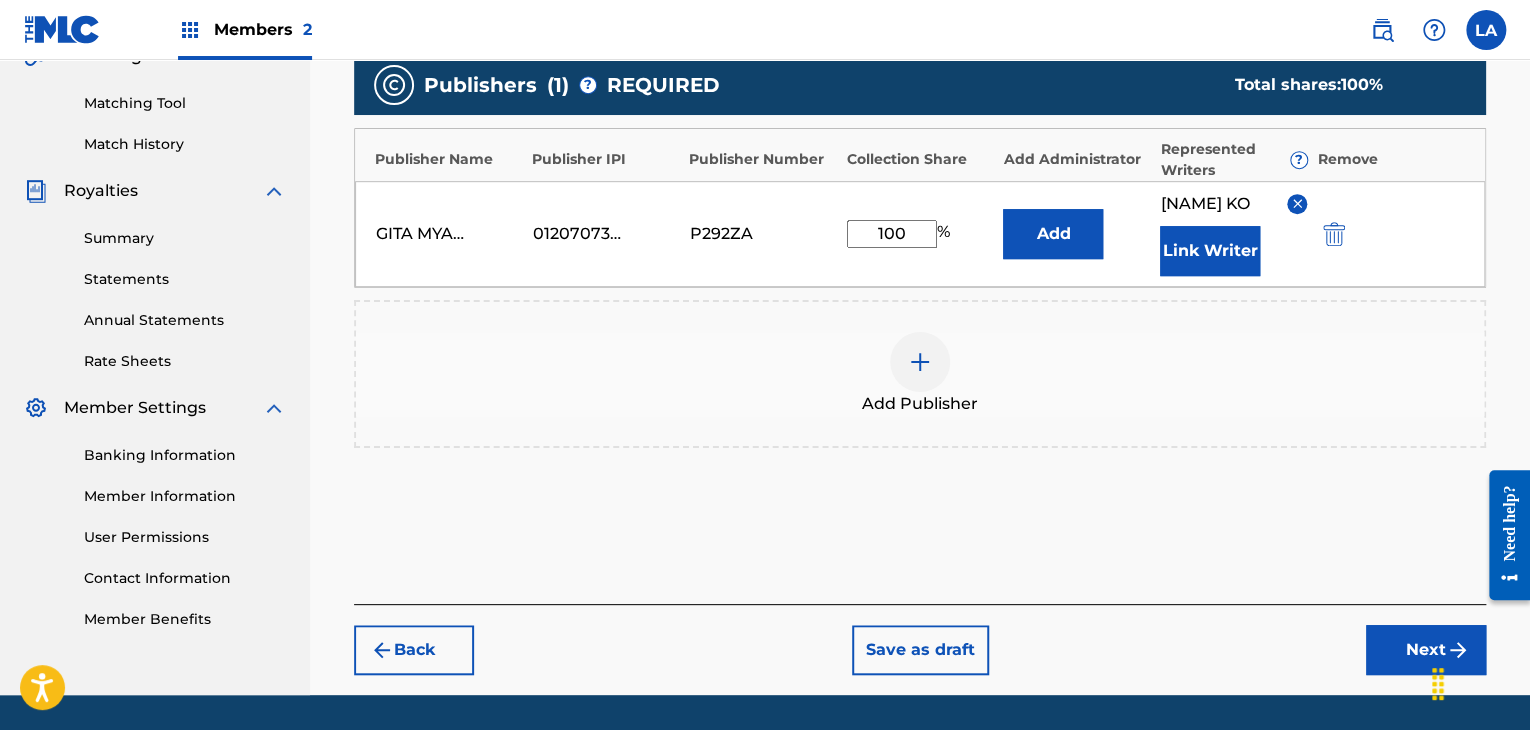 click on "Next" at bounding box center [1426, 650] 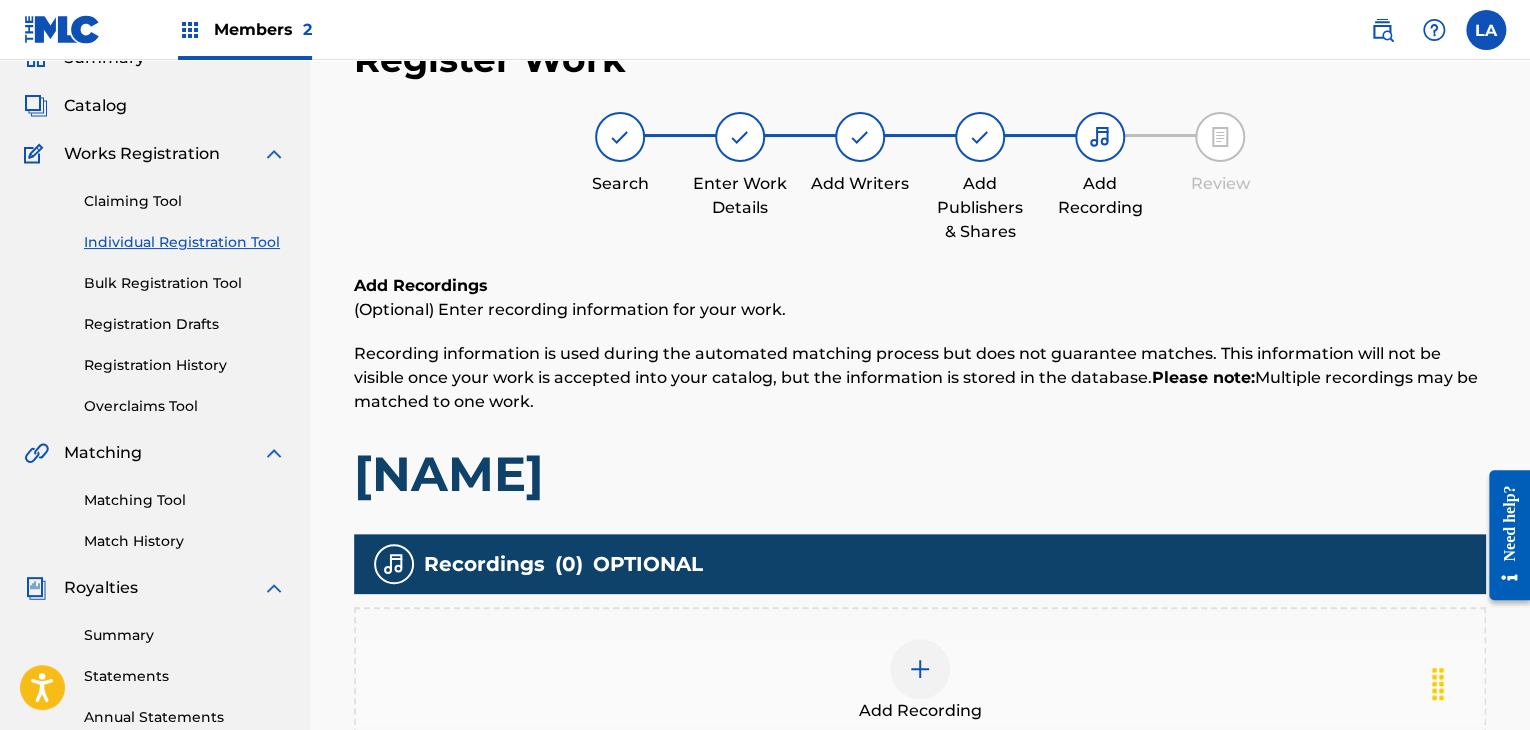 scroll, scrollTop: 308, scrollLeft: 0, axis: vertical 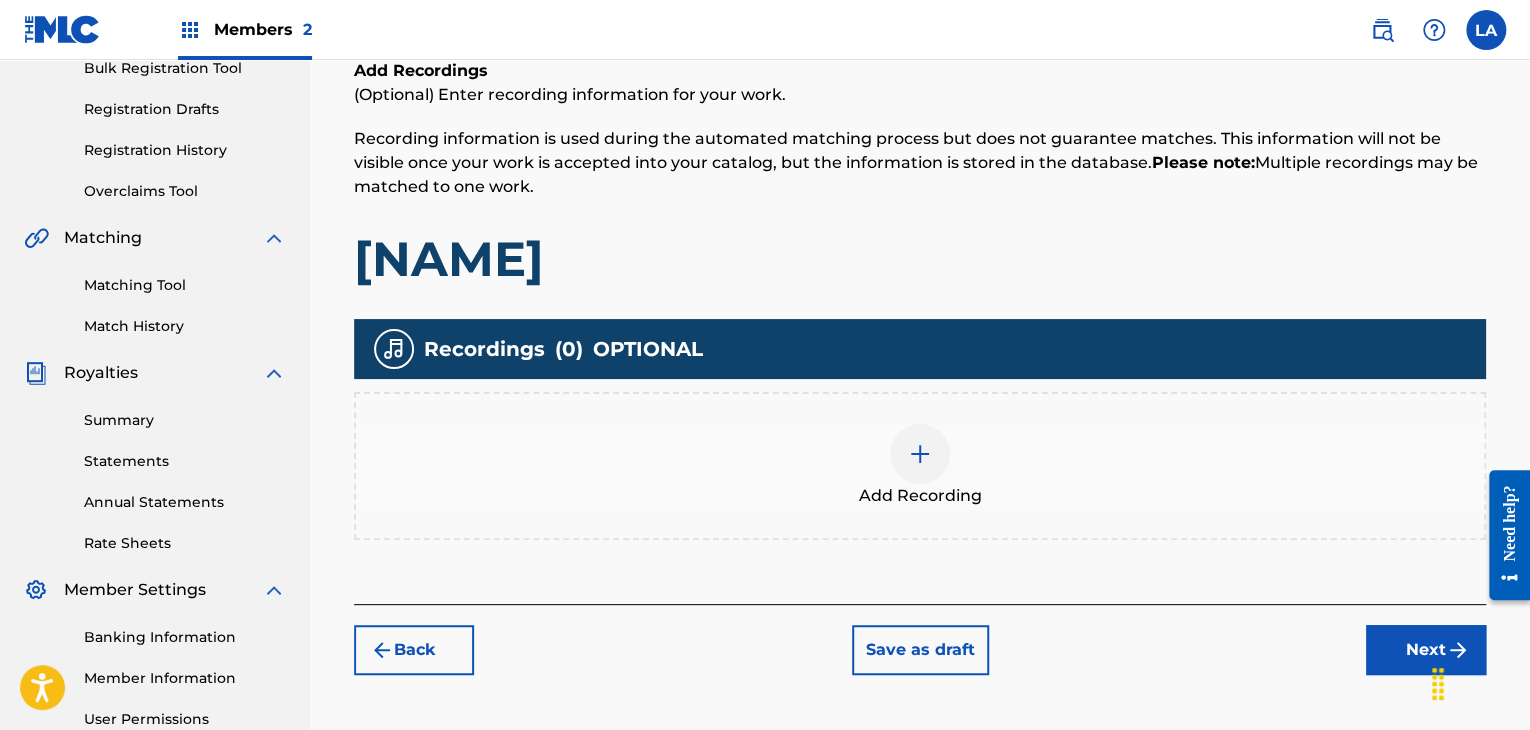 click on "Add Recording" at bounding box center [920, 496] 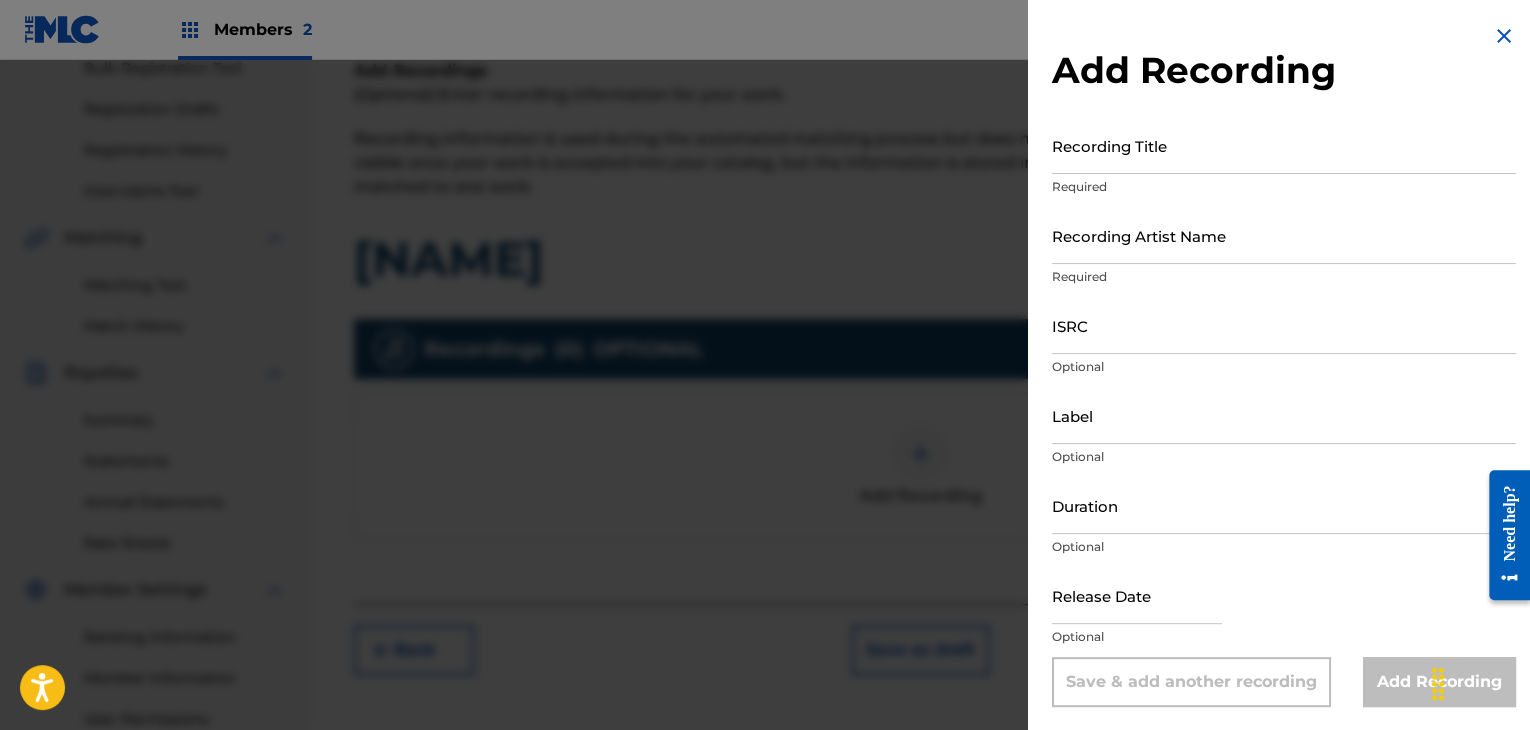 click on "Recording Title" at bounding box center [1284, 145] 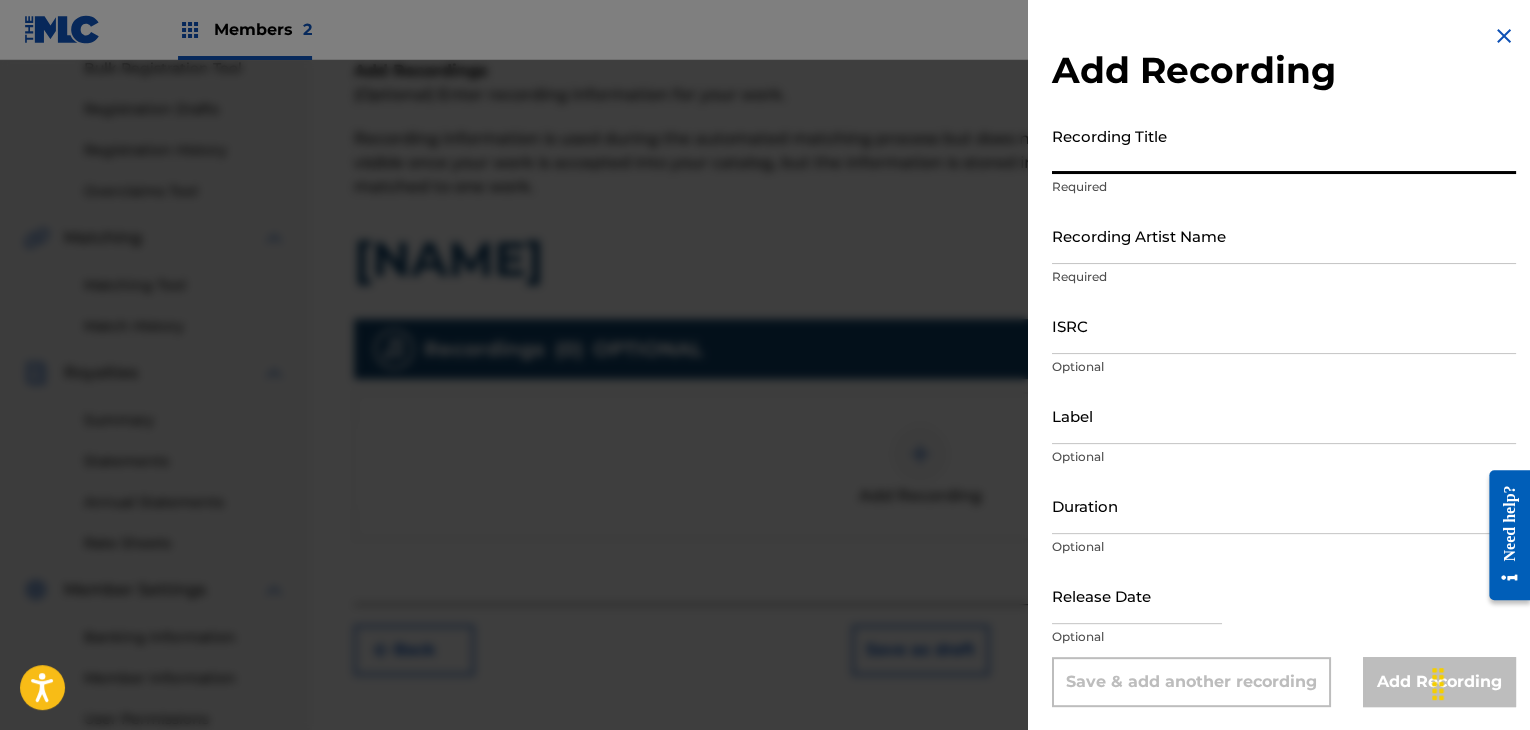 paste on "[NAME]" 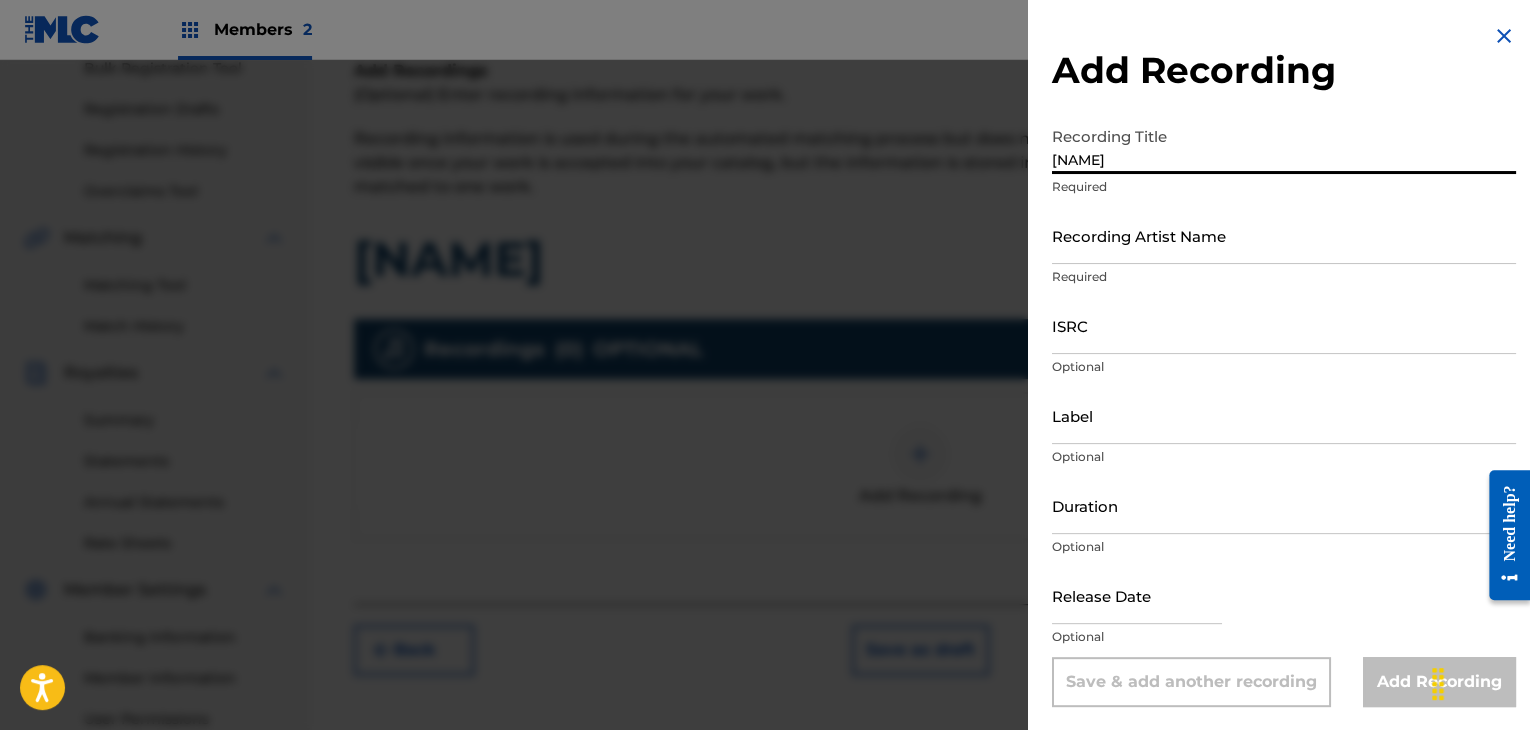 type on "[NAME]" 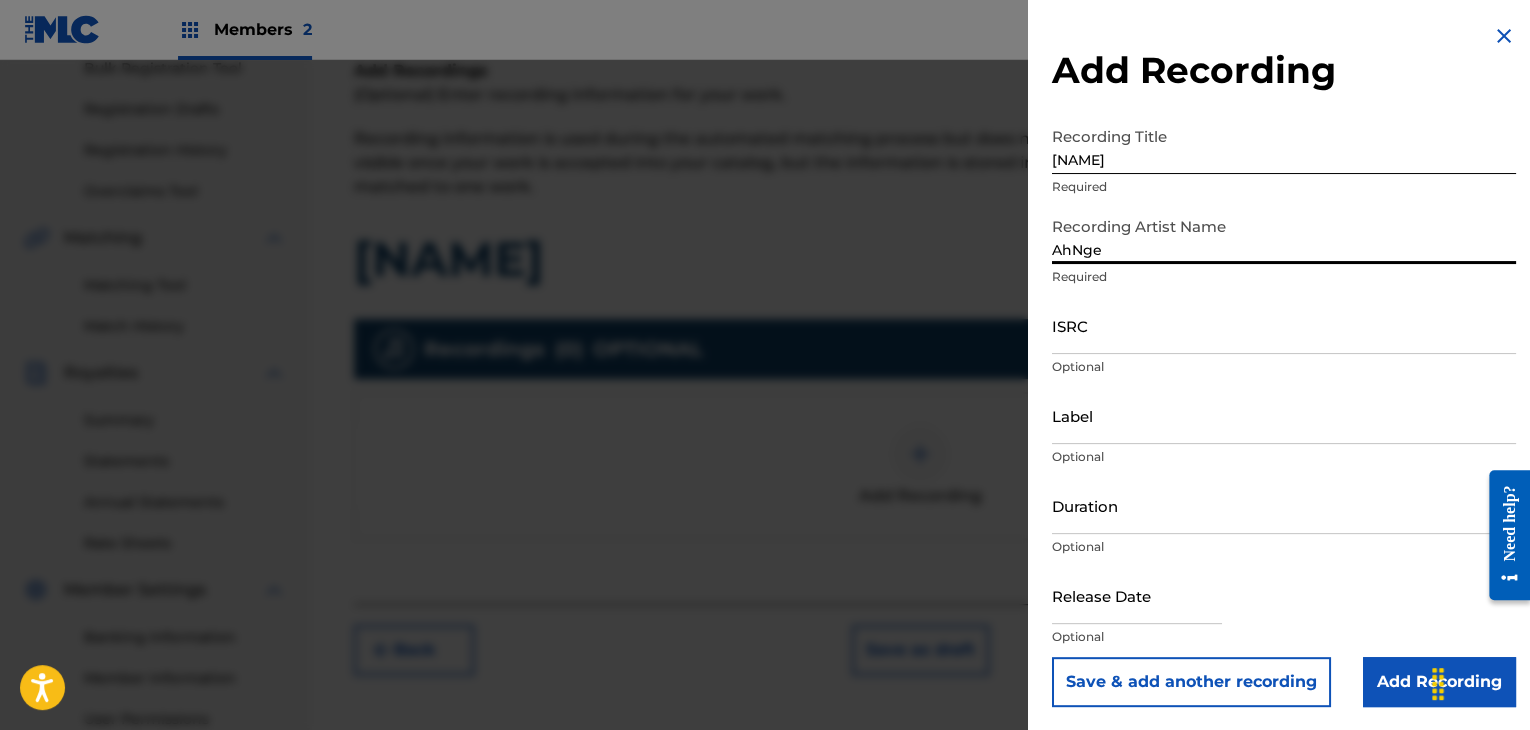 type on "AhNge" 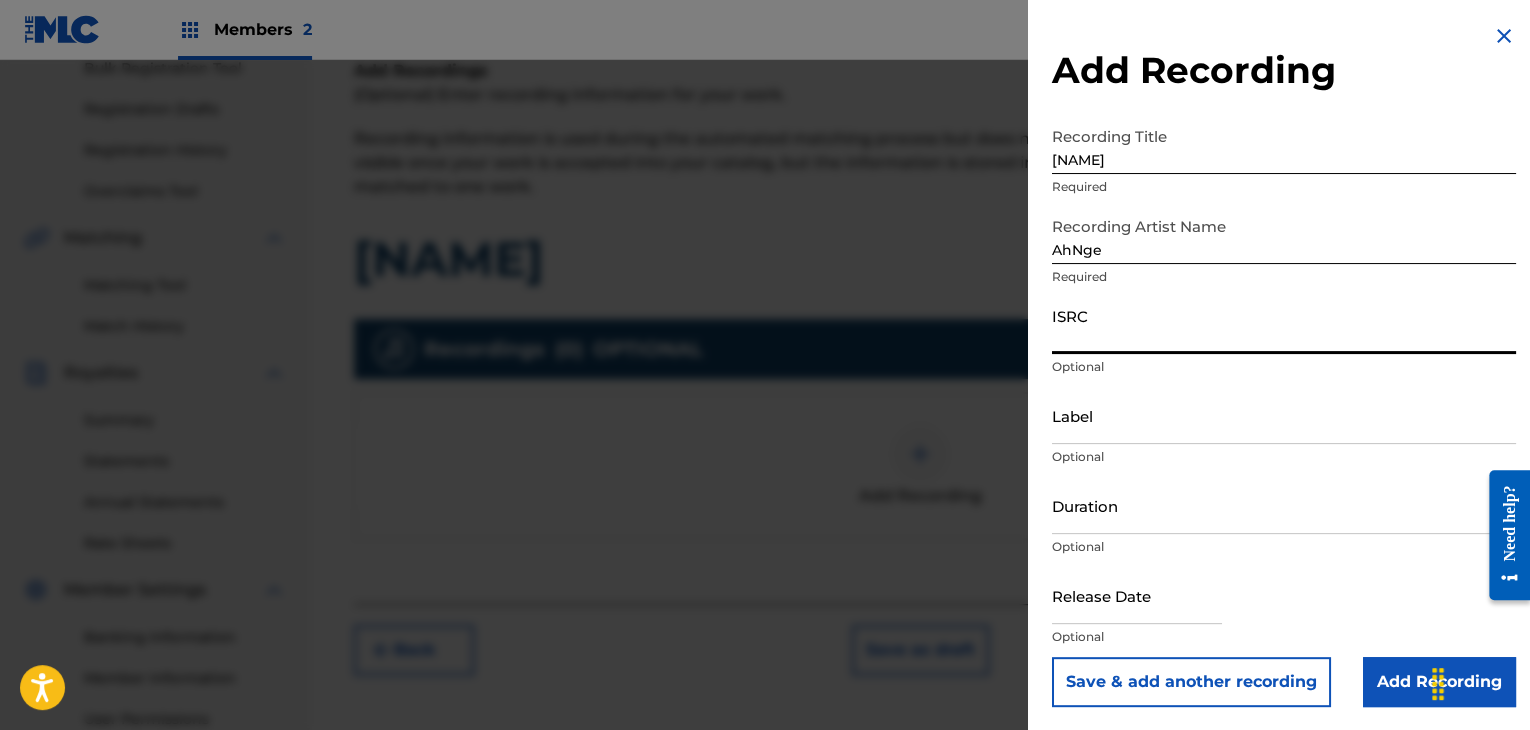 paste on "[NUMBER]" 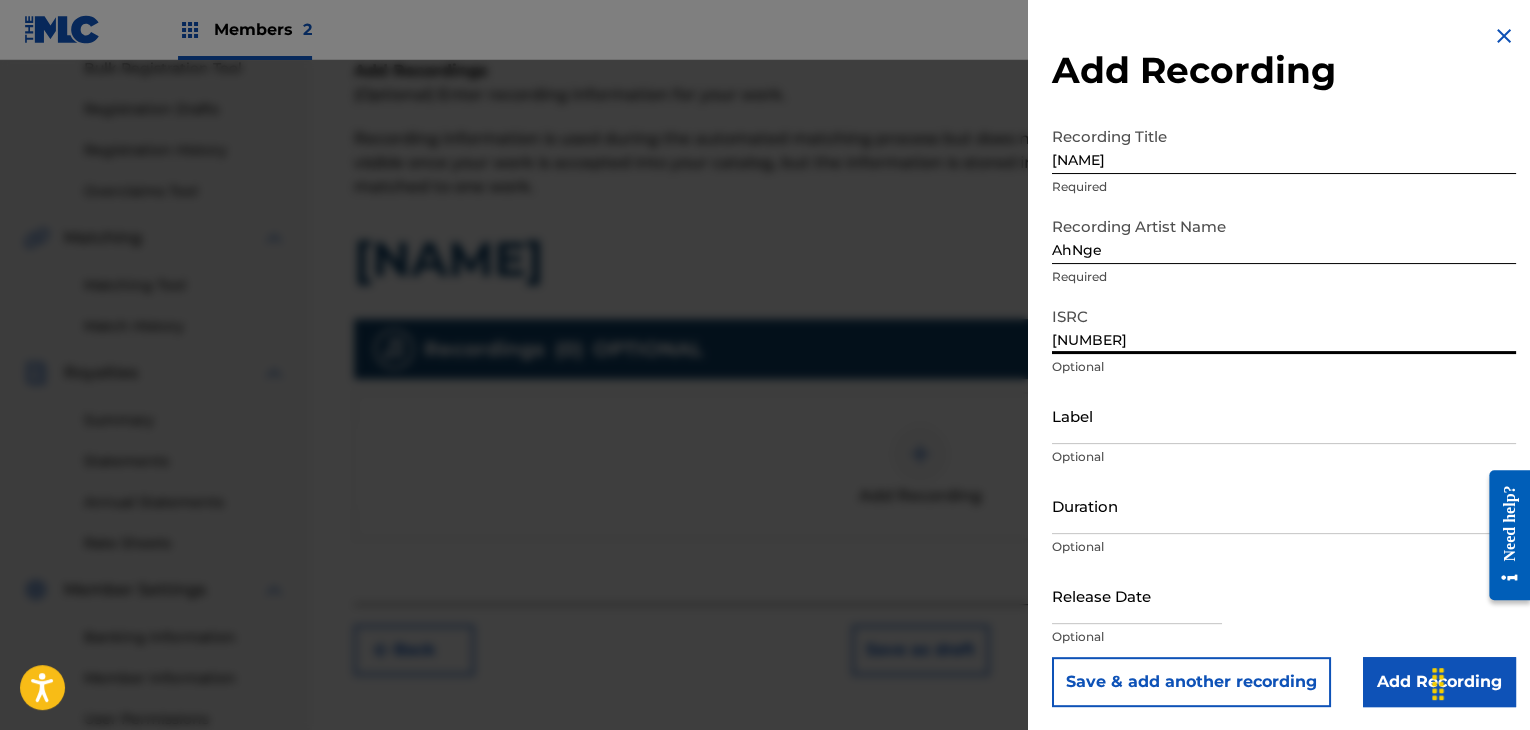 type on "[NUMBER]" 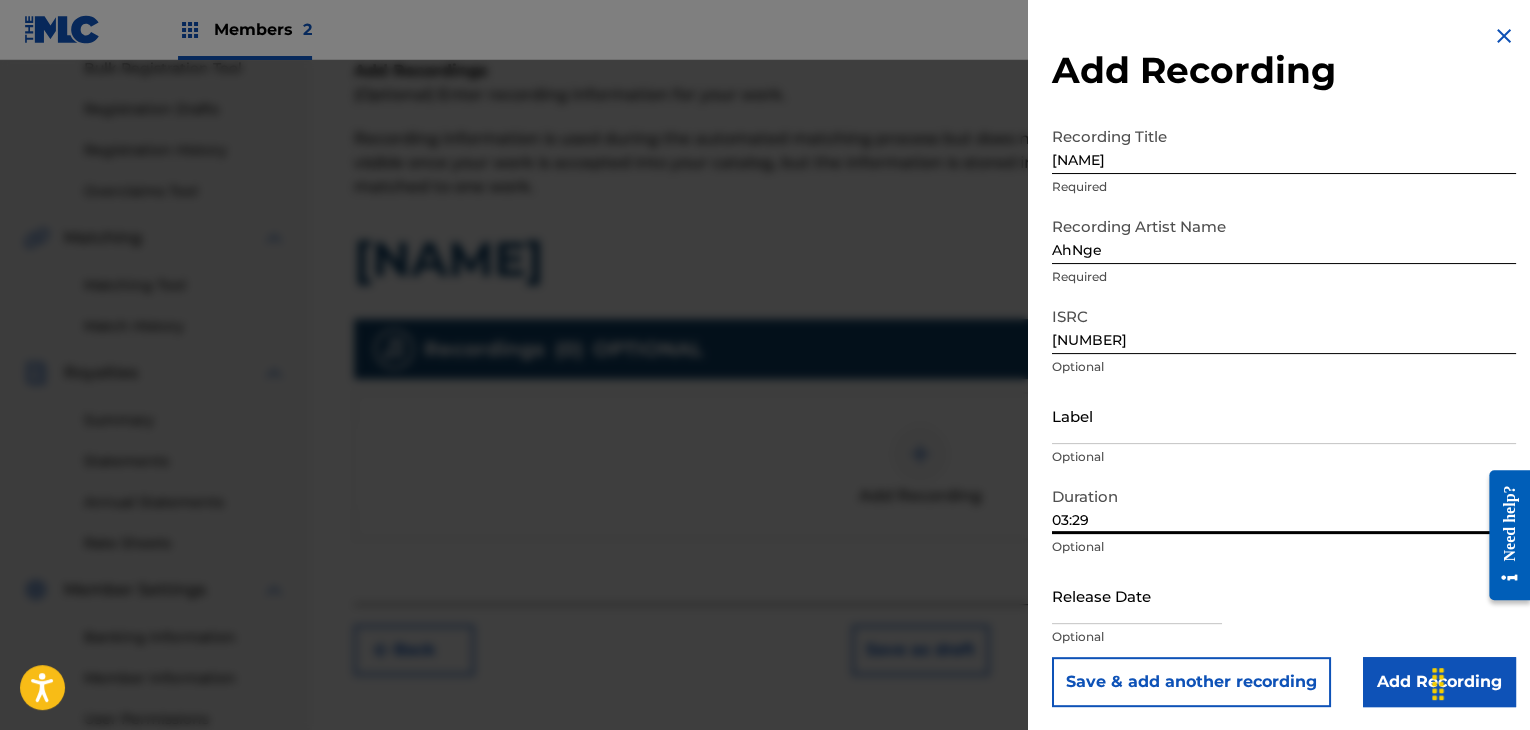 type on "03:29" 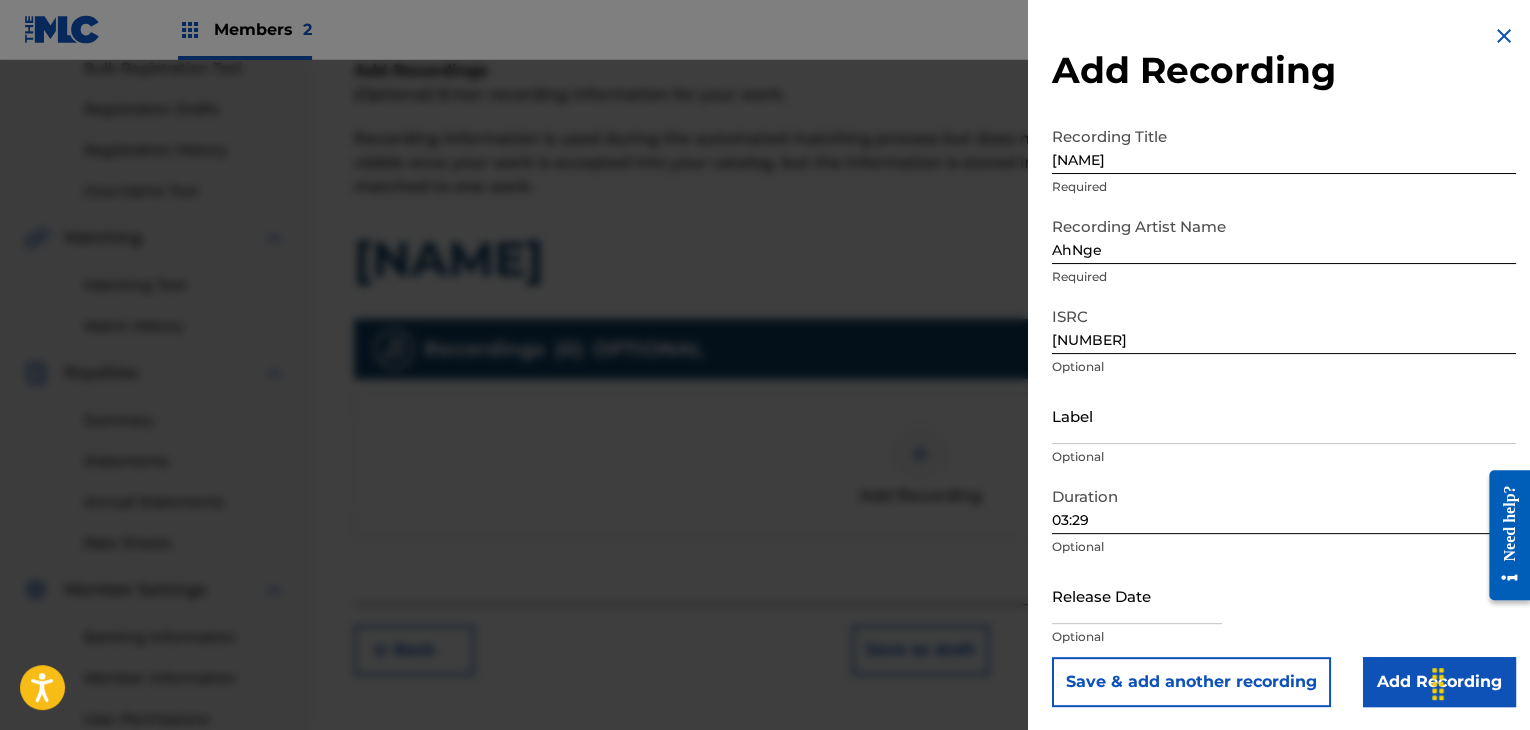 click at bounding box center [1137, 595] 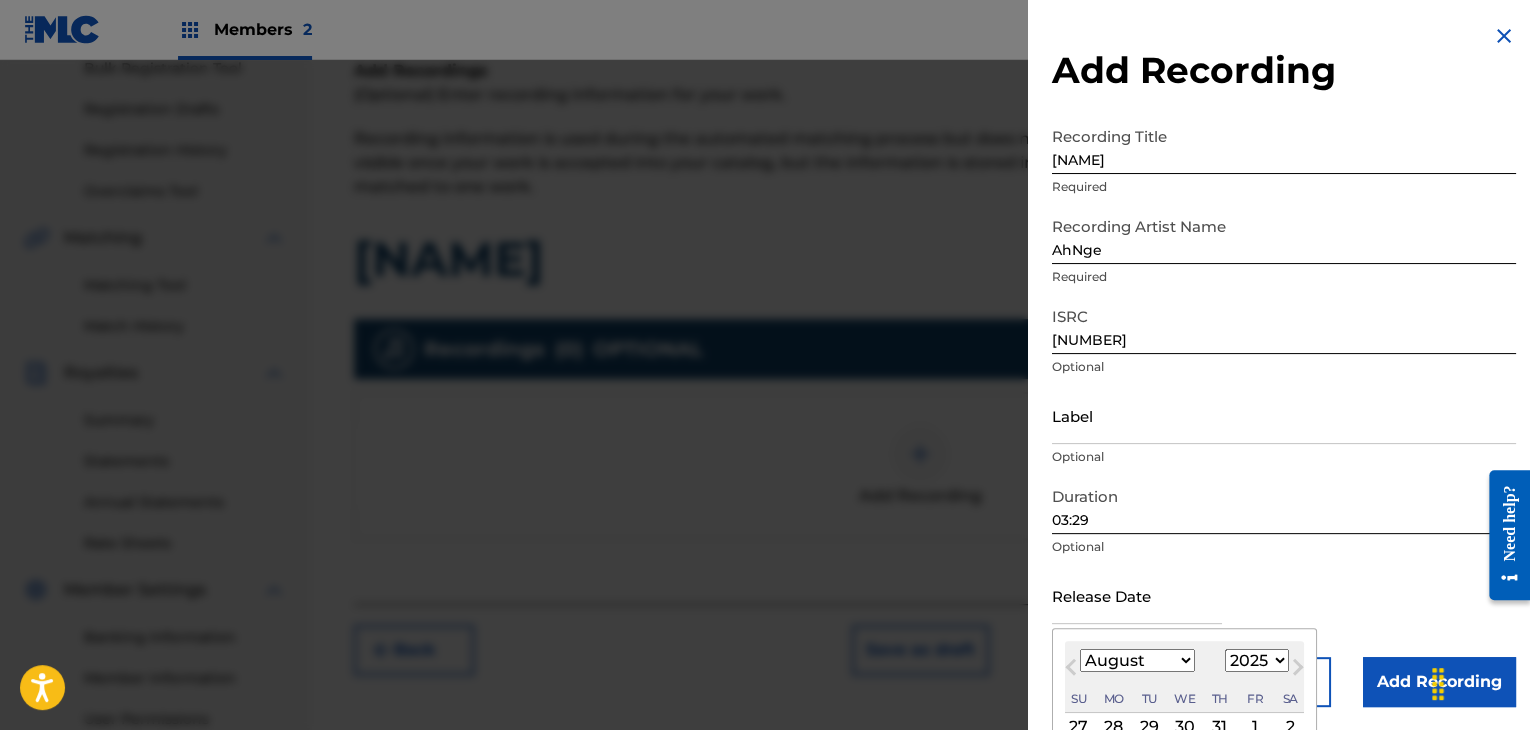 click on "January February March April May June July August September October November December" at bounding box center [1137, 660] 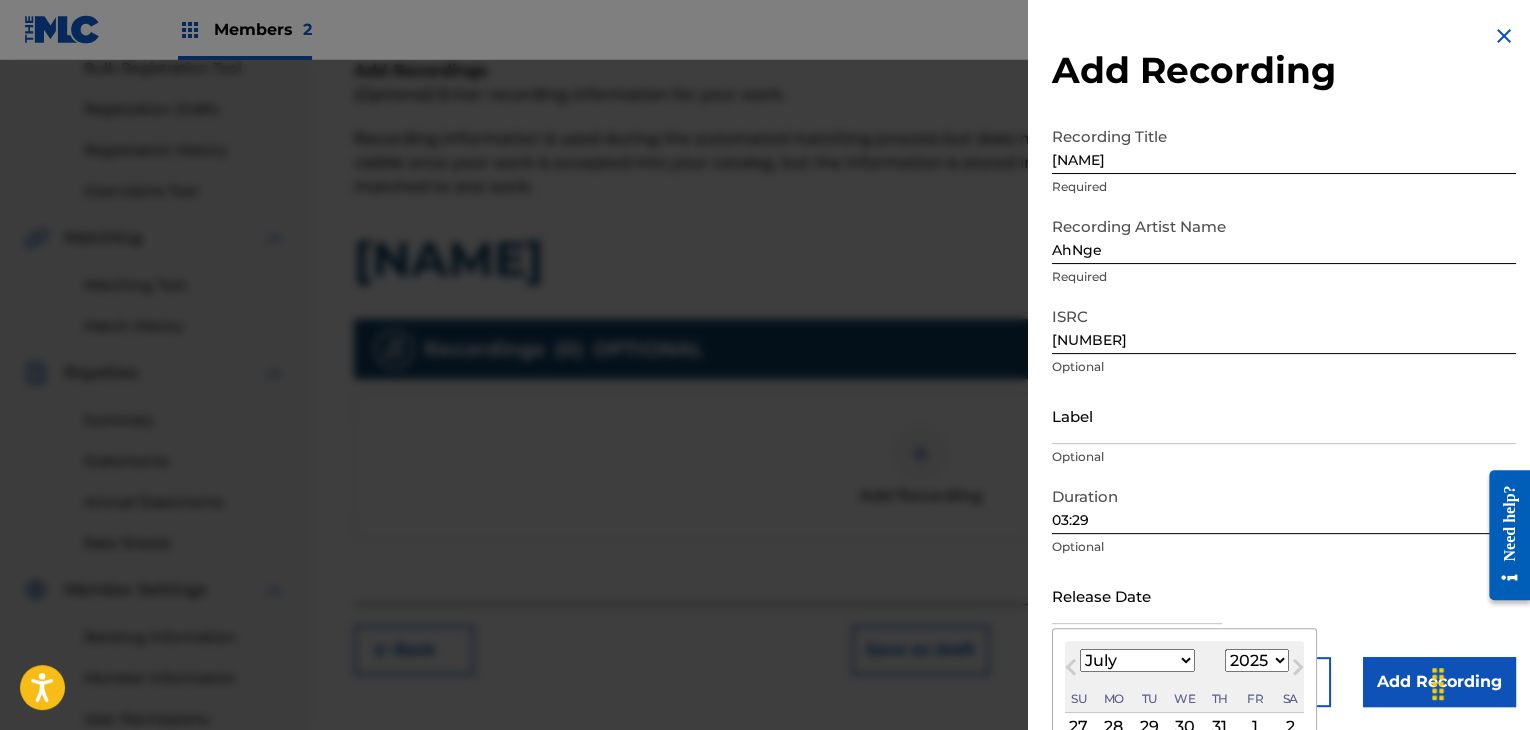 click on "January February March April May June July August September October November December" at bounding box center (1137, 660) 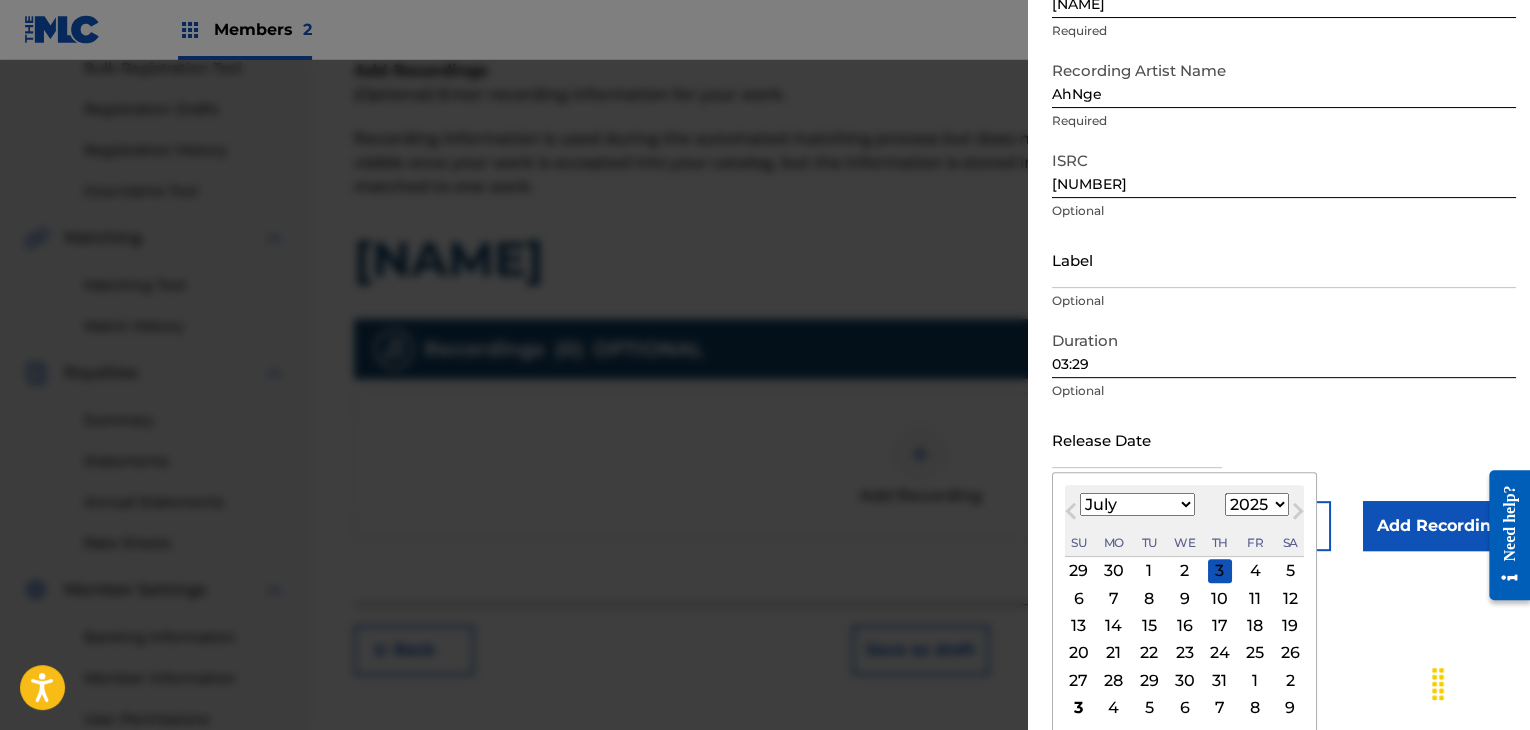 scroll, scrollTop: 160, scrollLeft: 0, axis: vertical 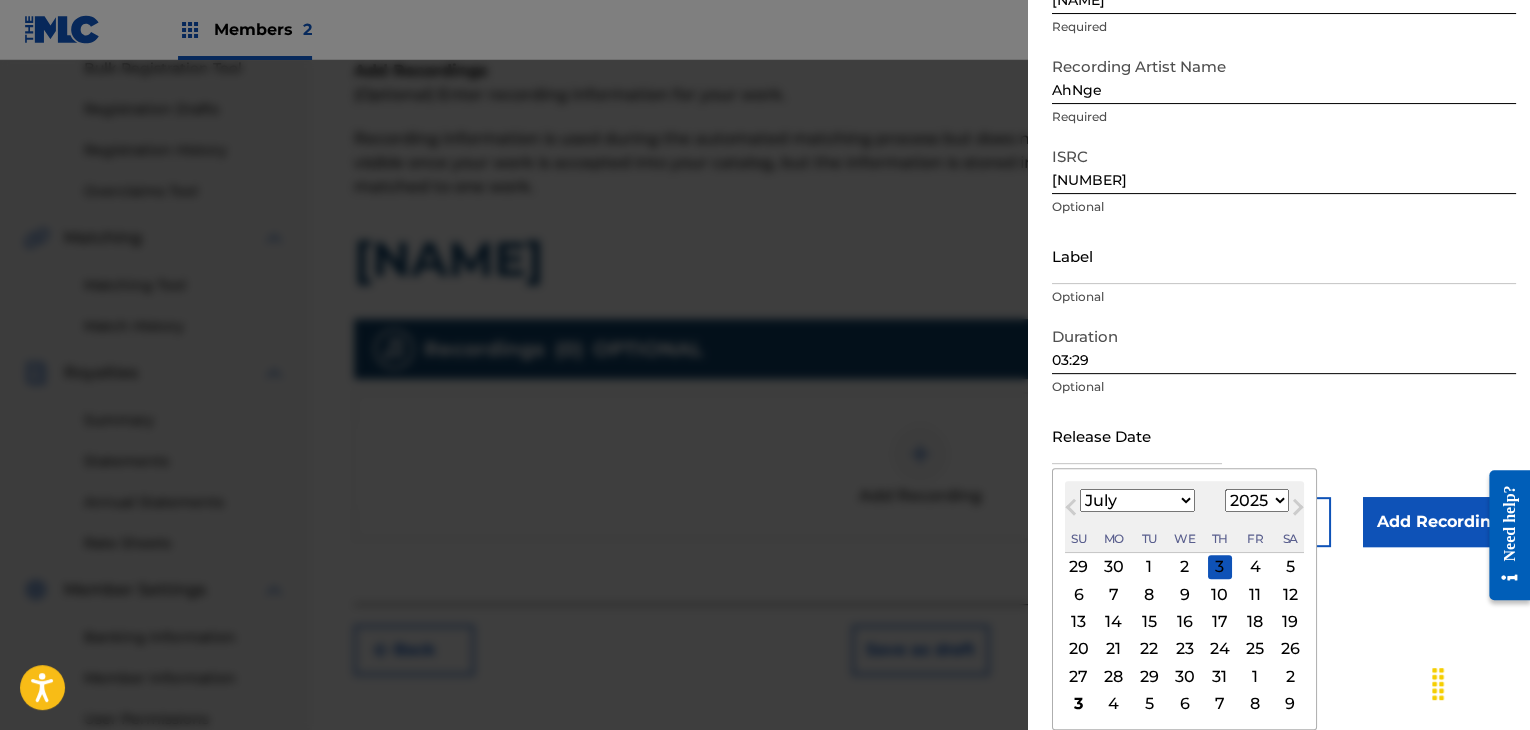 click on "1900 1901 1902 1903 1904 1905 1906 1907 1908 1909 1910 1911 1912 1913 1914 1915 1916 1917 1918 1919 1920 1921 1922 1923 1924 1925 1926 1927 1928 1929 1930 1931 1932 1933 1934 1935 1936 1937 1938 1939 1940 1941 1942 1943 1944 1945 1946 1947 1948 1949 1950 1951 1952 1953 1954 1955 1956 1957 1958 1959 1960 1961 1962 1963 1964 1965 1966 1967 1968 1969 1970 1971 1972 1973 1974 1975 1976 1977 1978 1979 1980 1981 1982 1983 1984 1985 1986 1987 1988 1989 1990 1991 1992 1993 1994 1995 1996 1997 1998 1999 2000 2001 2002 2003 2004 2005 2006 2007 2008 2009 2010 2011 2012 2013 2014 2015 2016 2017 2018 2019 2020 2021 2022 2023 2024 2025 2026 2027 2028 2029 2030 2031 2032 2033 2034 2035 2036 2037 2038 2039 2040 2041 2042 2043 2044 2045 2046 2047 2048 2049 2050 2051 2052 2053 2054 2055 2056 2057 2058 2059 2060 2061 2062 2063 2064 2065 2066 2067 2068 2069 2070 2071 2072 2073 2074 2075 2076 2077 2078 2079 2080 2081 2082 2083 2084 2085 2086 2087 2088 2089 2090 2091 2092 2093 2094 2095 2096 2097 2098 2099 2100" at bounding box center (1257, 500) 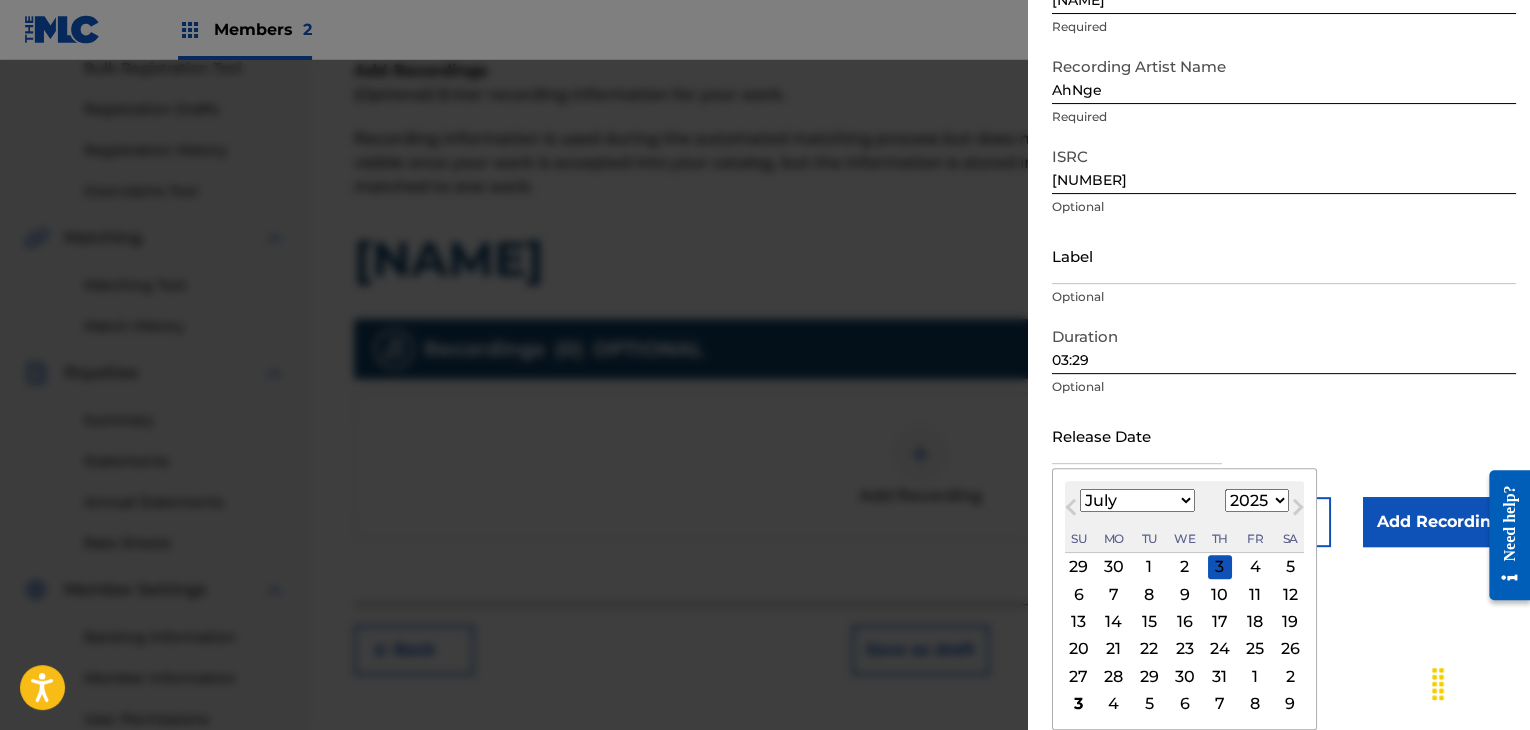 select on "2009" 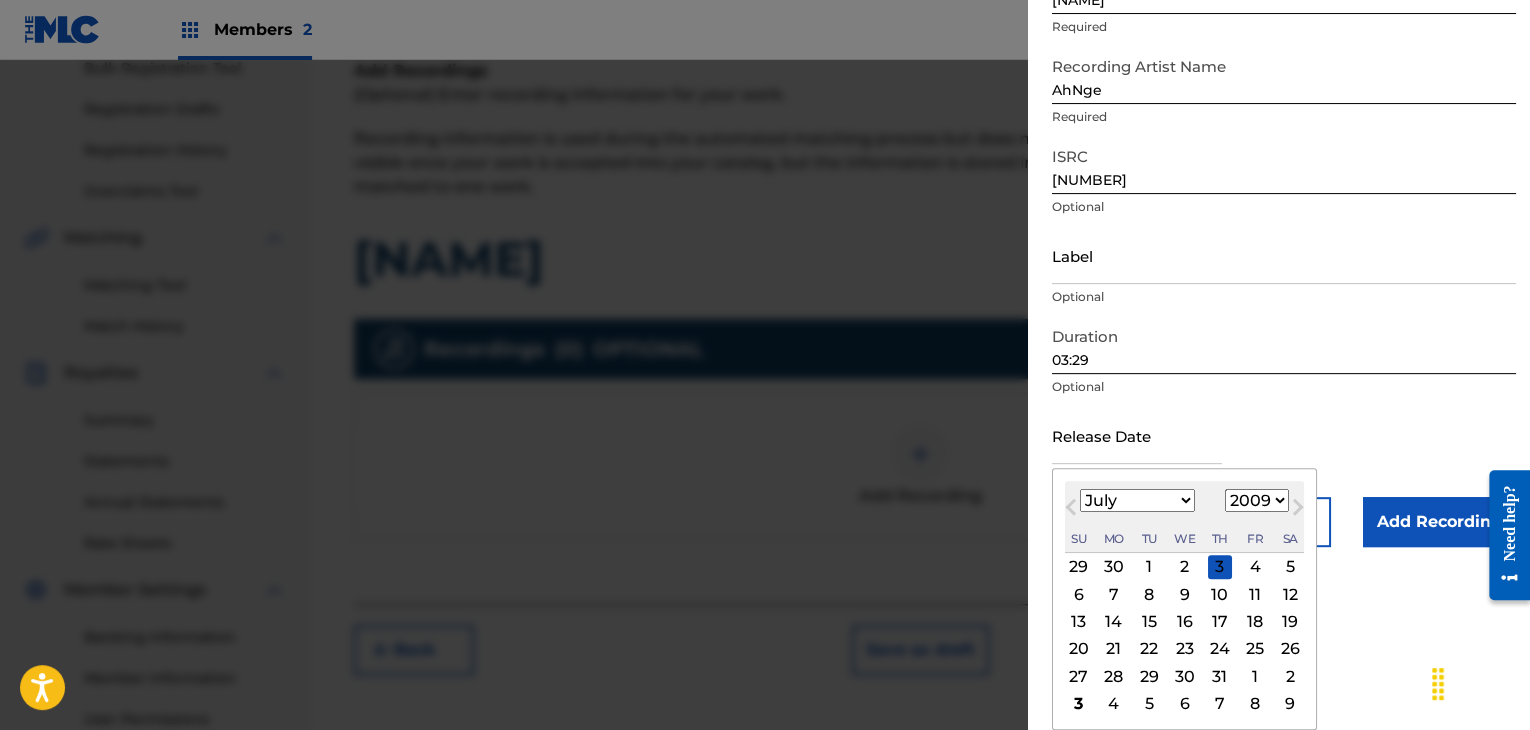click on "1900 1901 1902 1903 1904 1905 1906 1907 1908 1909 1910 1911 1912 1913 1914 1915 1916 1917 1918 1919 1920 1921 1922 1923 1924 1925 1926 1927 1928 1929 1930 1931 1932 1933 1934 1935 1936 1937 1938 1939 1940 1941 1942 1943 1944 1945 1946 1947 1948 1949 1950 1951 1952 1953 1954 1955 1956 1957 1958 1959 1960 1961 1962 1963 1964 1965 1966 1967 1968 1969 1970 1971 1972 1973 1974 1975 1976 1977 1978 1979 1980 1981 1982 1983 1984 1985 1986 1987 1988 1989 1990 1991 1992 1993 1994 1995 1996 1997 1998 1999 2000 2001 2002 2003 2004 2005 2006 2007 2008 2009 2010 2011 2012 2013 2014 2015 2016 2017 2018 2019 2020 2021 2022 2023 2024 2025 2026 2027 2028 2029 2030 2031 2032 2033 2034 2035 2036 2037 2038 2039 2040 2041 2042 2043 2044 2045 2046 2047 2048 2049 2050 2051 2052 2053 2054 2055 2056 2057 2058 2059 2060 2061 2062 2063 2064 2065 2066 2067 2068 2069 2070 2071 2072 2073 2074 2075 2076 2077 2078 2079 2080 2081 2082 2083 2084 2085 2086 2087 2088 2089 2090 2091 2092 2093 2094 2095 2096 2097 2098 2099 2100" at bounding box center [1257, 500] 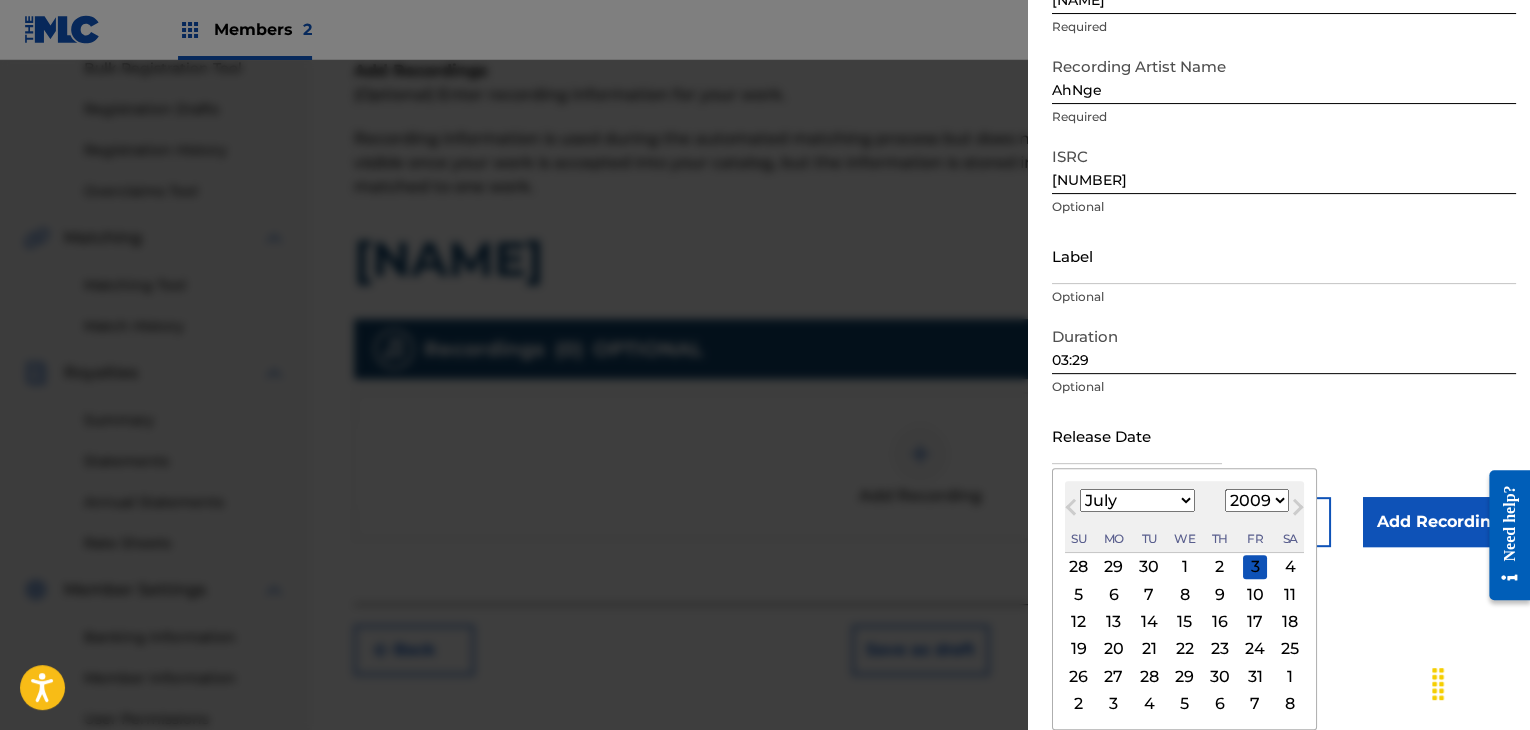 click on "2" at bounding box center [1220, 567] 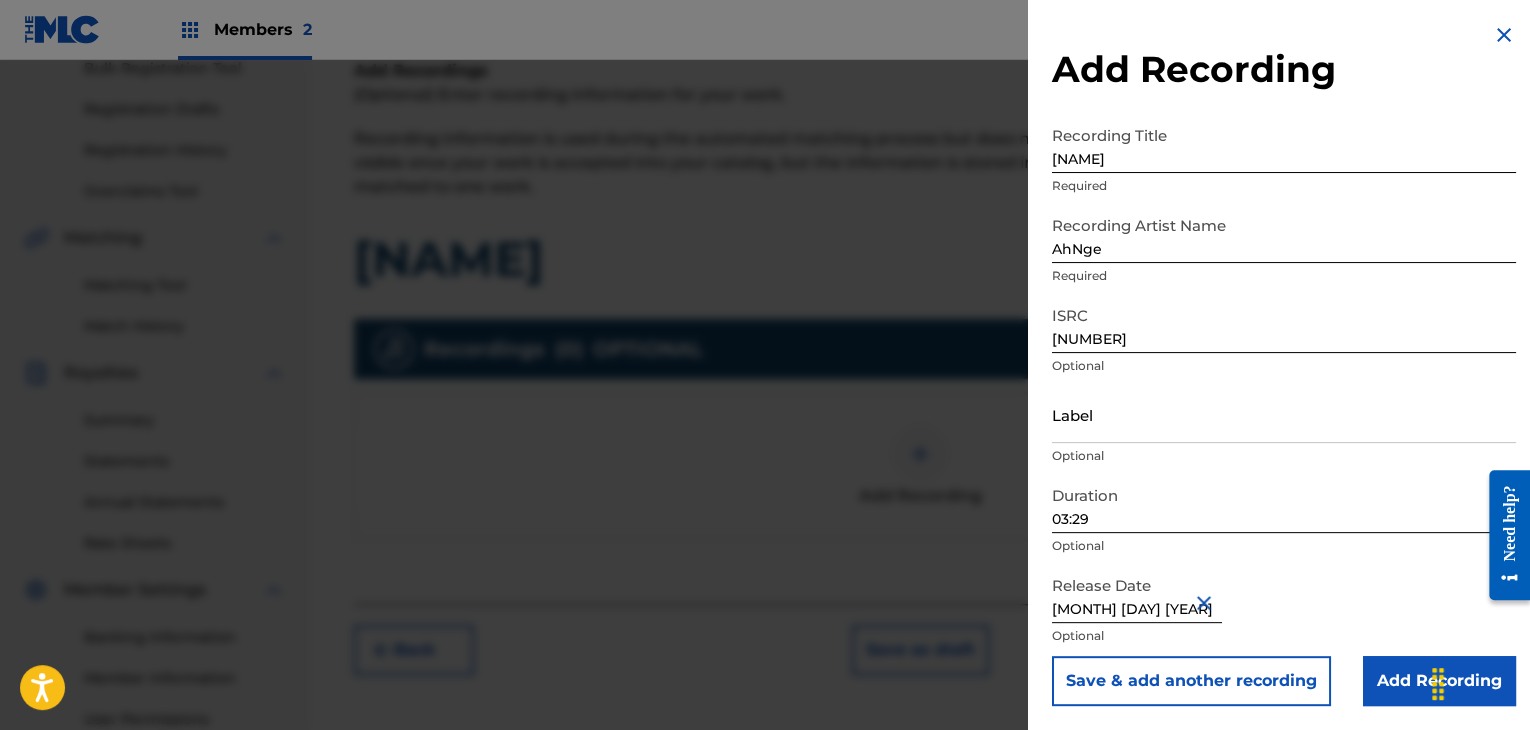 scroll, scrollTop: 0, scrollLeft: 0, axis: both 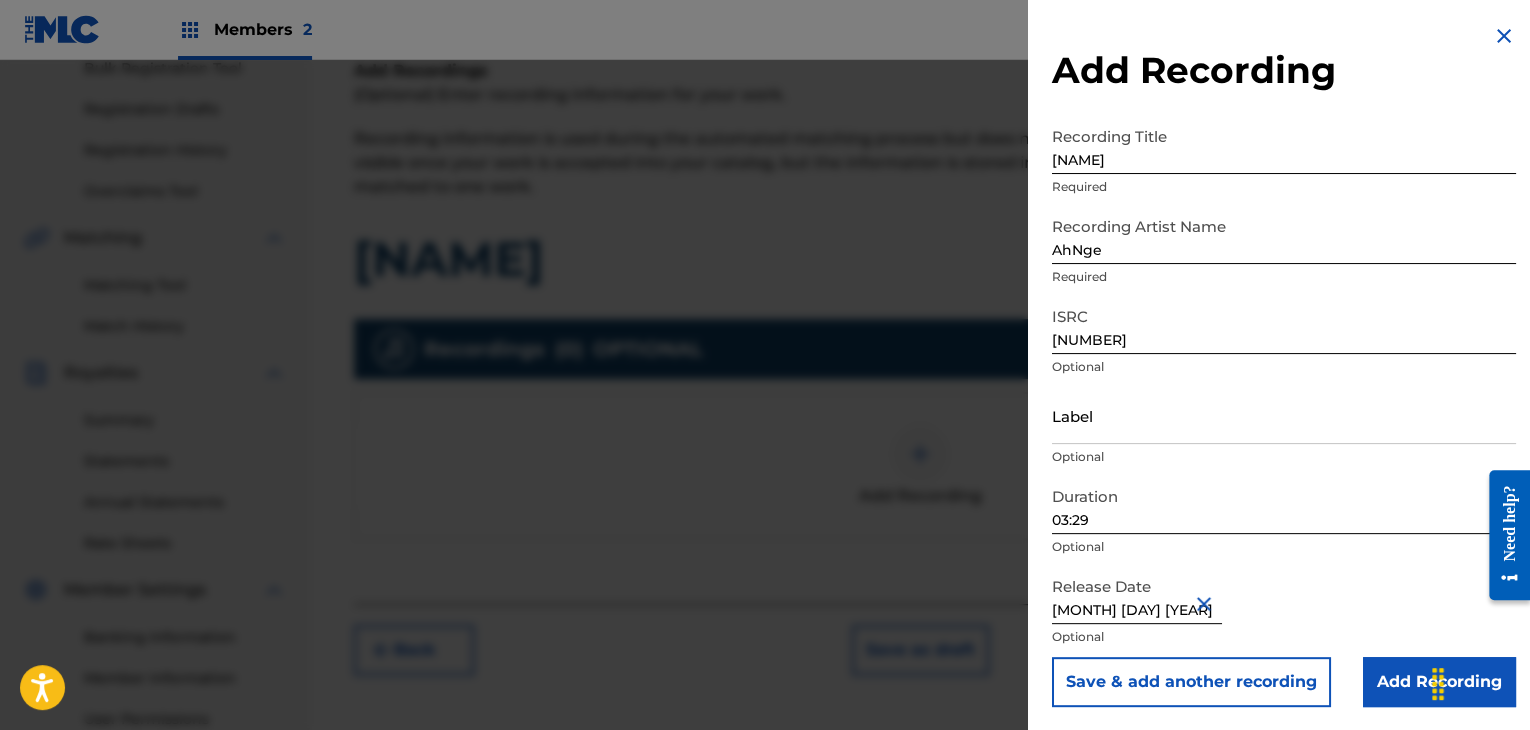click on "Add Recording" at bounding box center [1439, 682] 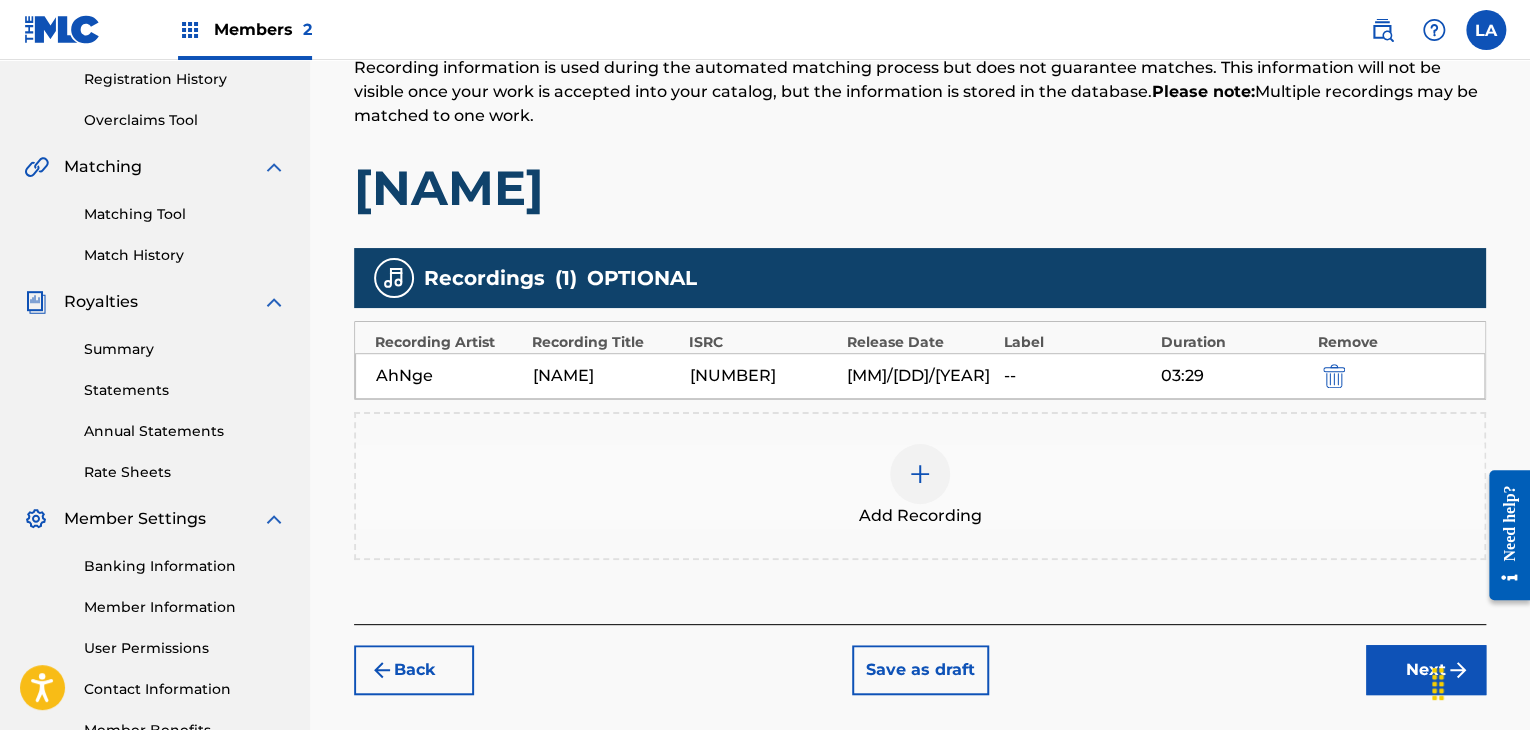 scroll, scrollTop: 408, scrollLeft: 0, axis: vertical 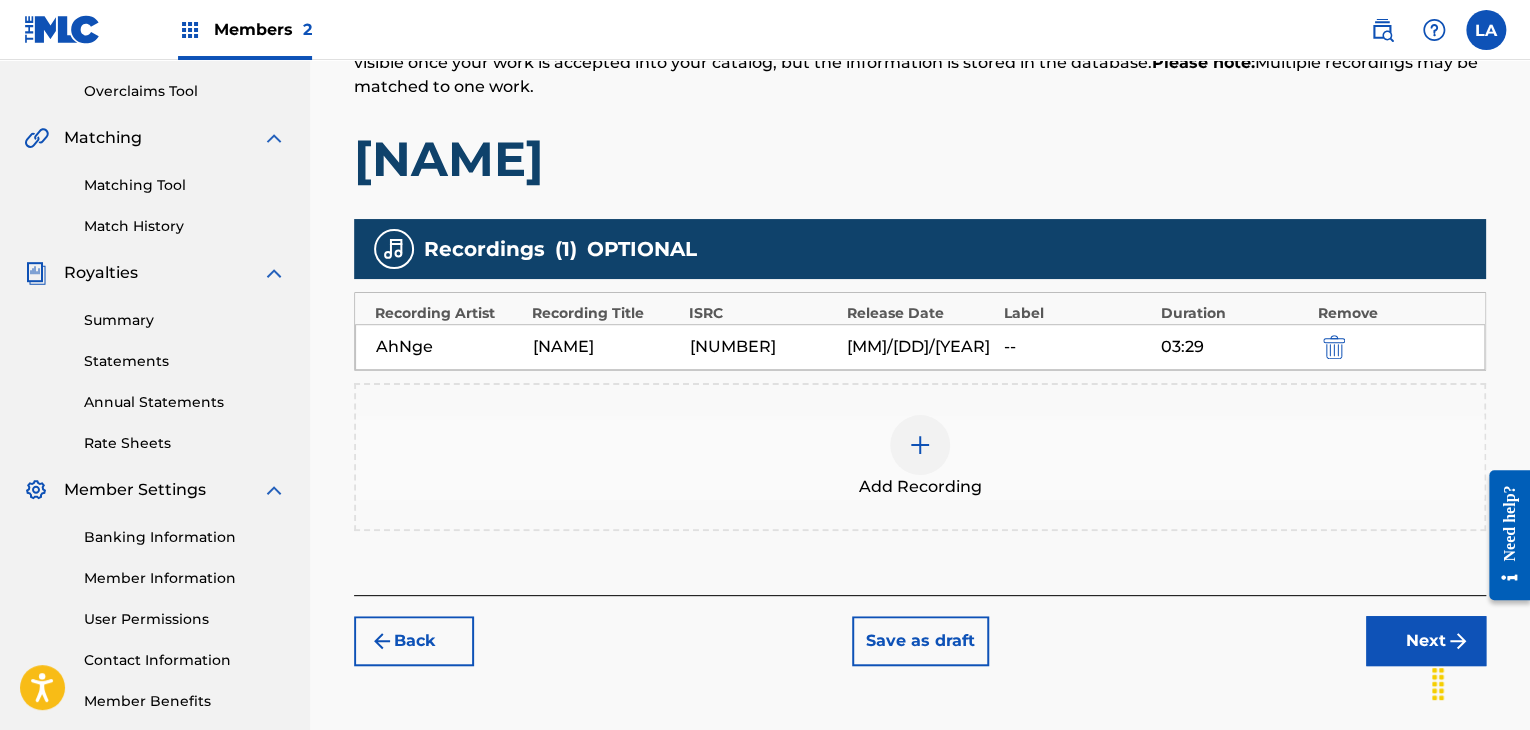 click on "Next" at bounding box center (1426, 641) 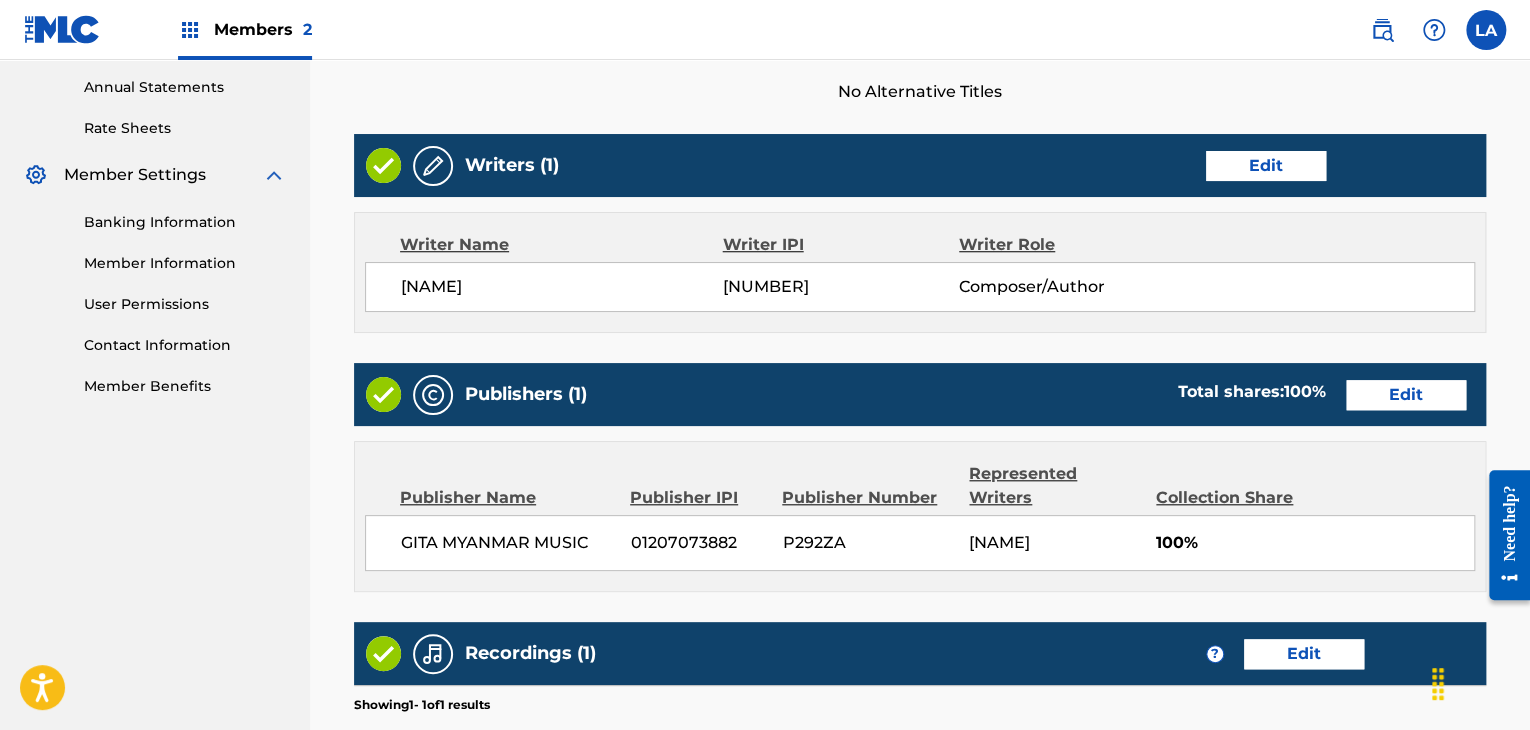 scroll, scrollTop: 923, scrollLeft: 0, axis: vertical 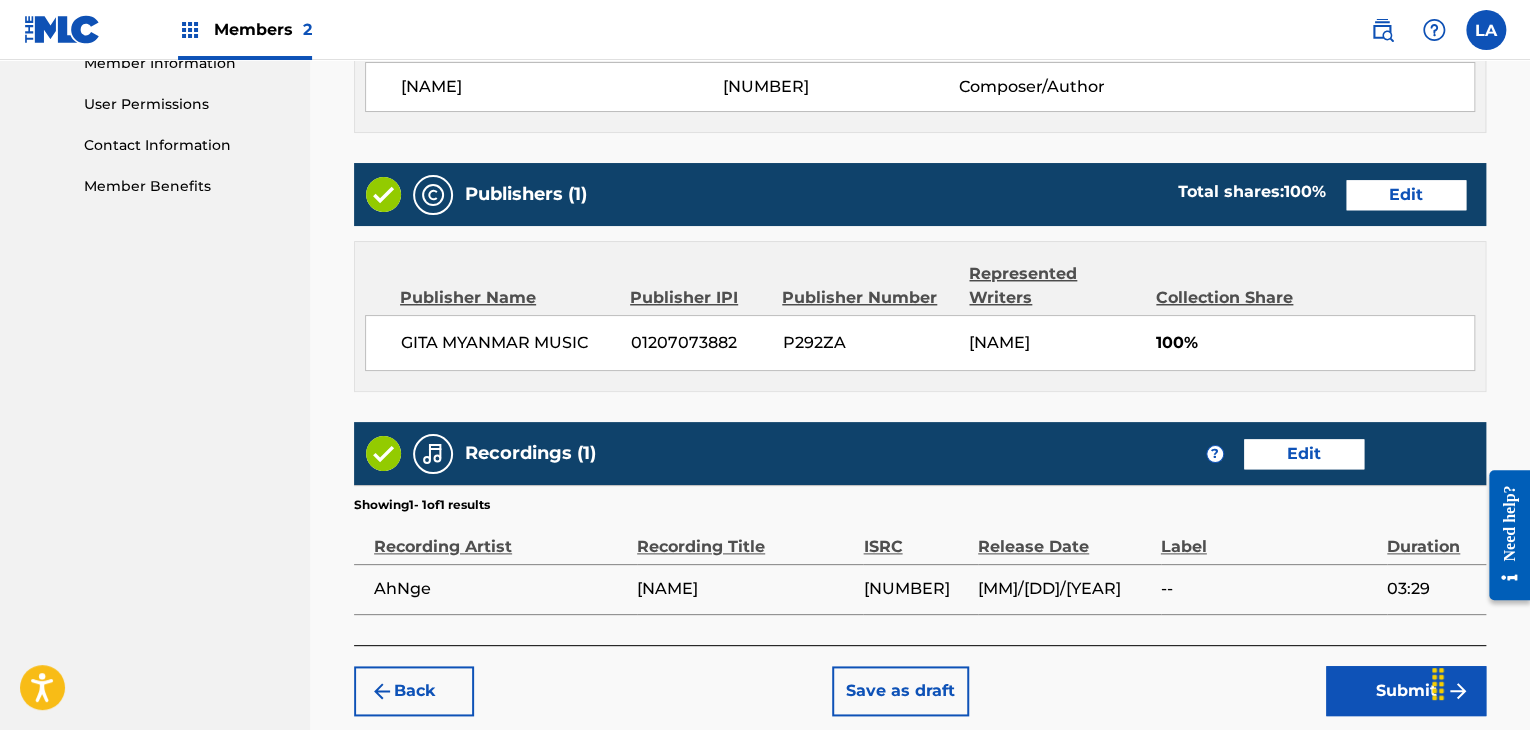 click on "Edit" at bounding box center (1304, 454) 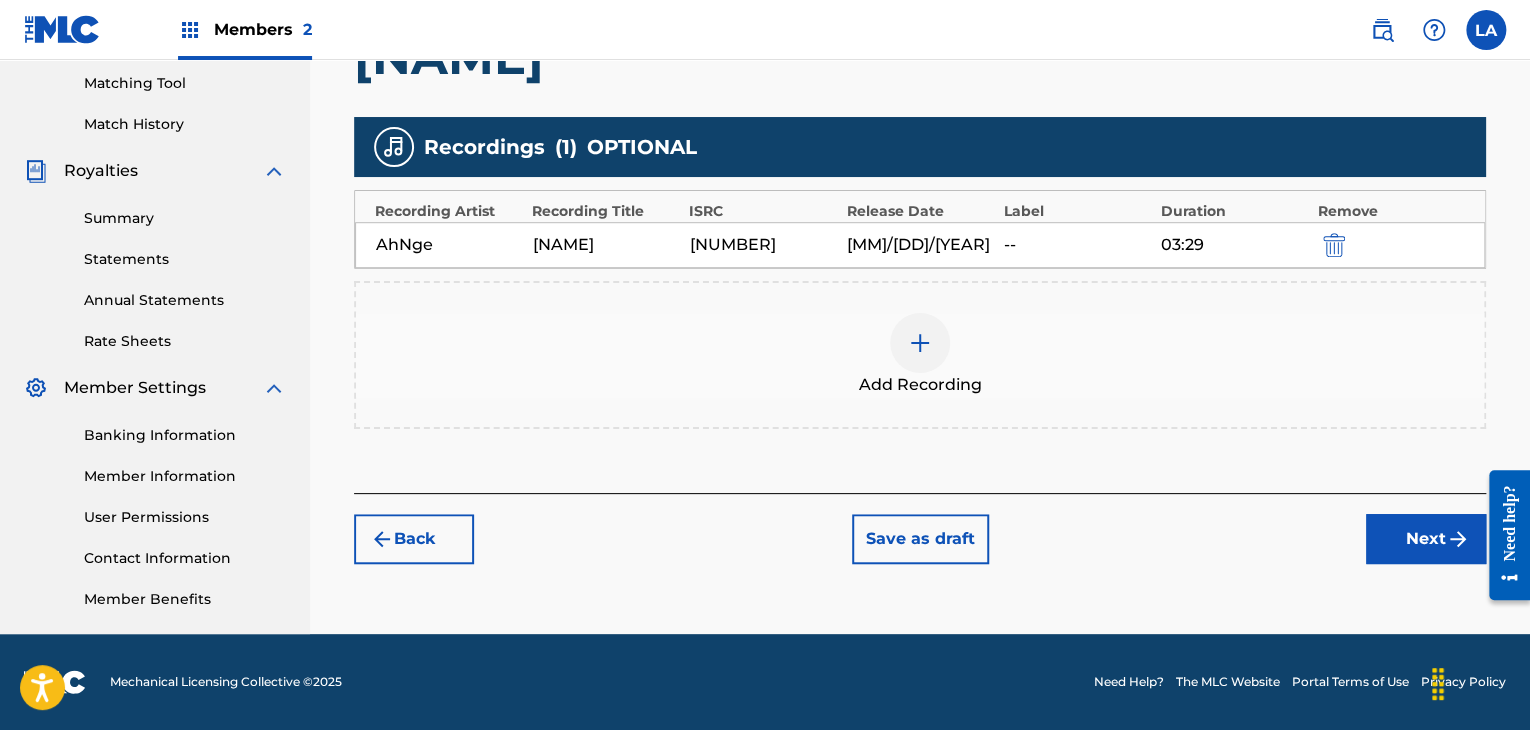 click at bounding box center (920, 343) 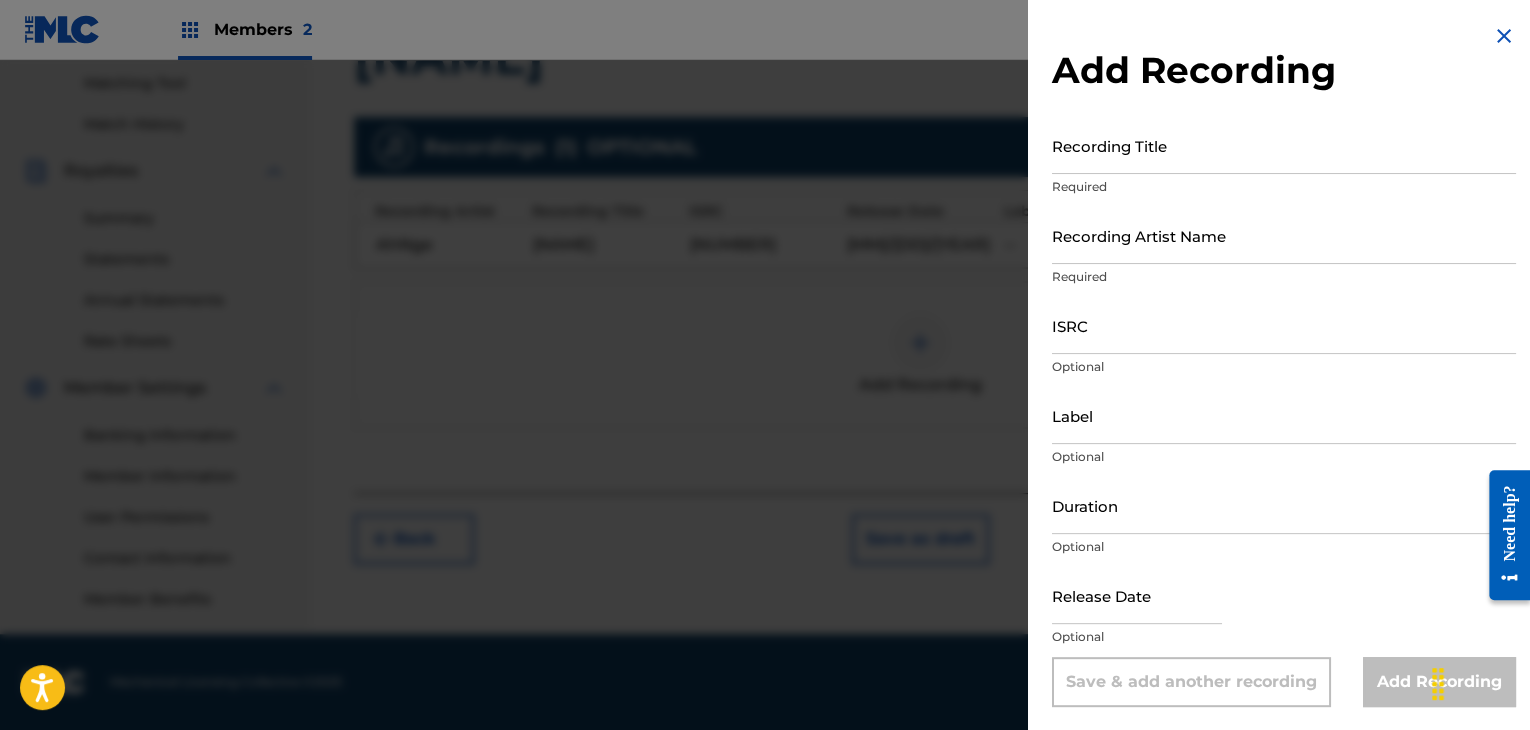 click on "Recording Title" at bounding box center (1284, 145) 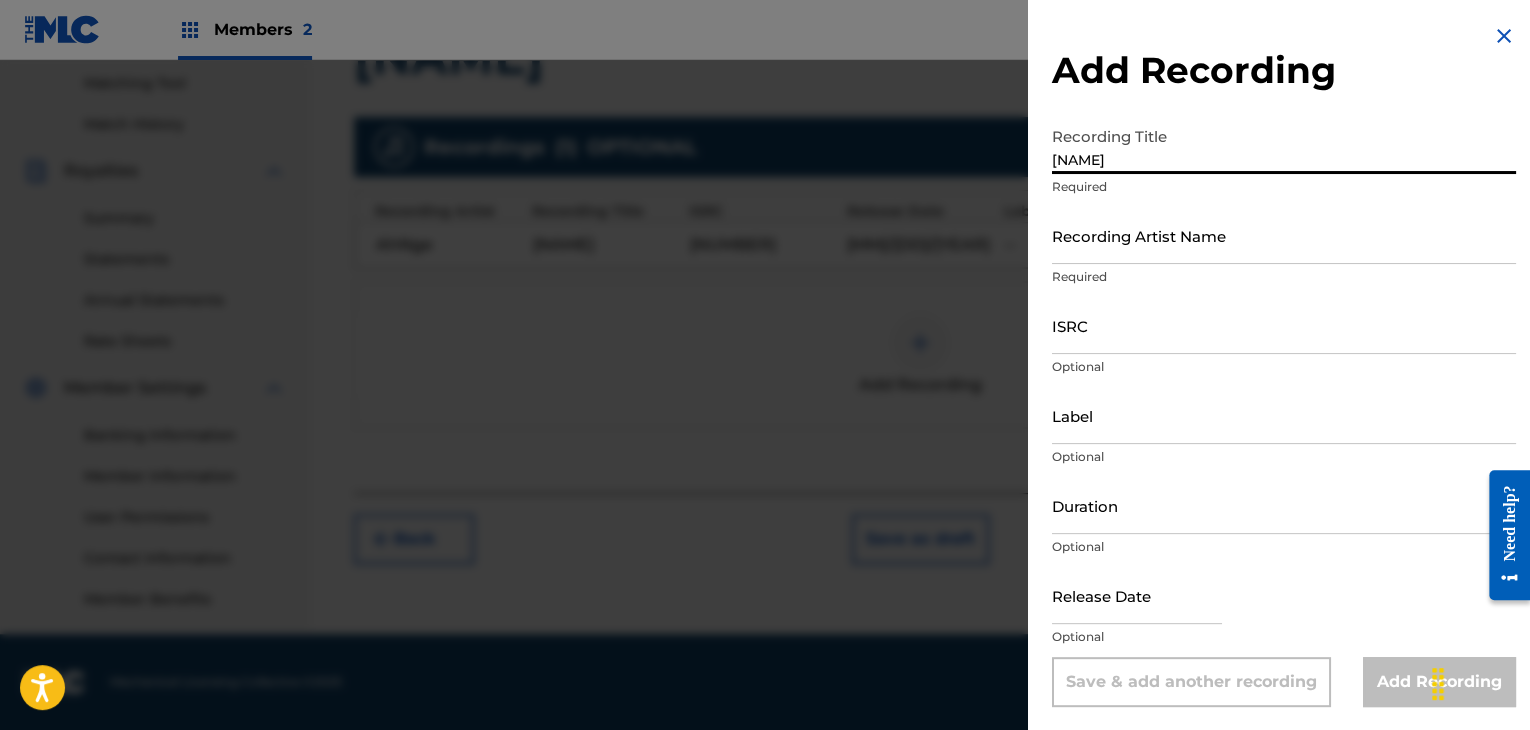 type on "[NAME]" 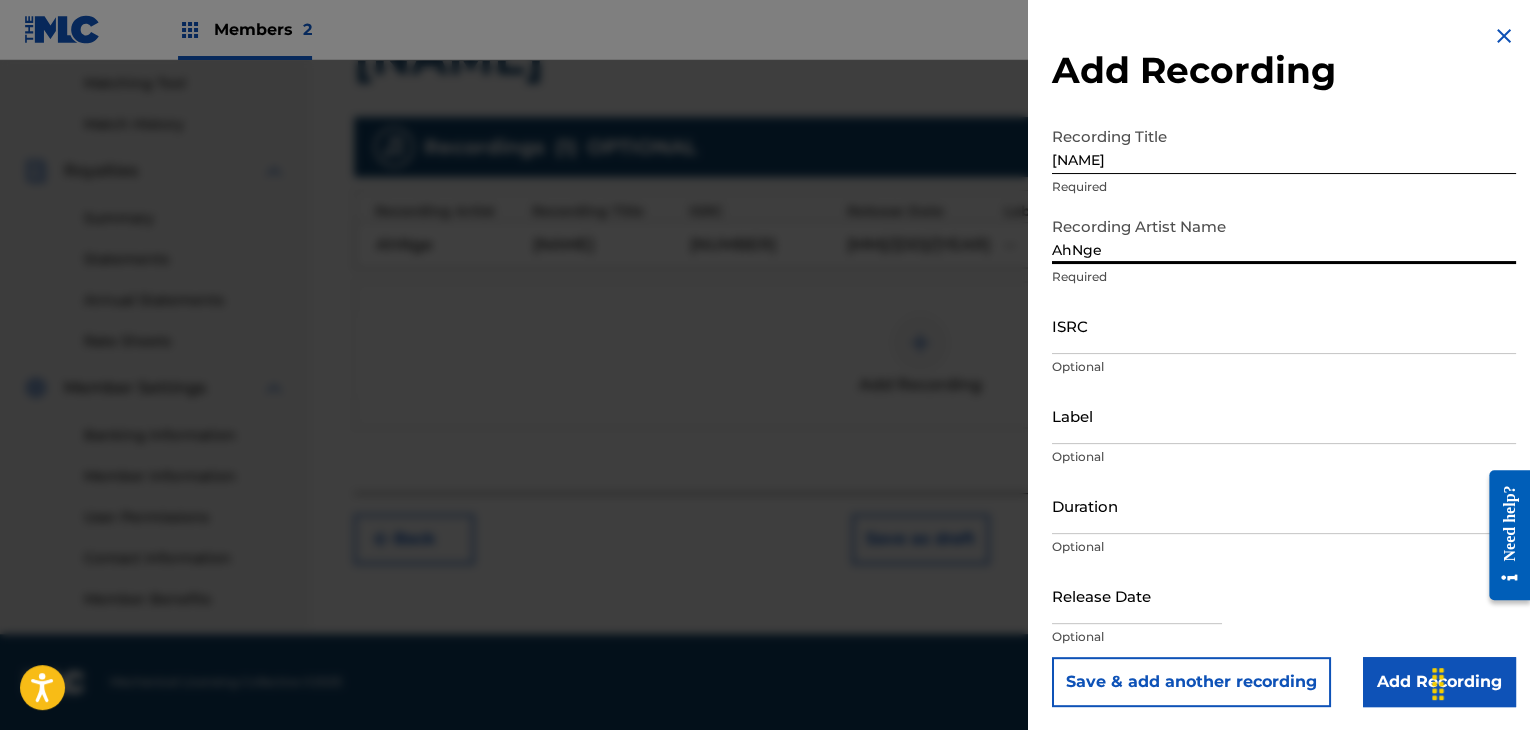 type on "AhNge" 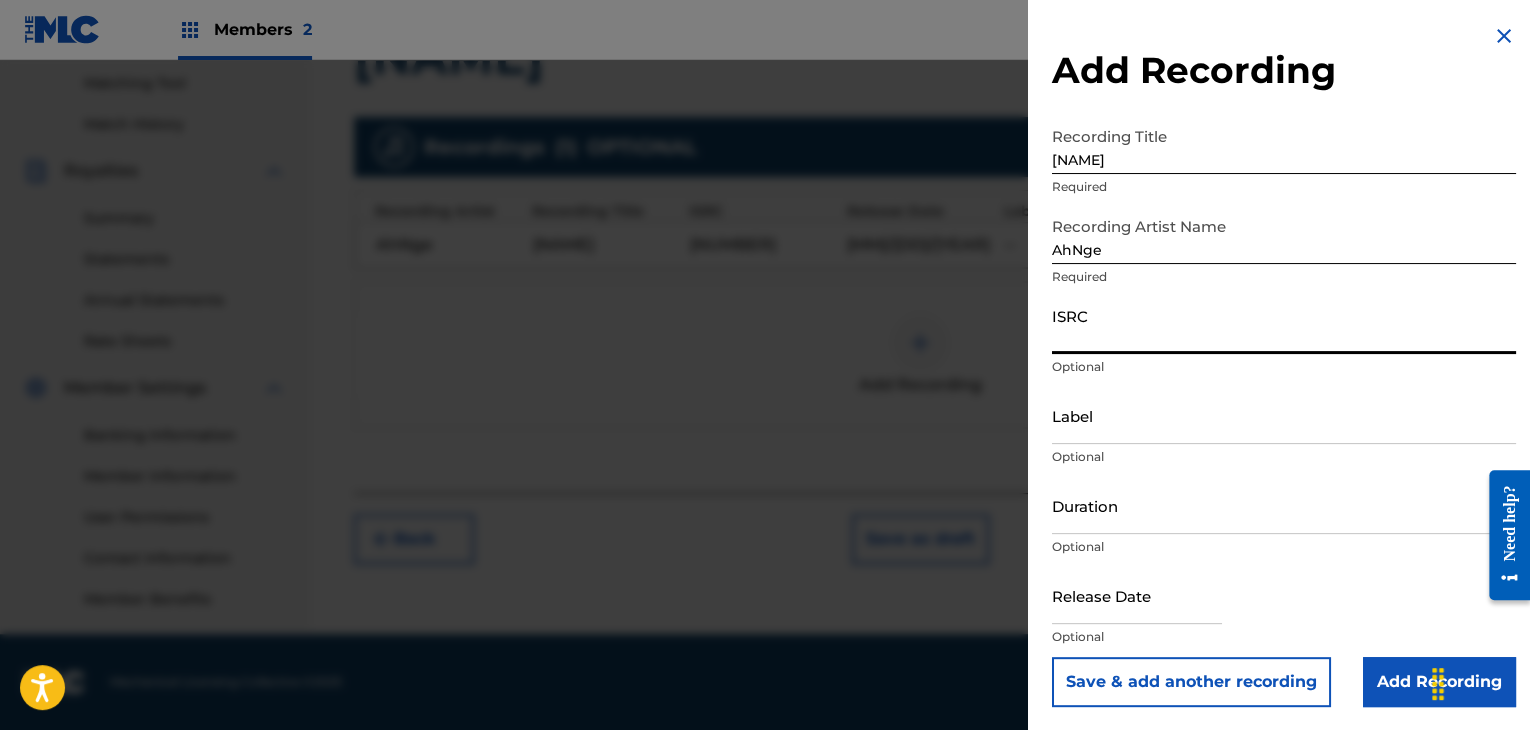 paste on "THSOH1214606/MMA031904935" 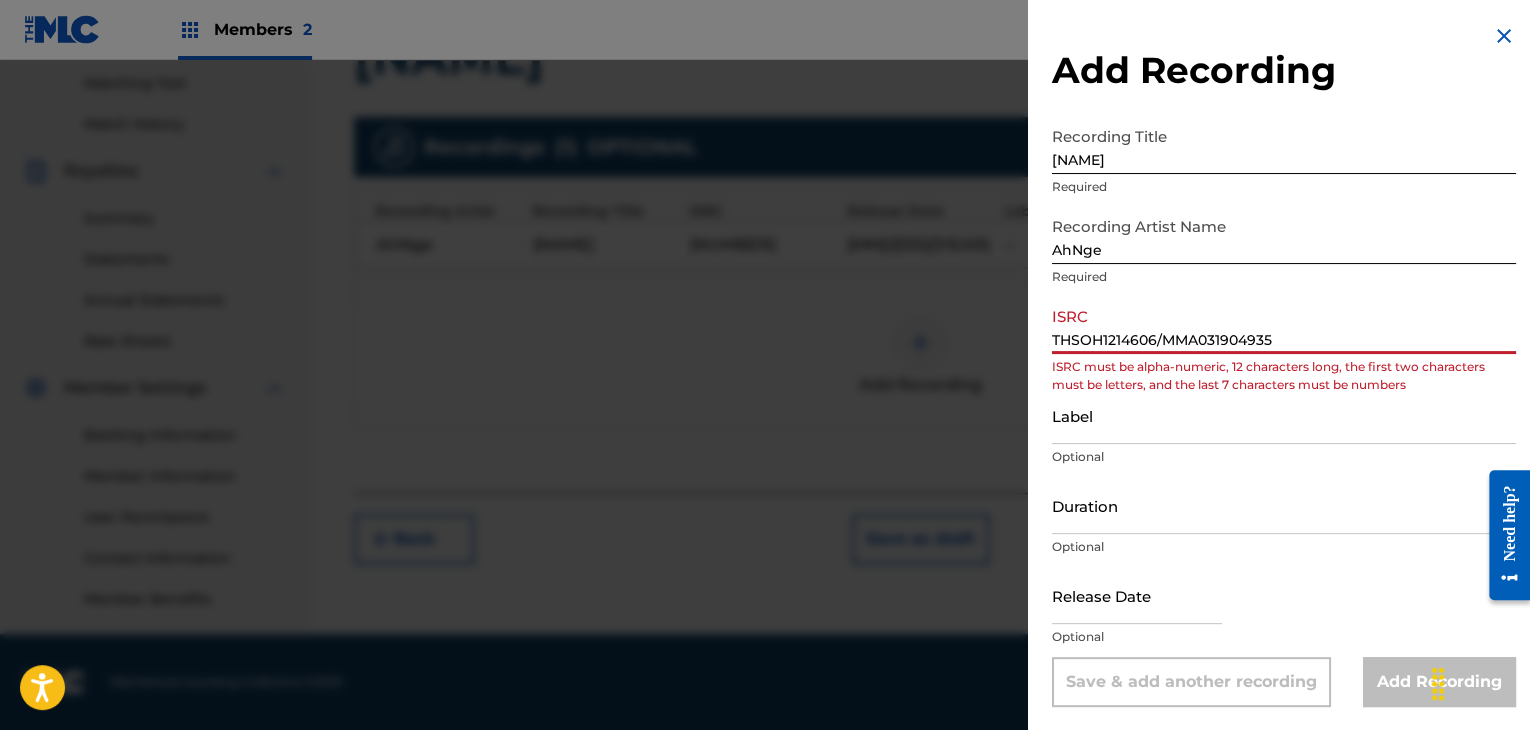drag, startPoint x: 1236, startPoint y: 343, endPoint x: 1168, endPoint y: 343, distance: 68 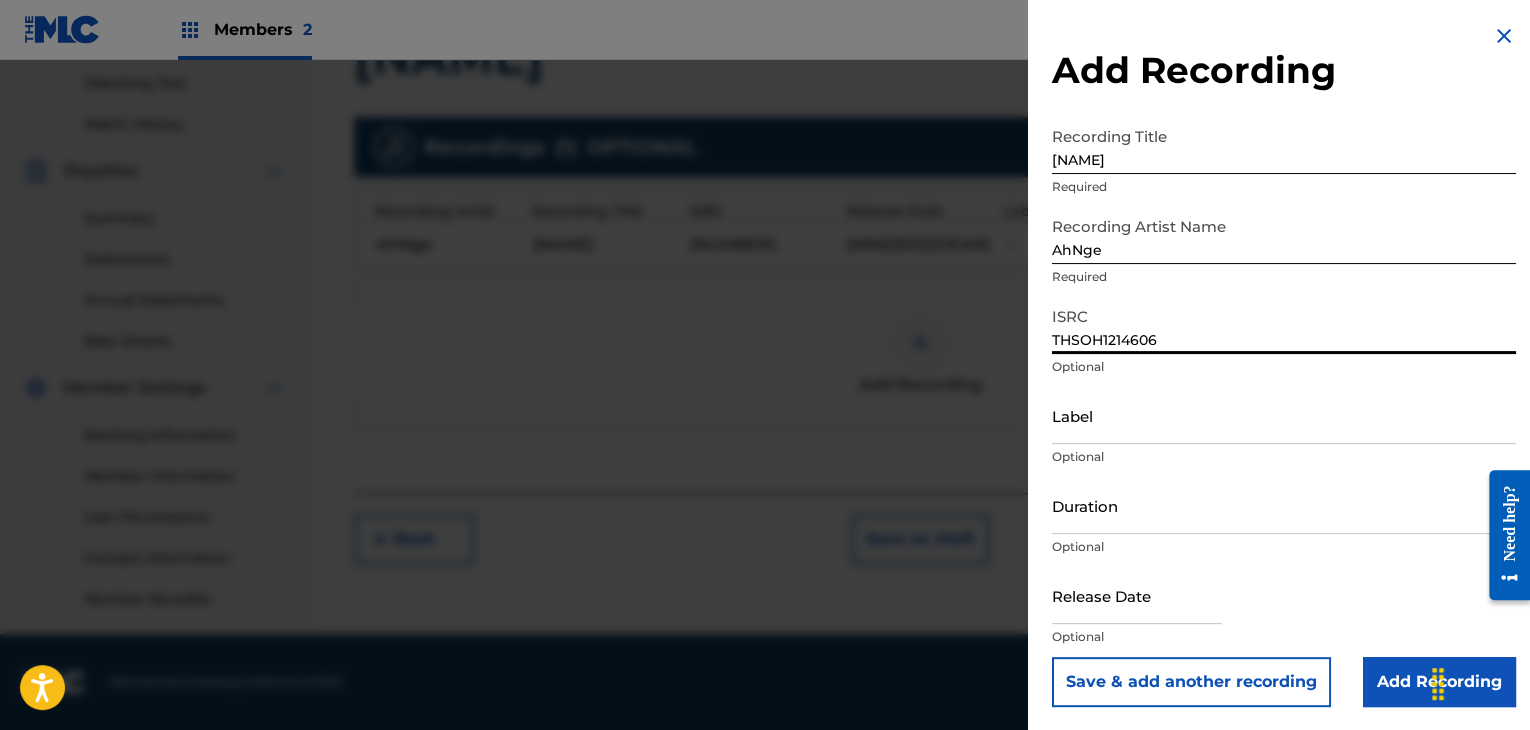 type on "THSOH1214606" 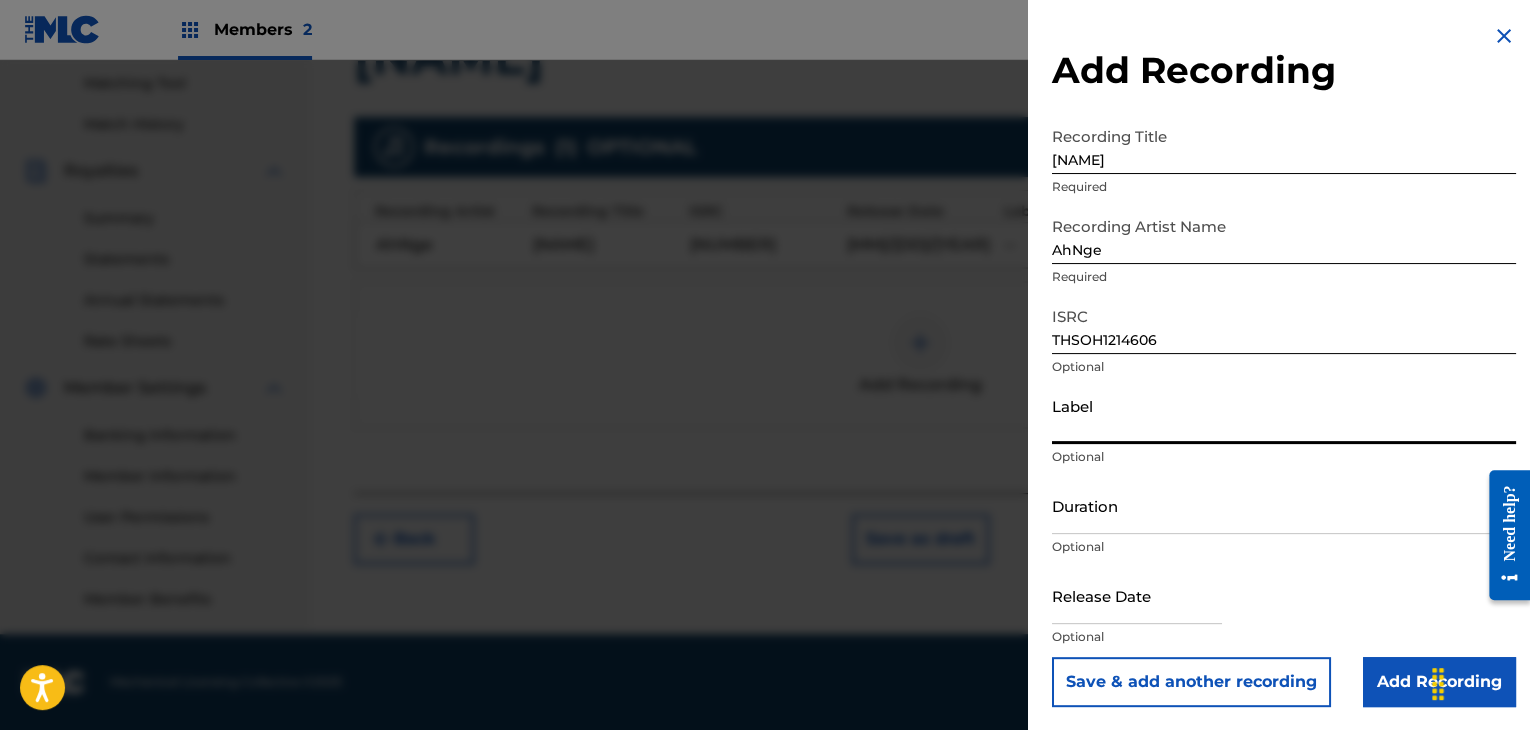 click on "Add Recording" at bounding box center [1439, 682] 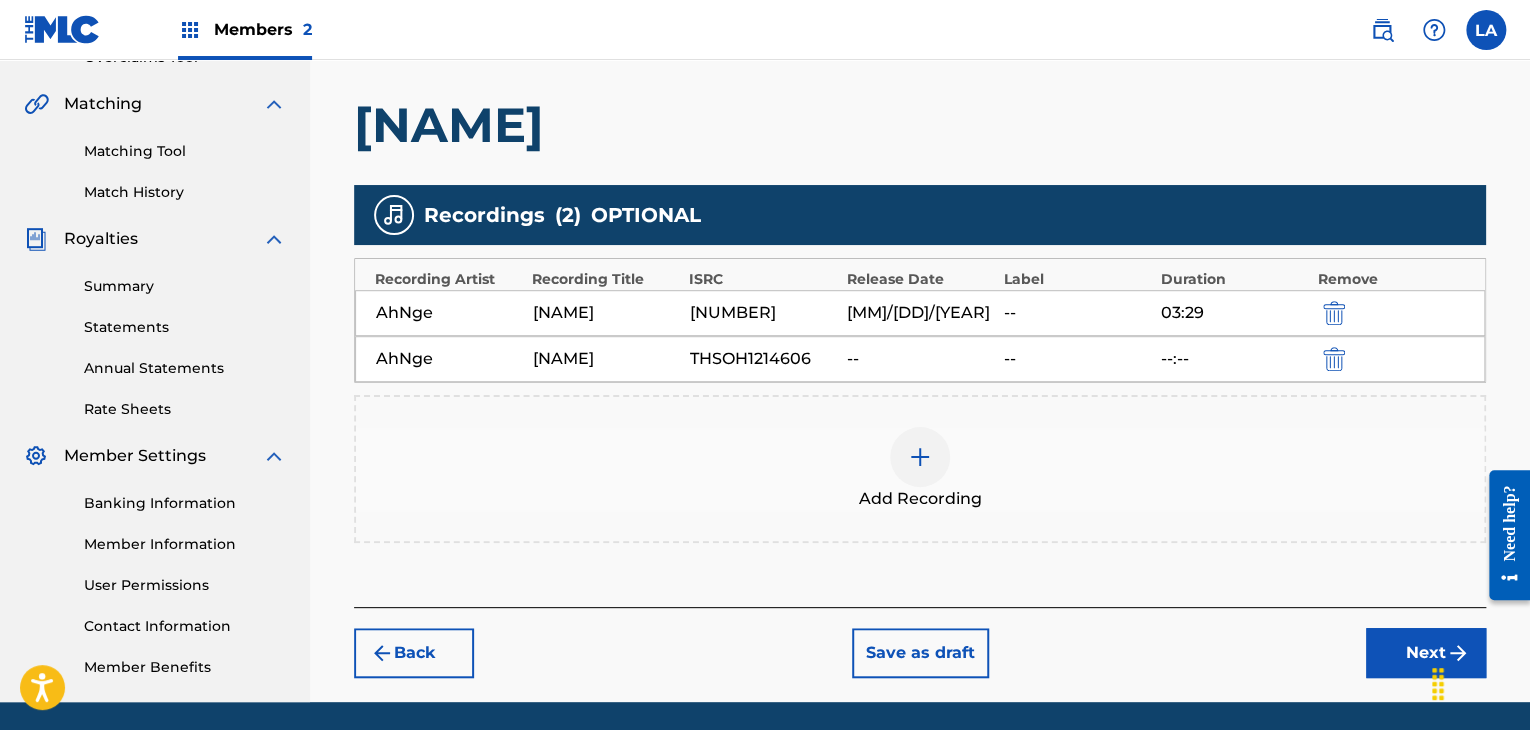 scroll, scrollTop: 410, scrollLeft: 0, axis: vertical 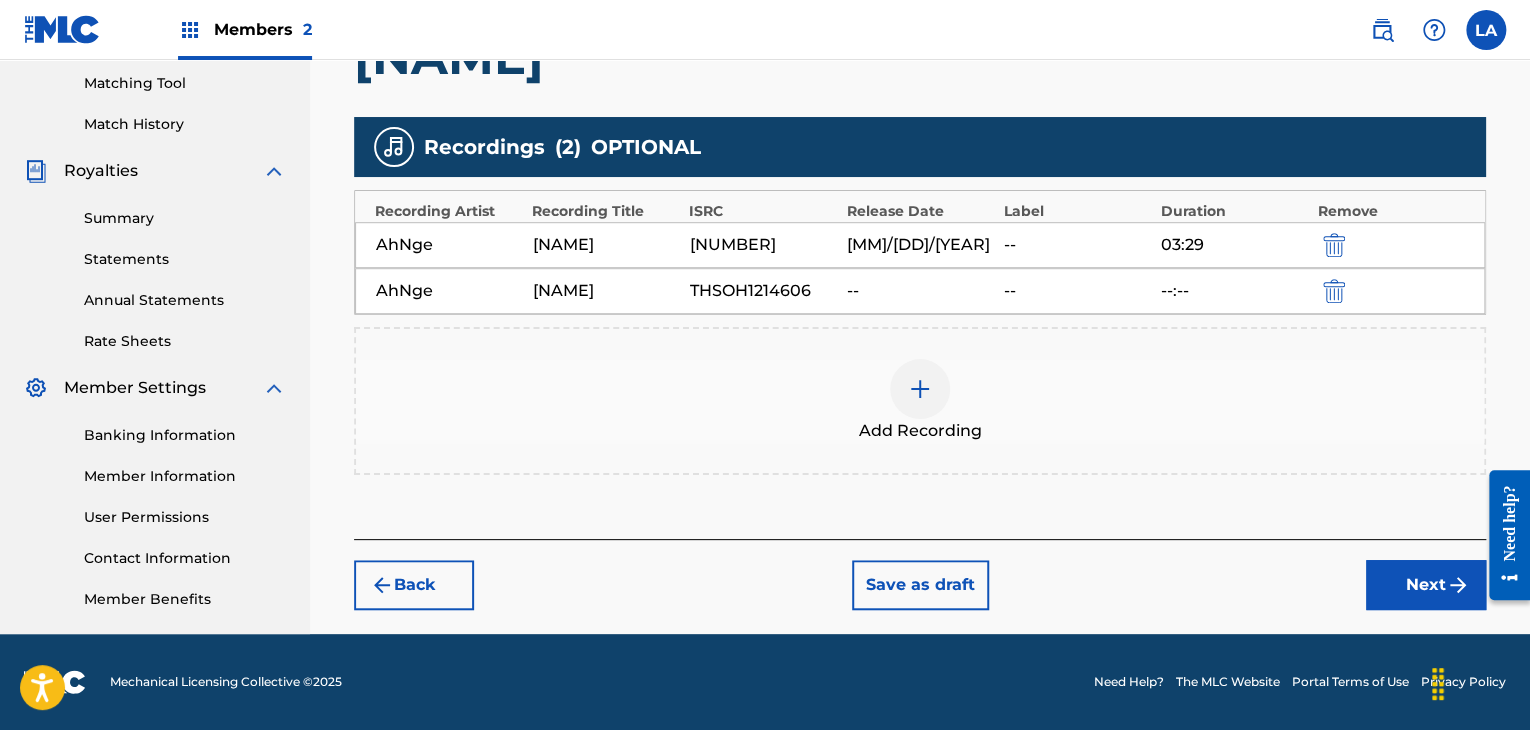 click on "Next" at bounding box center (1426, 585) 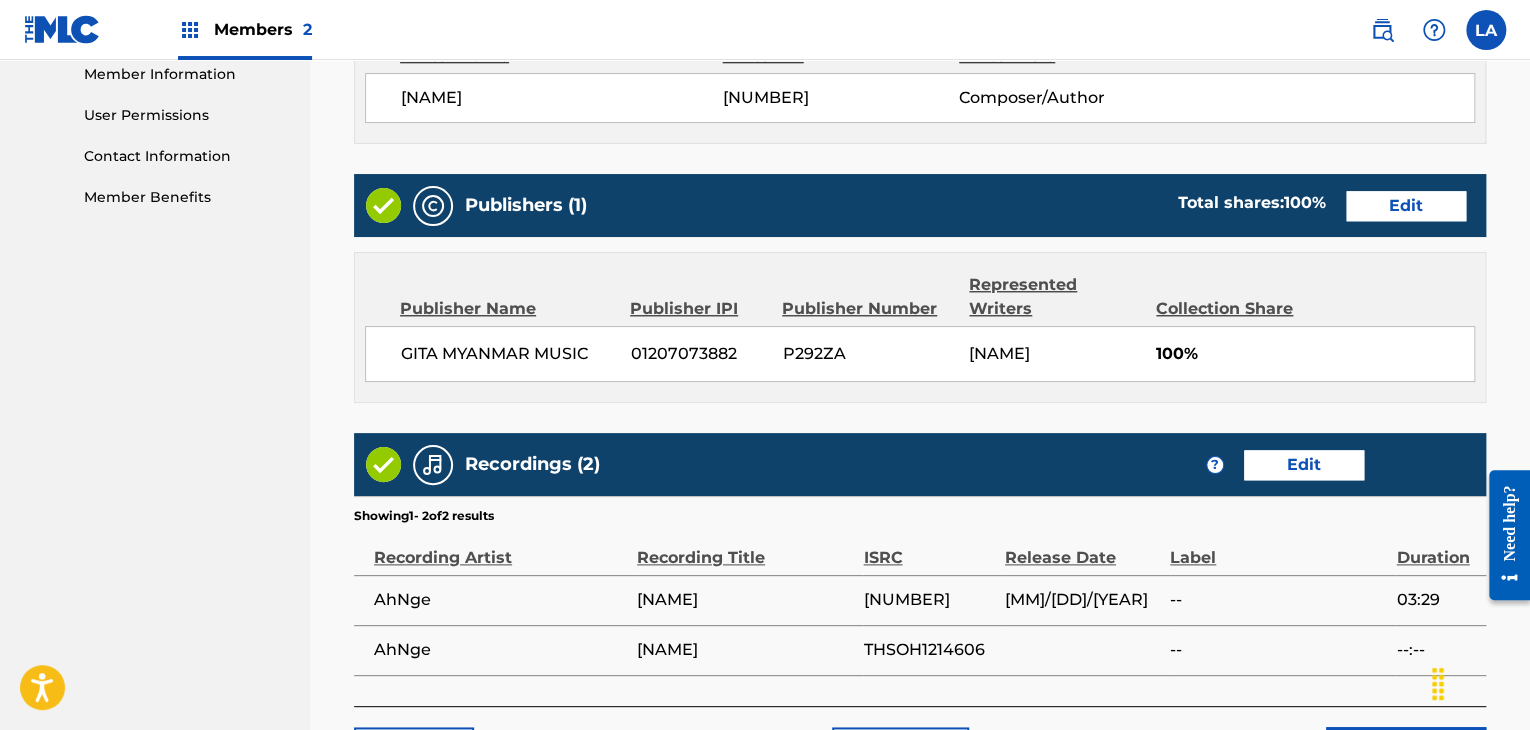 scroll, scrollTop: 1072, scrollLeft: 0, axis: vertical 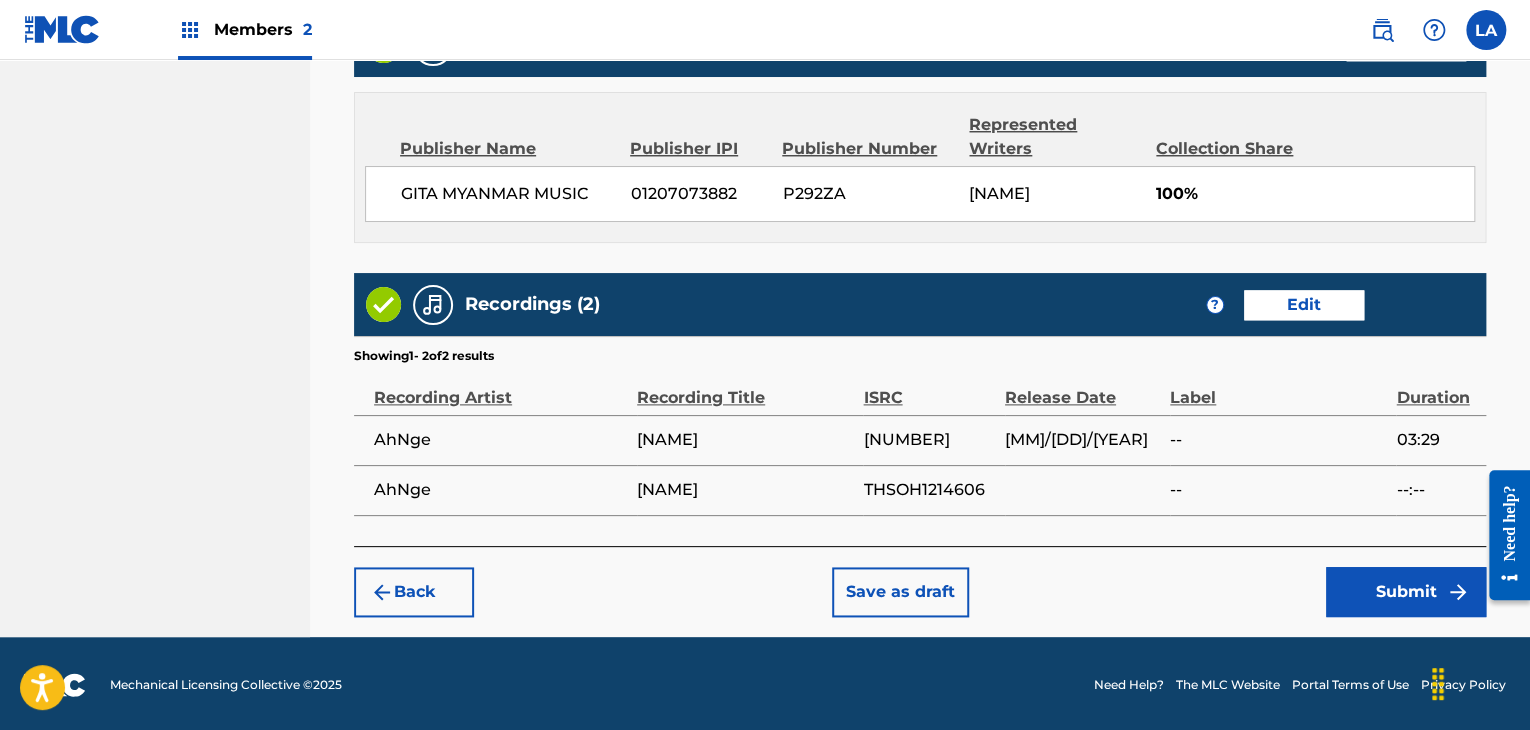 click on "Submit" at bounding box center [1406, 592] 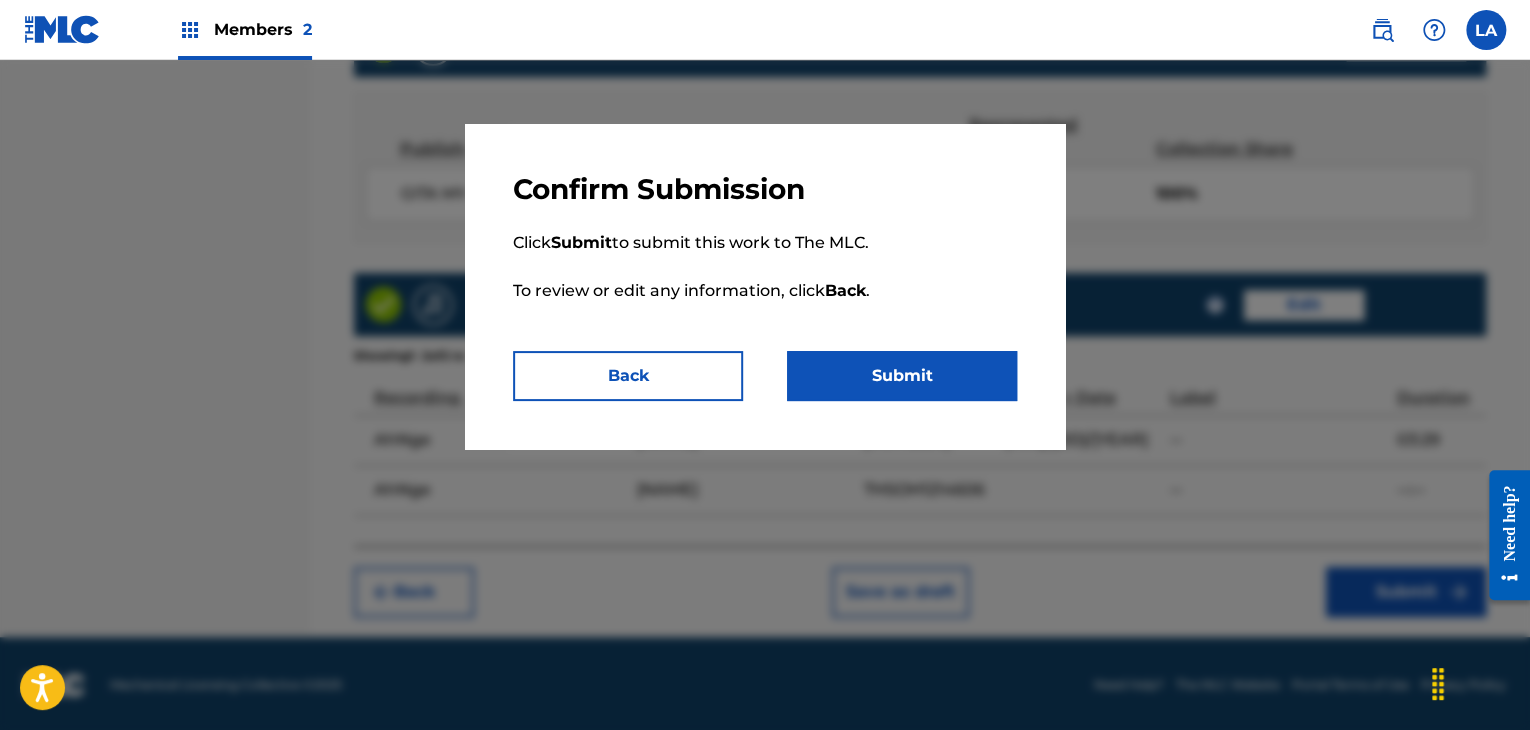click on "Back" at bounding box center [628, 376] 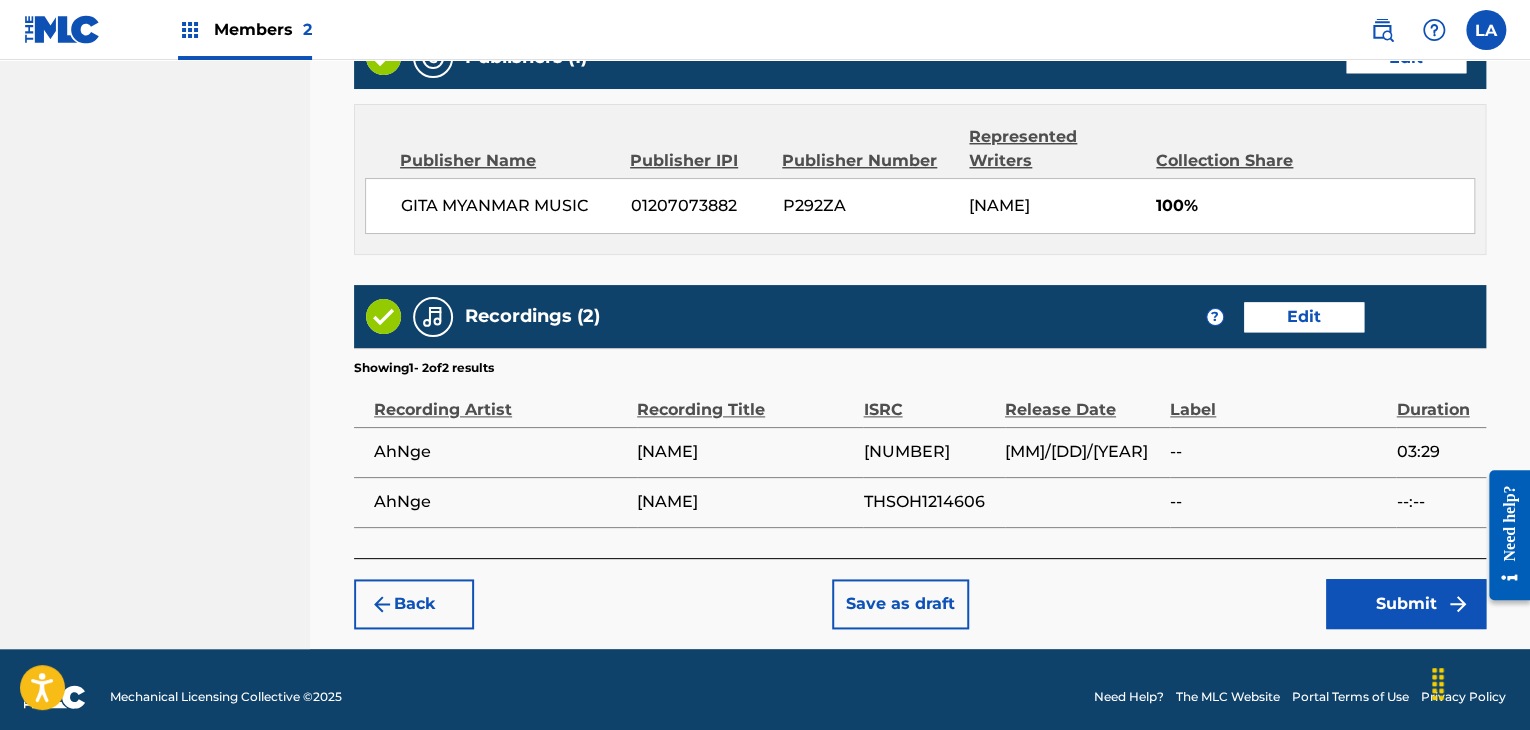 scroll, scrollTop: 1072, scrollLeft: 0, axis: vertical 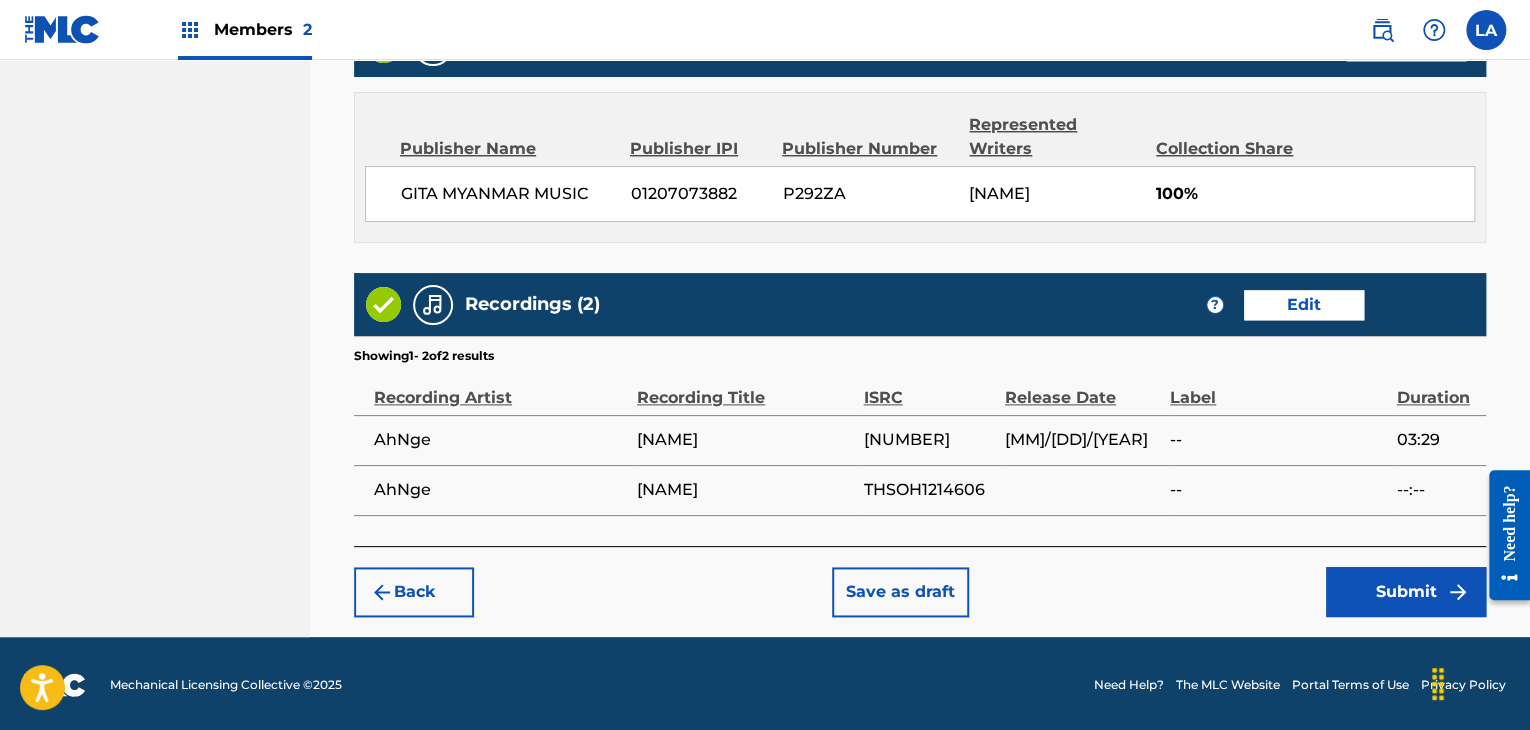 click on "Submit" at bounding box center [1406, 592] 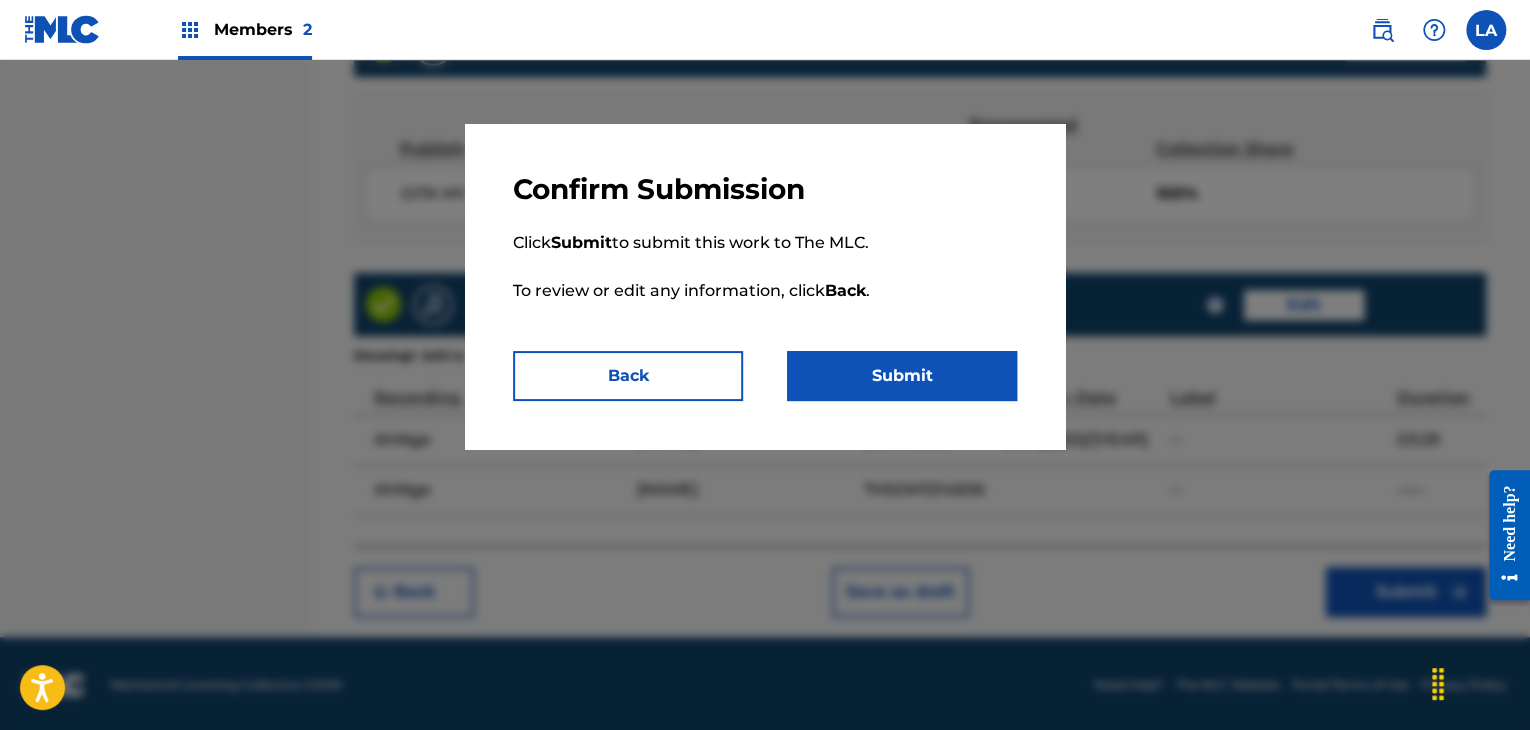 click on "Submit" at bounding box center [902, 376] 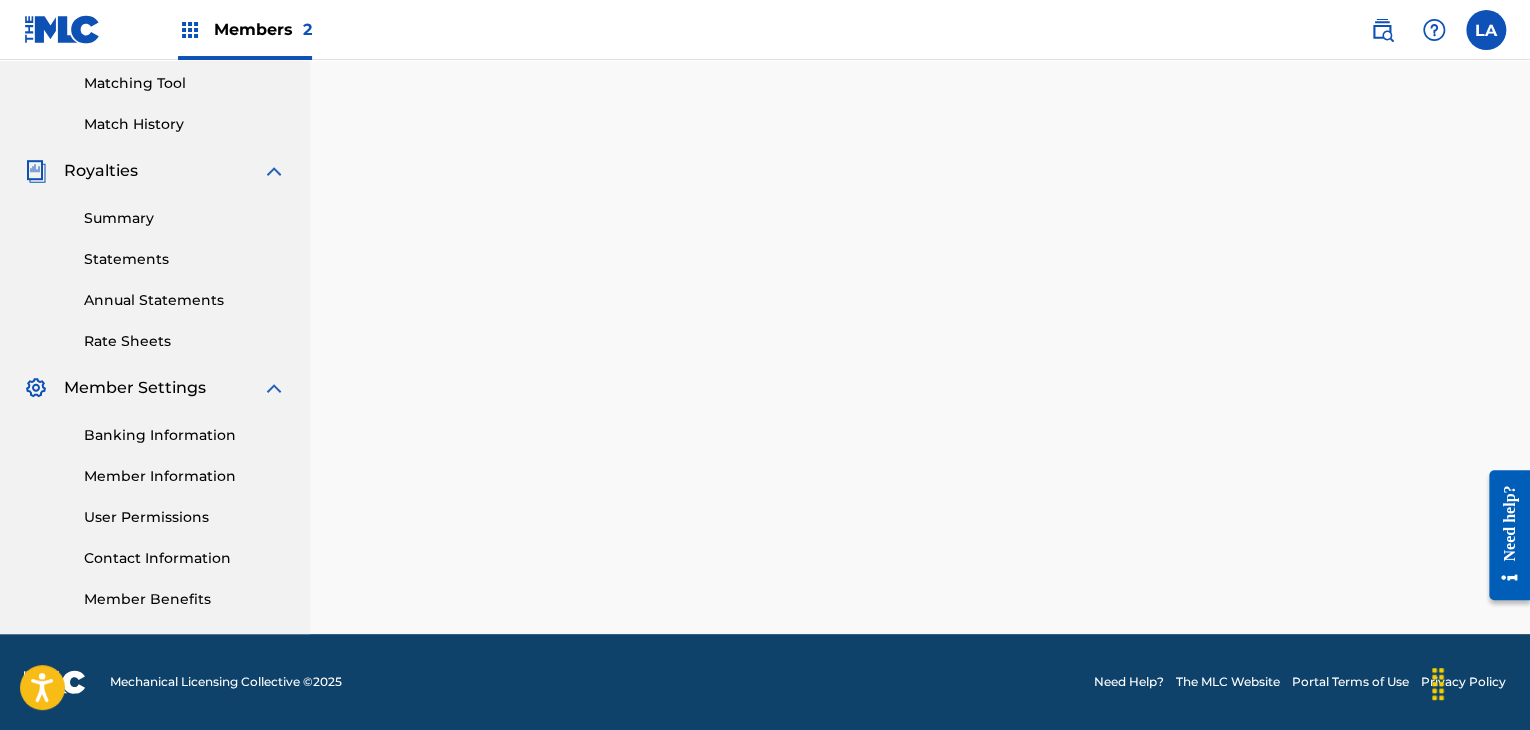 scroll, scrollTop: 0, scrollLeft: 0, axis: both 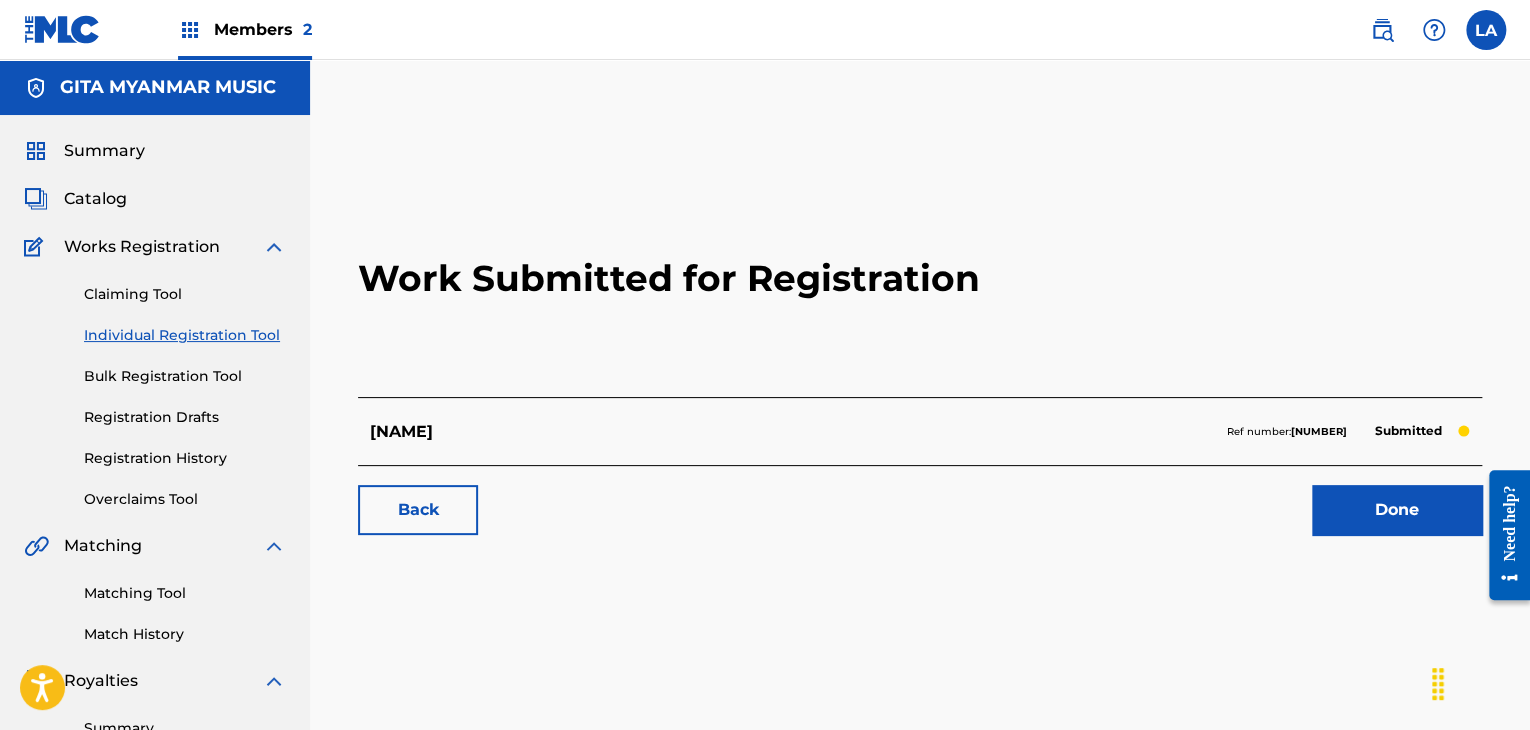 click on "Catalog" at bounding box center (95, 199) 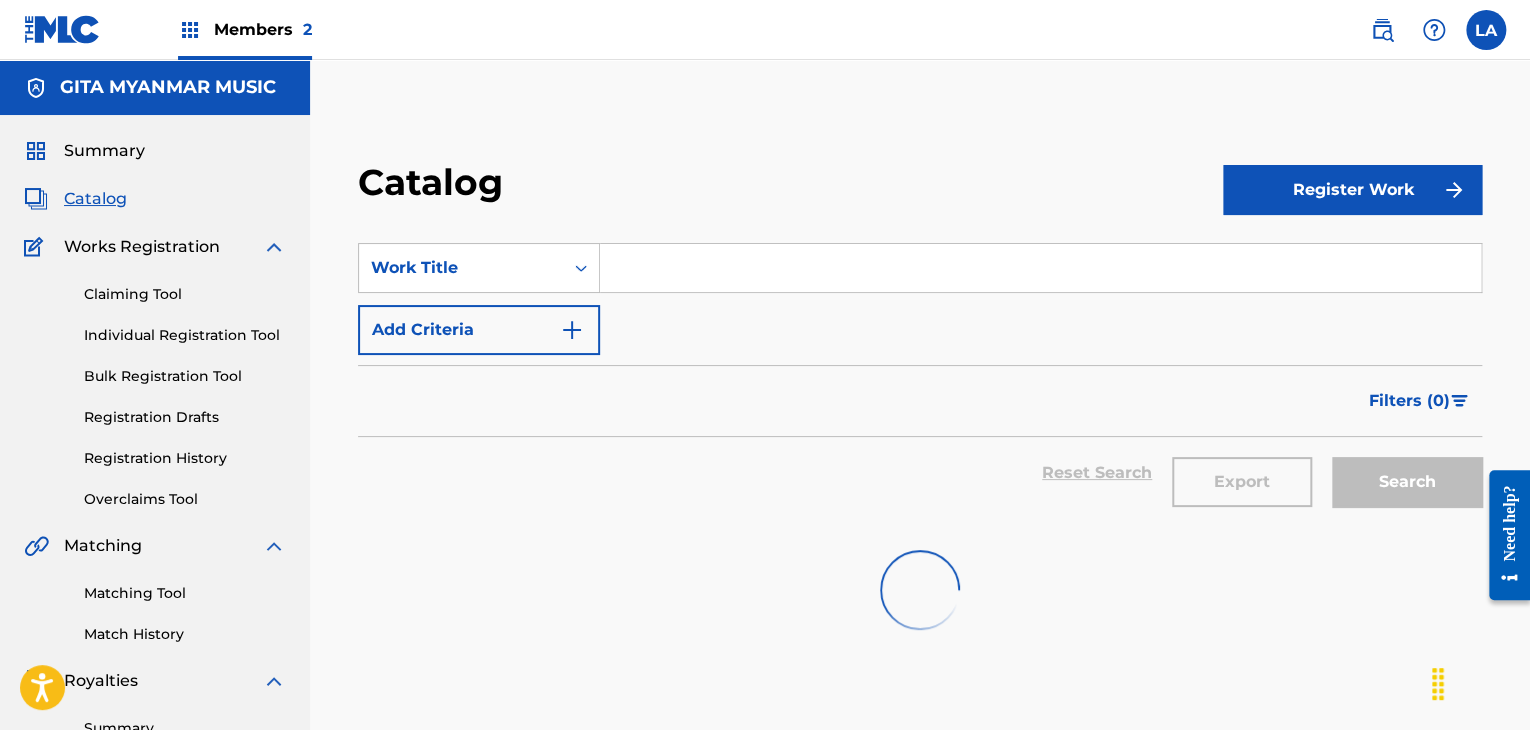 click on "Register Work" at bounding box center (1352, 190) 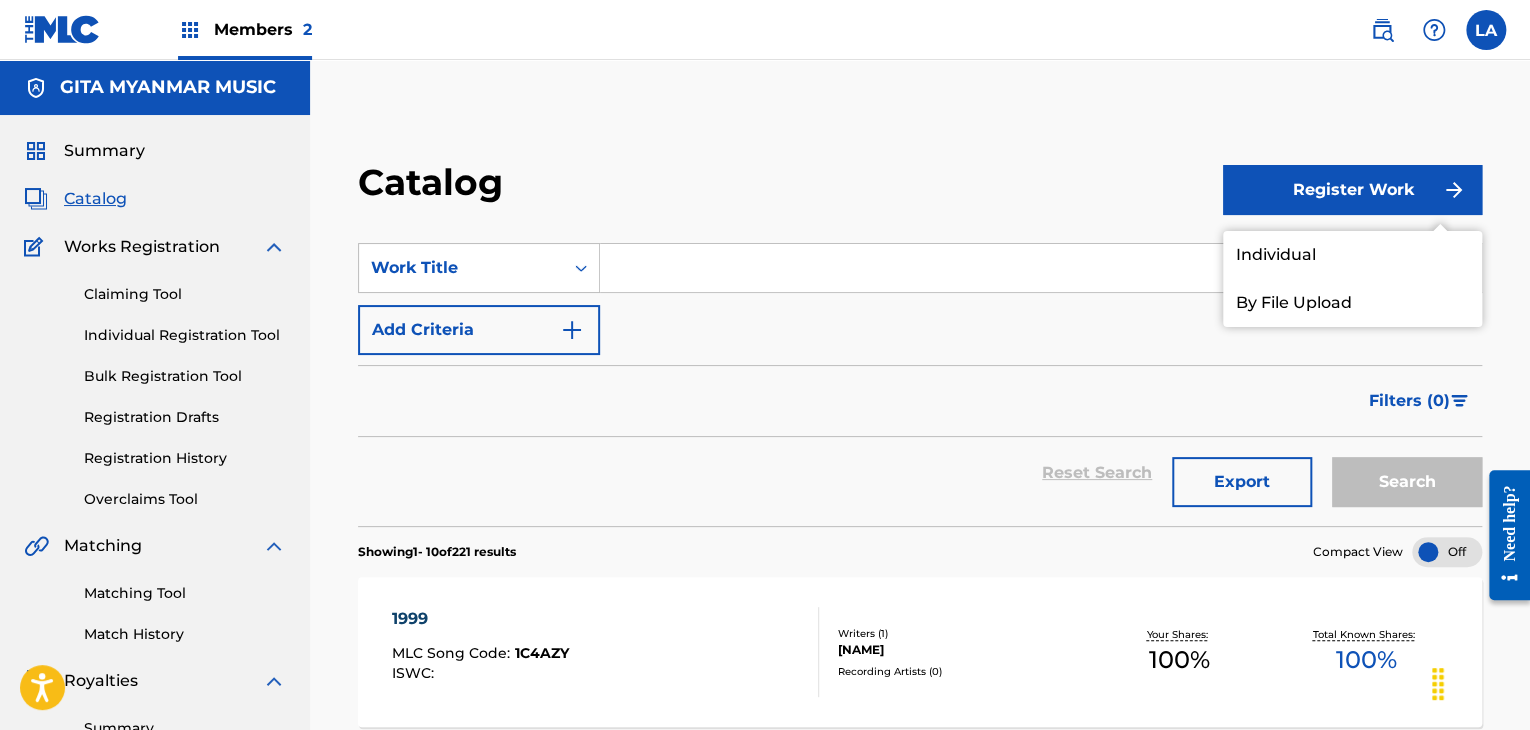click at bounding box center [1040, 268] 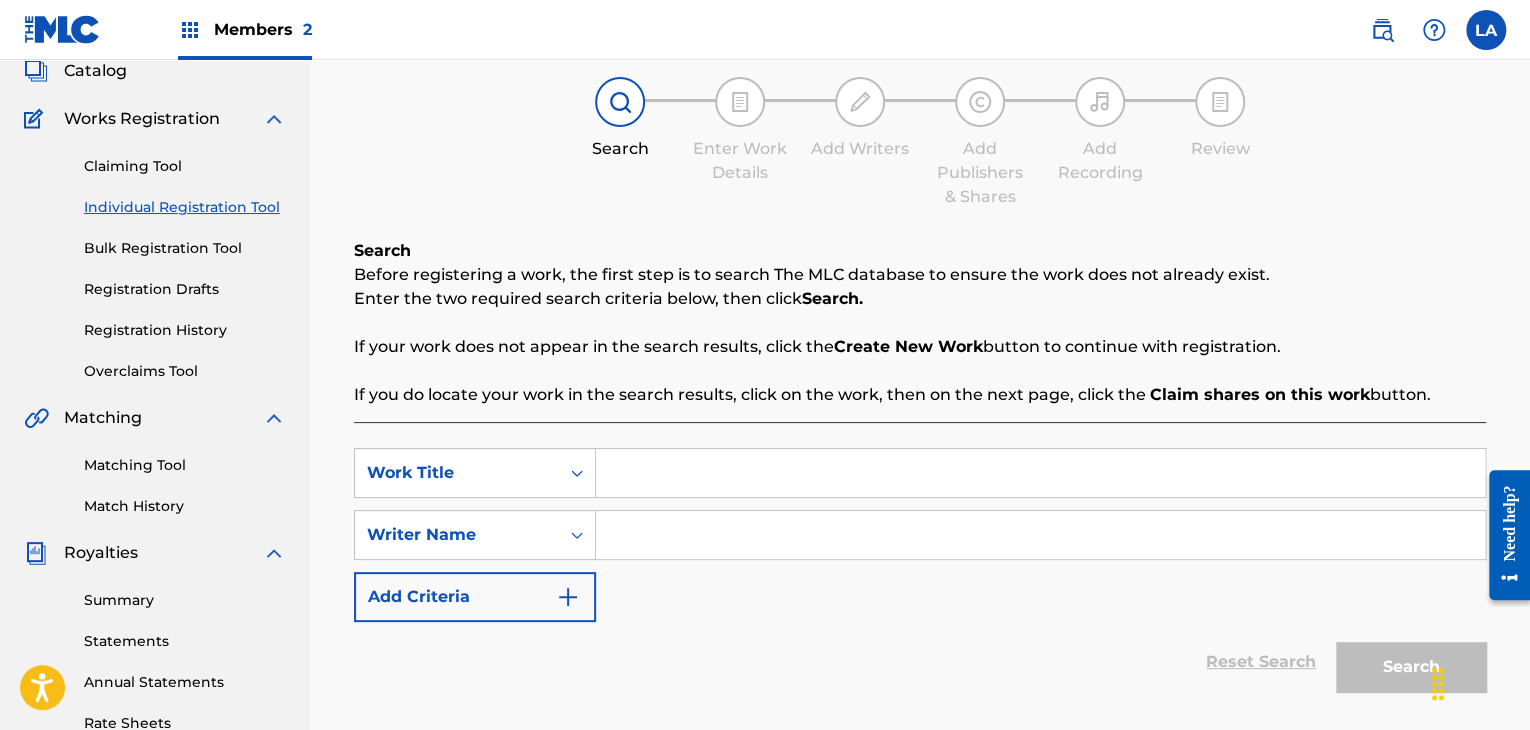 scroll, scrollTop: 200, scrollLeft: 0, axis: vertical 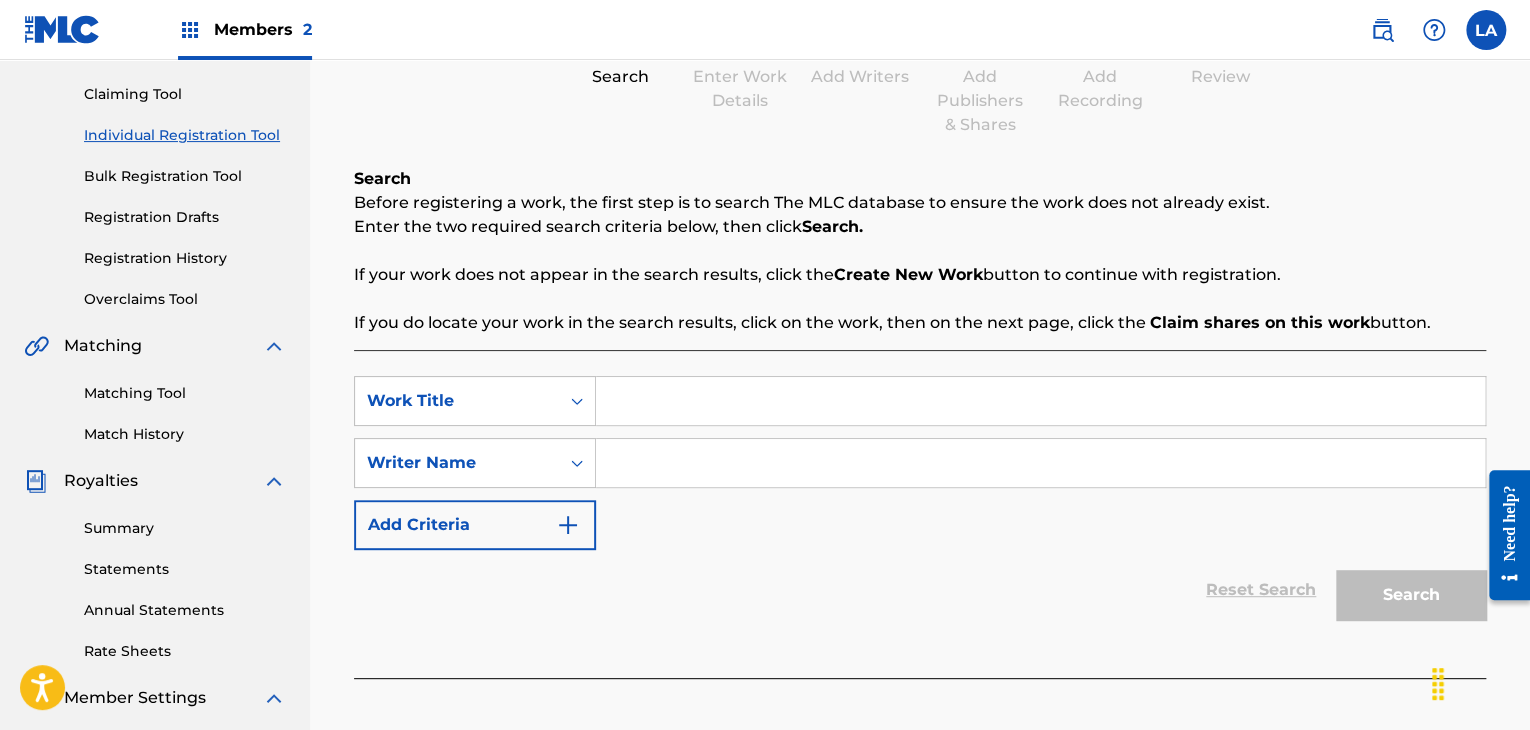 click at bounding box center (1040, 401) 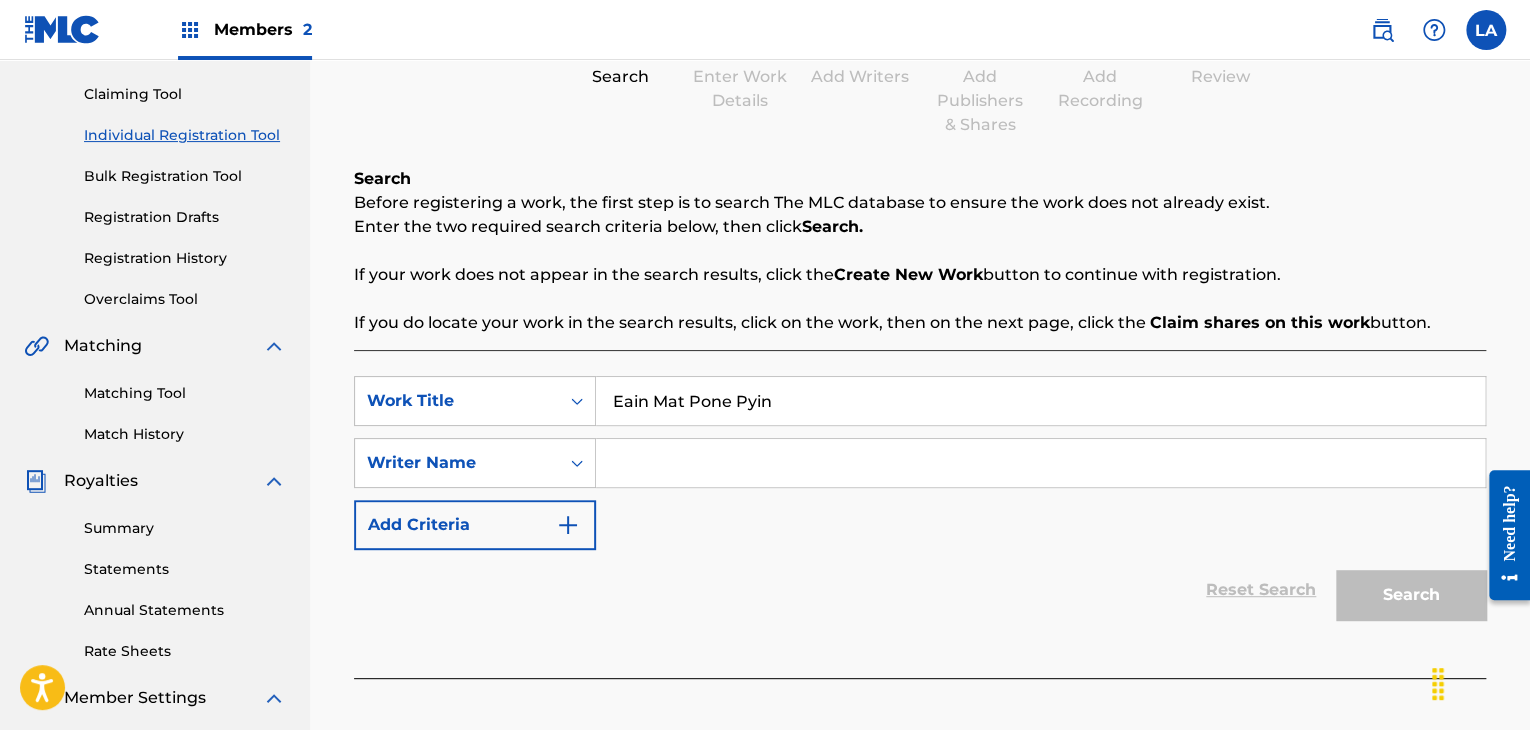 type on "Eain Mat Pone Pyin" 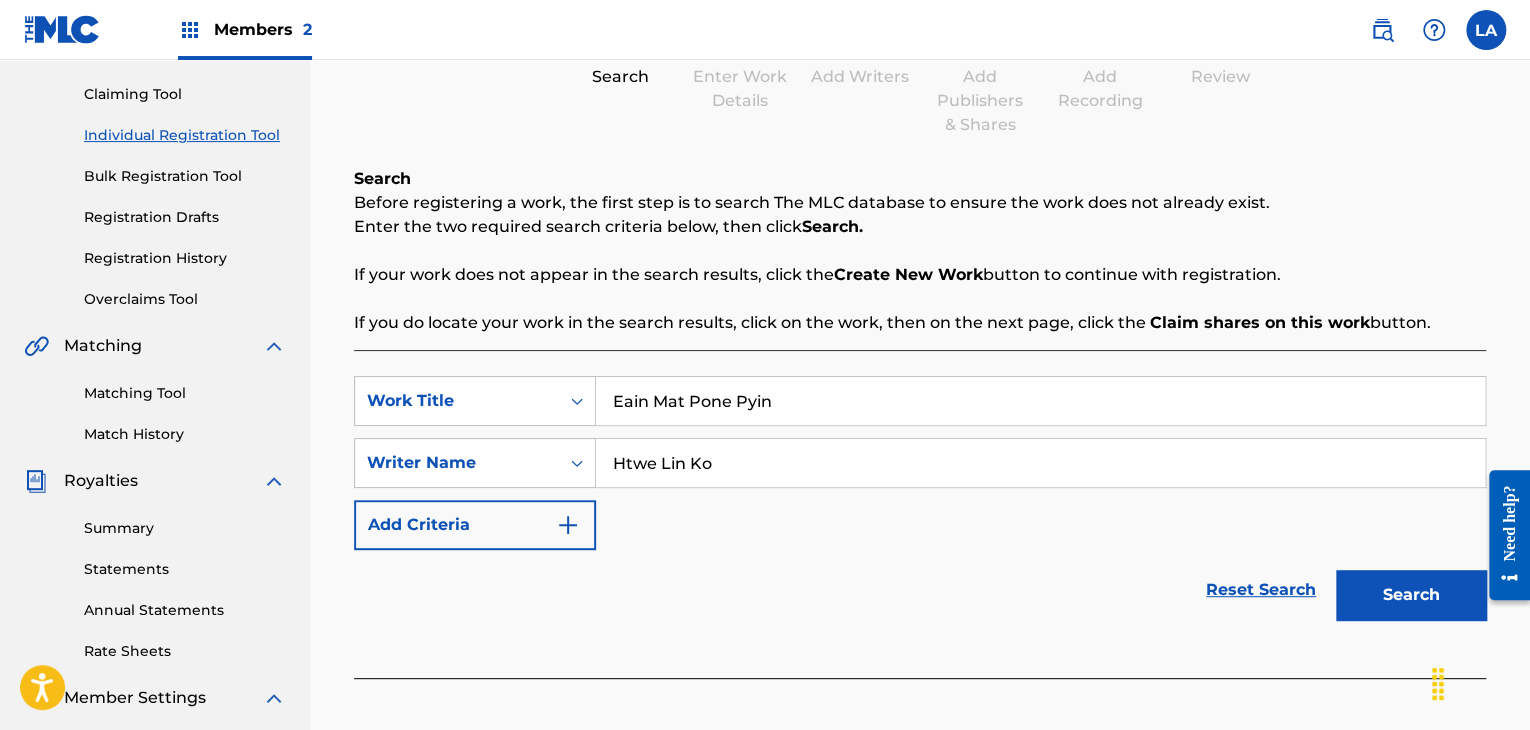 type on "Htwe Lin Ko" 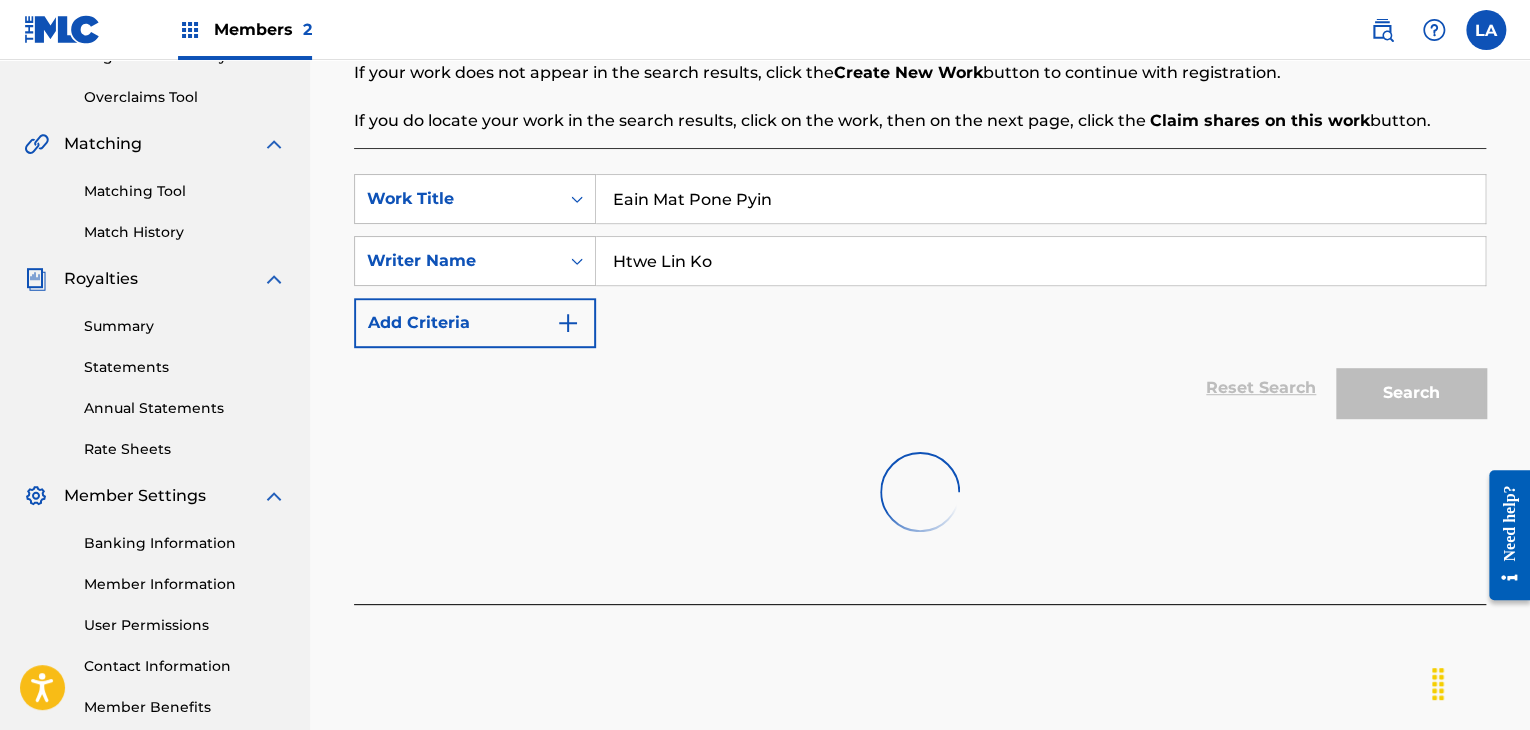 scroll, scrollTop: 500, scrollLeft: 0, axis: vertical 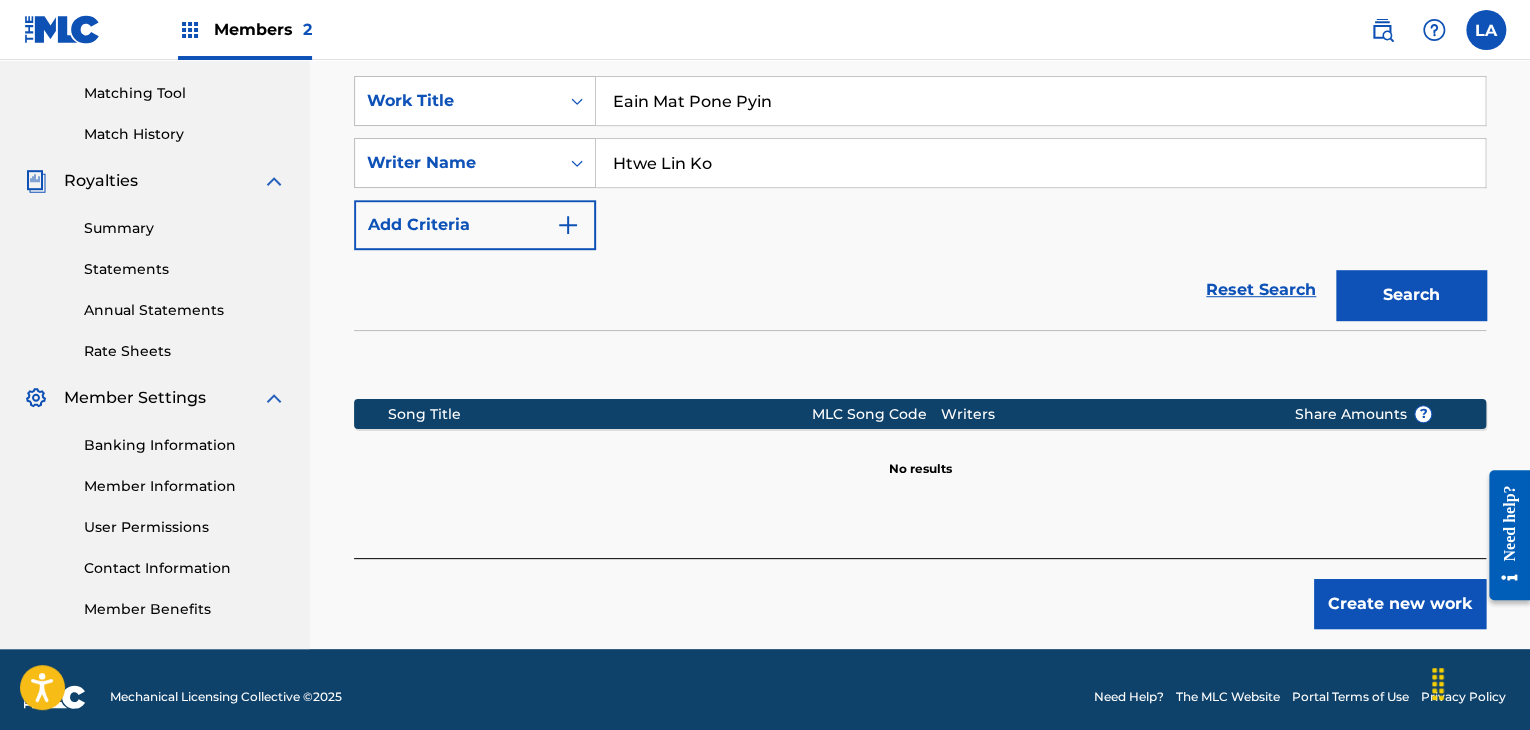click on "Create new work" at bounding box center (1400, 604) 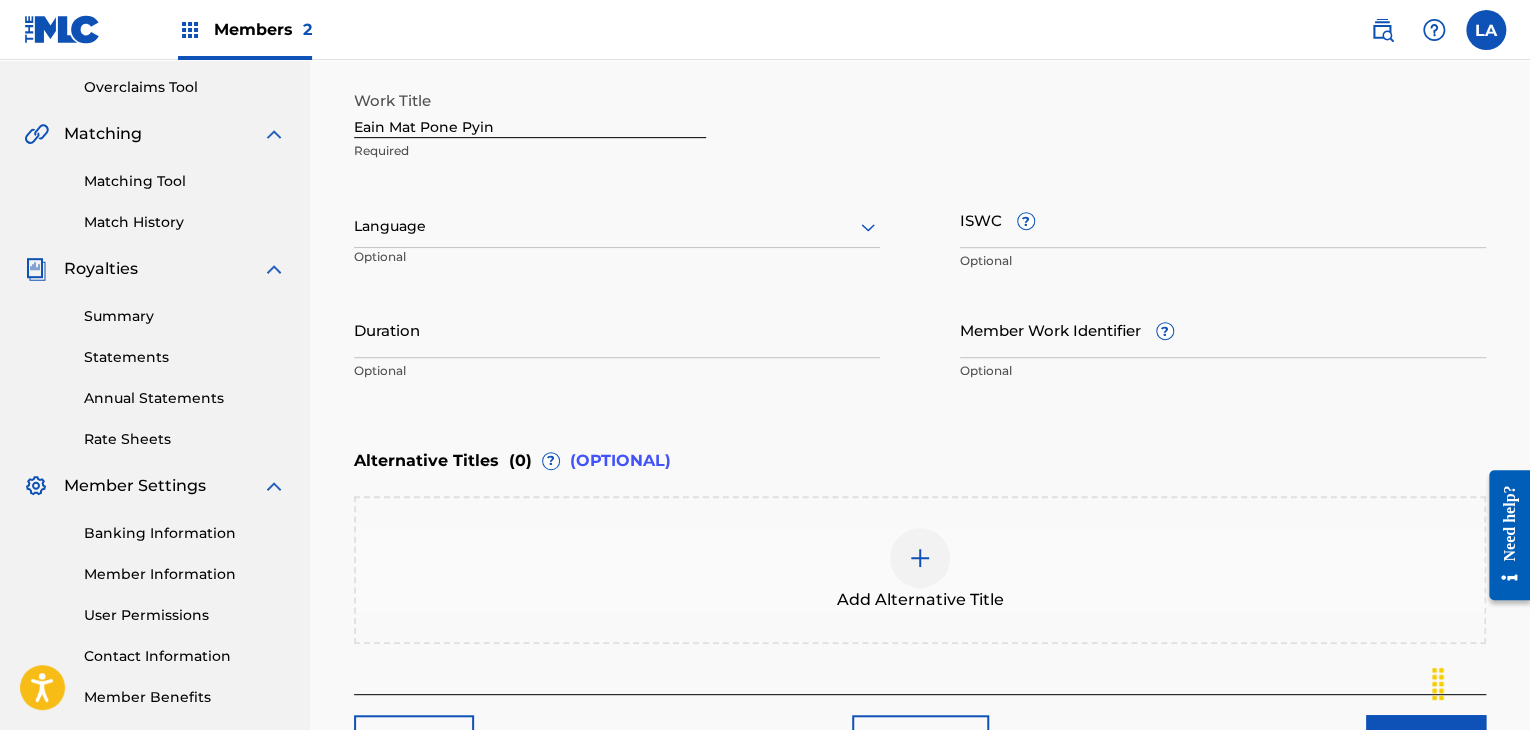 scroll, scrollTop: 200, scrollLeft: 0, axis: vertical 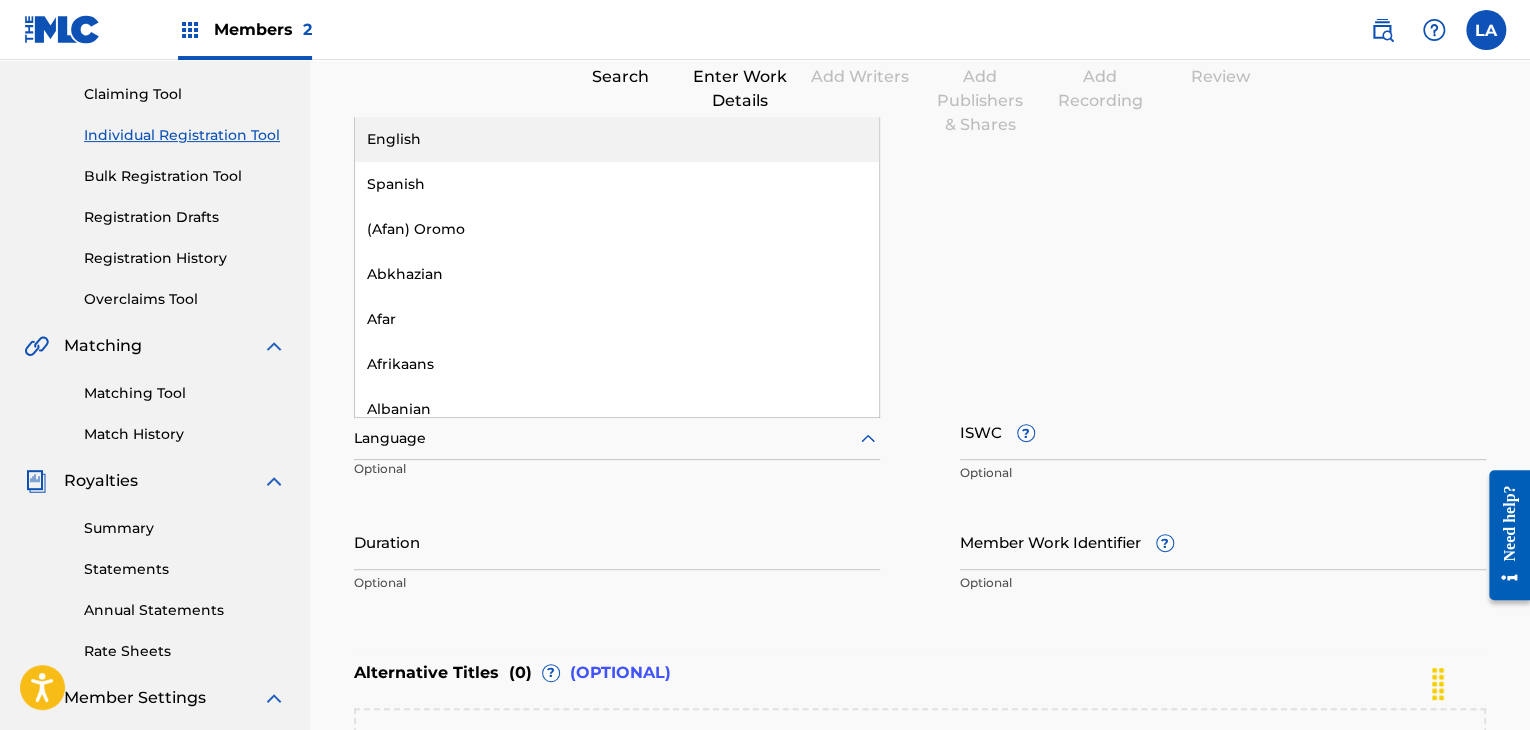 click at bounding box center (617, 438) 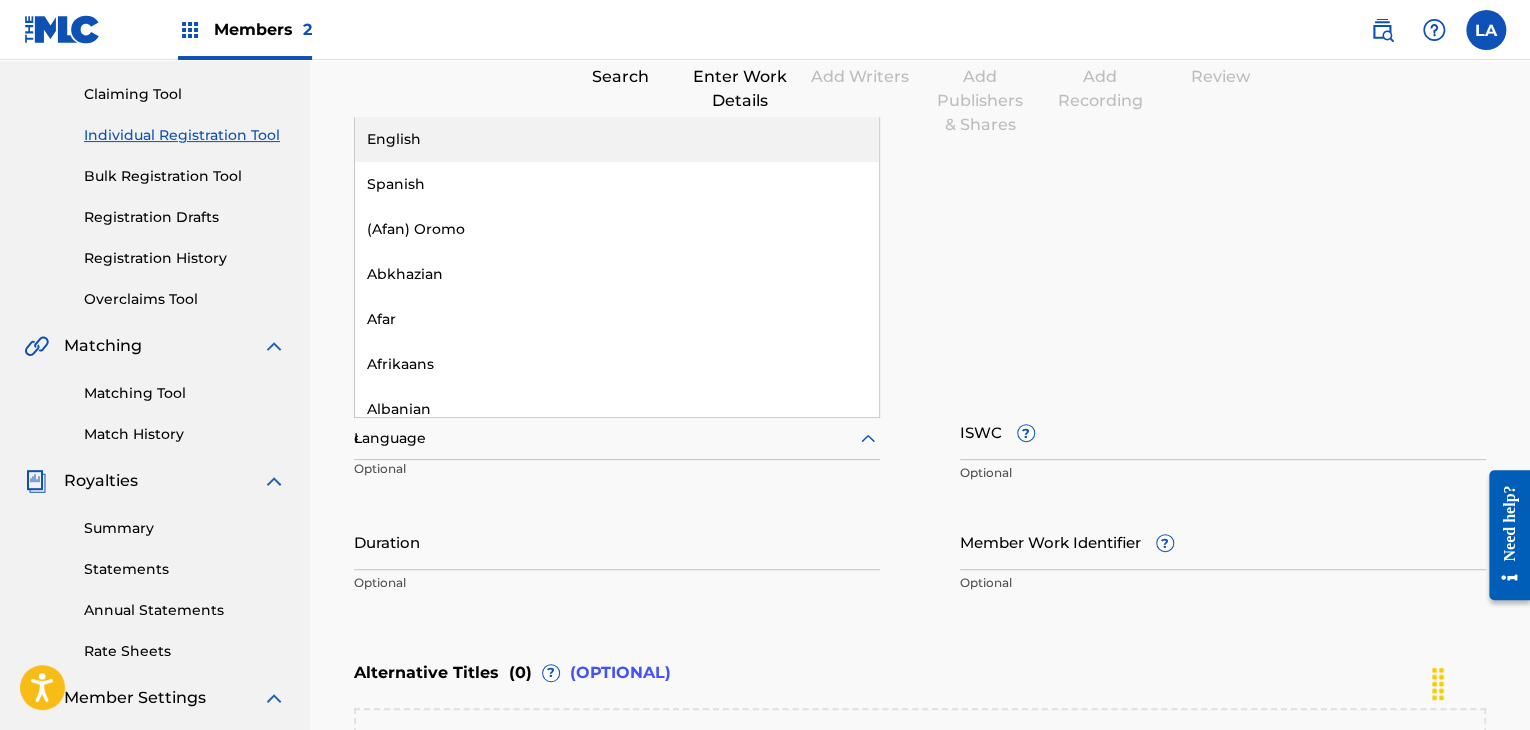 type on "ese" 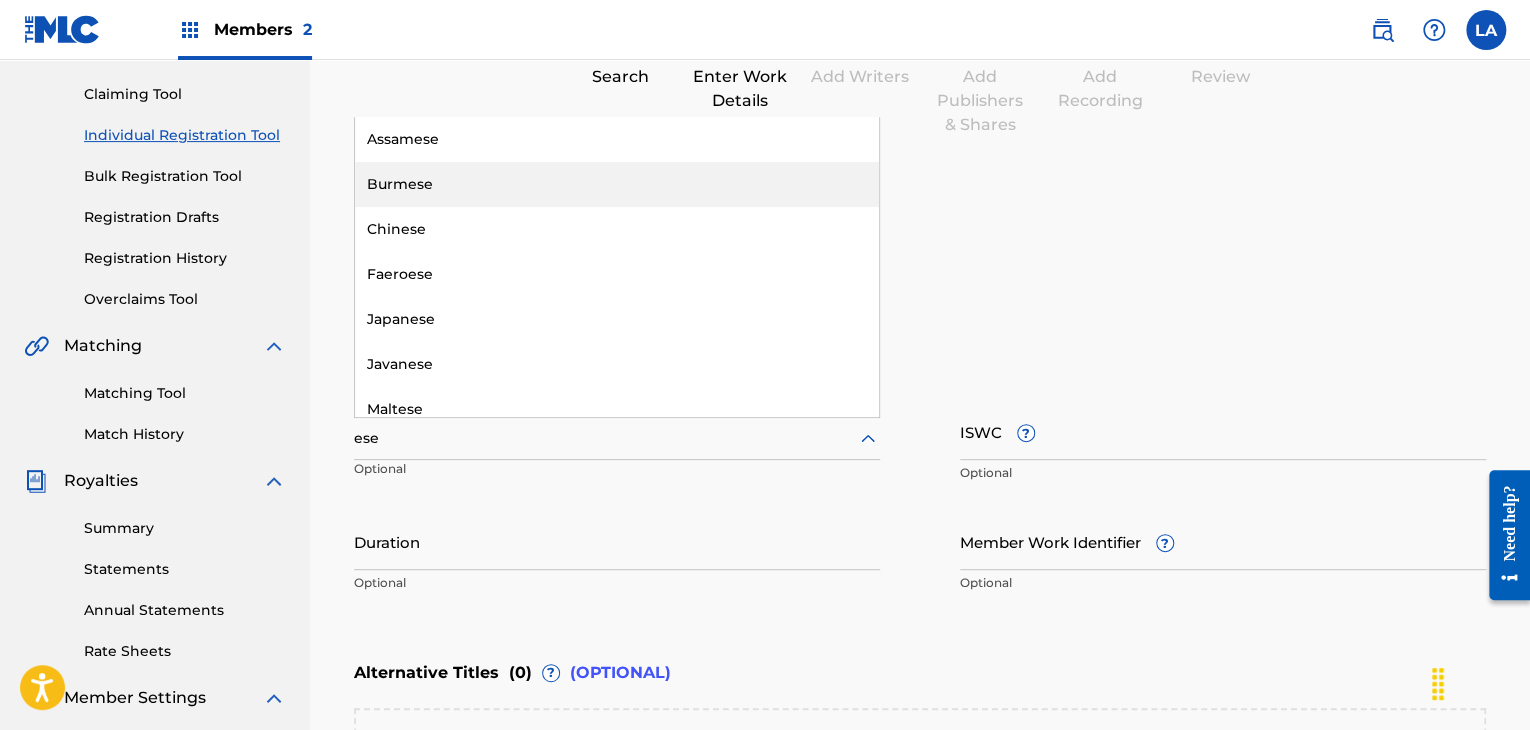 click on "Burmese" at bounding box center [617, 184] 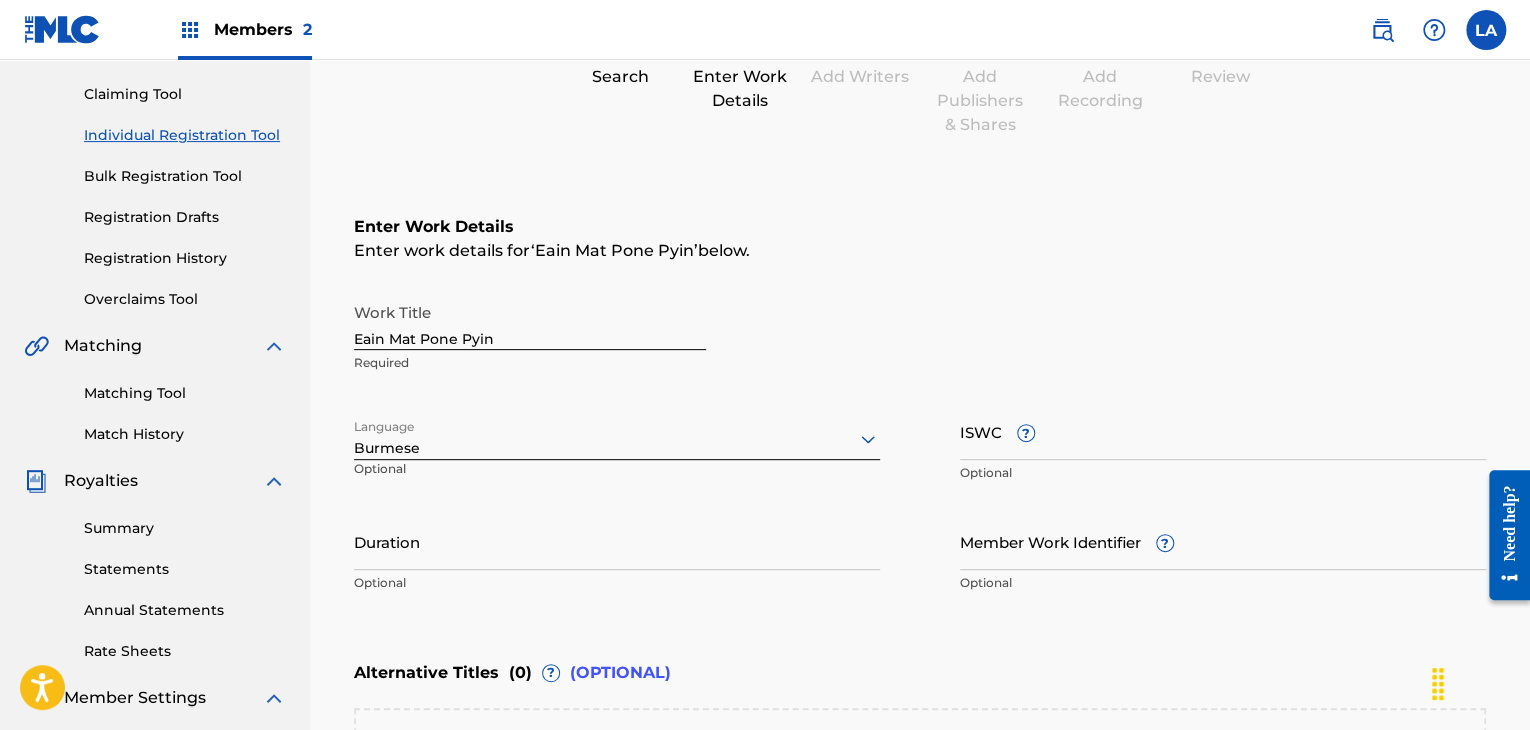 scroll, scrollTop: 300, scrollLeft: 0, axis: vertical 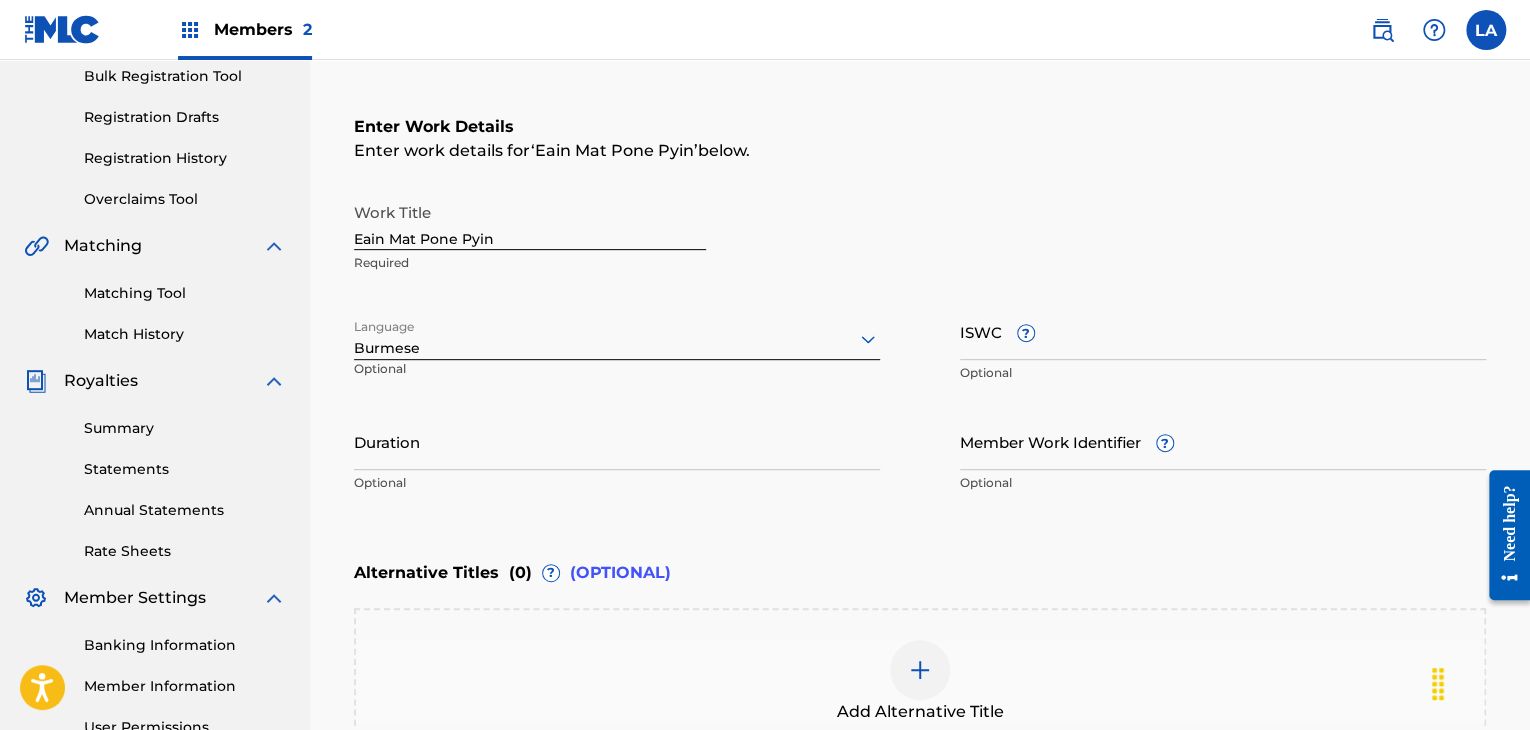 click on "Duration" at bounding box center [617, 441] 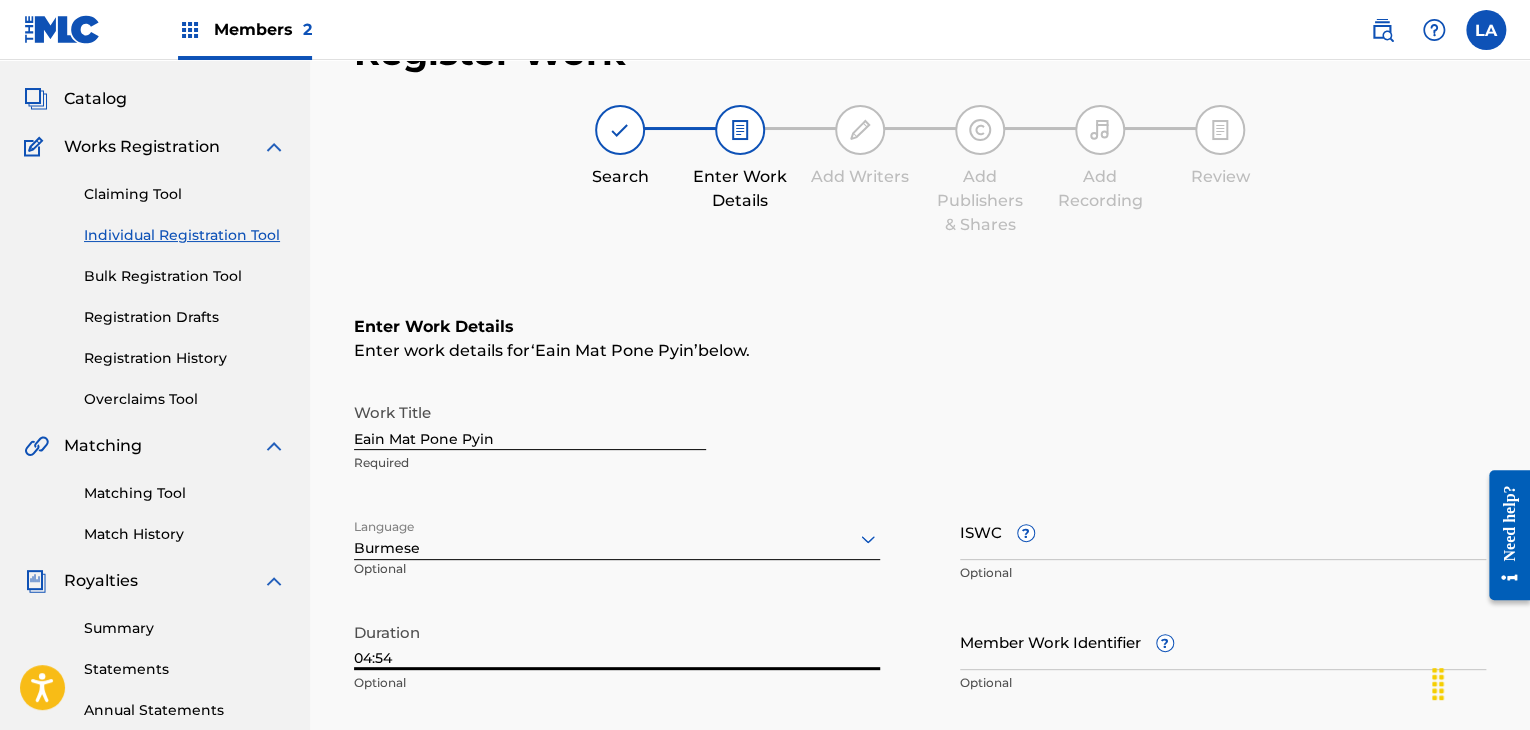 scroll, scrollTop: 500, scrollLeft: 0, axis: vertical 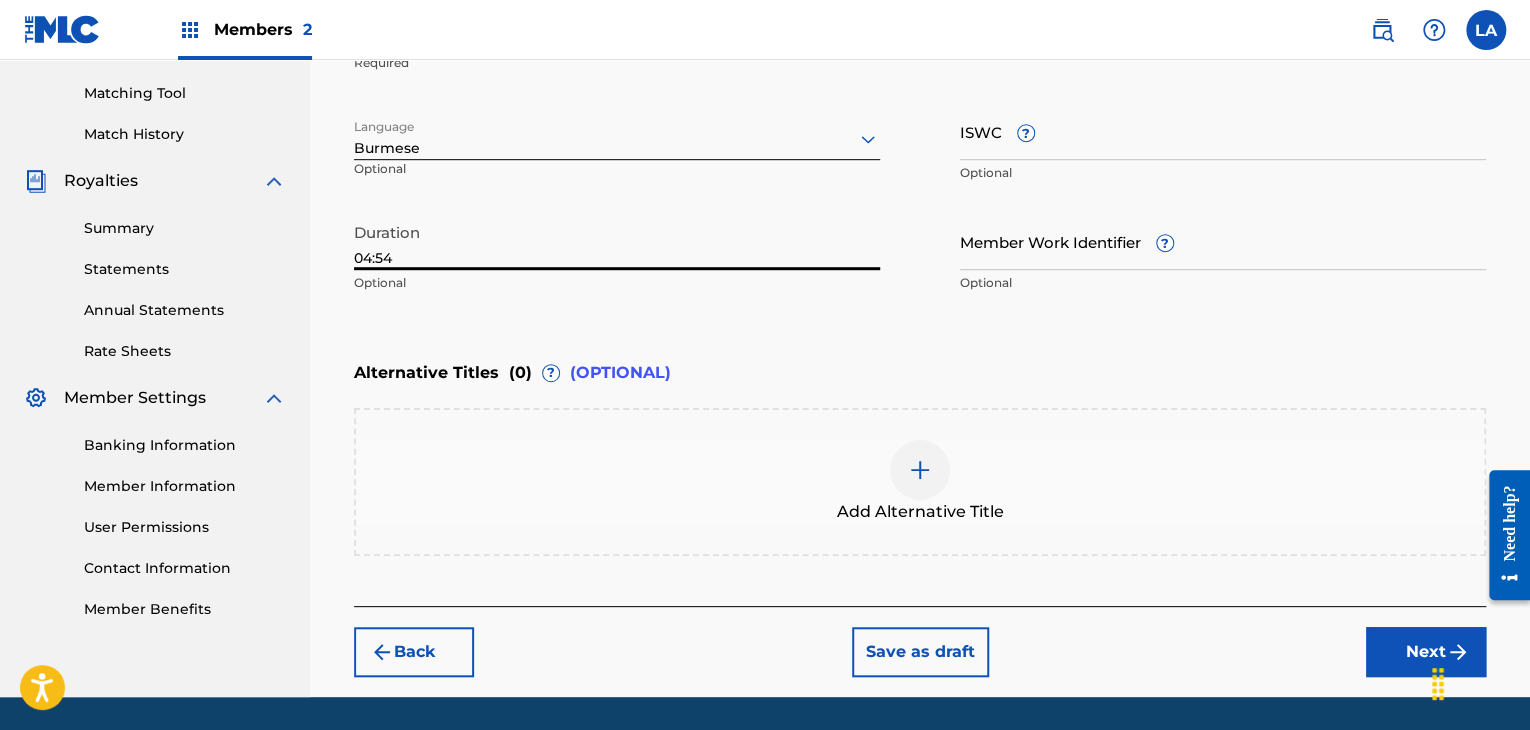 type on "04:54" 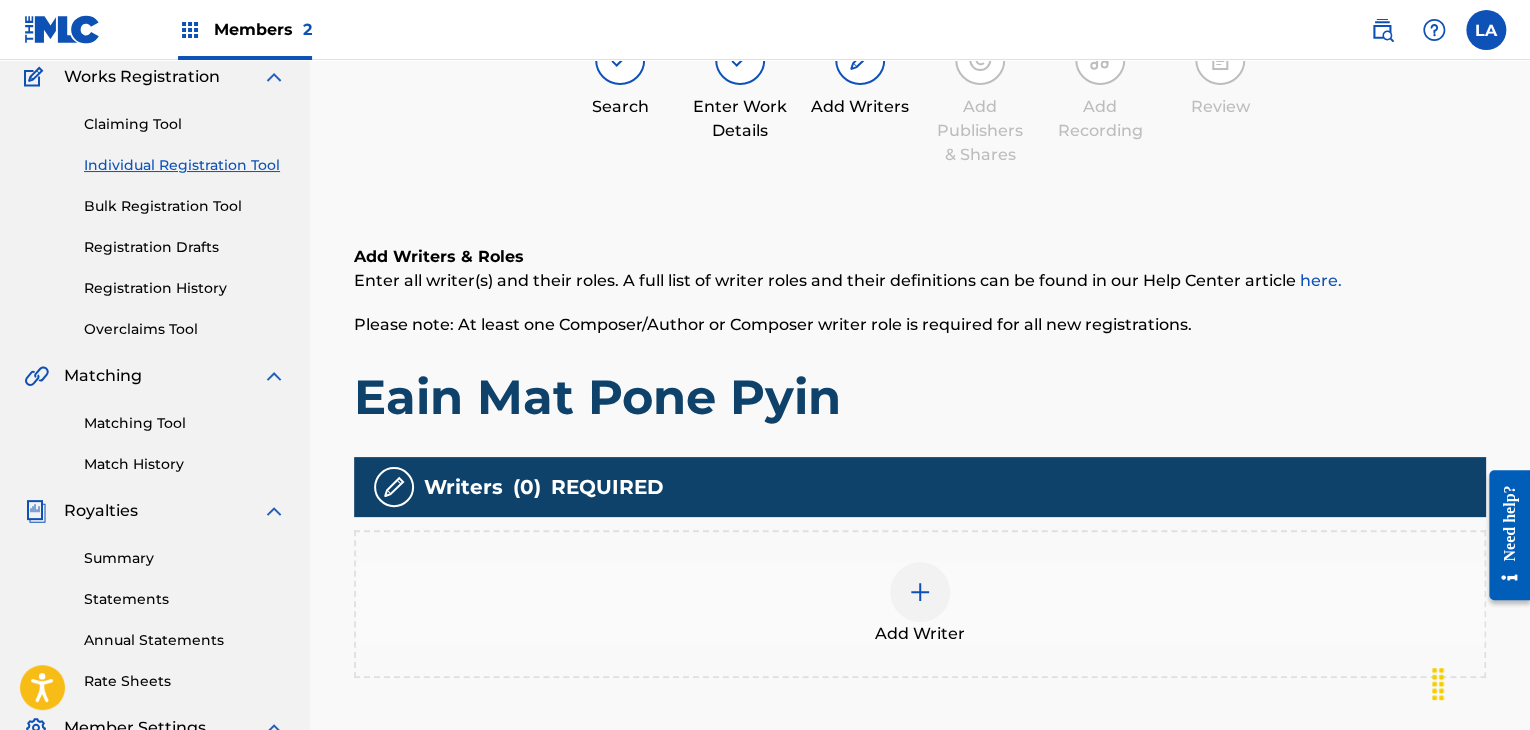scroll, scrollTop: 290, scrollLeft: 0, axis: vertical 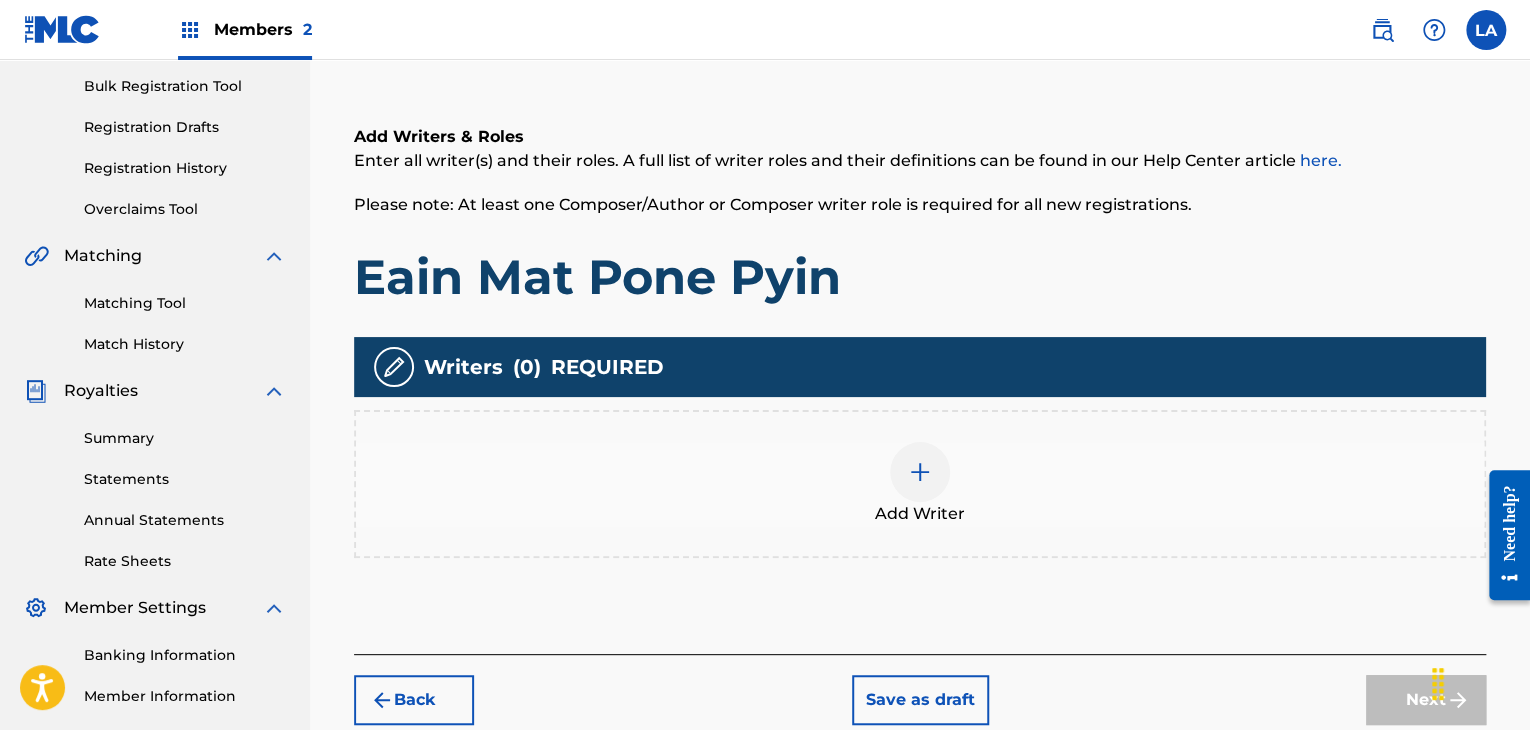 click on "Add Writer" at bounding box center (920, 514) 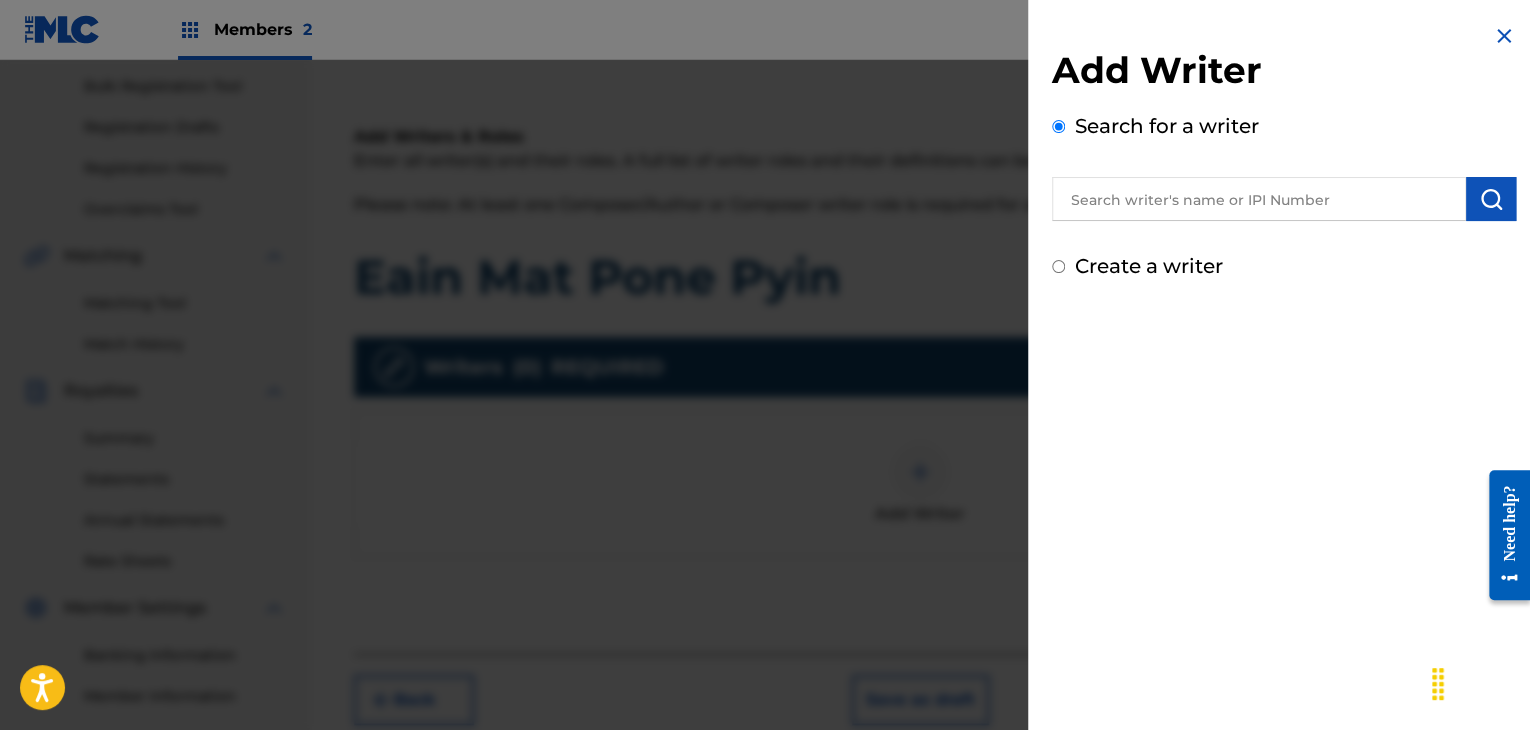 click at bounding box center (1259, 199) 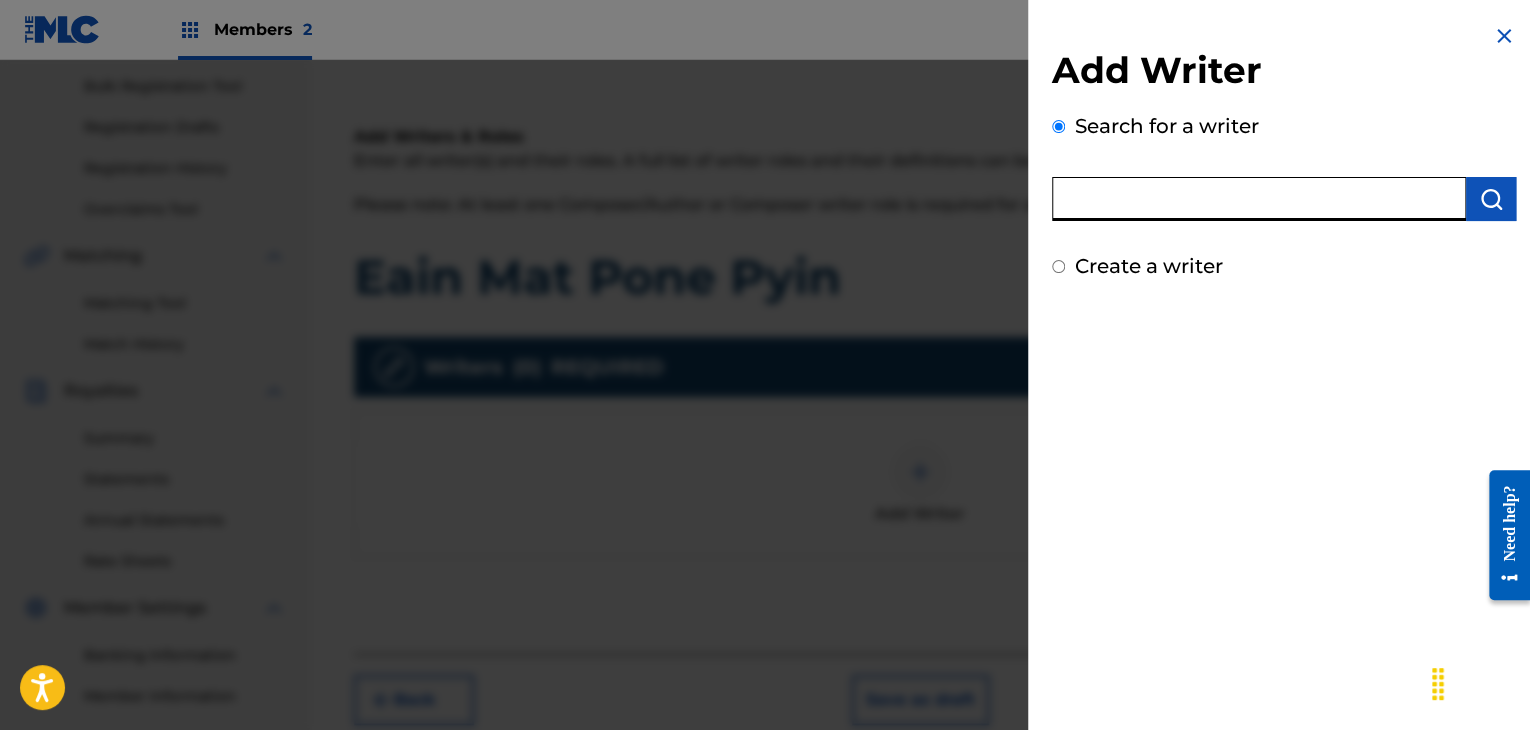 paste on "Htwe Lin Ko" 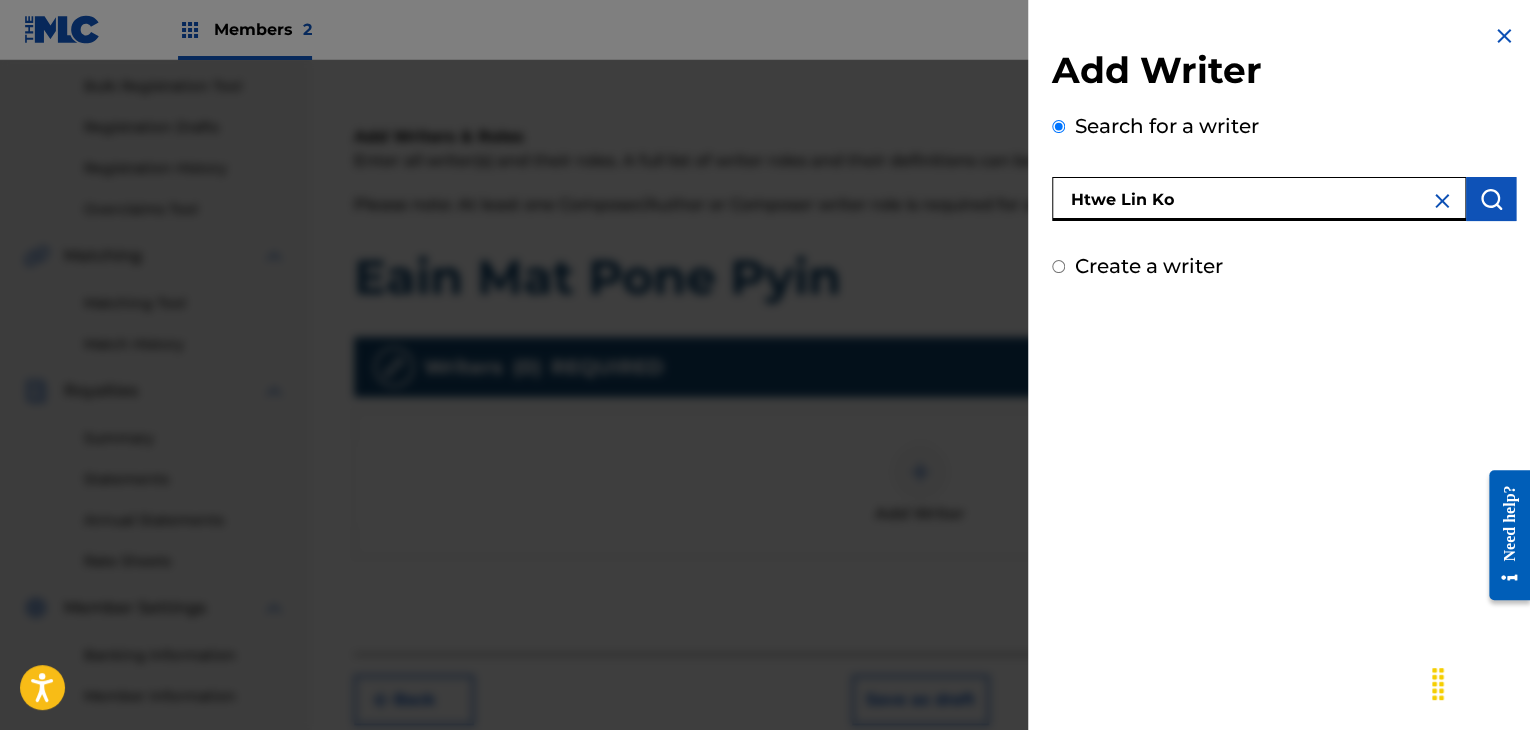 type on "Htwe Lin Ko" 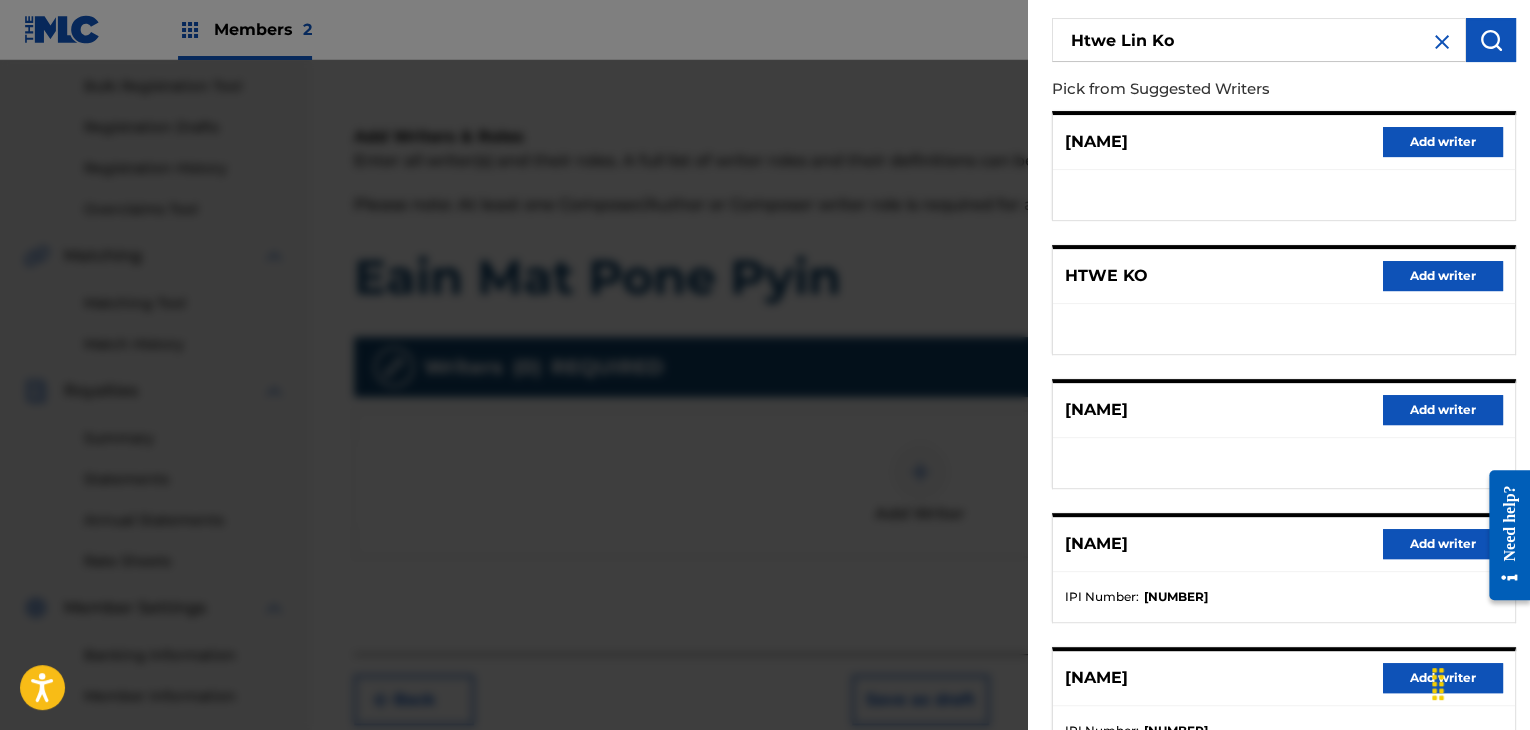 scroll, scrollTop: 310, scrollLeft: 0, axis: vertical 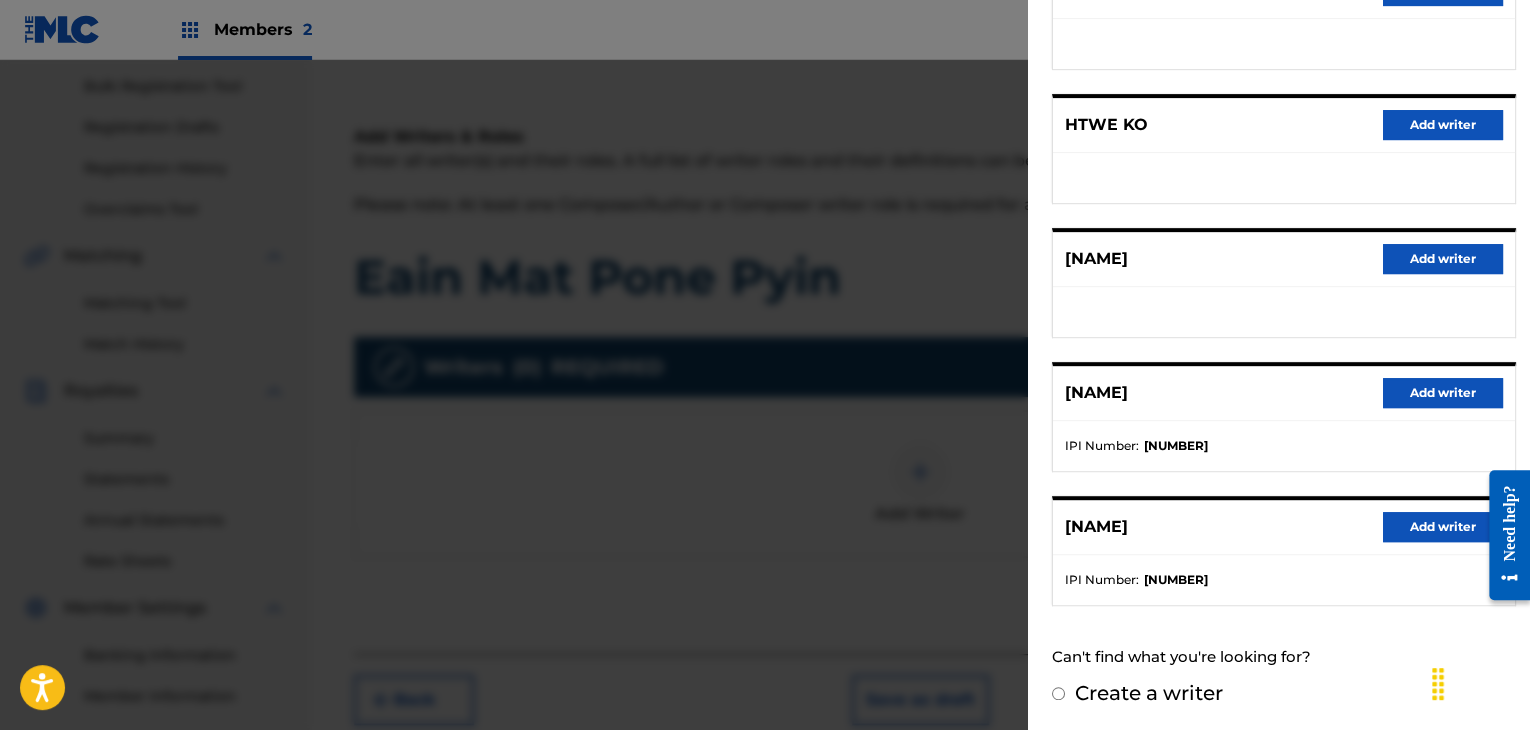 click on "Add writer" at bounding box center [1443, 393] 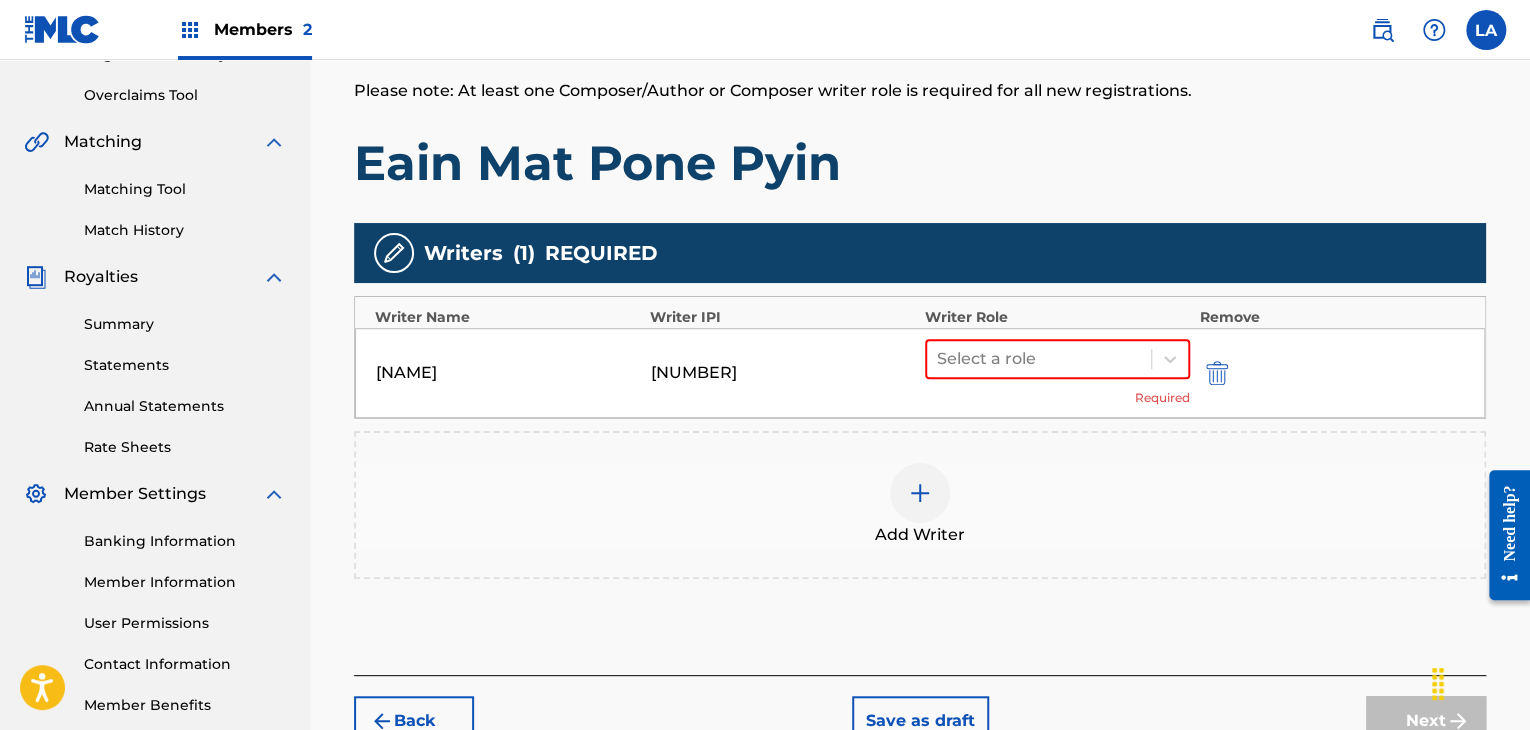 scroll, scrollTop: 490, scrollLeft: 0, axis: vertical 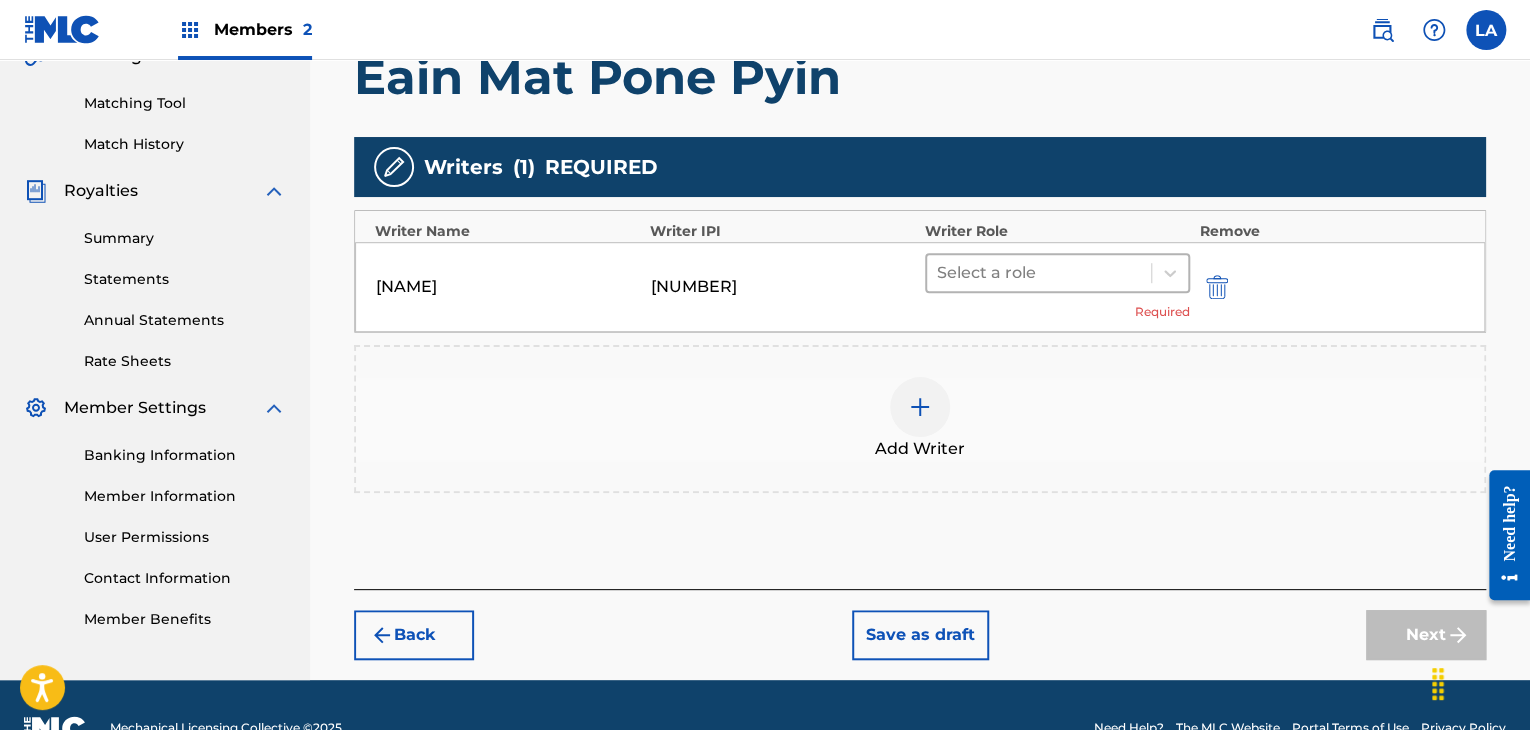 click at bounding box center [1039, 273] 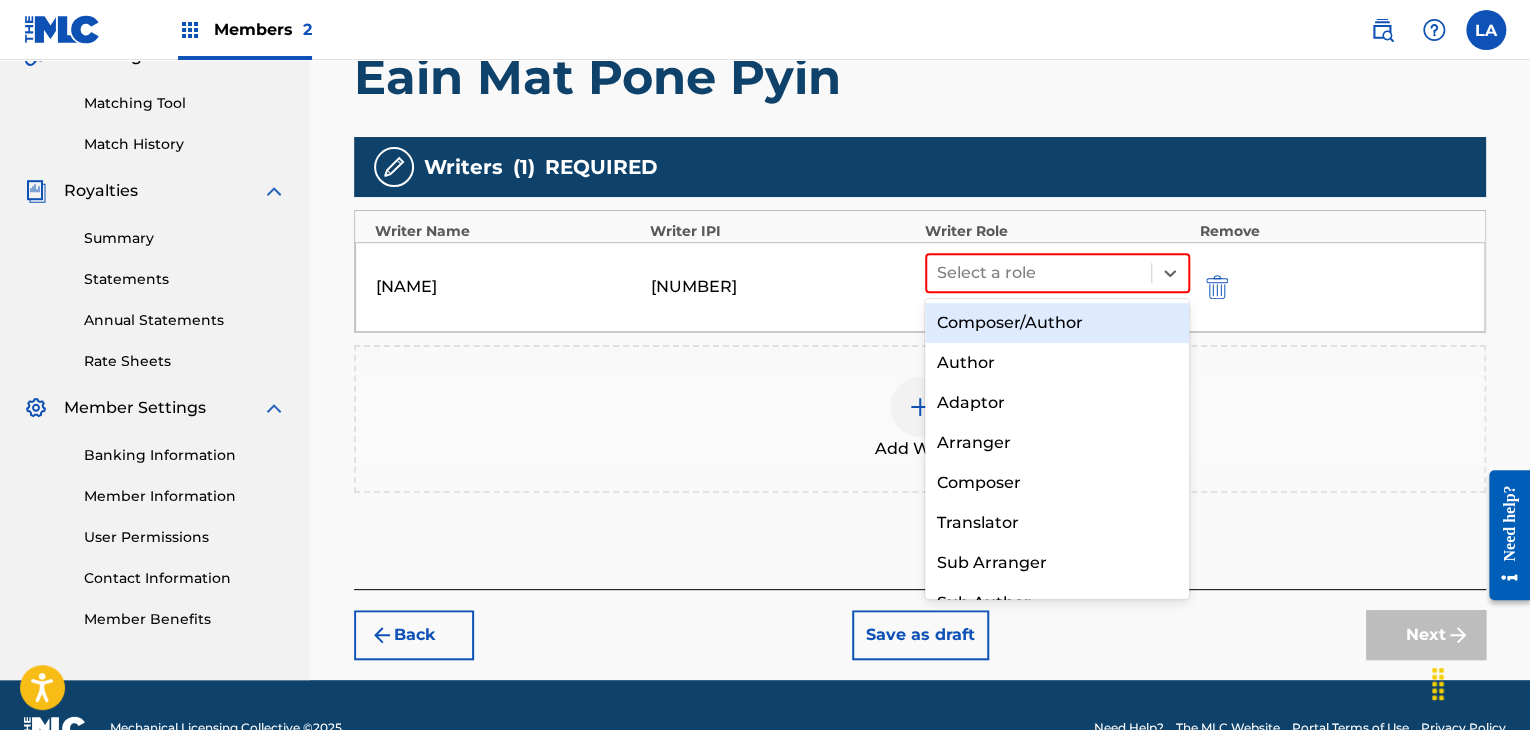 click on "Composer/Author" at bounding box center (1057, 323) 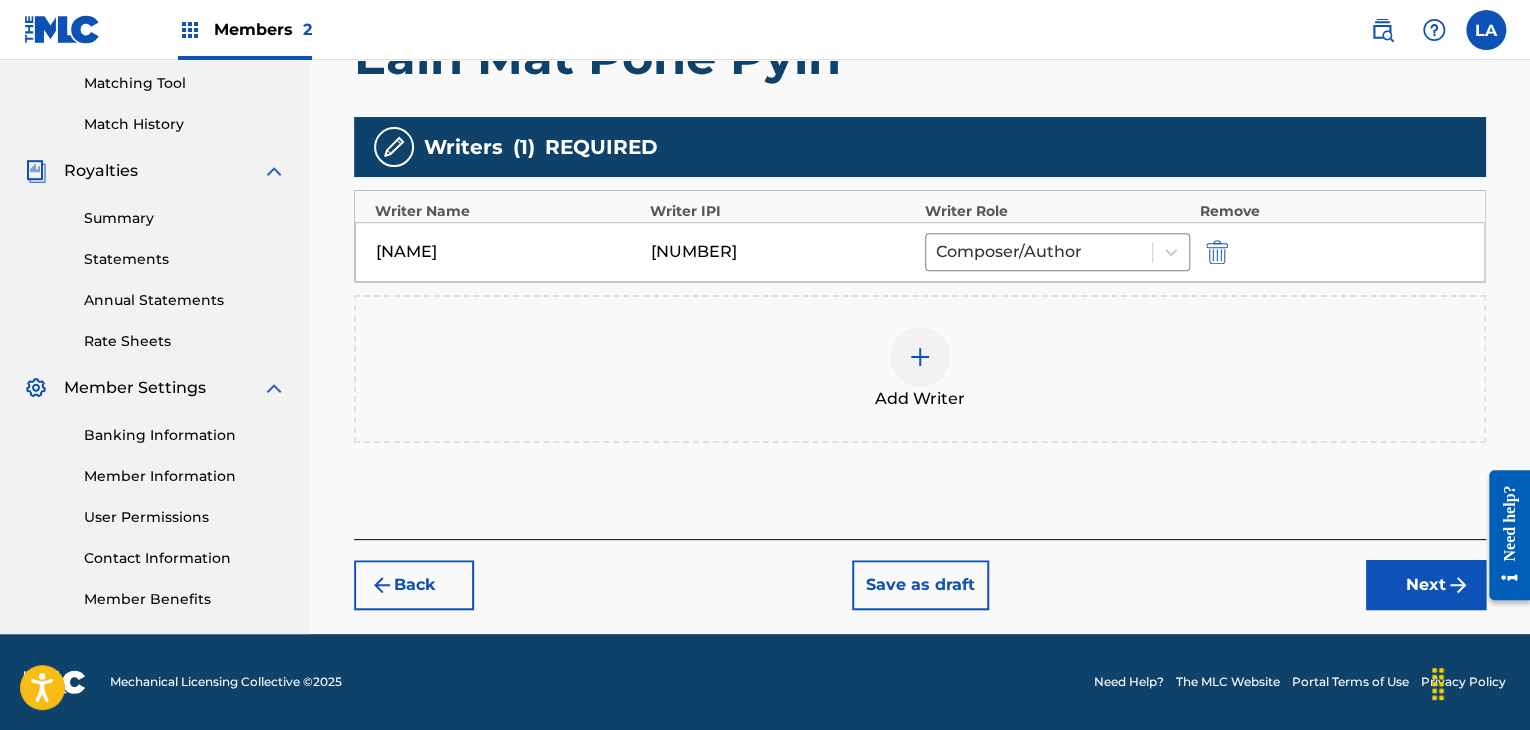 click on "Next" at bounding box center [1426, 585] 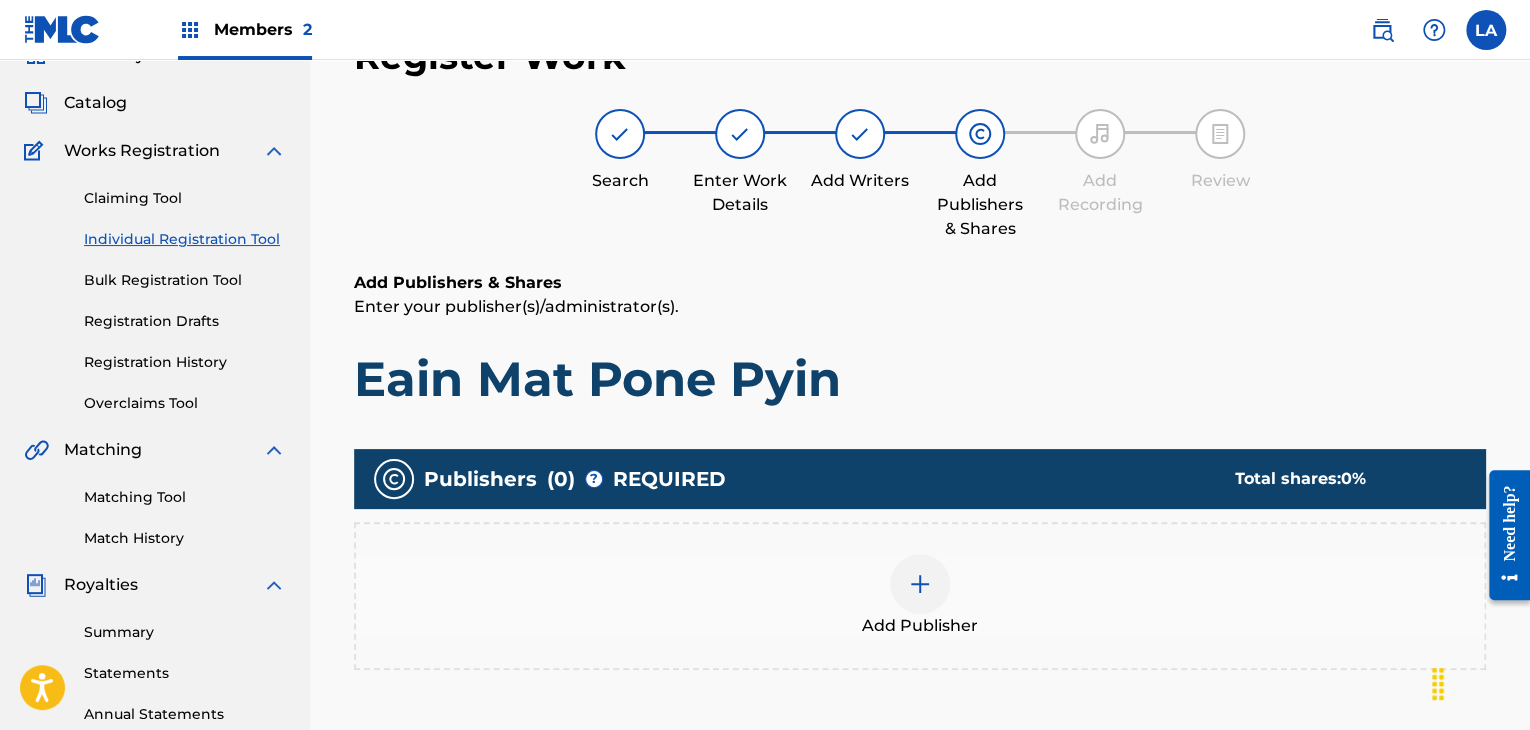 scroll, scrollTop: 90, scrollLeft: 0, axis: vertical 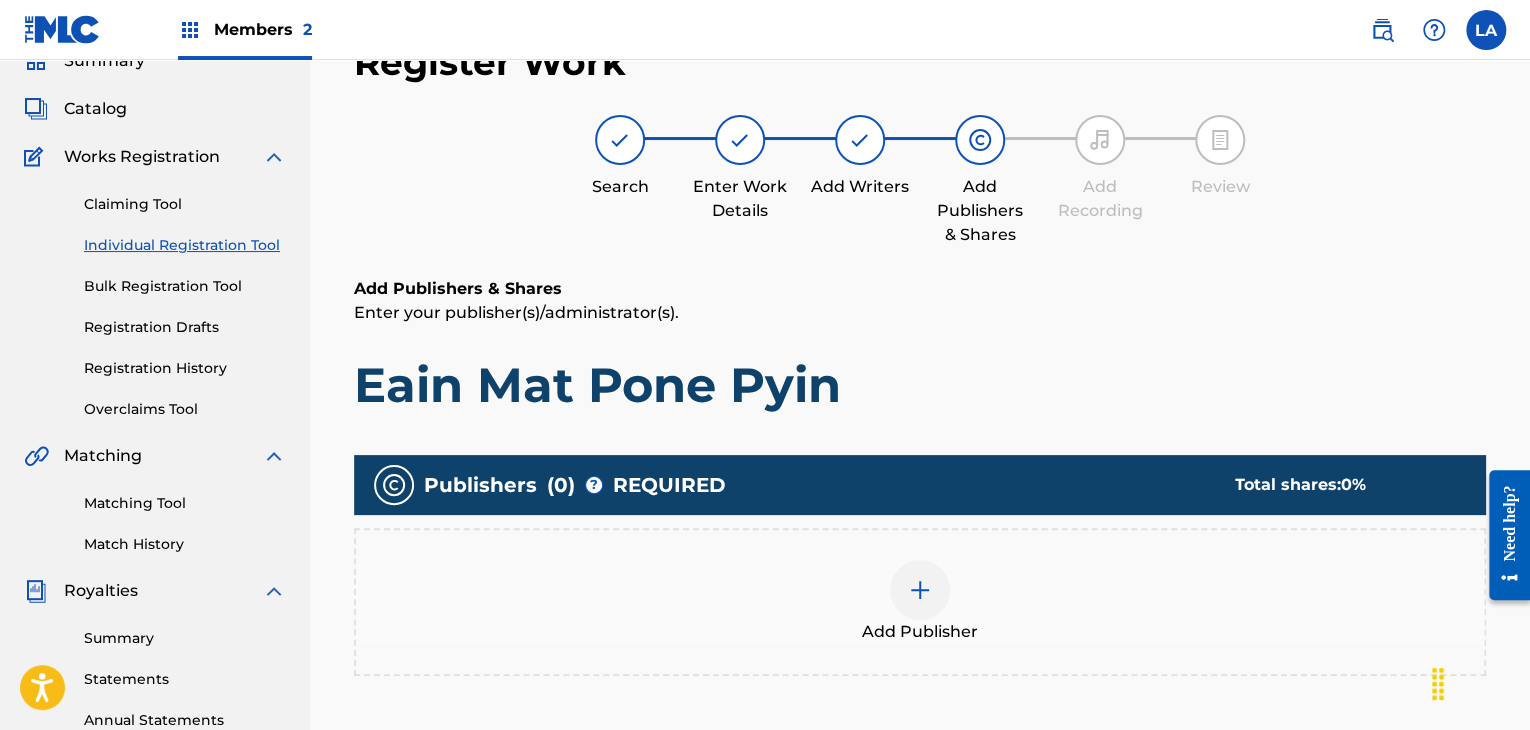click at bounding box center (920, 590) 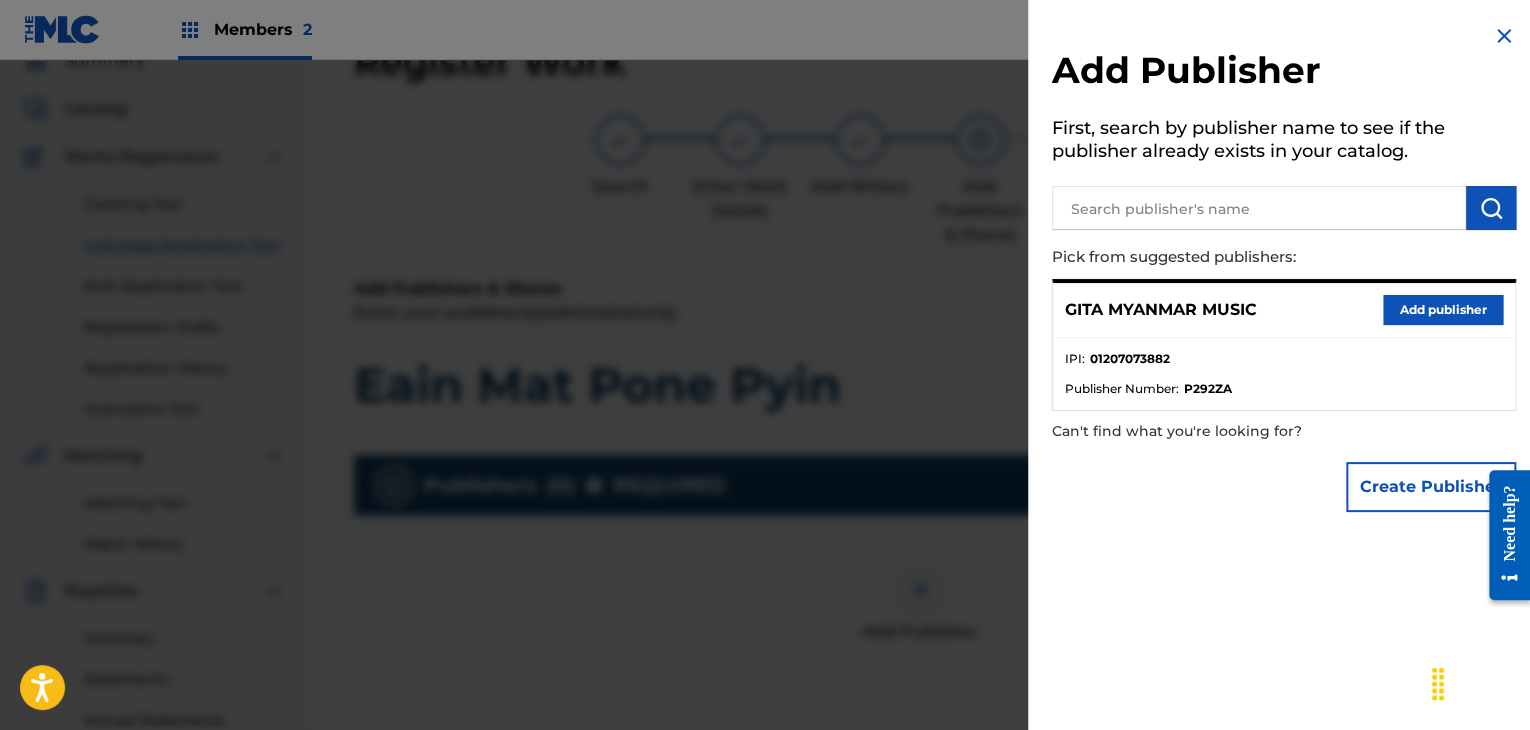click on "Add publisher" at bounding box center (1443, 310) 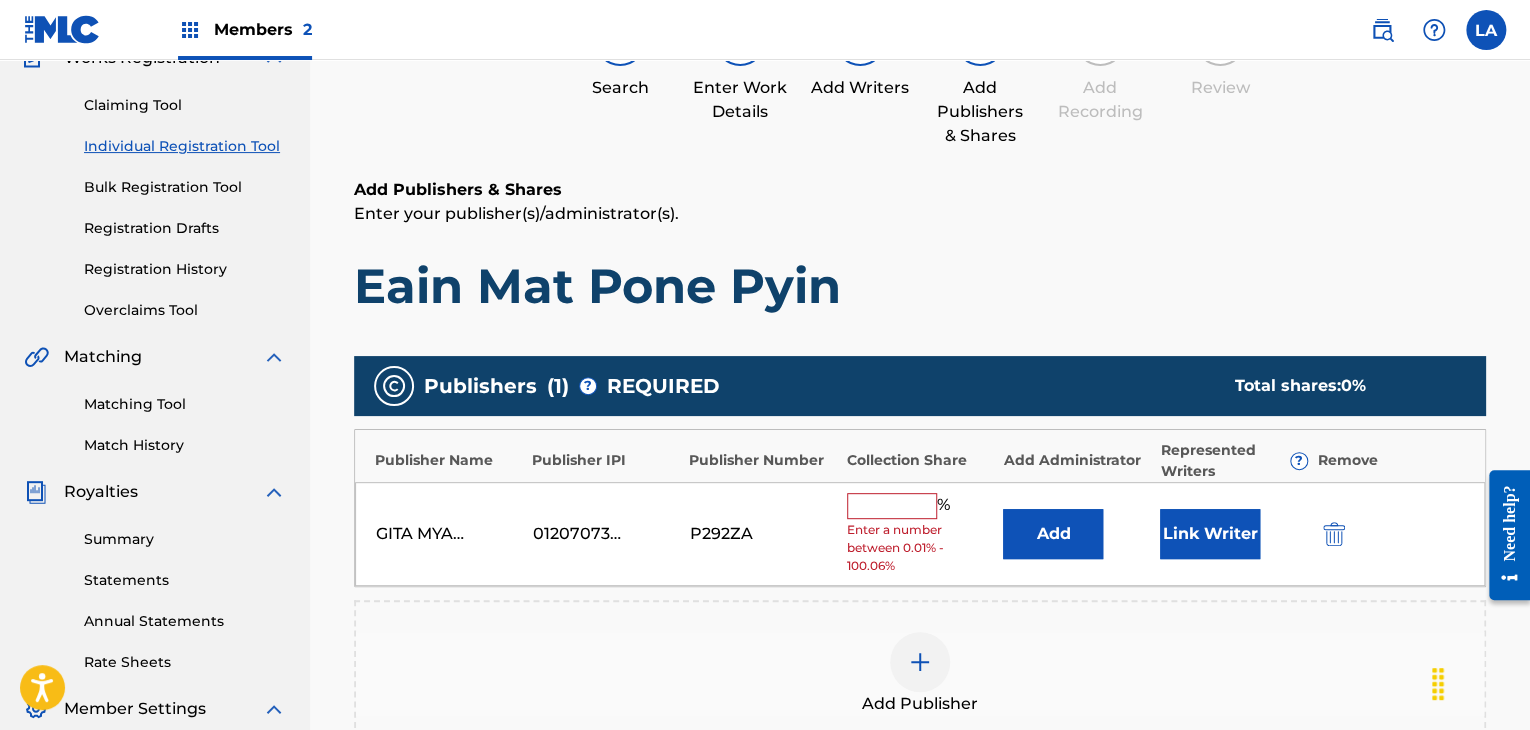 scroll, scrollTop: 190, scrollLeft: 0, axis: vertical 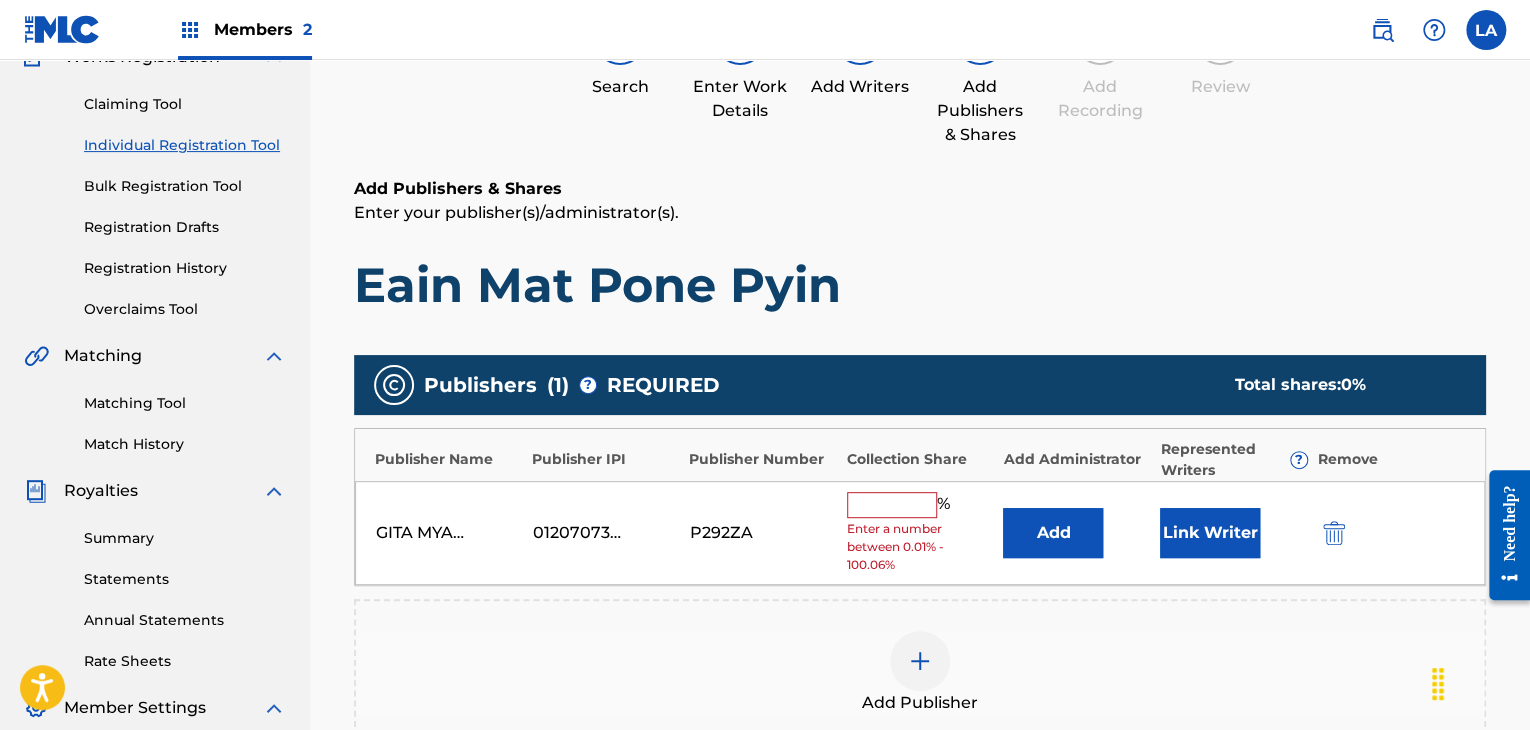 click on "% Enter a number between 0.01% - 100.06%" at bounding box center (920, 533) 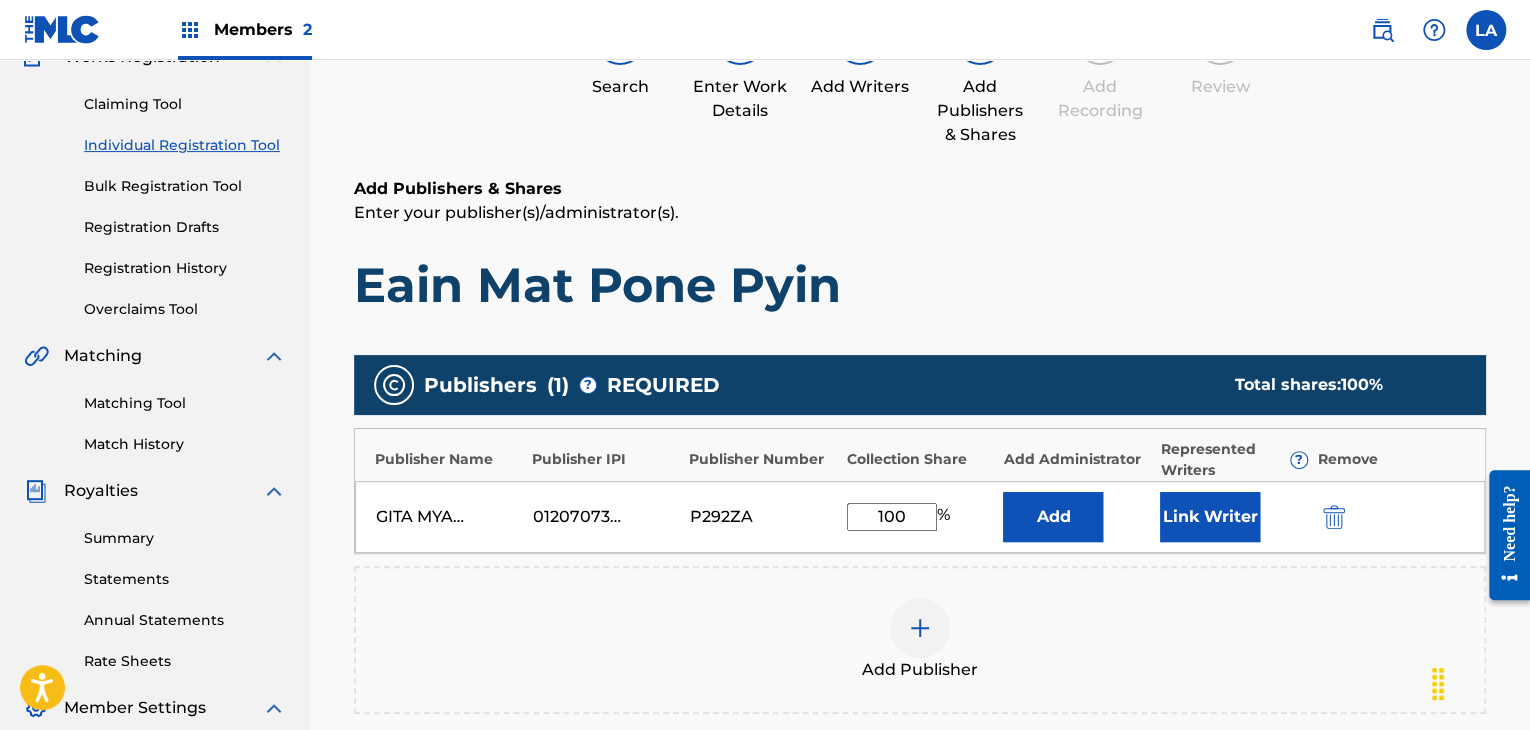 type on "100" 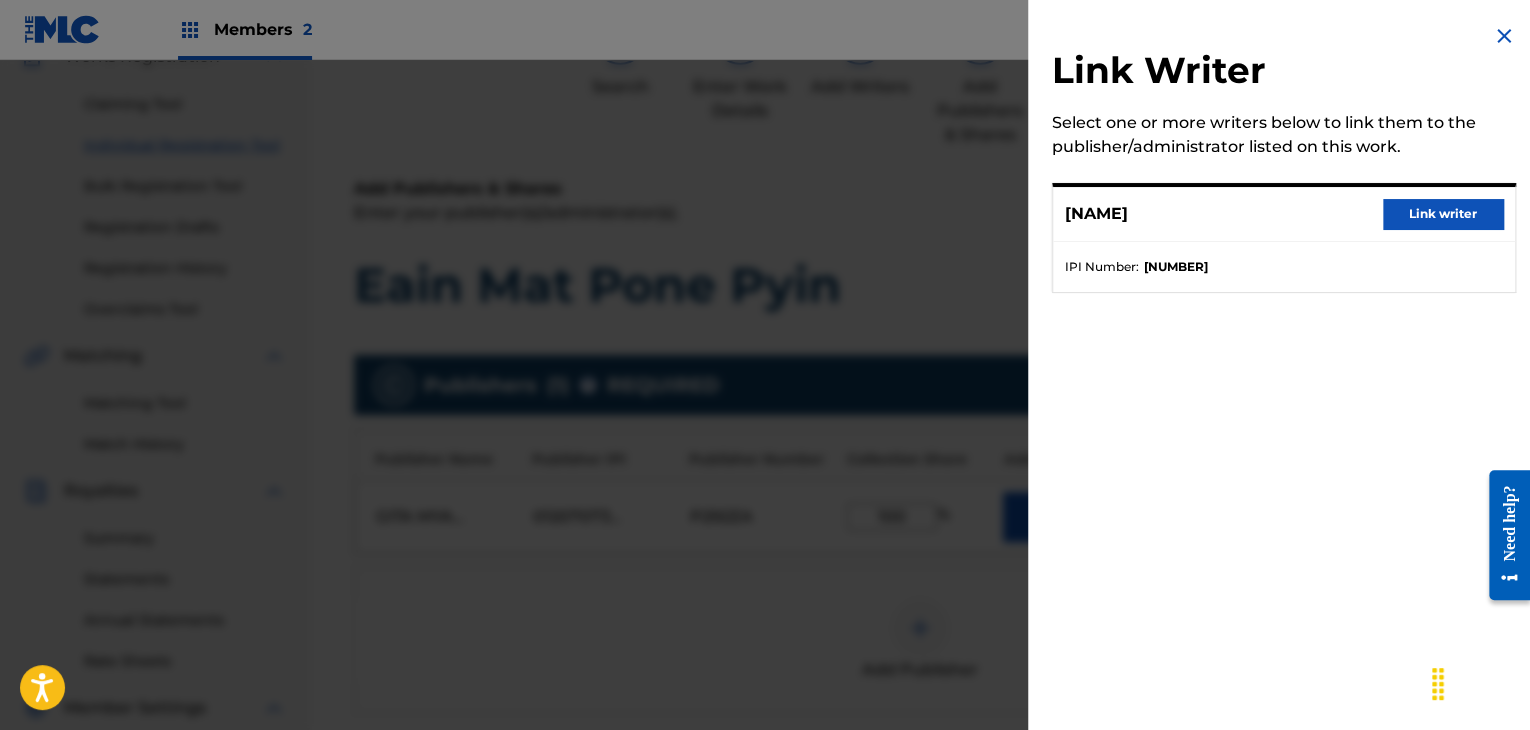 click on "Link writer" at bounding box center (1443, 214) 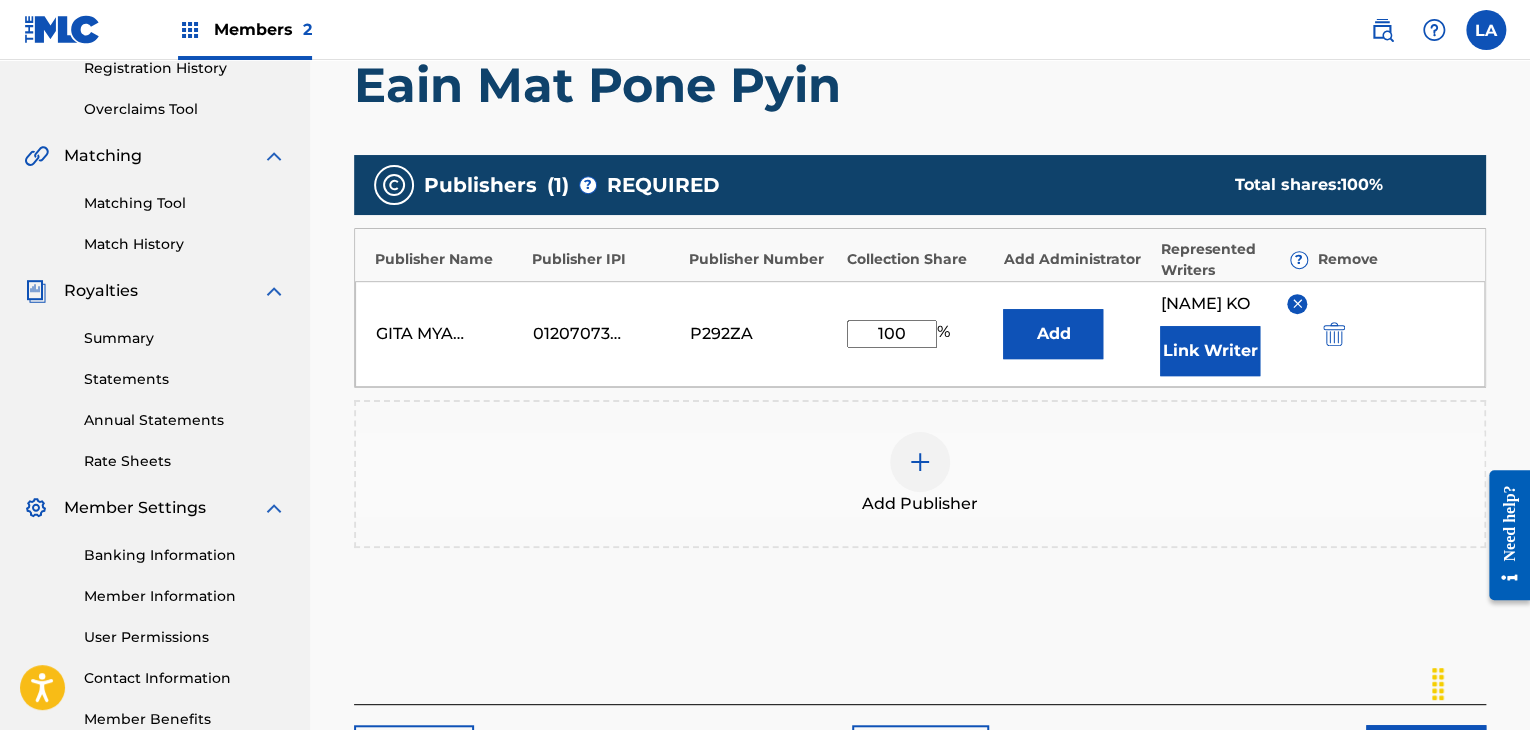 scroll, scrollTop: 549, scrollLeft: 0, axis: vertical 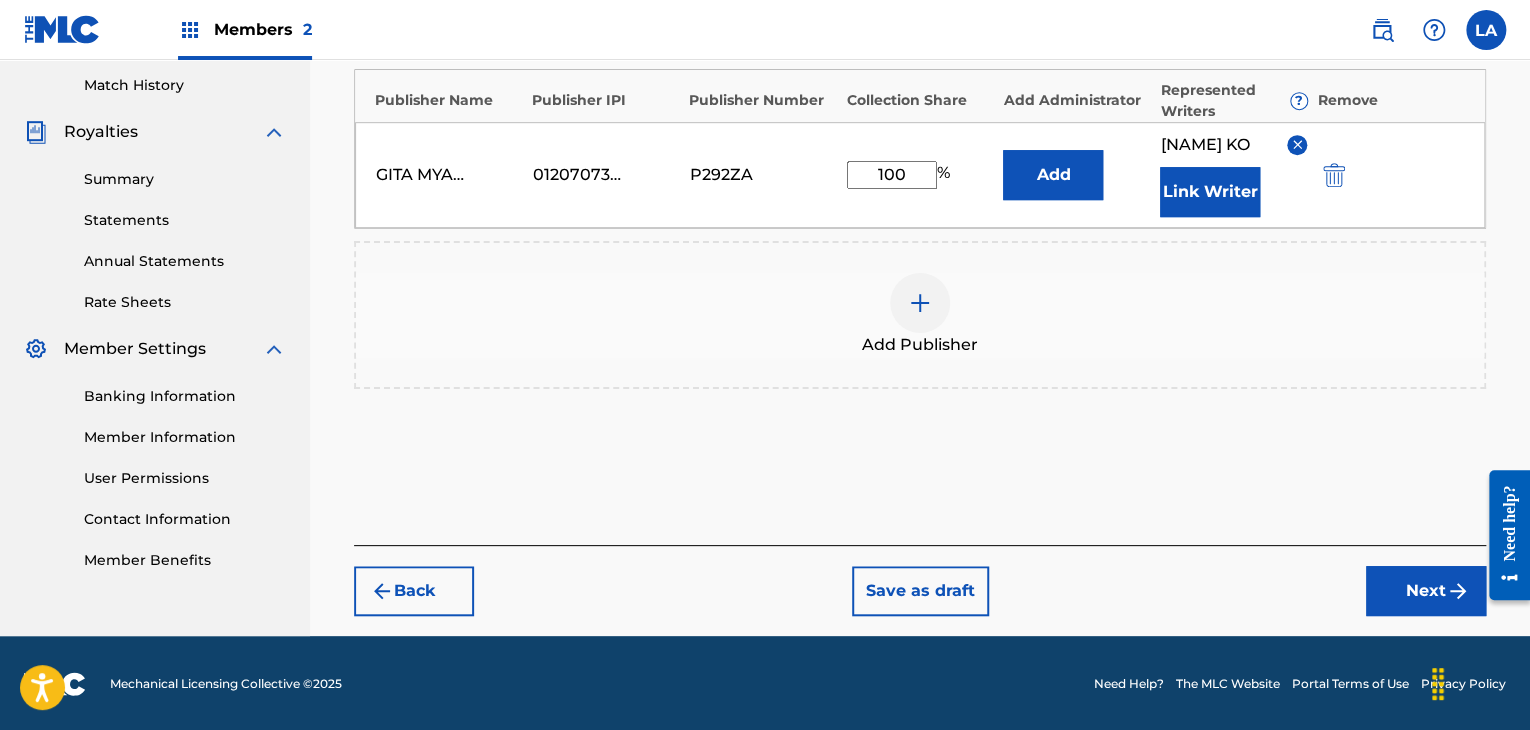 click on "Next" at bounding box center [1426, 591] 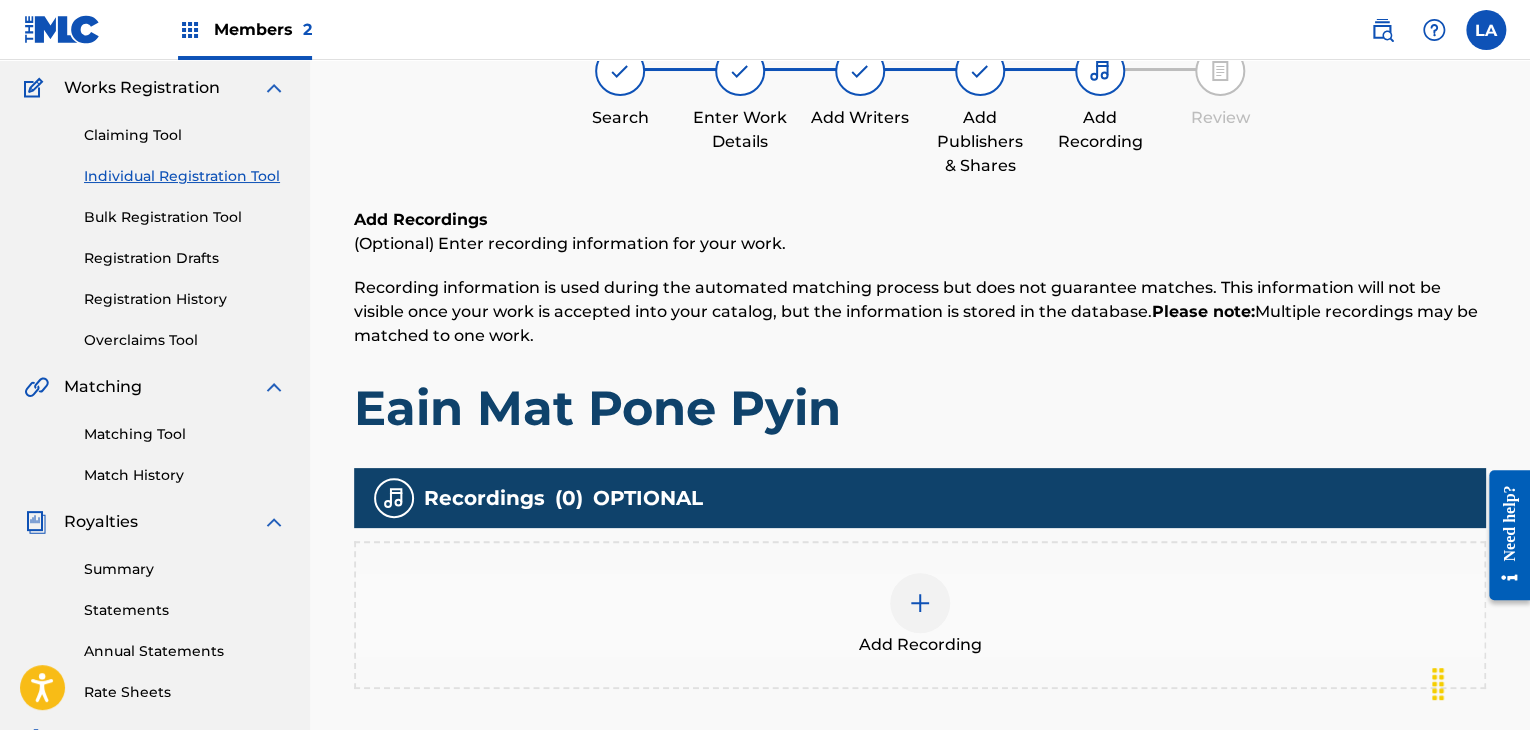 scroll, scrollTop: 190, scrollLeft: 0, axis: vertical 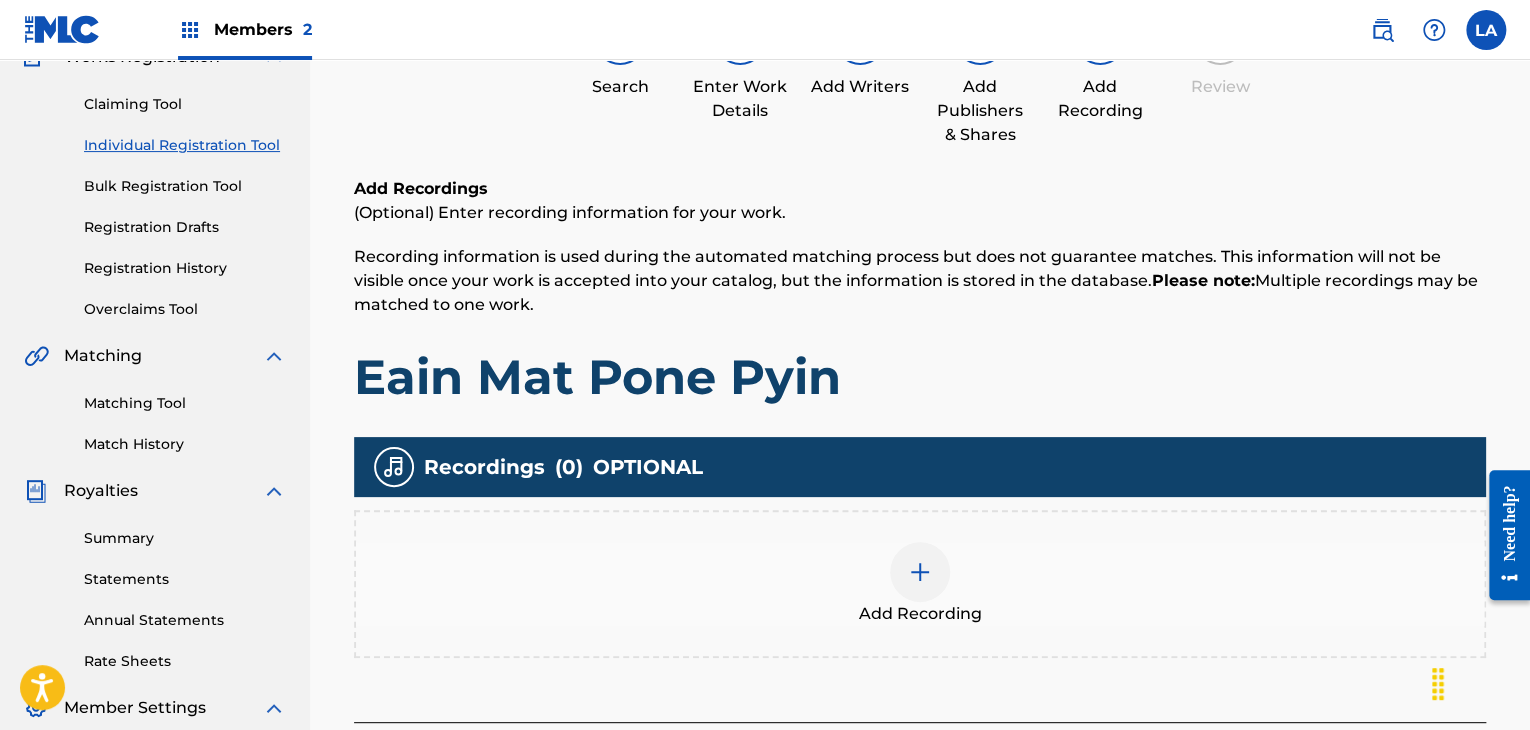 click on "Add Recording" at bounding box center (920, 584) 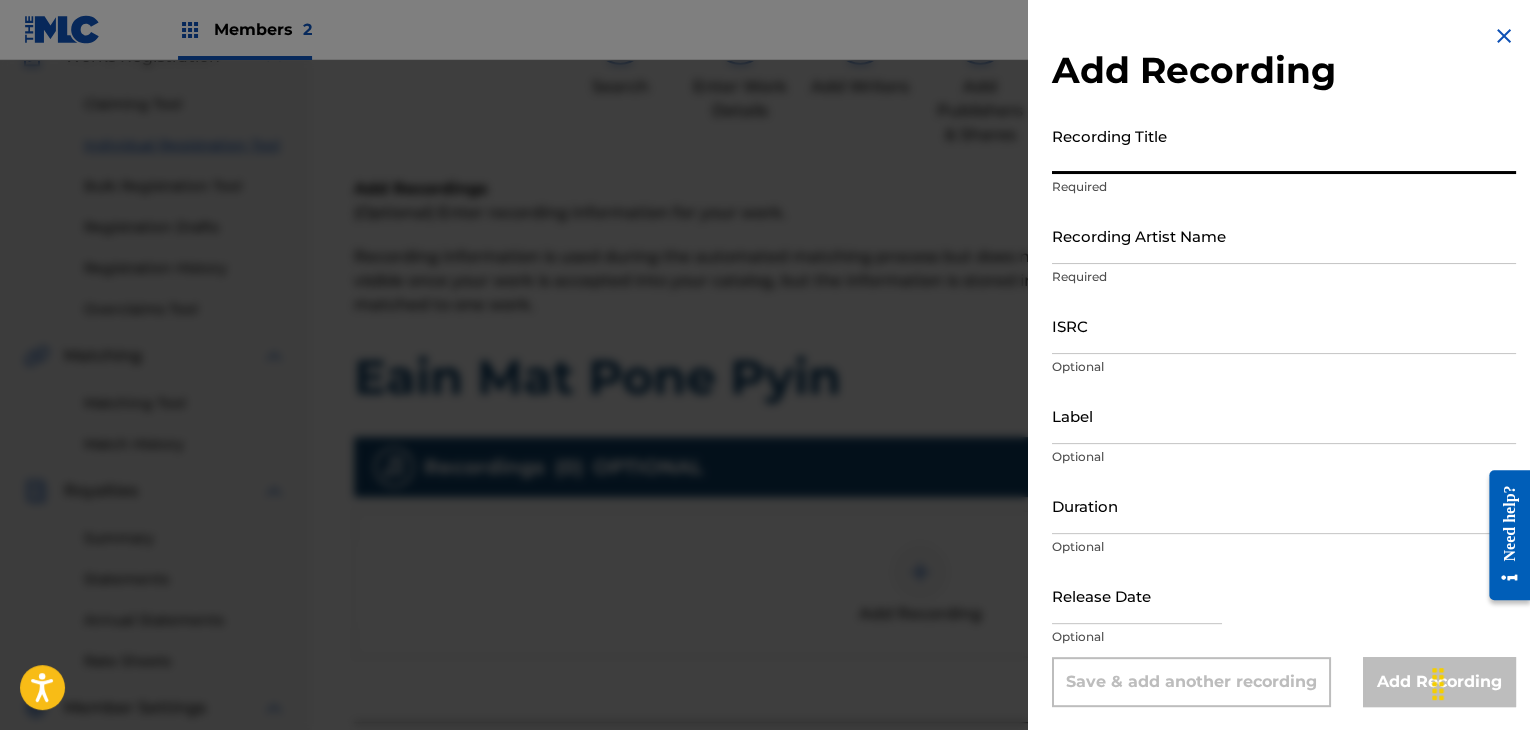 click on "Recording Title" at bounding box center (1284, 145) 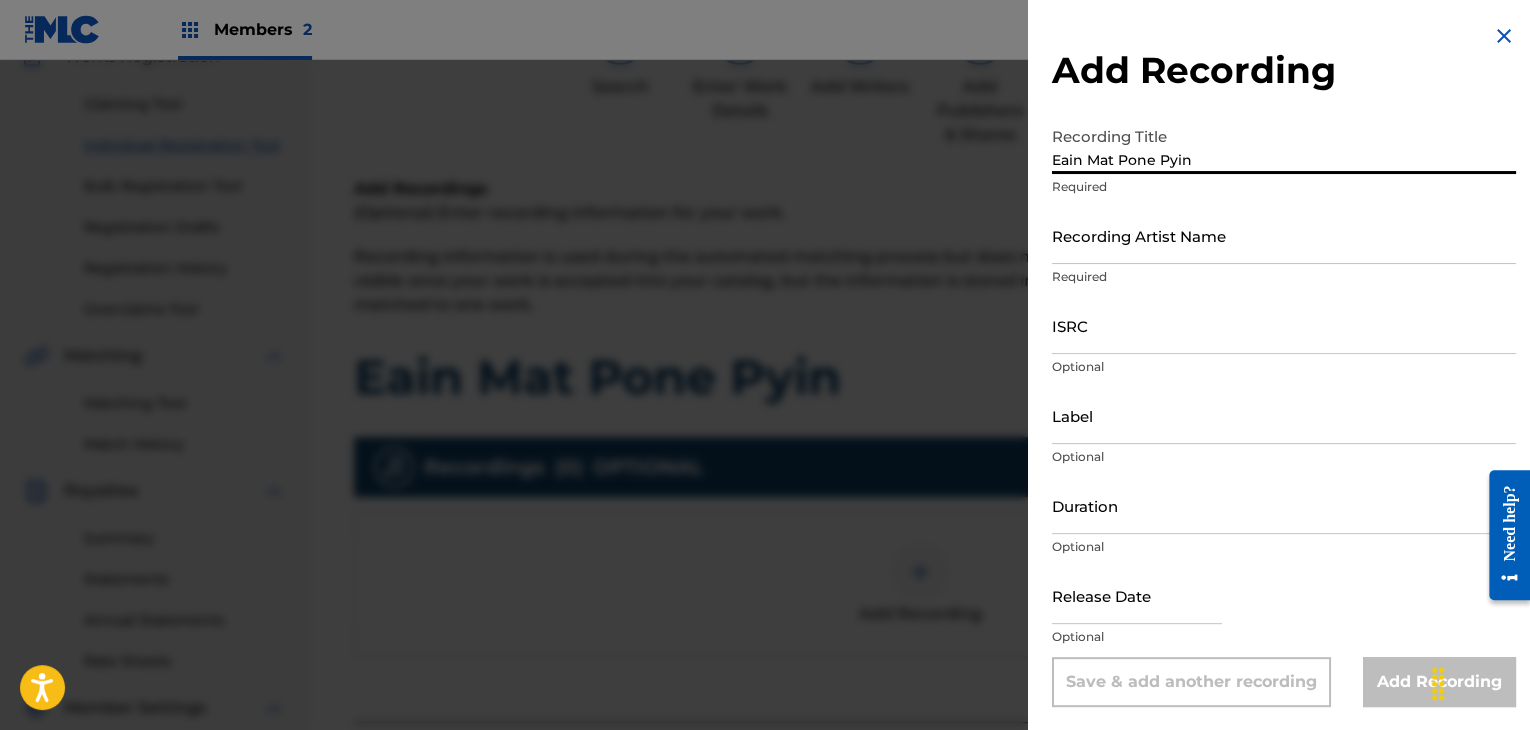 type on "Eain Mat Pone Pyin" 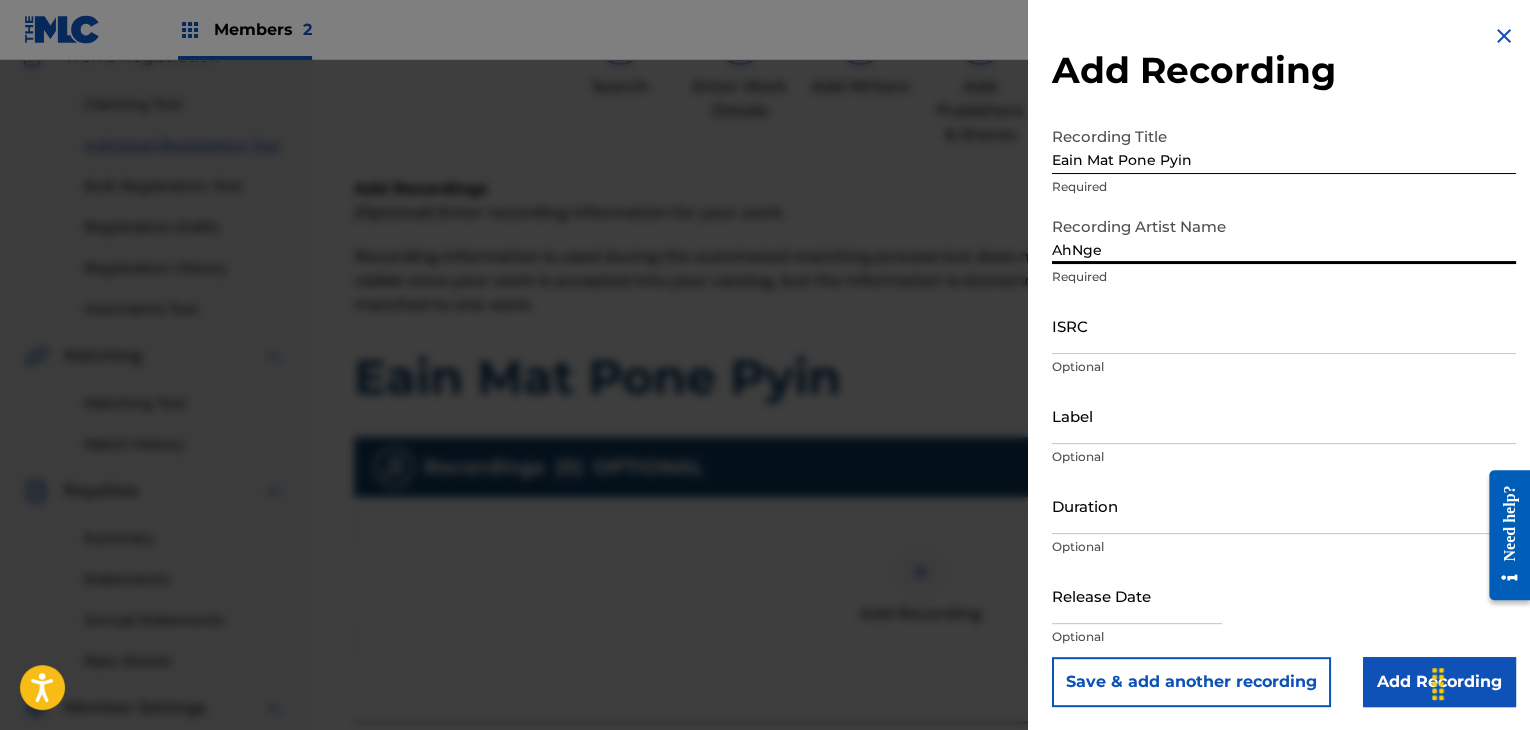 type on "AhNge" 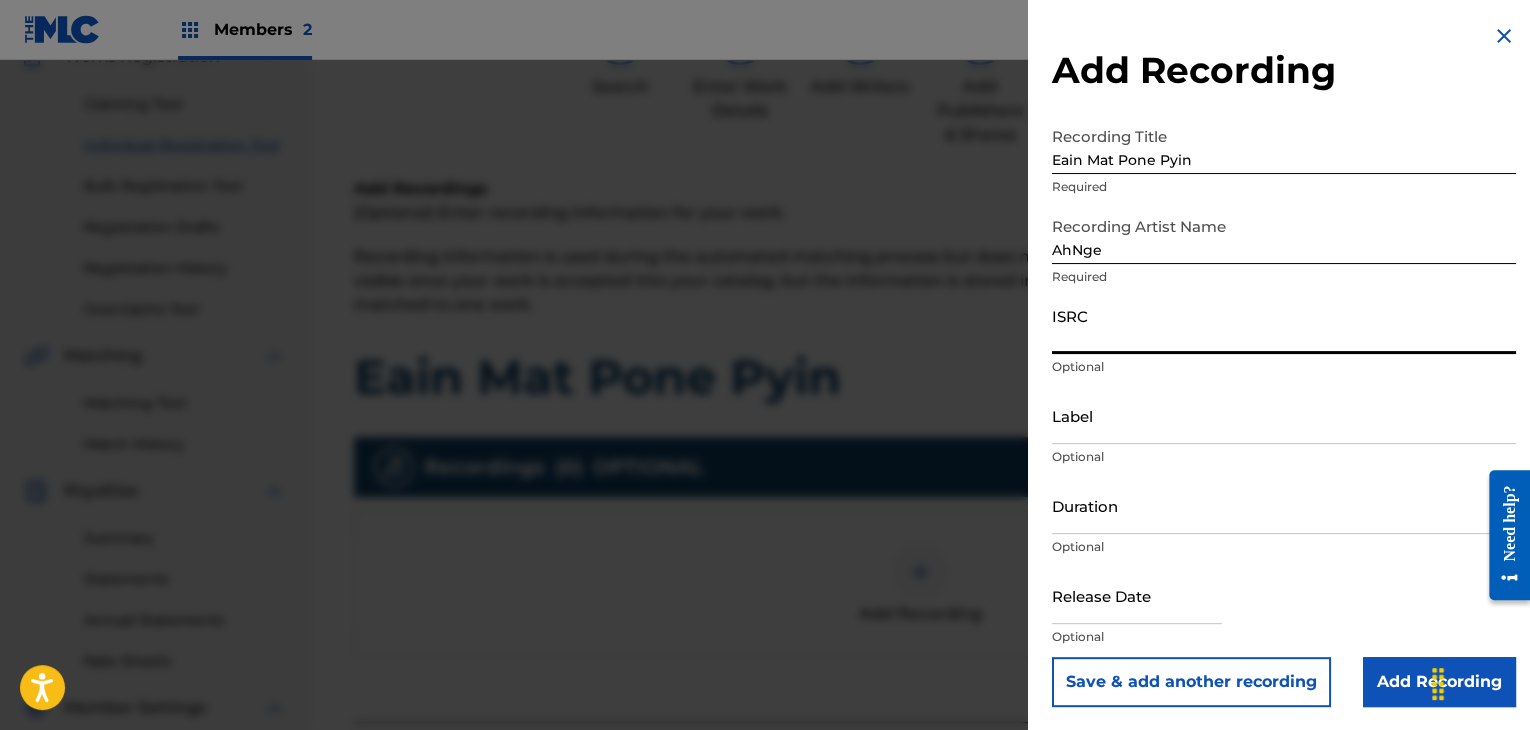 paste on "[NUMBER]" 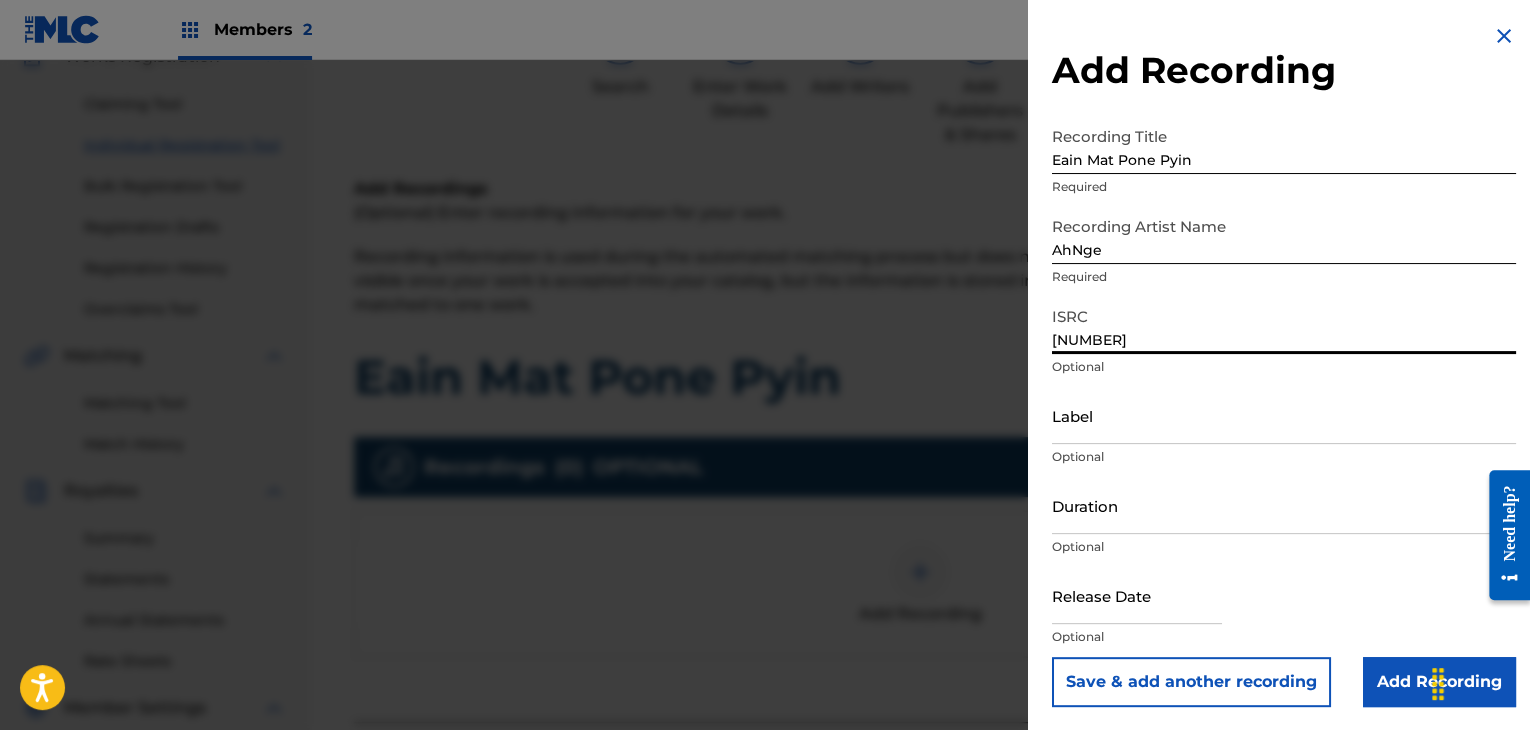 type on "[NUMBER]" 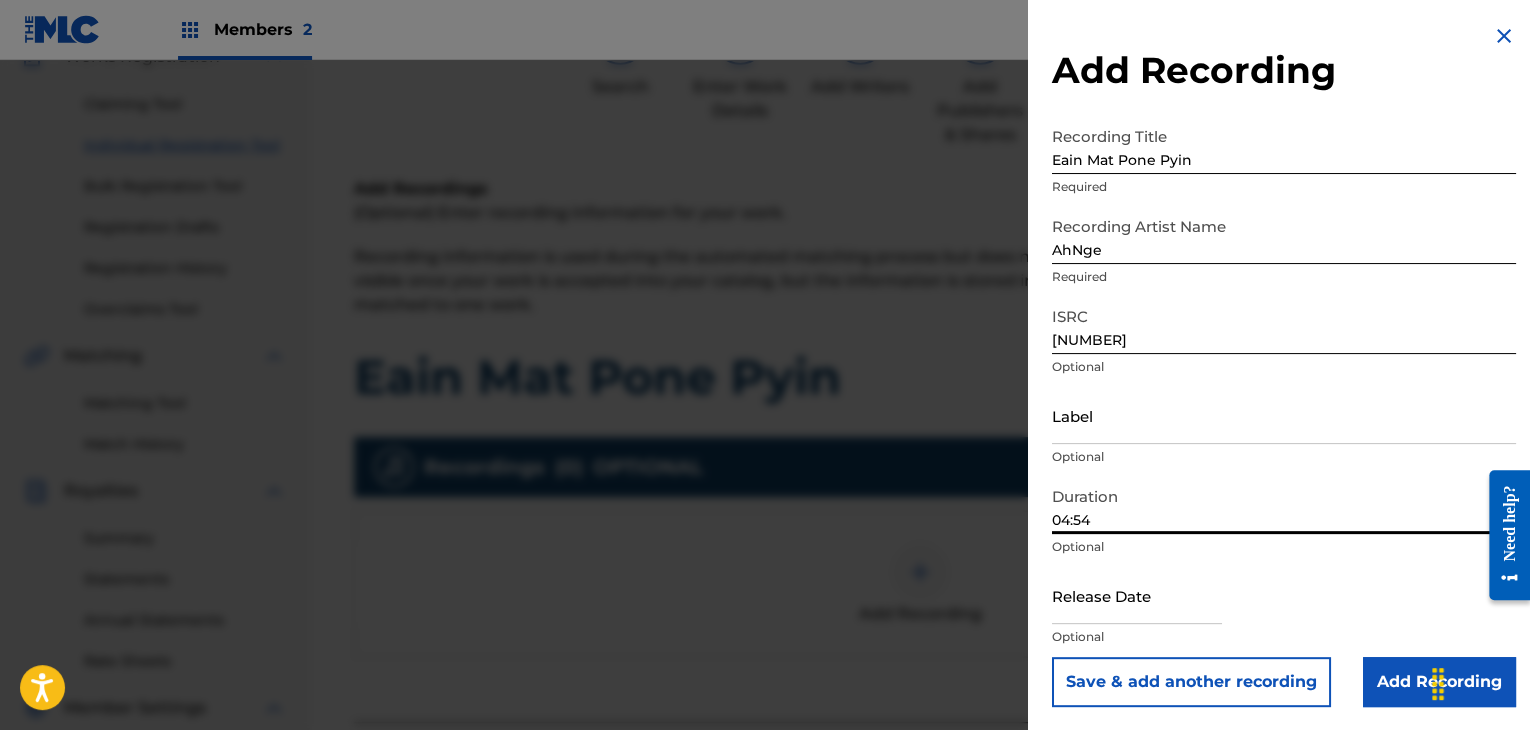 type on "04:54" 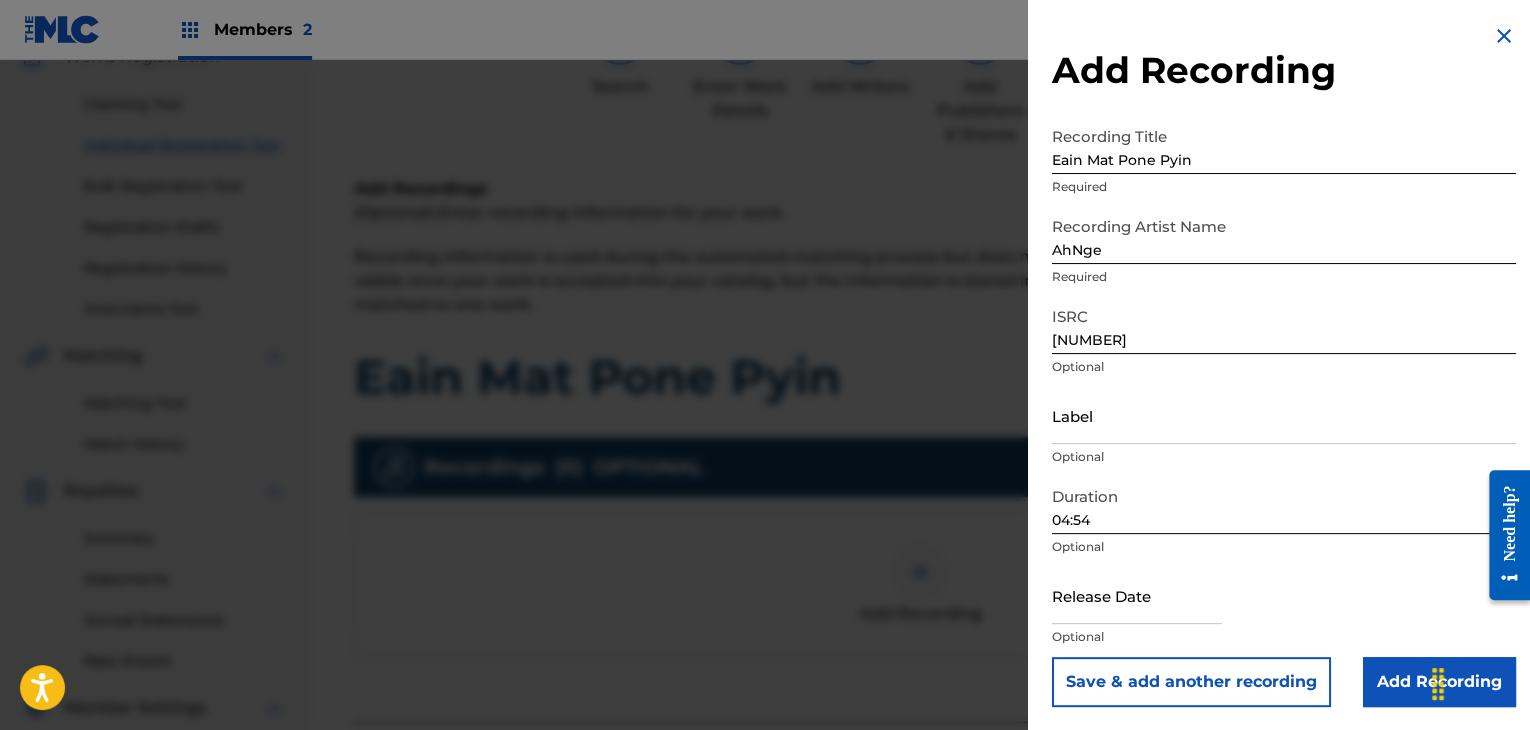 click at bounding box center (1137, 595) 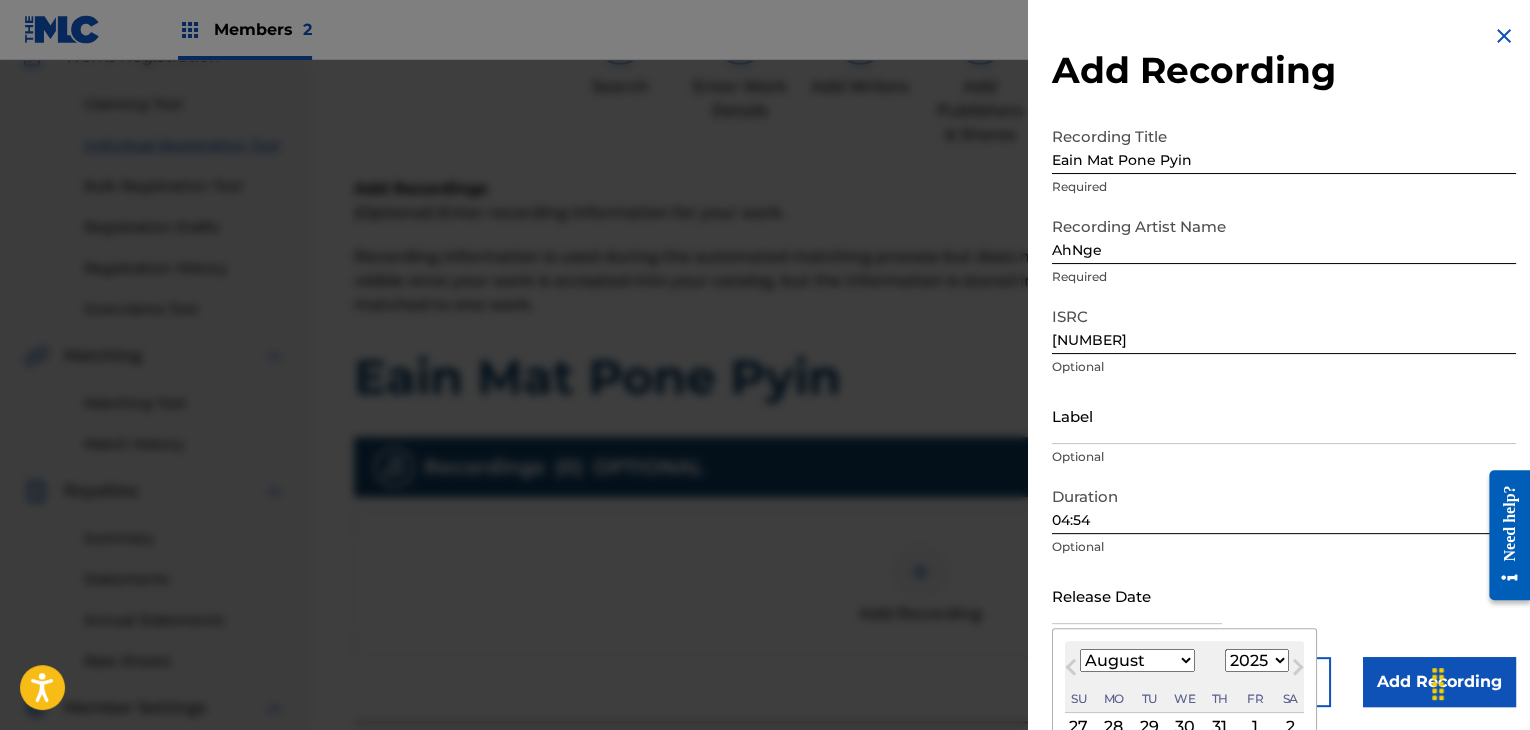 click on "1900 1901 1902 1903 1904 1905 1906 1907 1908 1909 1910 1911 1912 1913 1914 1915 1916 1917 1918 1919 1920 1921 1922 1923 1924 1925 1926 1927 1928 1929 1930 1931 1932 1933 1934 1935 1936 1937 1938 1939 1940 1941 1942 1943 1944 1945 1946 1947 1948 1949 1950 1951 1952 1953 1954 1955 1956 1957 1958 1959 1960 1961 1962 1963 1964 1965 1966 1967 1968 1969 1970 1971 1972 1973 1974 1975 1976 1977 1978 1979 1980 1981 1982 1983 1984 1985 1986 1987 1988 1989 1990 1991 1992 1993 1994 1995 1996 1997 1998 1999 2000 2001 2002 2003 2004 2005 2006 2007 2008 2009 2010 2011 2012 2013 2014 2015 2016 2017 2018 2019 2020 2021 2022 2023 2024 2025 2026 2027 2028 2029 2030 2031 2032 2033 2034 2035 2036 2037 2038 2039 2040 2041 2042 2043 2044 2045 2046 2047 2048 2049 2050 2051 2052 2053 2054 2055 2056 2057 2058 2059 2060 2061 2062 2063 2064 2065 2066 2067 2068 2069 2070 2071 2072 2073 2074 2075 2076 2077 2078 2079 2080 2081 2082 2083 2084 2085 2086 2087 2088 2089 2090 2091 2092 2093 2094 2095 2096 2097 2098 2099 2100" at bounding box center (1257, 660) 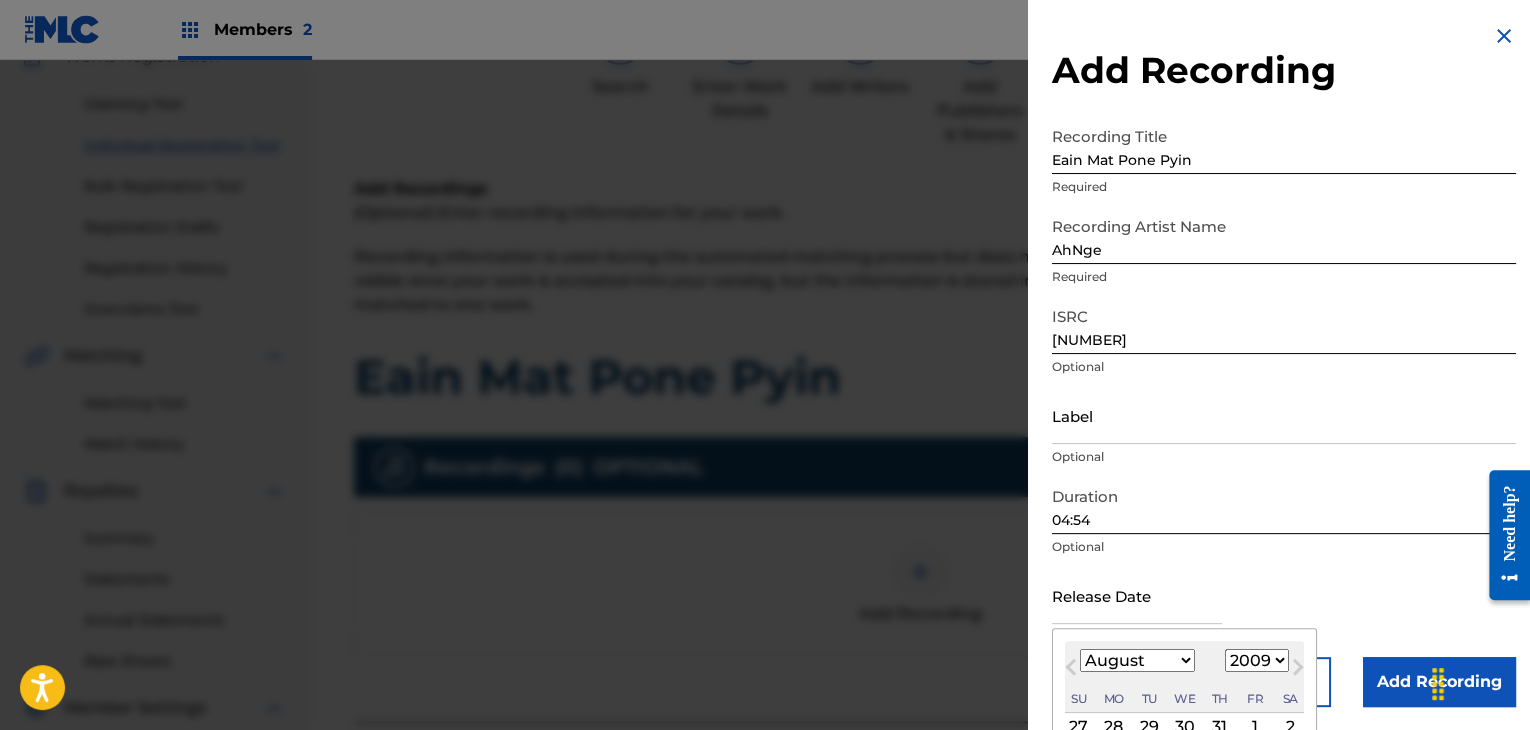 click on "1900 1901 1902 1903 1904 1905 1906 1907 1908 1909 1910 1911 1912 1913 1914 1915 1916 1917 1918 1919 1920 1921 1922 1923 1924 1925 1926 1927 1928 1929 1930 1931 1932 1933 1934 1935 1936 1937 1938 1939 1940 1941 1942 1943 1944 1945 1946 1947 1948 1949 1950 1951 1952 1953 1954 1955 1956 1957 1958 1959 1960 1961 1962 1963 1964 1965 1966 1967 1968 1969 1970 1971 1972 1973 1974 1975 1976 1977 1978 1979 1980 1981 1982 1983 1984 1985 1986 1987 1988 1989 1990 1991 1992 1993 1994 1995 1996 1997 1998 1999 2000 2001 2002 2003 2004 2005 2006 2007 2008 2009 2010 2011 2012 2013 2014 2015 2016 2017 2018 2019 2020 2021 2022 2023 2024 2025 2026 2027 2028 2029 2030 2031 2032 2033 2034 2035 2036 2037 2038 2039 2040 2041 2042 2043 2044 2045 2046 2047 2048 2049 2050 2051 2052 2053 2054 2055 2056 2057 2058 2059 2060 2061 2062 2063 2064 2065 2066 2067 2068 2069 2070 2071 2072 2073 2074 2075 2076 2077 2078 2079 2080 2081 2082 2083 2084 2085 2086 2087 2088 2089 2090 2091 2092 2093 2094 2095 2096 2097 2098 2099 2100" at bounding box center [1257, 660] 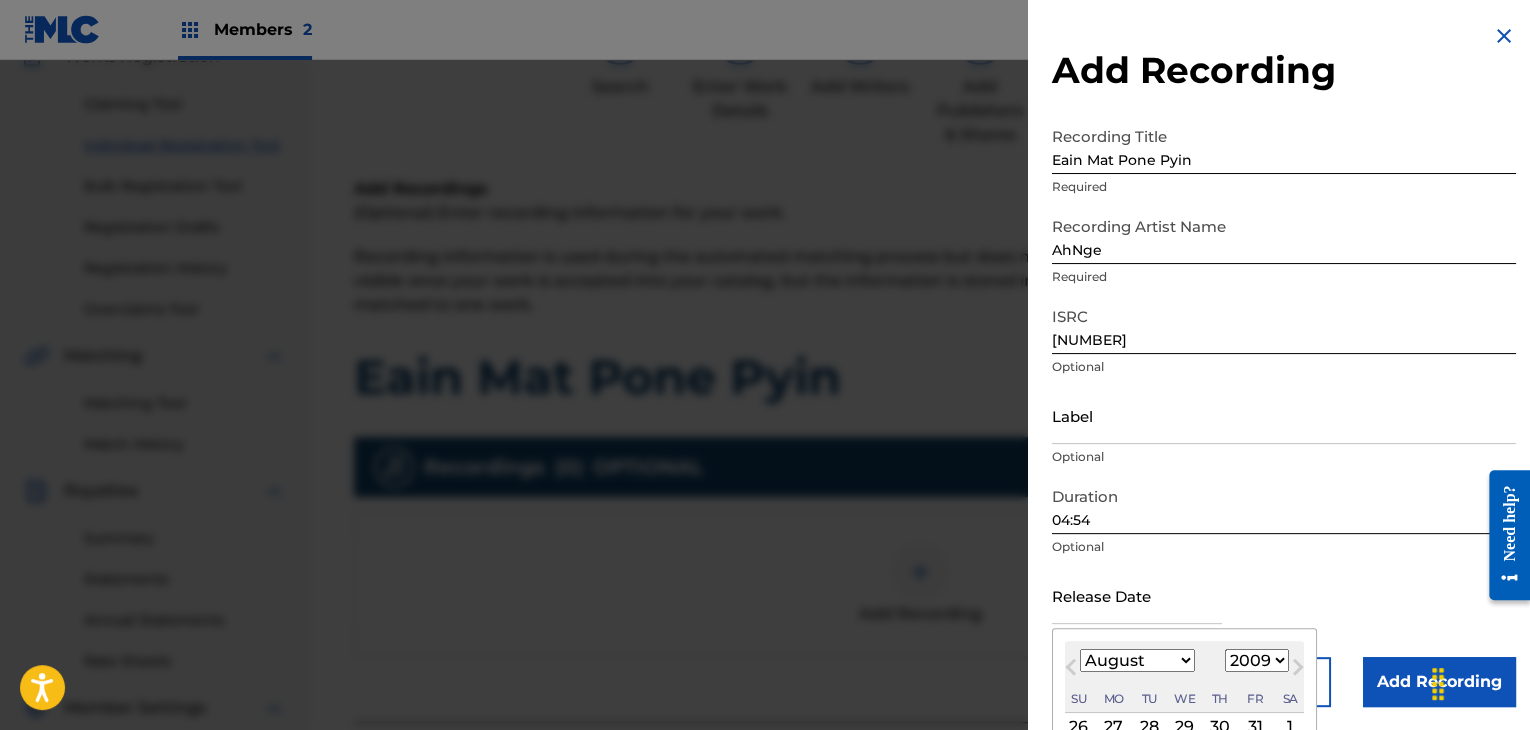 click on "January February March April May June July August September October November December" at bounding box center (1137, 660) 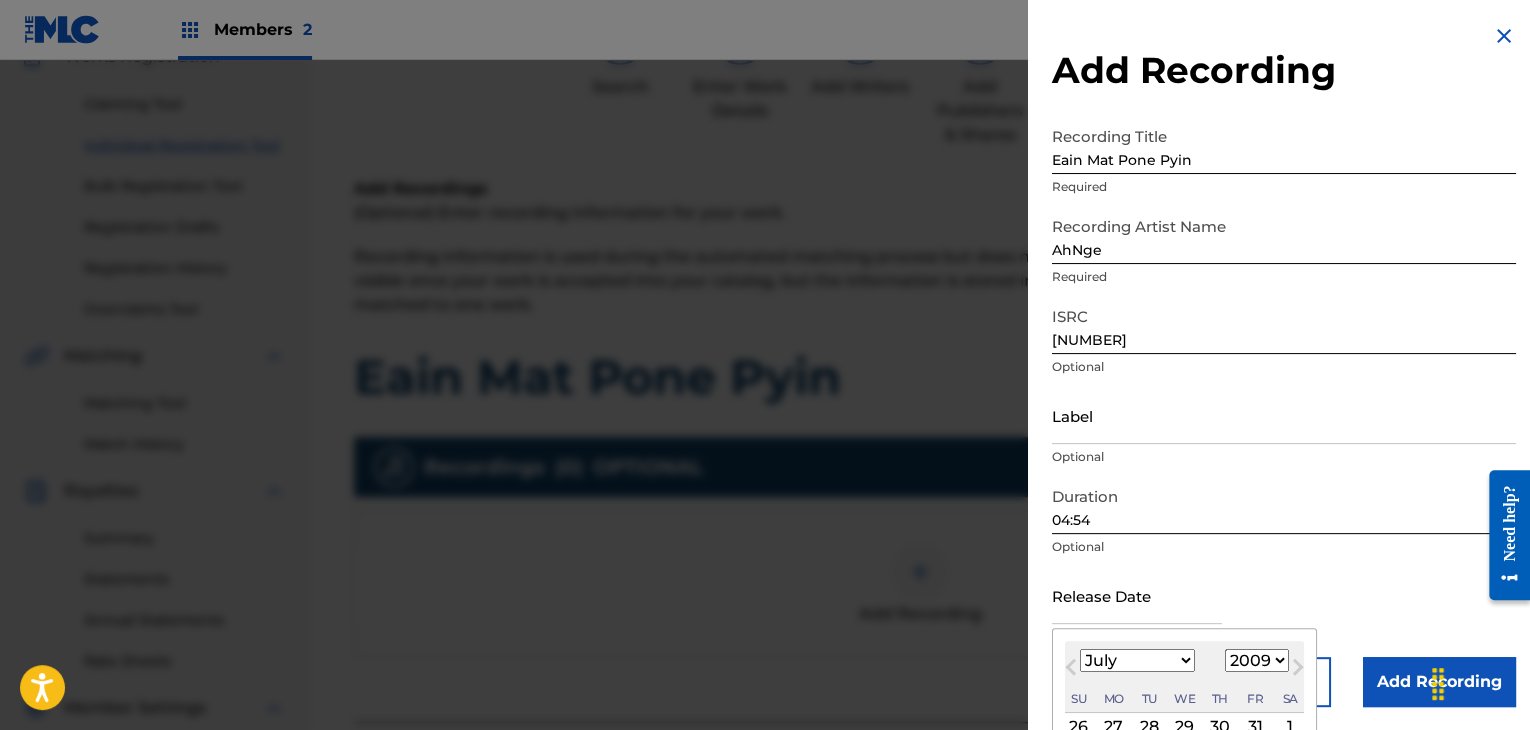 click on "January February March April May June July August September October November December" at bounding box center [1137, 660] 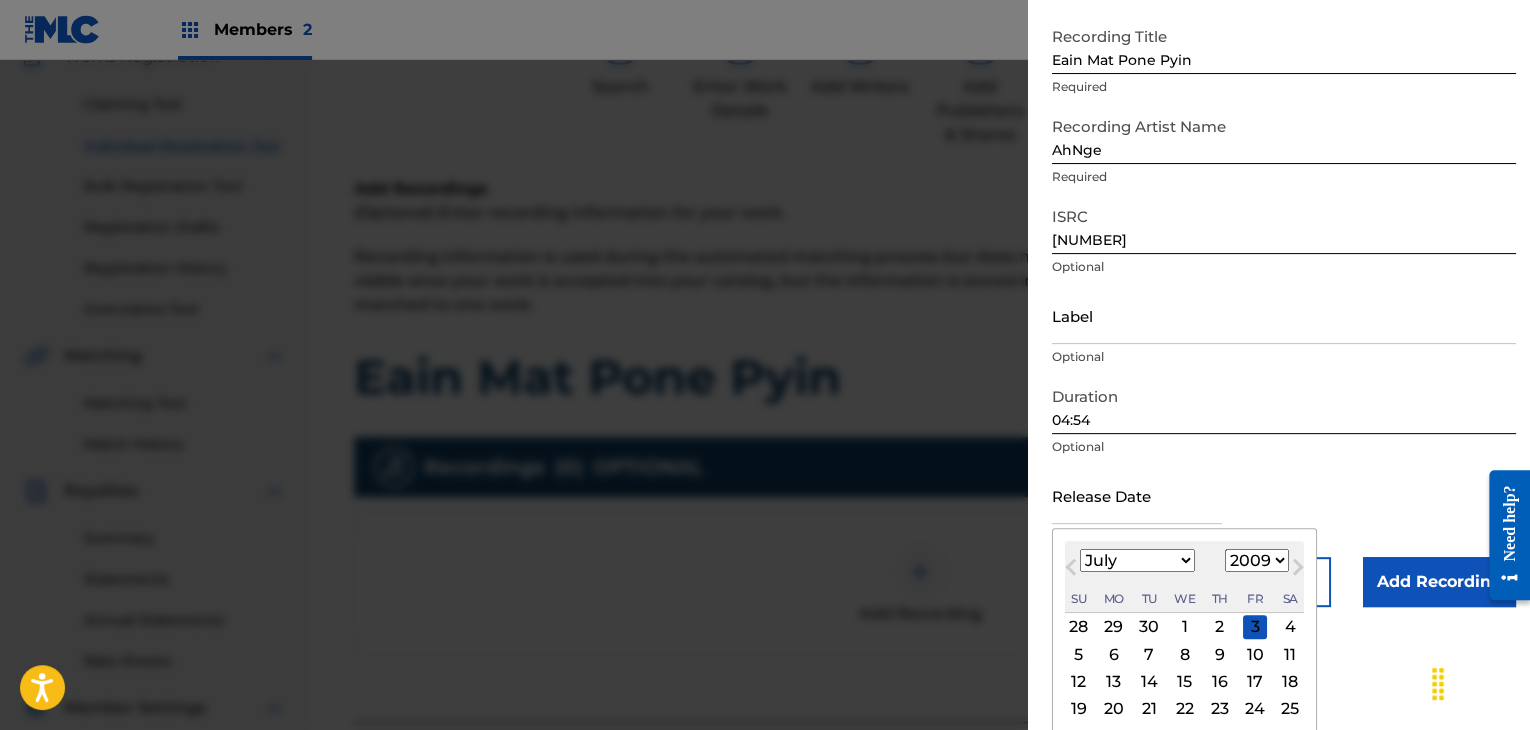 click on "2" at bounding box center [1220, 627] 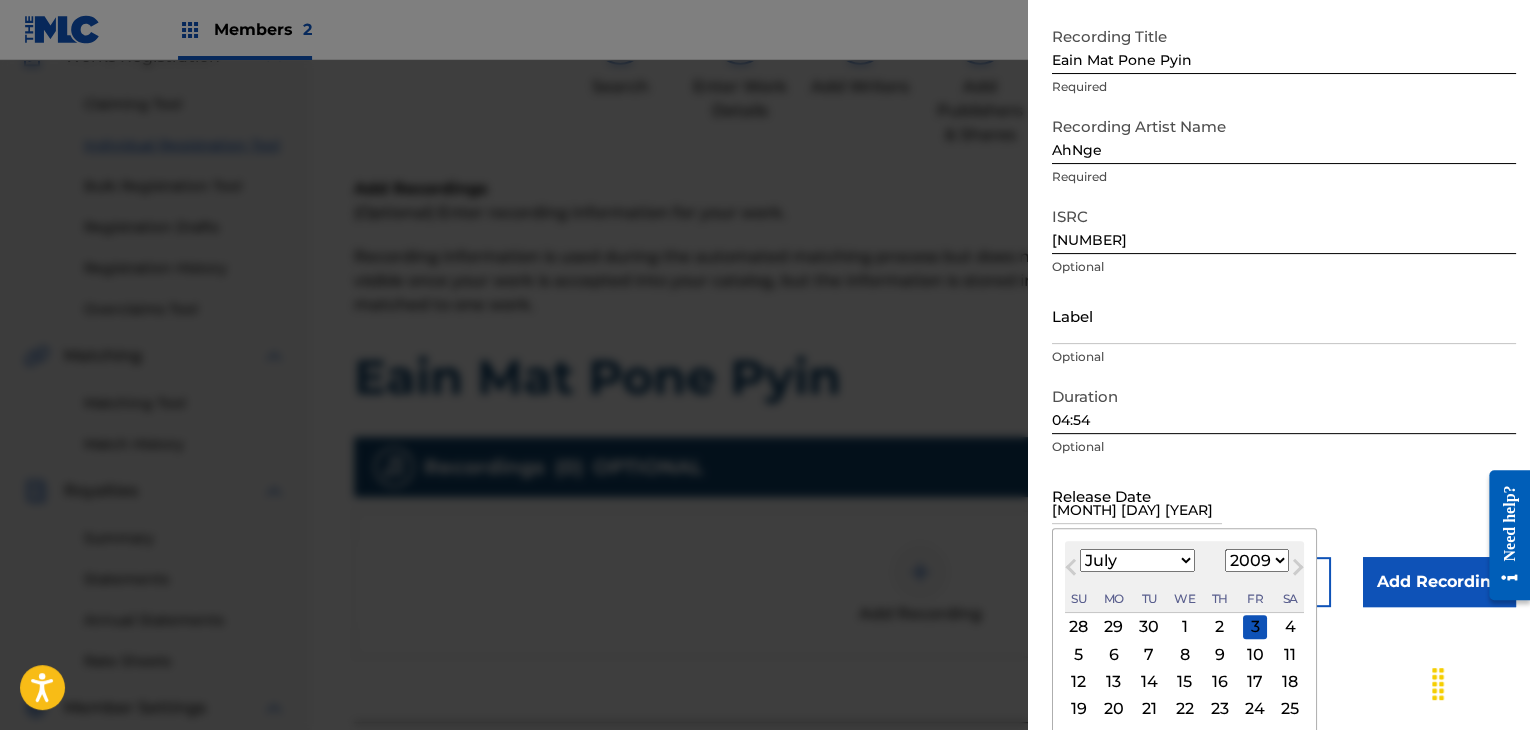 scroll, scrollTop: 1, scrollLeft: 0, axis: vertical 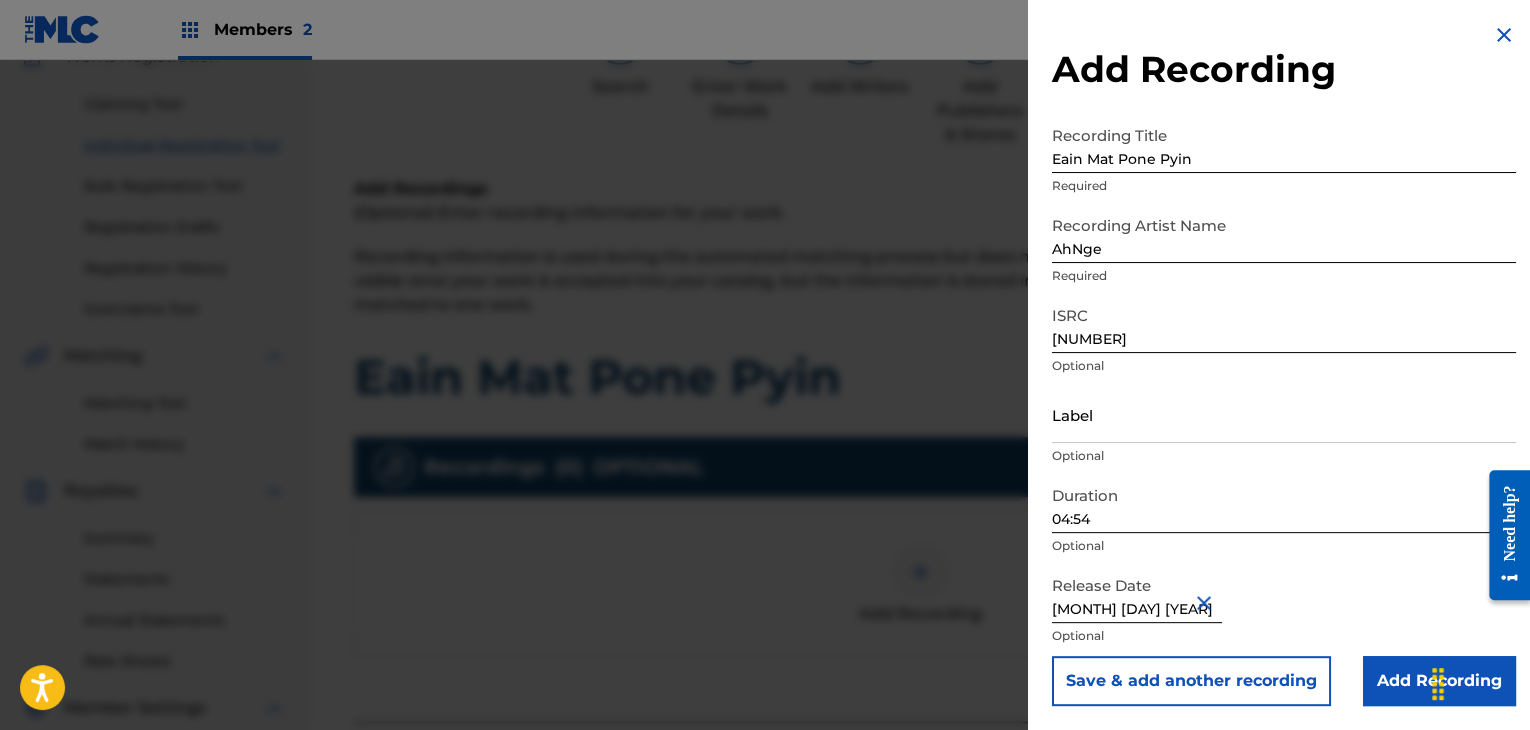 click on "Add Recording" at bounding box center (1439, 681) 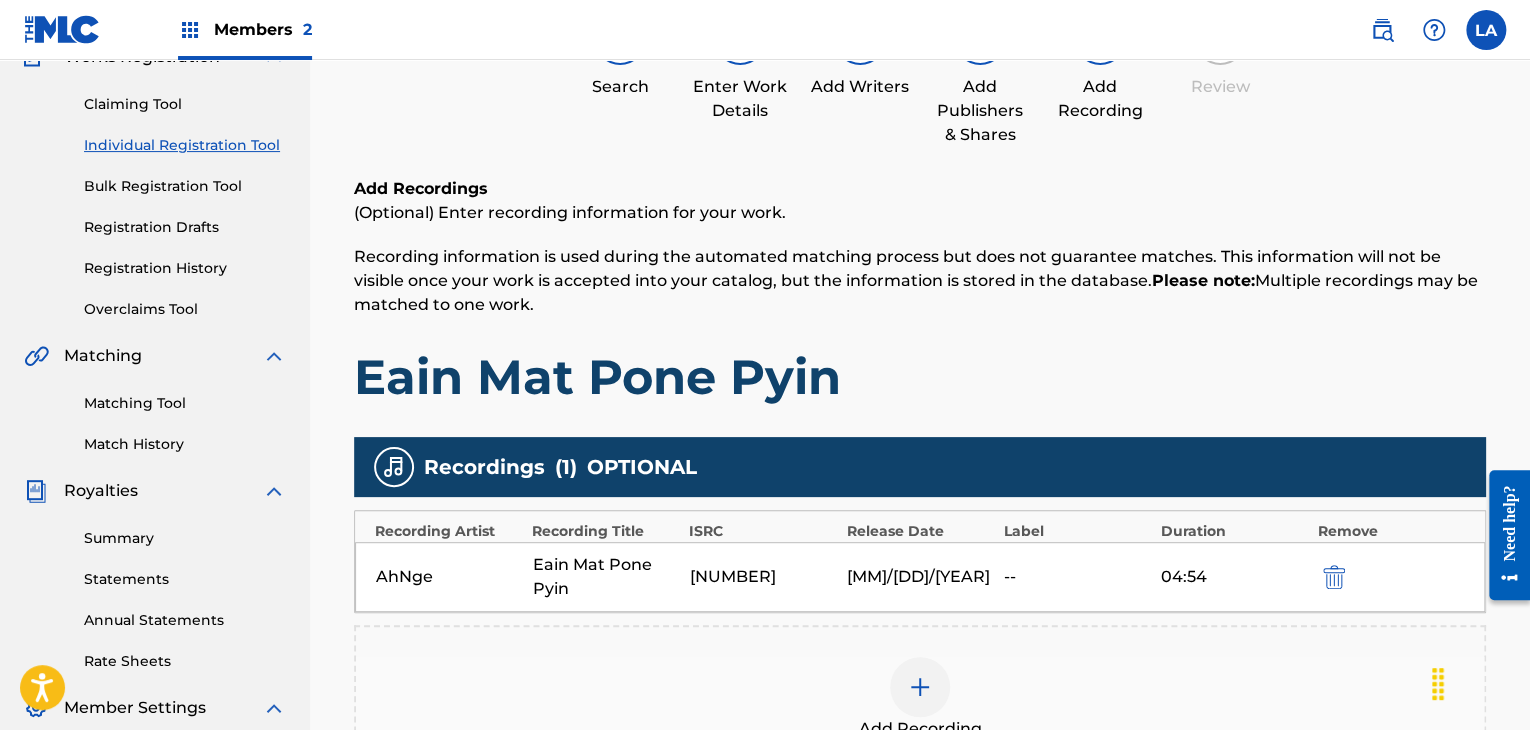 scroll, scrollTop: 390, scrollLeft: 0, axis: vertical 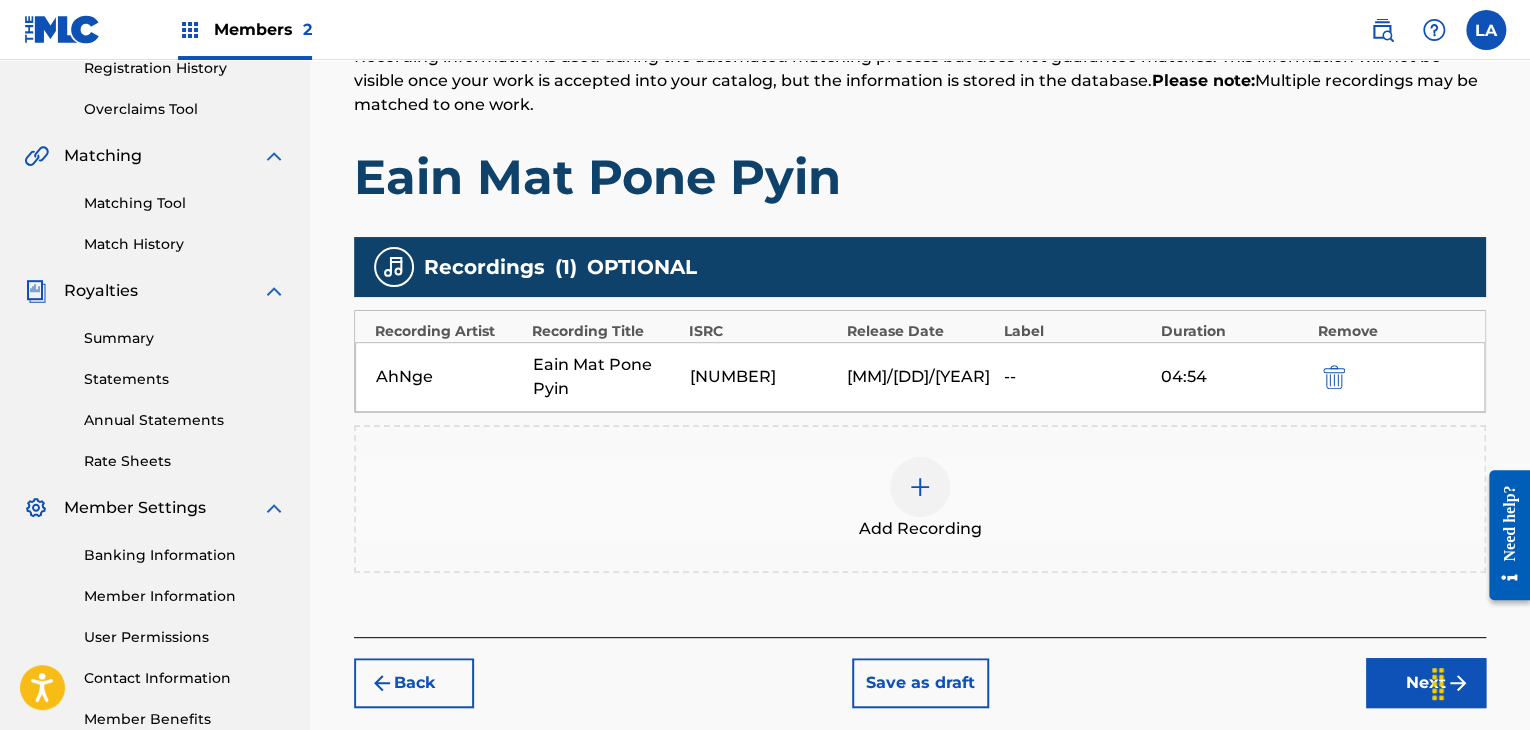 click on "Next" at bounding box center (1426, 683) 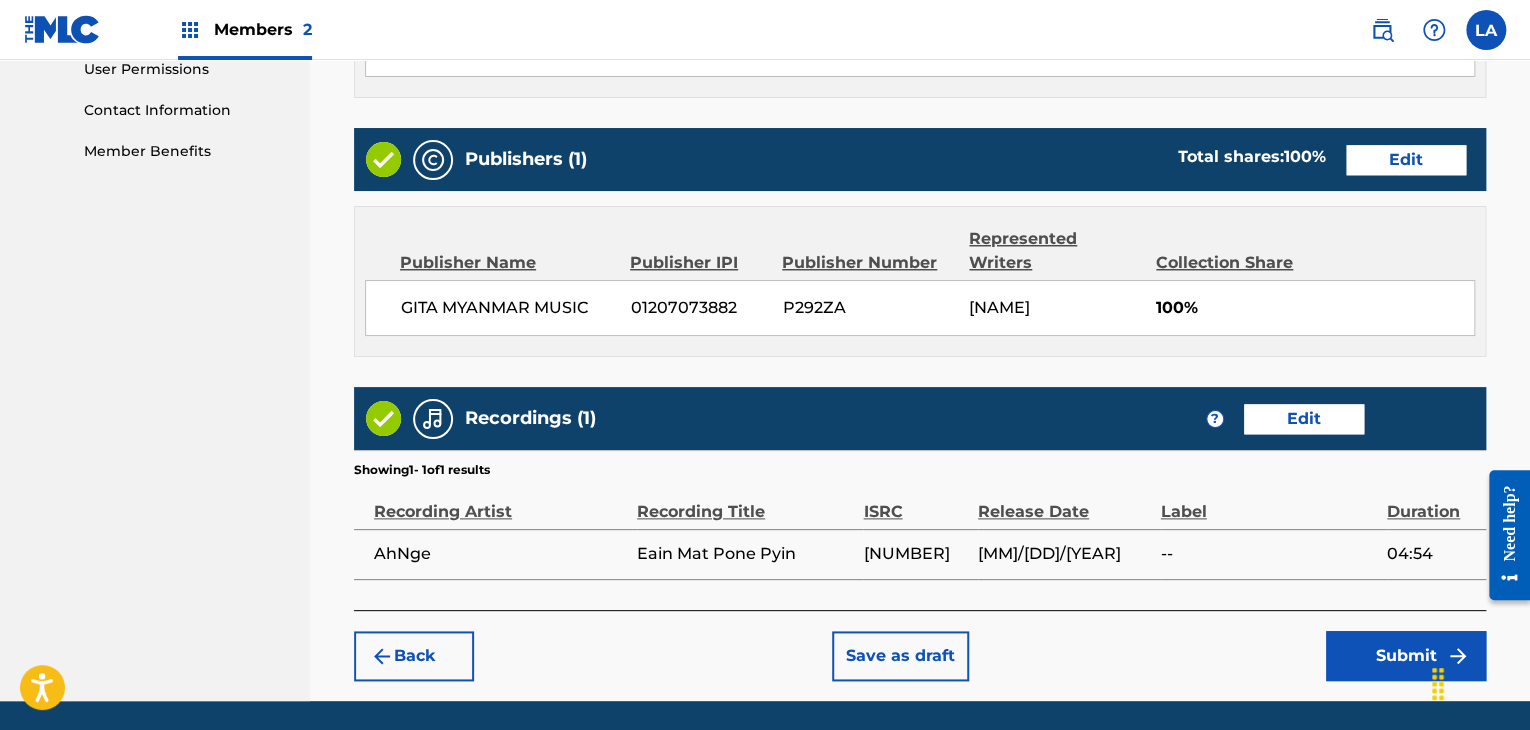 scroll, scrollTop: 1023, scrollLeft: 0, axis: vertical 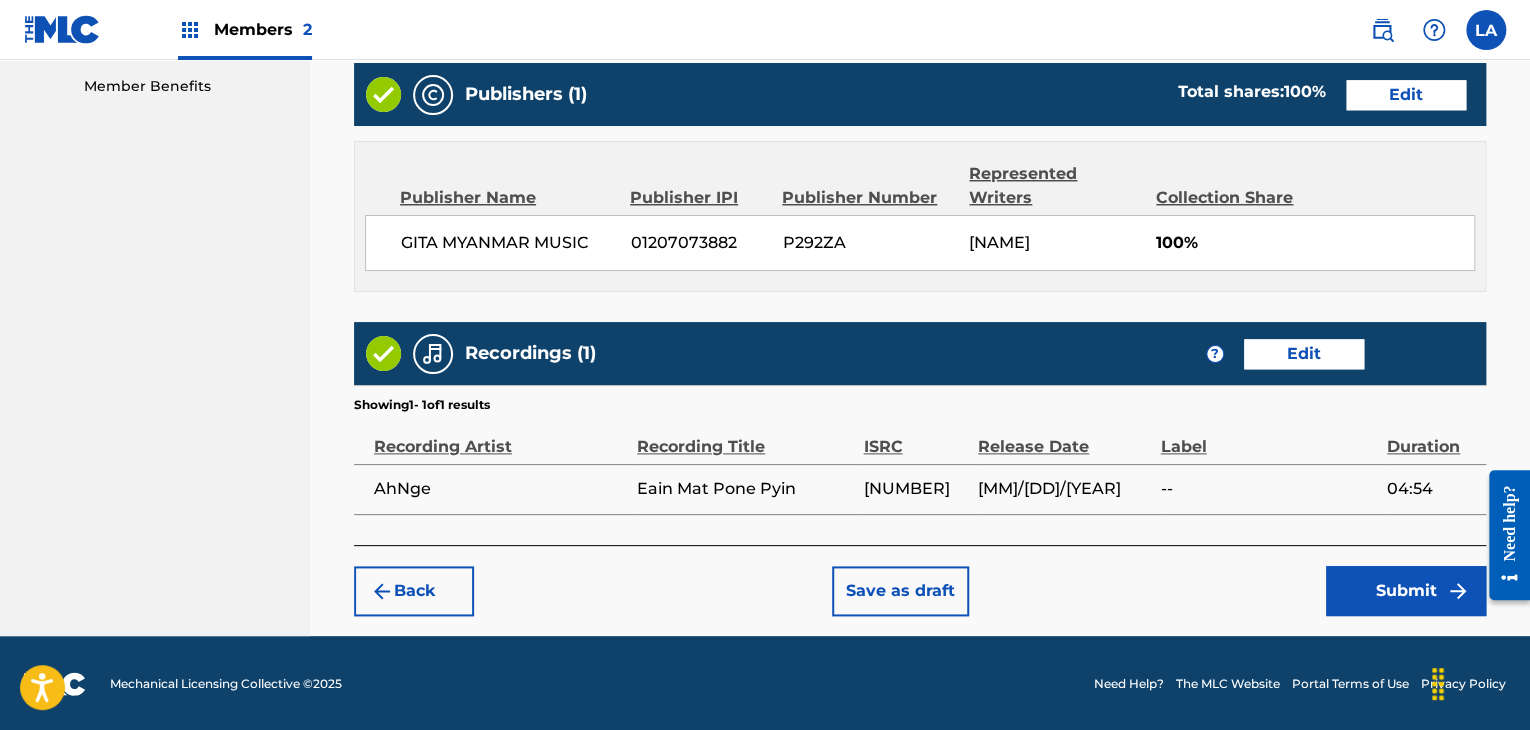 click on "Submit" at bounding box center [1406, 591] 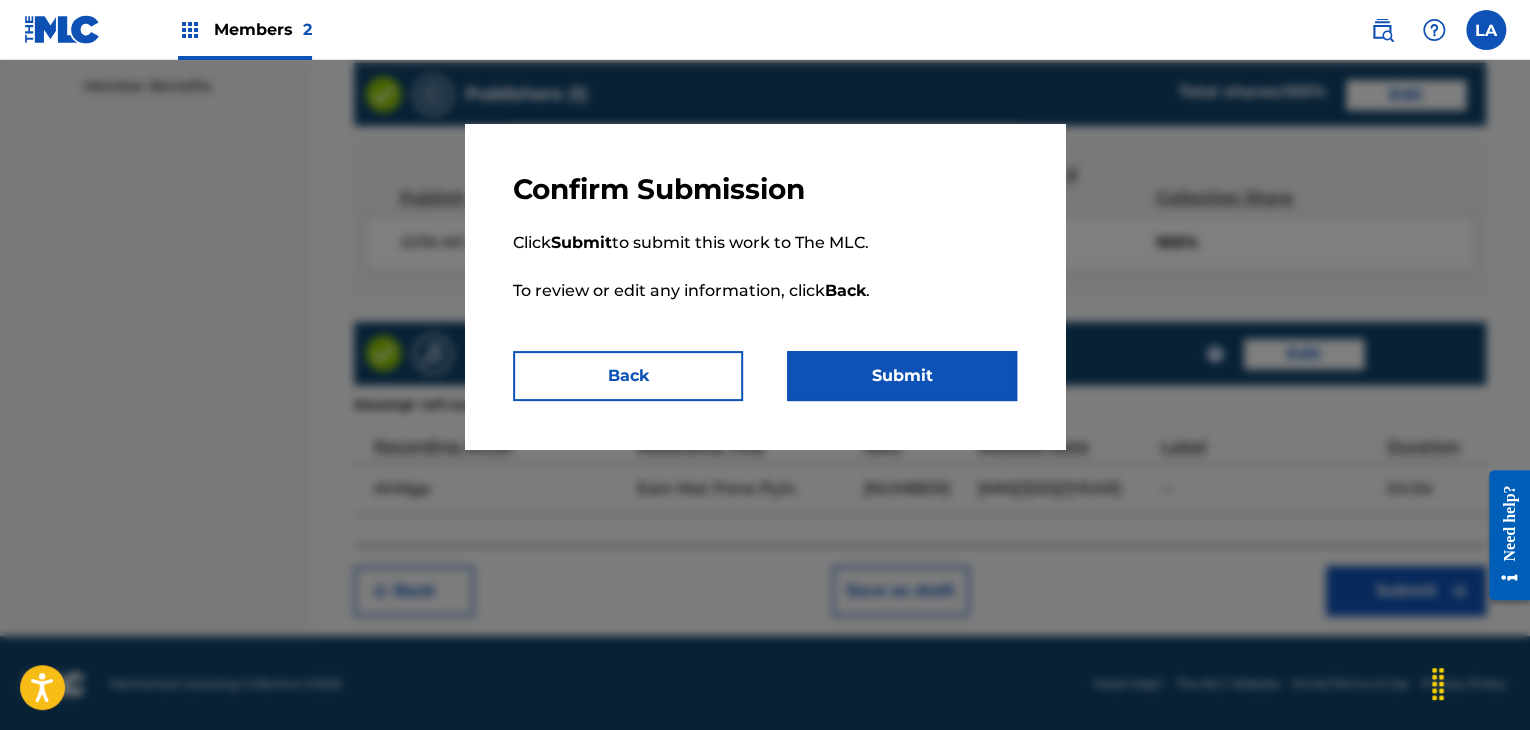 click on "Submit" at bounding box center (902, 376) 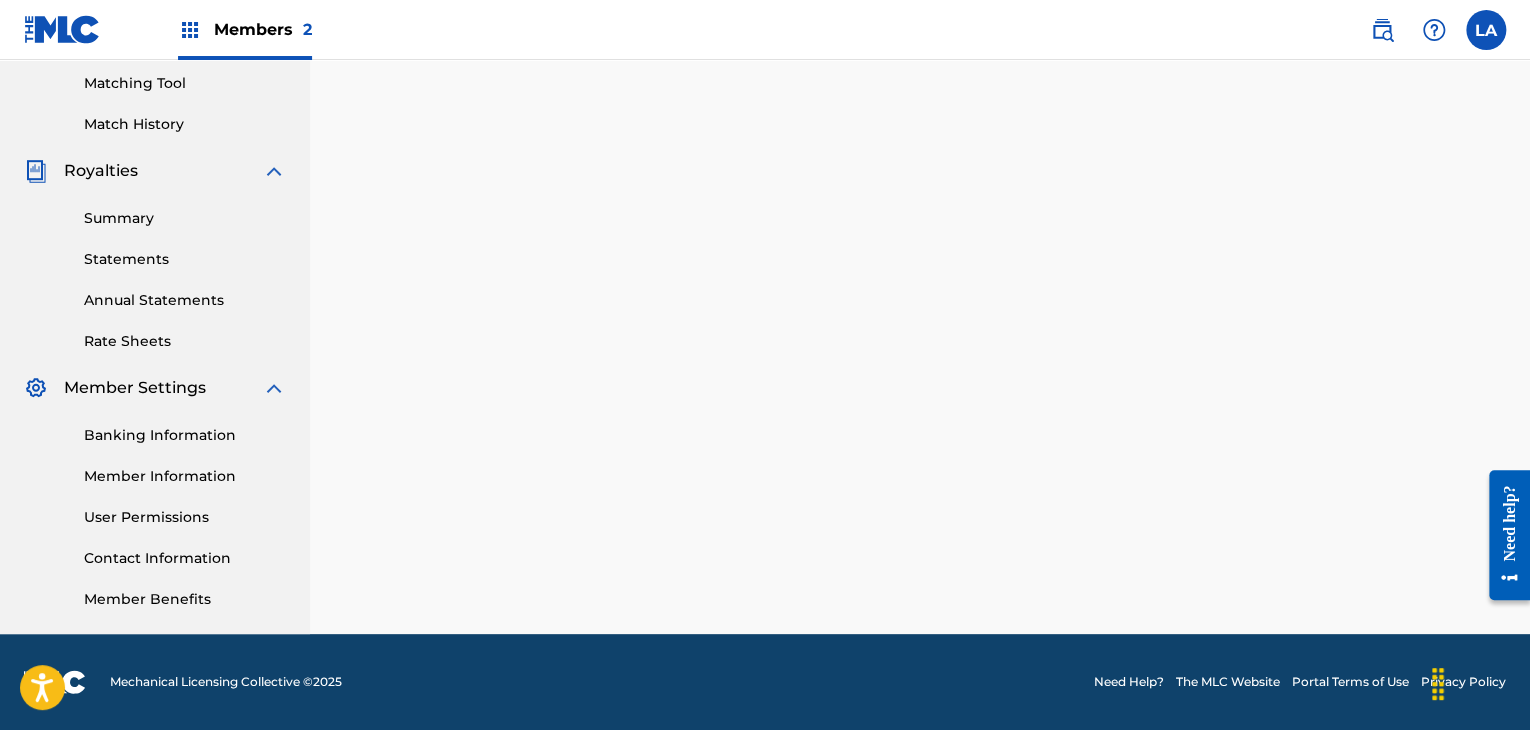 scroll, scrollTop: 0, scrollLeft: 0, axis: both 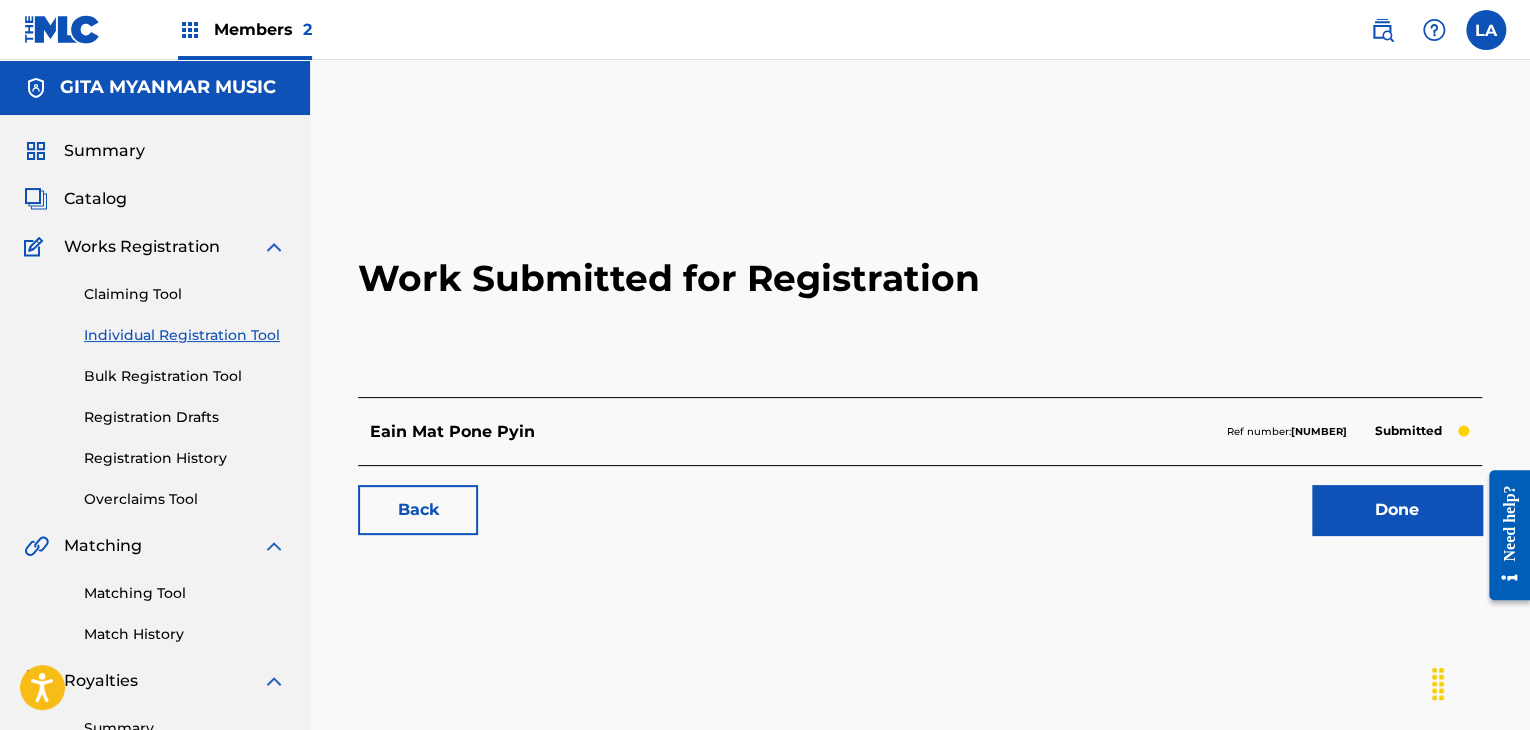 click on "Done" at bounding box center [1397, 510] 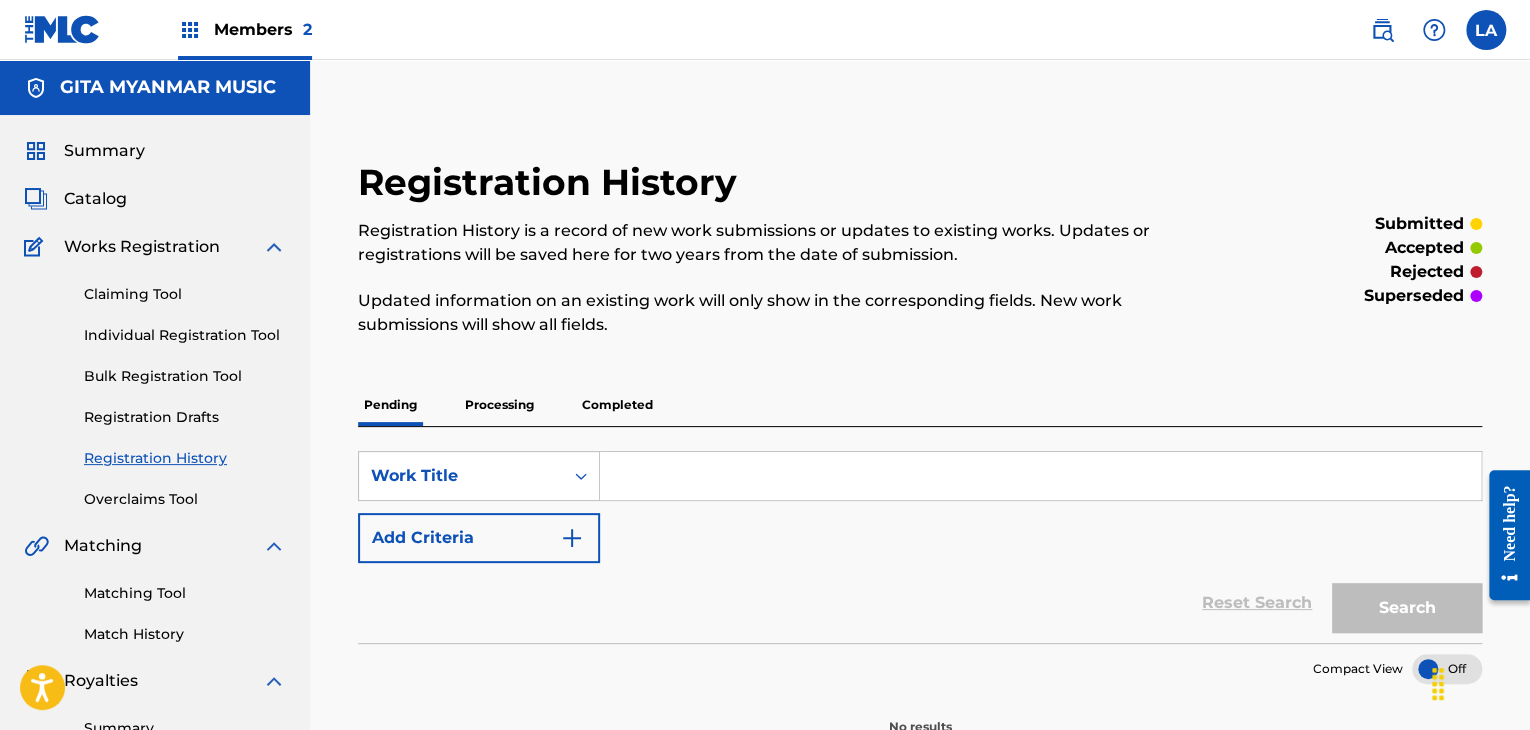 click on "Catalog" at bounding box center [95, 199] 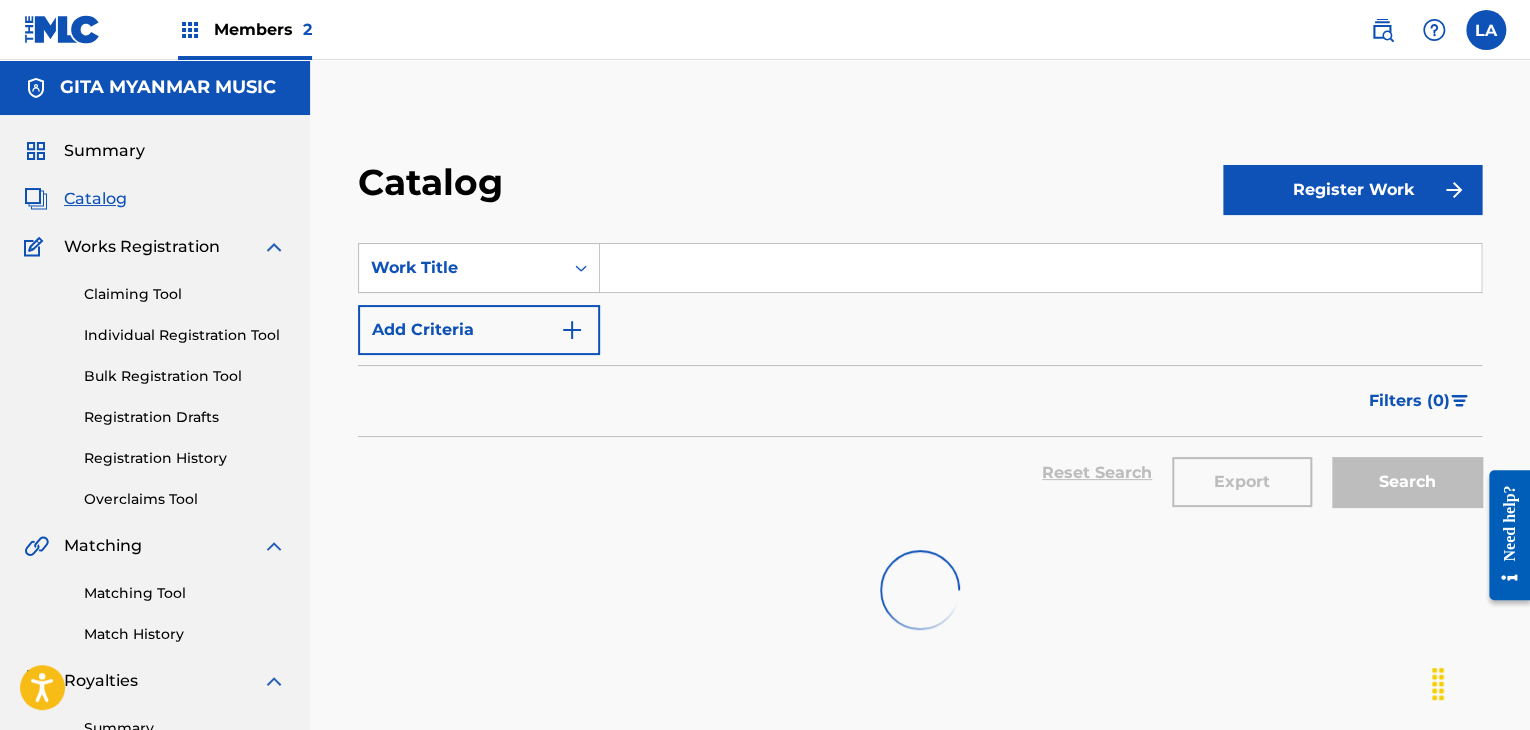 click on "Register Work" at bounding box center [1352, 190] 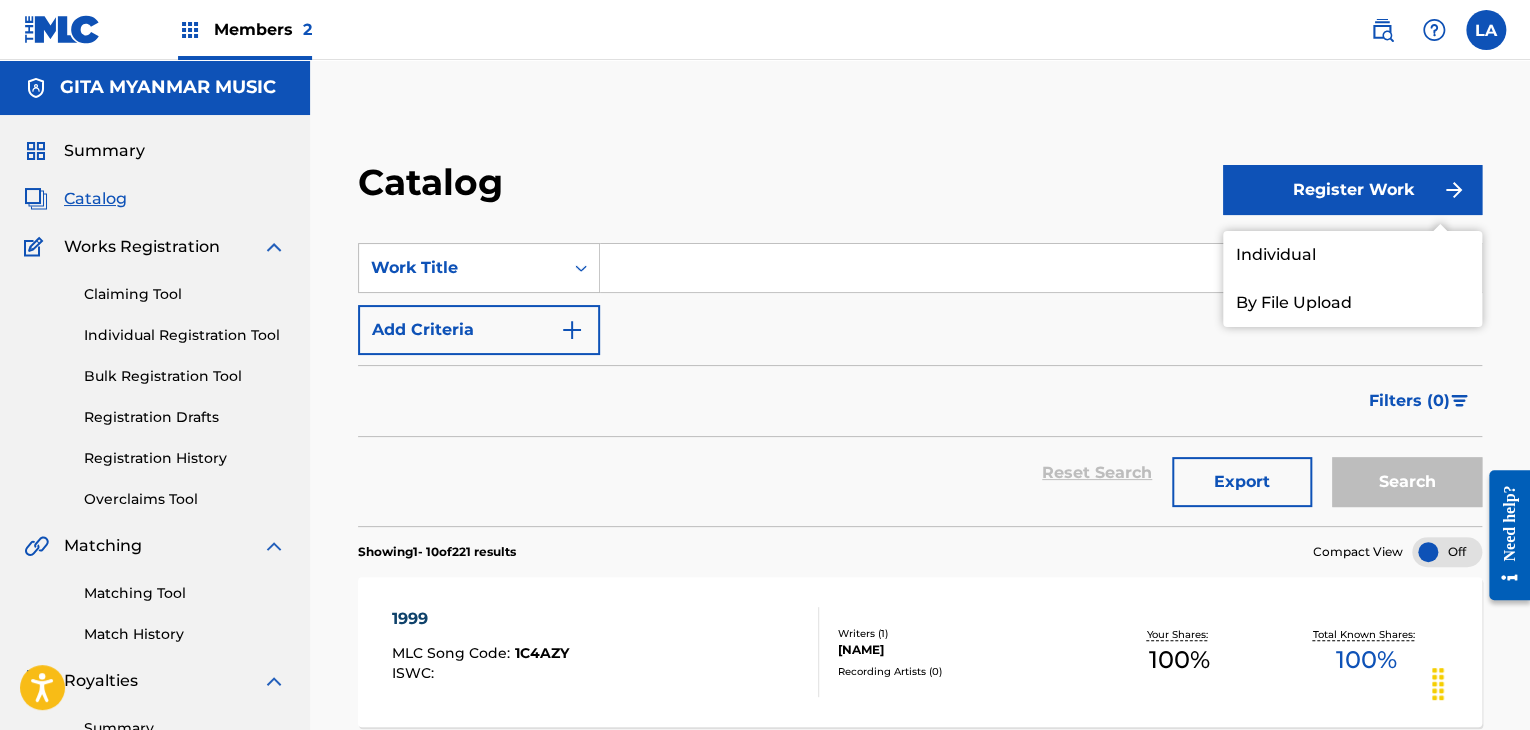 click on "Individual" at bounding box center [1352, 255] 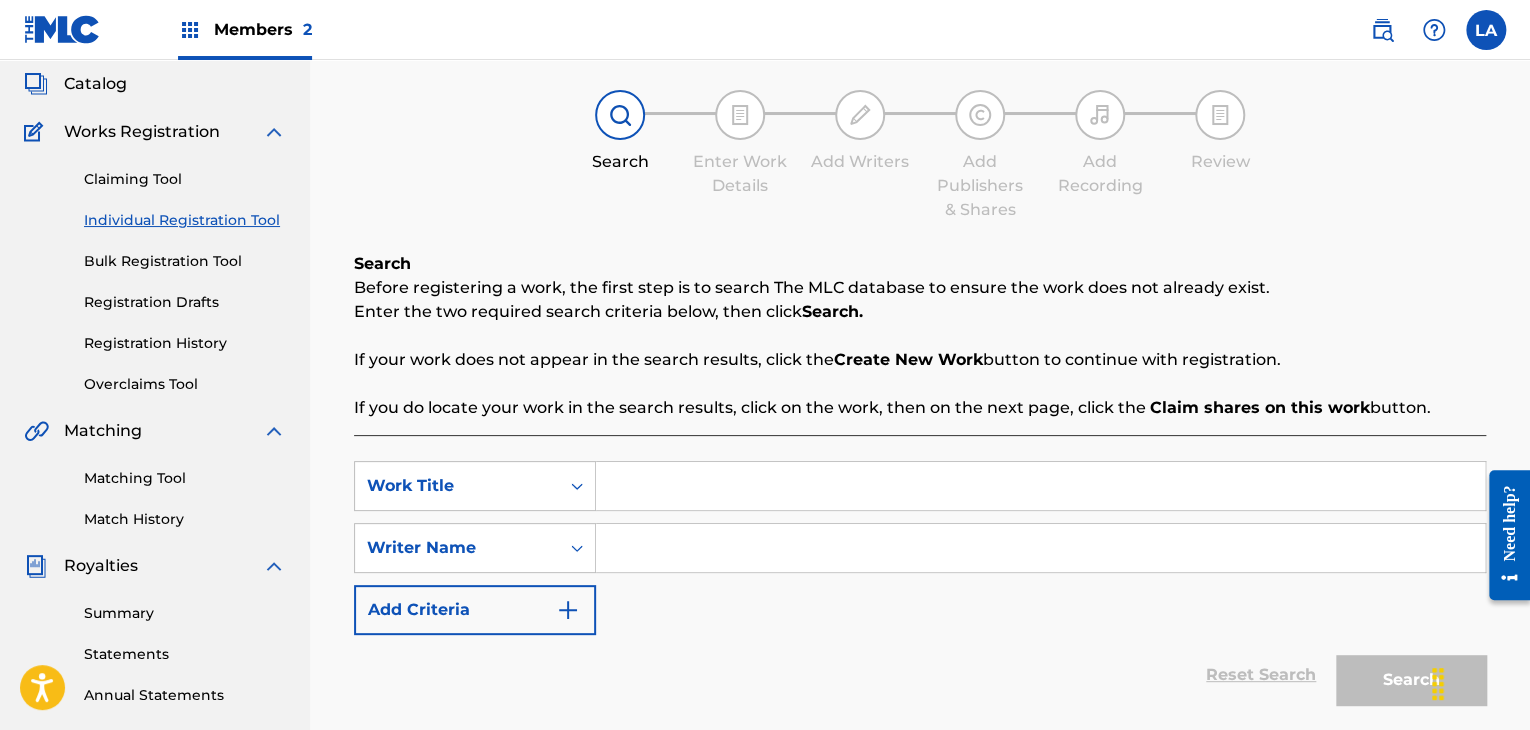 scroll, scrollTop: 200, scrollLeft: 0, axis: vertical 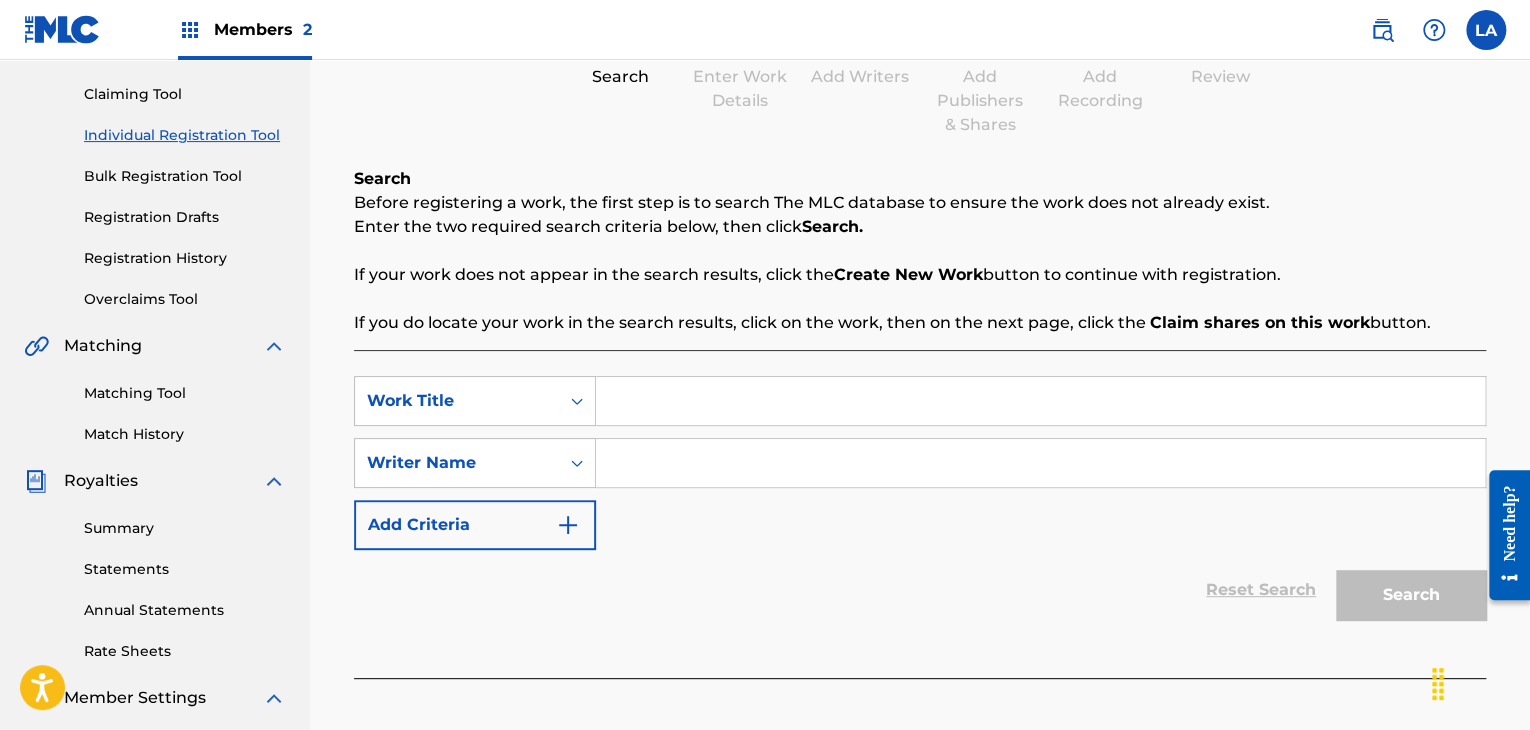 click at bounding box center (1040, 401) 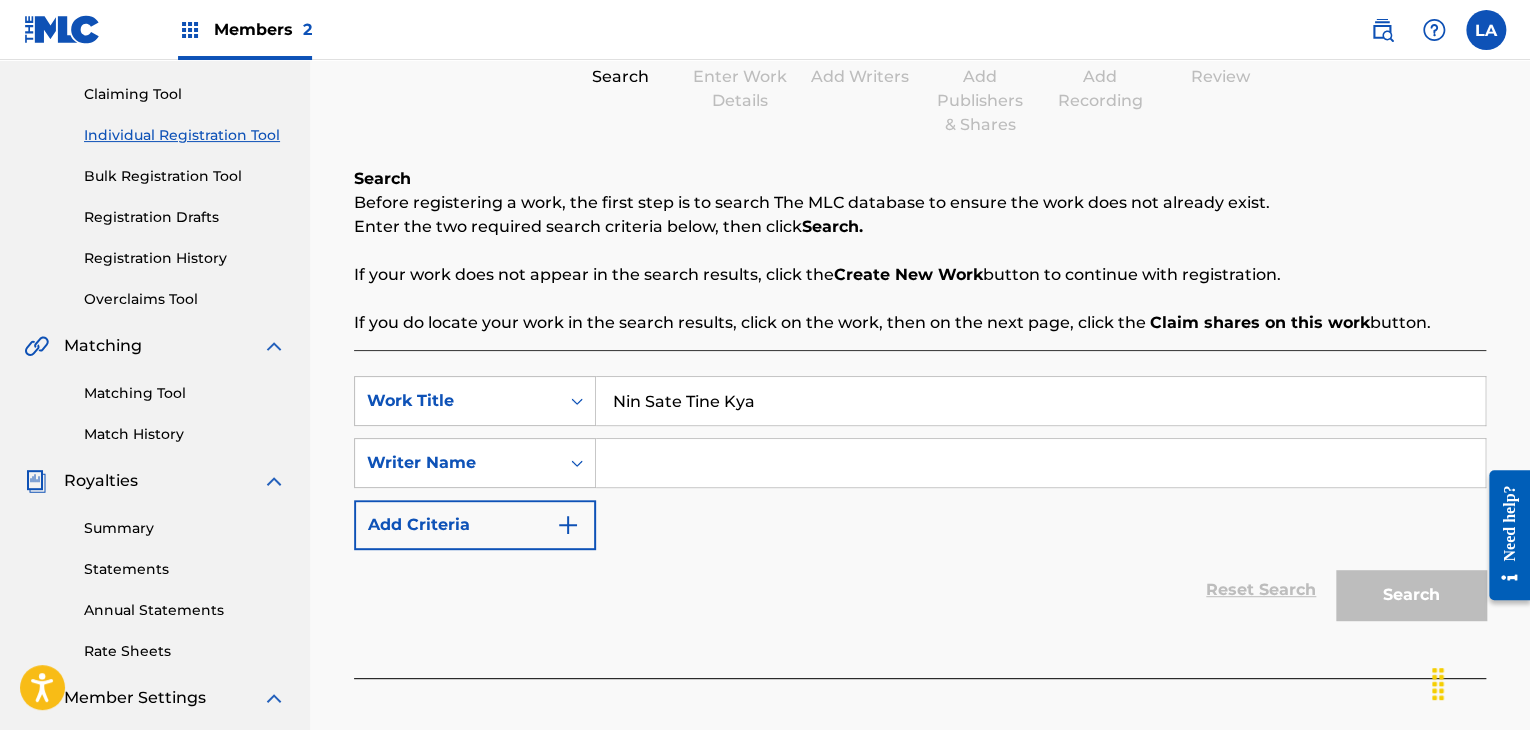 type on "Nin Sate Tine Kya" 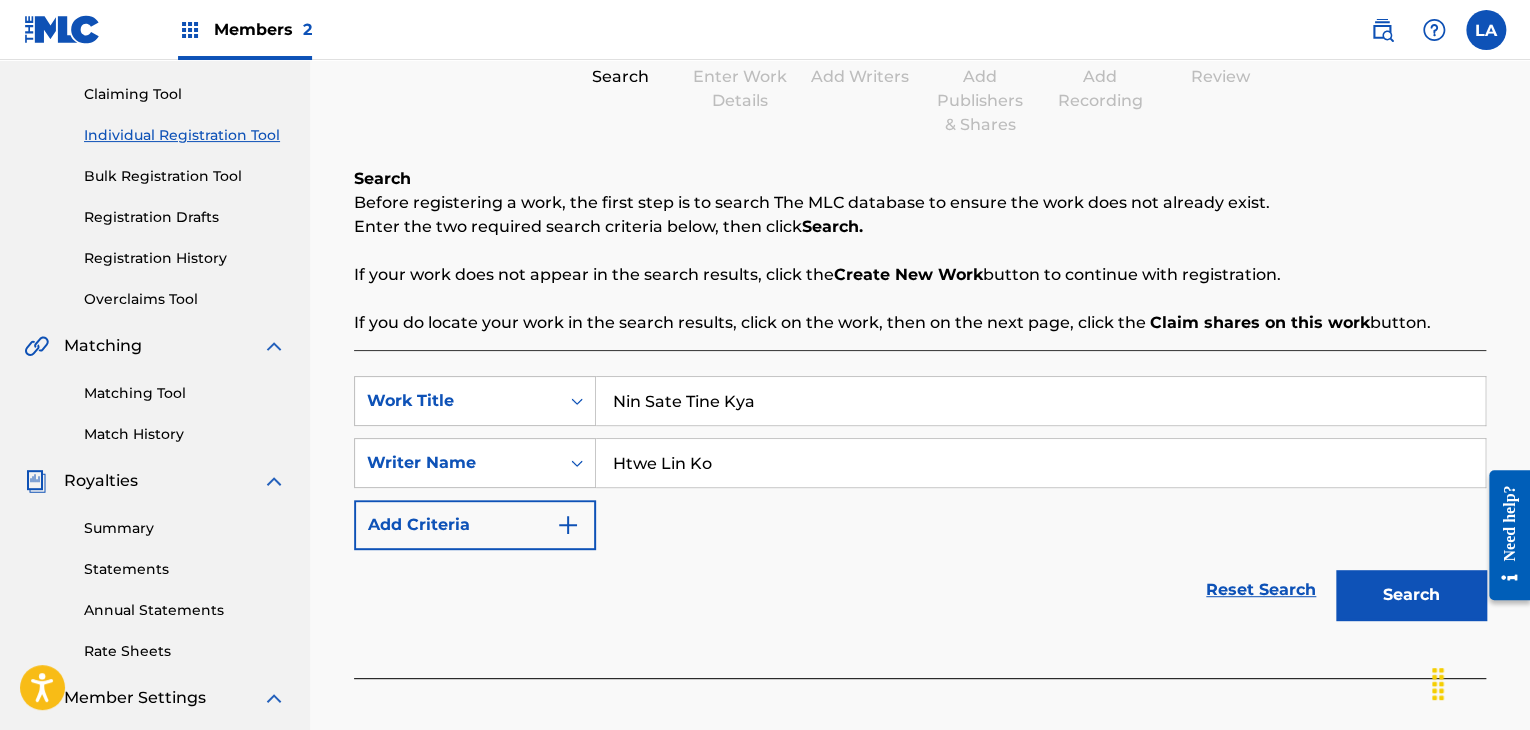 type on "Htwe Lin Ko" 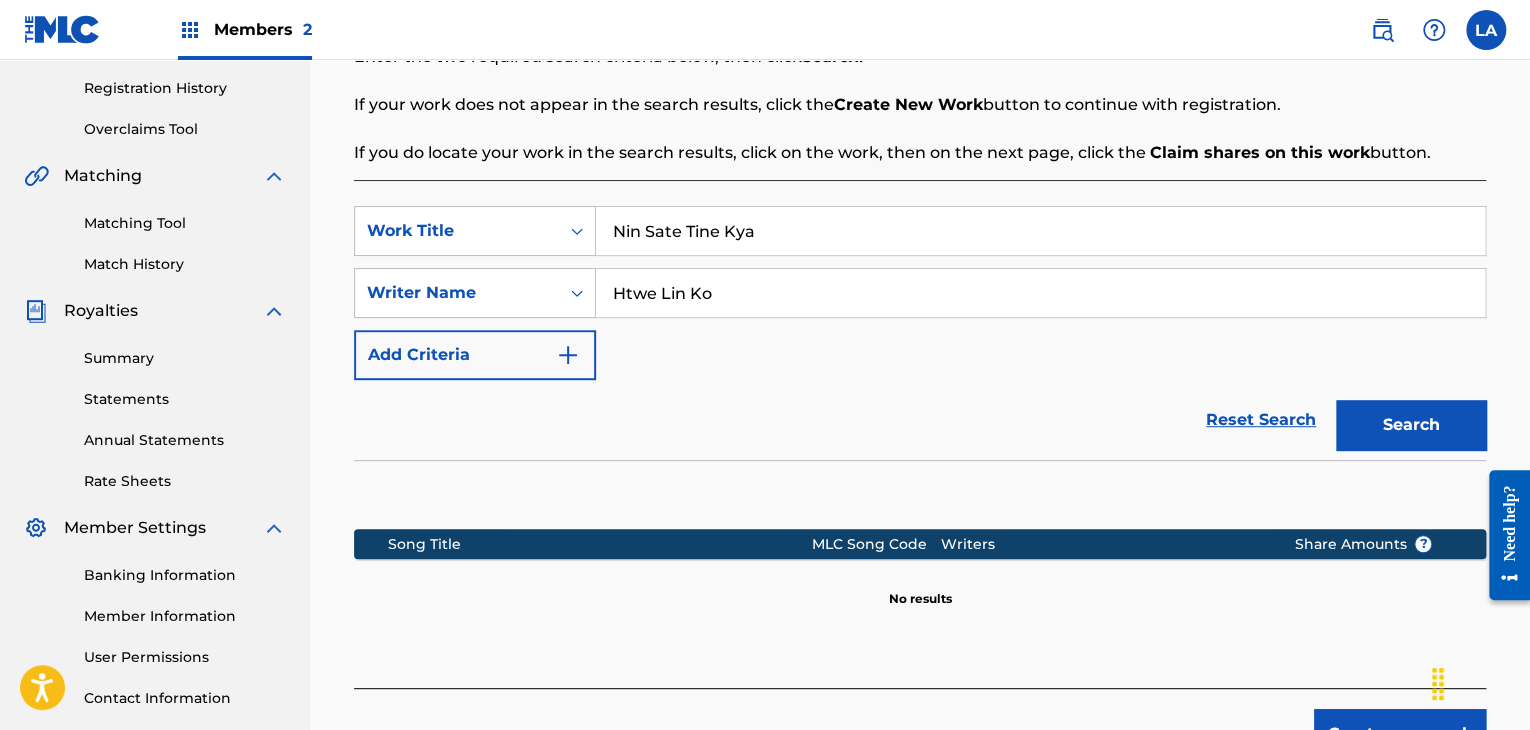 scroll, scrollTop: 515, scrollLeft: 0, axis: vertical 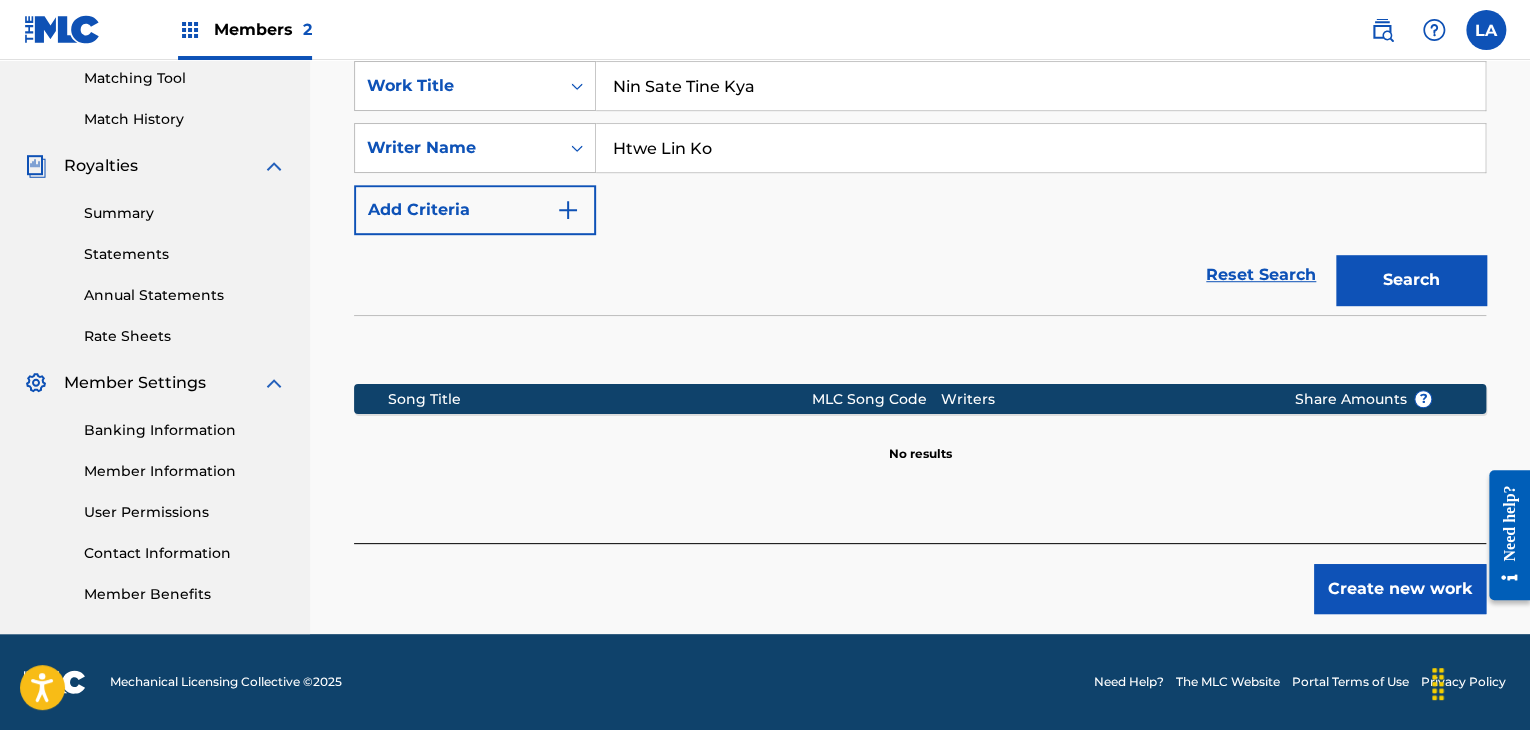 click on "Create new work" at bounding box center [1400, 589] 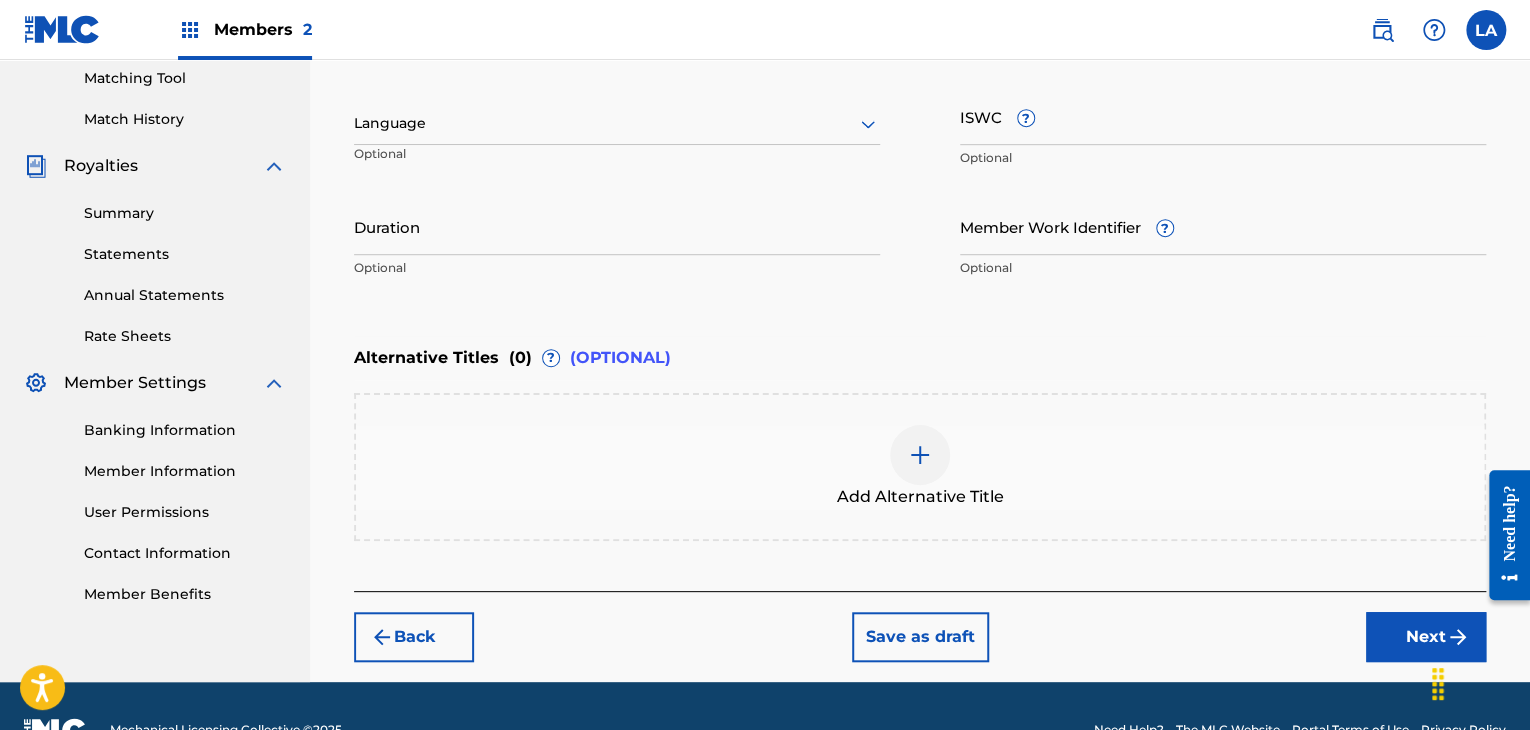 click at bounding box center [617, 123] 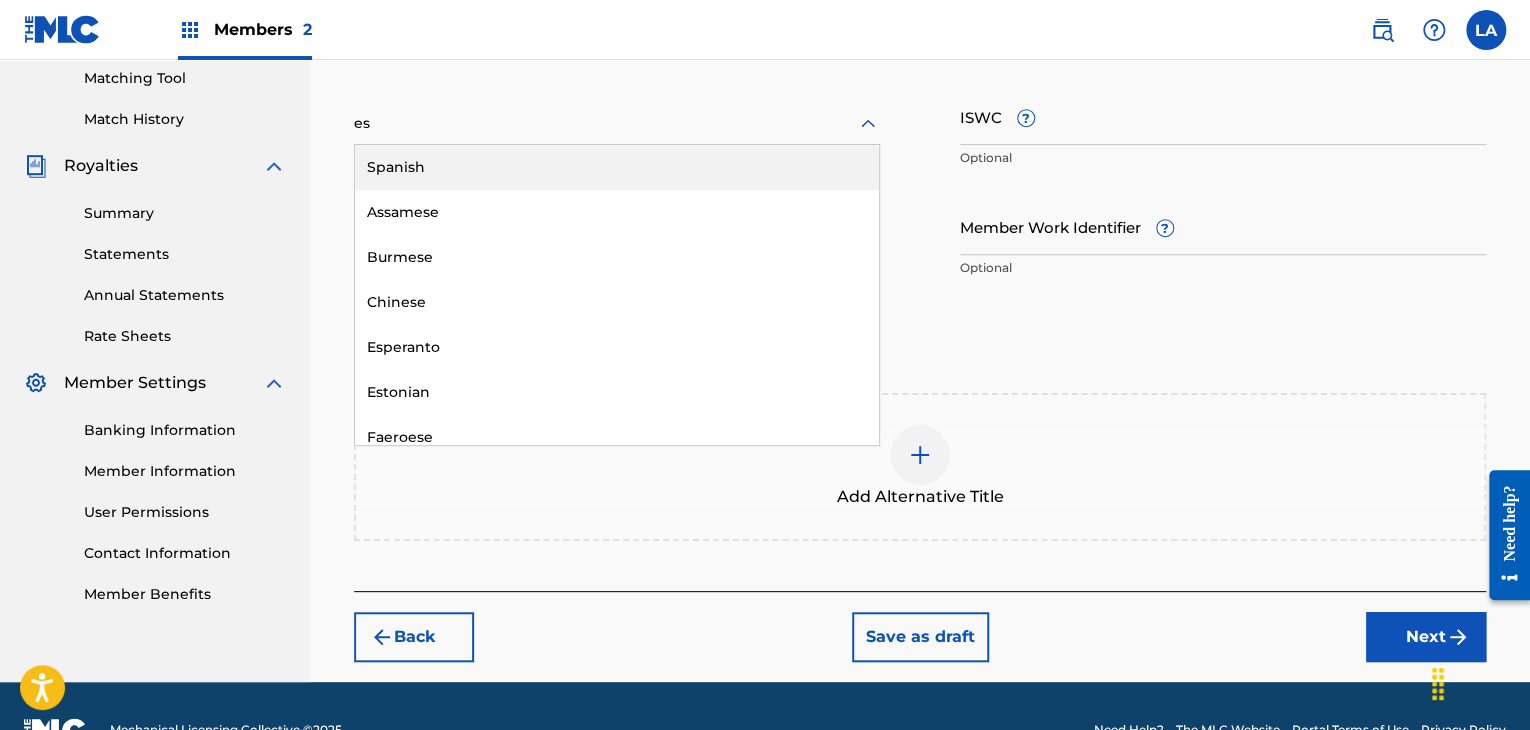 type on "ese" 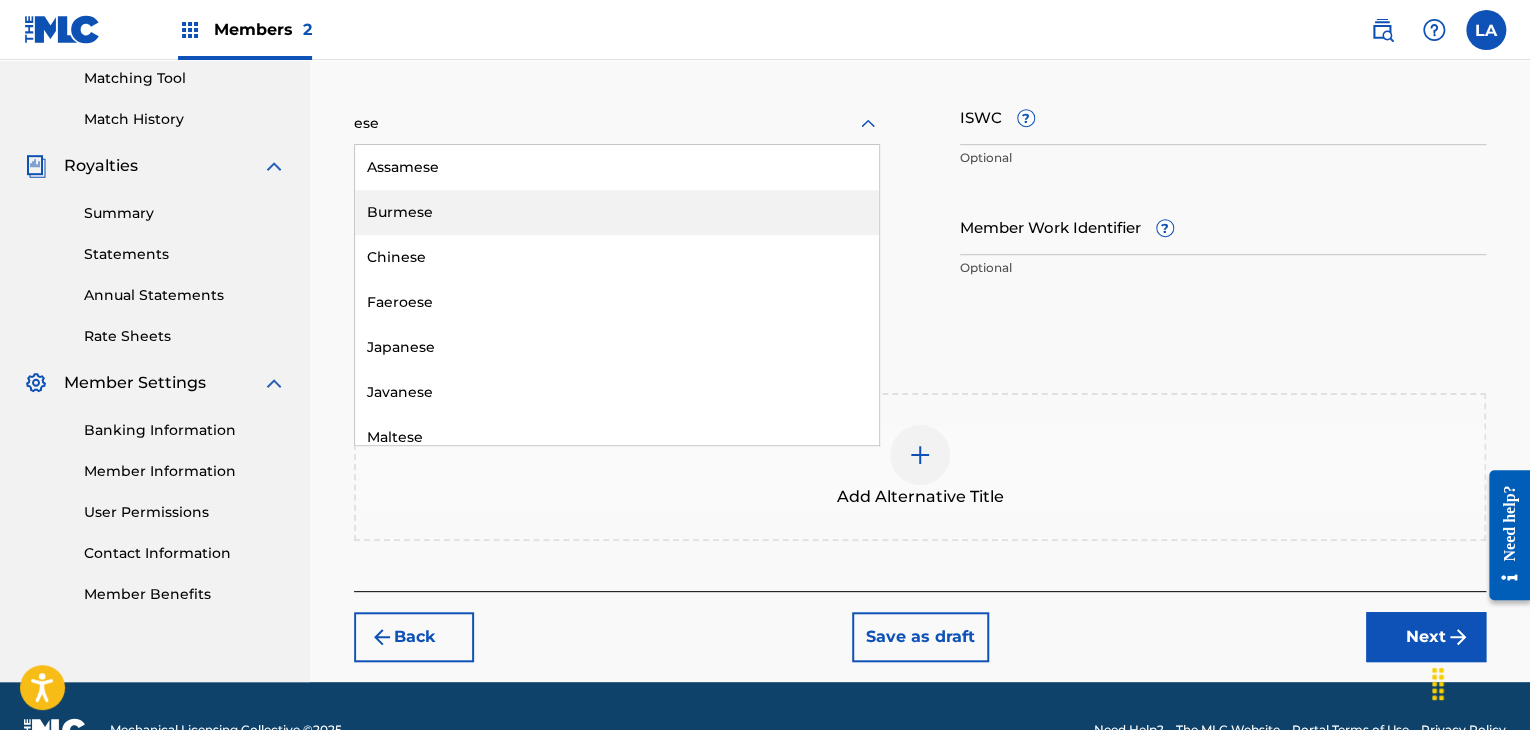 click on "Burmese" at bounding box center (617, 212) 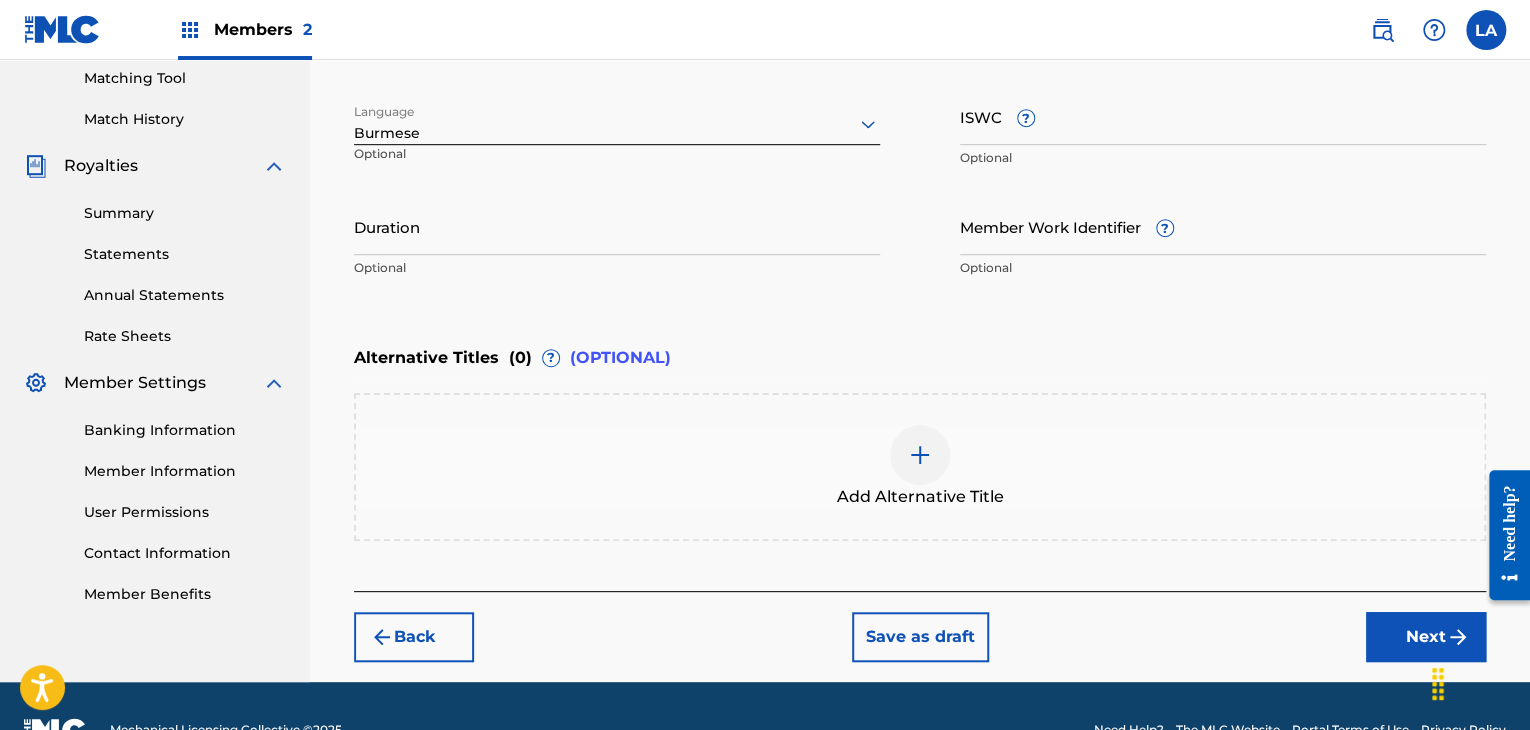 click on "Duration" at bounding box center (617, 226) 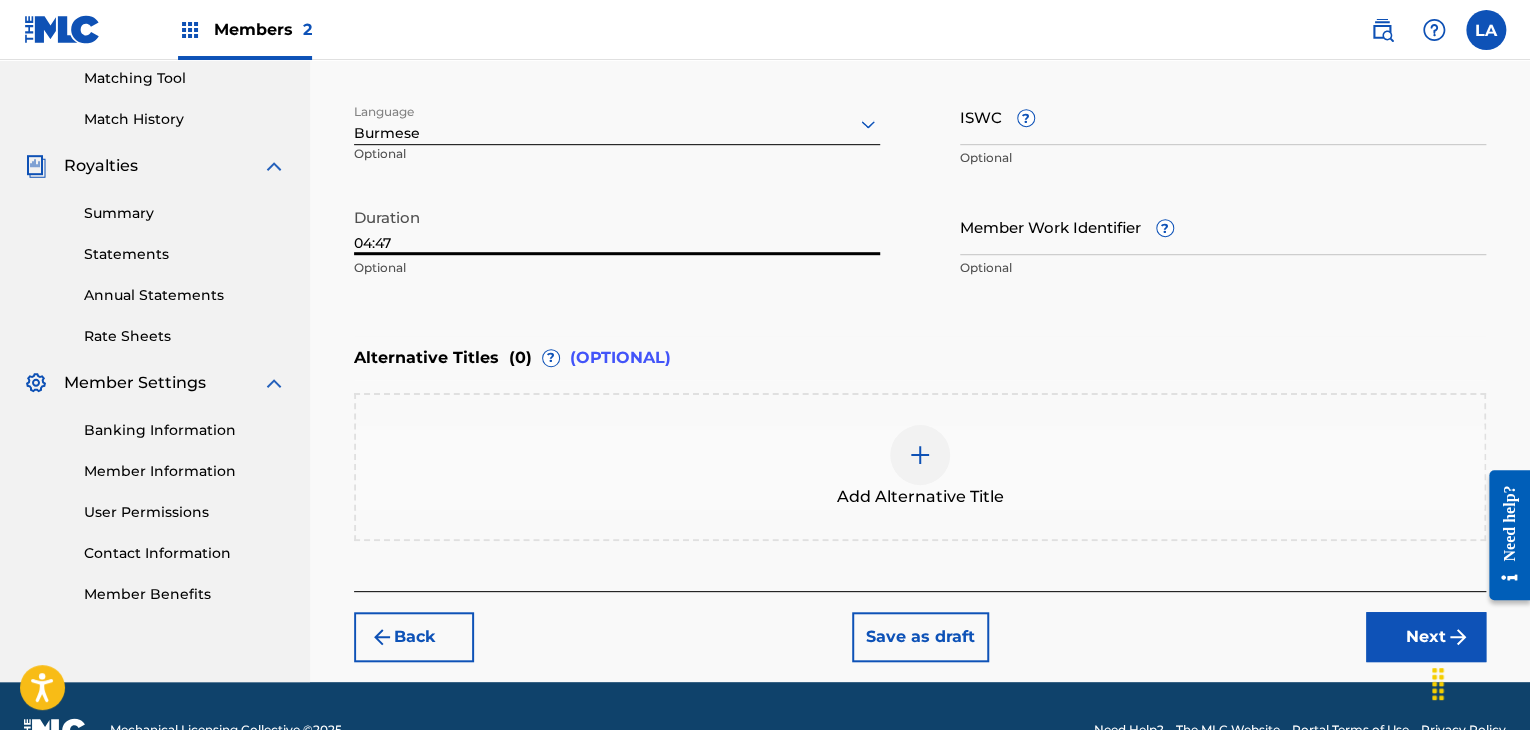 type on "04:47" 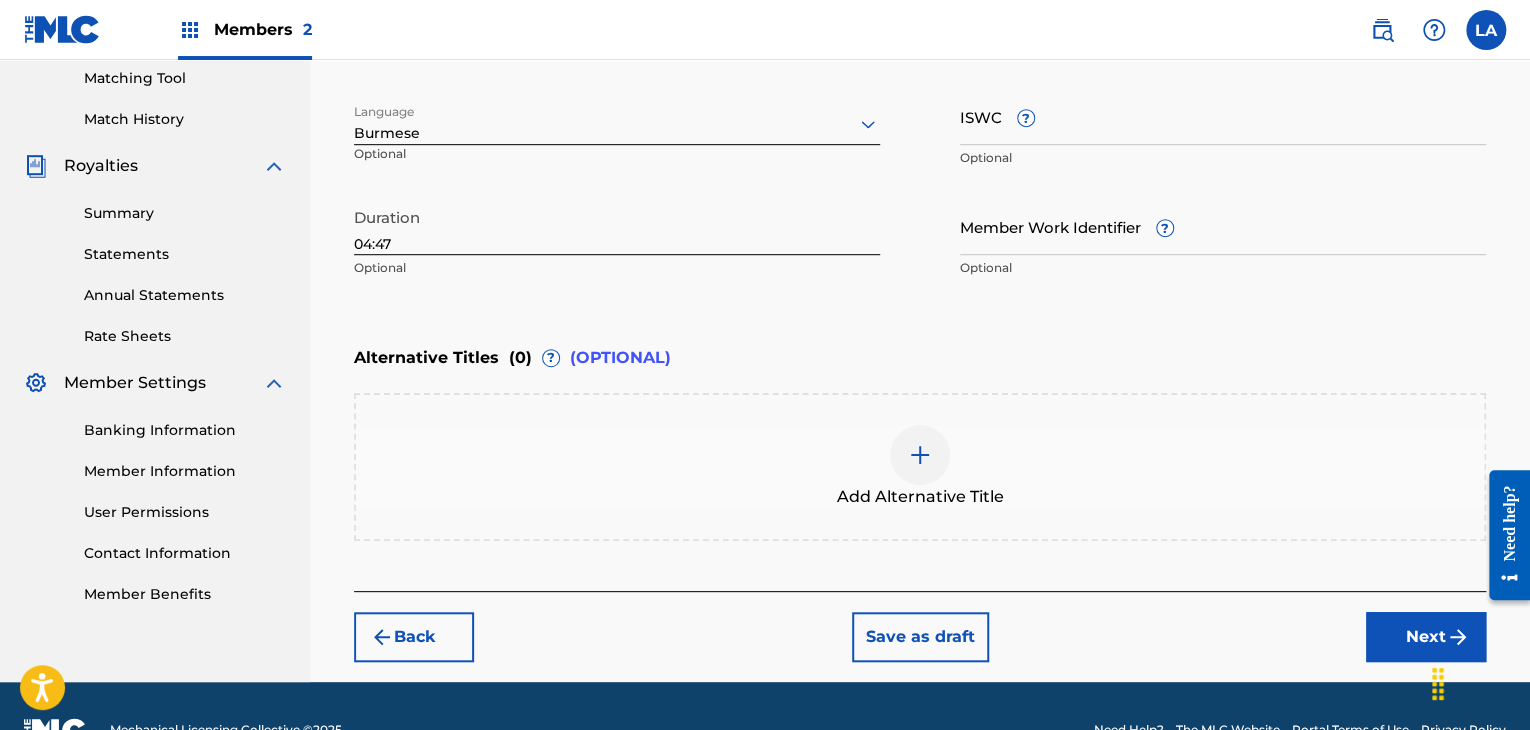 click on "Enter Work Details Enter work details for  ‘ Nin Sate Tine Kya ’  below. Work Title   Nin Sate Tine Kya Required Language Burmese Optional ISWC   ? Optional Duration   04:47 Optional Member Work Identifier   ? Optional" at bounding box center [920, 94] 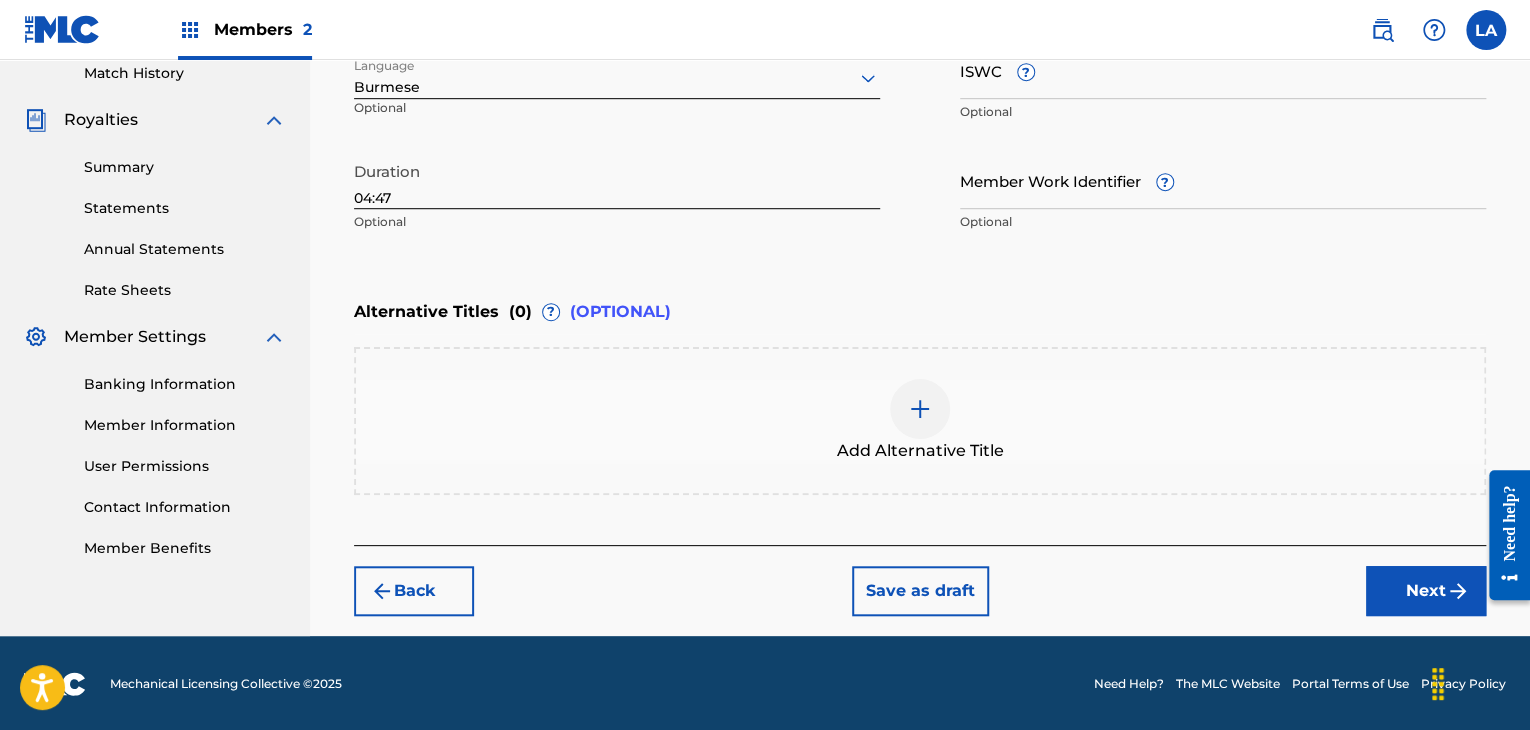 click on "Next" at bounding box center (1426, 591) 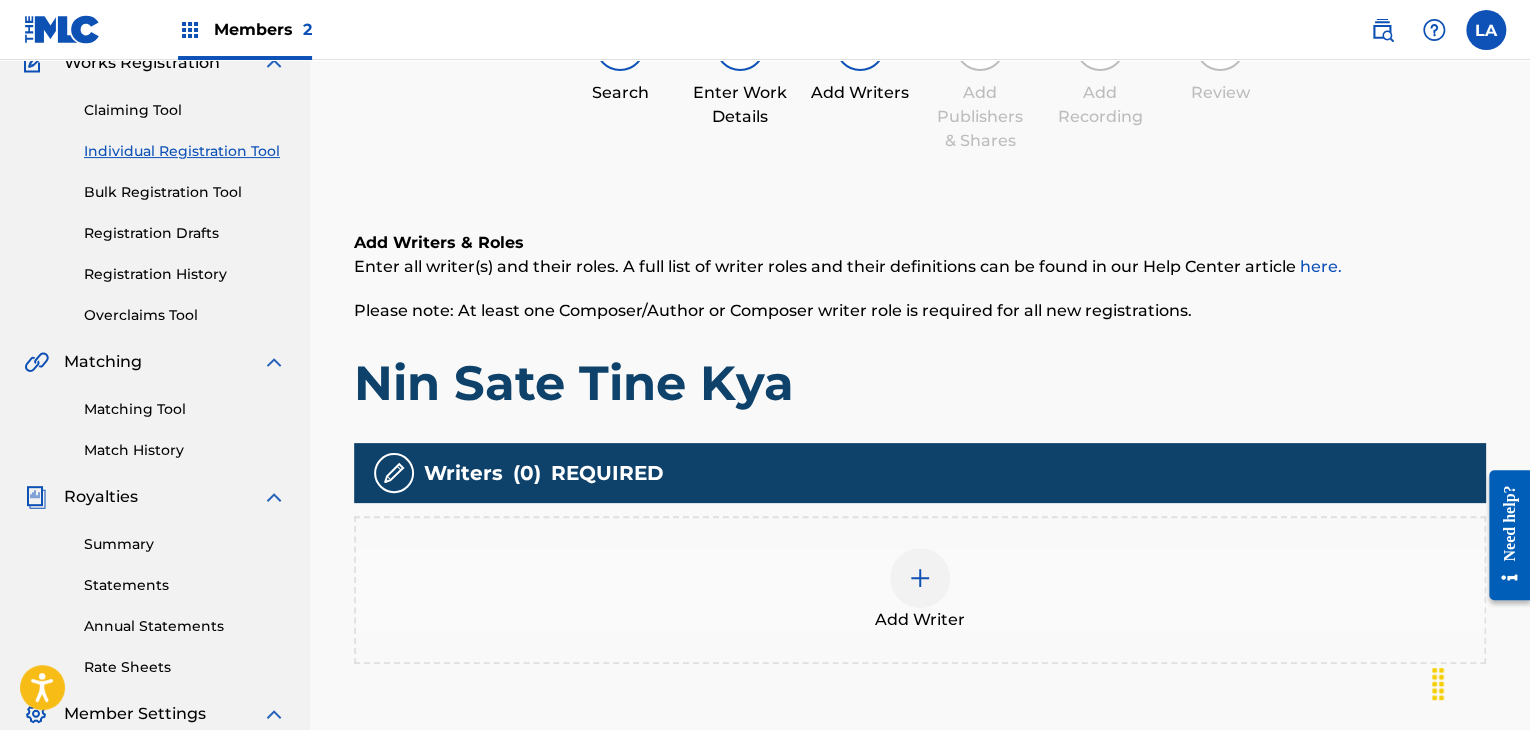 scroll, scrollTop: 290, scrollLeft: 0, axis: vertical 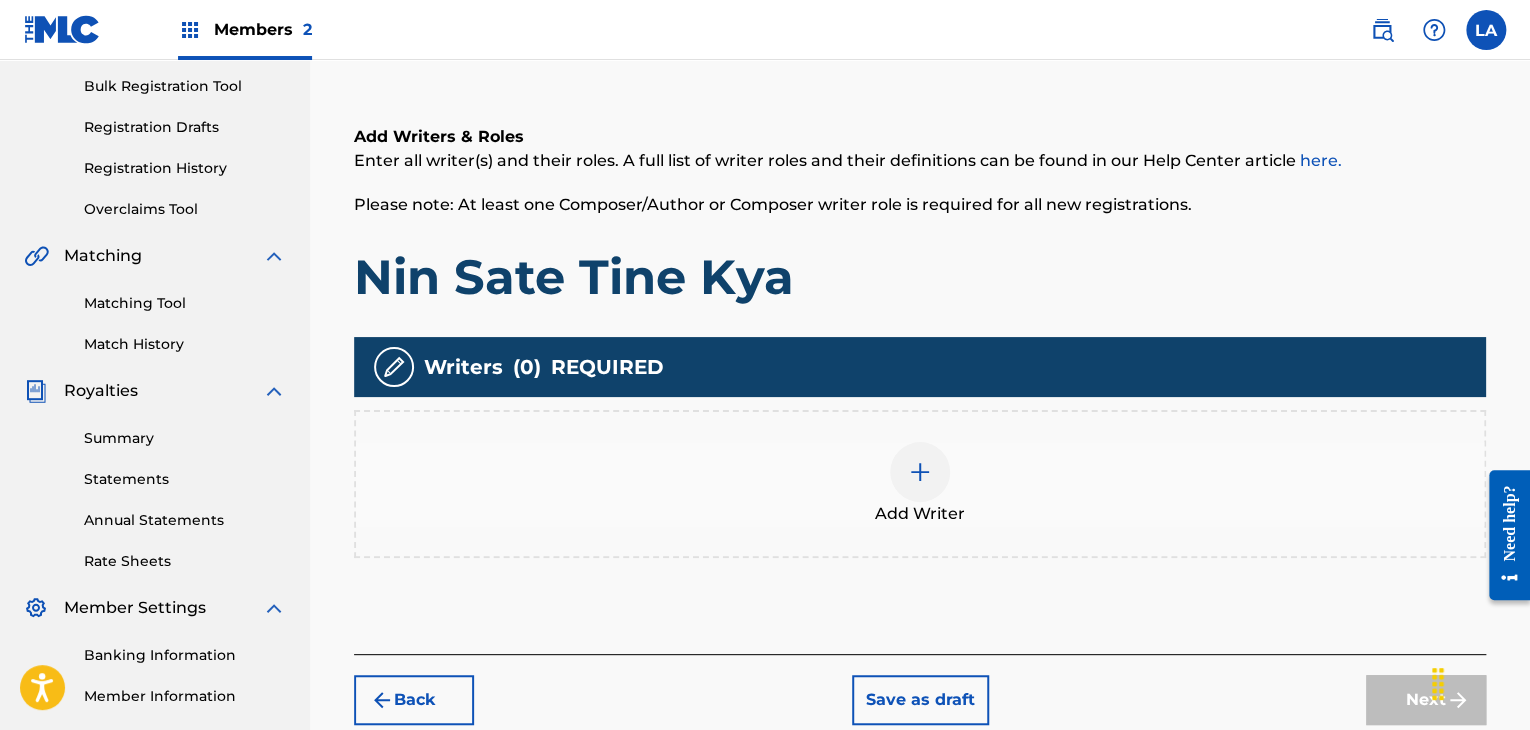 click at bounding box center (920, 472) 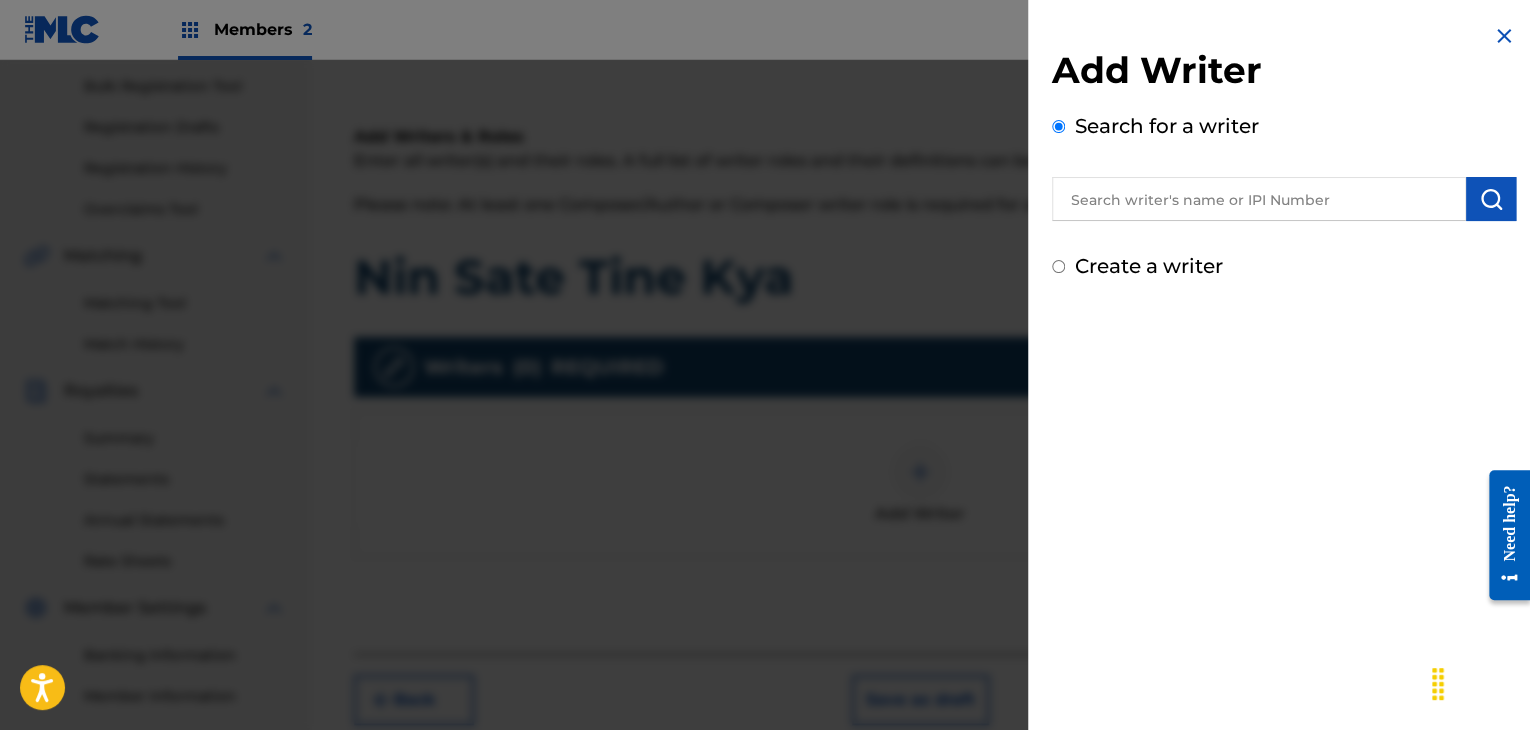 click at bounding box center (1259, 199) 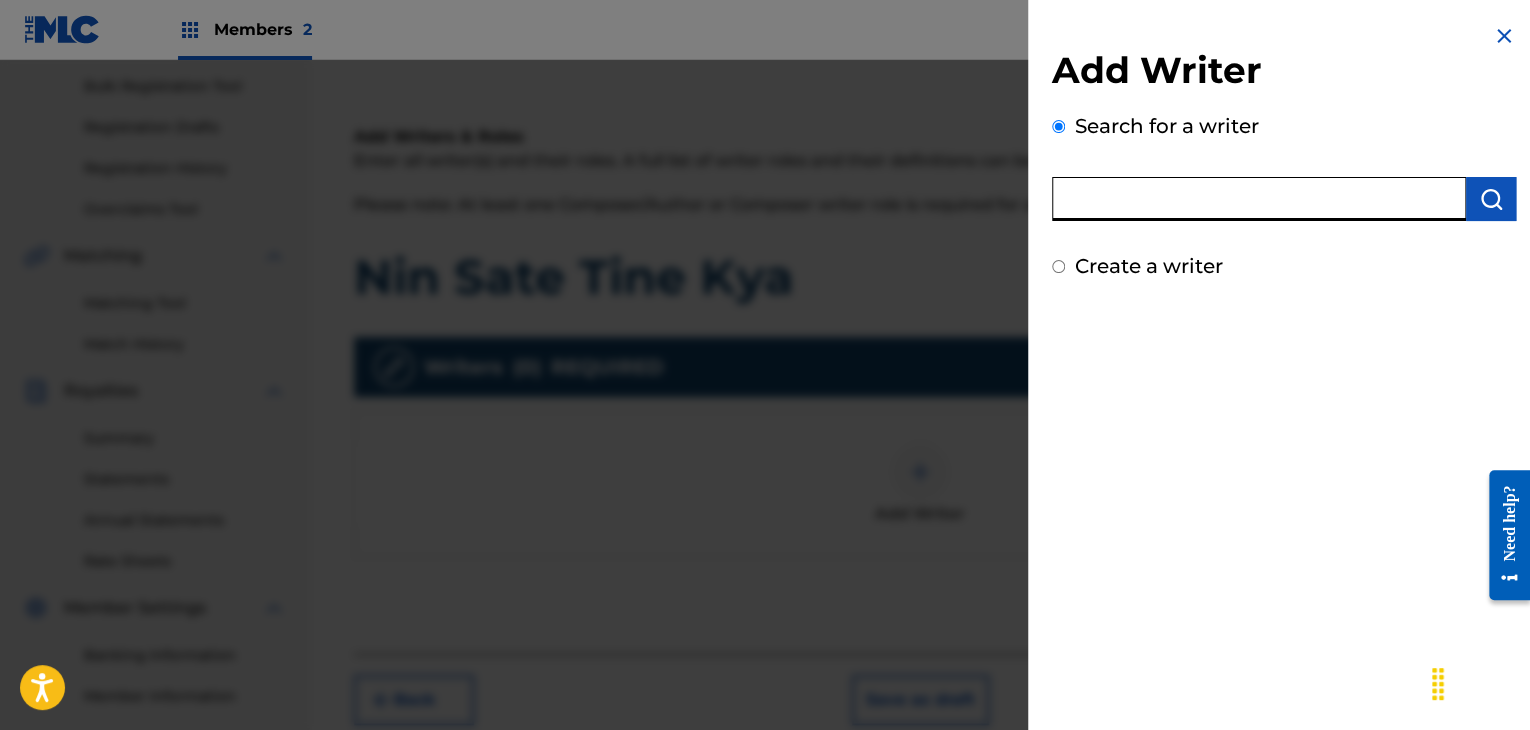 paste on "Htwe Lin Ko" 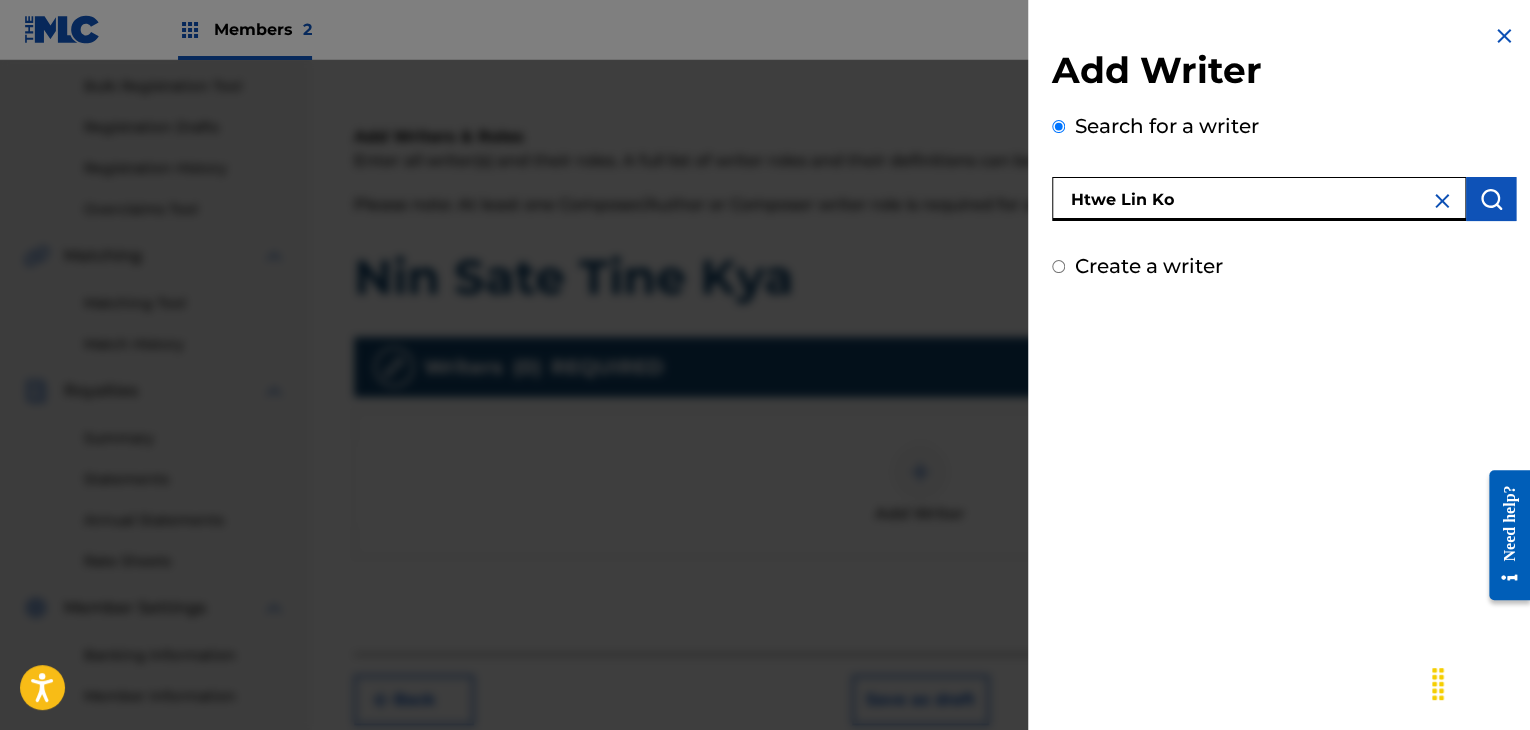 type on "Htwe Lin Ko" 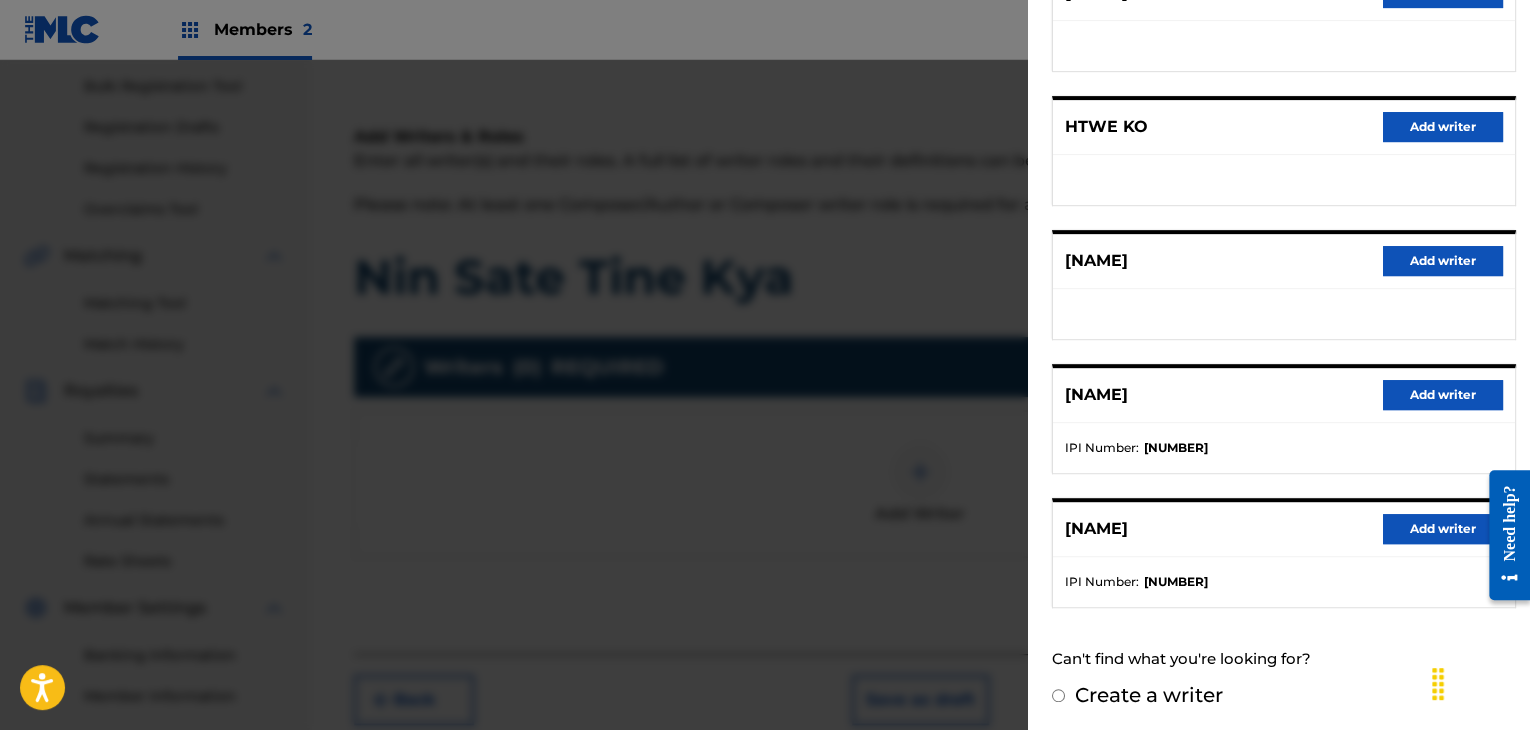 scroll, scrollTop: 310, scrollLeft: 0, axis: vertical 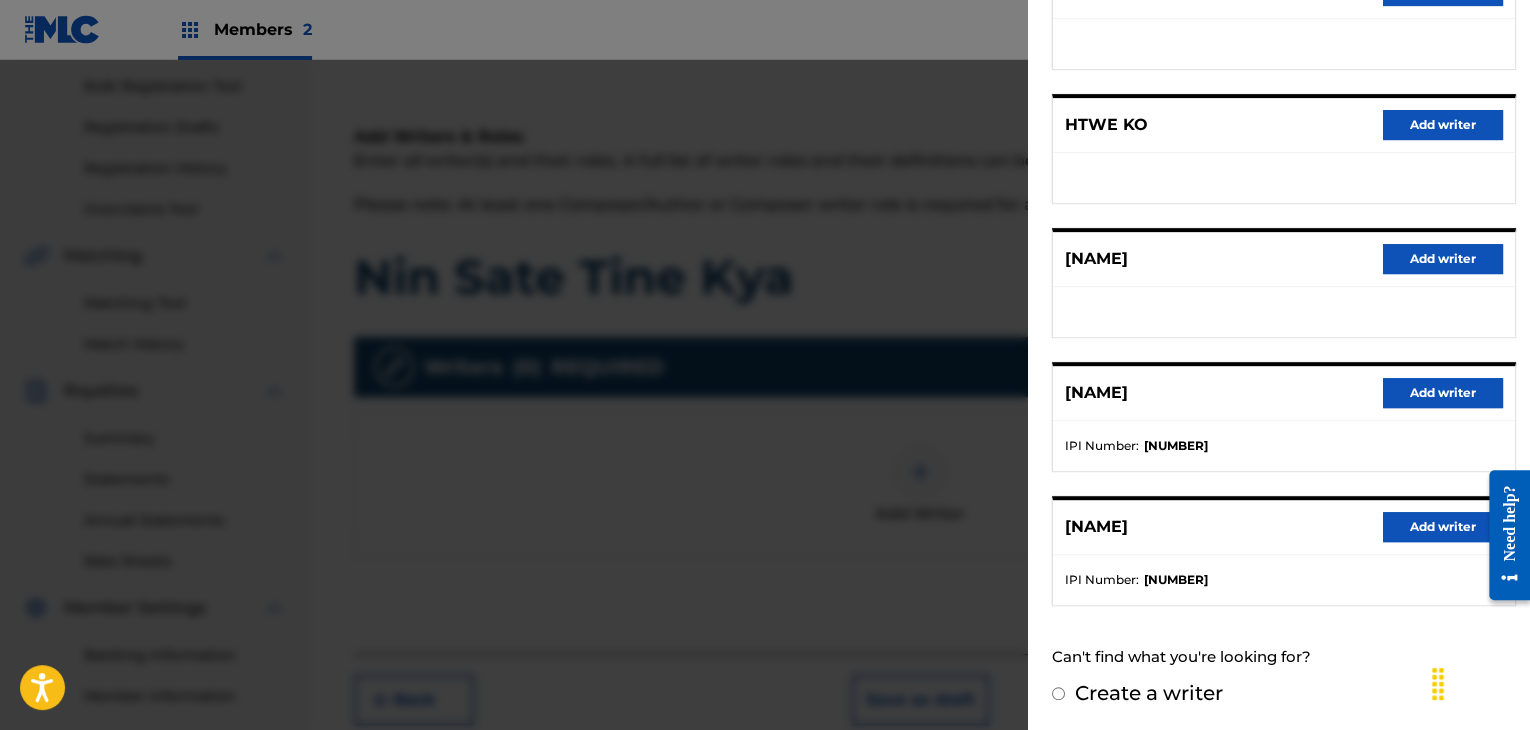 click on "Add writer" at bounding box center [1443, 393] 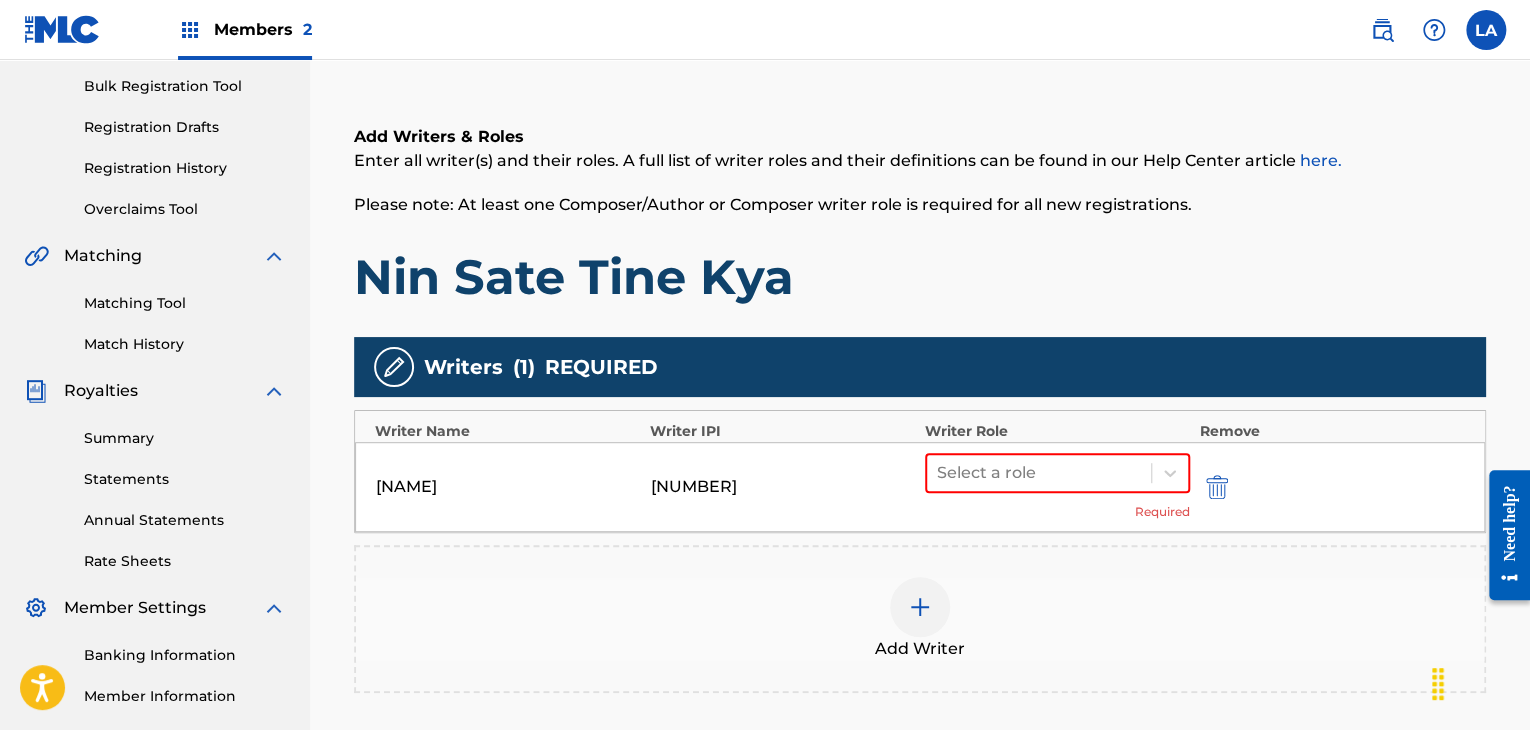 scroll, scrollTop: 490, scrollLeft: 0, axis: vertical 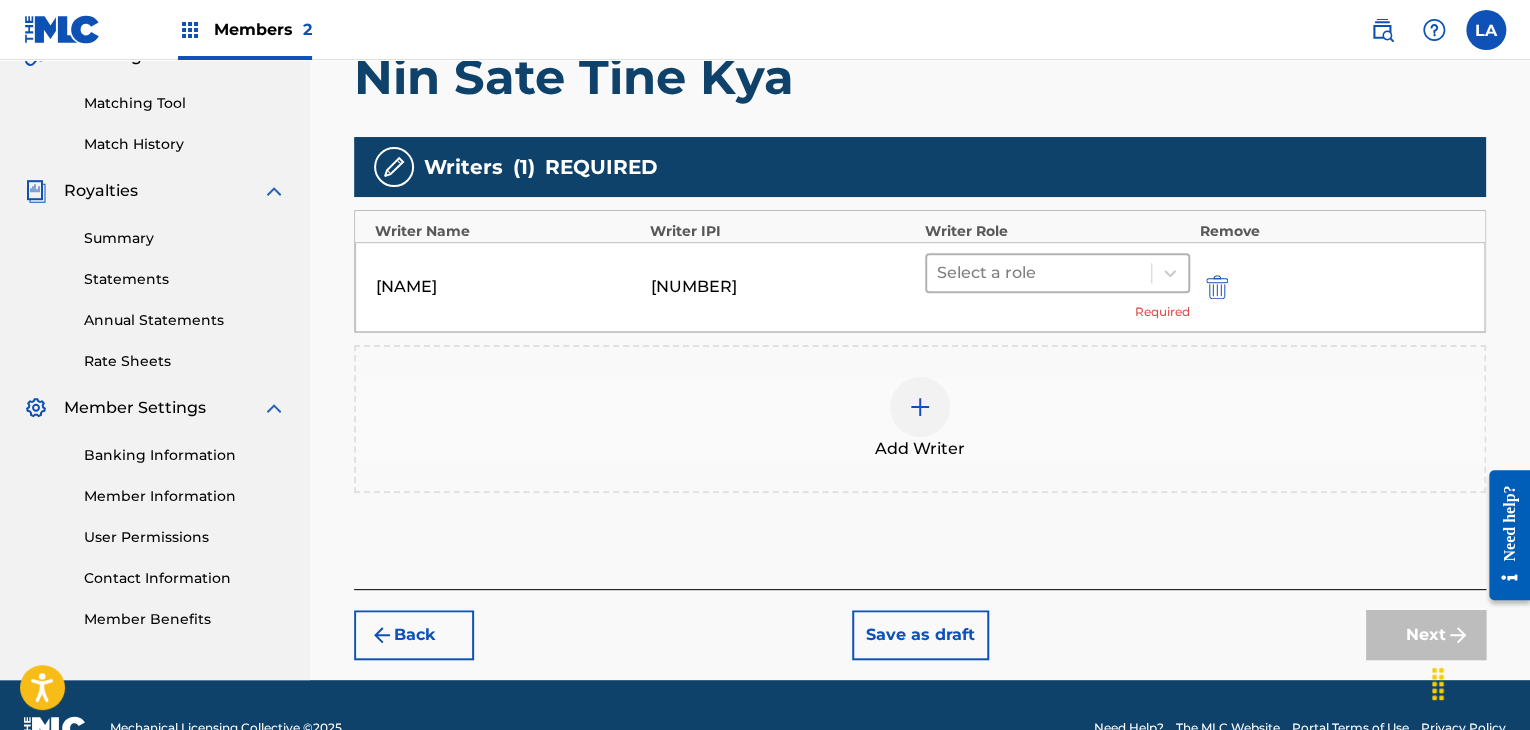 click at bounding box center [1039, 273] 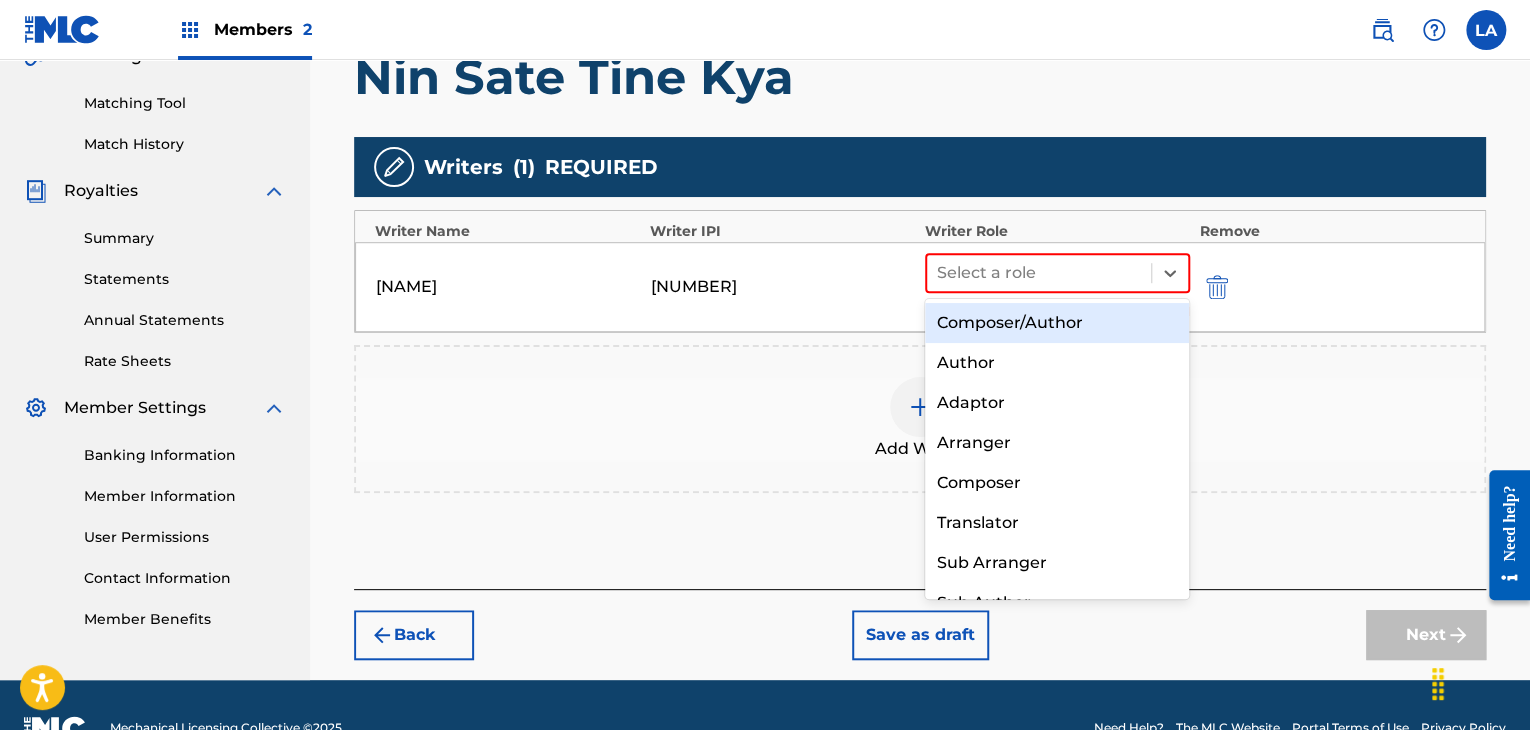 click on "Composer/Author" at bounding box center (1057, 323) 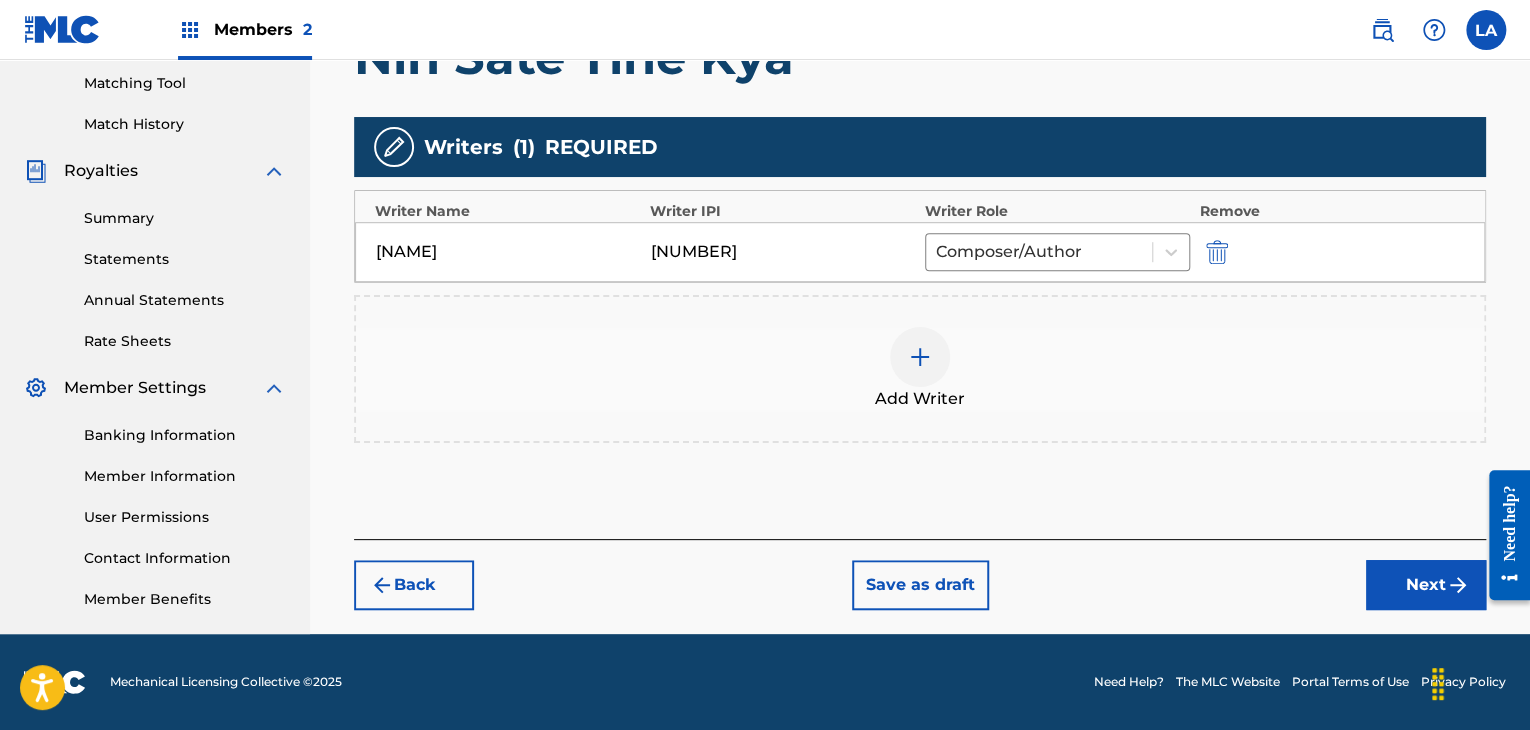 click on "Next" at bounding box center [1426, 585] 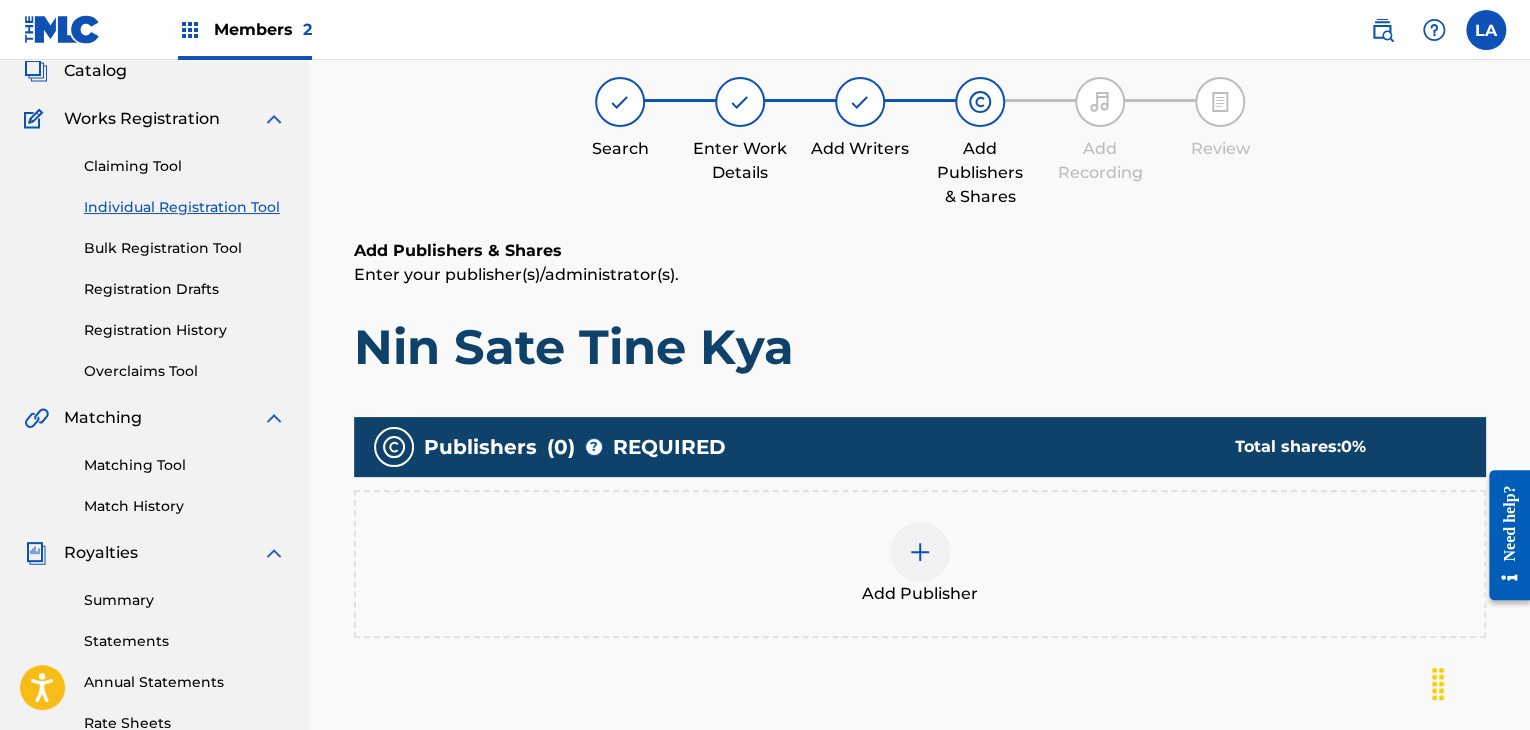 scroll, scrollTop: 192, scrollLeft: 0, axis: vertical 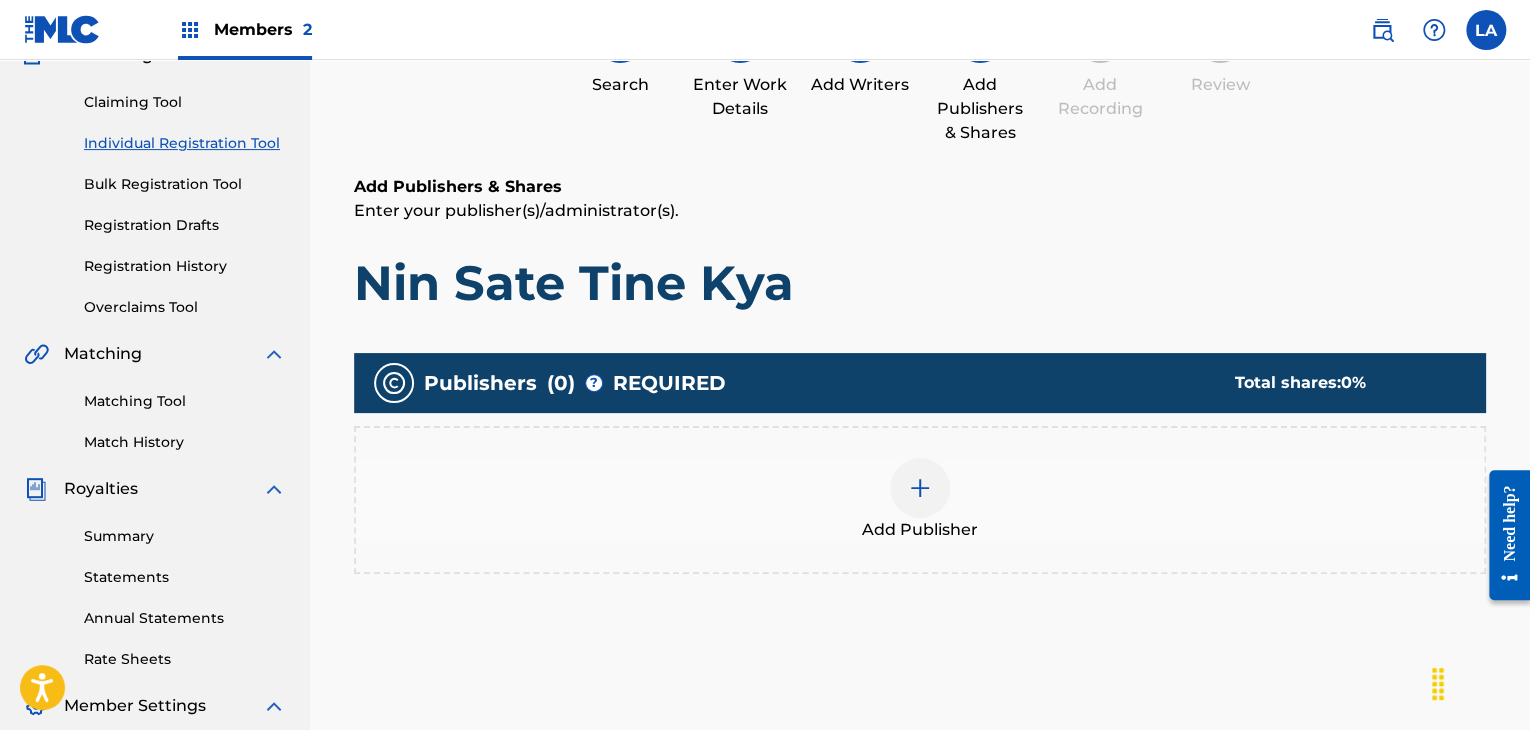 click at bounding box center [920, 488] 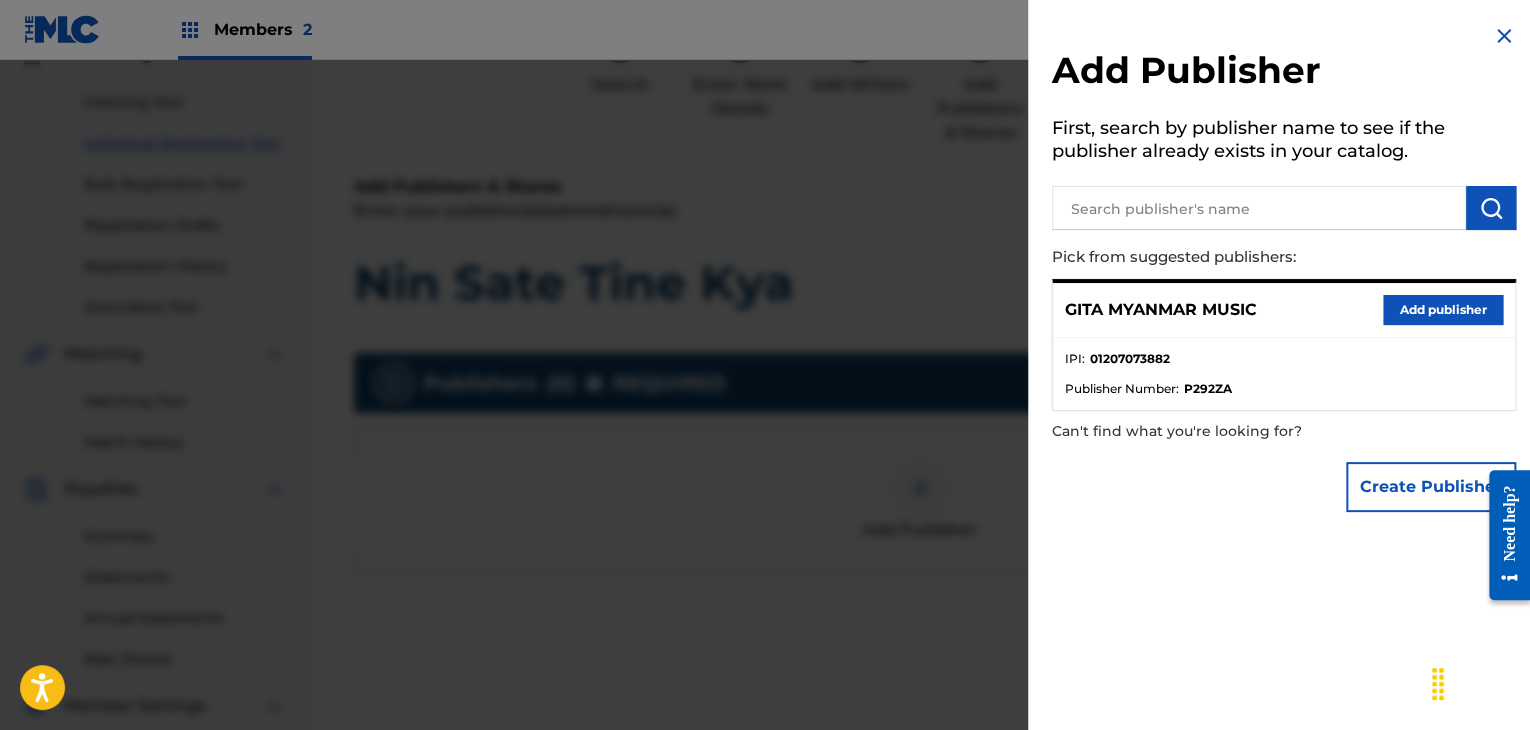 click on "Add publisher" at bounding box center [1443, 310] 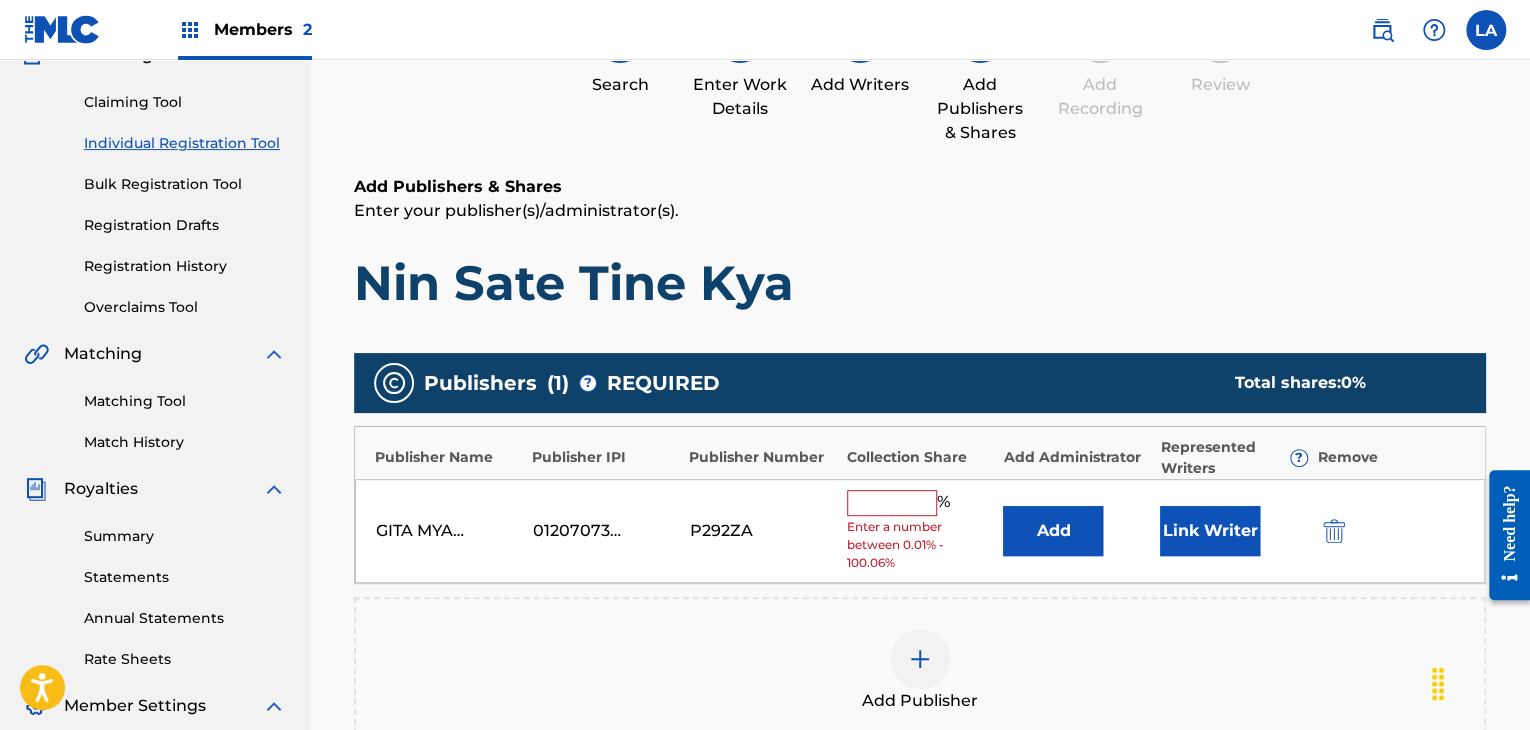 click on "% Enter a number between 0.01% - 100.06%" at bounding box center [920, 531] 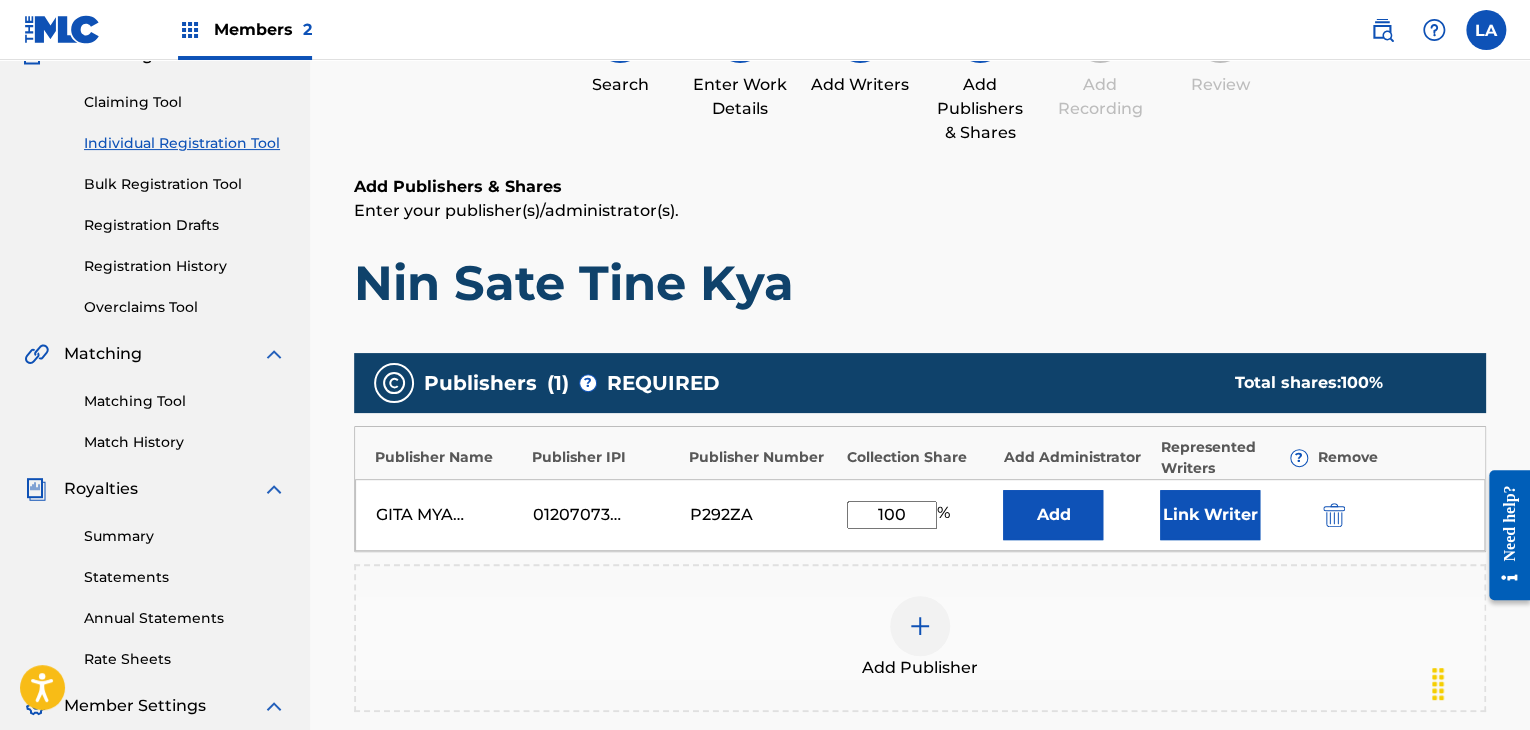 type on "100" 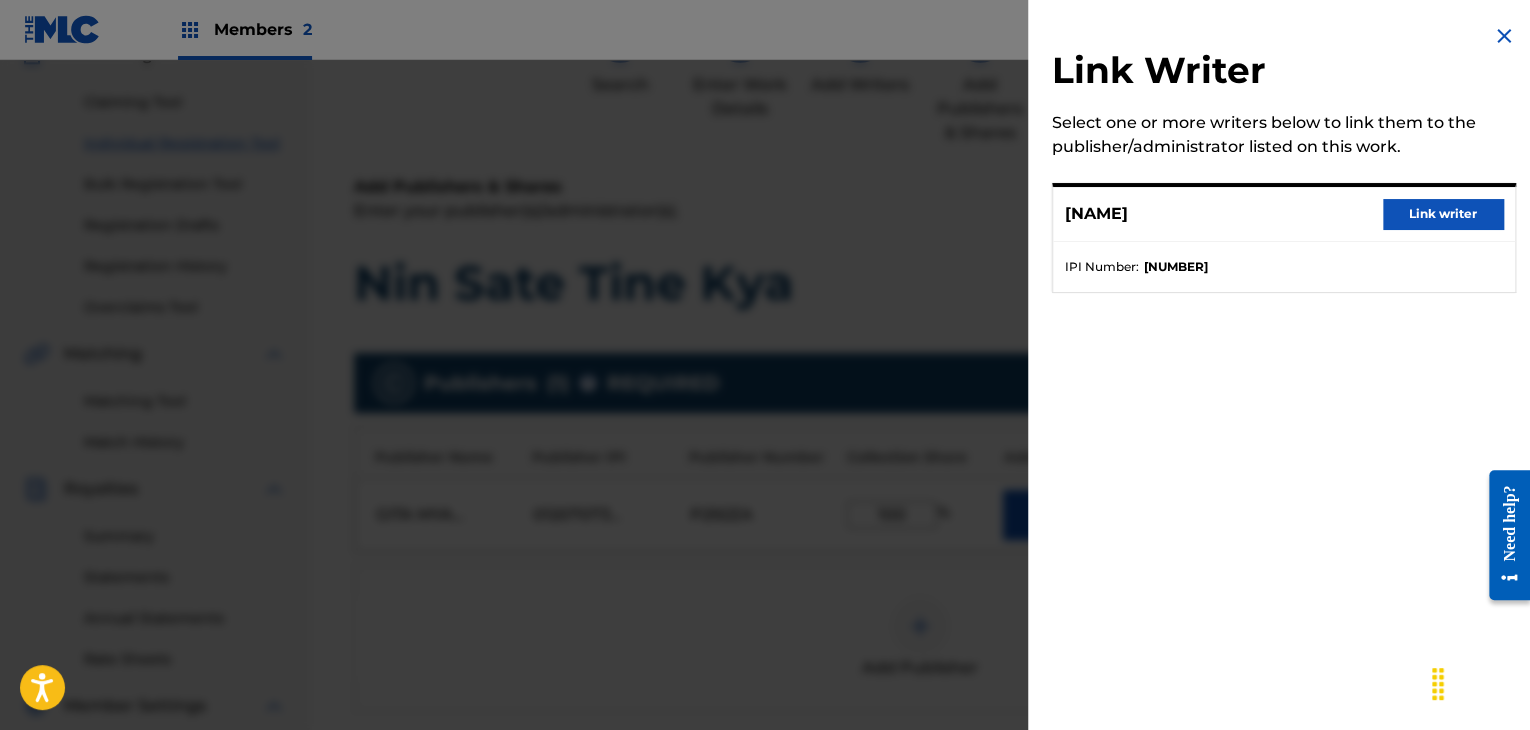click on "Link writer" at bounding box center [1443, 214] 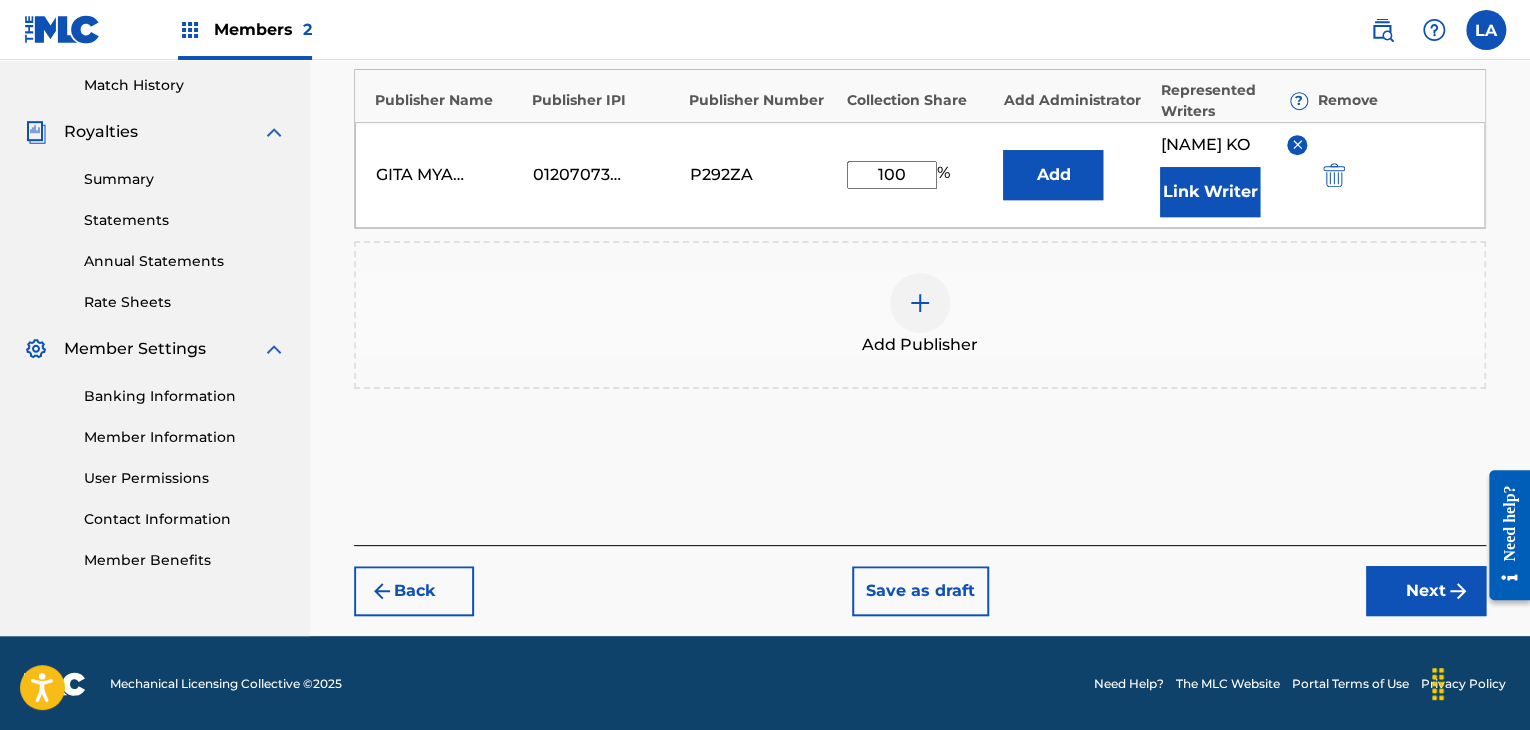 click on "Next" at bounding box center [1426, 591] 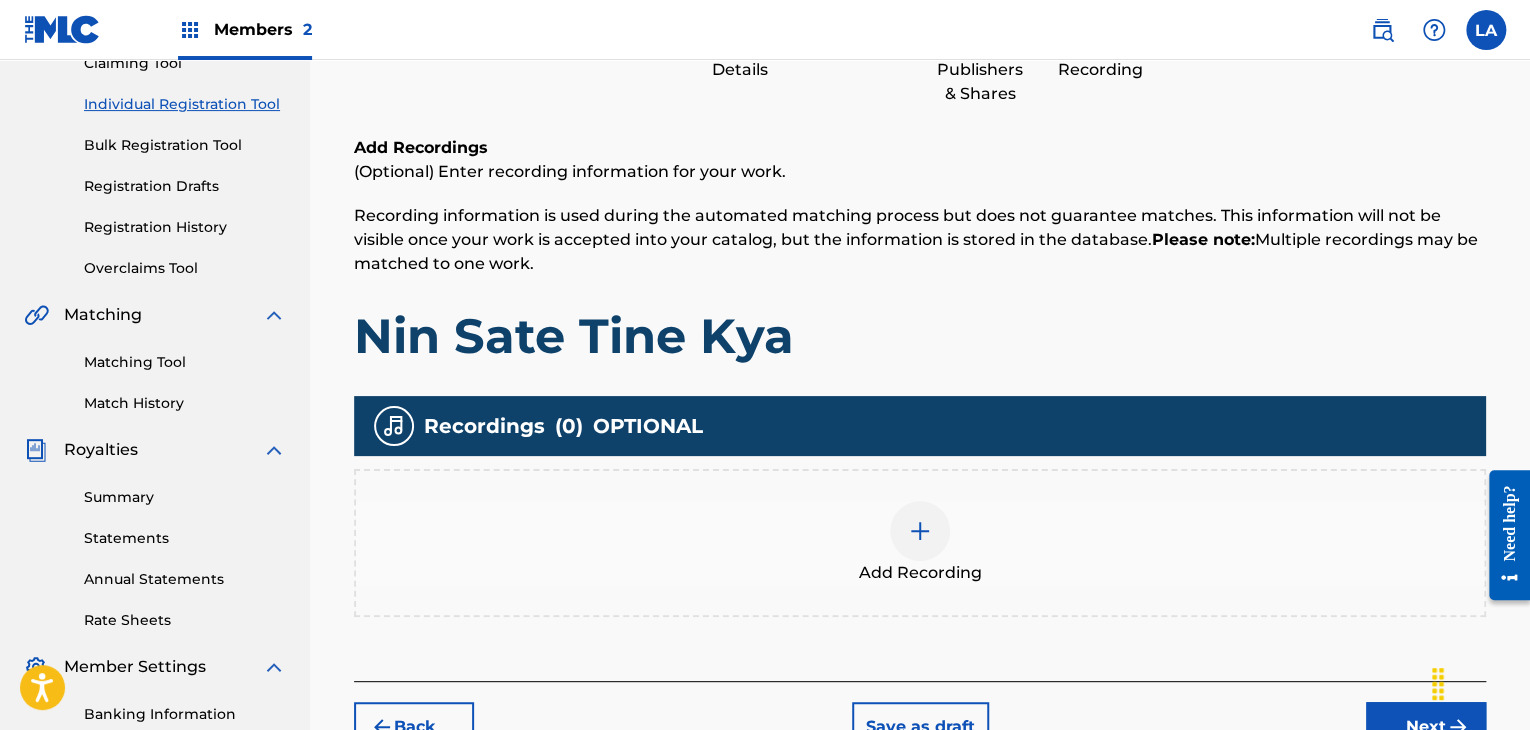 scroll, scrollTop: 290, scrollLeft: 0, axis: vertical 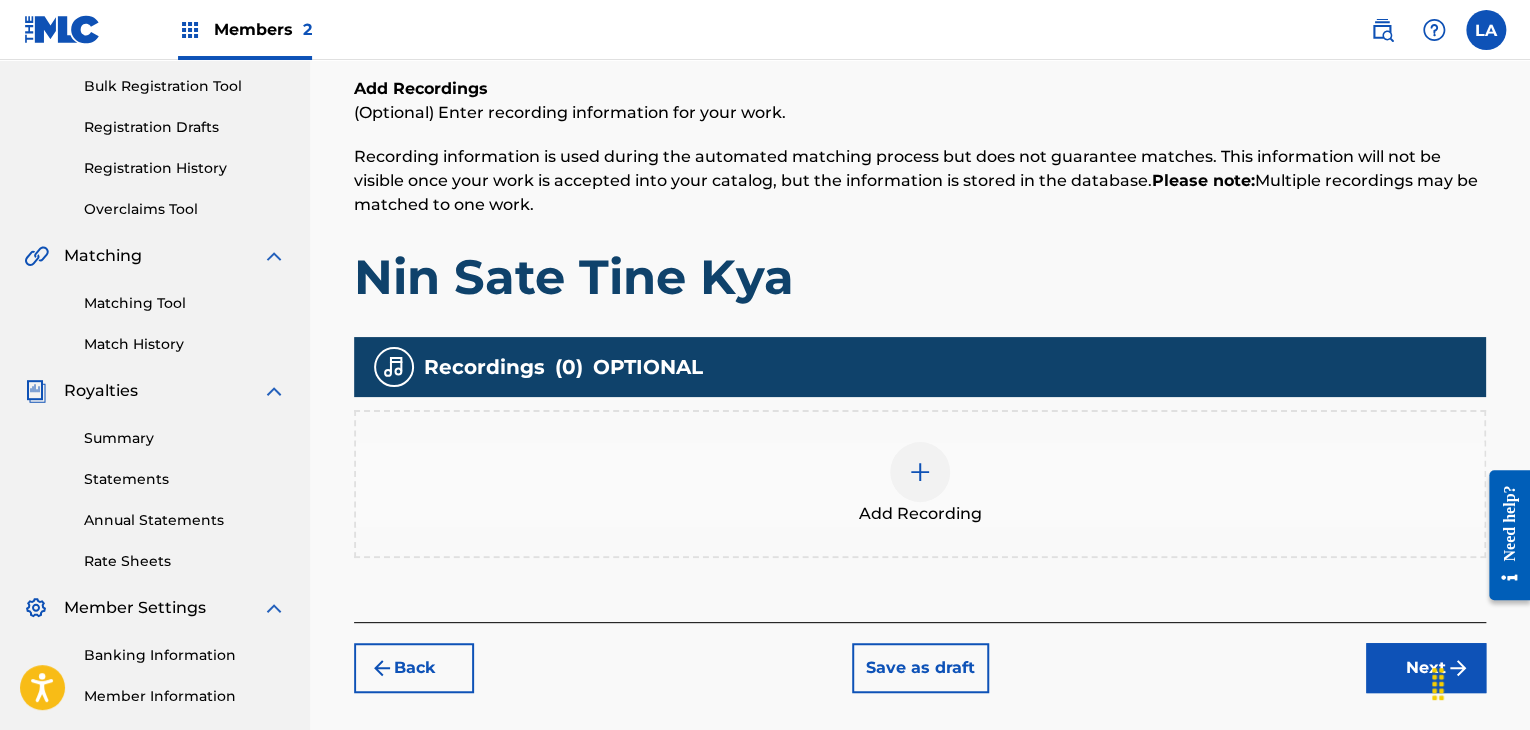 click at bounding box center [920, 472] 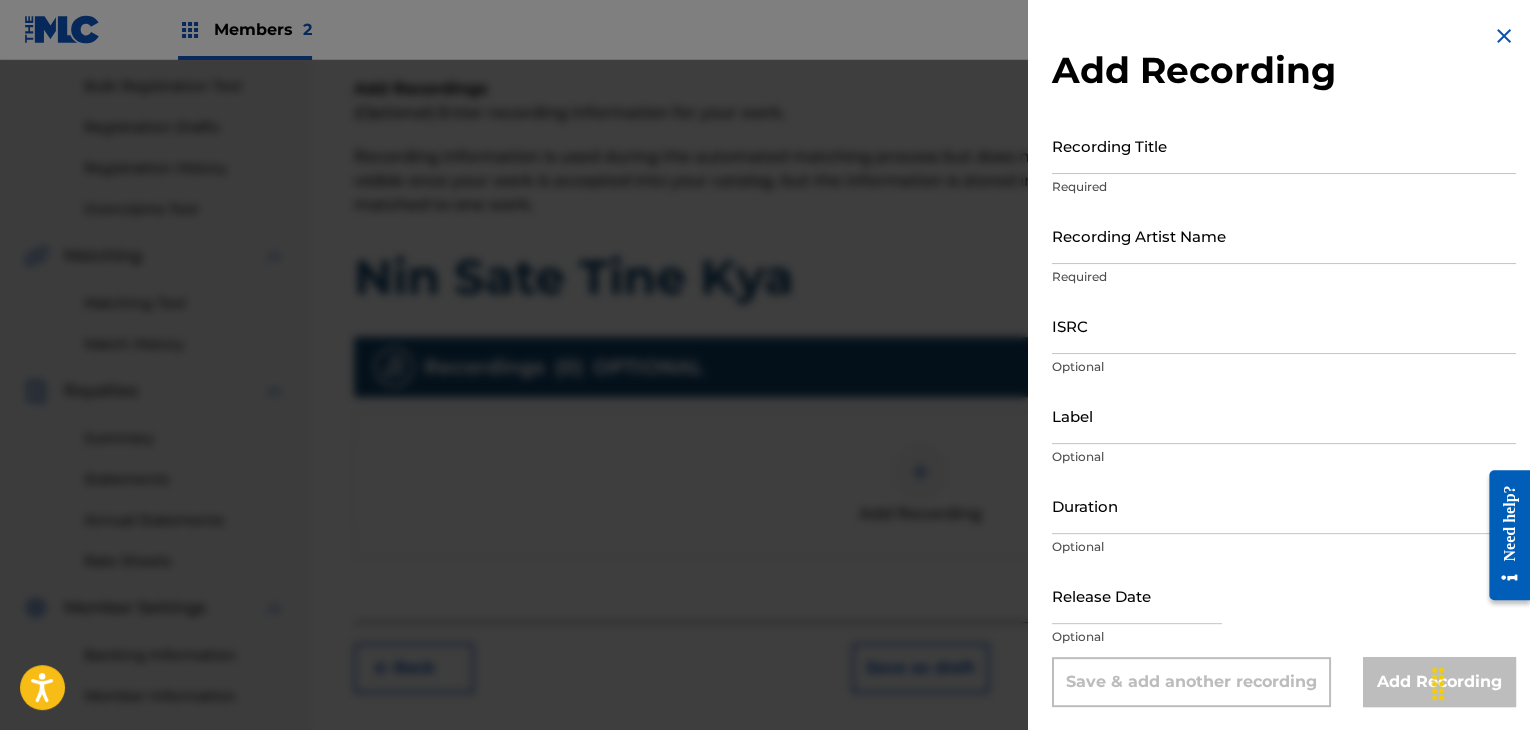 click on "Recording Title" at bounding box center [1284, 145] 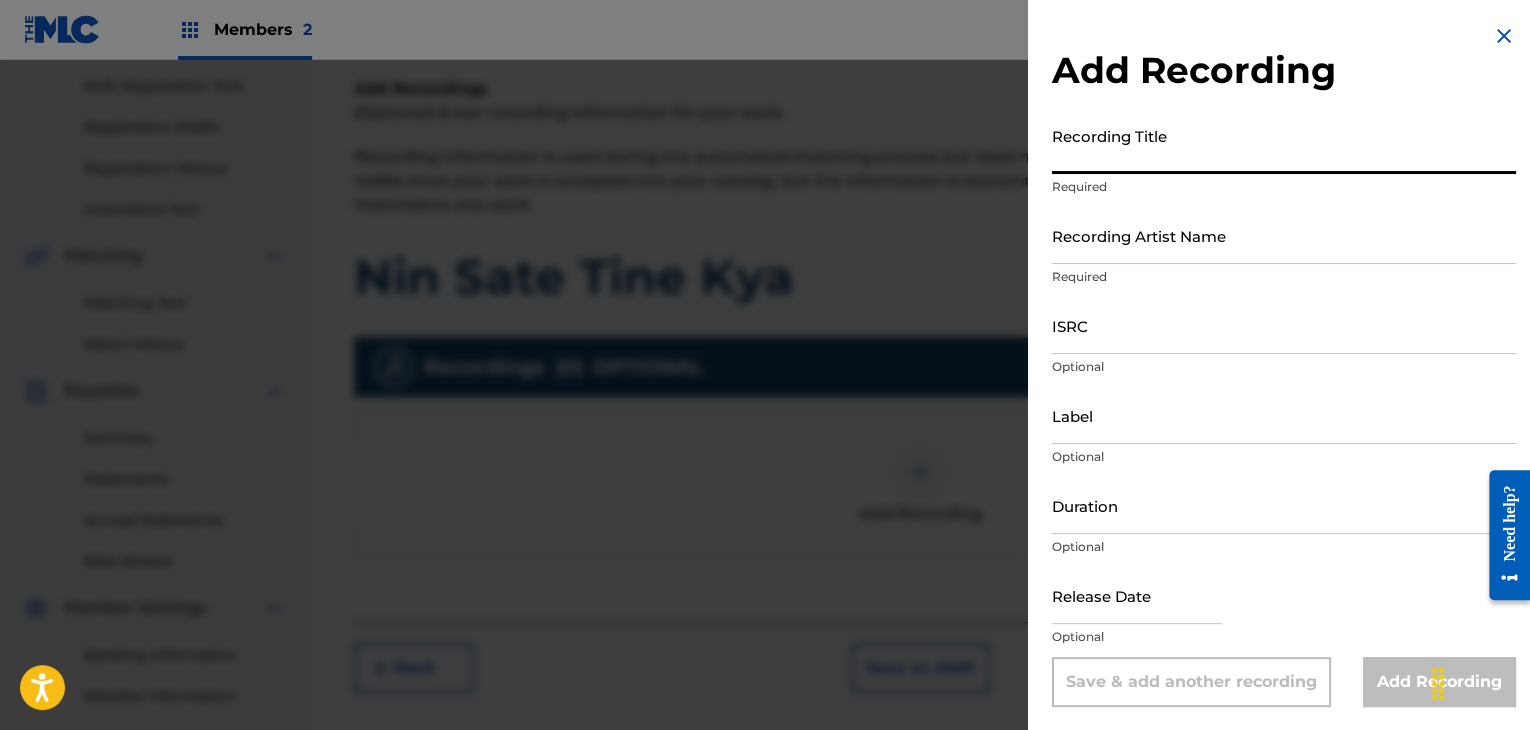 paste on "Nin Sate Tine Kya" 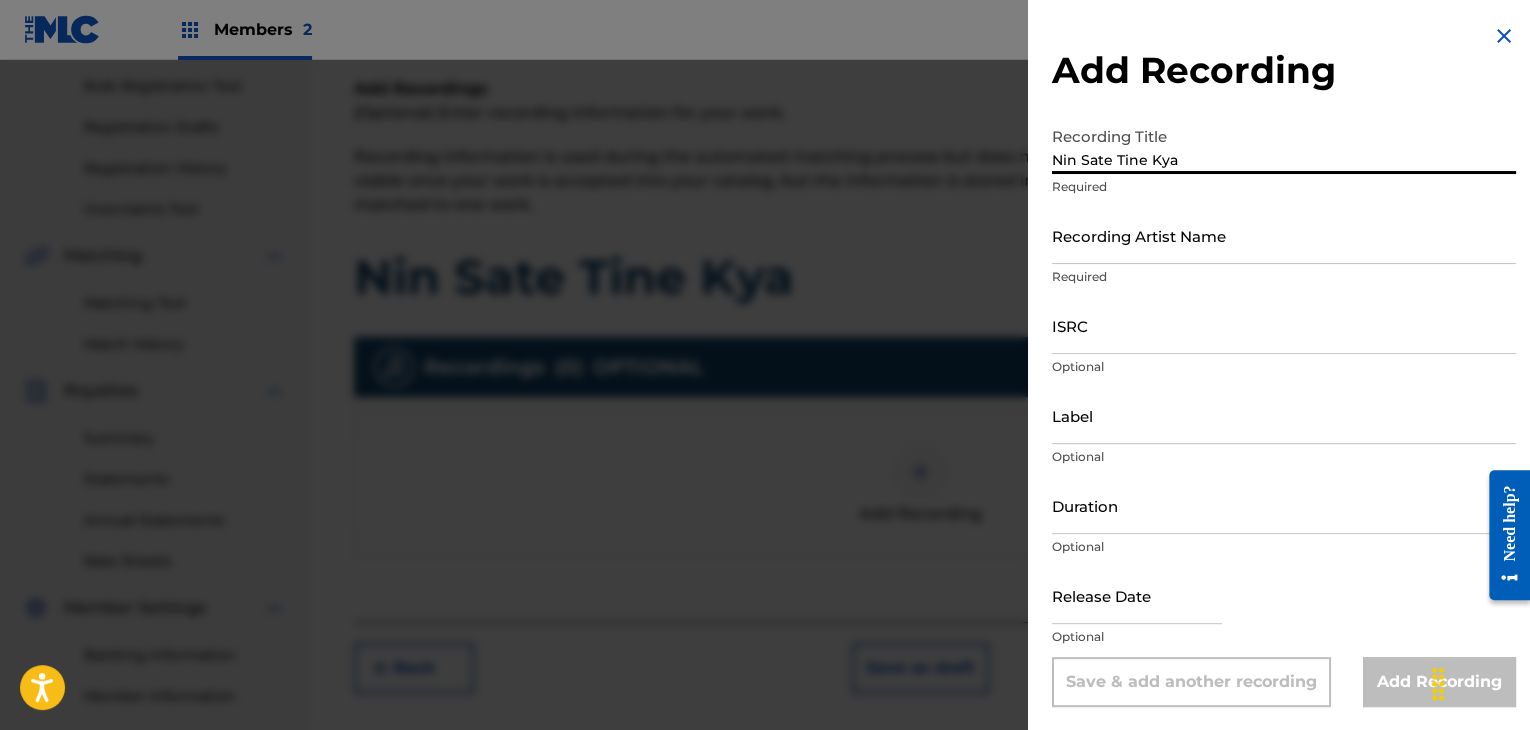 type on "Nin Sate Tine Kya" 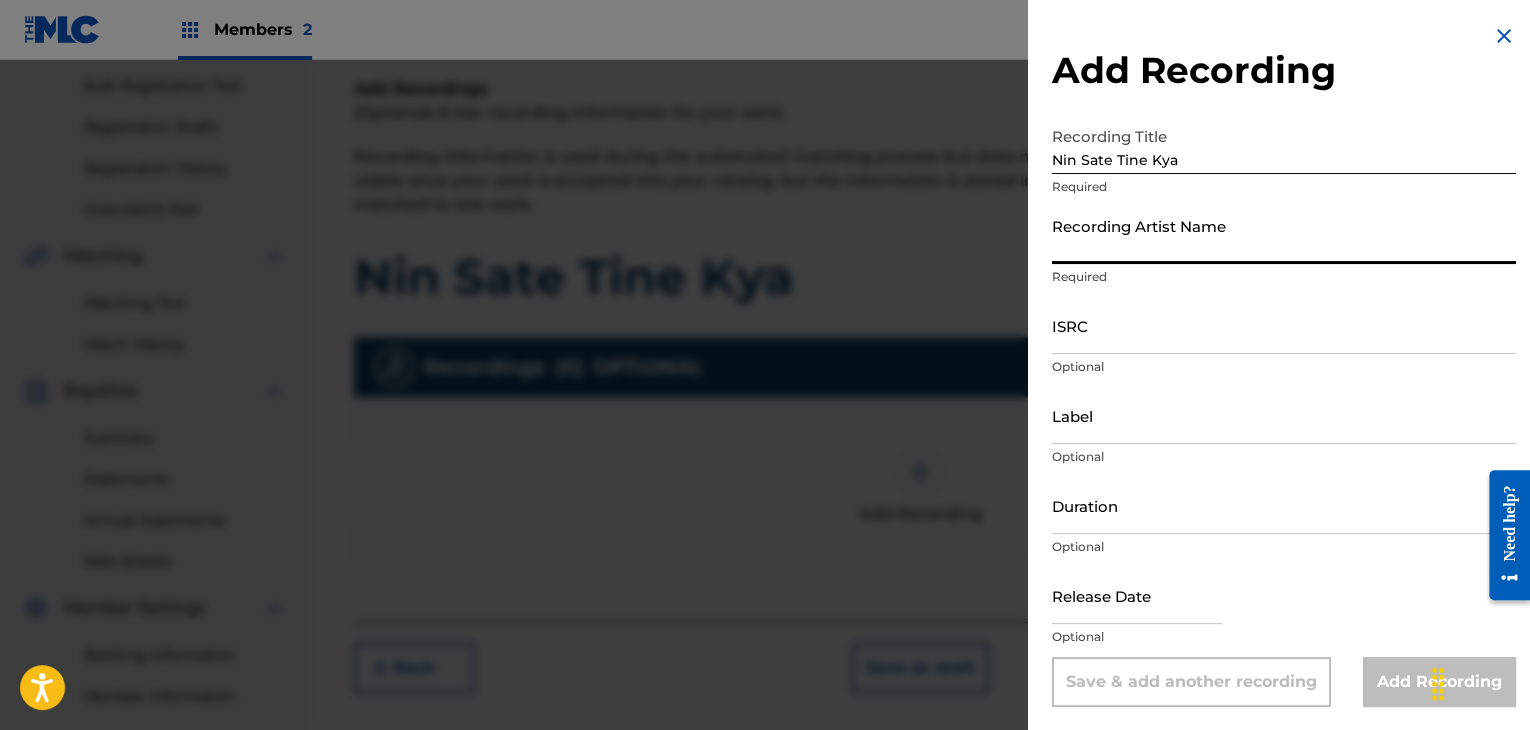 paste on "[NAME]" 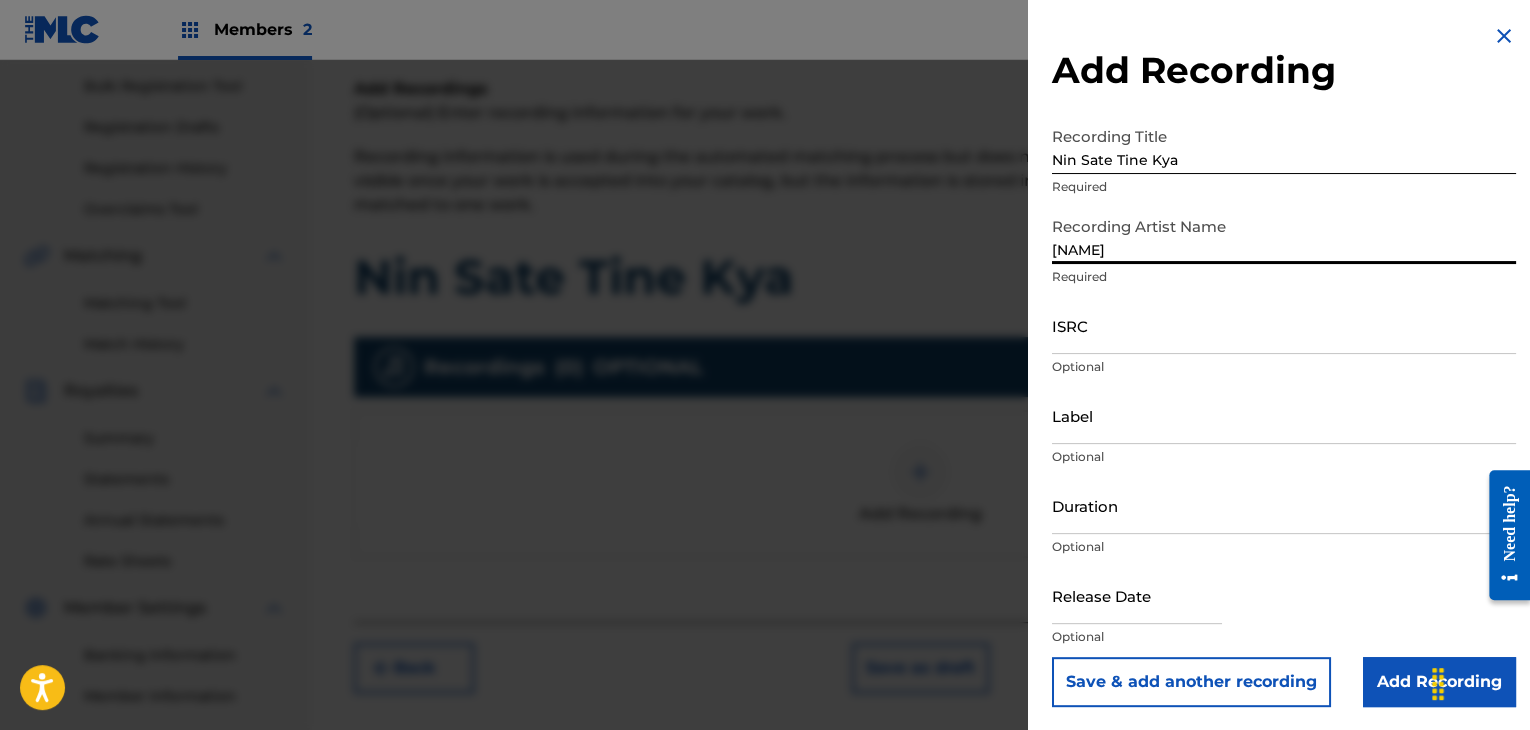 type on "[NAME]" 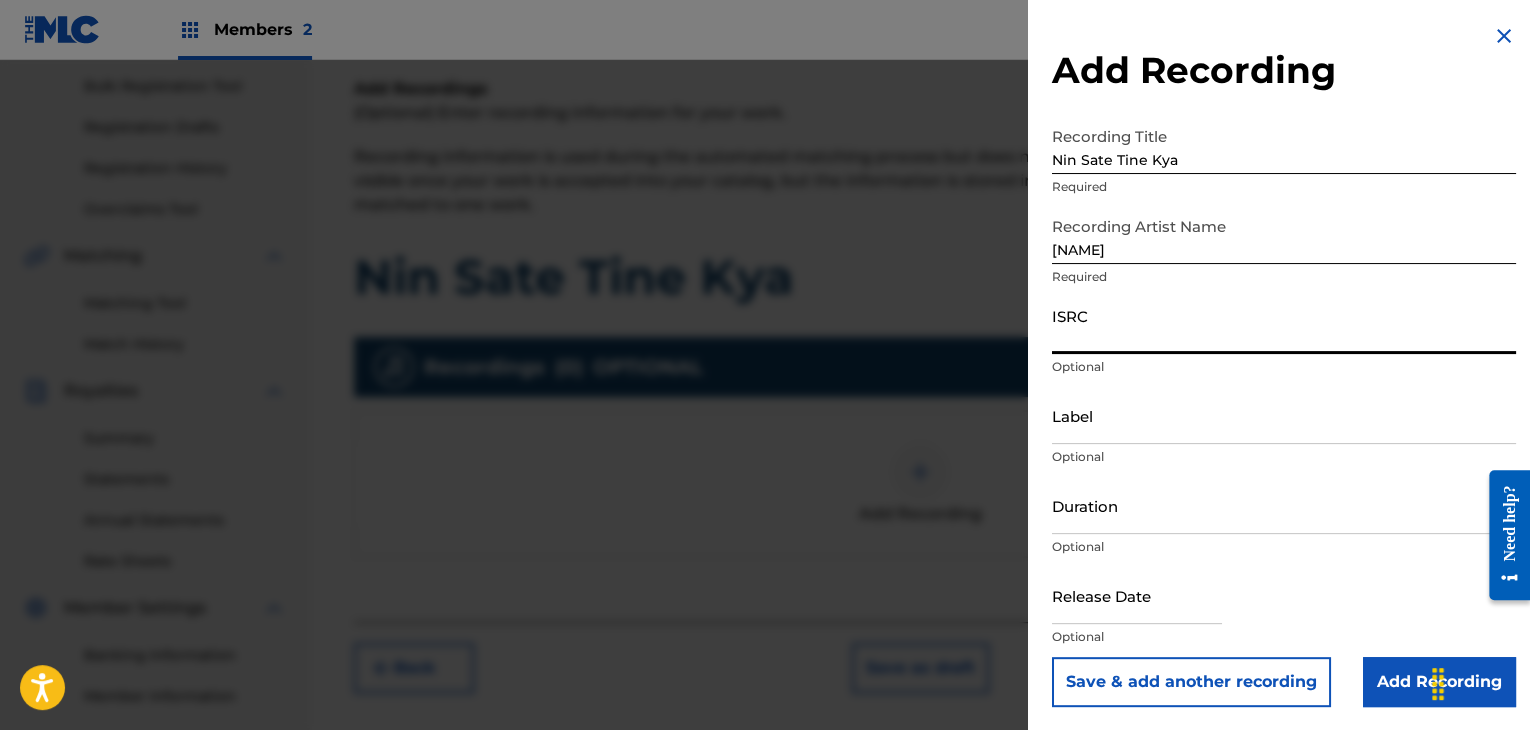 paste on "[NUMBER]" 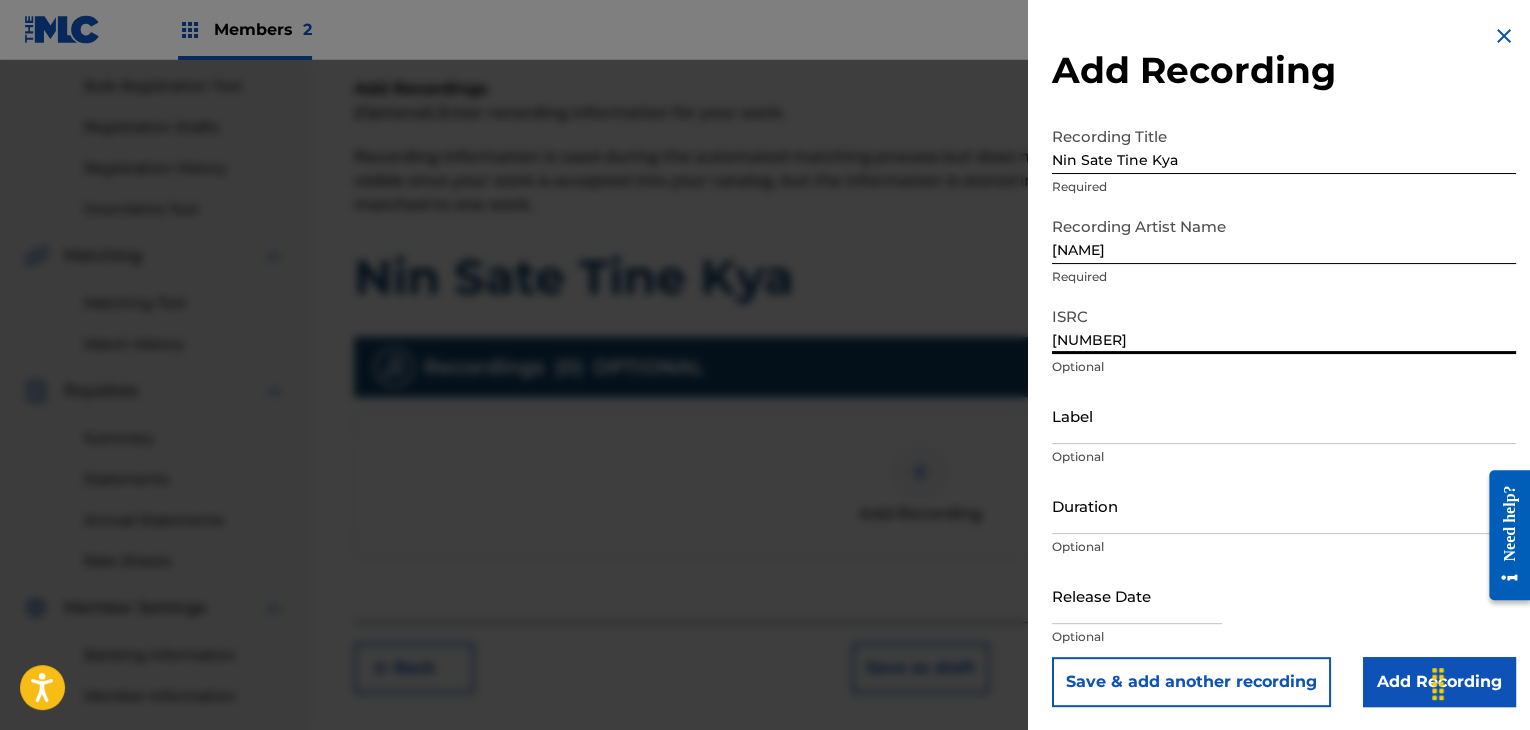 type on "[NUMBER]" 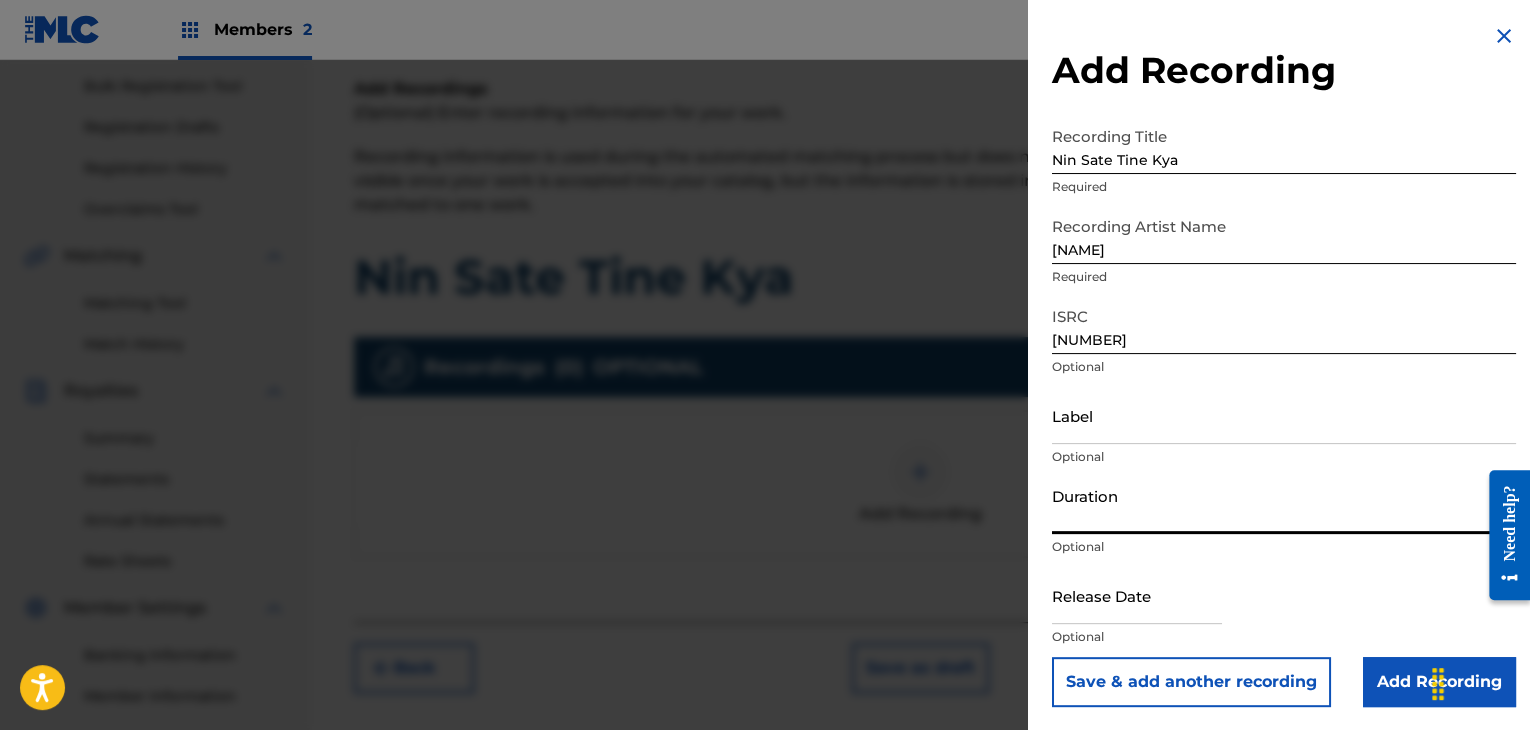 paste on "04:47" 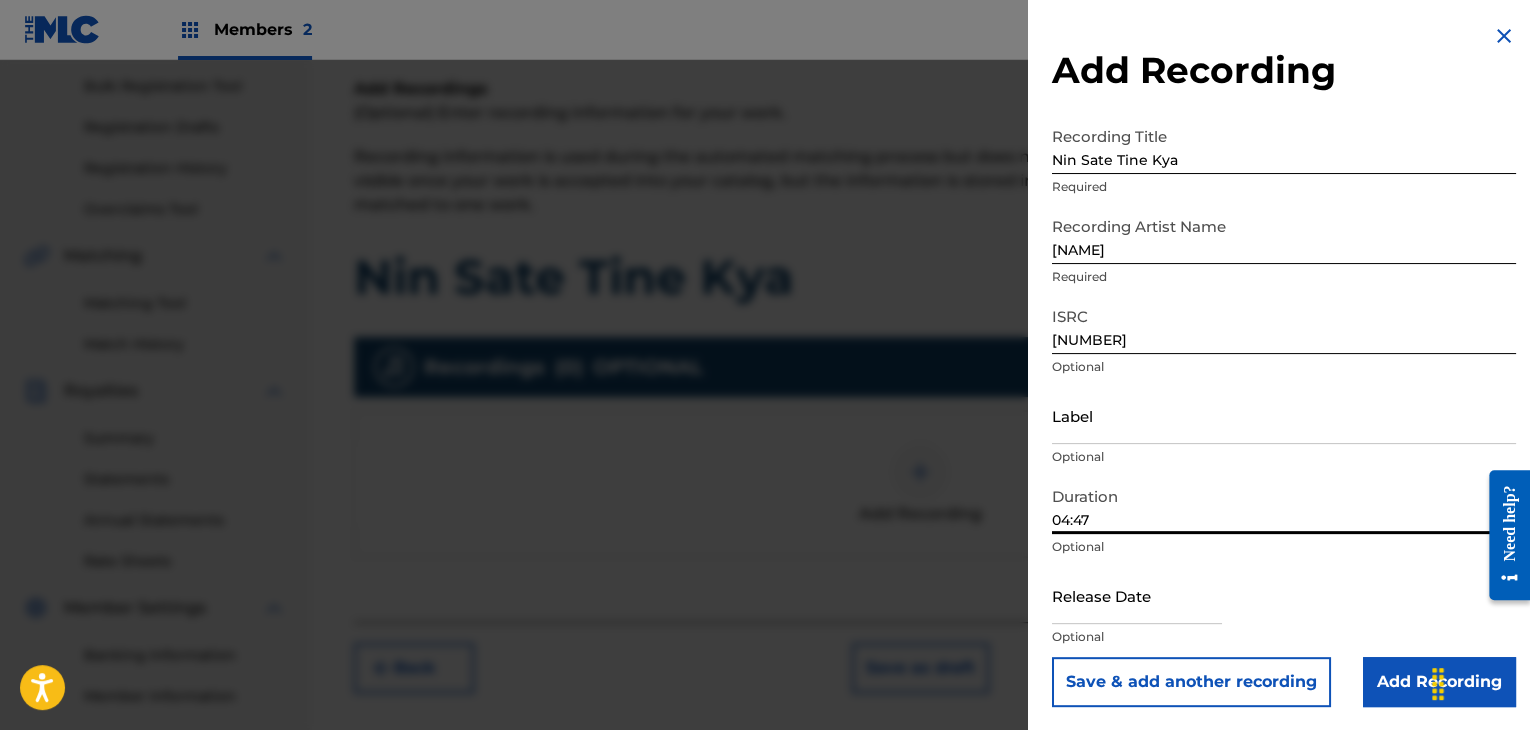 type on "04:47" 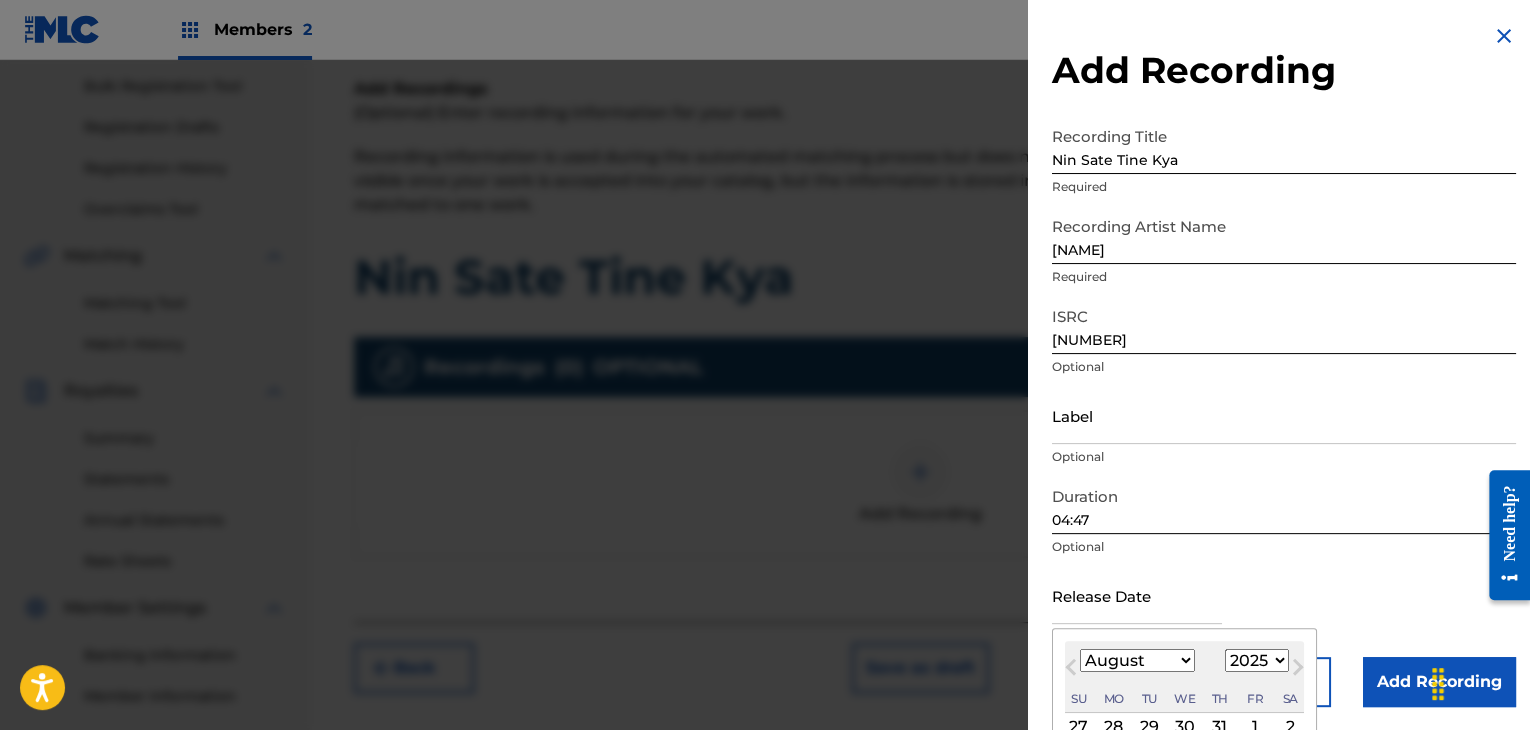 click on "January February March April May June July August September October November December" at bounding box center [1137, 660] 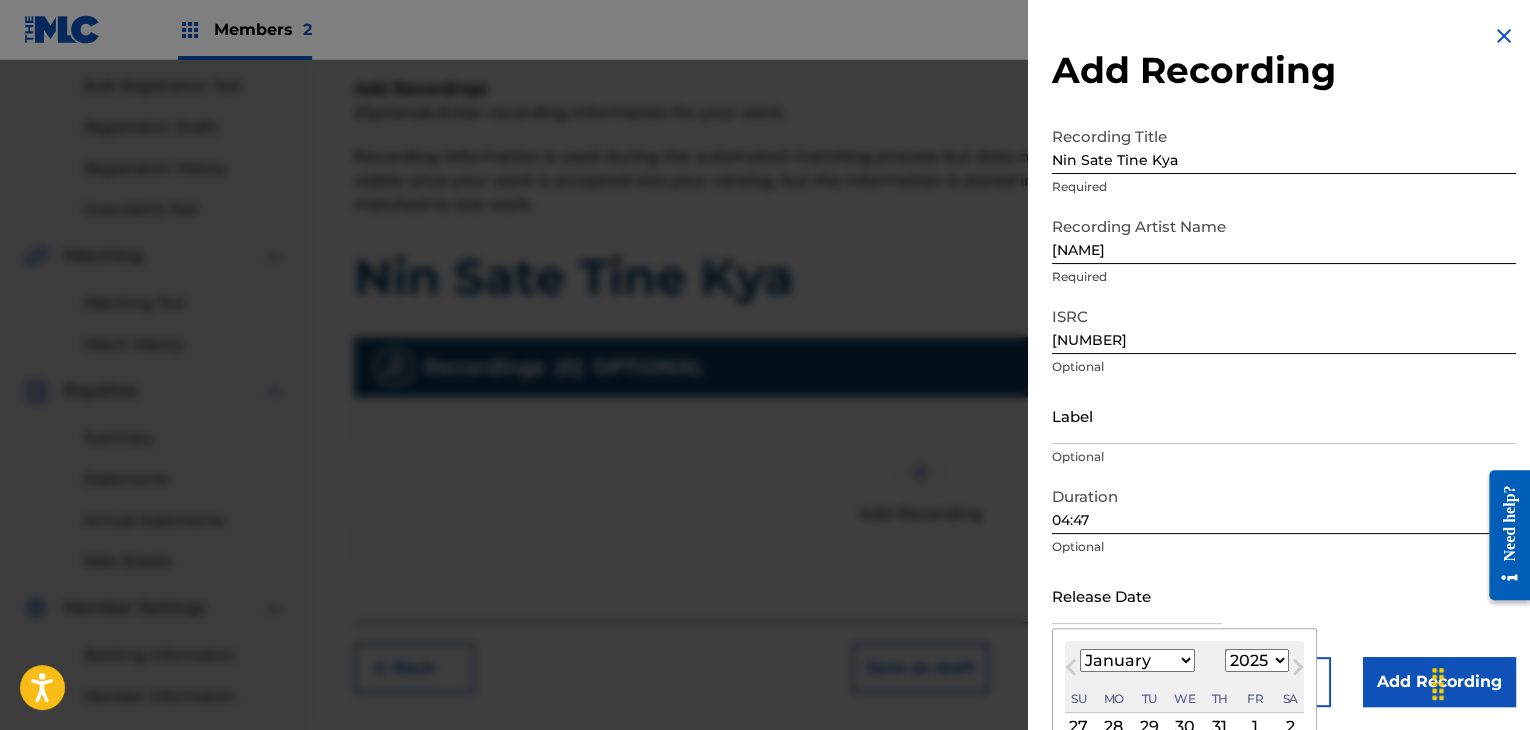 click on "January February March April May June July August September October November December" at bounding box center (1137, 660) 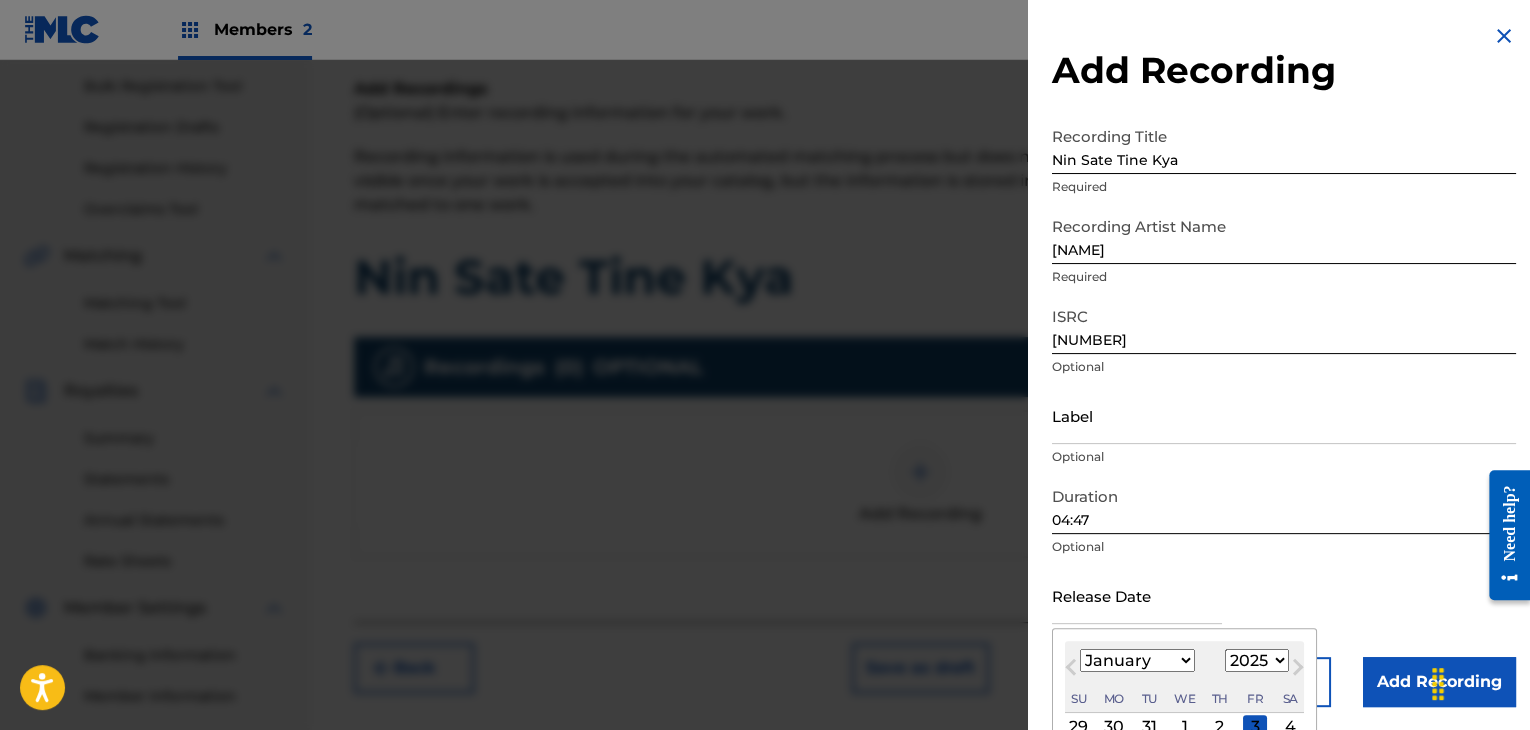click on "1900 1901 1902 1903 1904 1905 1906 1907 1908 1909 1910 1911 1912 1913 1914 1915 1916 1917 1918 1919 1920 1921 1922 1923 1924 1925 1926 1927 1928 1929 1930 1931 1932 1933 1934 1935 1936 1937 1938 1939 1940 1941 1942 1943 1944 1945 1946 1947 1948 1949 1950 1951 1952 1953 1954 1955 1956 1957 1958 1959 1960 1961 1962 1963 1964 1965 1966 1967 1968 1969 1970 1971 1972 1973 1974 1975 1976 1977 1978 1979 1980 1981 1982 1983 1984 1985 1986 1987 1988 1989 1990 1991 1992 1993 1994 1995 1996 1997 1998 1999 2000 2001 2002 2003 2004 2005 2006 2007 2008 2009 2010 2011 2012 2013 2014 2015 2016 2017 2018 2019 2020 2021 2022 2023 2024 2025 2026 2027 2028 2029 2030 2031 2032 2033 2034 2035 2036 2037 2038 2039 2040 2041 2042 2043 2044 2045 2046 2047 2048 2049 2050 2051 2052 2053 2054 2055 2056 2057 2058 2059 2060 2061 2062 2063 2064 2065 2066 2067 2068 2069 2070 2071 2072 2073 2074 2075 2076 2077 2078 2079 2080 2081 2082 2083 2084 2085 2086 2087 2088 2089 2090 2091 2092 2093 2094 2095 2096 2097 2098 2099 2100" at bounding box center (1257, 660) 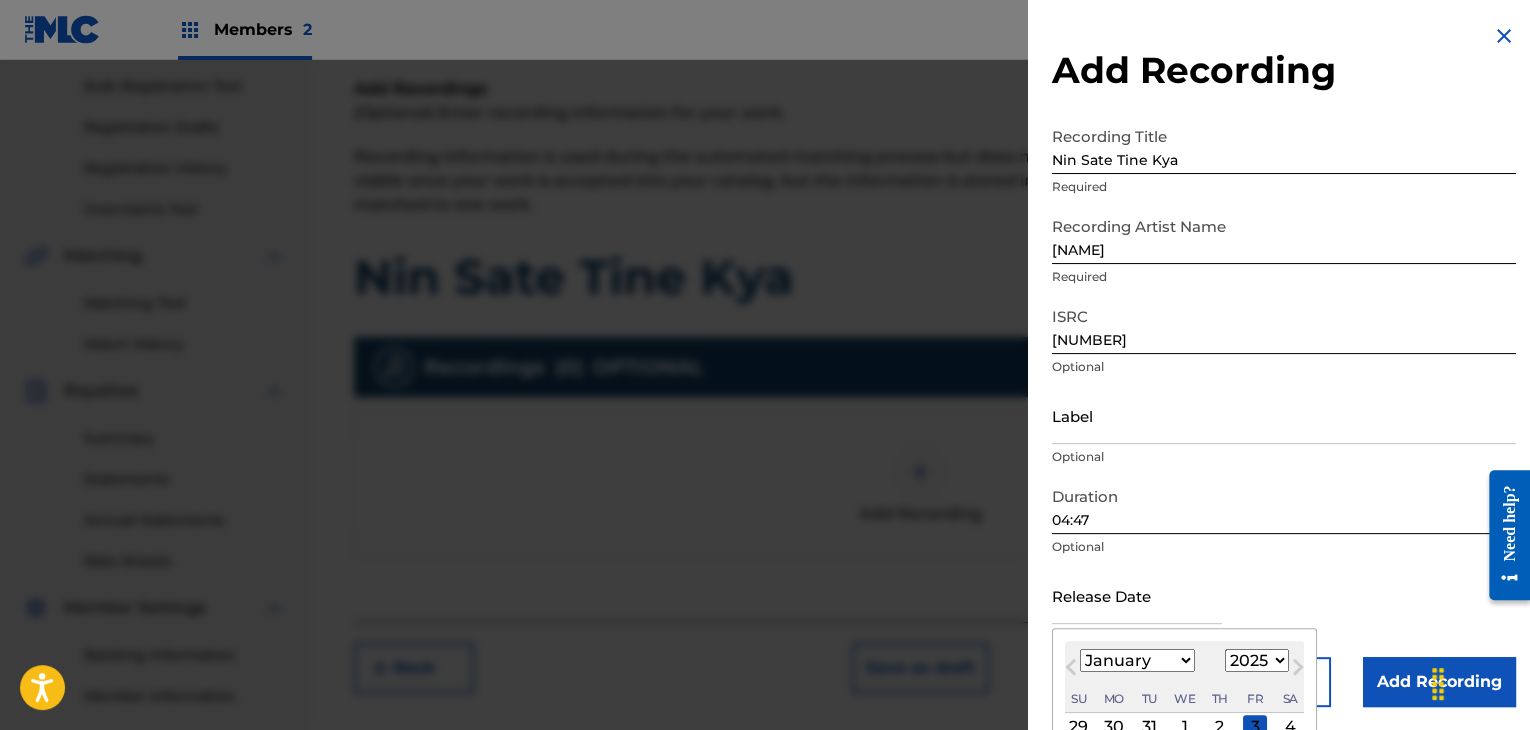 select on "2014" 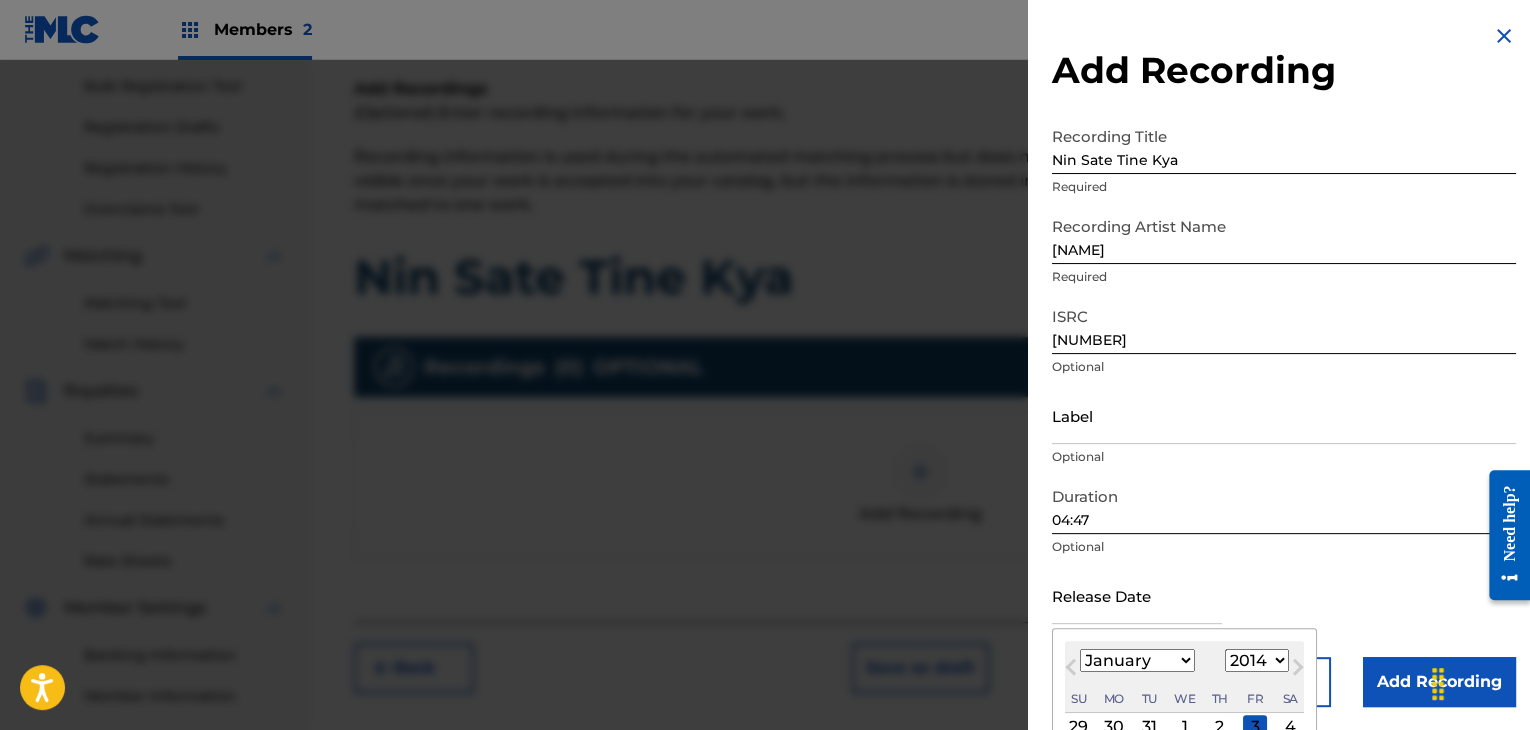 click on "1900 1901 1902 1903 1904 1905 1906 1907 1908 1909 1910 1911 1912 1913 1914 1915 1916 1917 1918 1919 1920 1921 1922 1923 1924 1925 1926 1927 1928 1929 1930 1931 1932 1933 1934 1935 1936 1937 1938 1939 1940 1941 1942 1943 1944 1945 1946 1947 1948 1949 1950 1951 1952 1953 1954 1955 1956 1957 1958 1959 1960 1961 1962 1963 1964 1965 1966 1967 1968 1969 1970 1971 1972 1973 1974 1975 1976 1977 1978 1979 1980 1981 1982 1983 1984 1985 1986 1987 1988 1989 1990 1991 1992 1993 1994 1995 1996 1997 1998 1999 2000 2001 2002 2003 2004 2005 2006 2007 2008 2009 2010 2011 2012 2013 2014 2015 2016 2017 2018 2019 2020 2021 2022 2023 2024 2025 2026 2027 2028 2029 2030 2031 2032 2033 2034 2035 2036 2037 2038 2039 2040 2041 2042 2043 2044 2045 2046 2047 2048 2049 2050 2051 2052 2053 2054 2055 2056 2057 2058 2059 2060 2061 2062 2063 2064 2065 2066 2067 2068 2069 2070 2071 2072 2073 2074 2075 2076 2077 2078 2079 2080 2081 2082 2083 2084 2085 2086 2087 2088 2089 2090 2091 2092 2093 2094 2095 2096 2097 2098 2099 2100" at bounding box center (1257, 660) 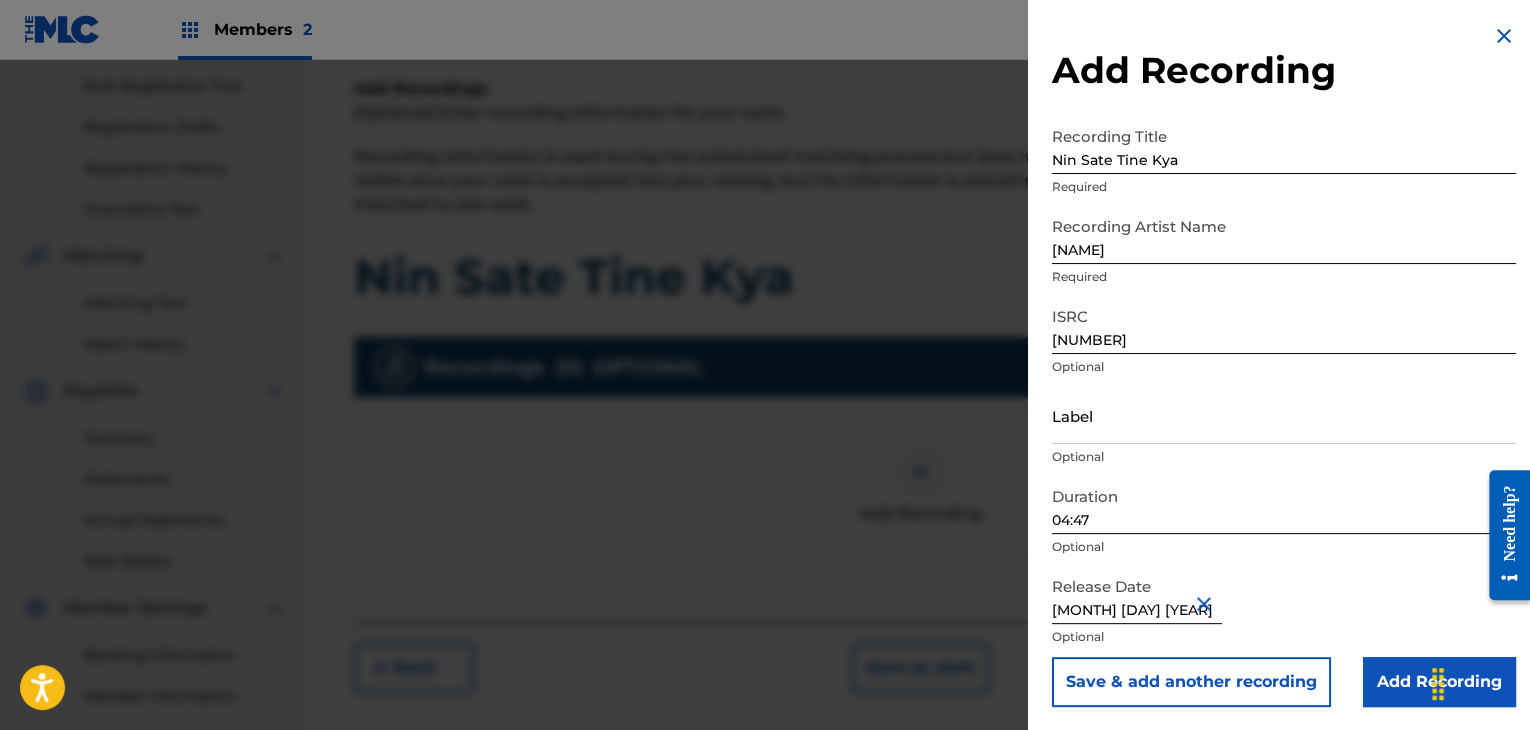 click on "Save & add another recording" at bounding box center (1191, 682) 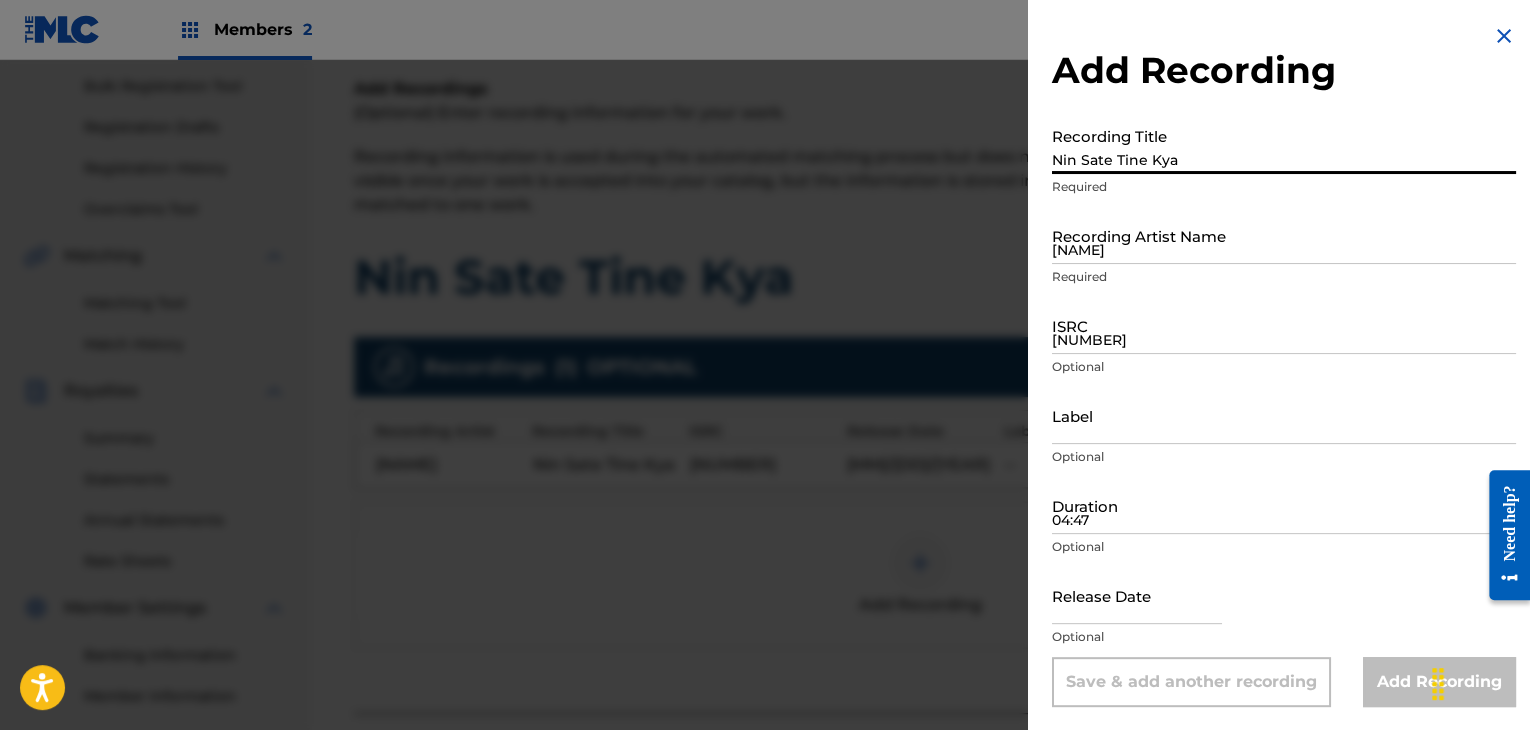 click on "Nin Sate Tine Kya" at bounding box center [1284, 145] 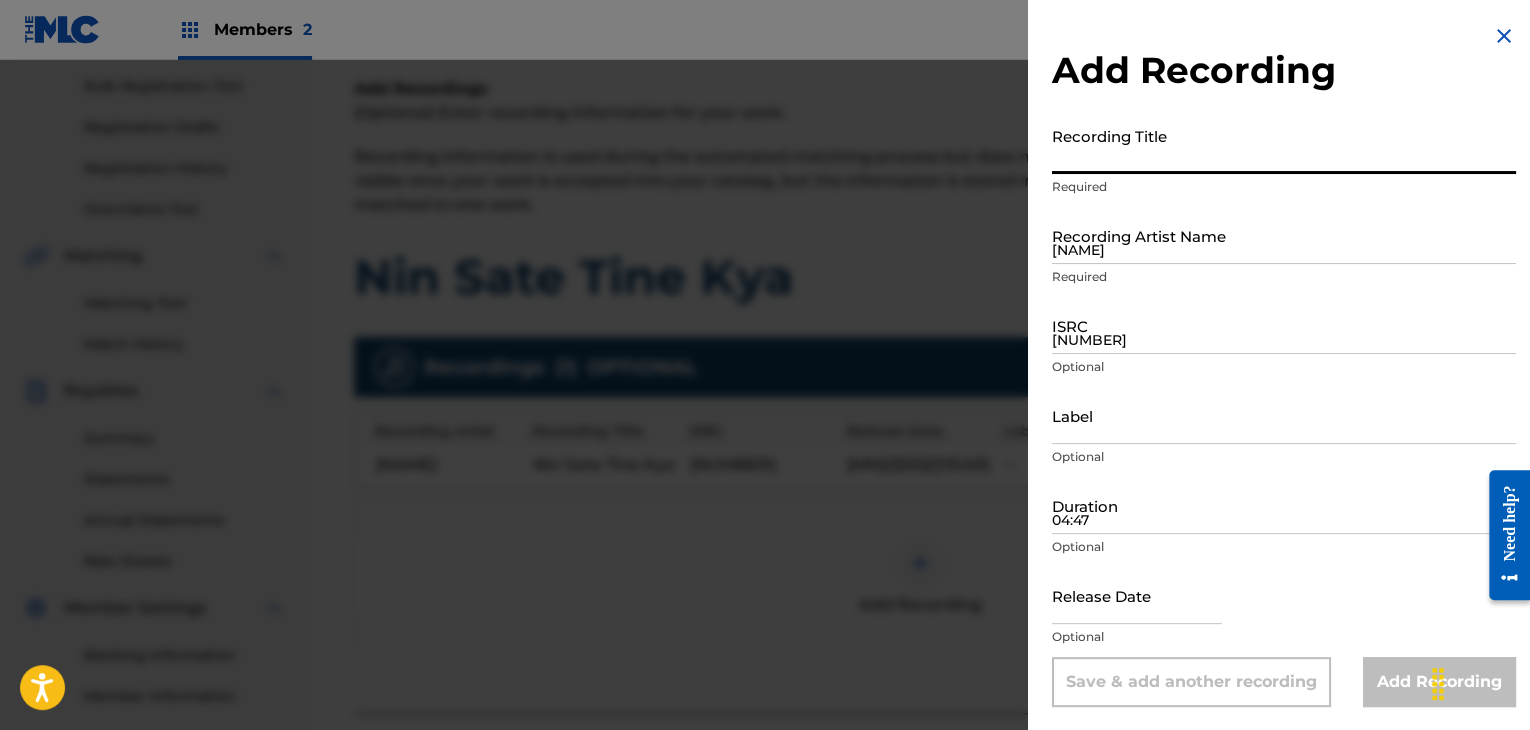 paste on "Nin Sate Tine Kya" 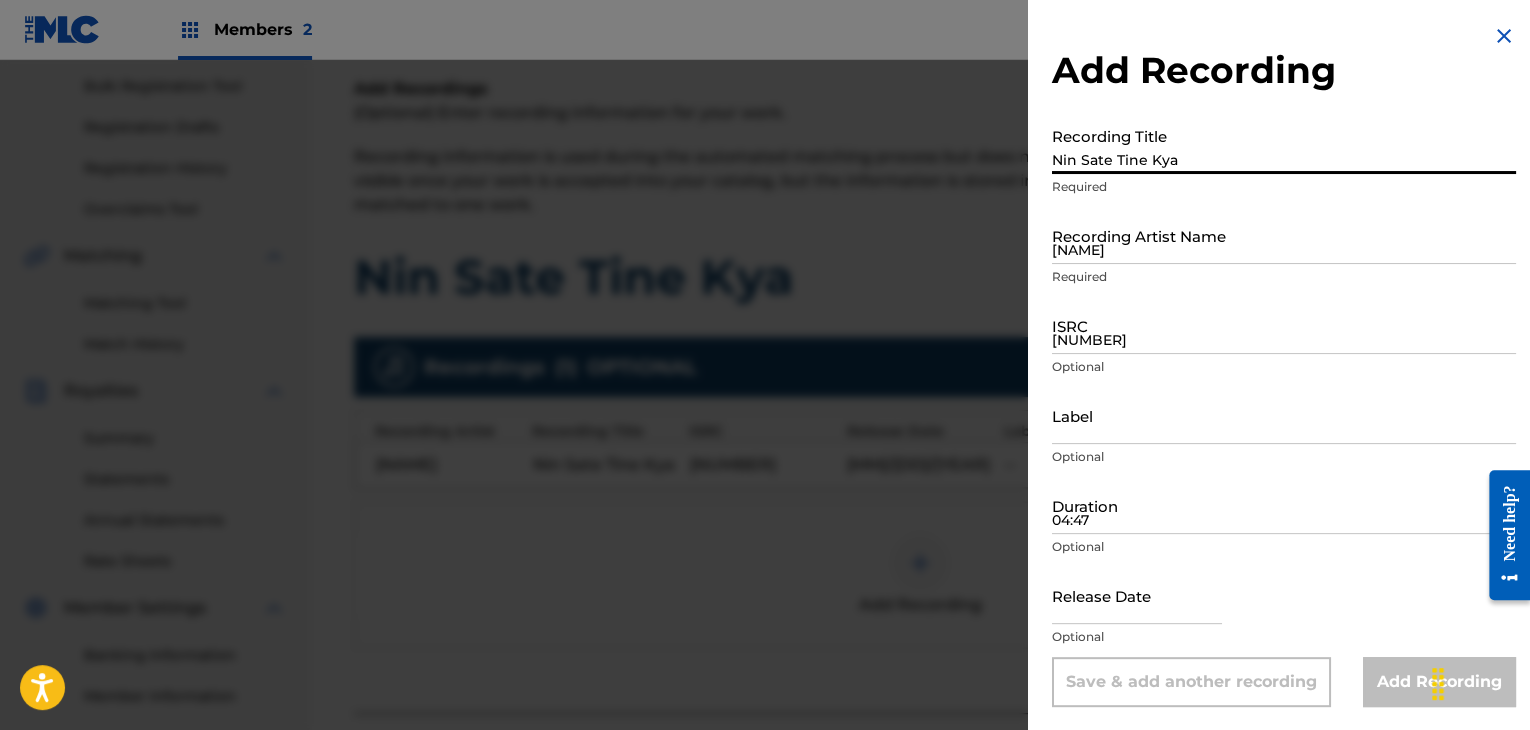 type on "Nin Sate Tine Kya" 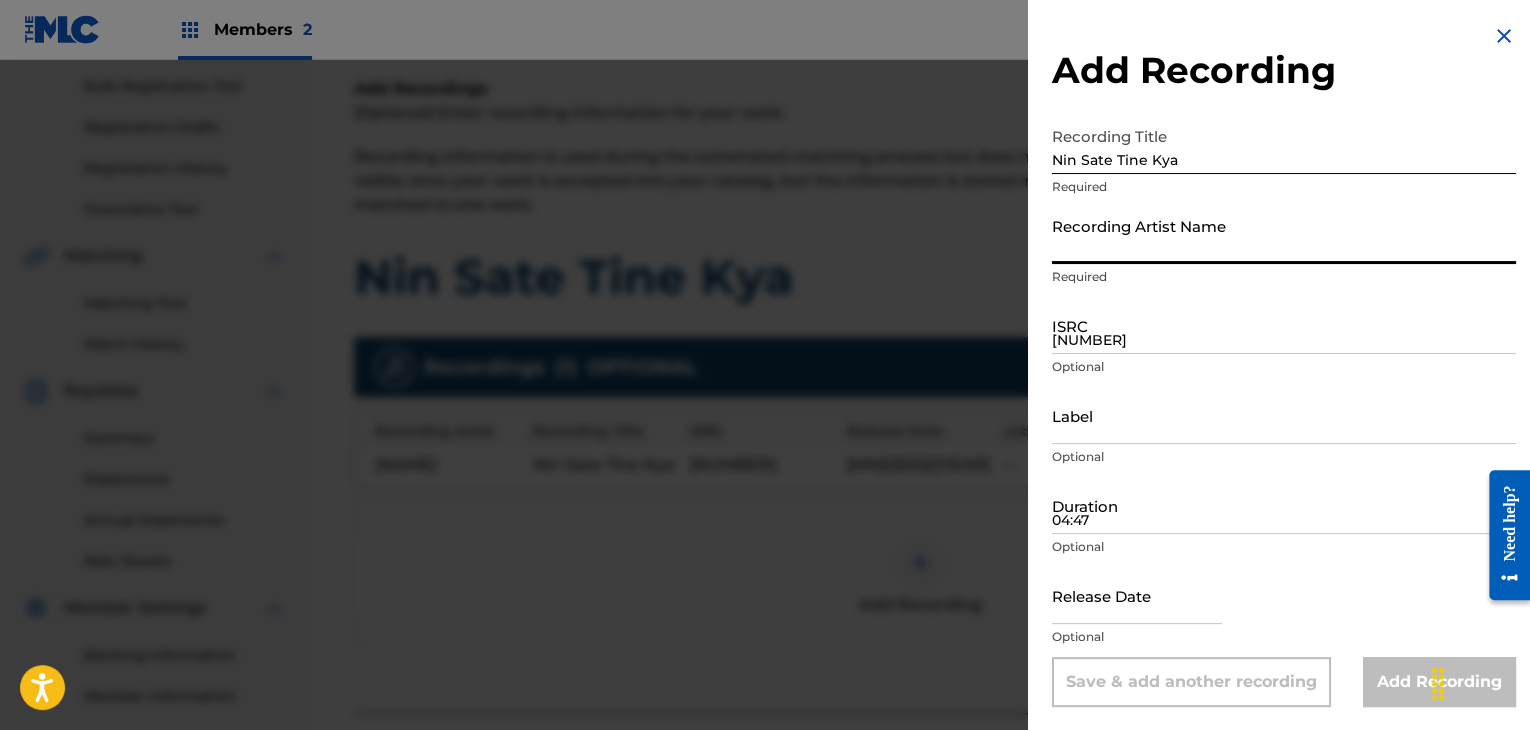 paste on "[NAME]" 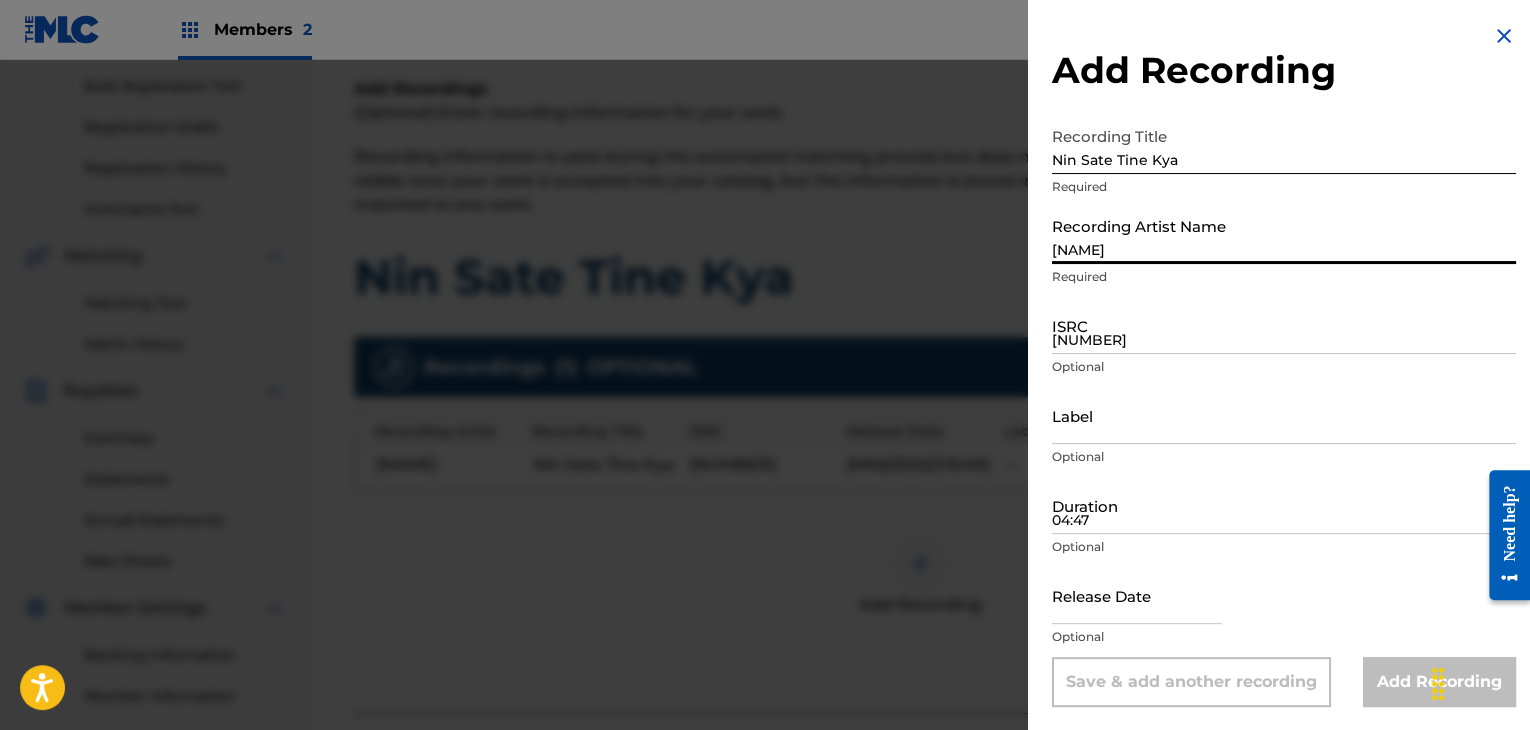 type on "[NAME]" 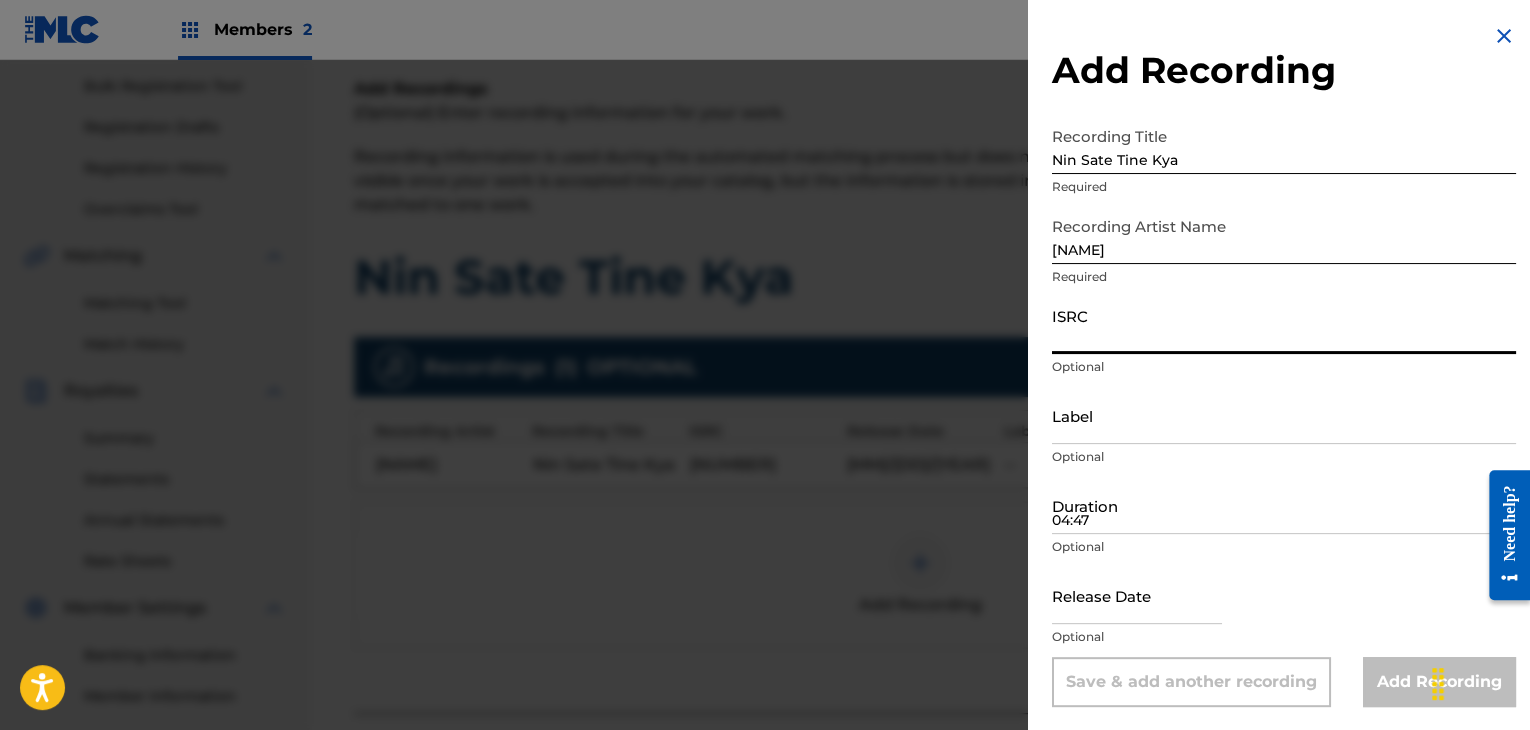 paste on "[NUMBER]" 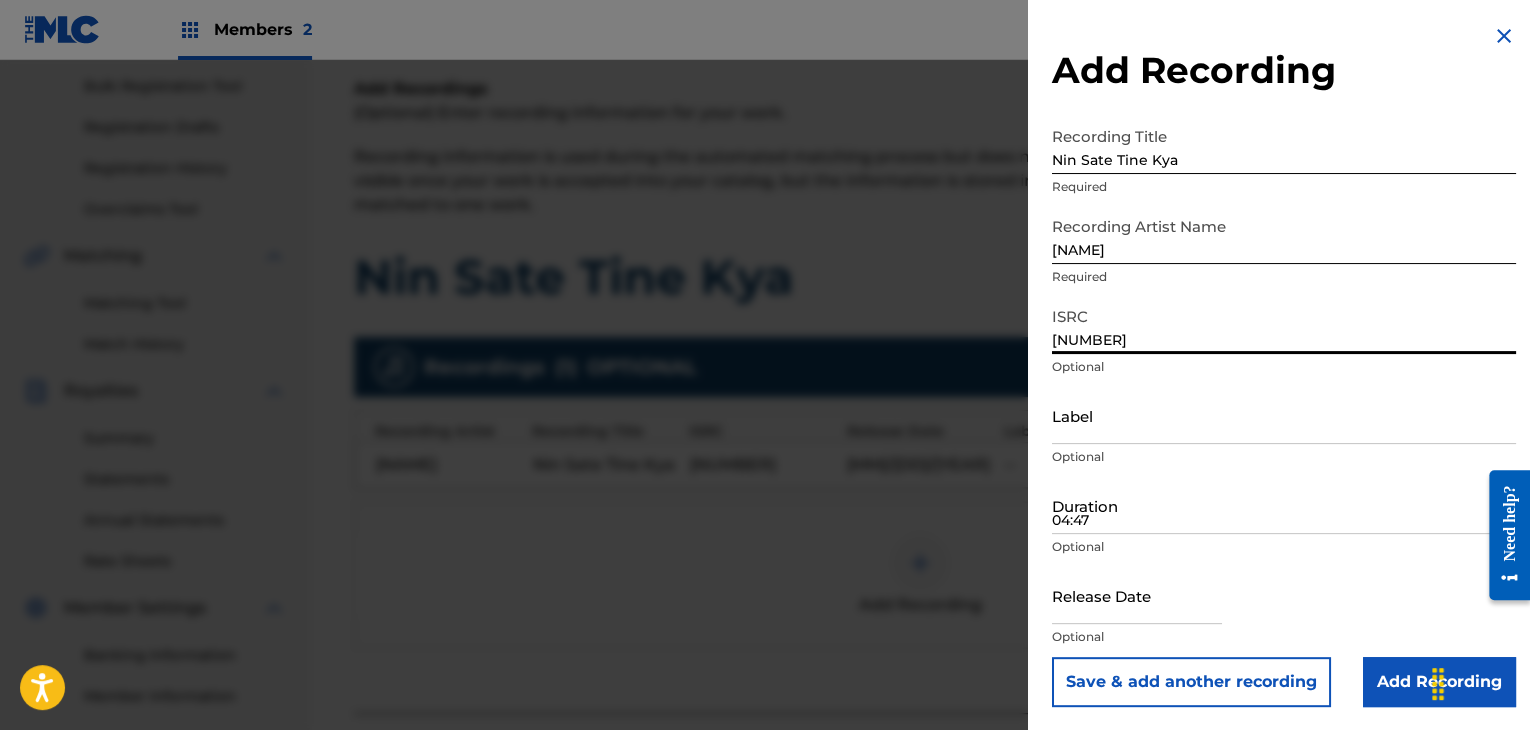 type on "[NUMBER]" 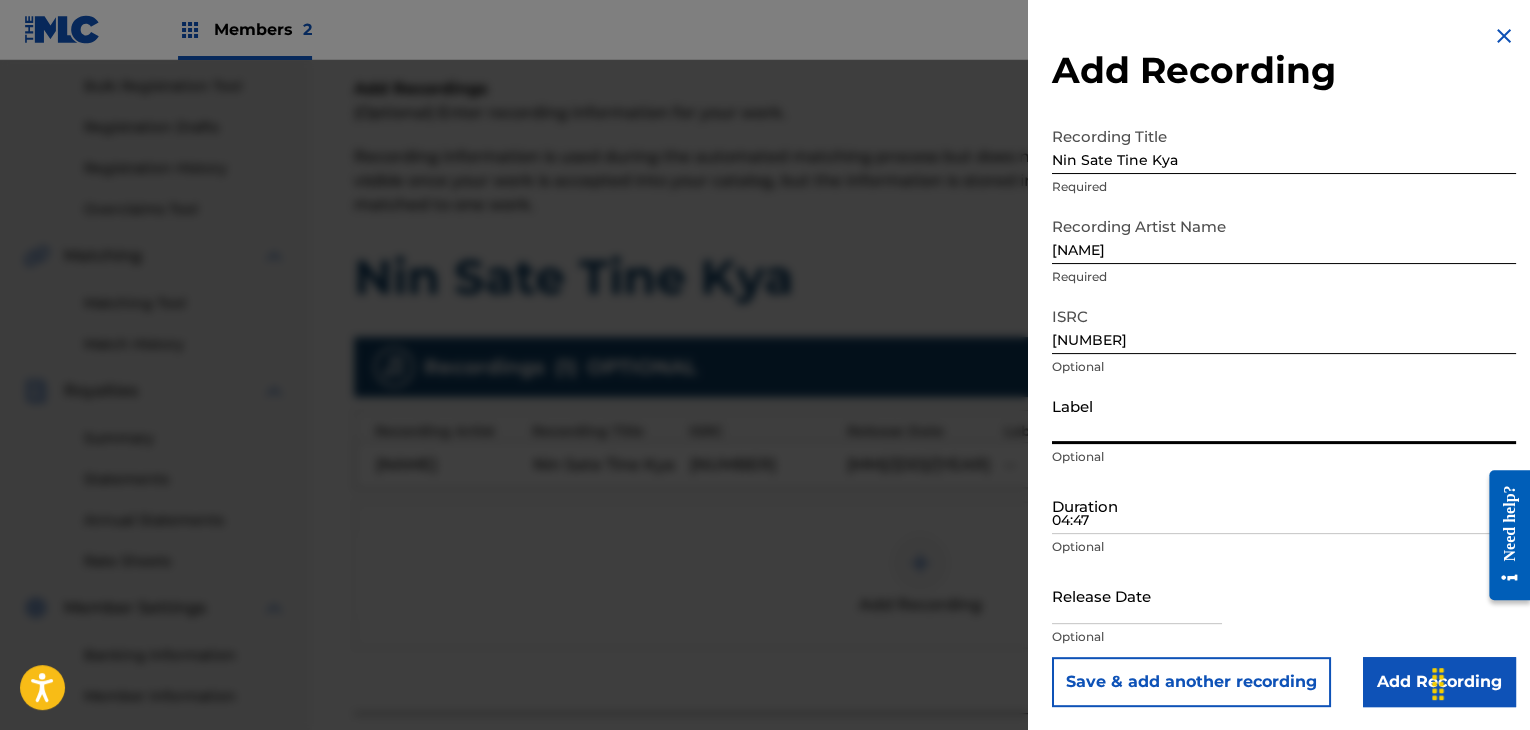 click on "Save & add another recording" at bounding box center (1191, 682) 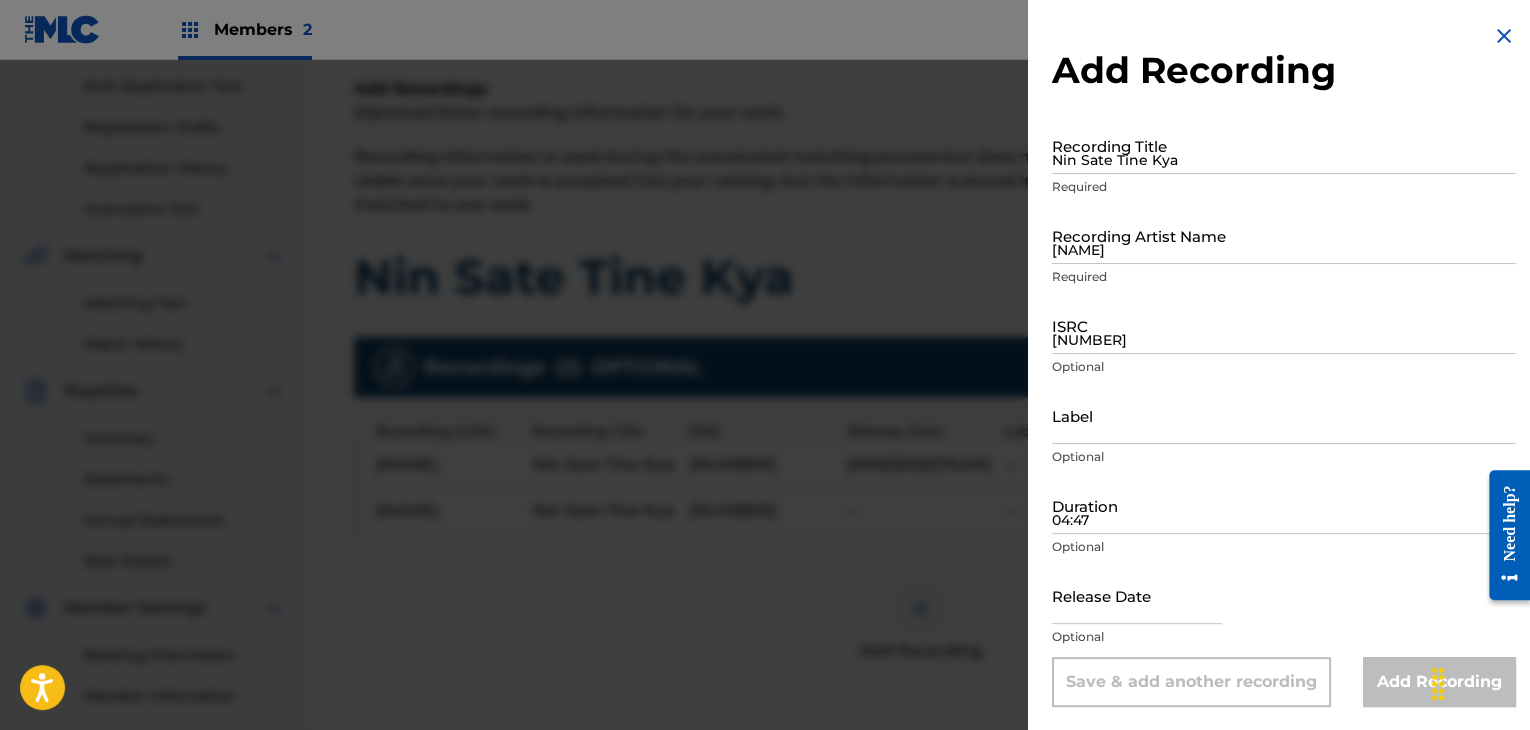 click on "Nin Sate Tine Kya" at bounding box center [1284, 145] 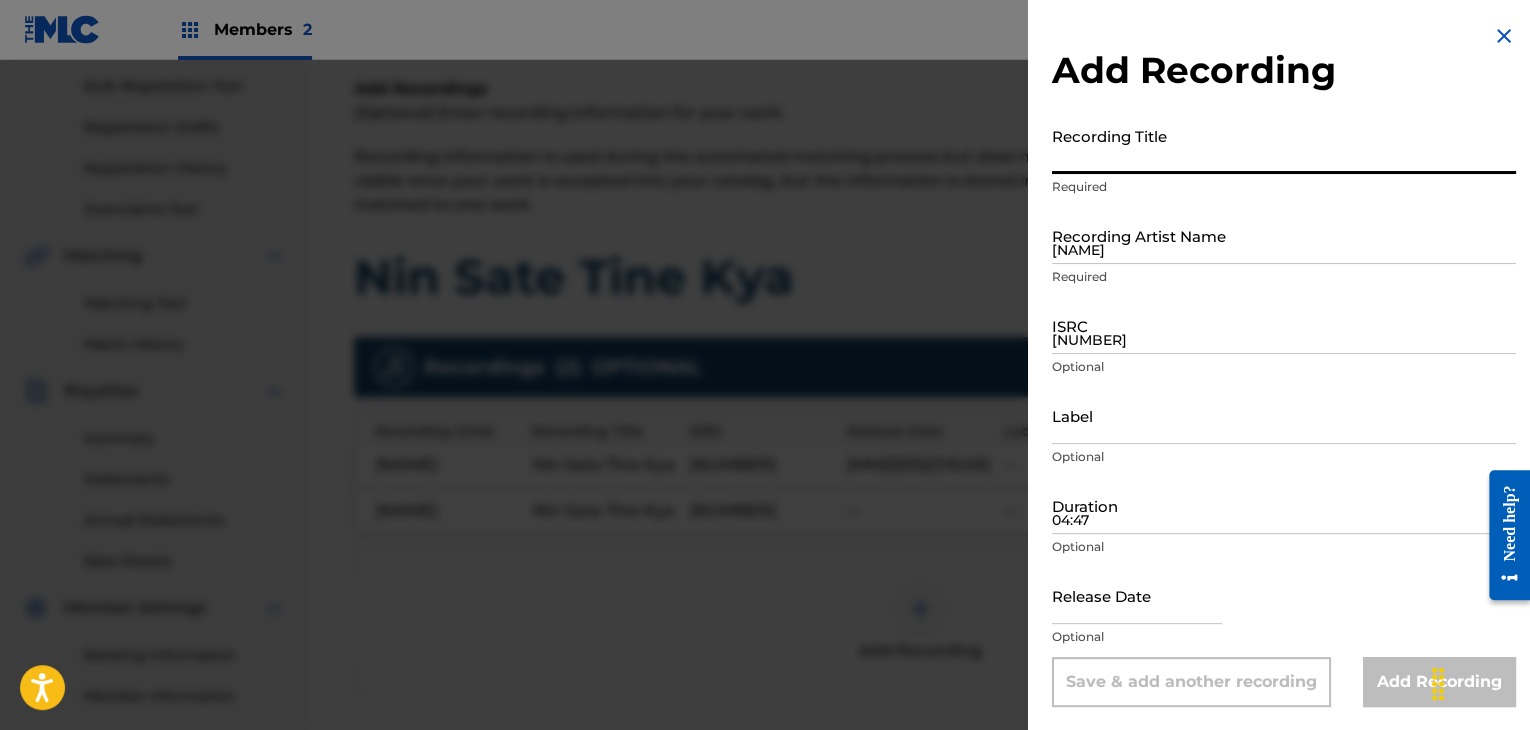 paste on "Nin Sate Tine Kya" 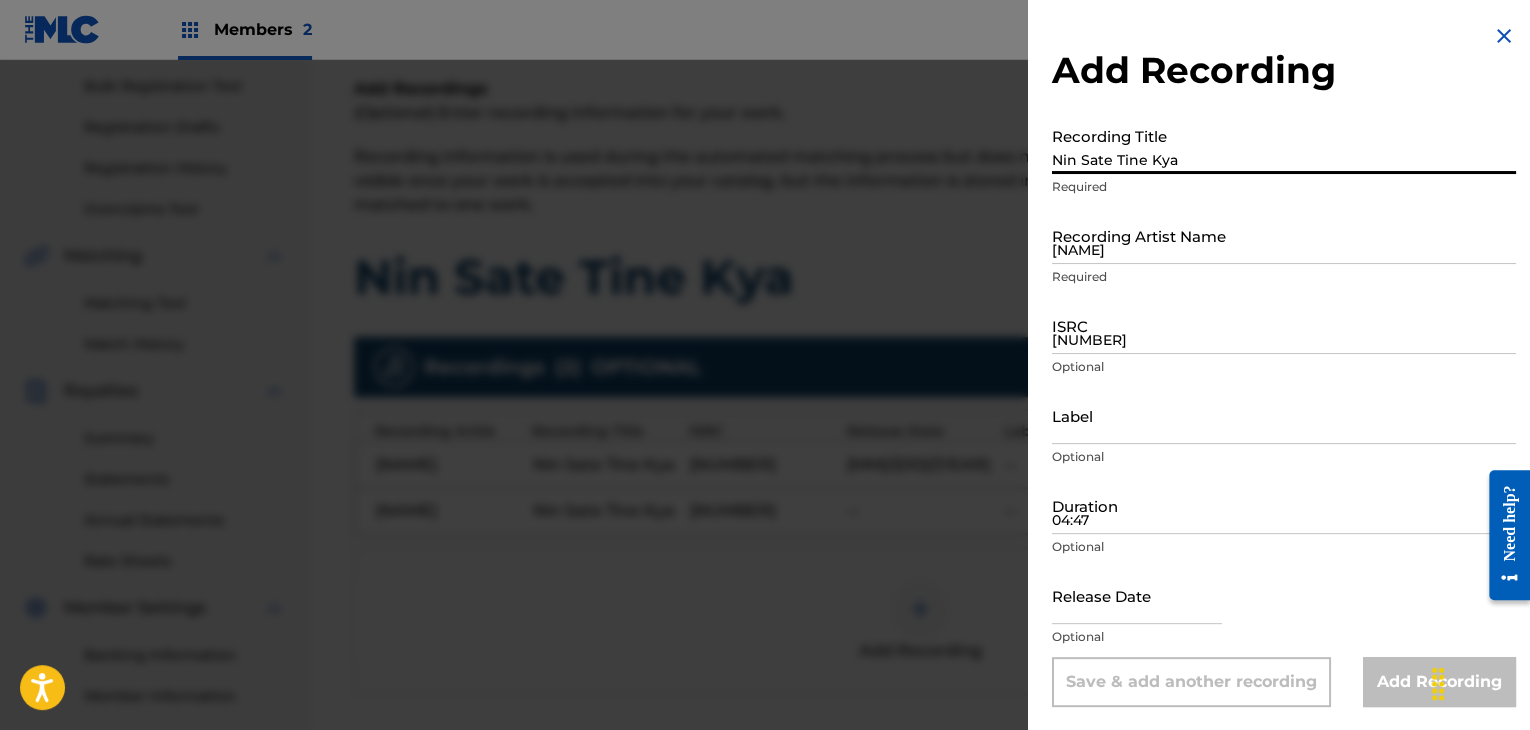 type on "Nin Sate Tine Kya" 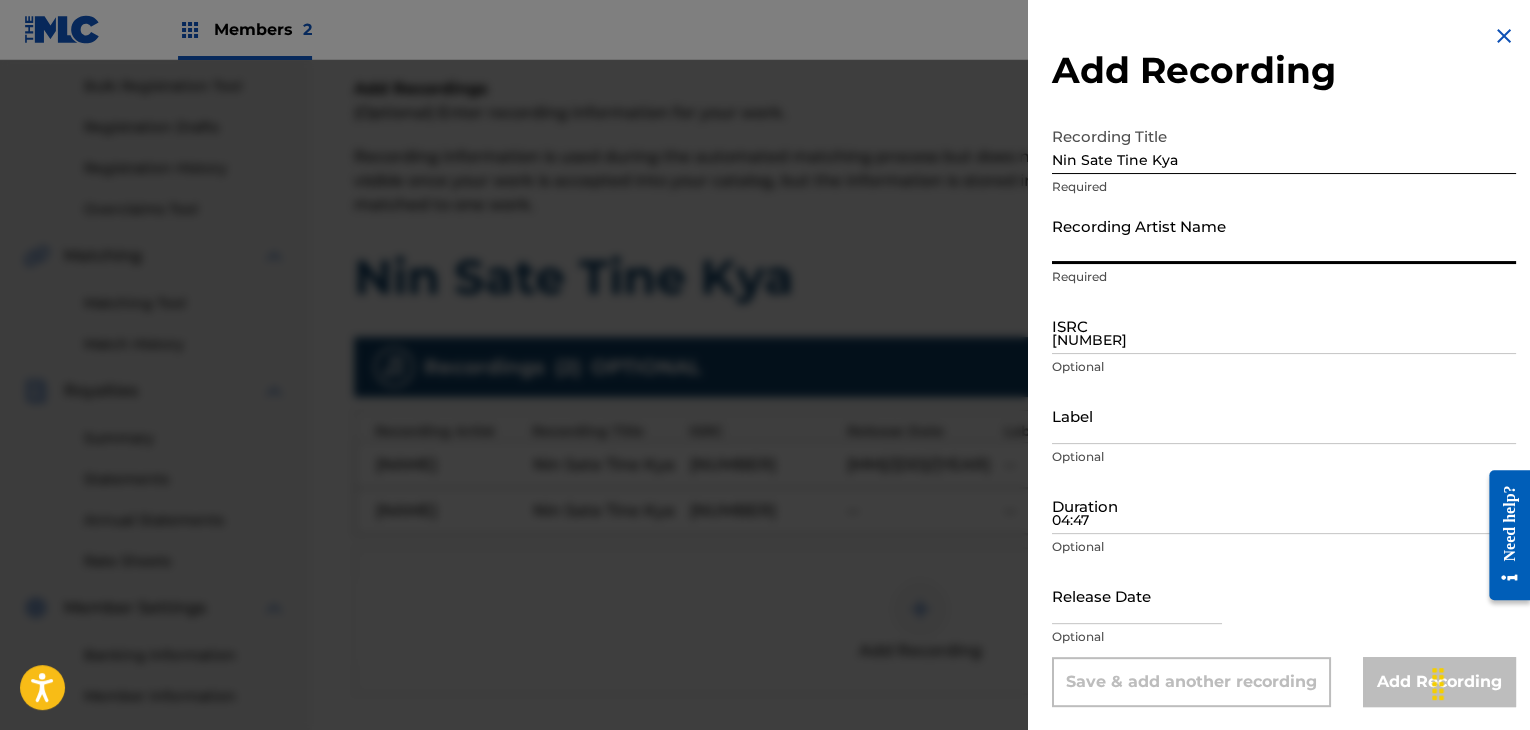 paste on "[NAME]" 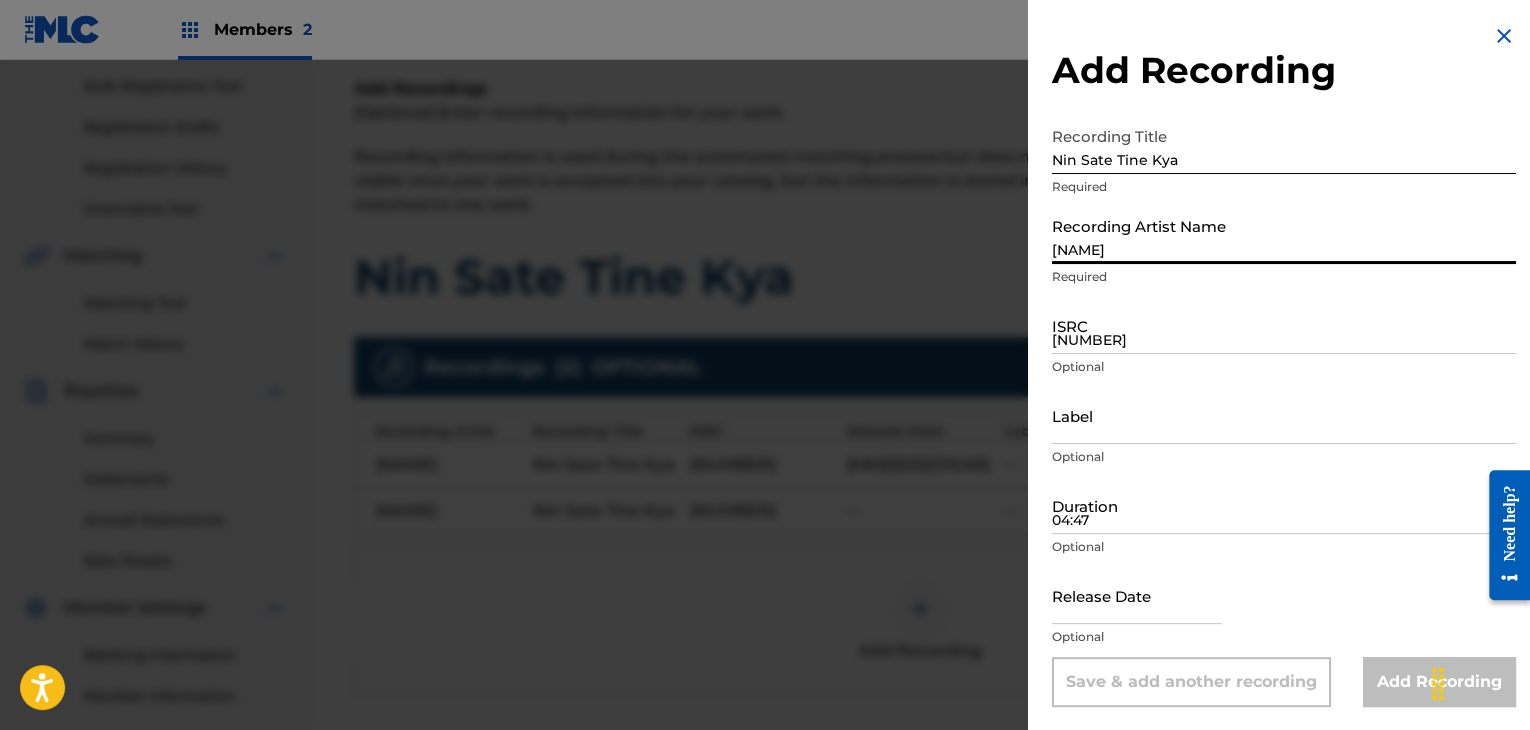 type on "[NAME]" 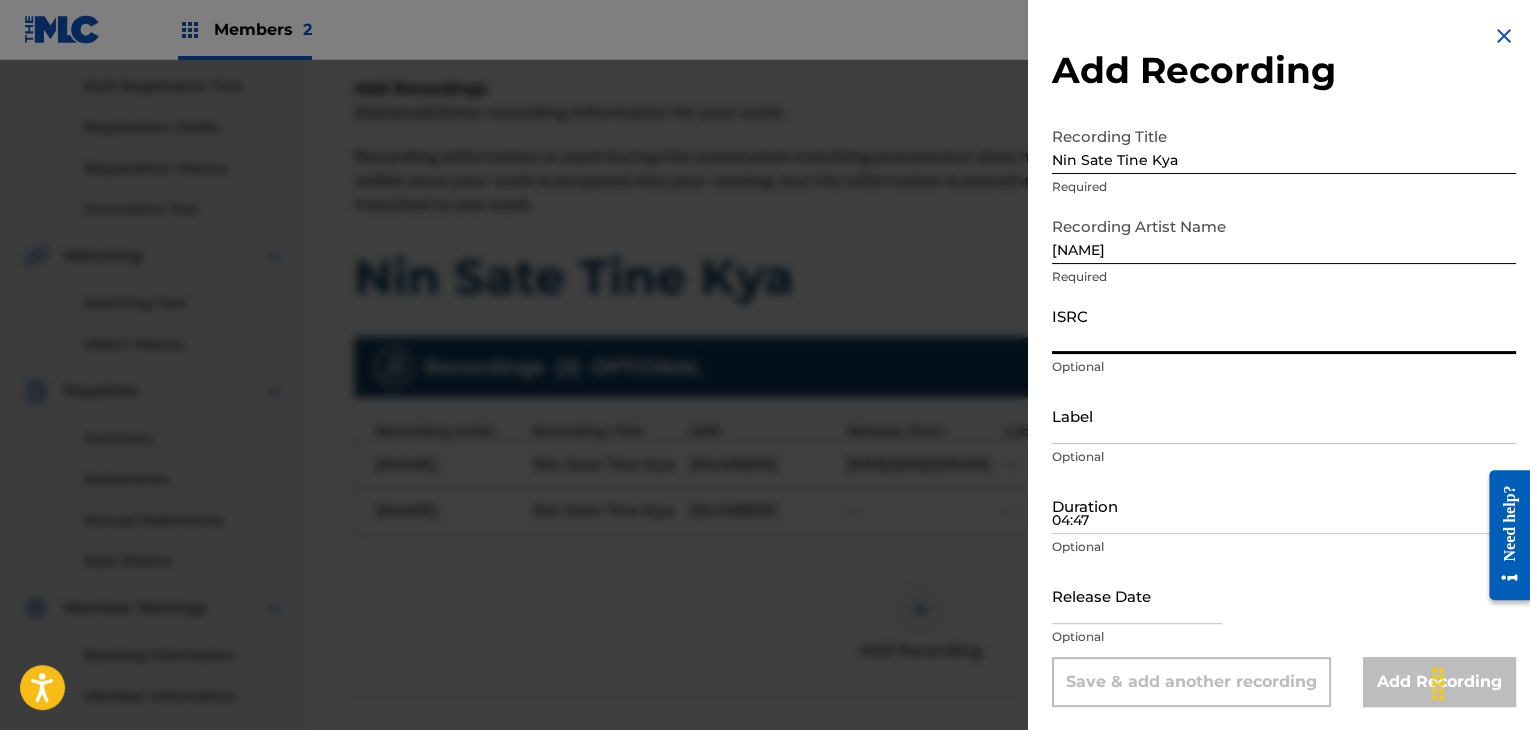 paste on "THSOH2306290" 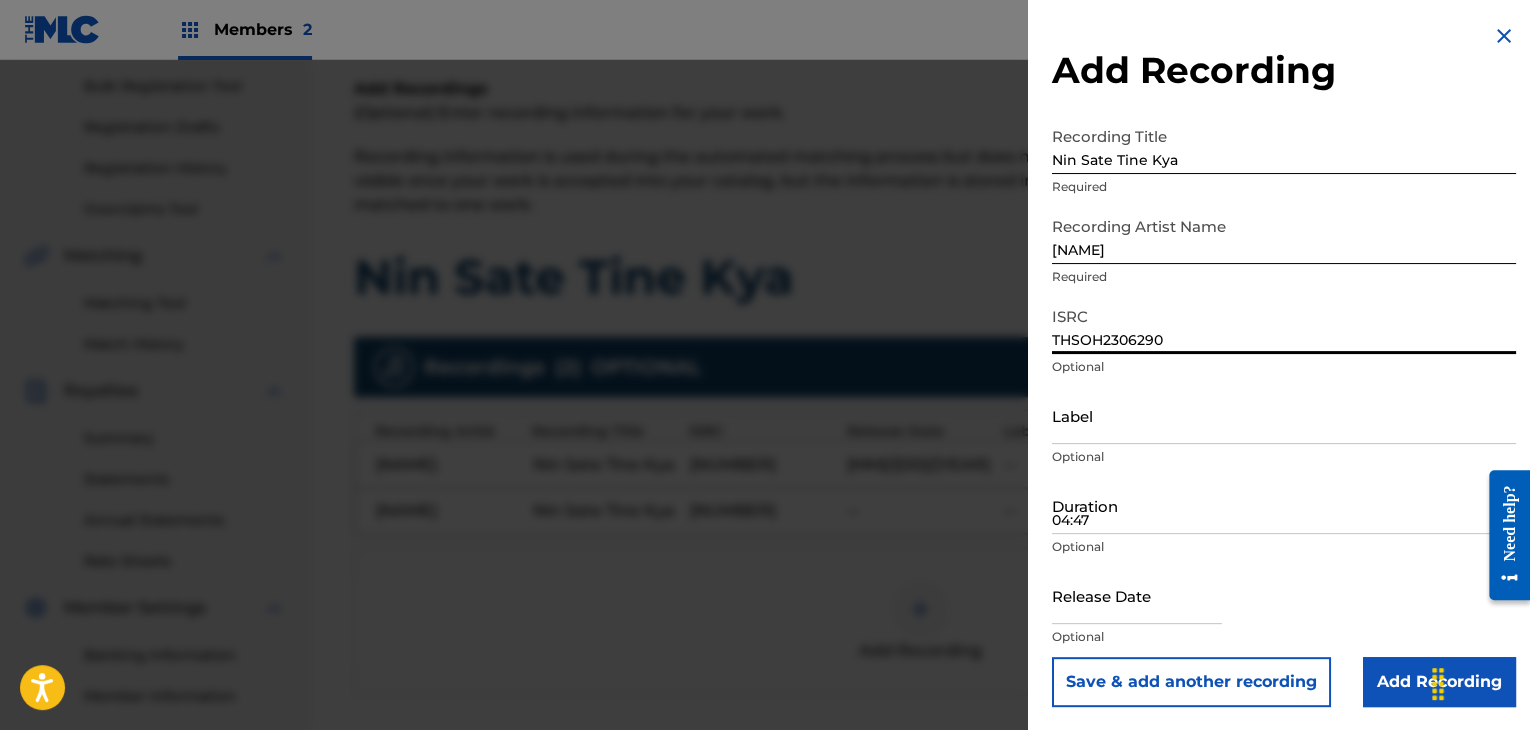 type on "THSOH2306290" 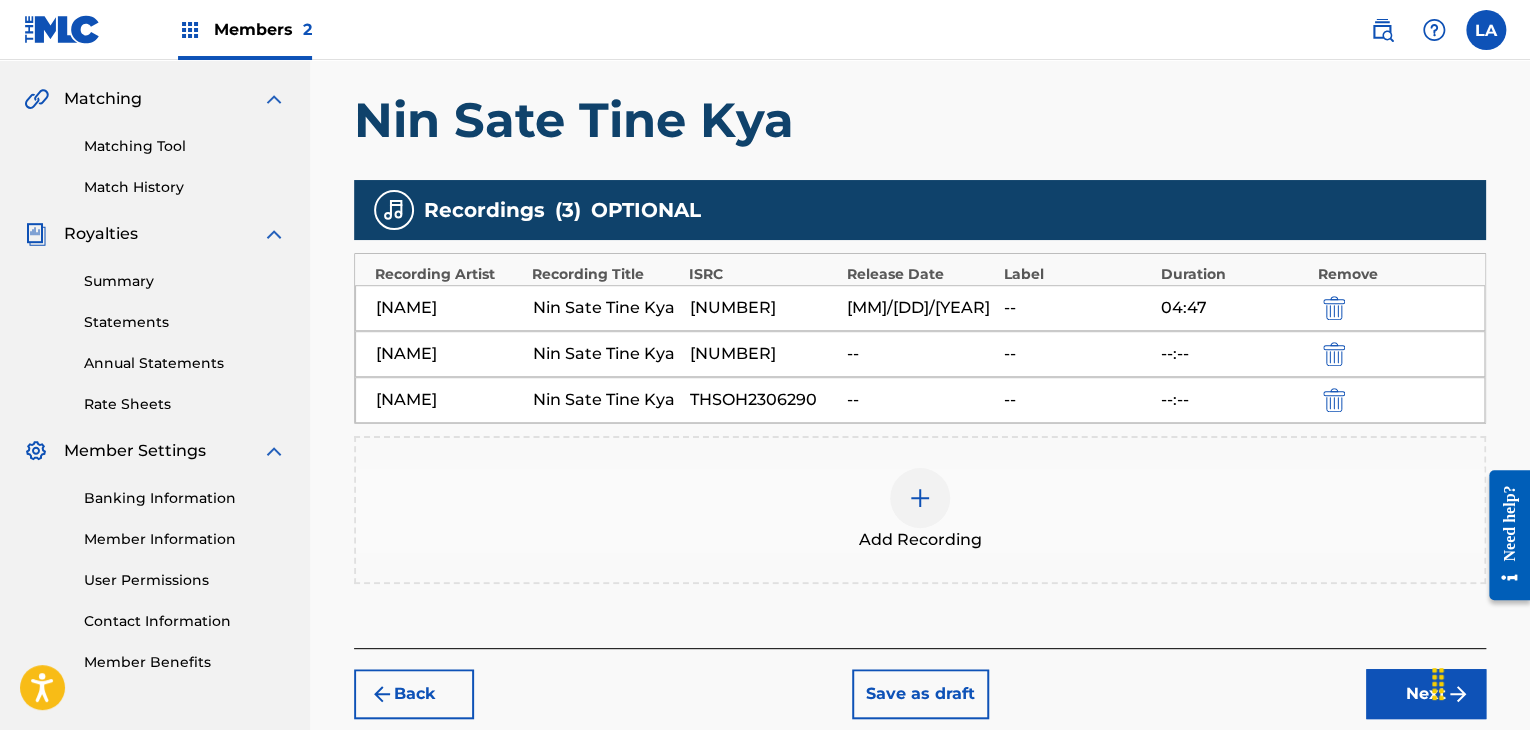 scroll, scrollTop: 549, scrollLeft: 0, axis: vertical 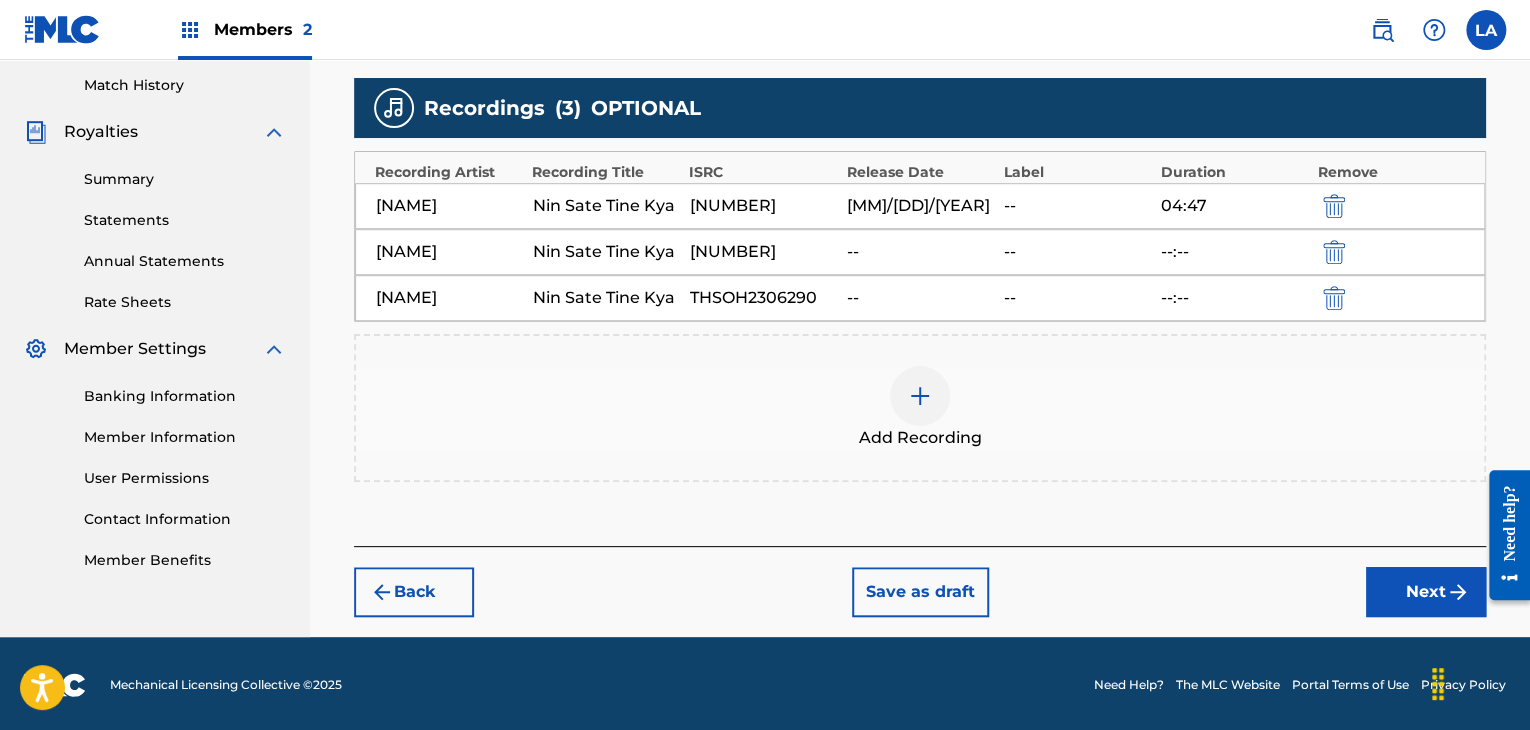 click on "Back Save as draft Next" at bounding box center (920, 581) 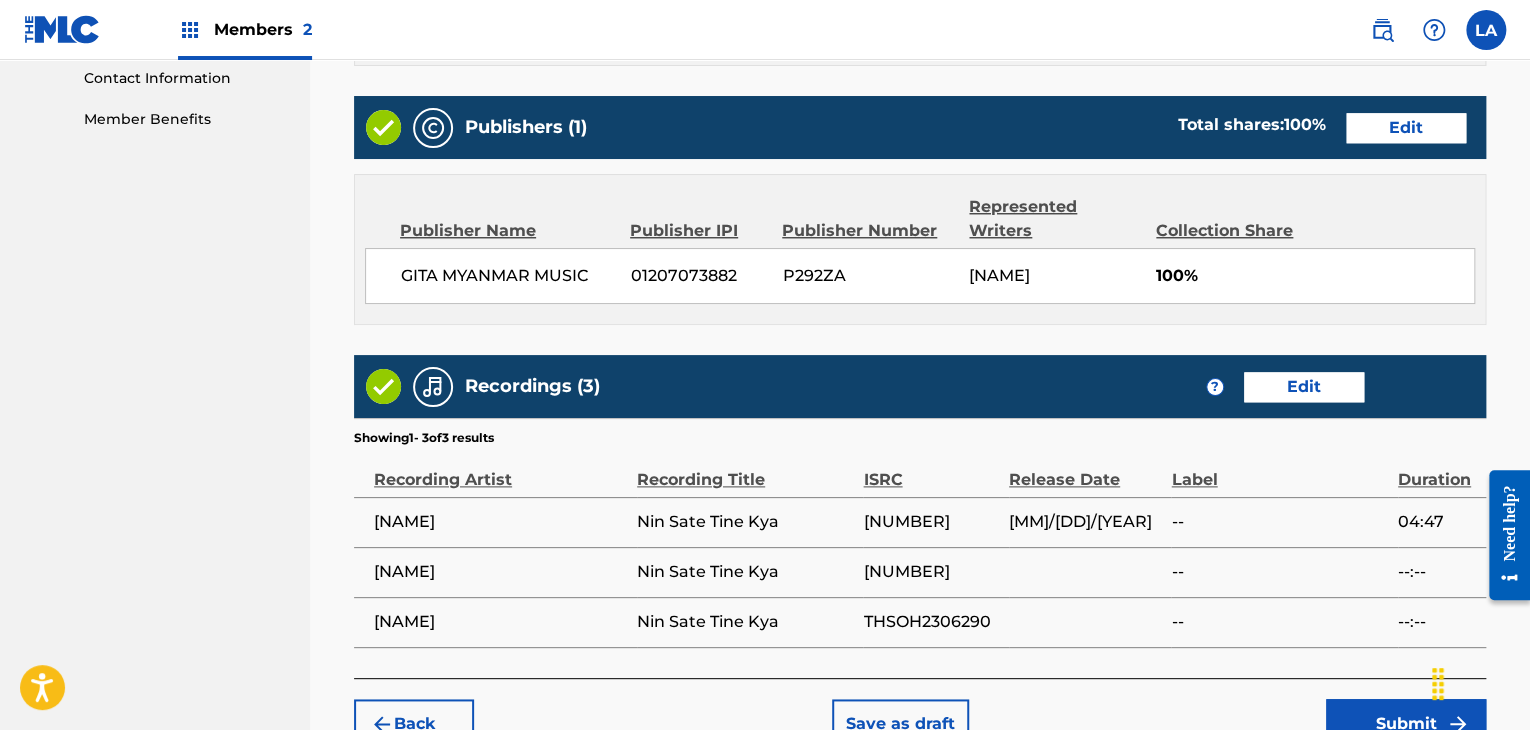 scroll, scrollTop: 1090, scrollLeft: 0, axis: vertical 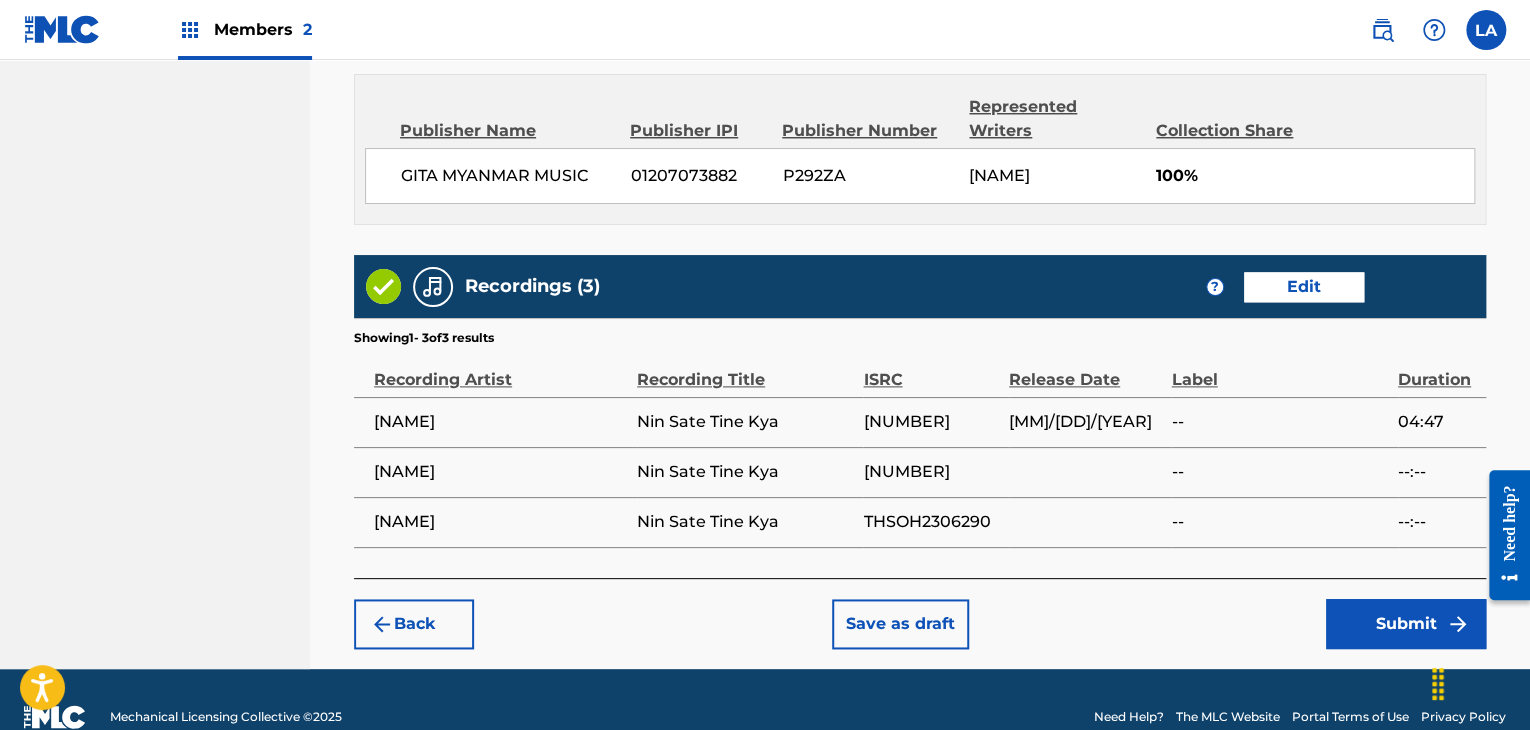 click on "Submit" at bounding box center (1406, 624) 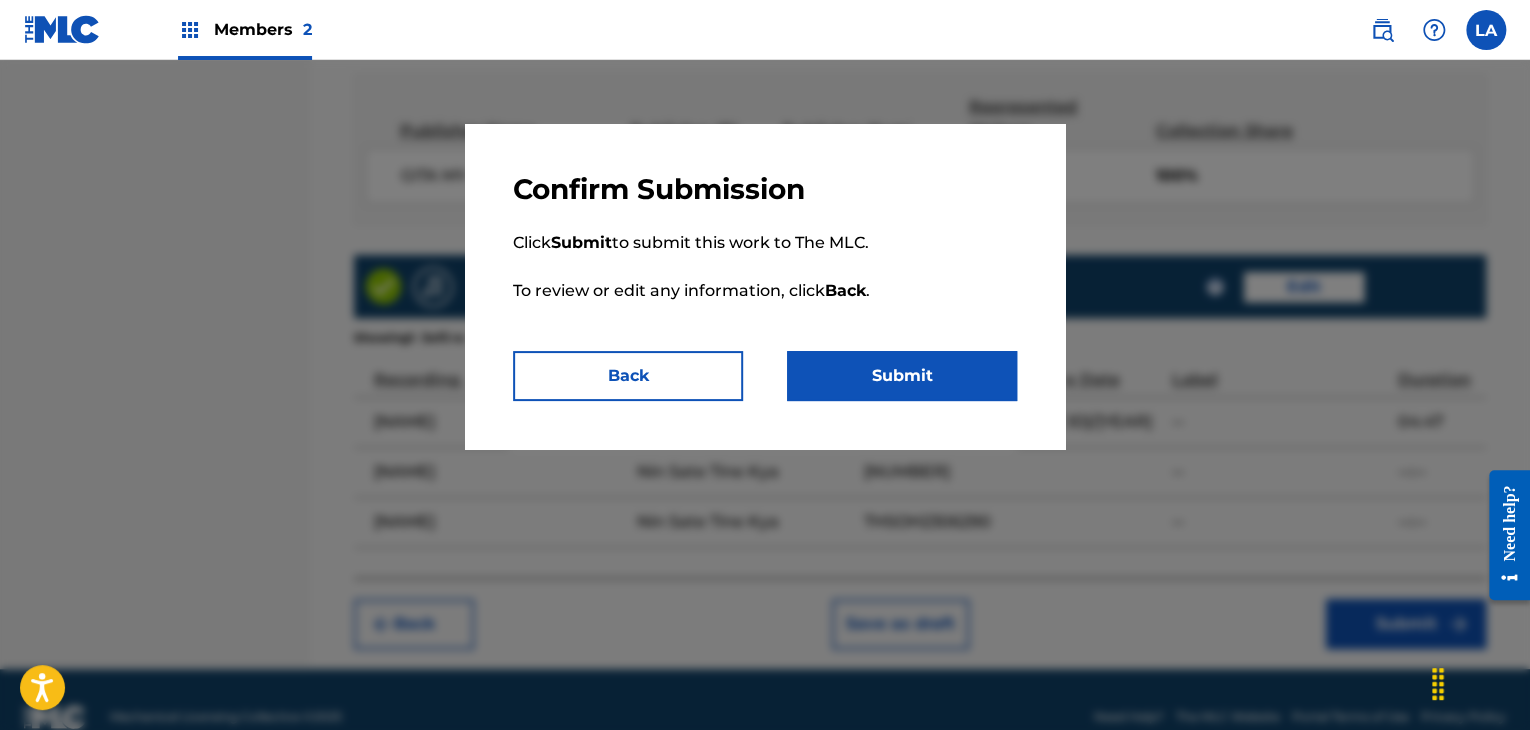 click on "Submit" at bounding box center (902, 376) 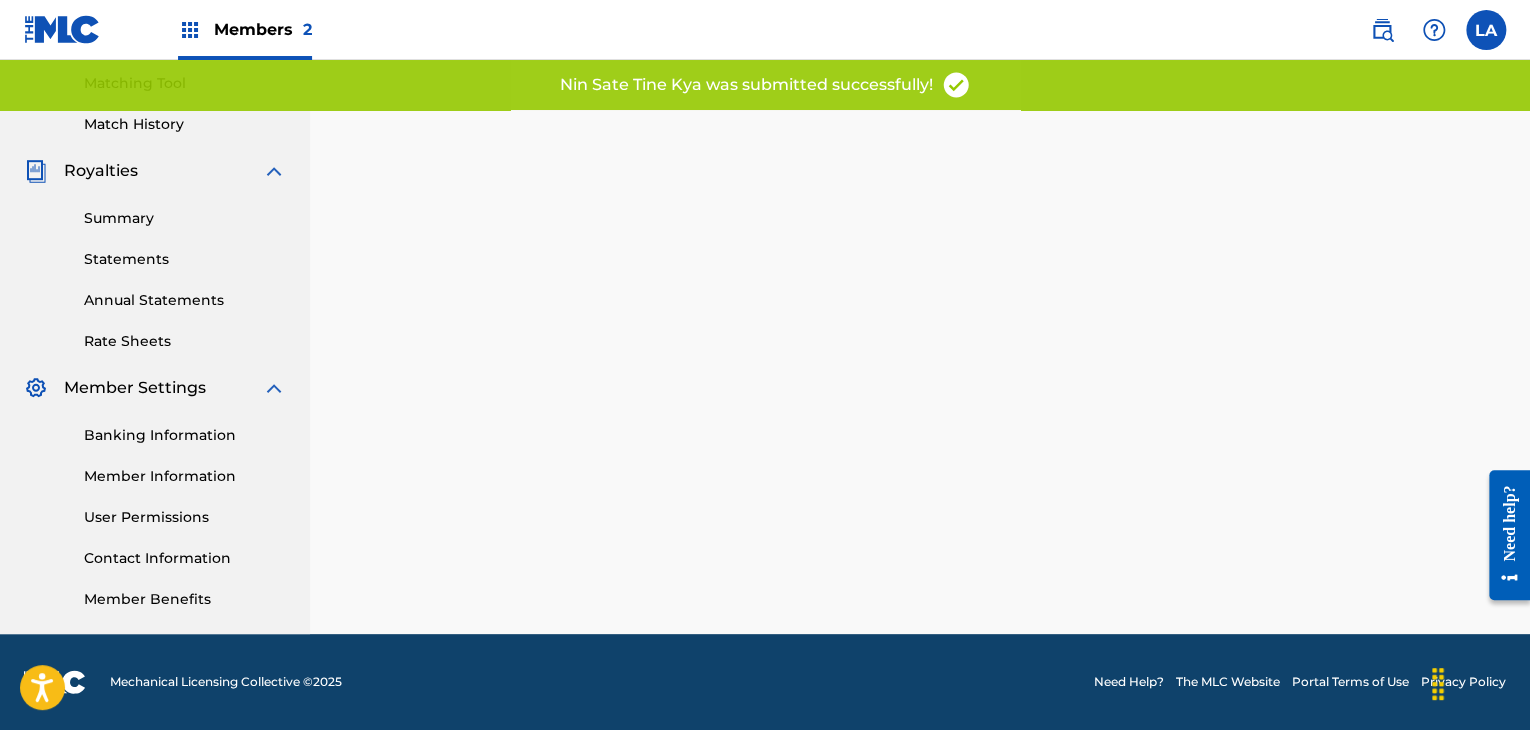 scroll, scrollTop: 0, scrollLeft: 0, axis: both 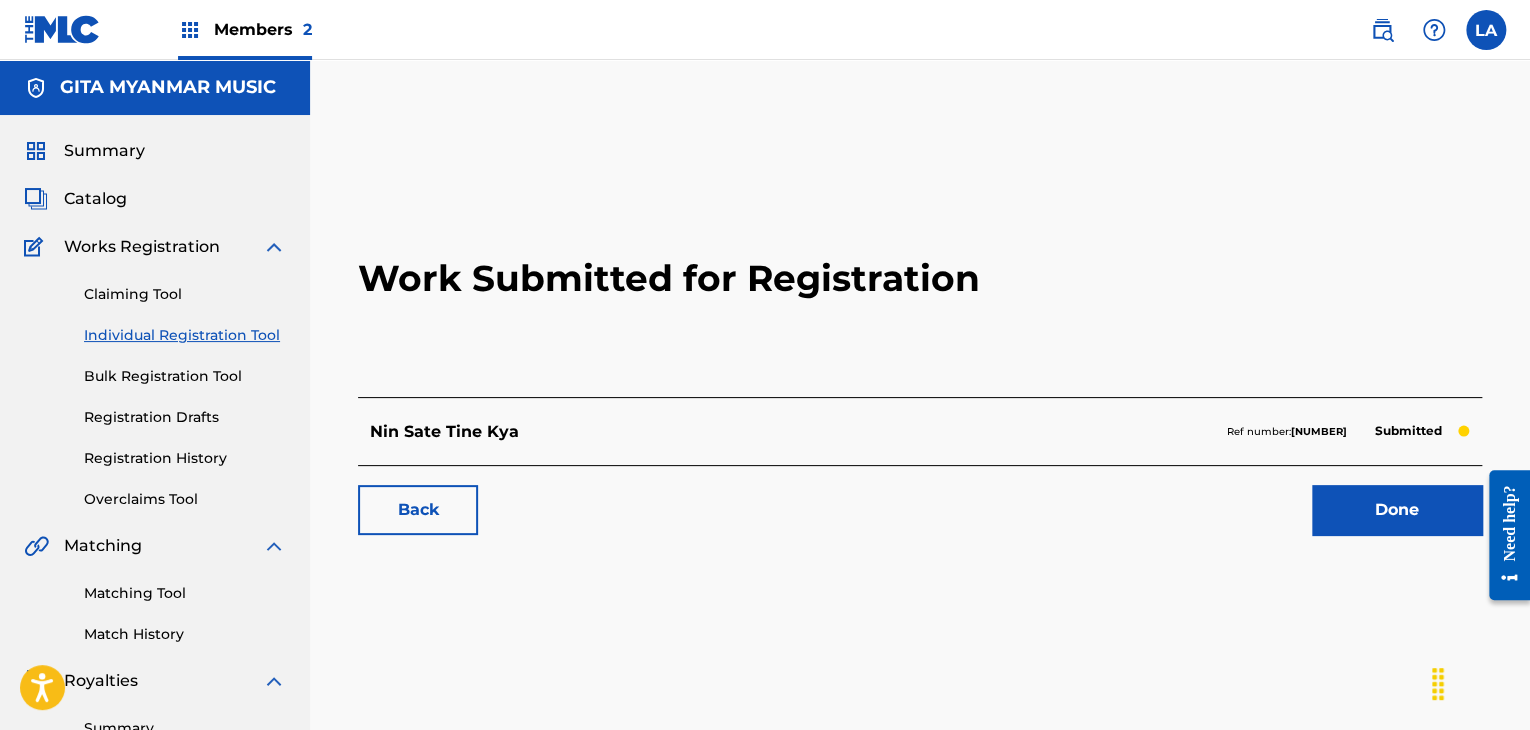 click on "Done" at bounding box center (1397, 510) 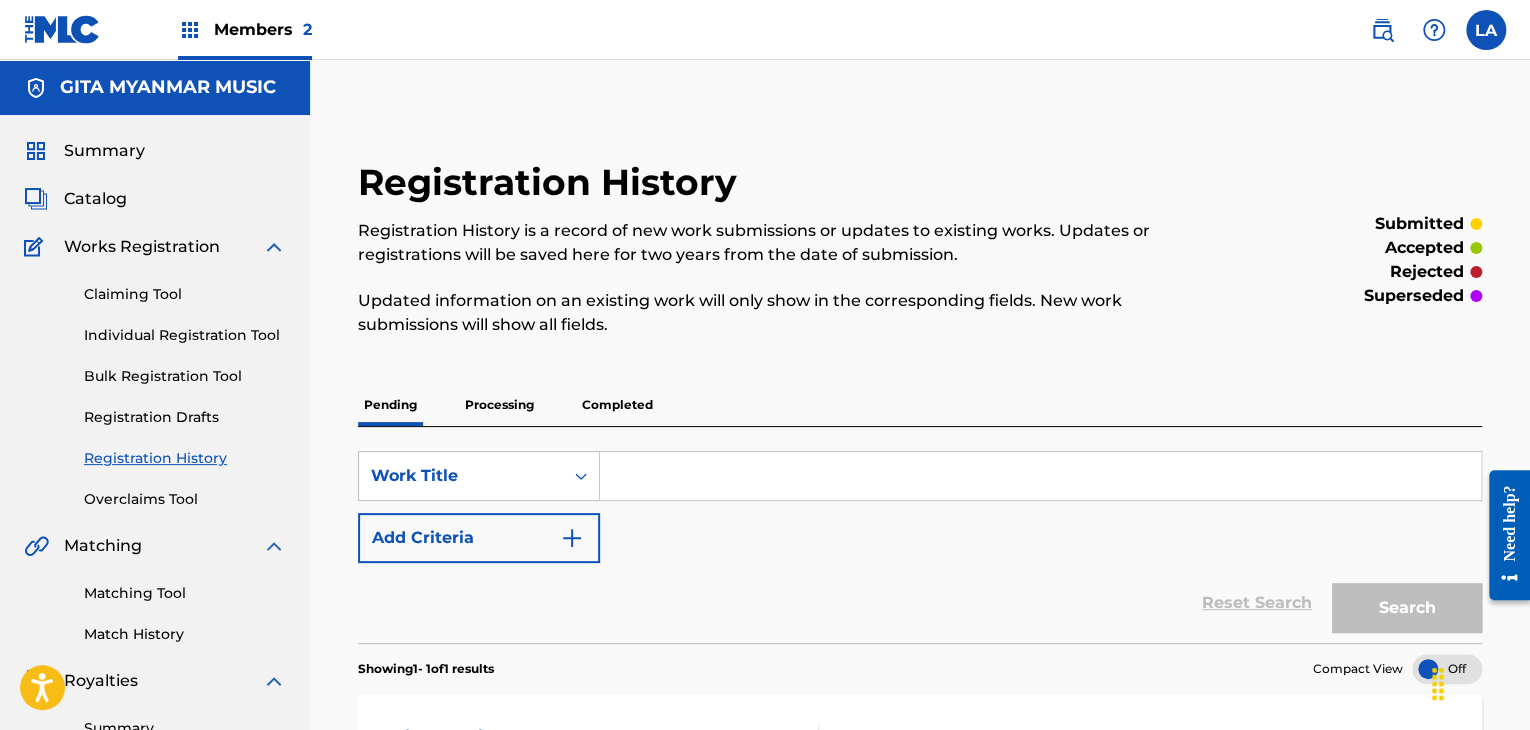 click on "Catalog" at bounding box center (95, 199) 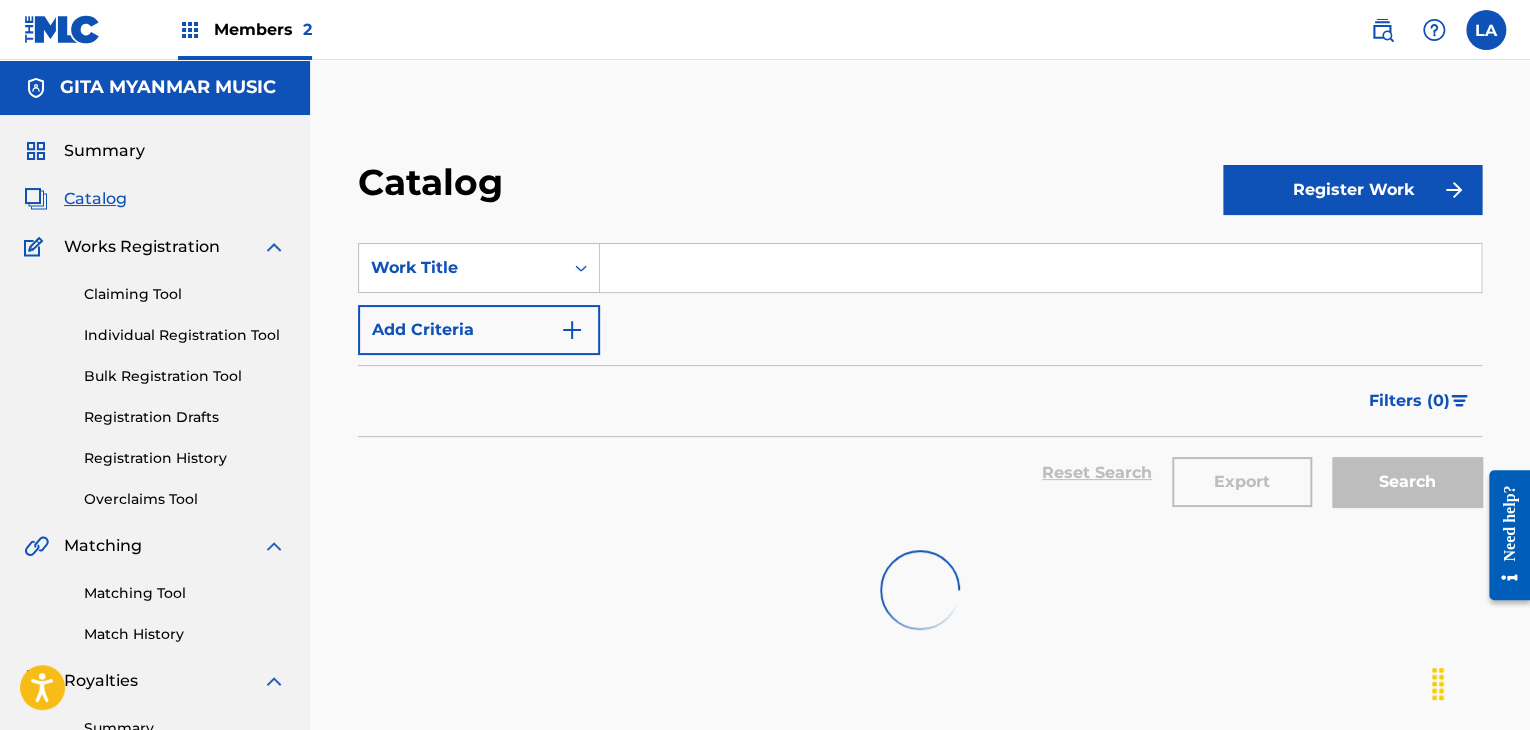 click on "Register Work" at bounding box center [1352, 190] 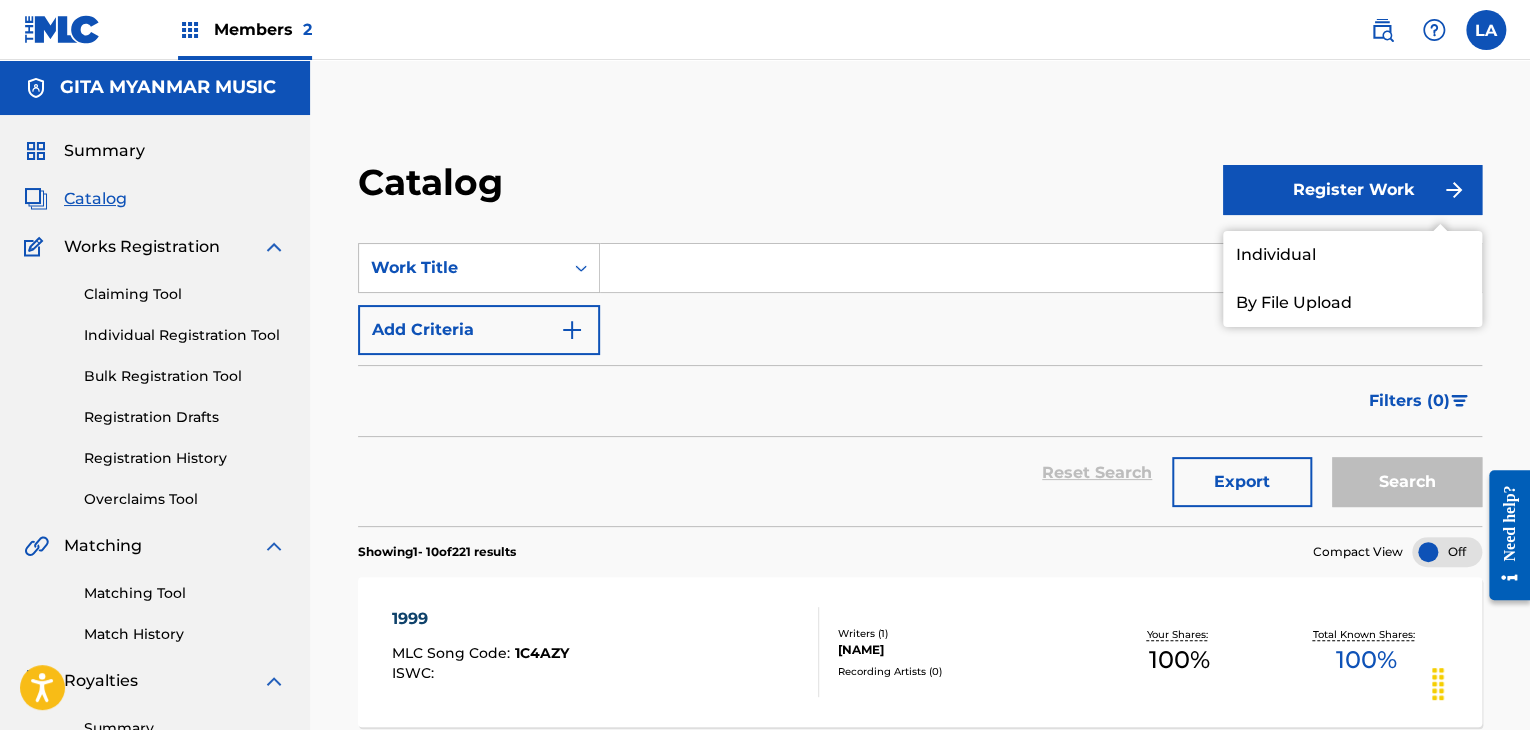 click on "Individual" at bounding box center (1352, 255) 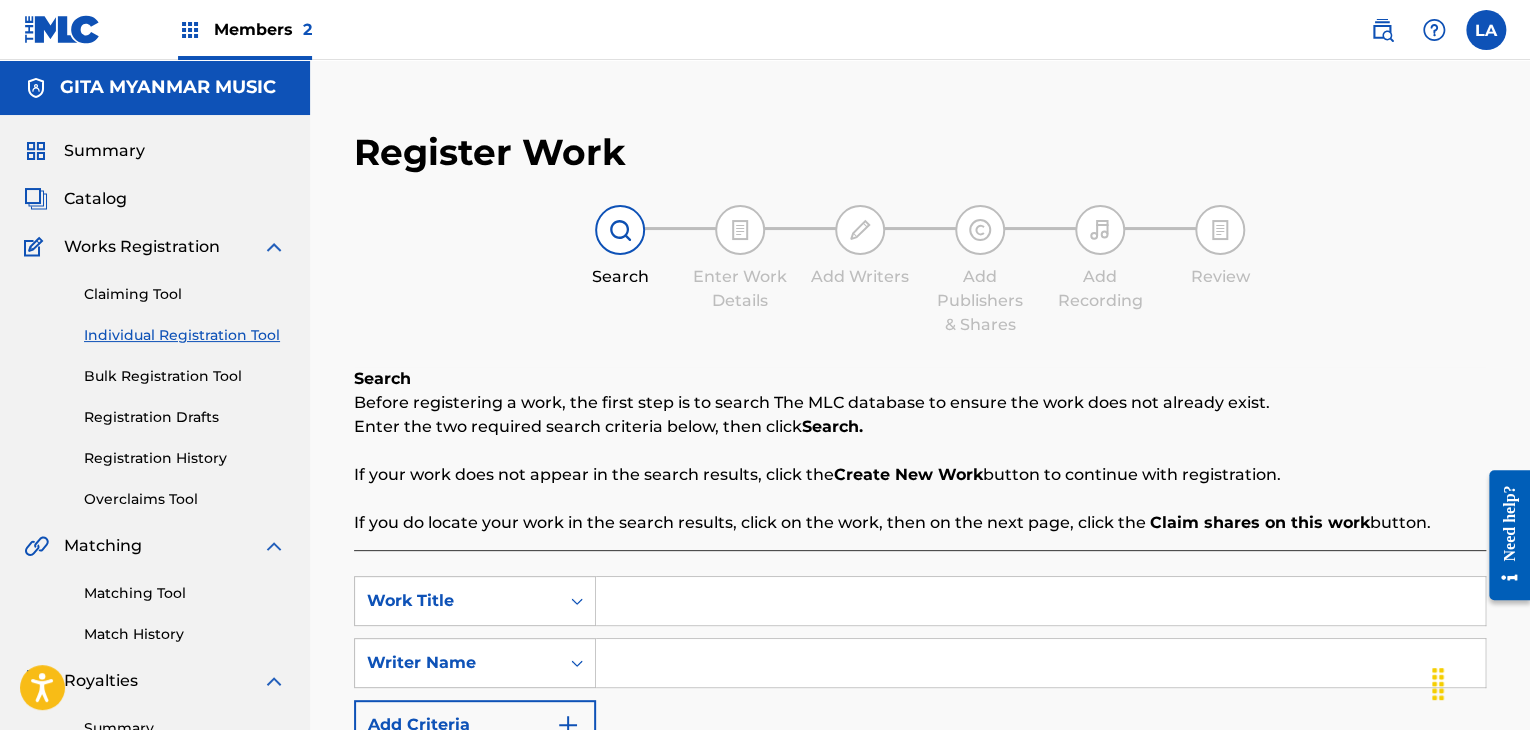scroll, scrollTop: 400, scrollLeft: 0, axis: vertical 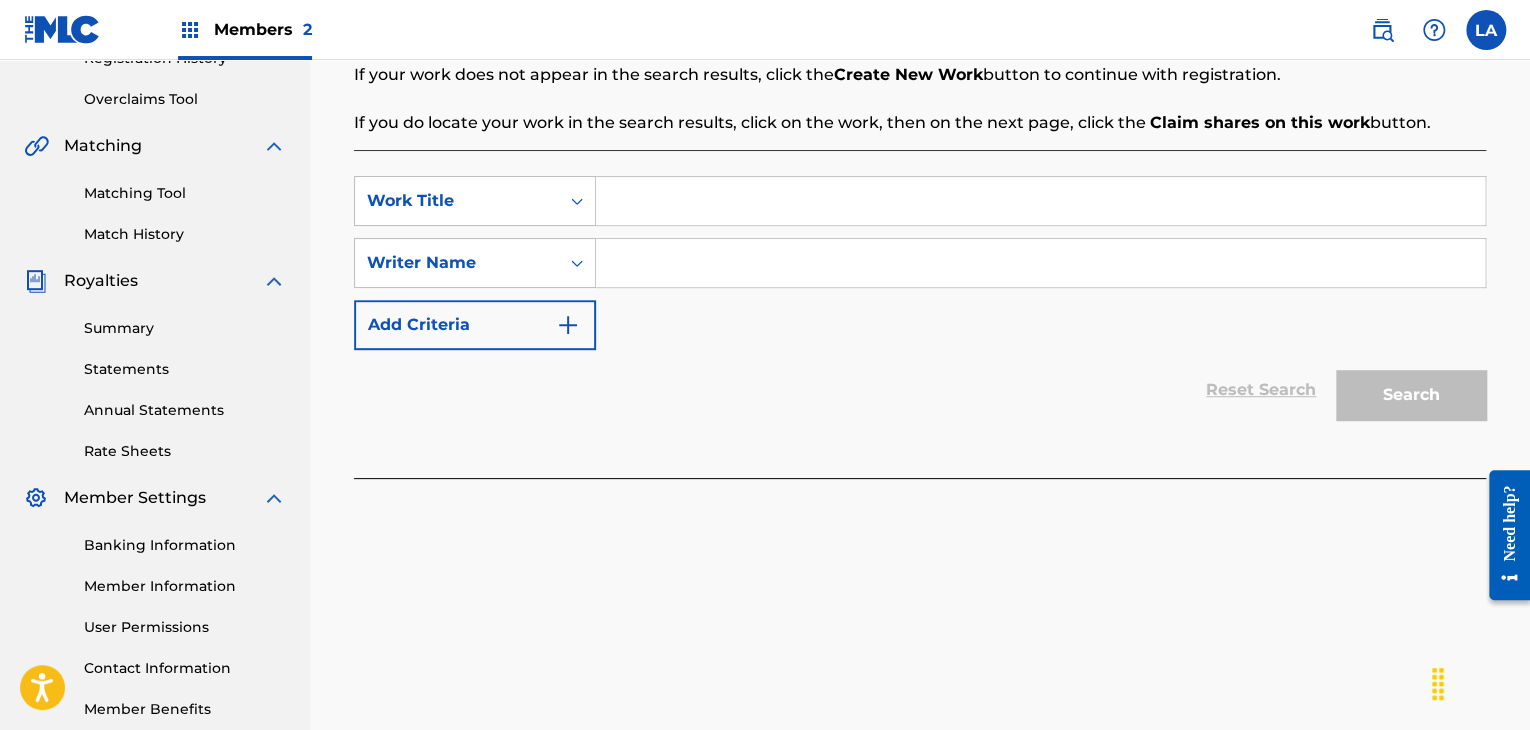 click at bounding box center (1040, 201) 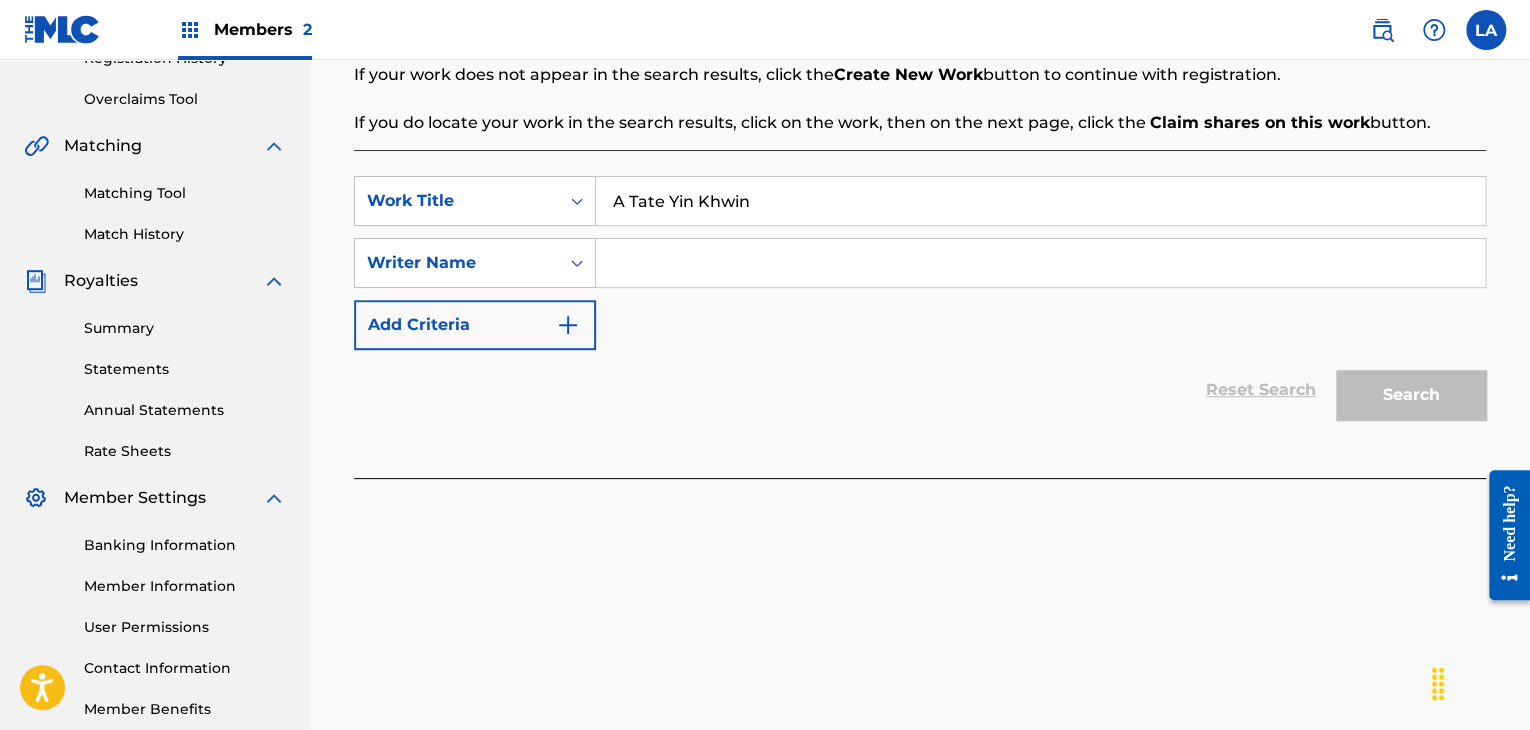type on "A Tate Yin Khwin" 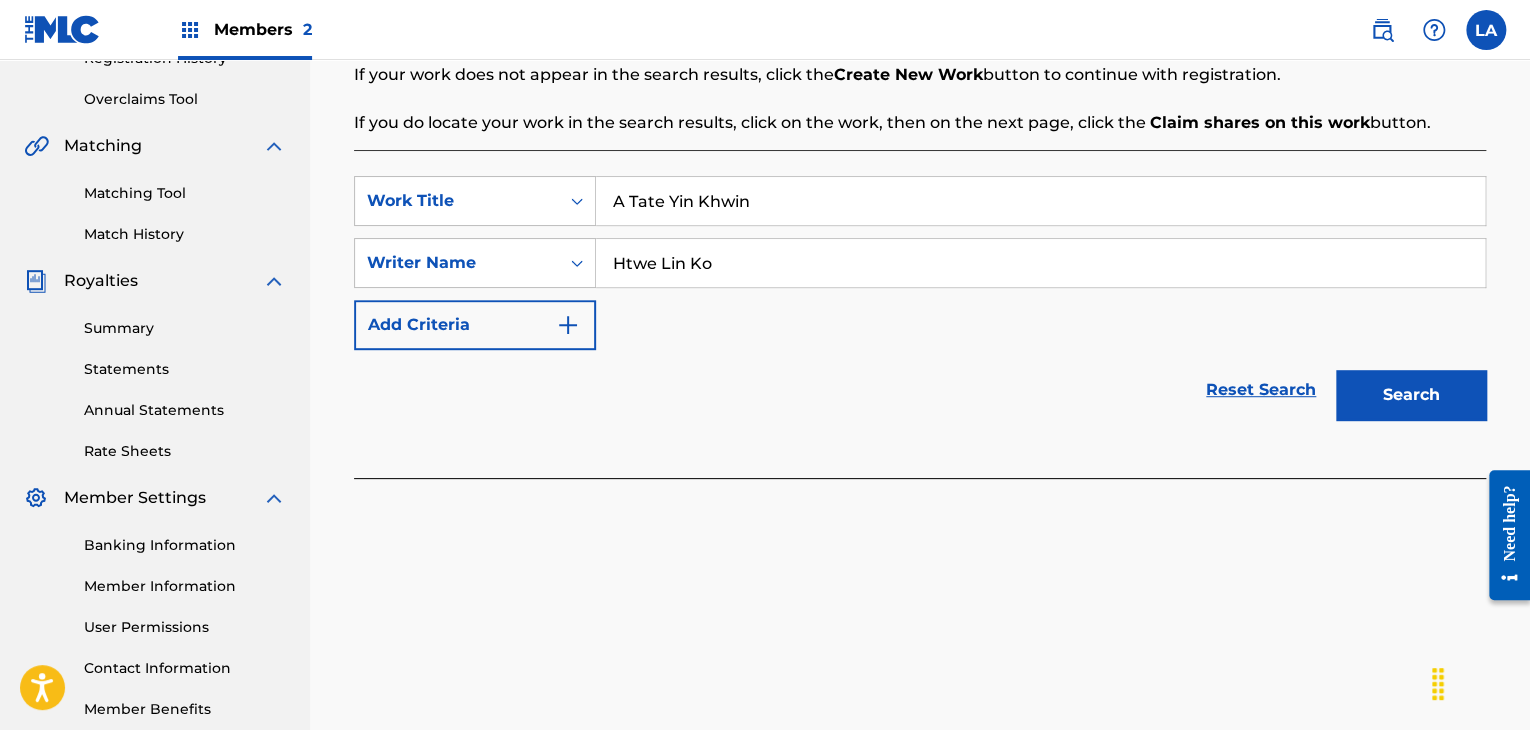type on "Htwe Lin Ko" 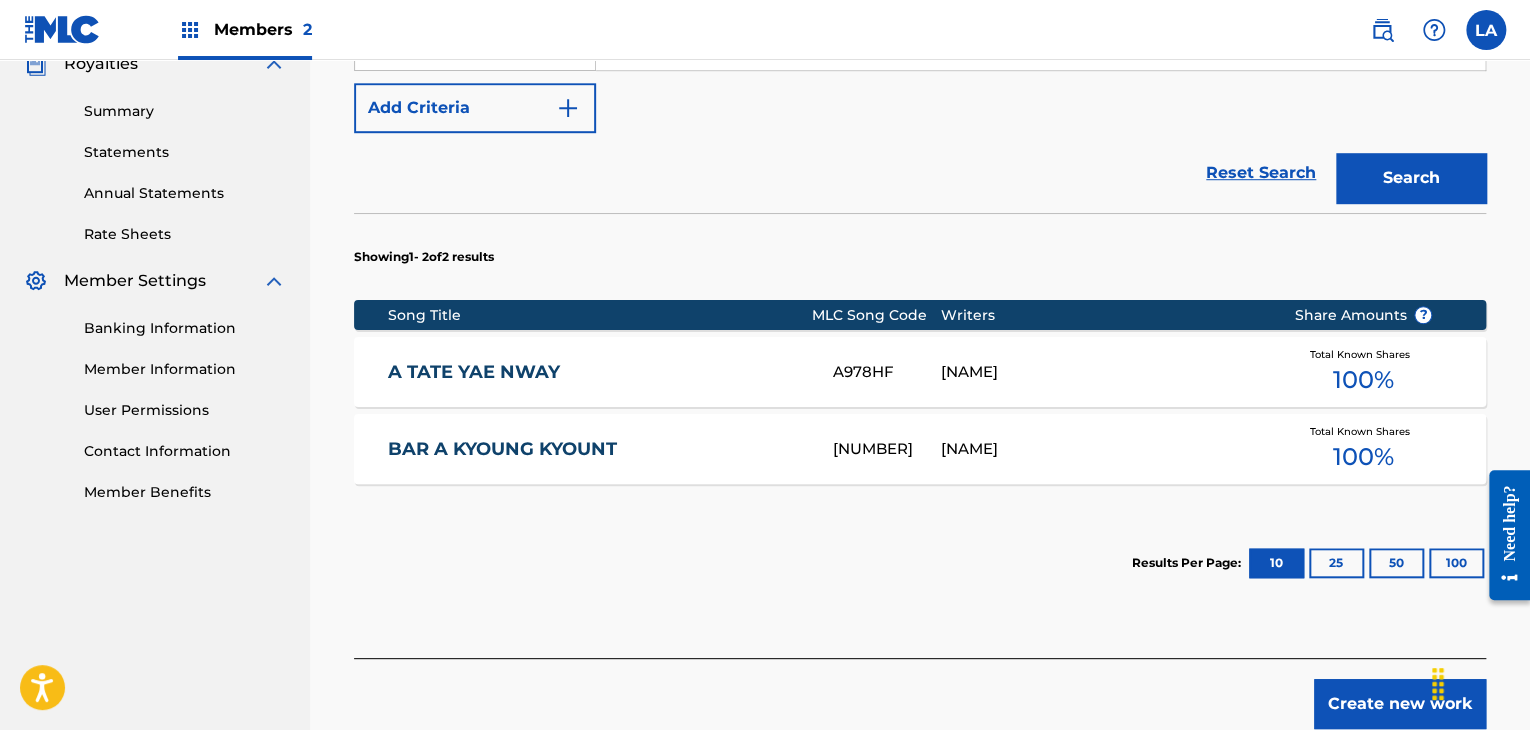 scroll, scrollTop: 700, scrollLeft: 0, axis: vertical 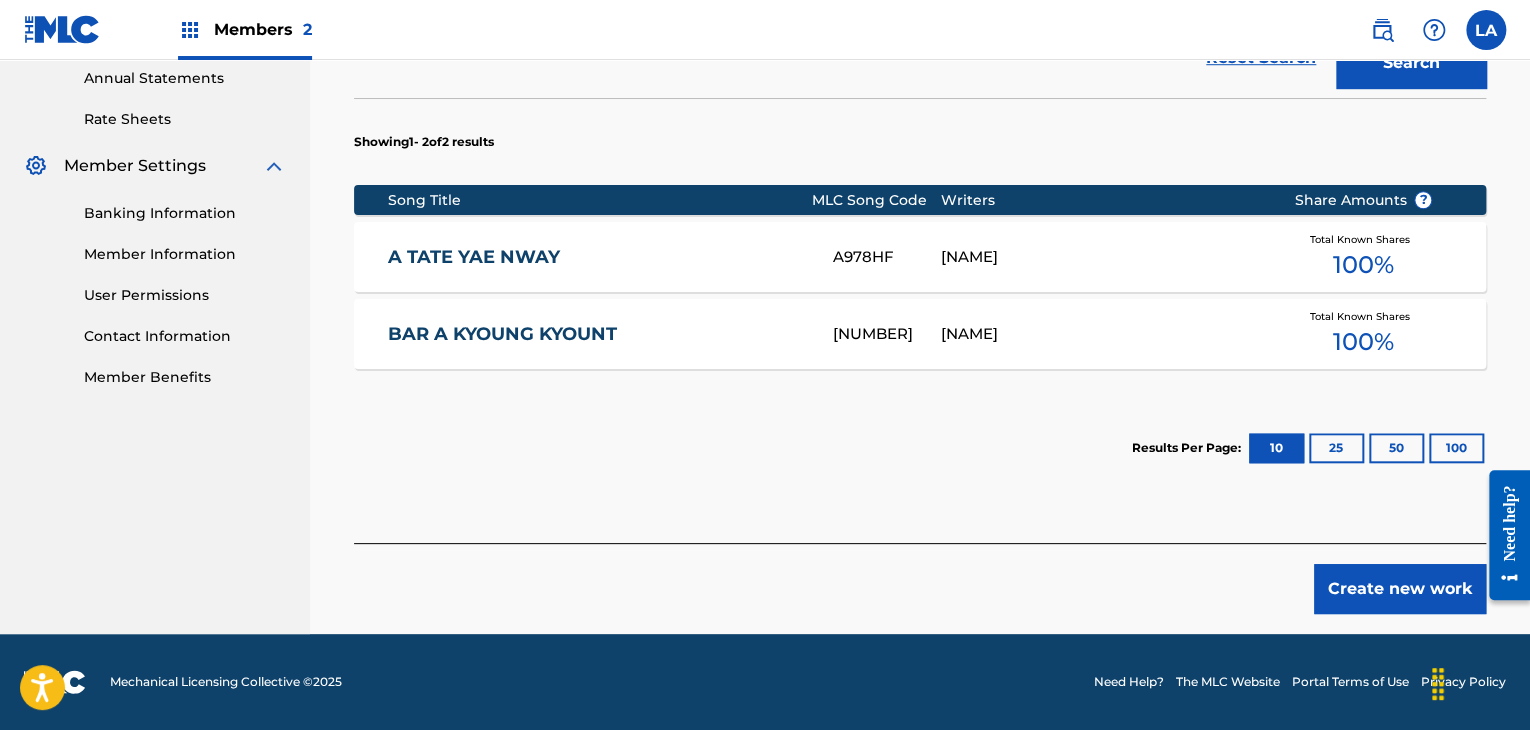click on "Create new work" at bounding box center [1400, 589] 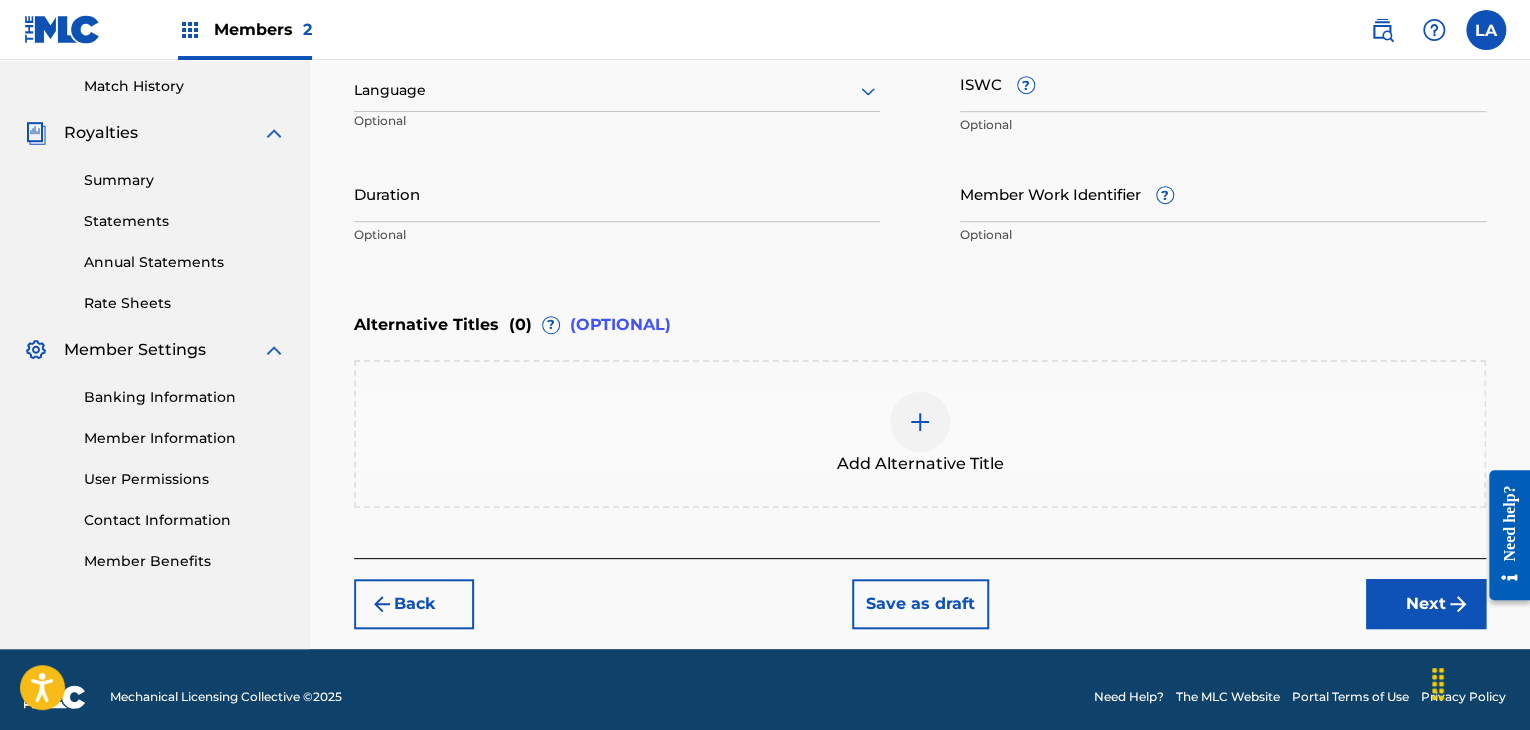 scroll, scrollTop: 361, scrollLeft: 0, axis: vertical 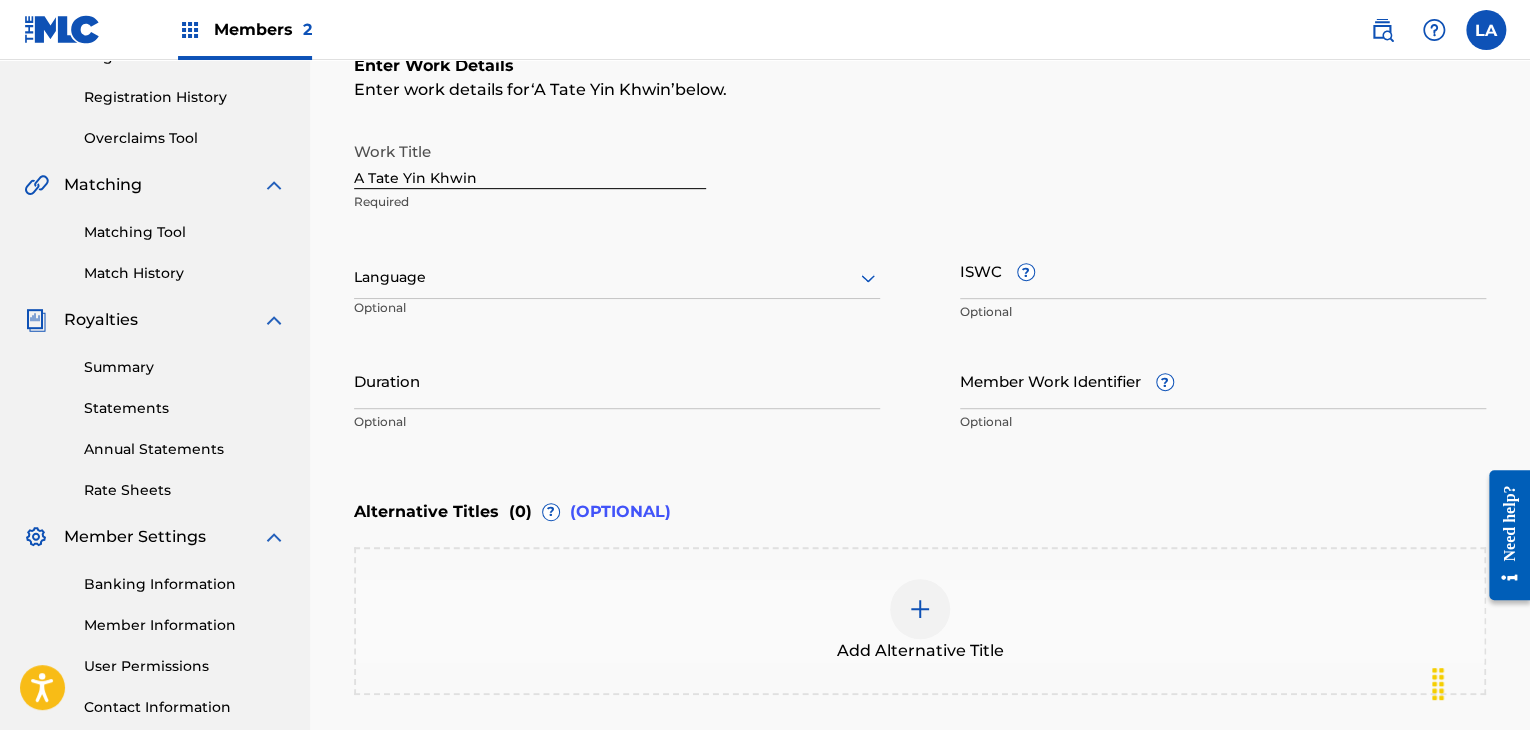 click at bounding box center (617, 277) 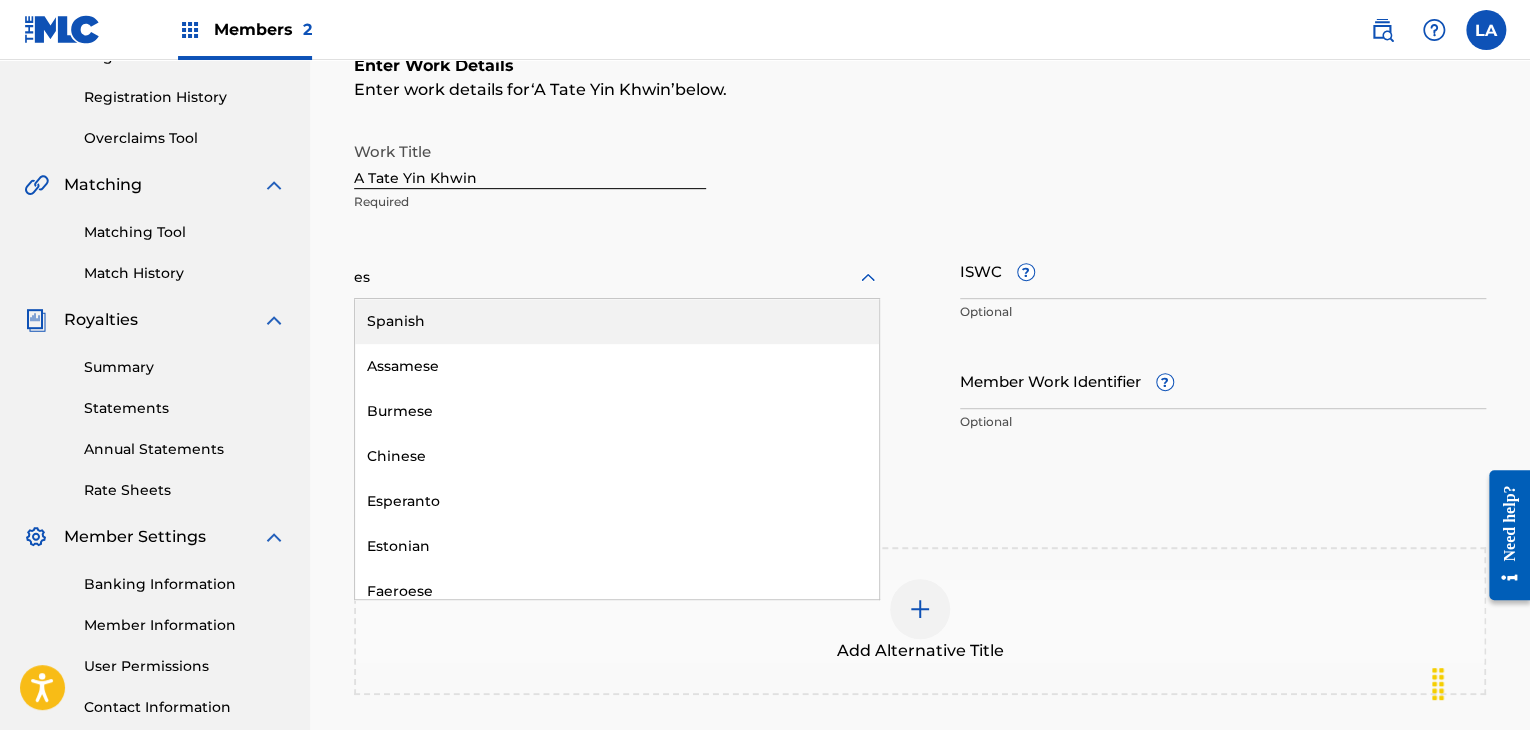 type on "ese" 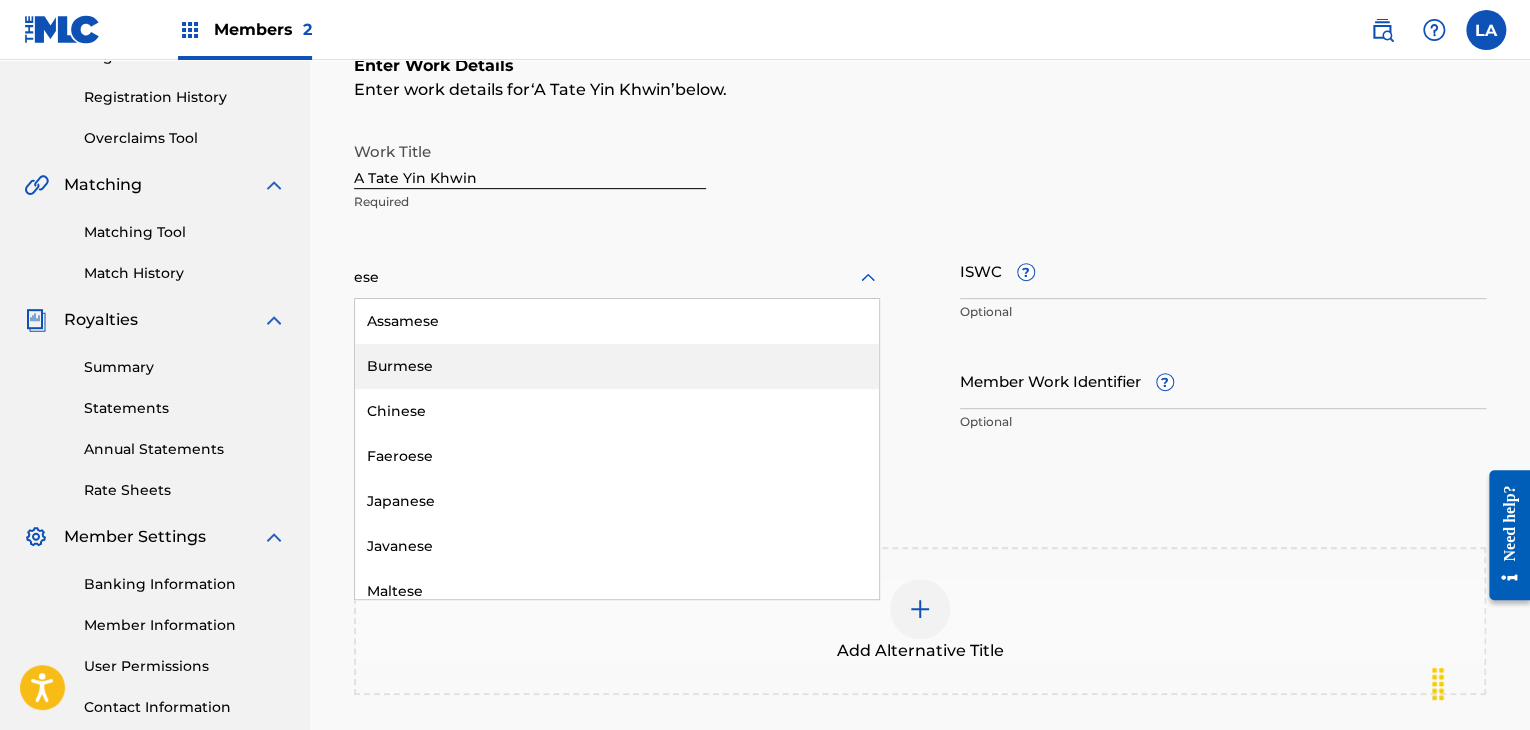 click on "Burmese" at bounding box center [617, 366] 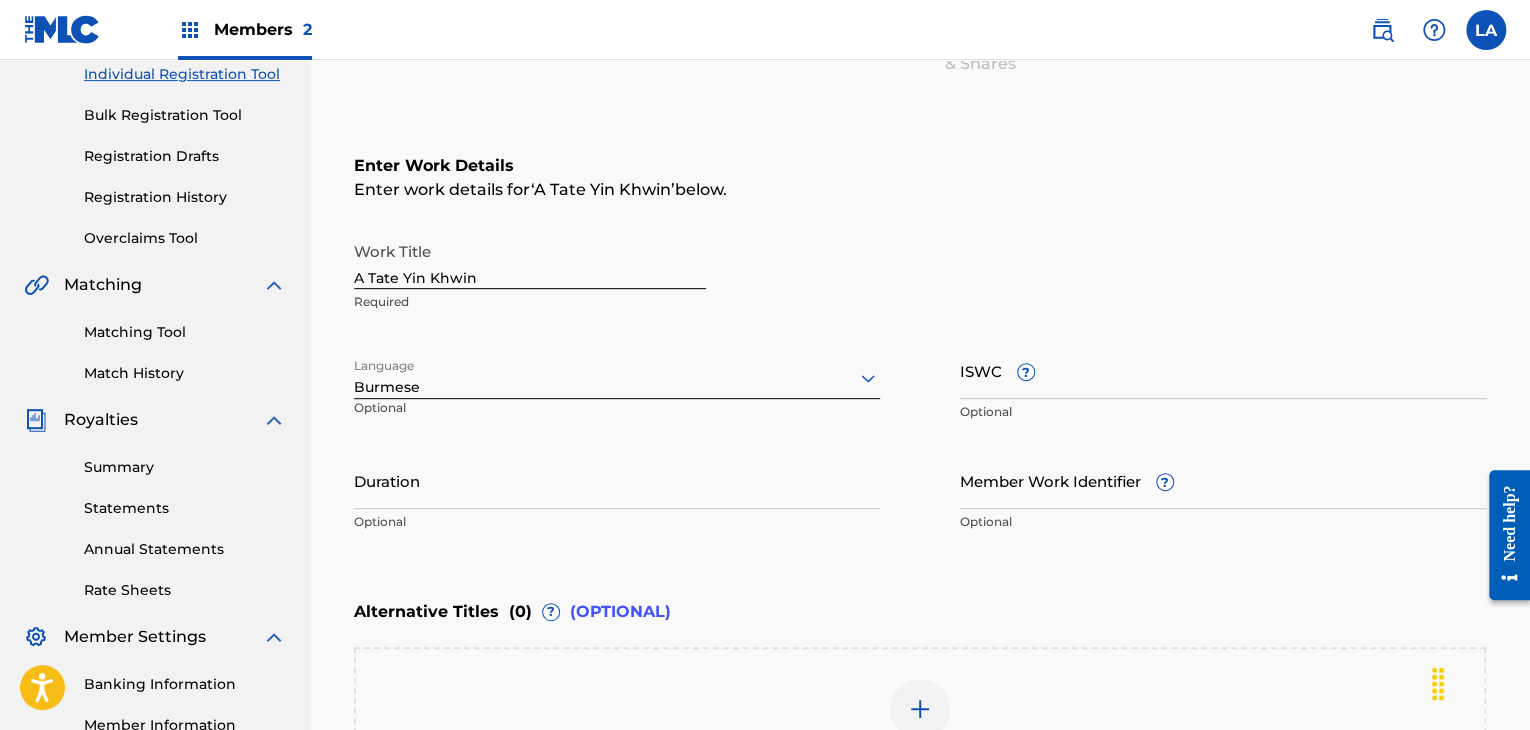 scroll, scrollTop: 361, scrollLeft: 0, axis: vertical 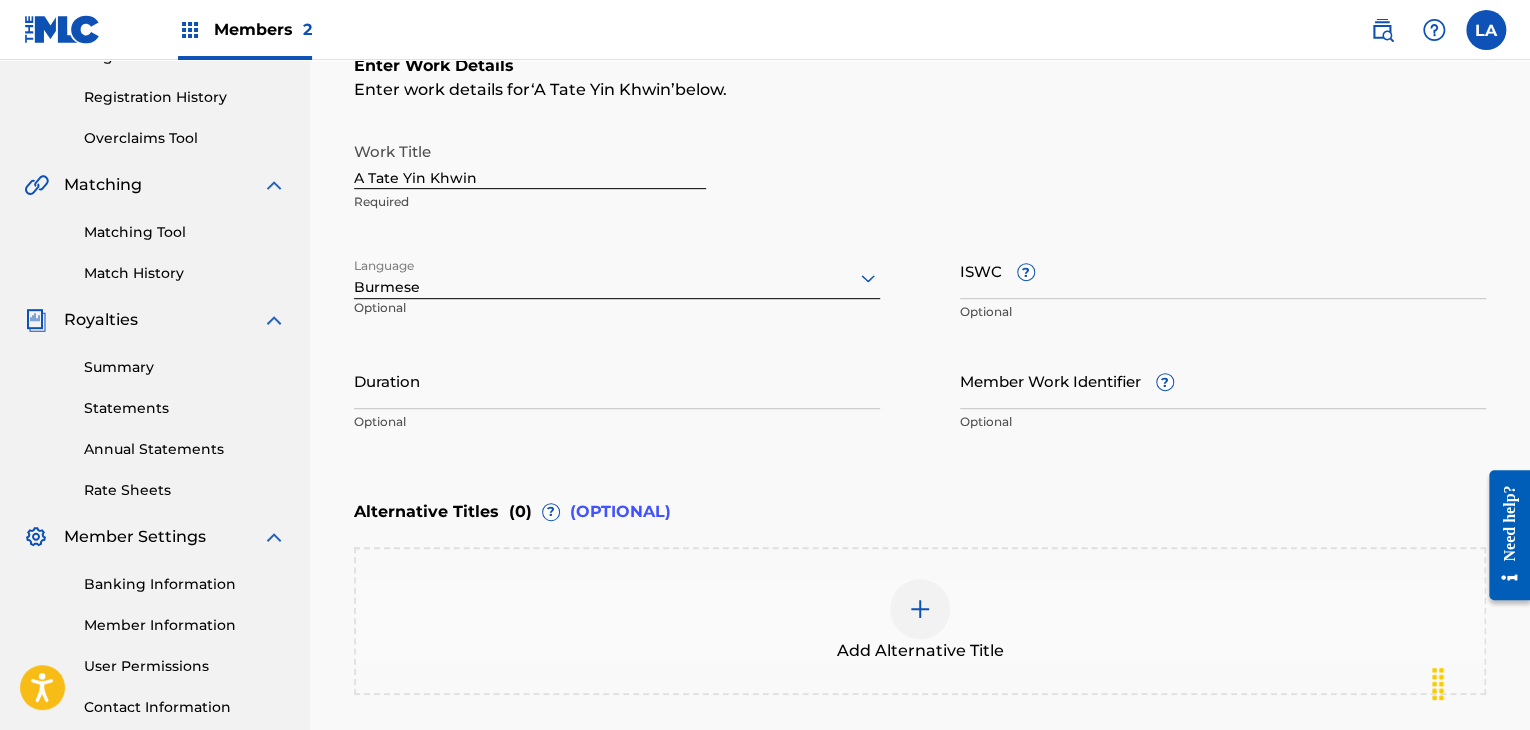 click on "Duration" at bounding box center (617, 380) 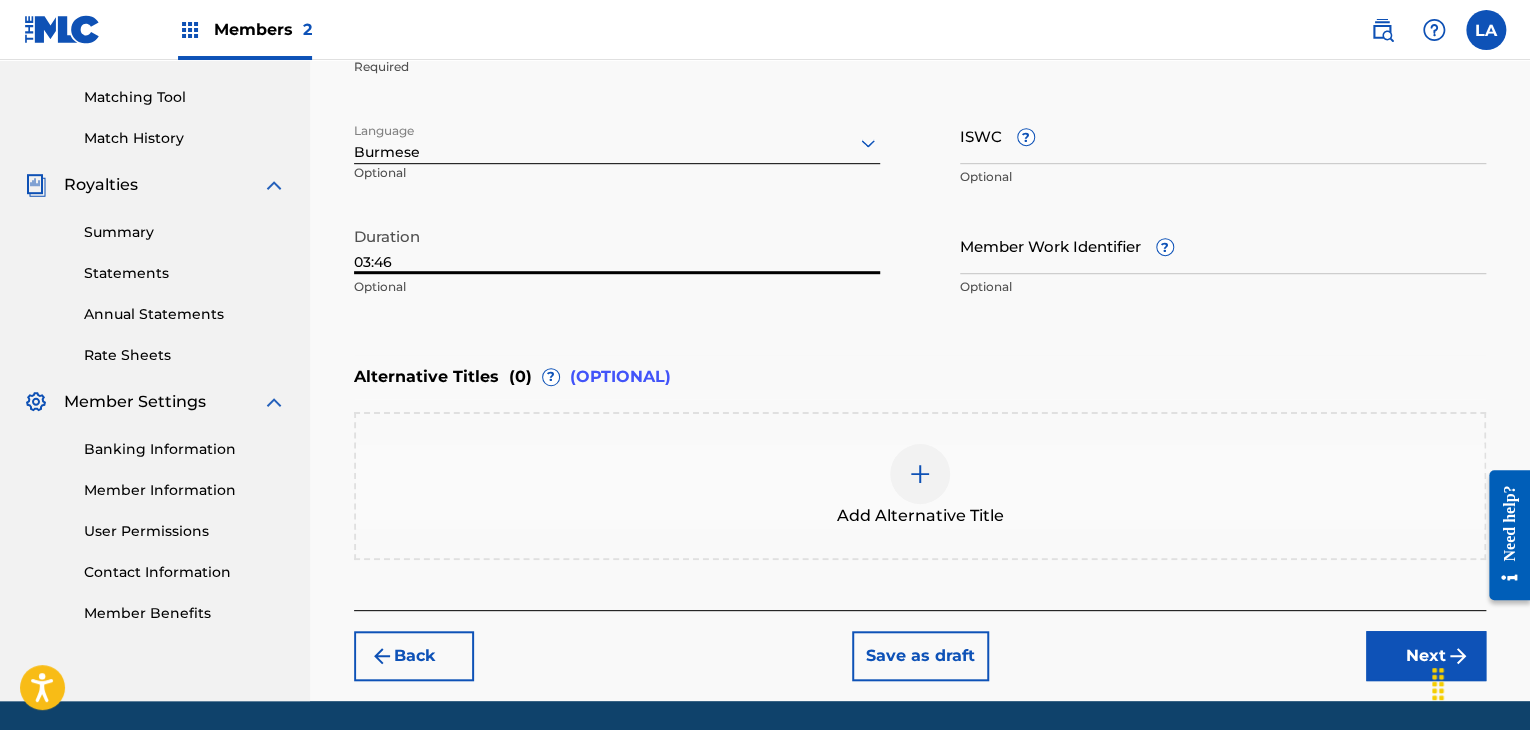 scroll, scrollTop: 561, scrollLeft: 0, axis: vertical 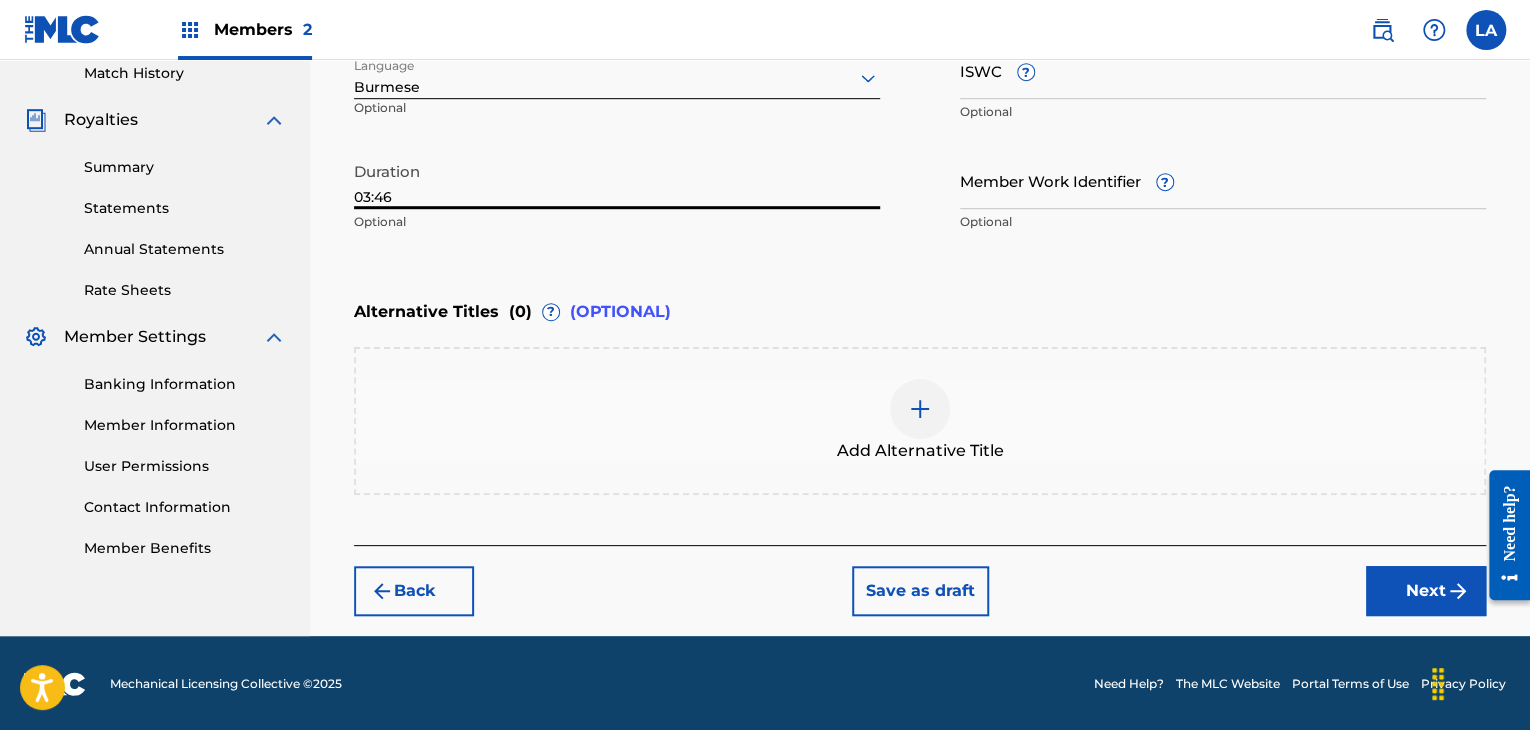 type on "03:46" 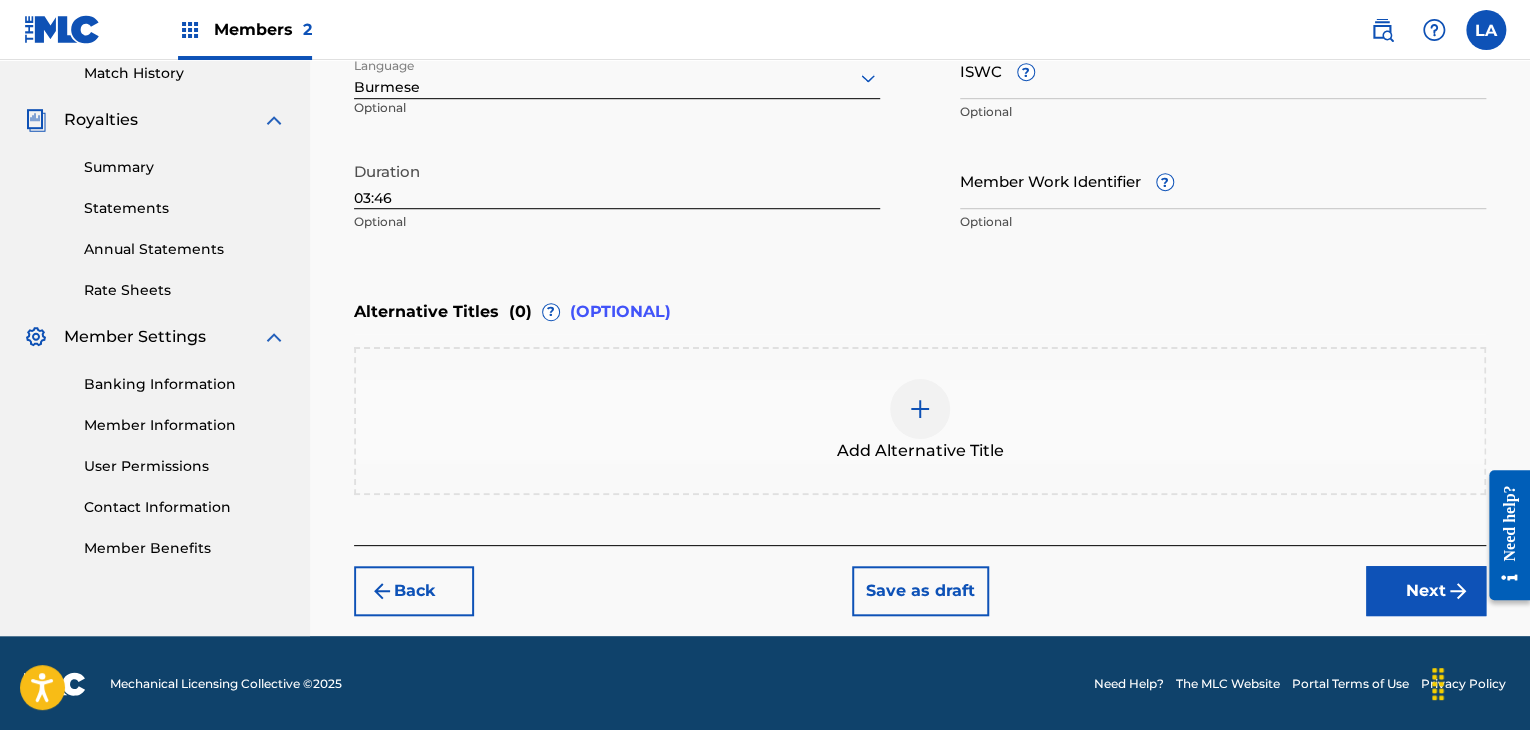 click on "Next" at bounding box center (1426, 591) 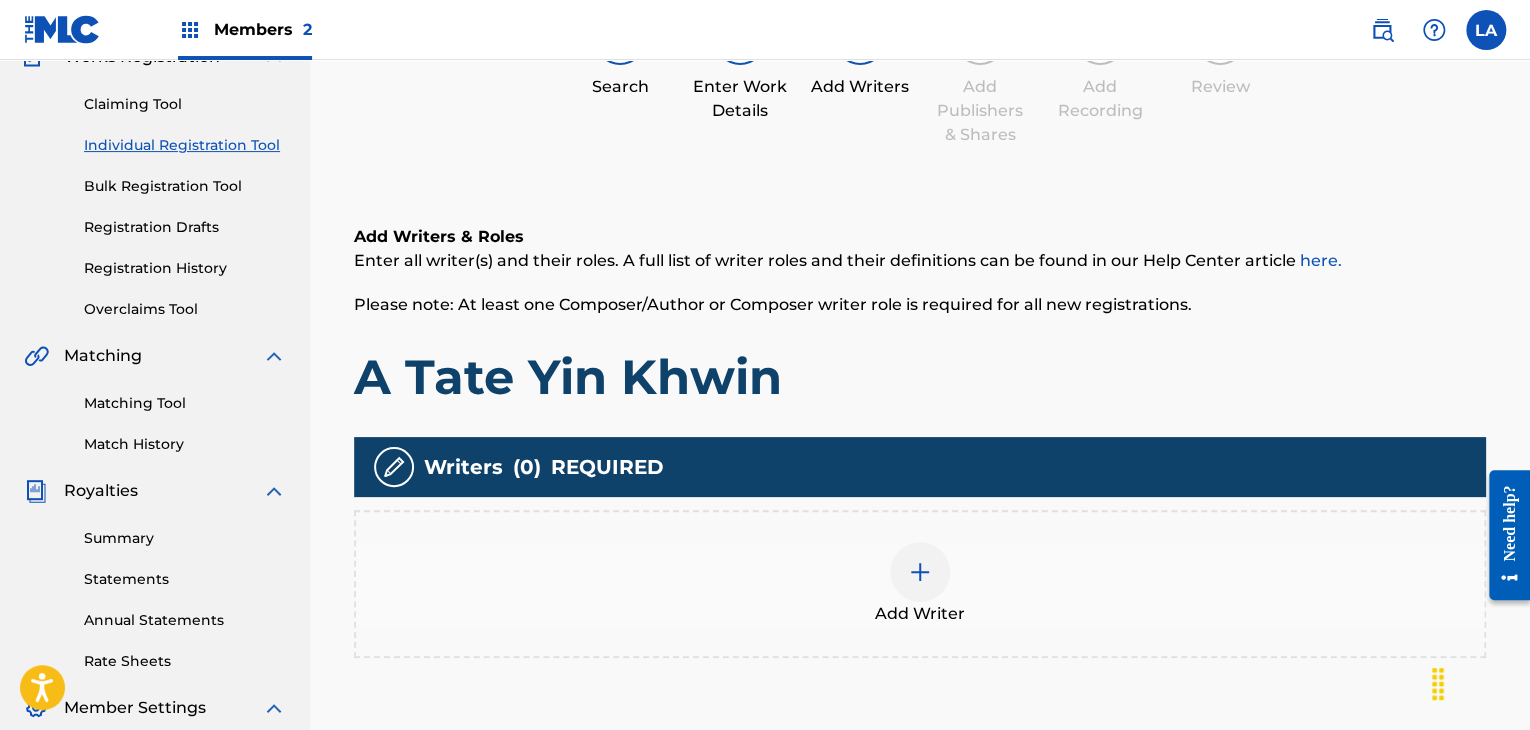 scroll, scrollTop: 192, scrollLeft: 0, axis: vertical 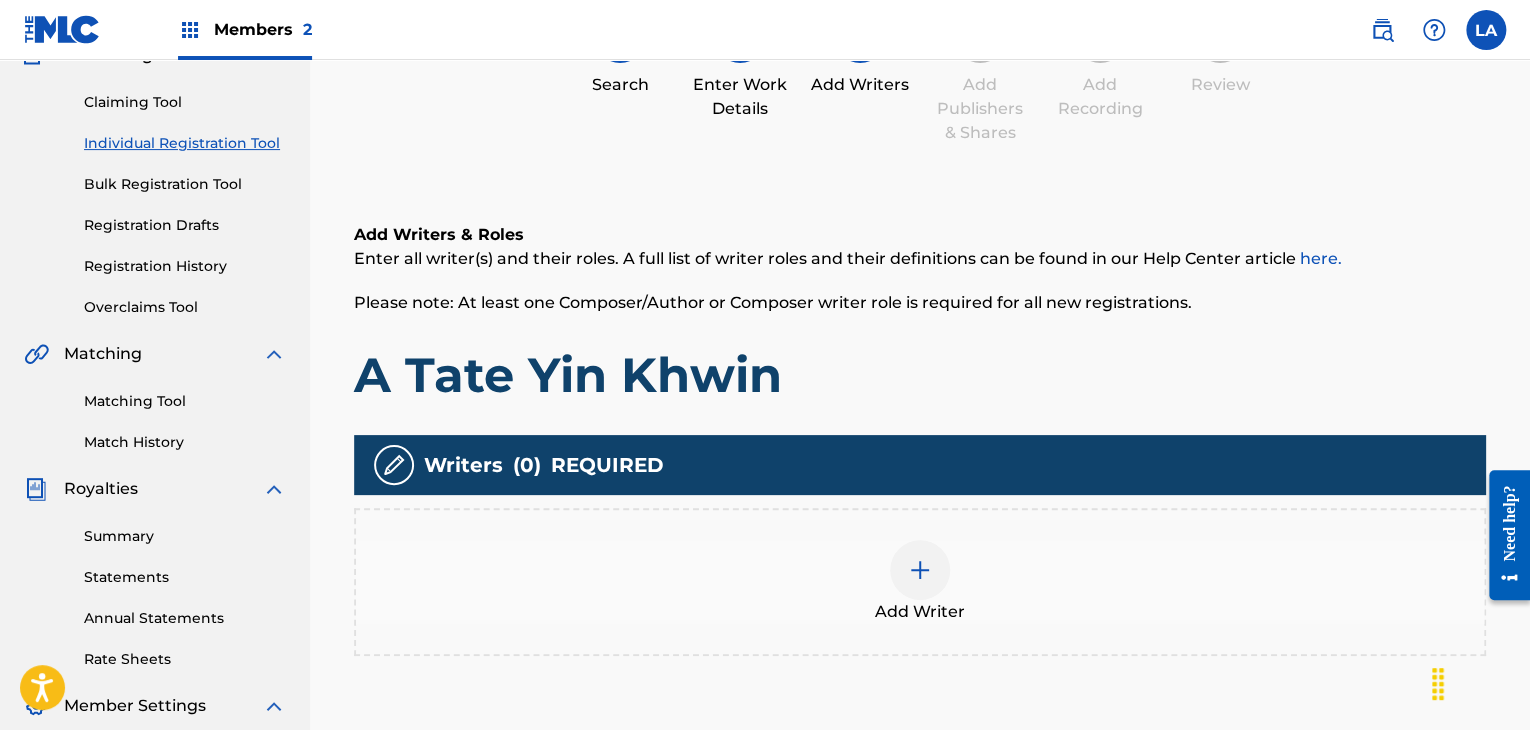 click at bounding box center [920, 570] 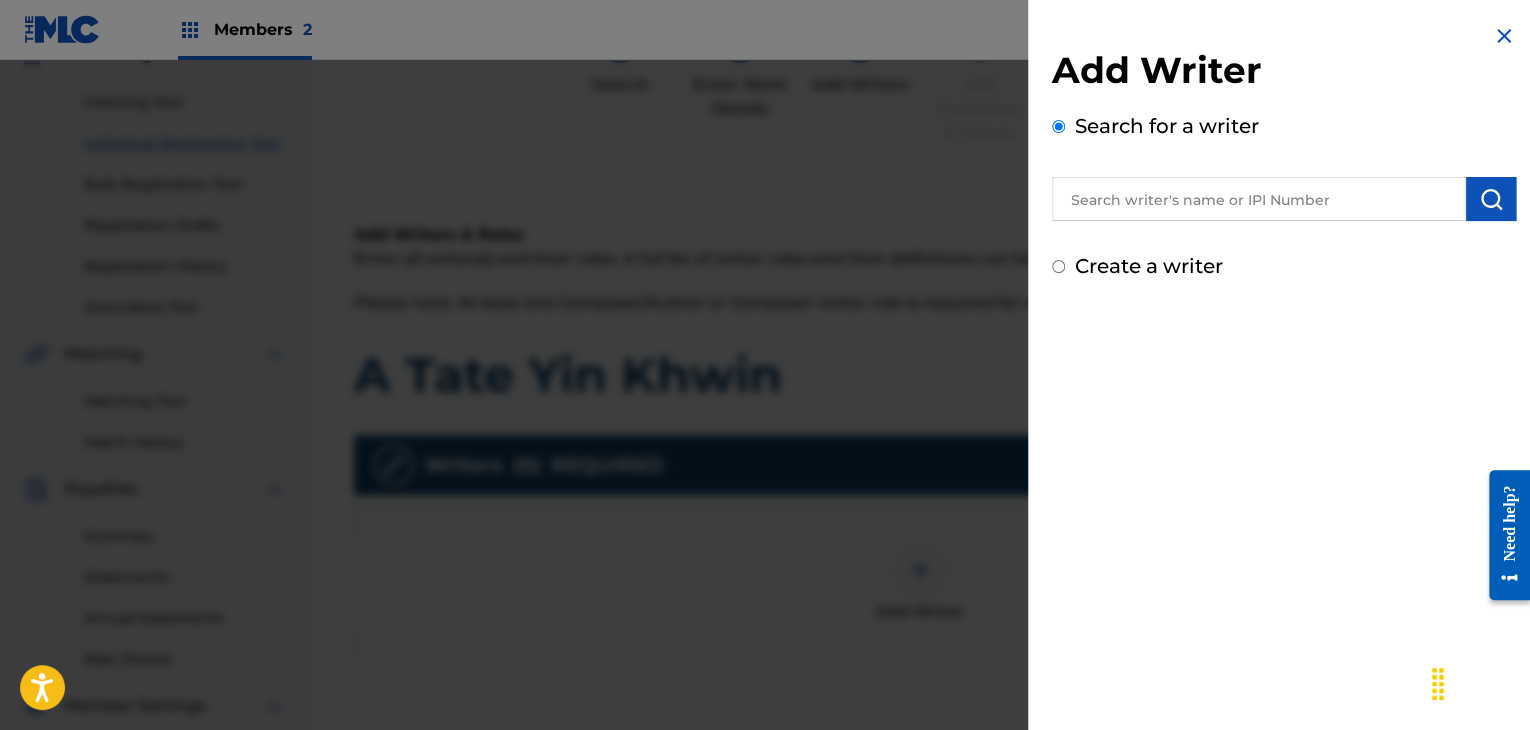 click at bounding box center [1259, 199] 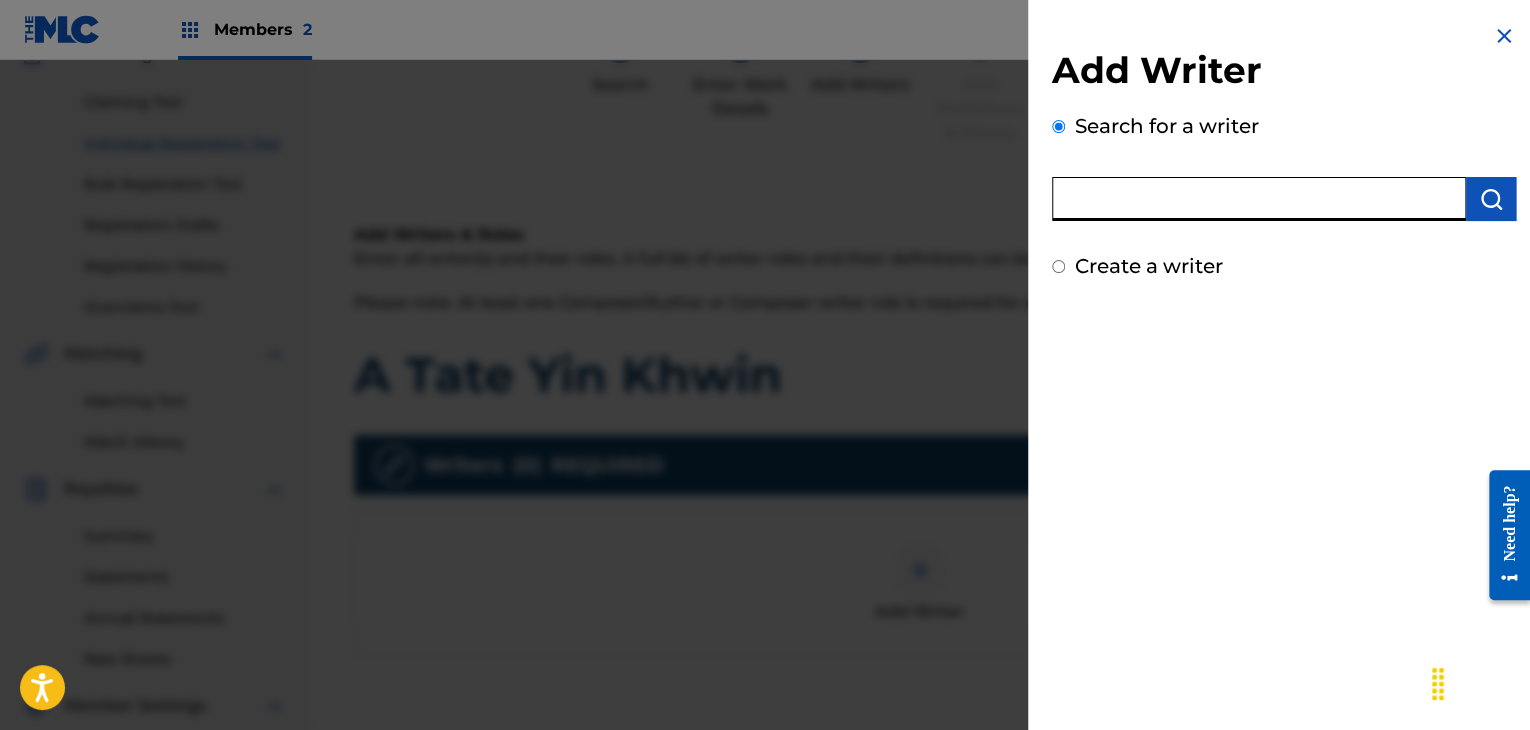 paste on "Htwe Lin Ko" 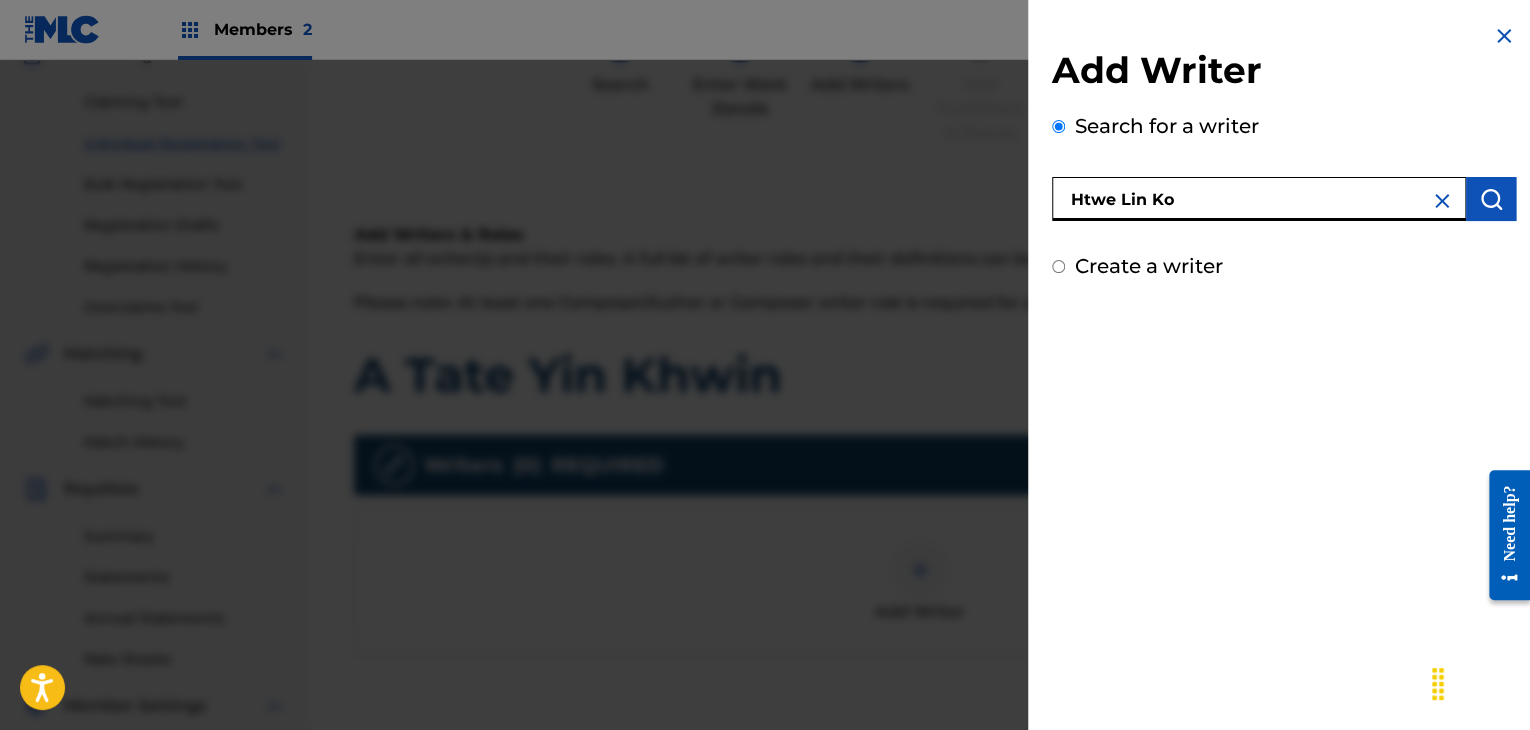 type on "Htwe Lin Ko" 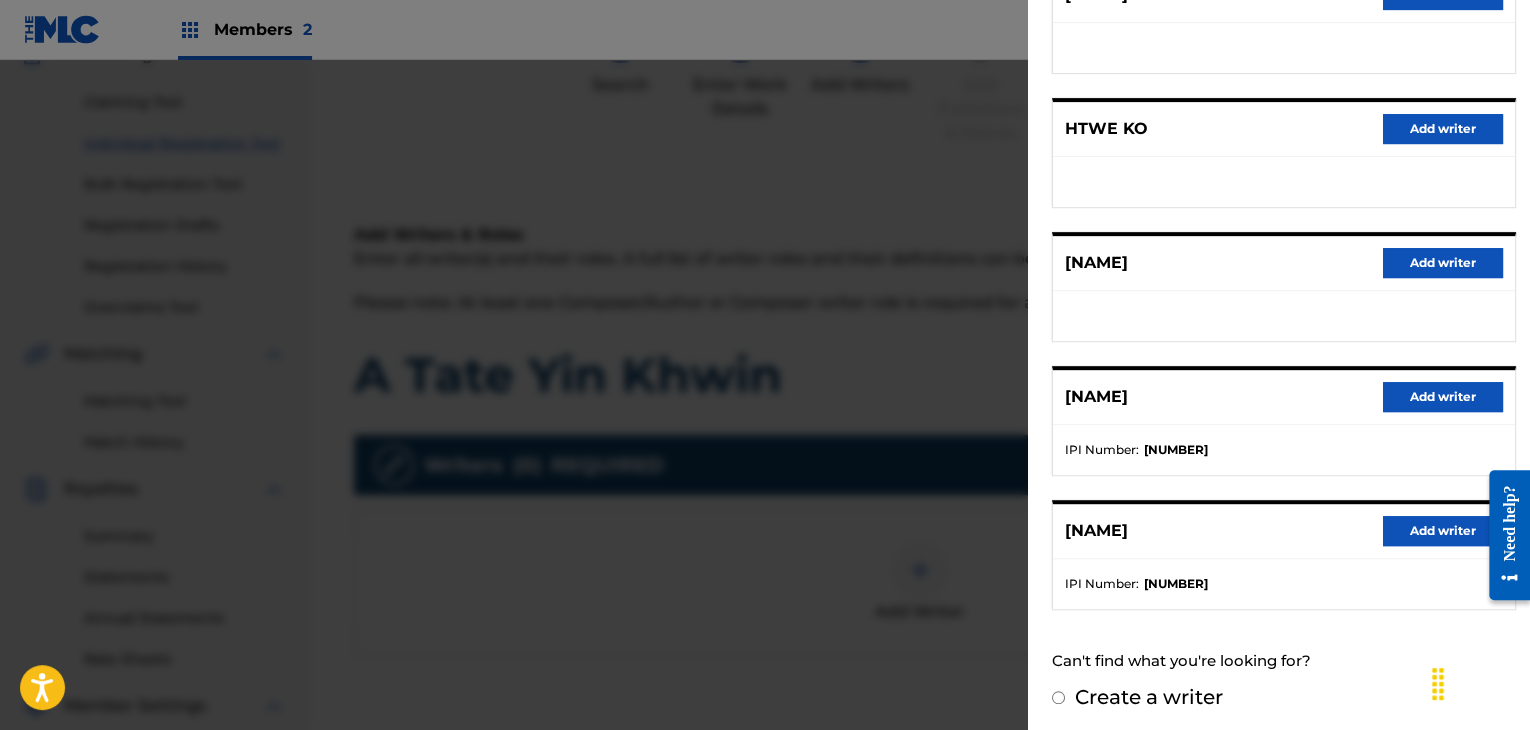 scroll, scrollTop: 310, scrollLeft: 0, axis: vertical 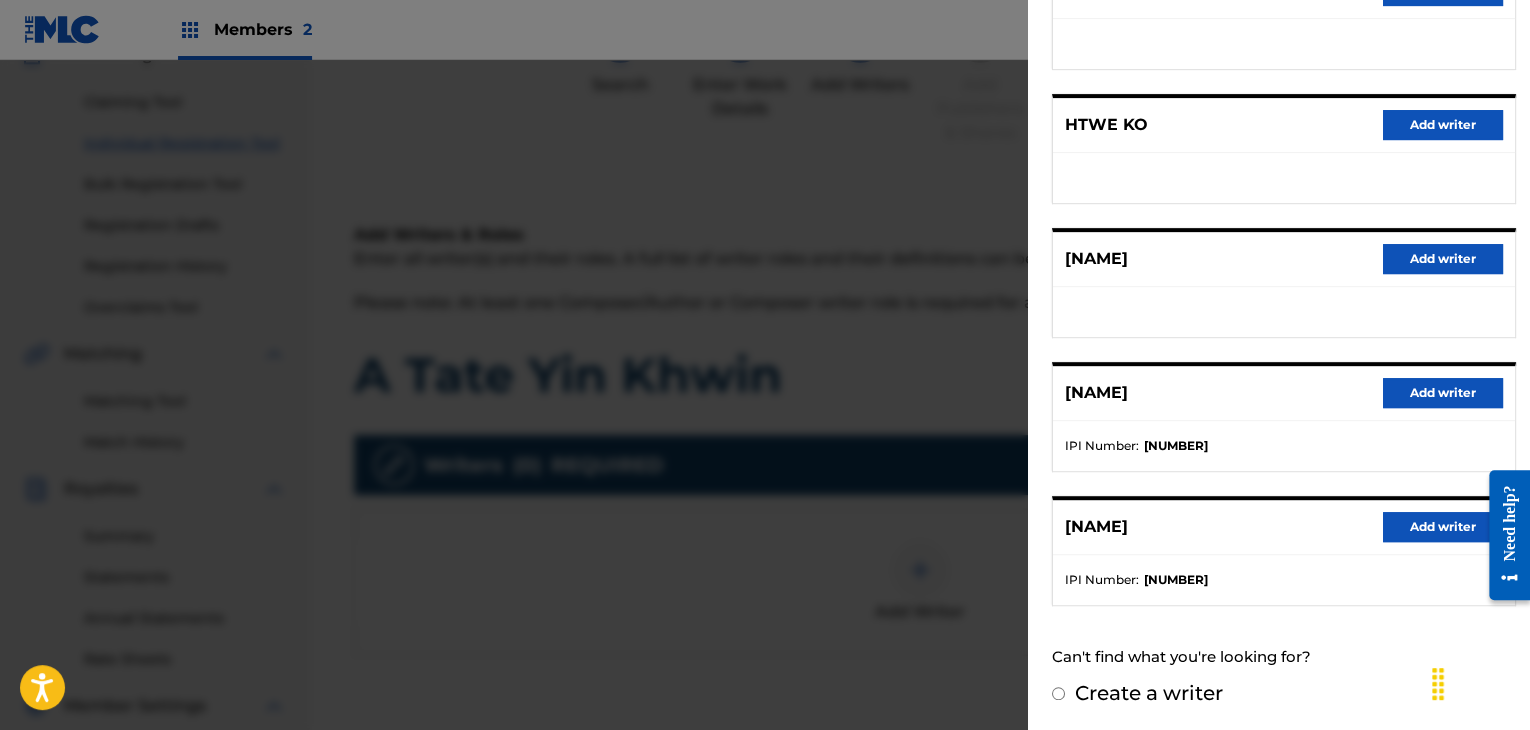 click on "Add writer" at bounding box center (1443, 393) 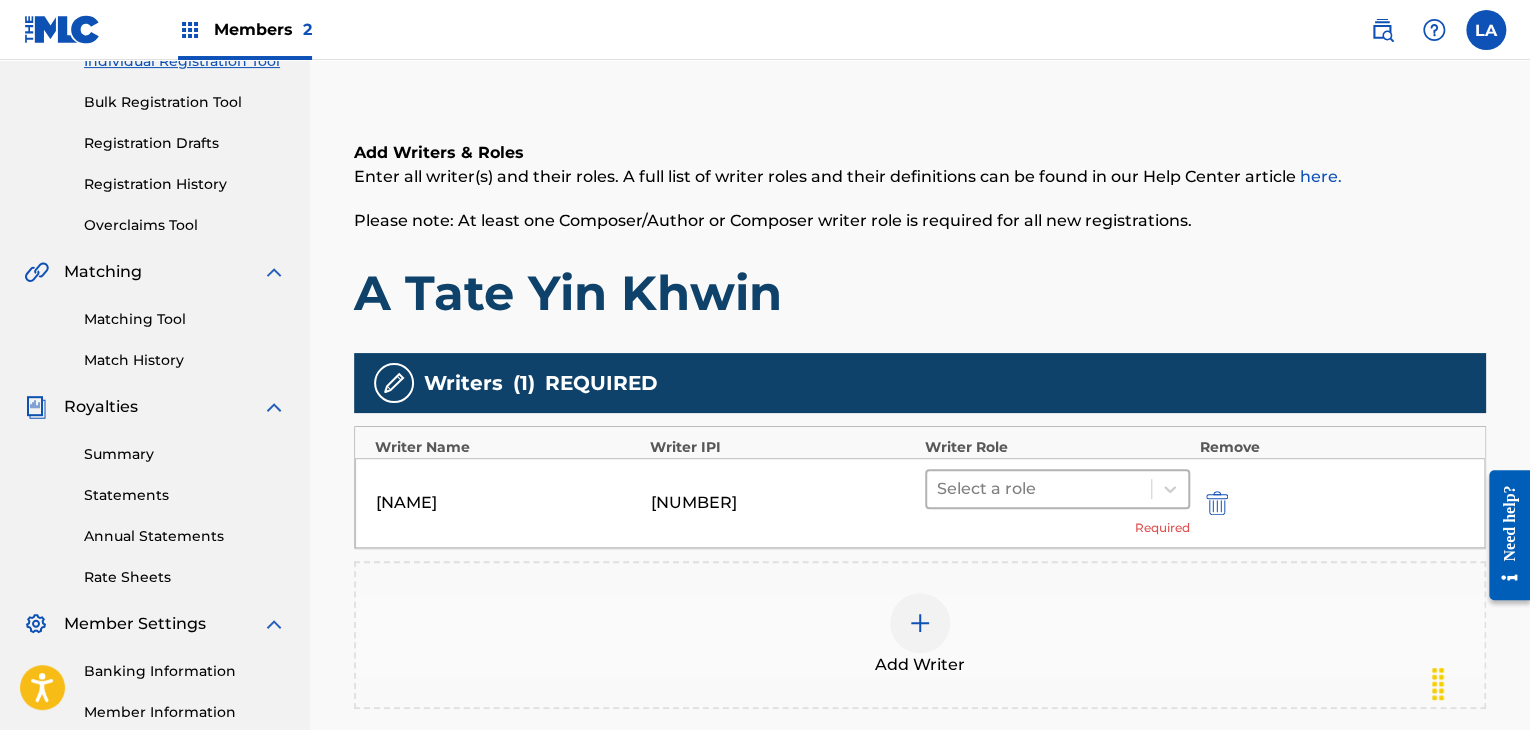 scroll, scrollTop: 392, scrollLeft: 0, axis: vertical 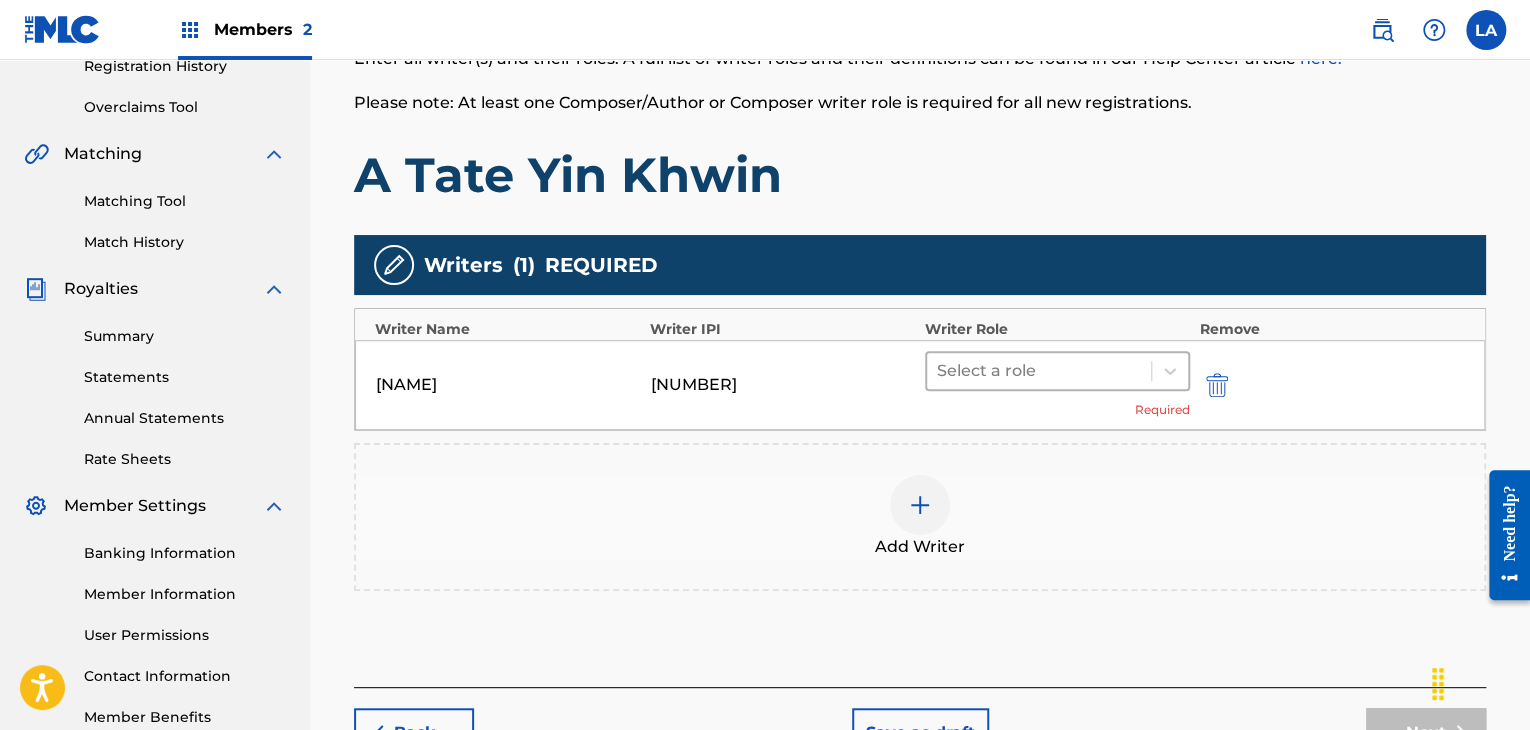 click at bounding box center [1039, 371] 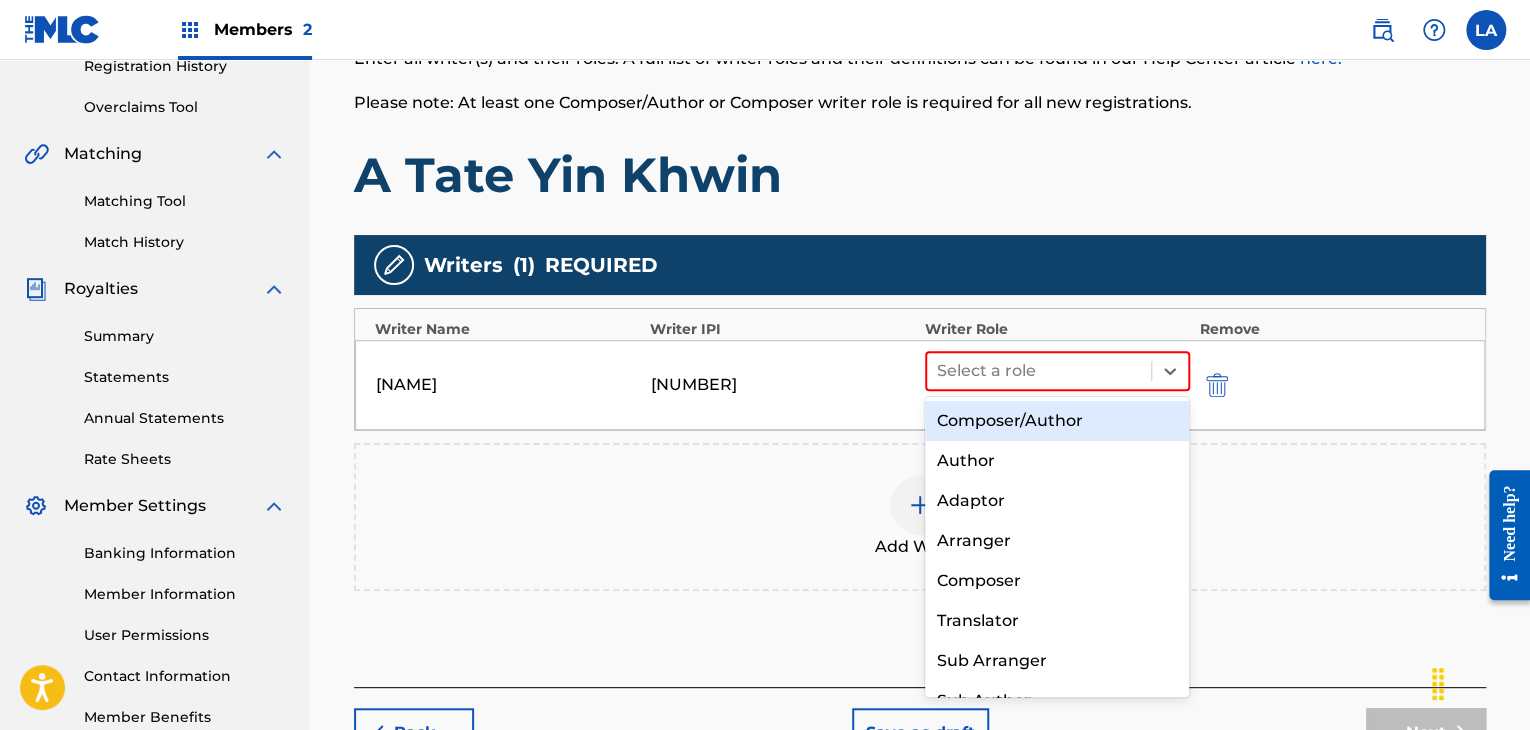 drag, startPoint x: 1012, startPoint y: 414, endPoint x: 1045, endPoint y: 413, distance: 33.01515 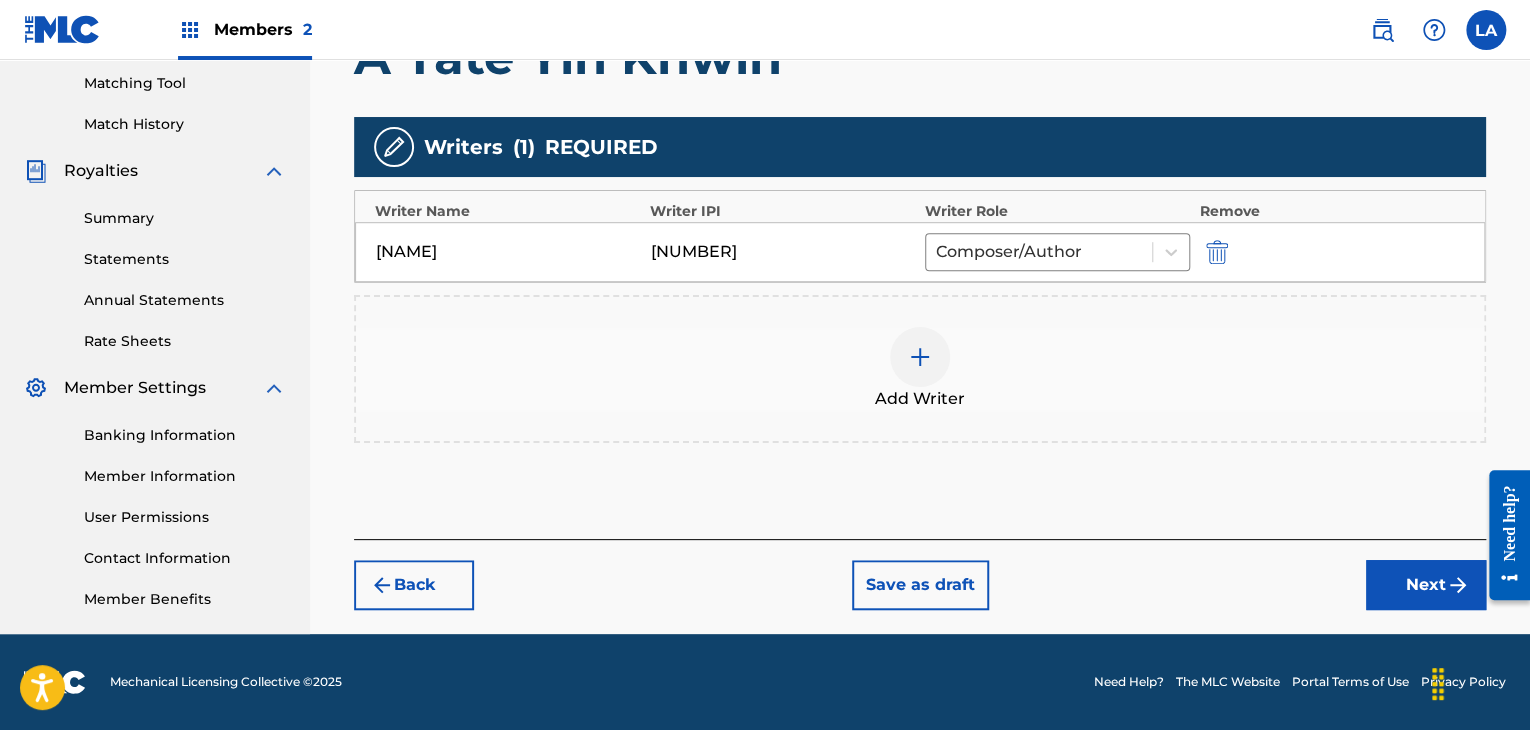 click on "Next" at bounding box center [1426, 585] 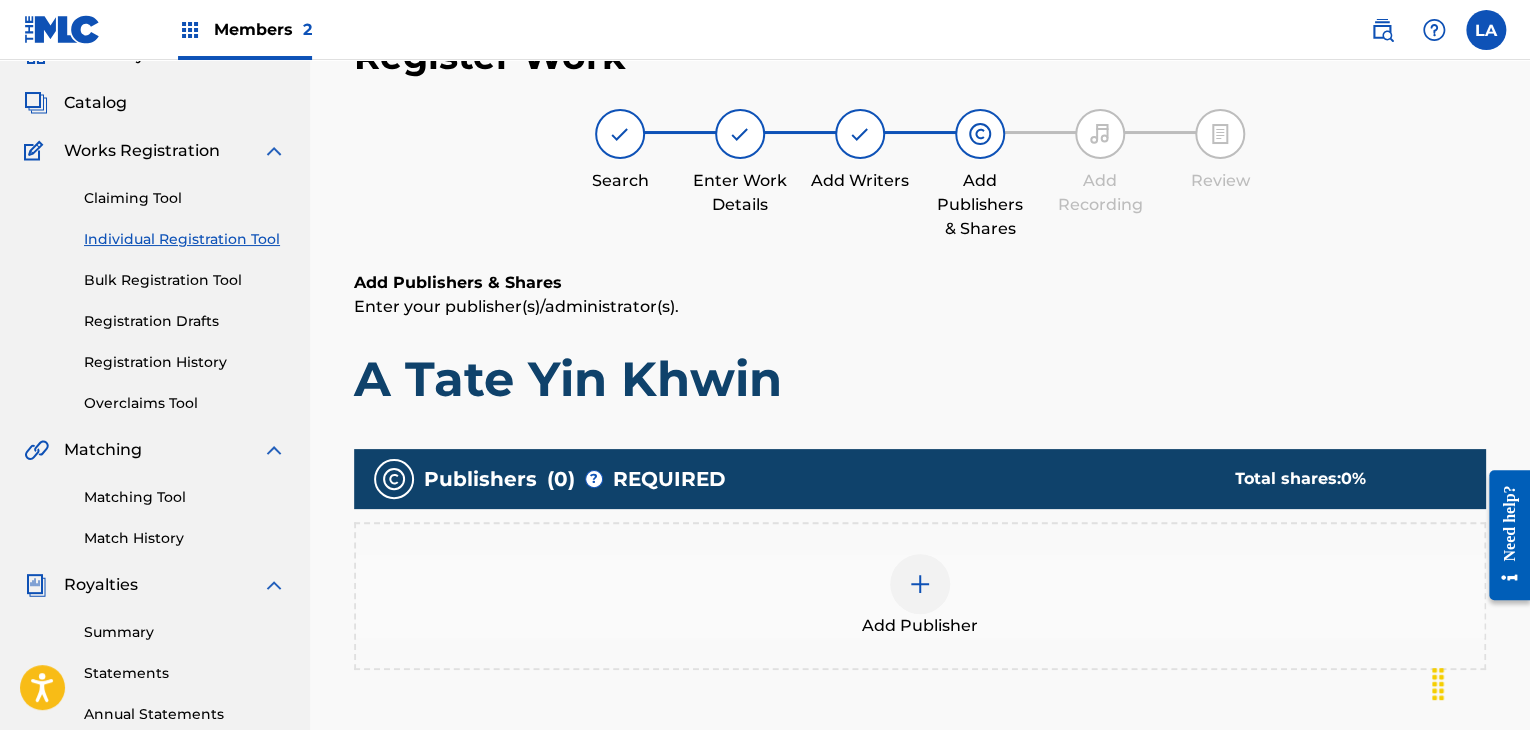 scroll, scrollTop: 90, scrollLeft: 0, axis: vertical 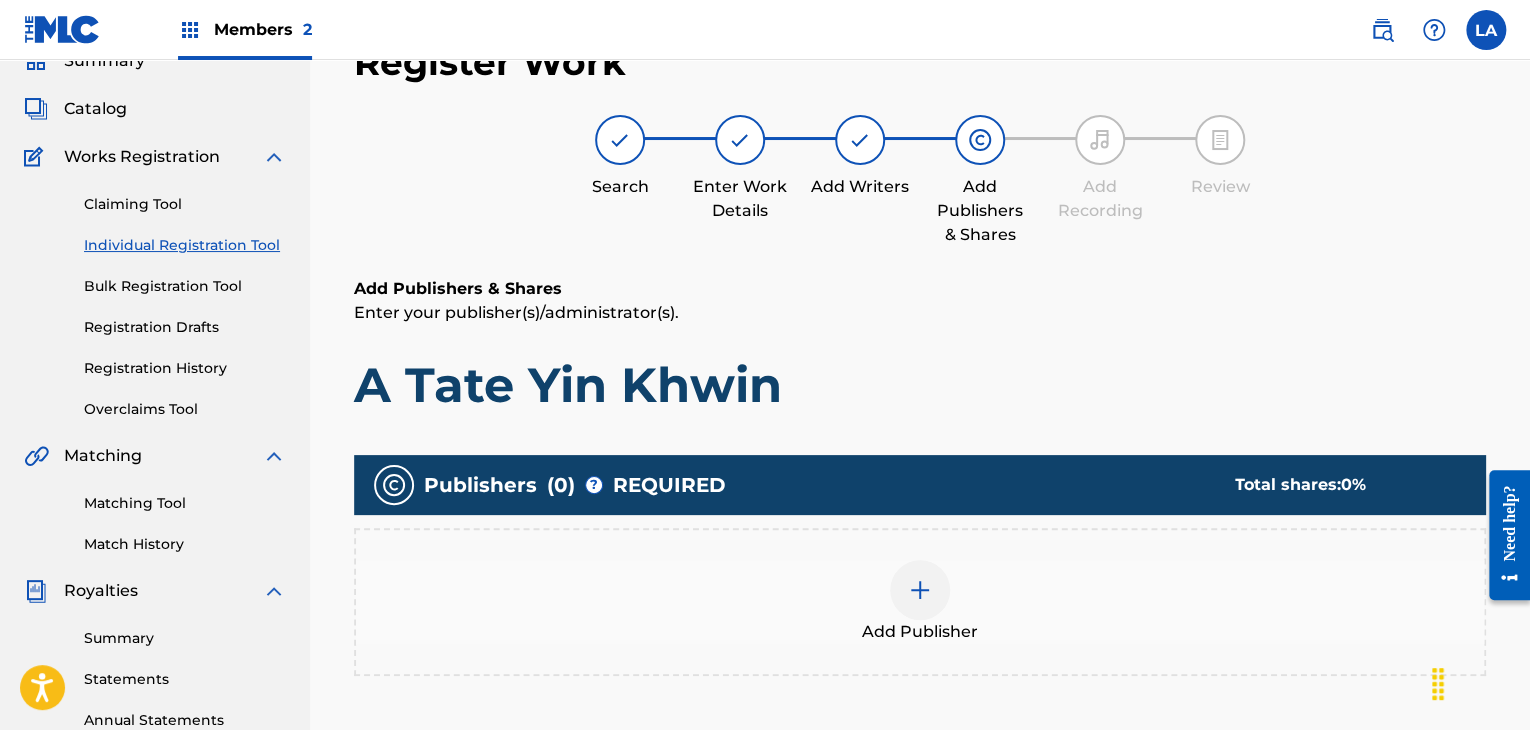 click at bounding box center (920, 590) 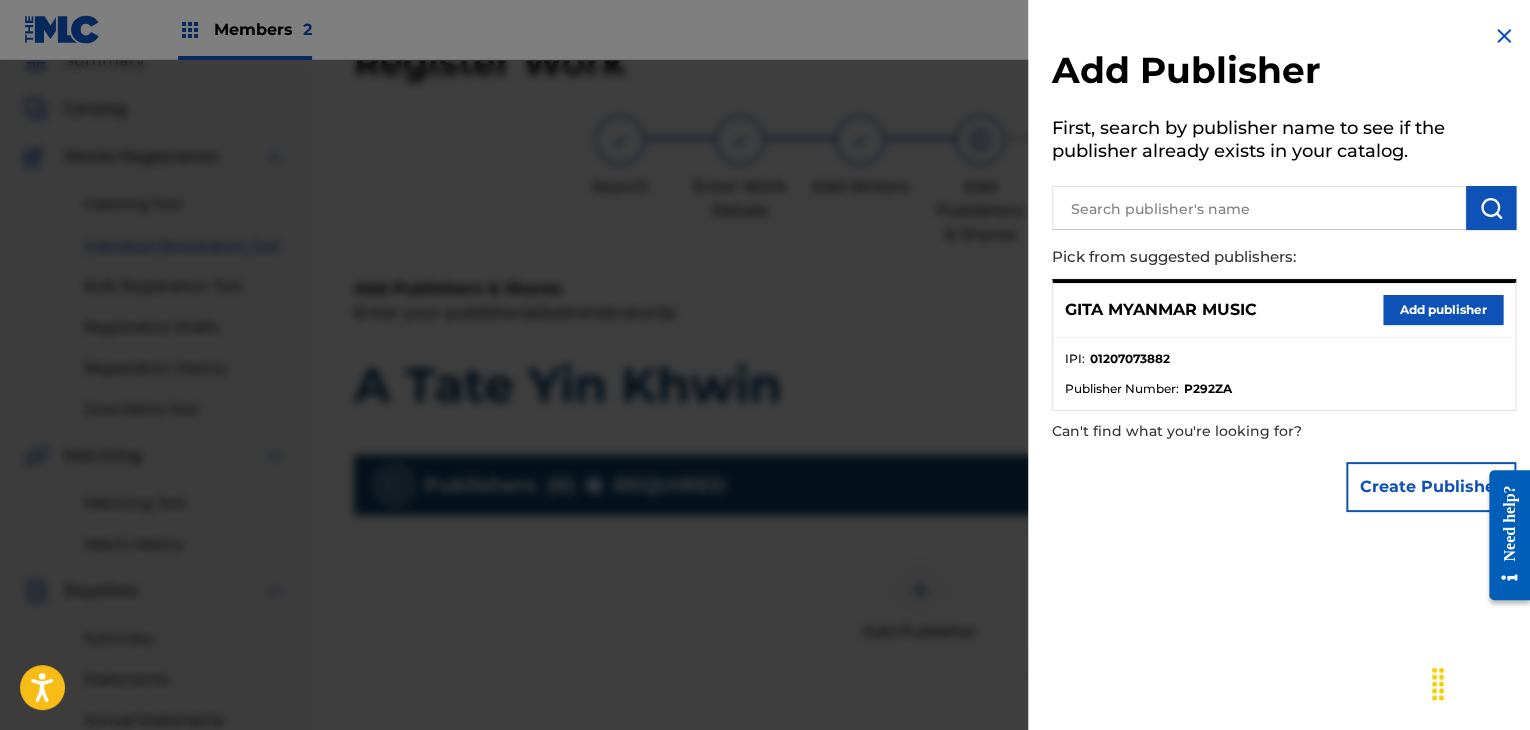 click on "Add publisher" at bounding box center (1443, 310) 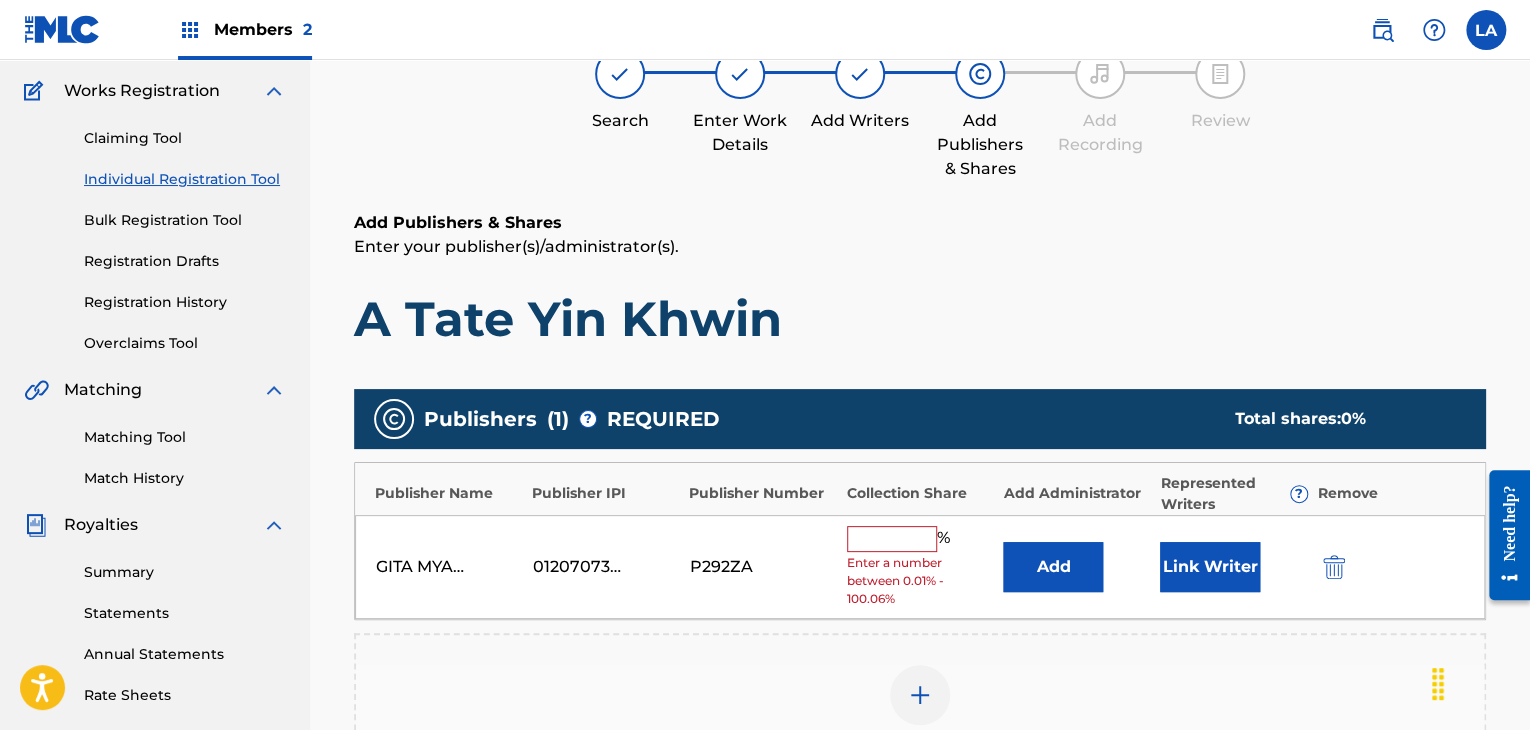scroll, scrollTop: 290, scrollLeft: 0, axis: vertical 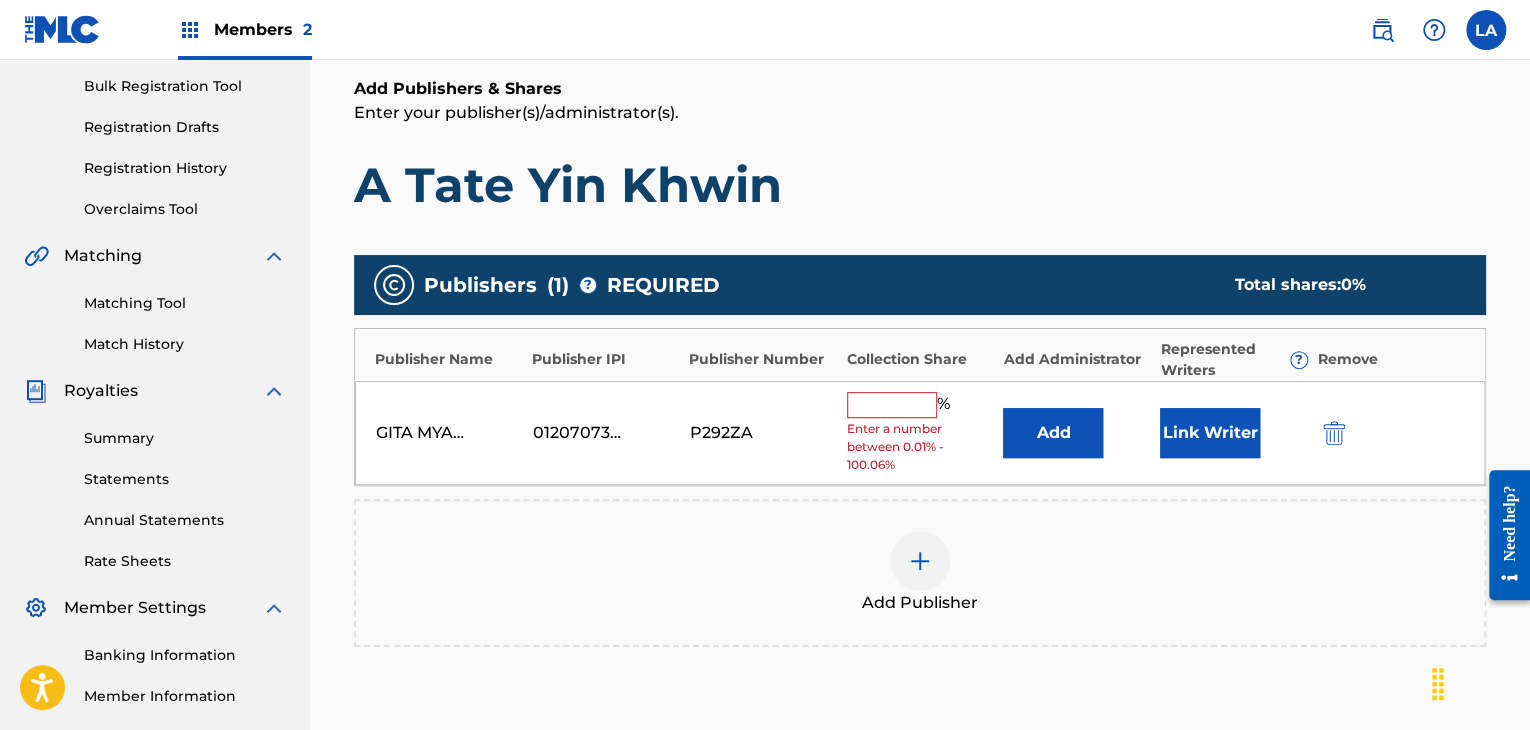 click at bounding box center [892, 405] 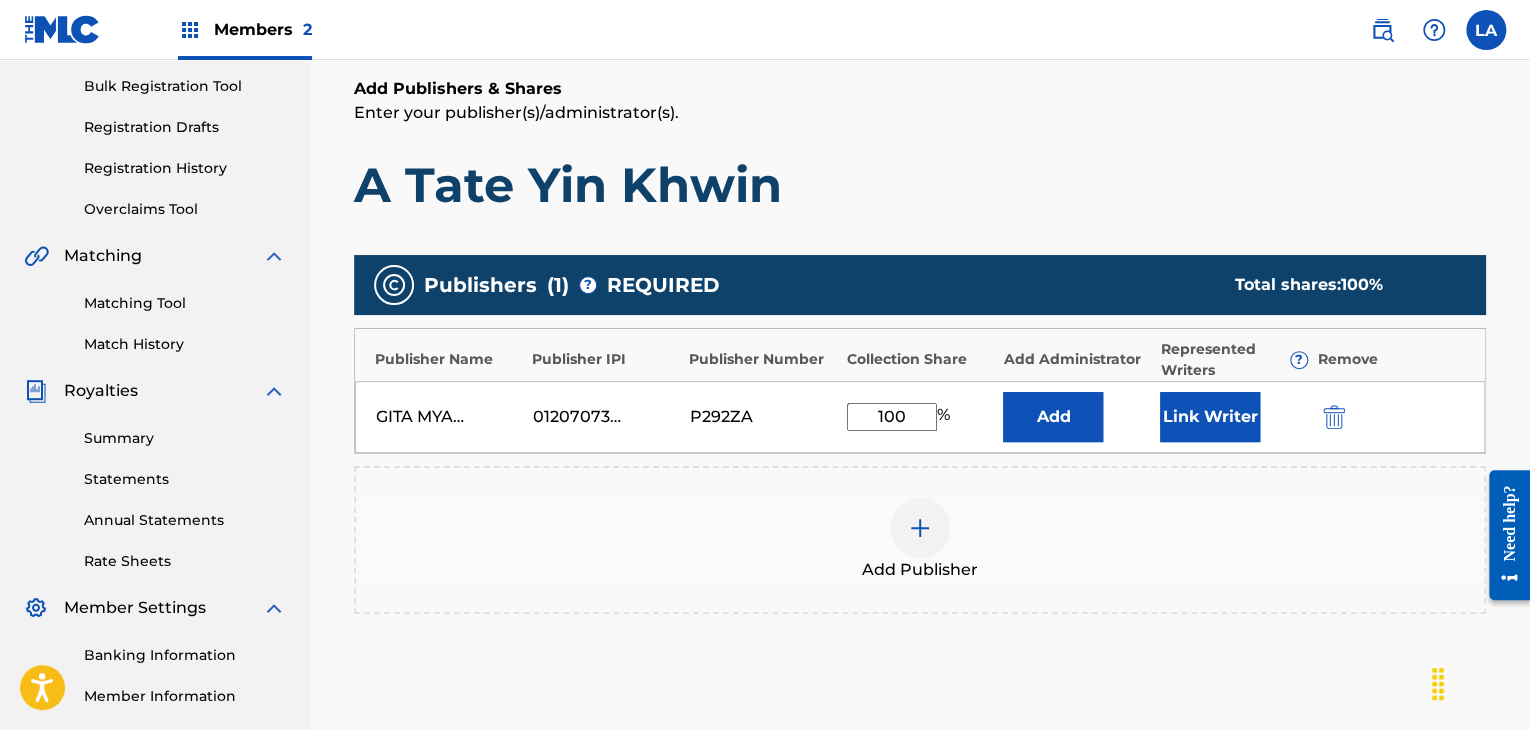 type on "100" 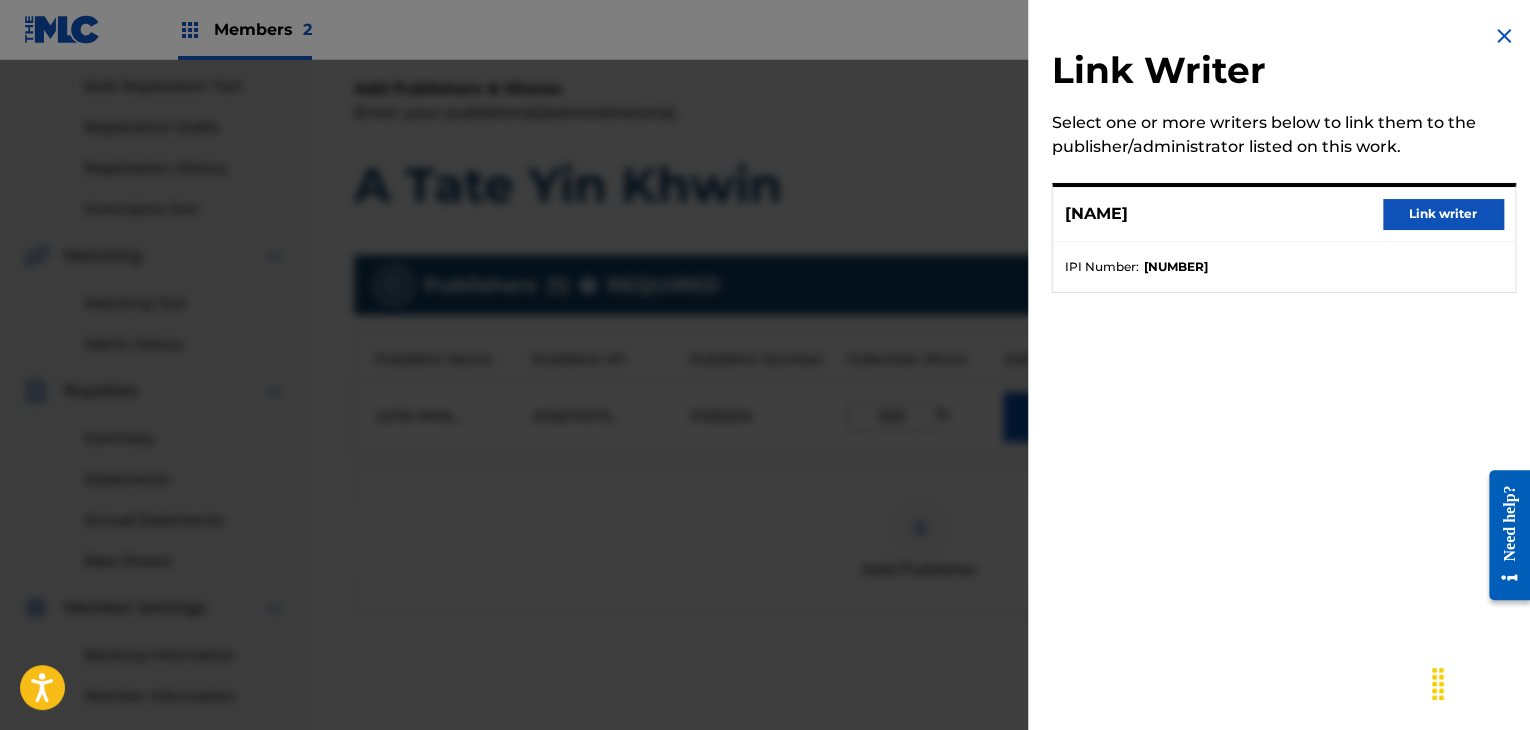 click on "Link writer" at bounding box center [1443, 214] 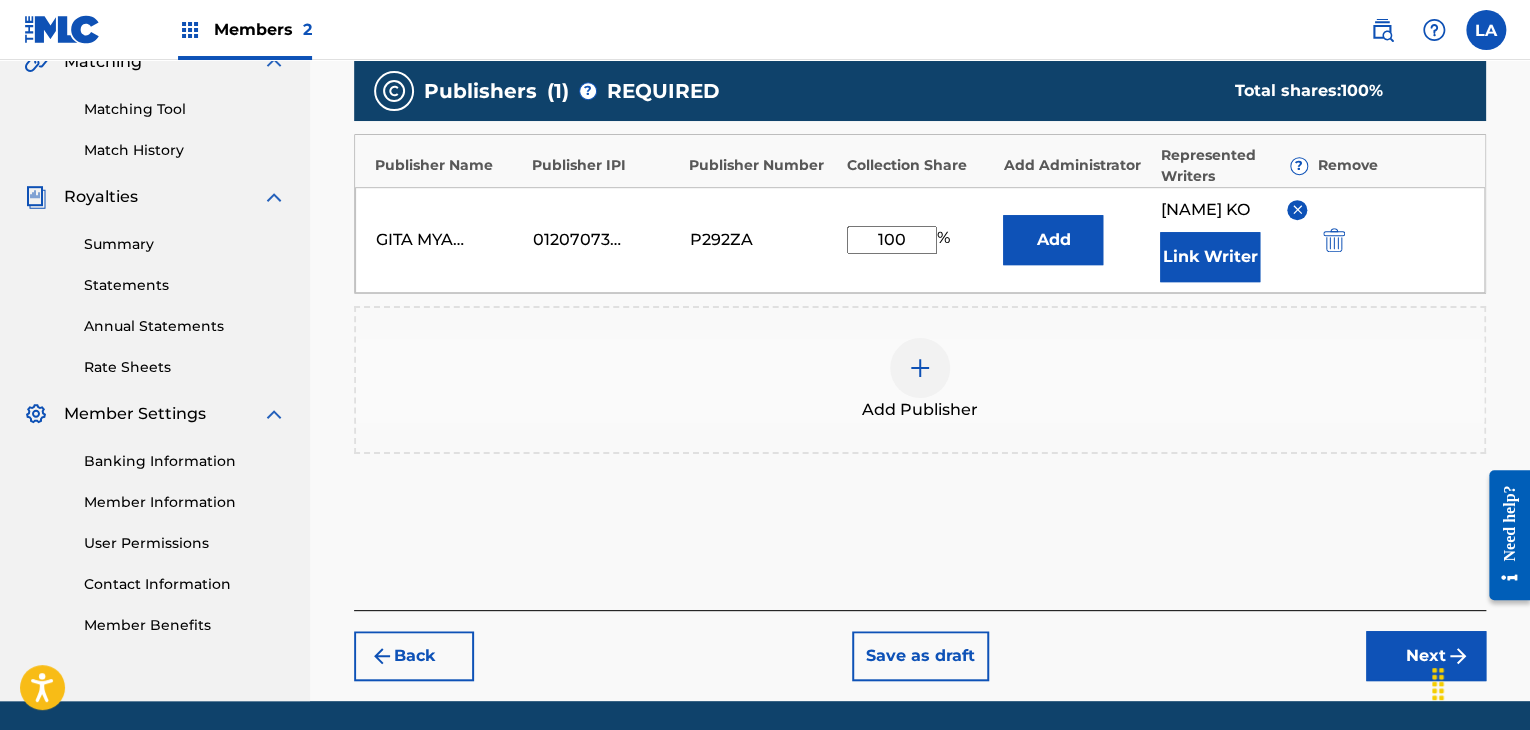 scroll, scrollTop: 549, scrollLeft: 0, axis: vertical 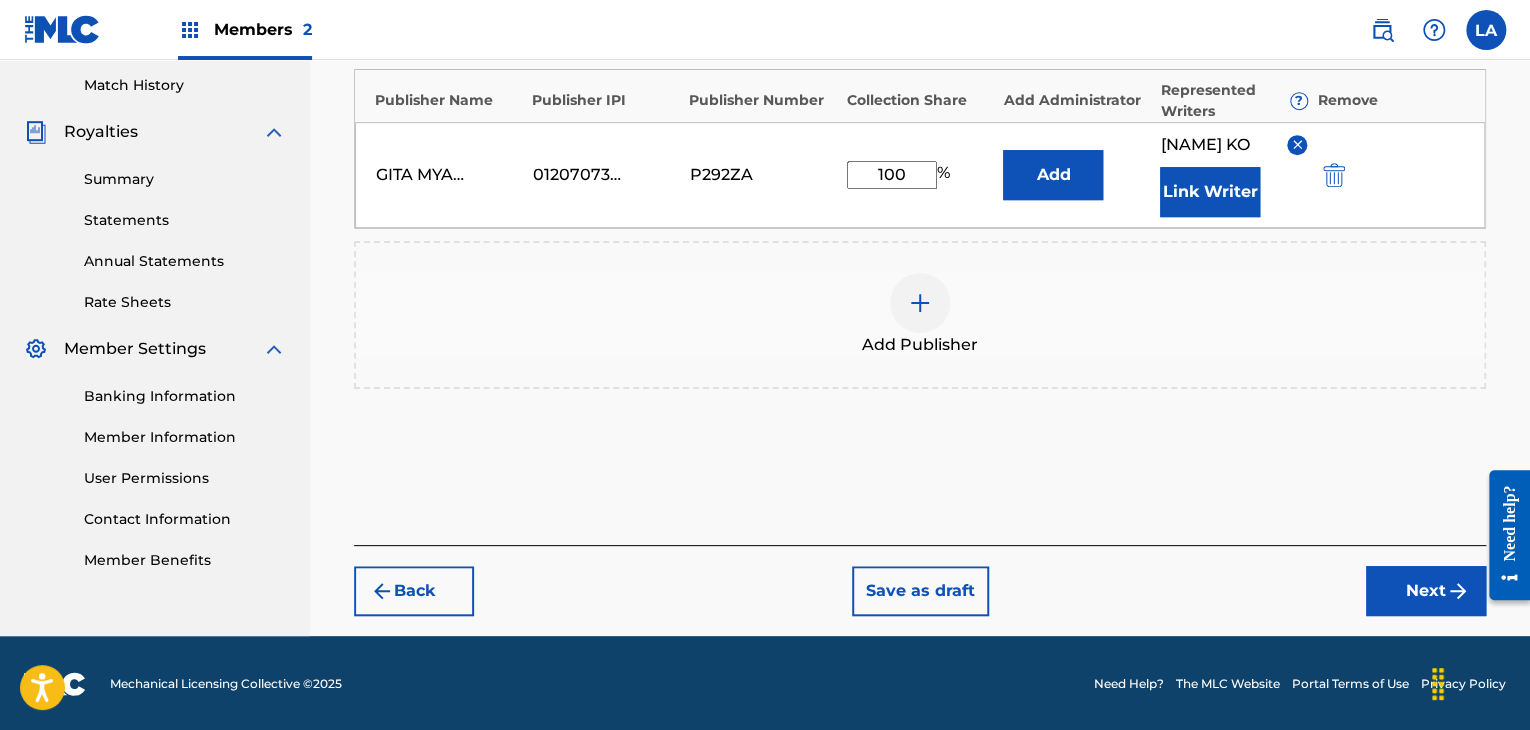 click on "Next" at bounding box center (1426, 591) 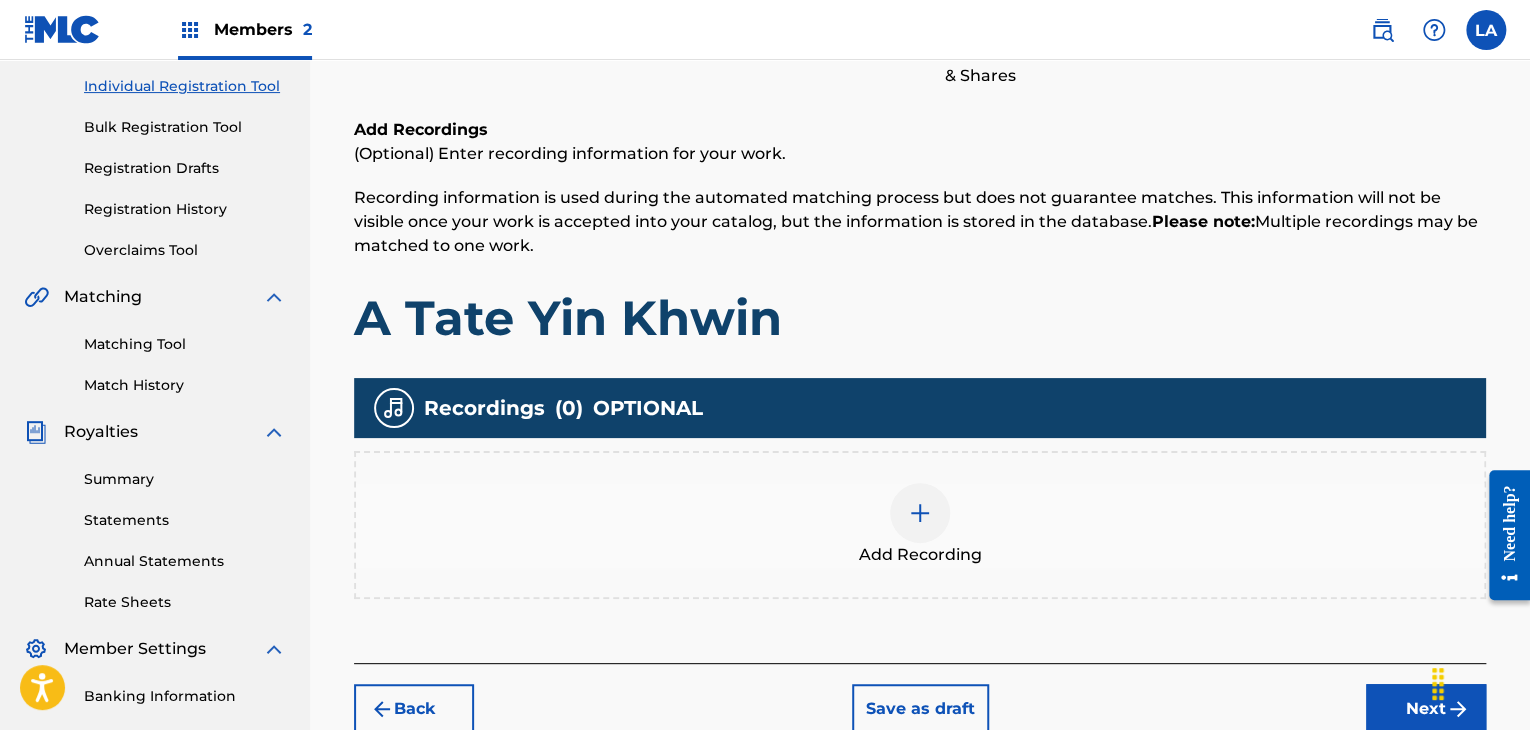 scroll, scrollTop: 290, scrollLeft: 0, axis: vertical 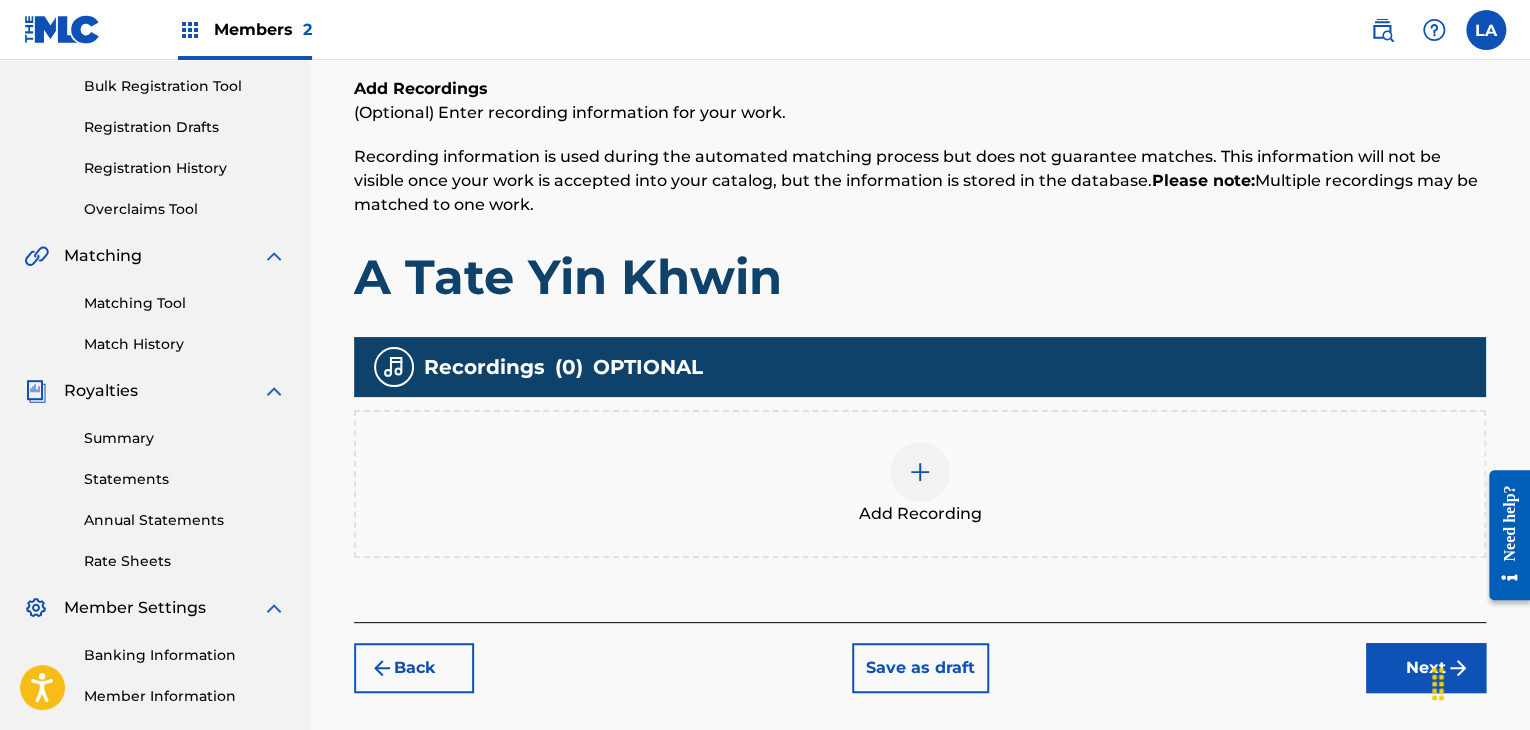 click at bounding box center [920, 472] 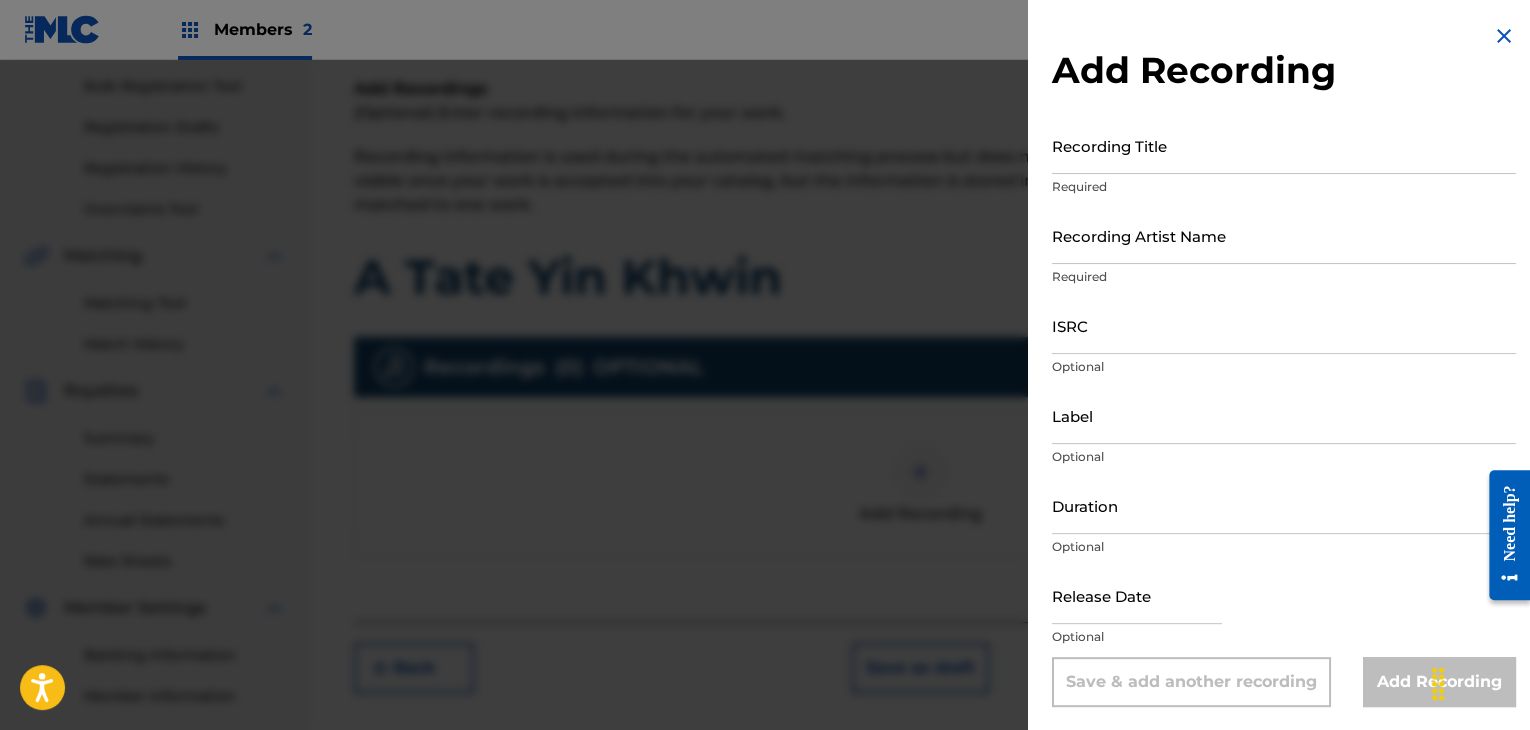 click on "Recording Title" at bounding box center (1284, 145) 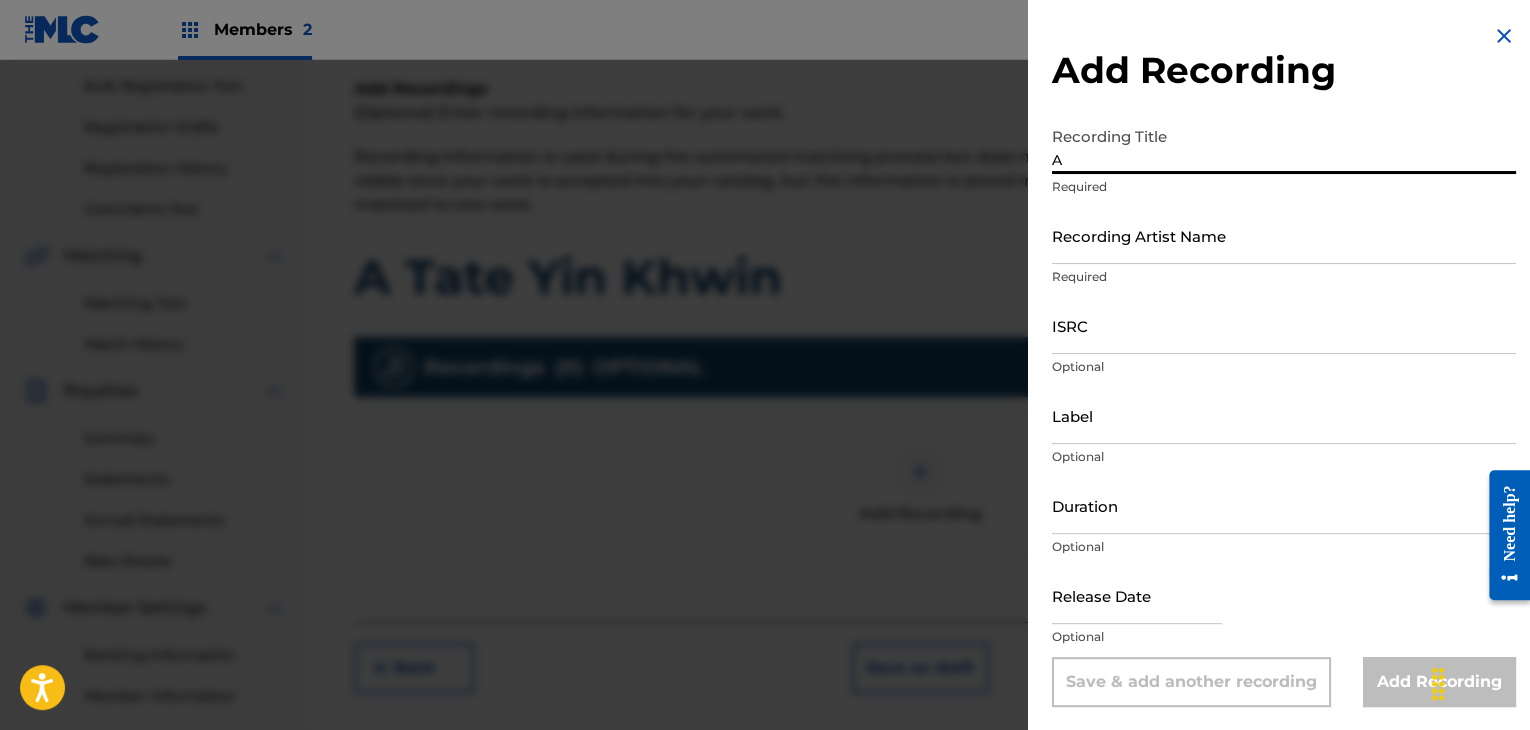 paste on "Tate Yin Khwin" 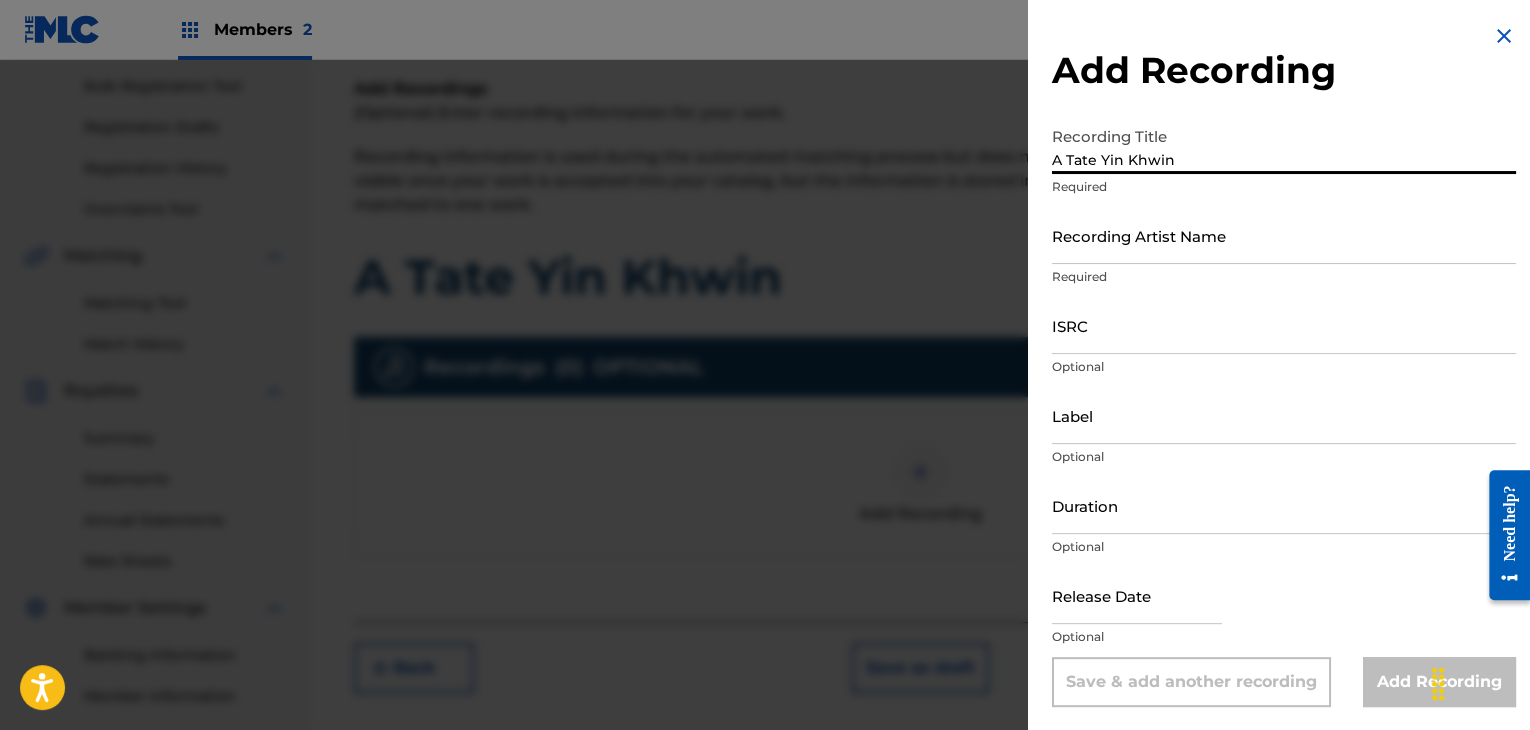 type on "A Tate Yin Khwin" 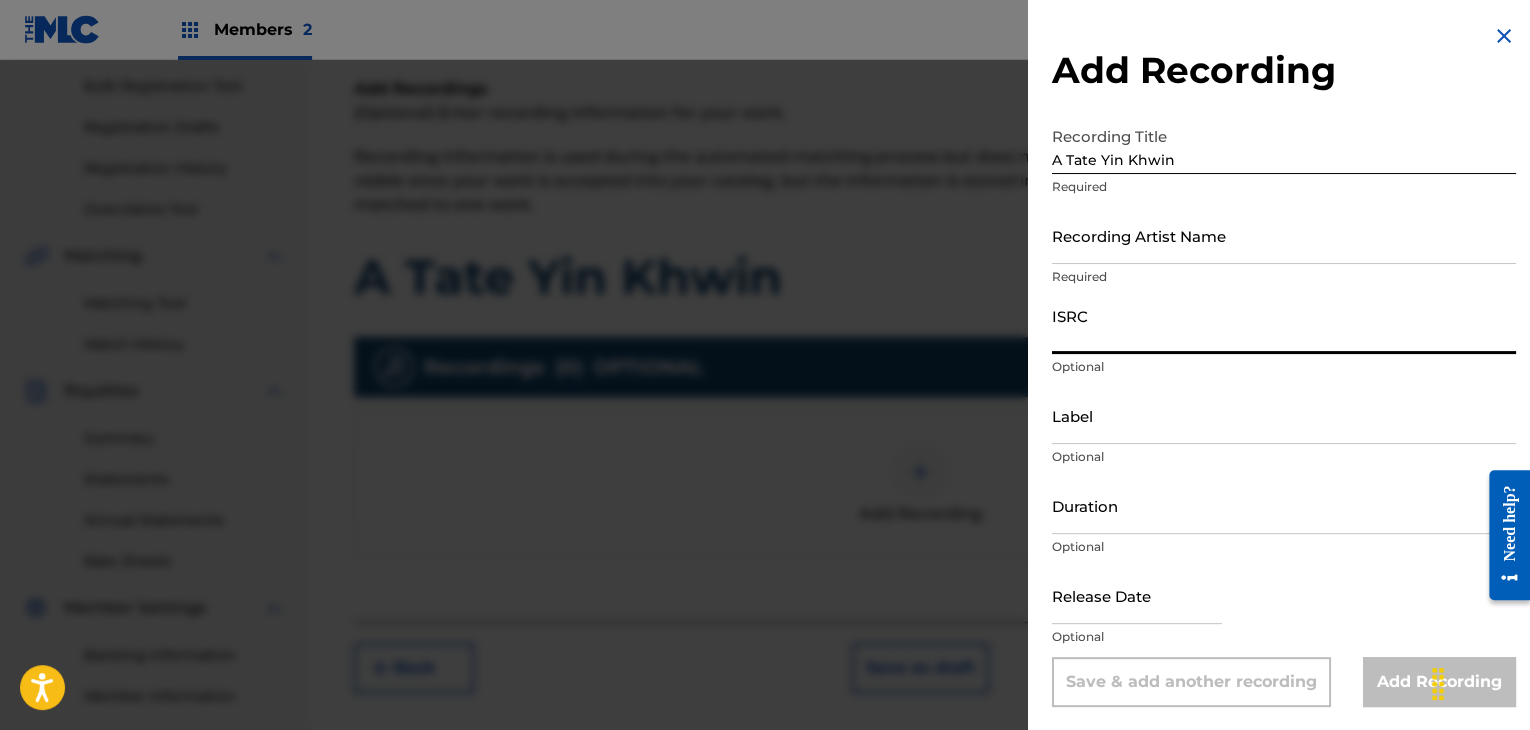 click on "Recording Artist Name" at bounding box center [1284, 235] 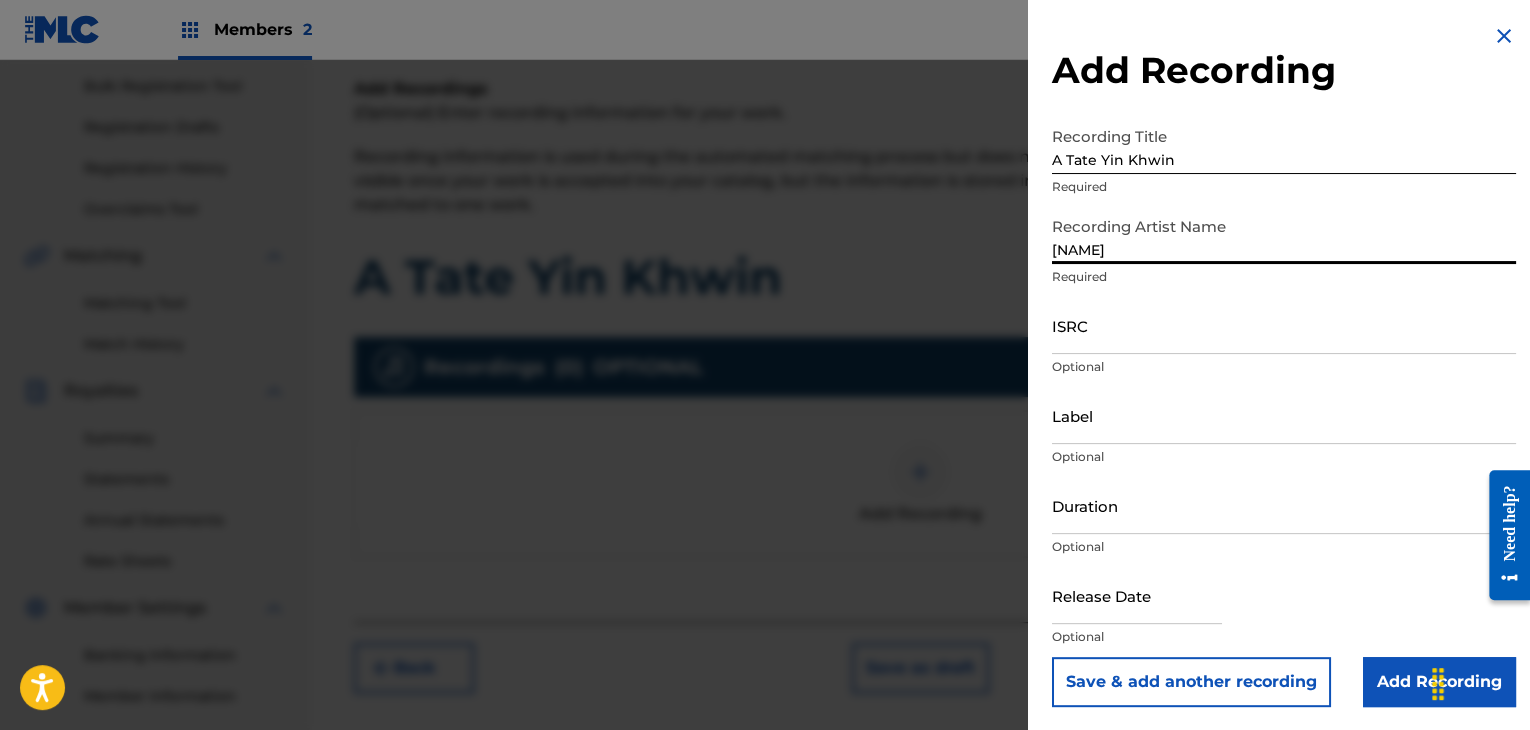 type on "[NAME]" 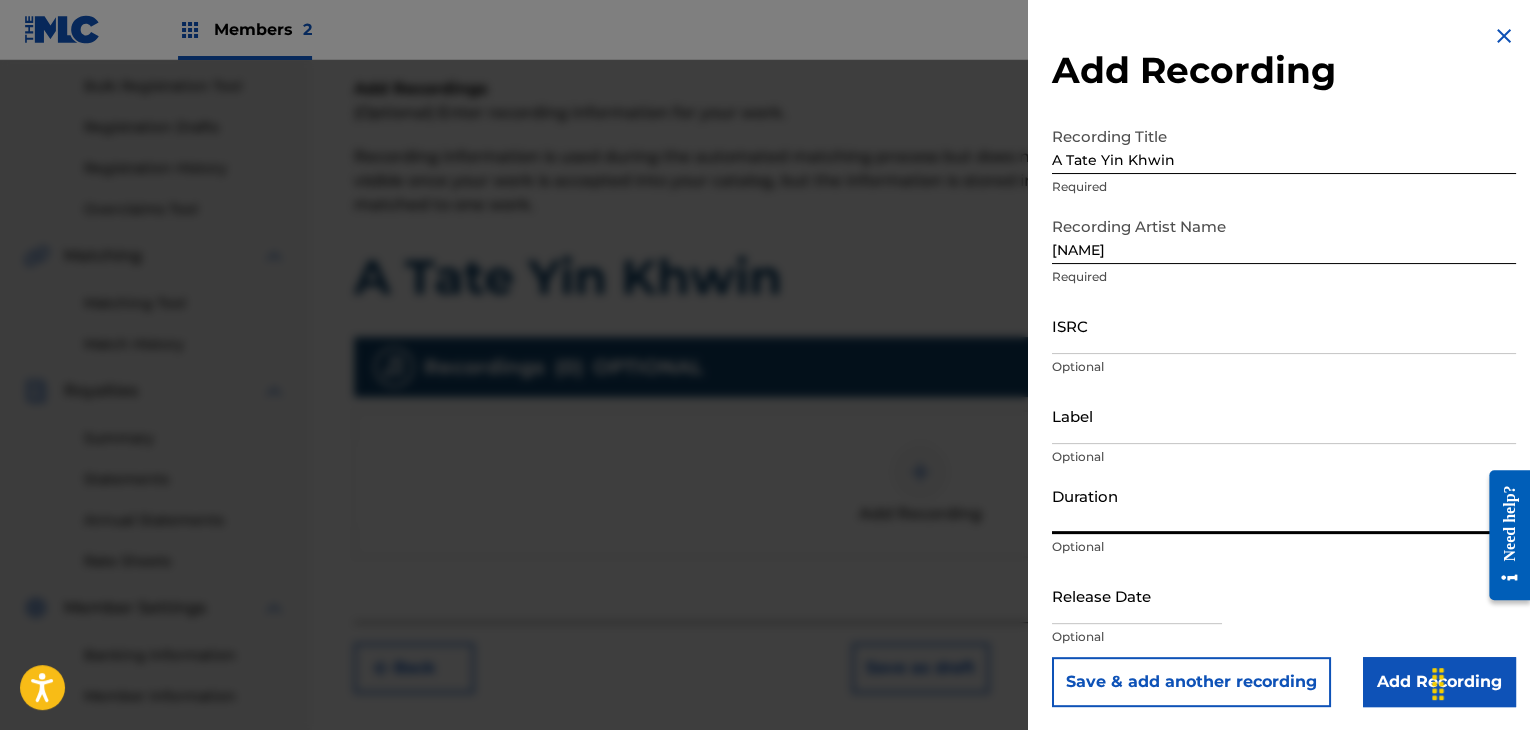 click on "ISRC" at bounding box center (1284, 325) 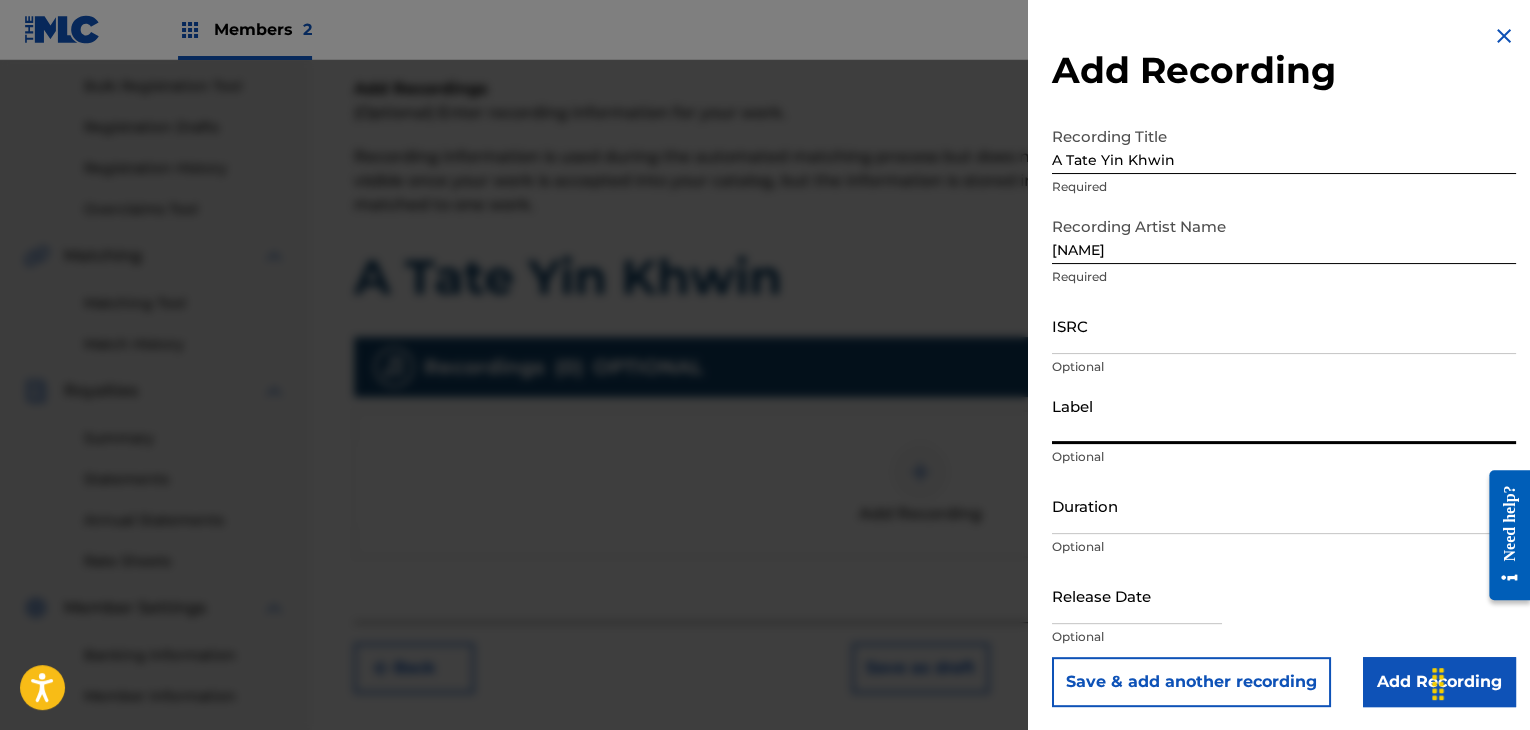 click on "Label" at bounding box center [1284, 415] 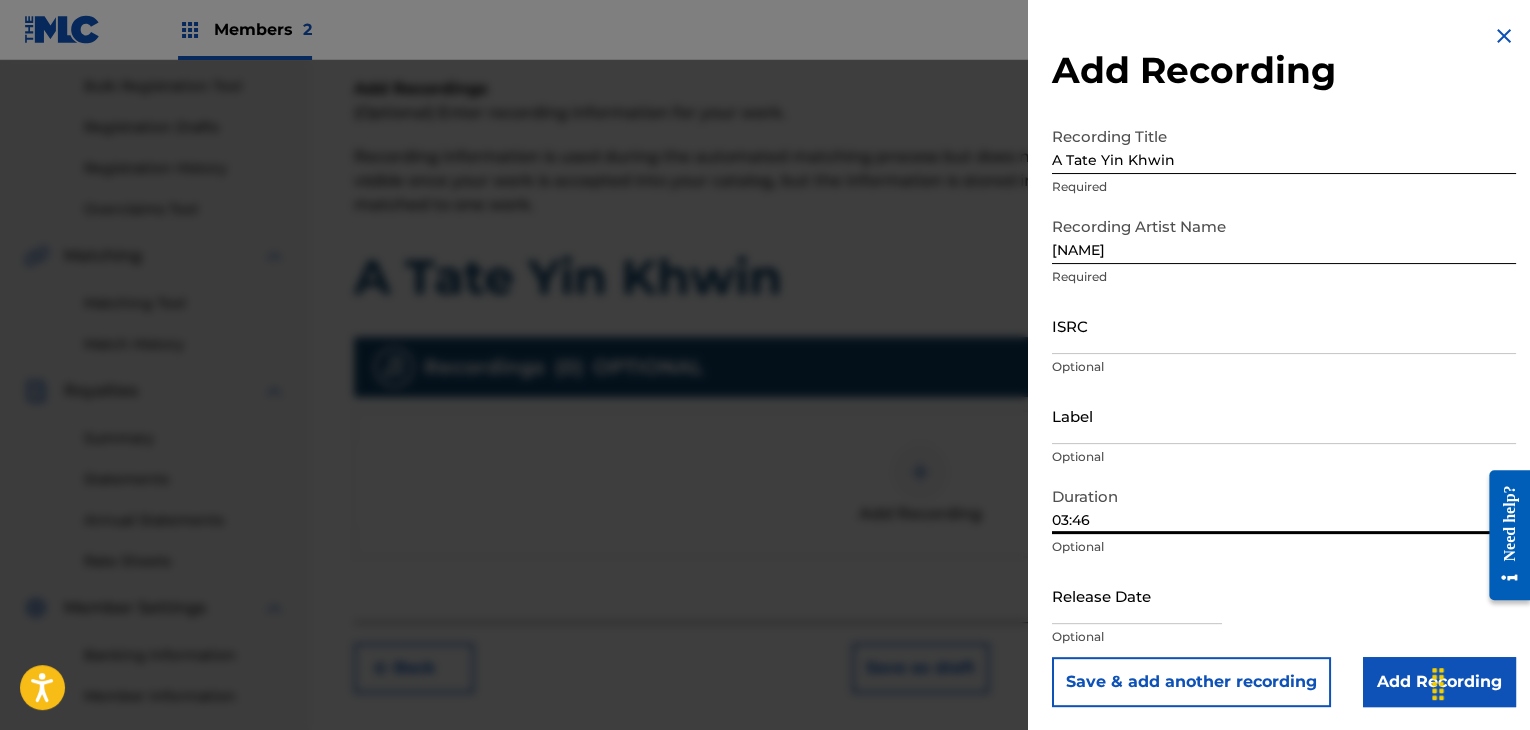 type on "03:46" 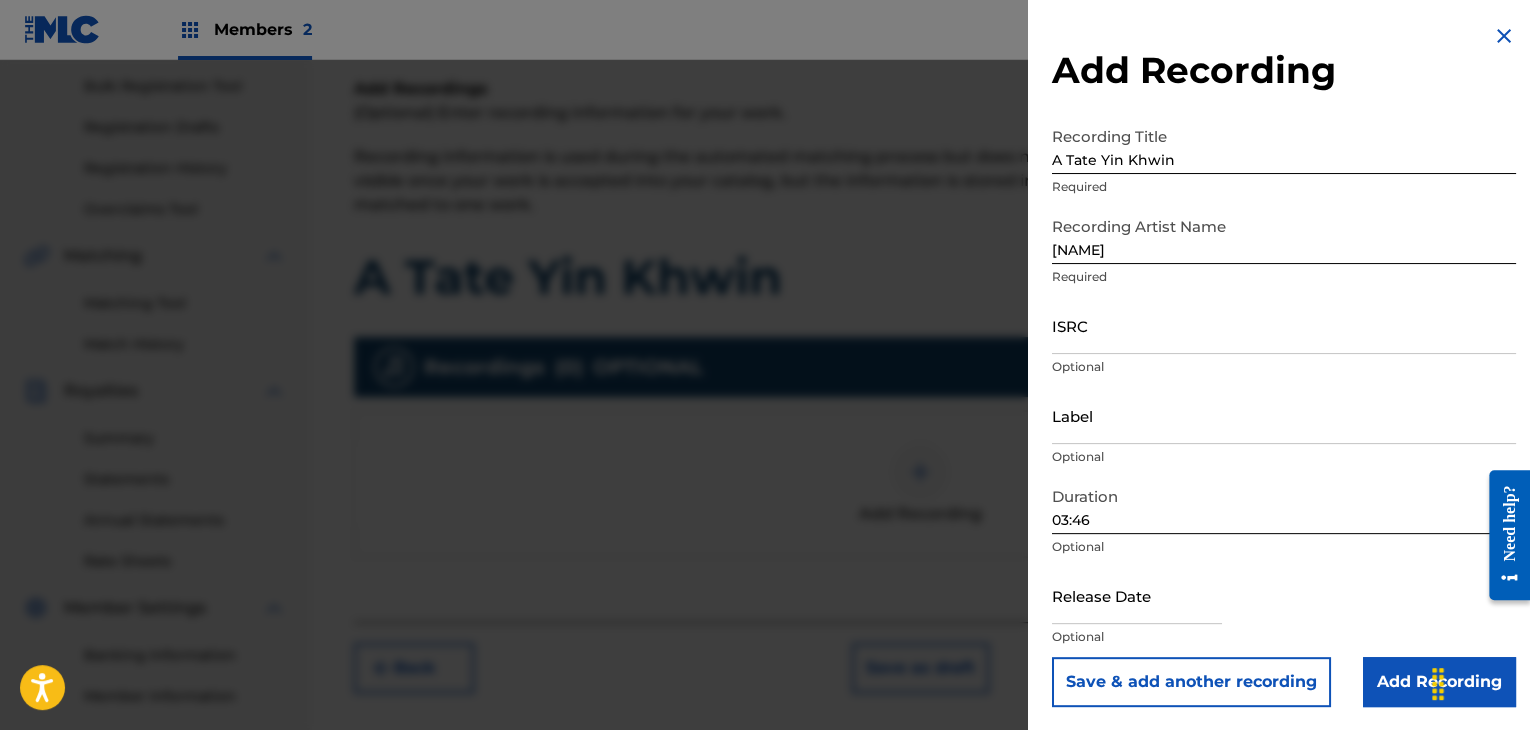 scroll, scrollTop: 1, scrollLeft: 0, axis: vertical 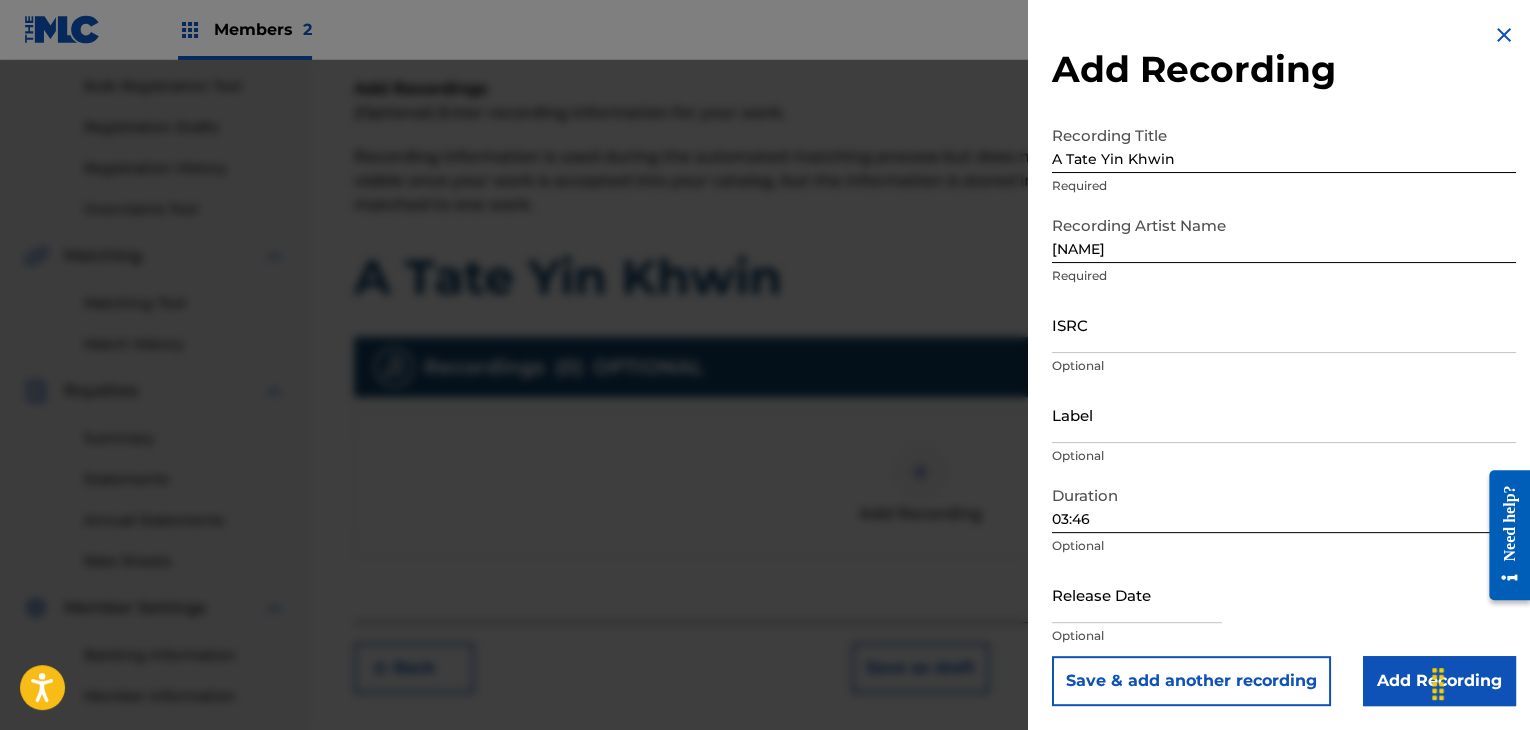 click at bounding box center [1137, 594] 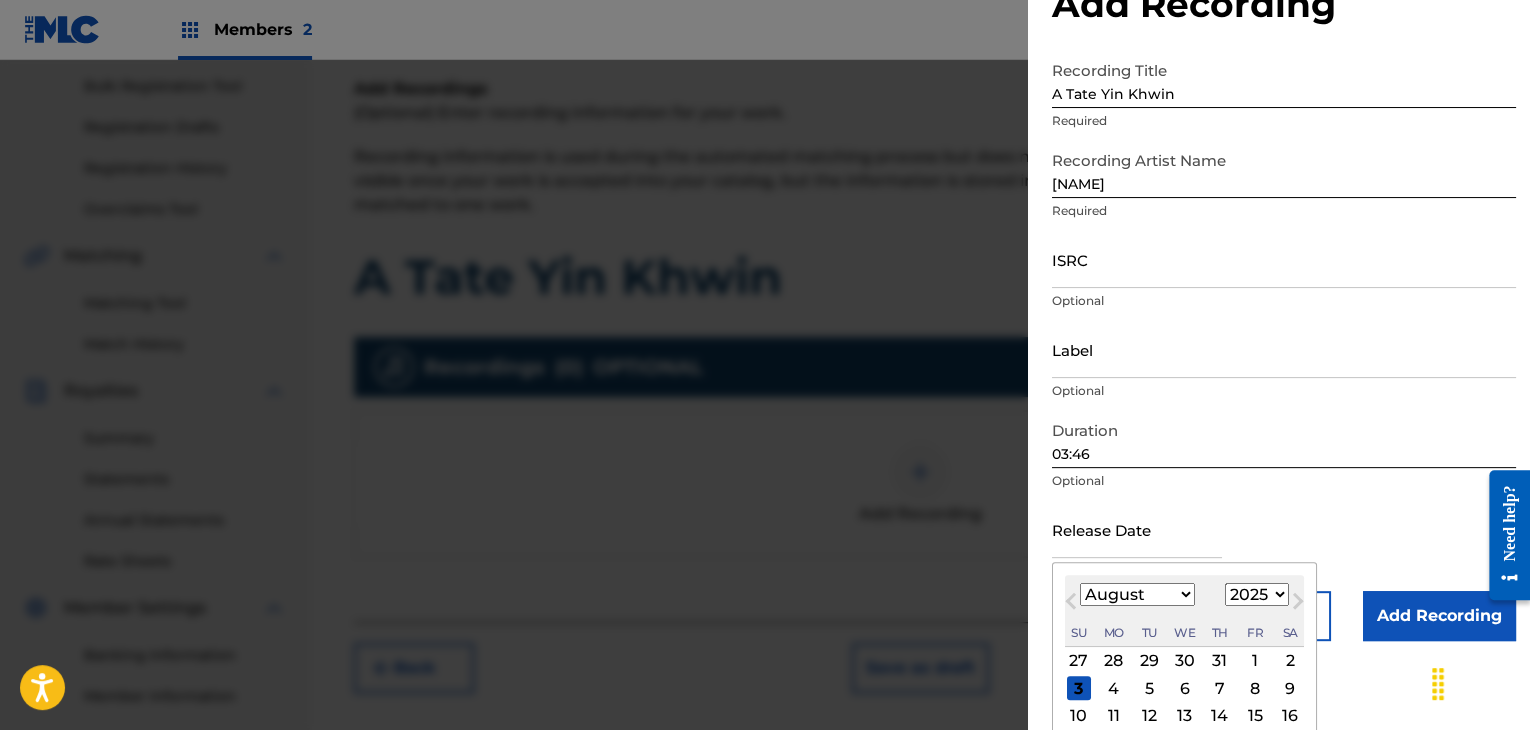 scroll, scrollTop: 101, scrollLeft: 0, axis: vertical 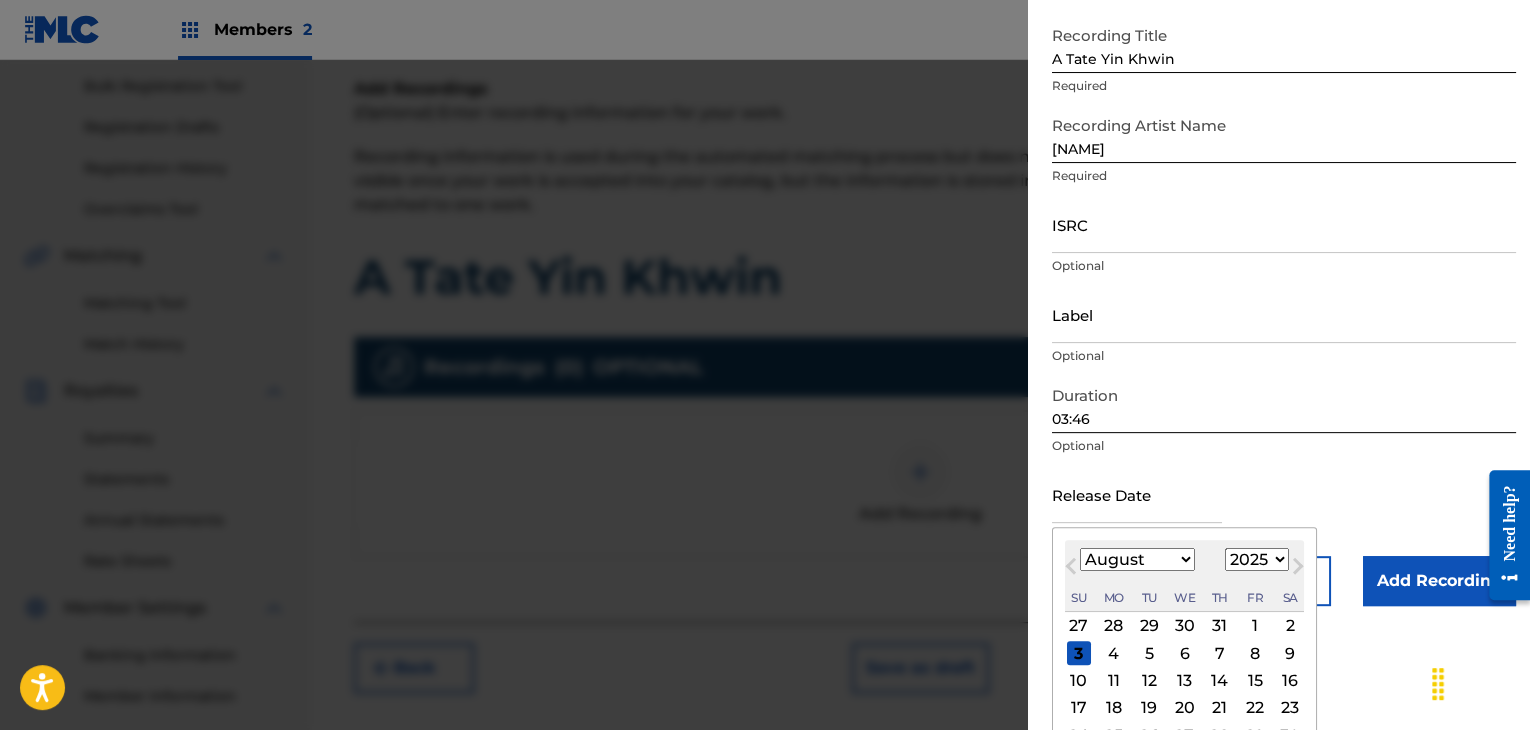 click on "1900 1901 1902 1903 1904 1905 1906 1907 1908 1909 1910 1911 1912 1913 1914 1915 1916 1917 1918 1919 1920 1921 1922 1923 1924 1925 1926 1927 1928 1929 1930 1931 1932 1933 1934 1935 1936 1937 1938 1939 1940 1941 1942 1943 1944 1945 1946 1947 1948 1949 1950 1951 1952 1953 1954 1955 1956 1957 1958 1959 1960 1961 1962 1963 1964 1965 1966 1967 1968 1969 1970 1971 1972 1973 1974 1975 1976 1977 1978 1979 1980 1981 1982 1983 1984 1985 1986 1987 1988 1989 1990 1991 1992 1993 1994 1995 1996 1997 1998 1999 2000 2001 2002 2003 2004 2005 2006 2007 2008 2009 2010 2011 2012 2013 2014 2015 2016 2017 2018 2019 2020 2021 2022 2023 2024 2025 2026 2027 2028 2029 2030 2031 2032 2033 2034 2035 2036 2037 2038 2039 2040 2041 2042 2043 2044 2045 2046 2047 2048 2049 2050 2051 2052 2053 2054 2055 2056 2057 2058 2059 2060 2061 2062 2063 2064 2065 2066 2067 2068 2069 2070 2071 2072 2073 2074 2075 2076 2077 2078 2079 2080 2081 2082 2083 2084 2085 2086 2087 2088 2089 2090 2091 2092 2093 2094 2095 2096 2097 2098 2099 2100" at bounding box center [1257, 559] 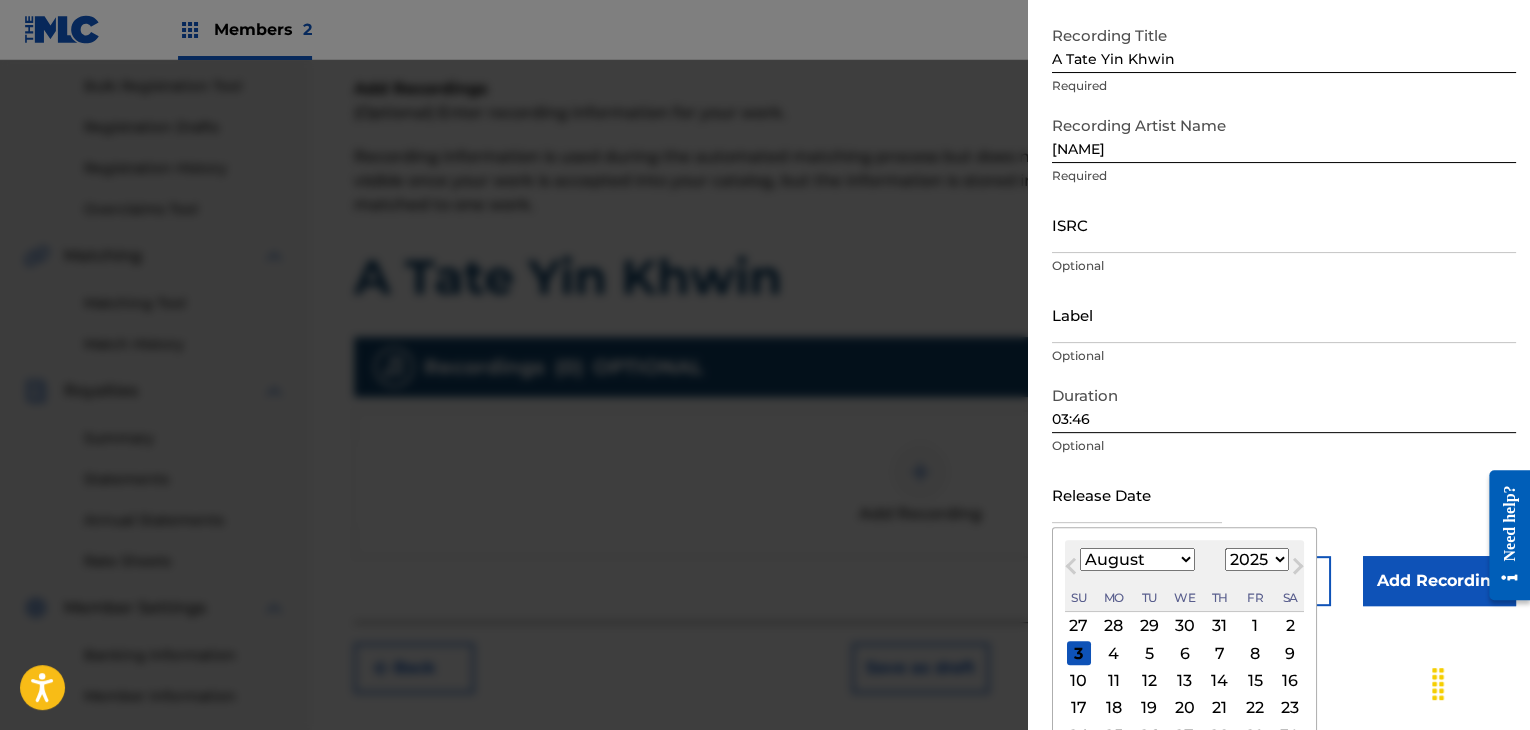 select on "2020" 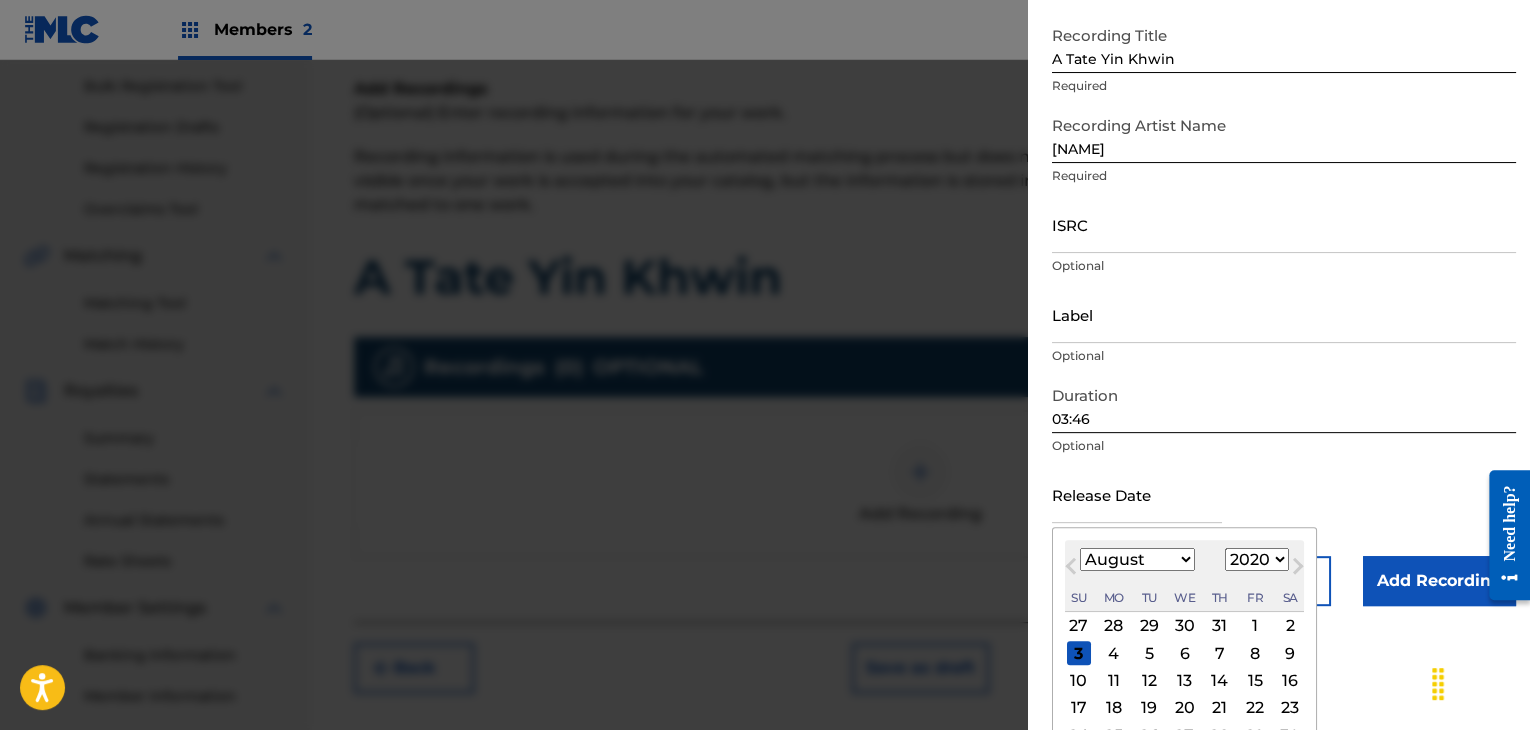 click on "1900 1901 1902 1903 1904 1905 1906 1907 1908 1909 1910 1911 1912 1913 1914 1915 1916 1917 1918 1919 1920 1921 1922 1923 1924 1925 1926 1927 1928 1929 1930 1931 1932 1933 1934 1935 1936 1937 1938 1939 1940 1941 1942 1943 1944 1945 1946 1947 1948 1949 1950 1951 1952 1953 1954 1955 1956 1957 1958 1959 1960 1961 1962 1963 1964 1965 1966 1967 1968 1969 1970 1971 1972 1973 1974 1975 1976 1977 1978 1979 1980 1981 1982 1983 1984 1985 1986 1987 1988 1989 1990 1991 1992 1993 1994 1995 1996 1997 1998 1999 2000 2001 2002 2003 2004 2005 2006 2007 2008 2009 2010 2011 2012 2013 2014 2015 2016 2017 2018 2019 2020 2021 2022 2023 2024 2025 2026 2027 2028 2029 2030 2031 2032 2033 2034 2035 2036 2037 2038 2039 2040 2041 2042 2043 2044 2045 2046 2047 2048 2049 2050 2051 2052 2053 2054 2055 2056 2057 2058 2059 2060 2061 2062 2063 2064 2065 2066 2067 2068 2069 2070 2071 2072 2073 2074 2075 2076 2077 2078 2079 2080 2081 2082 2083 2084 2085 2086 2087 2088 2089 2090 2091 2092 2093 2094 2095 2096 2097 2098 2099 2100" at bounding box center [1257, 559] 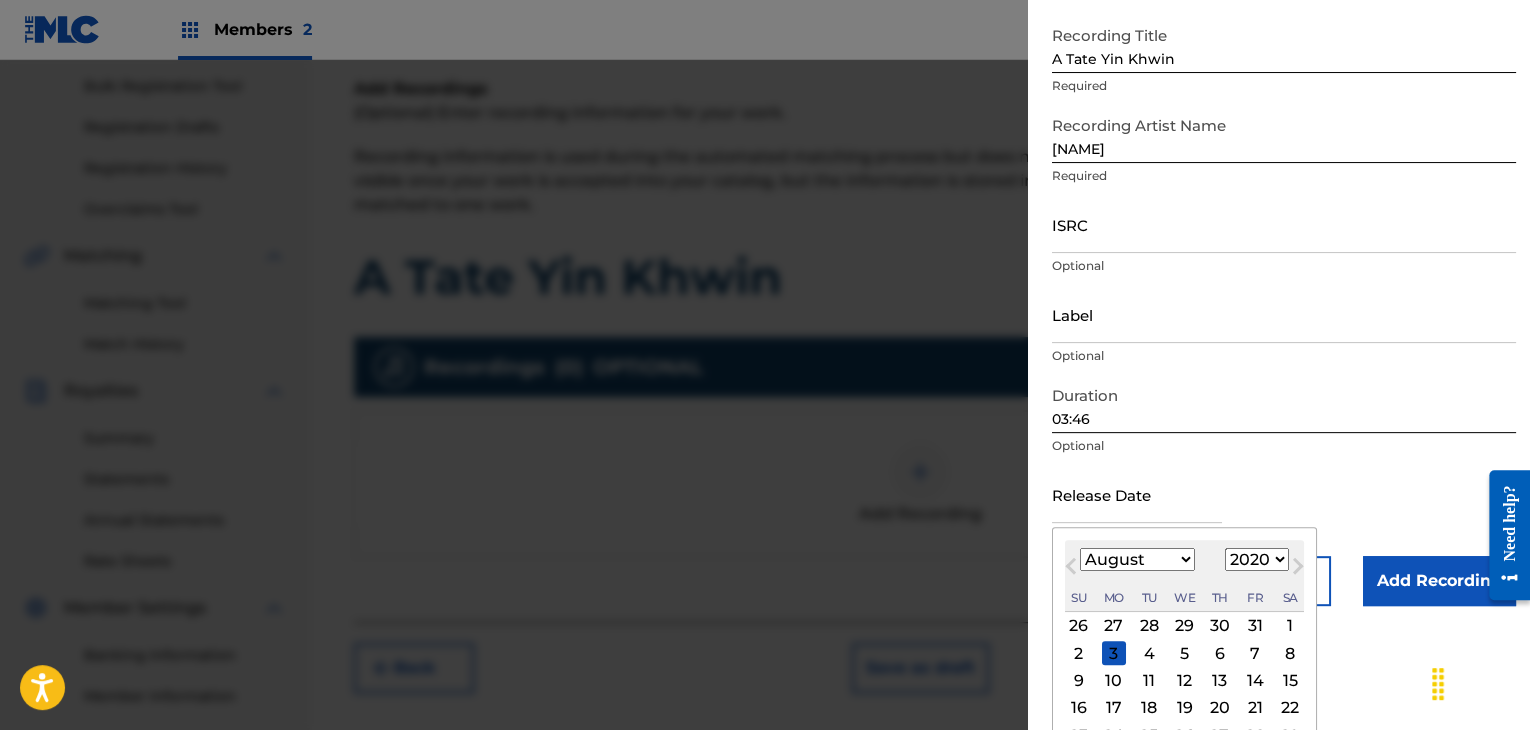 click on "3" at bounding box center [1114, 653] 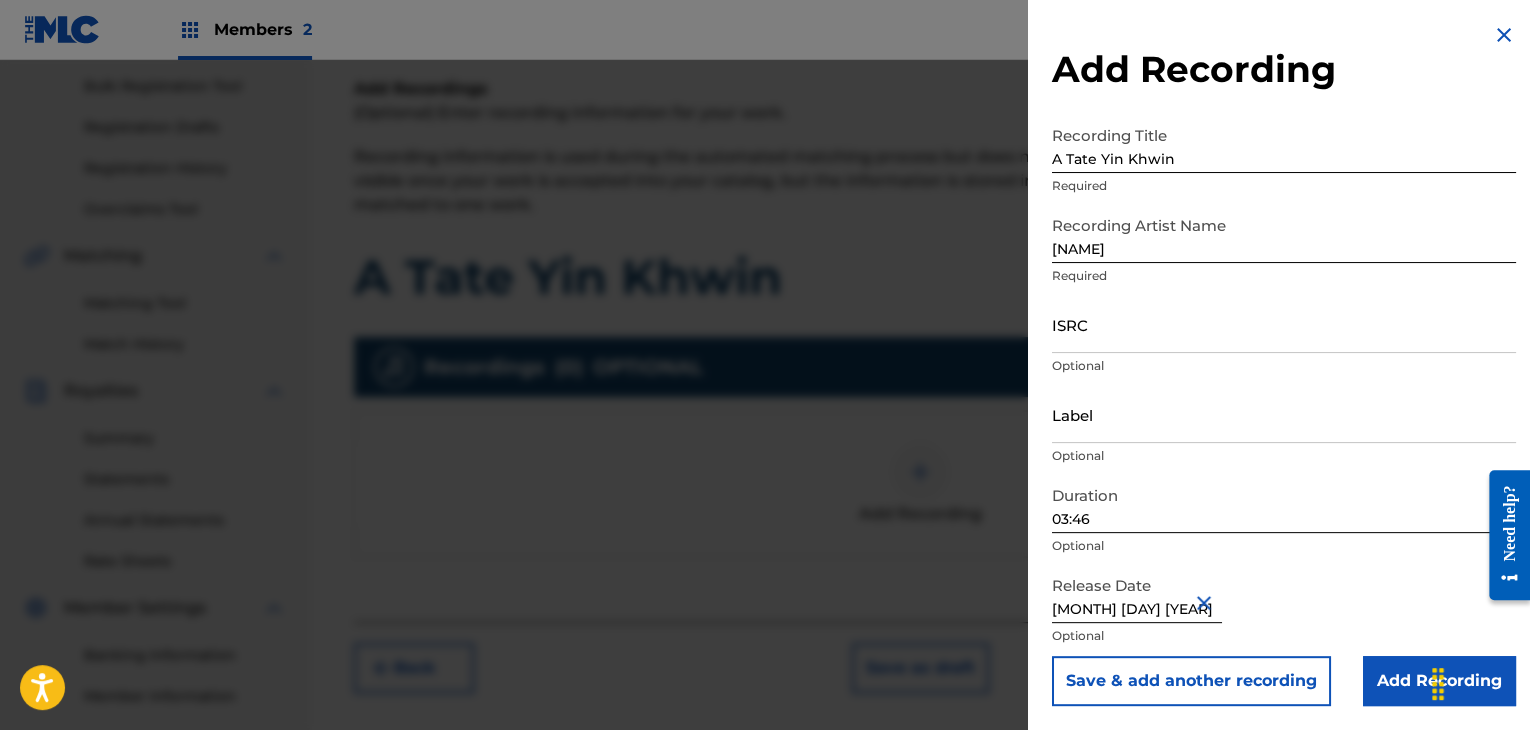 scroll, scrollTop: 1, scrollLeft: 0, axis: vertical 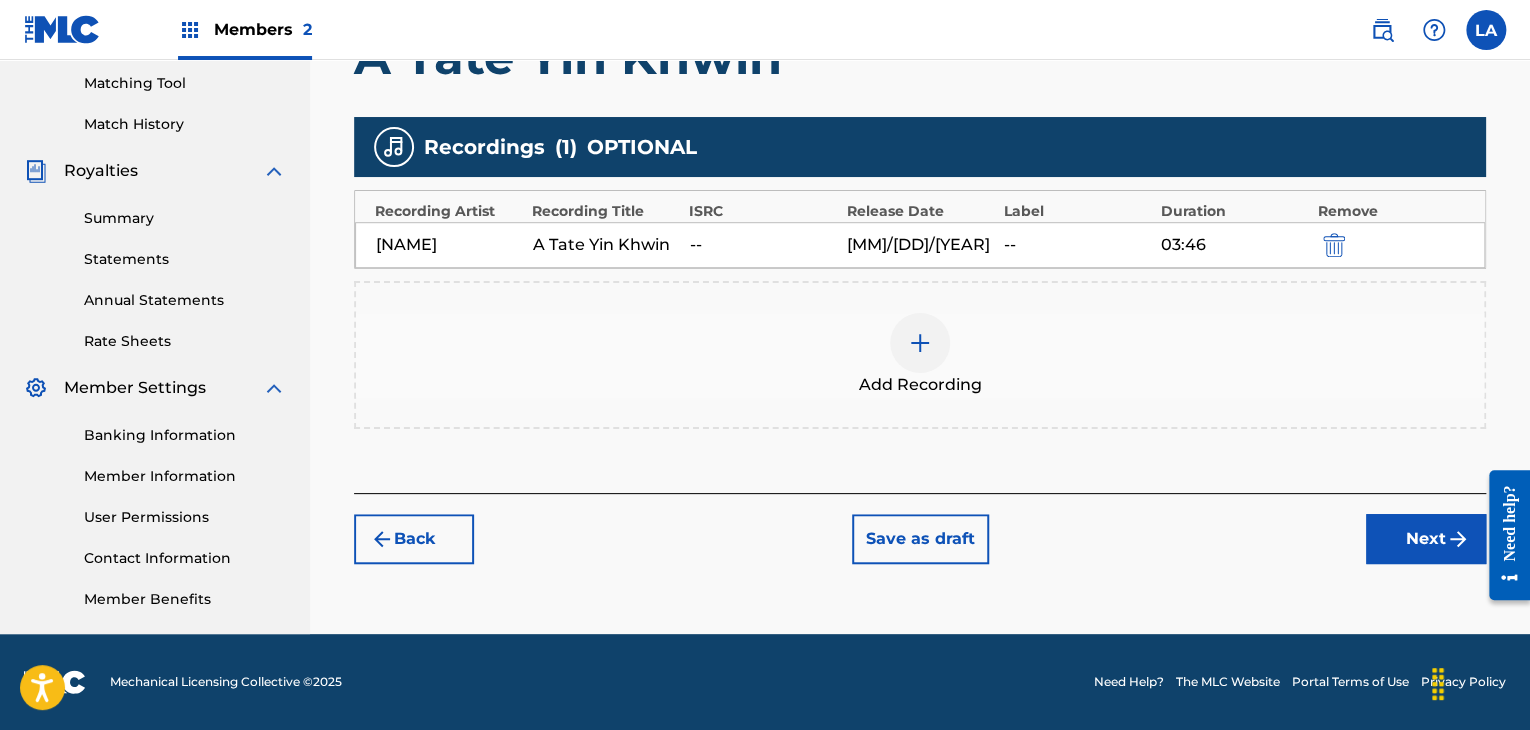 click on "Next" at bounding box center (1426, 539) 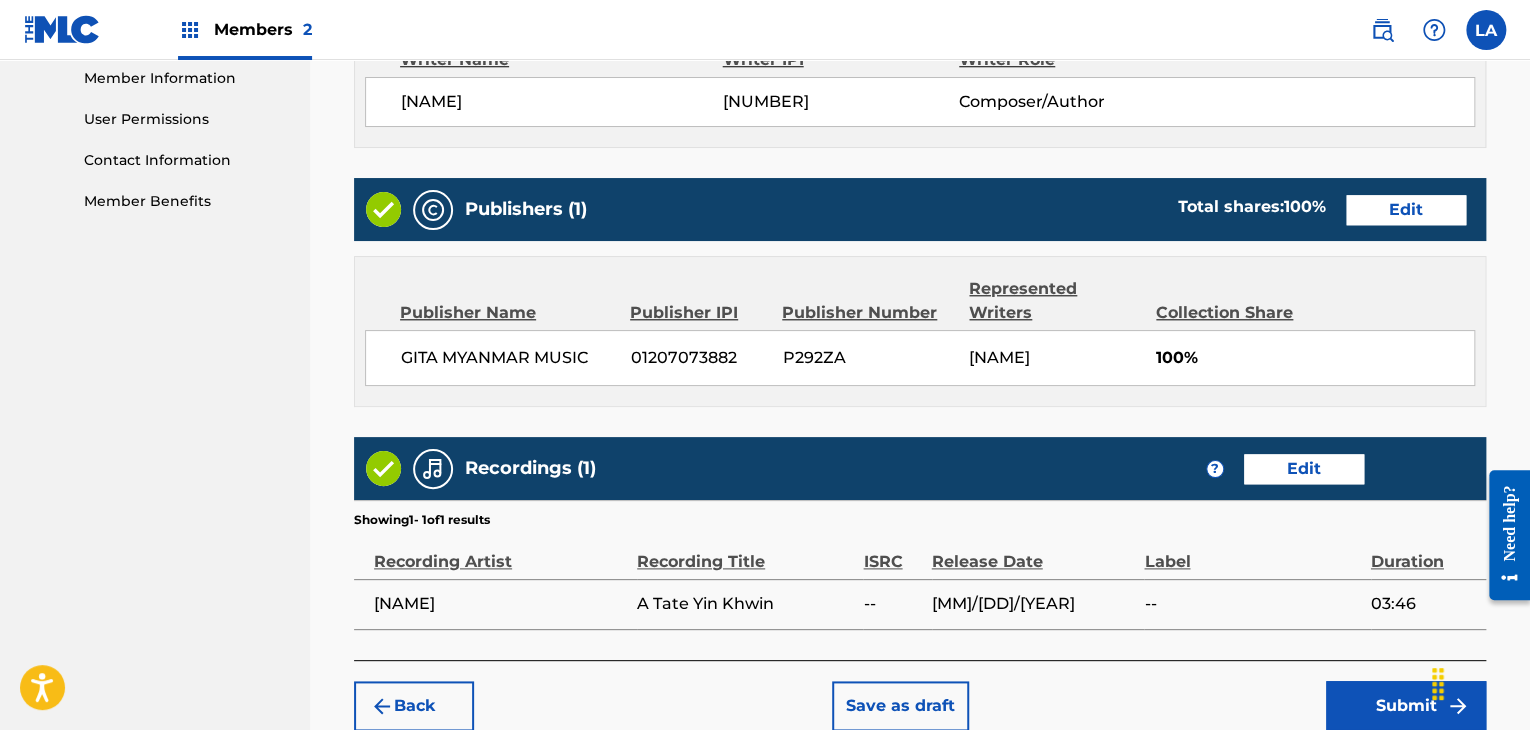 scroll, scrollTop: 1023, scrollLeft: 0, axis: vertical 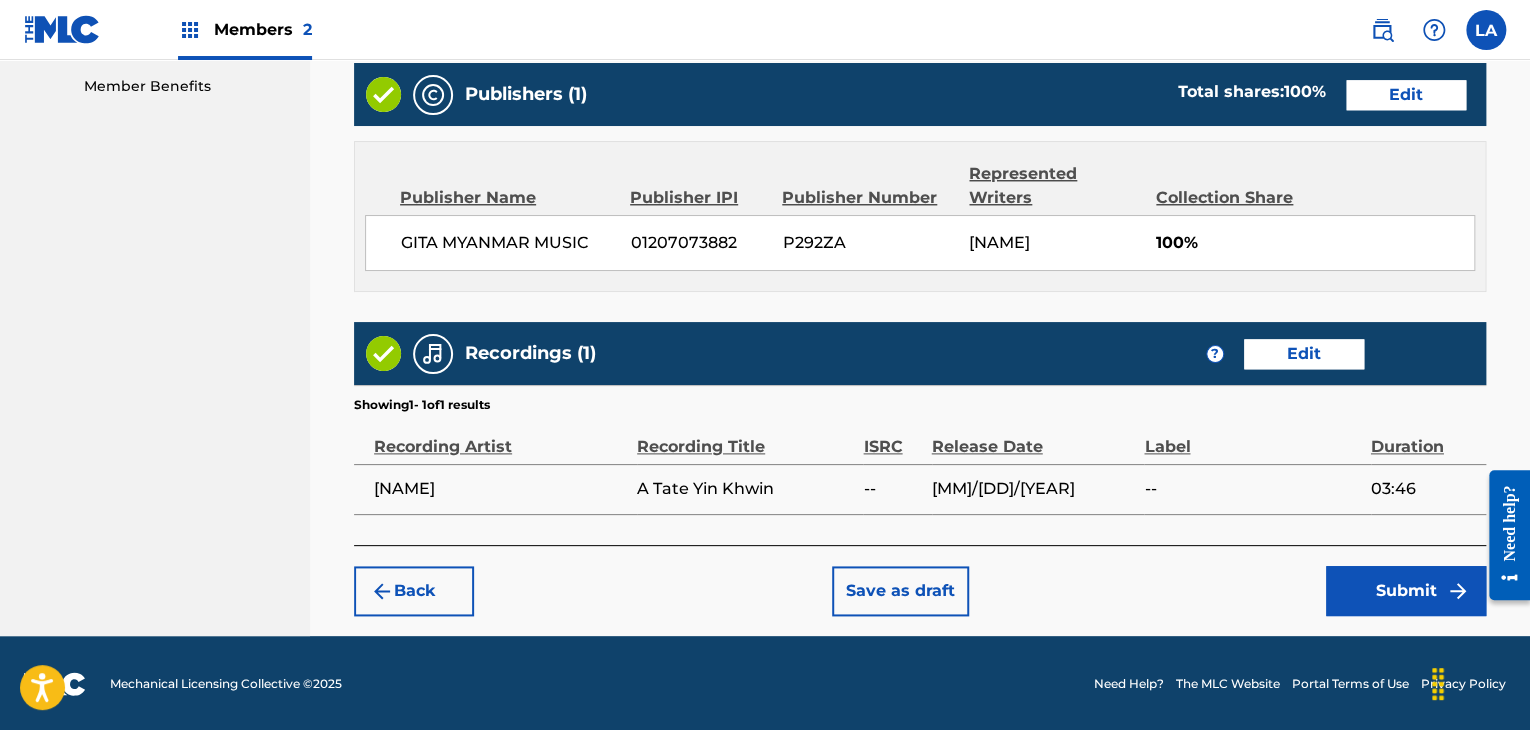 click on "Submit" at bounding box center [1406, 591] 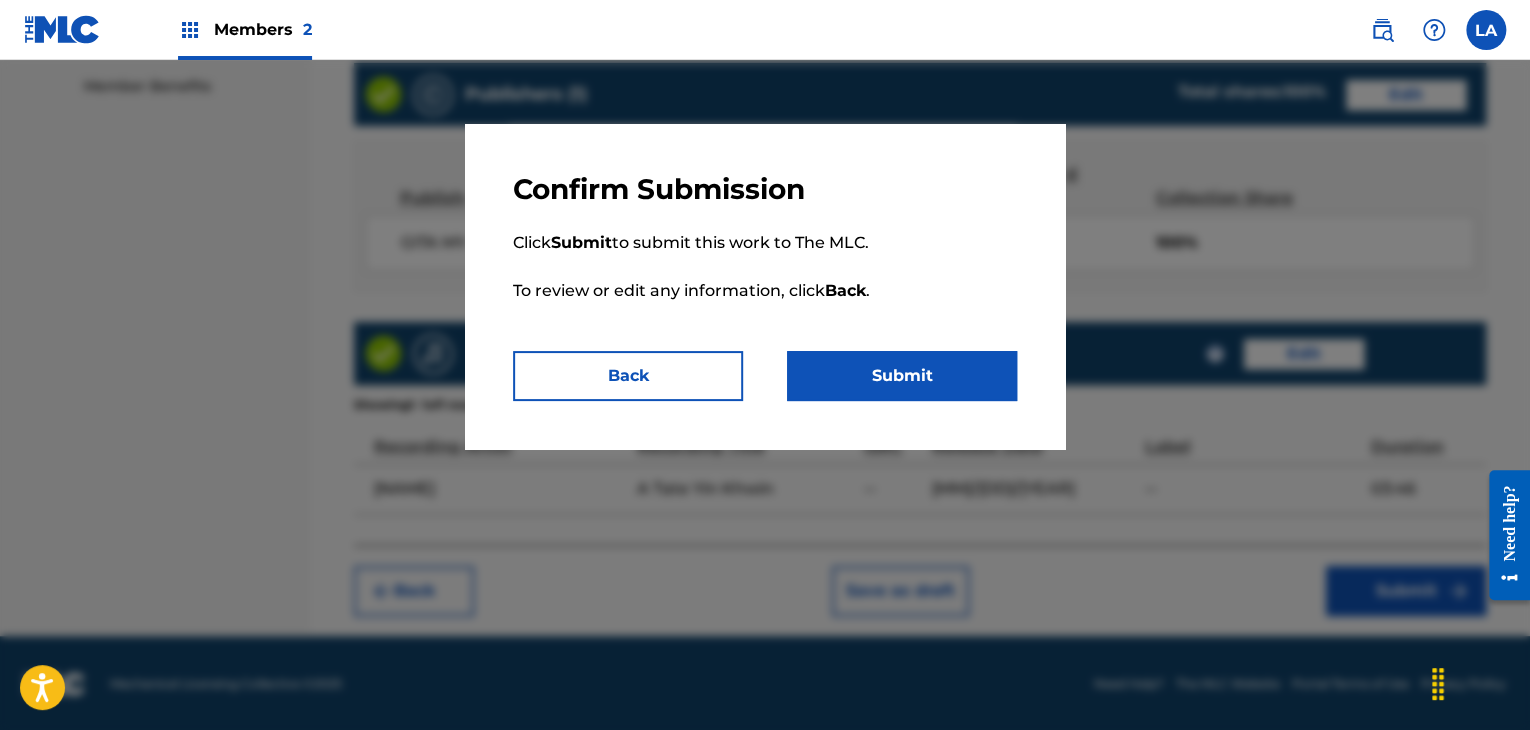 click on "Submit" at bounding box center [902, 376] 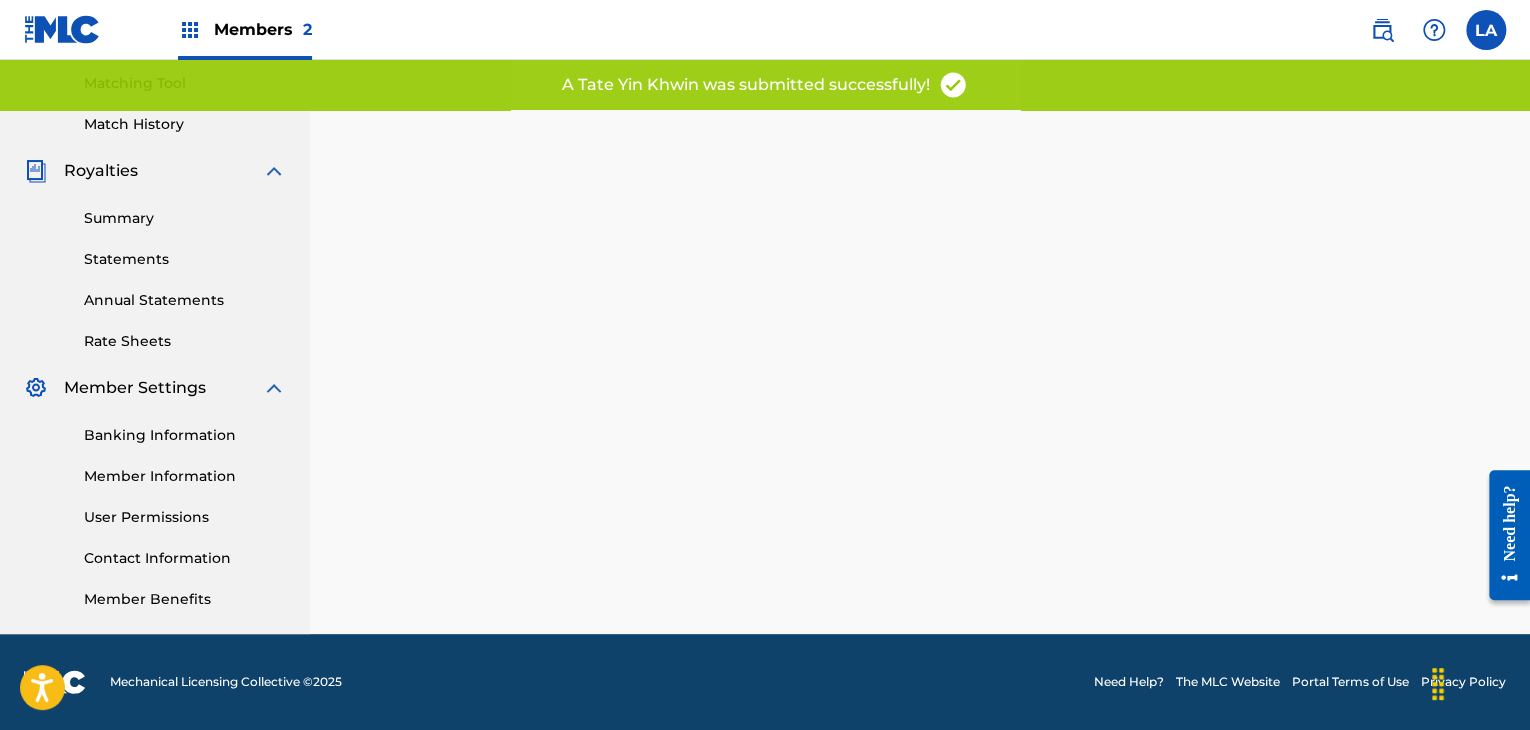 scroll, scrollTop: 0, scrollLeft: 0, axis: both 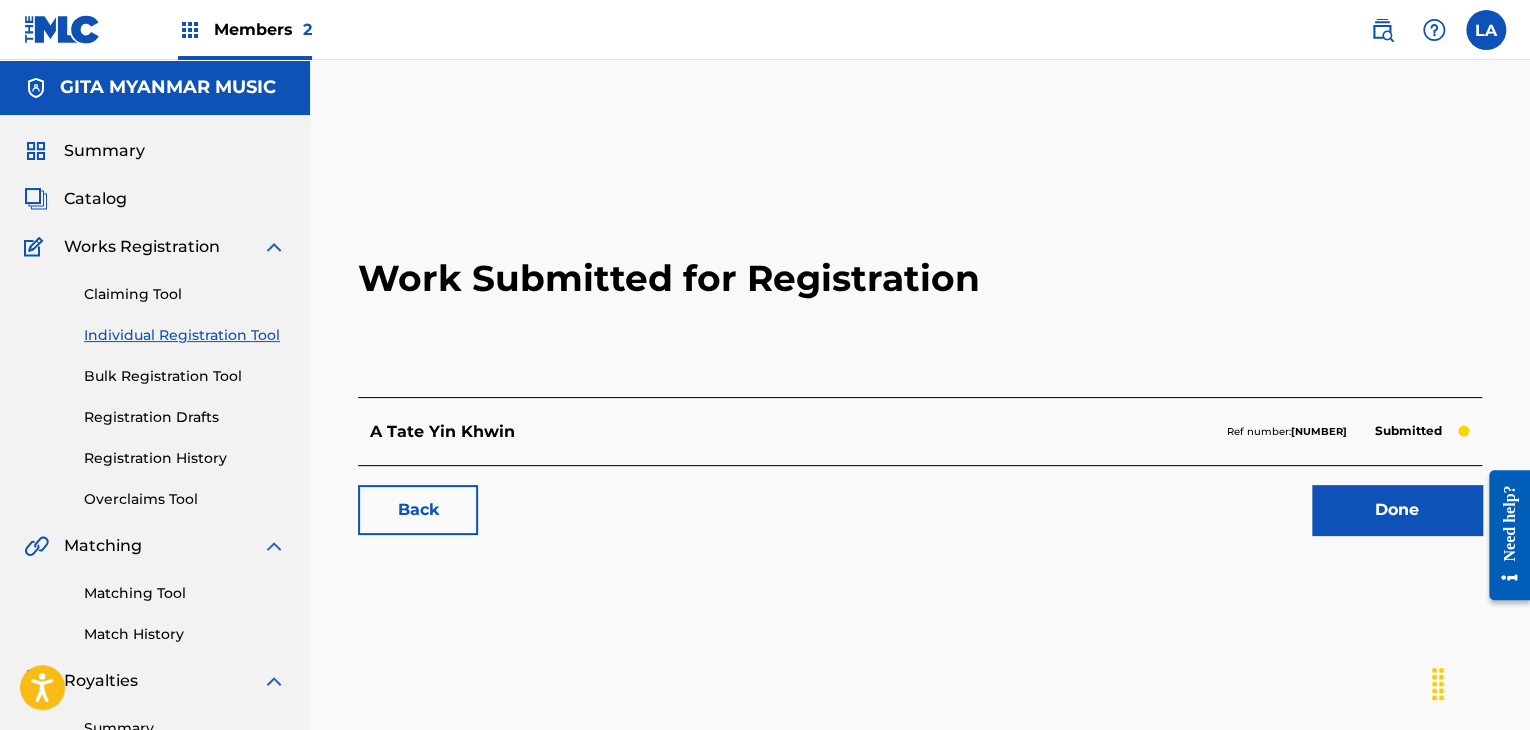 click on "Done" at bounding box center [1397, 510] 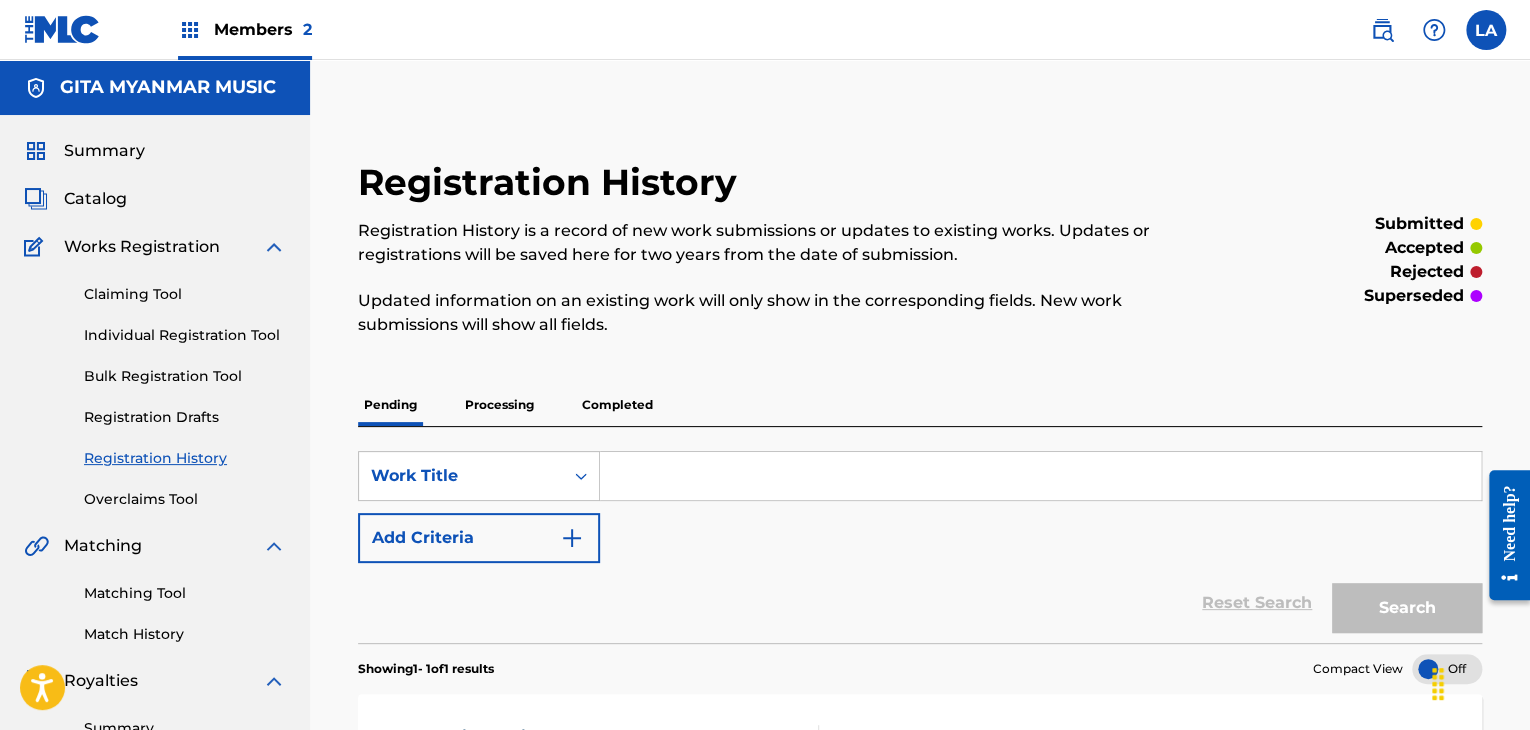 click on "Catalog" at bounding box center [75, 199] 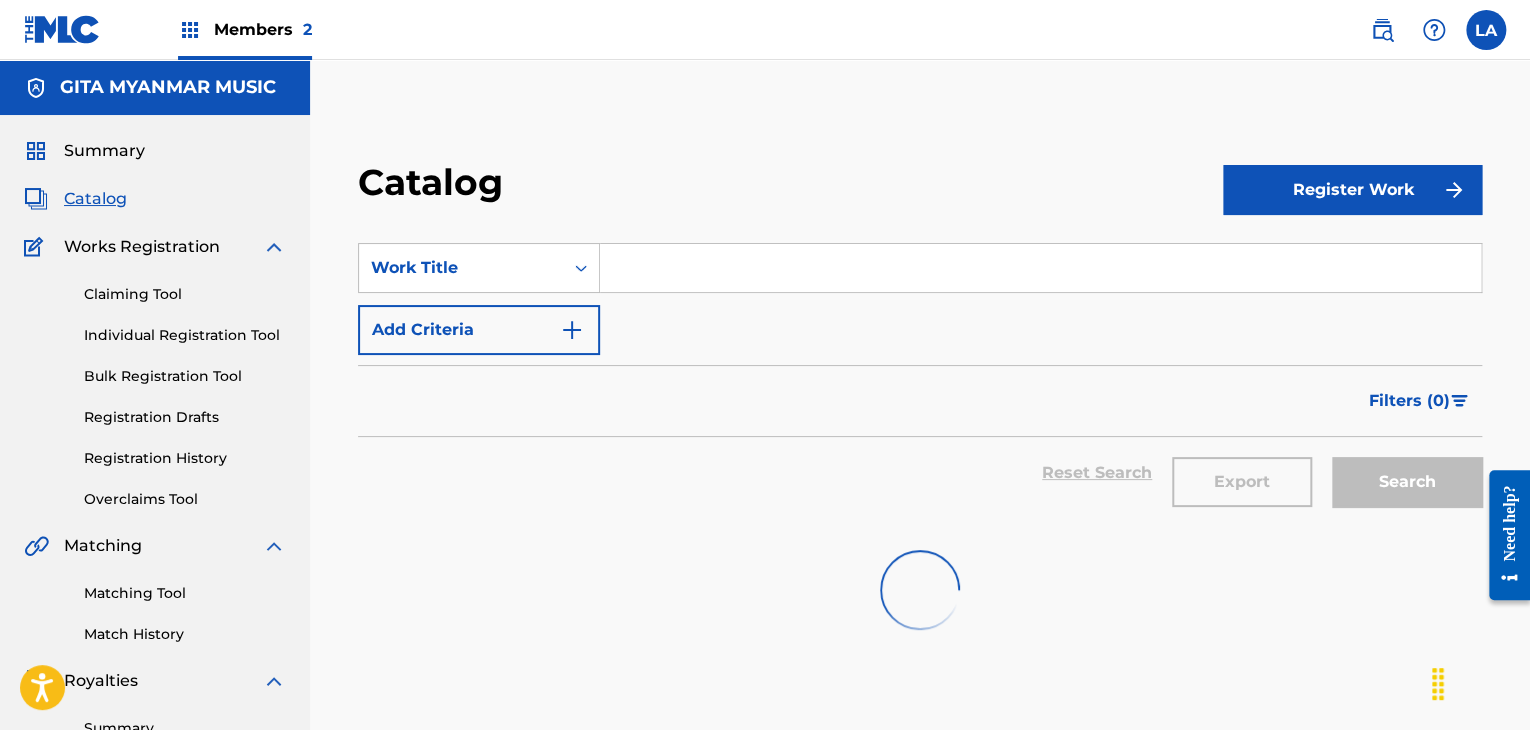 click on "Register Work" at bounding box center [1352, 190] 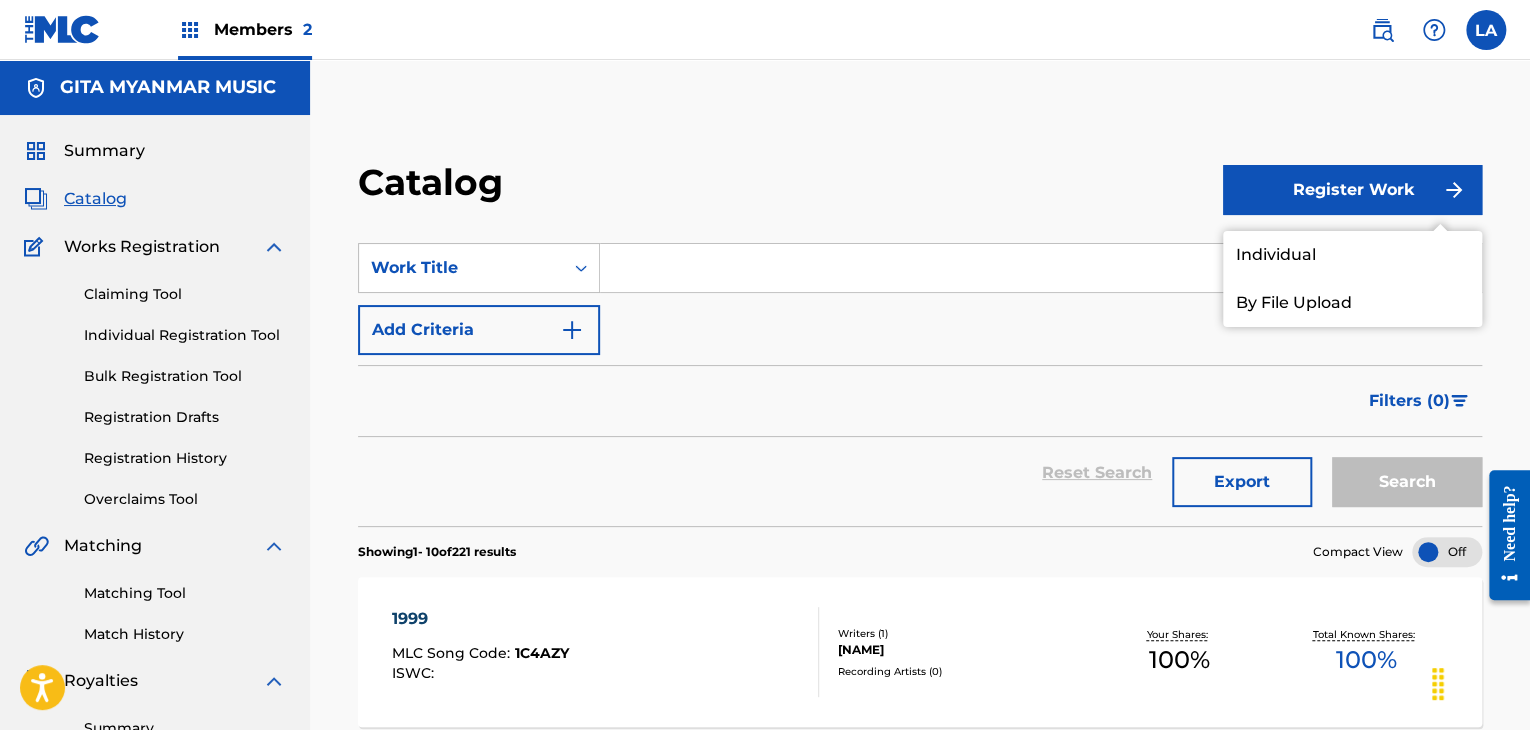click on "Individual" at bounding box center (1352, 255) 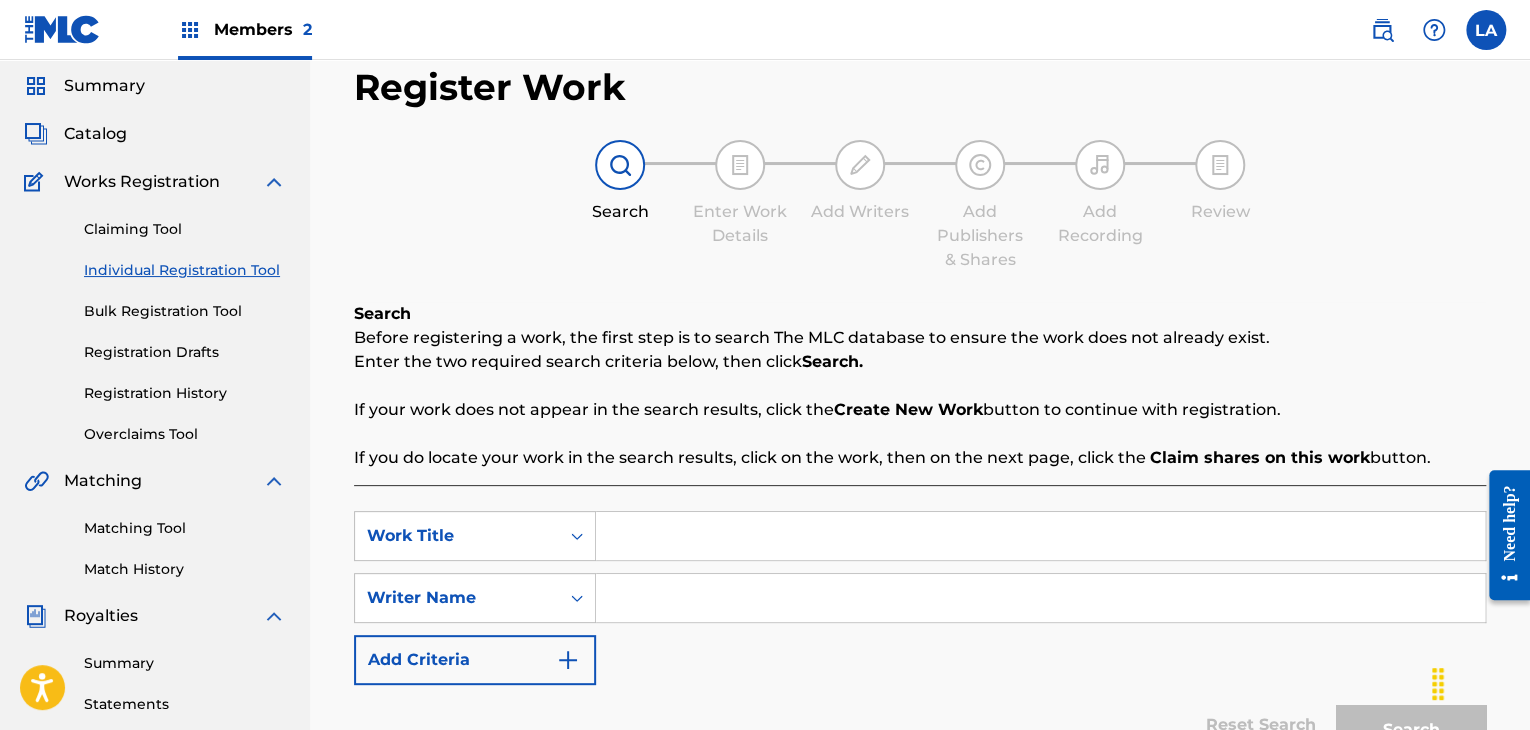 scroll, scrollTop: 100, scrollLeft: 0, axis: vertical 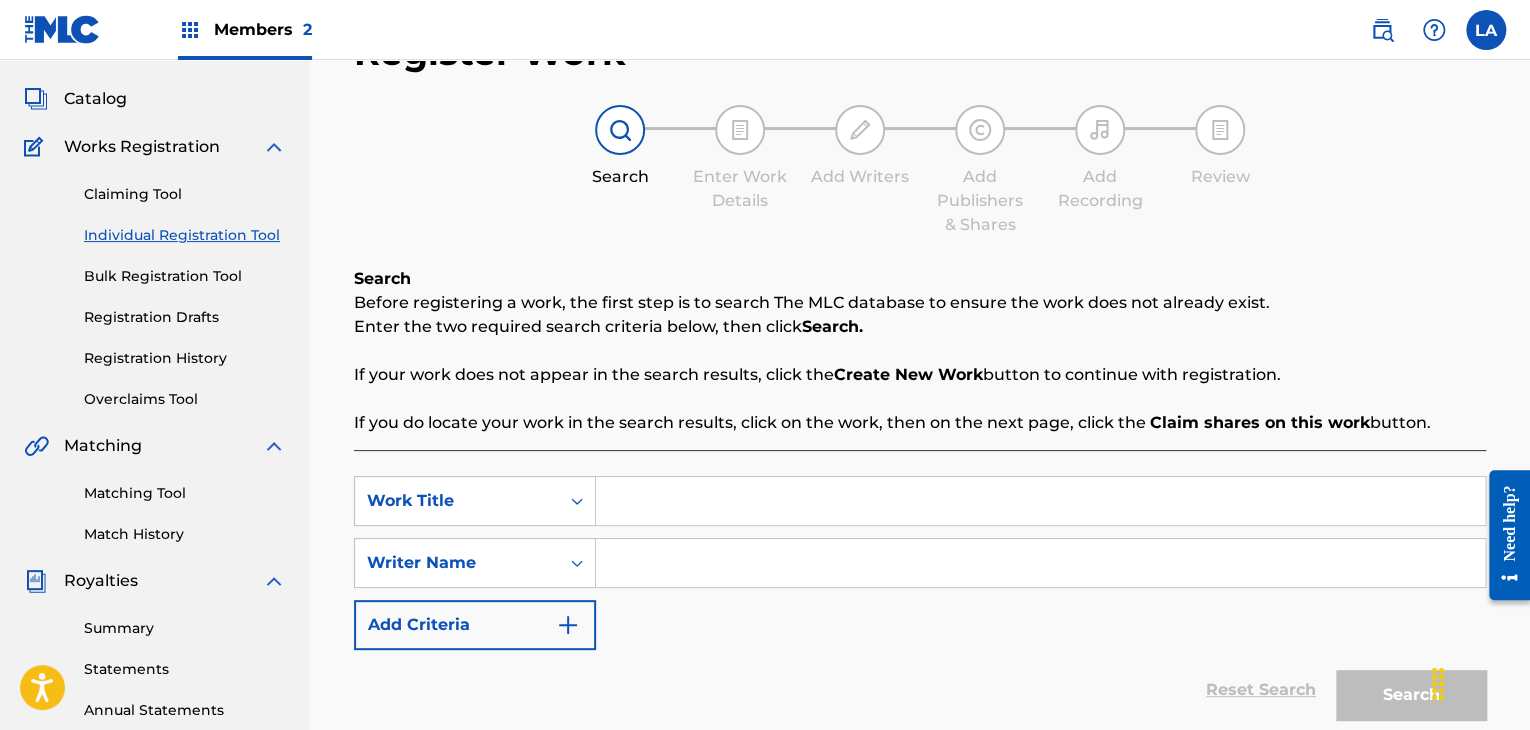 click at bounding box center (1040, 501) 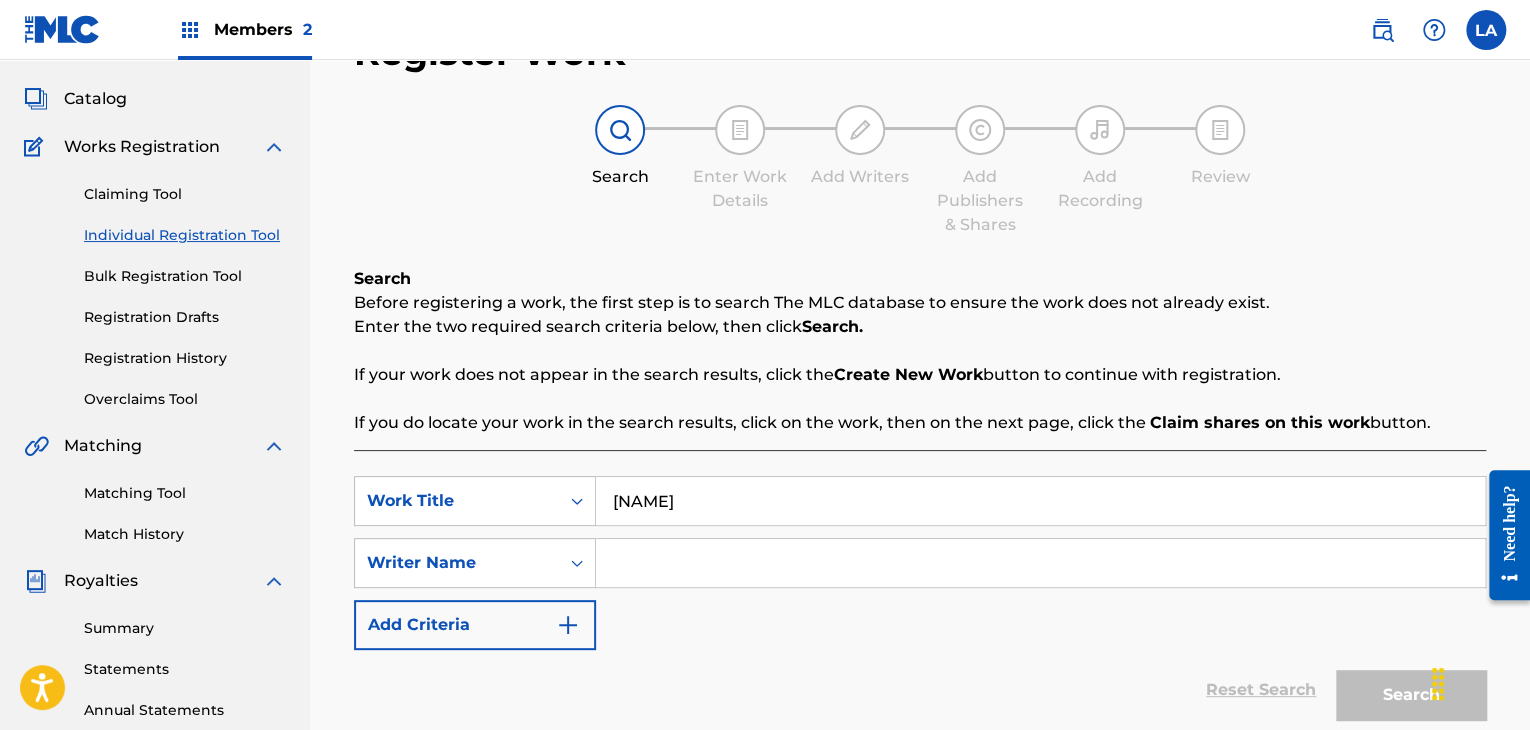 type on "[NAME]" 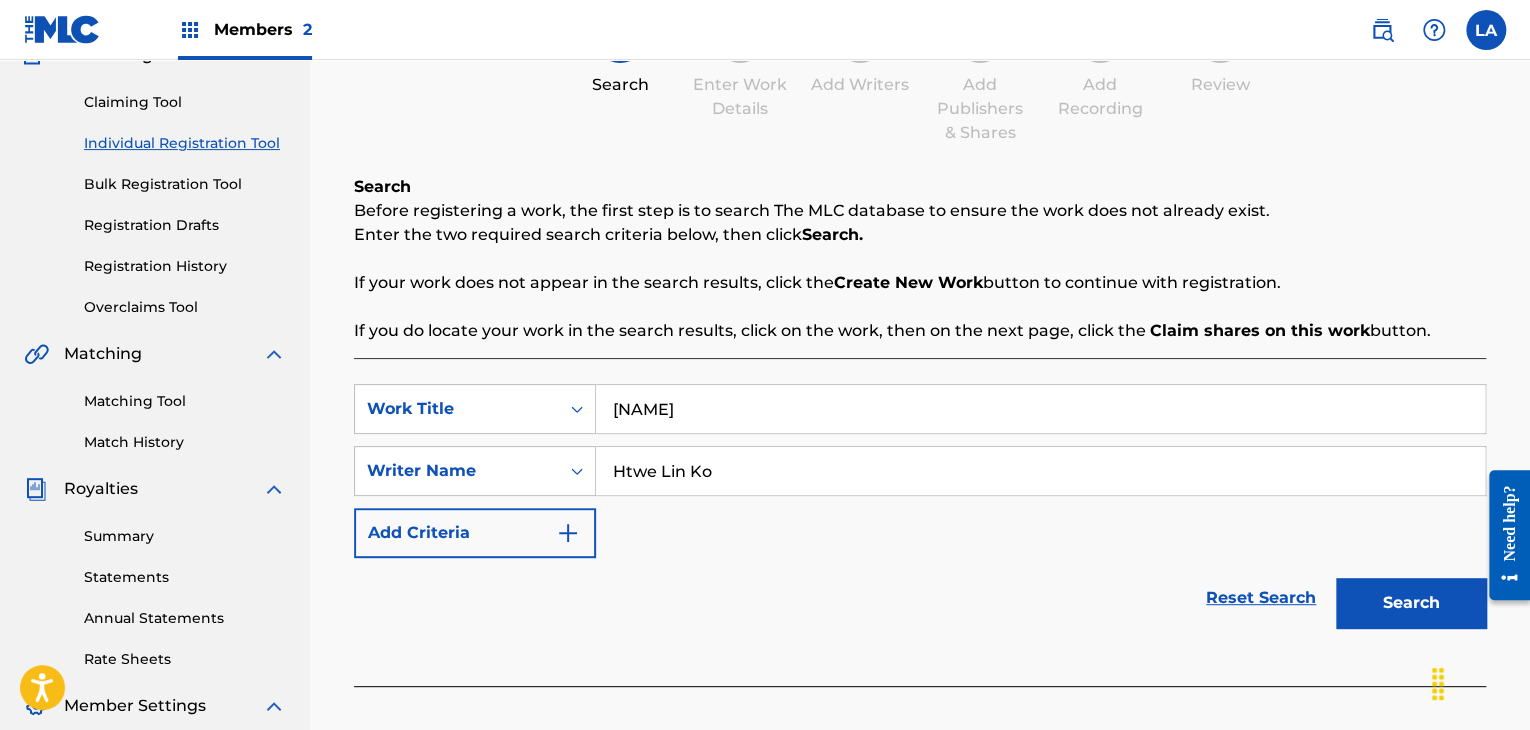 scroll, scrollTop: 300, scrollLeft: 0, axis: vertical 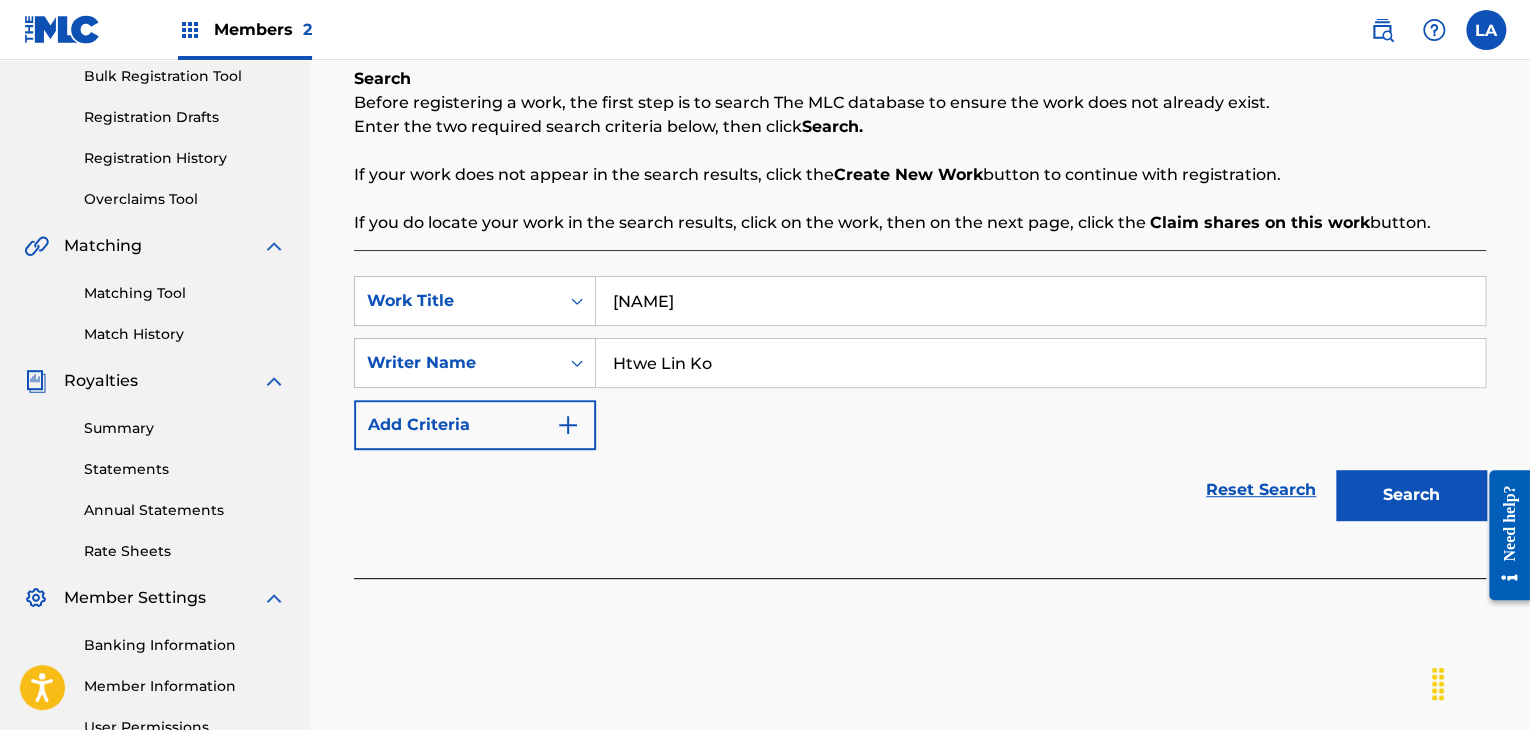 type on "Htwe Lin Ko" 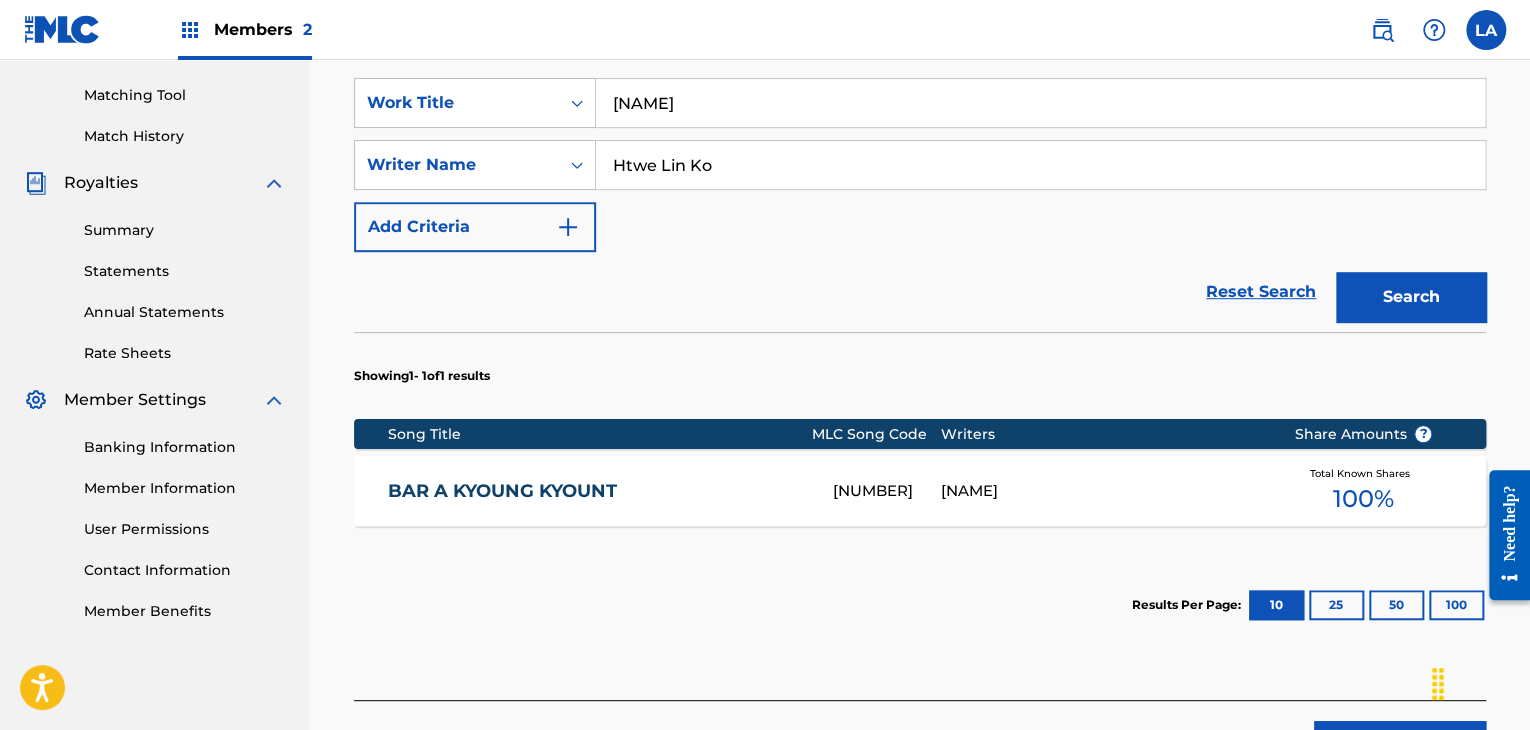 scroll, scrollTop: 500, scrollLeft: 0, axis: vertical 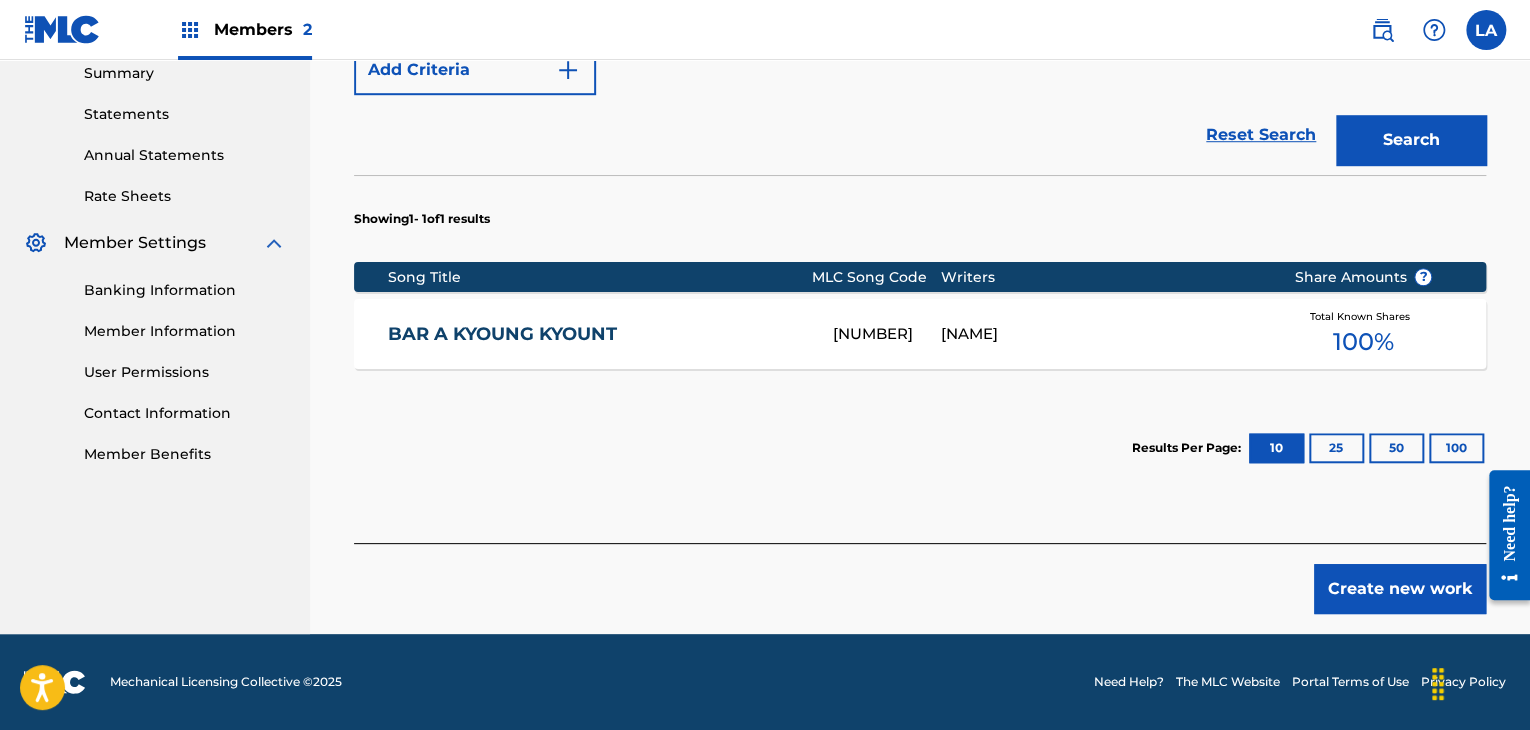 click on "Create new work" at bounding box center [1400, 589] 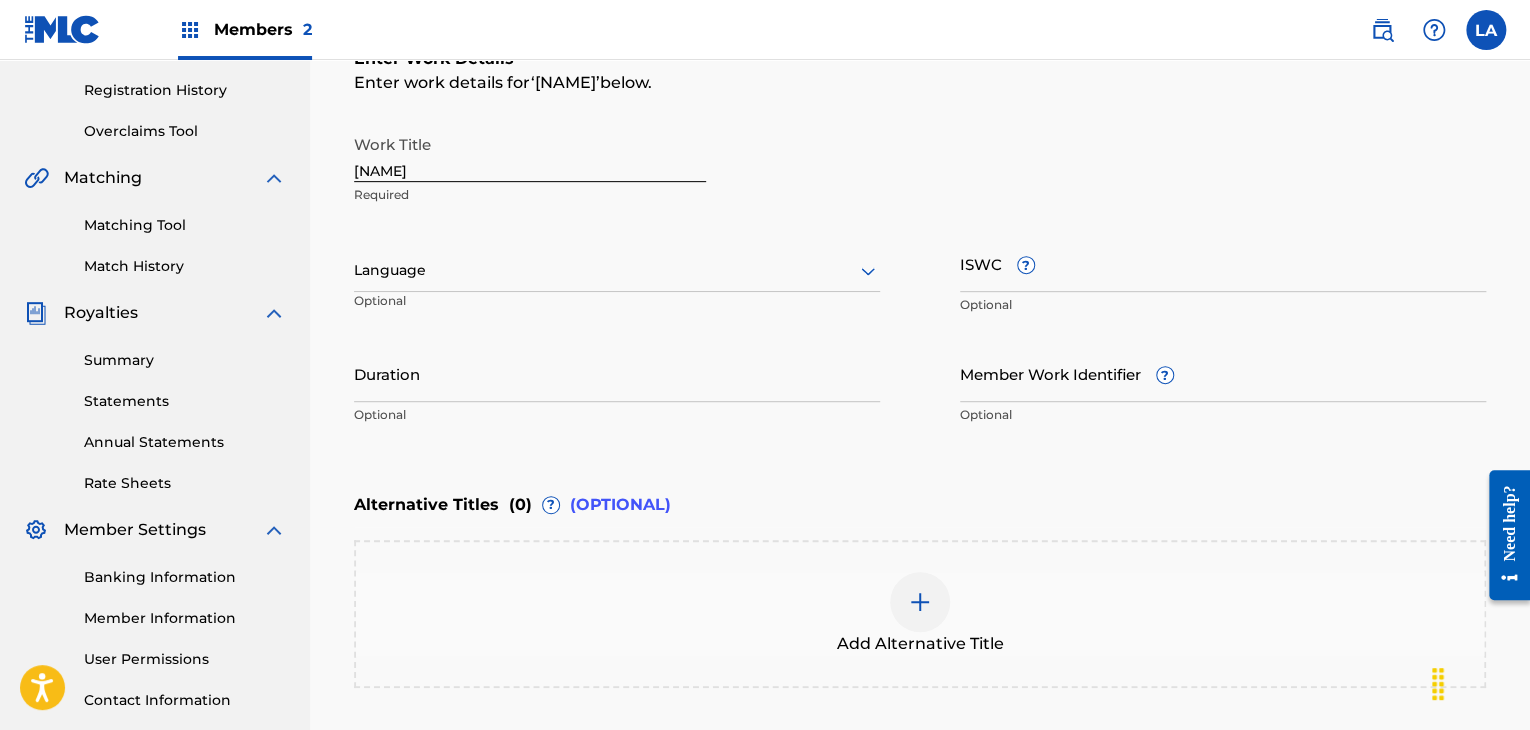 scroll, scrollTop: 361, scrollLeft: 0, axis: vertical 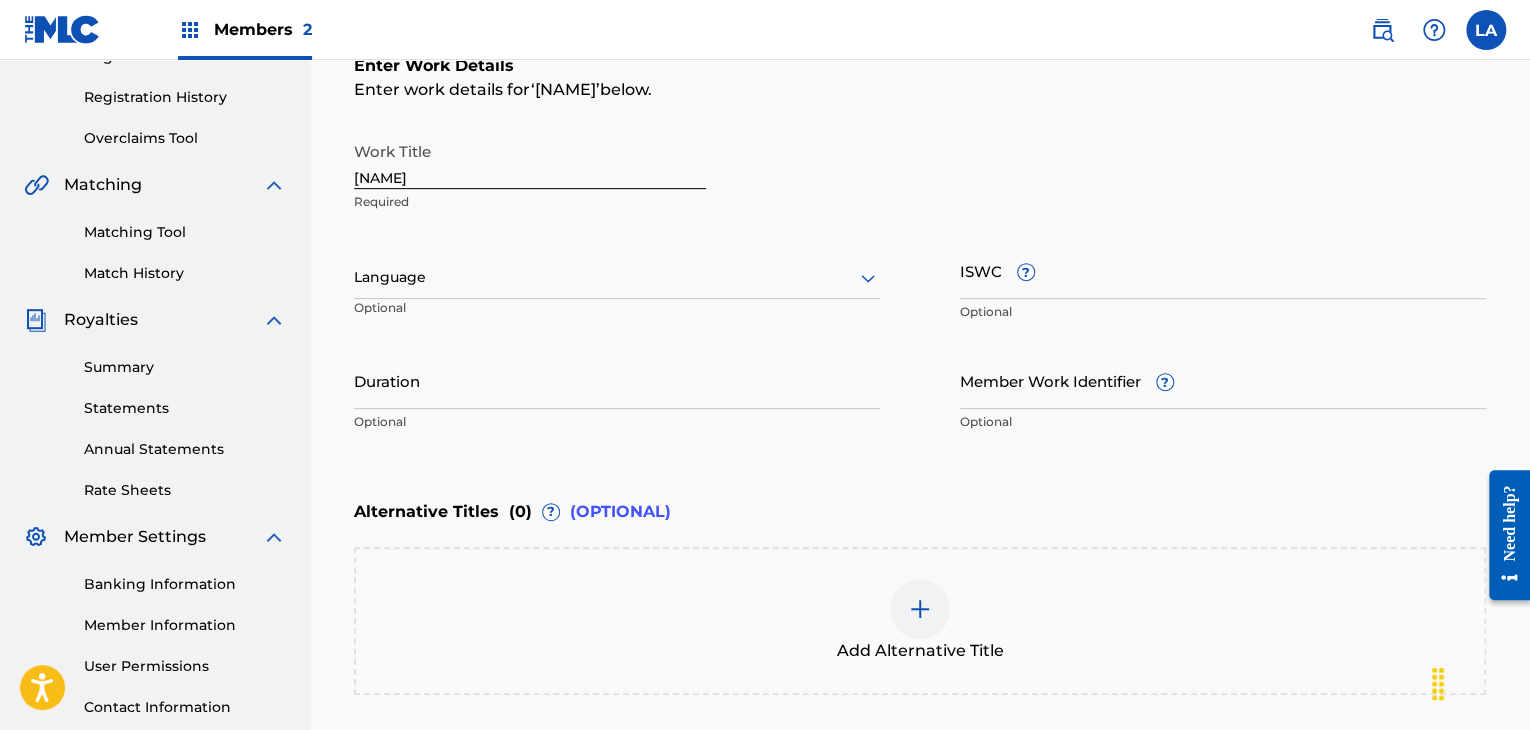 click at bounding box center (617, 277) 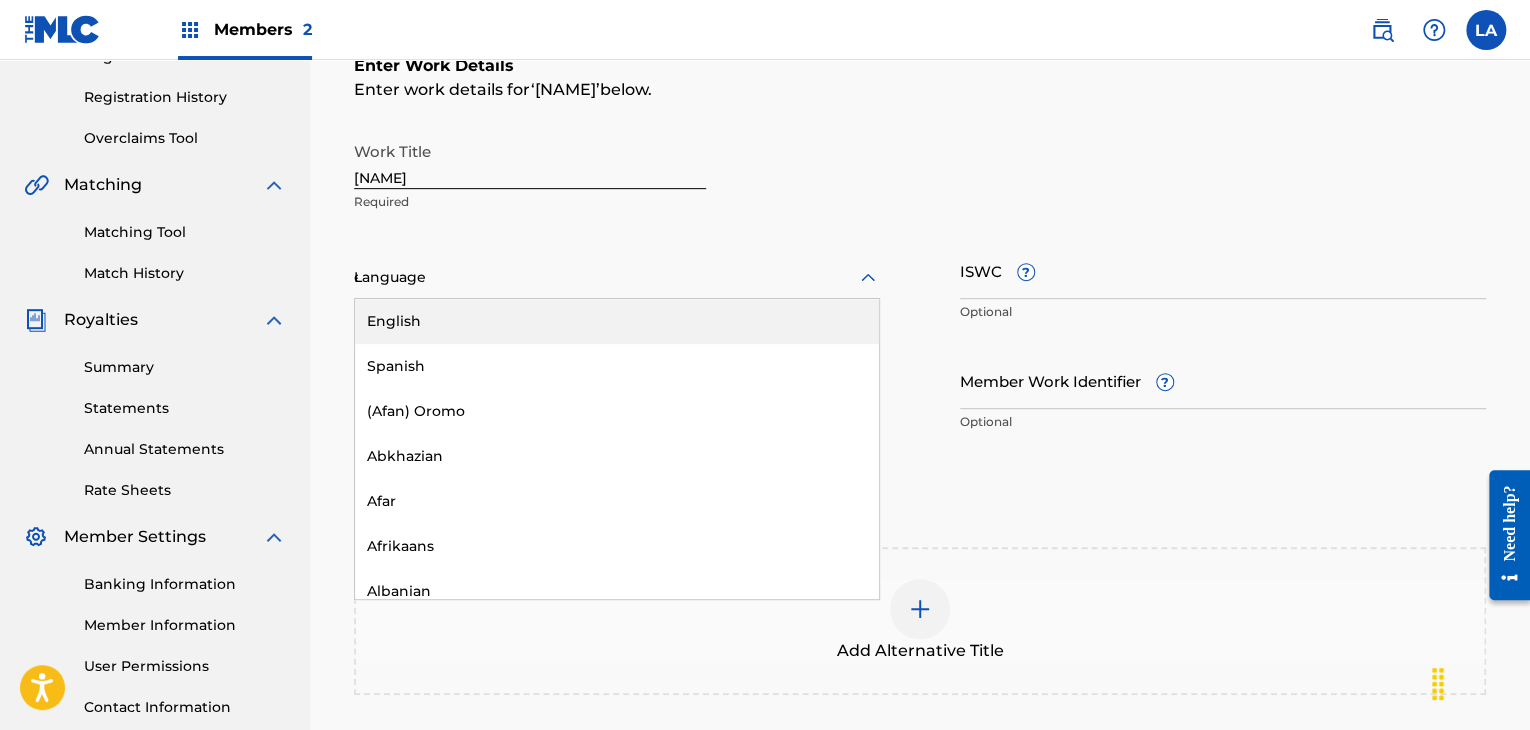 type on "ese" 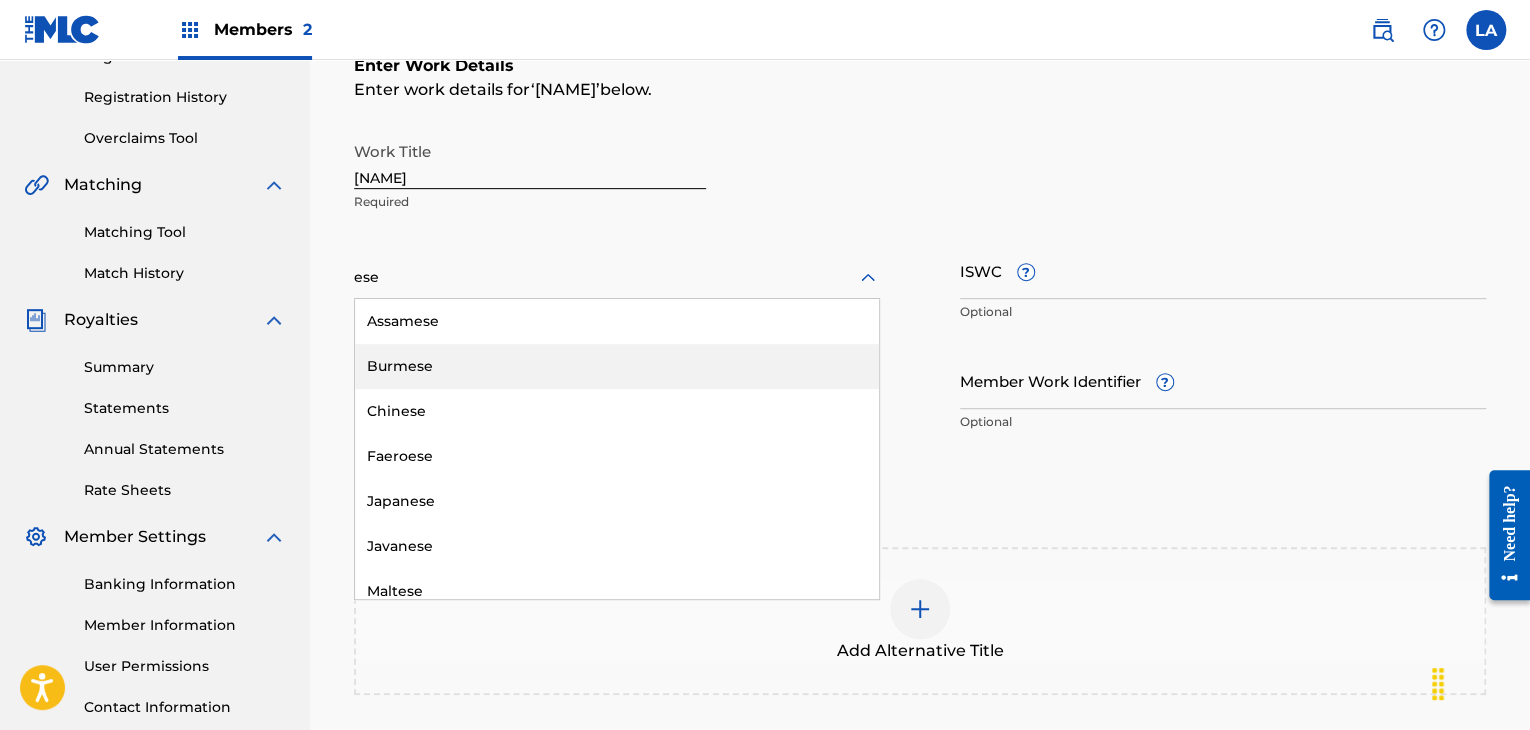 click on "Burmese" at bounding box center [617, 366] 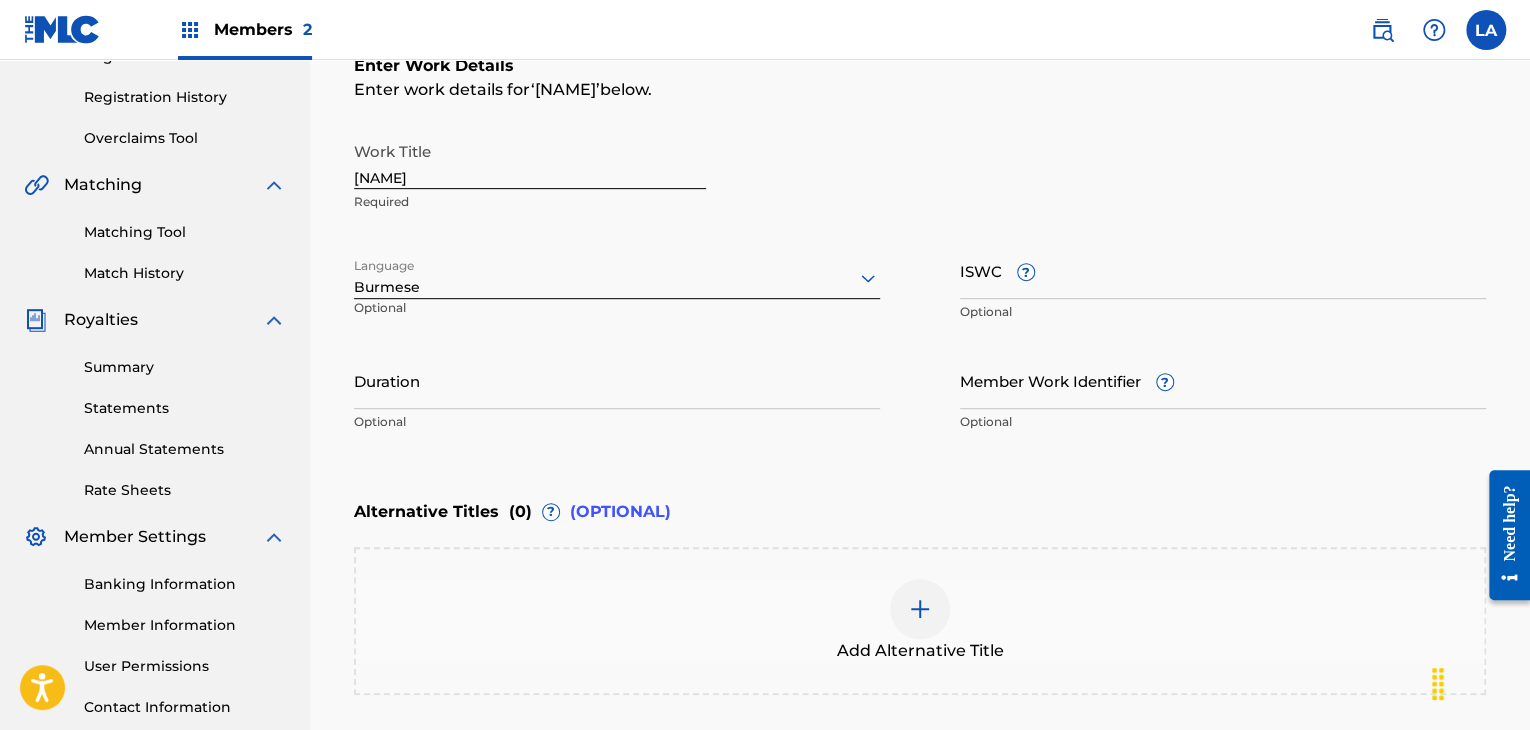 click on "Duration" at bounding box center (617, 380) 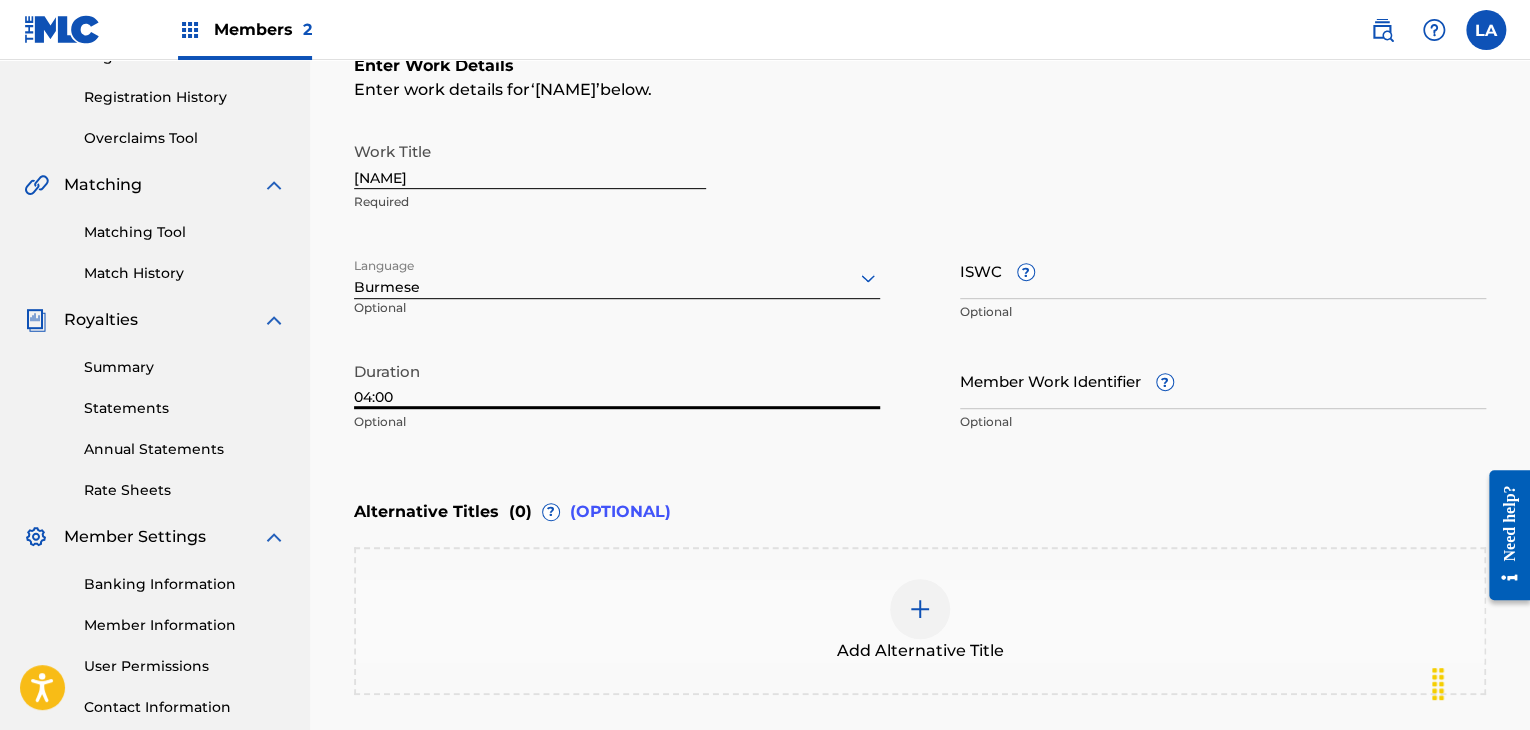type on "04:00" 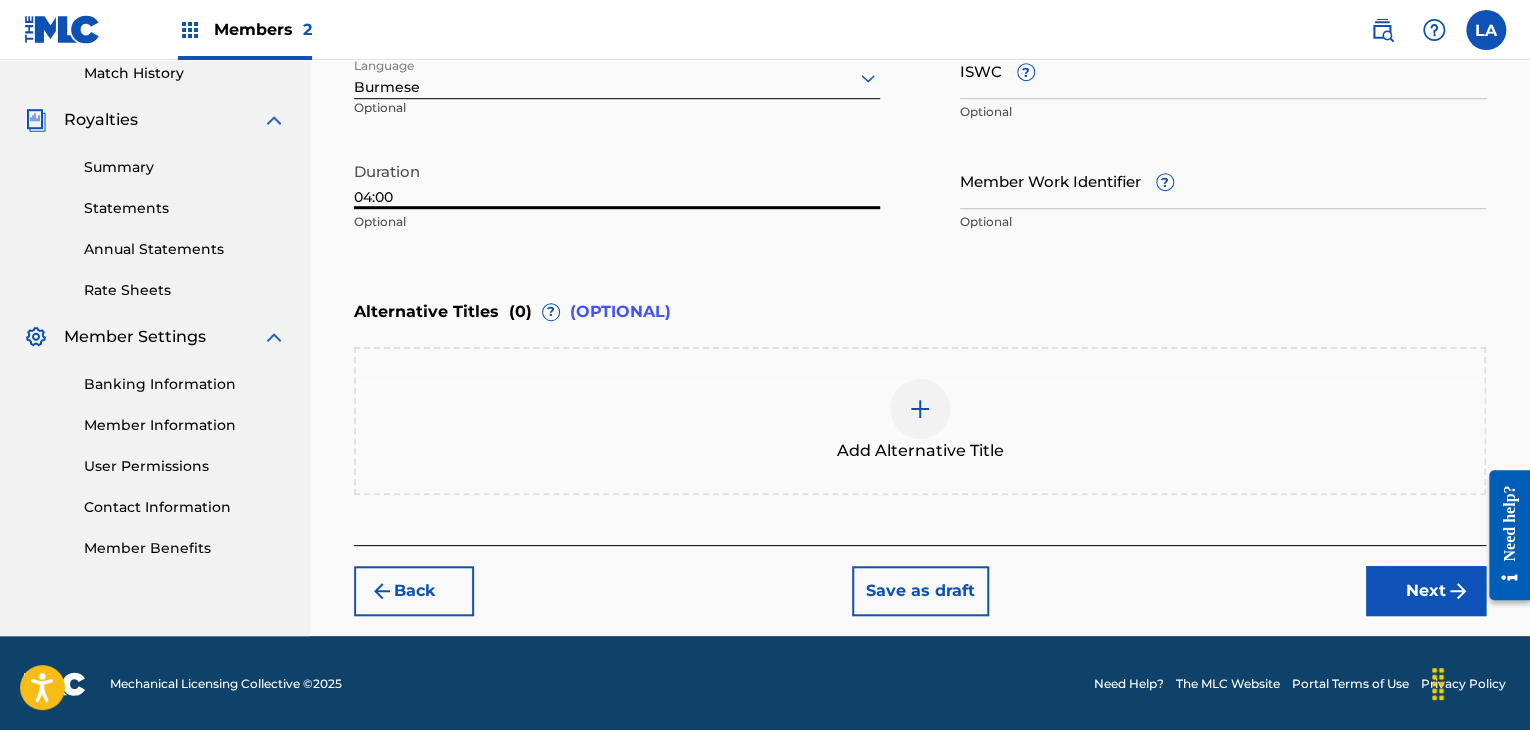 click on "Next" at bounding box center [1426, 591] 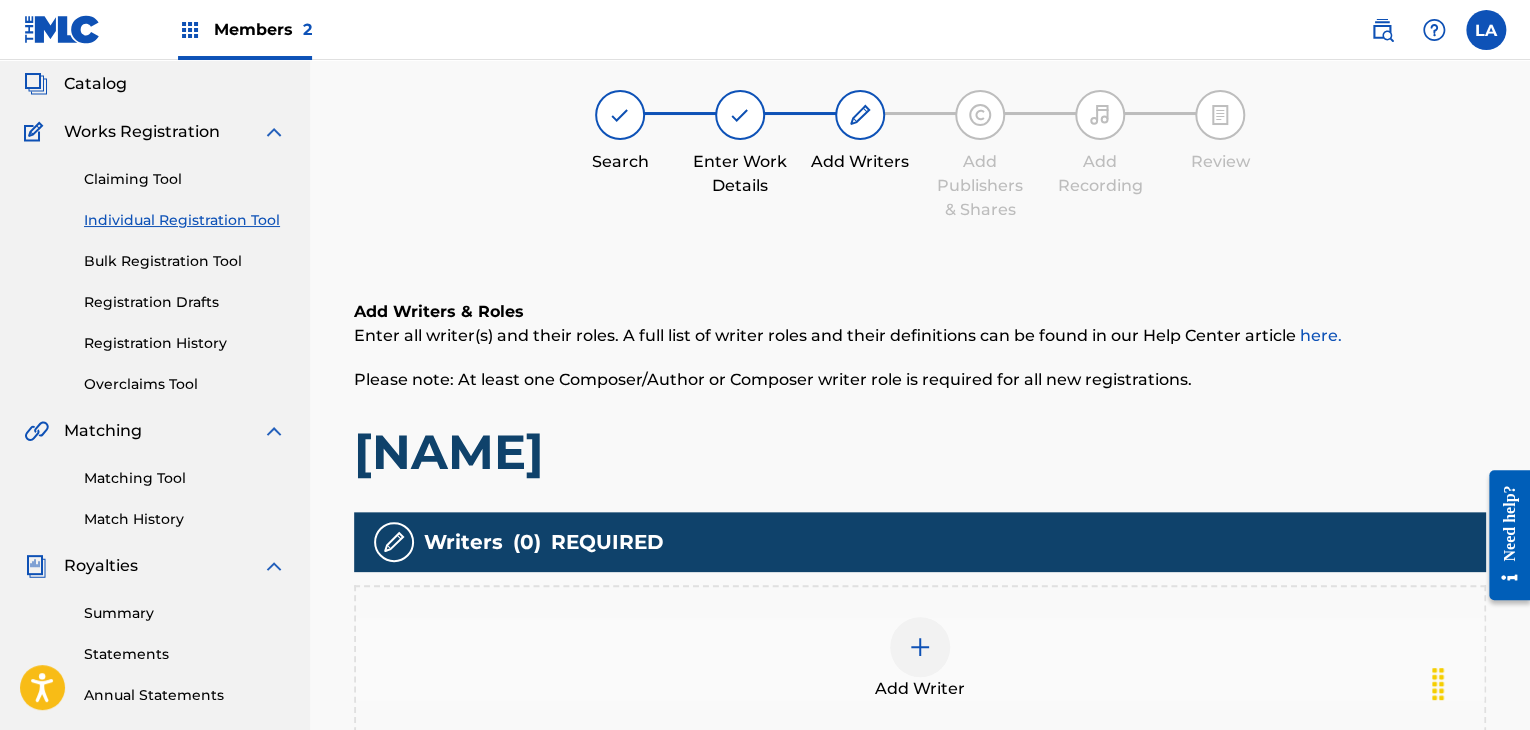 scroll, scrollTop: 90, scrollLeft: 0, axis: vertical 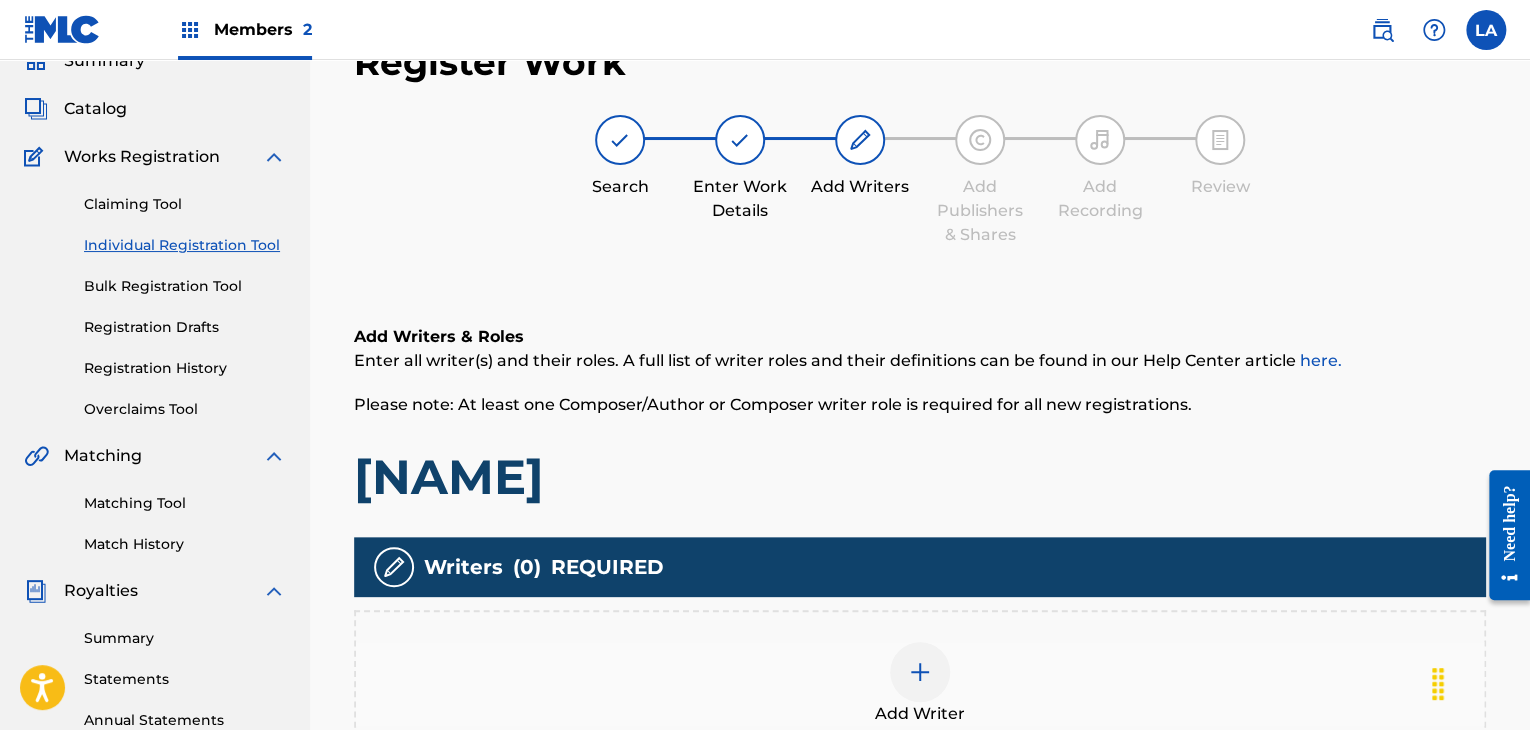 click at bounding box center [920, 672] 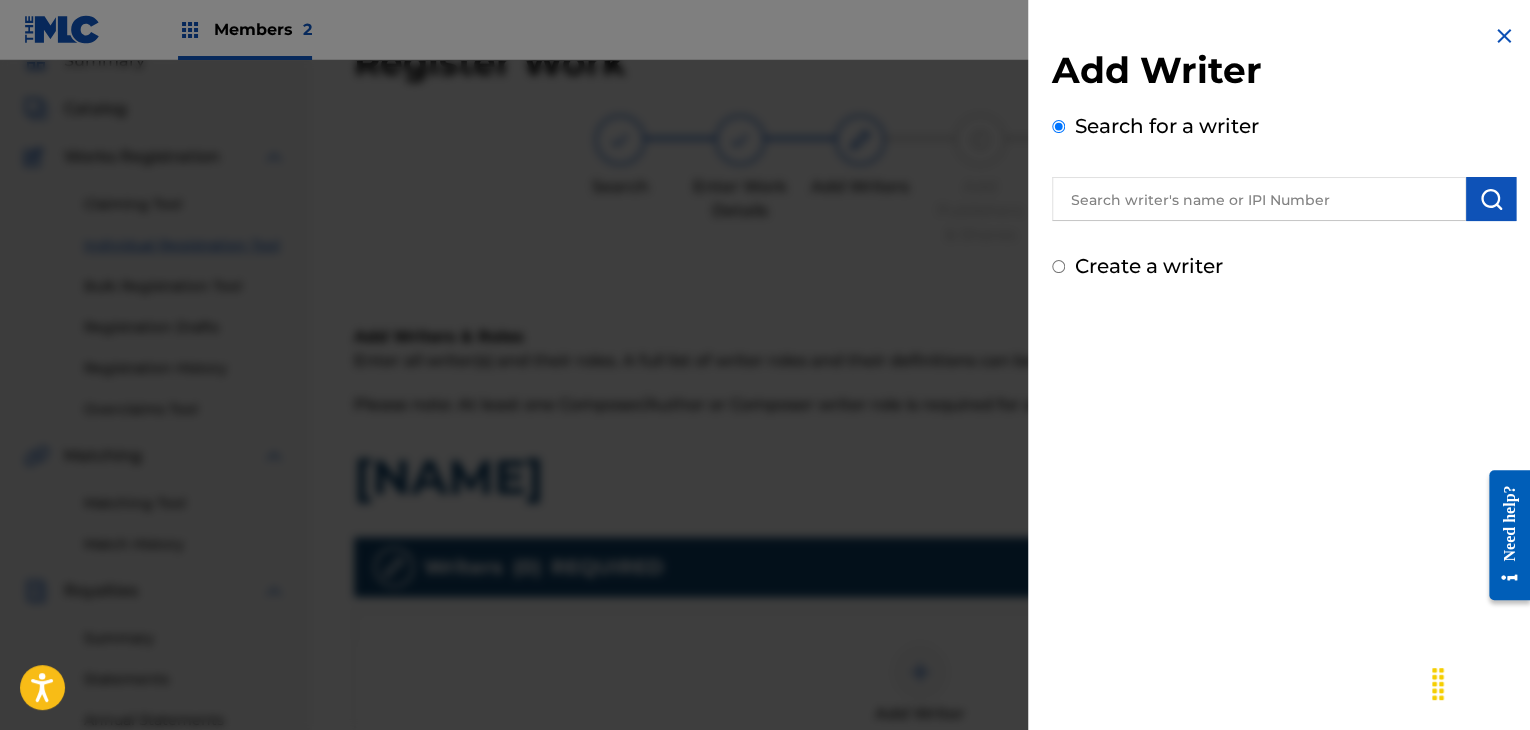 click at bounding box center (1259, 199) 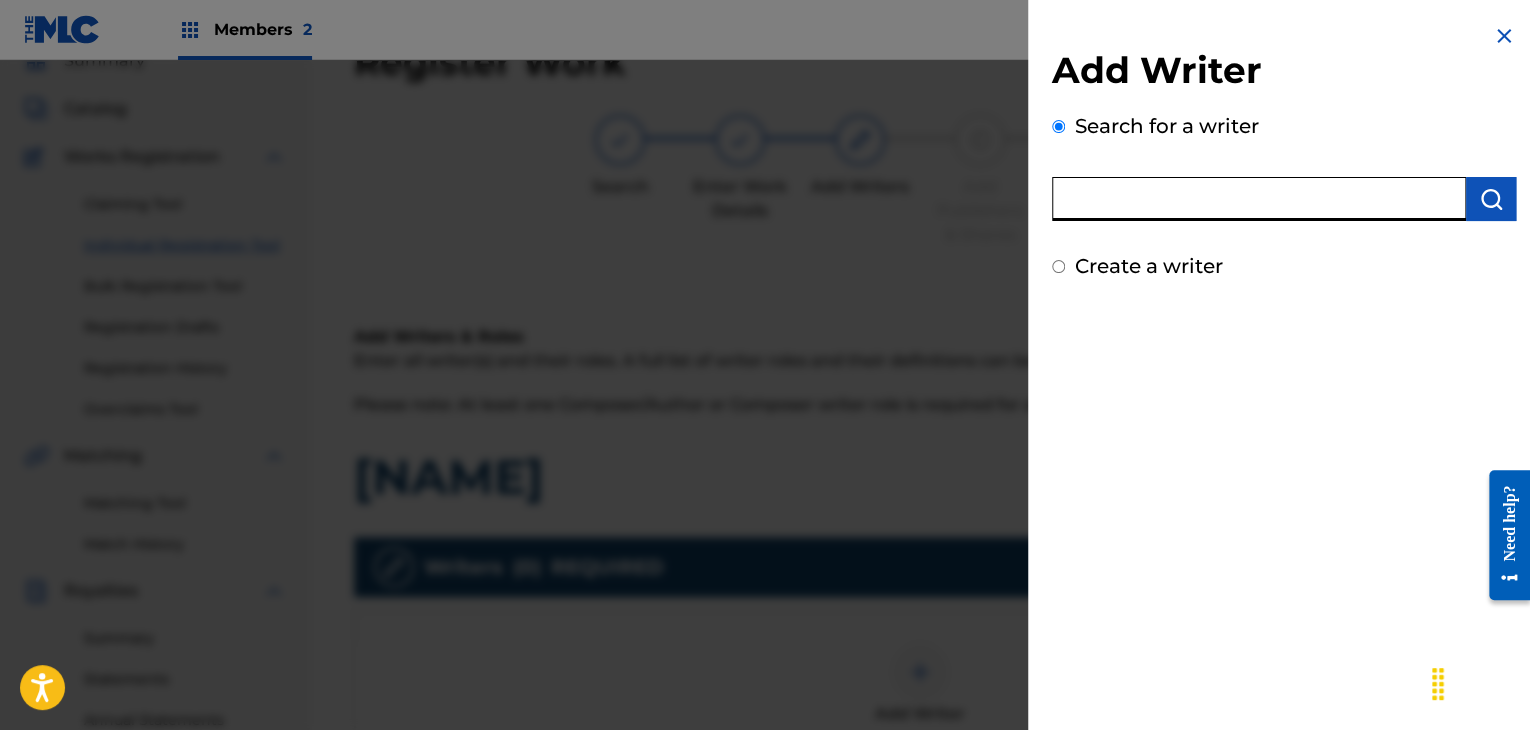 paste on "Htwe Lin Ko" 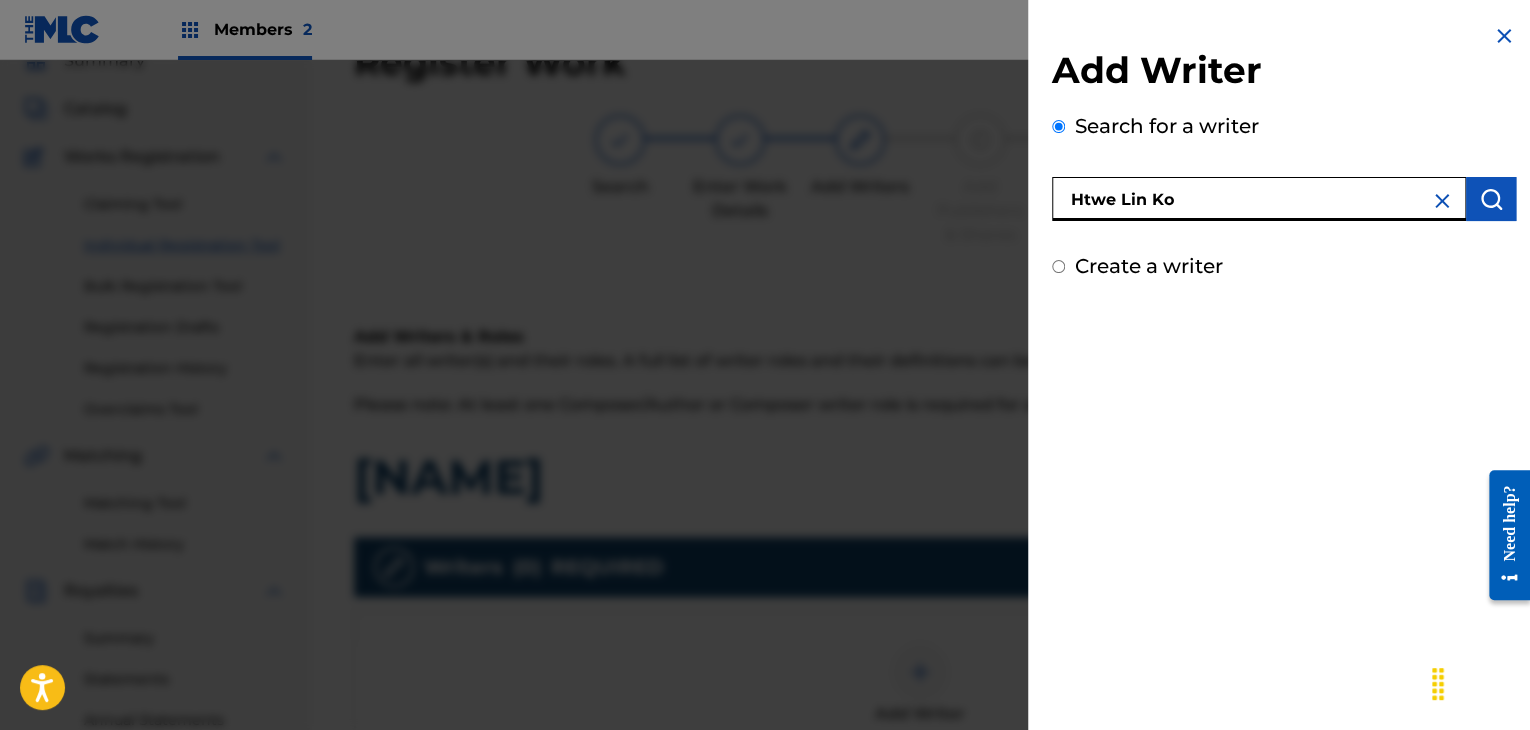 type on "Htwe Lin Ko" 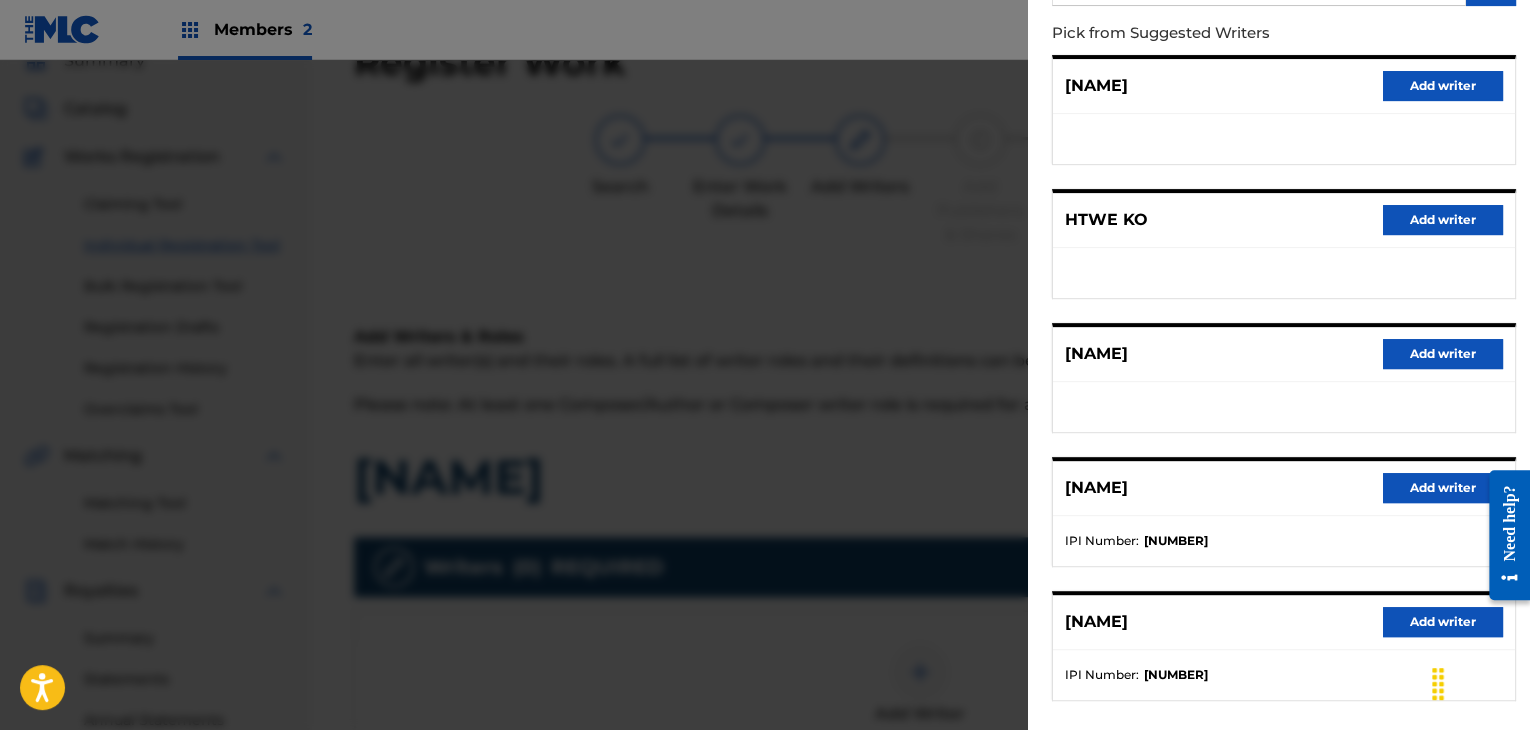 scroll, scrollTop: 300, scrollLeft: 0, axis: vertical 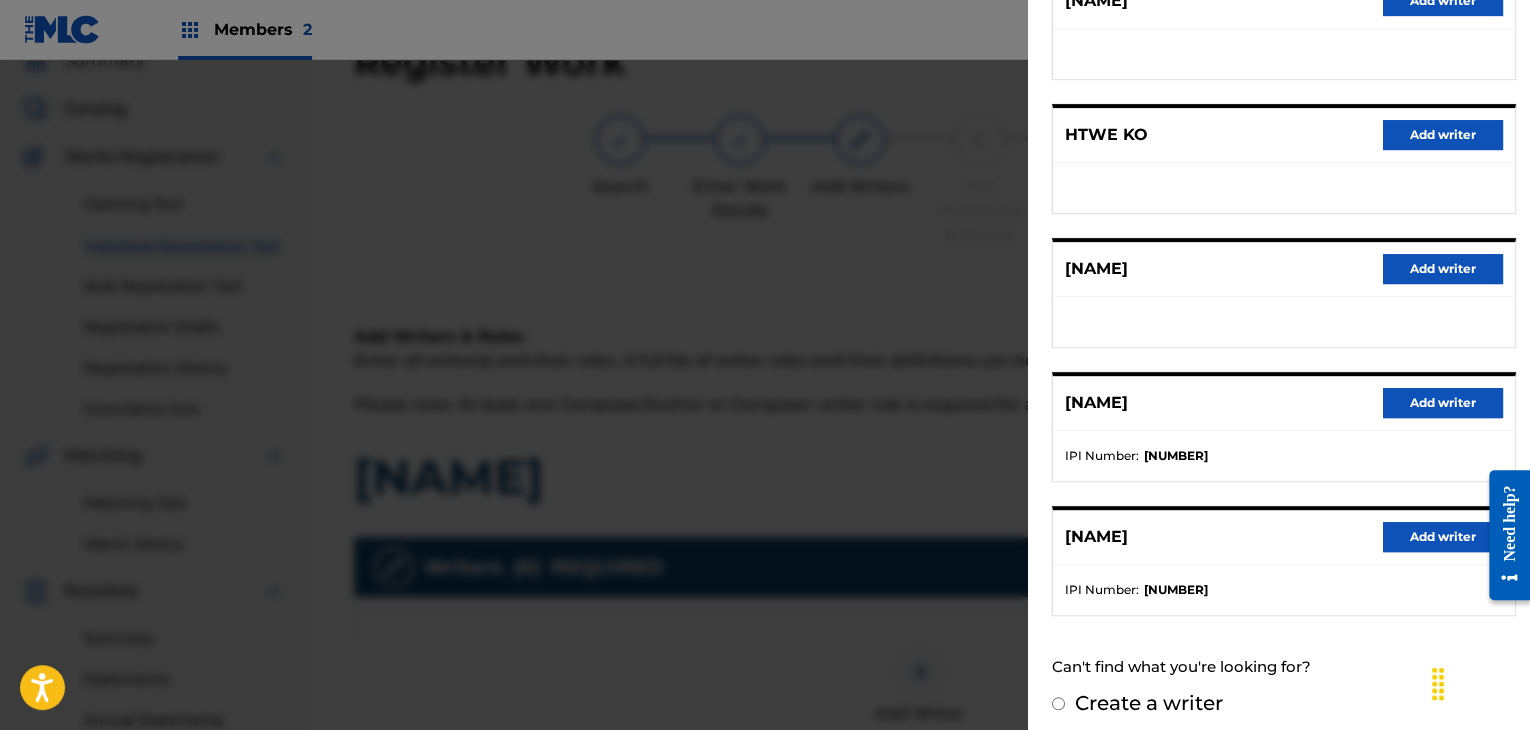click on "Add writer" at bounding box center (1443, 403) 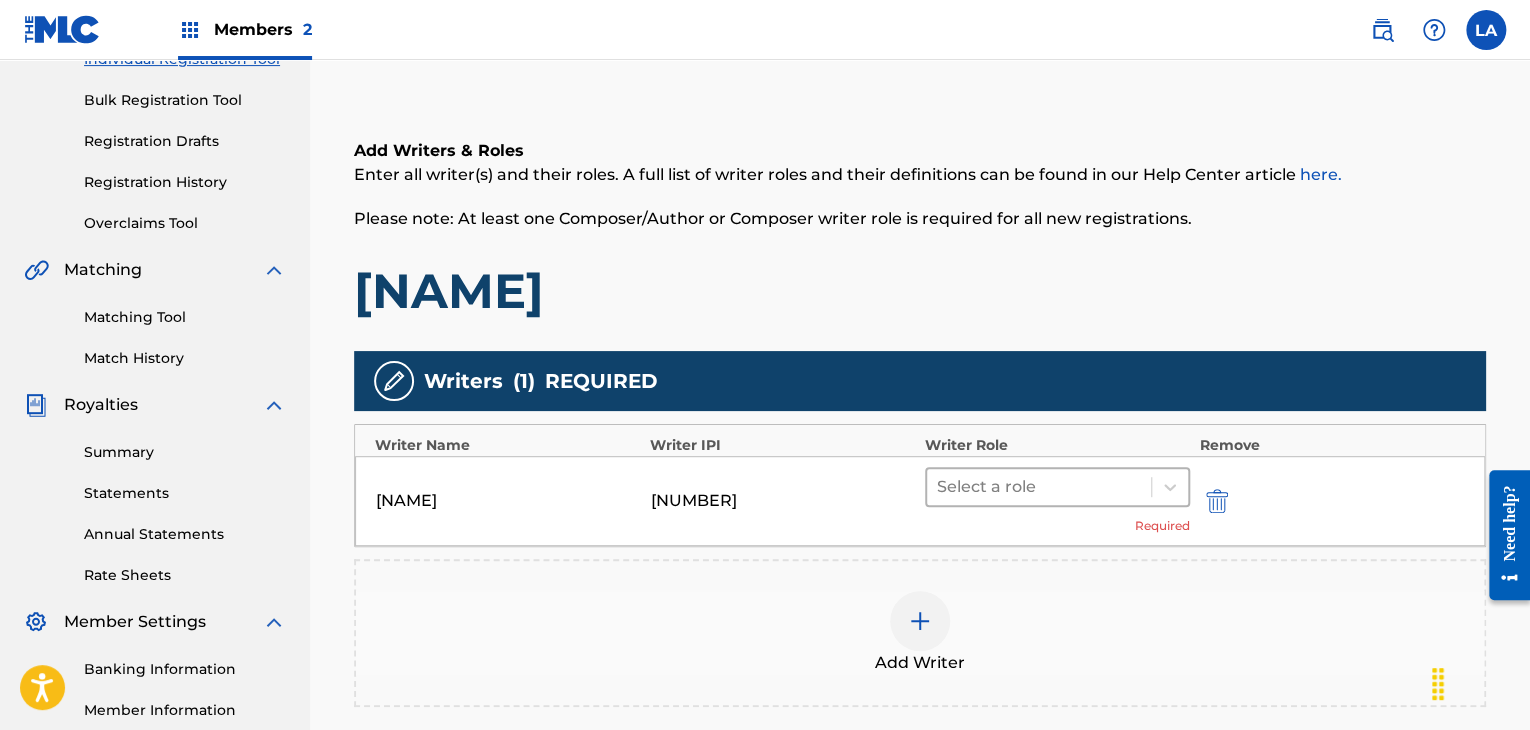 scroll, scrollTop: 390, scrollLeft: 0, axis: vertical 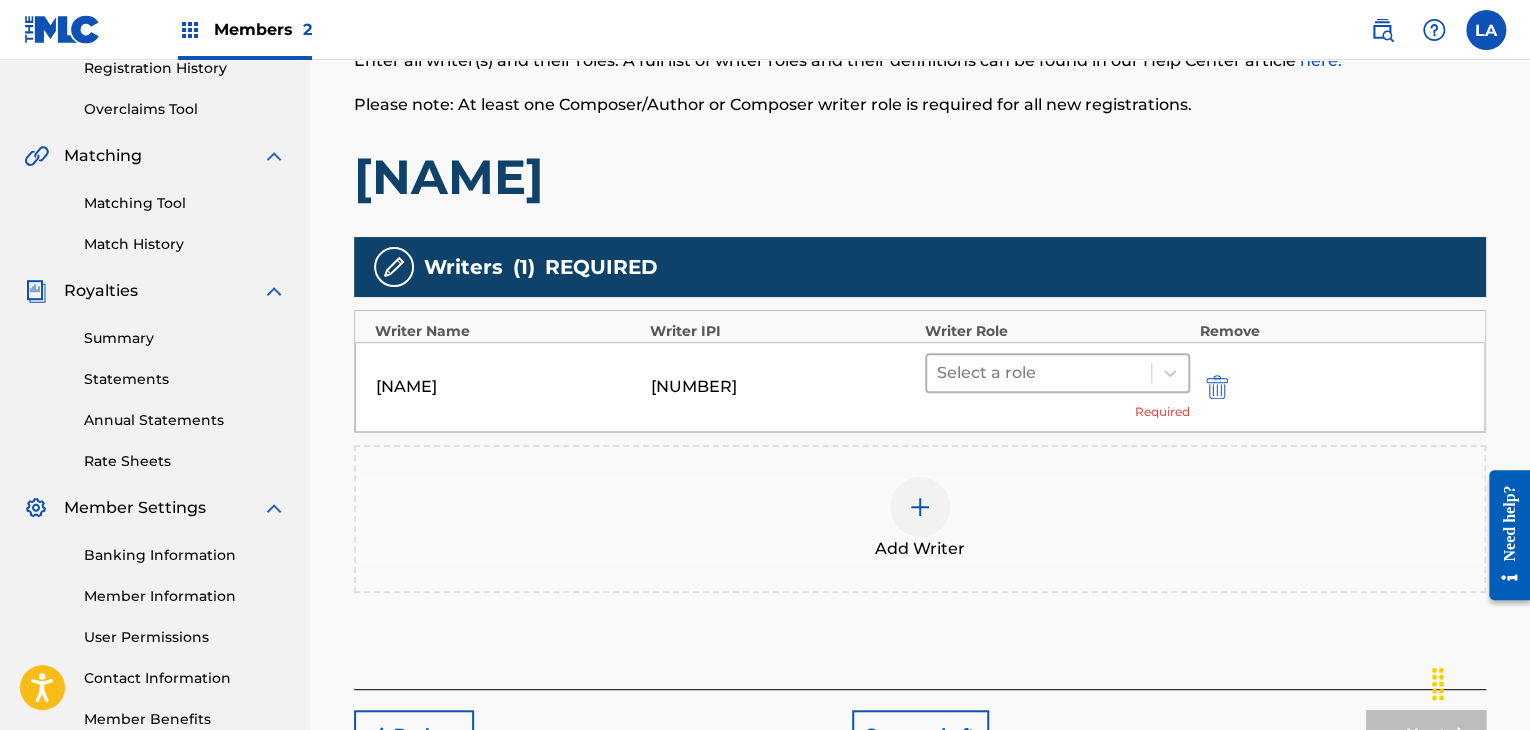 click at bounding box center [1039, 373] 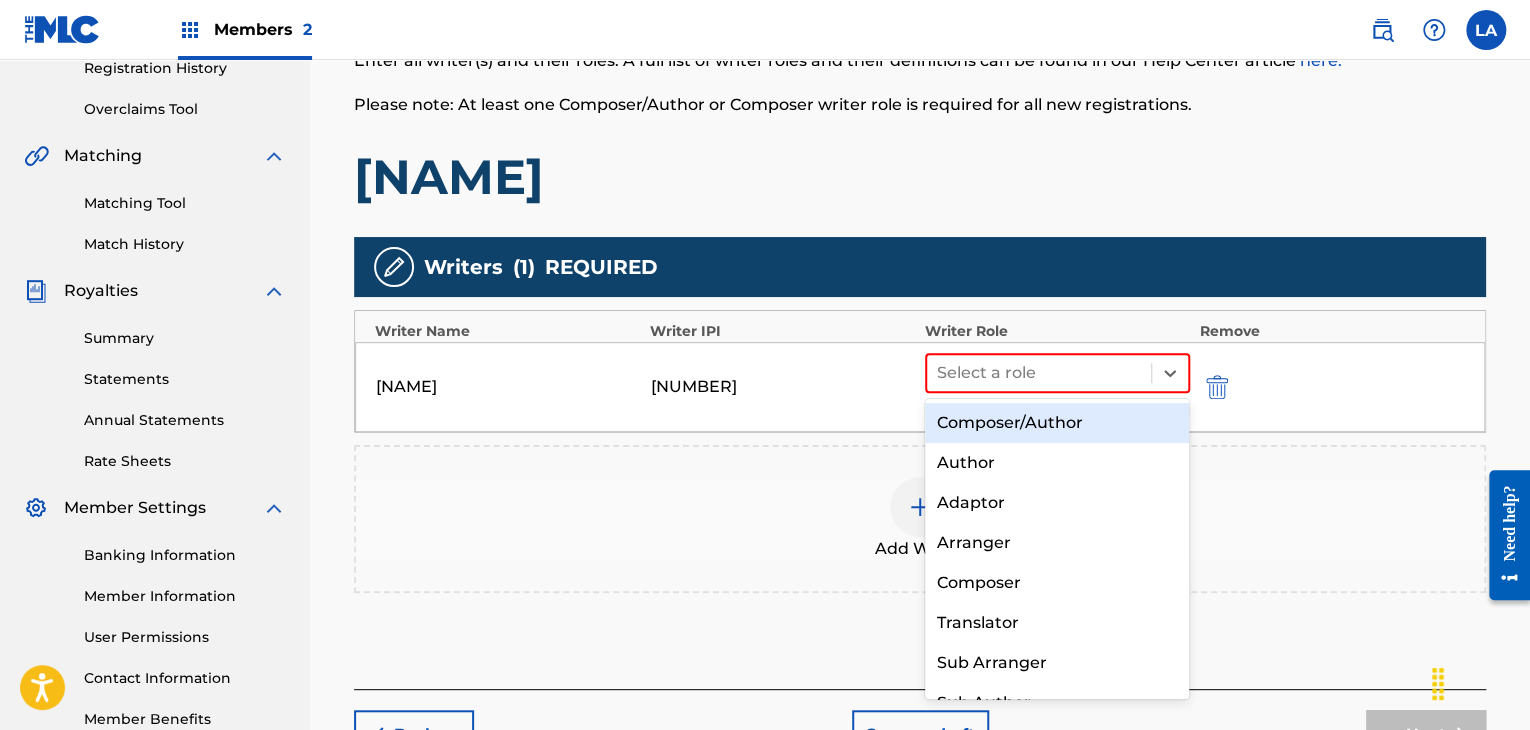 click on "Composer/Author" at bounding box center (1057, 423) 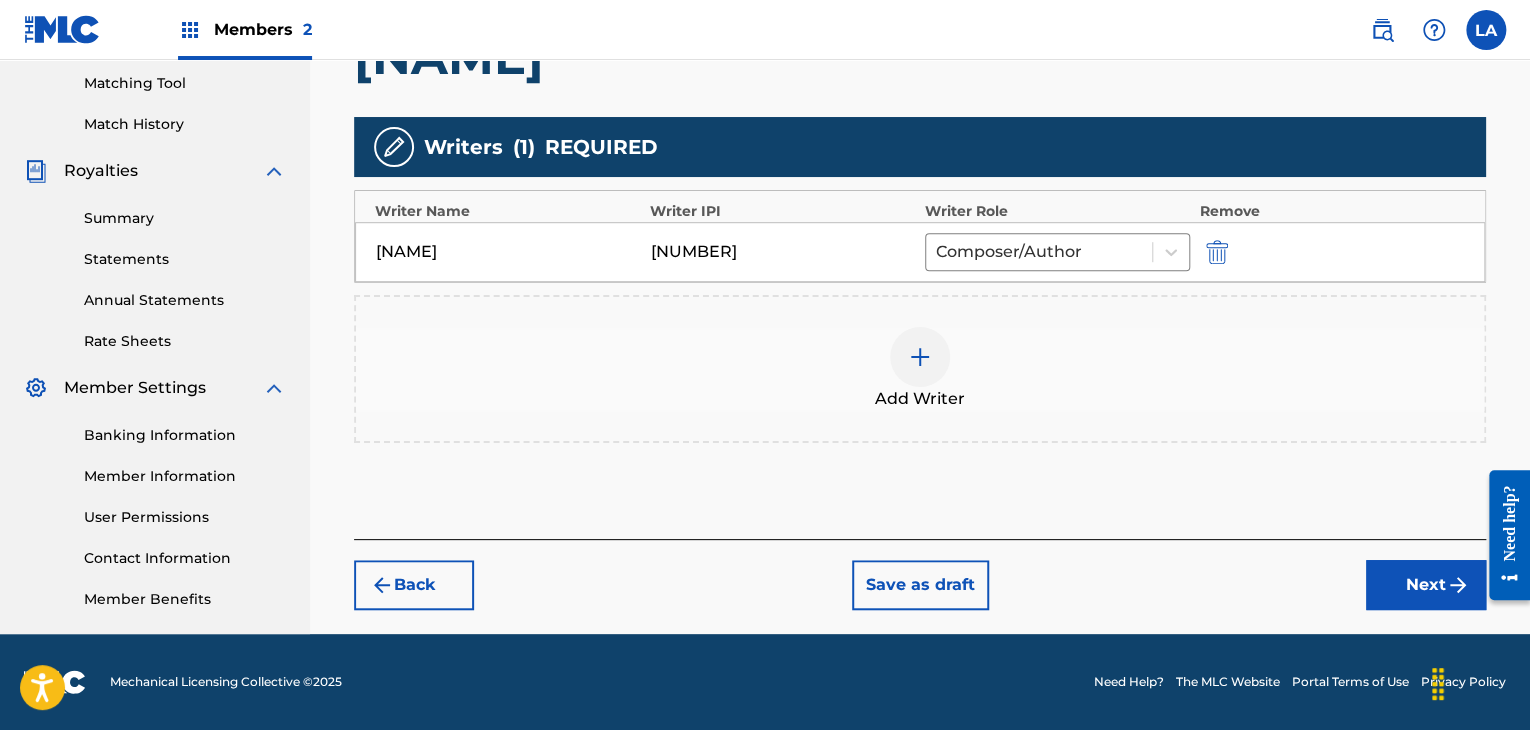 click on "Next" at bounding box center [1426, 585] 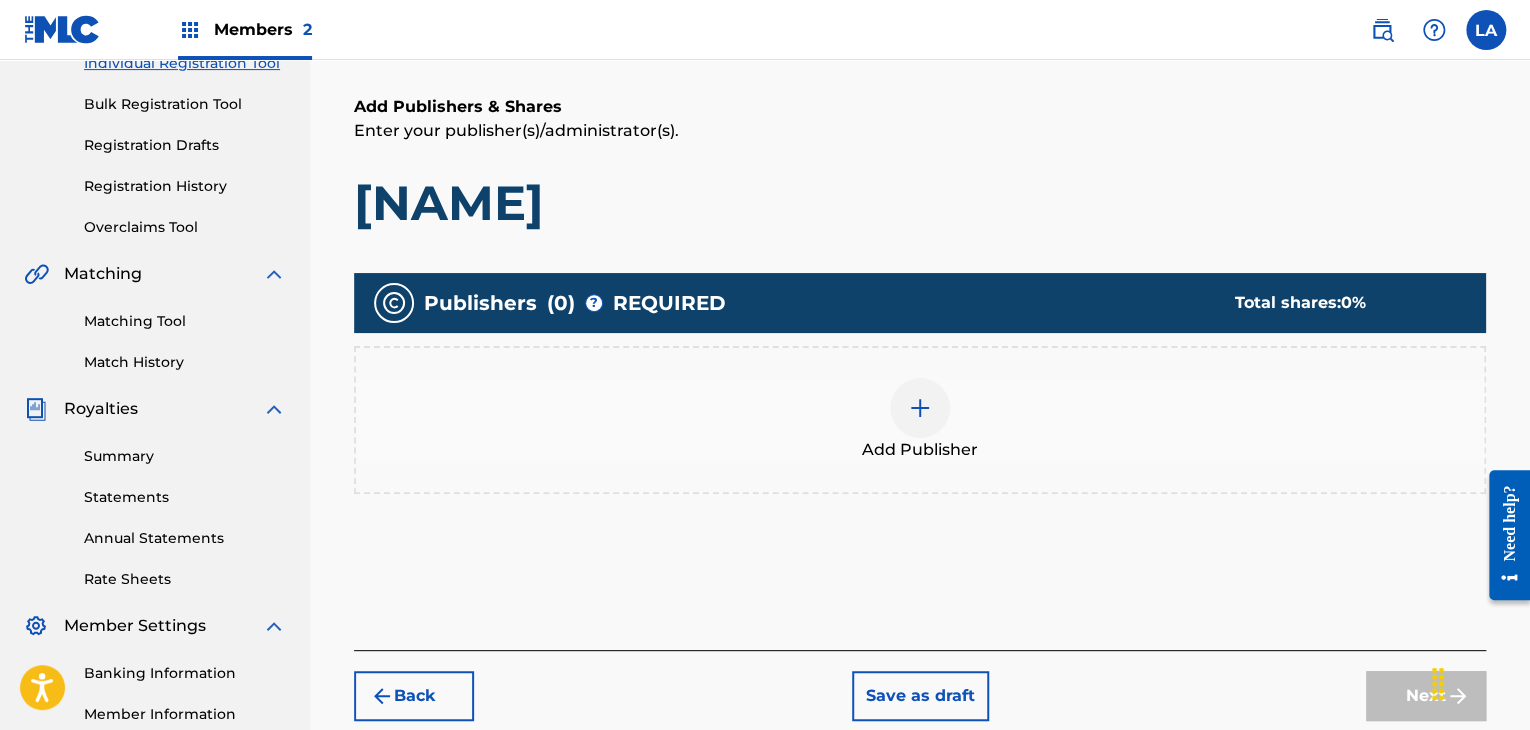 scroll, scrollTop: 348, scrollLeft: 0, axis: vertical 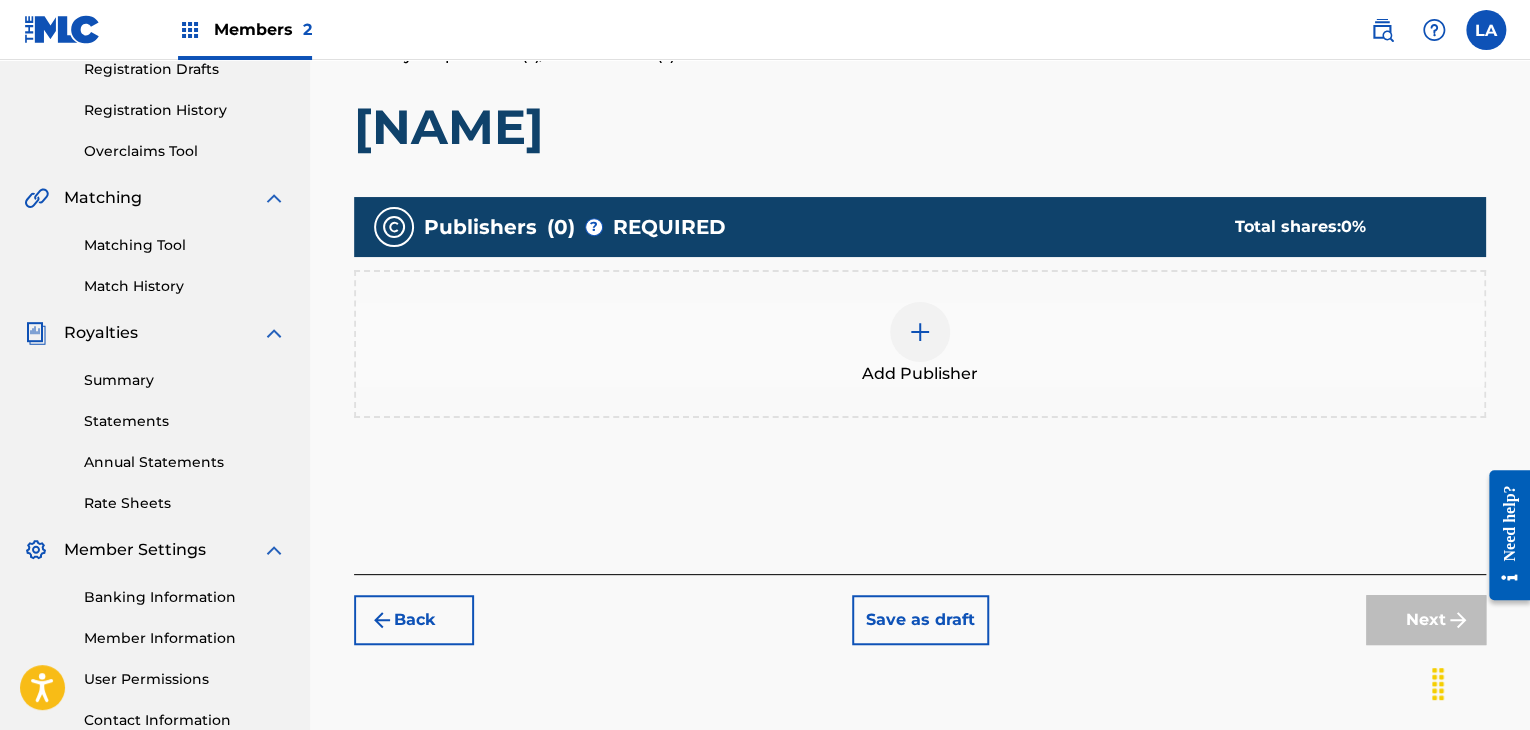 click at bounding box center [920, 332] 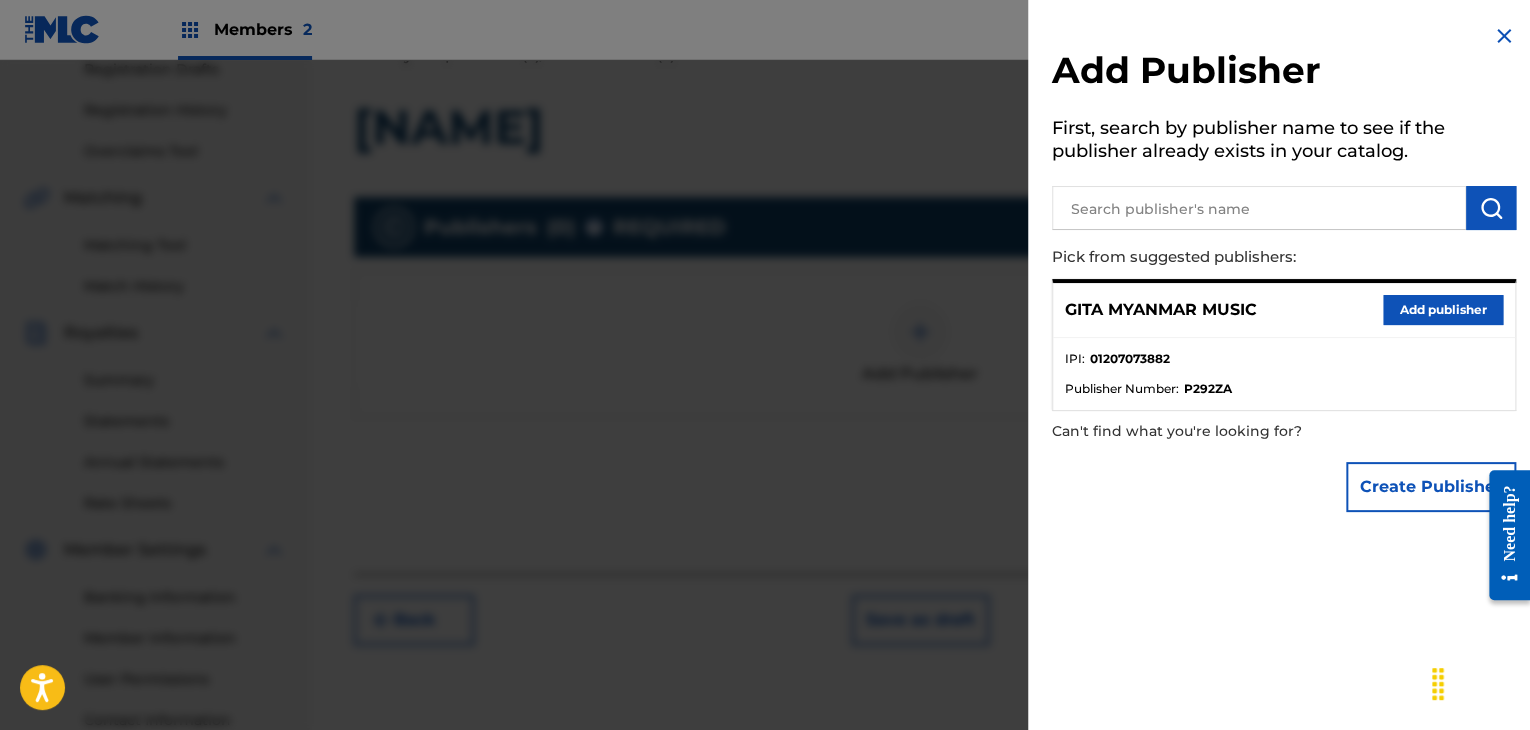 click on "Add publisher" at bounding box center [1443, 310] 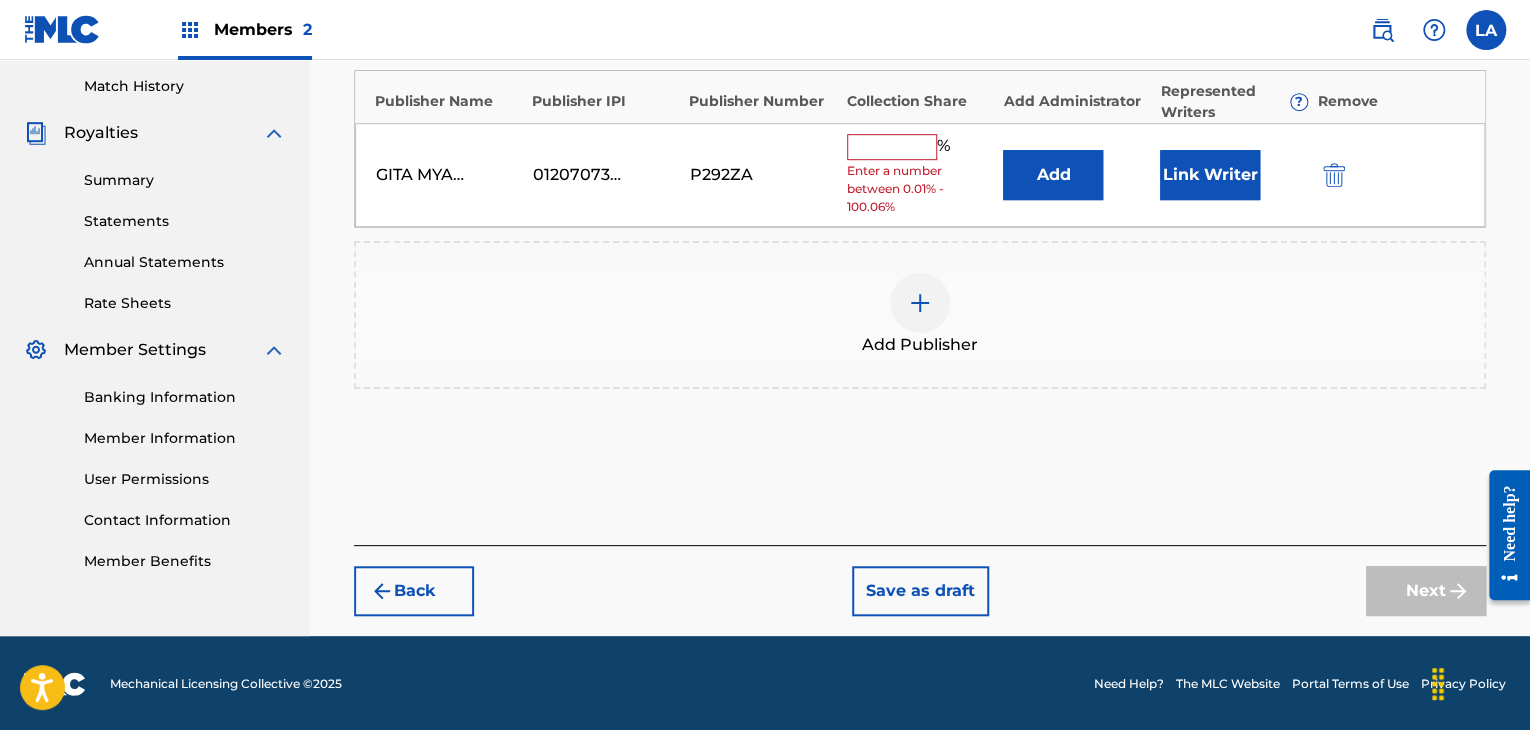 click at bounding box center (892, 147) 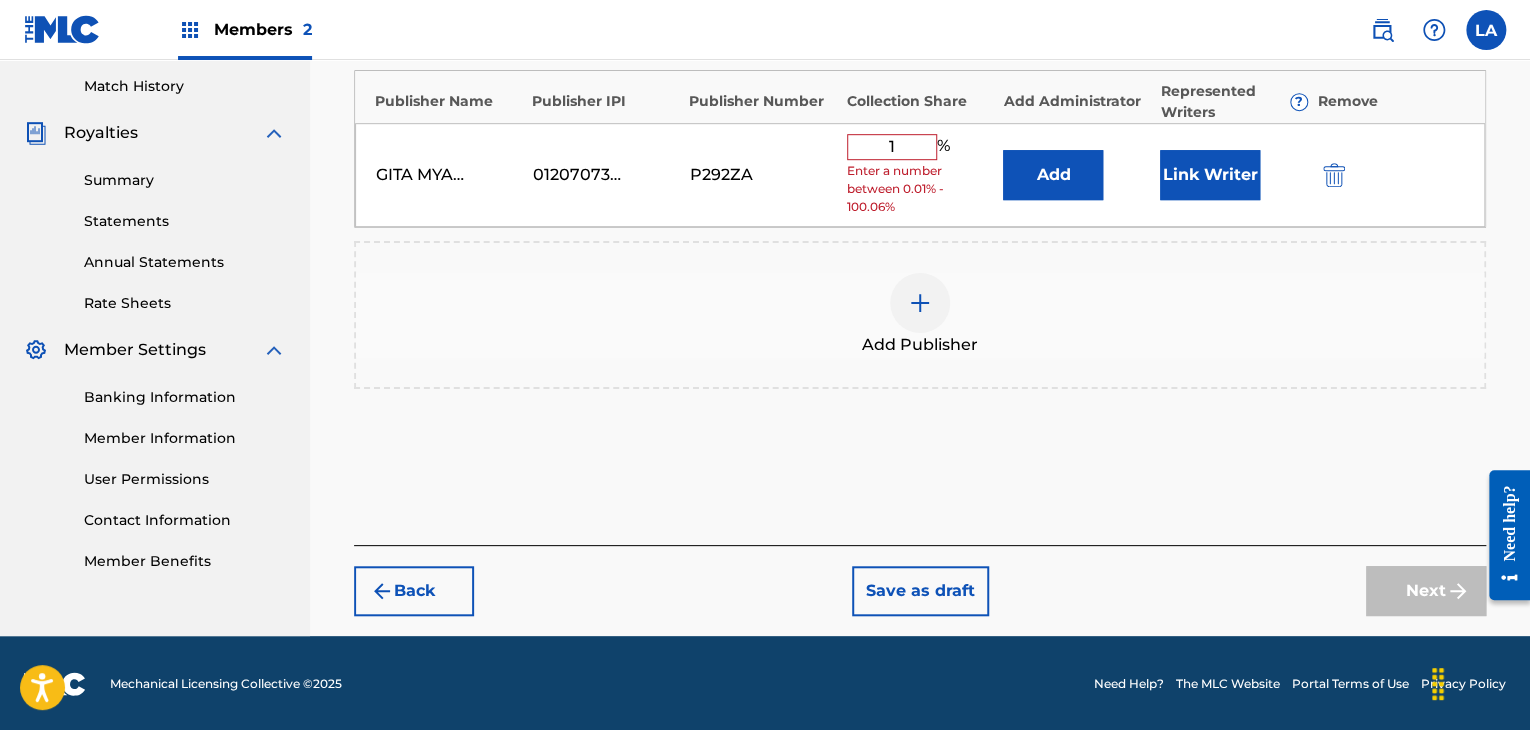 scroll, scrollTop: 516, scrollLeft: 0, axis: vertical 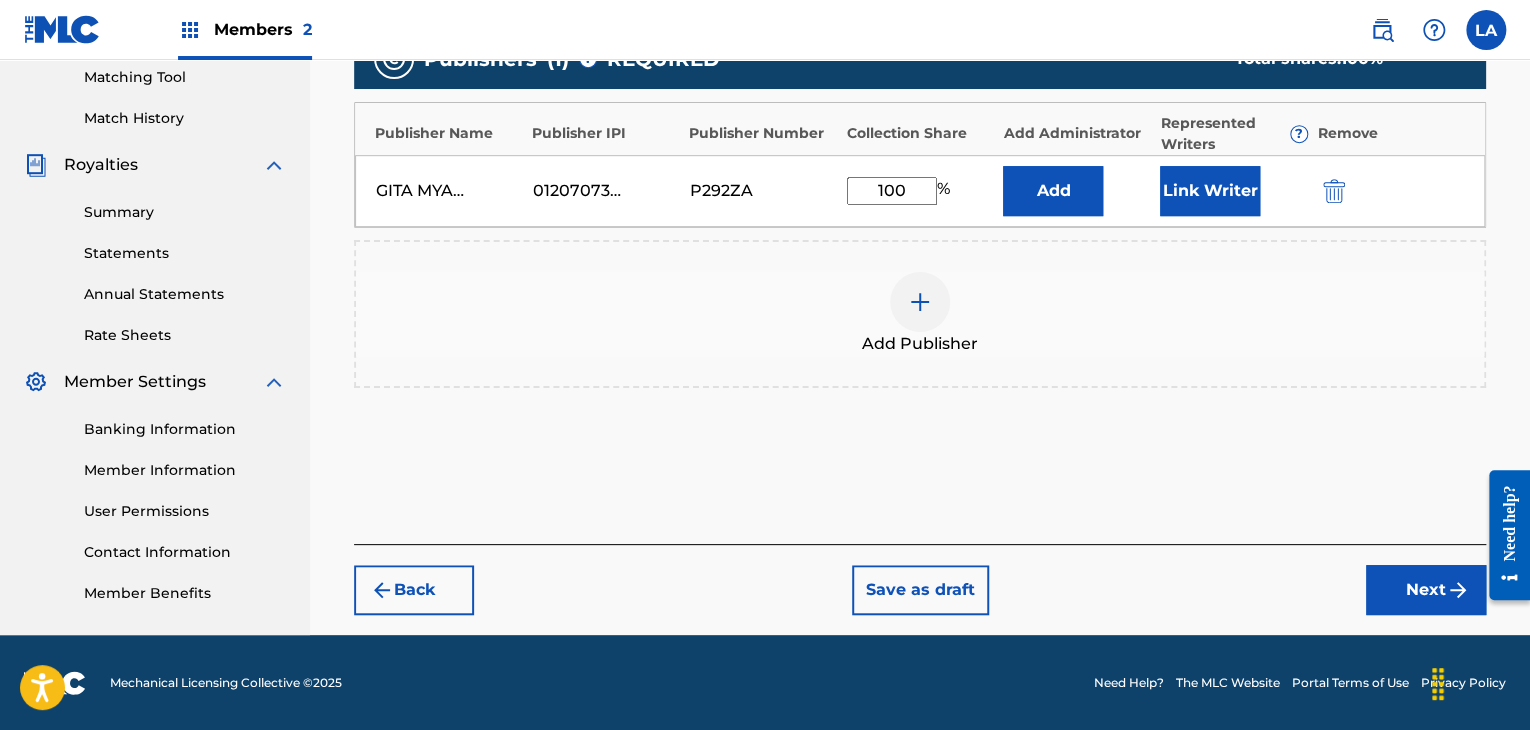 type on "100" 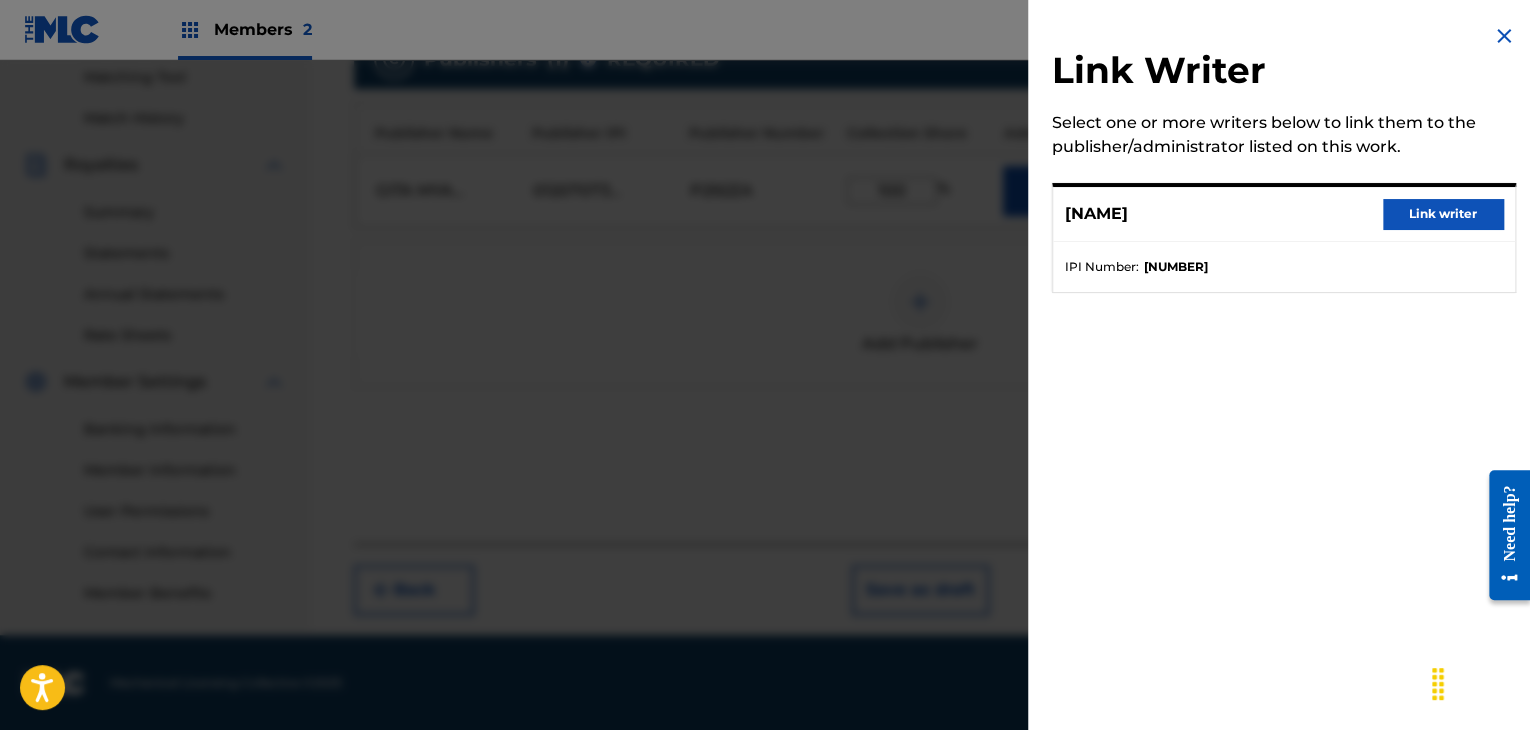 click on "Link writer" at bounding box center (1443, 214) 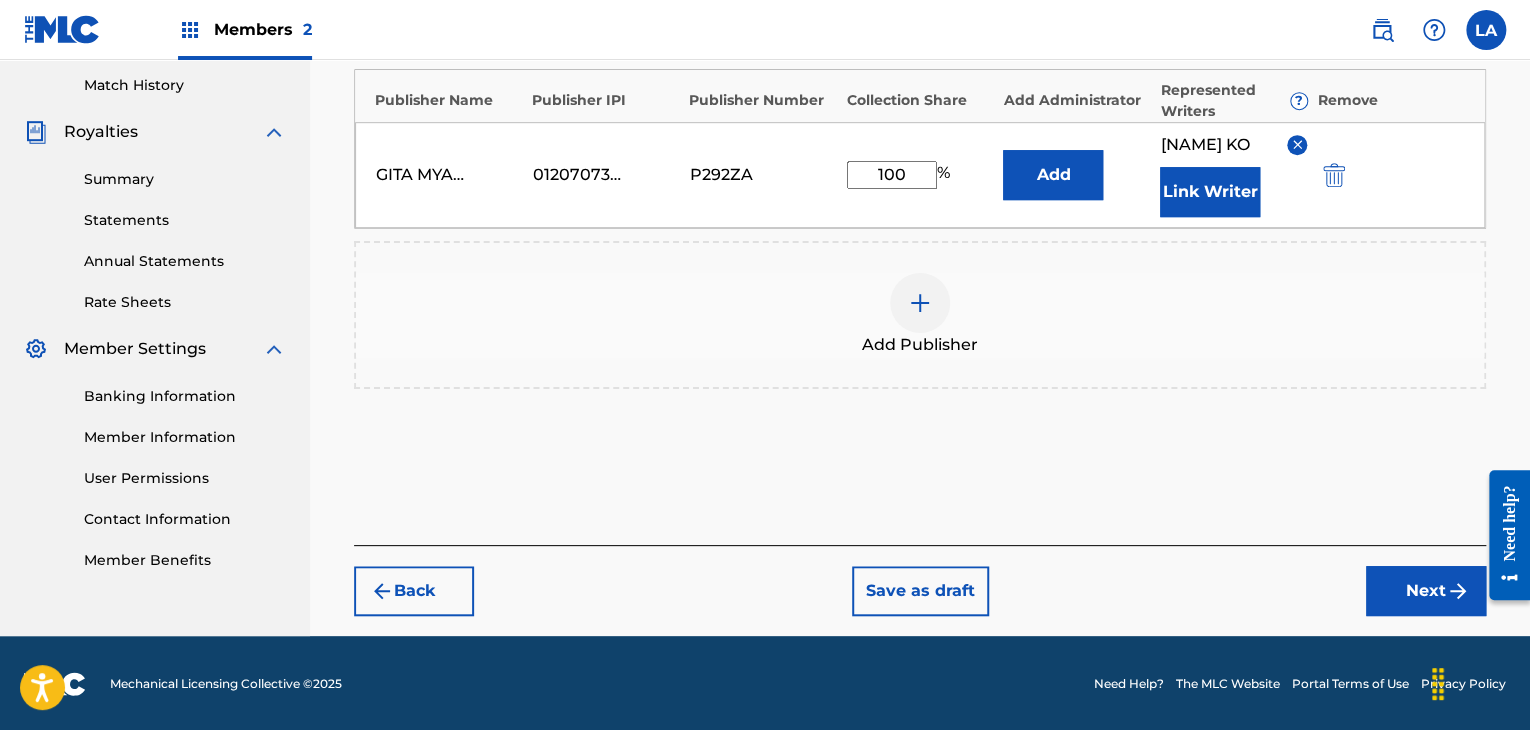 click on "Next" at bounding box center (1426, 591) 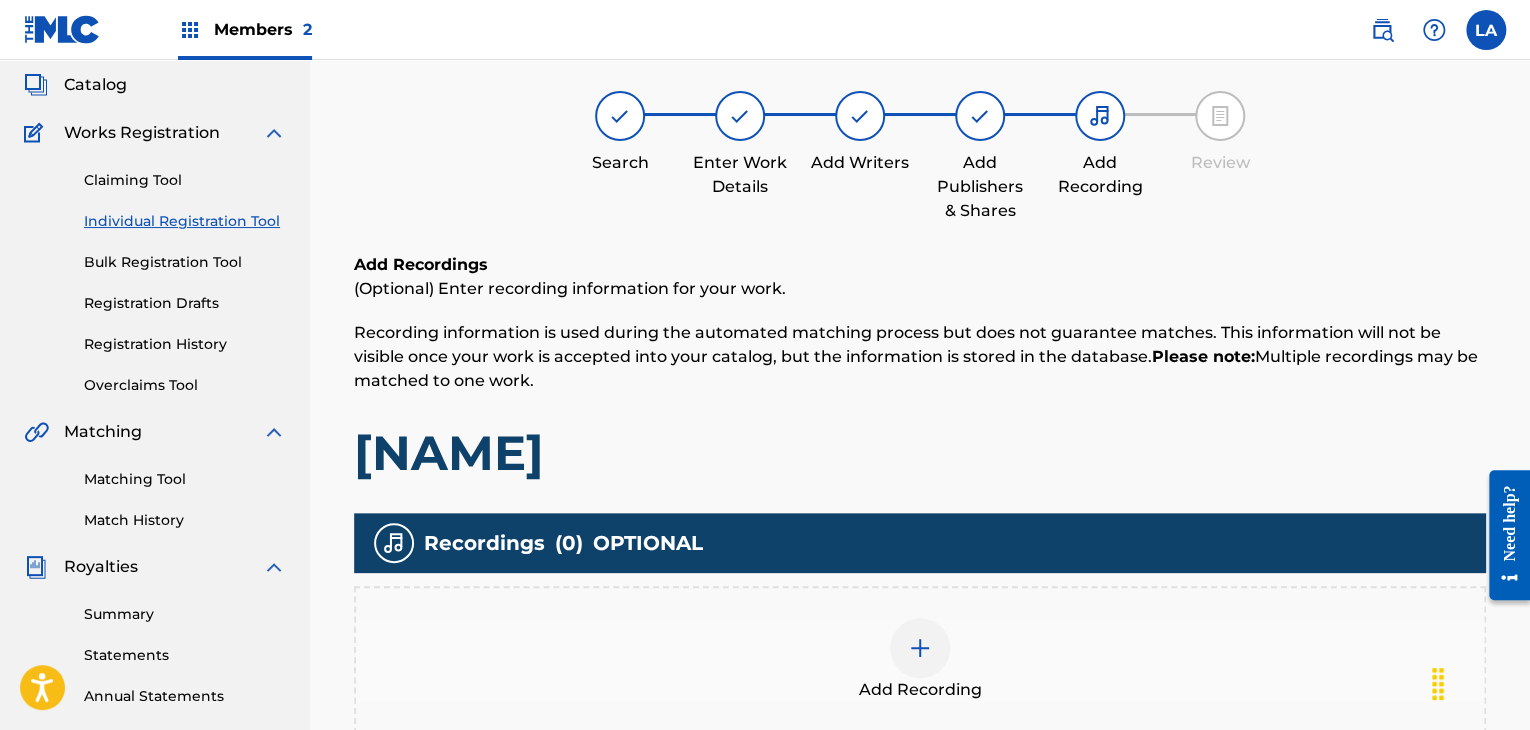 scroll, scrollTop: 190, scrollLeft: 0, axis: vertical 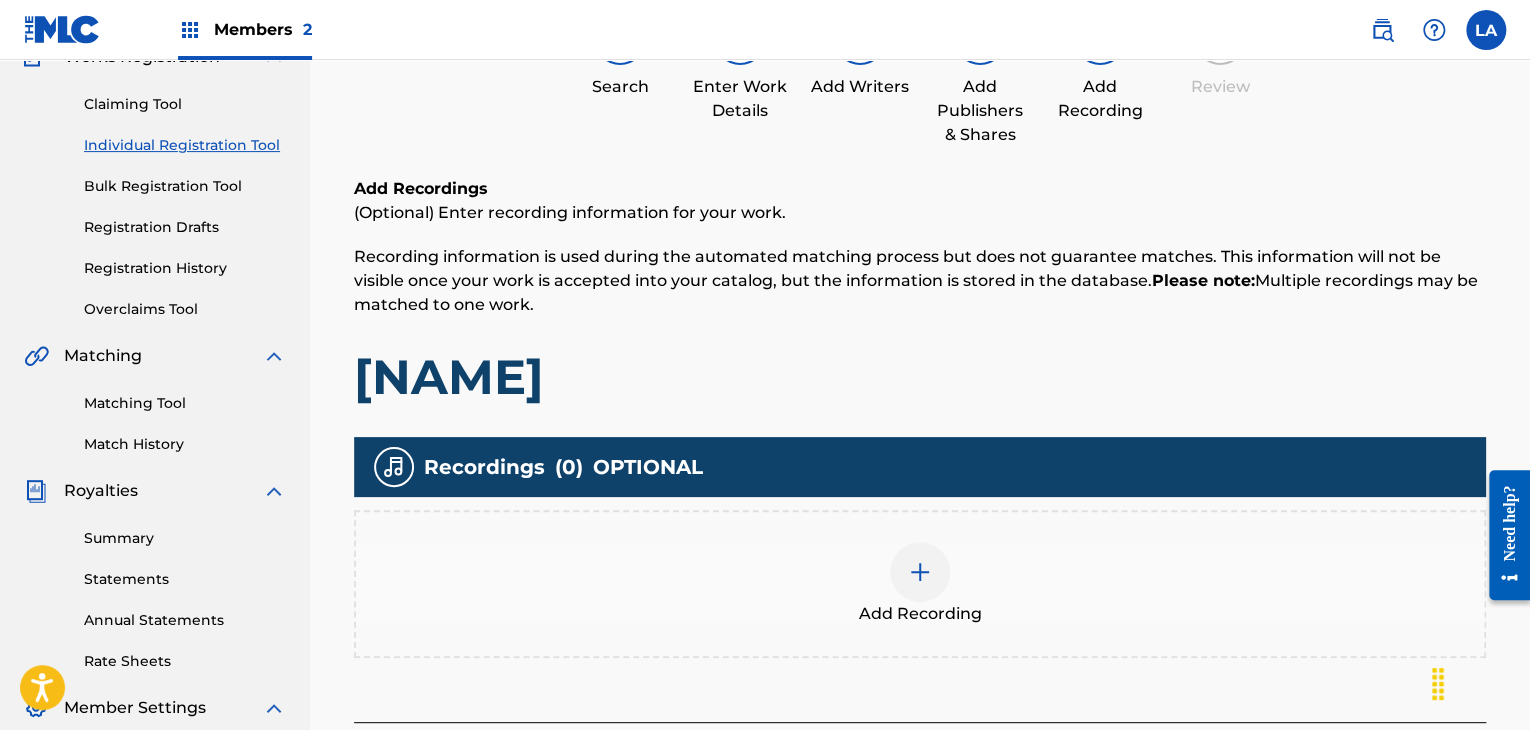 click on "Add Recording" at bounding box center [920, 584] 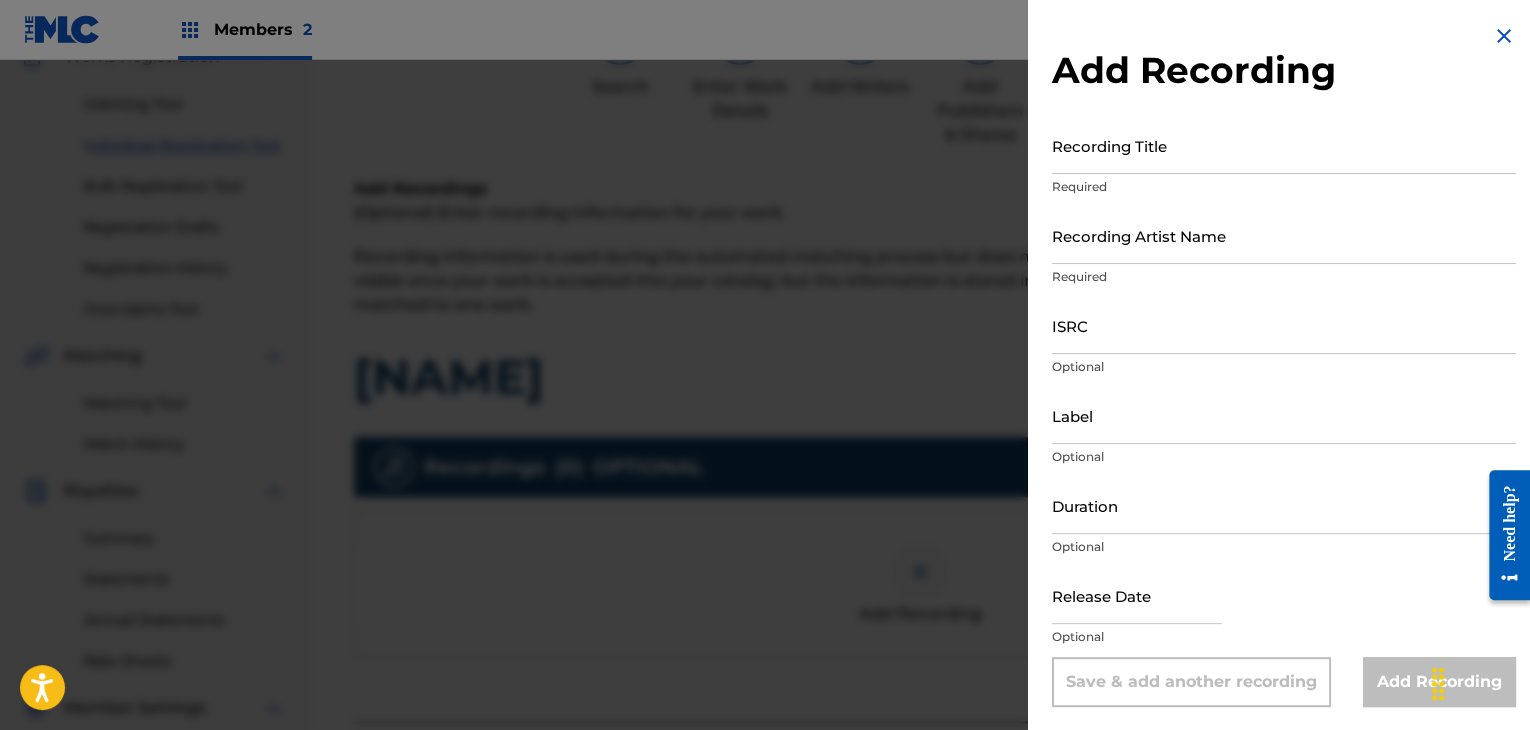 click on "Recording Title" at bounding box center [1284, 145] 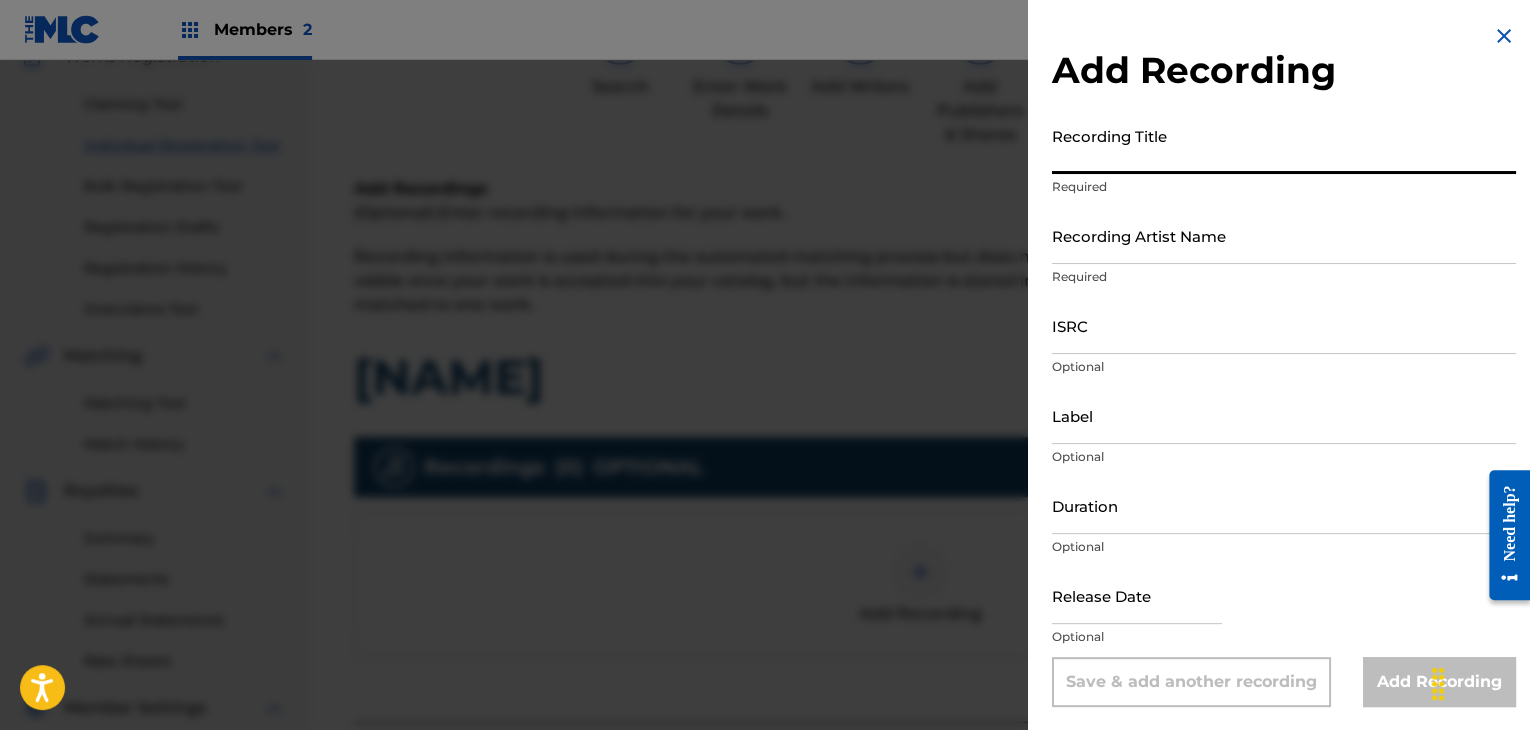paste on "[NAME]" 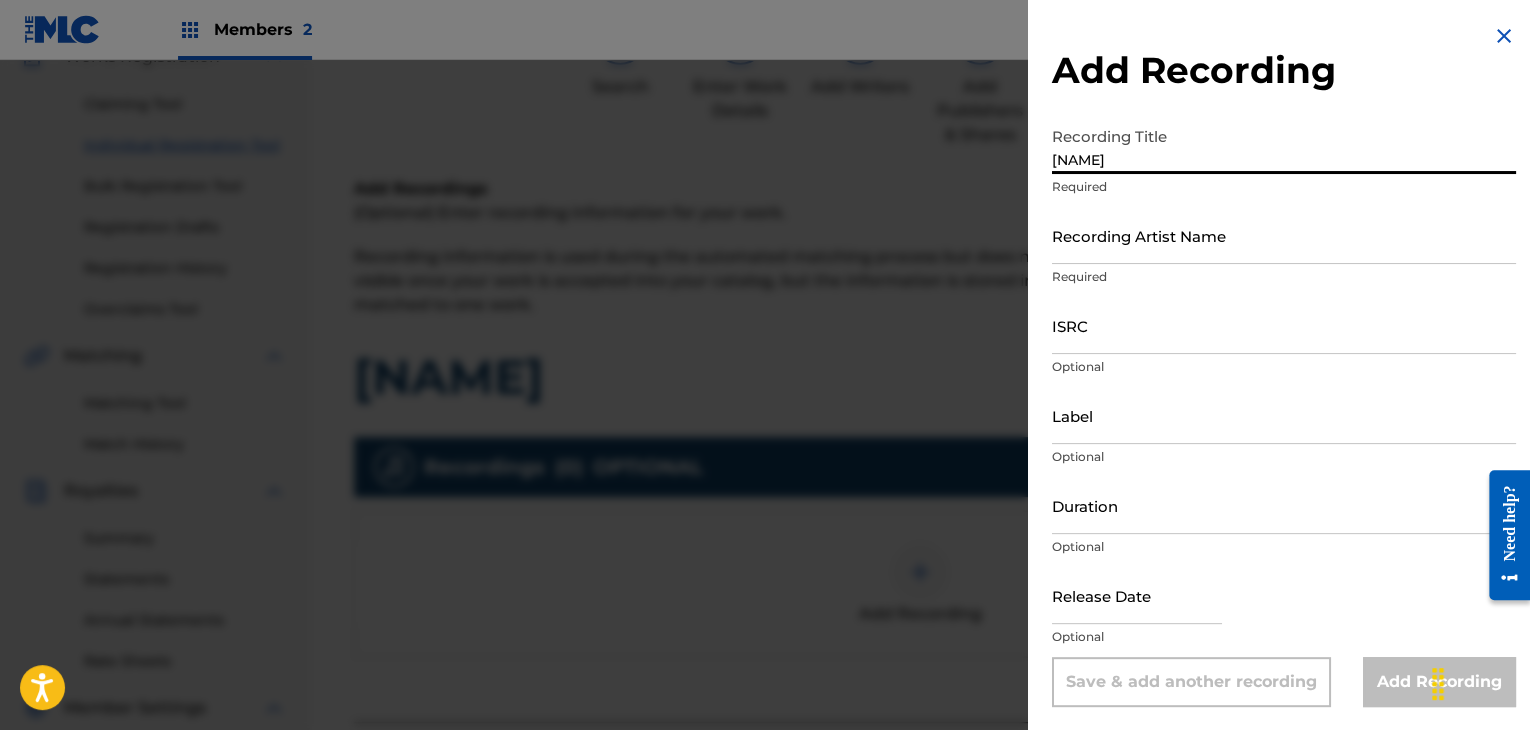 type on "[NAME]" 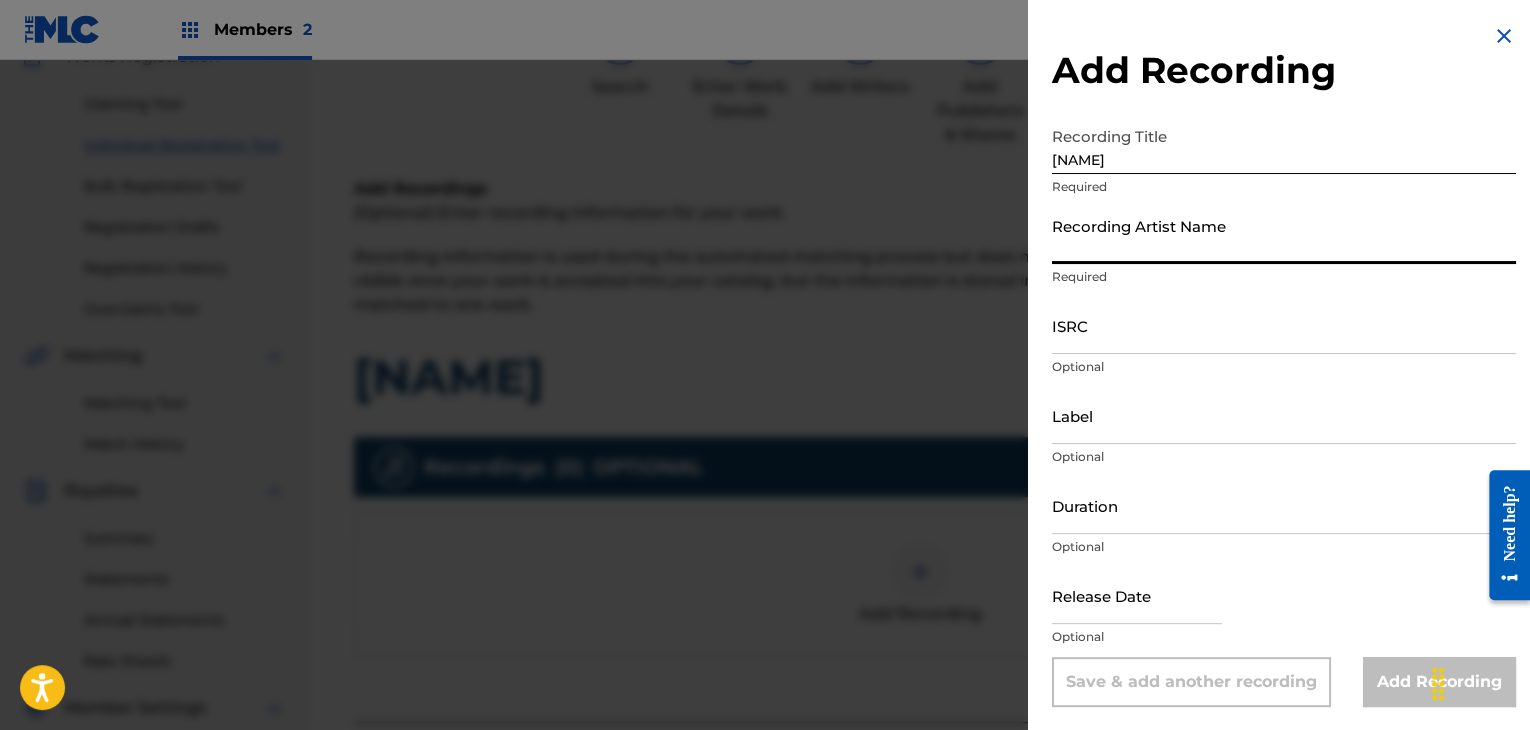 paste on "[NAME]" 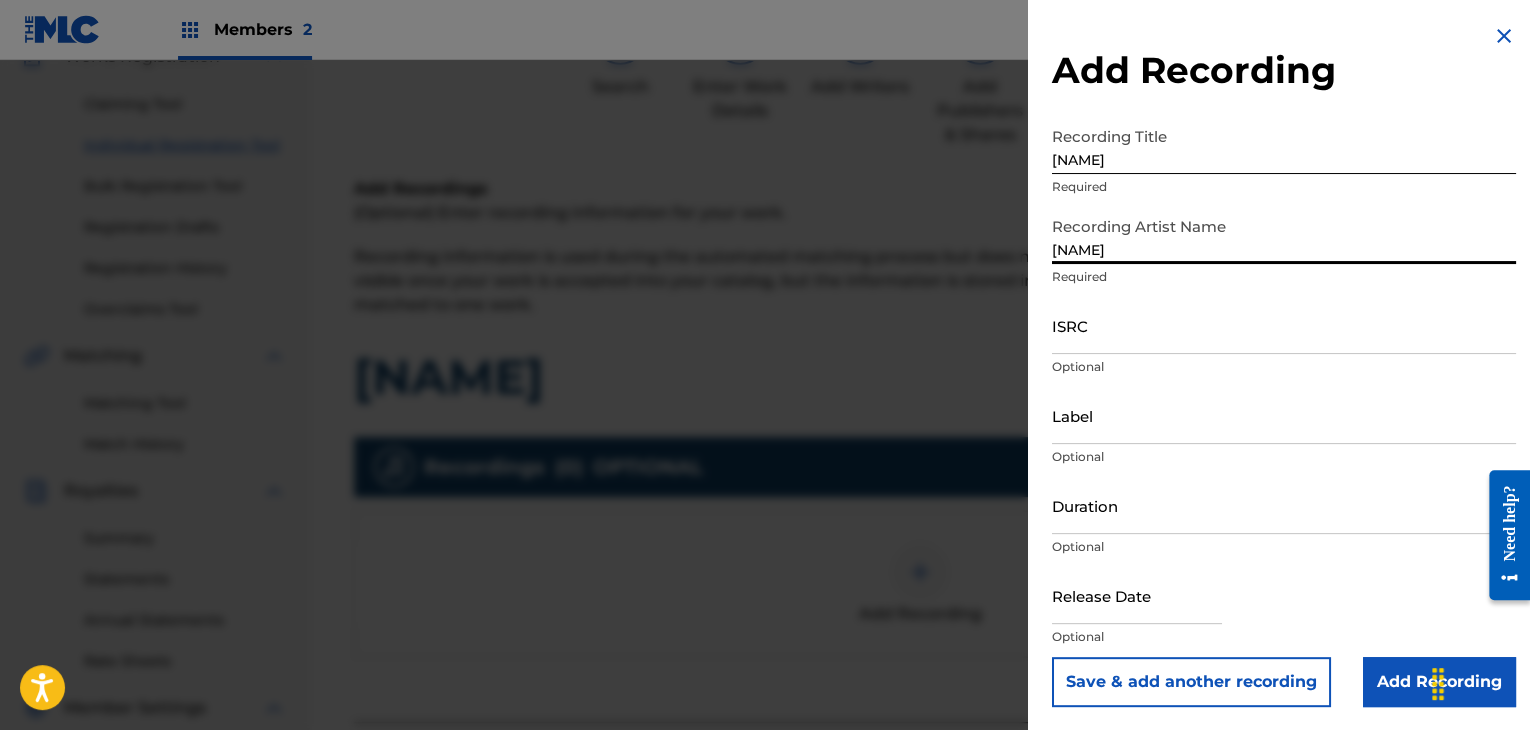 type on "[NAME]" 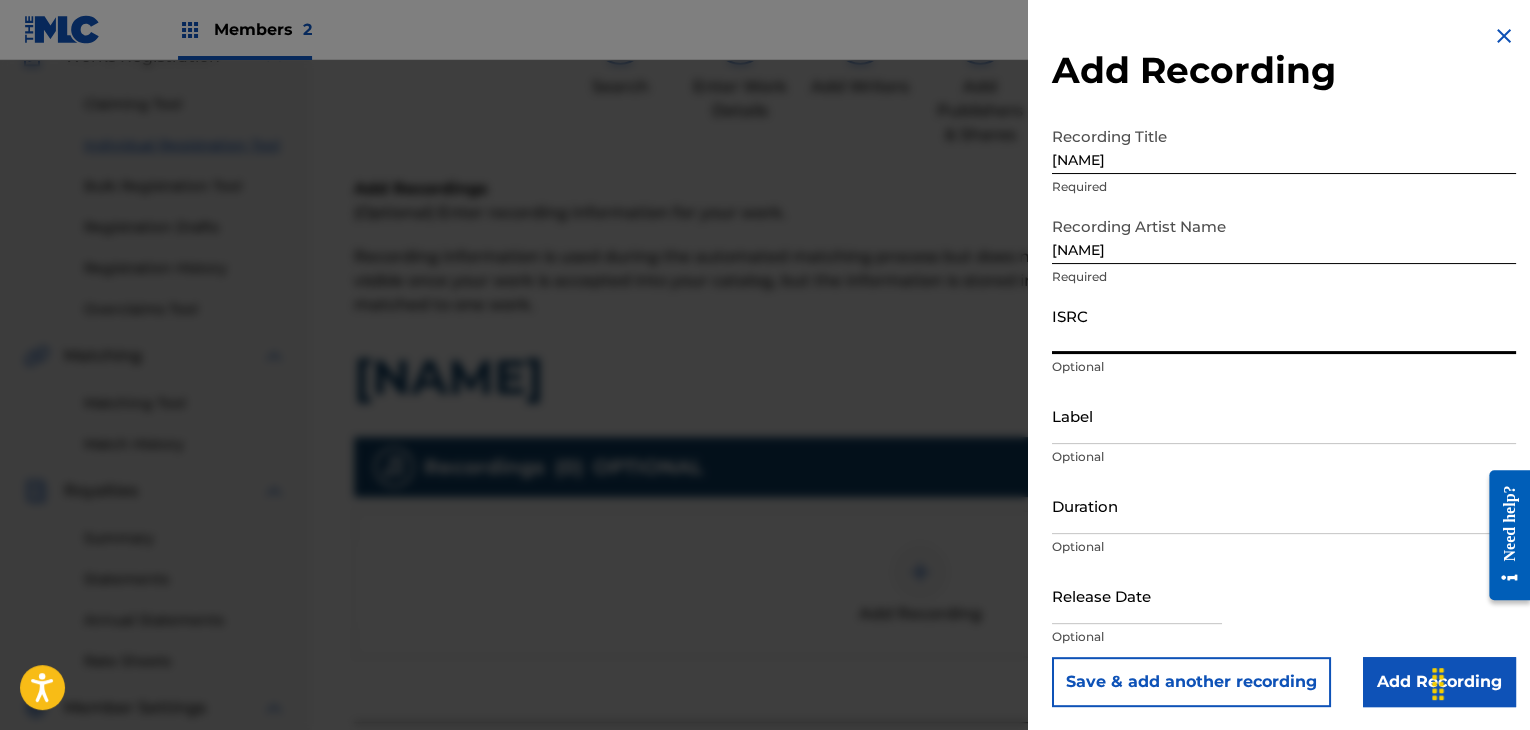 paste on "[NUMBER]" 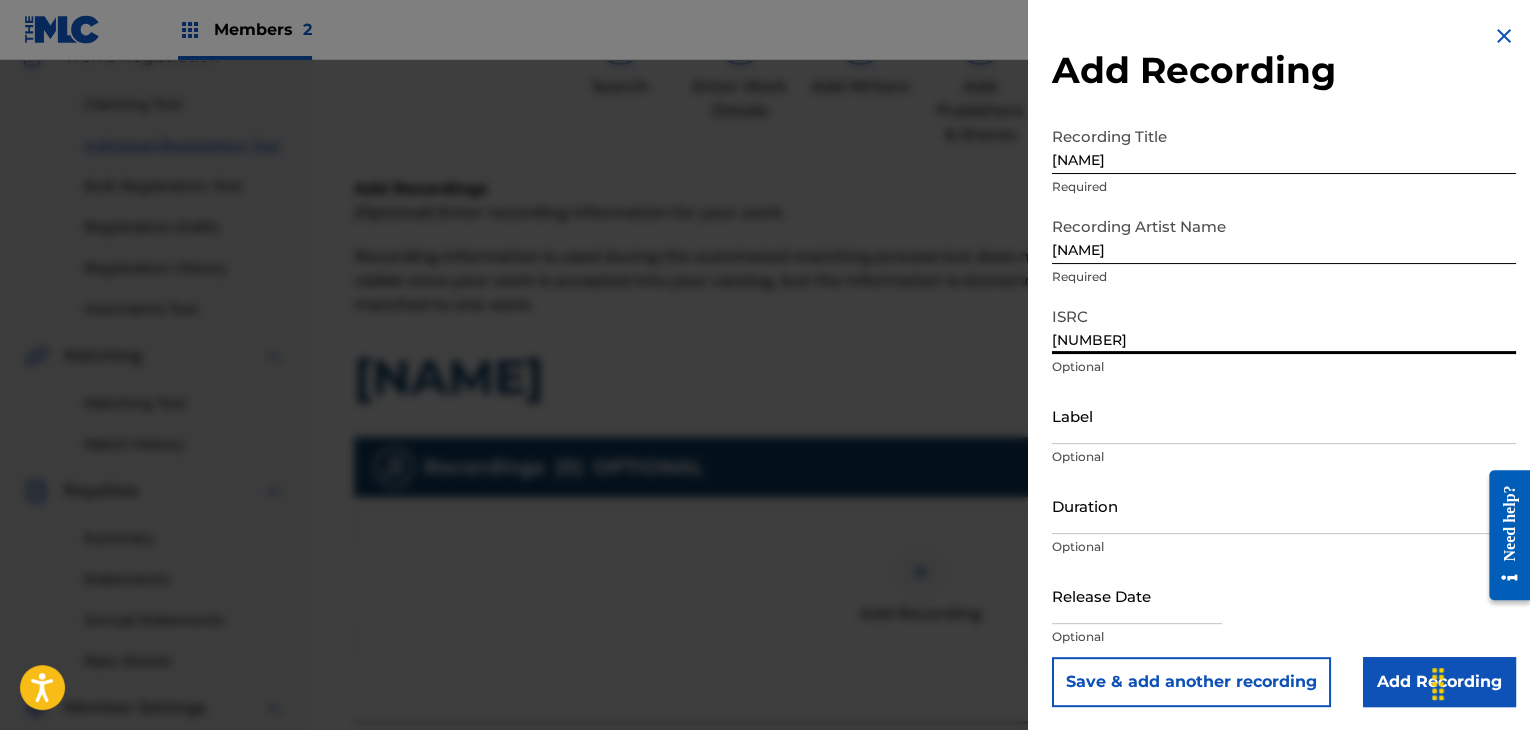 type on "[NUMBER]" 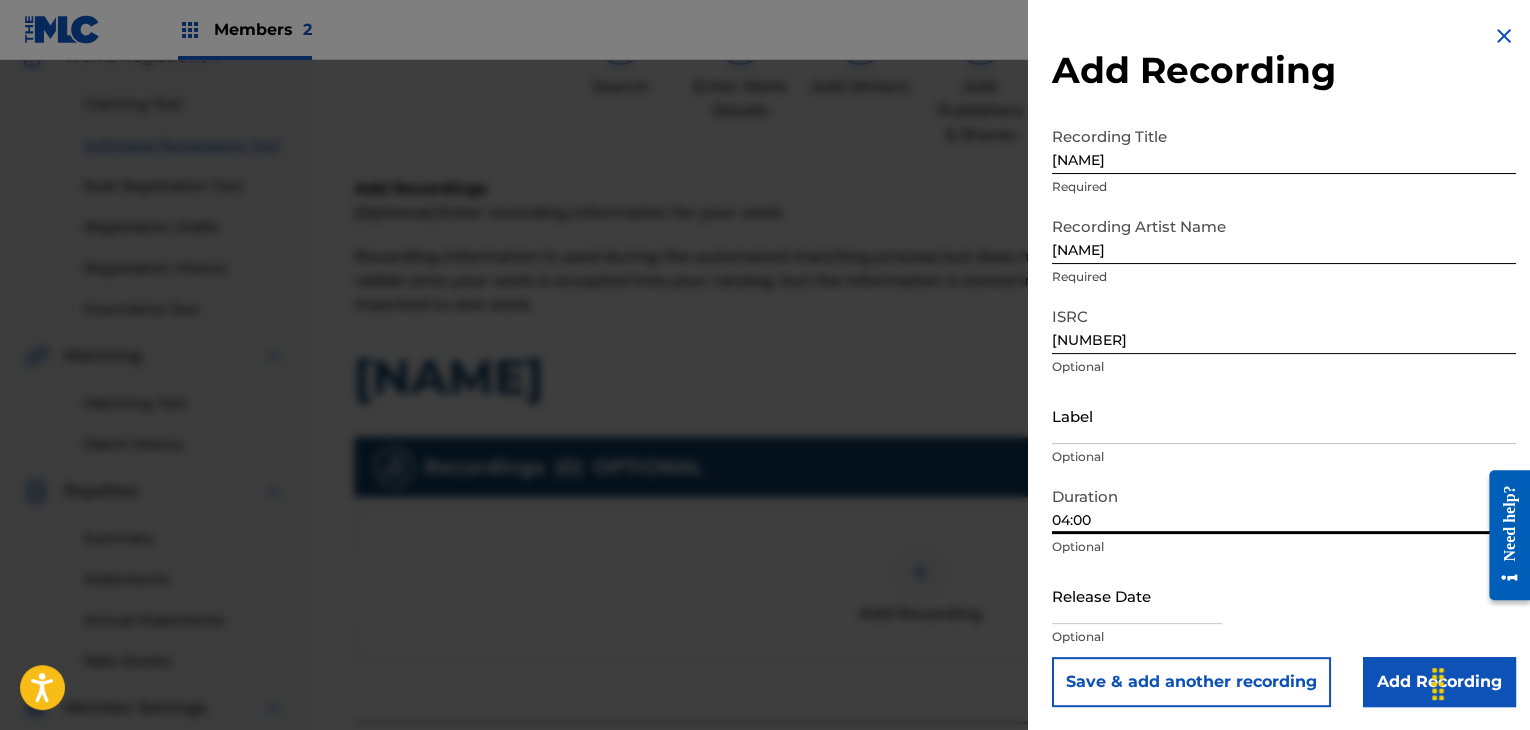 type on "04:00" 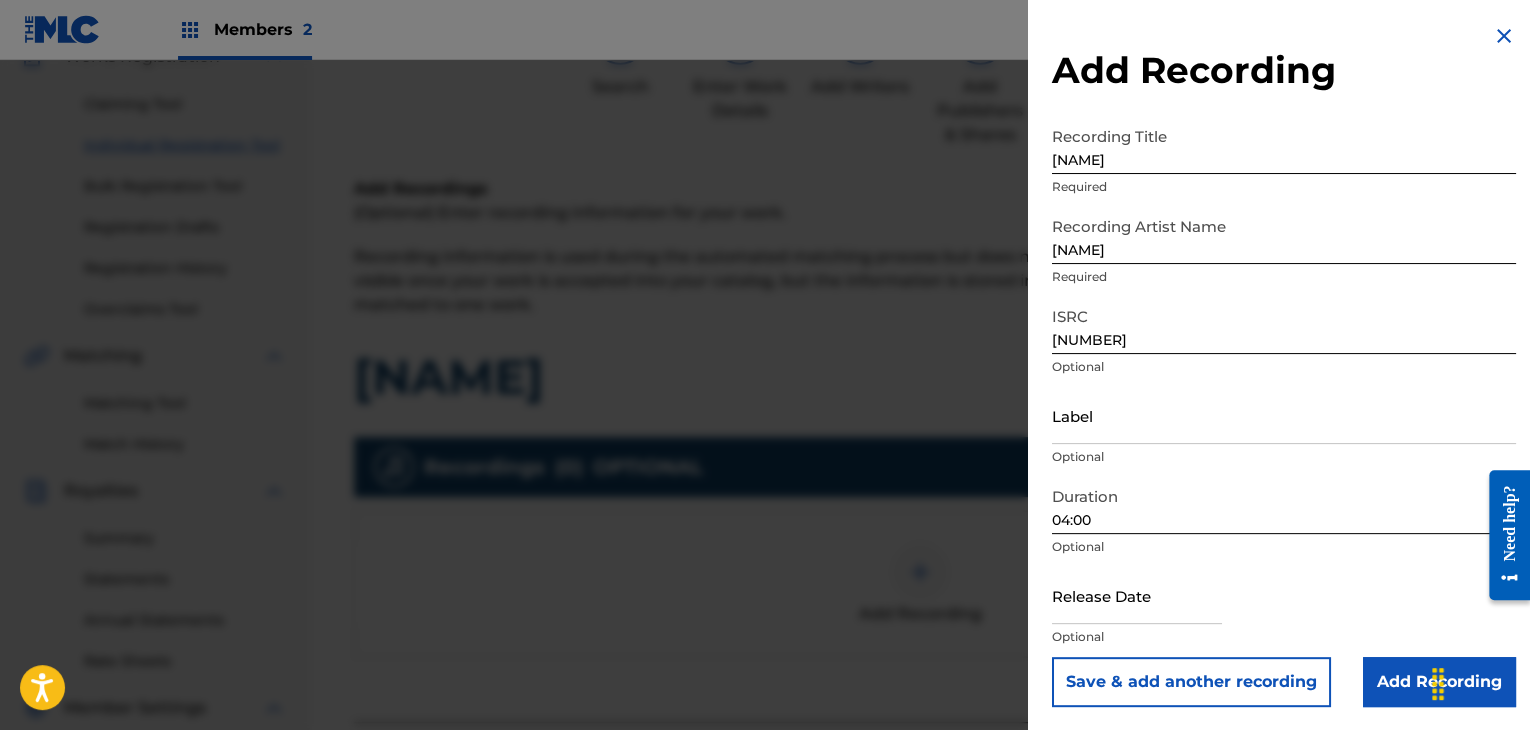 click at bounding box center [1137, 595] 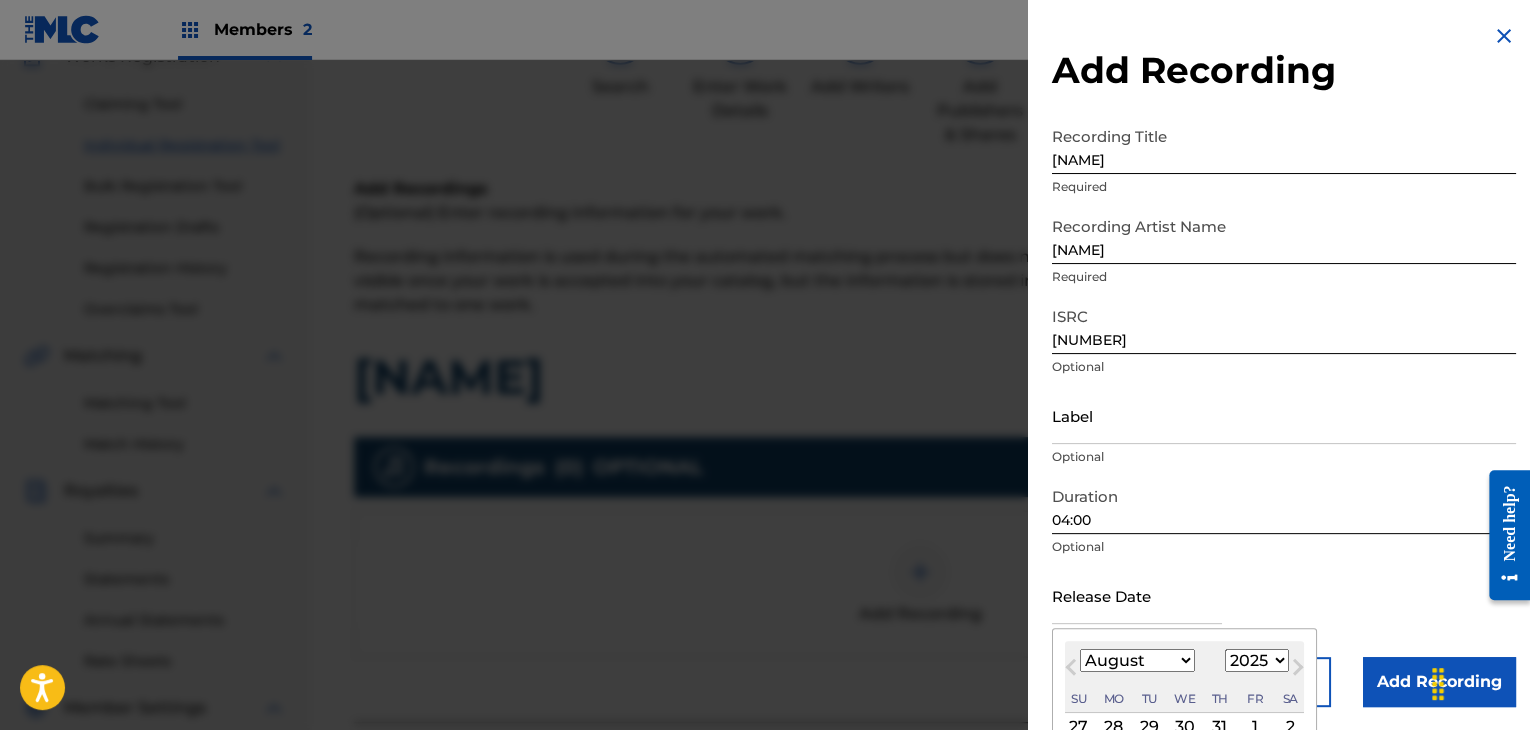click on "1900 1901 1902 1903 1904 1905 1906 1907 1908 1909 1910 1911 1912 1913 1914 1915 1916 1917 1918 1919 1920 1921 1922 1923 1924 1925 1926 1927 1928 1929 1930 1931 1932 1933 1934 1935 1936 1937 1938 1939 1940 1941 1942 1943 1944 1945 1946 1947 1948 1949 1950 1951 1952 1953 1954 1955 1956 1957 1958 1959 1960 1961 1962 1963 1964 1965 1966 1967 1968 1969 1970 1971 1972 1973 1974 1975 1976 1977 1978 1979 1980 1981 1982 1983 1984 1985 1986 1987 1988 1989 1990 1991 1992 1993 1994 1995 1996 1997 1998 1999 2000 2001 2002 2003 2004 2005 2006 2007 2008 2009 2010 2011 2012 2013 2014 2015 2016 2017 2018 2019 2020 2021 2022 2023 2024 2025 2026 2027 2028 2029 2030 2031 2032 2033 2034 2035 2036 2037 2038 2039 2040 2041 2042 2043 2044 2045 2046 2047 2048 2049 2050 2051 2052 2053 2054 2055 2056 2057 2058 2059 2060 2061 2062 2063 2064 2065 2066 2067 2068 2069 2070 2071 2072 2073 2074 2075 2076 2077 2078 2079 2080 2081 2082 2083 2084 2085 2086 2087 2088 2089 2090 2091 2092 2093 2094 2095 2096 2097 2098 2099 2100" at bounding box center (1257, 660) 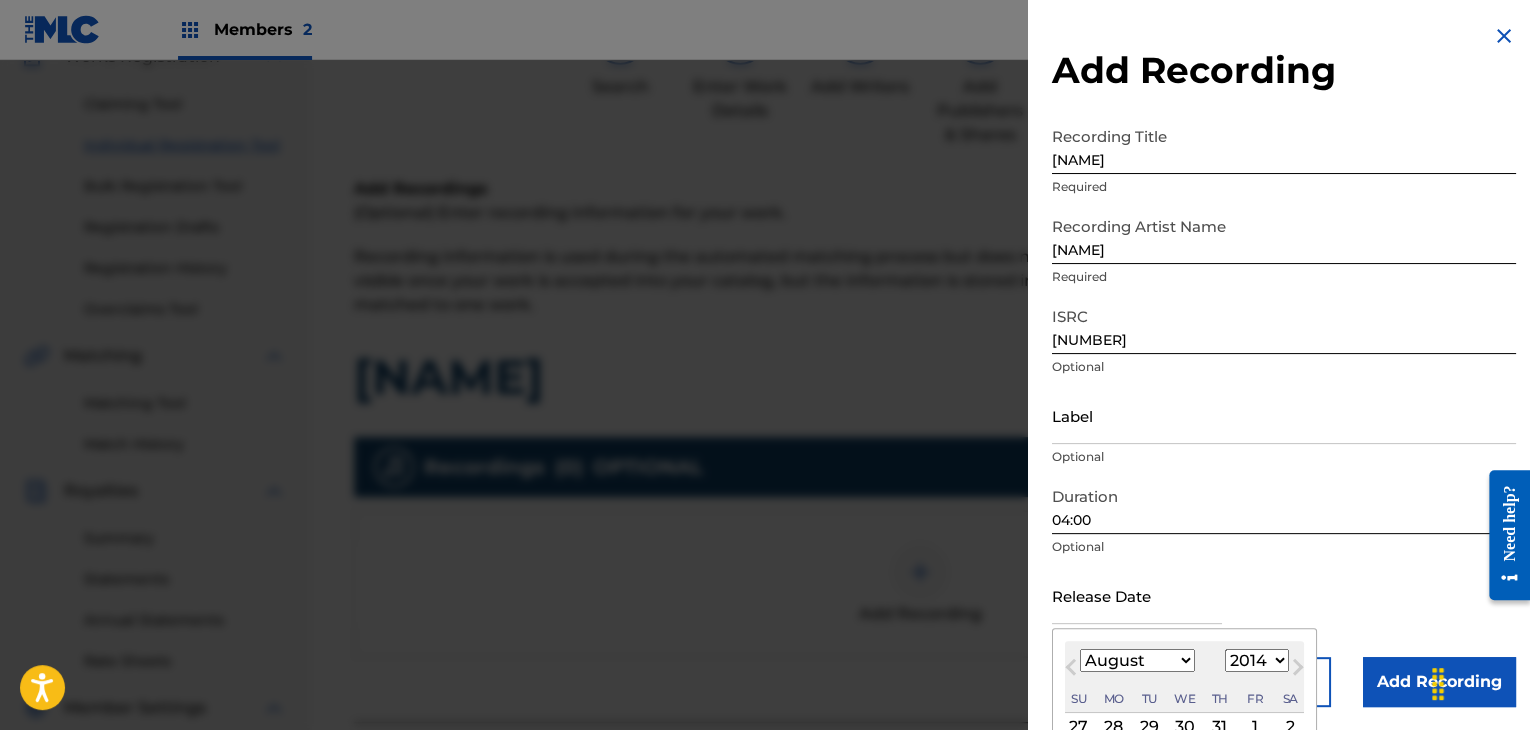 click on "1900 1901 1902 1903 1904 1905 1906 1907 1908 1909 1910 1911 1912 1913 1914 1915 1916 1917 1918 1919 1920 1921 1922 1923 1924 1925 1926 1927 1928 1929 1930 1931 1932 1933 1934 1935 1936 1937 1938 1939 1940 1941 1942 1943 1944 1945 1946 1947 1948 1949 1950 1951 1952 1953 1954 1955 1956 1957 1958 1959 1960 1961 1962 1963 1964 1965 1966 1967 1968 1969 1970 1971 1972 1973 1974 1975 1976 1977 1978 1979 1980 1981 1982 1983 1984 1985 1986 1987 1988 1989 1990 1991 1992 1993 1994 1995 1996 1997 1998 1999 2000 2001 2002 2003 2004 2005 2006 2007 2008 2009 2010 2011 2012 2013 2014 2015 2016 2017 2018 2019 2020 2021 2022 2023 2024 2025 2026 2027 2028 2029 2030 2031 2032 2033 2034 2035 2036 2037 2038 2039 2040 2041 2042 2043 2044 2045 2046 2047 2048 2049 2050 2051 2052 2053 2054 2055 2056 2057 2058 2059 2060 2061 2062 2063 2064 2065 2066 2067 2068 2069 2070 2071 2072 2073 2074 2075 2076 2077 2078 2079 2080 2081 2082 2083 2084 2085 2086 2087 2088 2089 2090 2091 2092 2093 2094 2095 2096 2097 2098 2099 2100" at bounding box center (1257, 660) 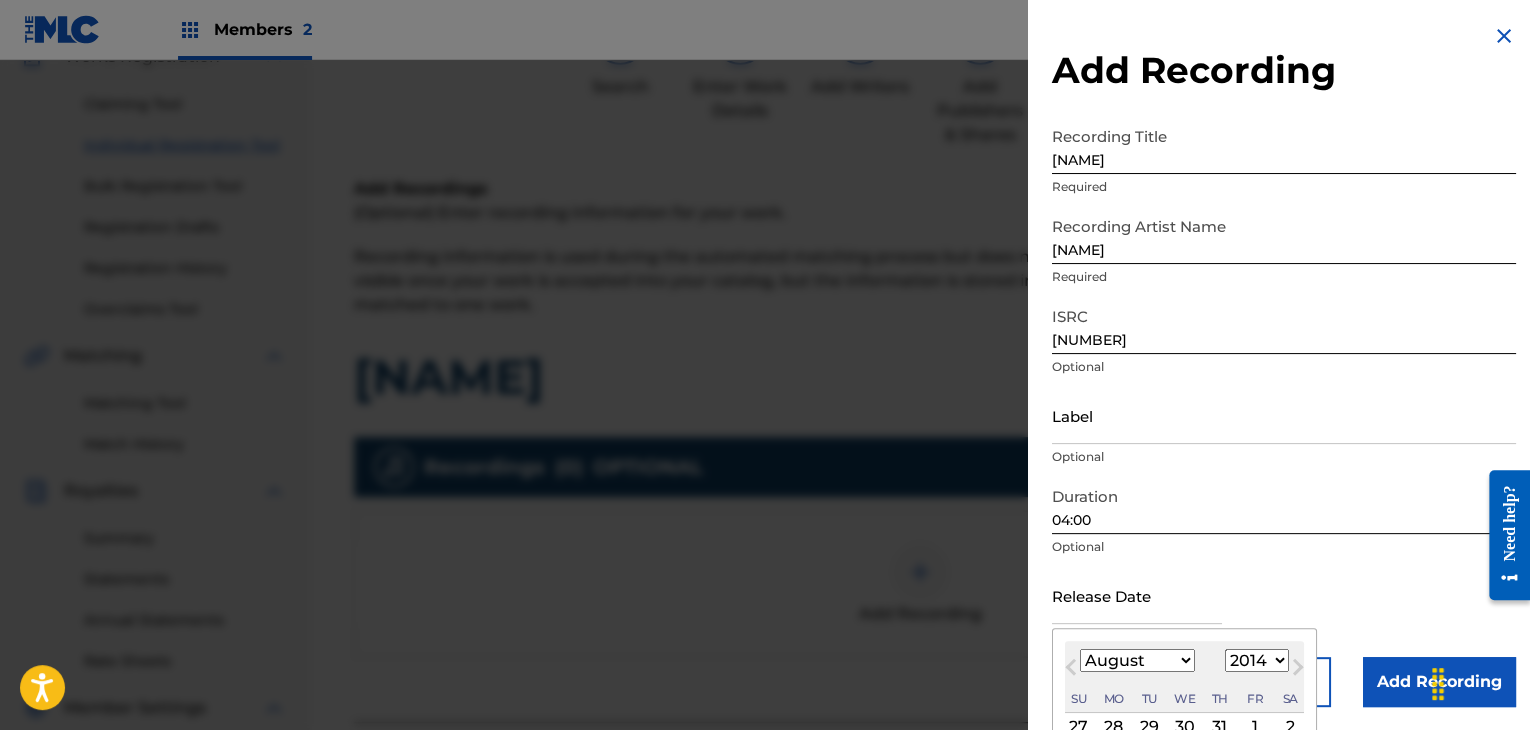 select on "0" 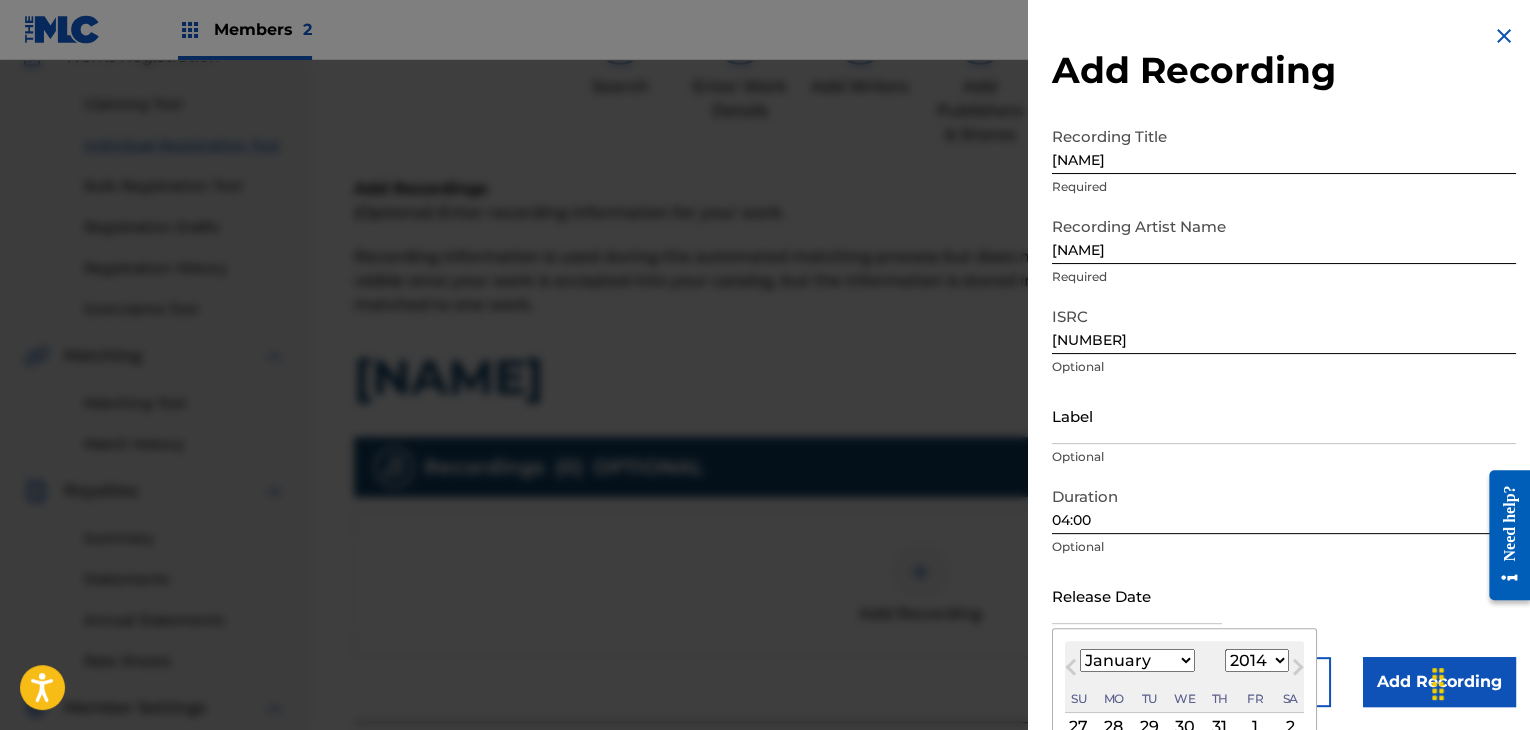 click on "January February March April May June July August September October November December" at bounding box center [1137, 660] 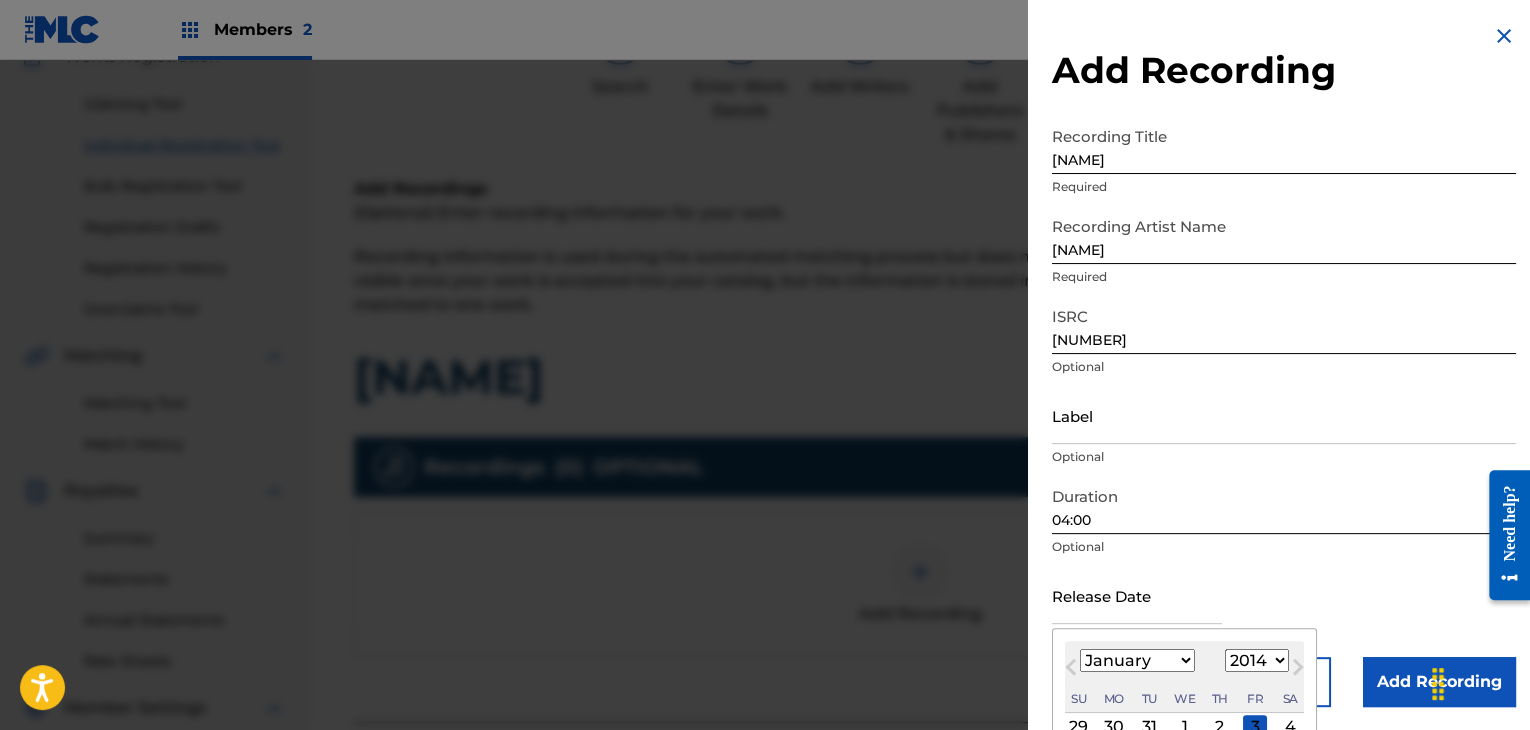 click on "2" at bounding box center (1220, 727) 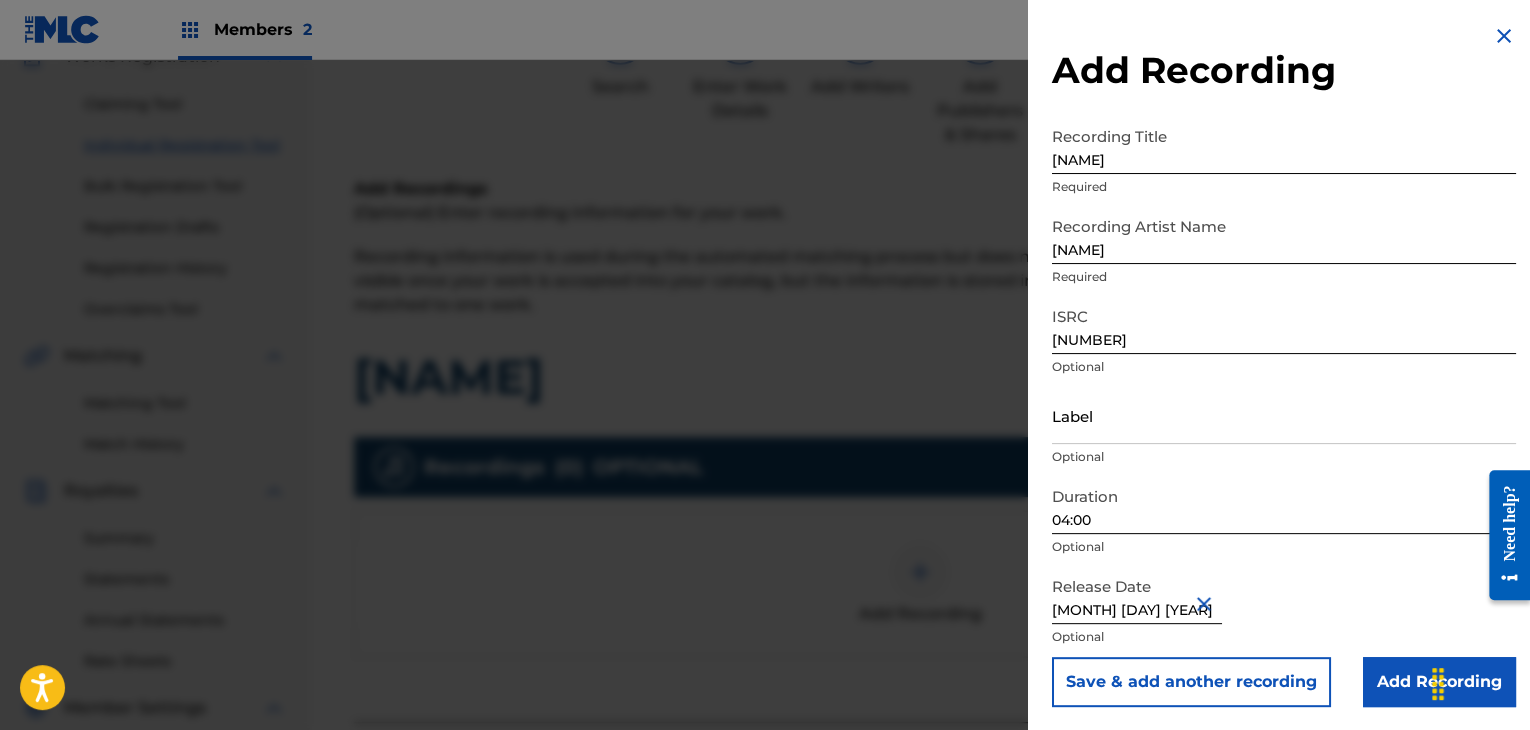 click on "Save & add another recording" at bounding box center (1191, 682) 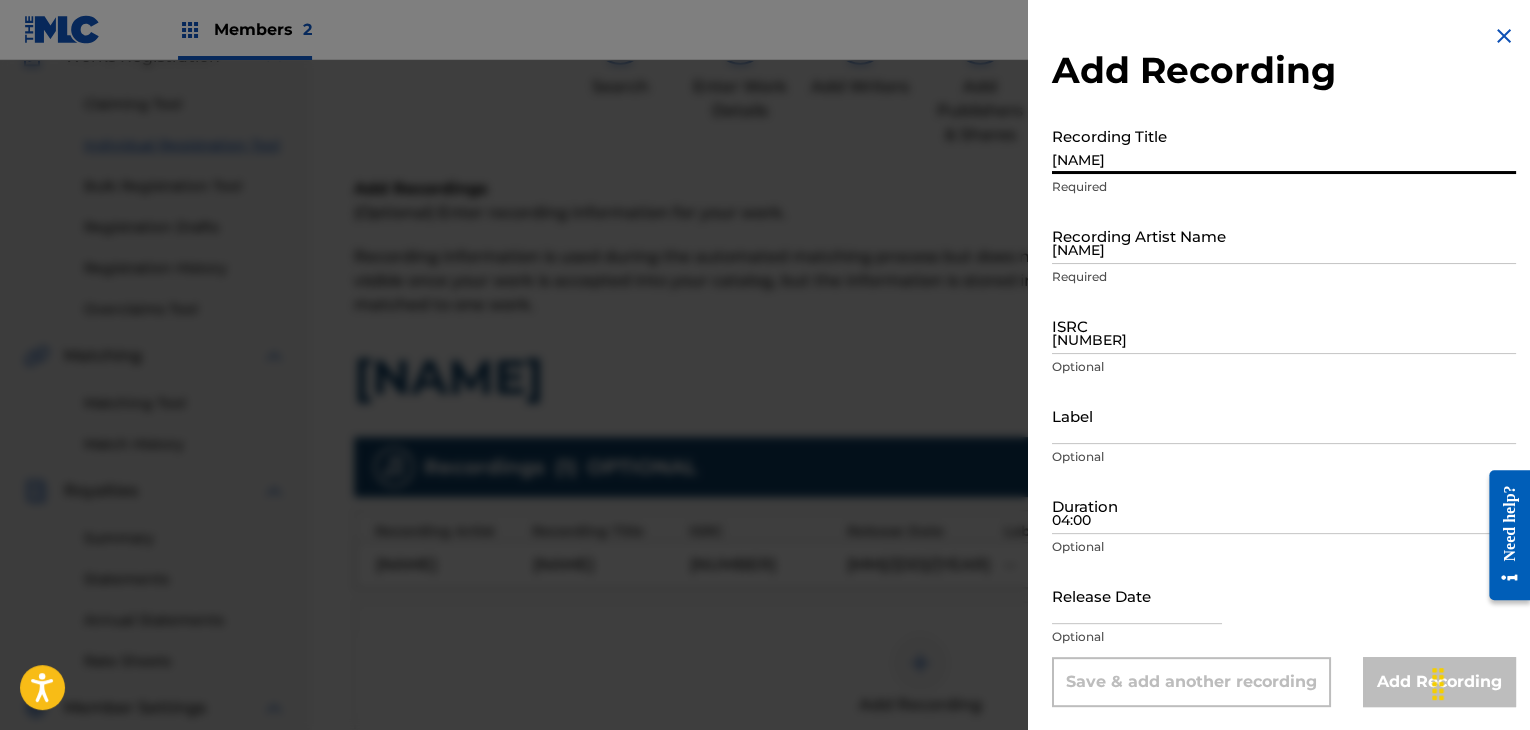 click on "[NAME]" at bounding box center [1284, 145] 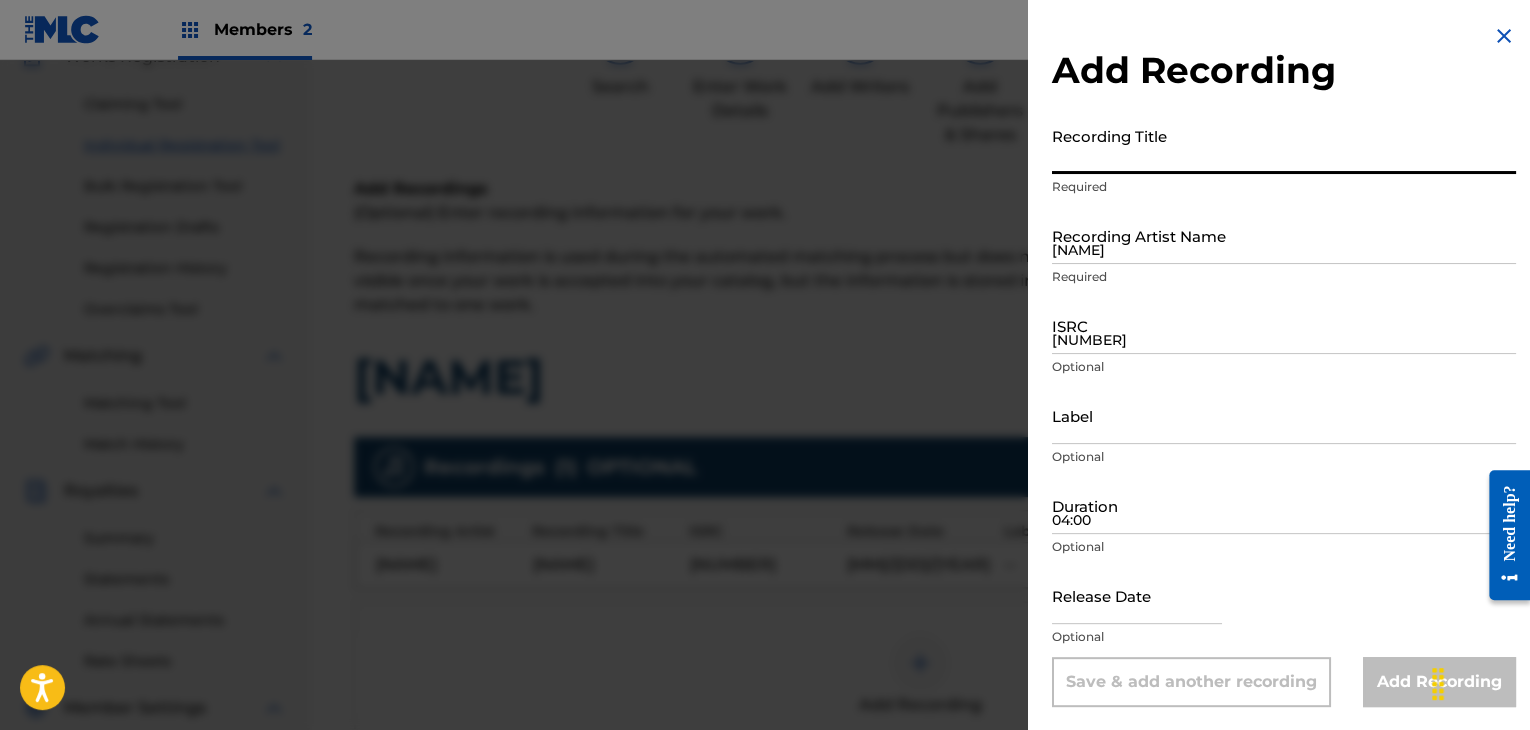 paste on "[NAME]" 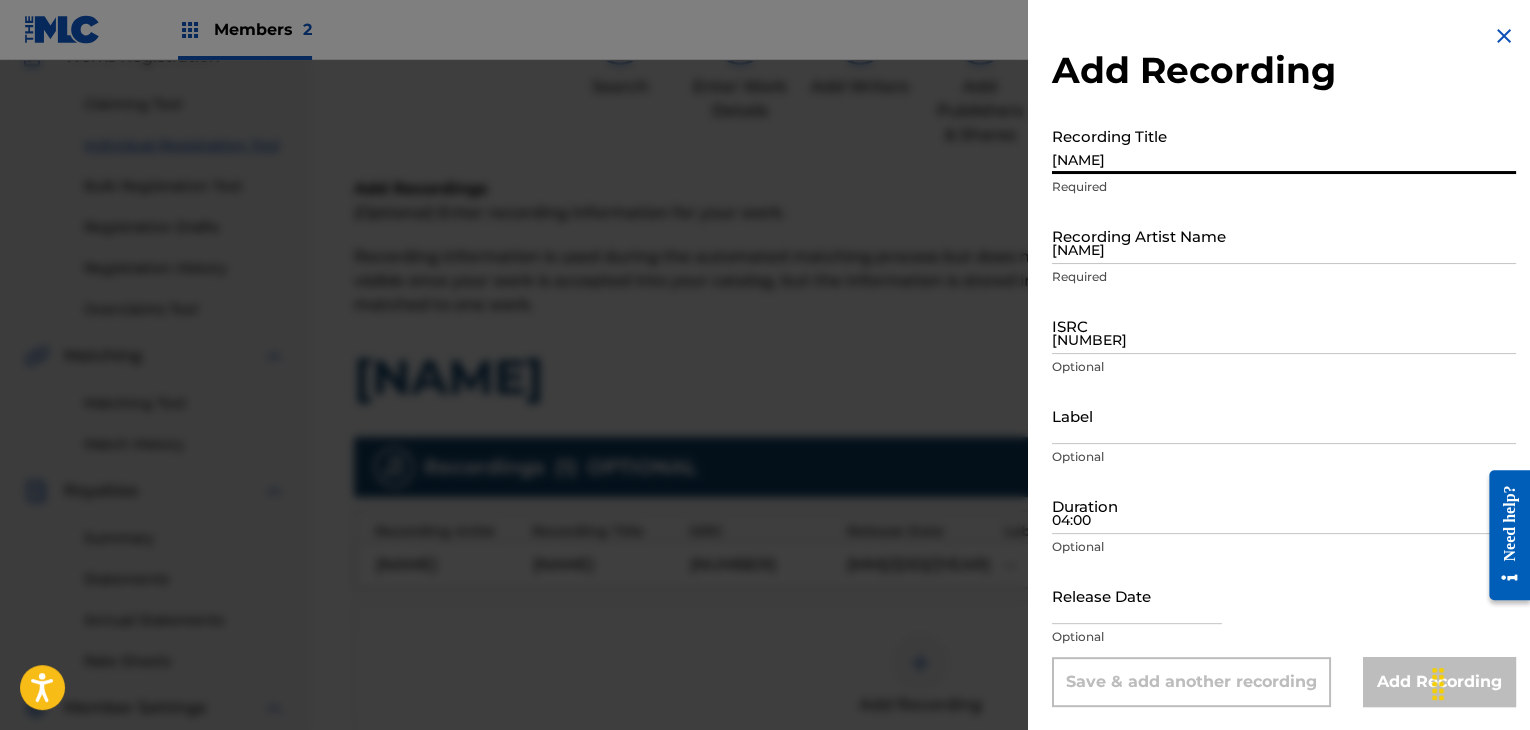 type on "[NAME]" 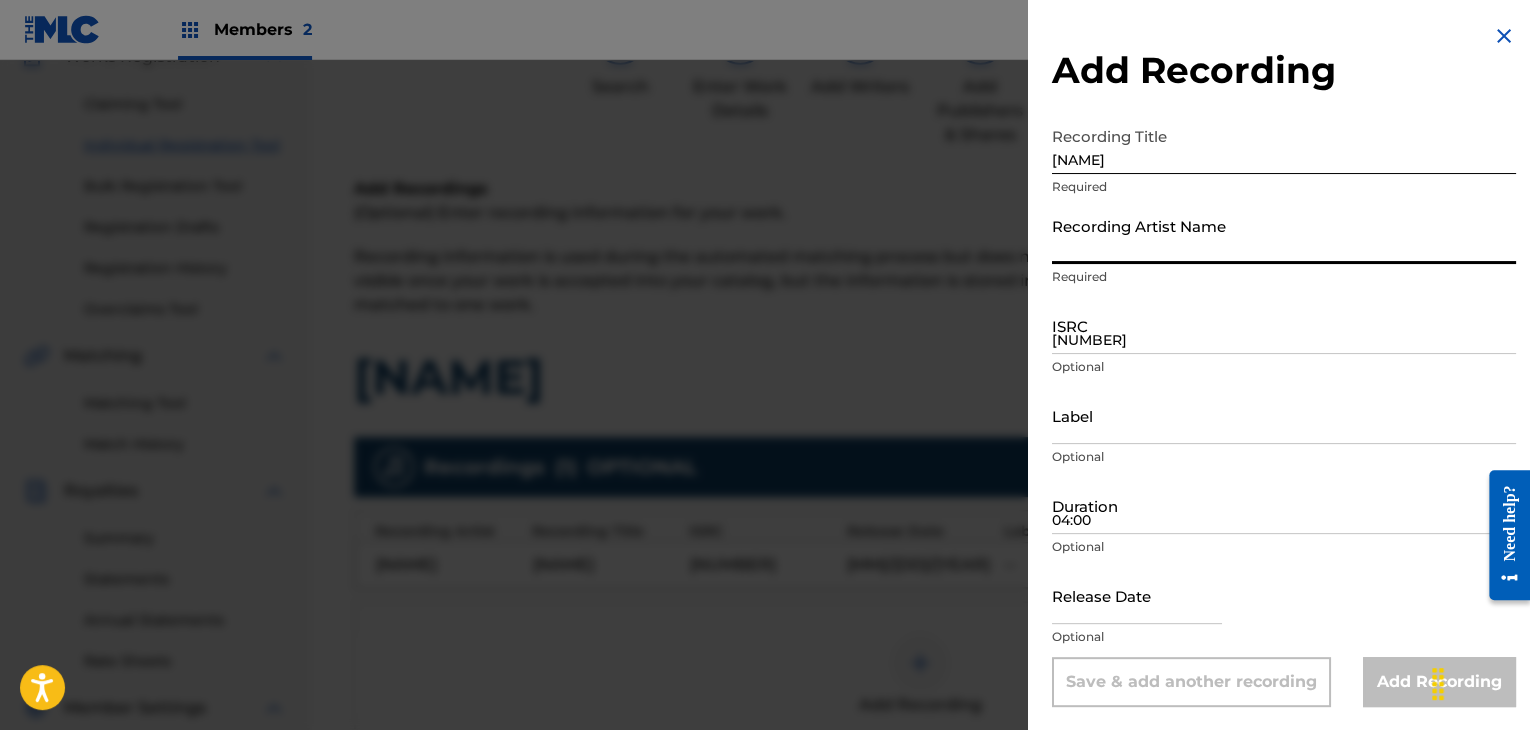 paste on "[NAME]" 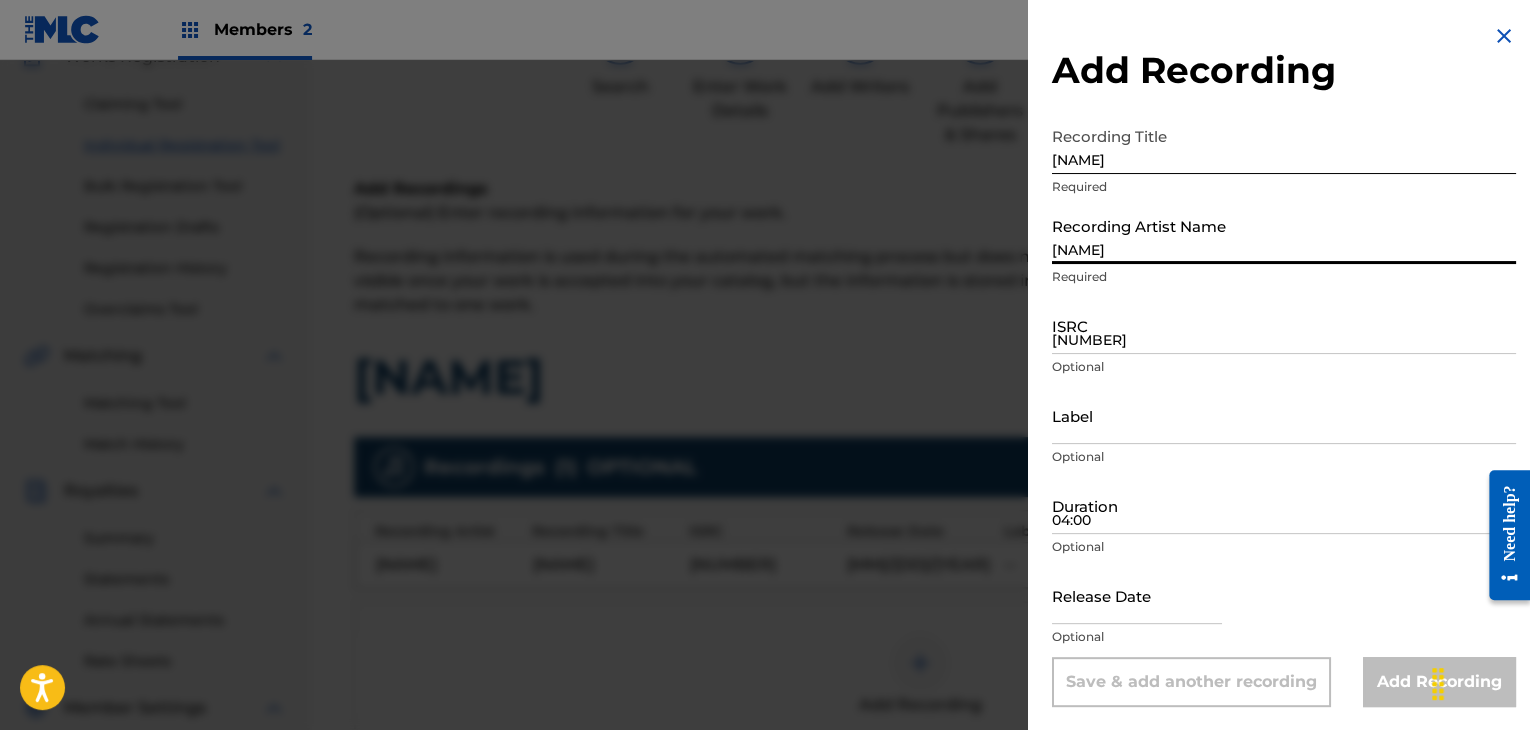 type on "[NAME]" 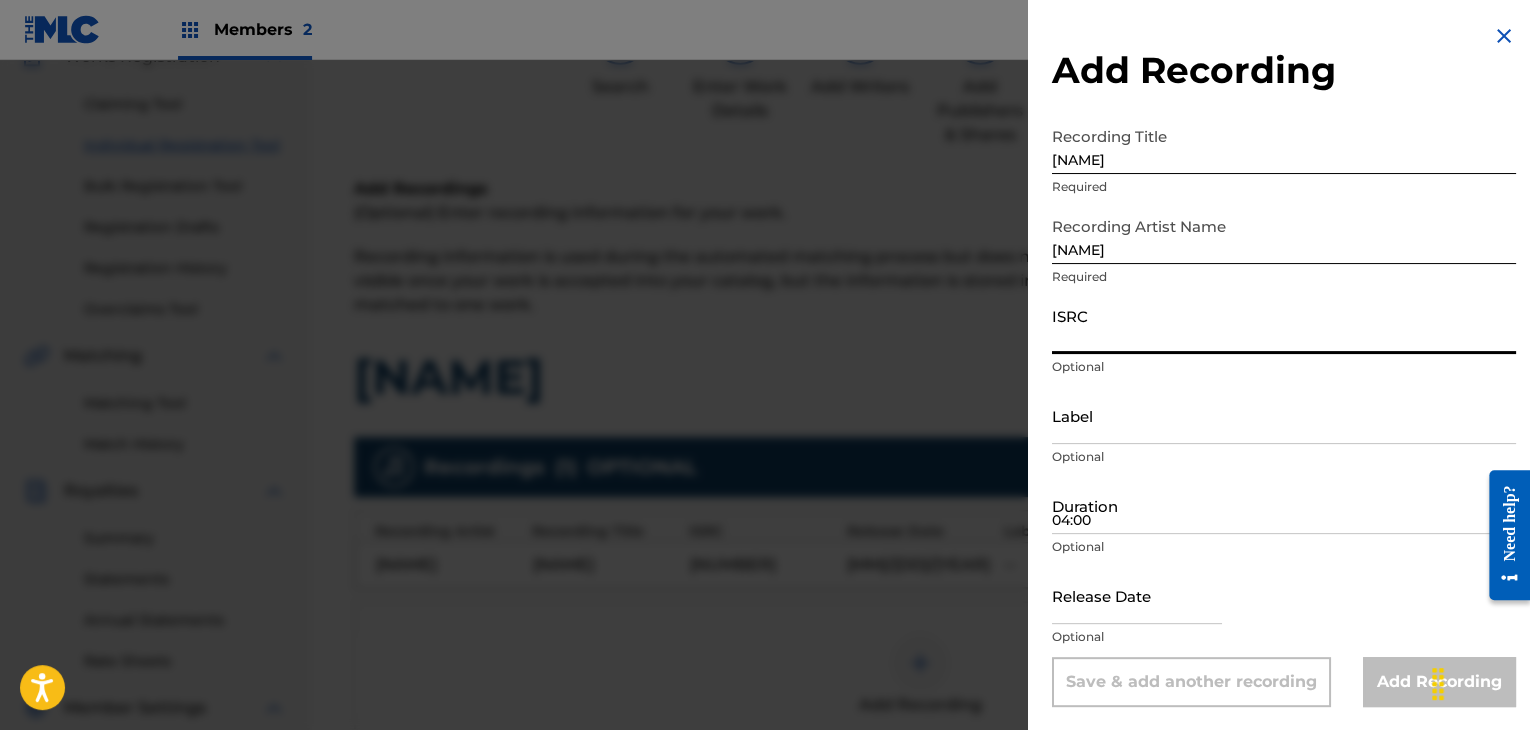 paste on "[NUMBER]" 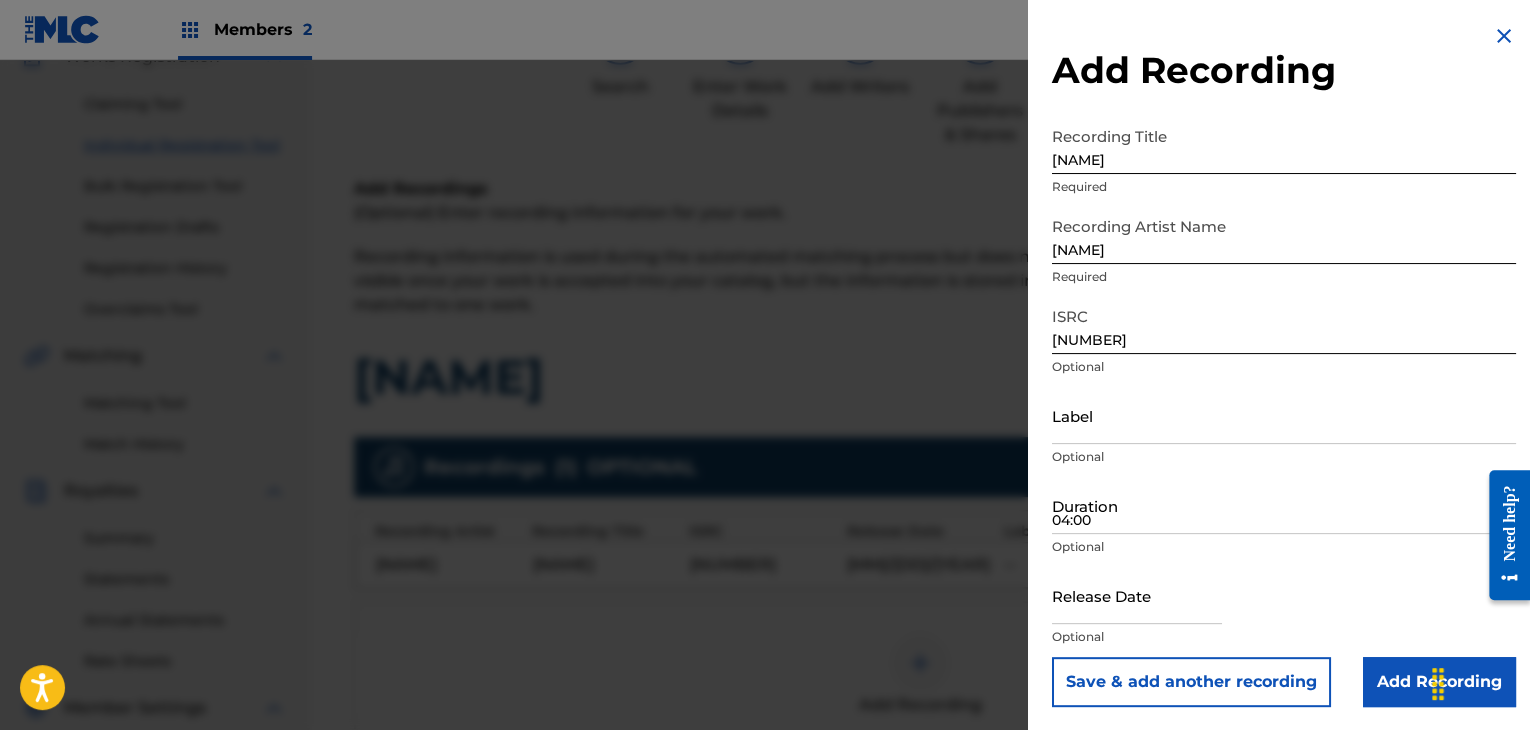 click on "Add Recording" at bounding box center [1439, 682] 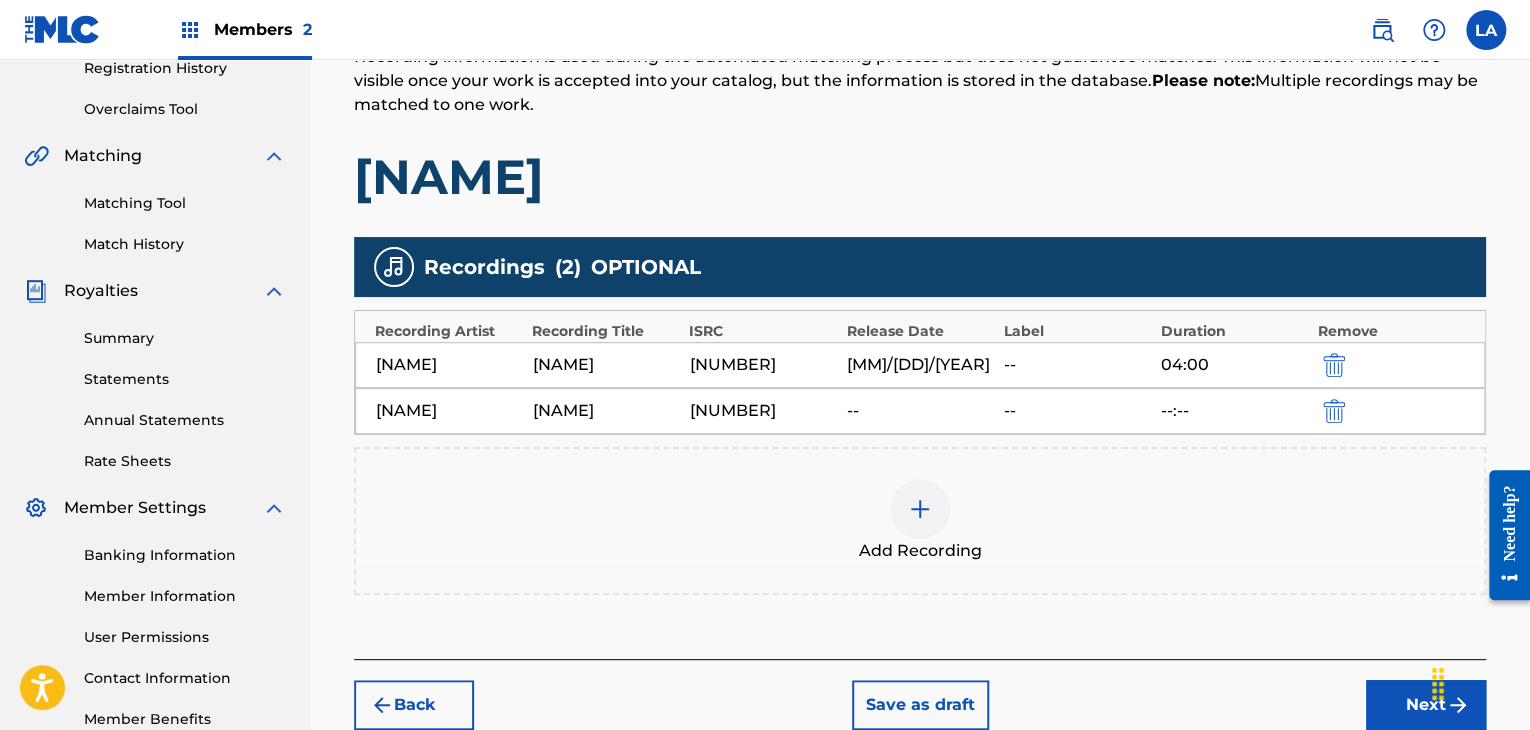 scroll, scrollTop: 490, scrollLeft: 0, axis: vertical 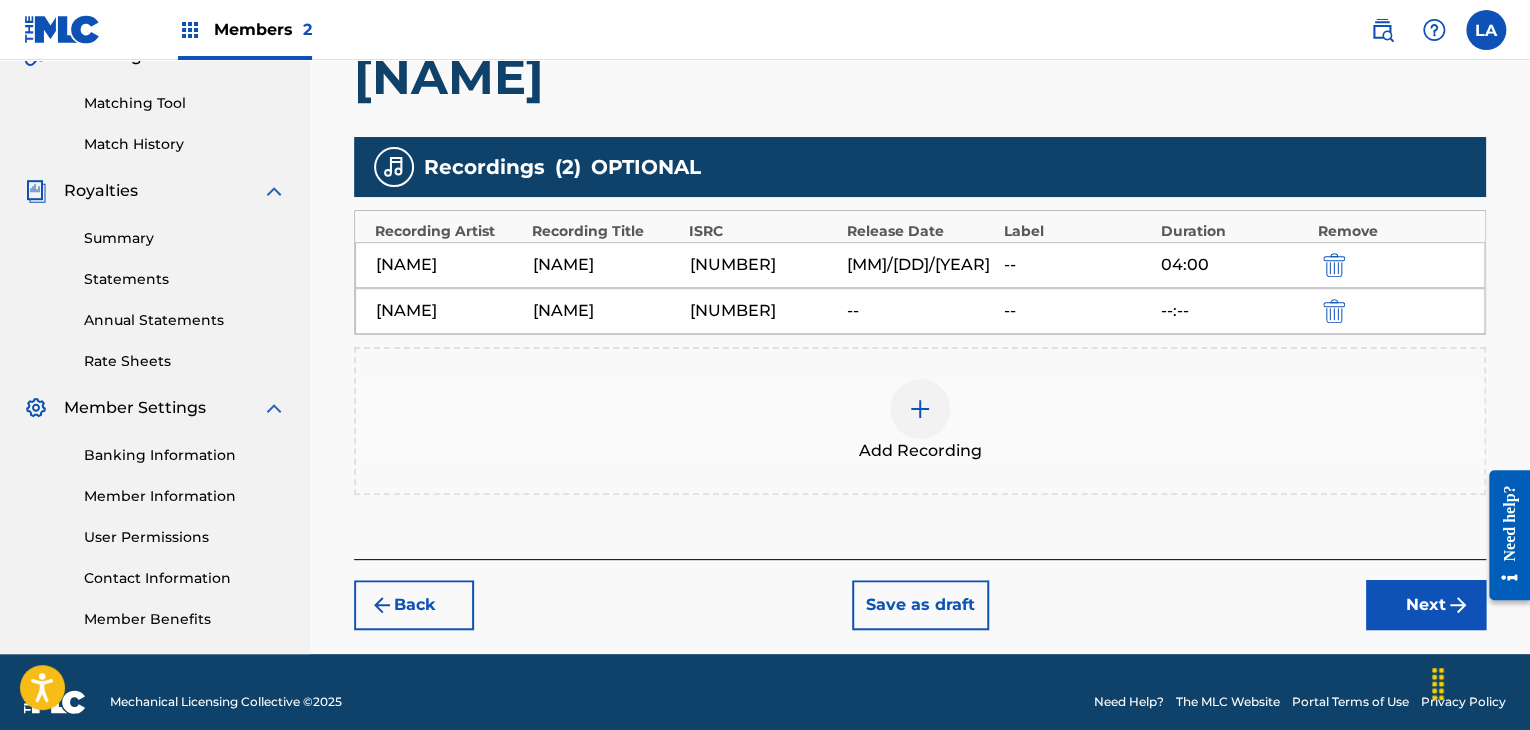 click on "Next" at bounding box center (1426, 605) 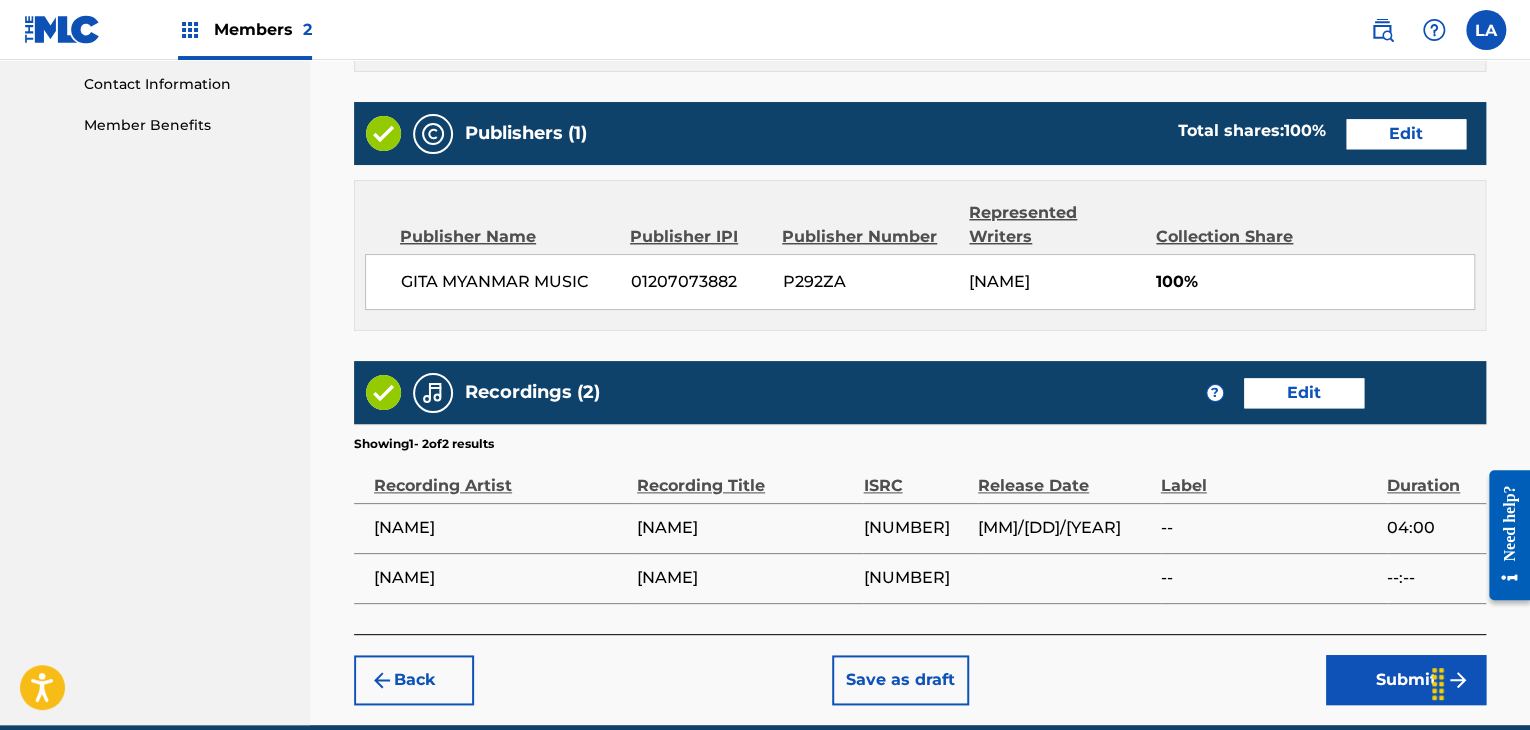 scroll, scrollTop: 1072, scrollLeft: 0, axis: vertical 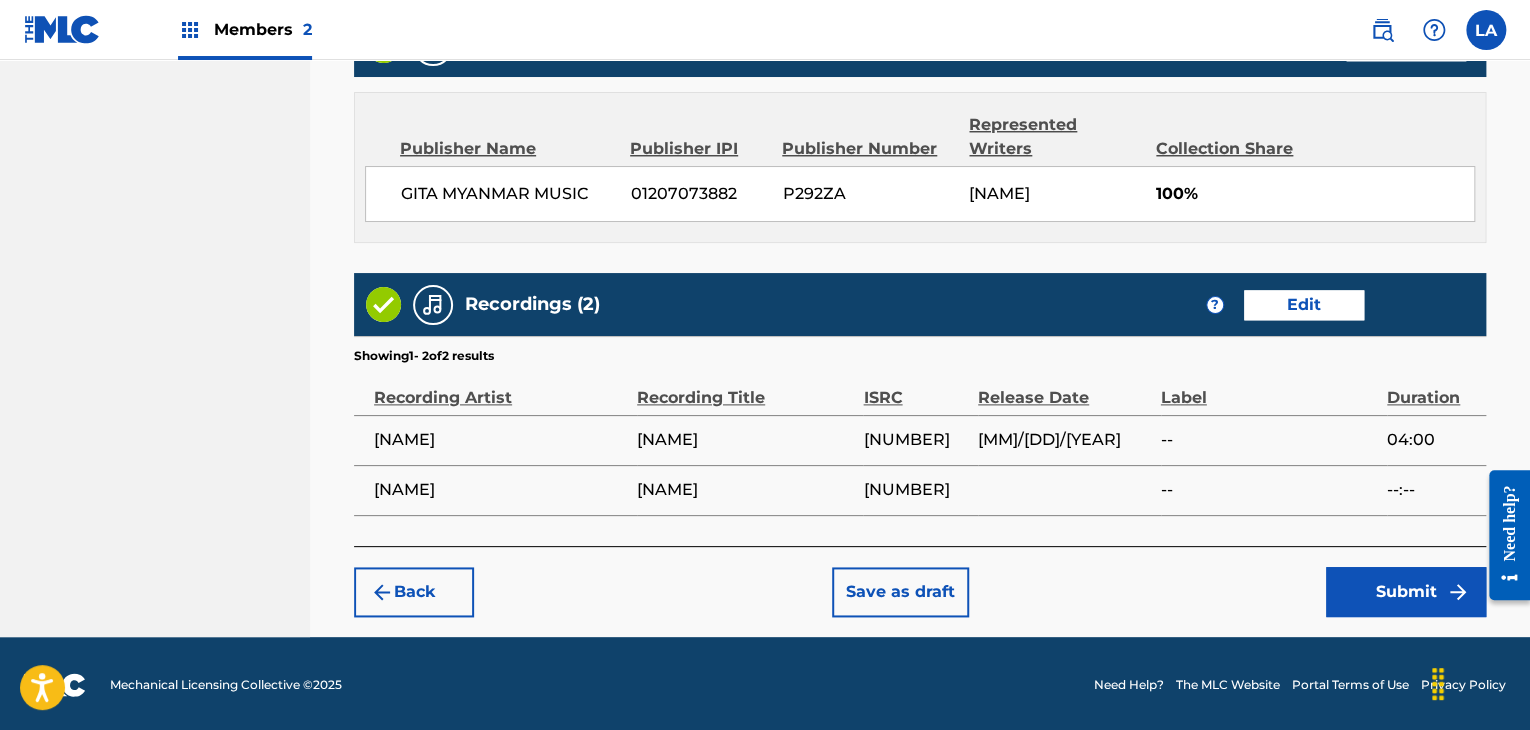 click on "Submit" at bounding box center [1406, 592] 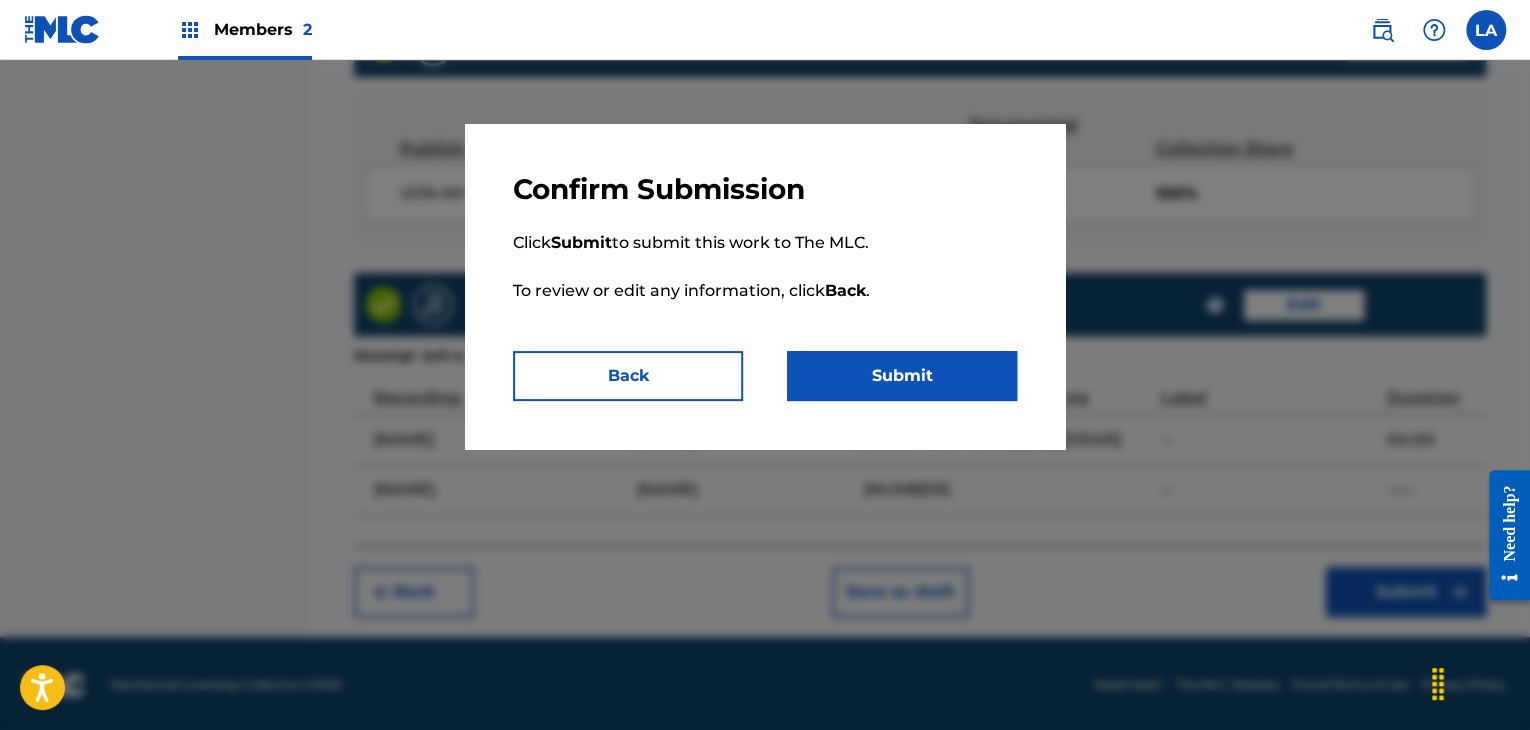click on "Submit" at bounding box center [902, 376] 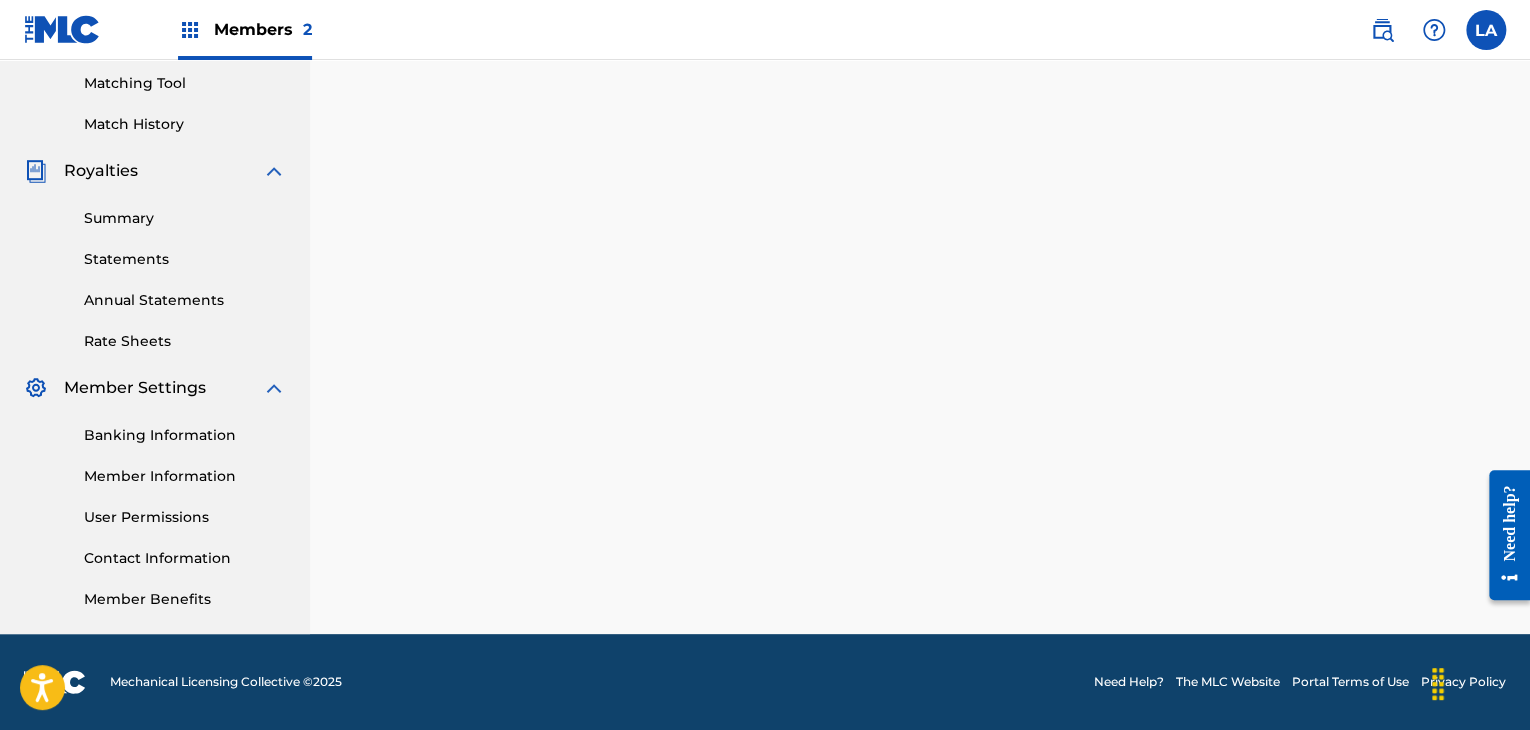 scroll, scrollTop: 0, scrollLeft: 0, axis: both 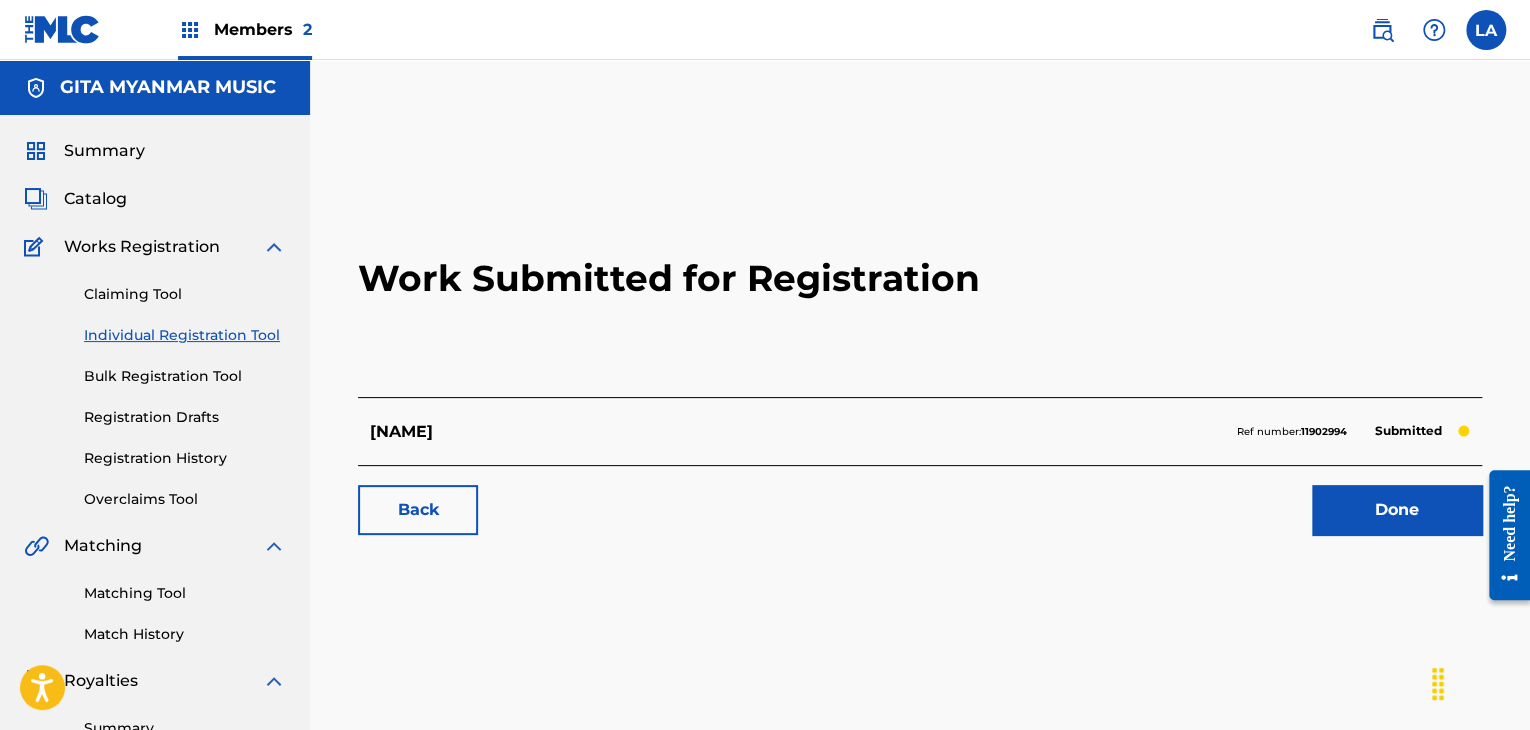 click on "Done" at bounding box center (1397, 510) 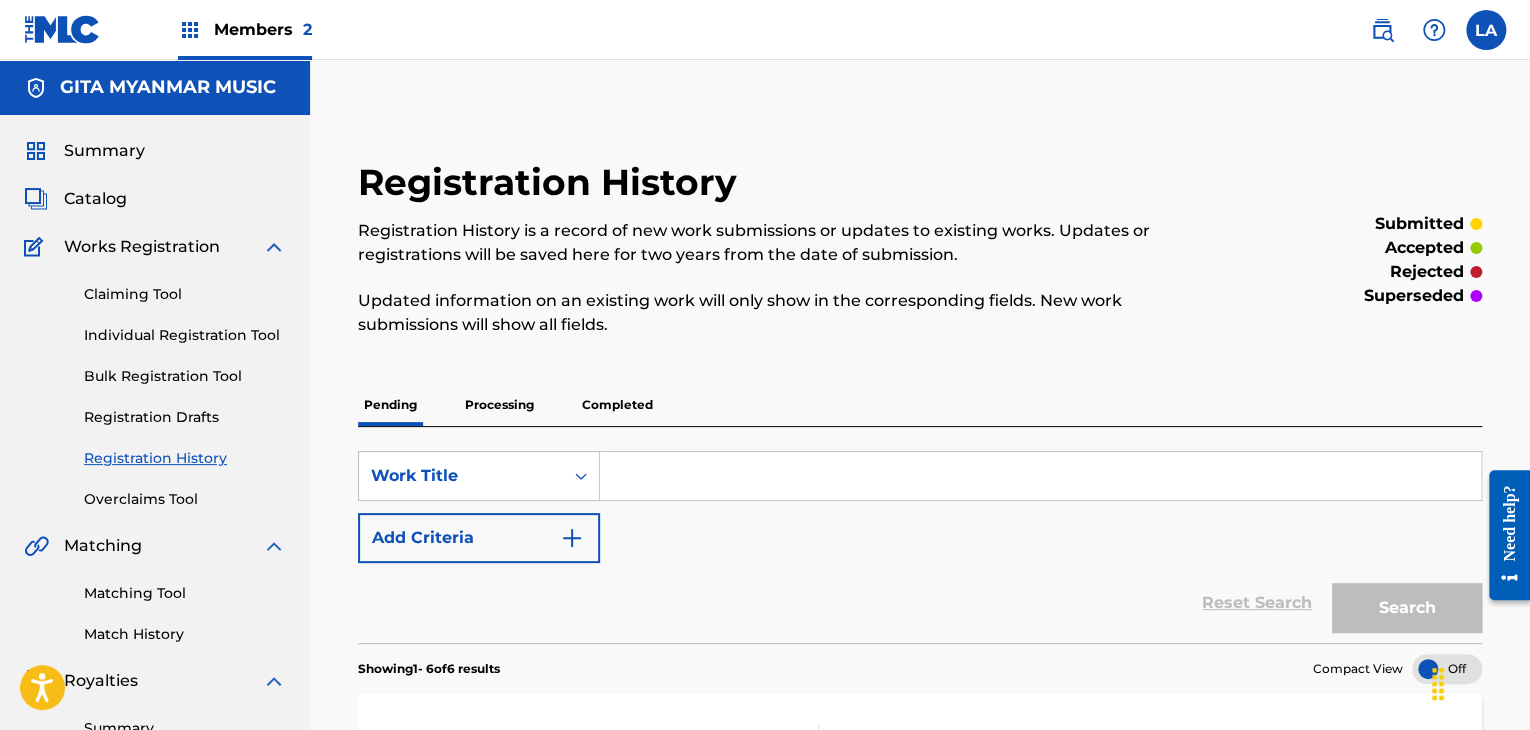 click on "Catalog" at bounding box center (95, 199) 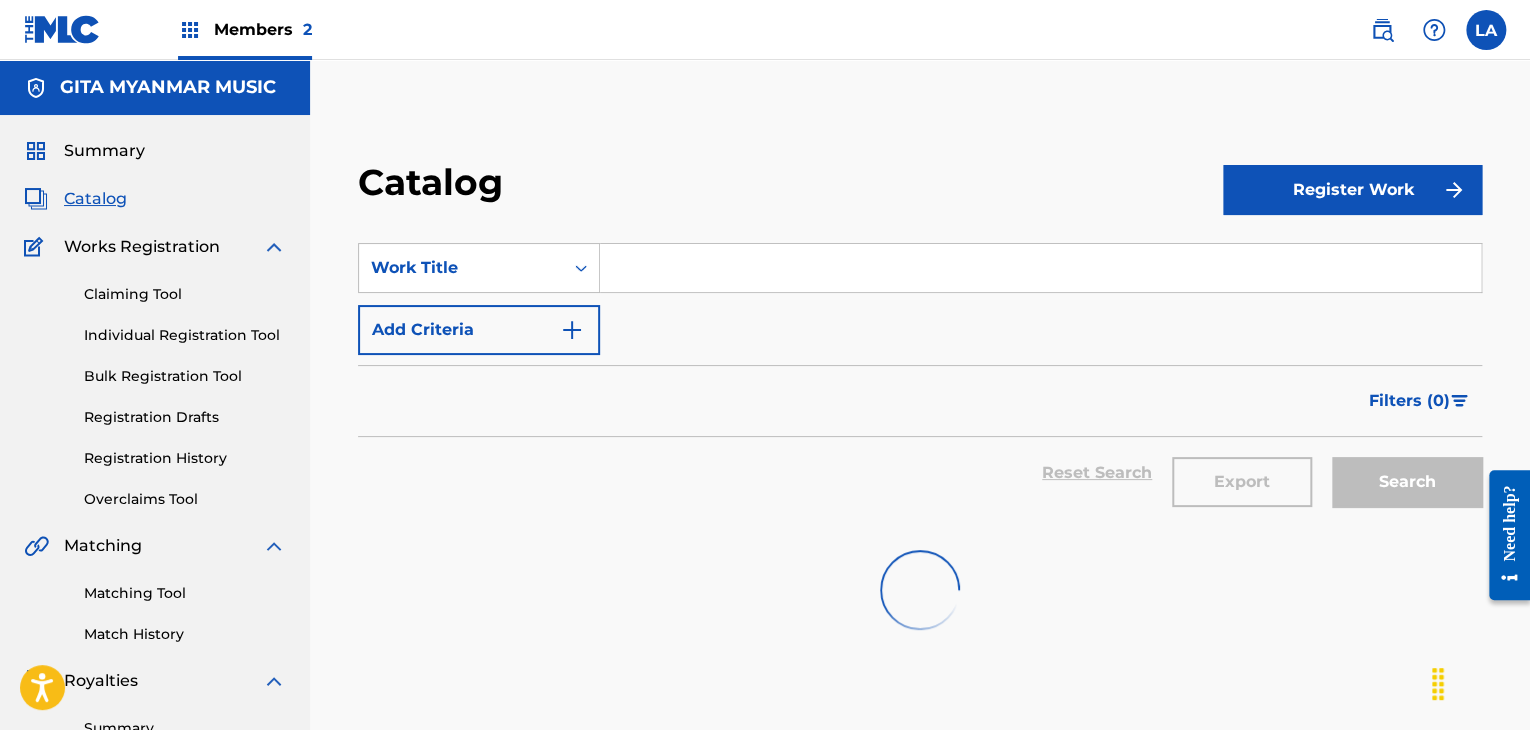 click on "Register Work" at bounding box center [1352, 190] 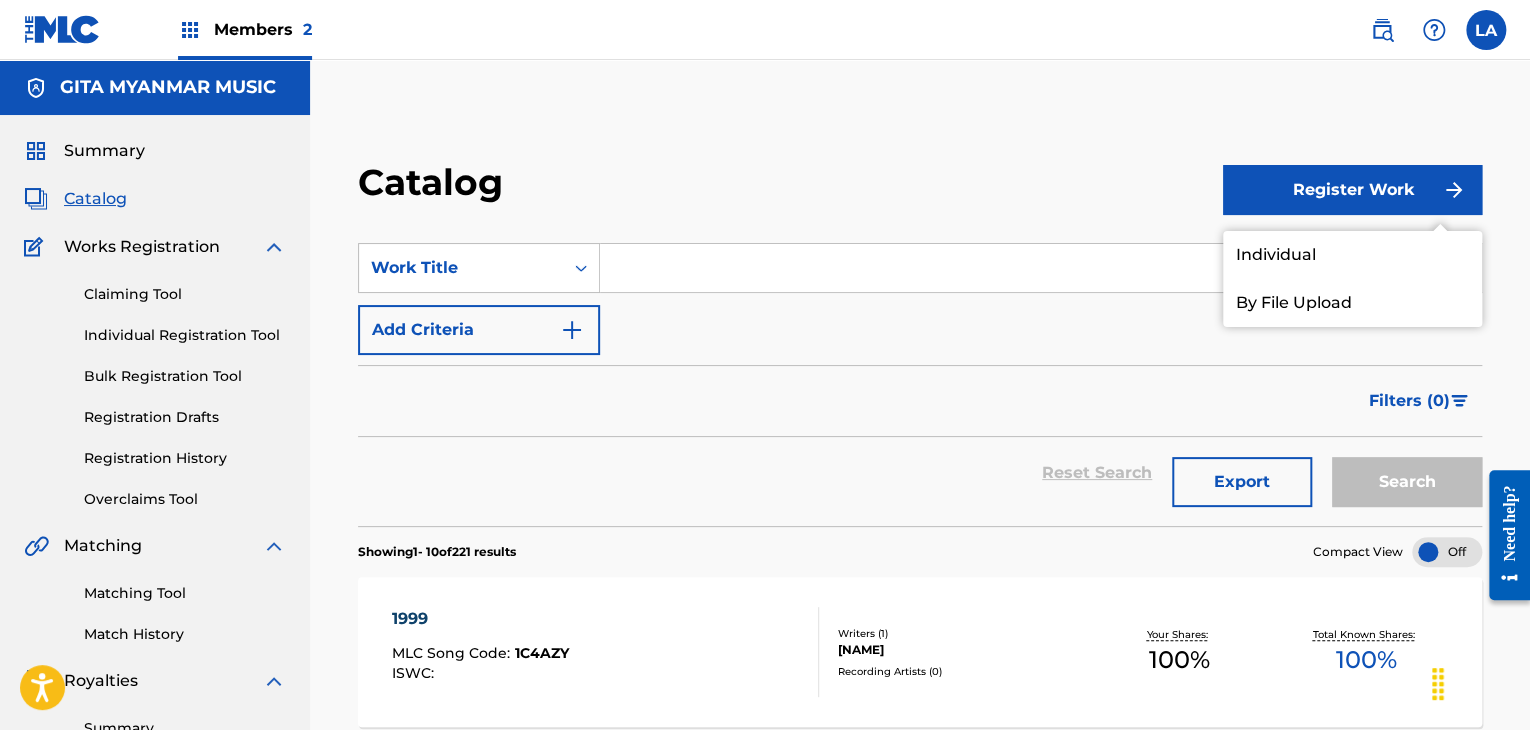 click on "Individual" at bounding box center (1352, 255) 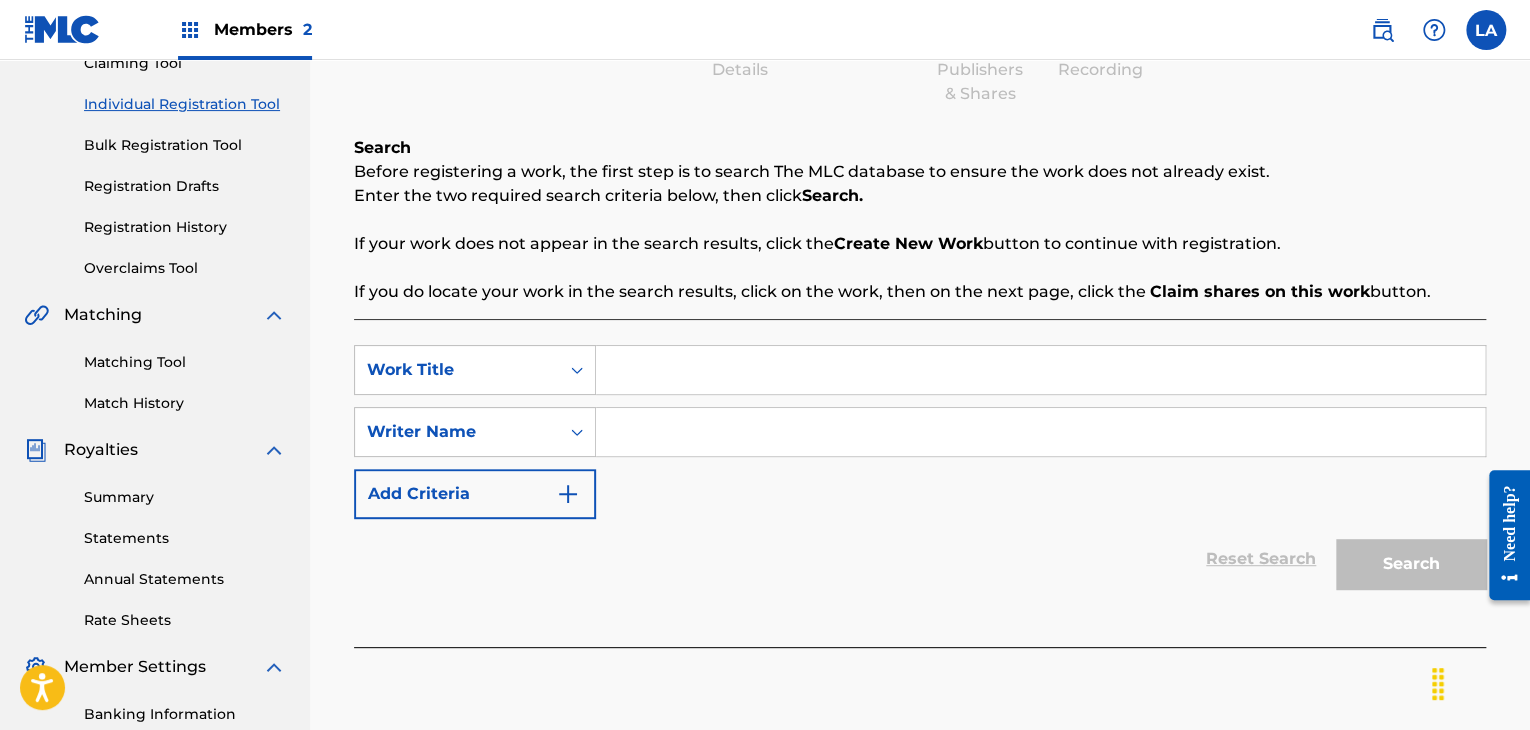 scroll, scrollTop: 300, scrollLeft: 0, axis: vertical 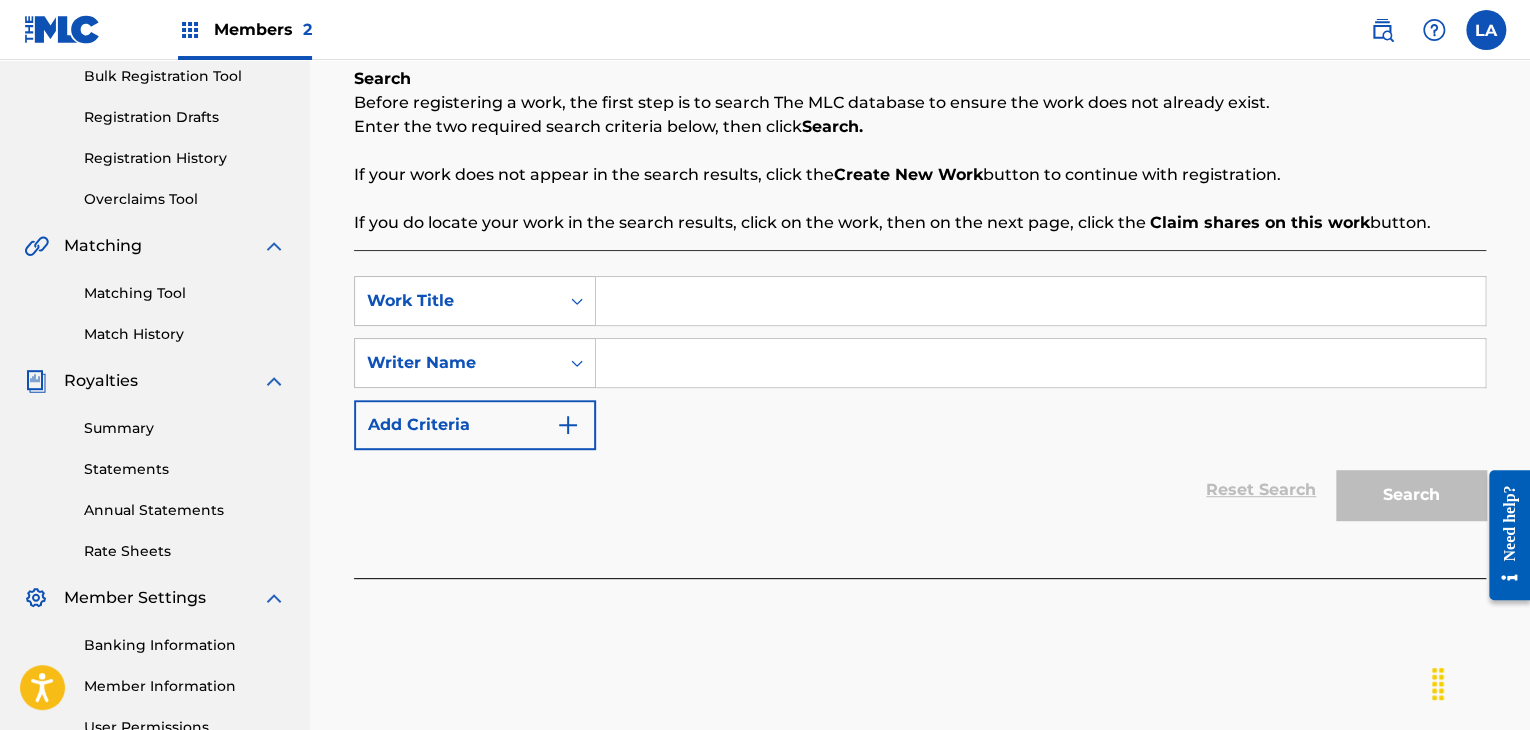 click at bounding box center (1040, 301) 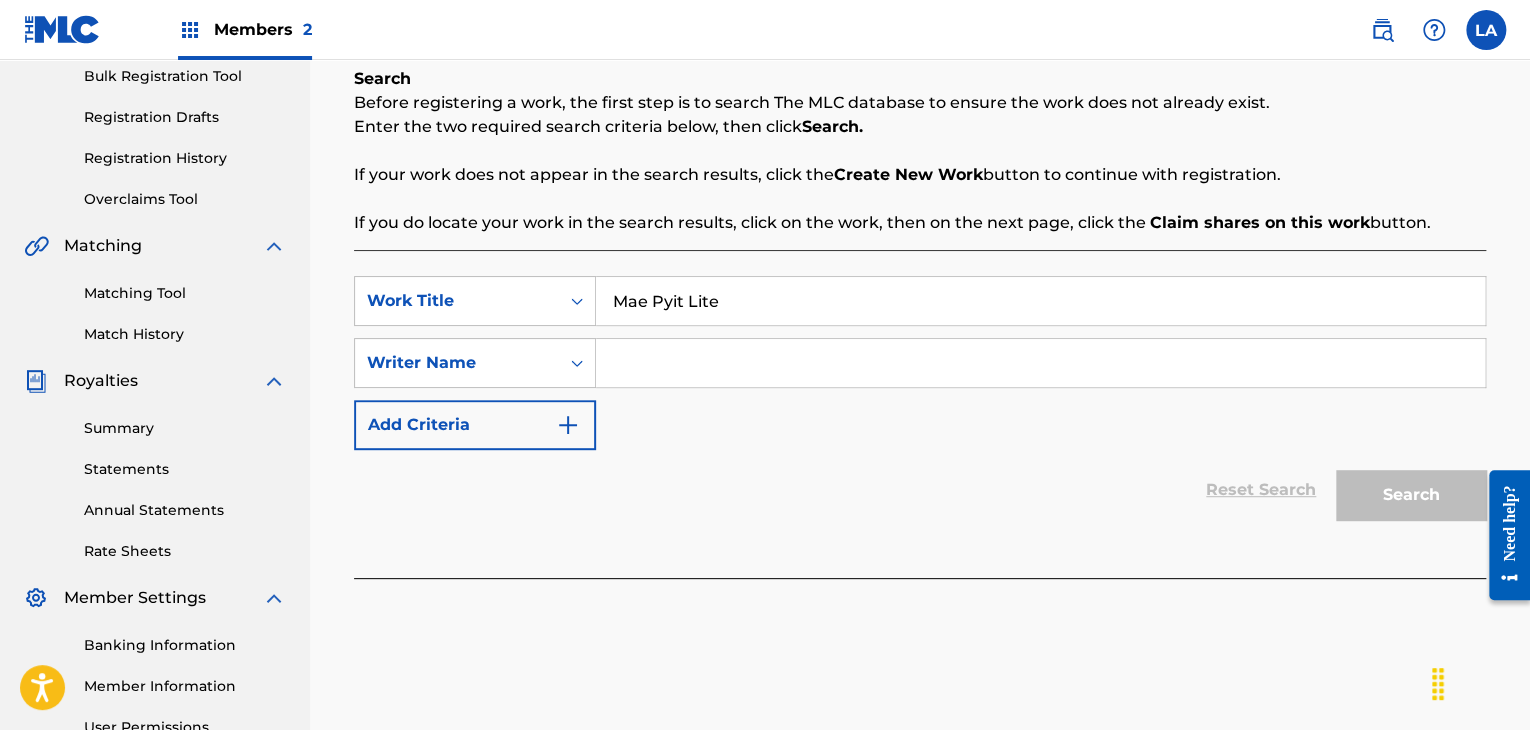 type on "Mae Pyit Lite" 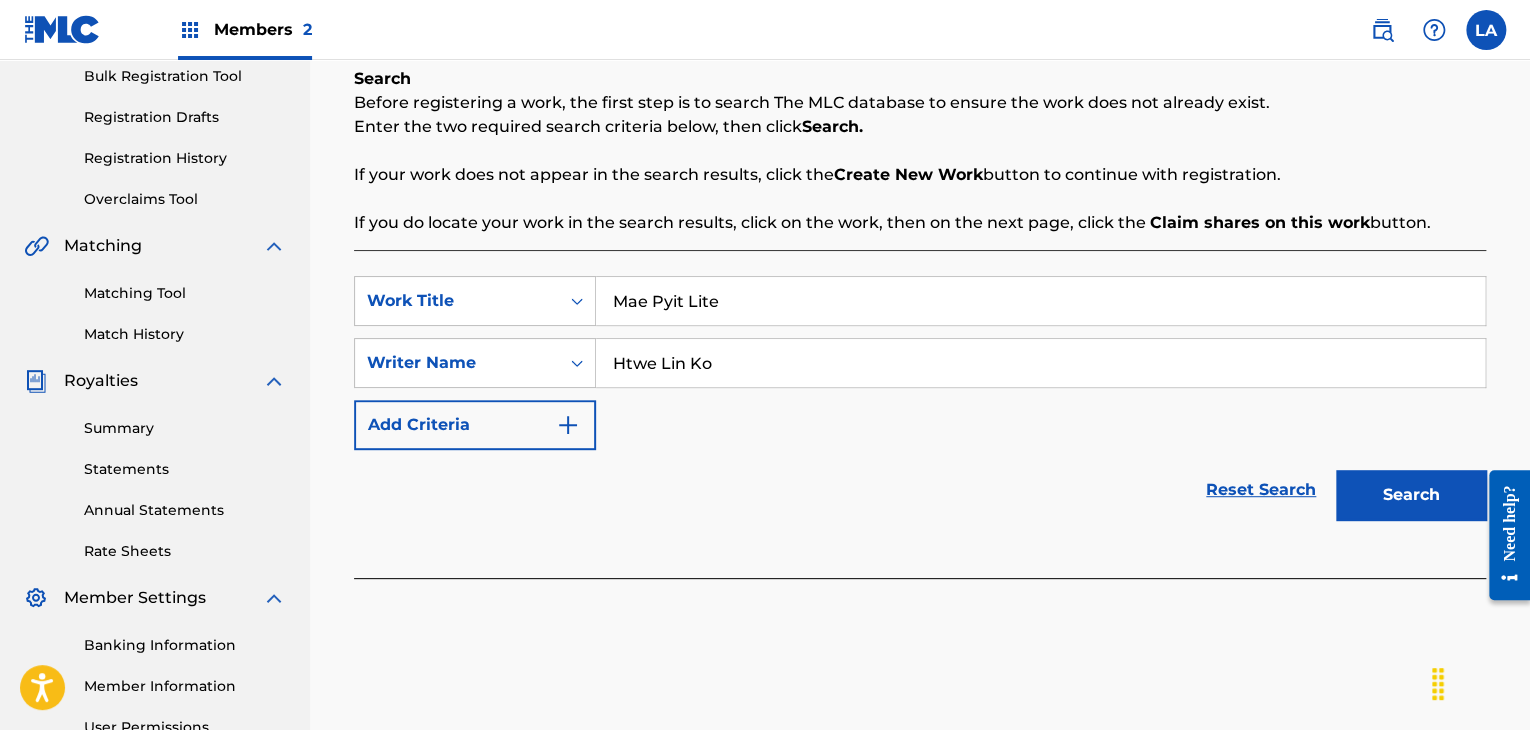 type on "Htwe Lin Ko" 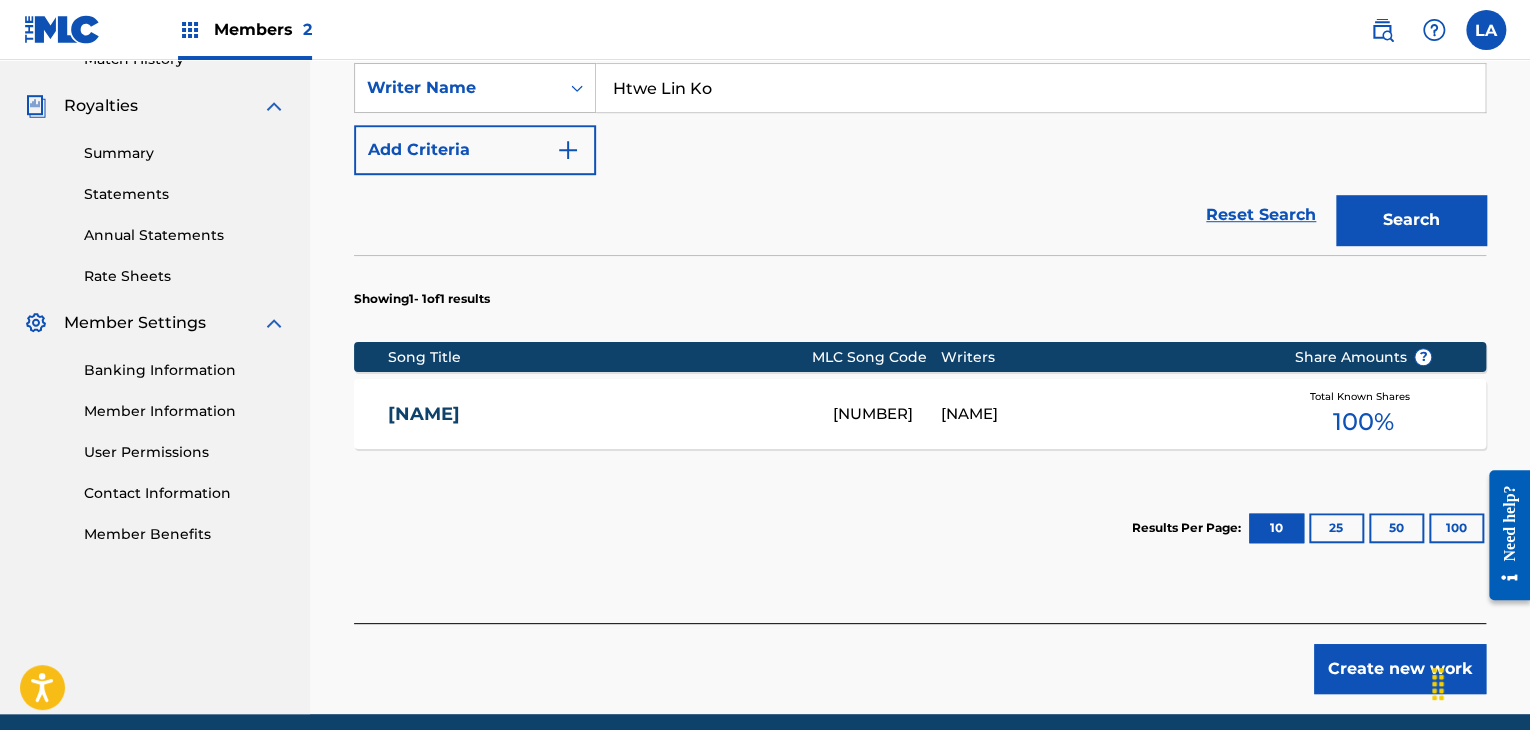 scroll, scrollTop: 655, scrollLeft: 0, axis: vertical 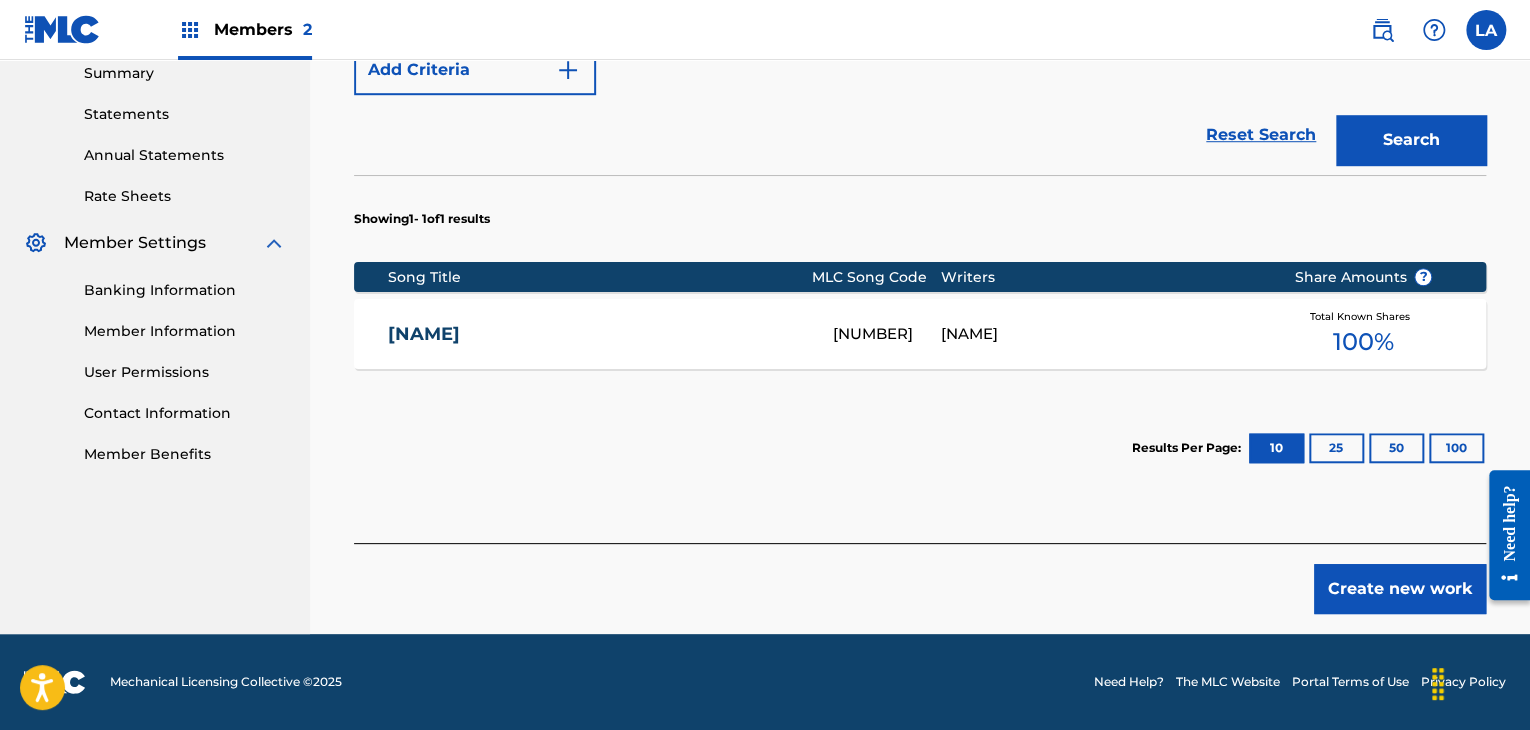 click on "Create new work" at bounding box center [1400, 589] 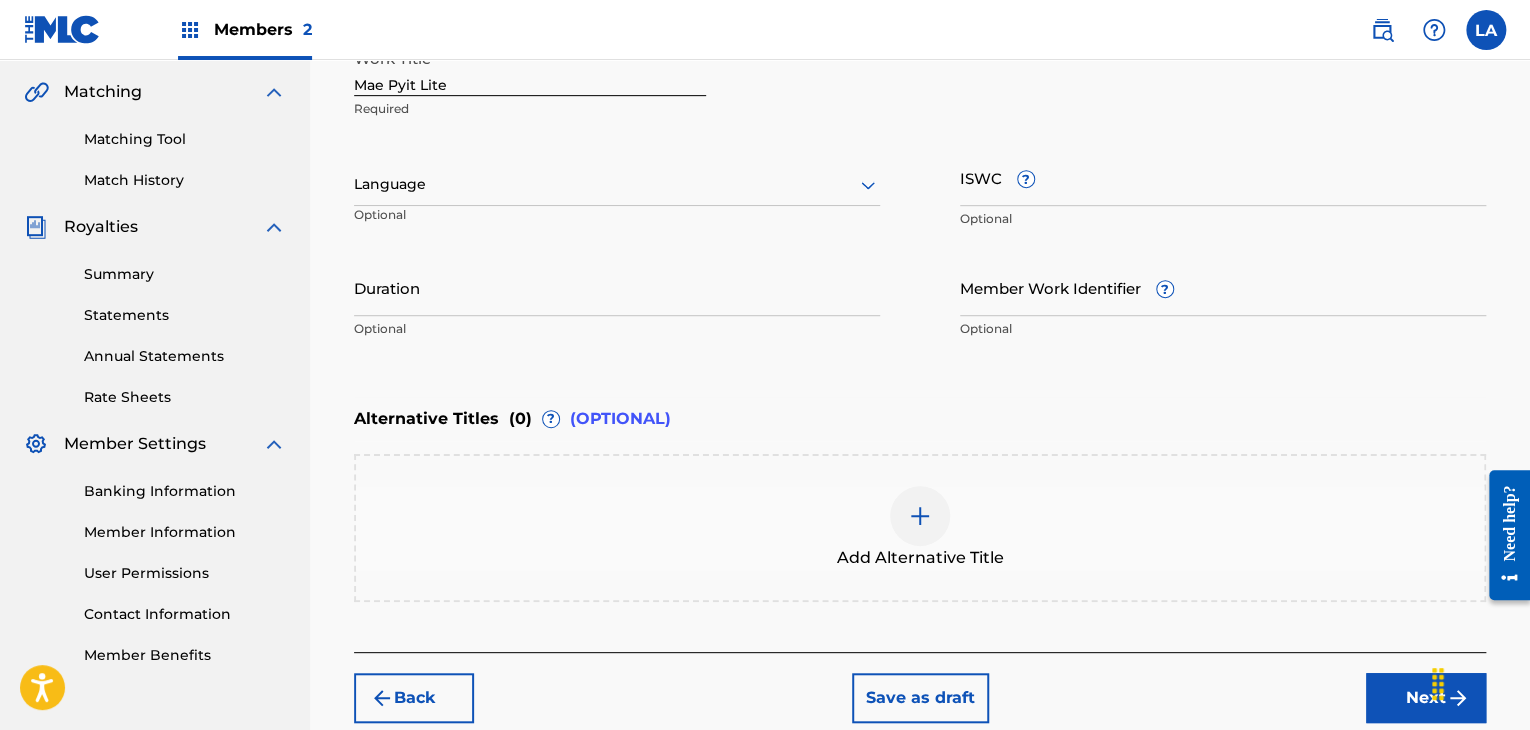 scroll, scrollTop: 261, scrollLeft: 0, axis: vertical 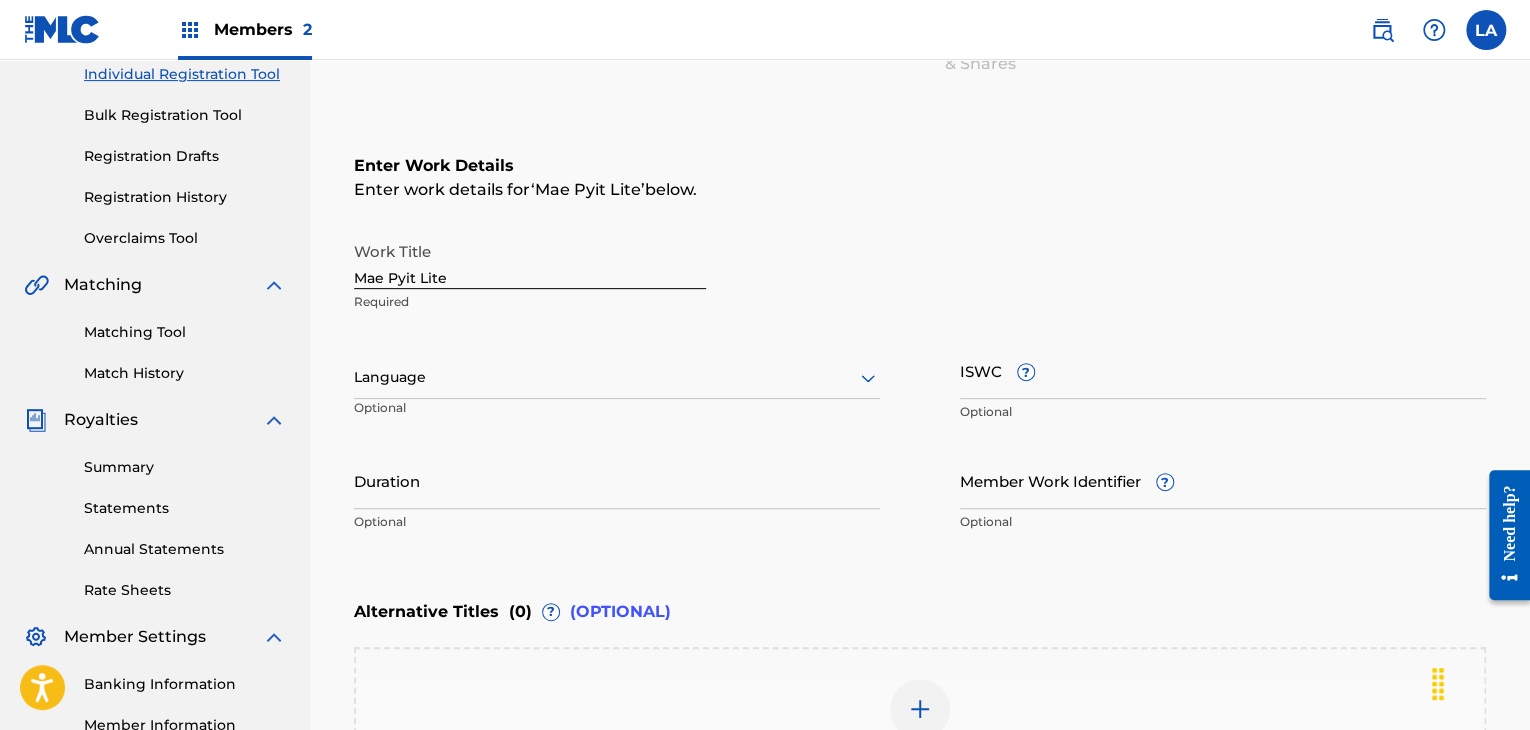 click at bounding box center (617, 377) 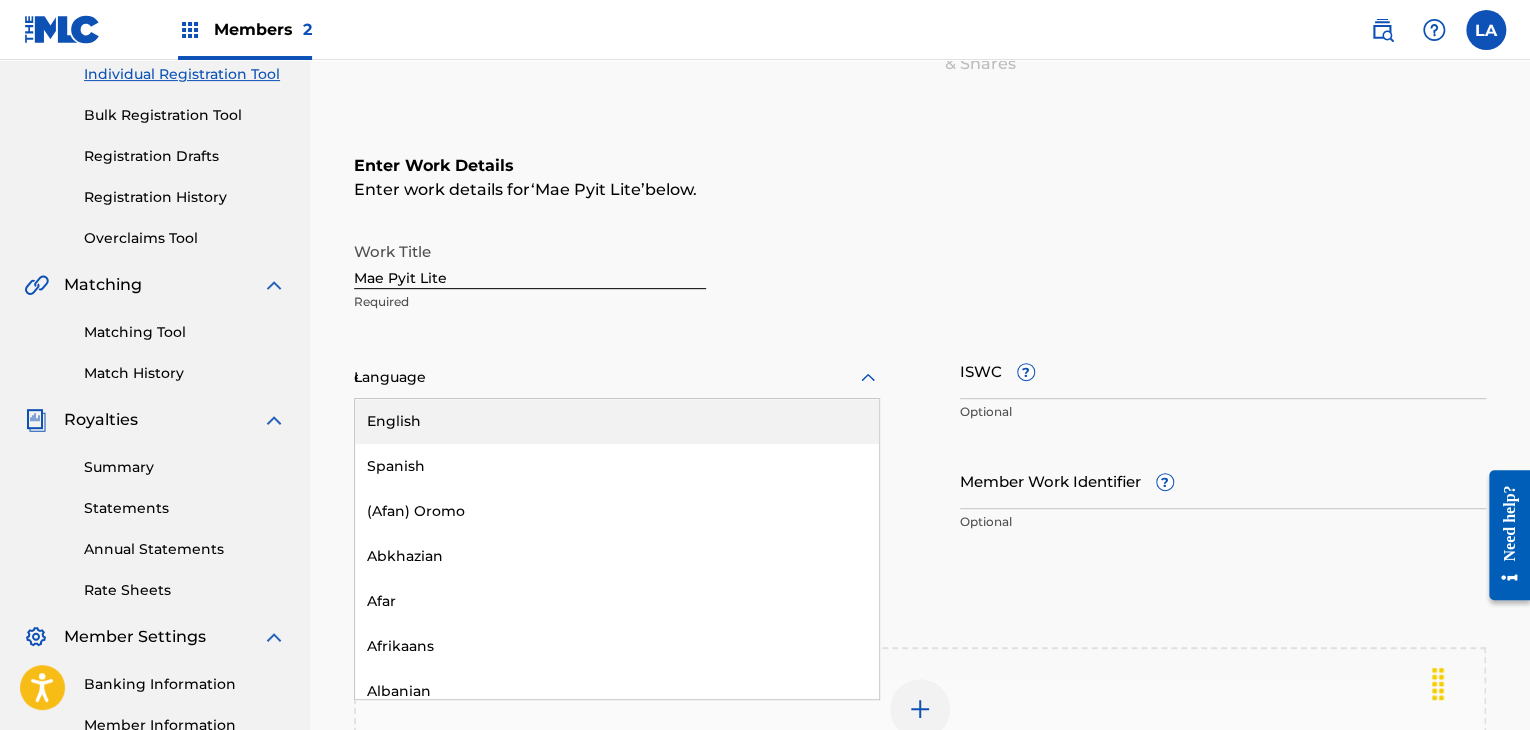 type on "ese" 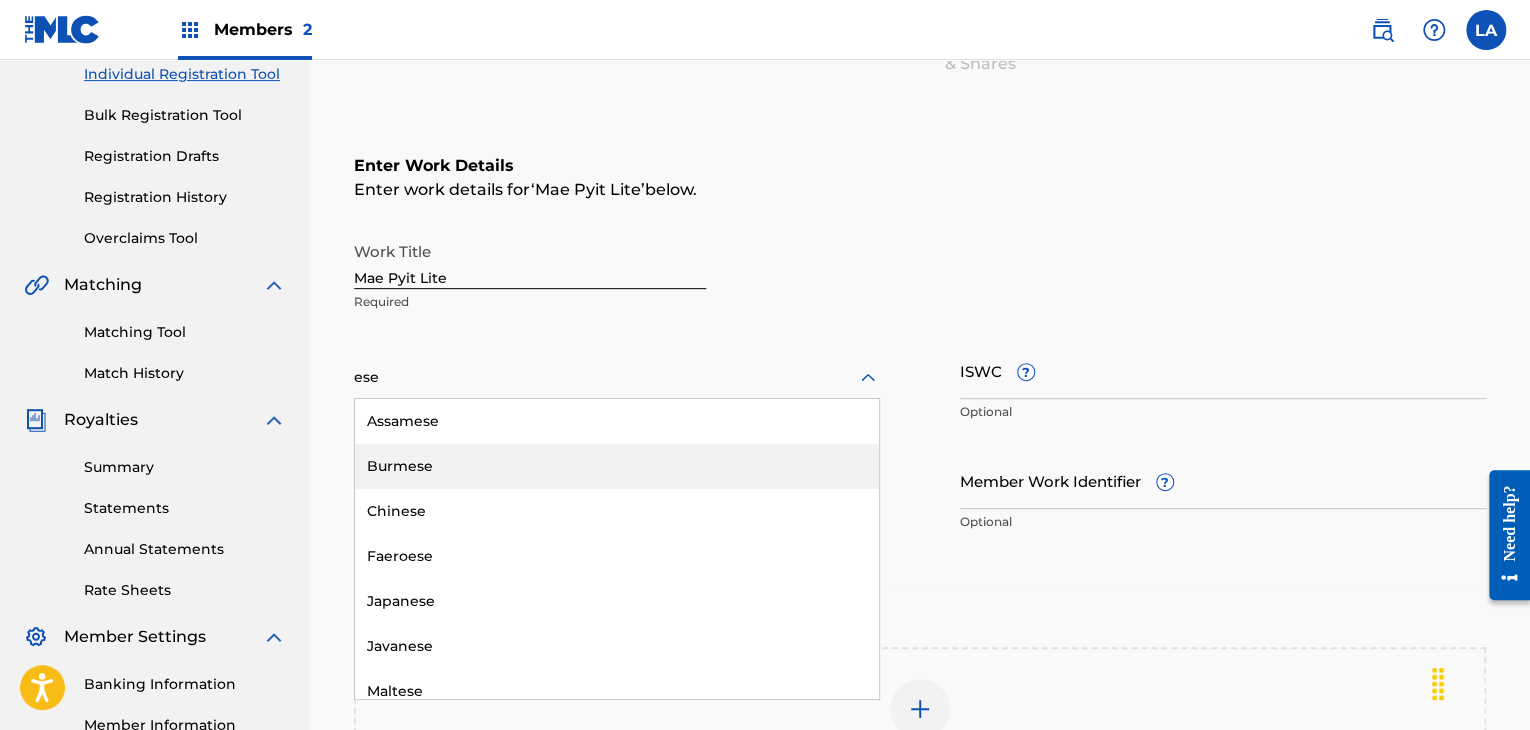 click on "Burmese" at bounding box center (617, 466) 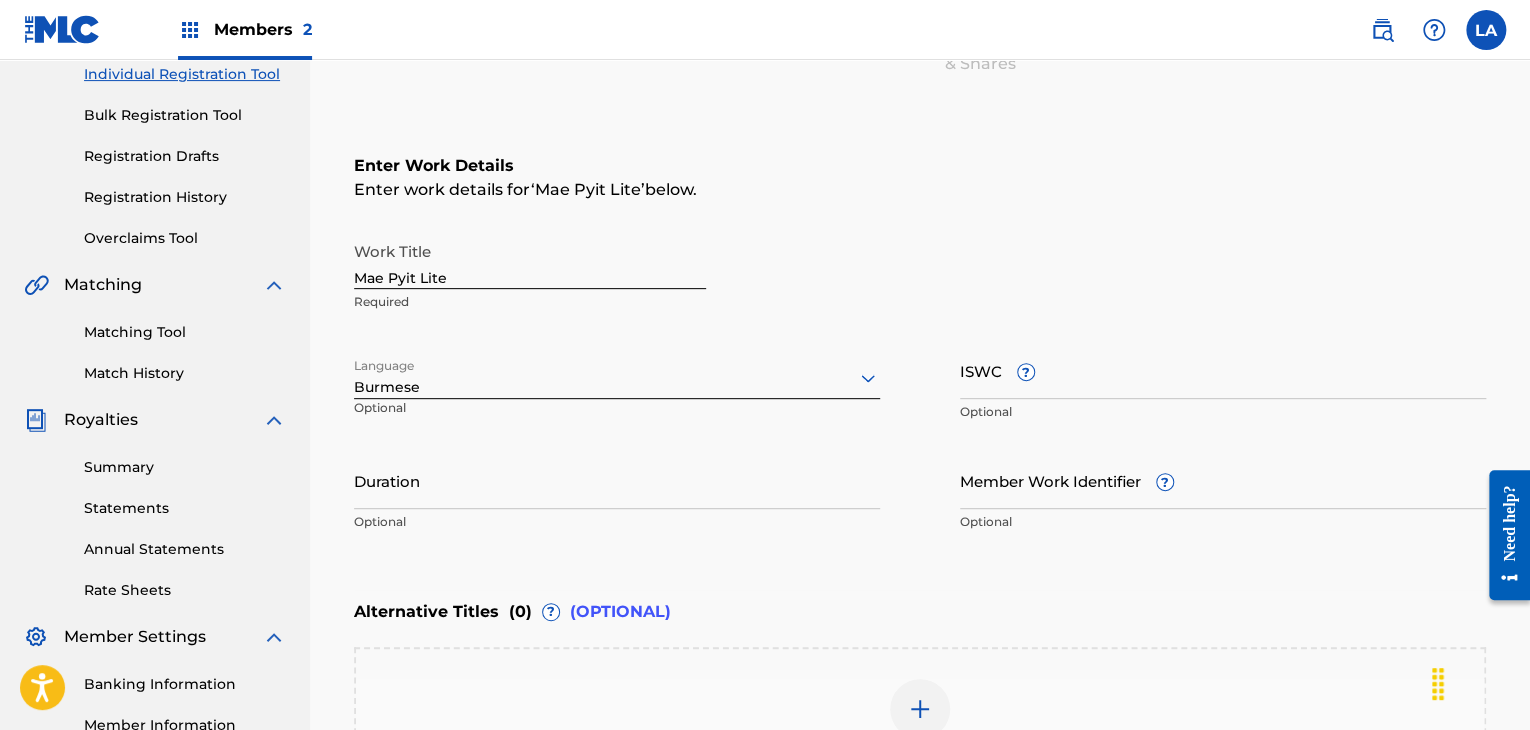 click on "Duration" at bounding box center (617, 480) 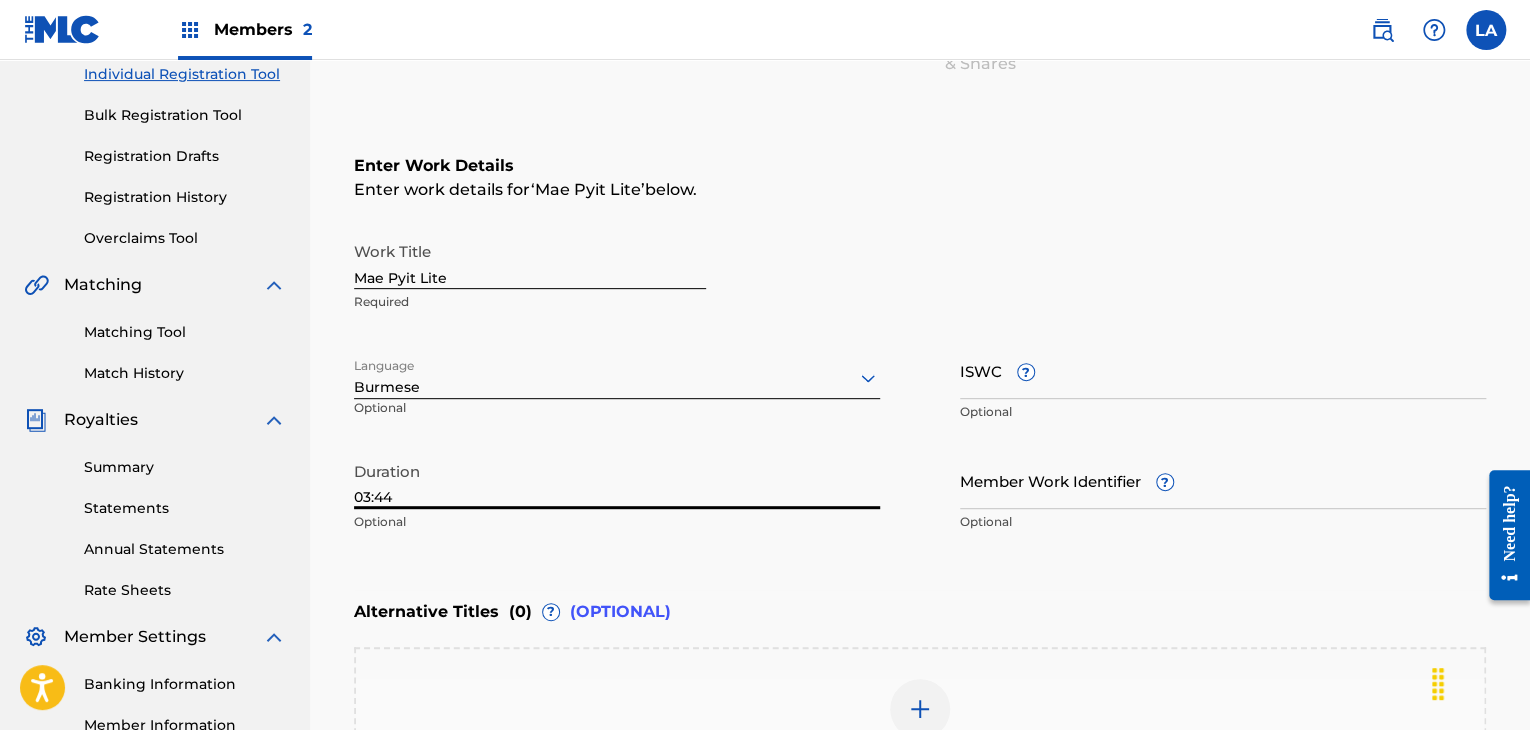 type on "03:44" 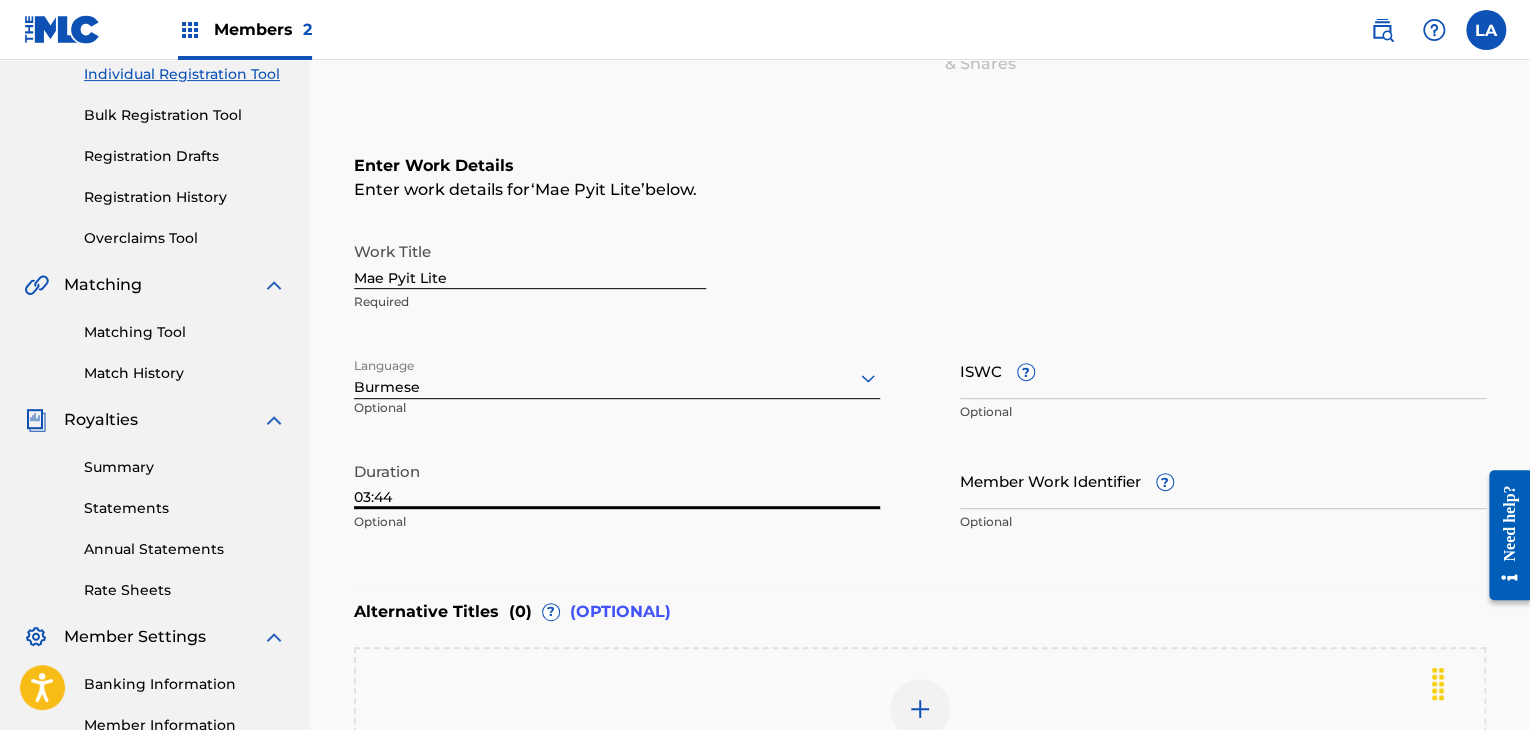click on "Mae Pyit Lite" at bounding box center (530, 260) 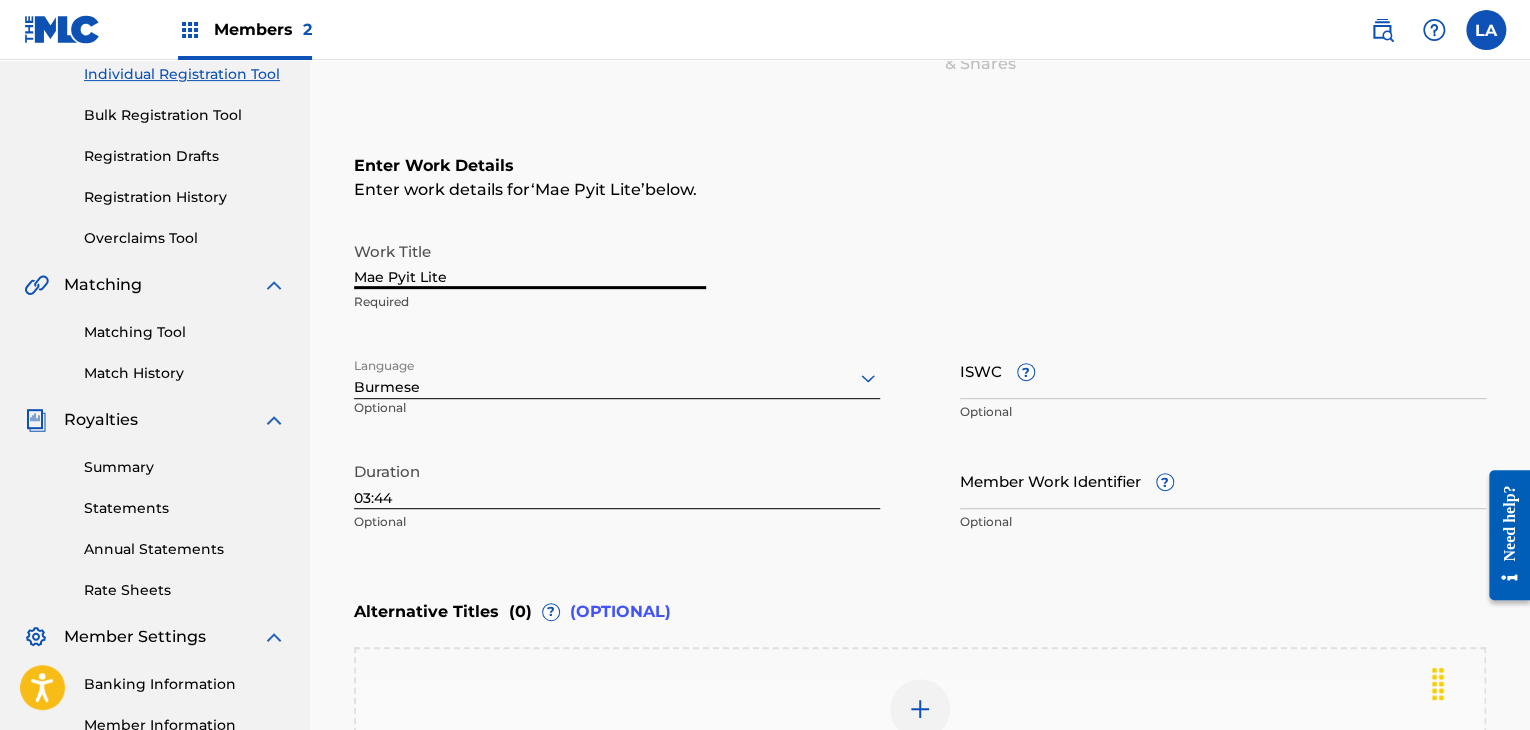 click on "Mae Pyit Lite" at bounding box center [530, 260] 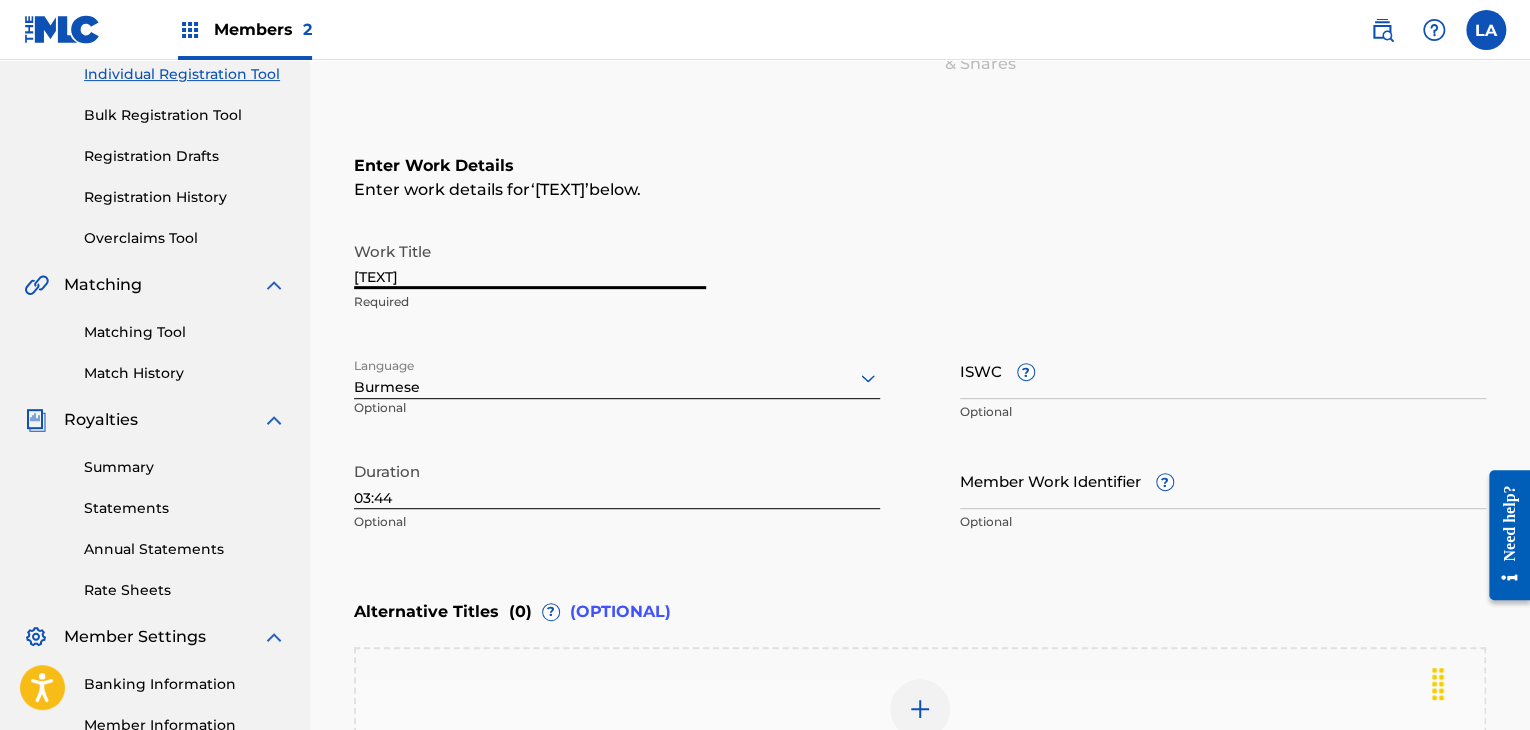 click on "[TEXT]" at bounding box center (530, 260) 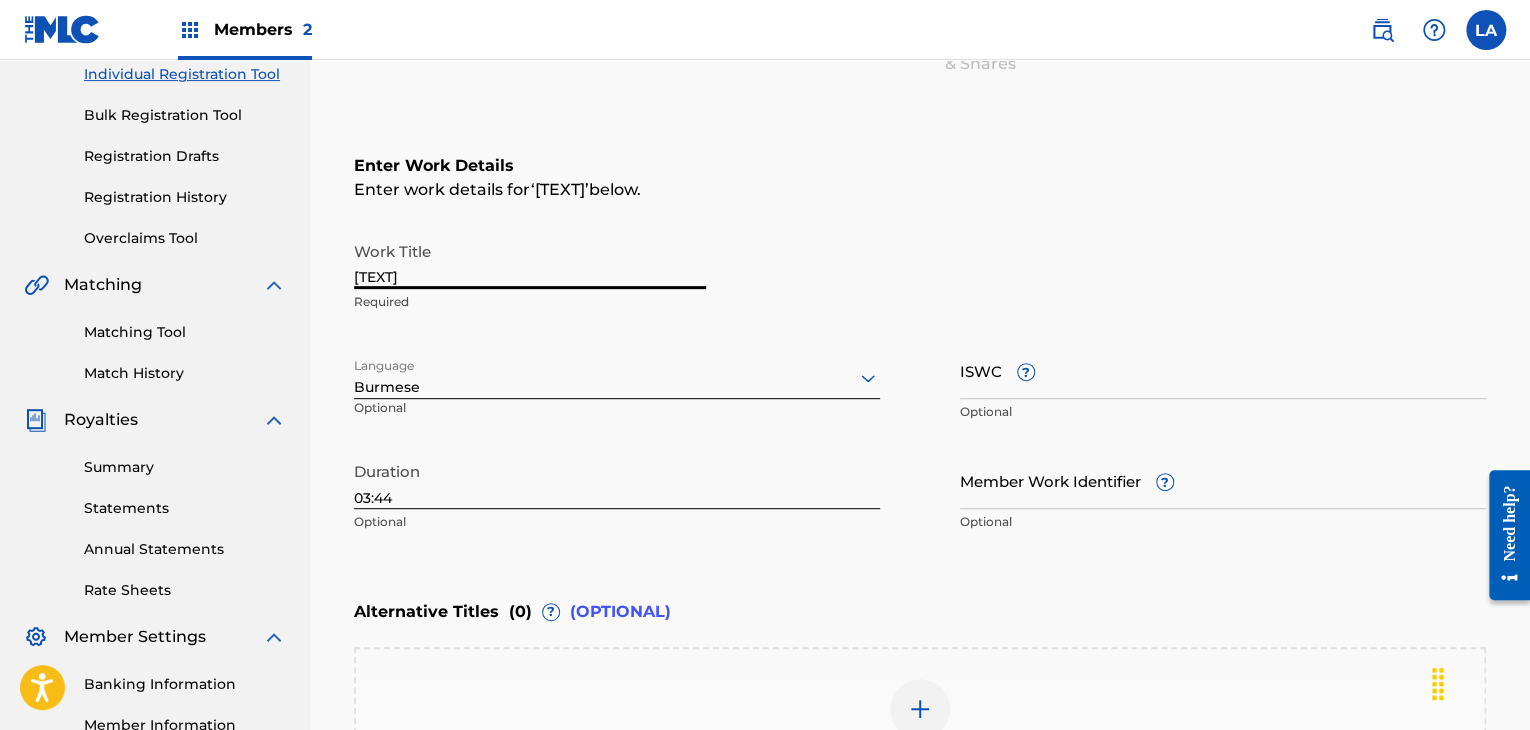 type on "[TEXT]" 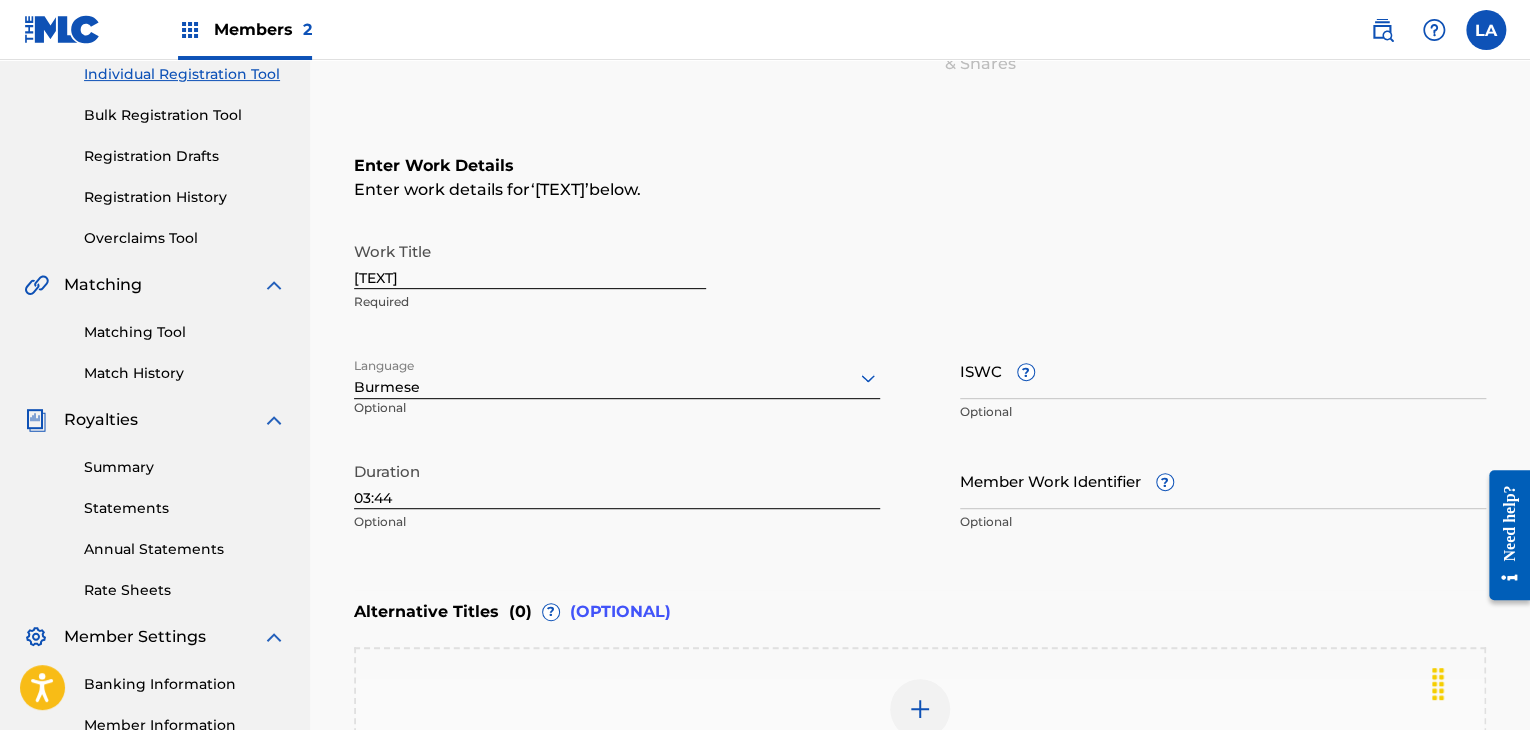 click on "Work Title   Maye Pyit Lite Required Language Burmese Optional ISWC   ? Optional Duration   03:44 Optional Member Work Identifier   ? Optional" at bounding box center [920, 387] 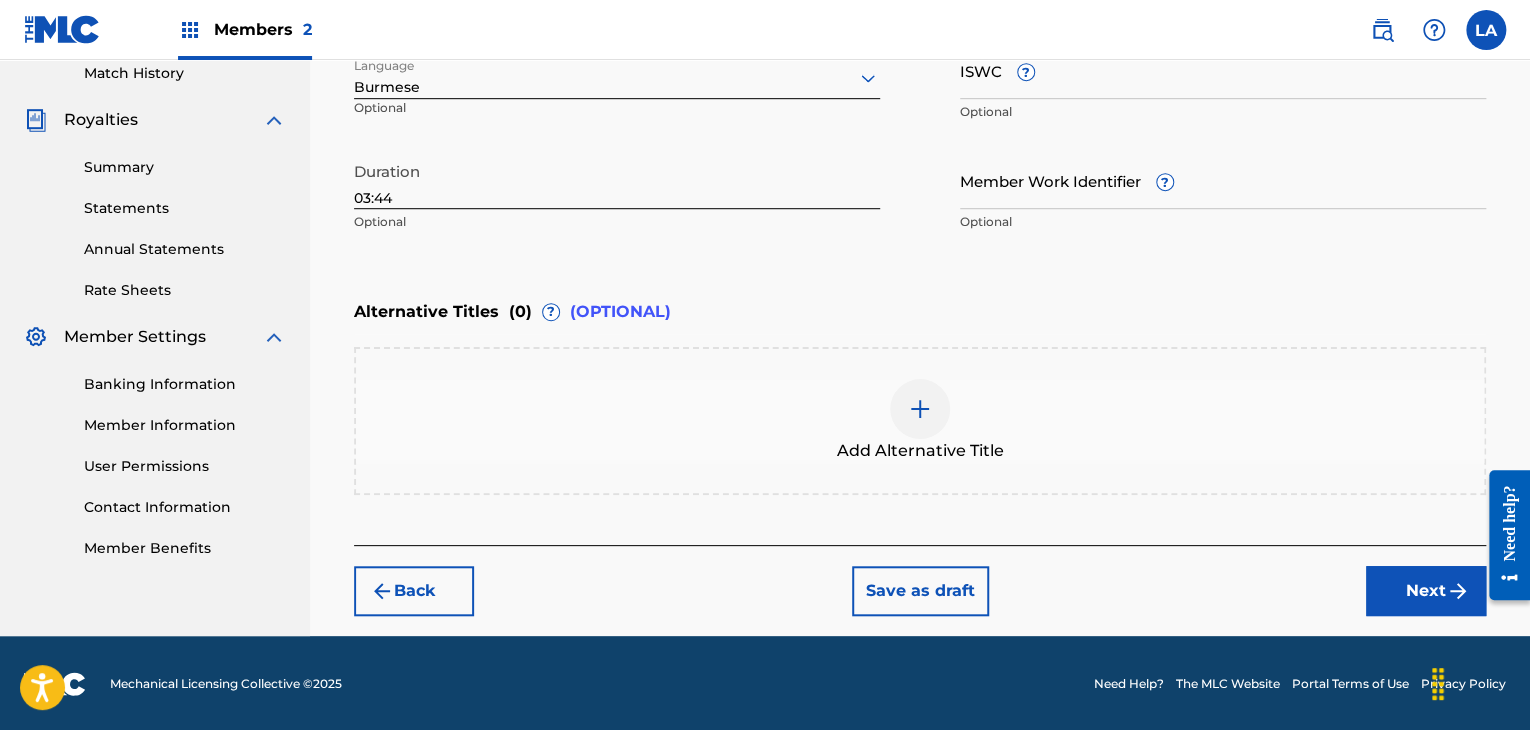 click on "Next" at bounding box center [1426, 591] 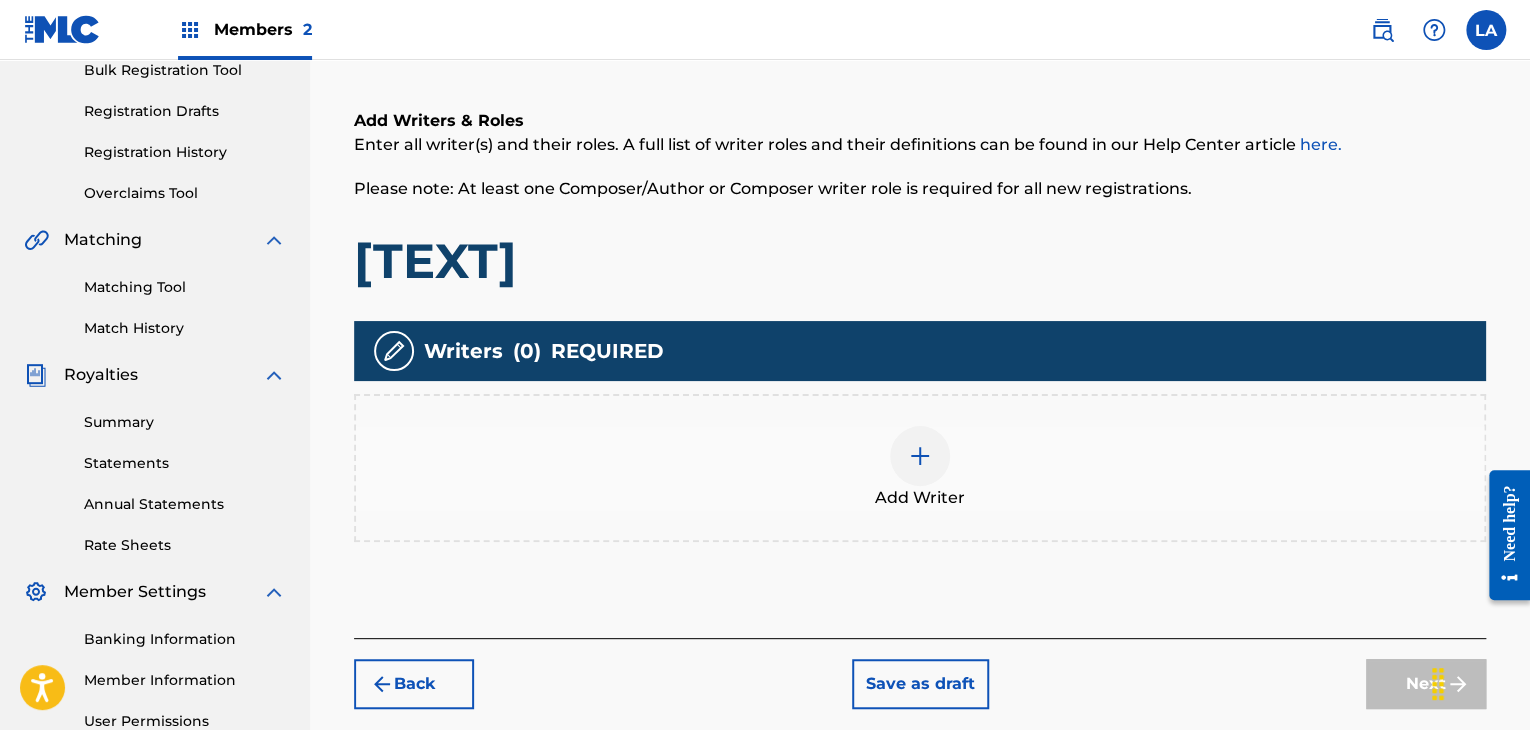 scroll, scrollTop: 390, scrollLeft: 0, axis: vertical 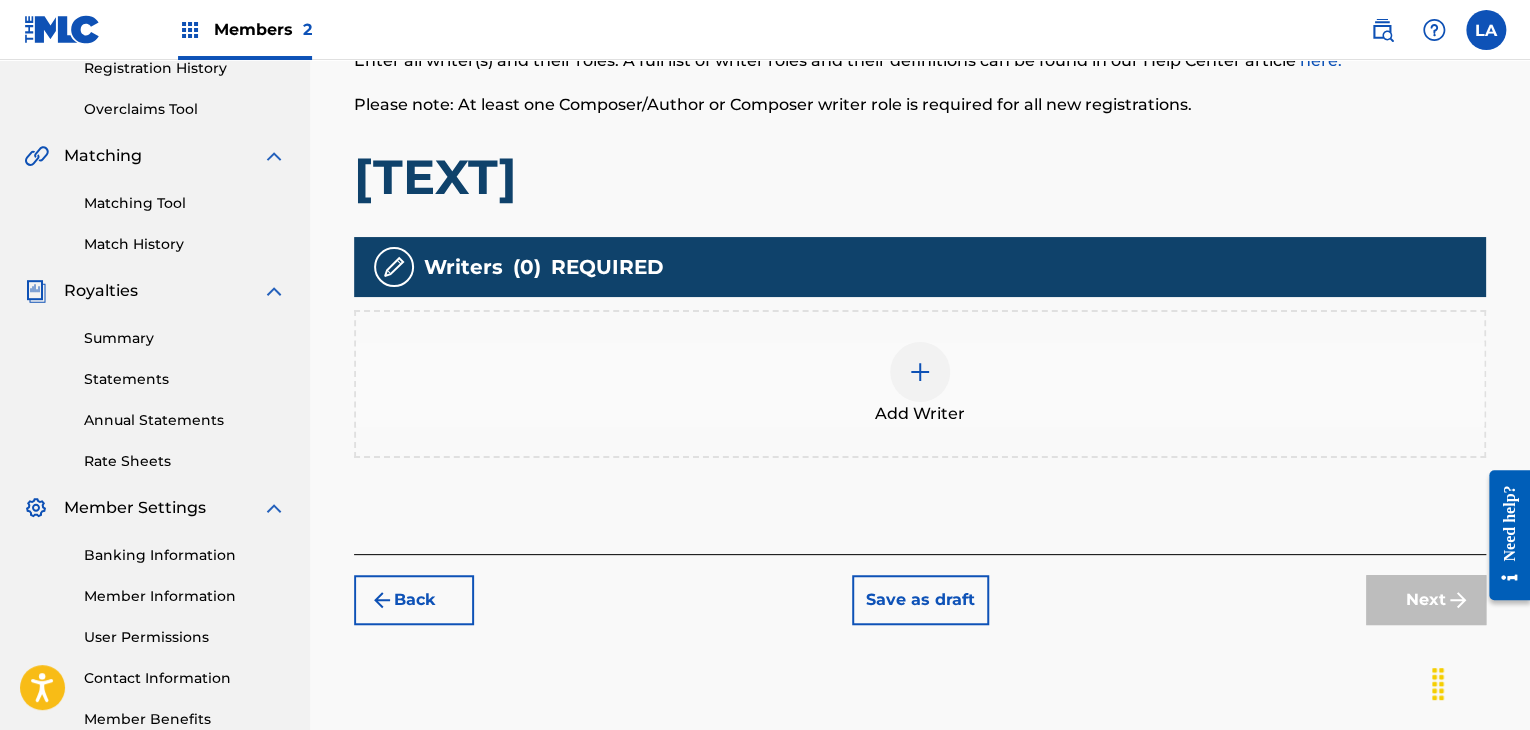 click on "Add Writer" at bounding box center (920, 384) 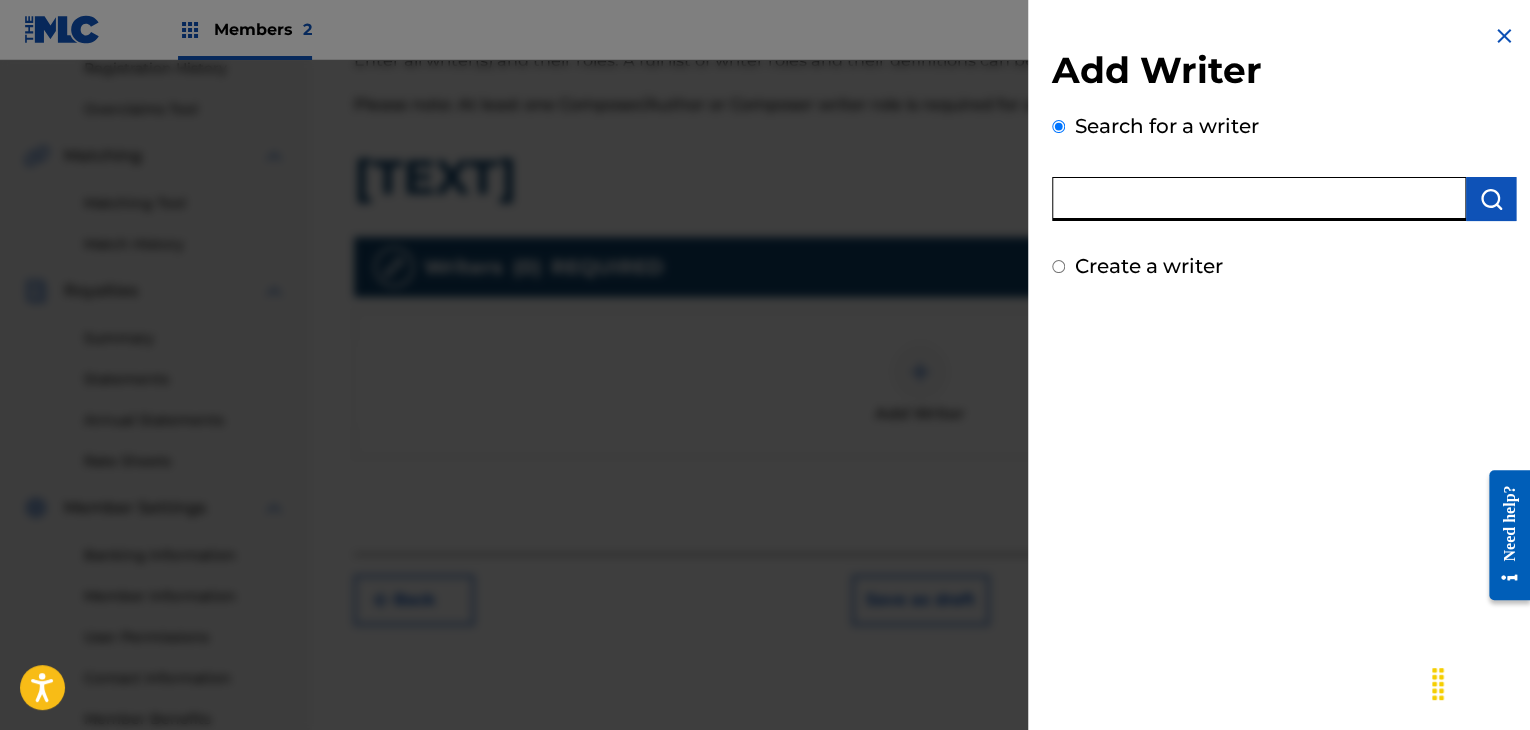 click at bounding box center (1259, 199) 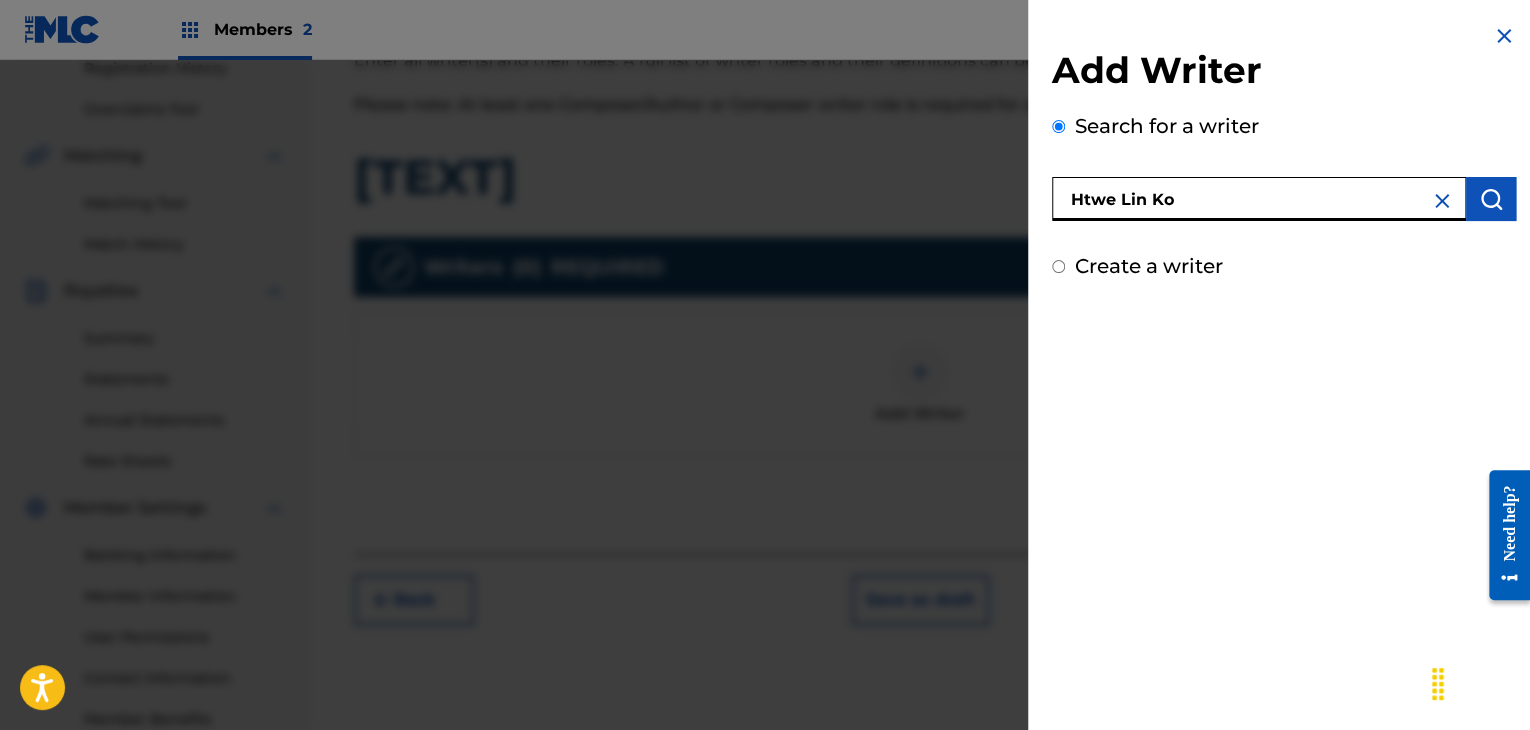 type on "Htwe Lin Ko" 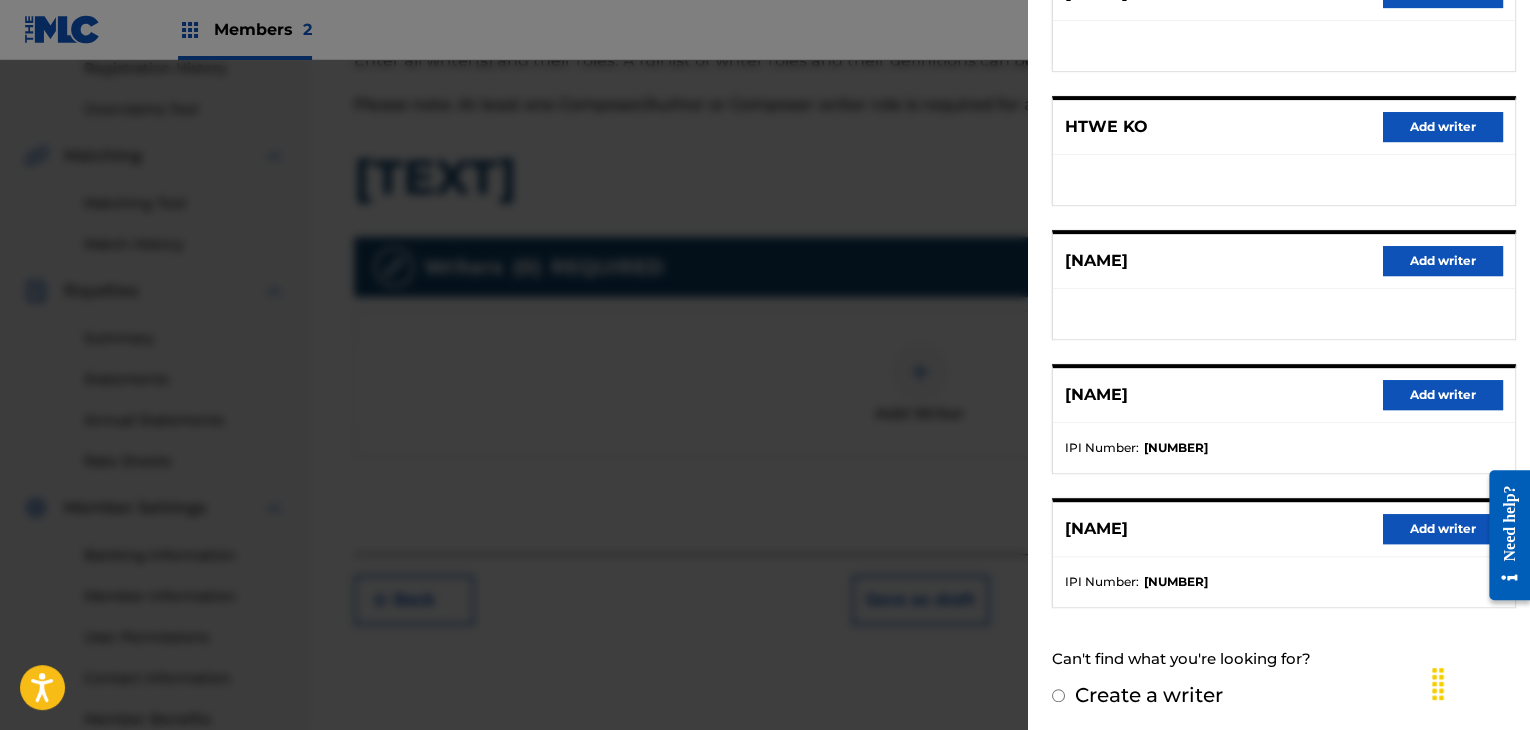 scroll, scrollTop: 310, scrollLeft: 0, axis: vertical 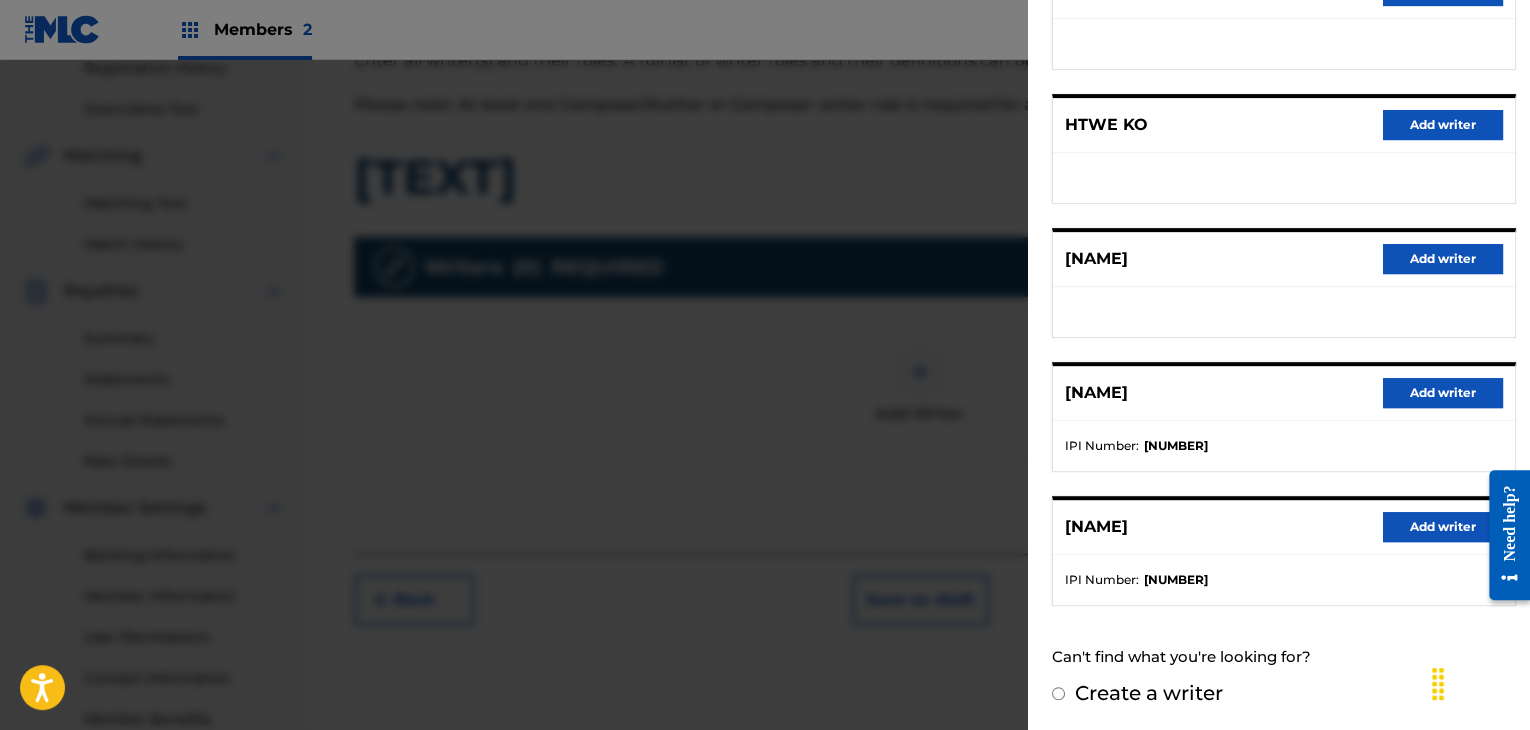 click on "Add writer" at bounding box center [1443, 393] 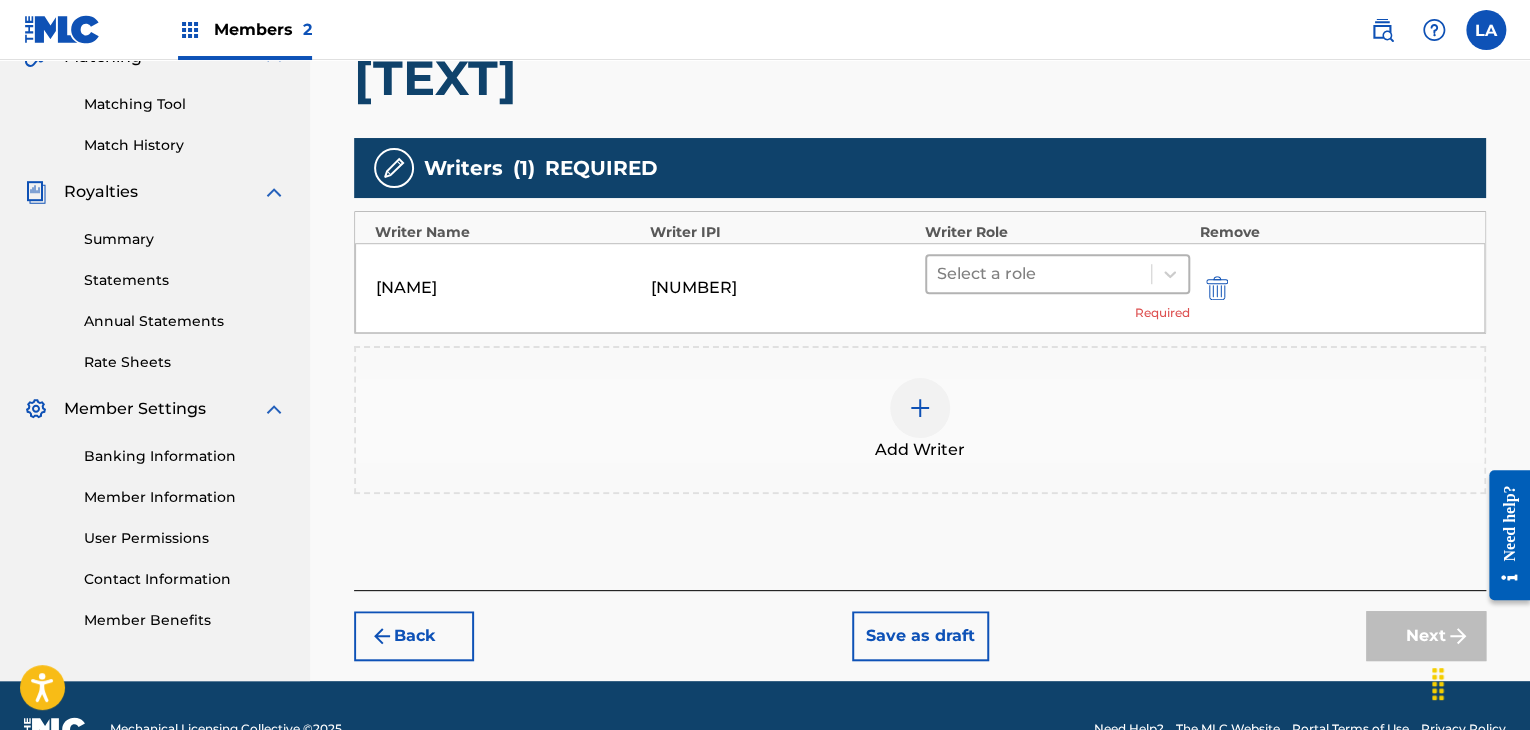 scroll, scrollTop: 490, scrollLeft: 0, axis: vertical 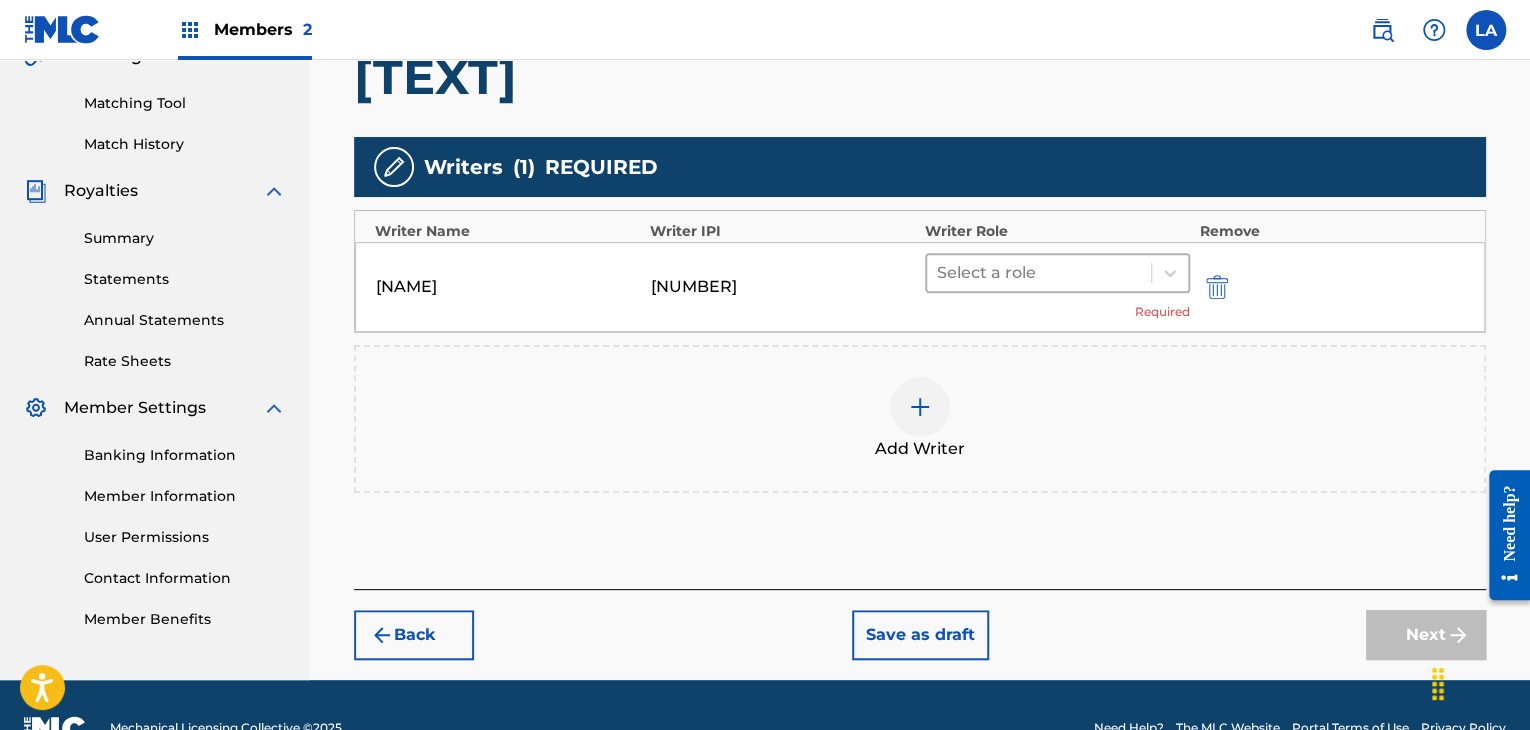 click at bounding box center (1039, 273) 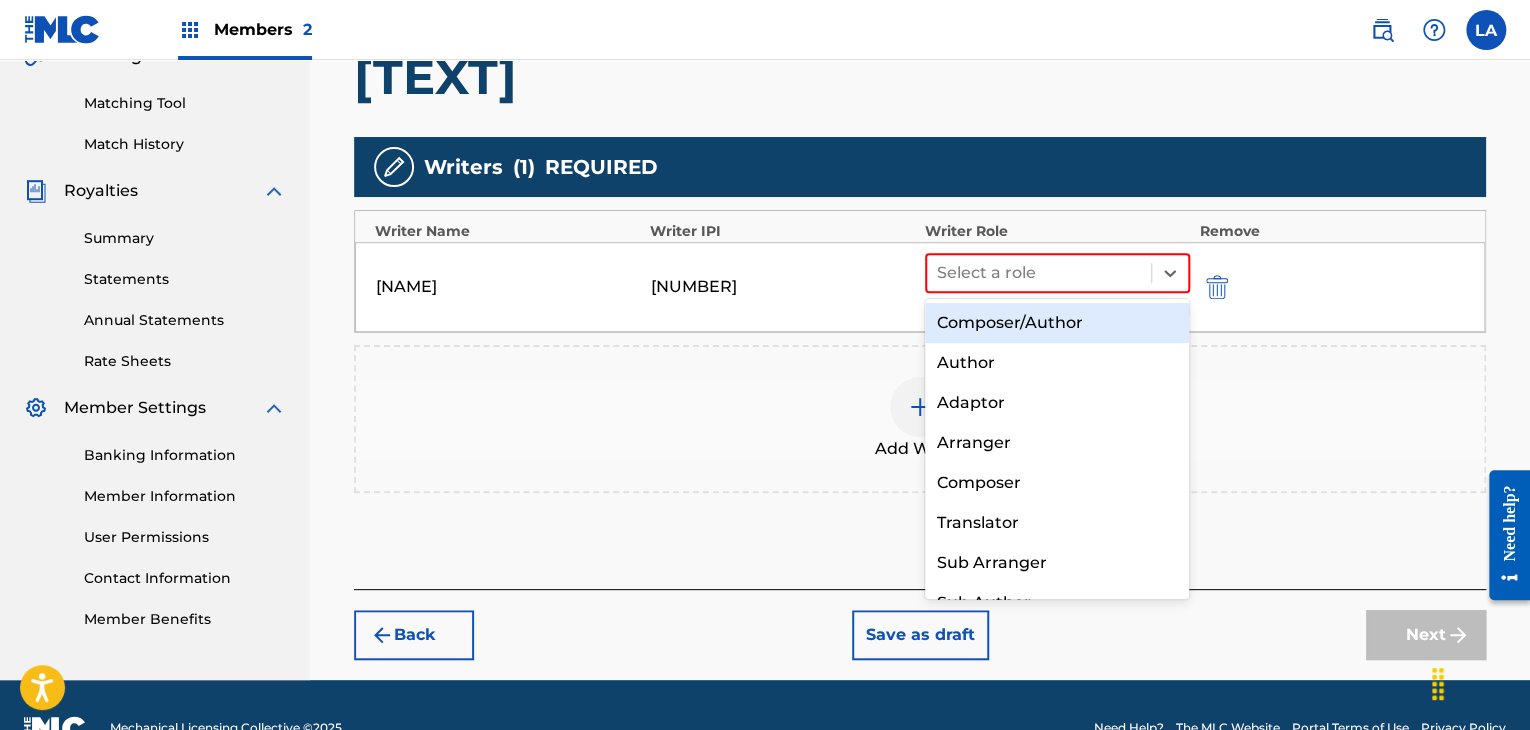 drag, startPoint x: 976, startPoint y: 316, endPoint x: 1010, endPoint y: 333, distance: 38.013157 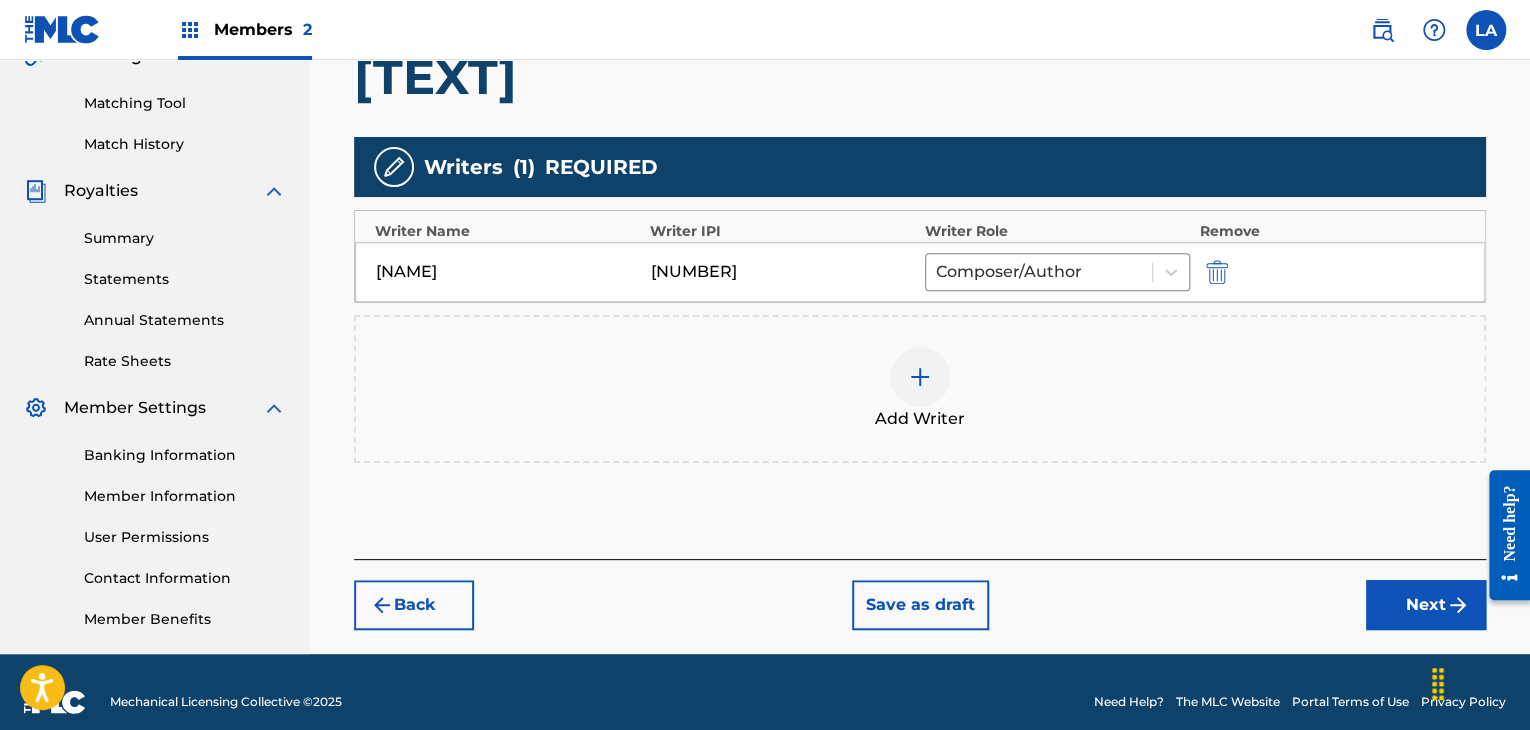 click on "Next" at bounding box center (1426, 605) 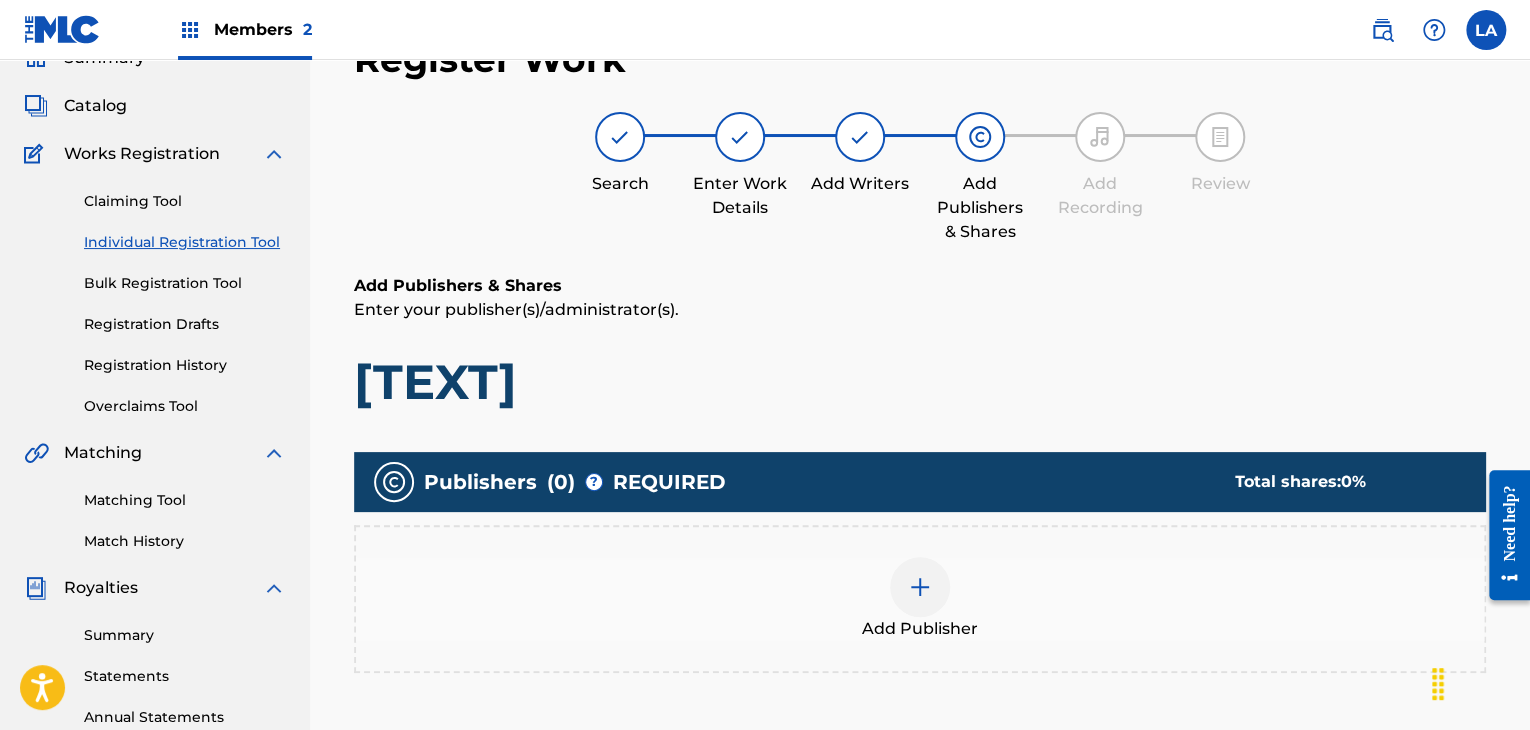scroll, scrollTop: 90, scrollLeft: 0, axis: vertical 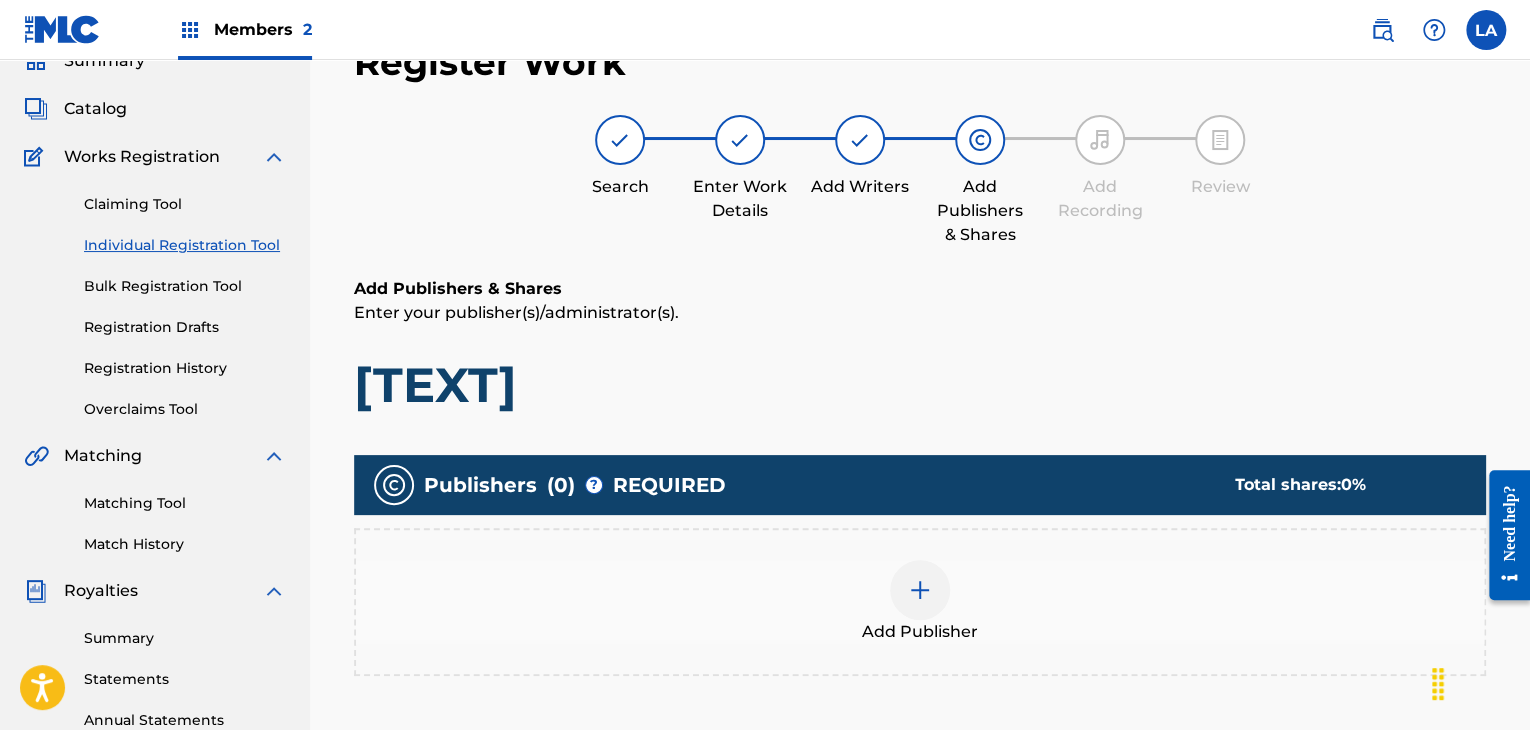 click on "Add Publisher" at bounding box center [920, 602] 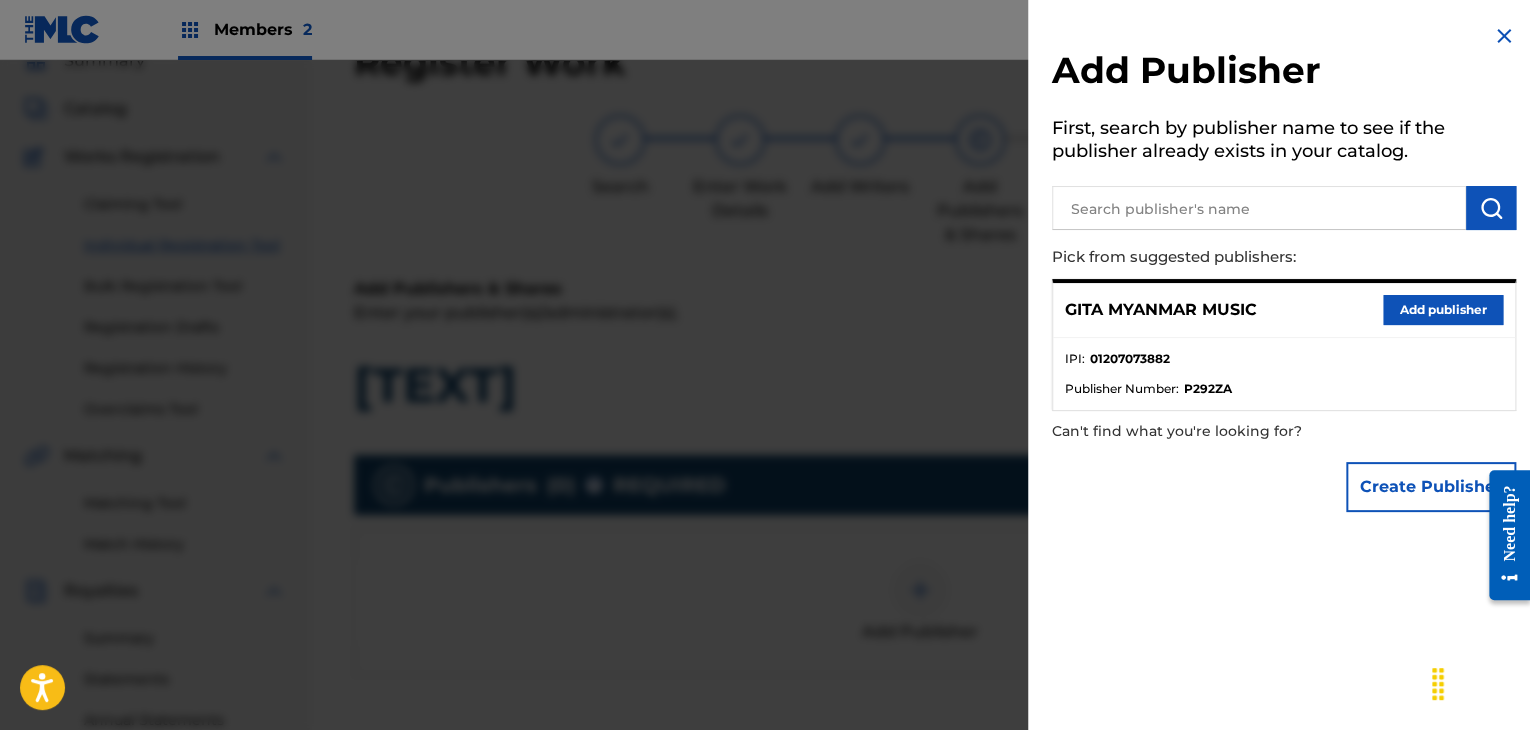 click on "Add publisher" at bounding box center [1443, 310] 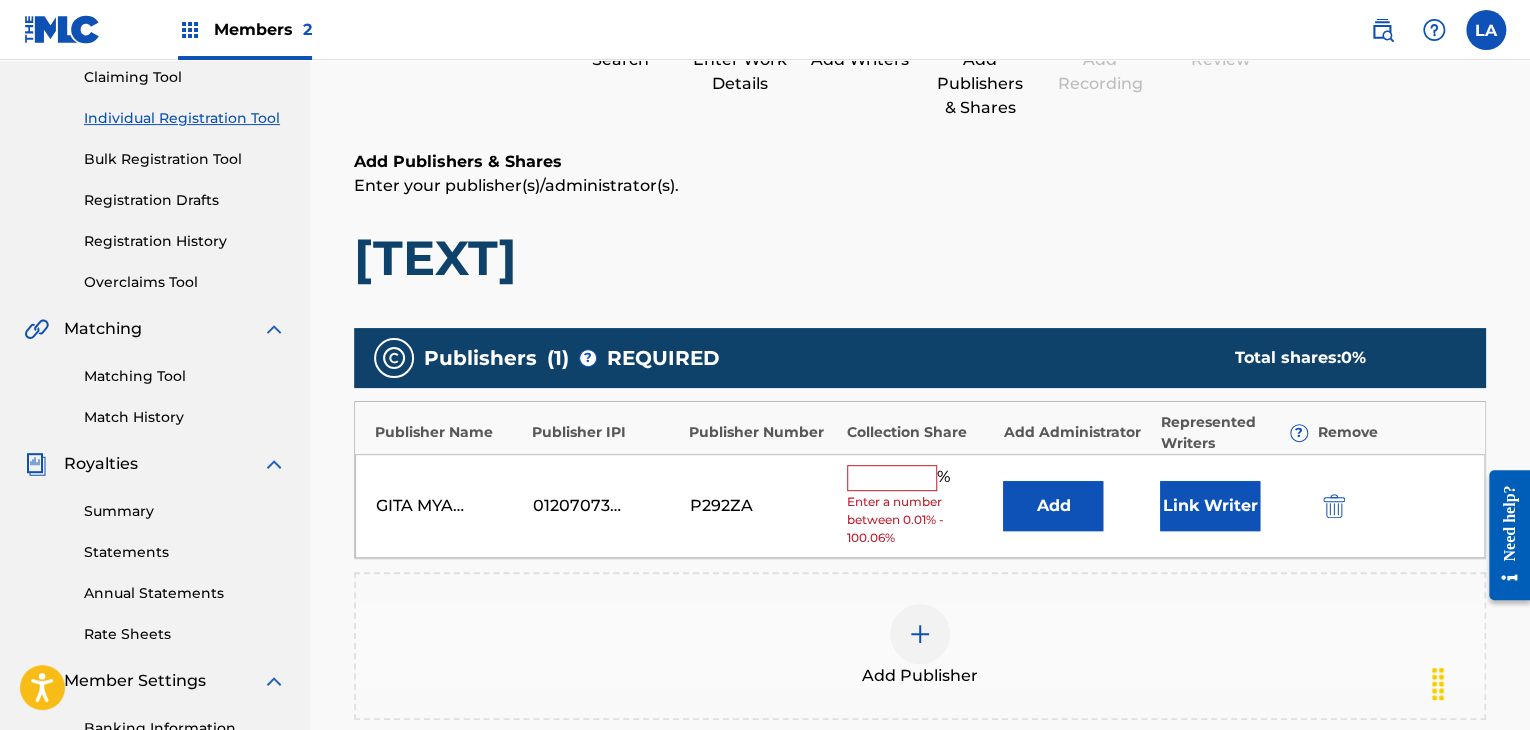 scroll, scrollTop: 290, scrollLeft: 0, axis: vertical 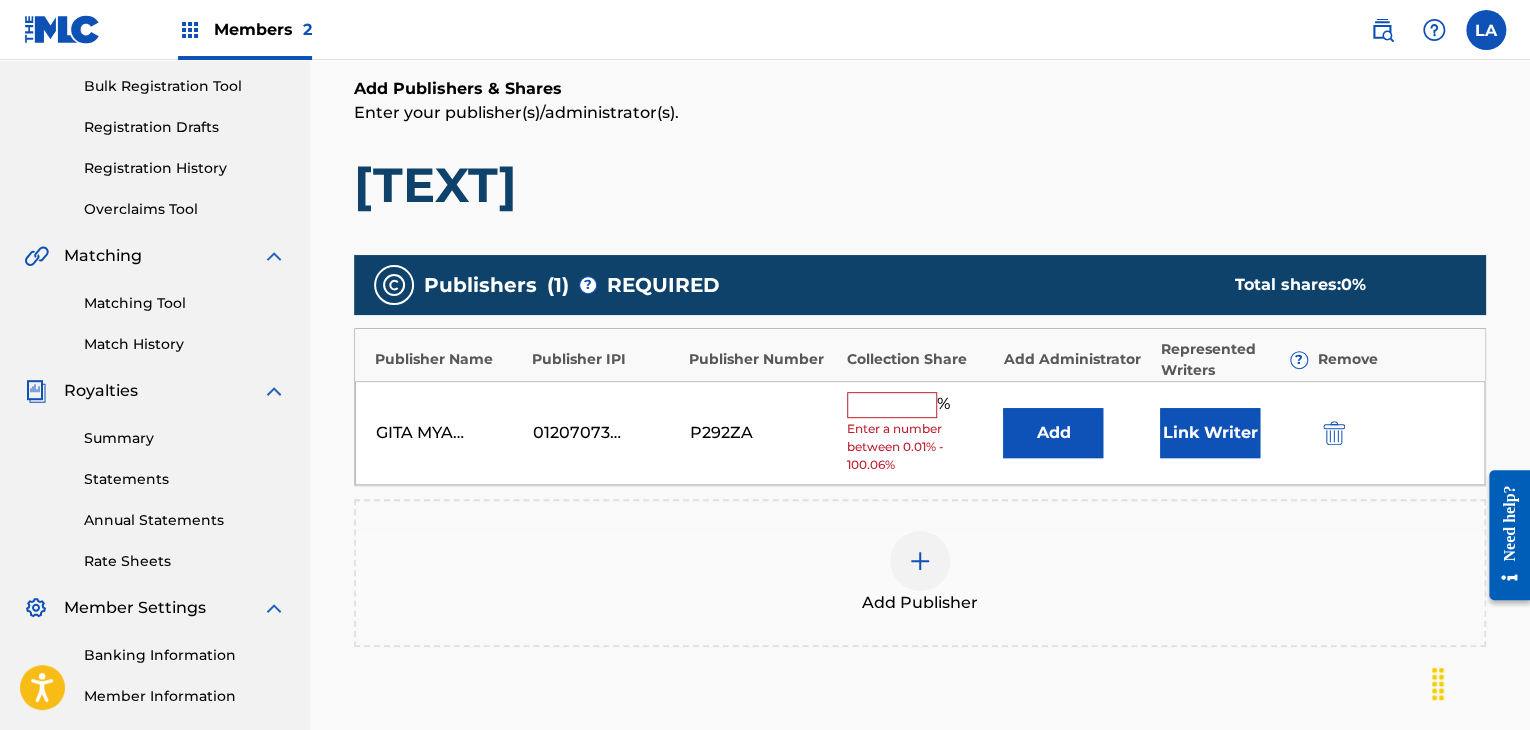 click at bounding box center [892, 405] 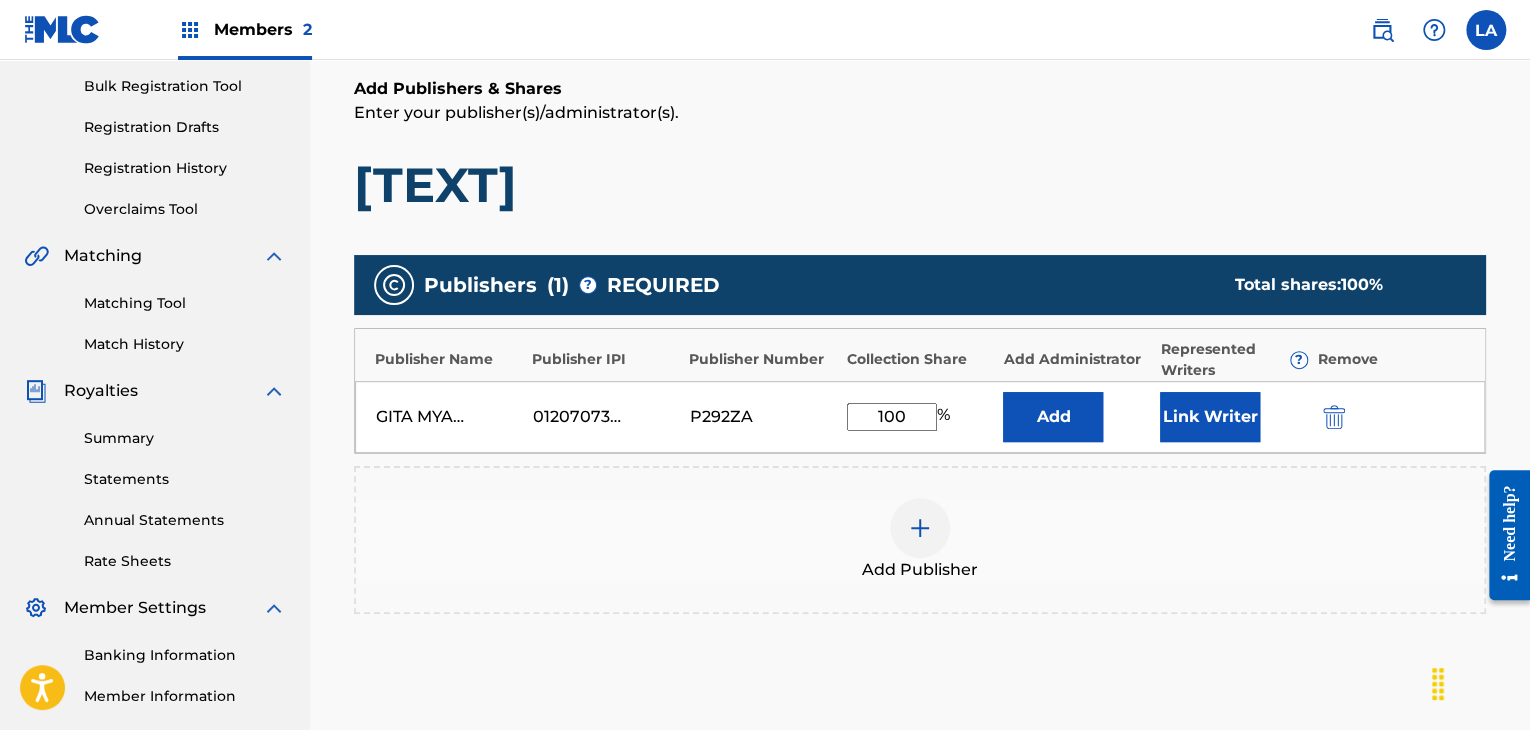 type on "100" 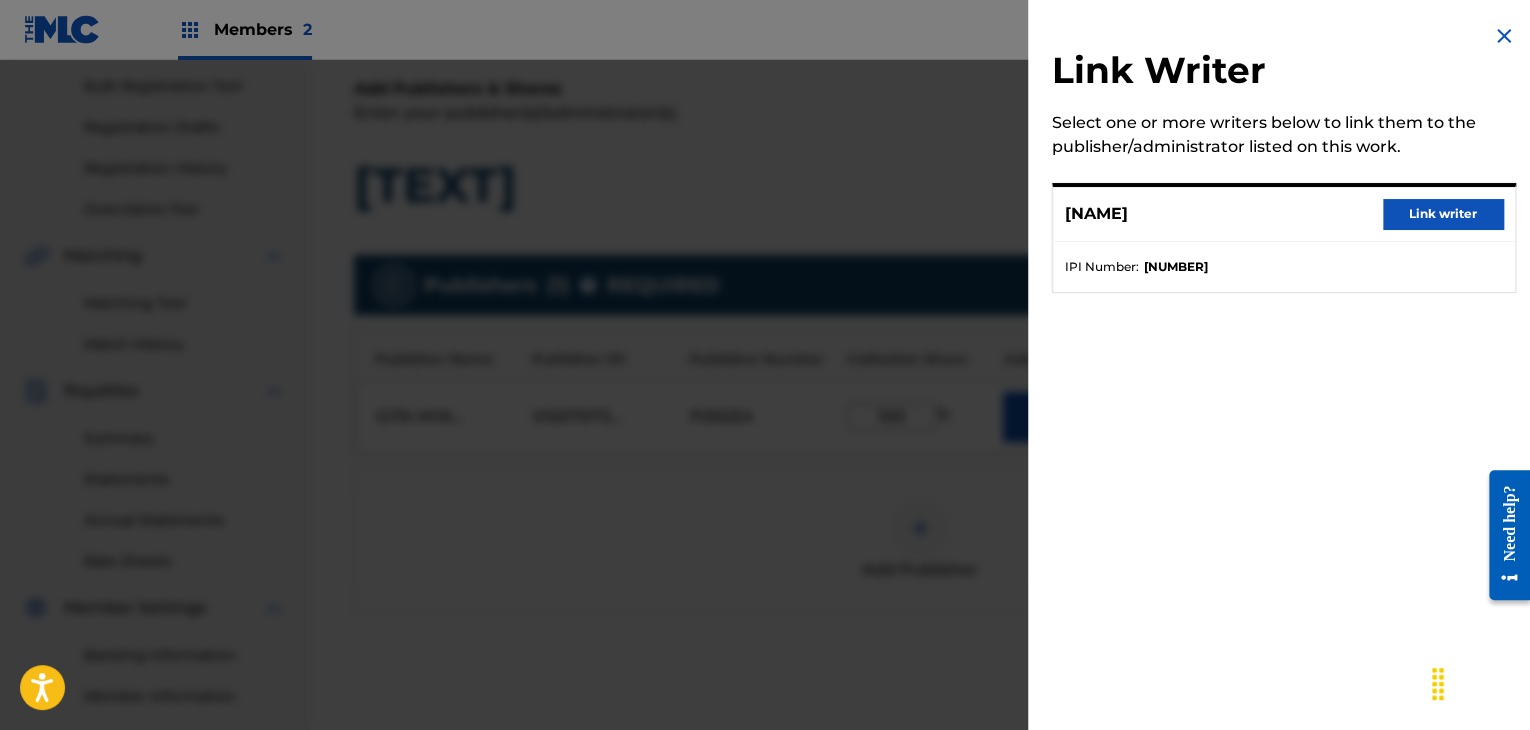 click on "Link writer" at bounding box center [1443, 214] 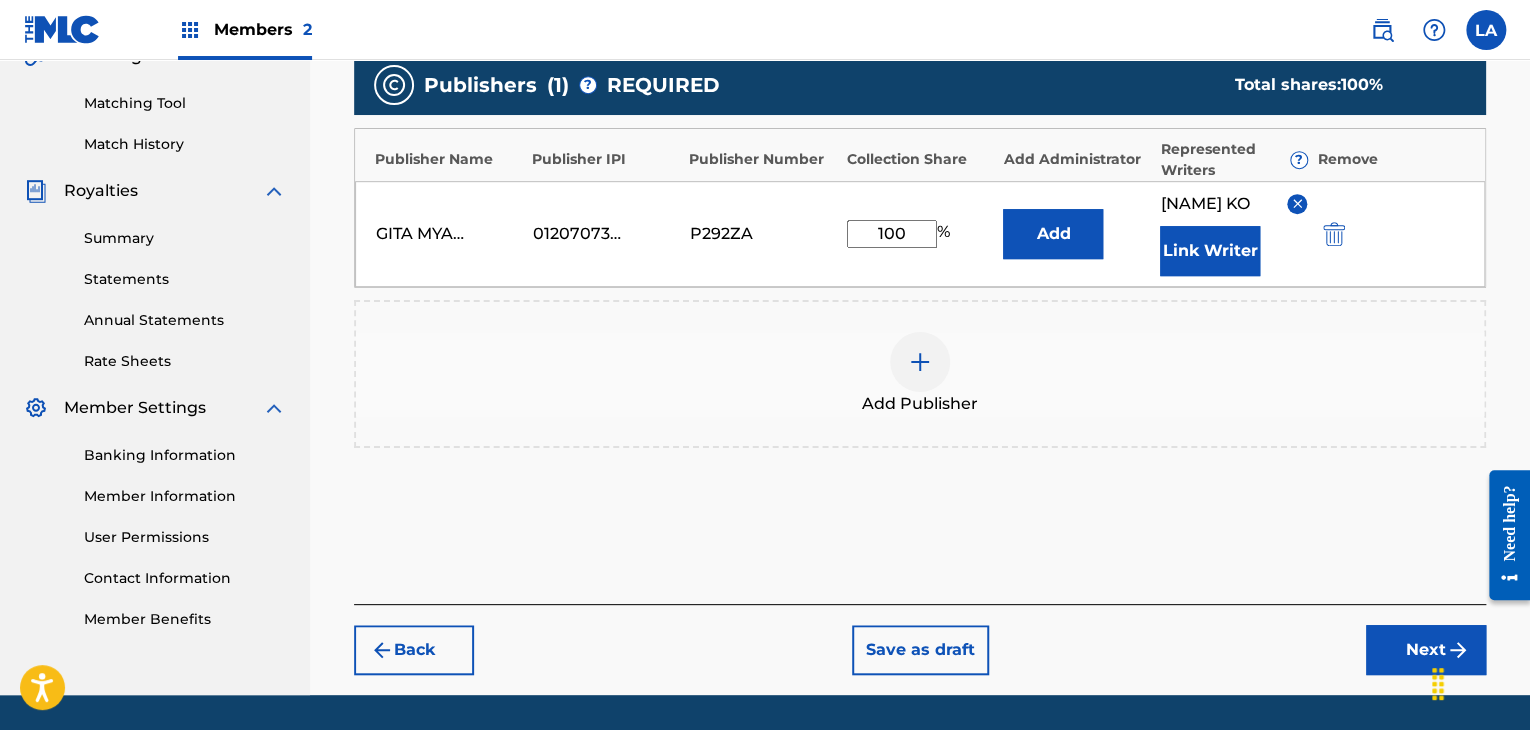 click on "Next" at bounding box center [1426, 650] 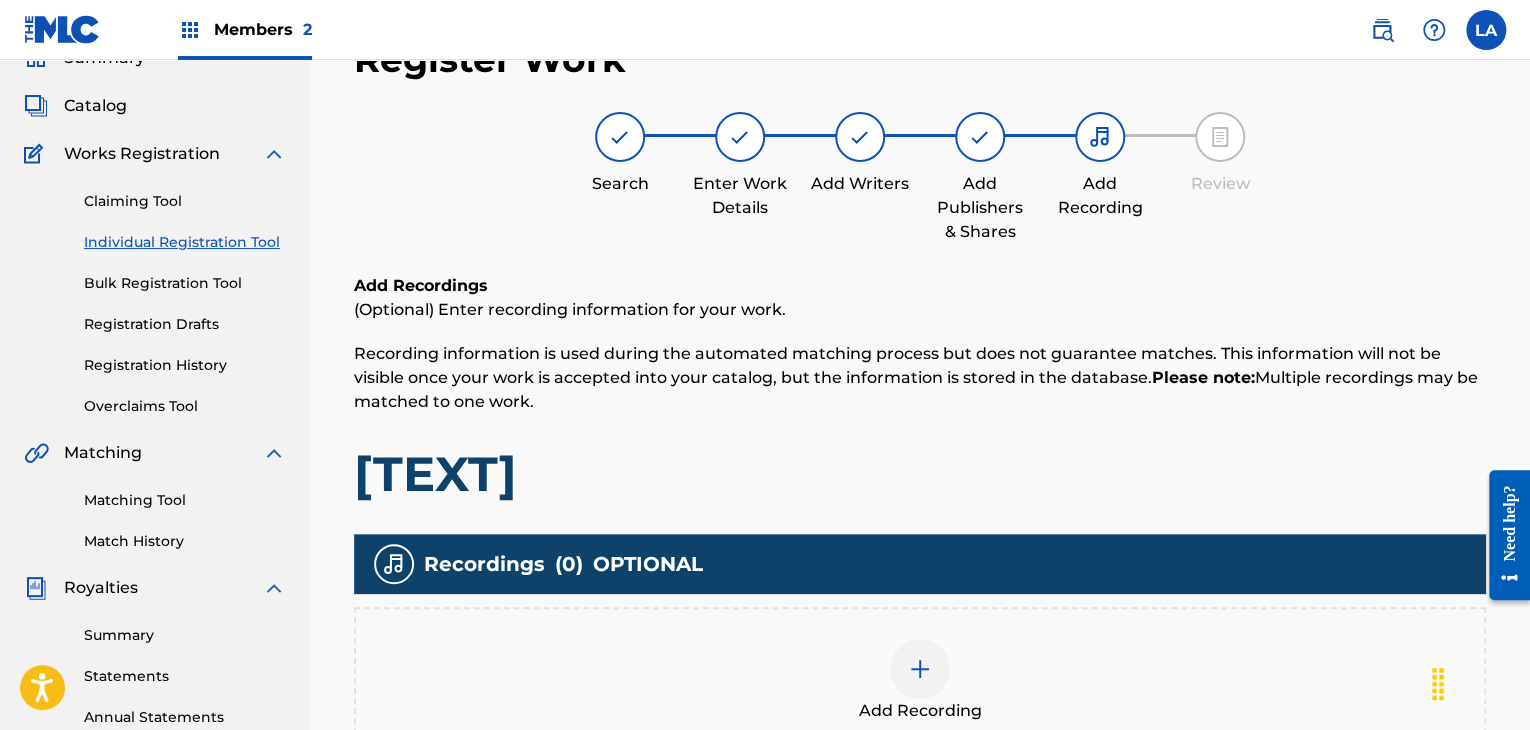 scroll, scrollTop: 90, scrollLeft: 0, axis: vertical 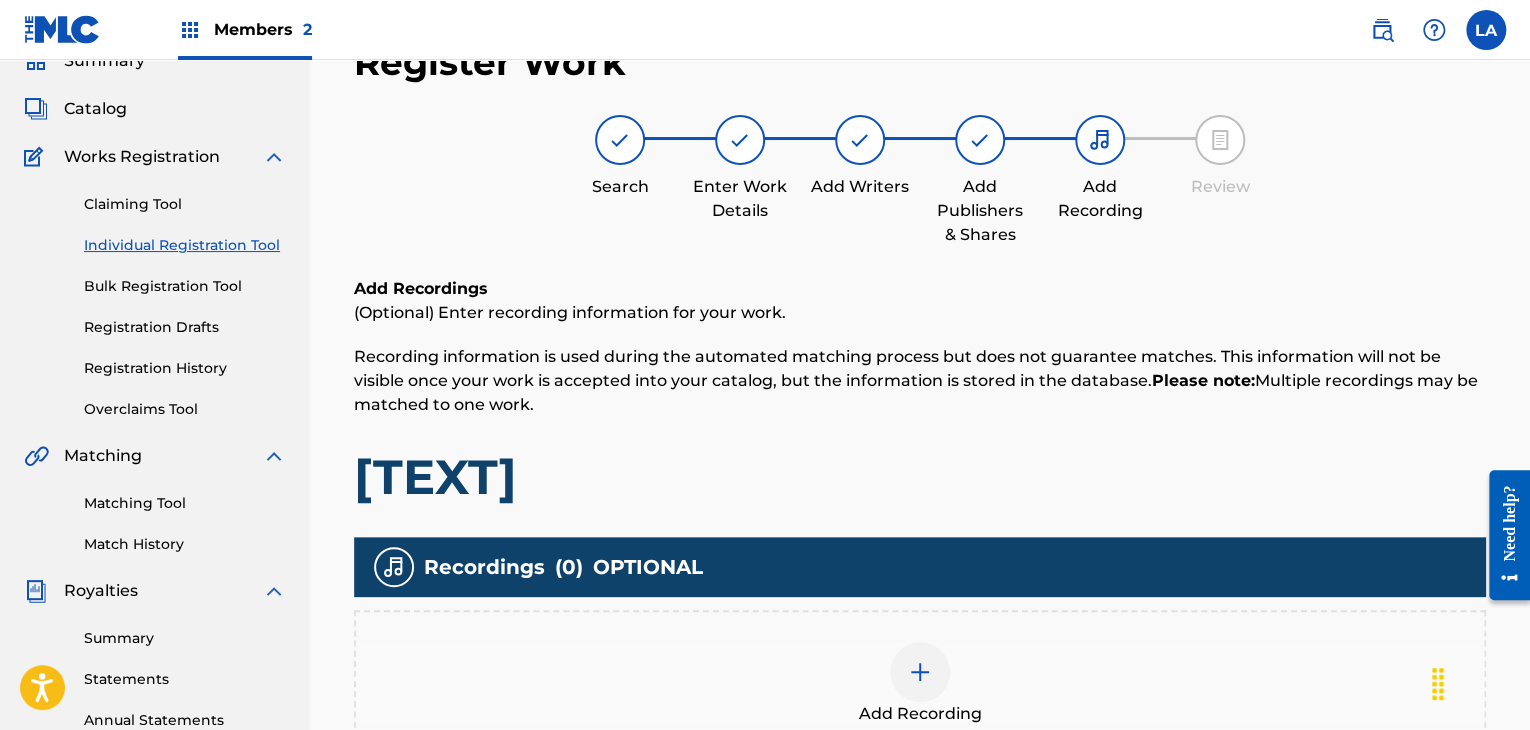 click at bounding box center [920, 672] 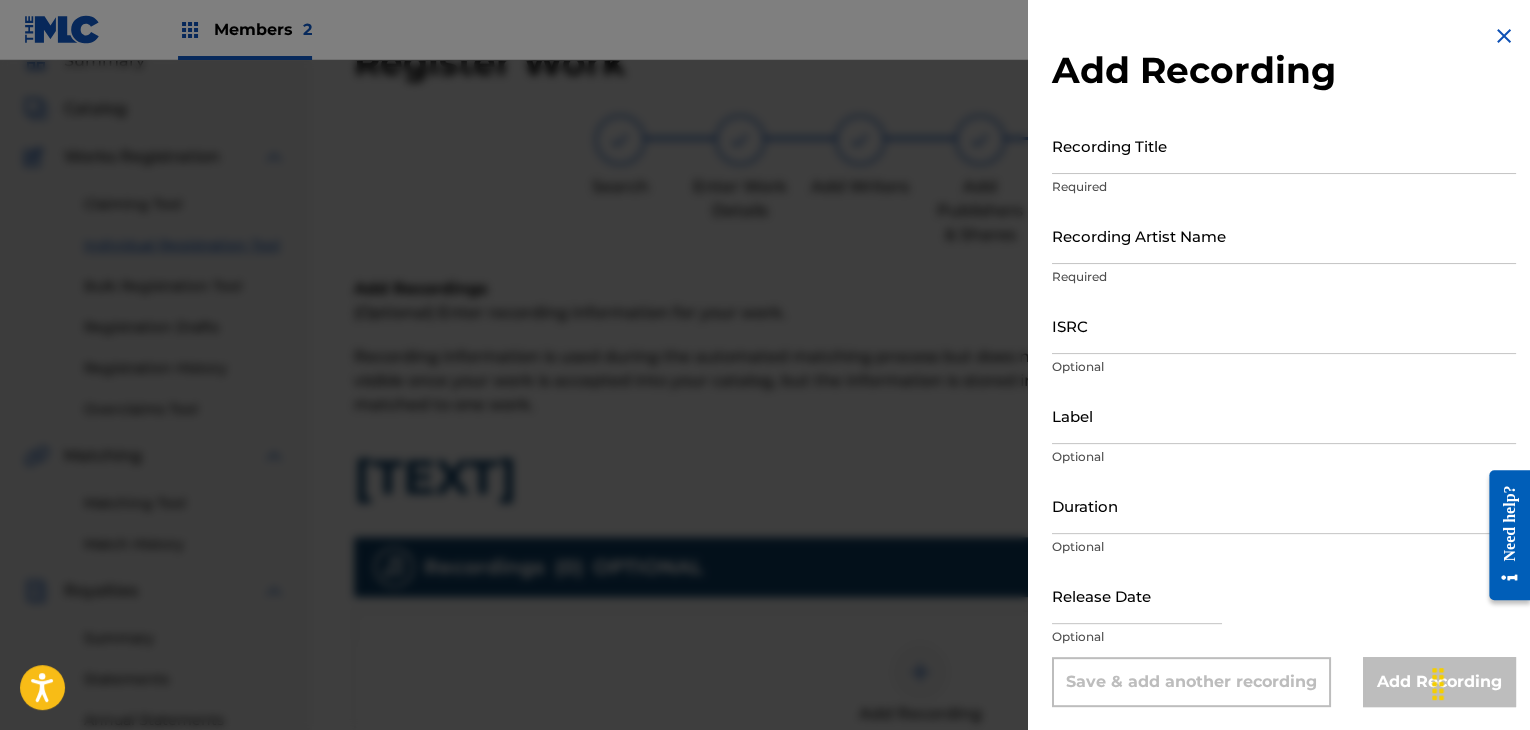 click on "Recording Title" at bounding box center [1284, 145] 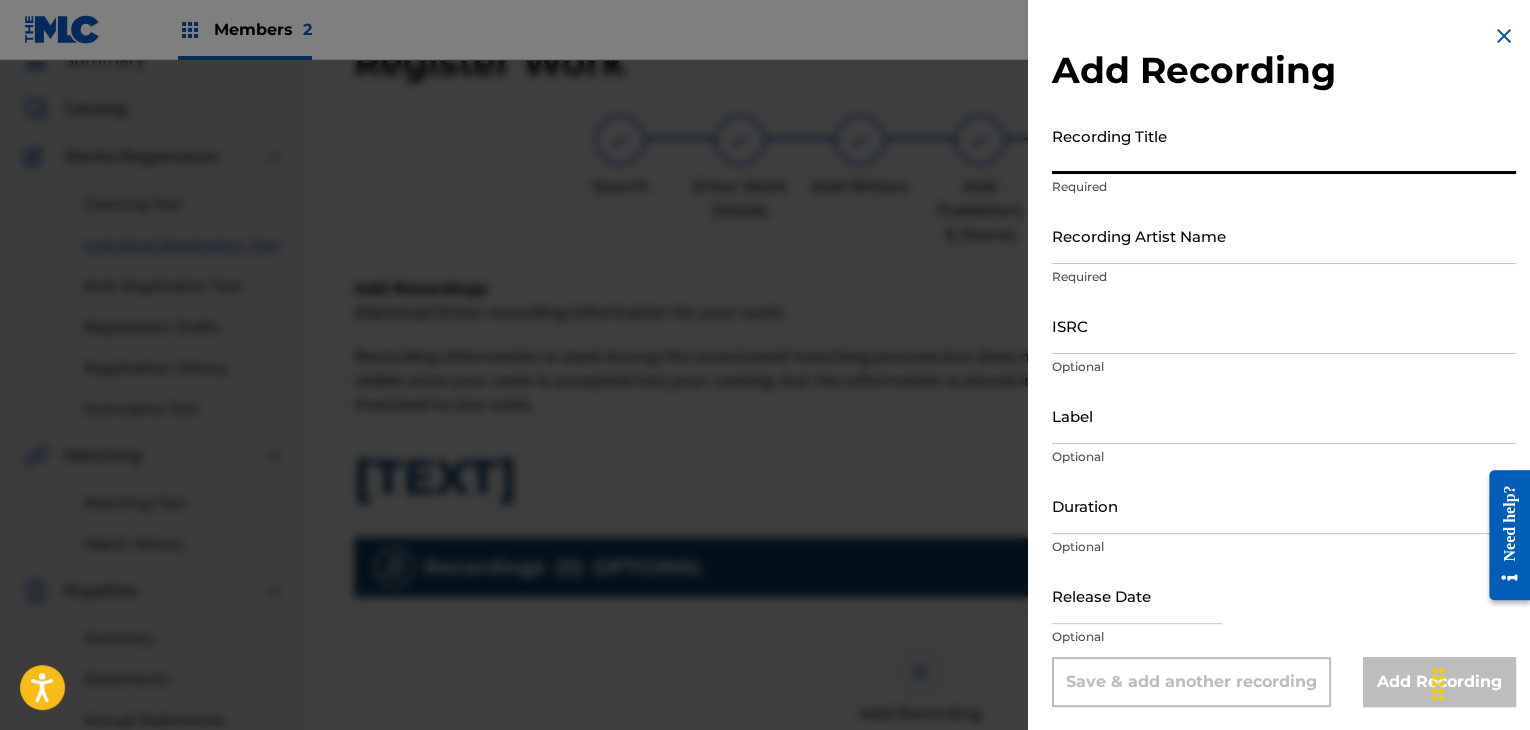 paste on "[TEXT]" 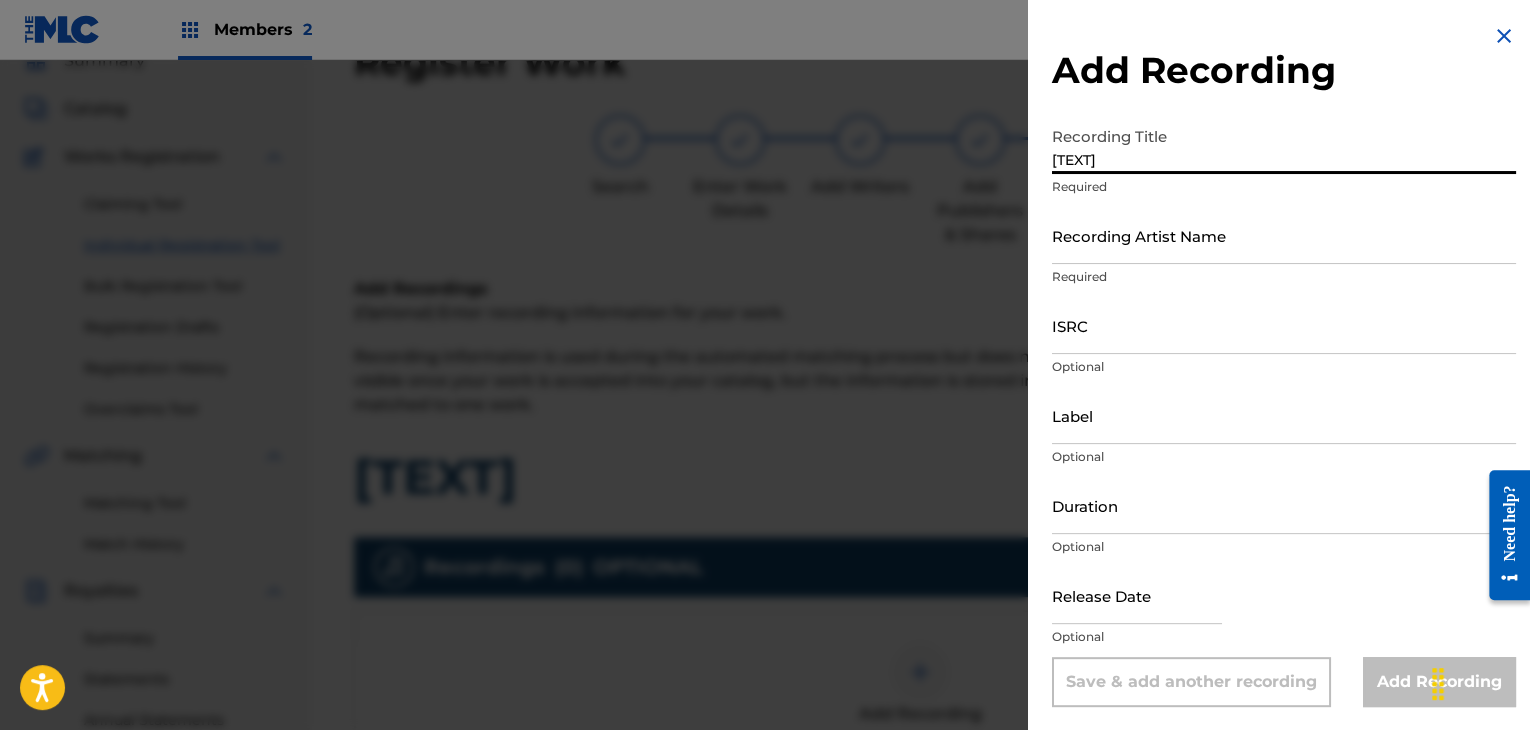 type on "[TEXT]" 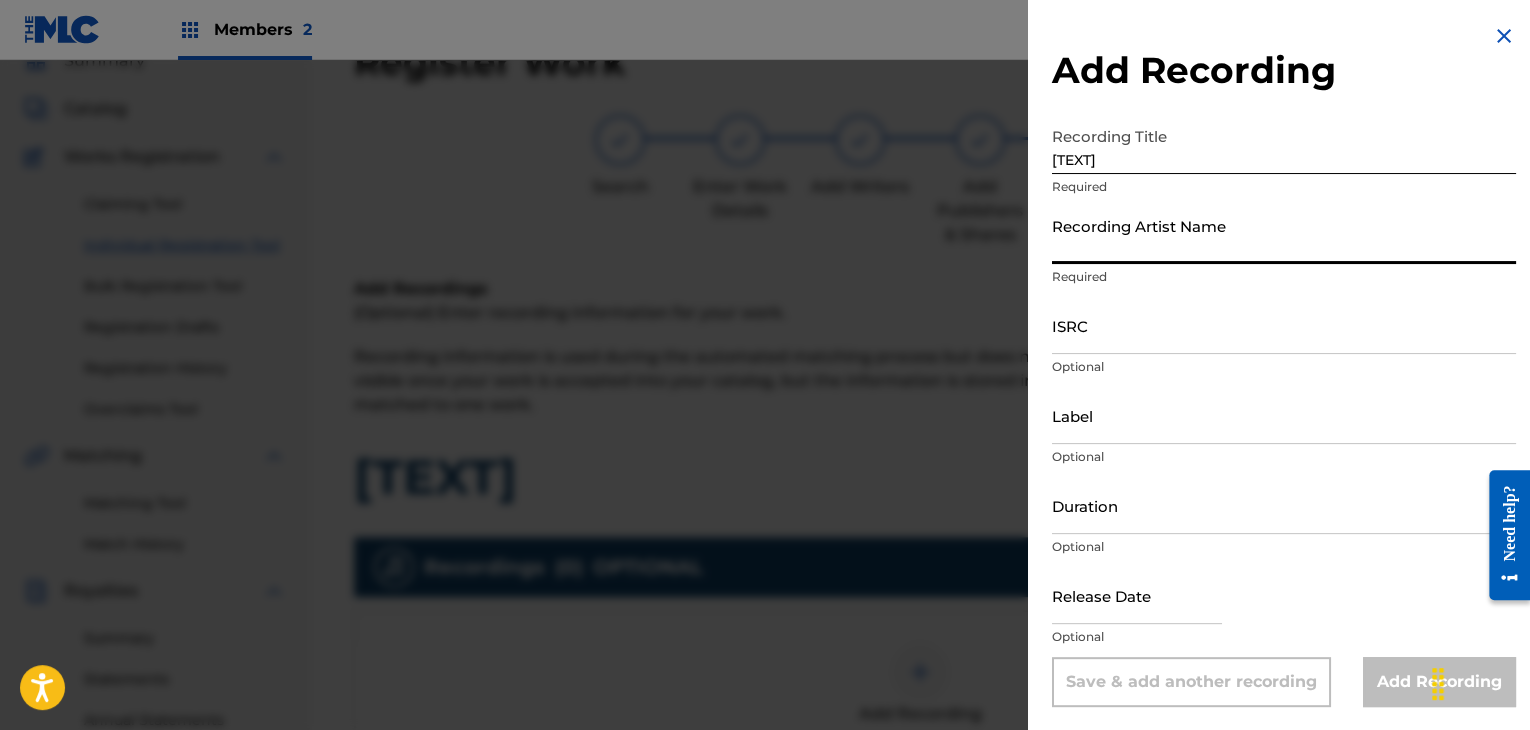 paste on "[NAME]" 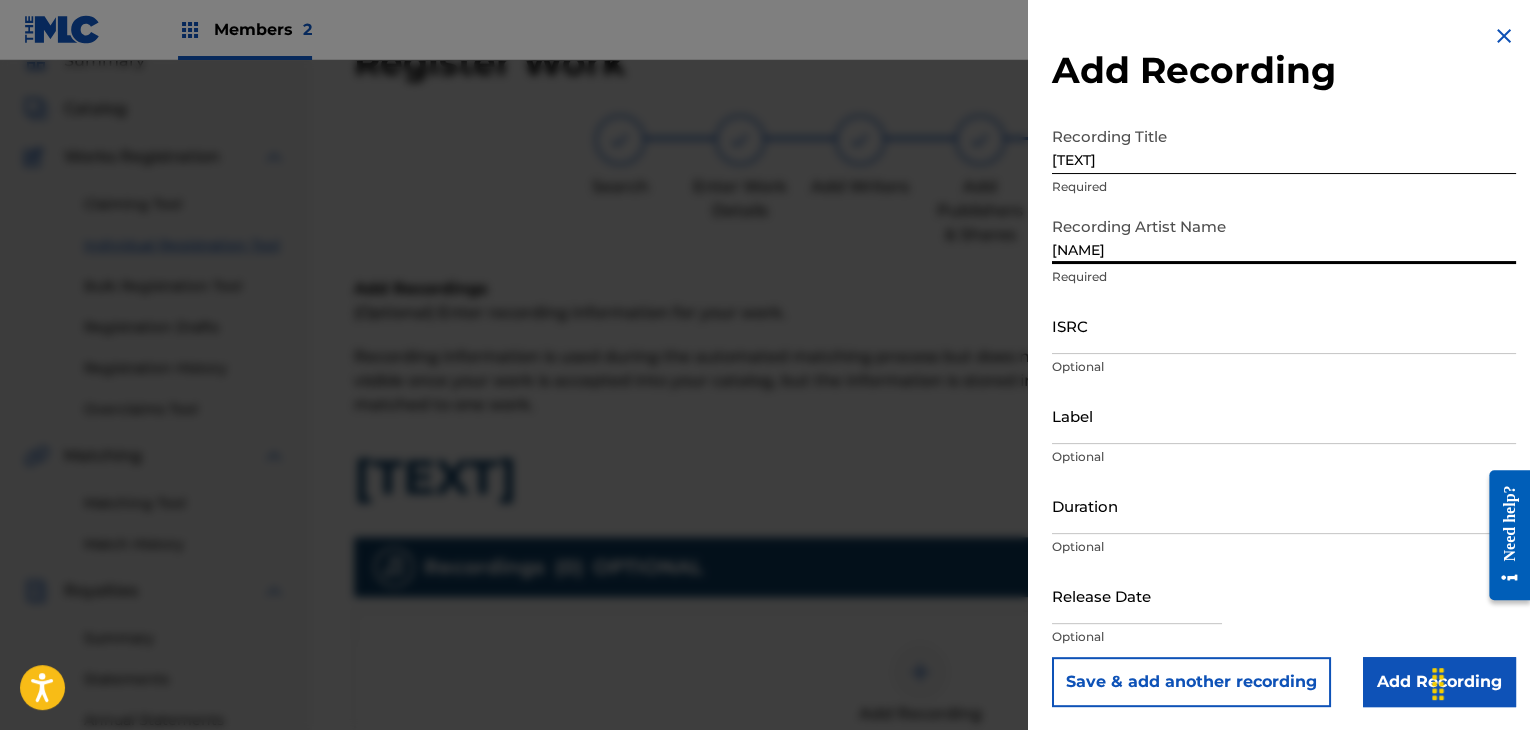 type on "[NAME]" 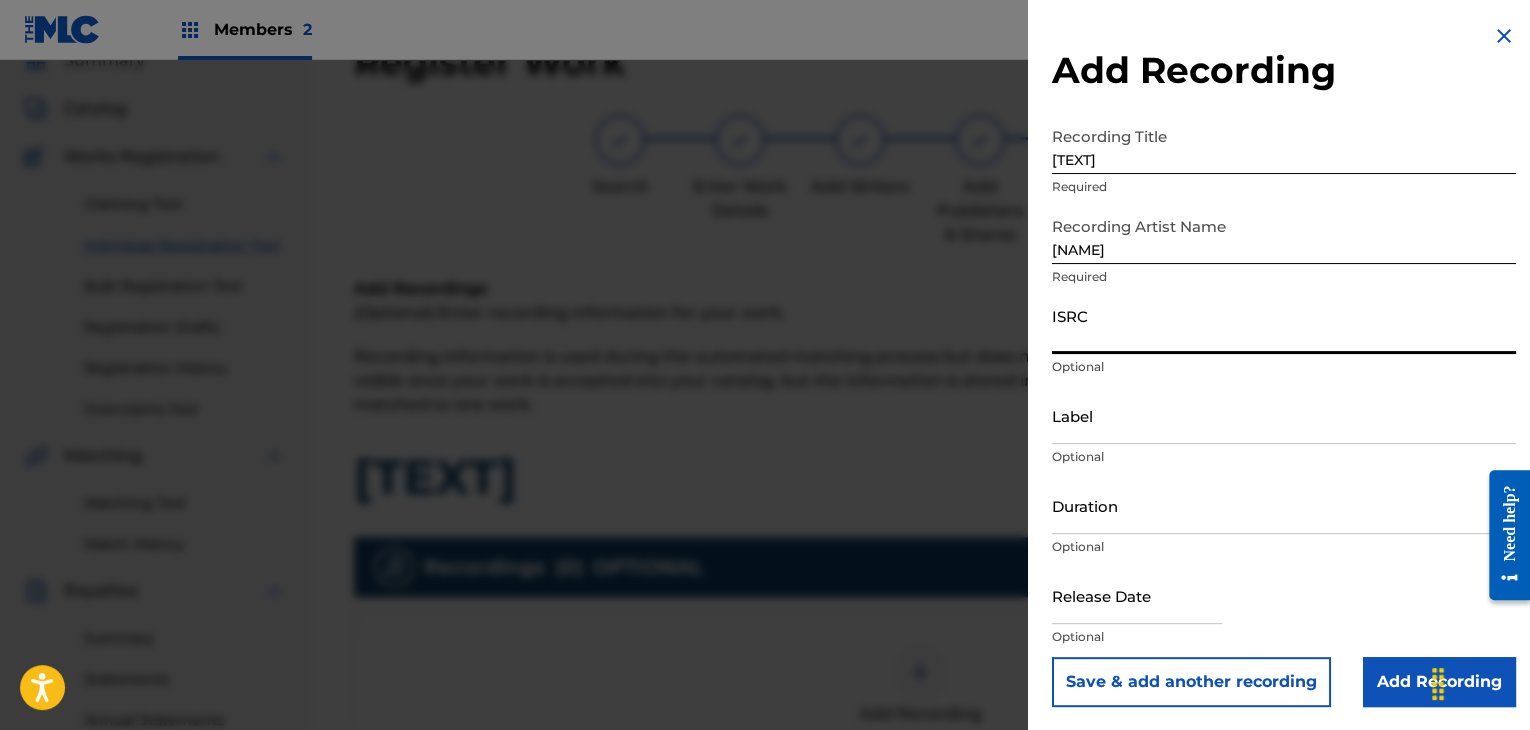 paste on "[NUMBER]" 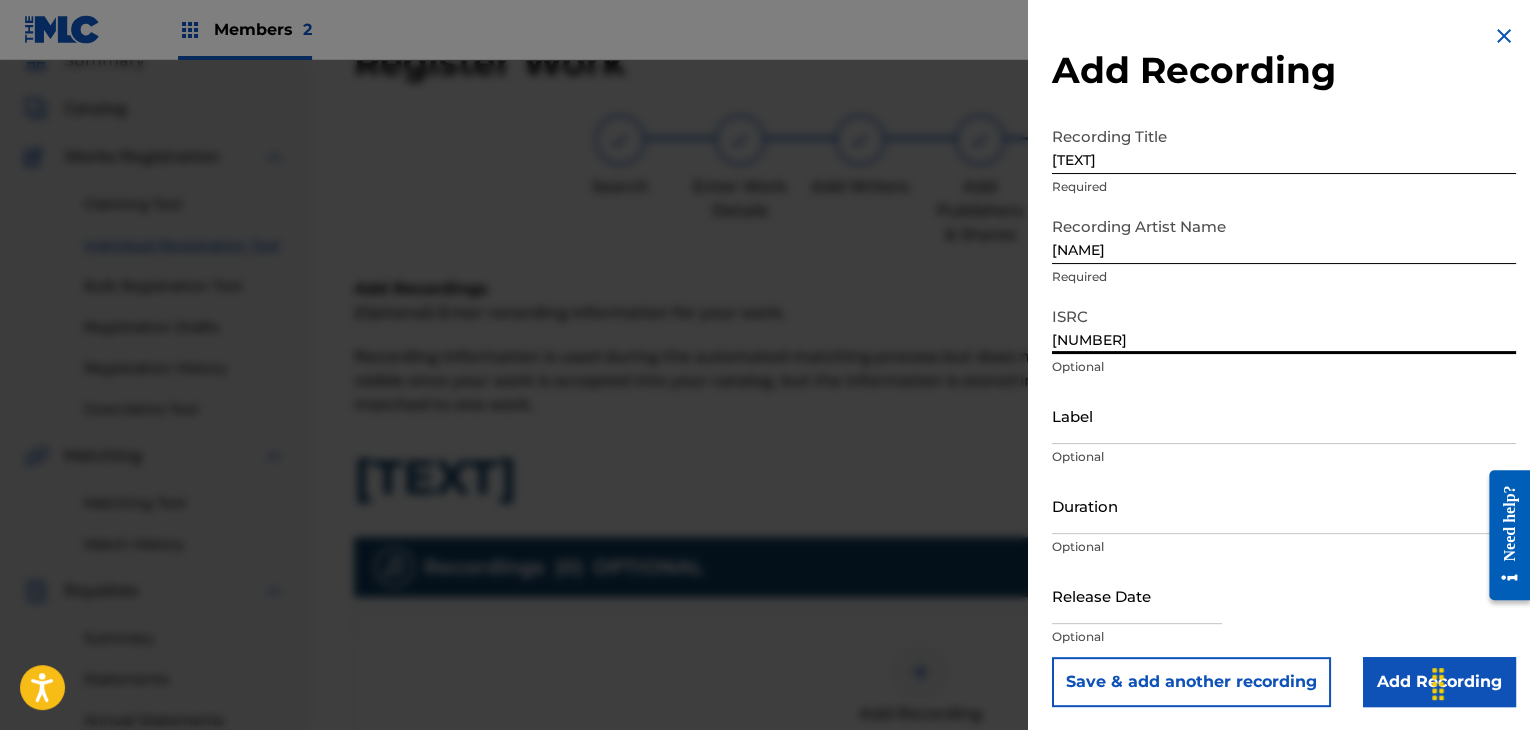 type on "[NUMBER]" 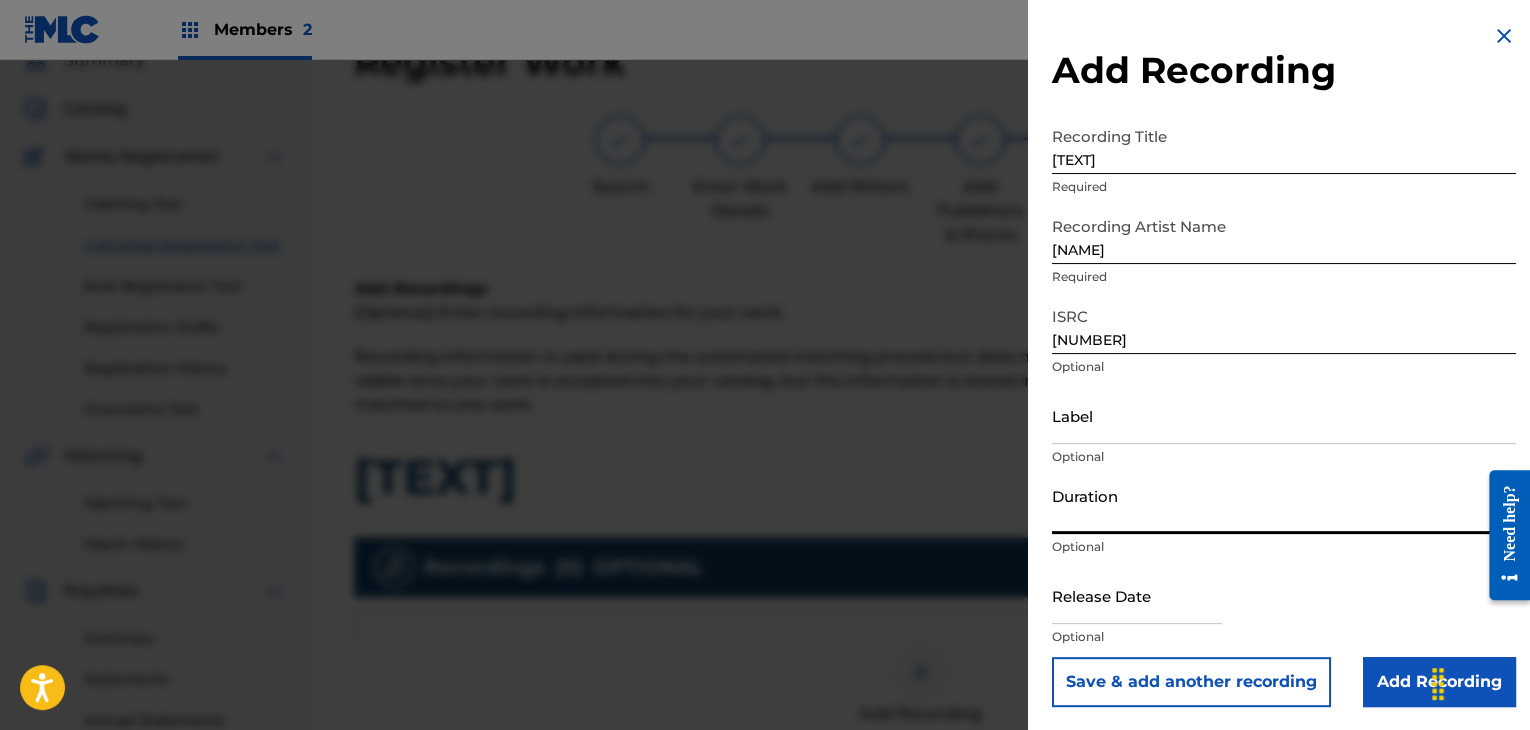 click on "Duration" at bounding box center [1284, 505] 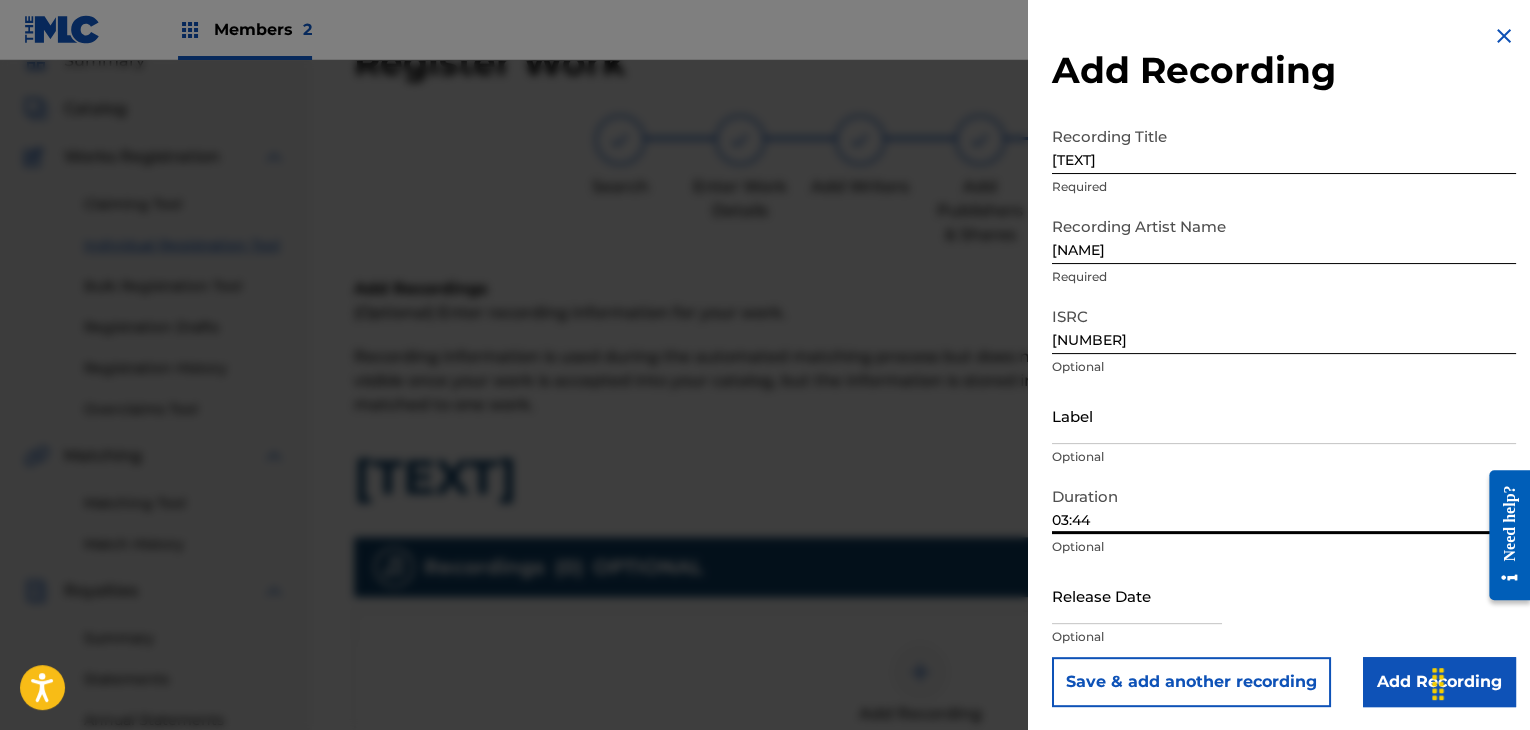 type on "03:44" 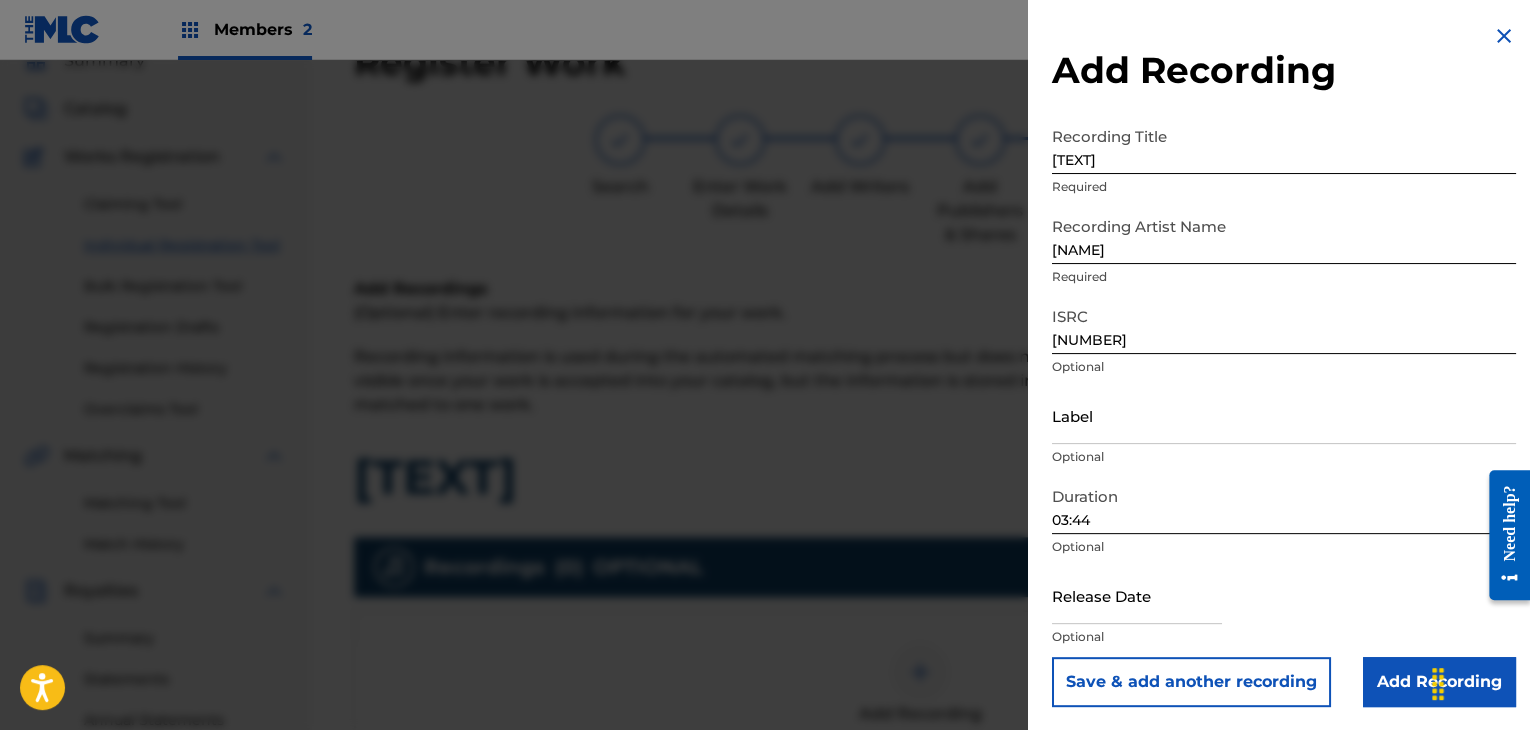 click at bounding box center [1137, 595] 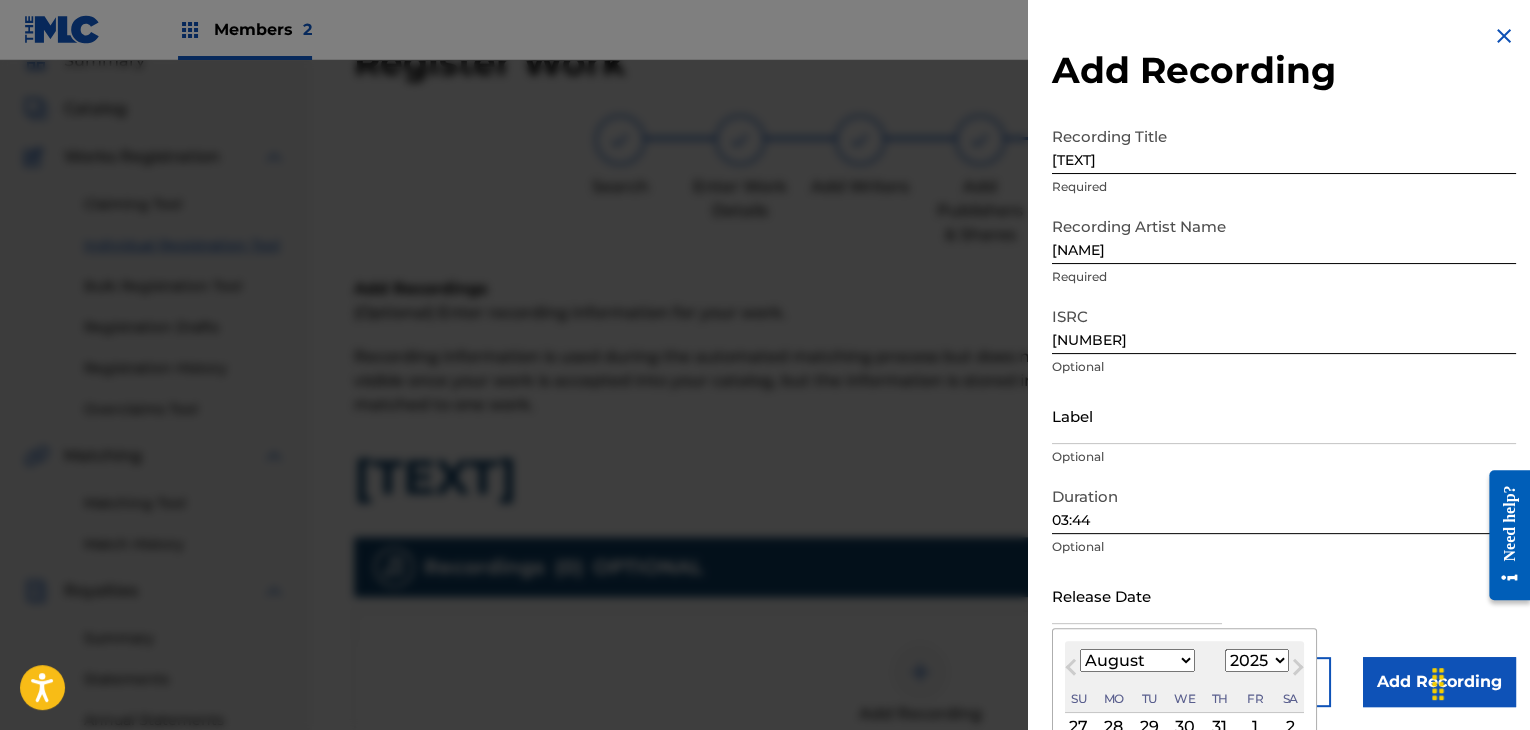 click on "January February March April May June July August September October November December" at bounding box center [1137, 660] 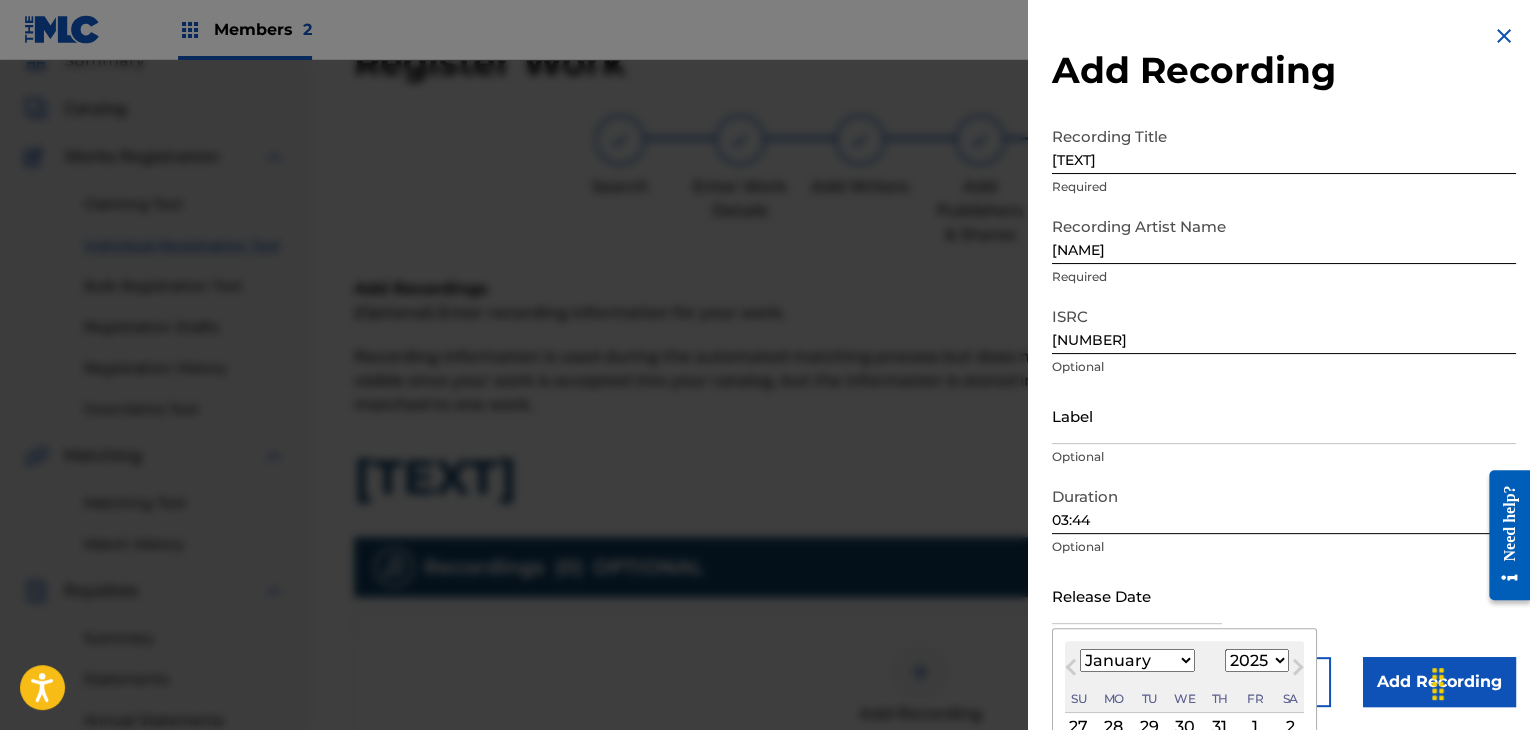 click on "January February March April May June July August September October November December" at bounding box center (1137, 660) 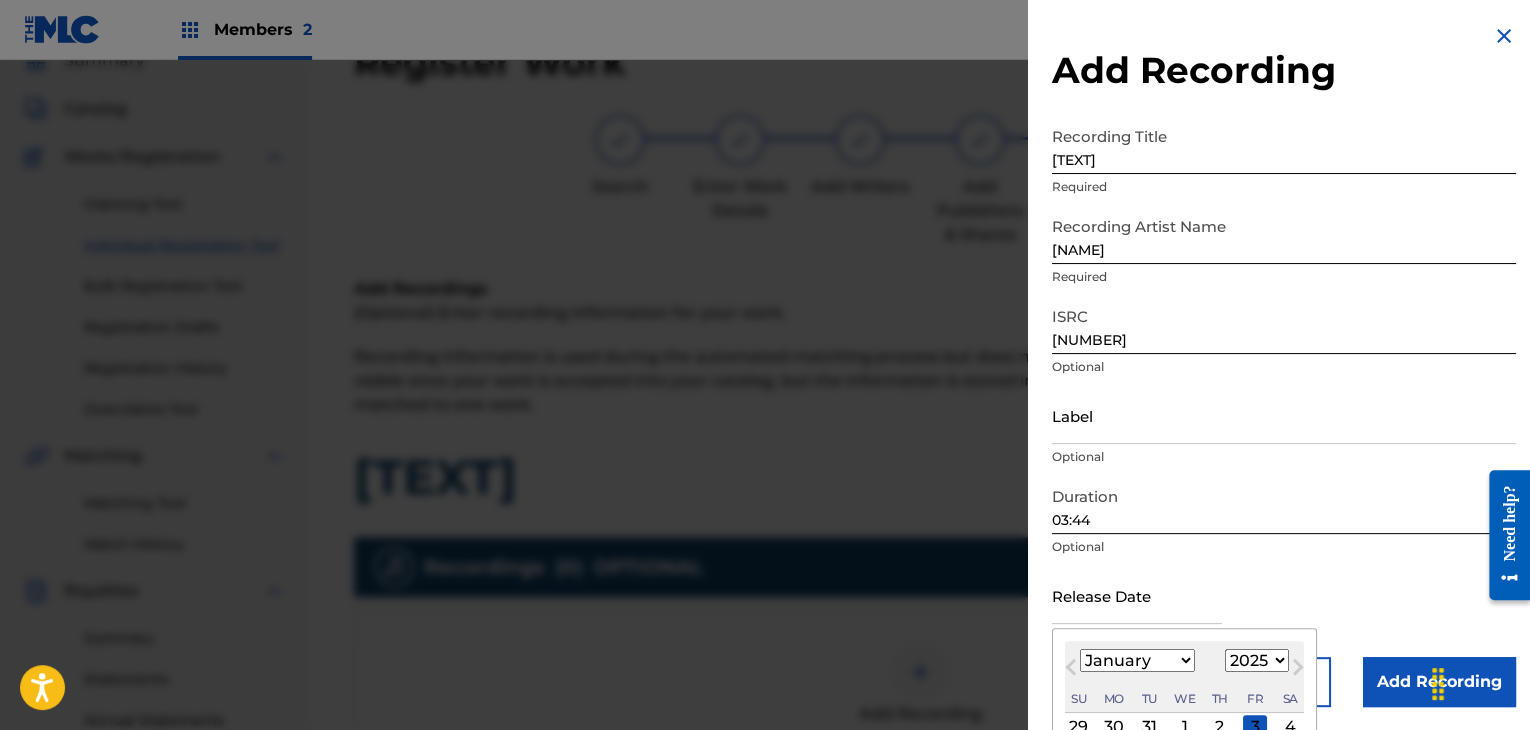 click on "1900 1901 1902 1903 1904 1905 1906 1907 1908 1909 1910 1911 1912 1913 1914 1915 1916 1917 1918 1919 1920 1921 1922 1923 1924 1925 1926 1927 1928 1929 1930 1931 1932 1933 1934 1935 1936 1937 1938 1939 1940 1941 1942 1943 1944 1945 1946 1947 1948 1949 1950 1951 1952 1953 1954 1955 1956 1957 1958 1959 1960 1961 1962 1963 1964 1965 1966 1967 1968 1969 1970 1971 1972 1973 1974 1975 1976 1977 1978 1979 1980 1981 1982 1983 1984 1985 1986 1987 1988 1989 1990 1991 1992 1993 1994 1995 1996 1997 1998 1999 2000 2001 2002 2003 2004 2005 2006 2007 2008 2009 2010 2011 2012 2013 2014 2015 2016 2017 2018 2019 2020 2021 2022 2023 2024 2025 2026 2027 2028 2029 2030 2031 2032 2033 2034 2035 2036 2037 2038 2039 2040 2041 2042 2043 2044 2045 2046 2047 2048 2049 2050 2051 2052 2053 2054 2055 2056 2057 2058 2059 2060 2061 2062 2063 2064 2065 2066 2067 2068 2069 2070 2071 2072 2073 2074 2075 2076 2077 2078 2079 2080 2081 2082 2083 2084 2085 2086 2087 2088 2089 2090 2091 2092 2093 2094 2095 2096 2097 2098 2099 2100" at bounding box center (1257, 660) 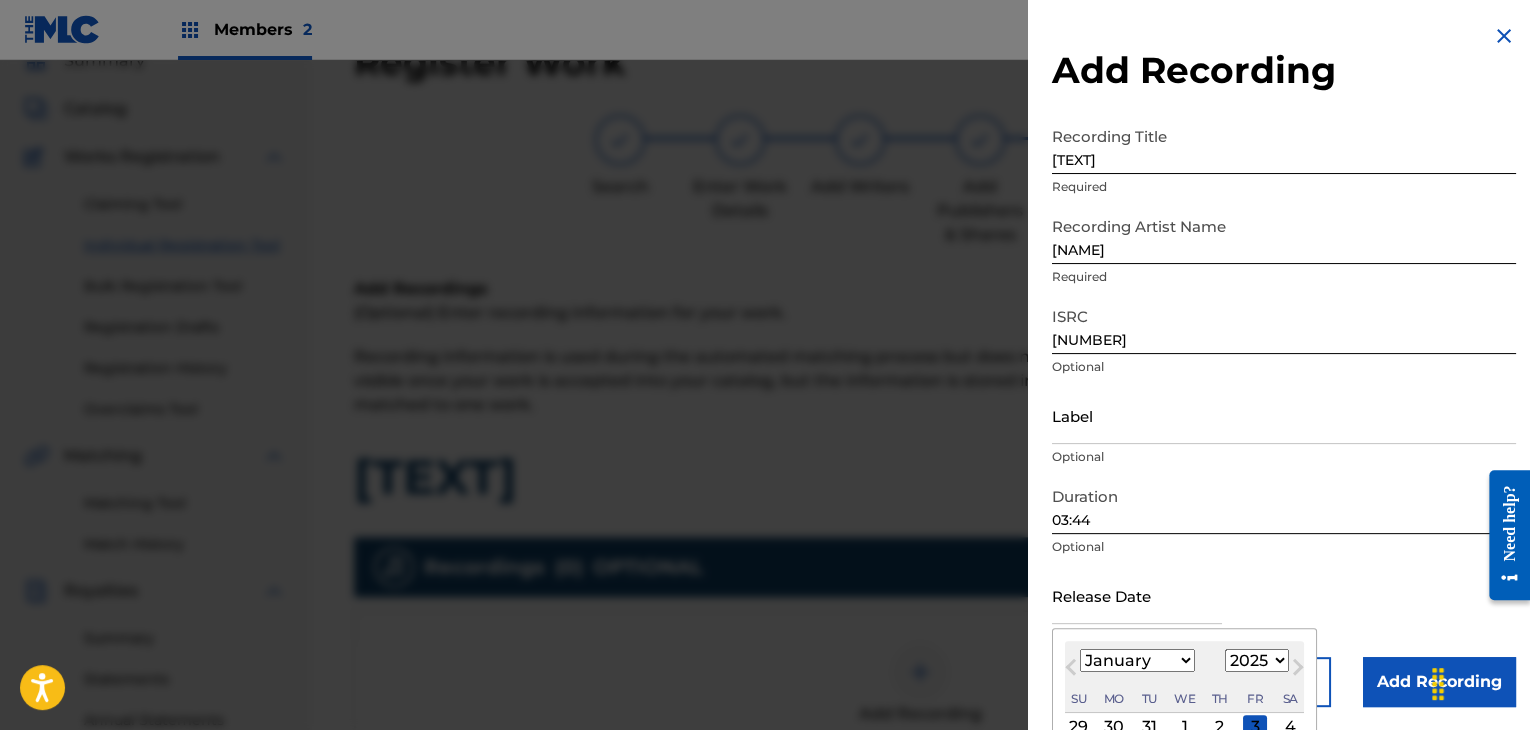 select on "2014" 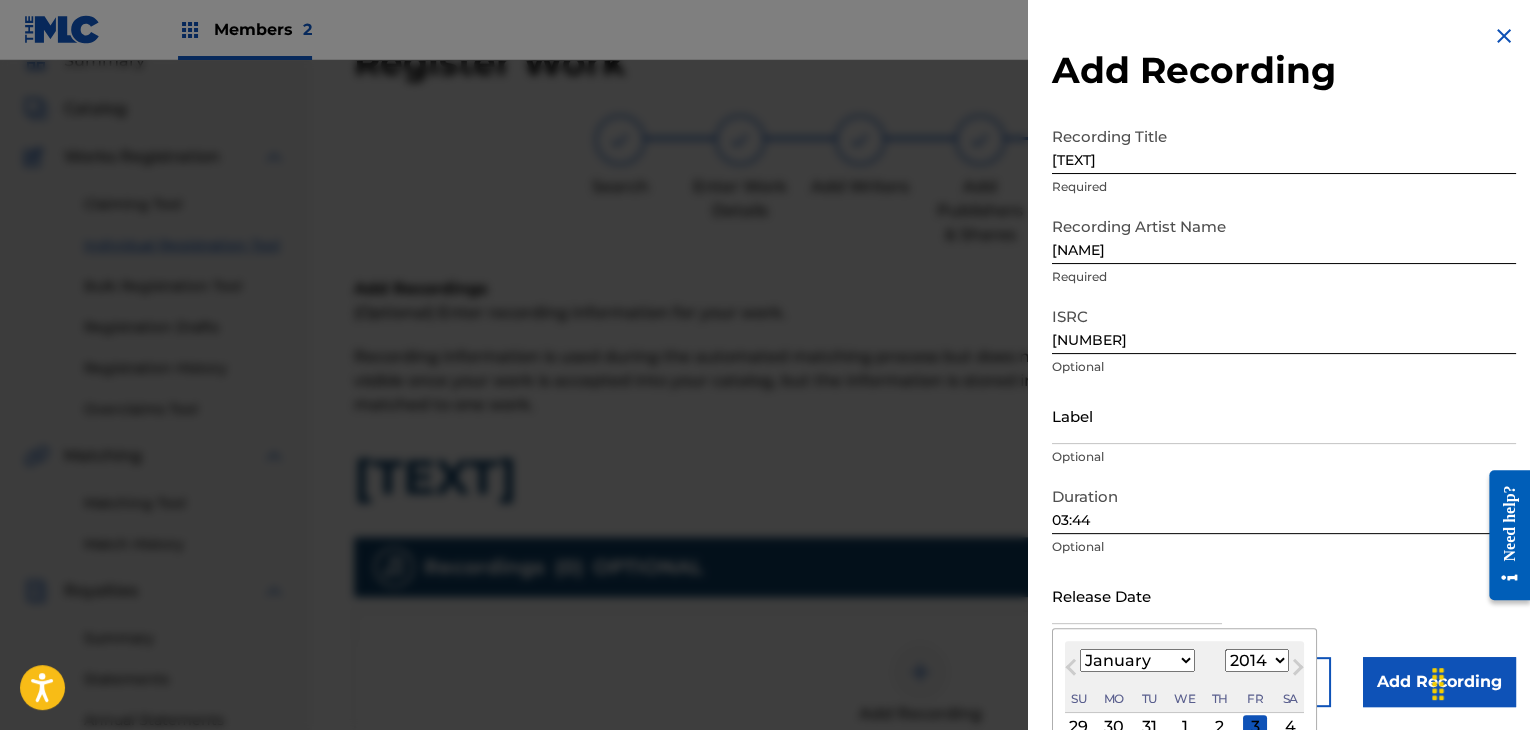 click on "1900 1901 1902 1903 1904 1905 1906 1907 1908 1909 1910 1911 1912 1913 1914 1915 1916 1917 1918 1919 1920 1921 1922 1923 1924 1925 1926 1927 1928 1929 1930 1931 1932 1933 1934 1935 1936 1937 1938 1939 1940 1941 1942 1943 1944 1945 1946 1947 1948 1949 1950 1951 1952 1953 1954 1955 1956 1957 1958 1959 1960 1961 1962 1963 1964 1965 1966 1967 1968 1969 1970 1971 1972 1973 1974 1975 1976 1977 1978 1979 1980 1981 1982 1983 1984 1985 1986 1987 1988 1989 1990 1991 1992 1993 1994 1995 1996 1997 1998 1999 2000 2001 2002 2003 2004 2005 2006 2007 2008 2009 2010 2011 2012 2013 2014 2015 2016 2017 2018 2019 2020 2021 2022 2023 2024 2025 2026 2027 2028 2029 2030 2031 2032 2033 2034 2035 2036 2037 2038 2039 2040 2041 2042 2043 2044 2045 2046 2047 2048 2049 2050 2051 2052 2053 2054 2055 2056 2057 2058 2059 2060 2061 2062 2063 2064 2065 2066 2067 2068 2069 2070 2071 2072 2073 2074 2075 2076 2077 2078 2079 2080 2081 2082 2083 2084 2085 2086 2087 2088 2089 2090 2091 2092 2093 2094 2095 2096 2097 2098 2099 2100" at bounding box center (1257, 660) 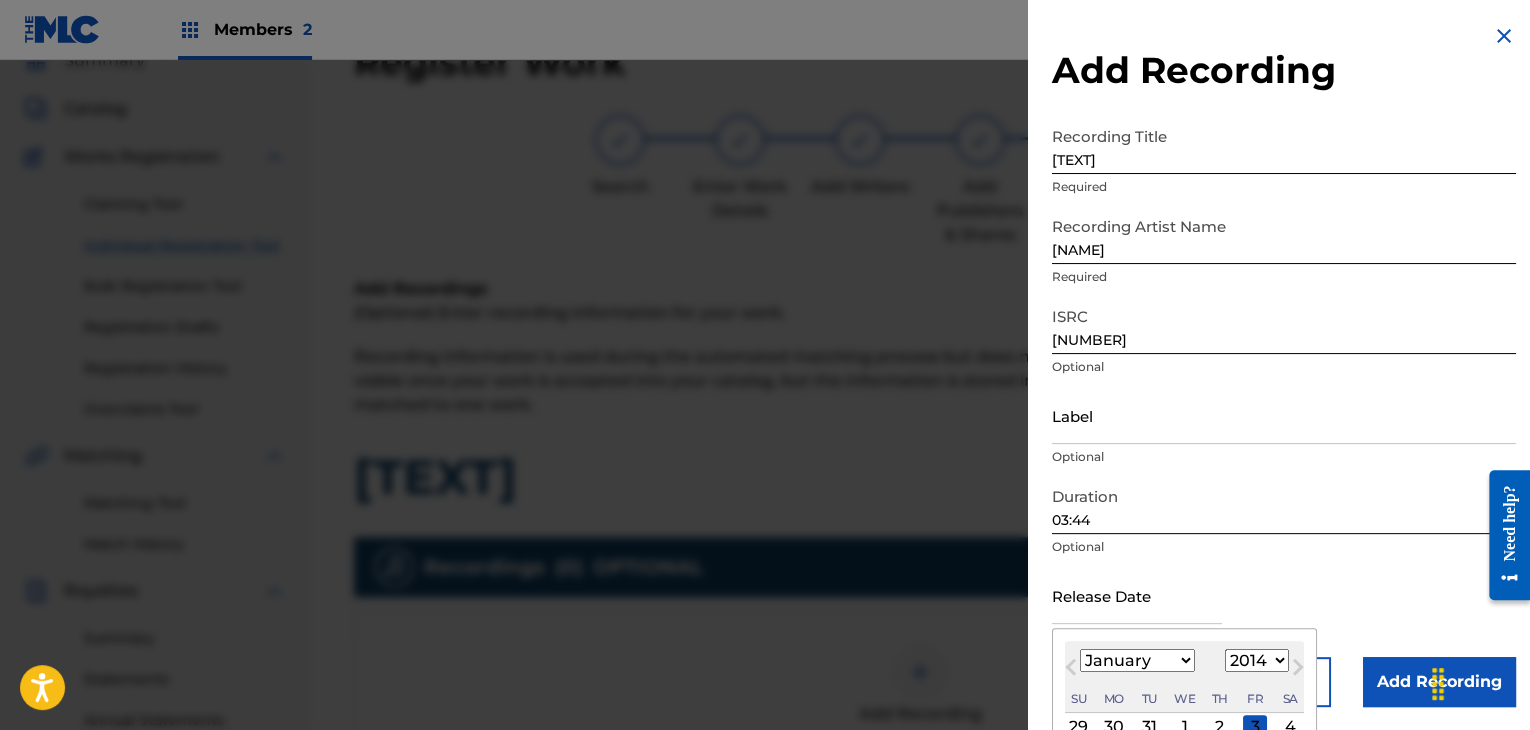 click on "2" at bounding box center [1220, 727] 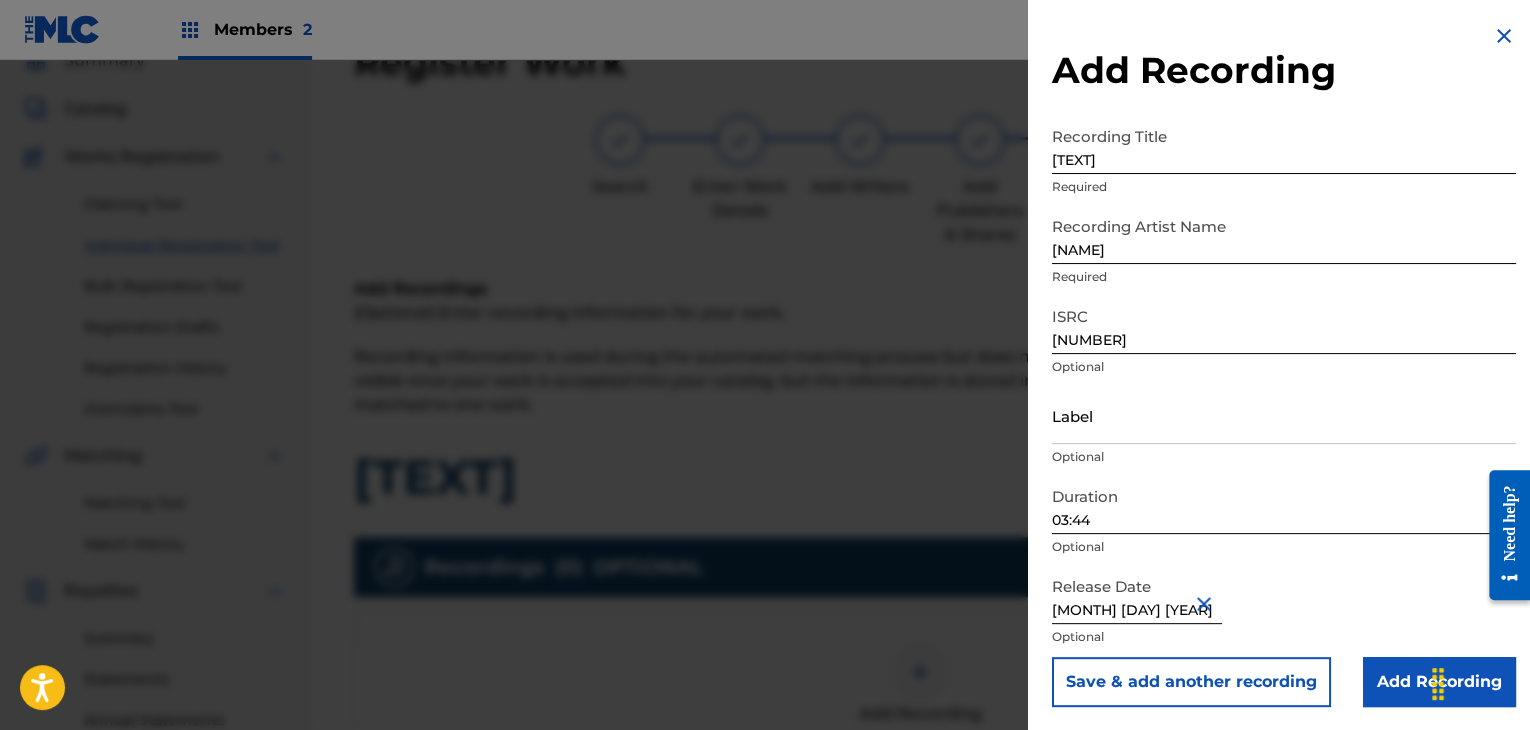 click on "Save & add another recording" at bounding box center [1191, 682] 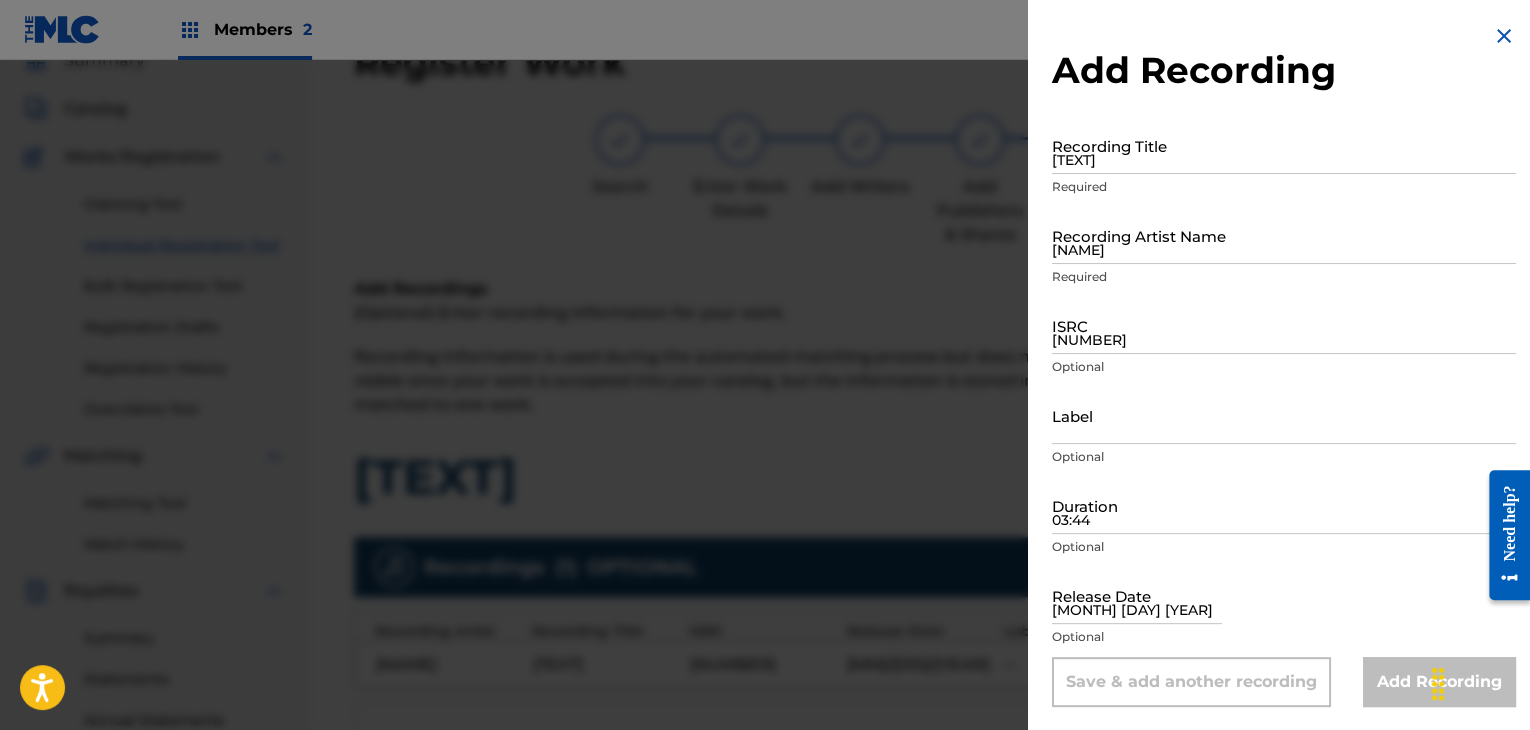 type 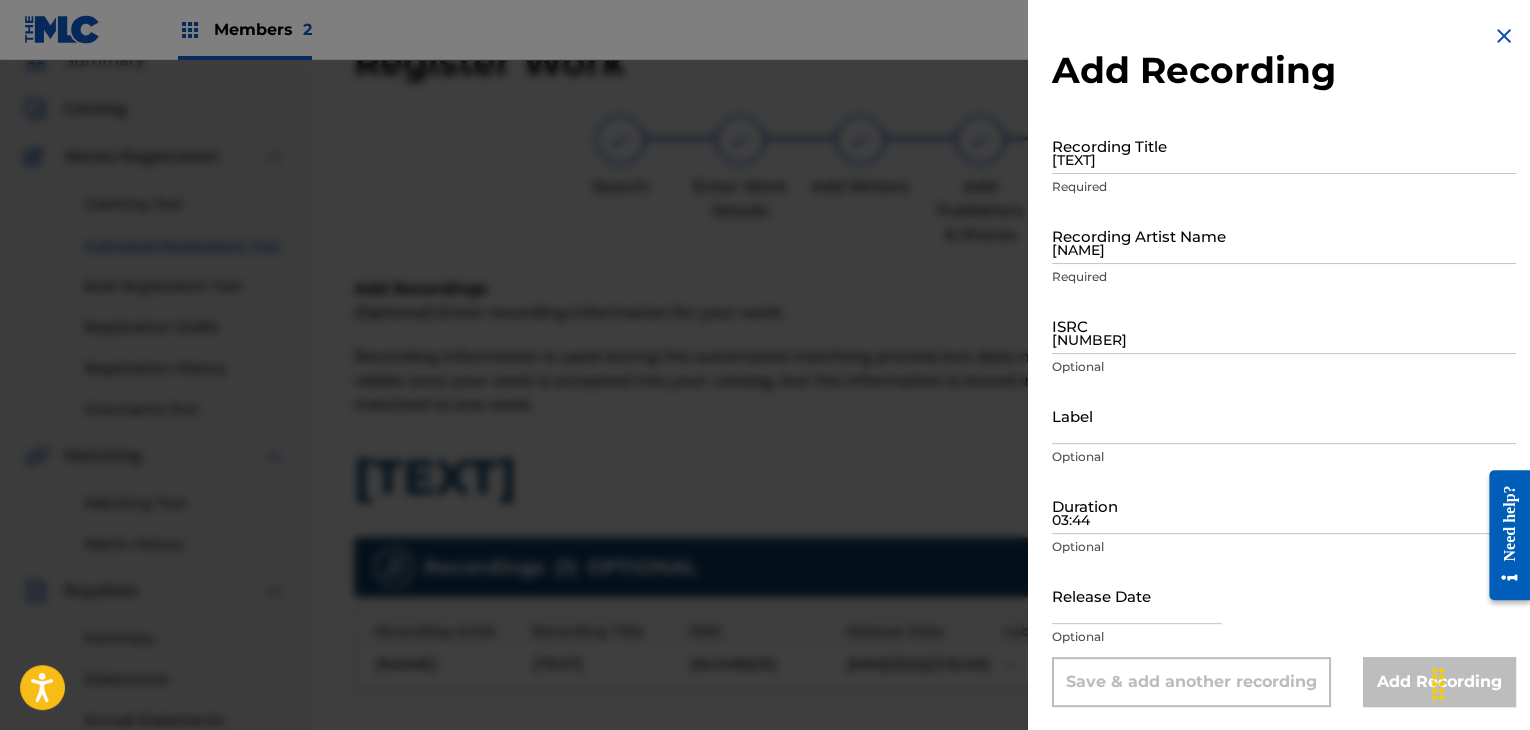 click on "[TEXT]" at bounding box center (1284, 145) 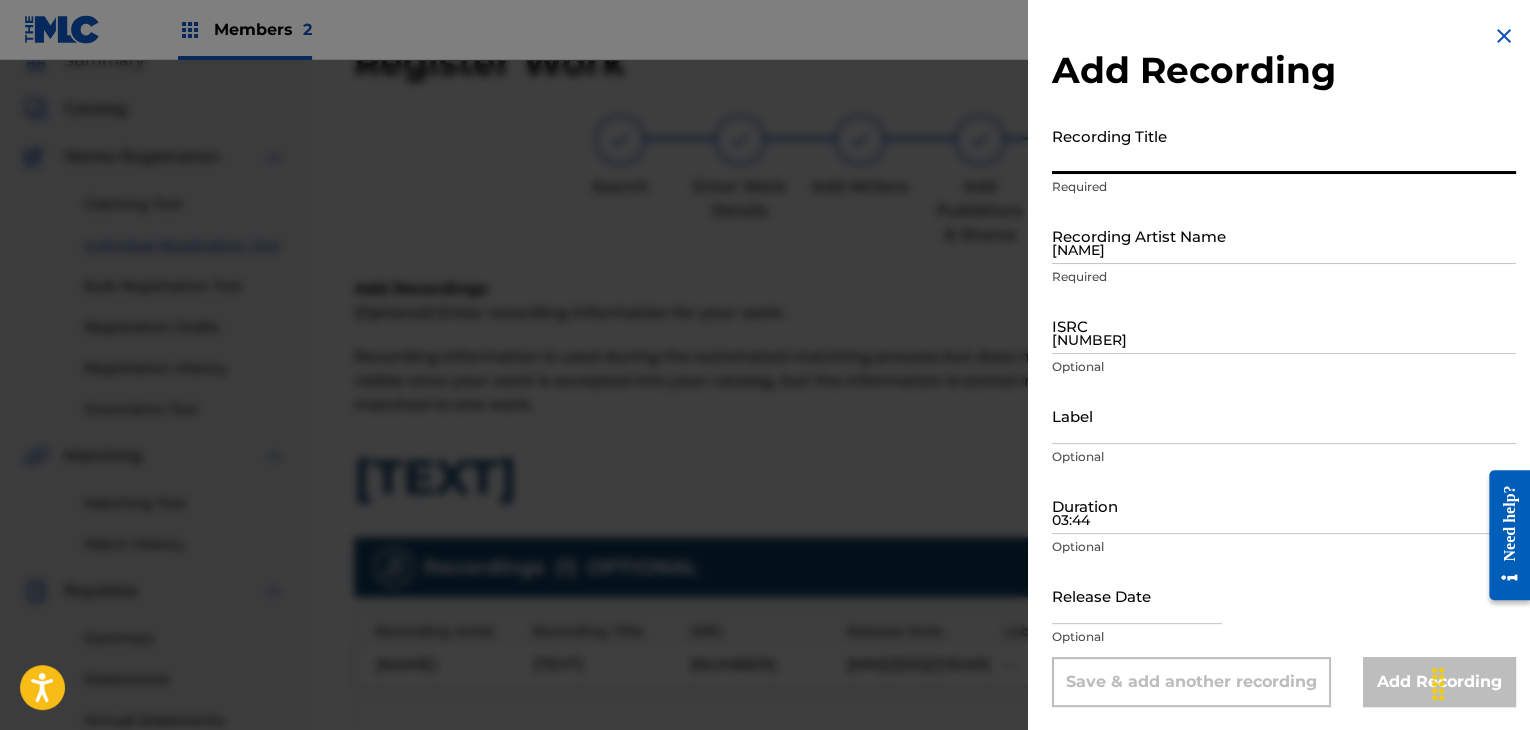 paste on "[TEXT]" 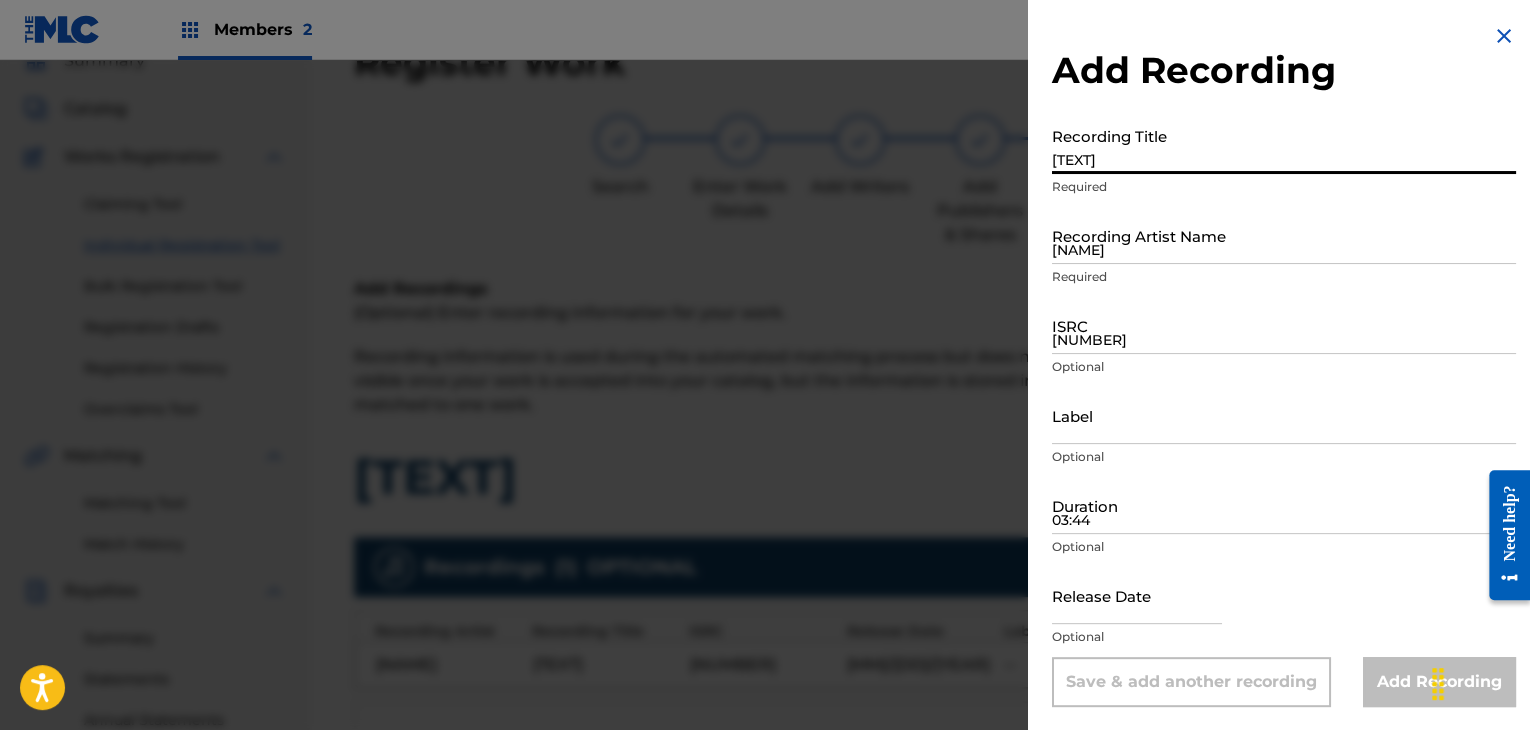 type on "[TEXT]" 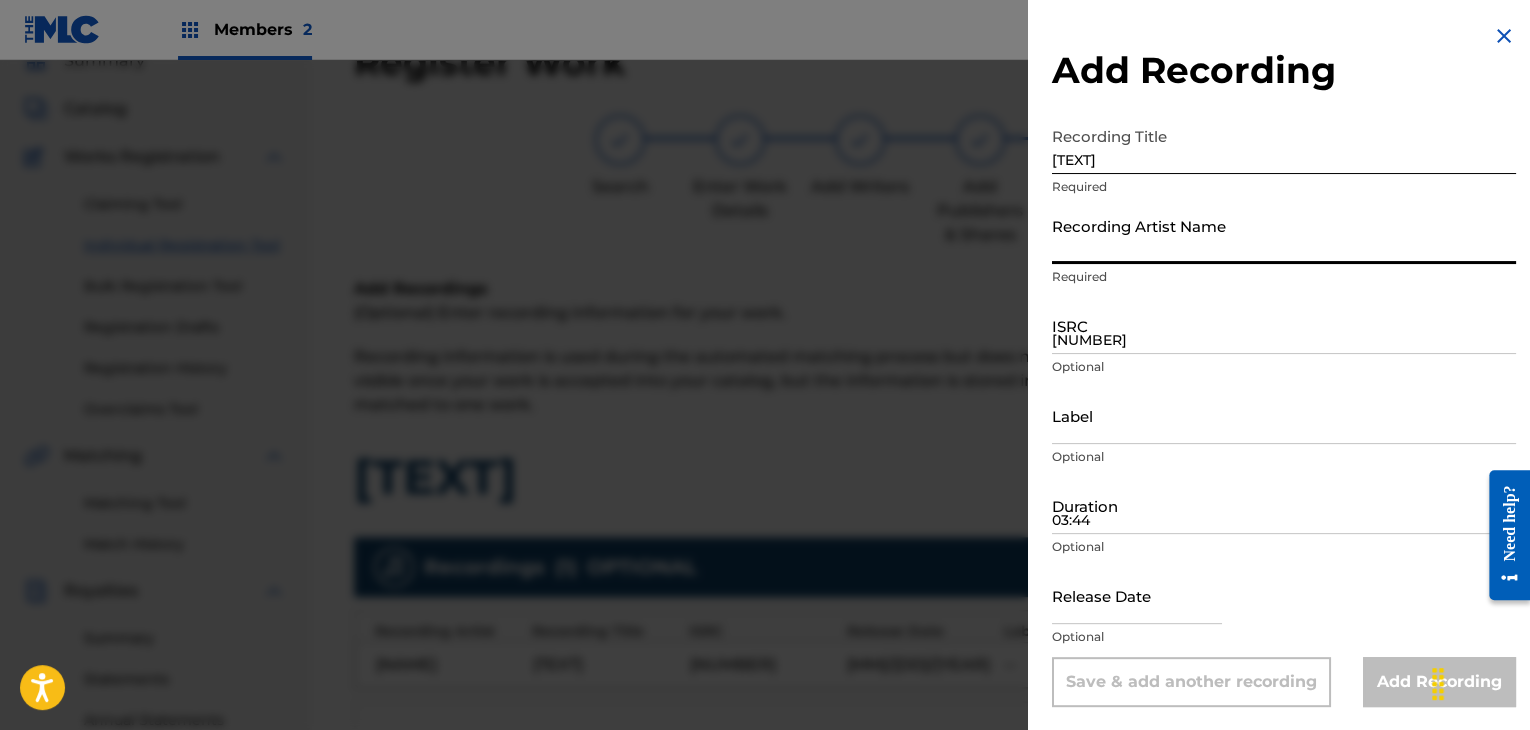 paste on "[NAME]" 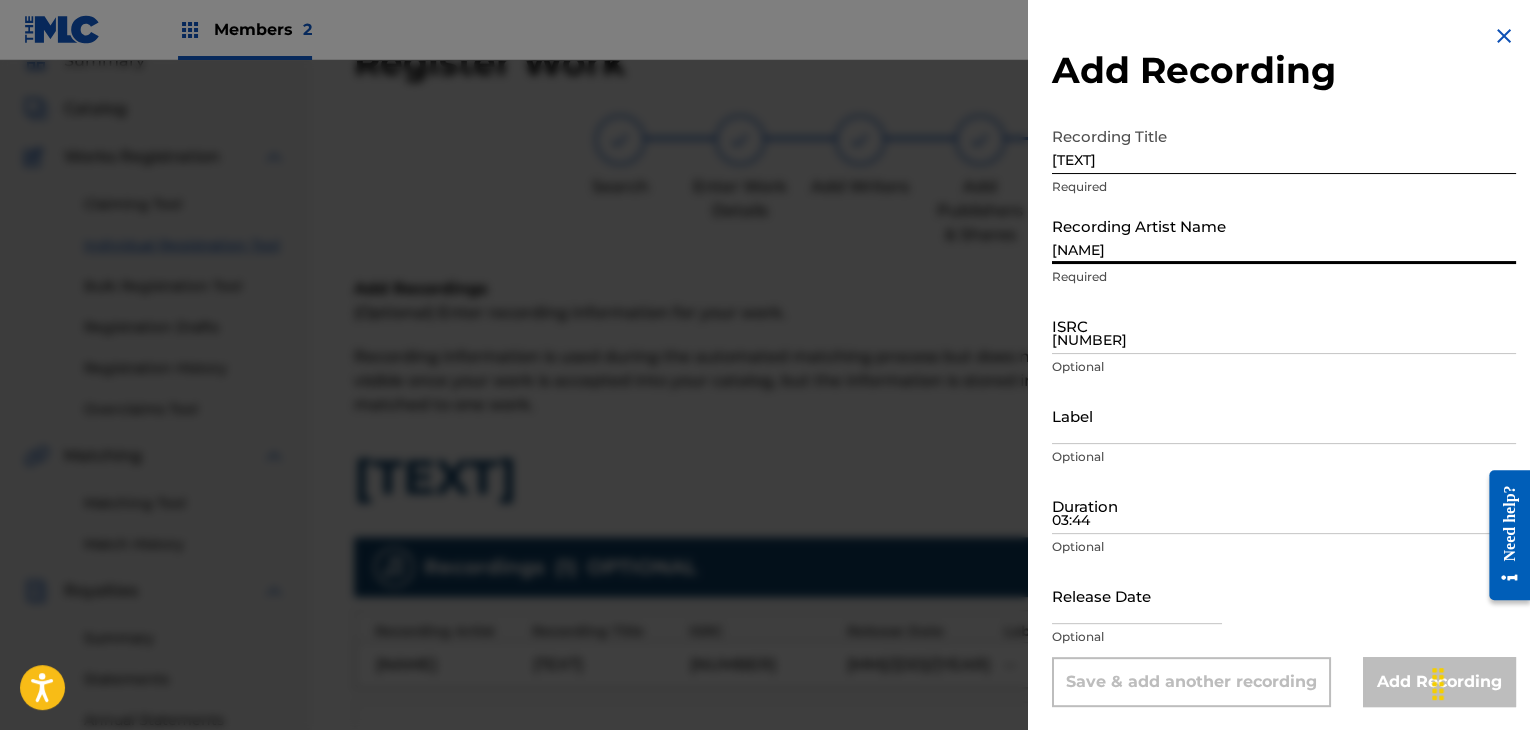 type on "[NAME]" 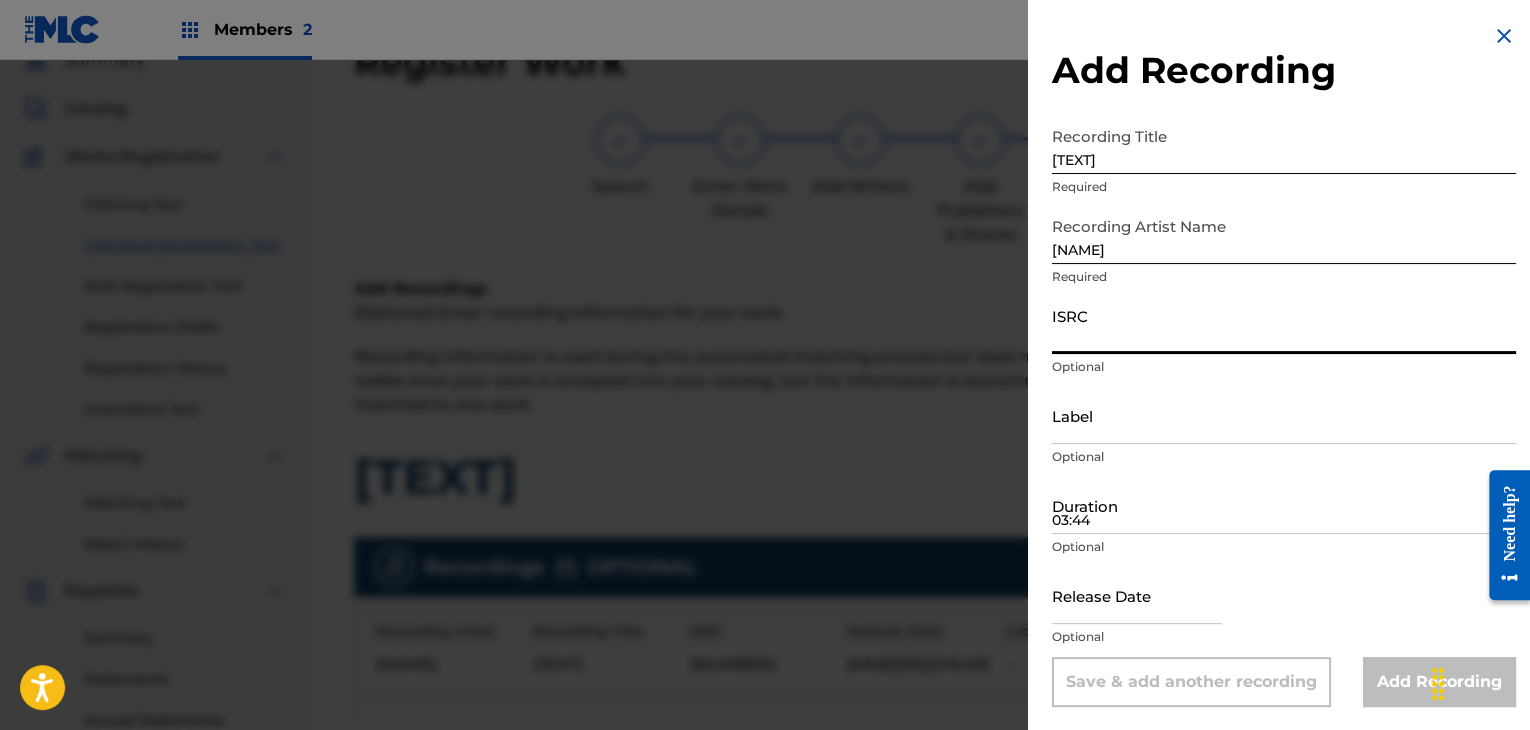 paste on "[NUMBER]" 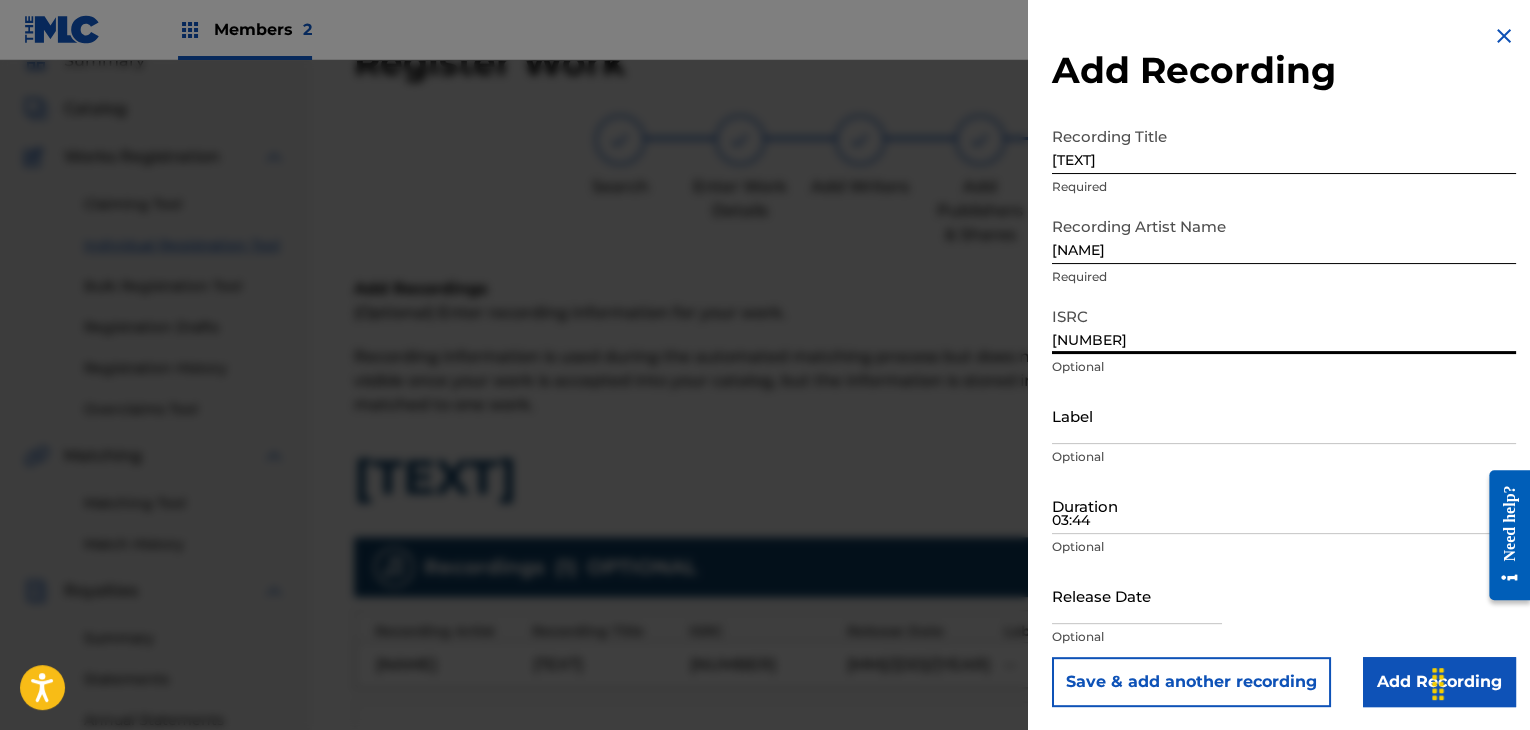 type on "[NUMBER]" 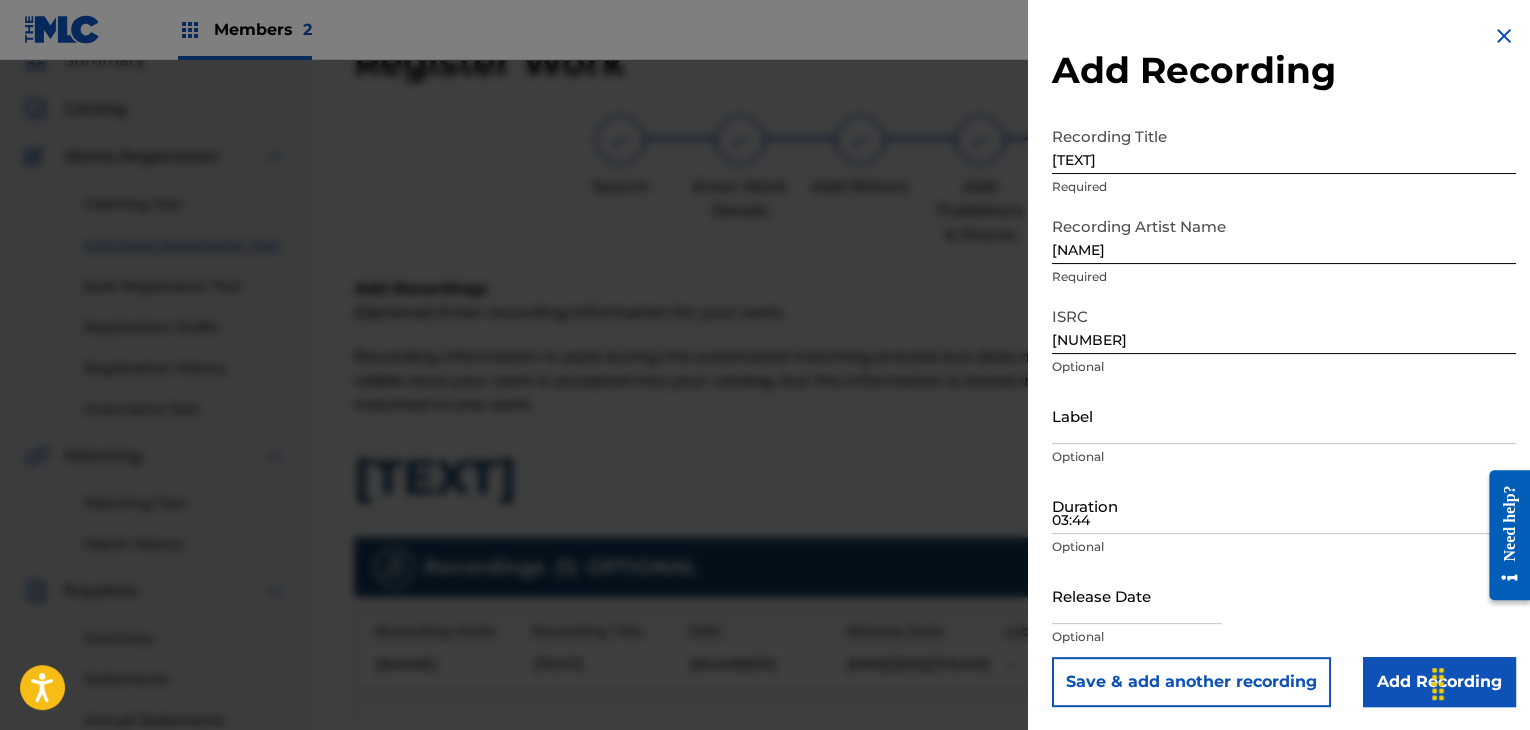 click on "Add Recording" at bounding box center (1439, 682) 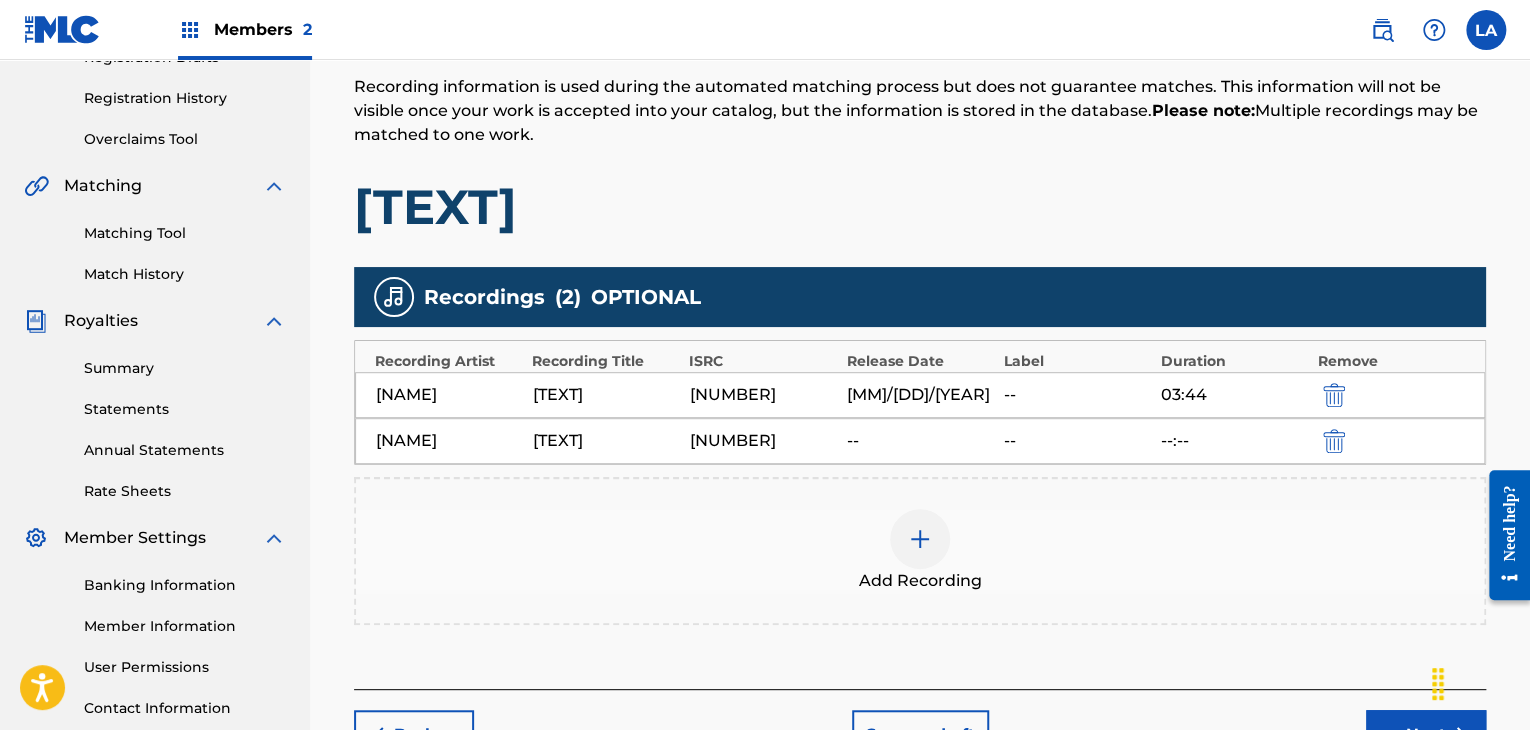 scroll, scrollTop: 390, scrollLeft: 0, axis: vertical 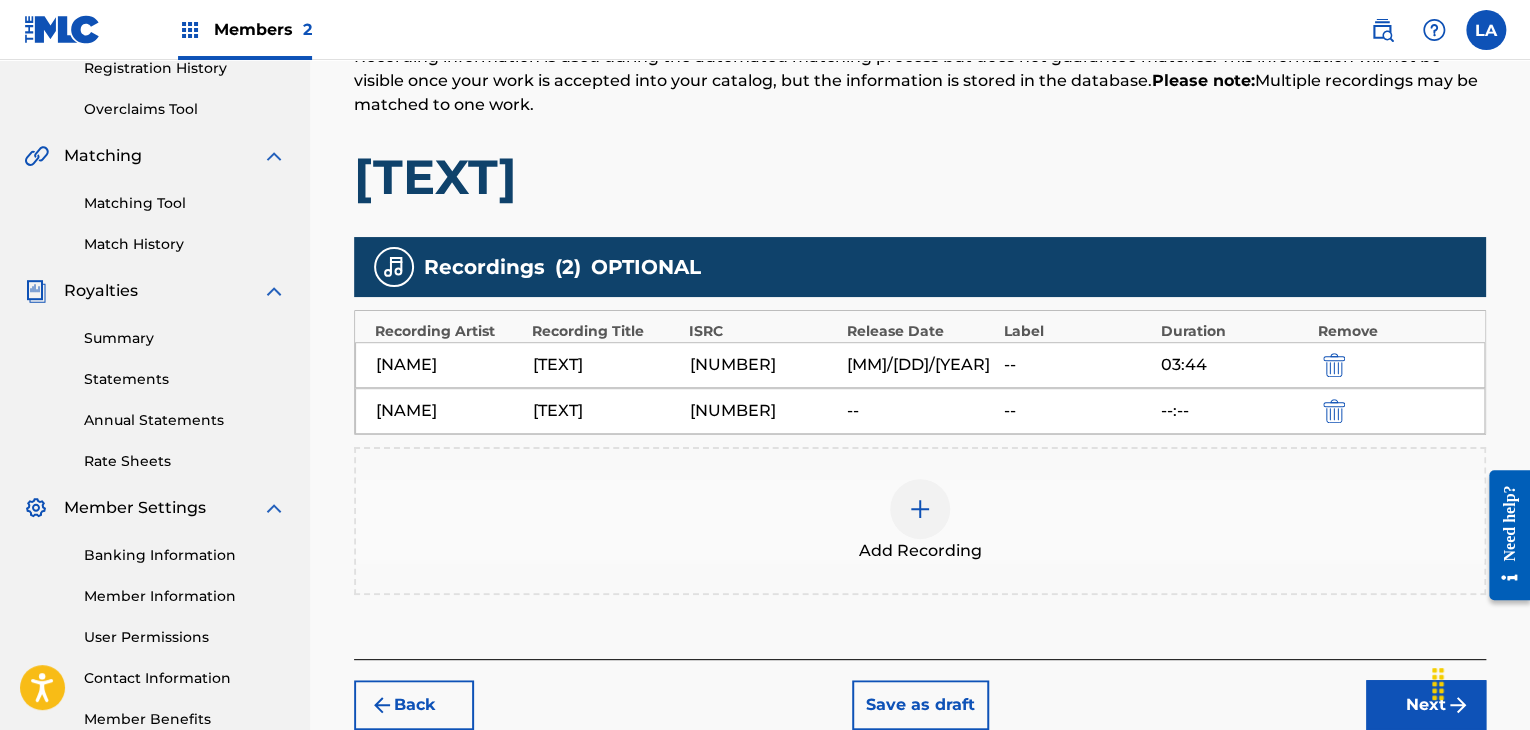 click on "Next" at bounding box center [1426, 705] 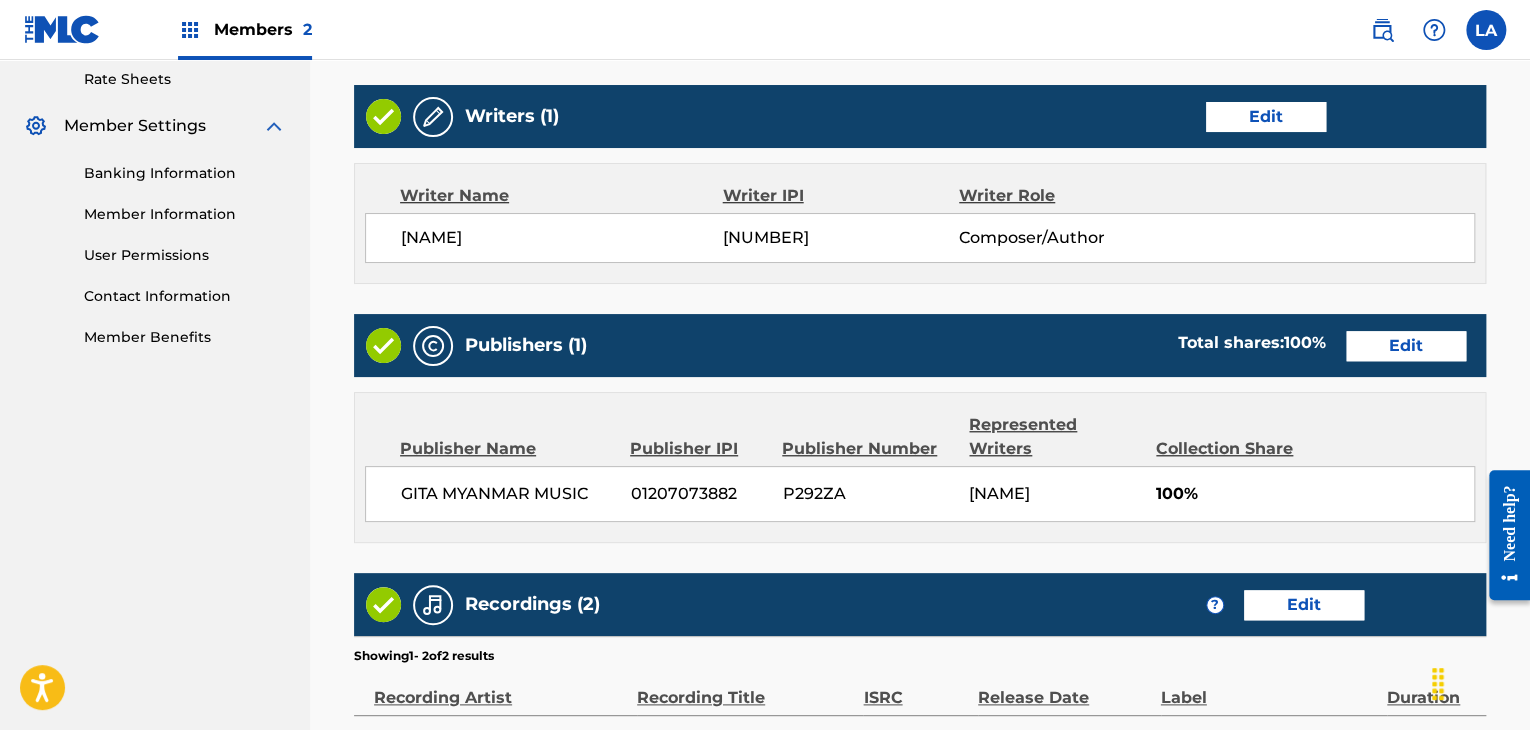 scroll, scrollTop: 1072, scrollLeft: 0, axis: vertical 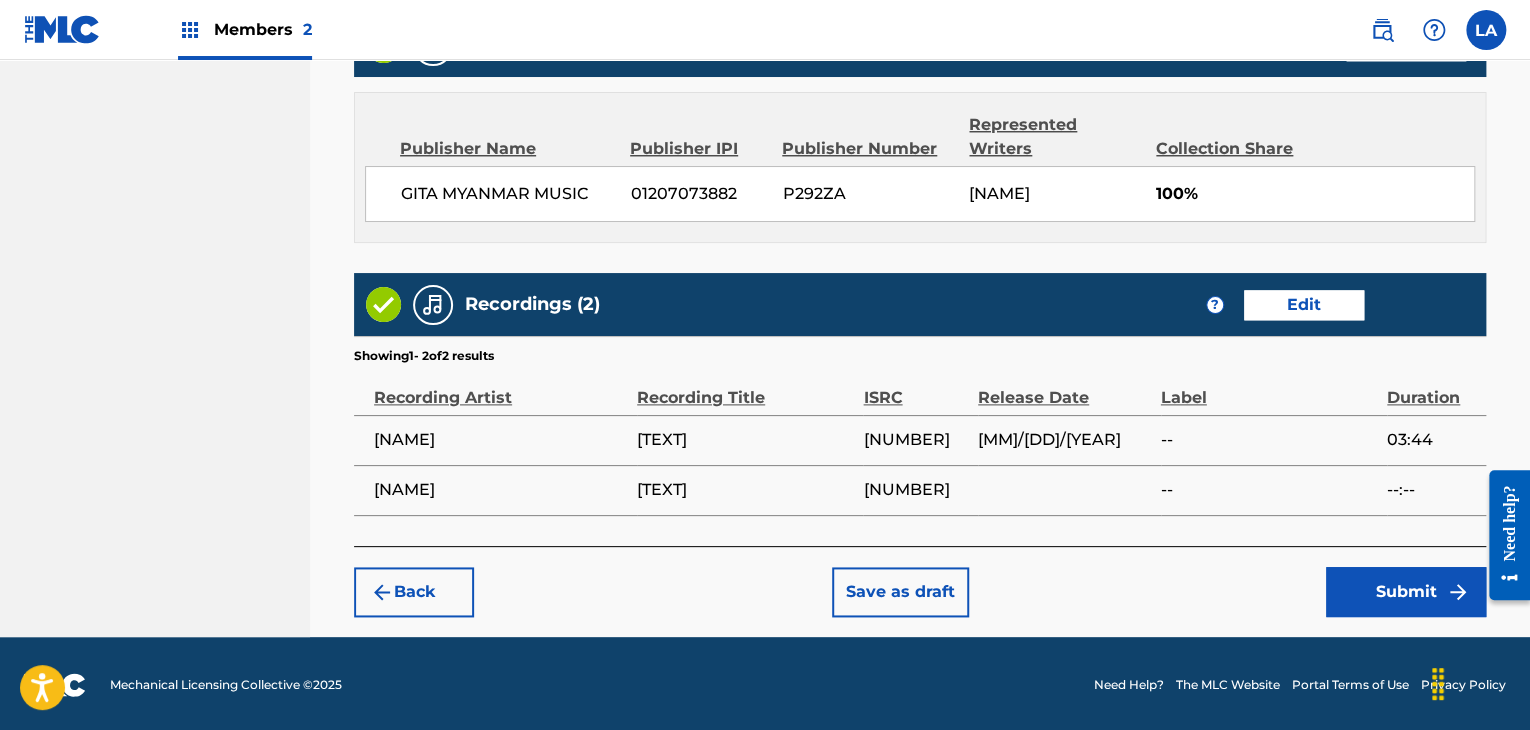 click on "Submit" at bounding box center [1406, 592] 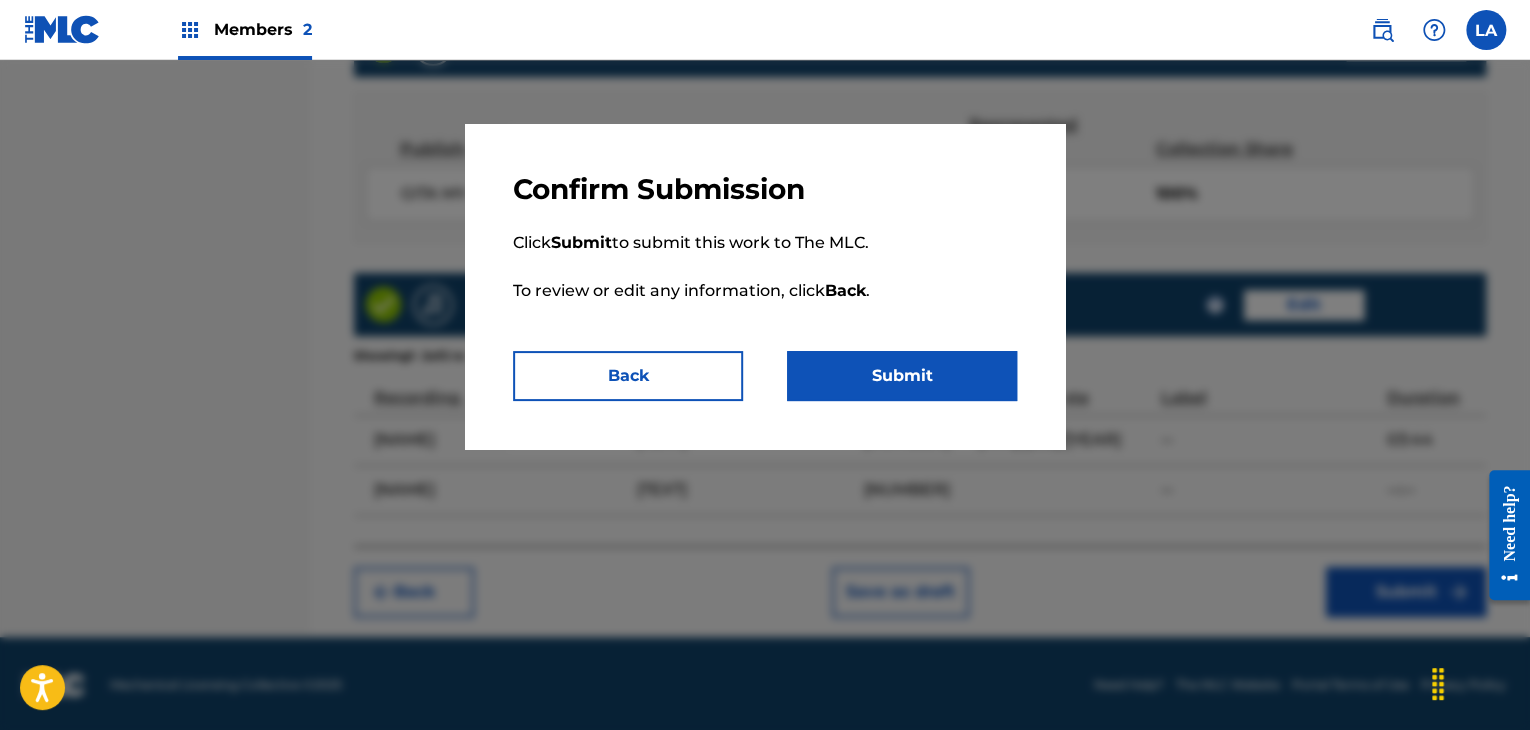click on "Submit" at bounding box center (902, 376) 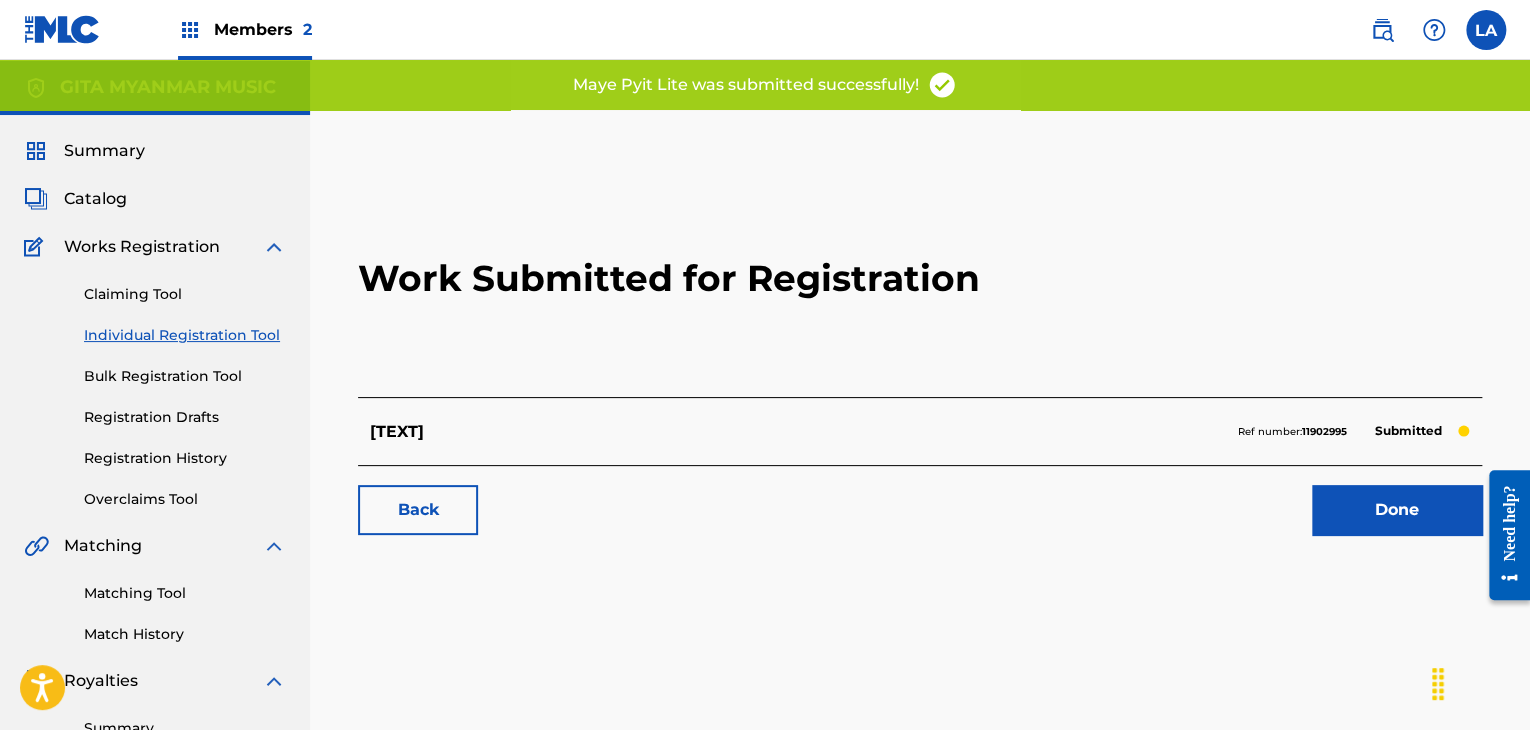 click on "Done" at bounding box center [1397, 510] 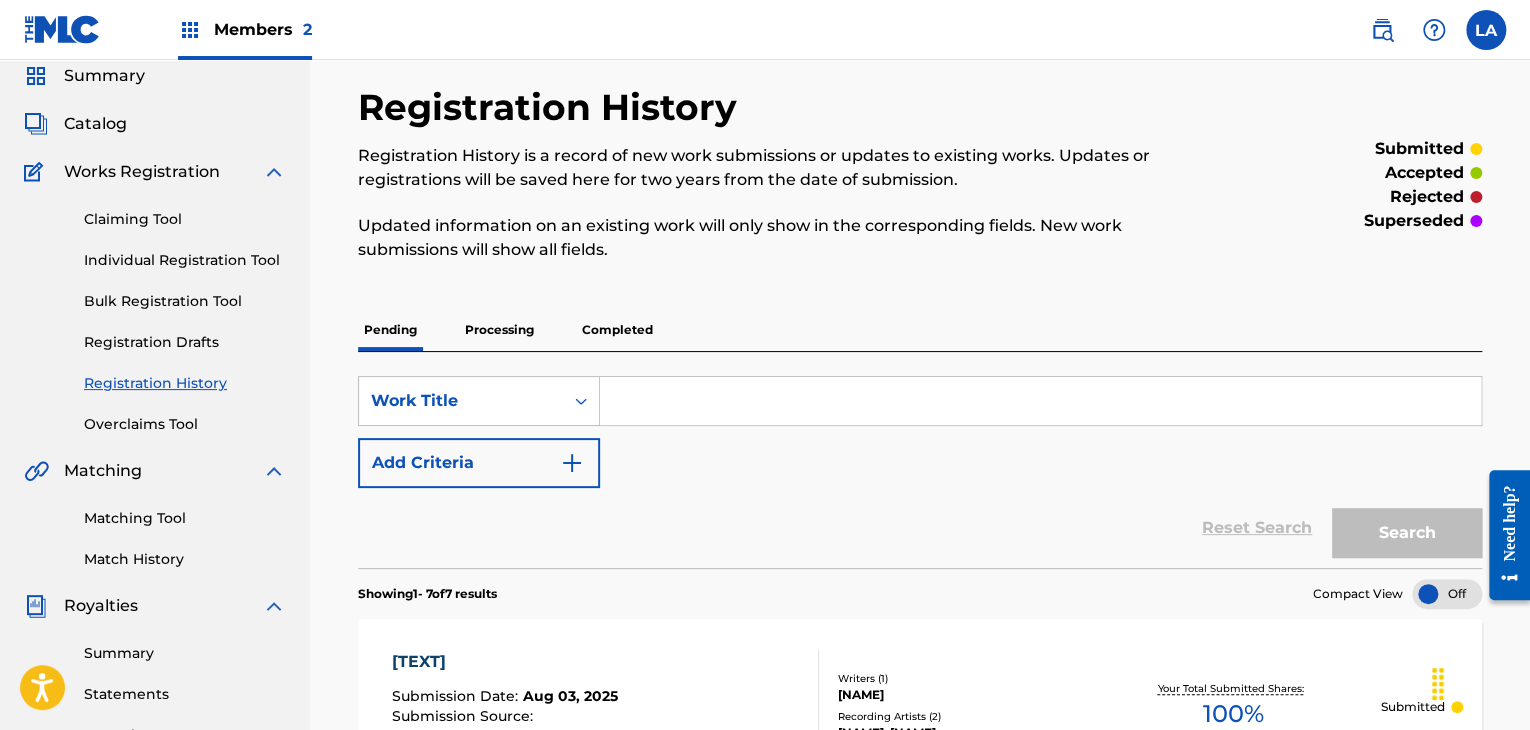 scroll, scrollTop: 0, scrollLeft: 0, axis: both 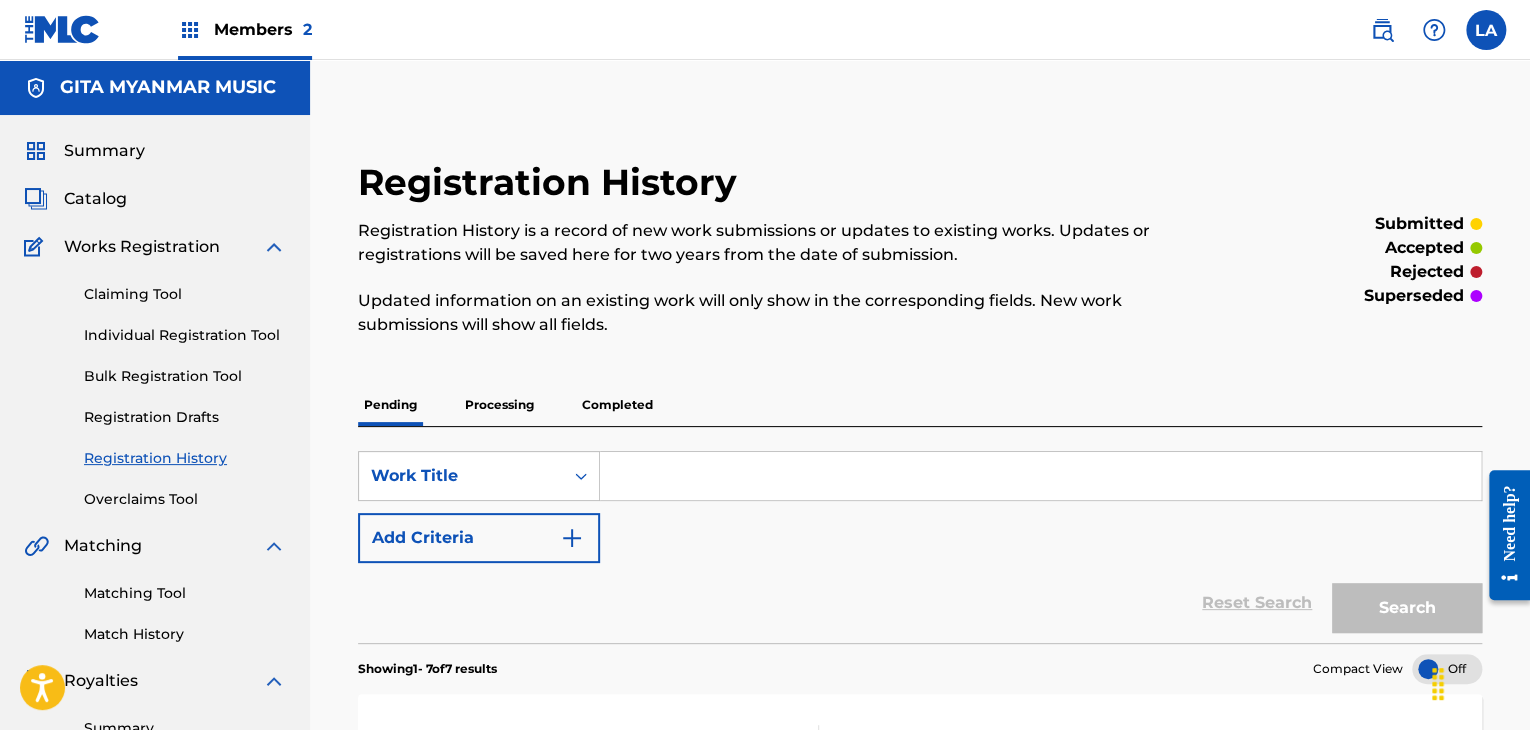 click on "Summary Catalog Works Registration Claiming Tool Individual Registration Tool Bulk Registration Tool Registration Drafts Registration History Overclaims Tool Matching Matching Tool Match History Royalties Summary Statements Annual Statements Rate Sheets Member Settings Banking Information Member Information User Permissions Contact Information Member Benefits" at bounding box center (155, 629) 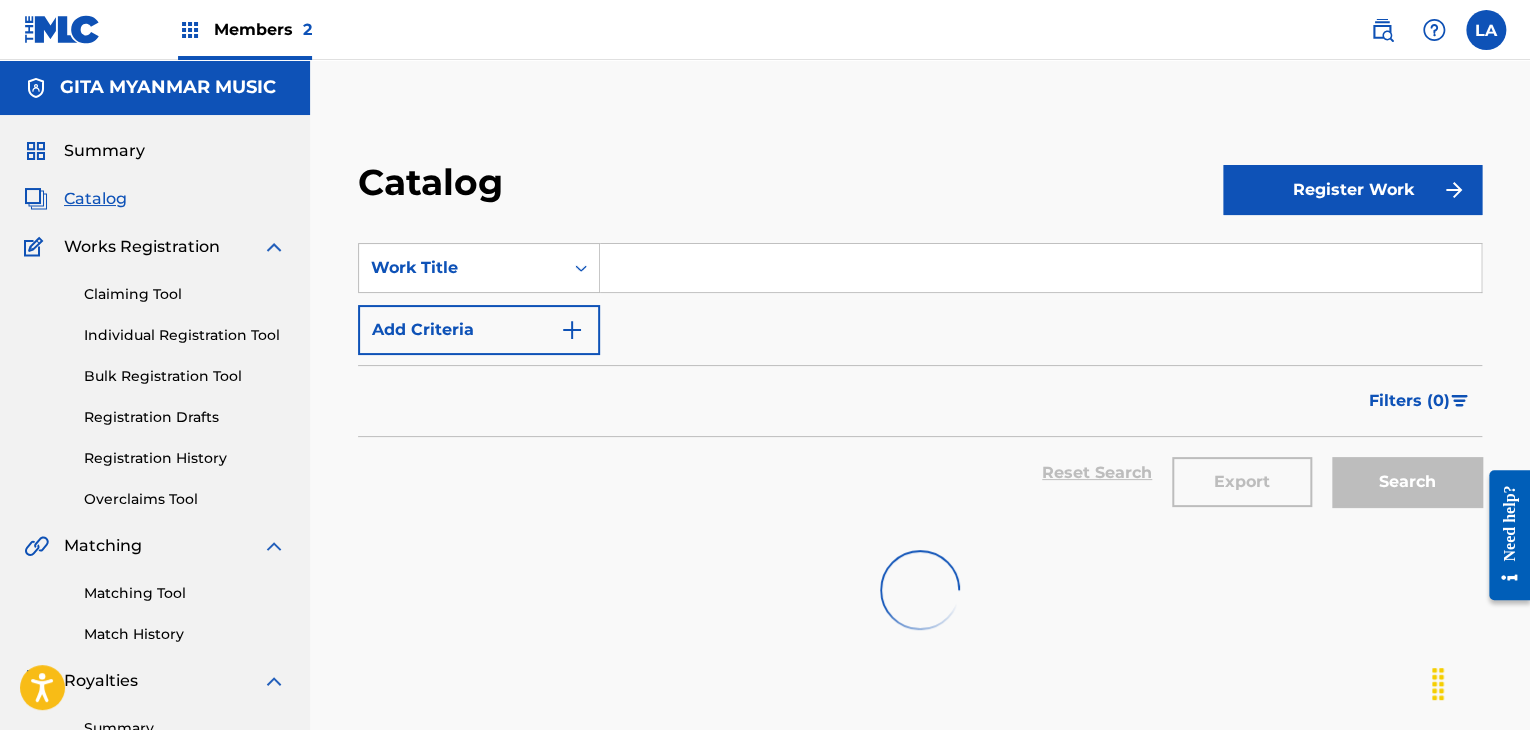click on "Register Work" at bounding box center (1352, 190) 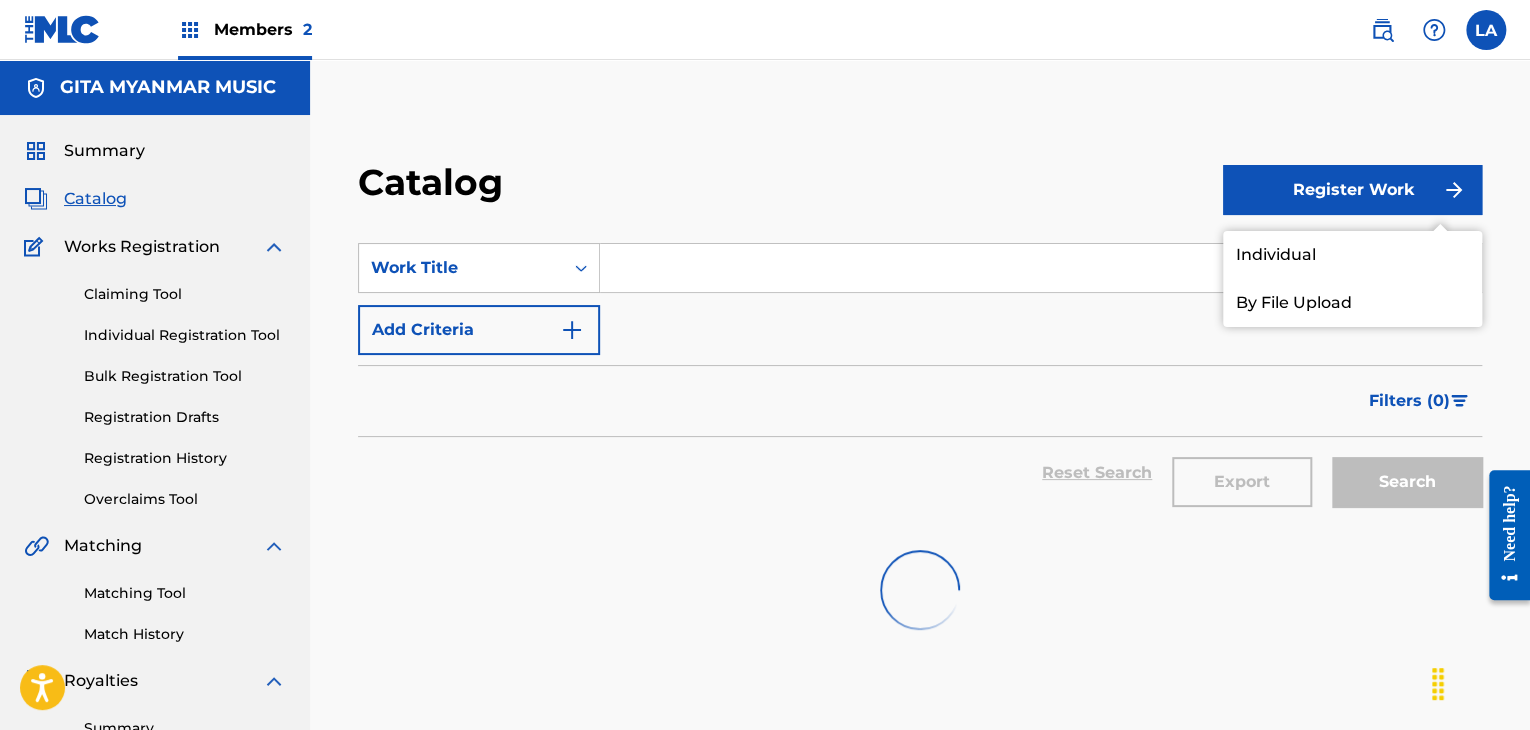 click on "Individual" at bounding box center [1352, 255] 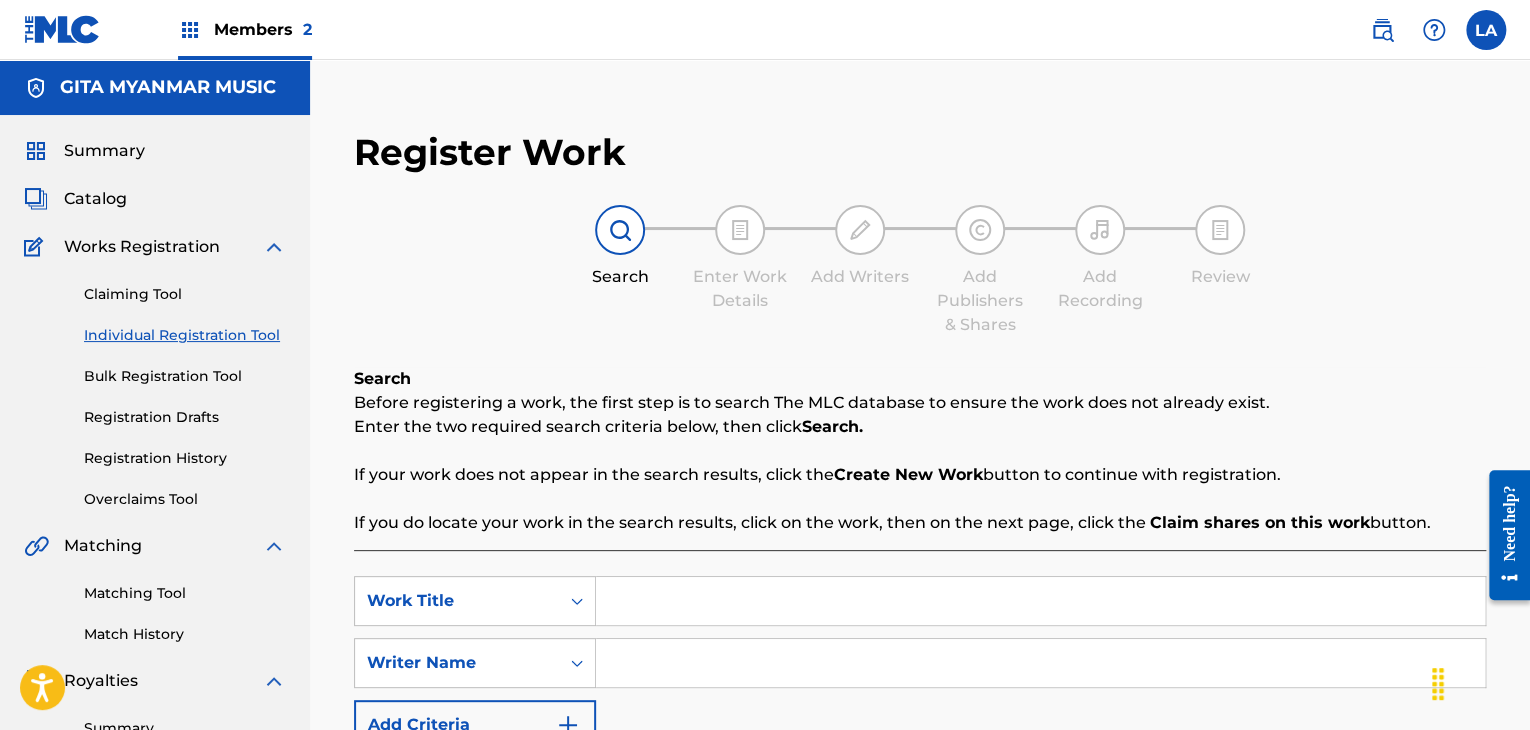 scroll, scrollTop: 200, scrollLeft: 0, axis: vertical 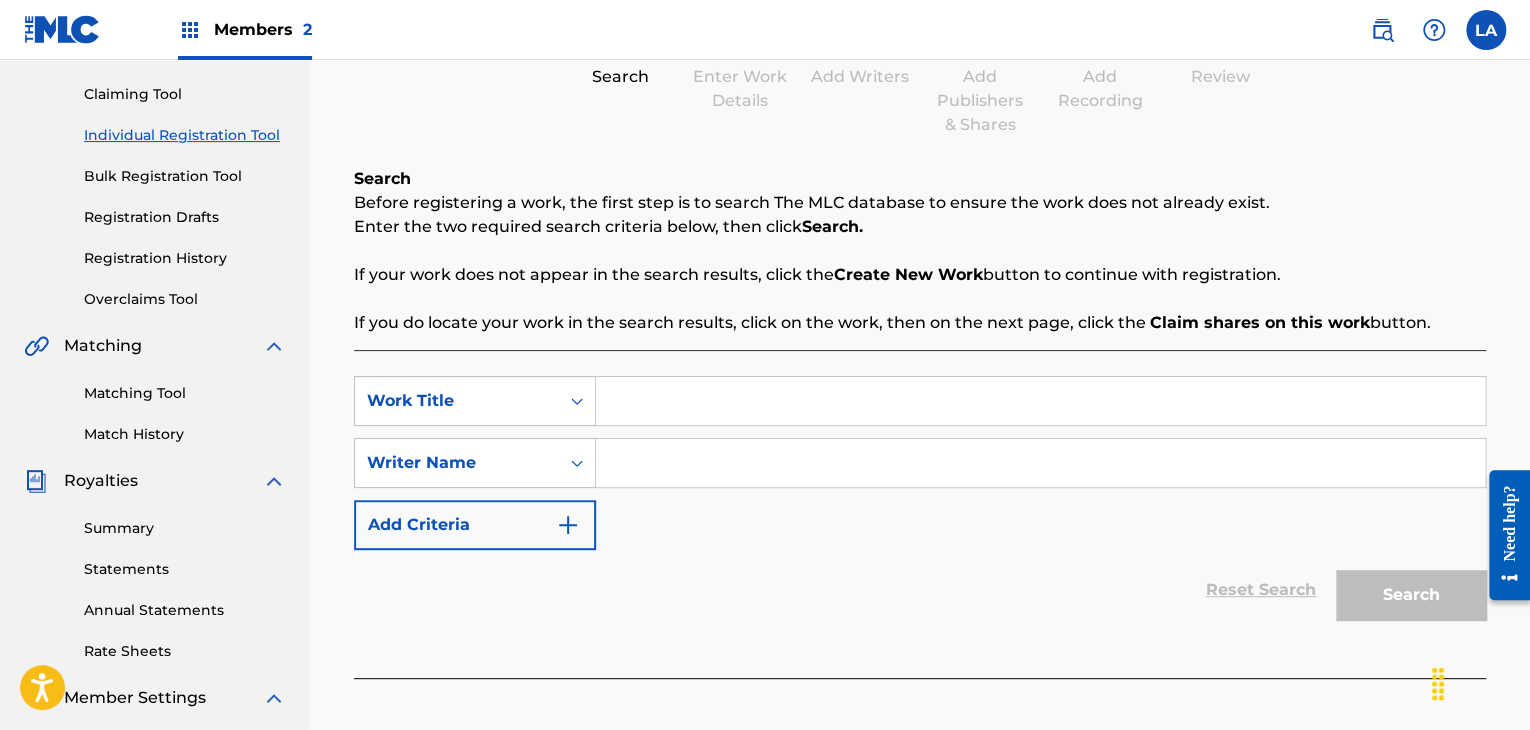 click at bounding box center [1040, 401] 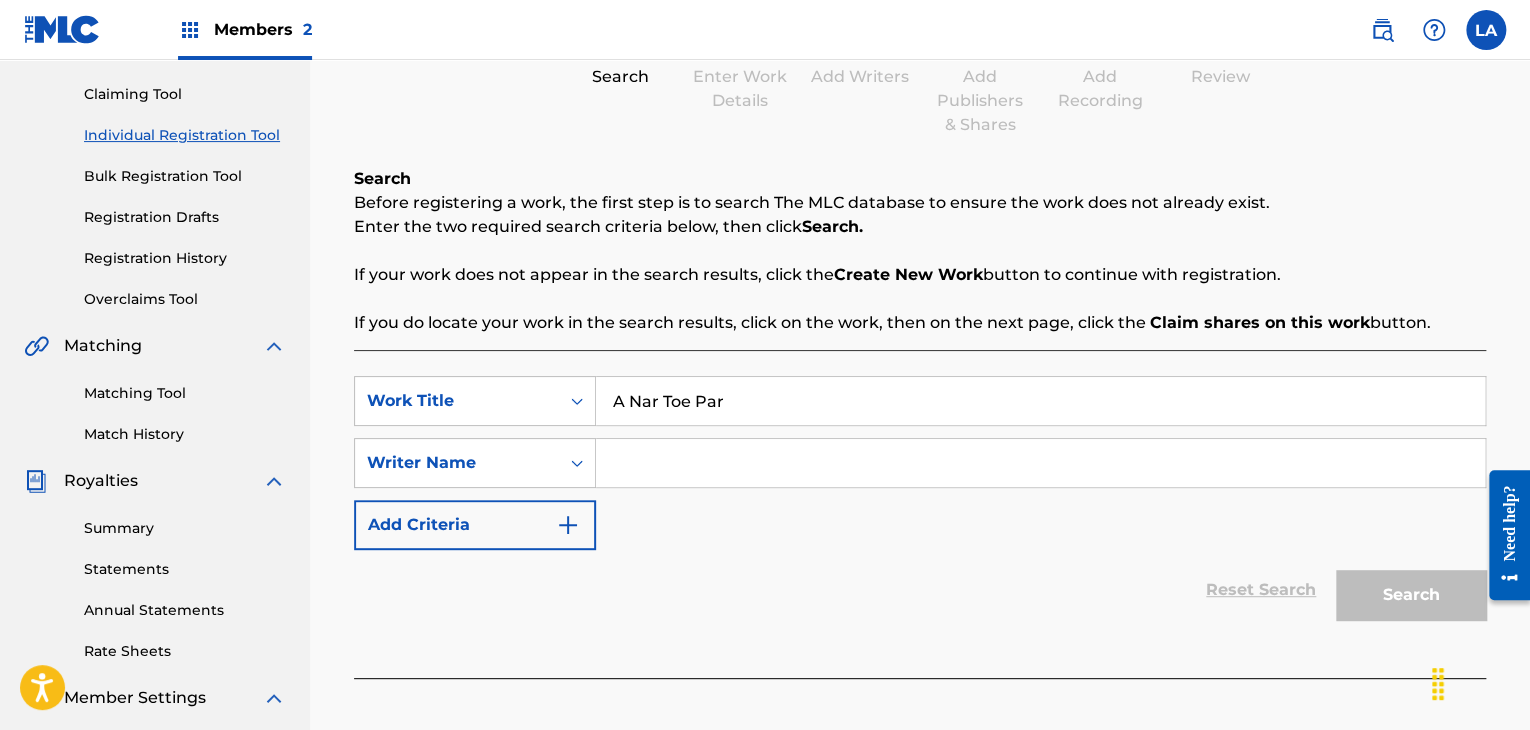 type on "A Nar Toe Par" 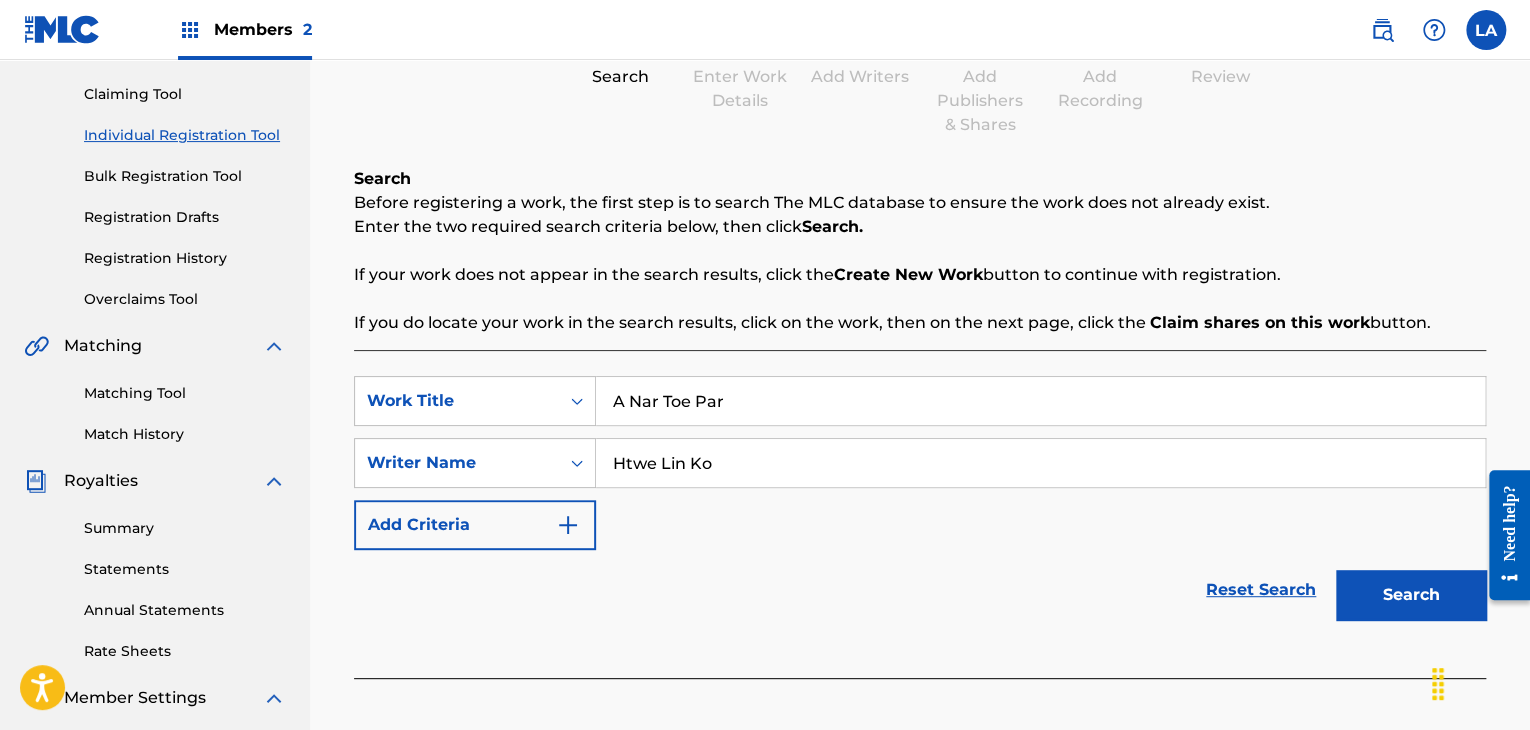 type on "Htwe Lin Ko" 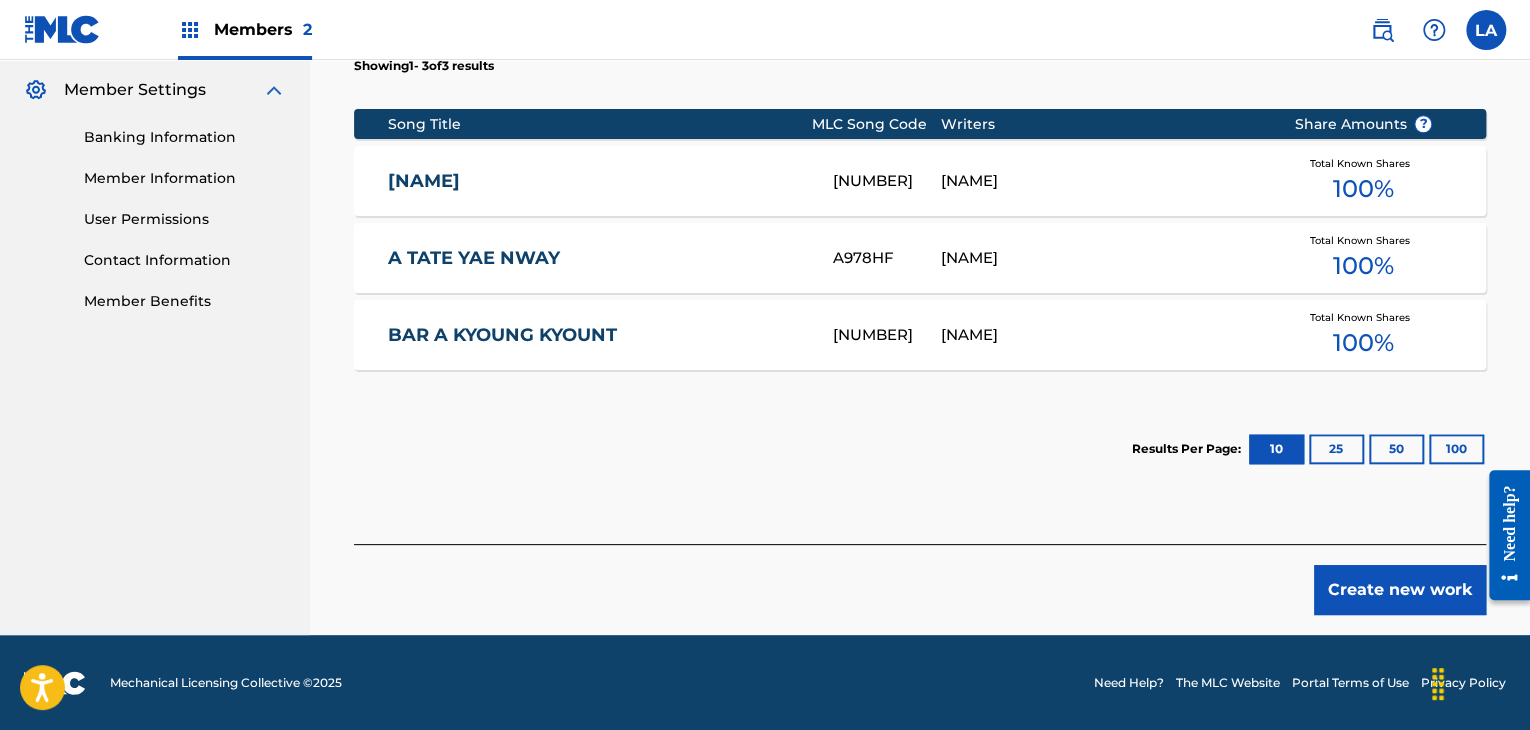 click on "Create new work" at bounding box center (1400, 590) 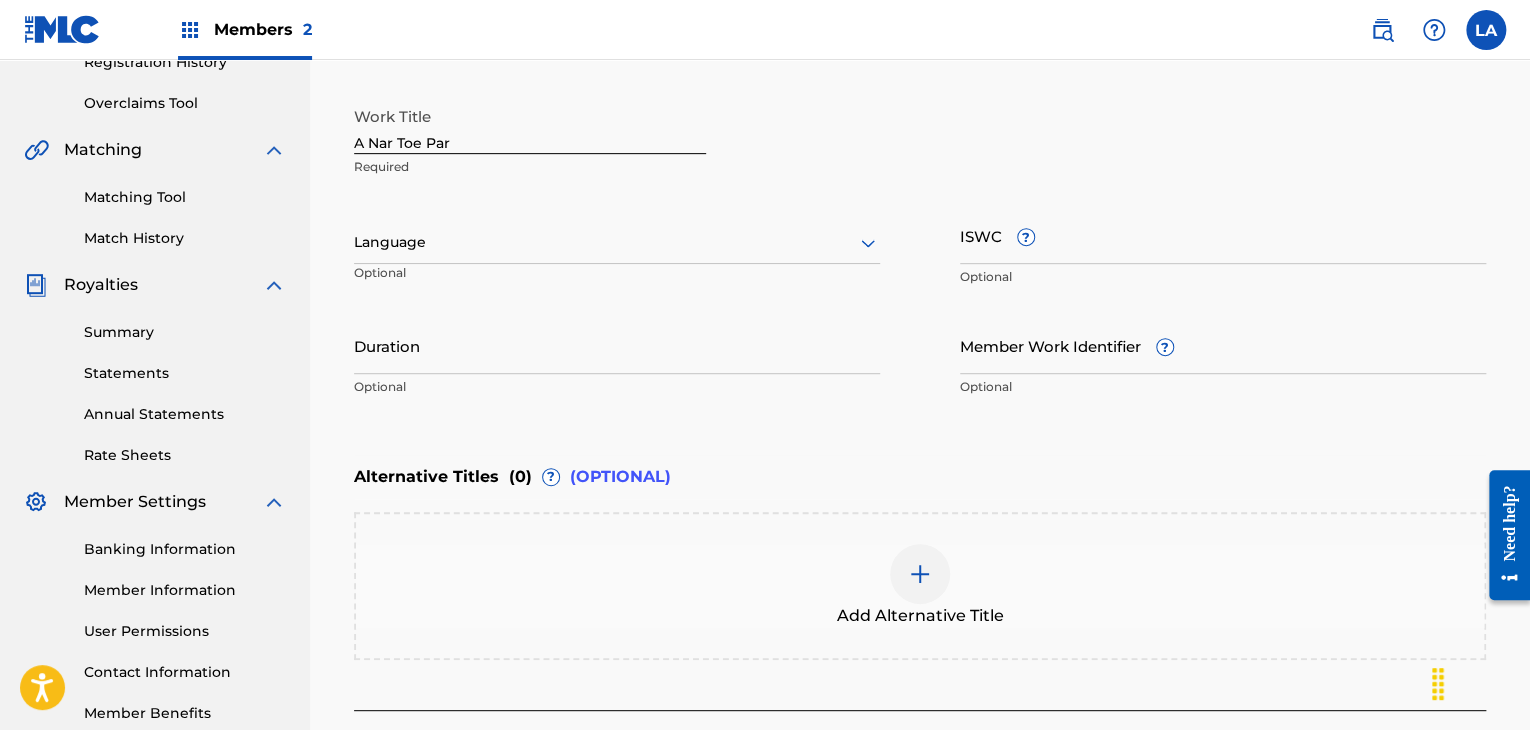 scroll, scrollTop: 361, scrollLeft: 0, axis: vertical 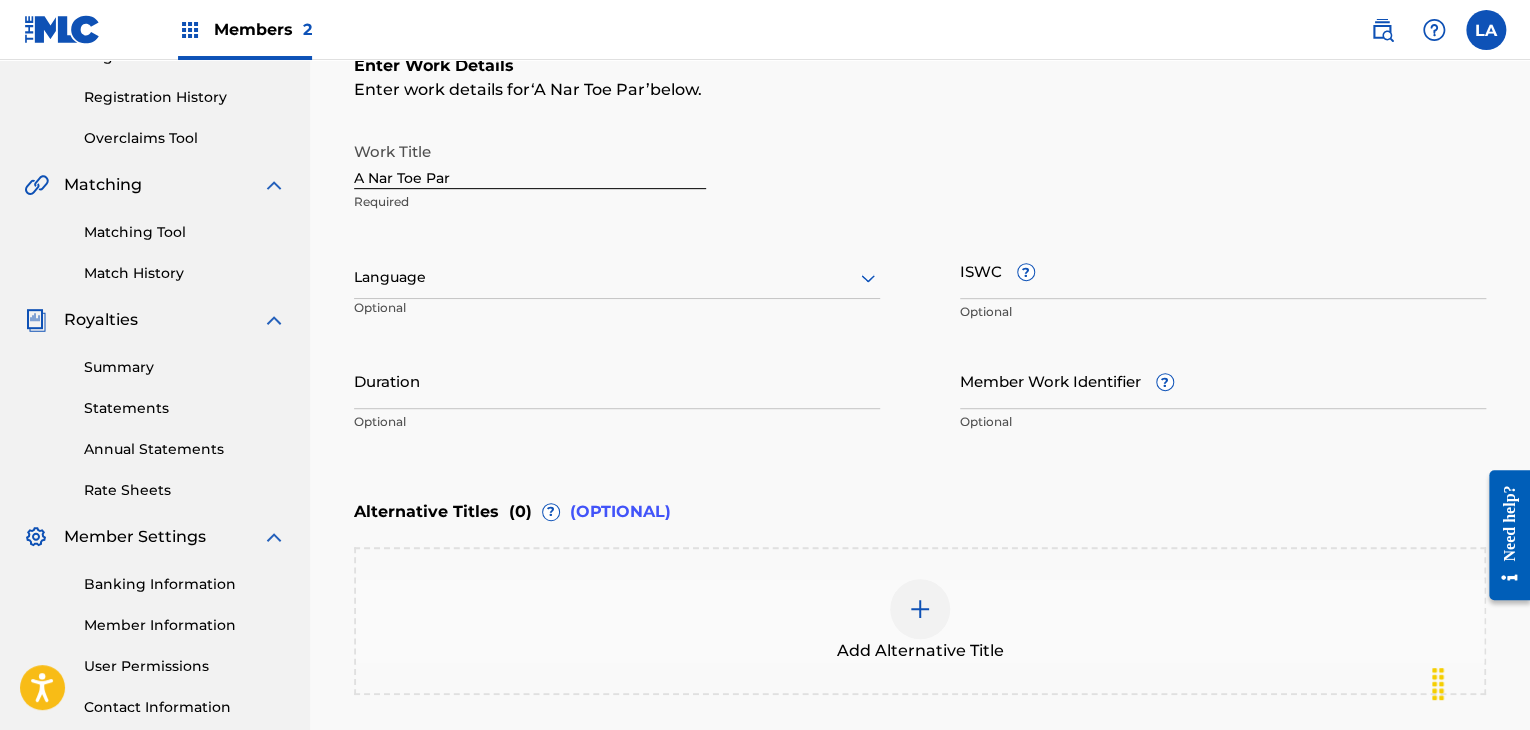 click at bounding box center [617, 277] 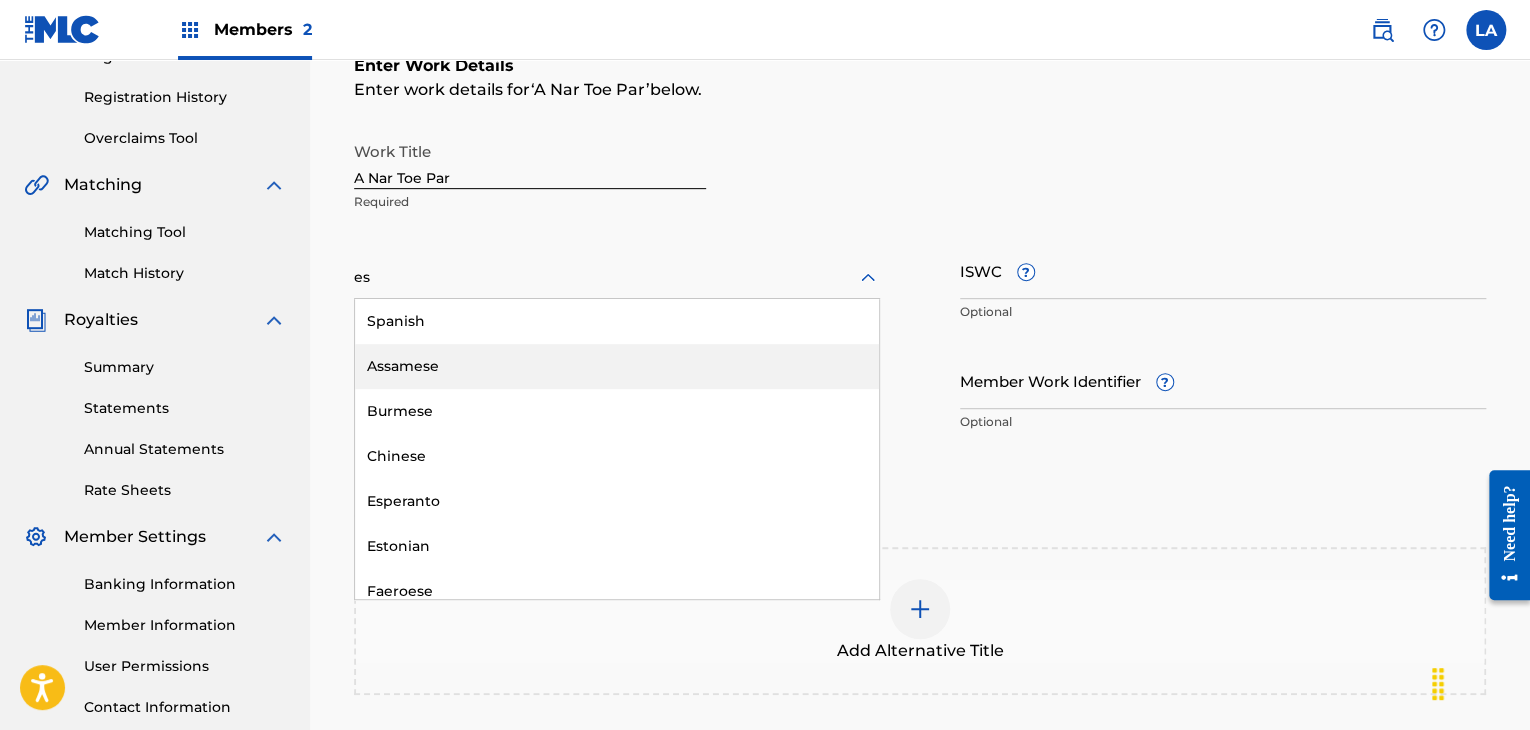 type on "ese" 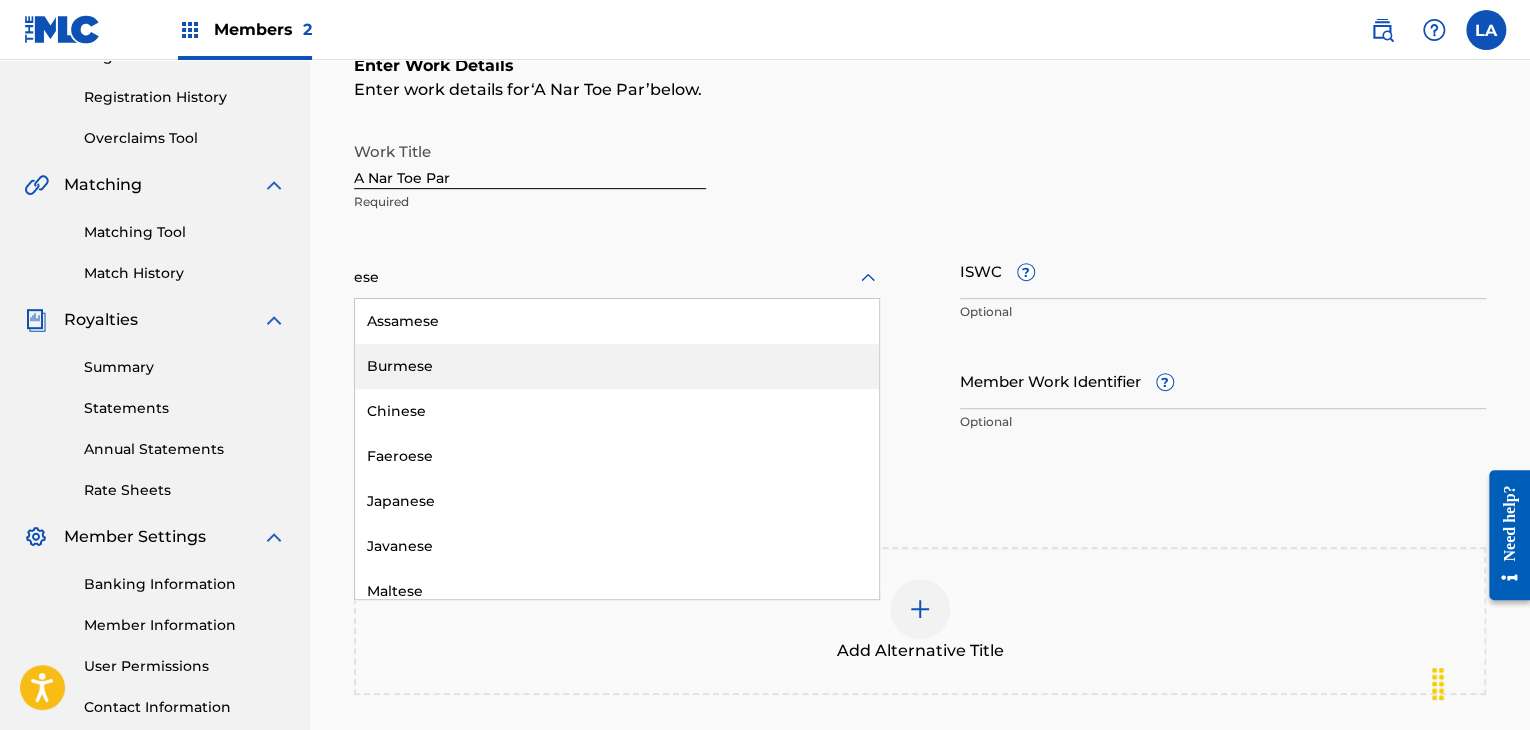 click on "Burmese" at bounding box center (617, 366) 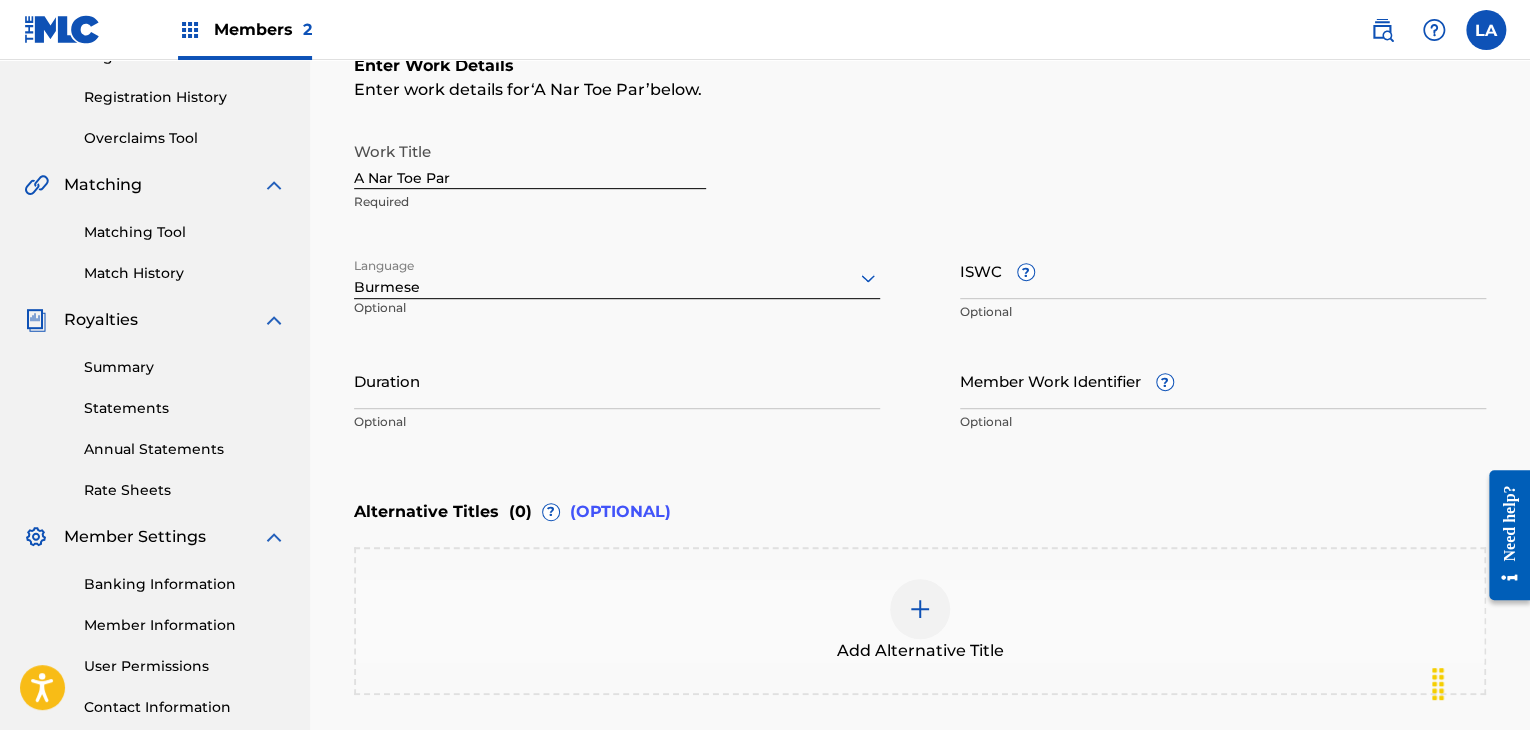 click on "Duration" at bounding box center [617, 380] 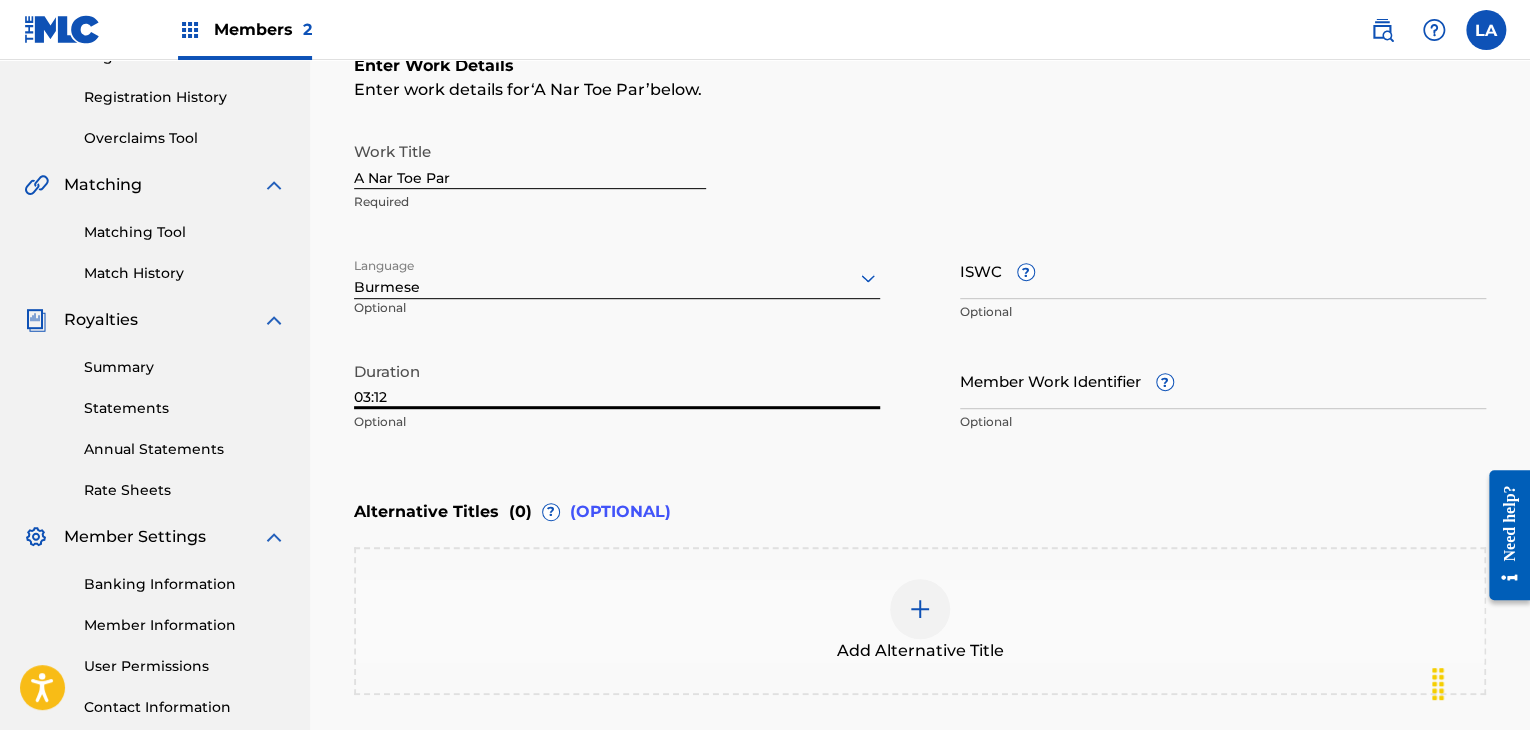 type on "03:12" 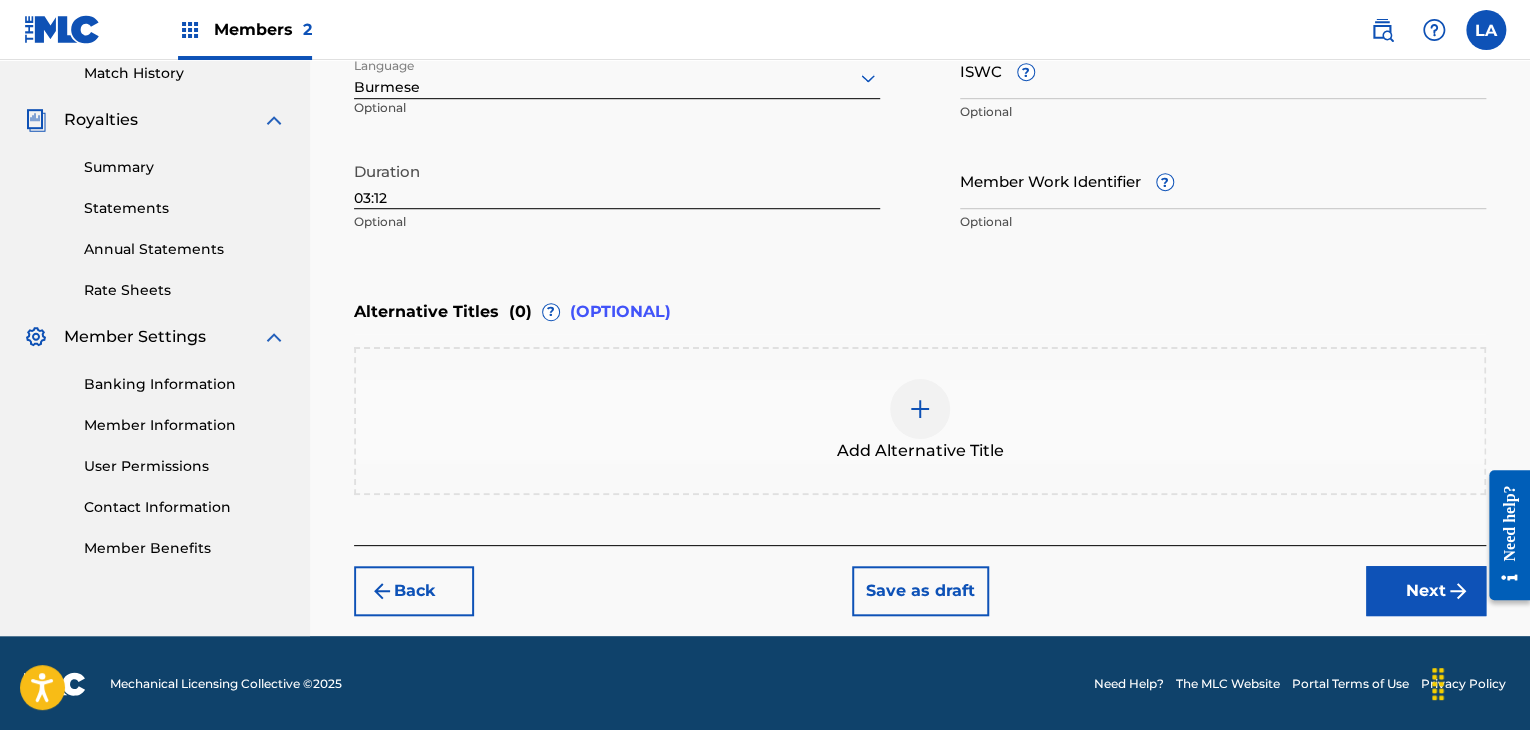 click on "Next" at bounding box center (1426, 591) 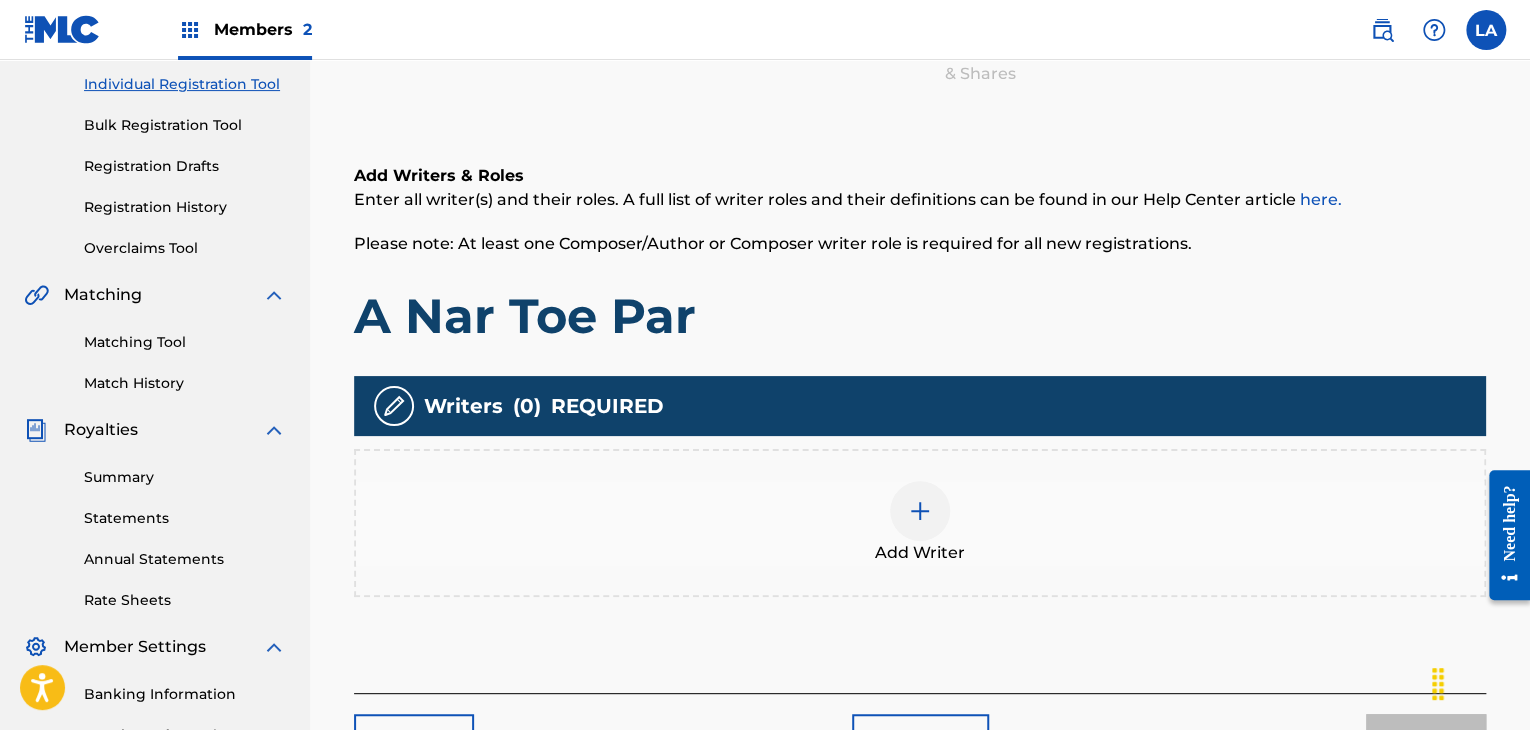 scroll, scrollTop: 90, scrollLeft: 0, axis: vertical 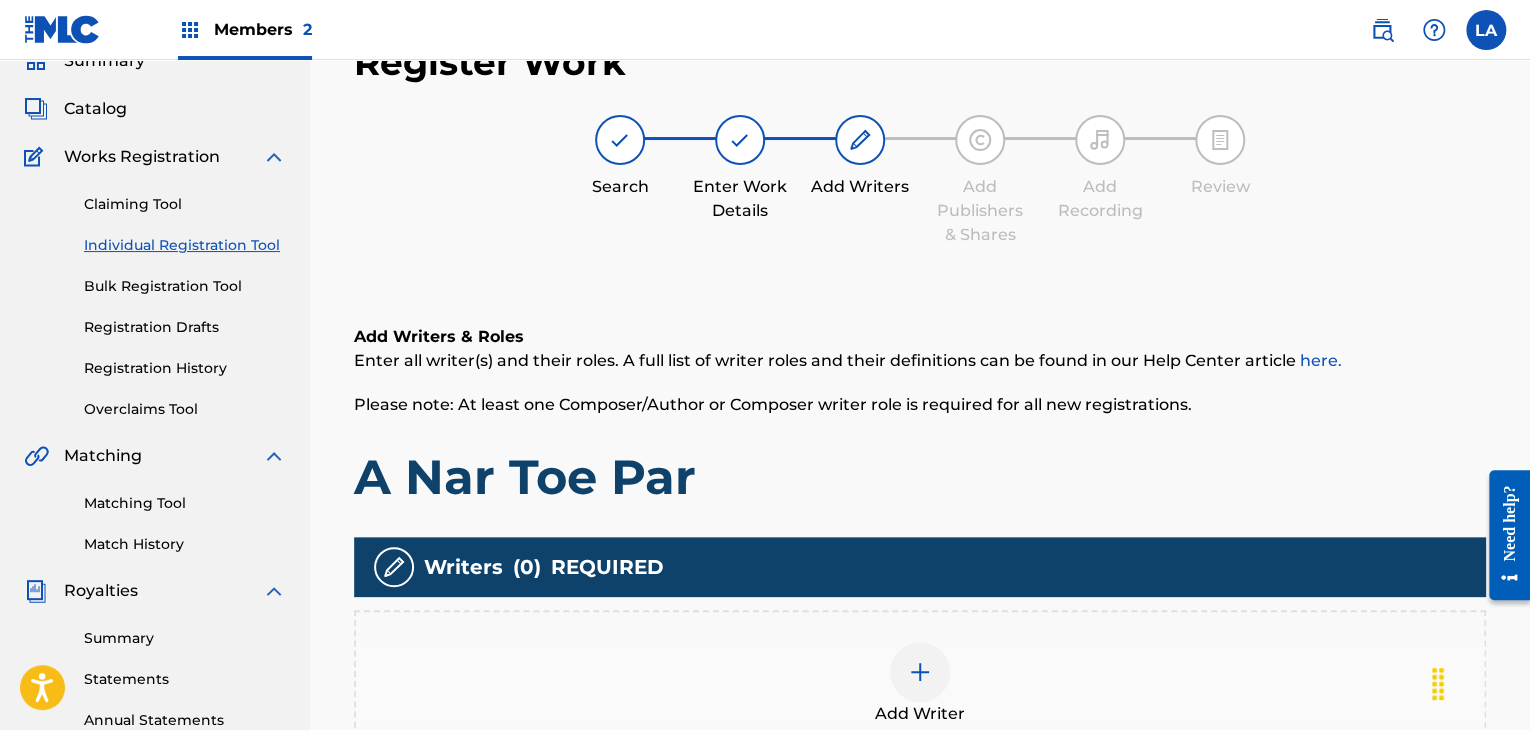 click on "Add Writer" at bounding box center (920, 684) 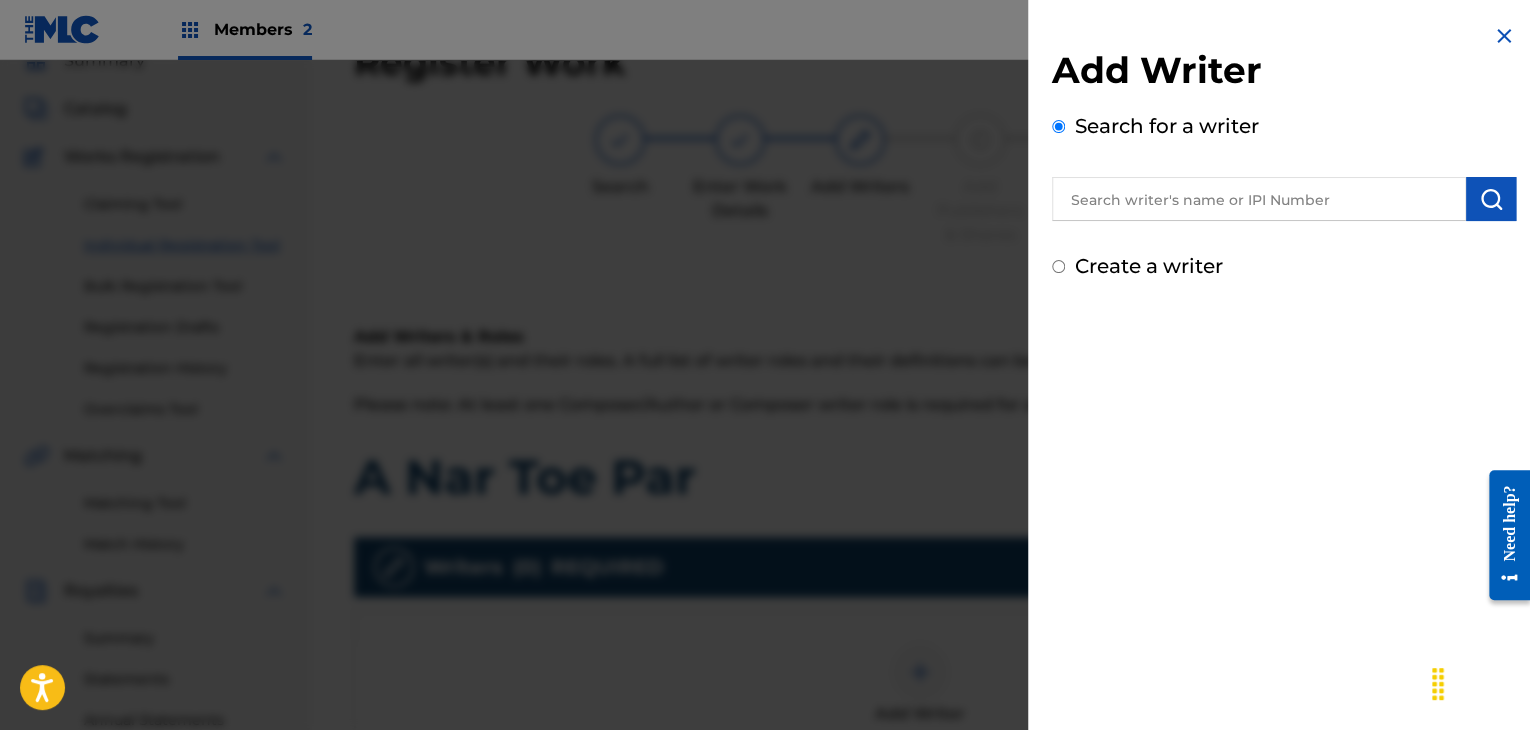 click at bounding box center (1259, 199) 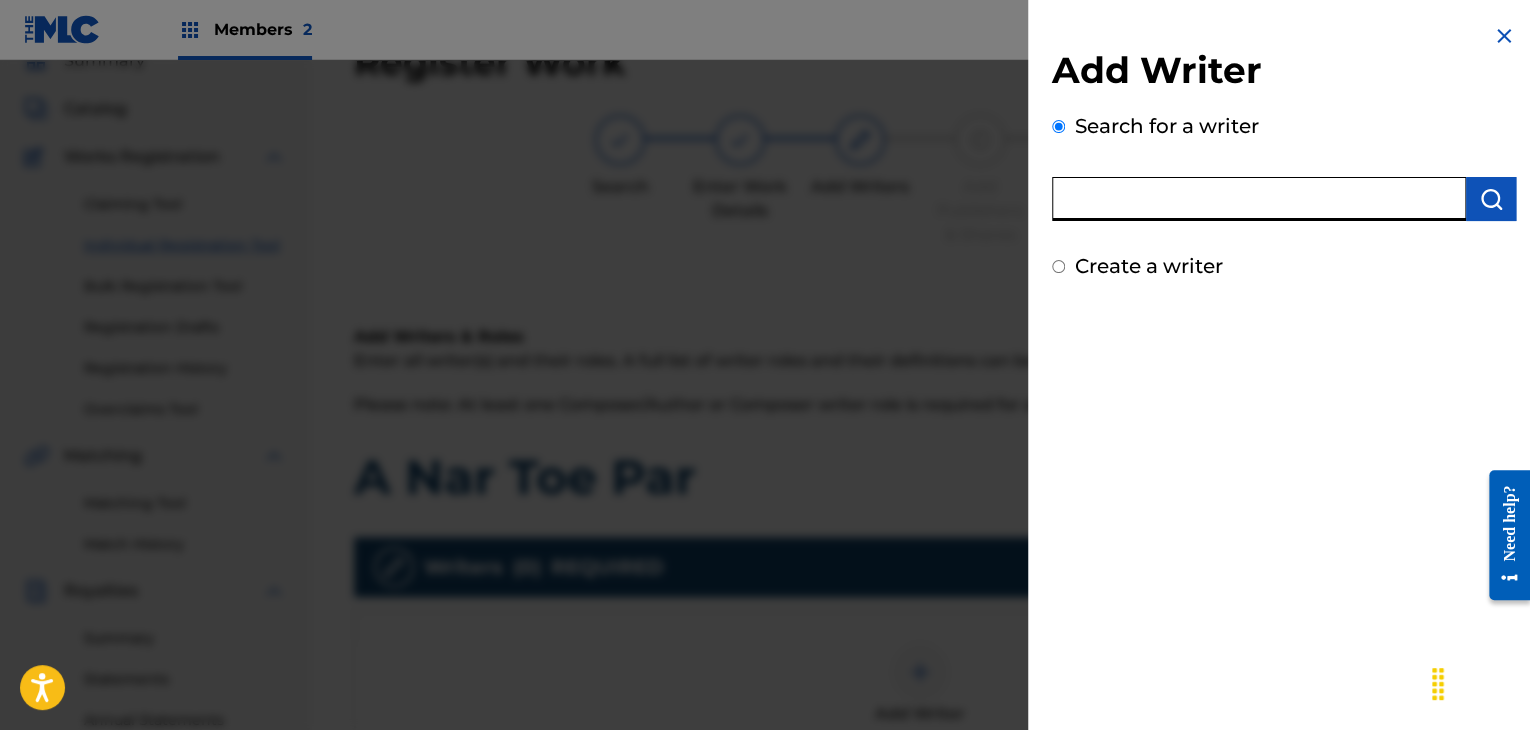 paste on "Htwe Lin Ko" 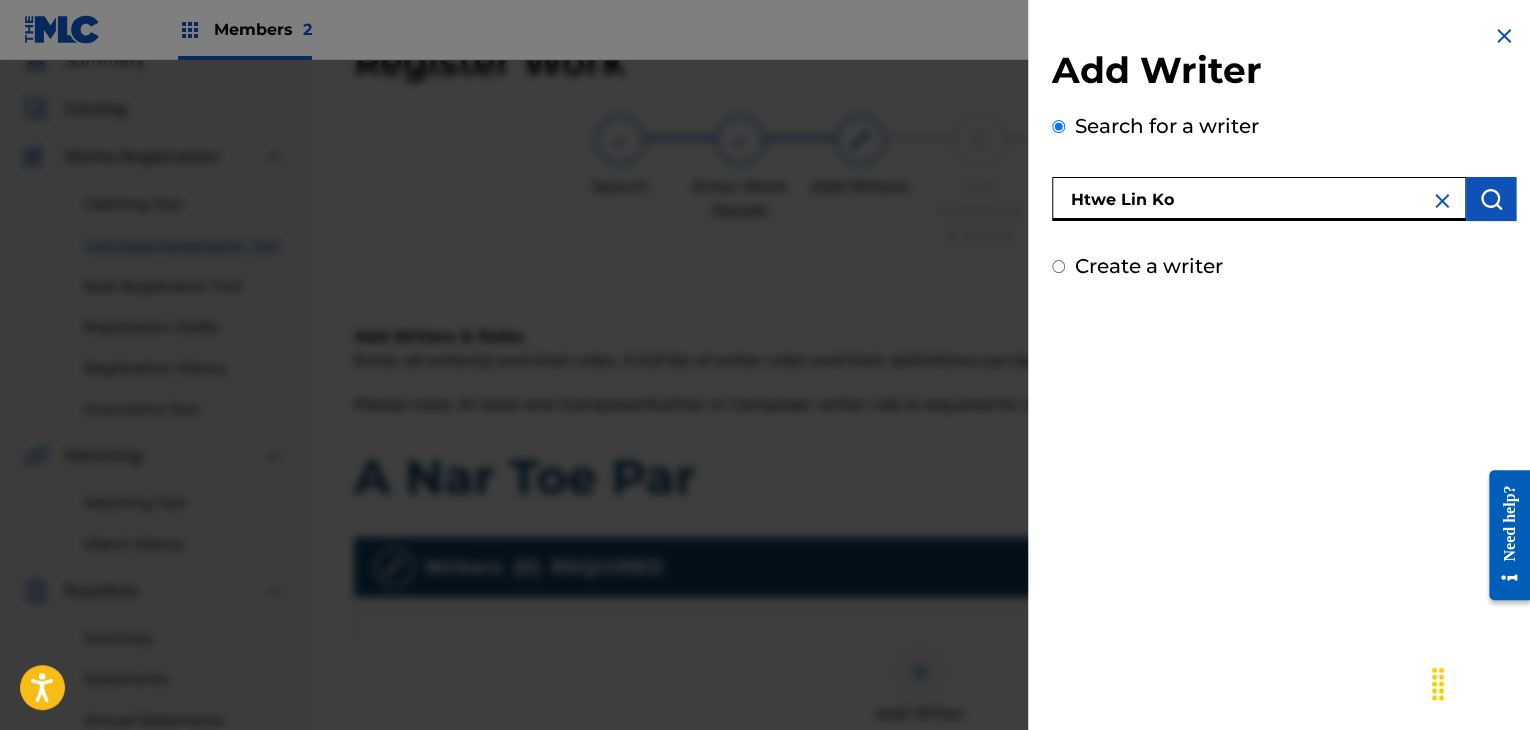 type on "Htwe Lin Ko" 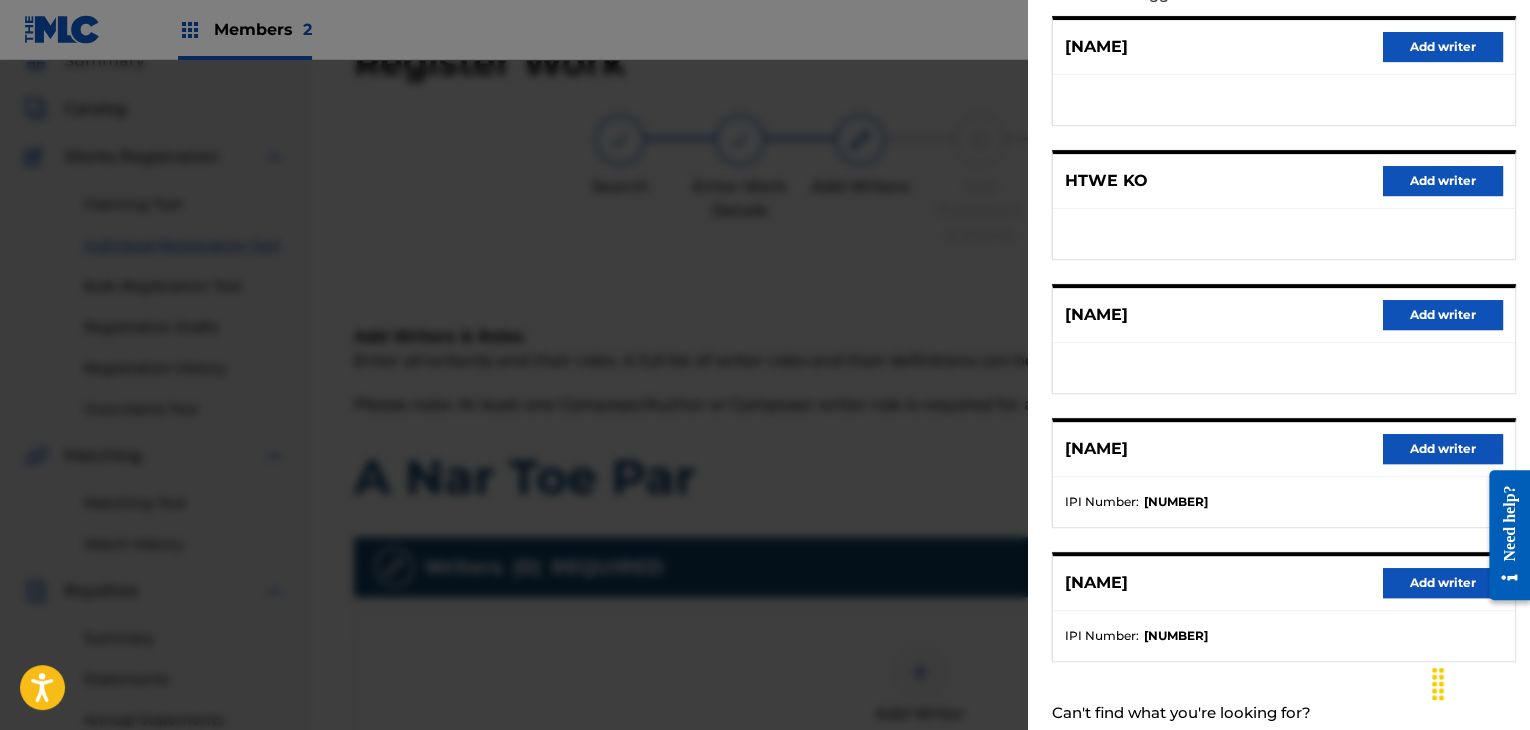 scroll, scrollTop: 300, scrollLeft: 0, axis: vertical 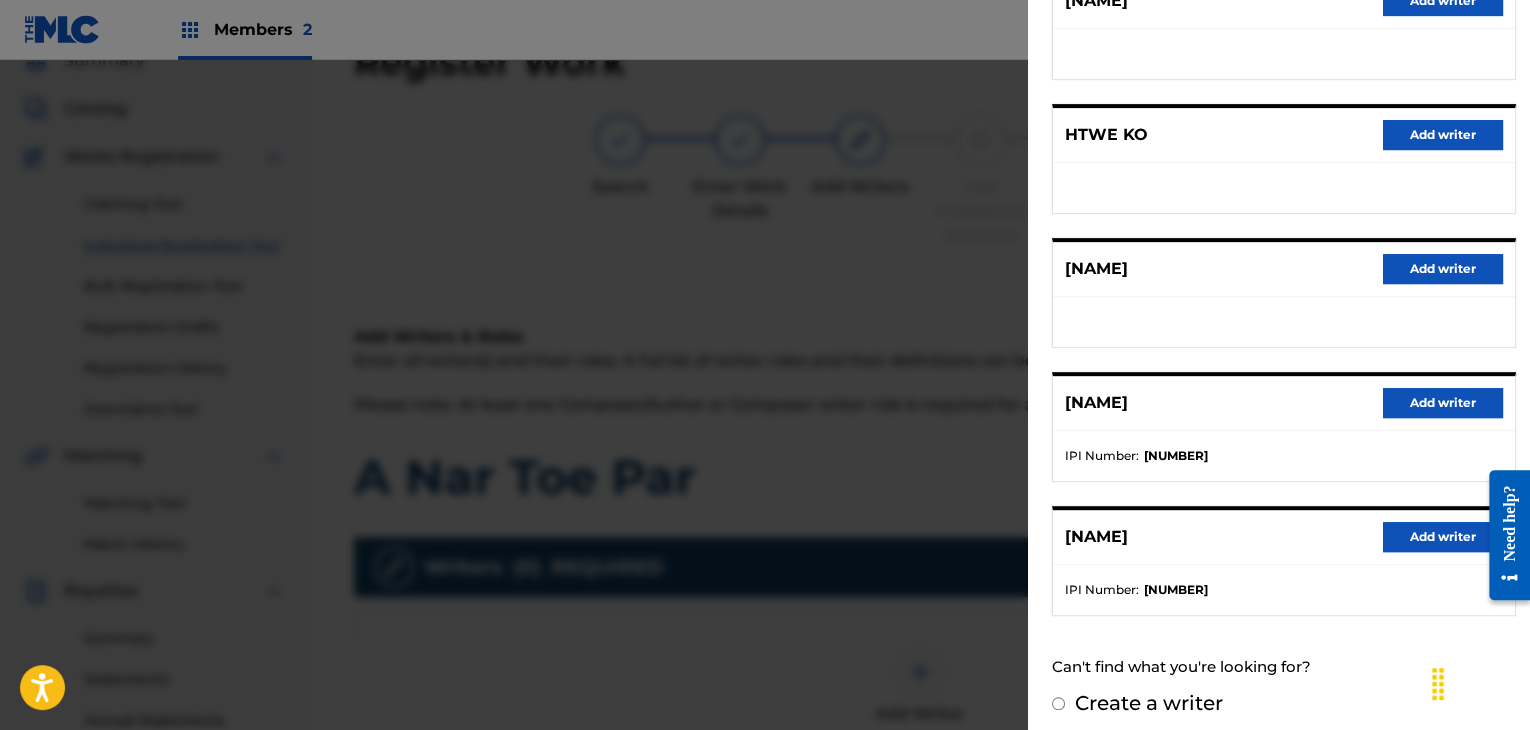 click on "Add writer" at bounding box center [1443, 403] 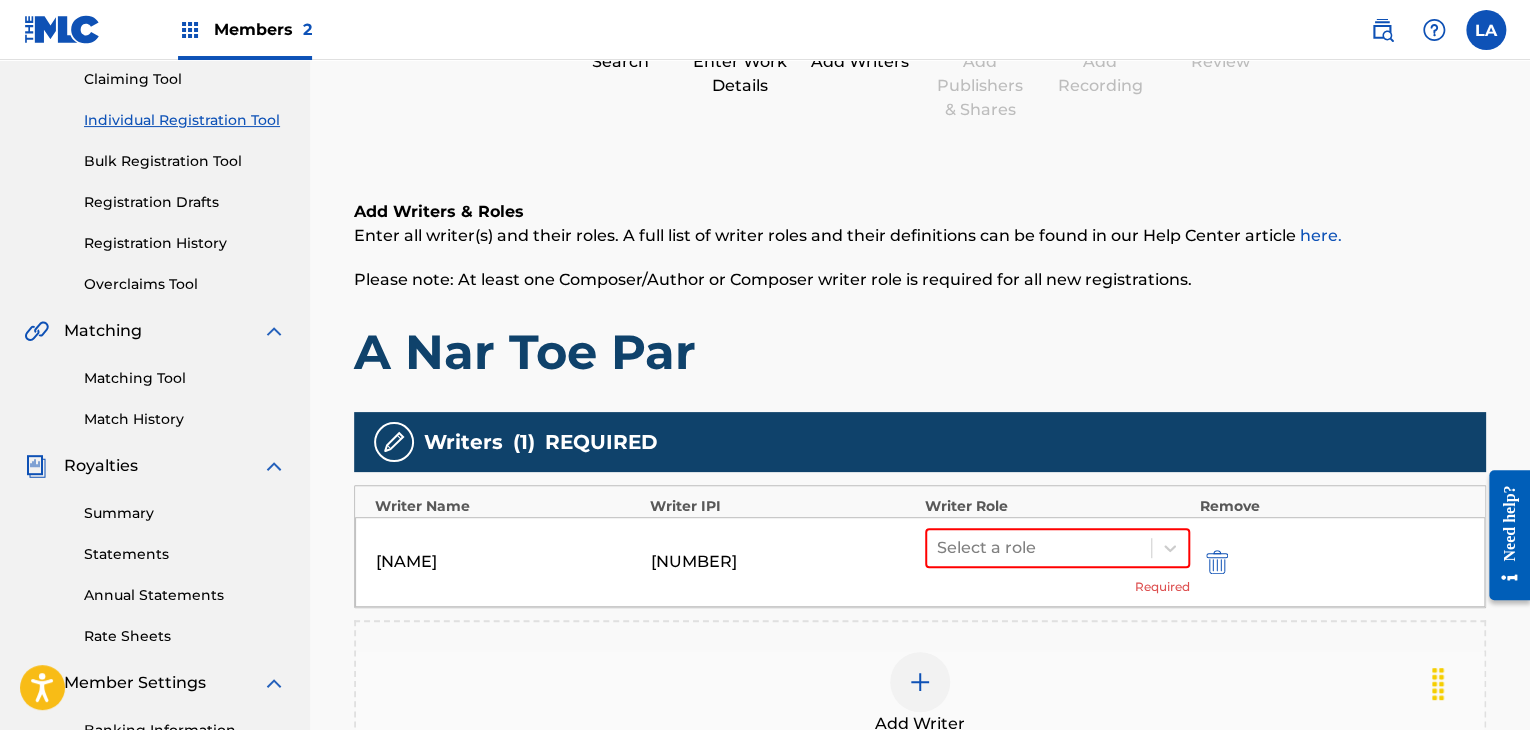 scroll, scrollTop: 290, scrollLeft: 0, axis: vertical 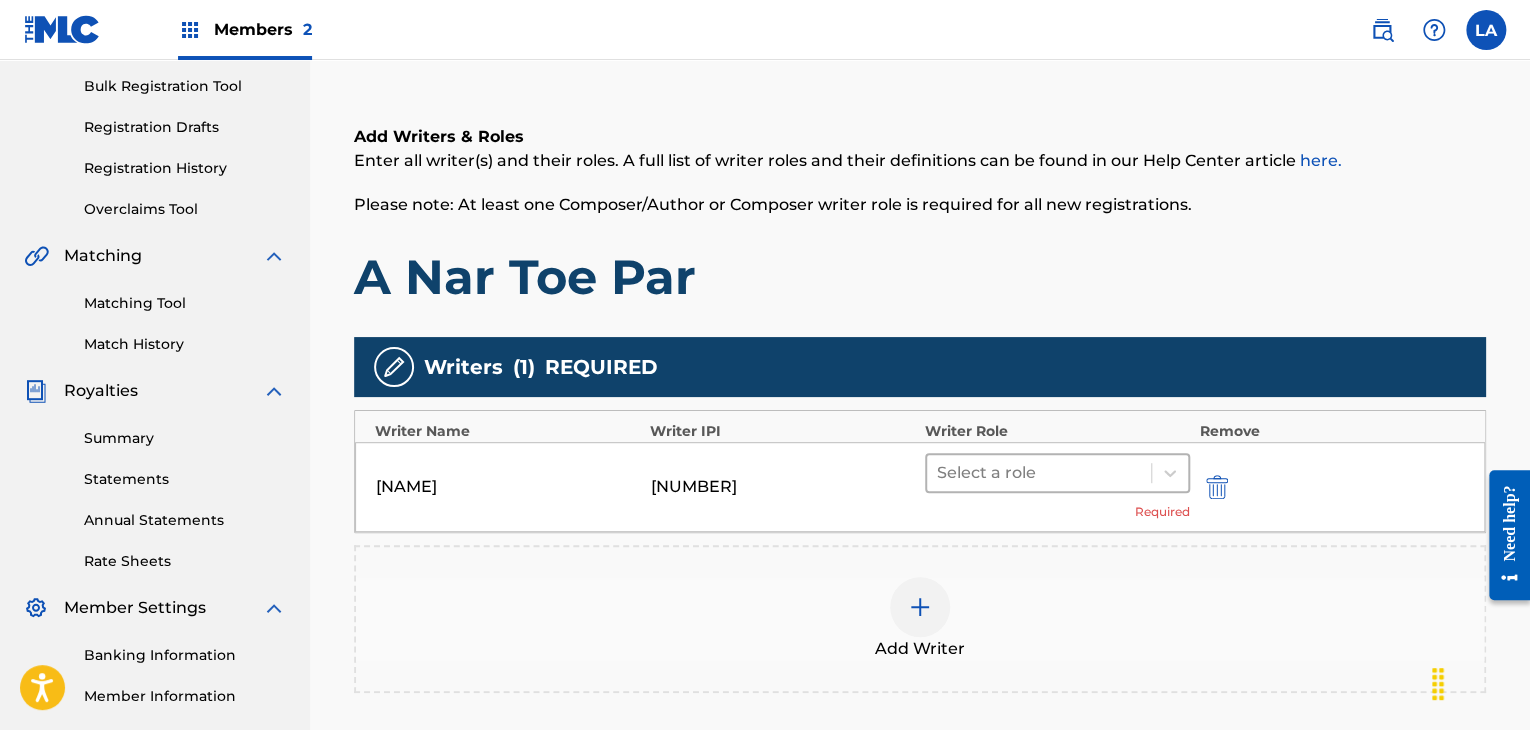 click on "Select a role" at bounding box center [1039, 473] 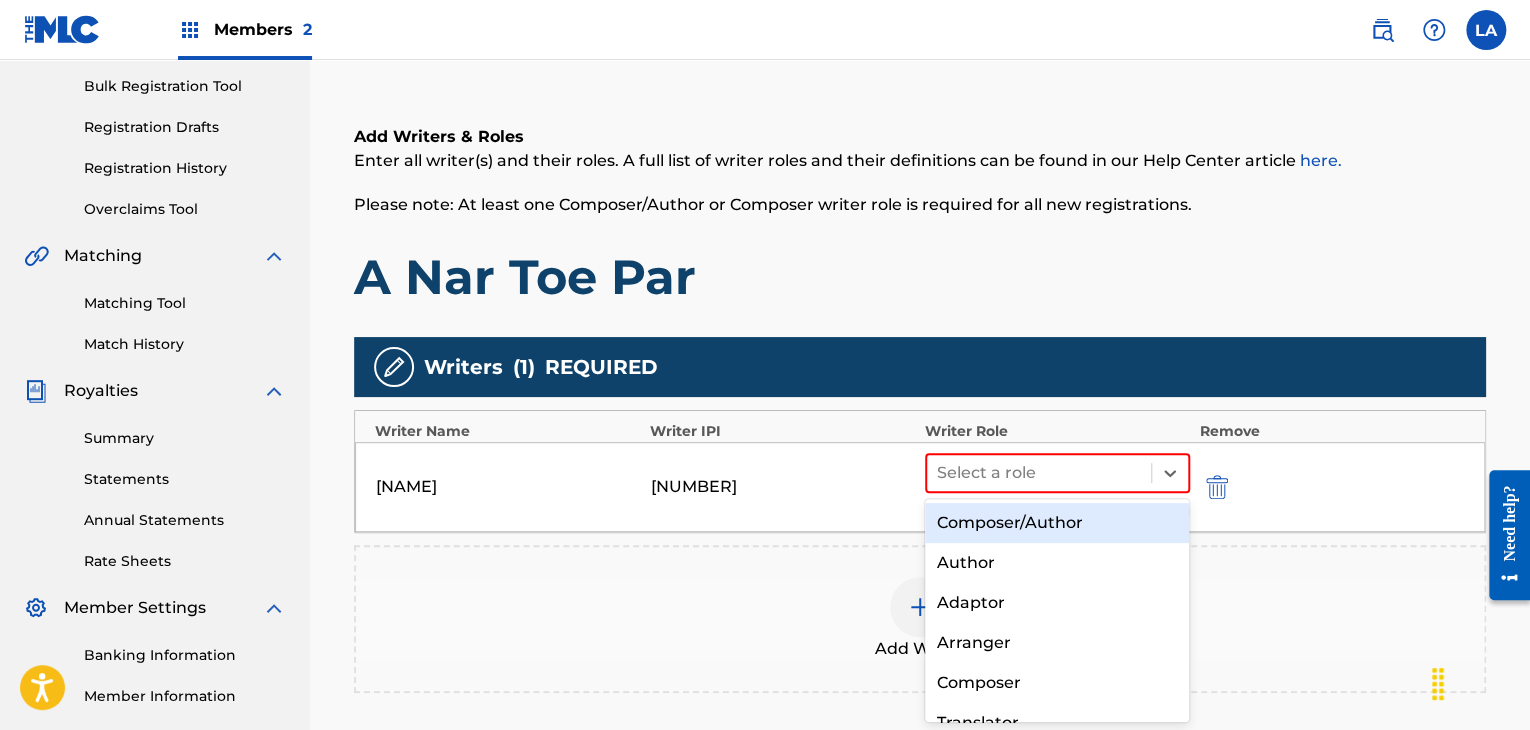click on "Composer/Author" at bounding box center [1057, 523] 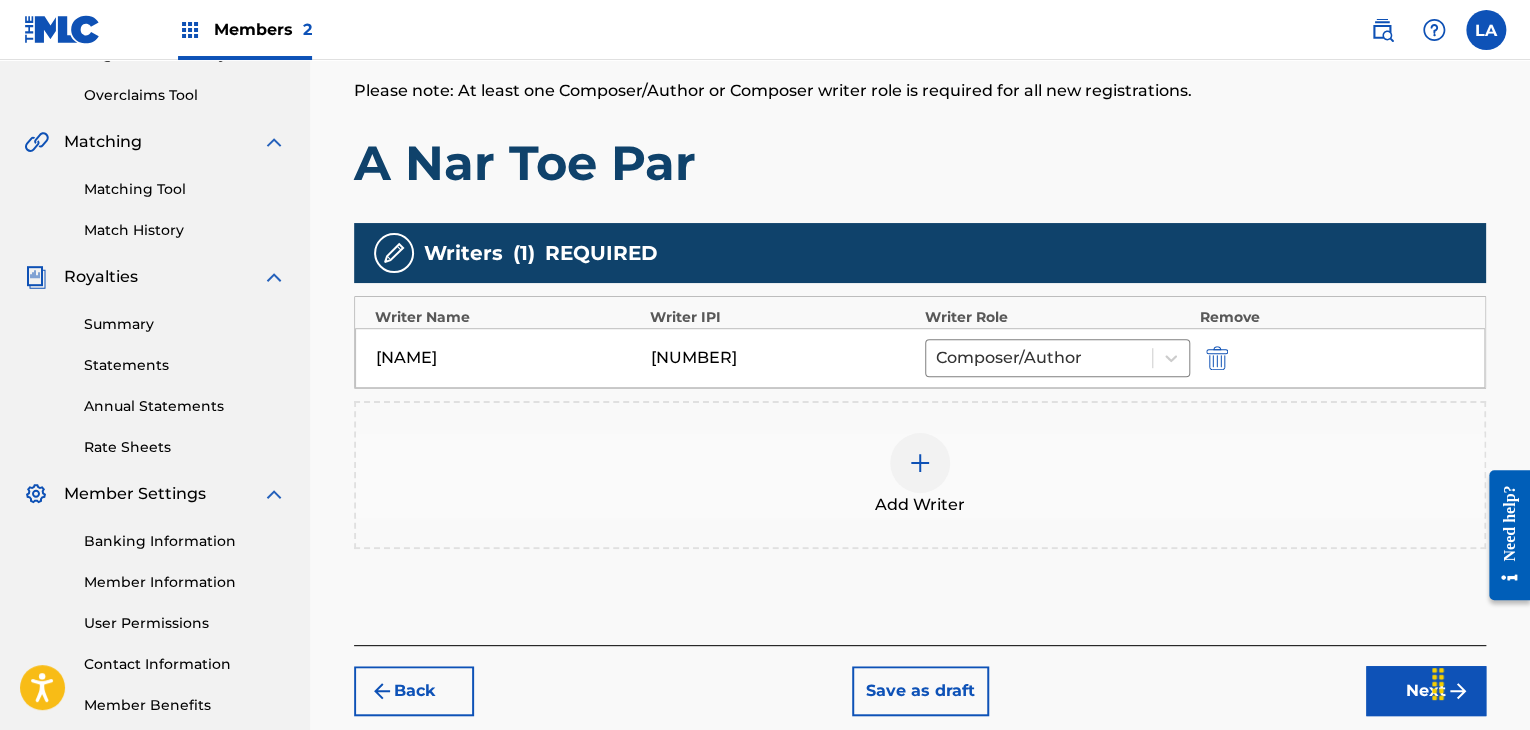 scroll, scrollTop: 510, scrollLeft: 0, axis: vertical 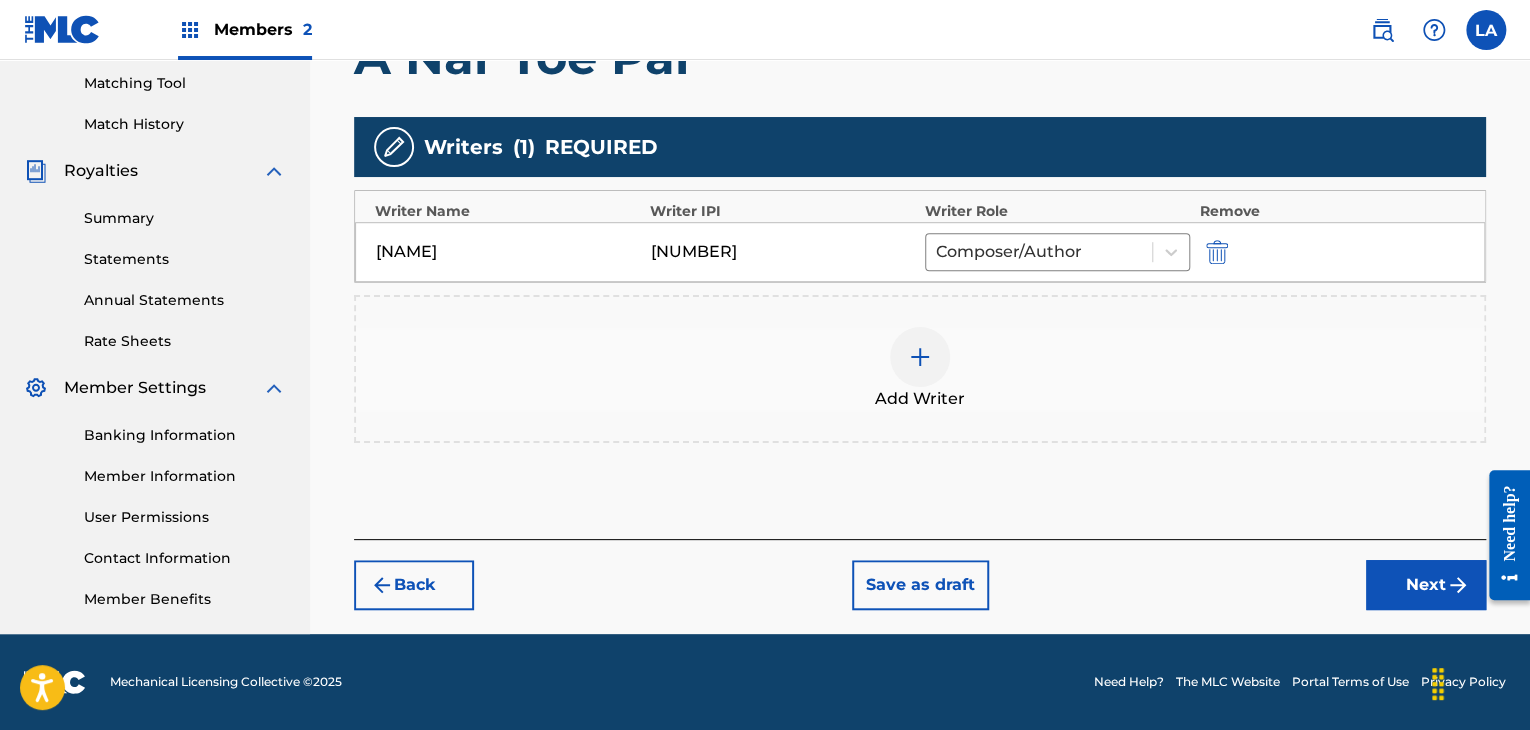 click on "Back Save as draft Next" at bounding box center (920, 574) 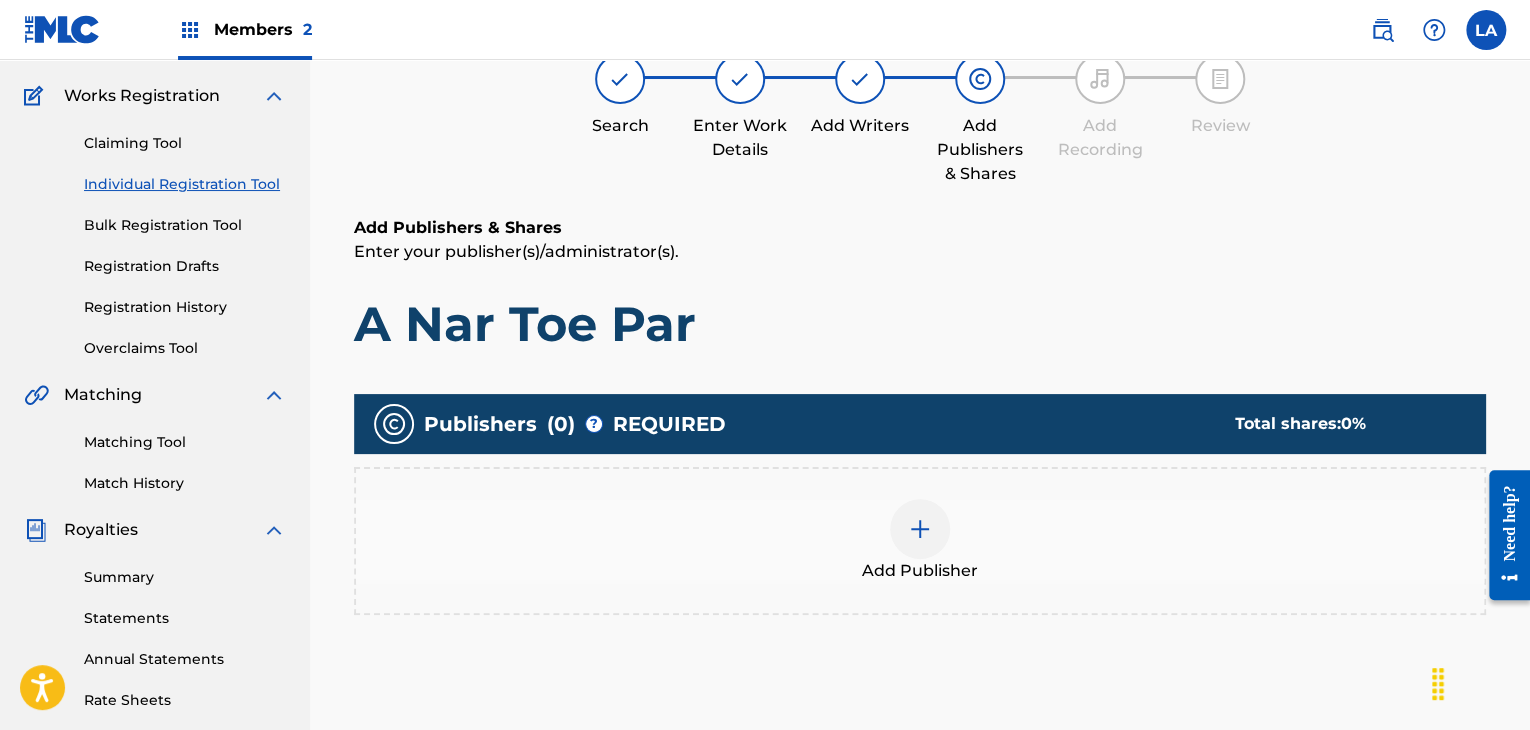 scroll, scrollTop: 292, scrollLeft: 0, axis: vertical 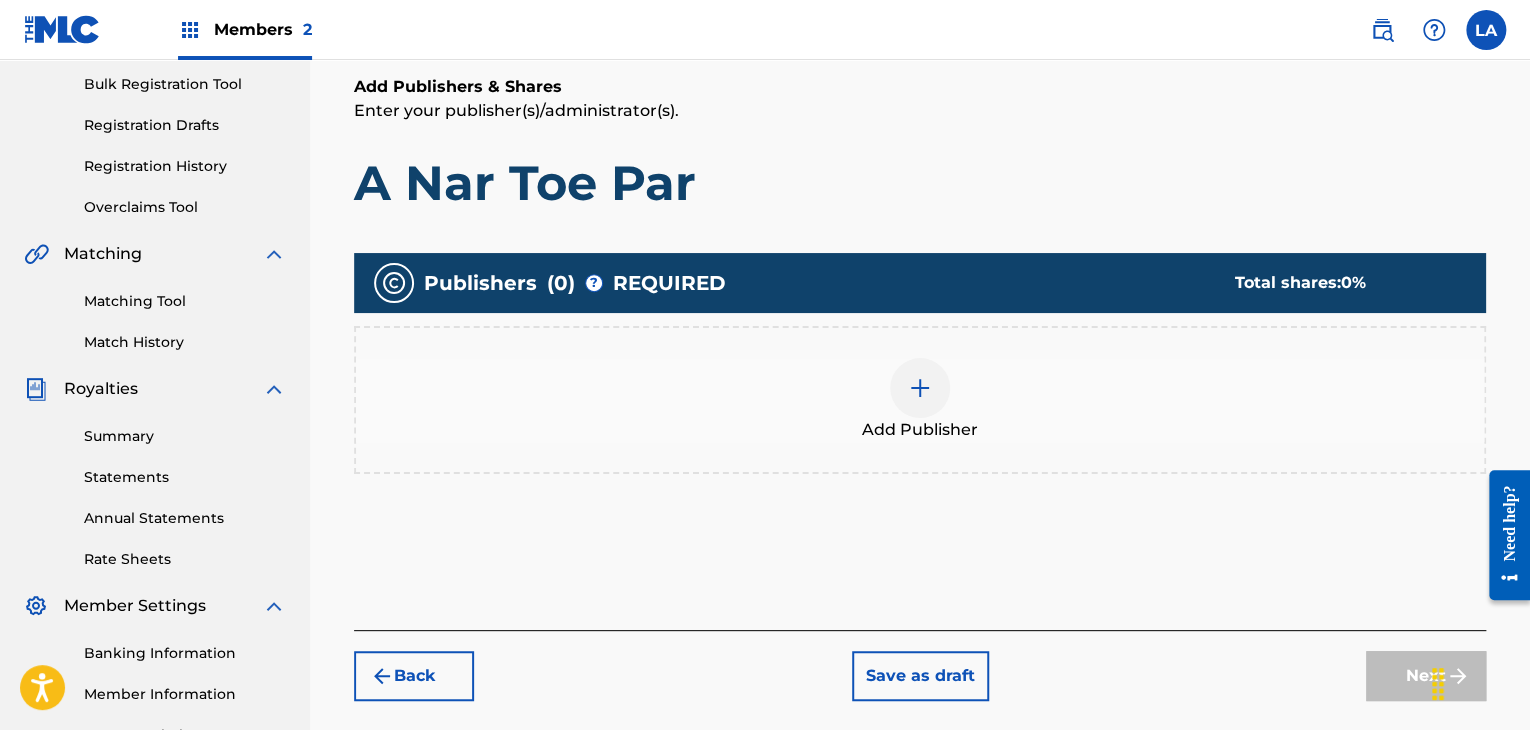 click on "Add Publisher" at bounding box center [920, 400] 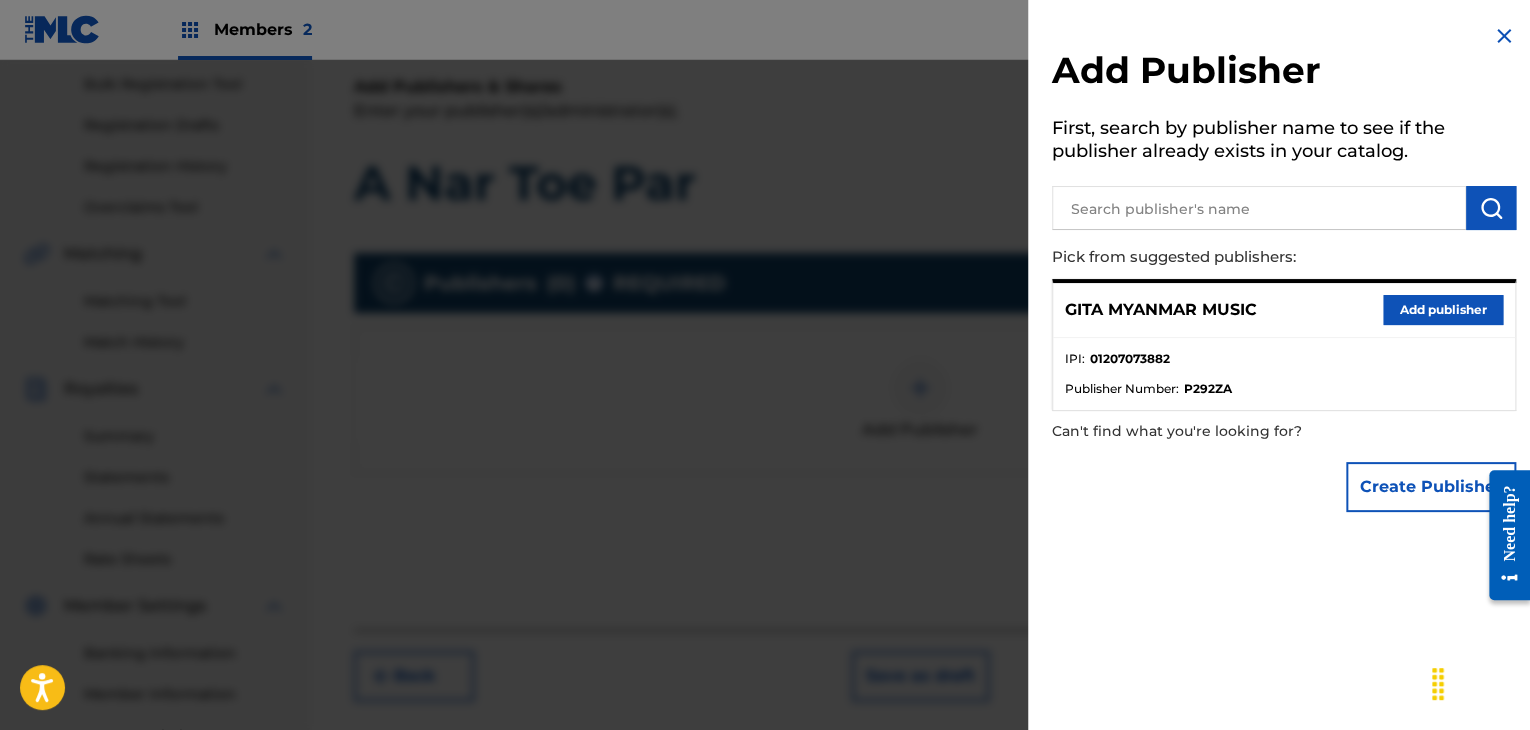 click on "Add publisher" at bounding box center [1443, 310] 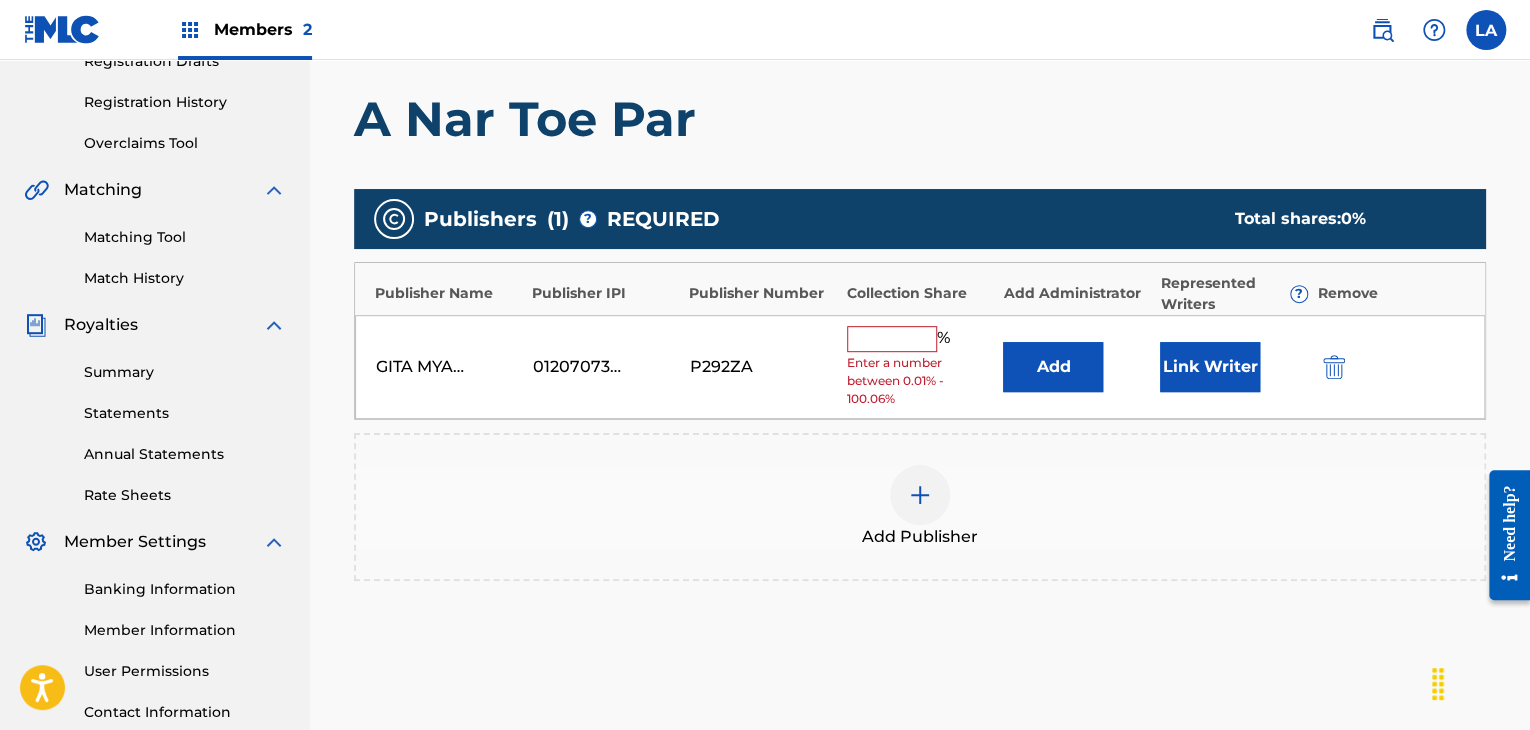 scroll, scrollTop: 392, scrollLeft: 0, axis: vertical 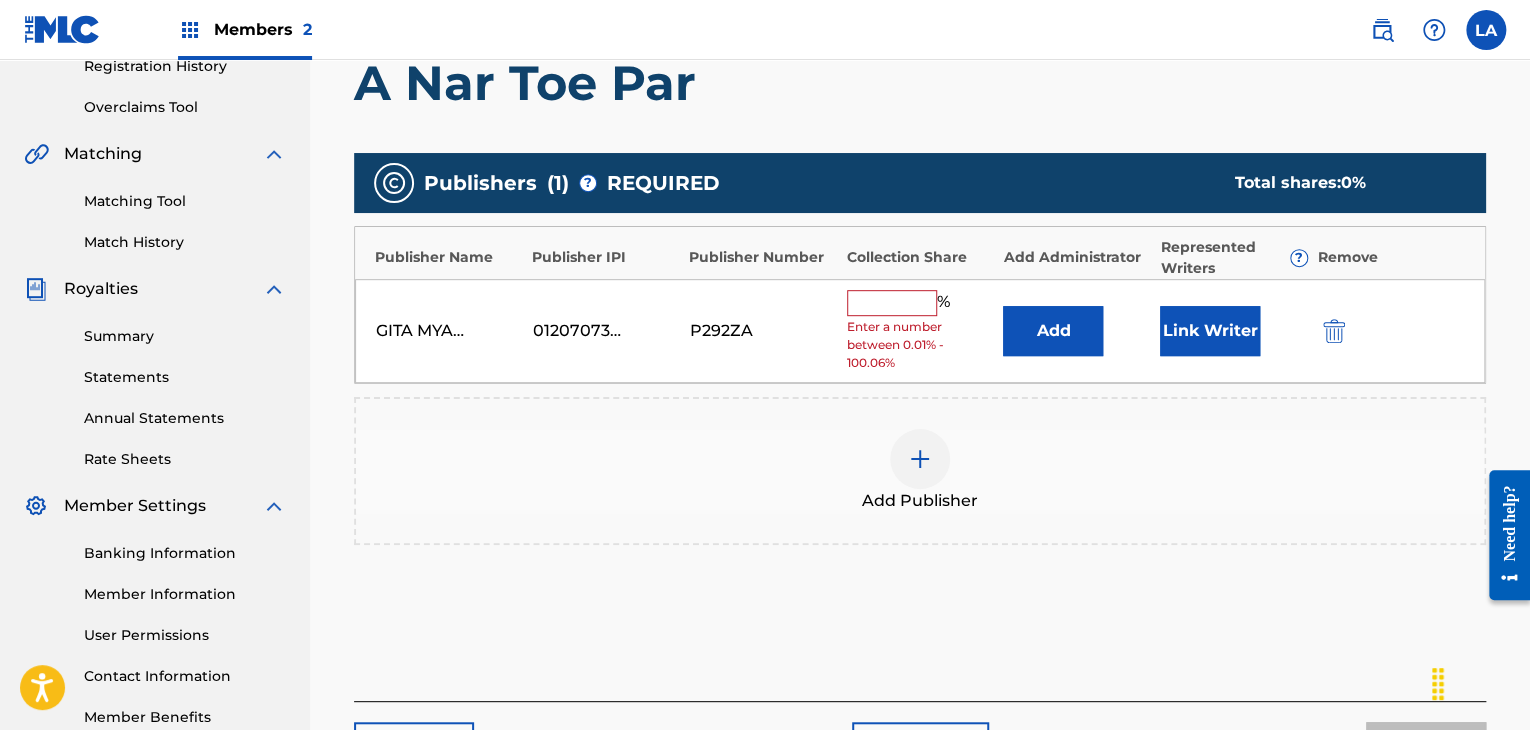 click at bounding box center [892, 303] 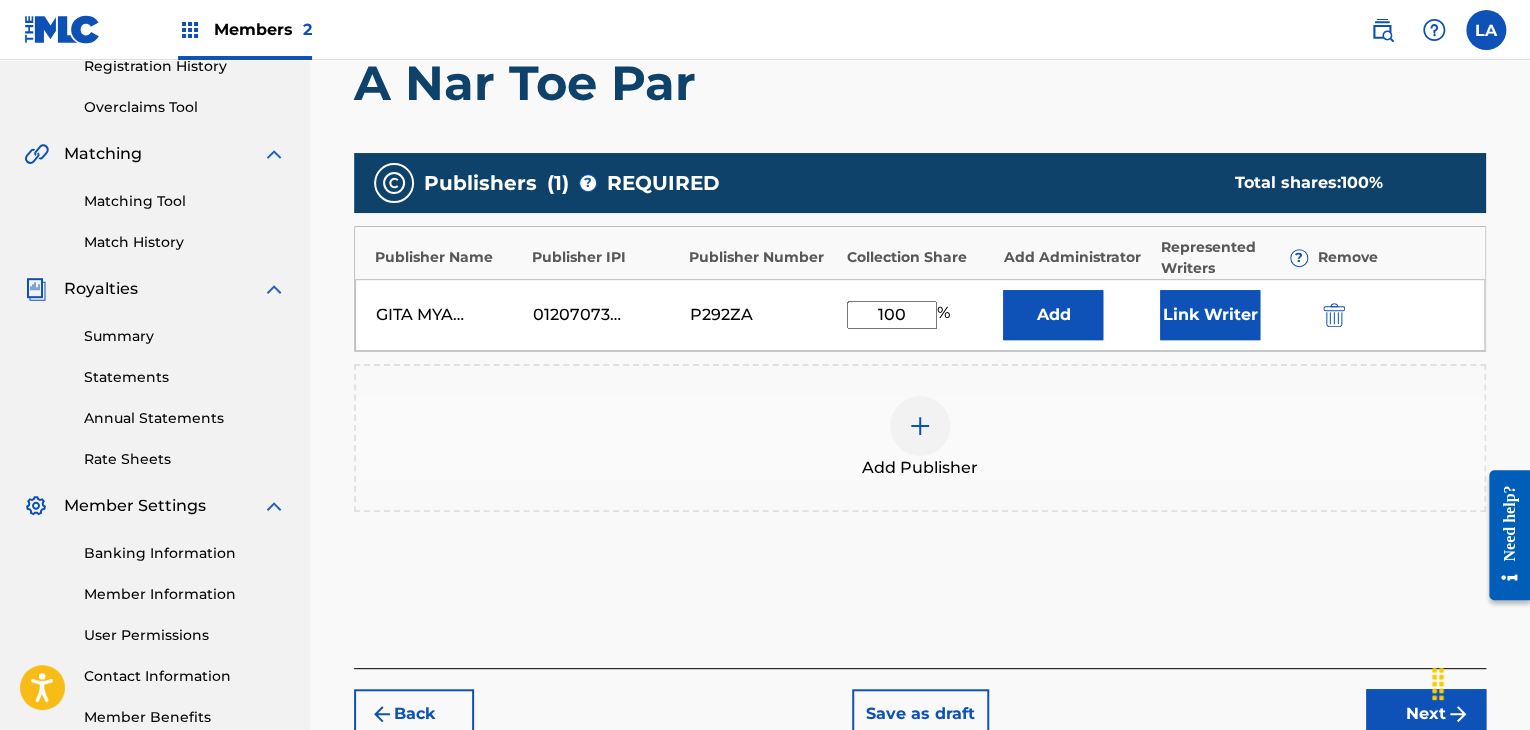 type on "100" 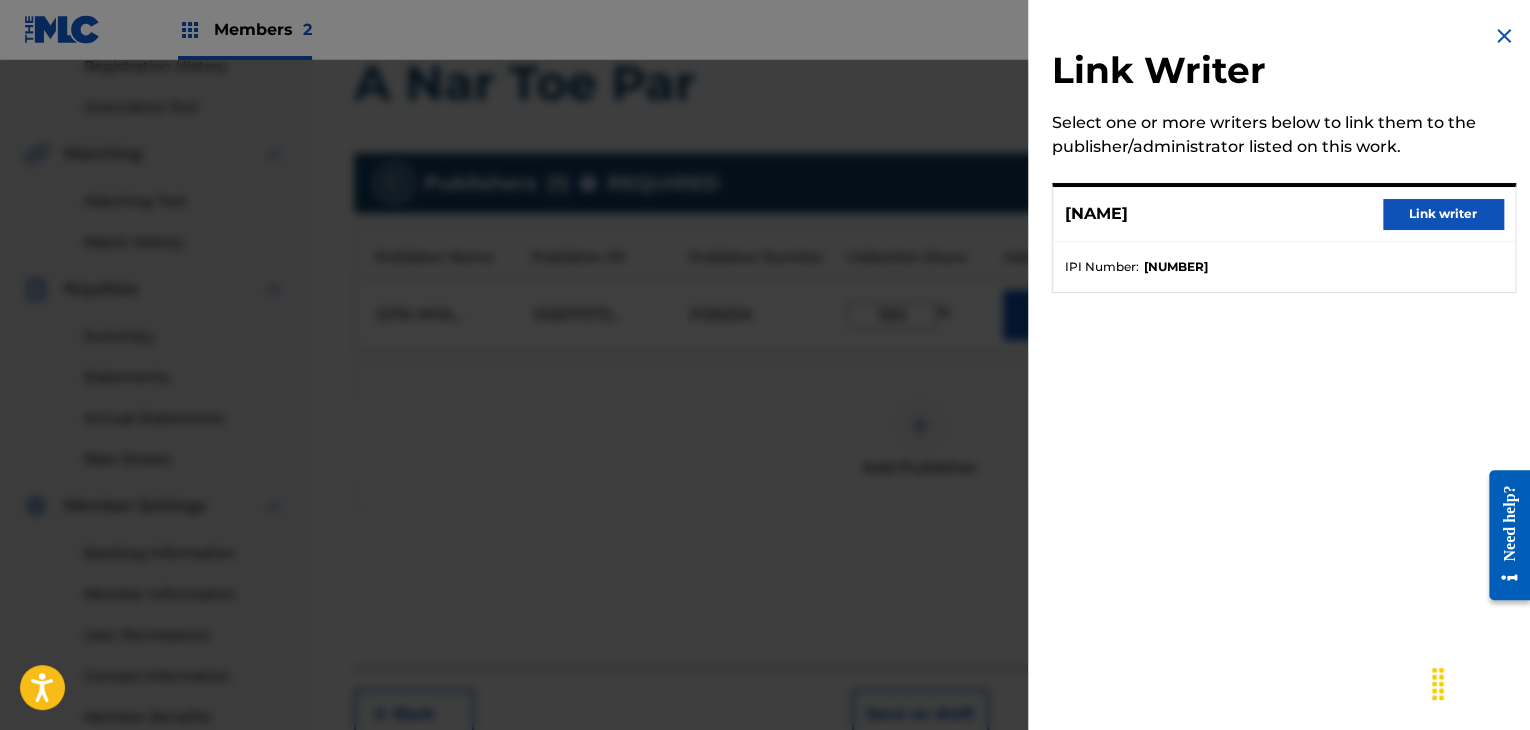 click on "Link writer" at bounding box center [1443, 214] 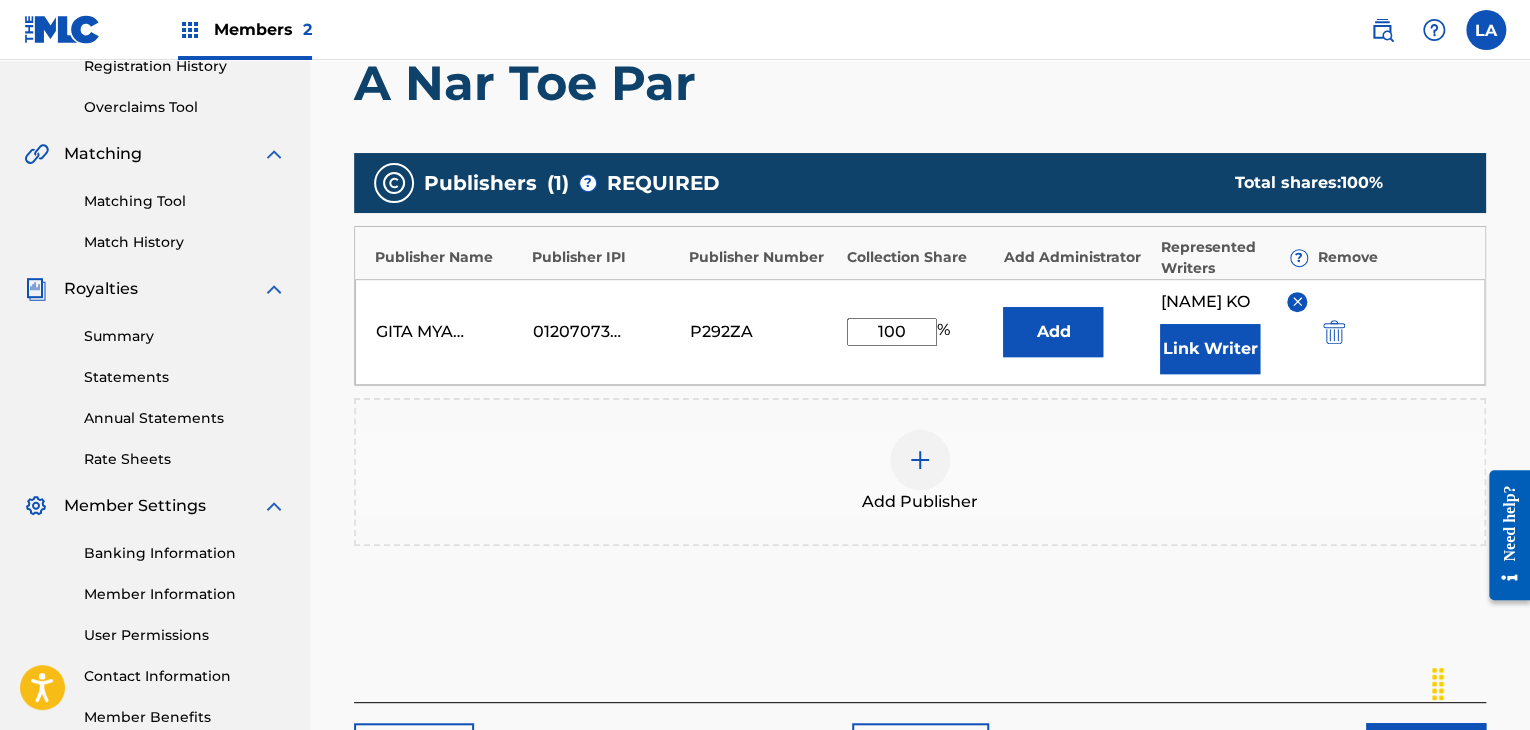 scroll, scrollTop: 549, scrollLeft: 0, axis: vertical 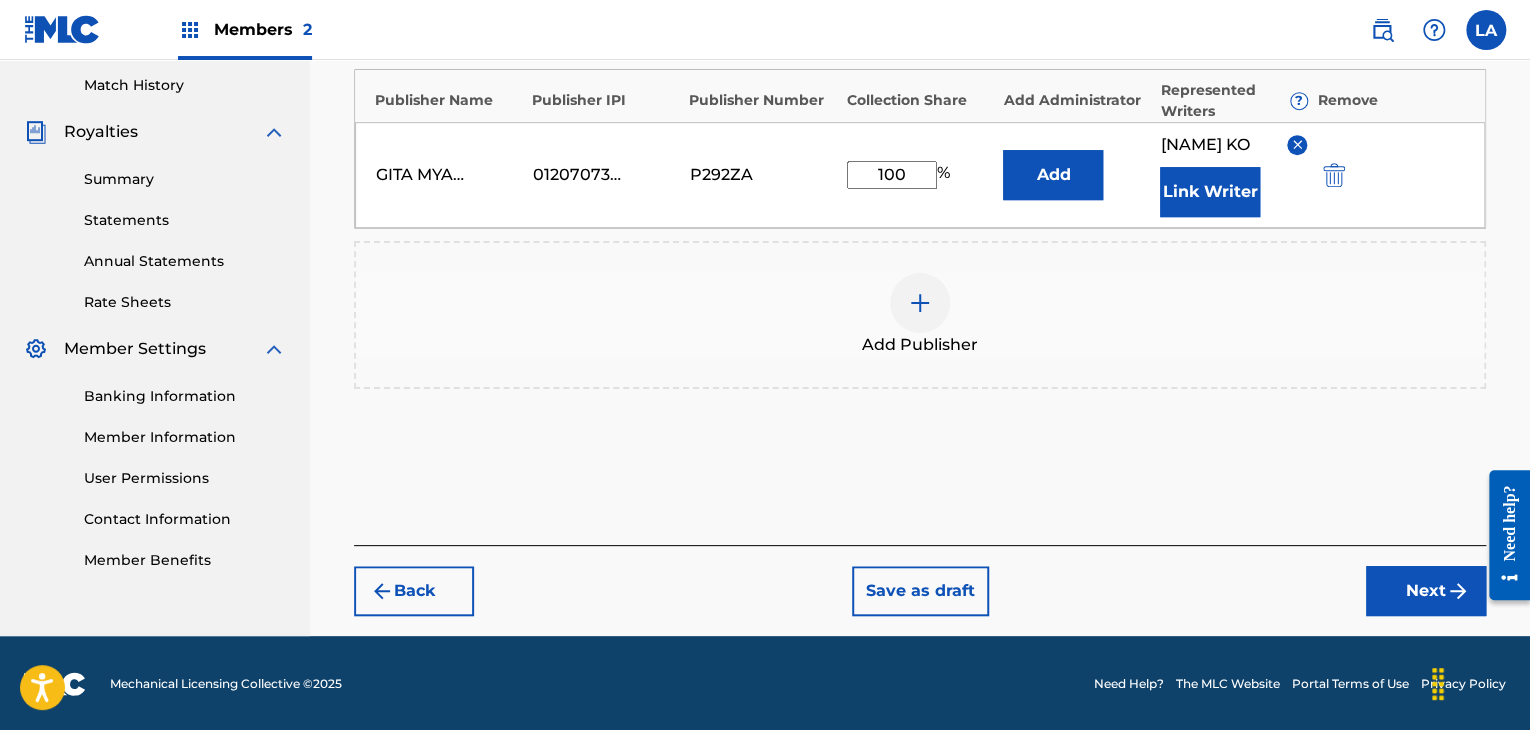 click on "Next" at bounding box center (1426, 591) 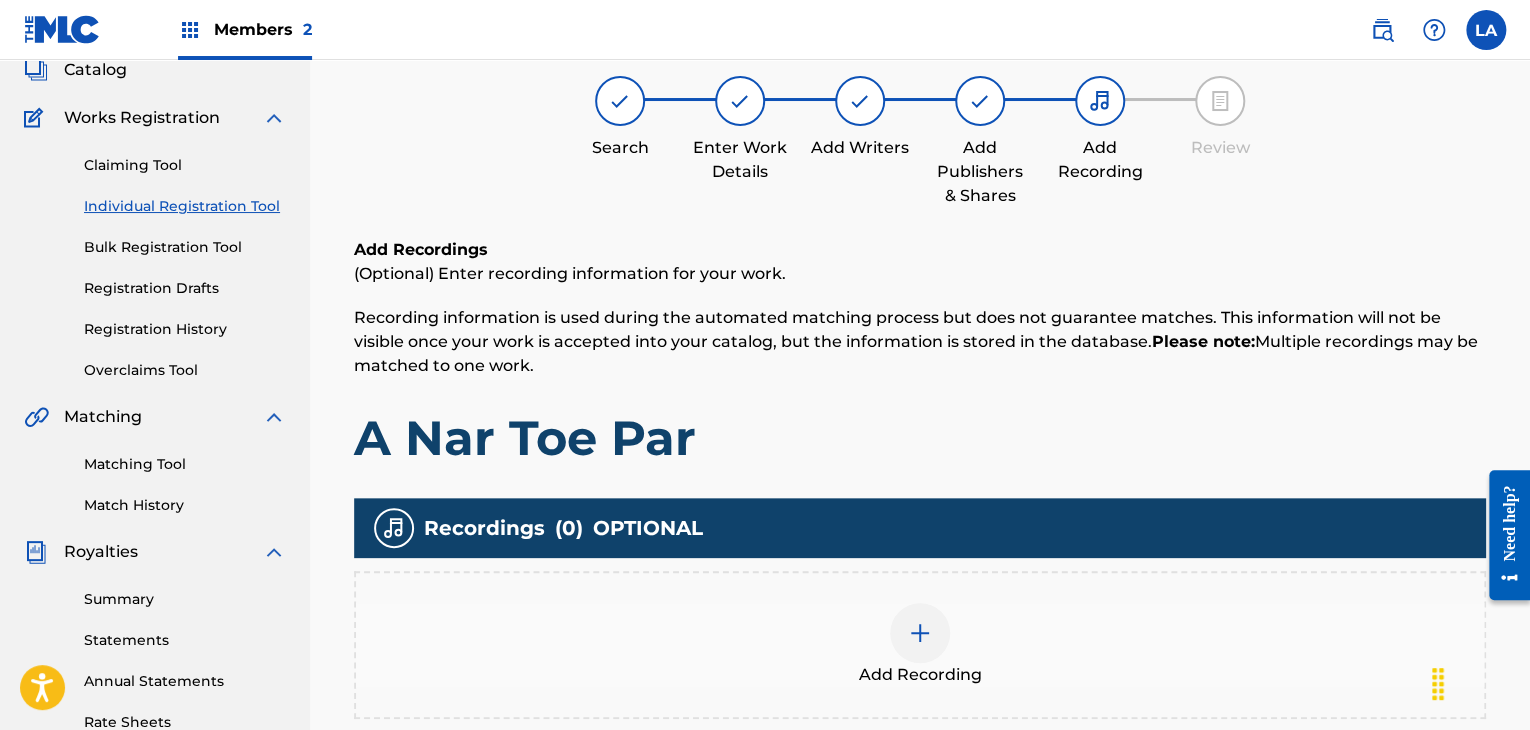 scroll, scrollTop: 90, scrollLeft: 0, axis: vertical 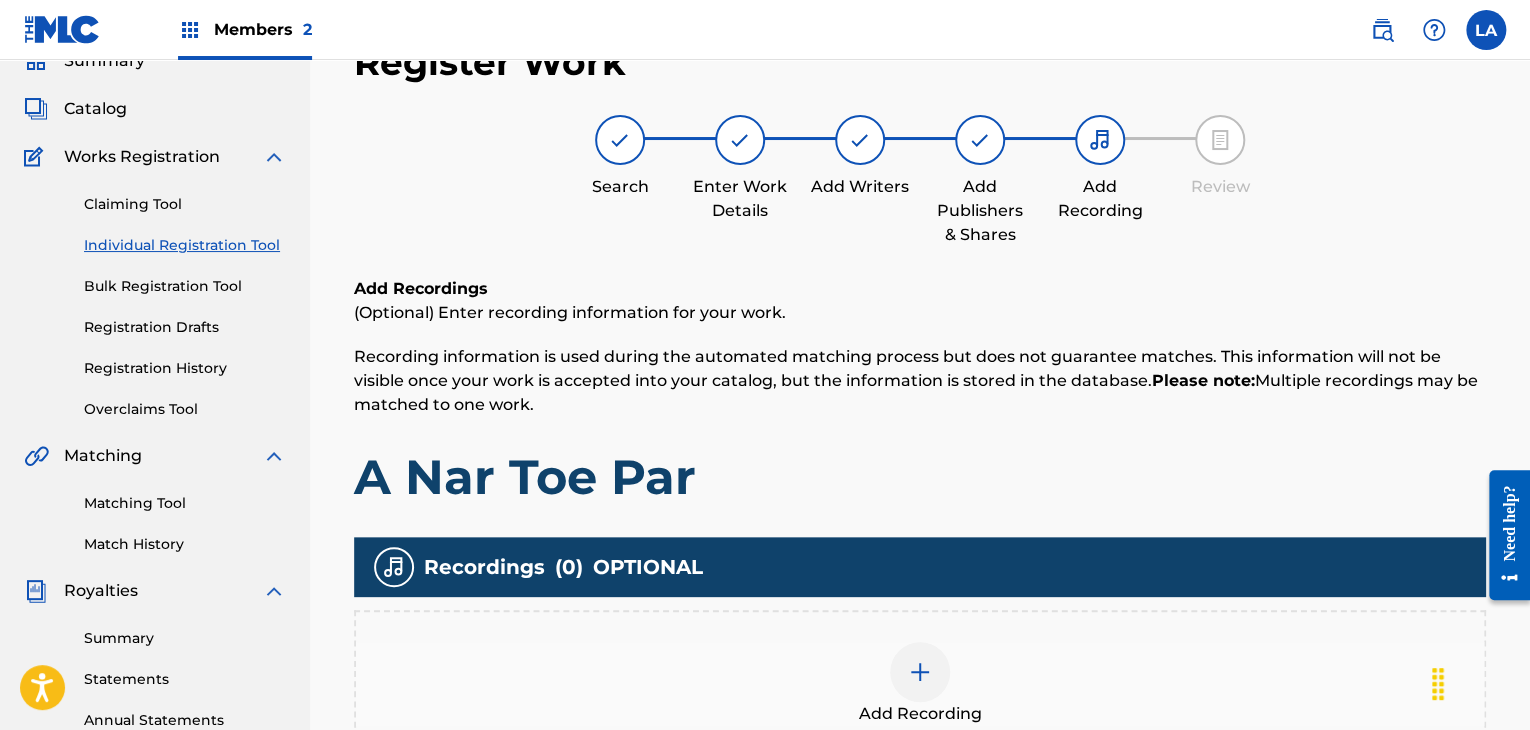 click at bounding box center [920, 672] 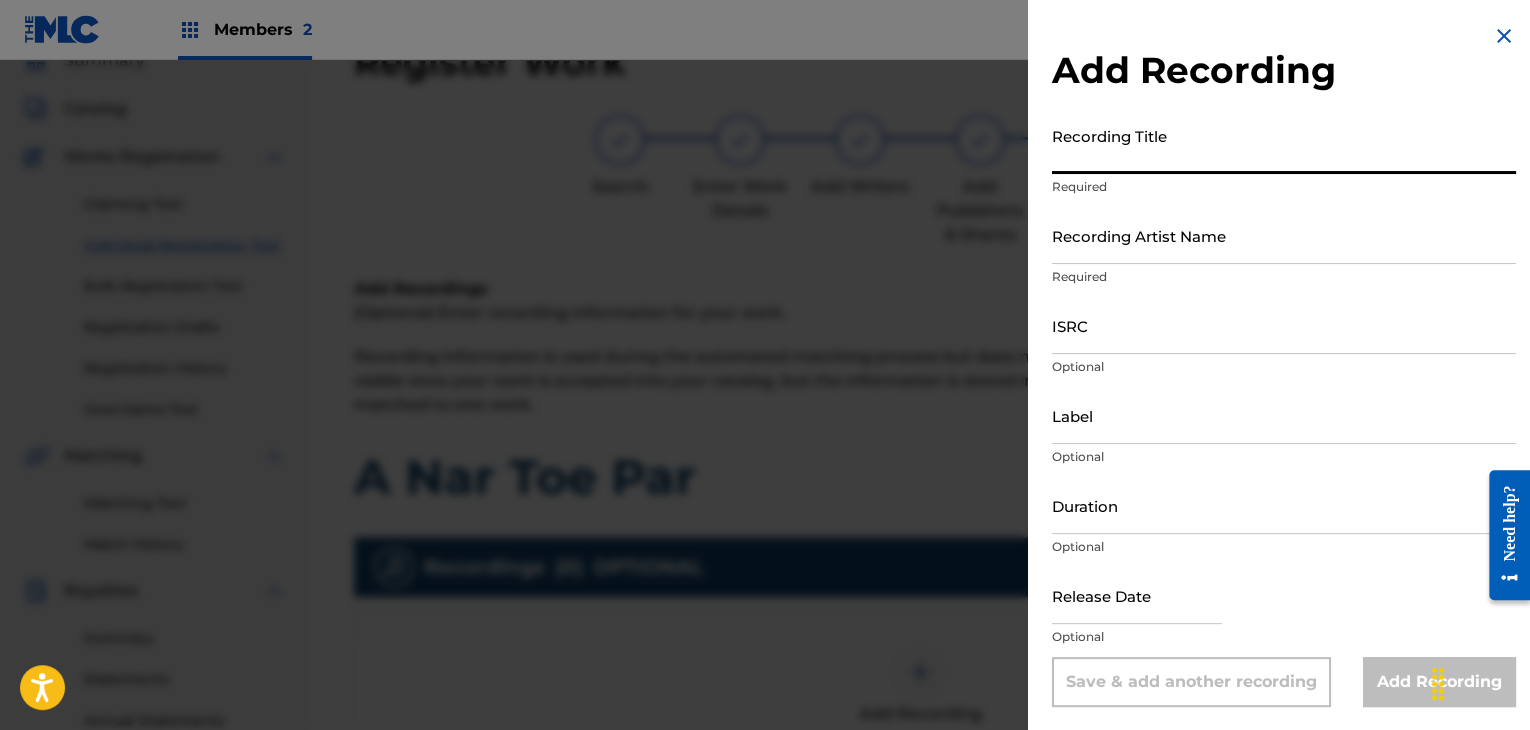 click on "Recording Title" at bounding box center [1284, 145] 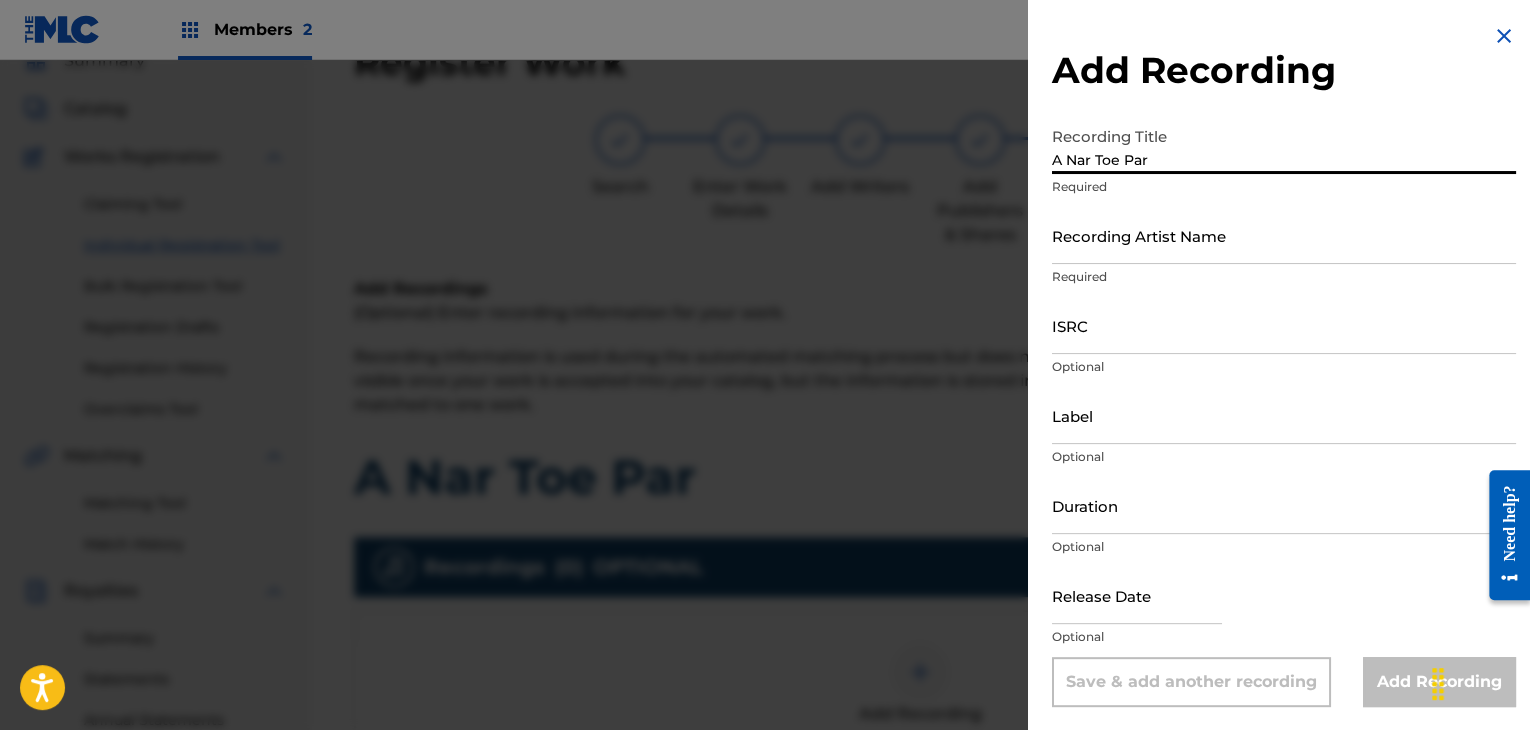 type on "A Nar Toe Par" 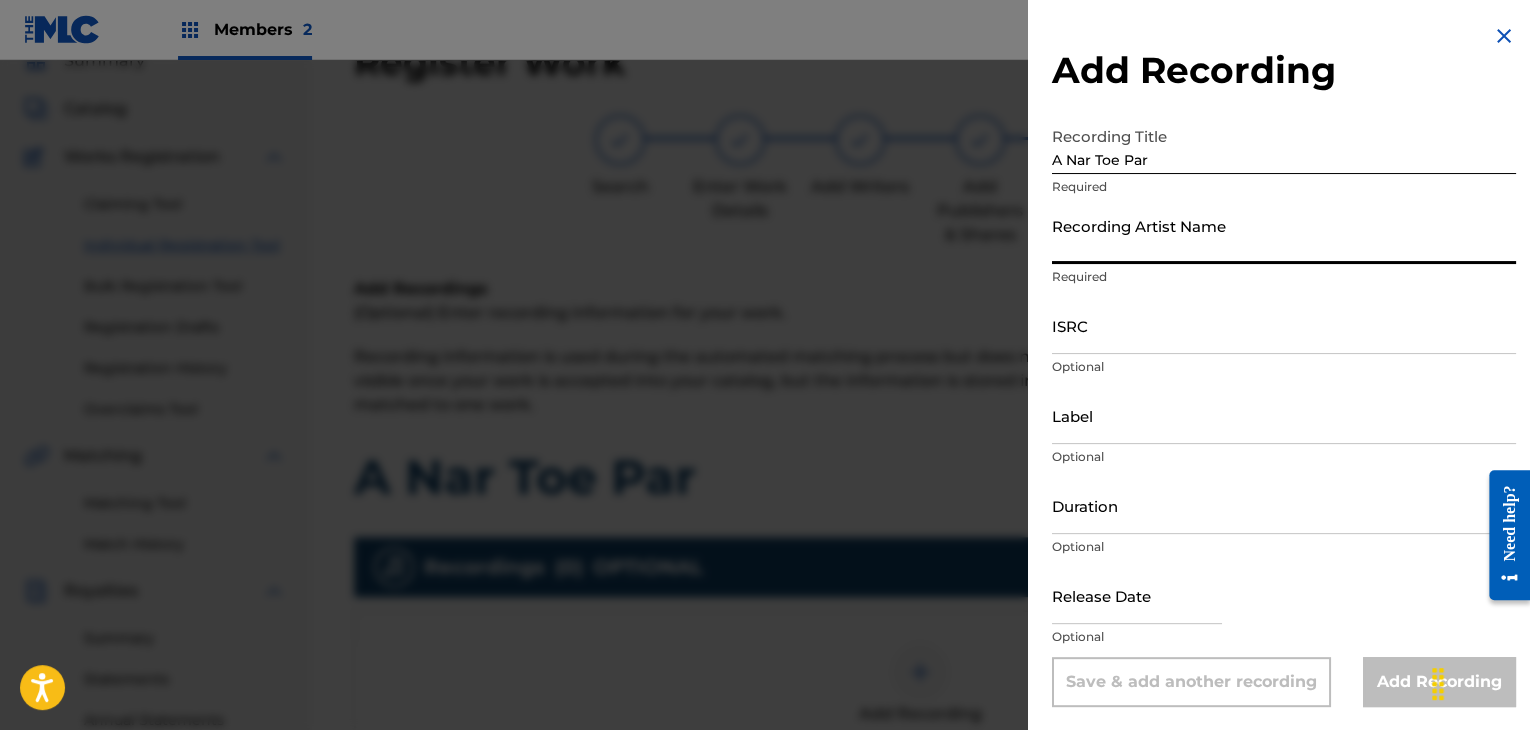 paste on "[NAME]" 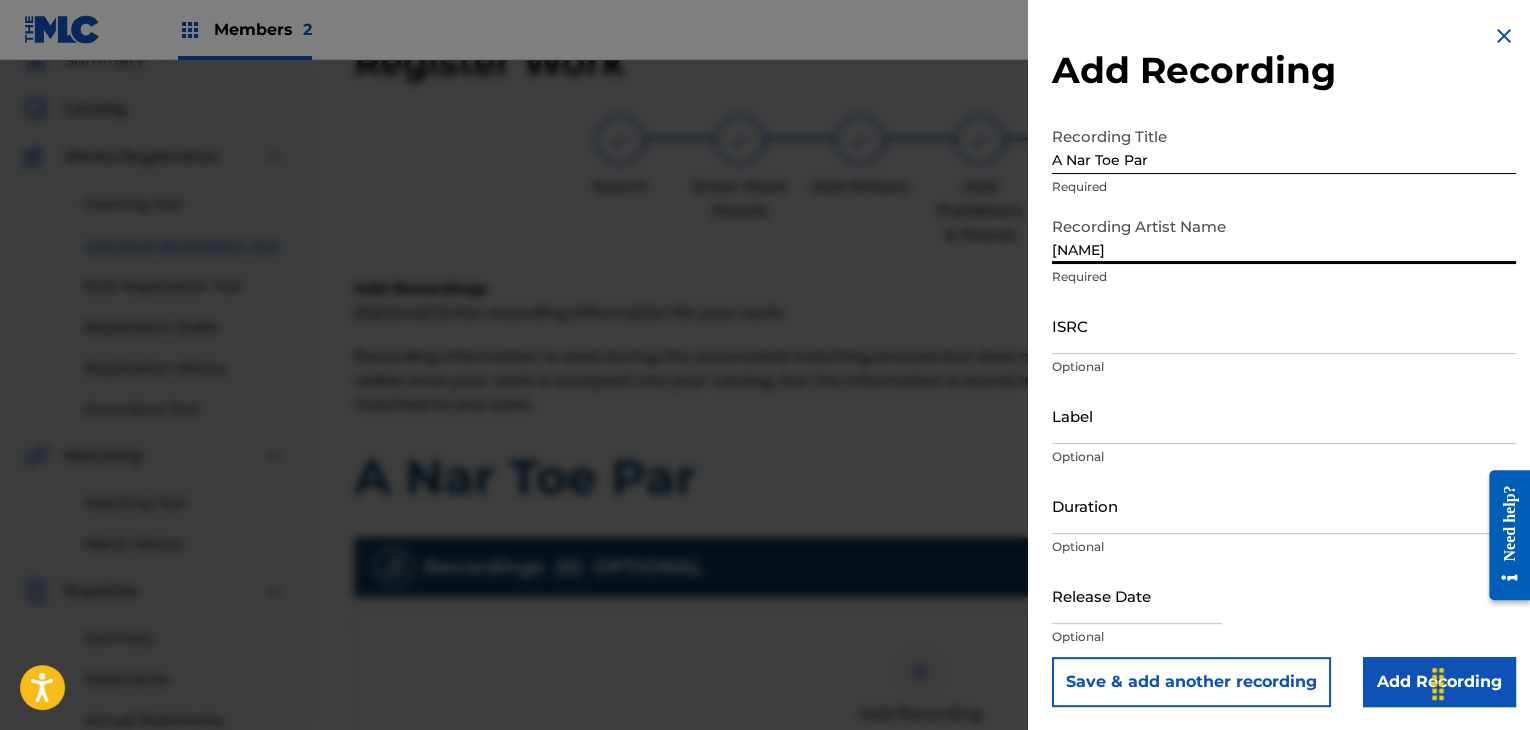 type on "[NAME]" 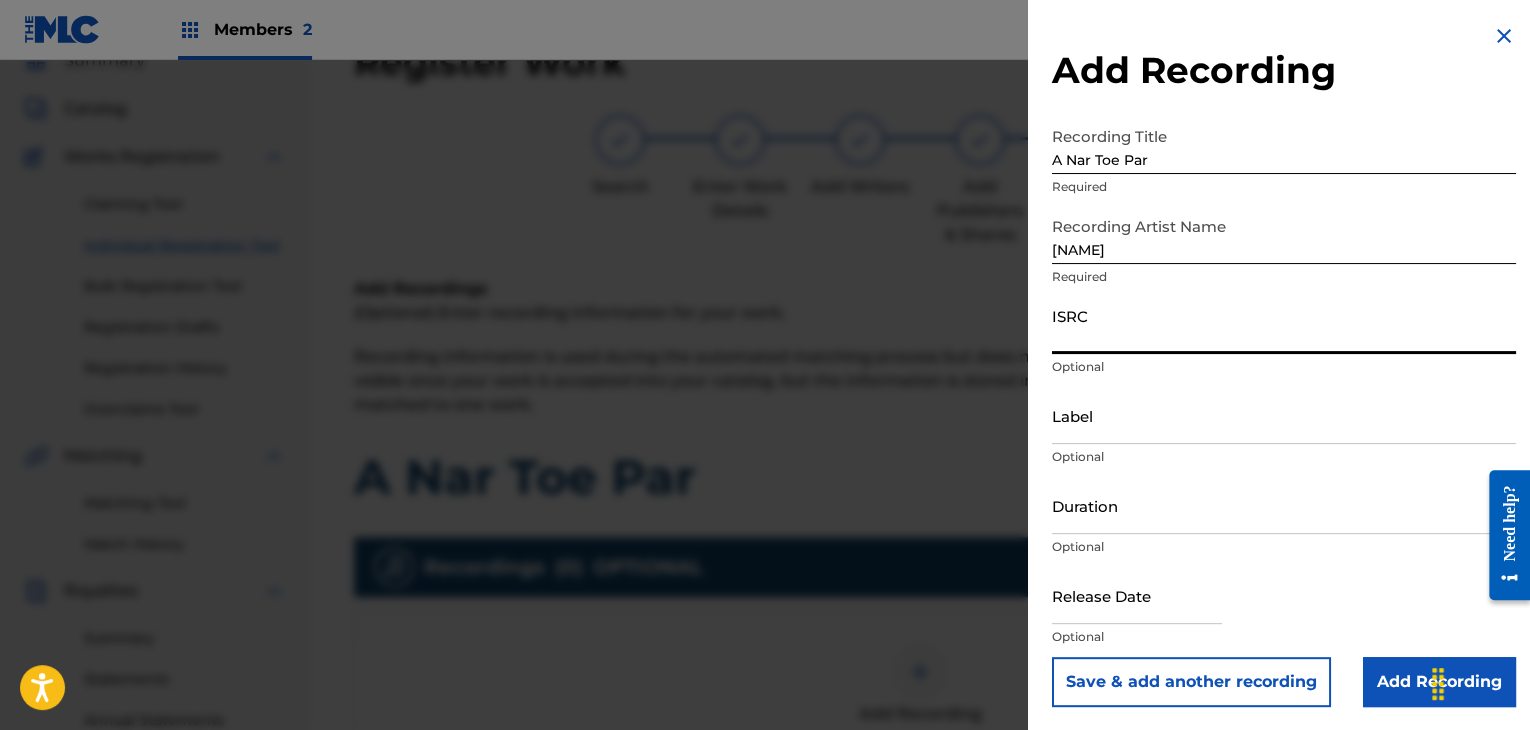 paste on "[NUMBER]" 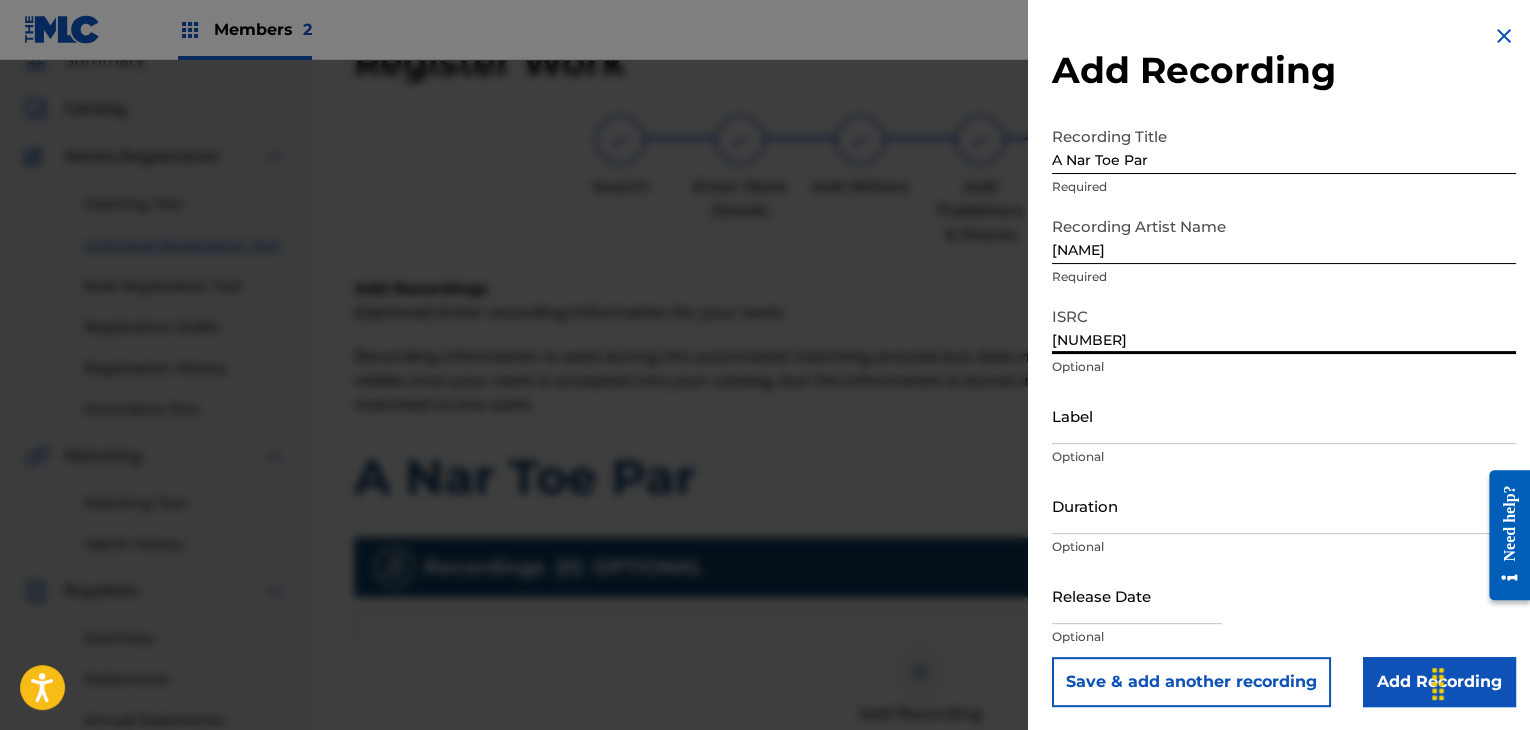 type on "[NUMBER]" 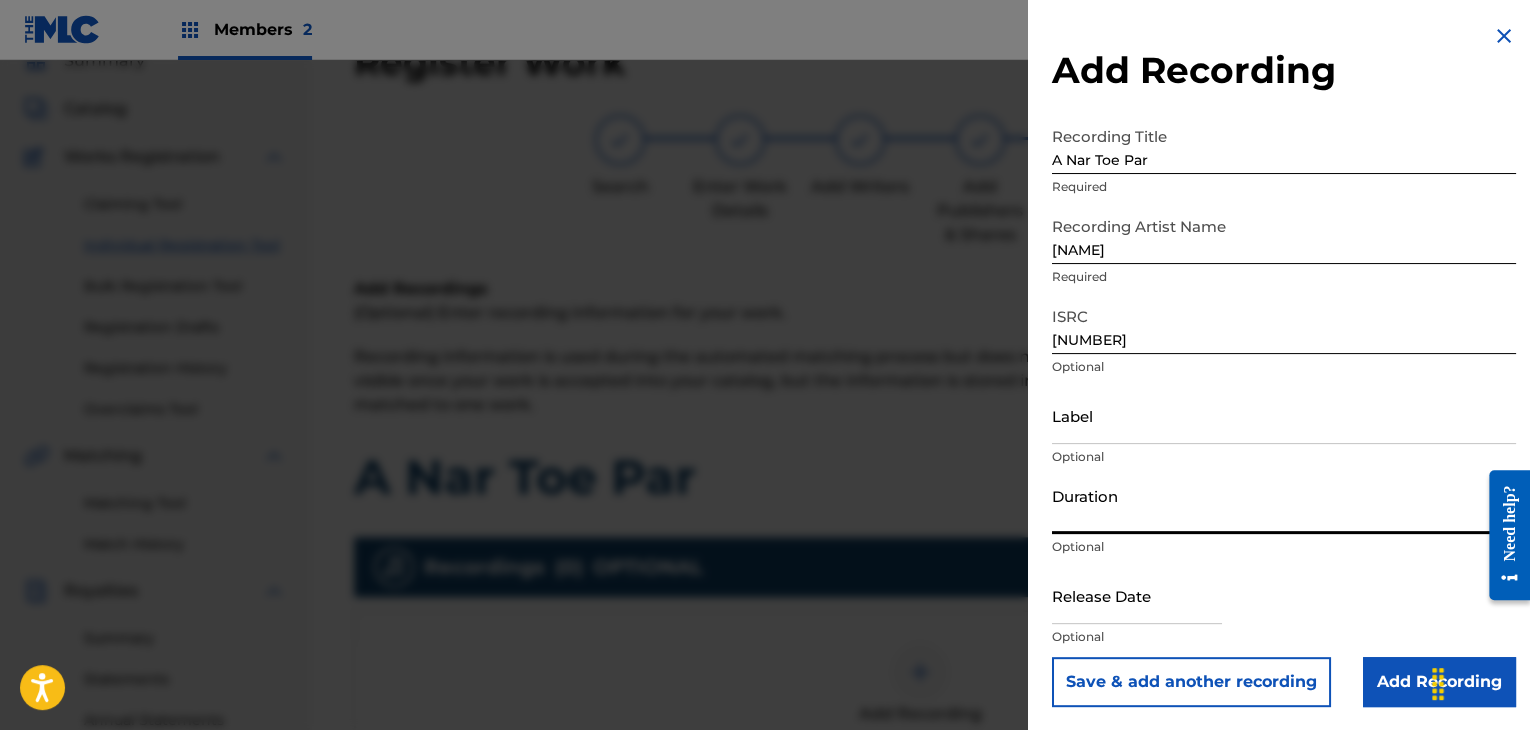 paste on "03:12" 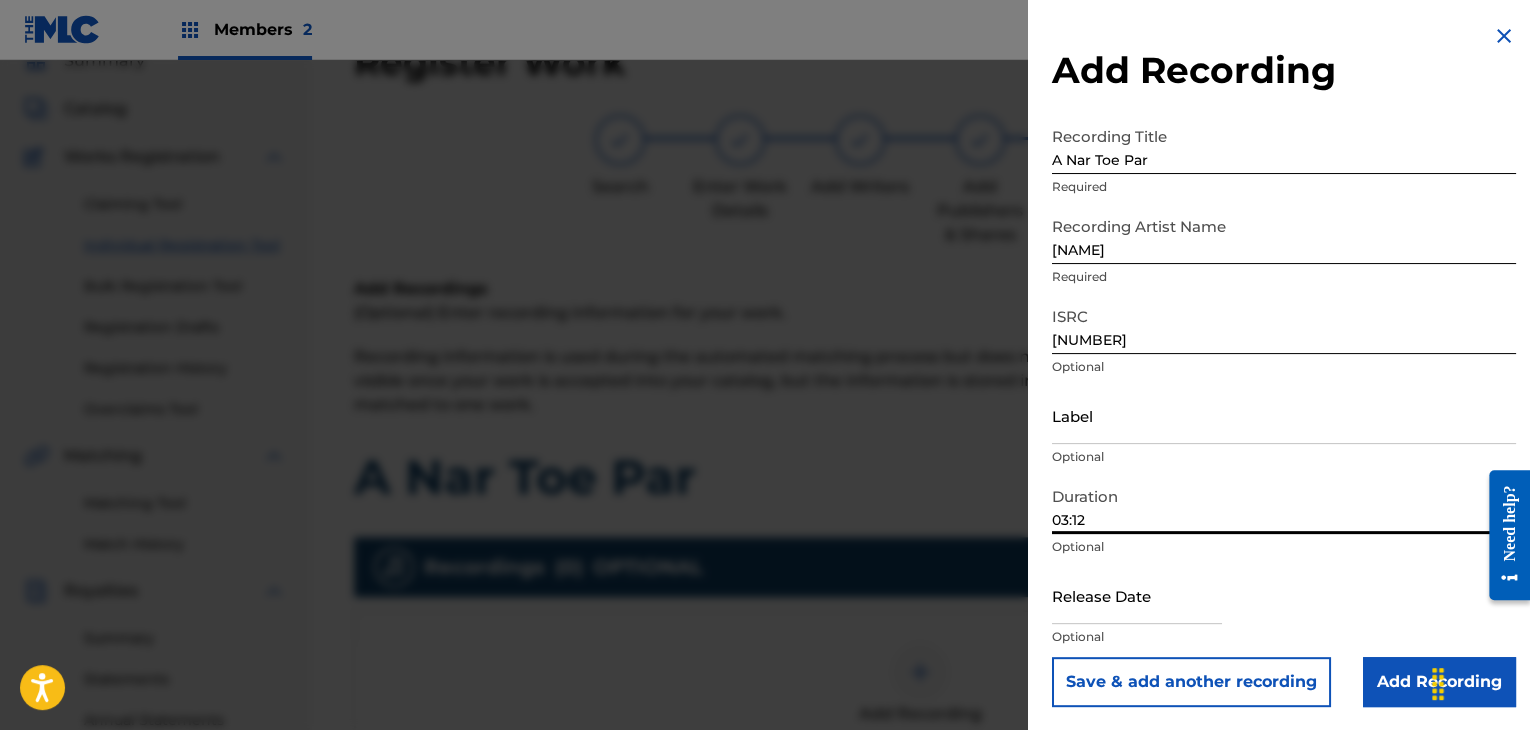 type on "03:12" 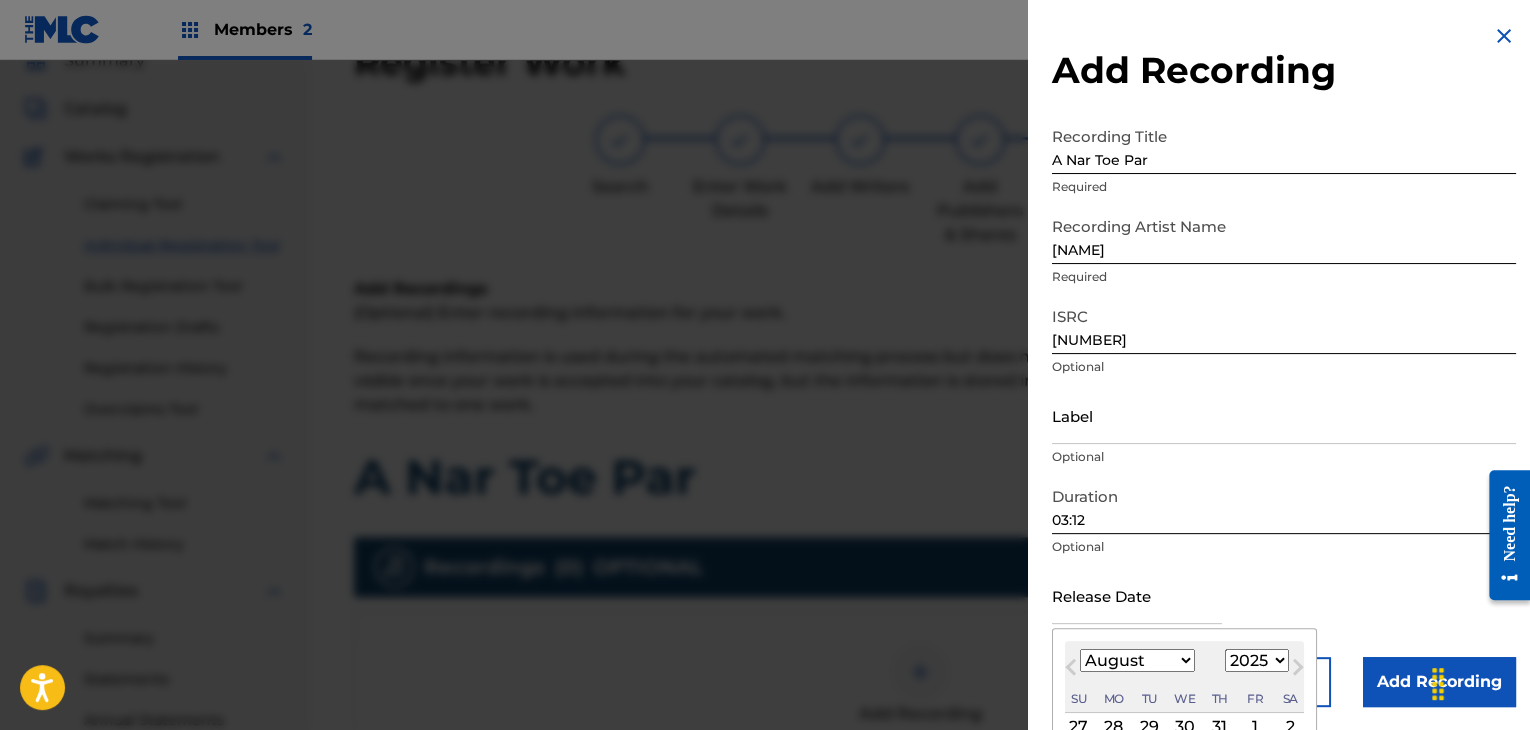 click on "1900 1901 1902 1903 1904 1905 1906 1907 1908 1909 1910 1911 1912 1913 1914 1915 1916 1917 1918 1919 1920 1921 1922 1923 1924 1925 1926 1927 1928 1929 1930 1931 1932 1933 1934 1935 1936 1937 1938 1939 1940 1941 1942 1943 1944 1945 1946 1947 1948 1949 1950 1951 1952 1953 1954 1955 1956 1957 1958 1959 1960 1961 1962 1963 1964 1965 1966 1967 1968 1969 1970 1971 1972 1973 1974 1975 1976 1977 1978 1979 1980 1981 1982 1983 1984 1985 1986 1987 1988 1989 1990 1991 1992 1993 1994 1995 1996 1997 1998 1999 2000 2001 2002 2003 2004 2005 2006 2007 2008 2009 2010 2011 2012 2013 2014 2015 2016 2017 2018 2019 2020 2021 2022 2023 2024 2025 2026 2027 2028 2029 2030 2031 2032 2033 2034 2035 2036 2037 2038 2039 2040 2041 2042 2043 2044 2045 2046 2047 2048 2049 2050 2051 2052 2053 2054 2055 2056 2057 2058 2059 2060 2061 2062 2063 2064 2065 2066 2067 2068 2069 2070 2071 2072 2073 2074 2075 2076 2077 2078 2079 2080 2081 2082 2083 2084 2085 2086 2087 2088 2089 2090 2091 2092 2093 2094 2095 2096 2097 2098 2099 2100" at bounding box center [1257, 660] 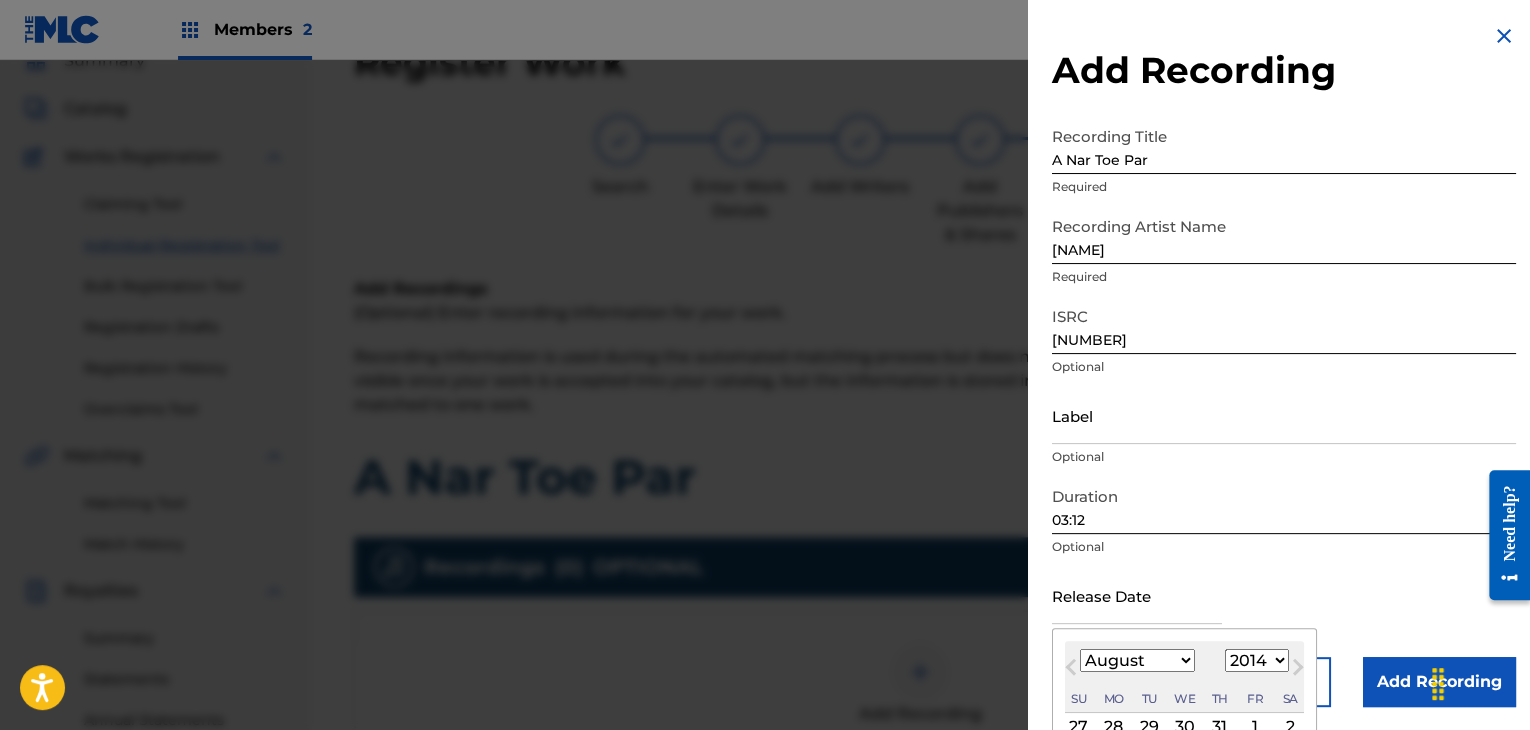 click on "1900 1901 1902 1903 1904 1905 1906 1907 1908 1909 1910 1911 1912 1913 1914 1915 1916 1917 1918 1919 1920 1921 1922 1923 1924 1925 1926 1927 1928 1929 1930 1931 1932 1933 1934 1935 1936 1937 1938 1939 1940 1941 1942 1943 1944 1945 1946 1947 1948 1949 1950 1951 1952 1953 1954 1955 1956 1957 1958 1959 1960 1961 1962 1963 1964 1965 1966 1967 1968 1969 1970 1971 1972 1973 1974 1975 1976 1977 1978 1979 1980 1981 1982 1983 1984 1985 1986 1987 1988 1989 1990 1991 1992 1993 1994 1995 1996 1997 1998 1999 2000 2001 2002 2003 2004 2005 2006 2007 2008 2009 2010 2011 2012 2013 2014 2015 2016 2017 2018 2019 2020 2021 2022 2023 2024 2025 2026 2027 2028 2029 2030 2031 2032 2033 2034 2035 2036 2037 2038 2039 2040 2041 2042 2043 2044 2045 2046 2047 2048 2049 2050 2051 2052 2053 2054 2055 2056 2057 2058 2059 2060 2061 2062 2063 2064 2065 2066 2067 2068 2069 2070 2071 2072 2073 2074 2075 2076 2077 2078 2079 2080 2081 2082 2083 2084 2085 2086 2087 2088 2089 2090 2091 2092 2093 2094 2095 2096 2097 2098 2099 2100" at bounding box center [1257, 660] 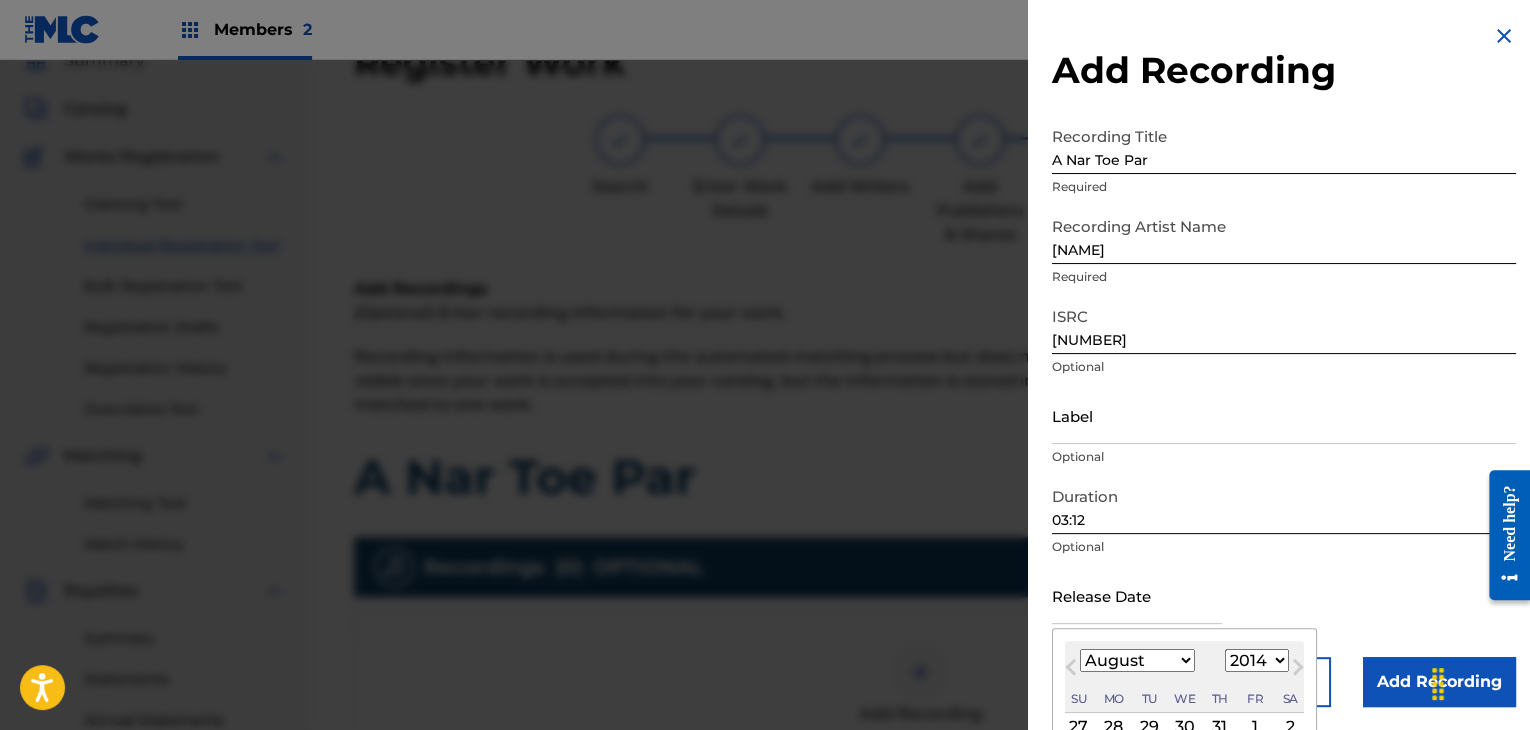 select on "0" 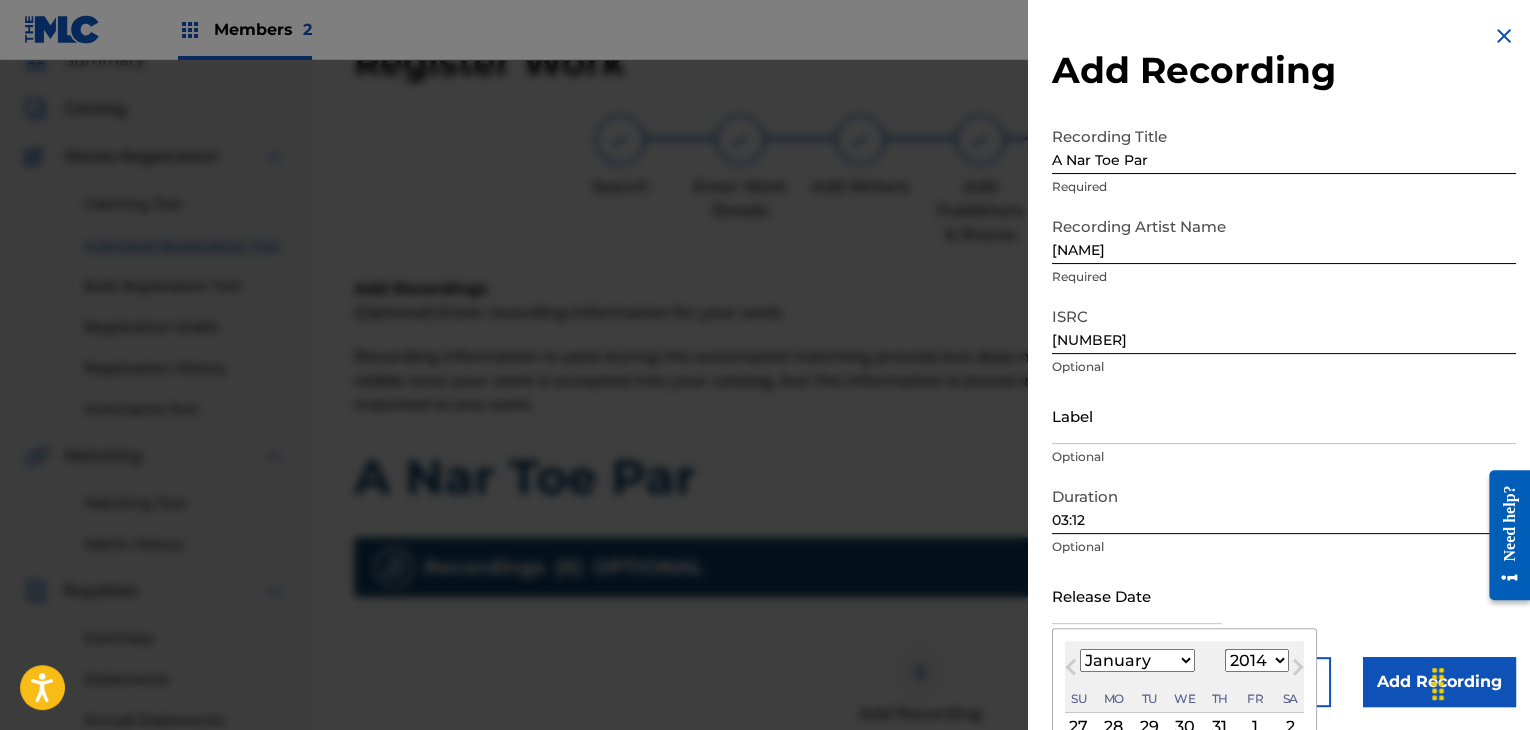 click on "January February March April May June July August September October November December" at bounding box center [1137, 660] 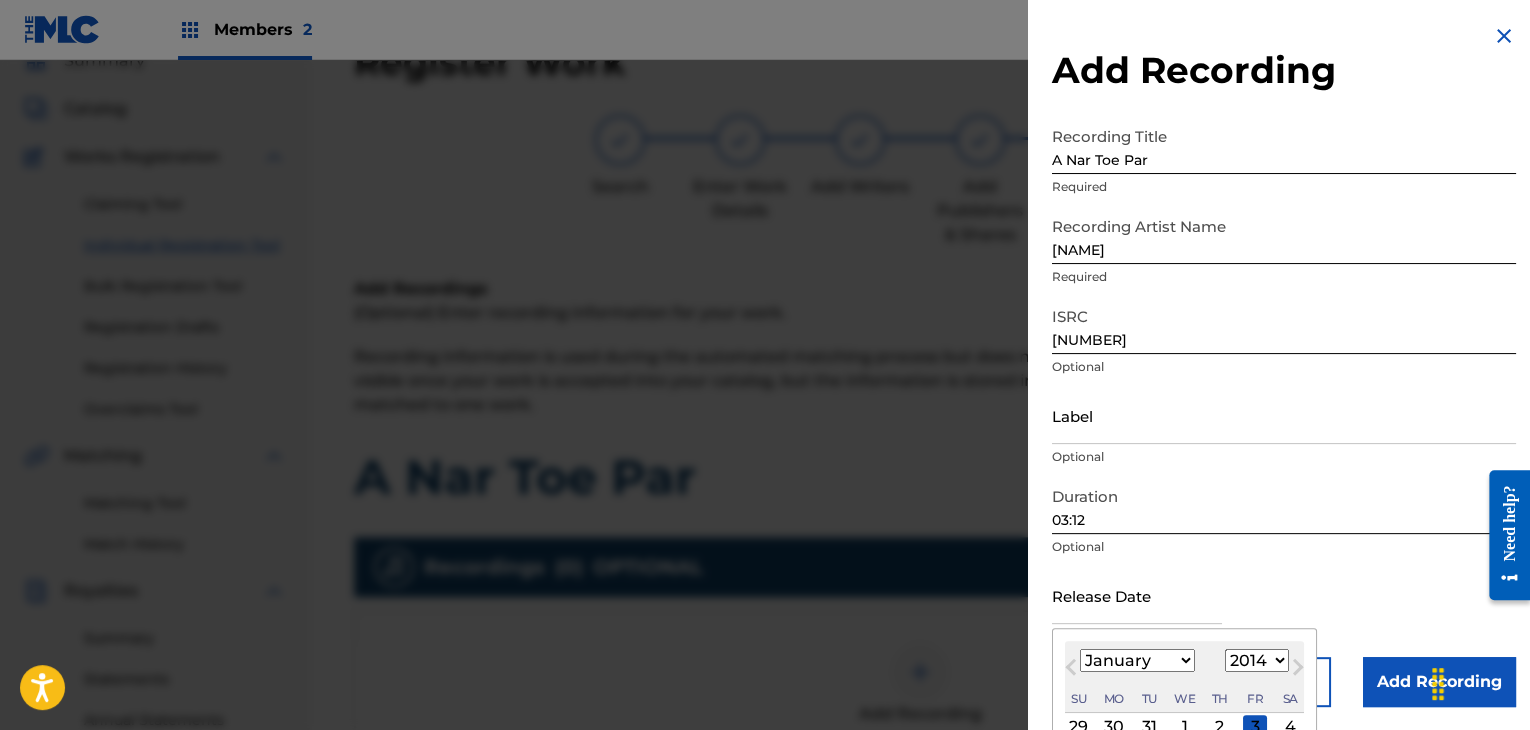 click on "2" at bounding box center [1220, 727] 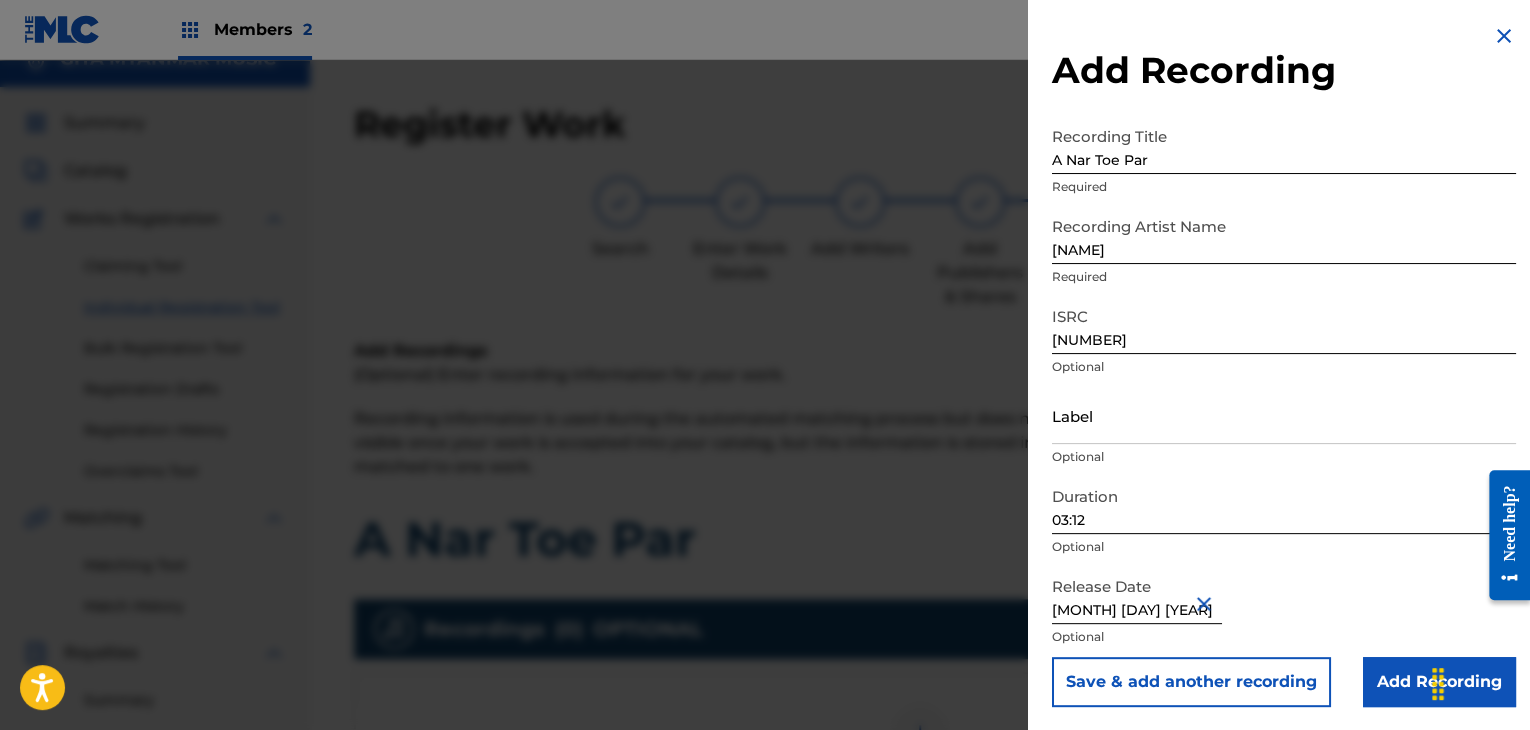 scroll, scrollTop: 0, scrollLeft: 0, axis: both 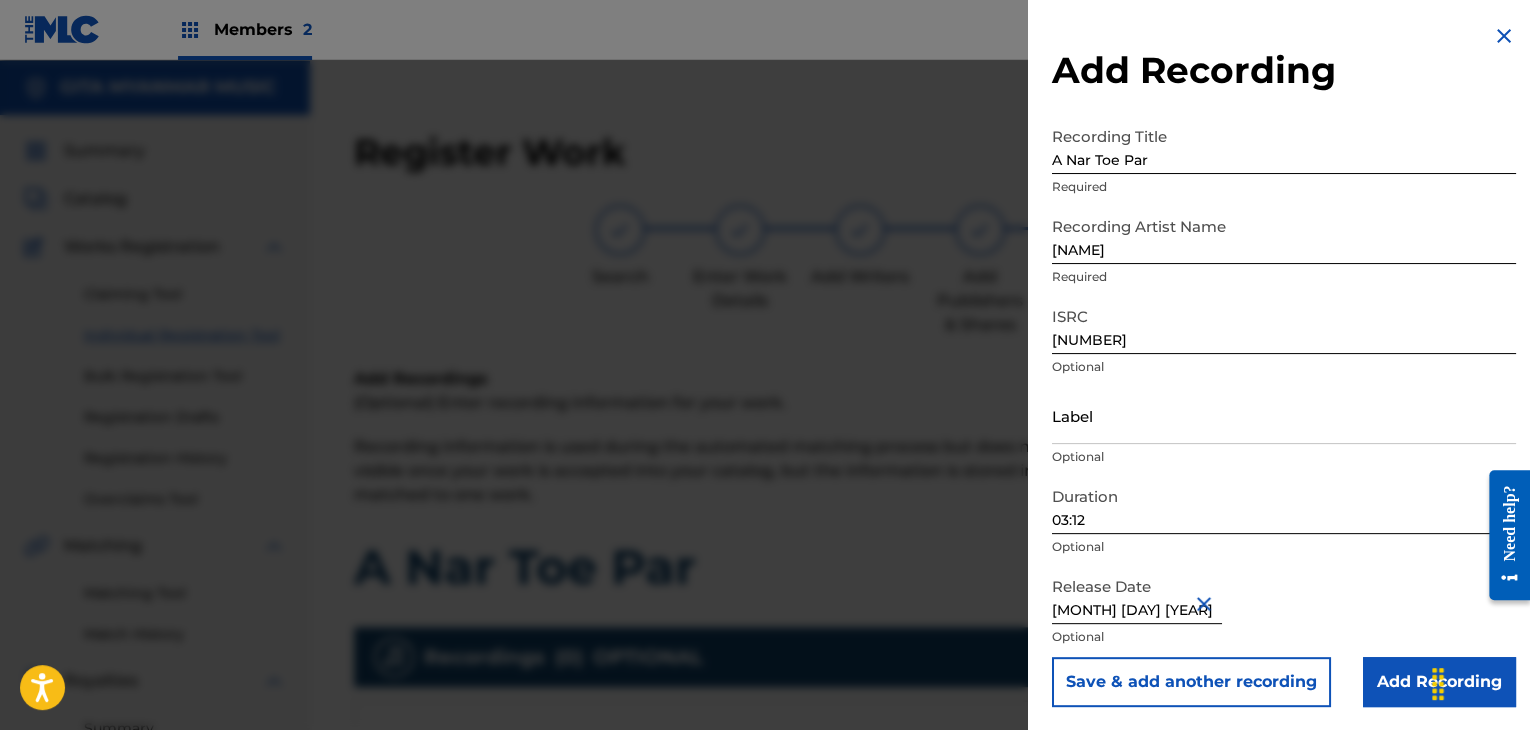 click on "Save & add another recording" at bounding box center [1191, 682] 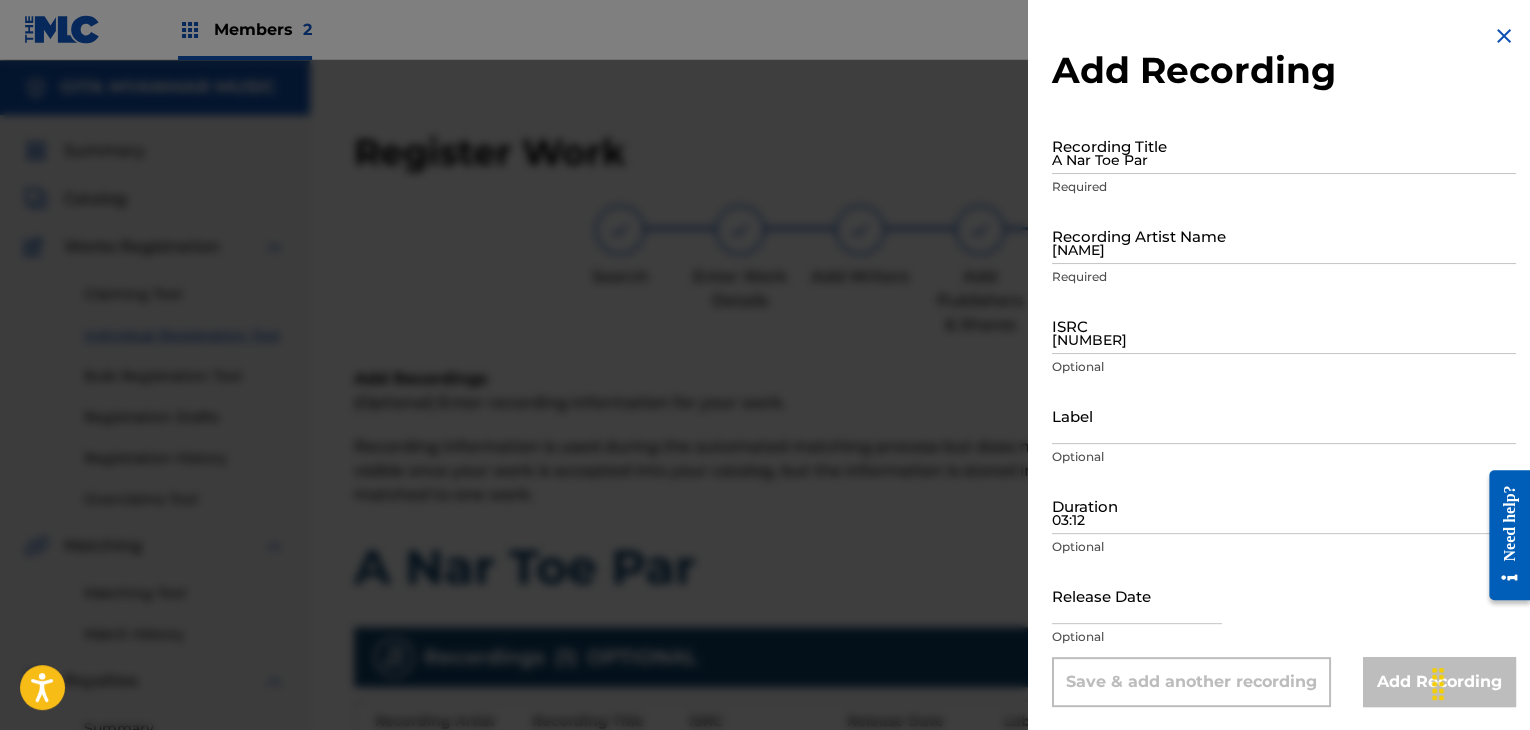 click on "Recording Title [TEXT] Required" at bounding box center (1284, 162) 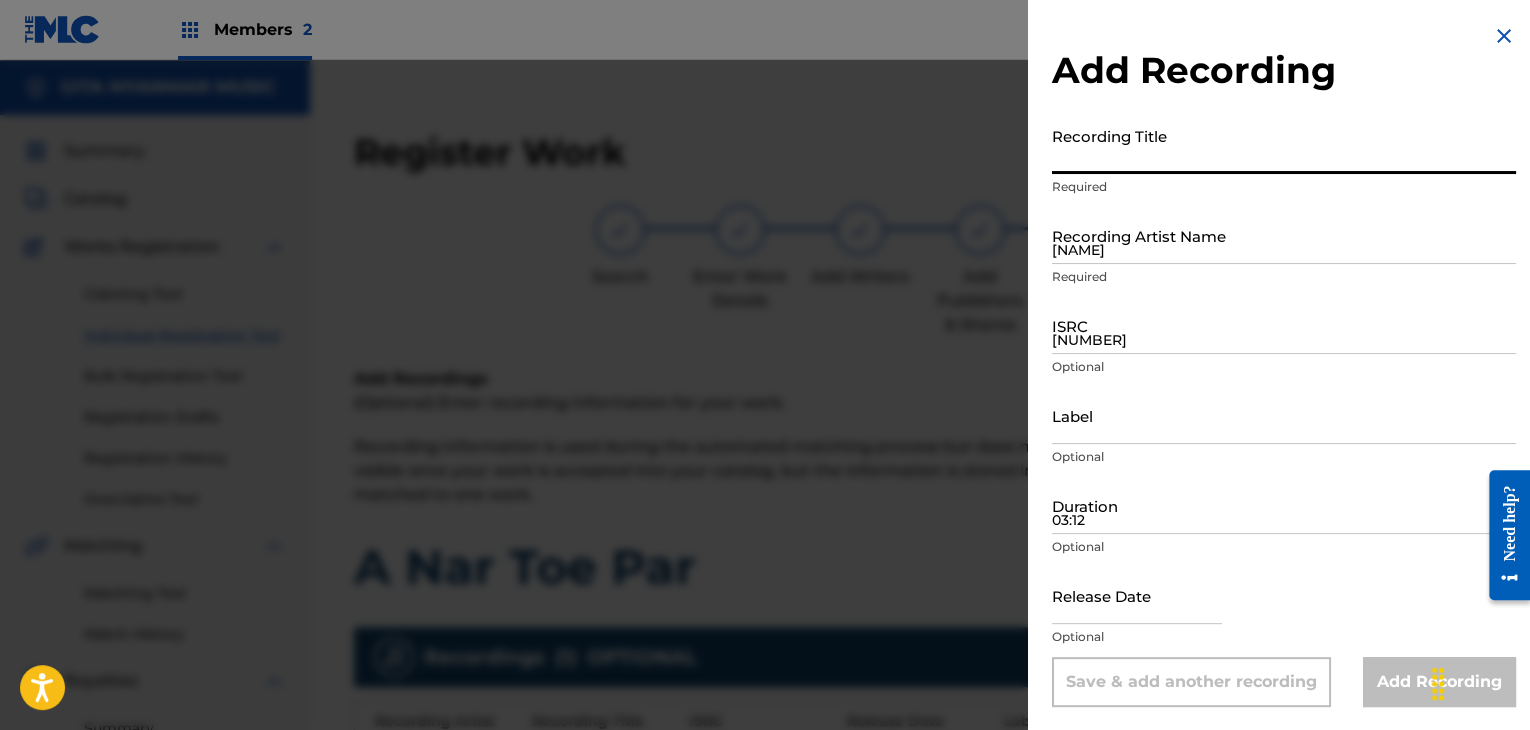 paste on "A Nar Toe Par" 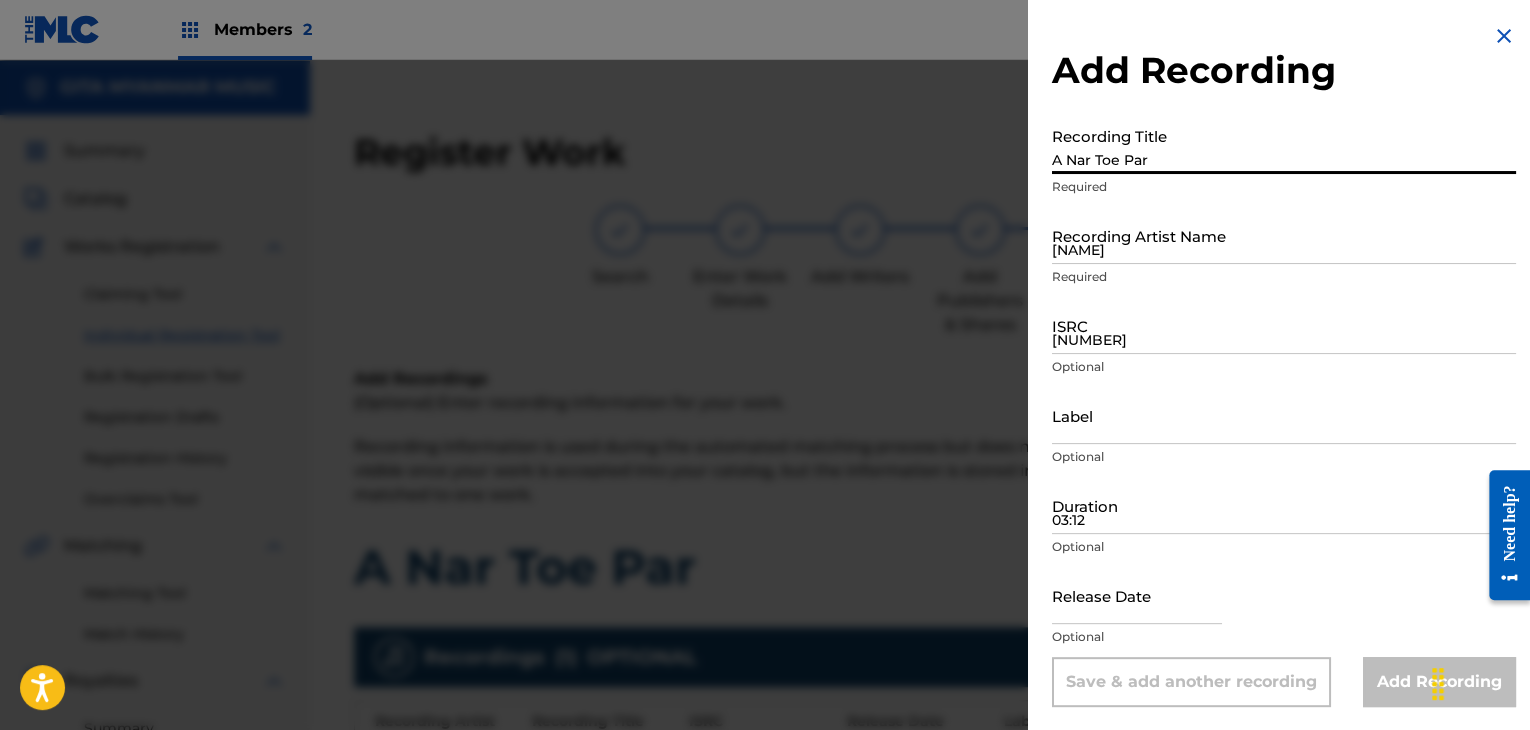 type on "A Nar Toe Par" 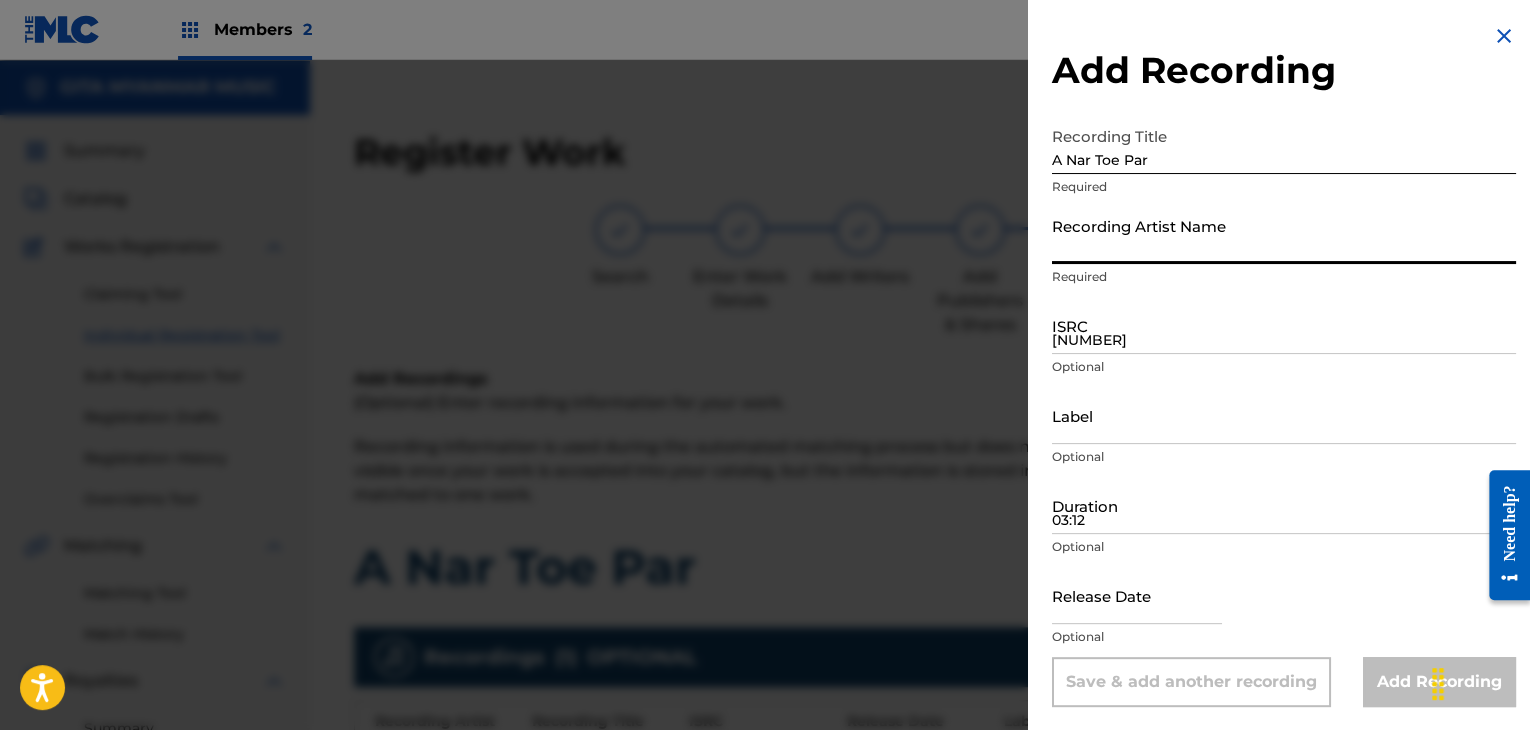 paste on "[NAME]" 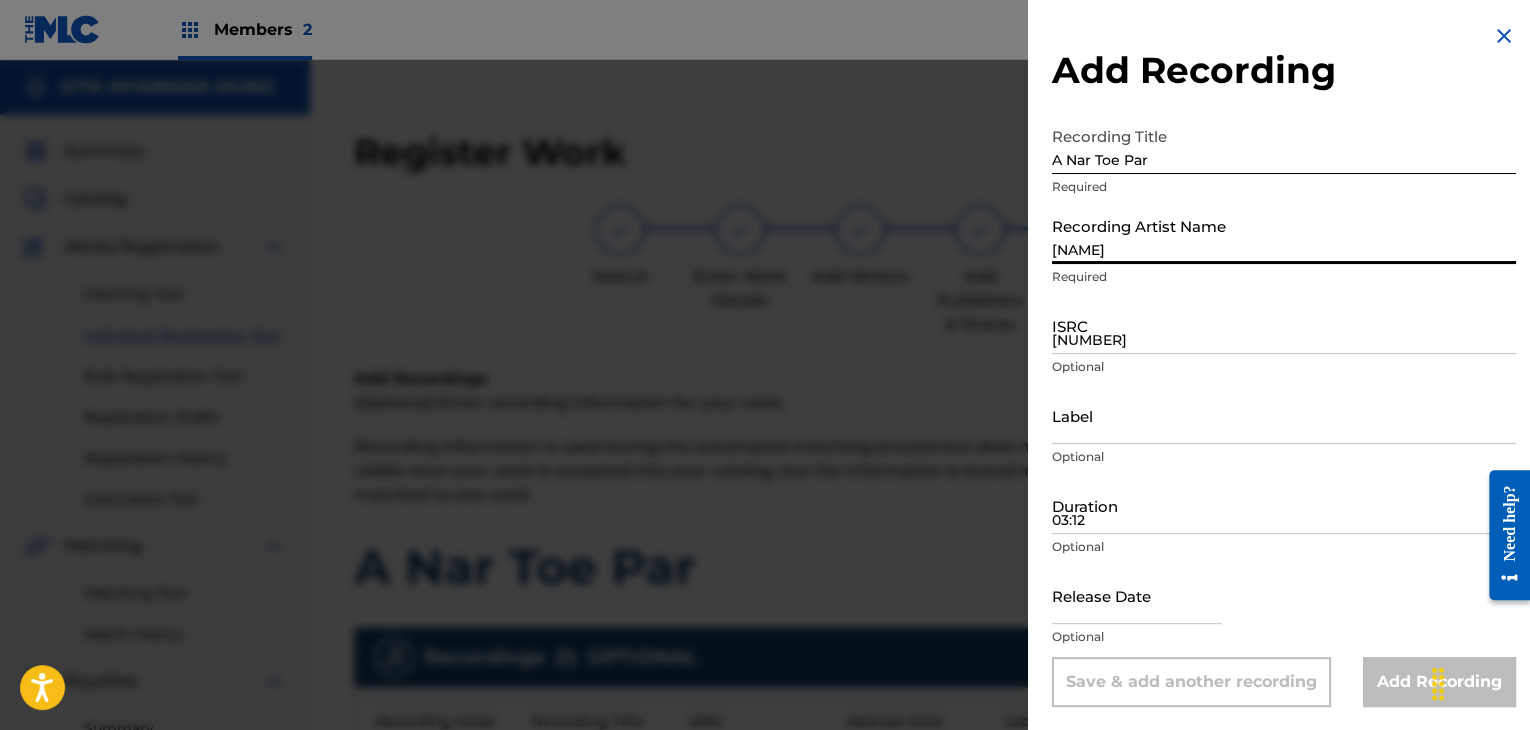 type on "[NAME]" 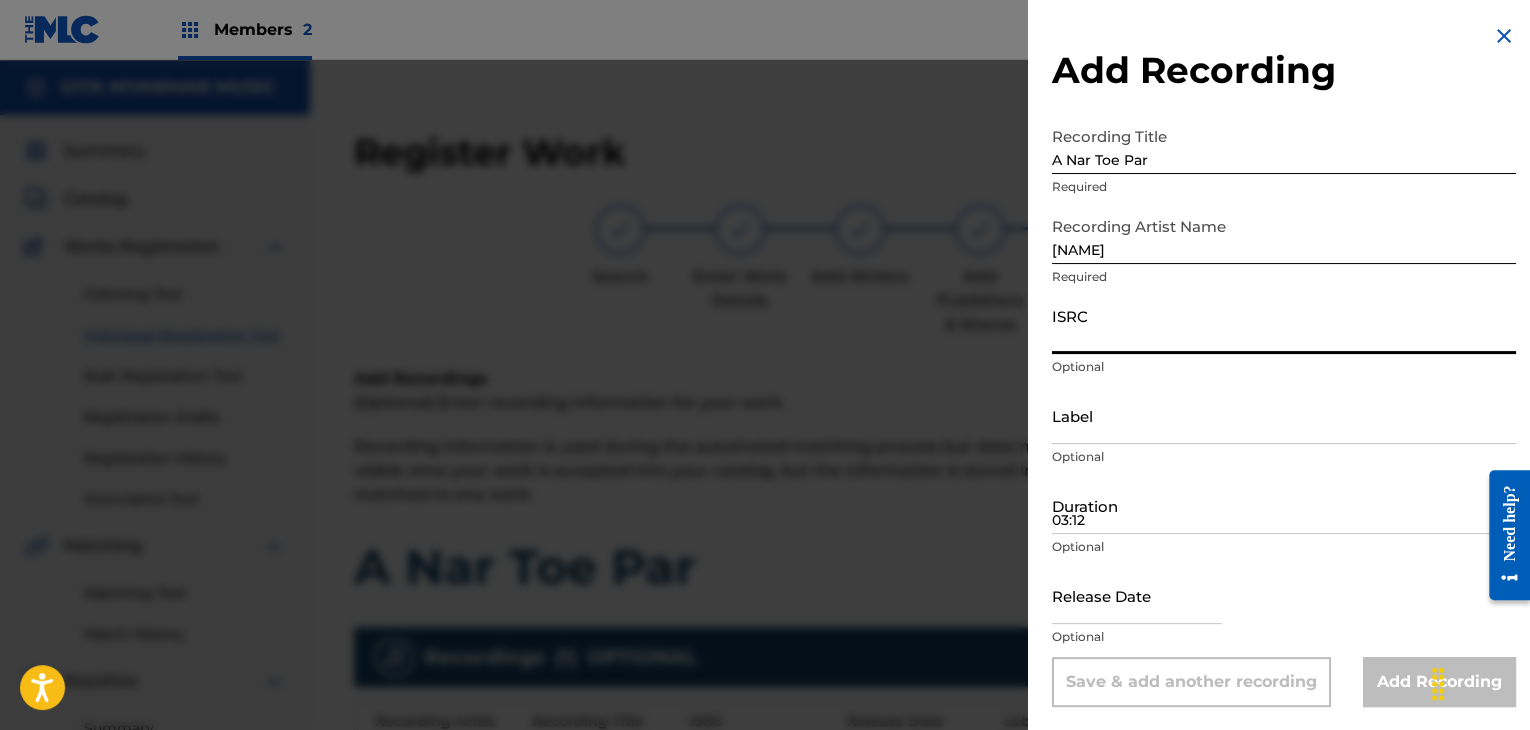 paste on "THSOH2306295/MMA031909748" 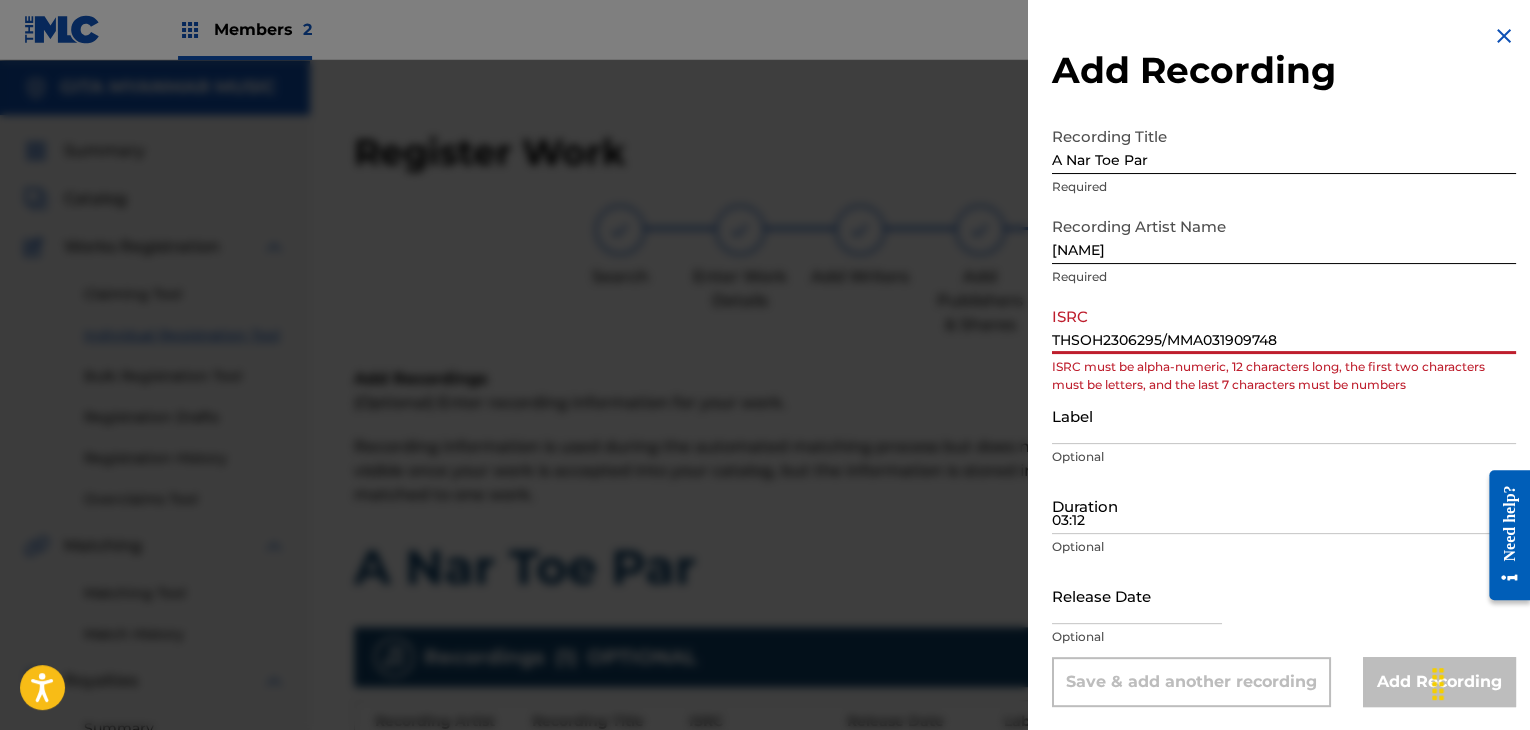 drag, startPoint x: 1297, startPoint y: 335, endPoint x: 1174, endPoint y: 337, distance: 123.01626 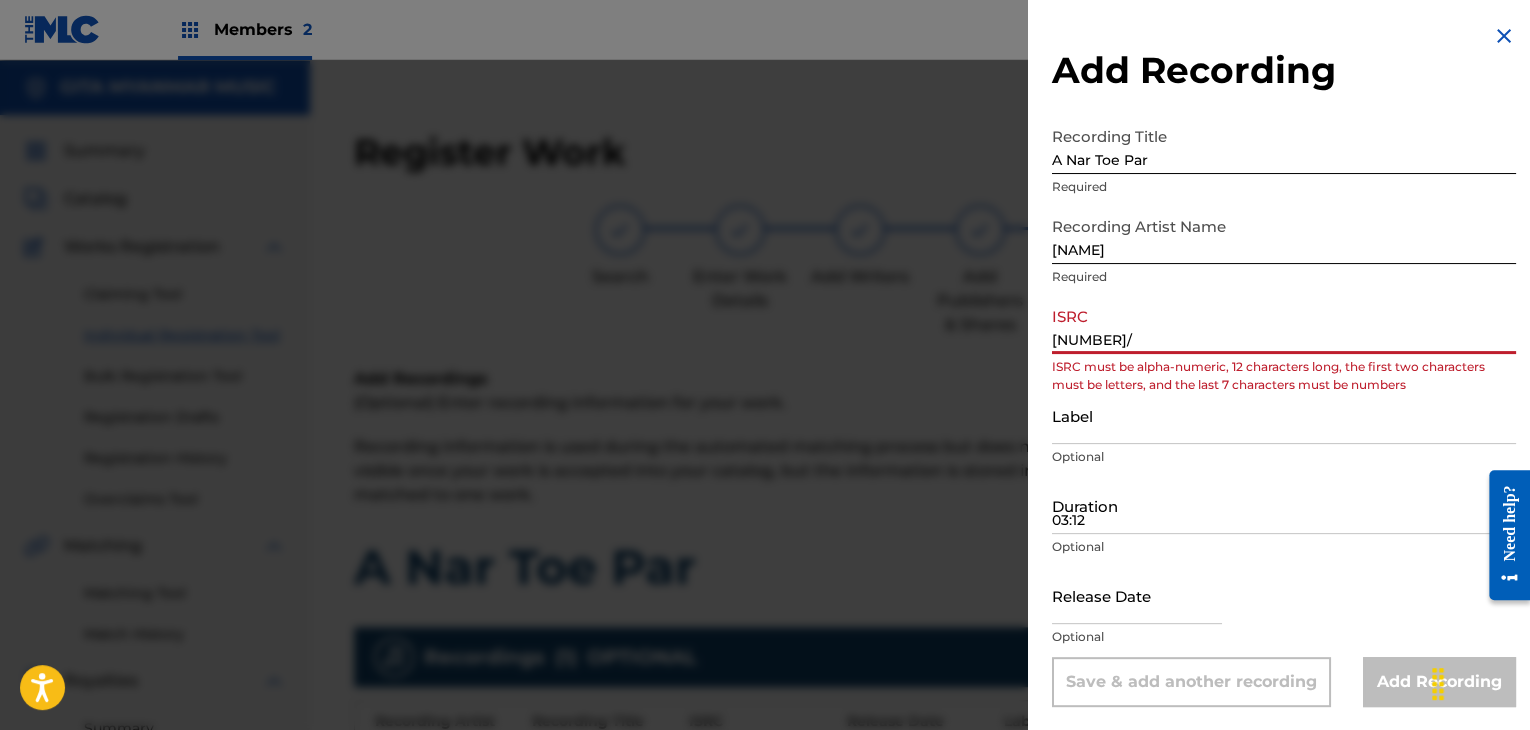 type on "[NUMBER]" 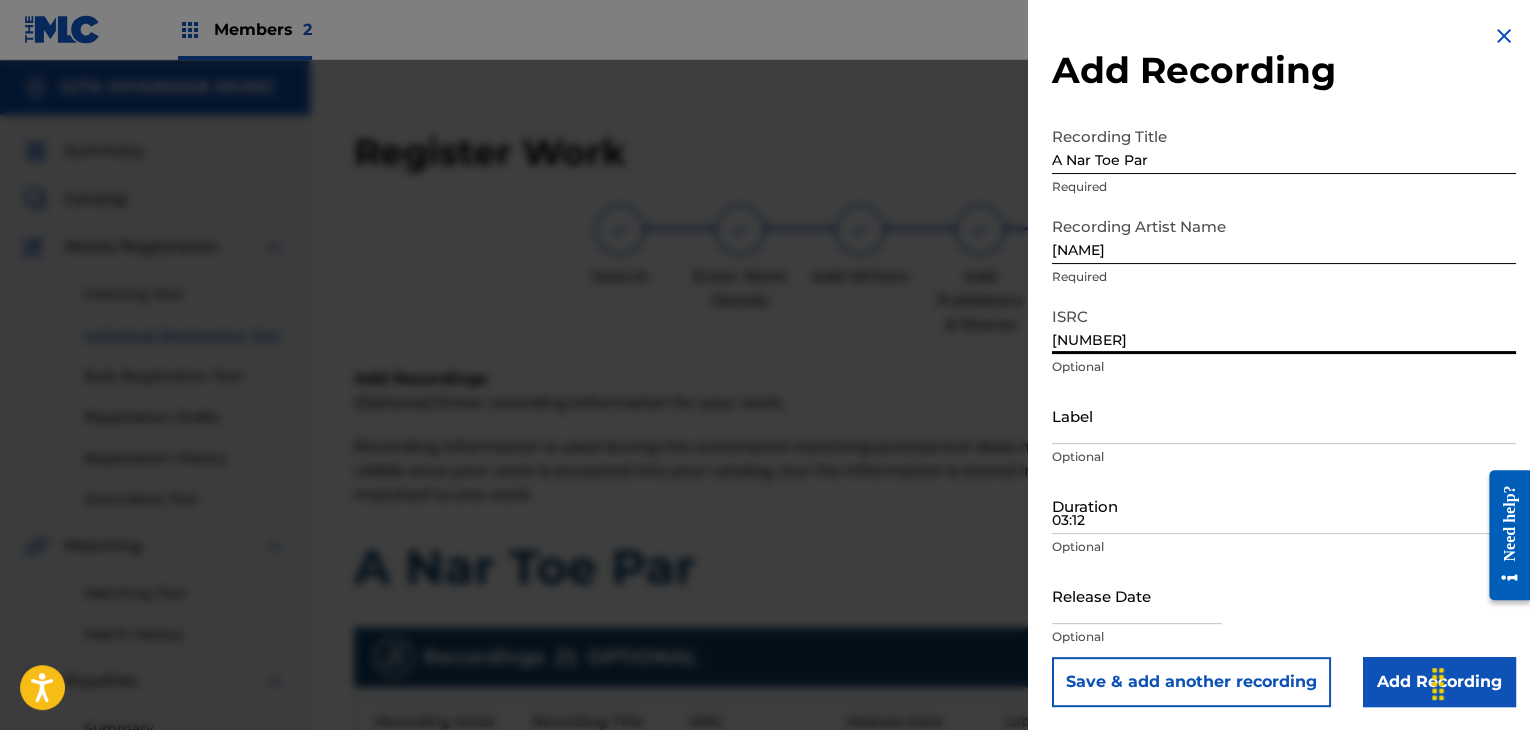 click on "Add Recording" at bounding box center [1439, 682] 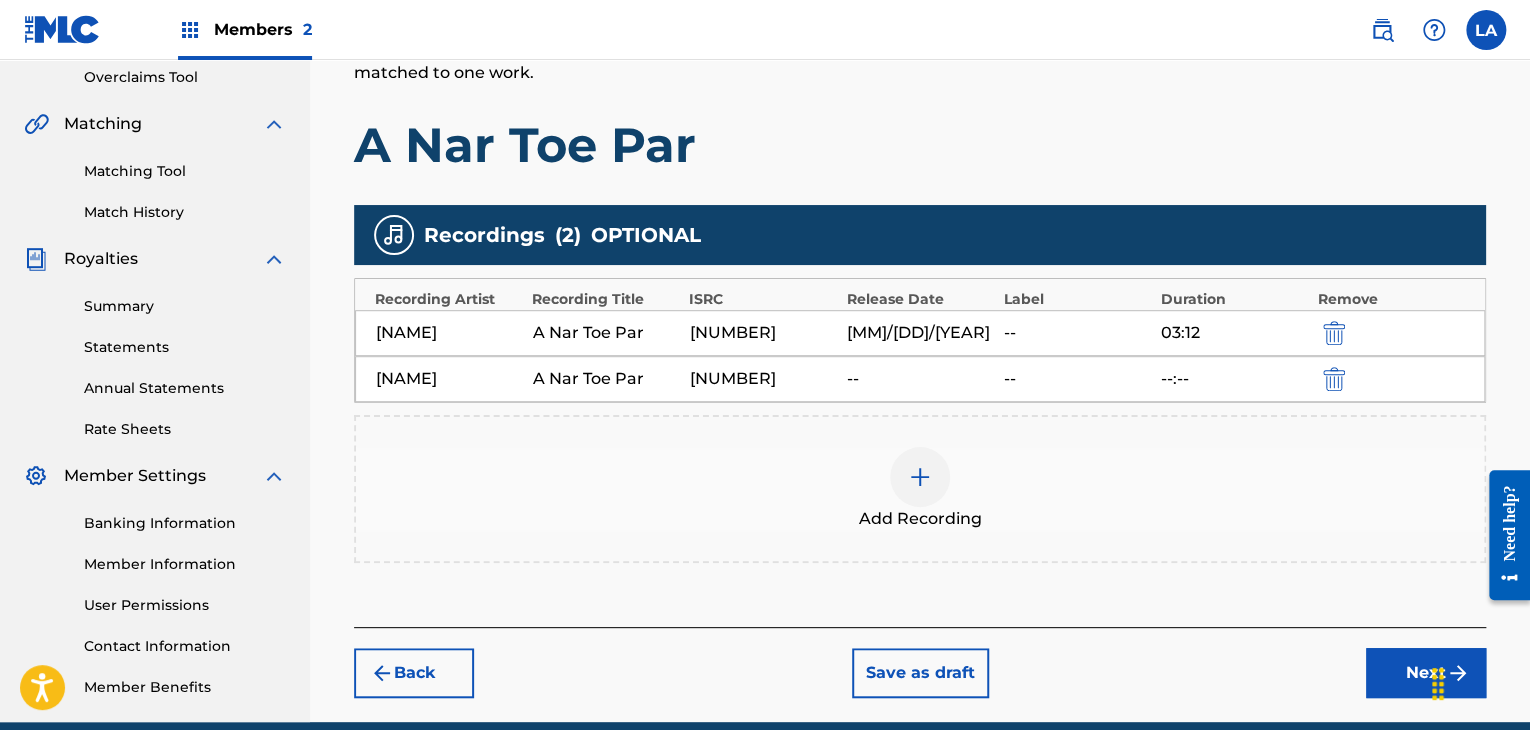 scroll, scrollTop: 500, scrollLeft: 0, axis: vertical 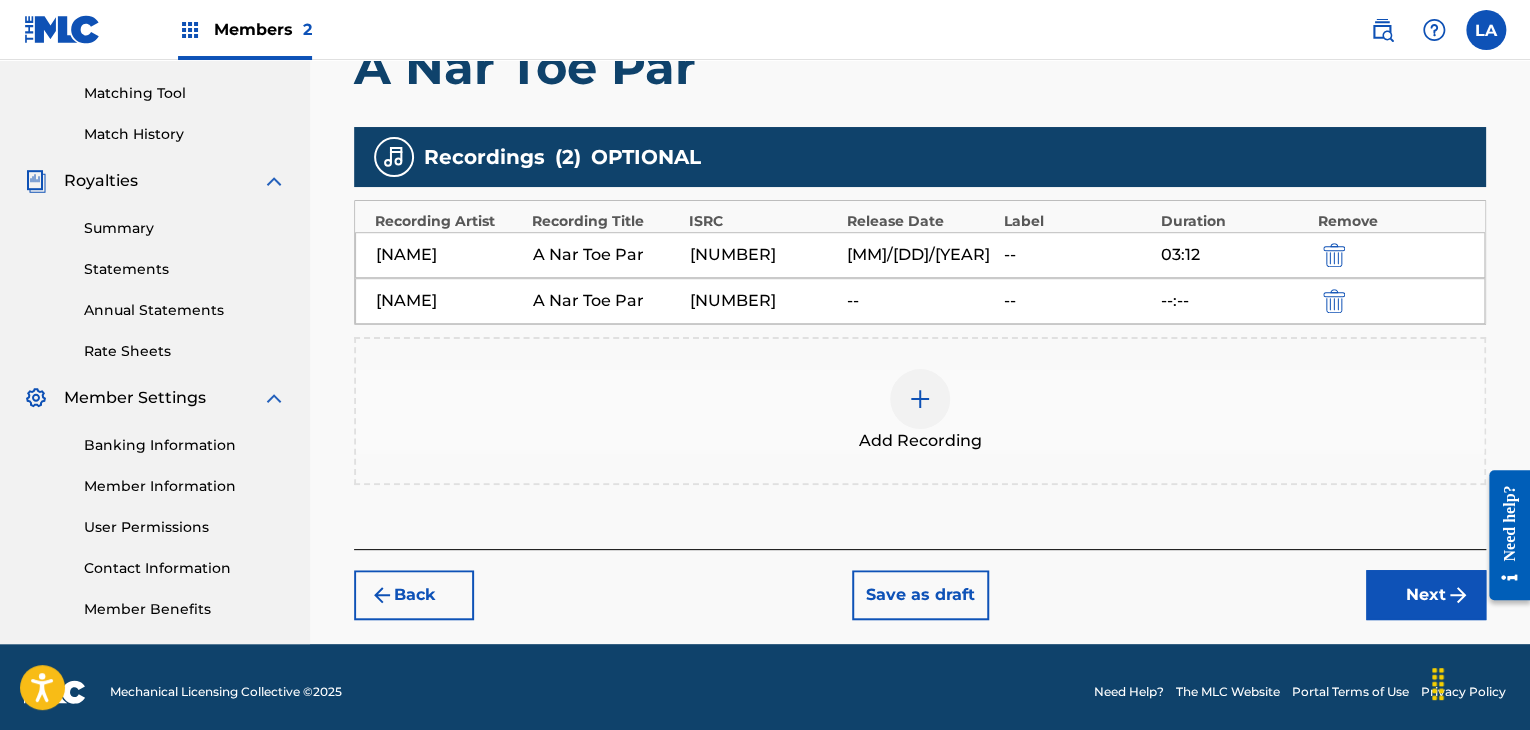 click on "Next" at bounding box center [1426, 595] 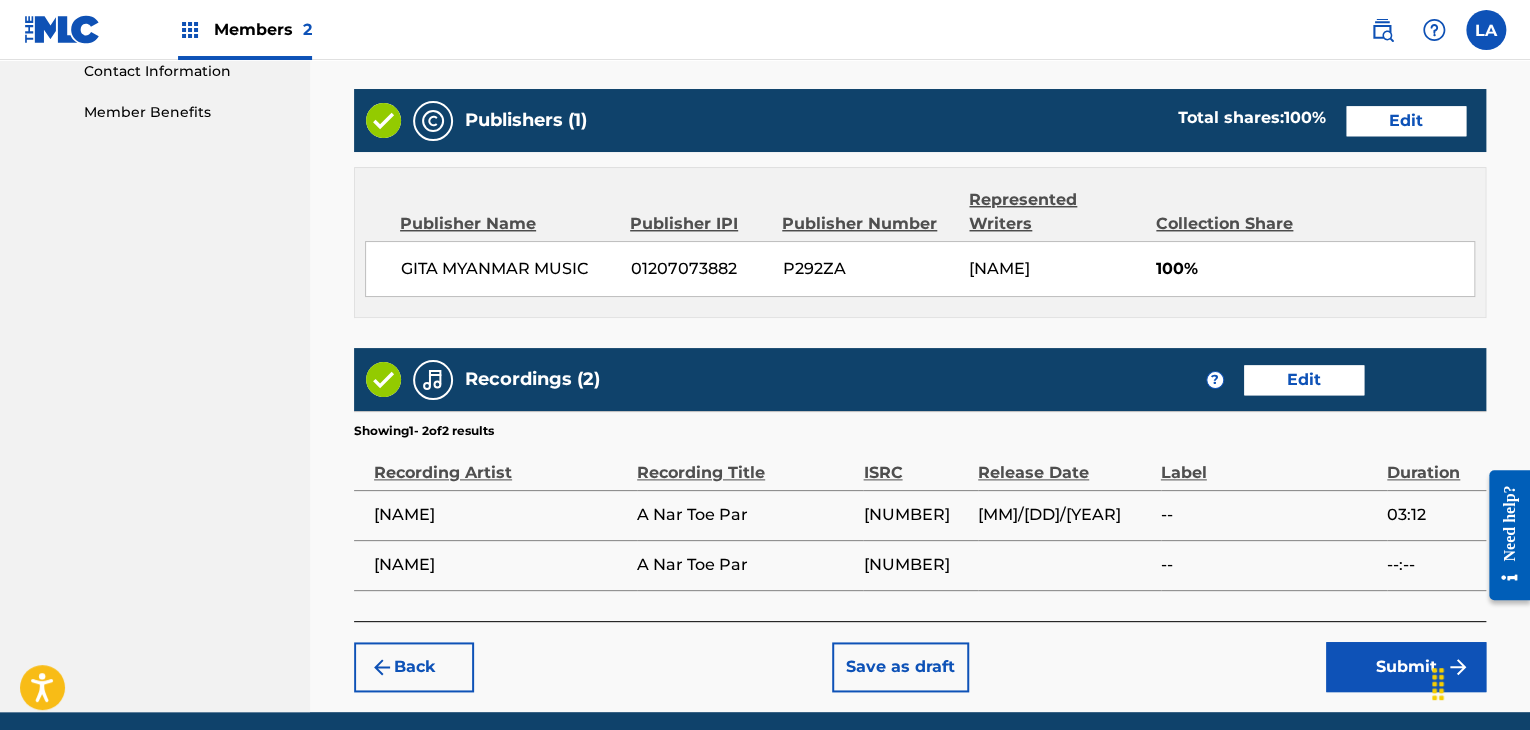 scroll, scrollTop: 1072, scrollLeft: 0, axis: vertical 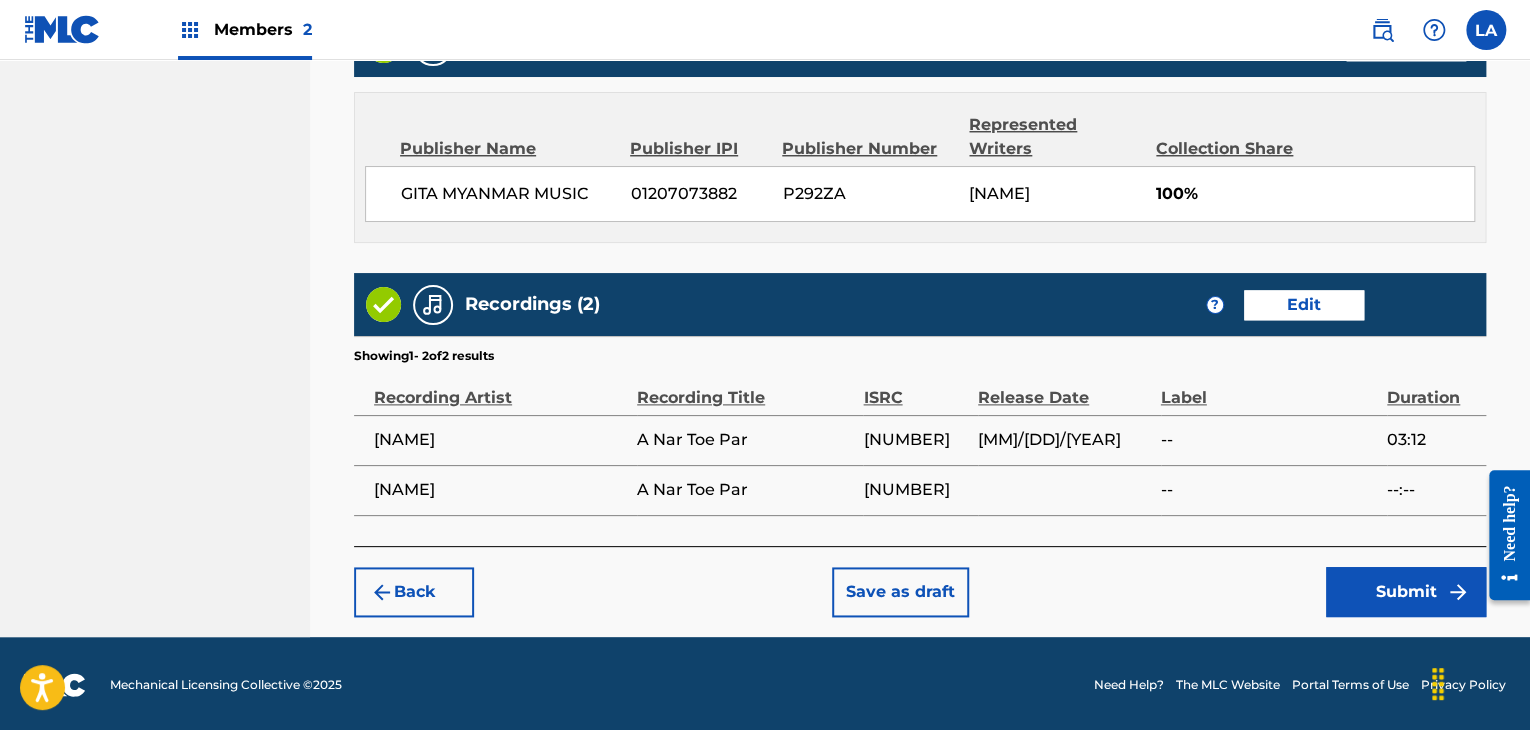 click on "Submit" at bounding box center [1406, 592] 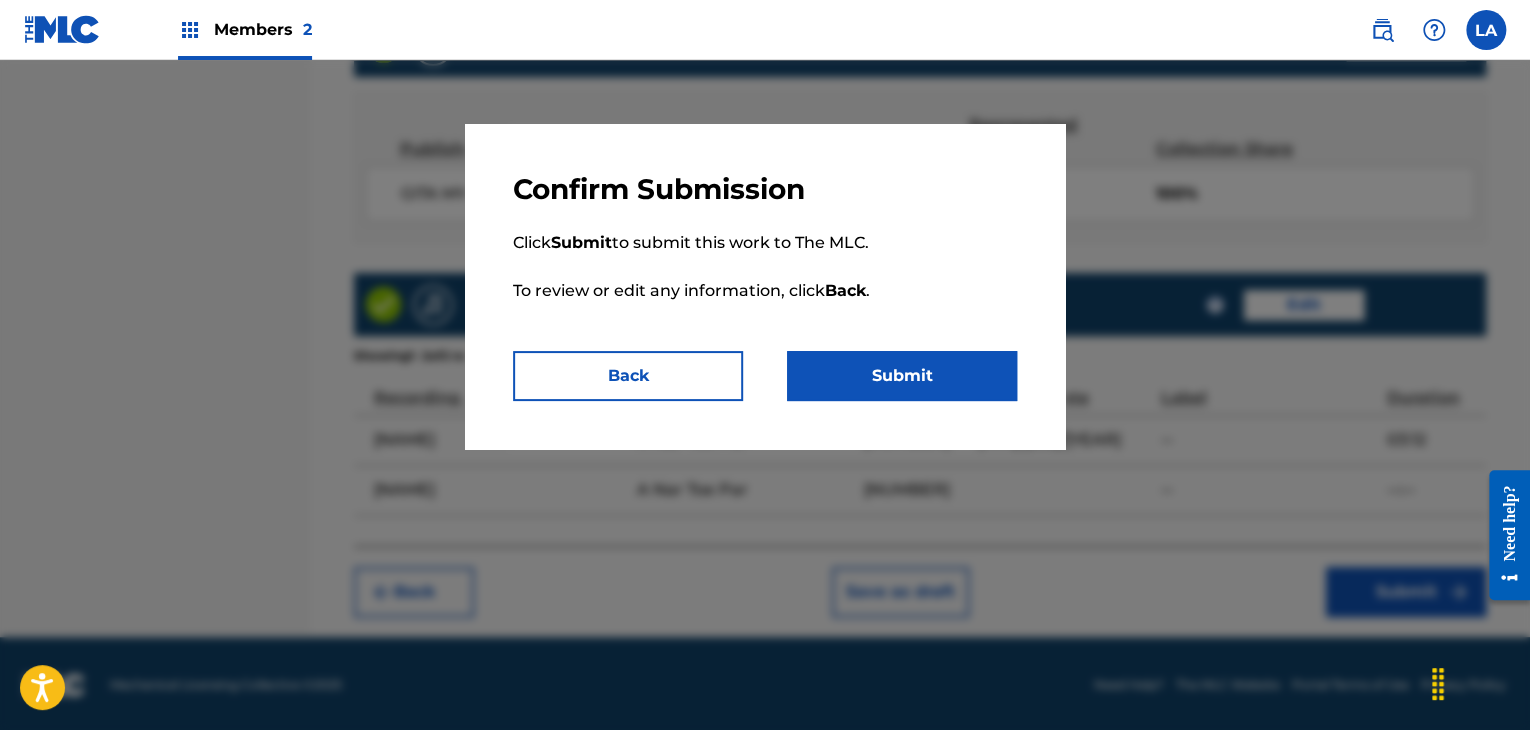 click on "Submit" at bounding box center [902, 376] 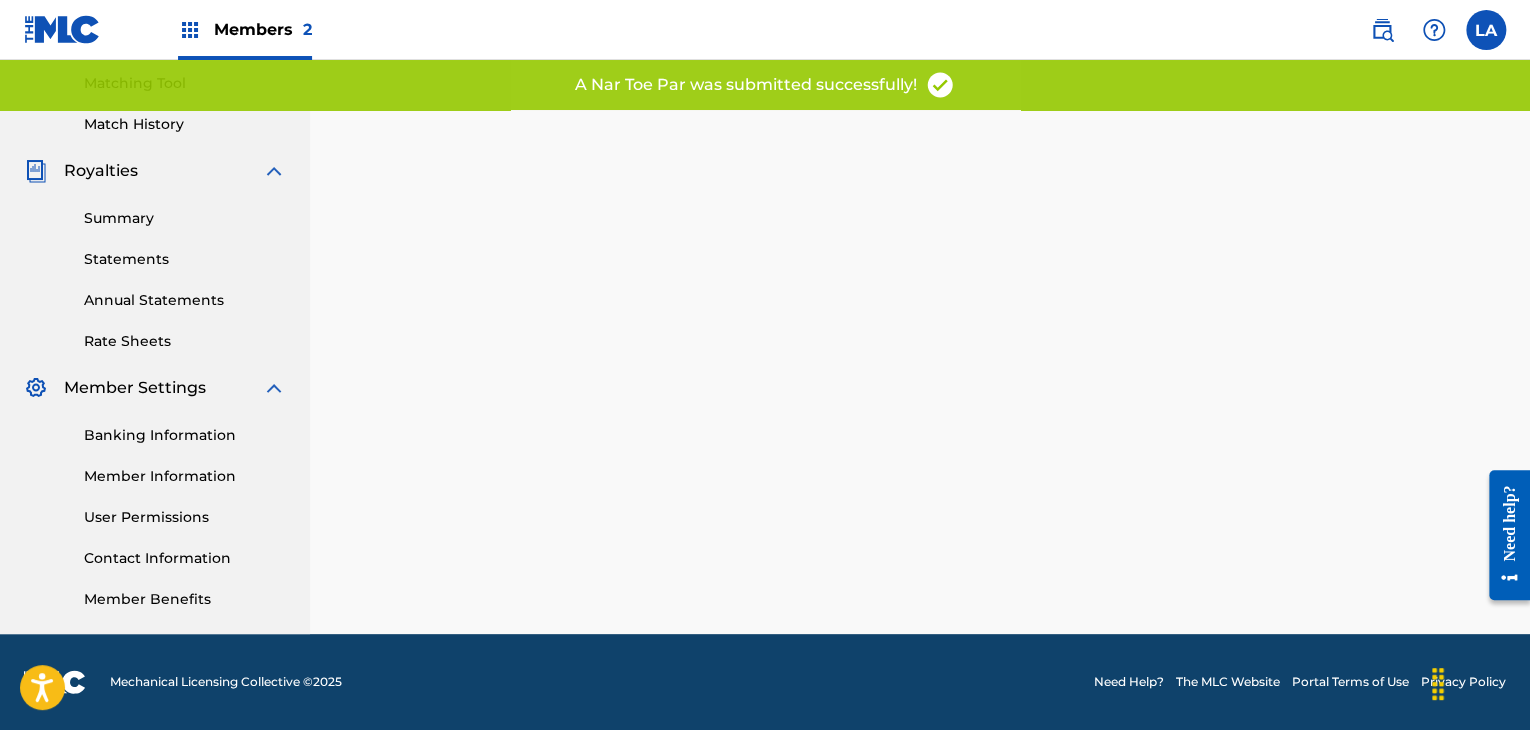 scroll, scrollTop: 0, scrollLeft: 0, axis: both 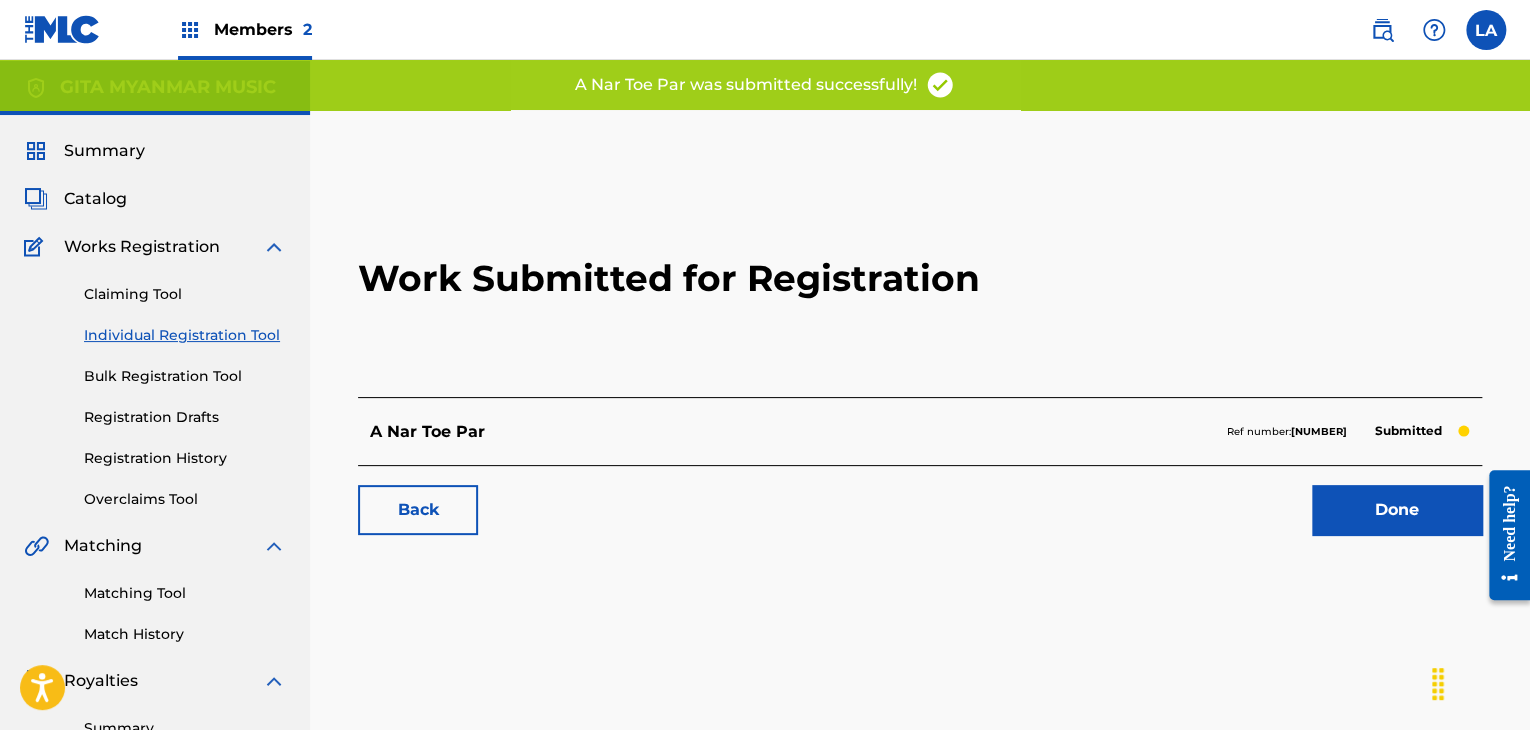 click on "Done" at bounding box center (1397, 510) 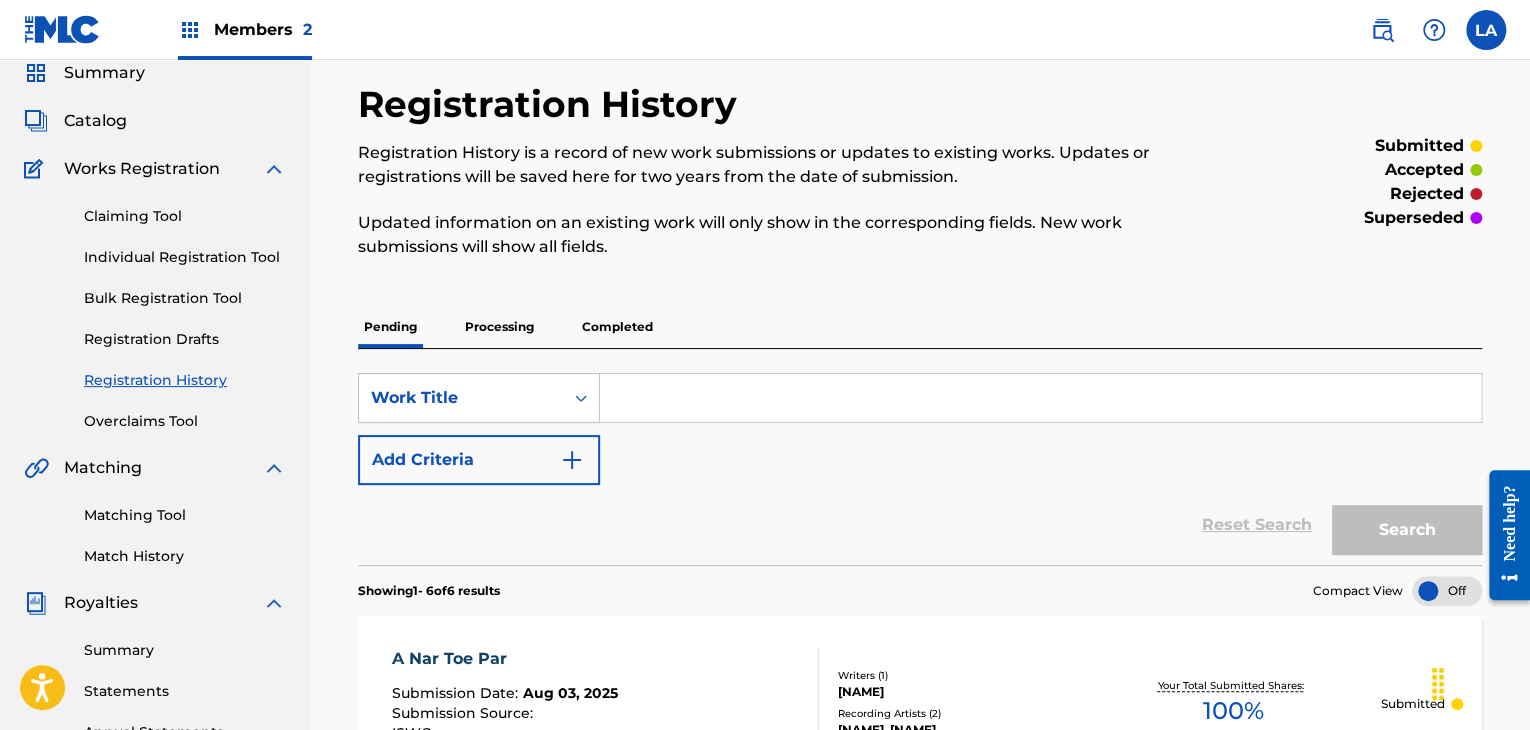 scroll, scrollTop: 100, scrollLeft: 0, axis: vertical 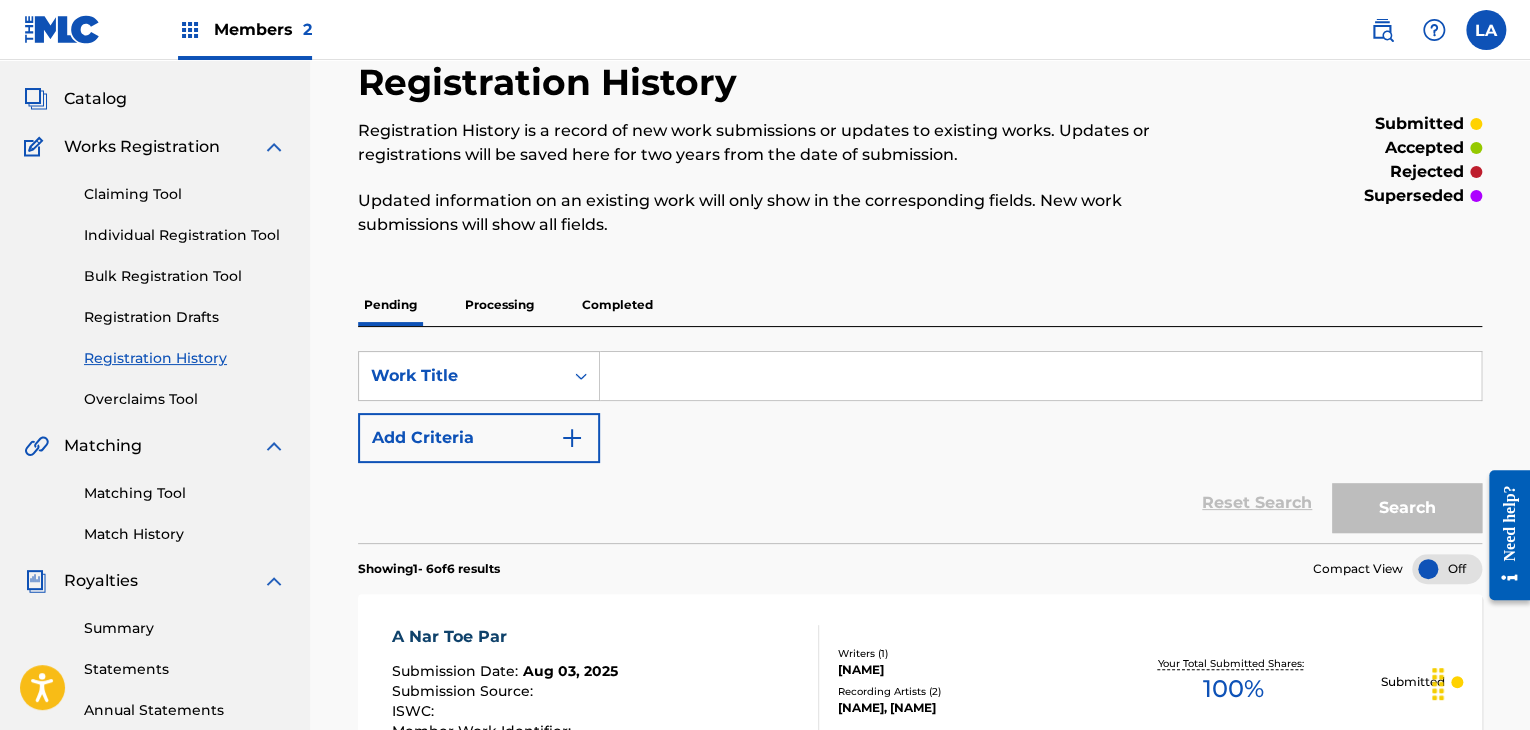 click on "Matching Tool" at bounding box center [185, 493] 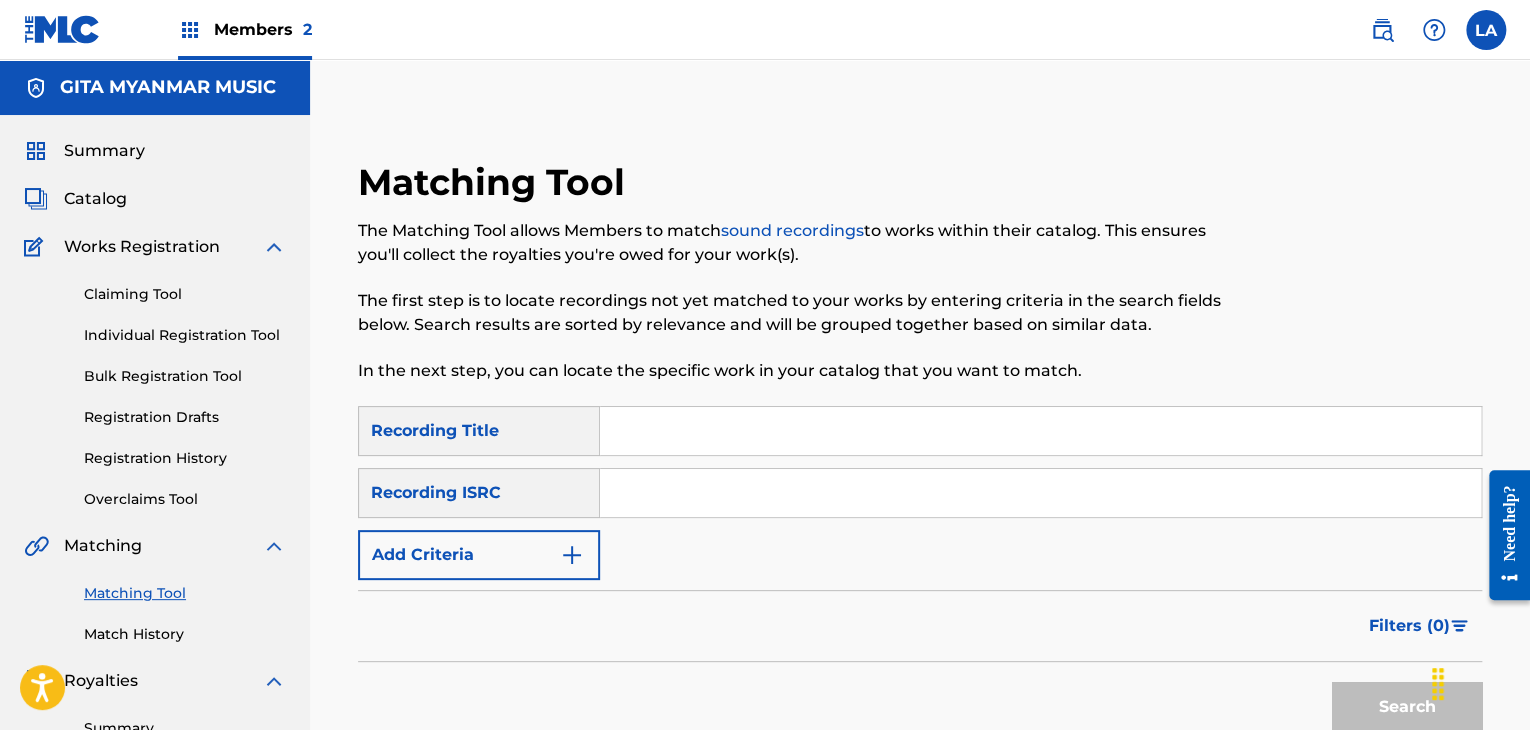 click on "Add Criteria" at bounding box center (479, 555) 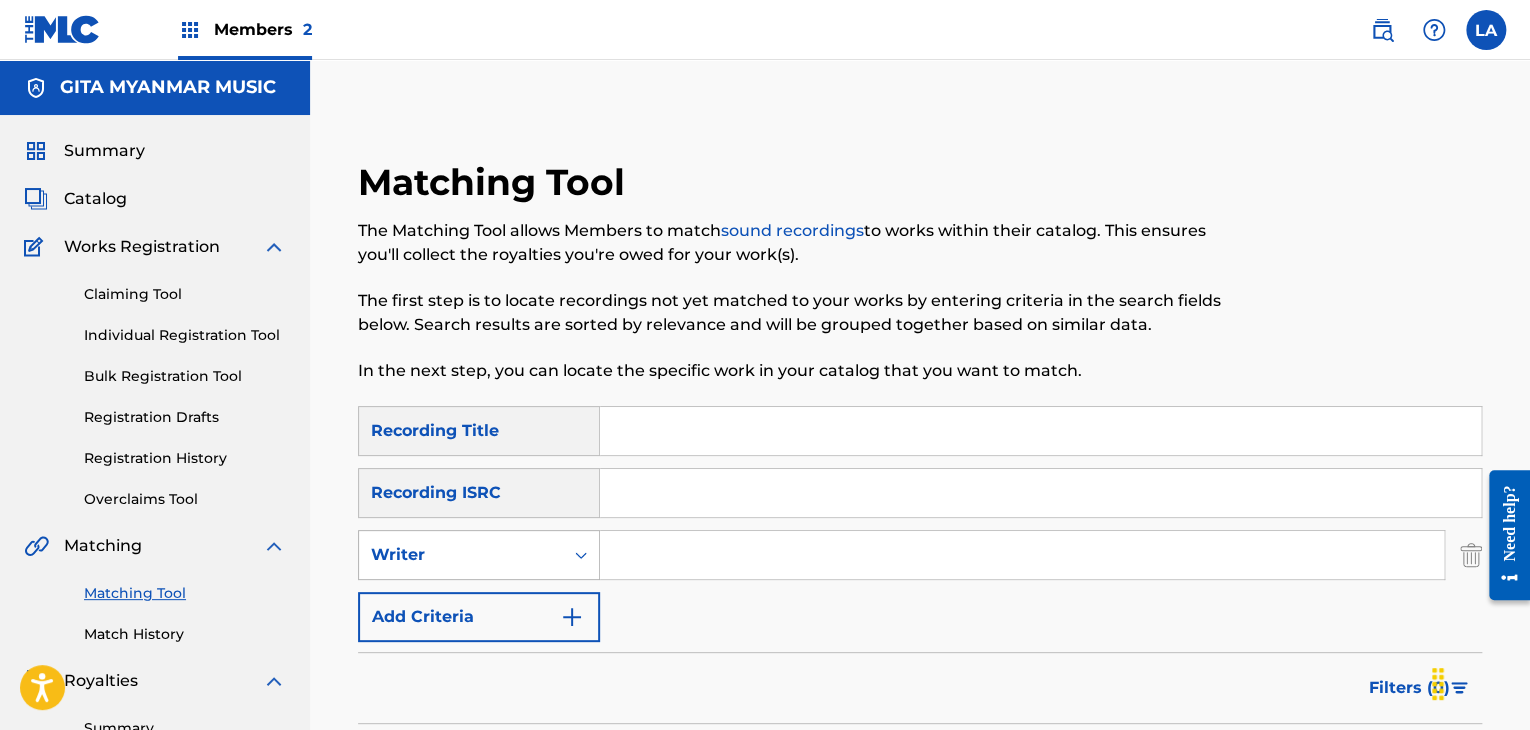 click on "Writer" at bounding box center (461, 555) 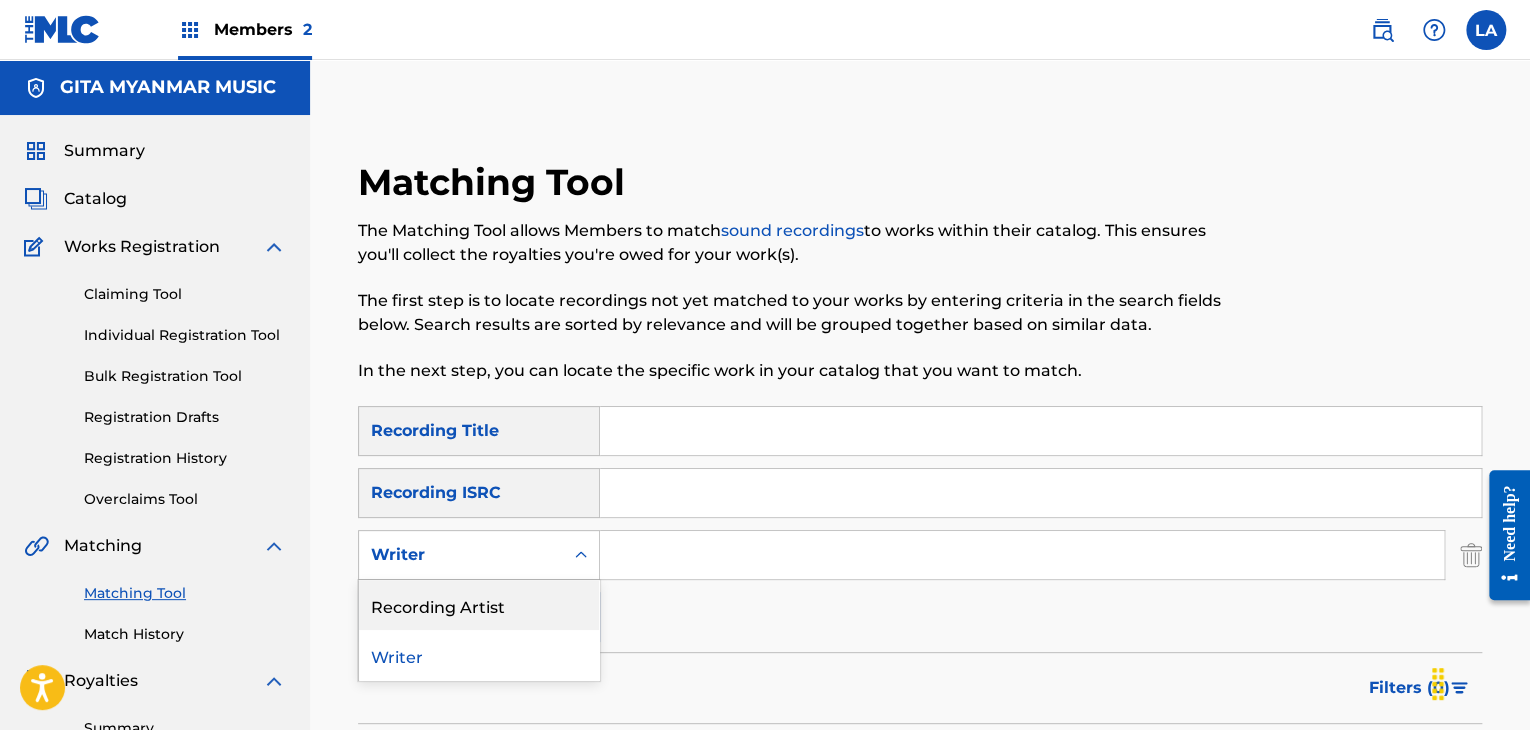 click on "Recording Artist" at bounding box center (479, 605) 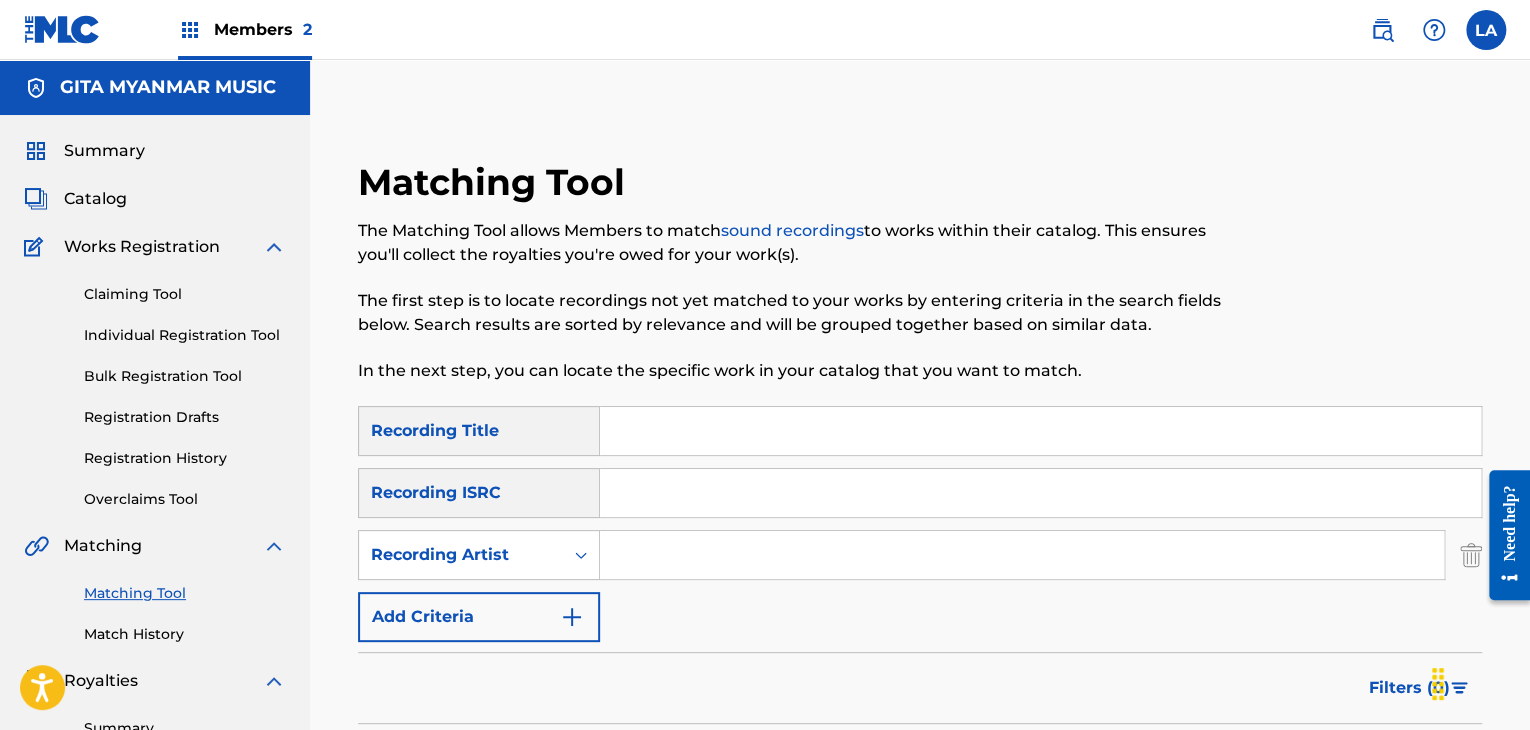 click at bounding box center [1022, 555] 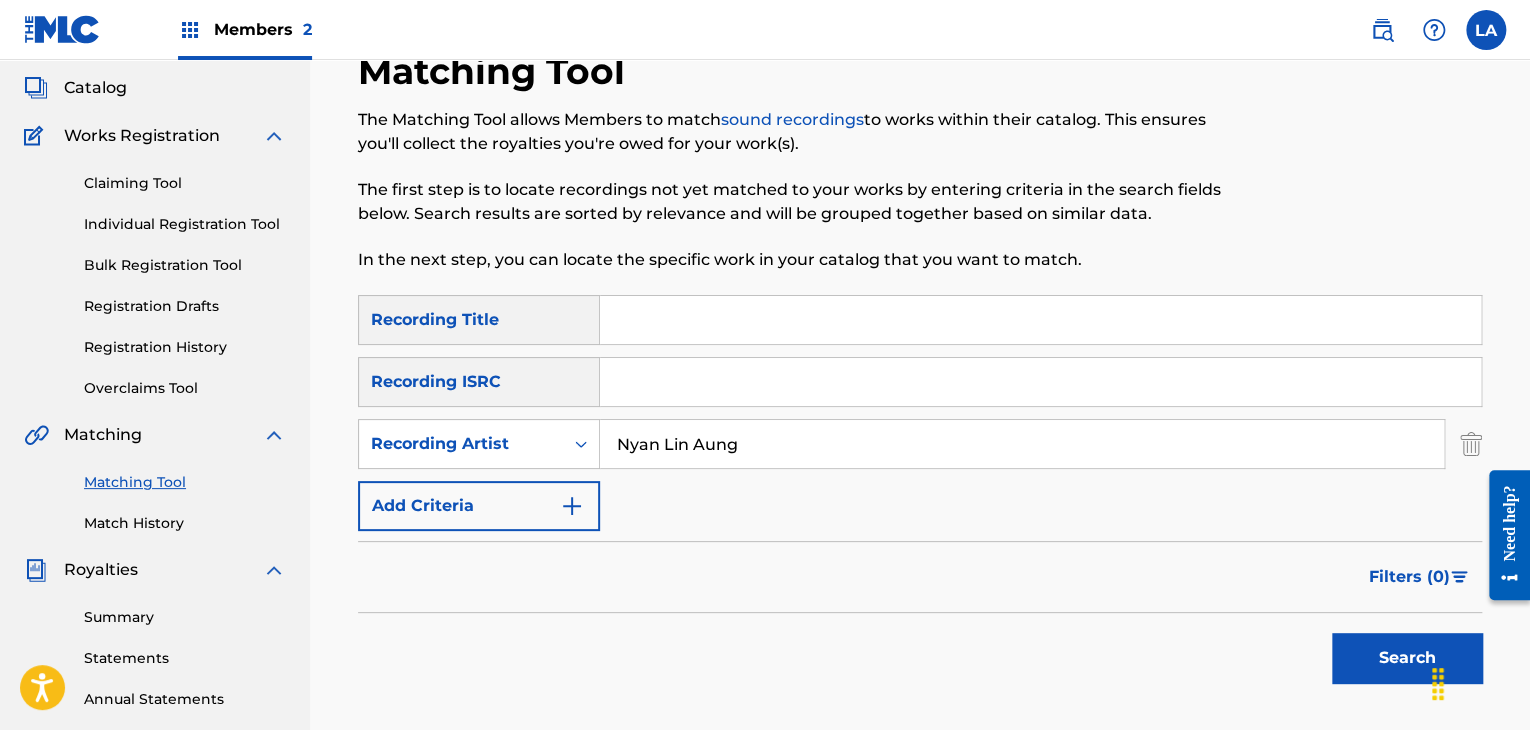 scroll, scrollTop: 300, scrollLeft: 0, axis: vertical 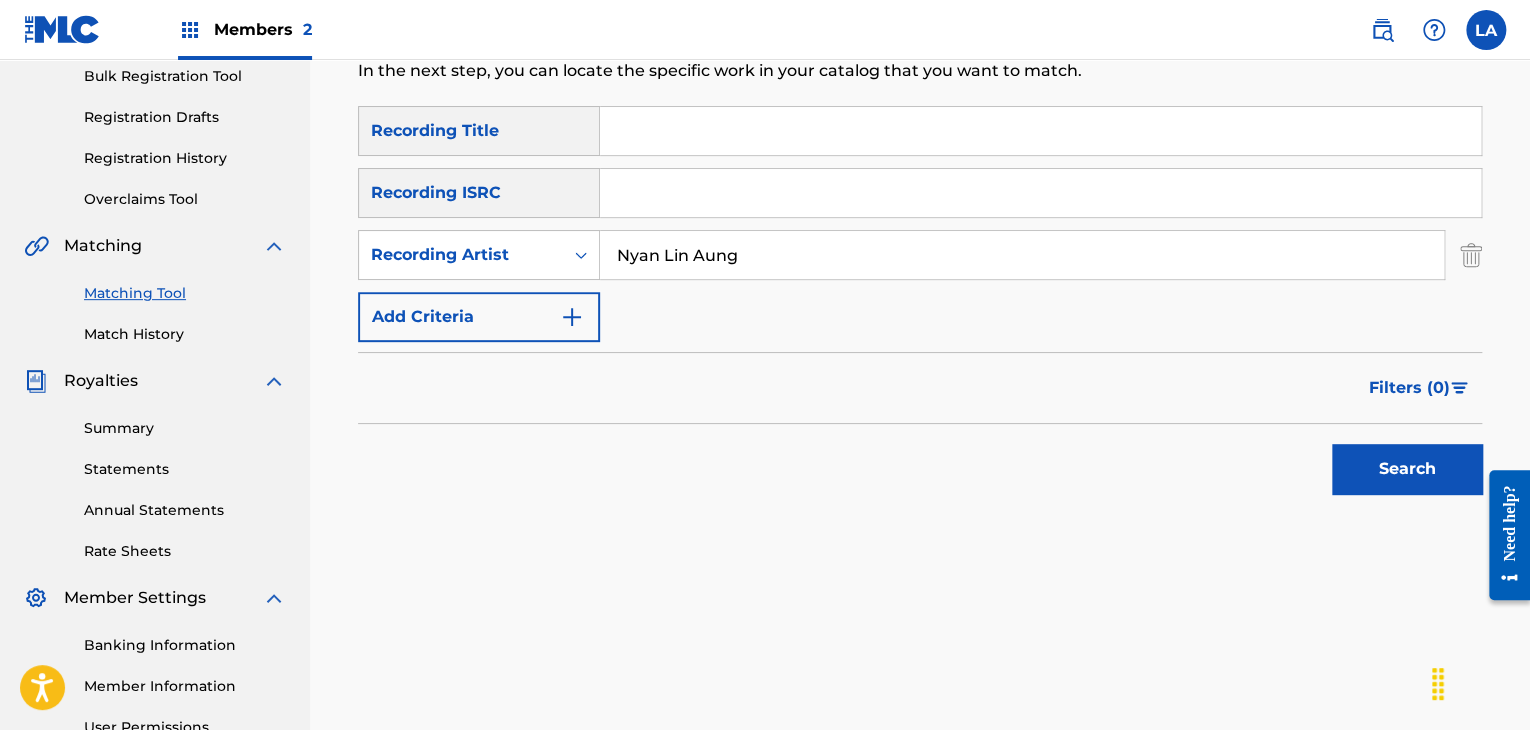 type on "Nyan Lin Aung" 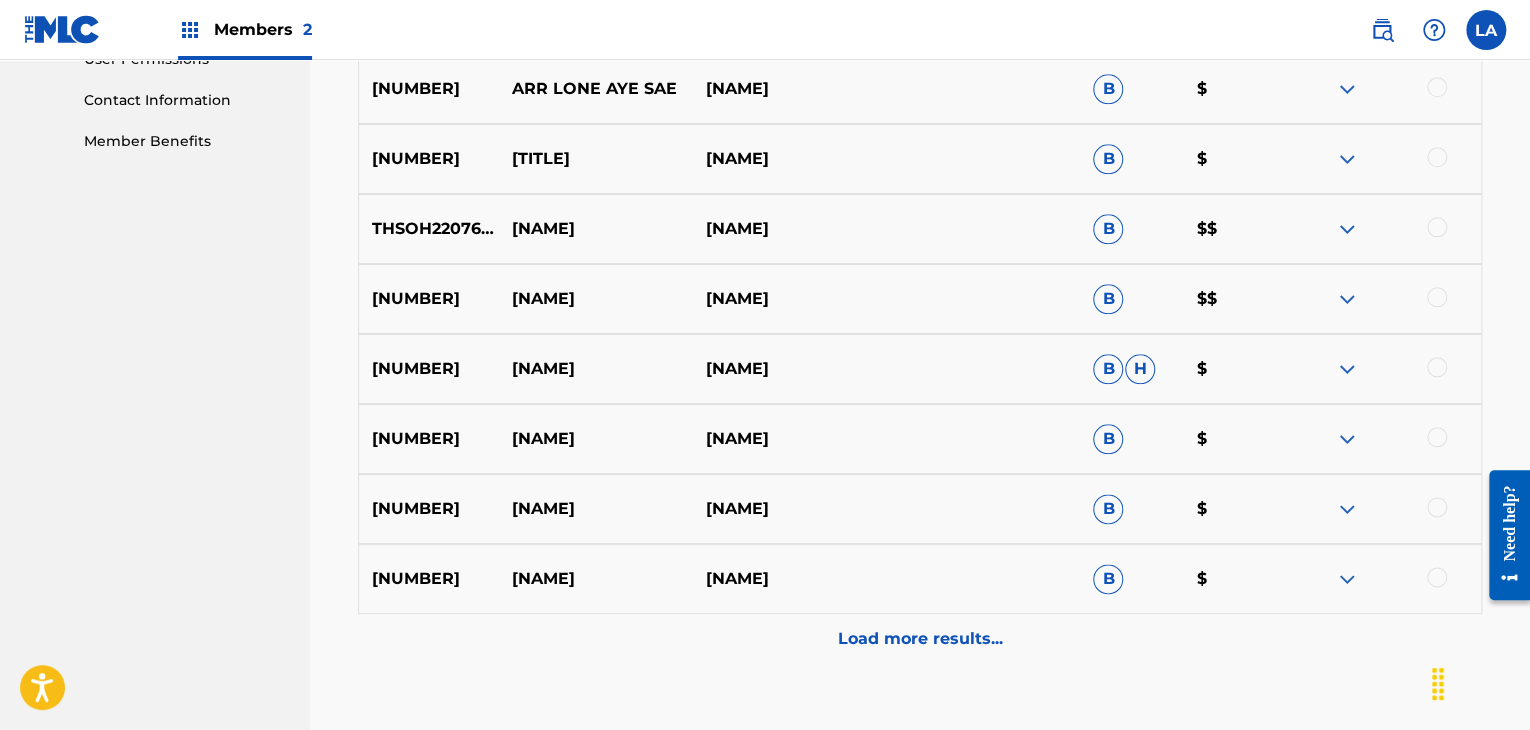scroll, scrollTop: 1000, scrollLeft: 0, axis: vertical 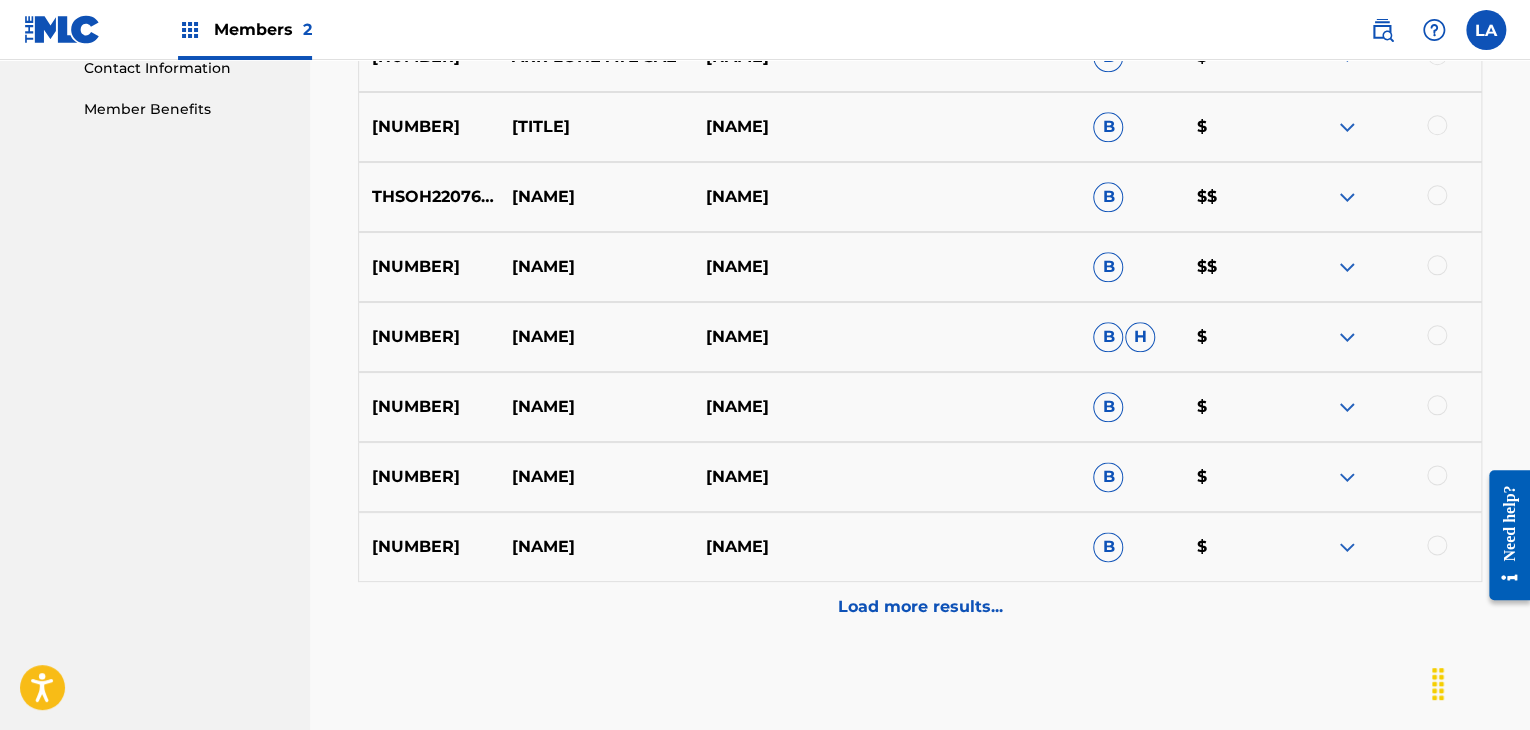 click on "Load more results..." at bounding box center (920, 607) 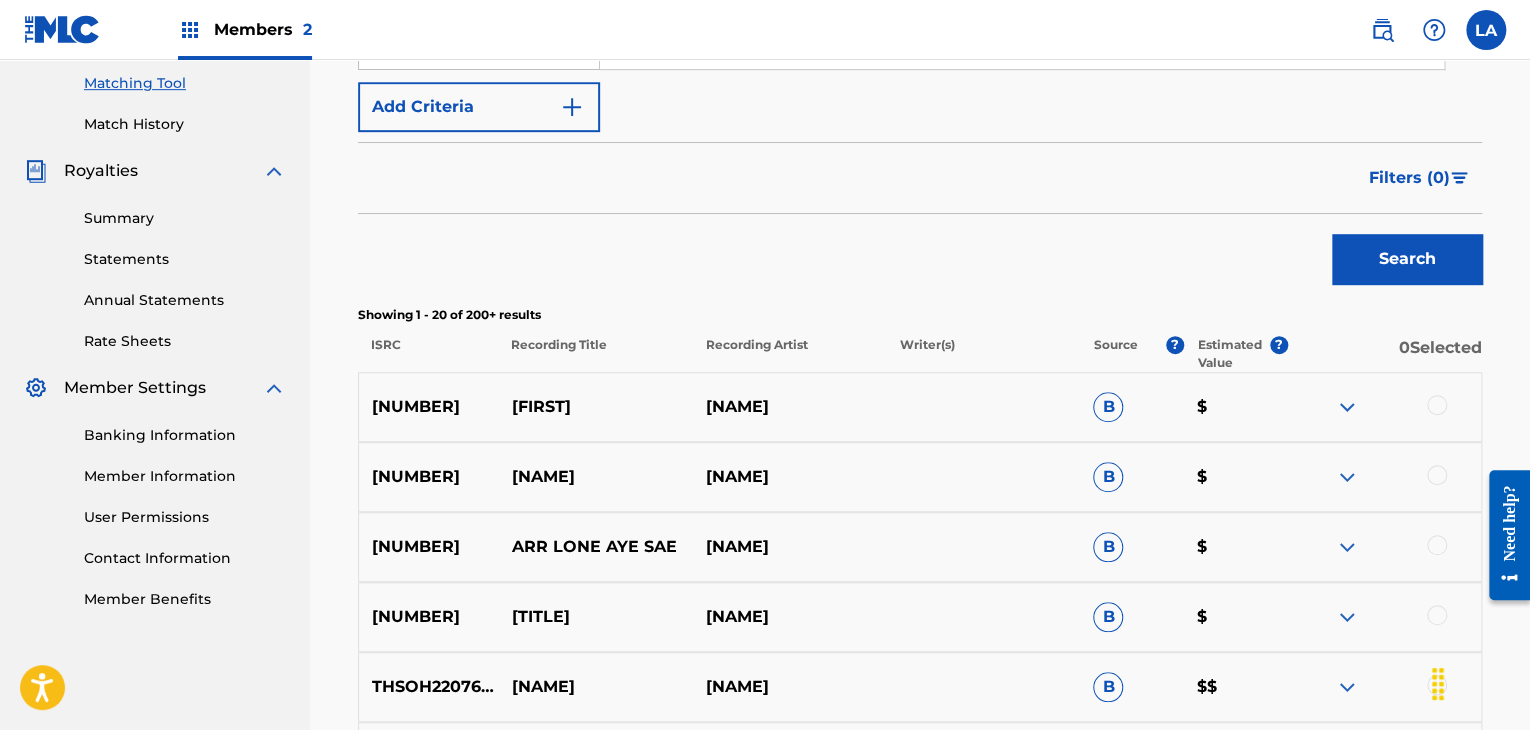 scroll, scrollTop: 1000, scrollLeft: 0, axis: vertical 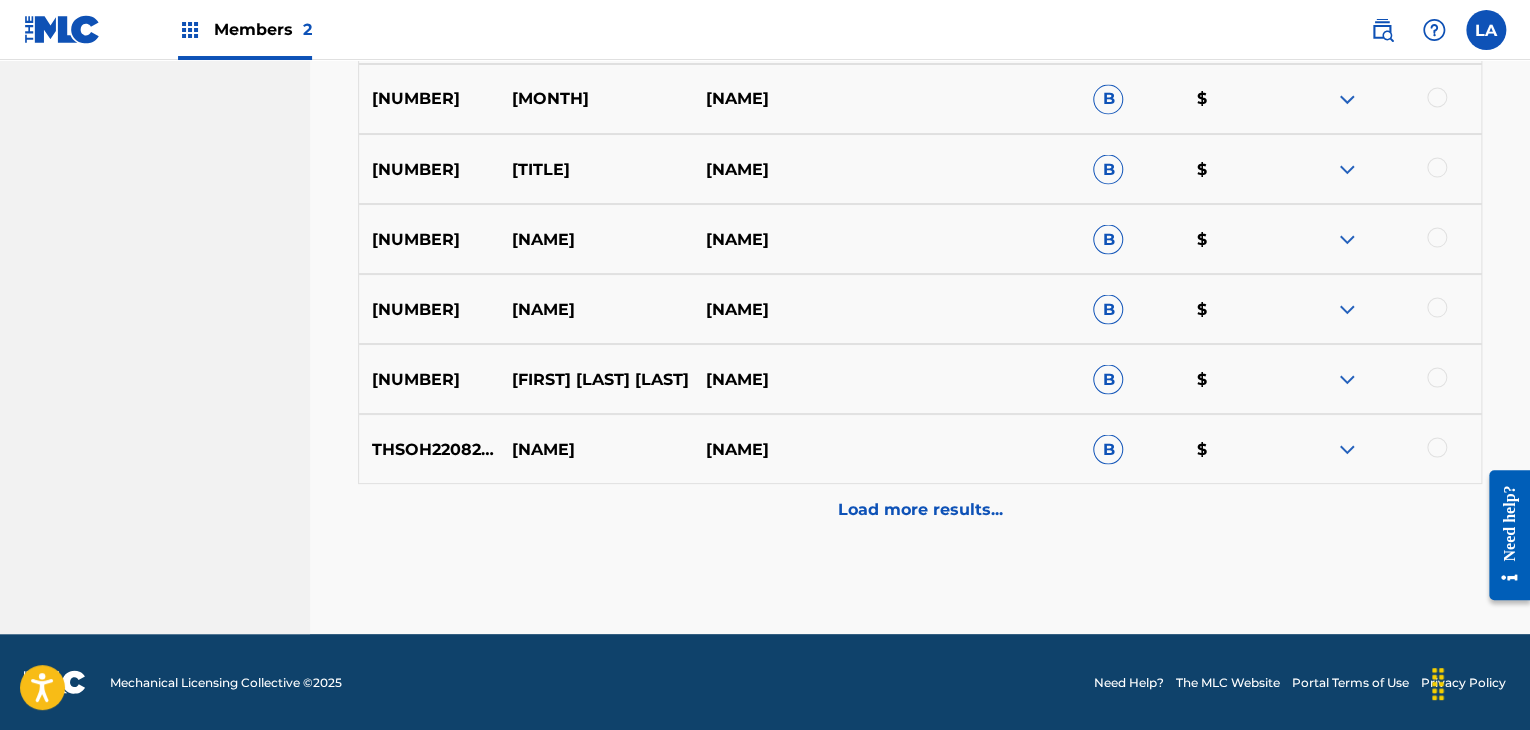click on "Load more results..." at bounding box center (920, 509) 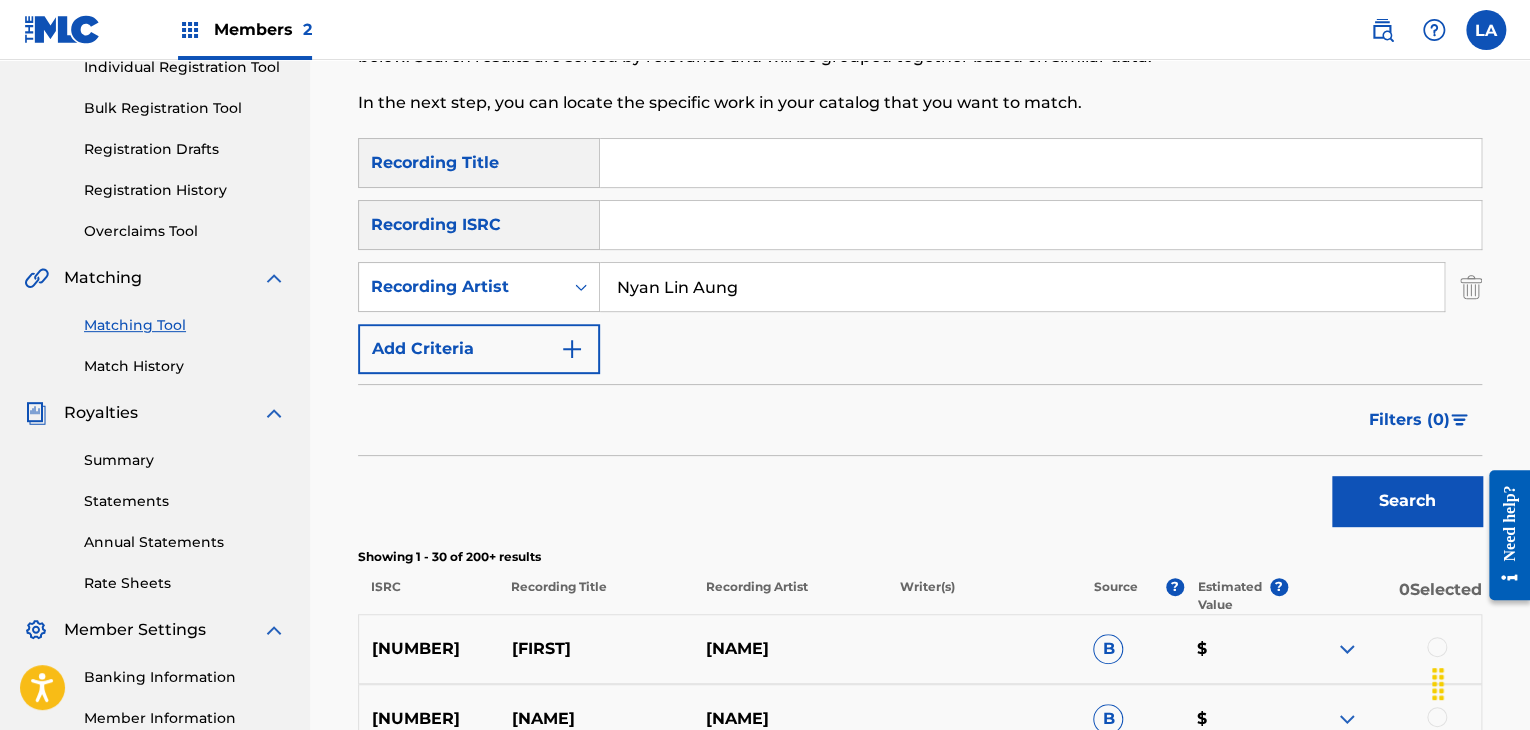 scroll, scrollTop: 198, scrollLeft: 0, axis: vertical 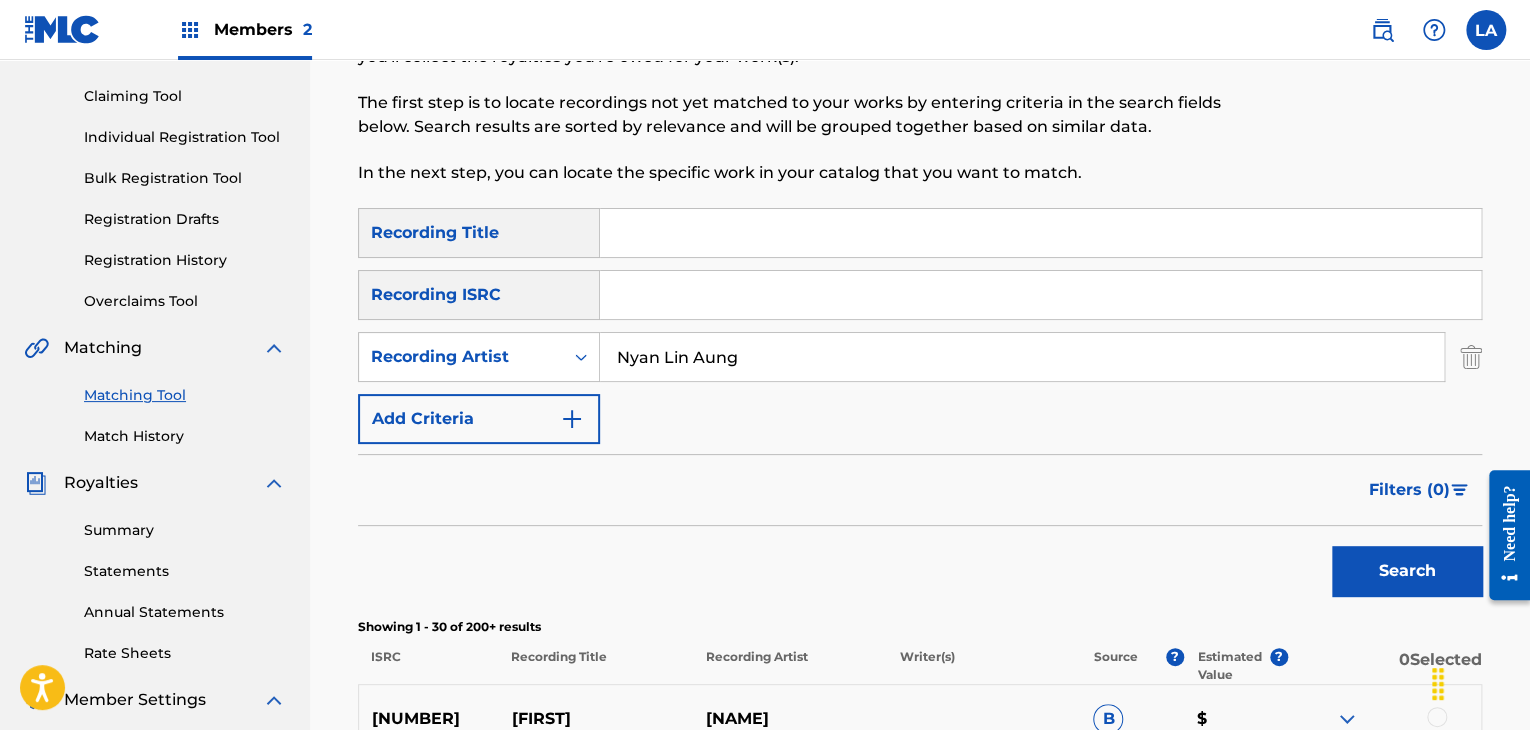 click at bounding box center [1040, 233] 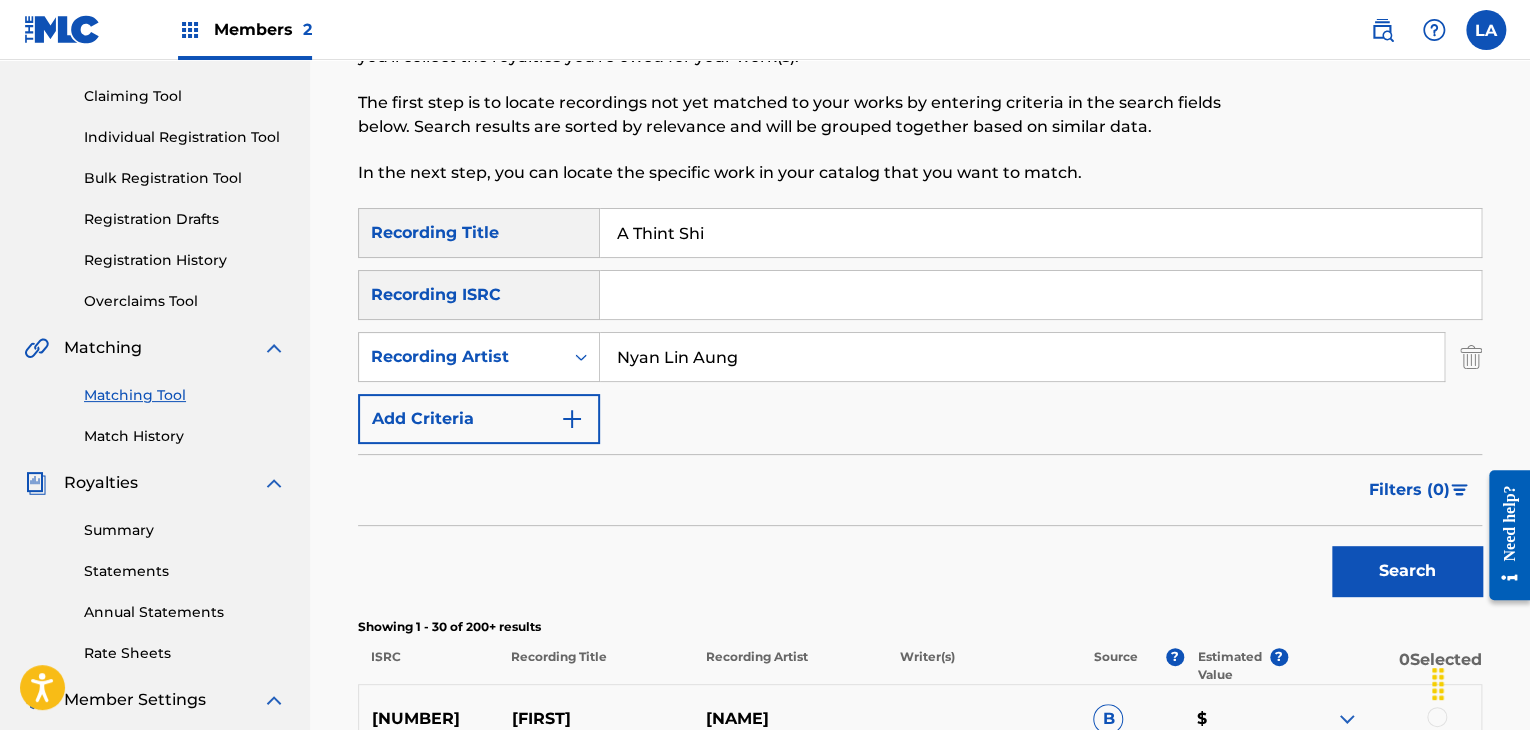 type on "A Thint Shi" 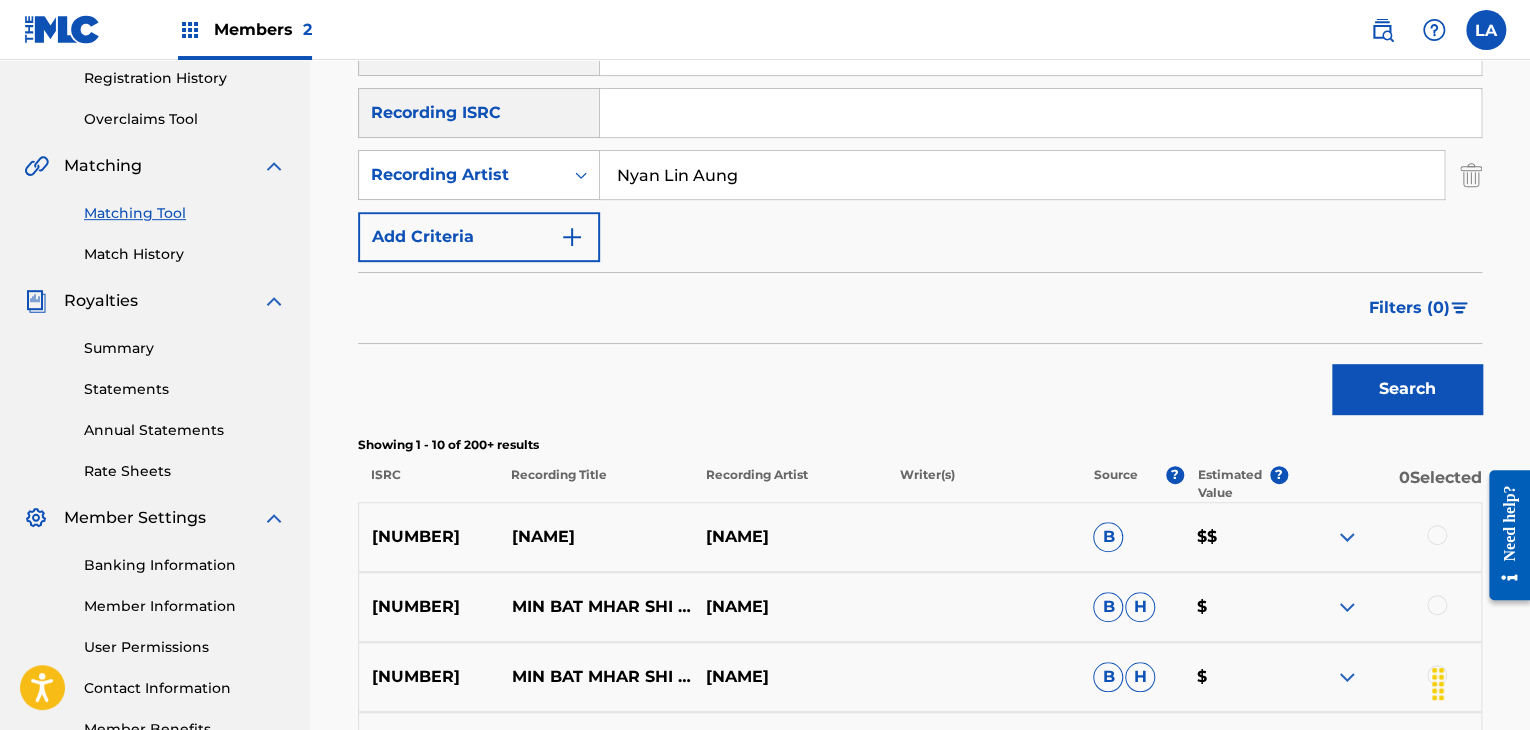 scroll, scrollTop: 498, scrollLeft: 0, axis: vertical 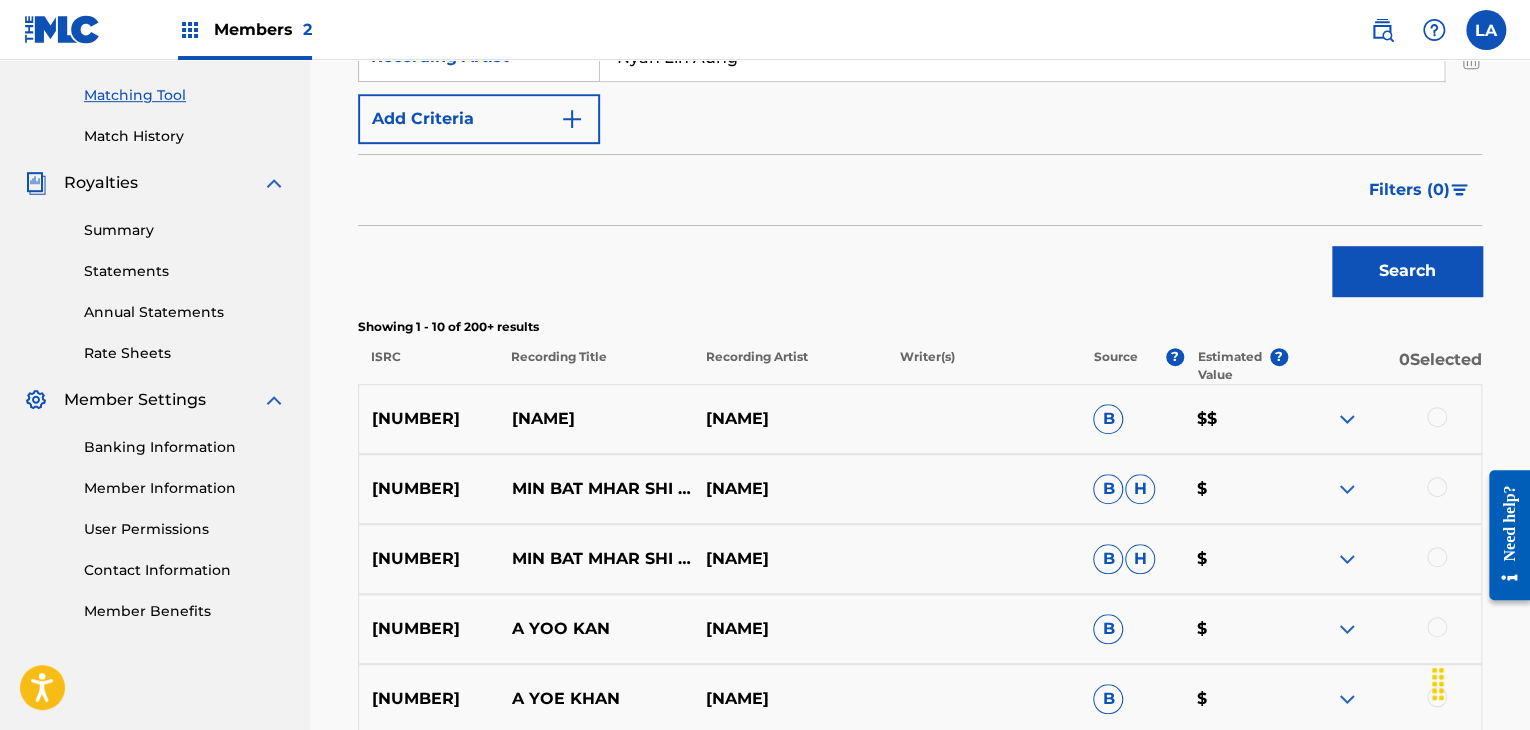 click at bounding box center (1347, 419) 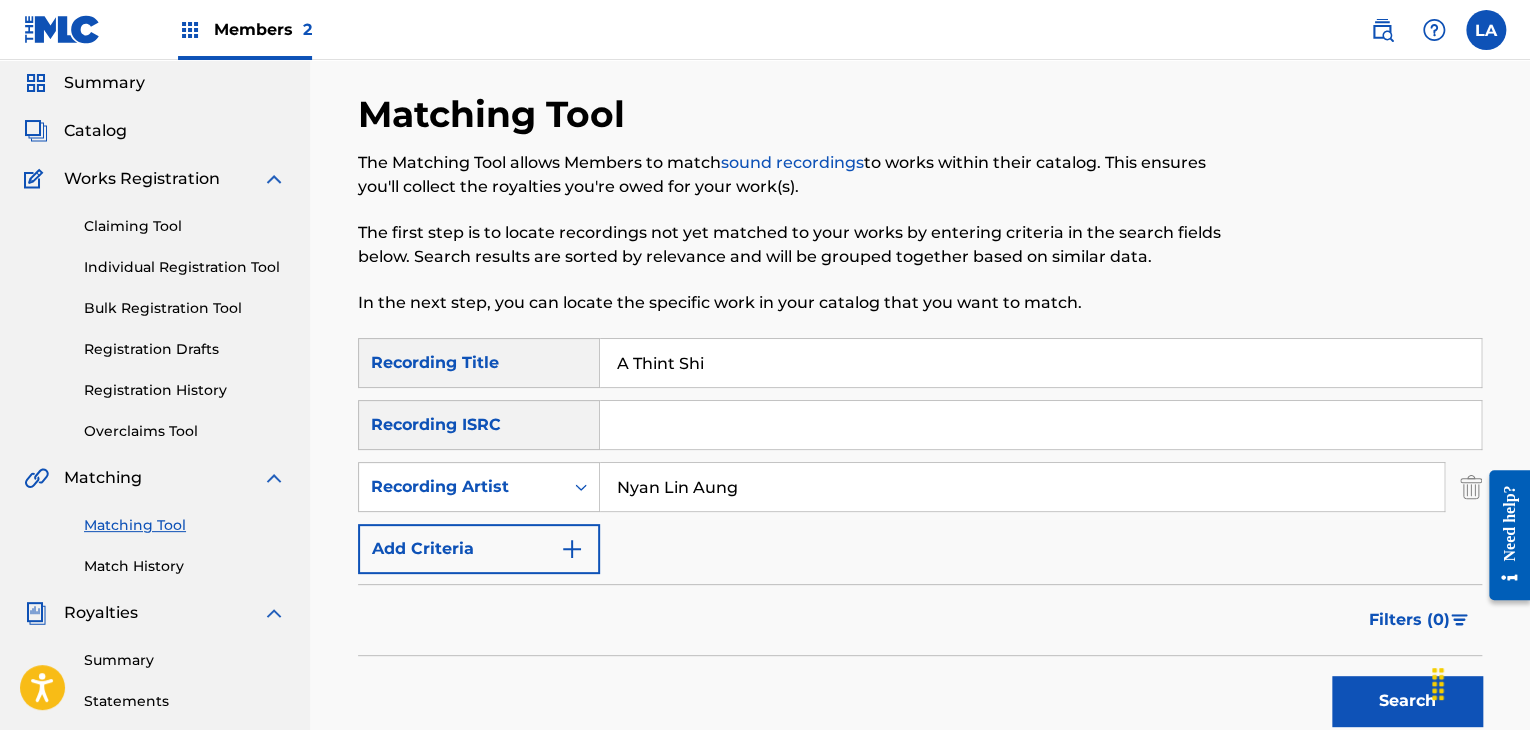 scroll, scrollTop: 100, scrollLeft: 0, axis: vertical 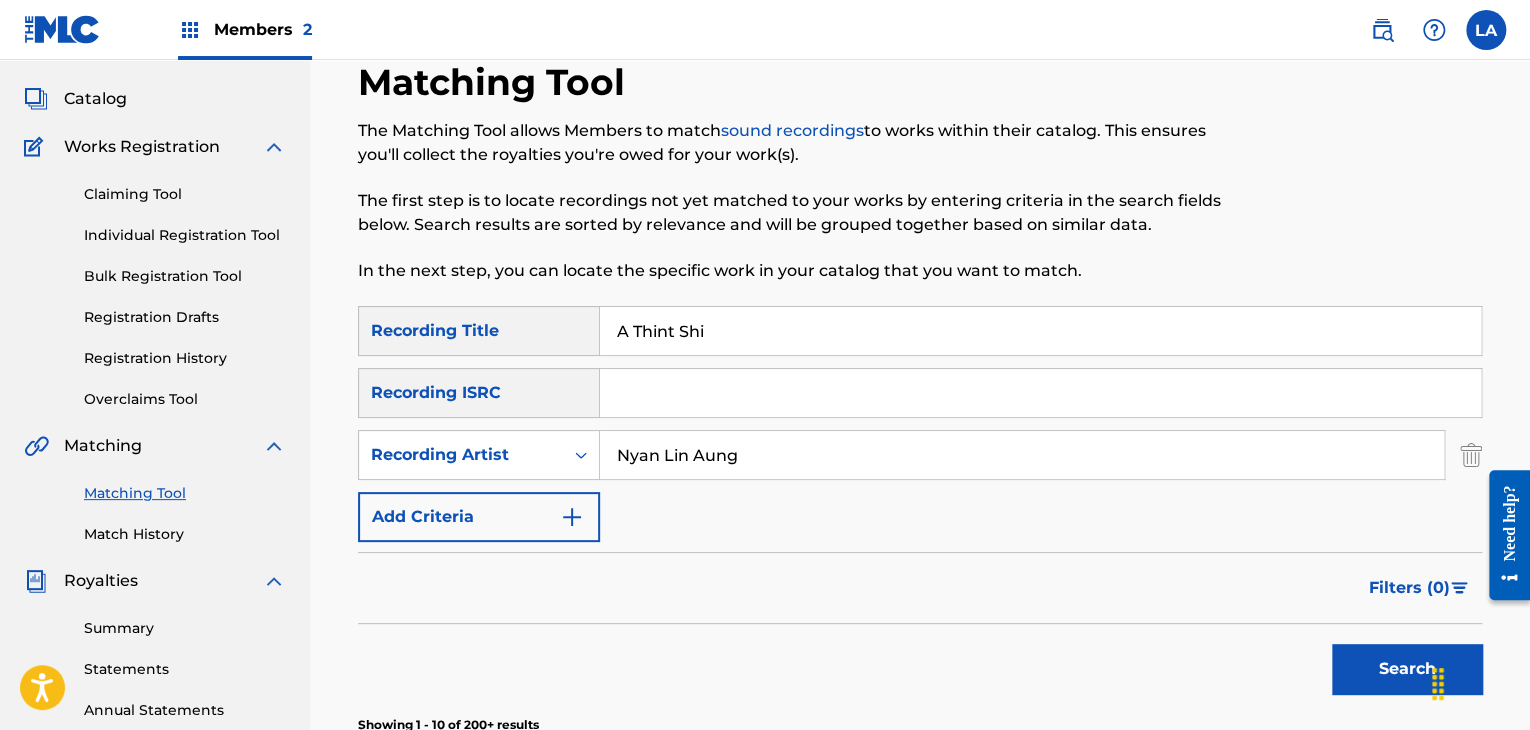 click on "Catalog" at bounding box center [95, 99] 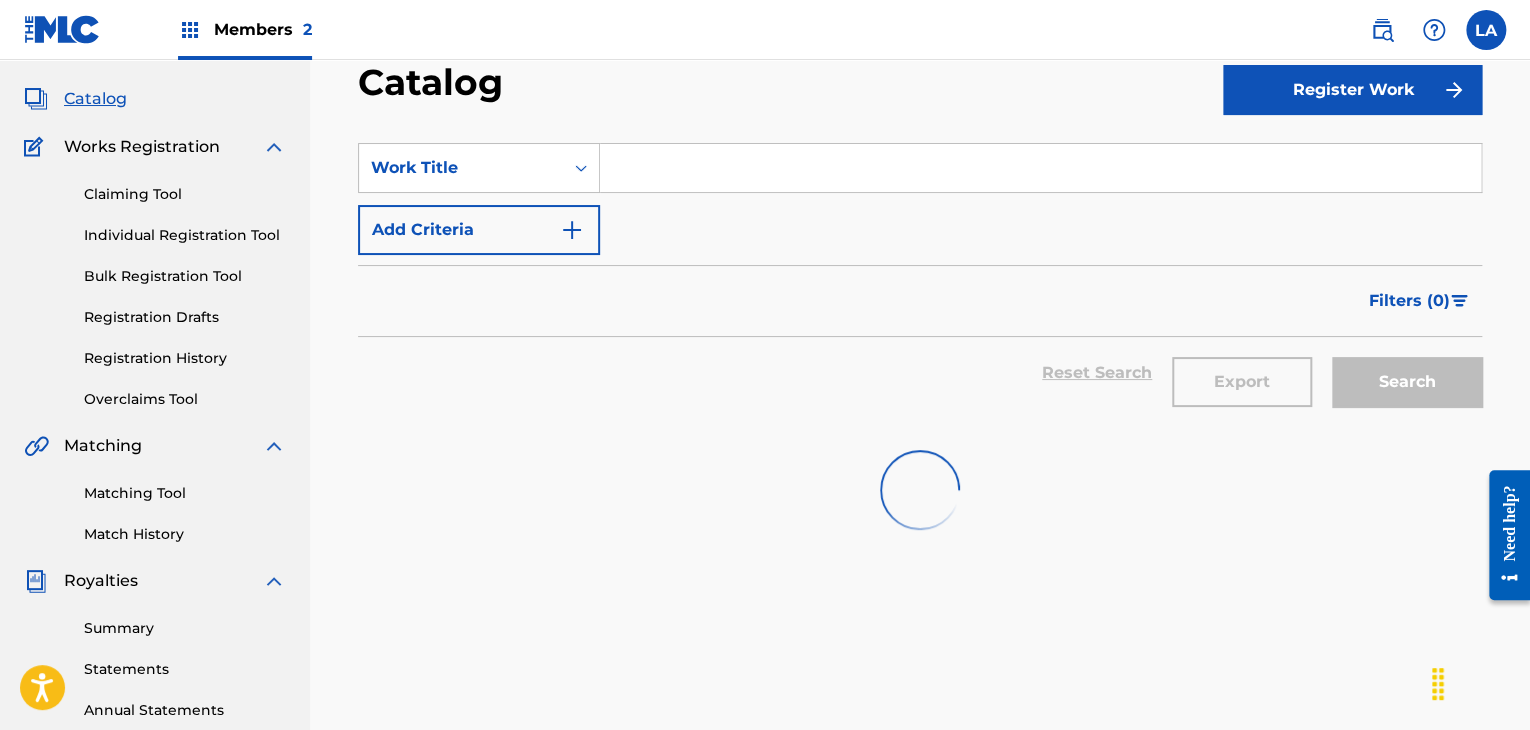 scroll, scrollTop: 0, scrollLeft: 0, axis: both 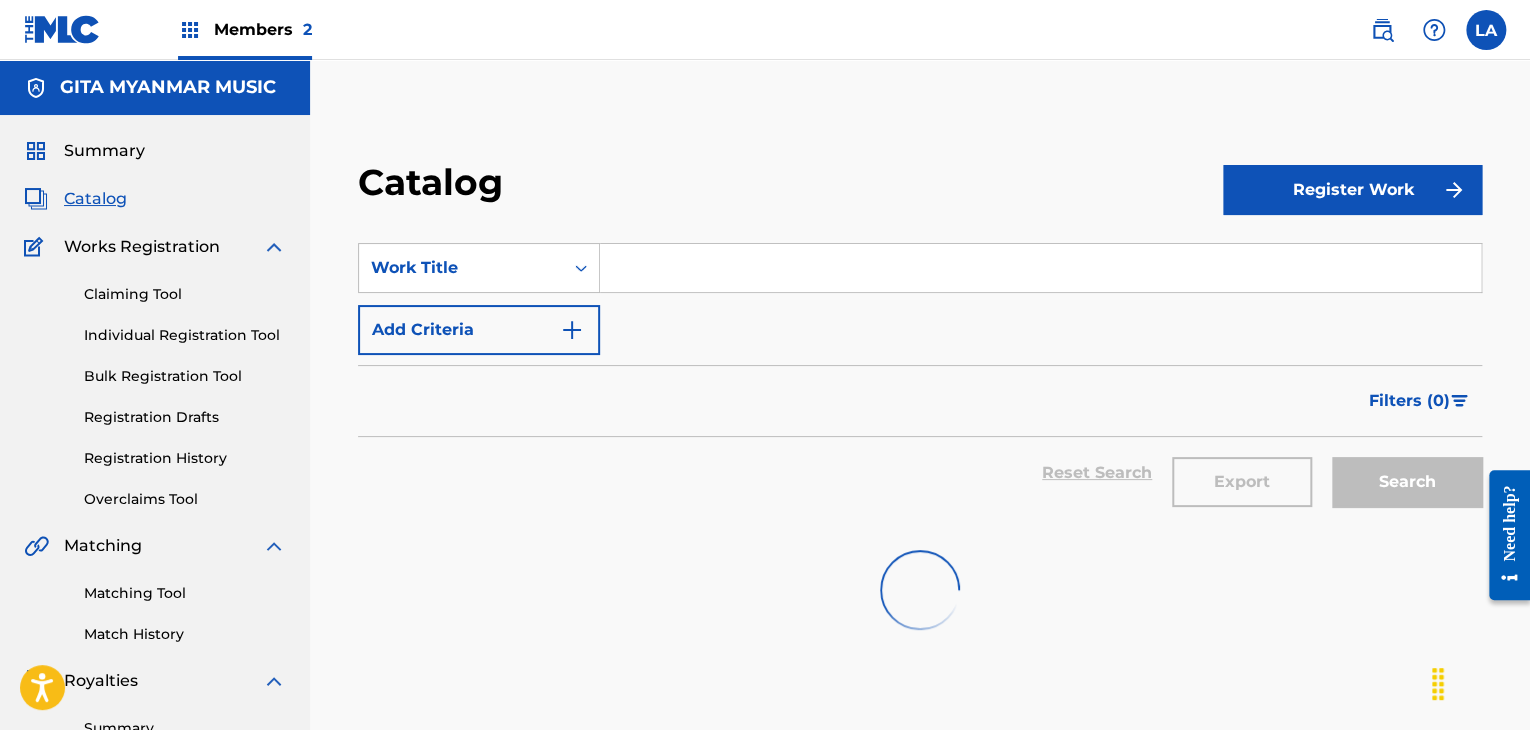click on "Register Work" at bounding box center [1352, 190] 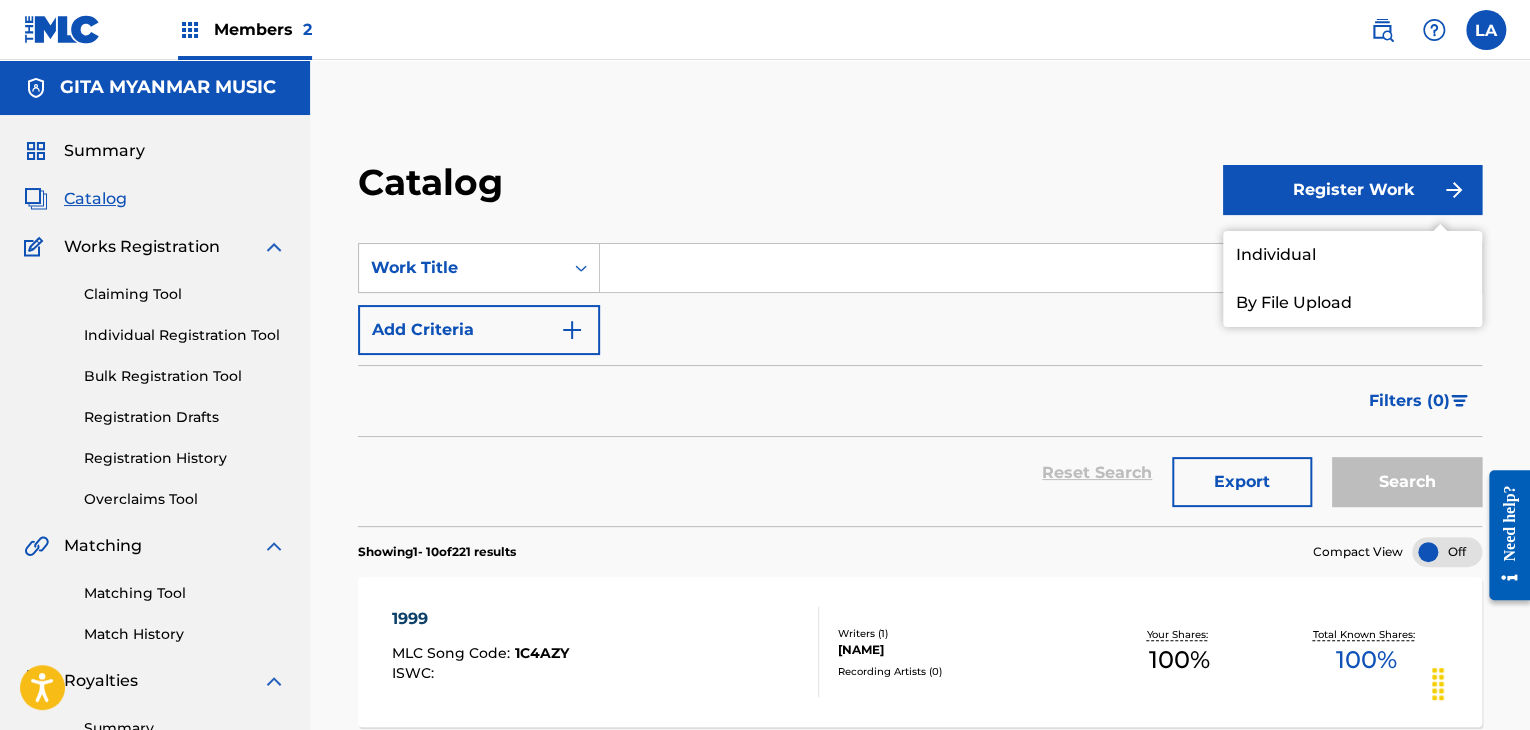 click on "Individual" at bounding box center (1352, 255) 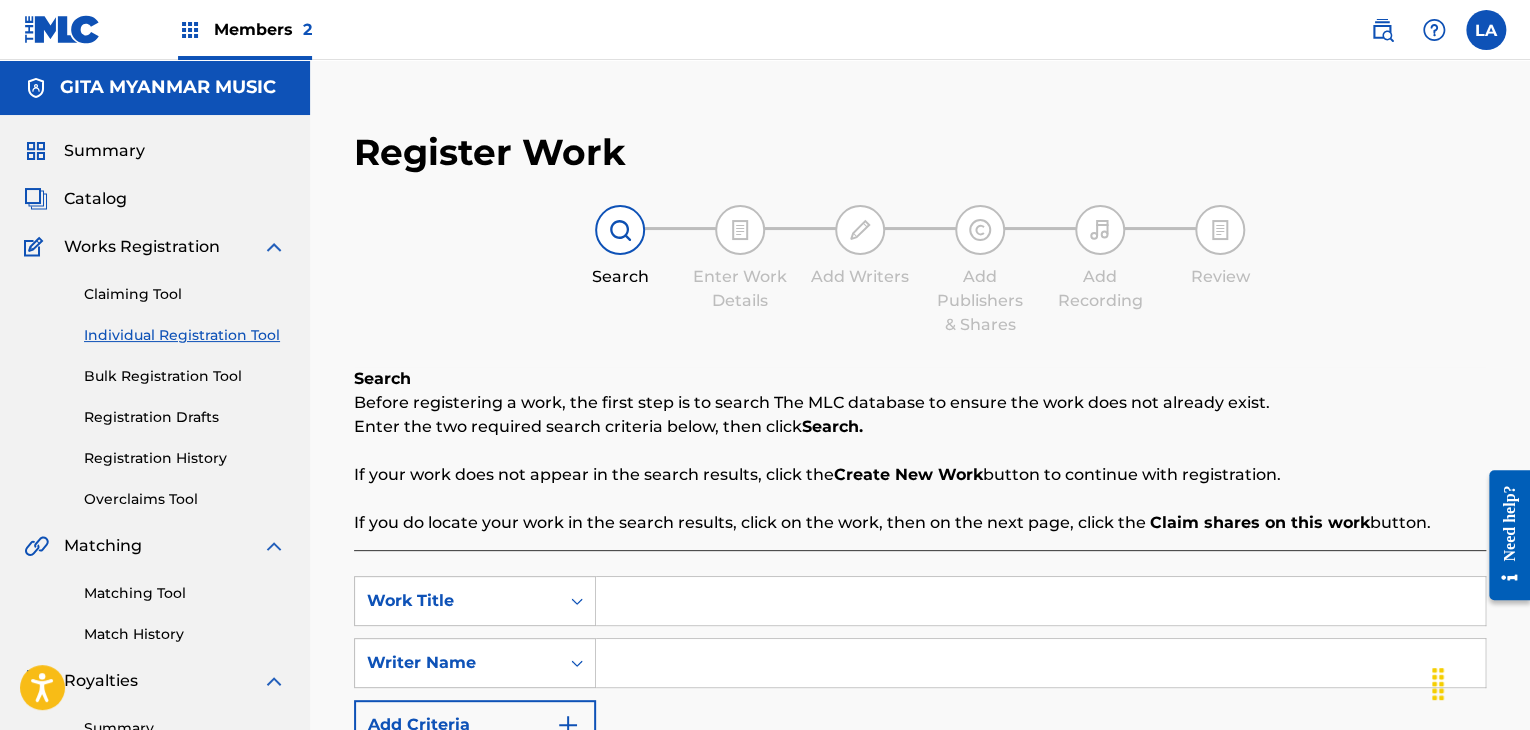 scroll, scrollTop: 200, scrollLeft: 0, axis: vertical 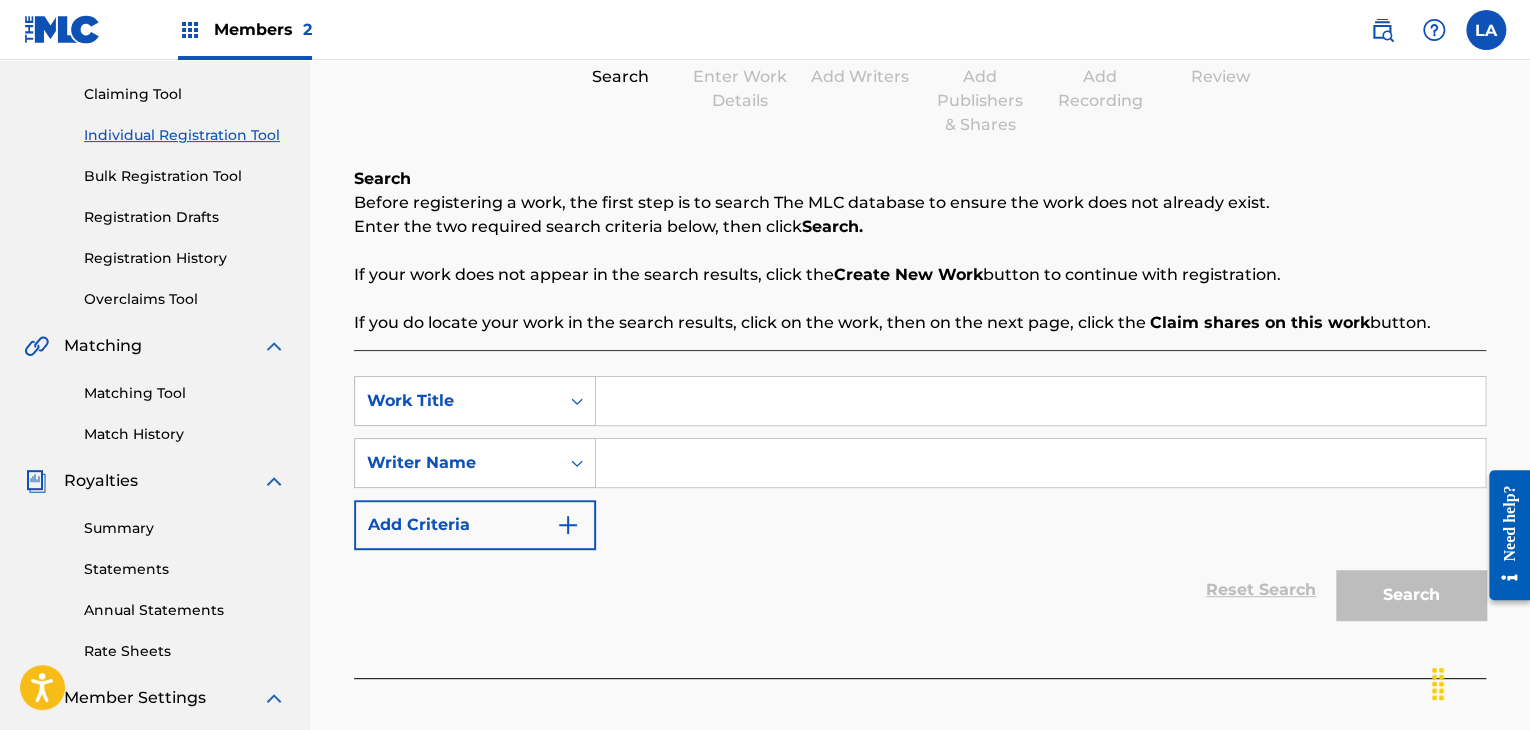 click at bounding box center [1040, 401] 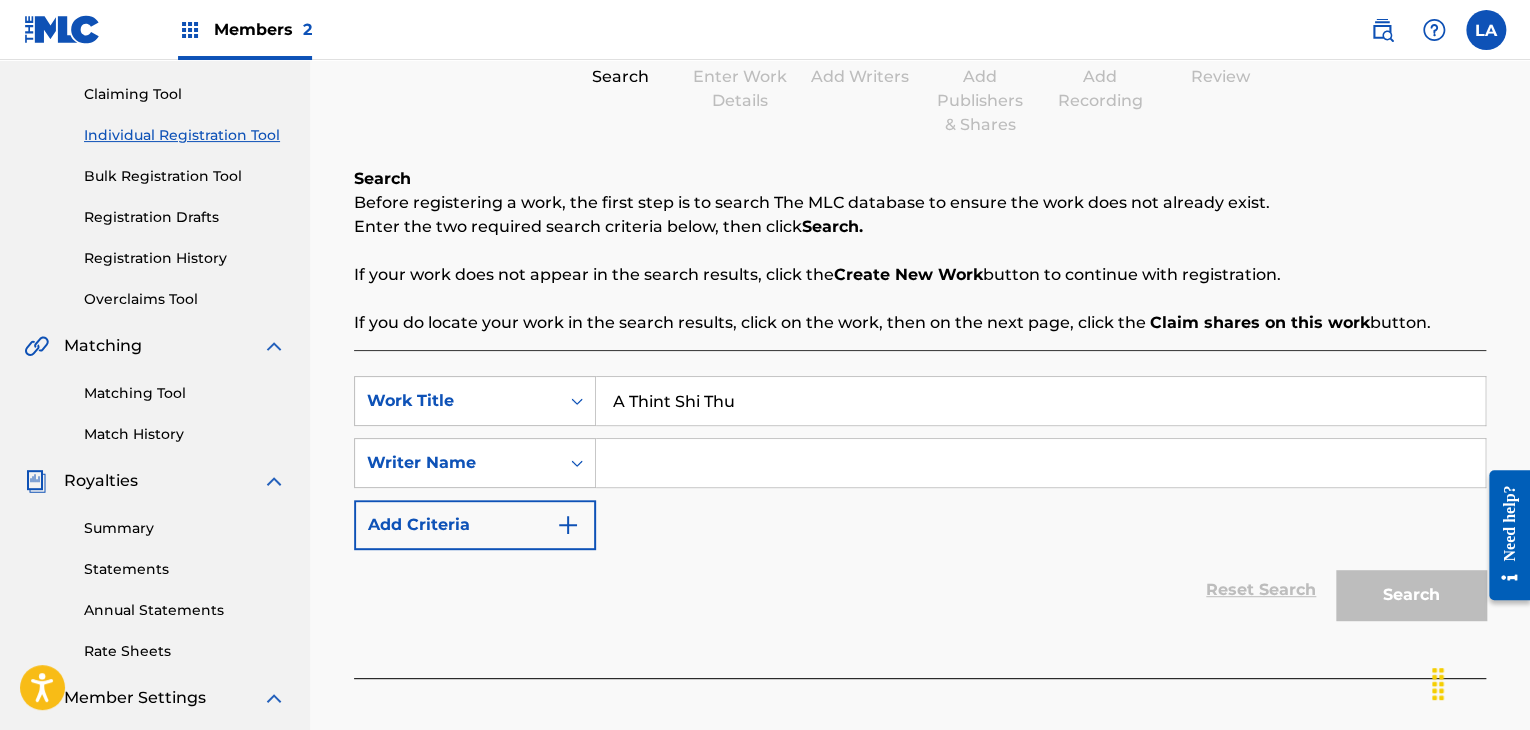 click on "A Thint Shi Thu" at bounding box center (1040, 401) 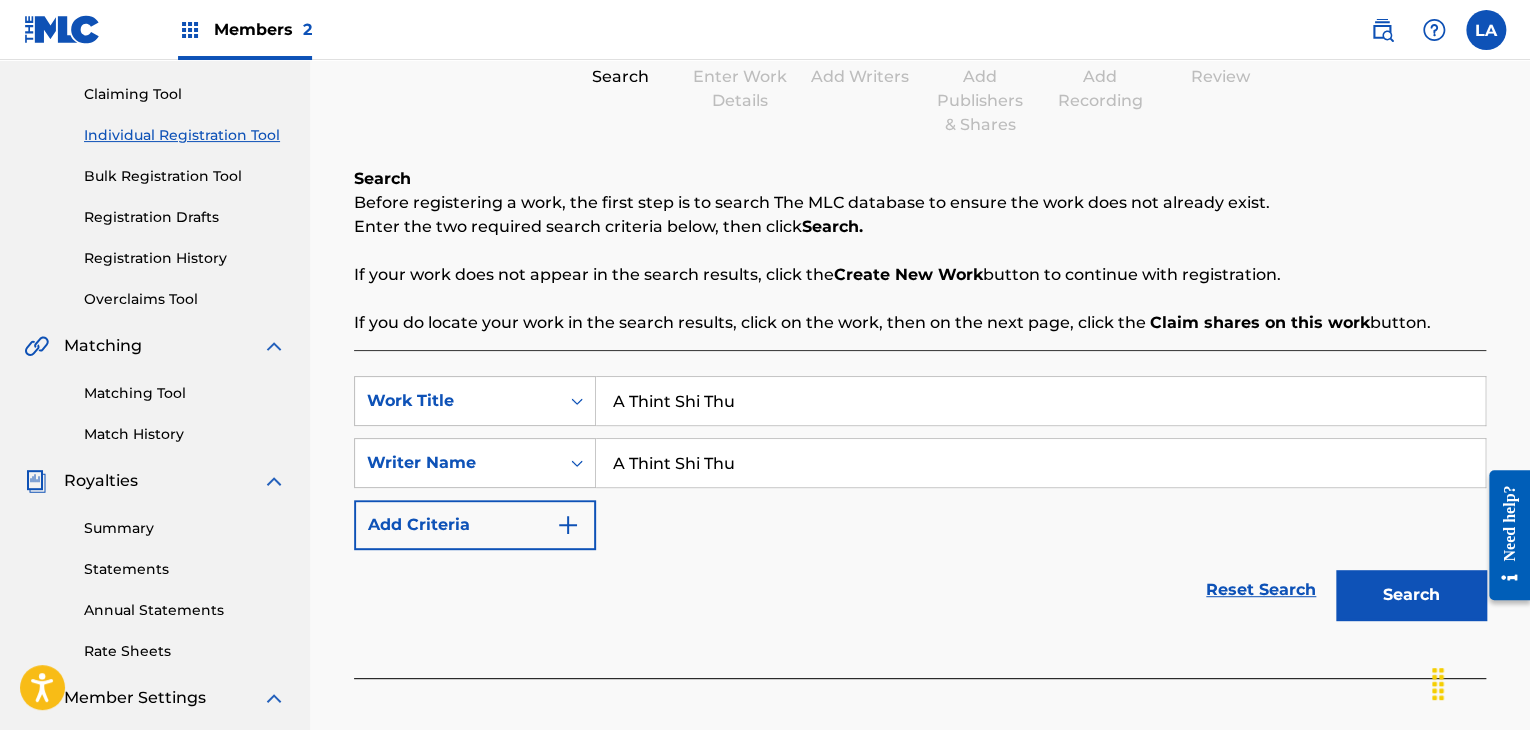 paste on "Htwe Lin Ko" 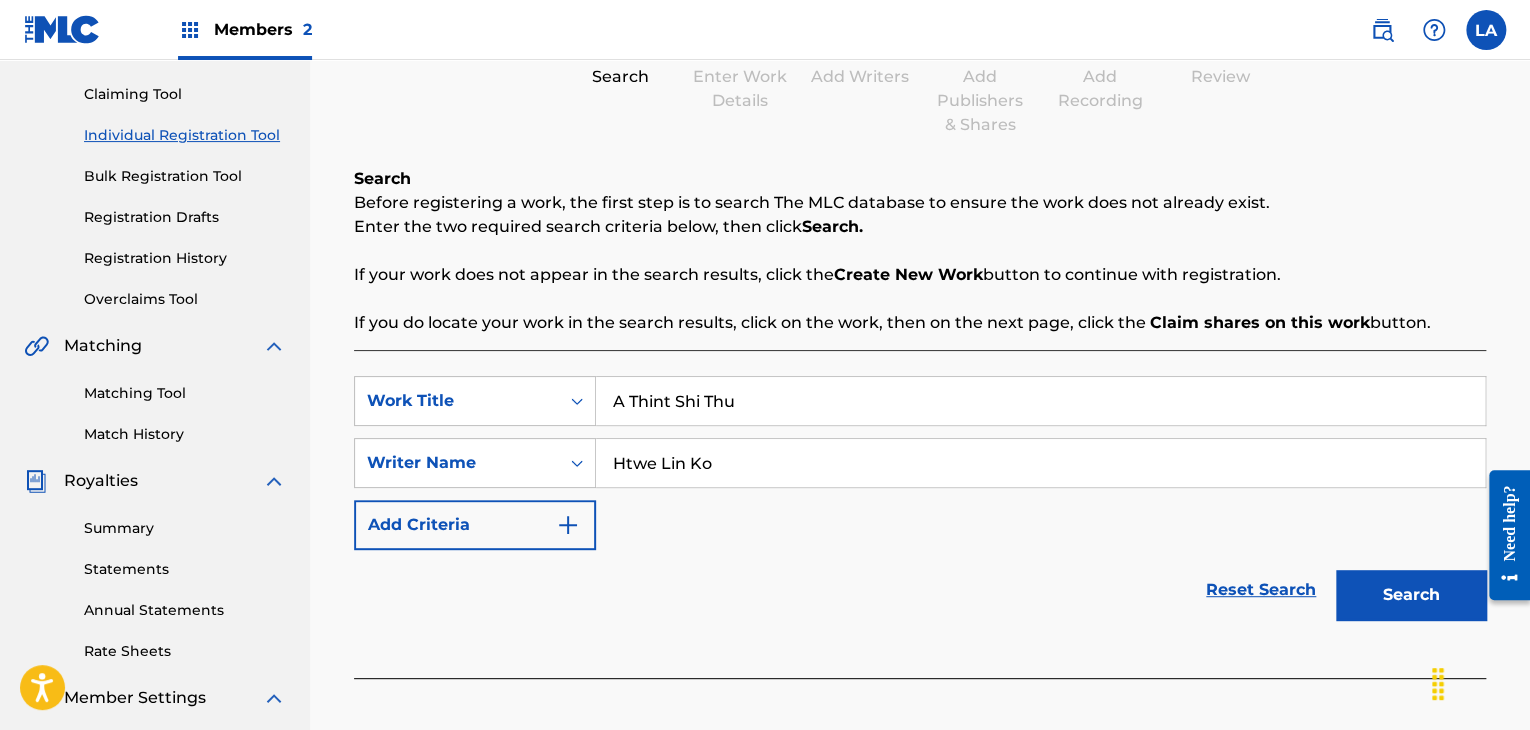 type on "Htwe Lin Ko" 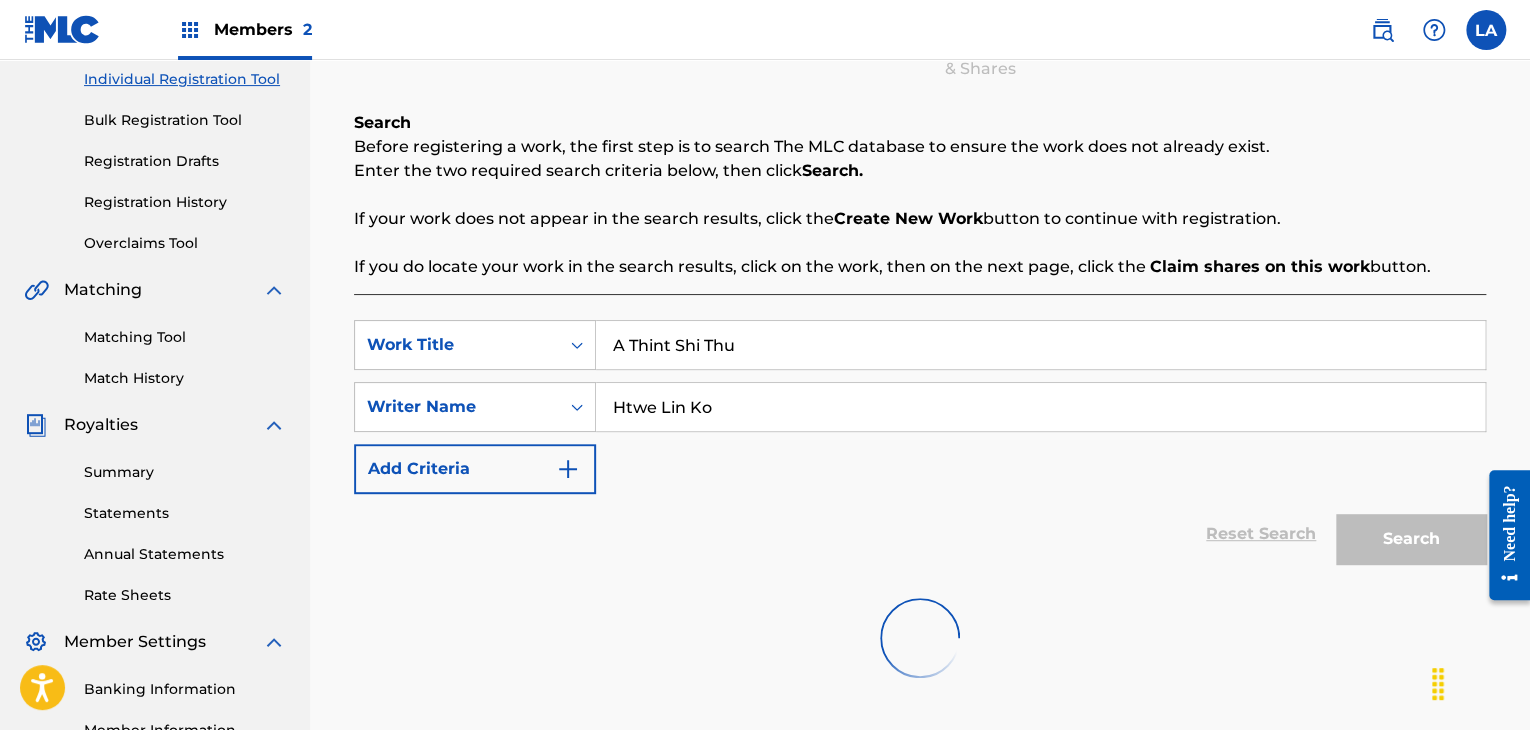 scroll, scrollTop: 500, scrollLeft: 0, axis: vertical 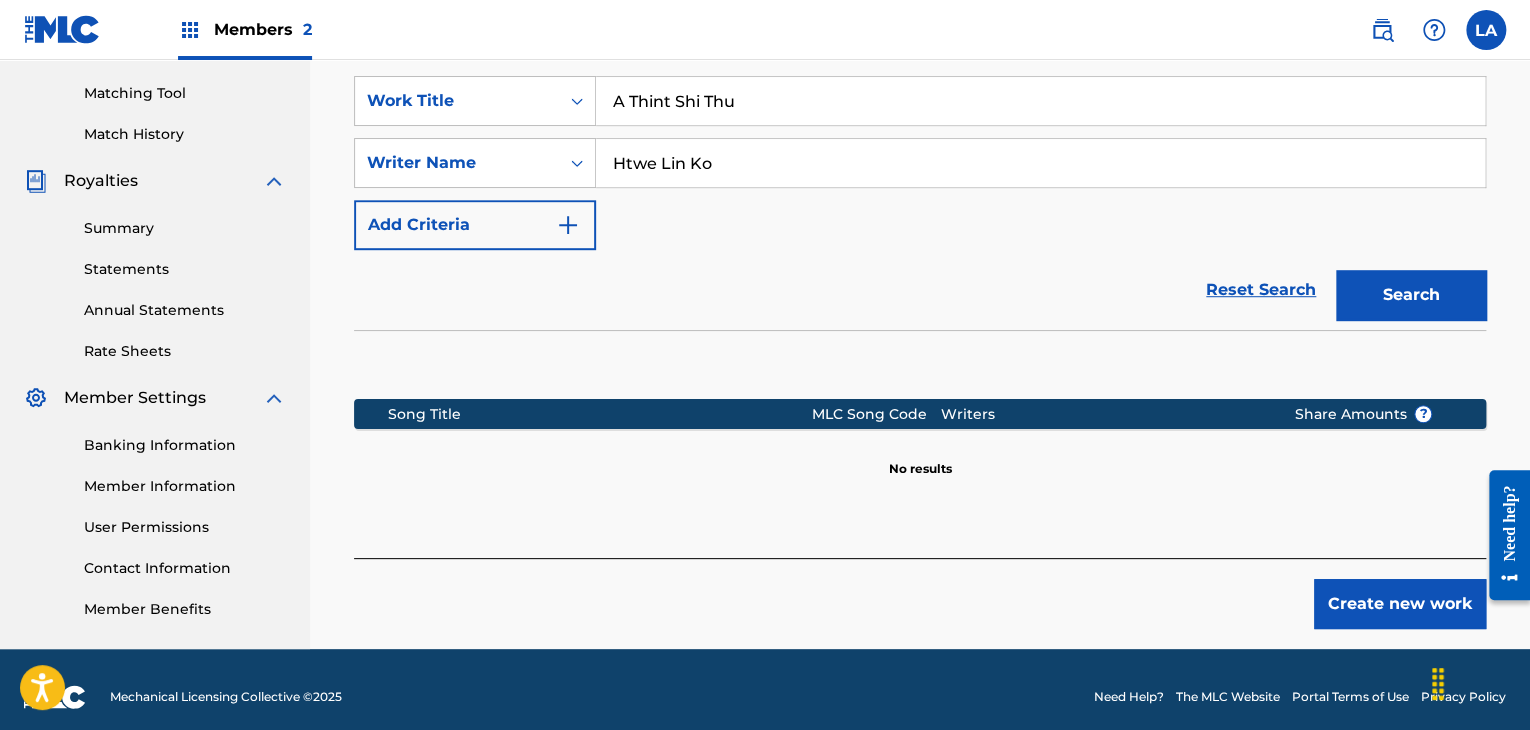 click on "Create new work" at bounding box center (1400, 604) 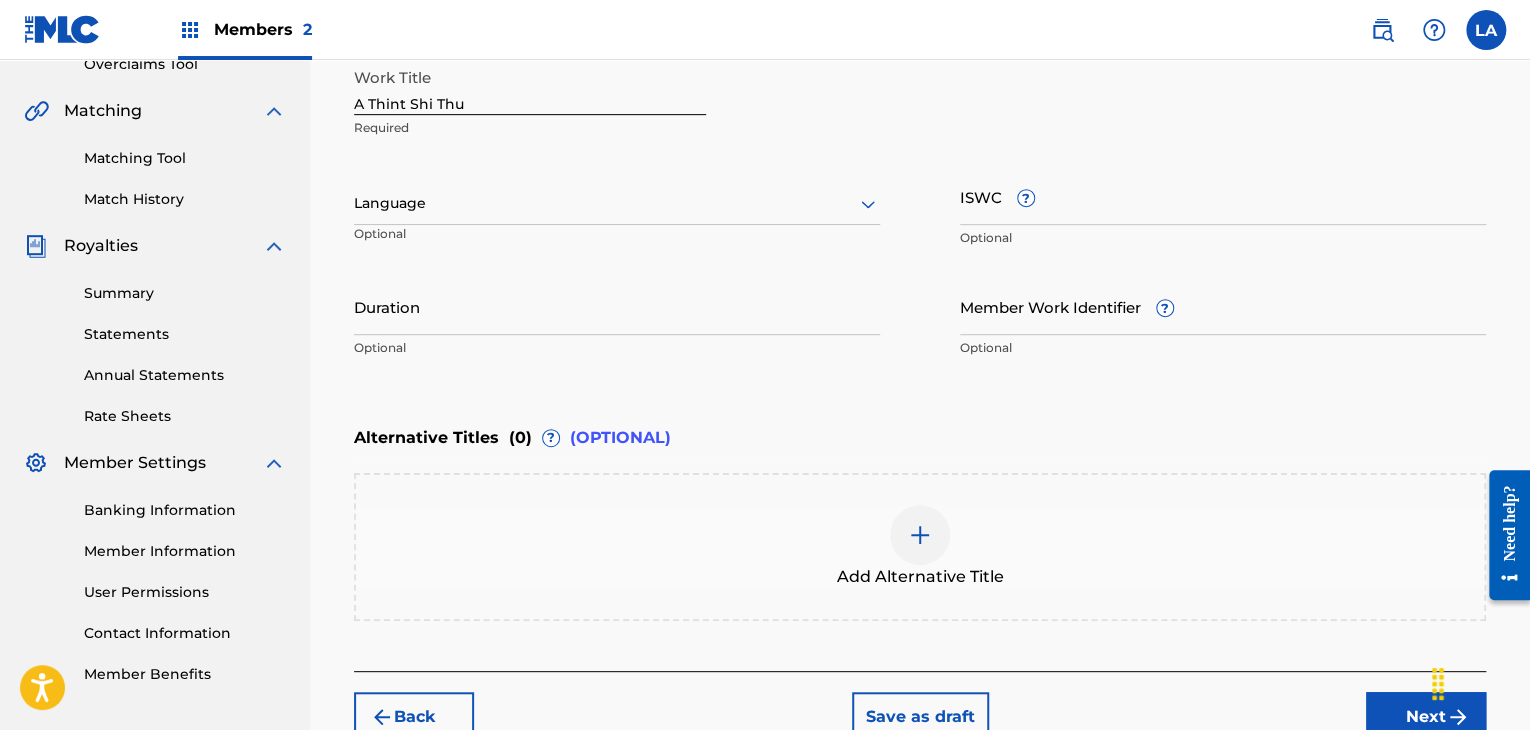 scroll, scrollTop: 400, scrollLeft: 0, axis: vertical 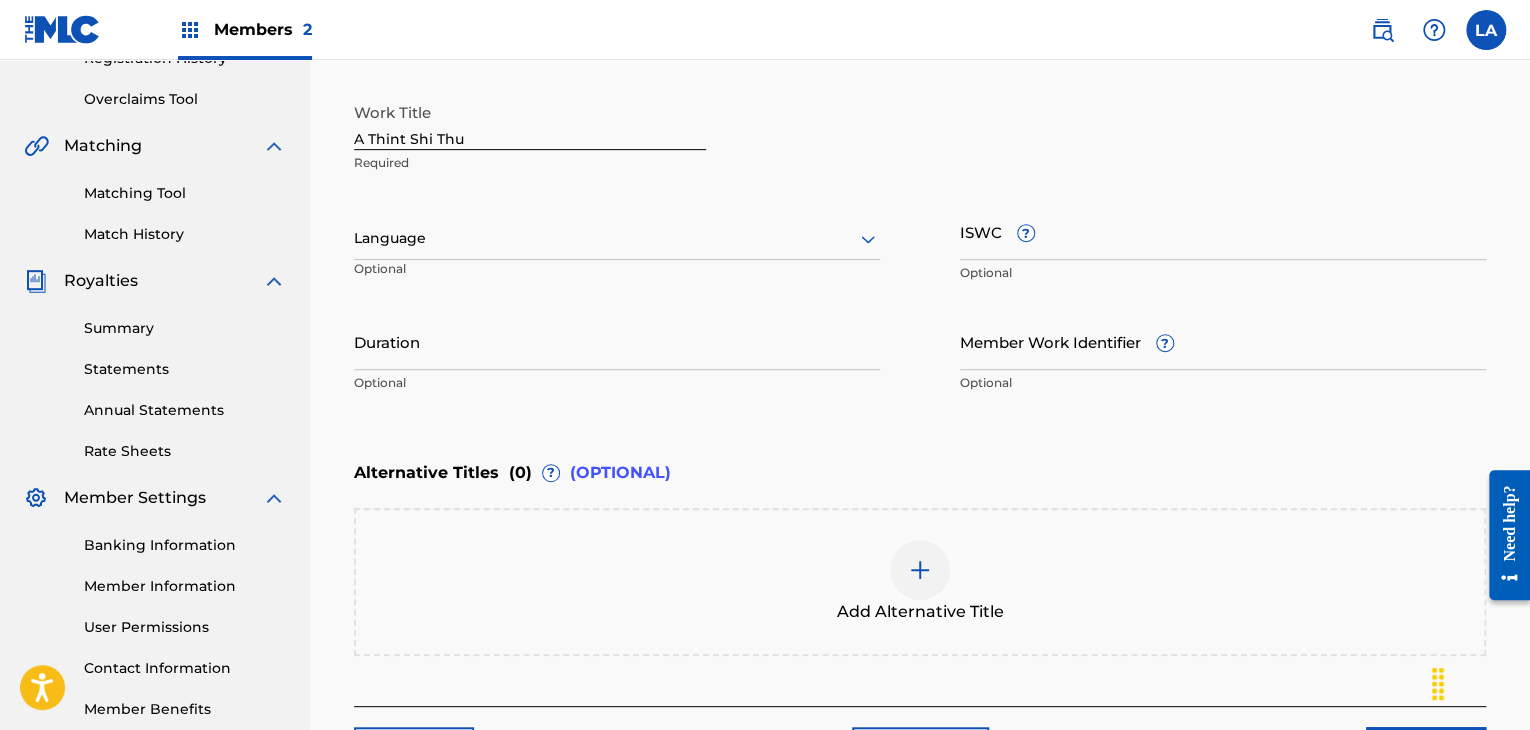 click at bounding box center [617, 238] 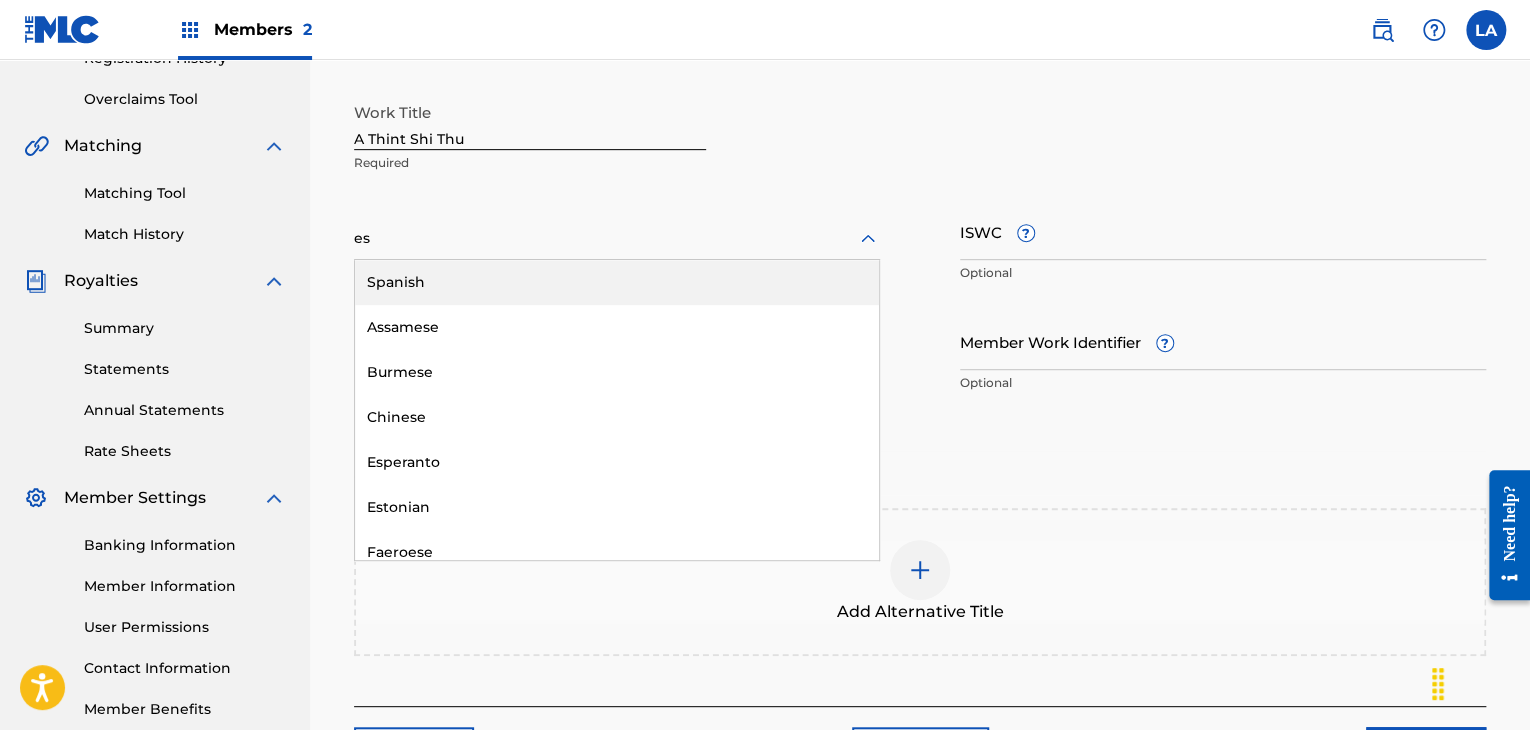 type on "ese" 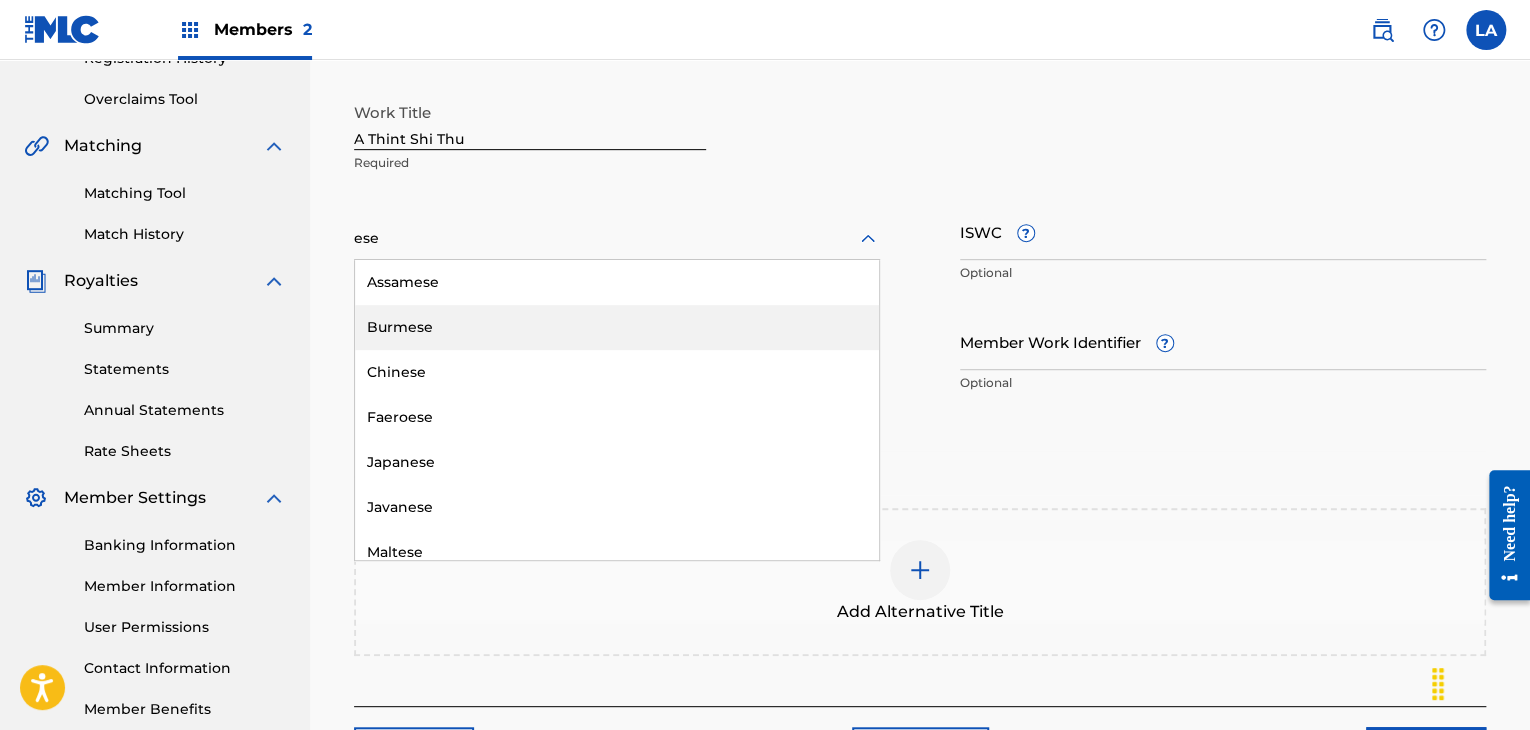 click on "Burmese" at bounding box center (617, 327) 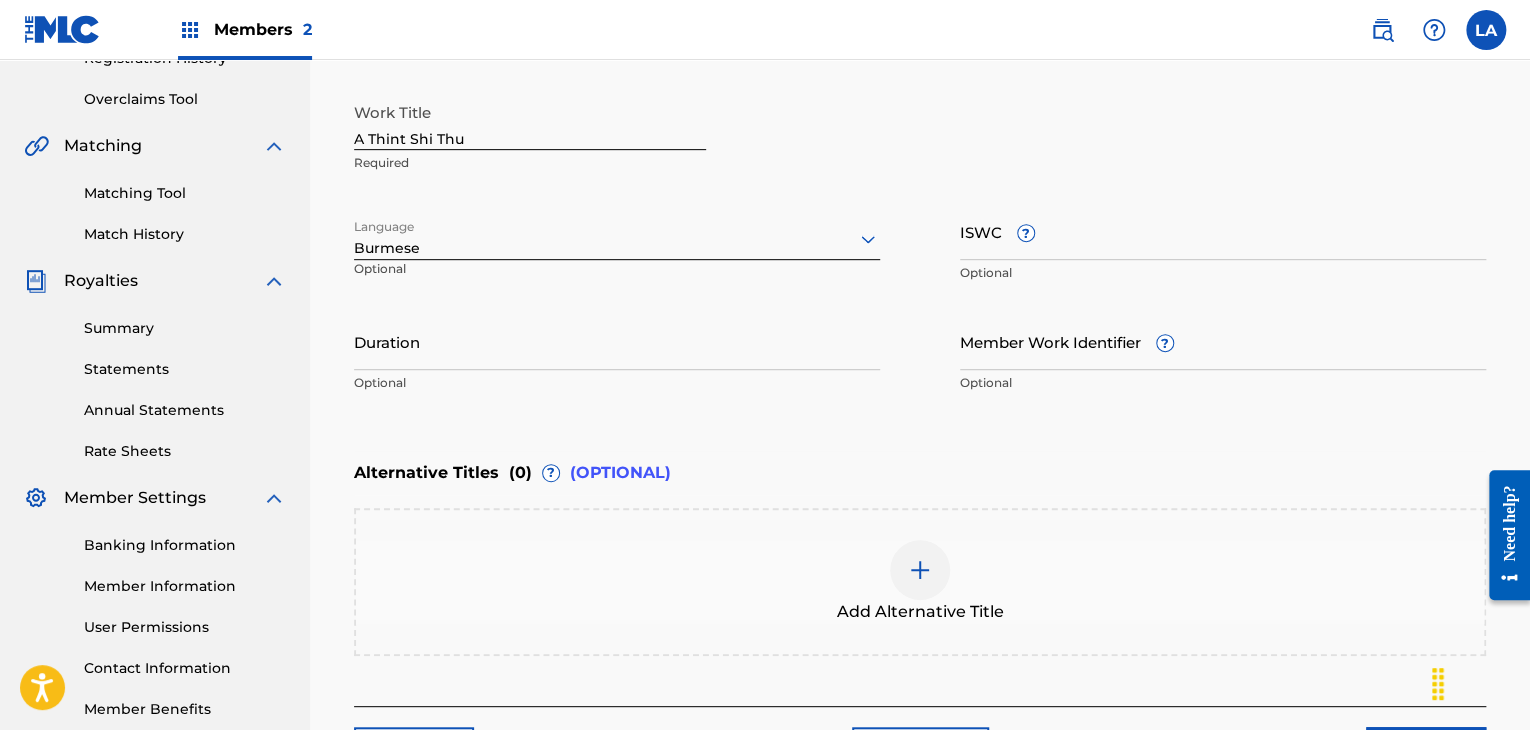 click on "Duration" at bounding box center (617, 341) 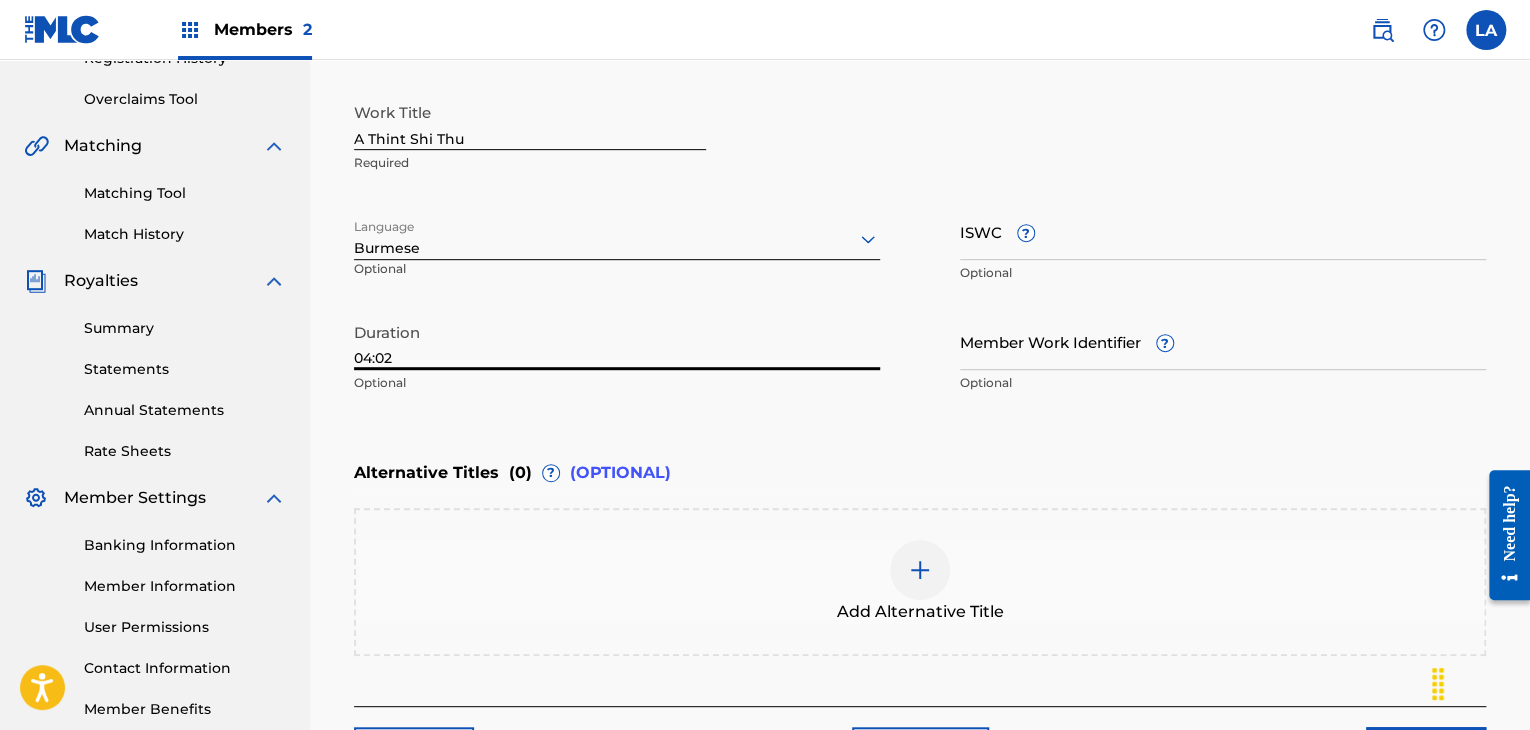 type on "04:02" 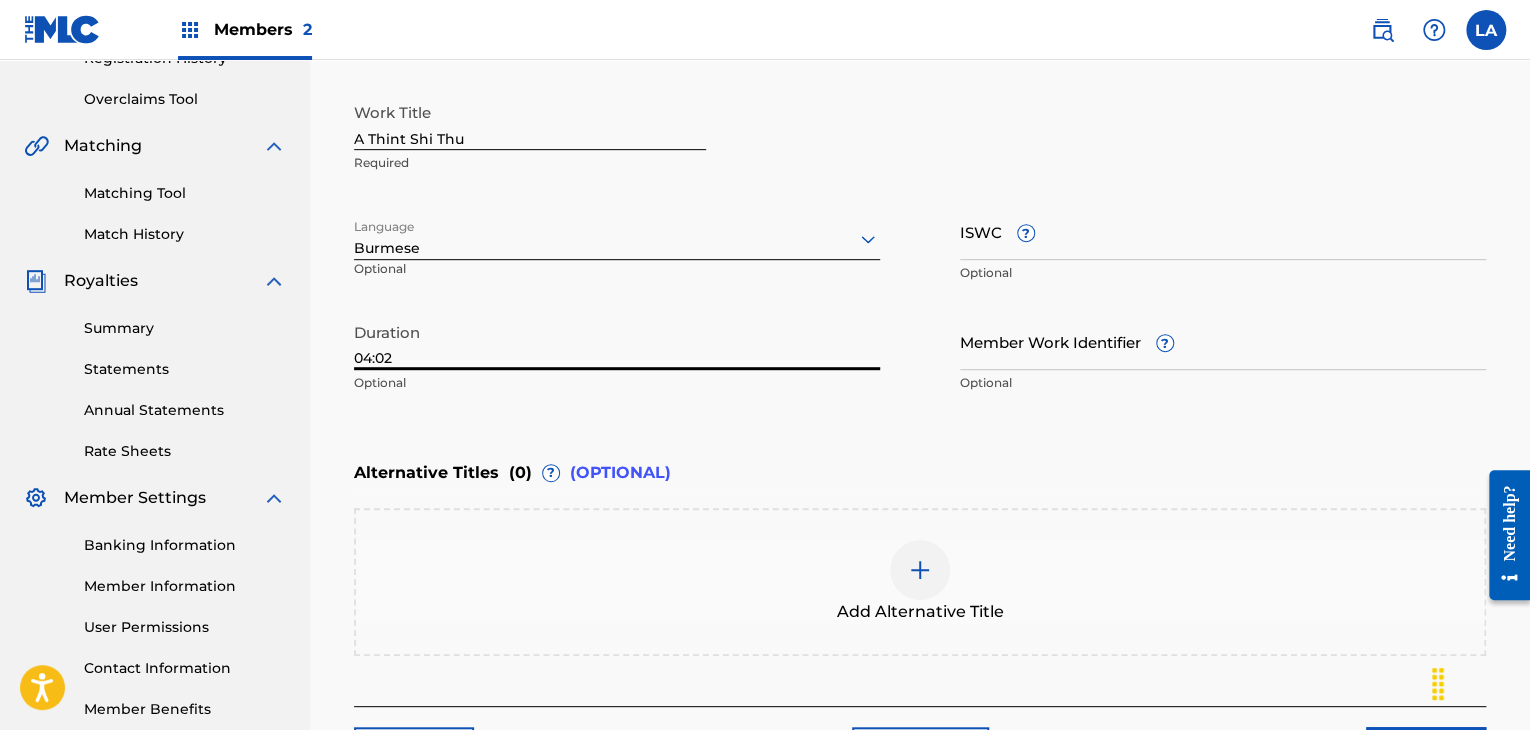 click on "A Thint Shi Thu" at bounding box center [530, 121] 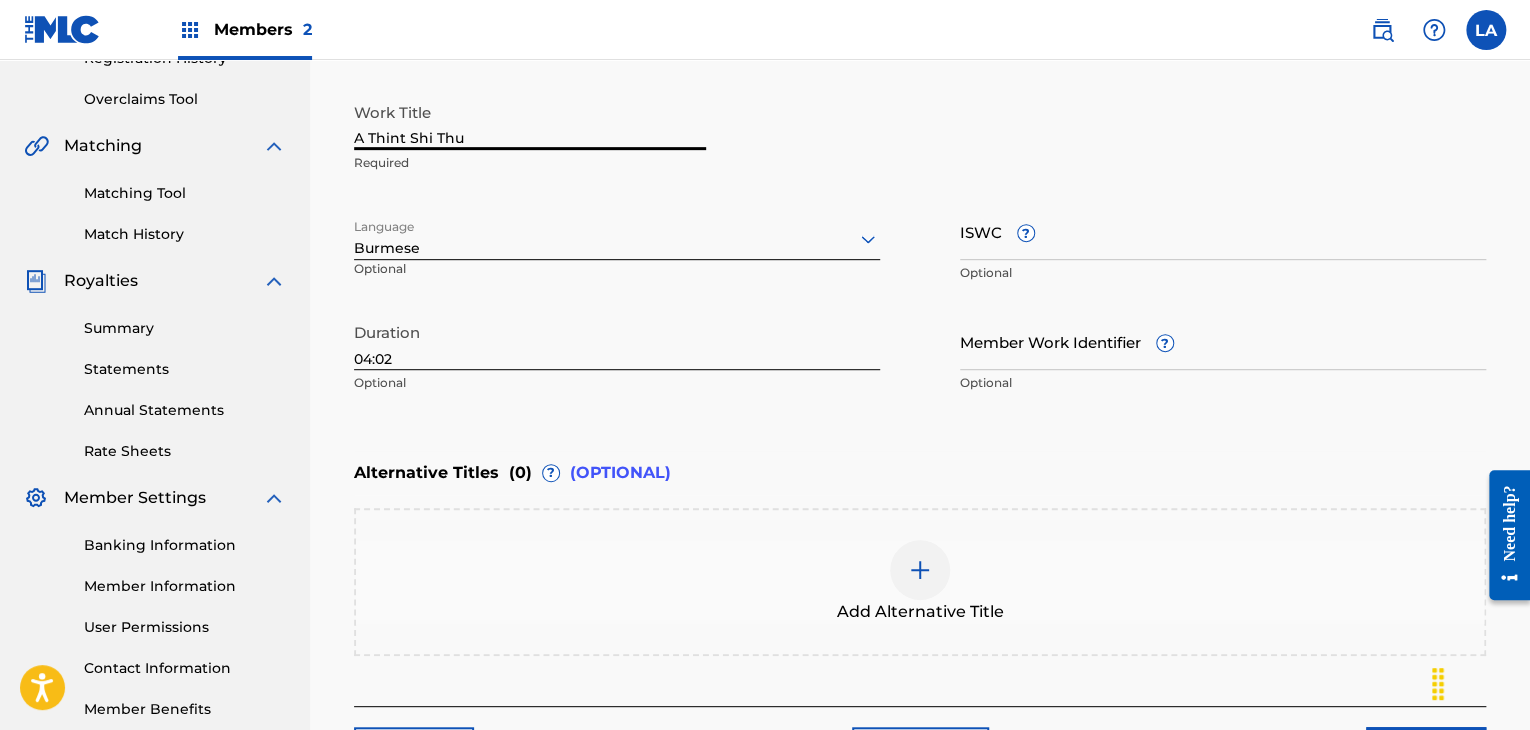 click on "A Thint Shi Thu" at bounding box center [530, 121] 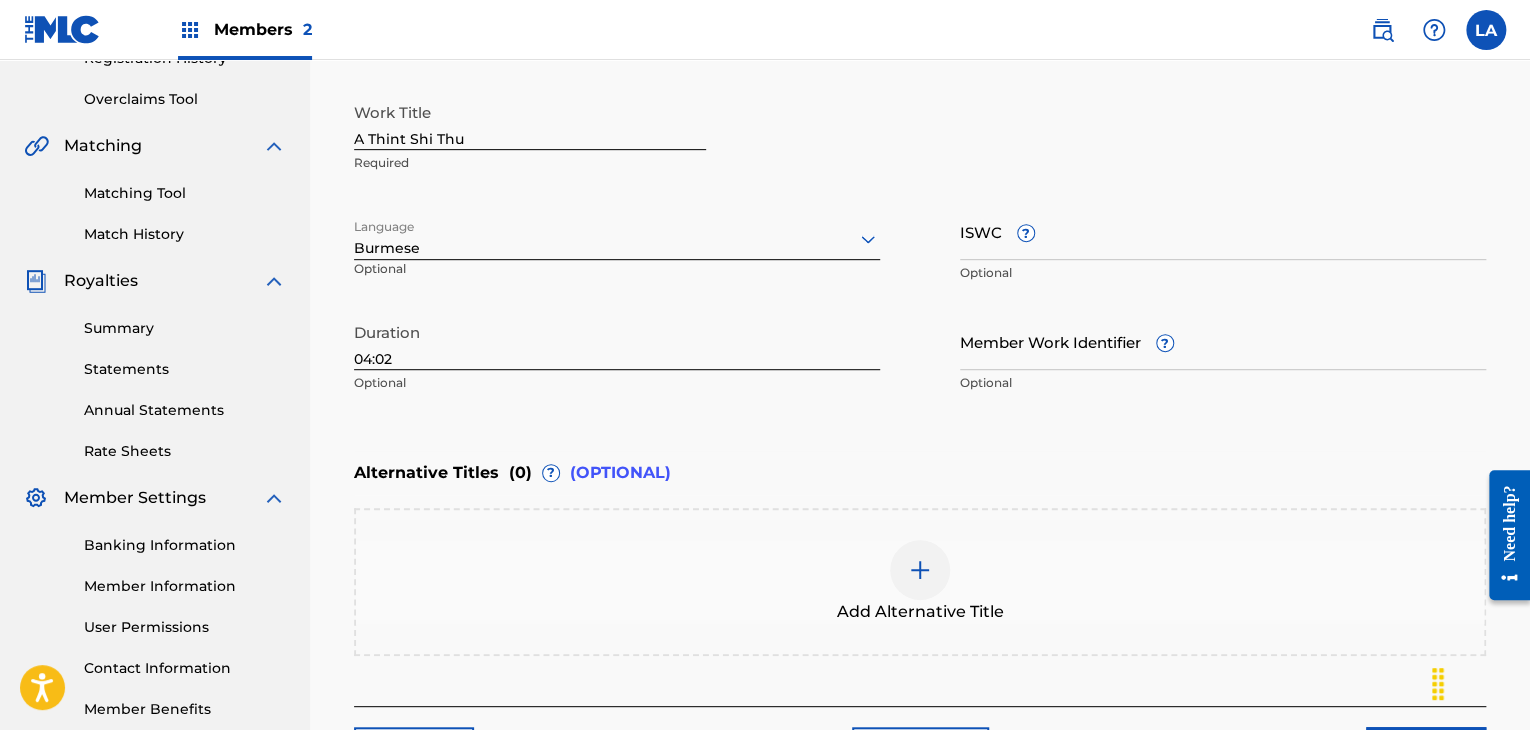 click on "Add Alternative Title" at bounding box center [920, 582] 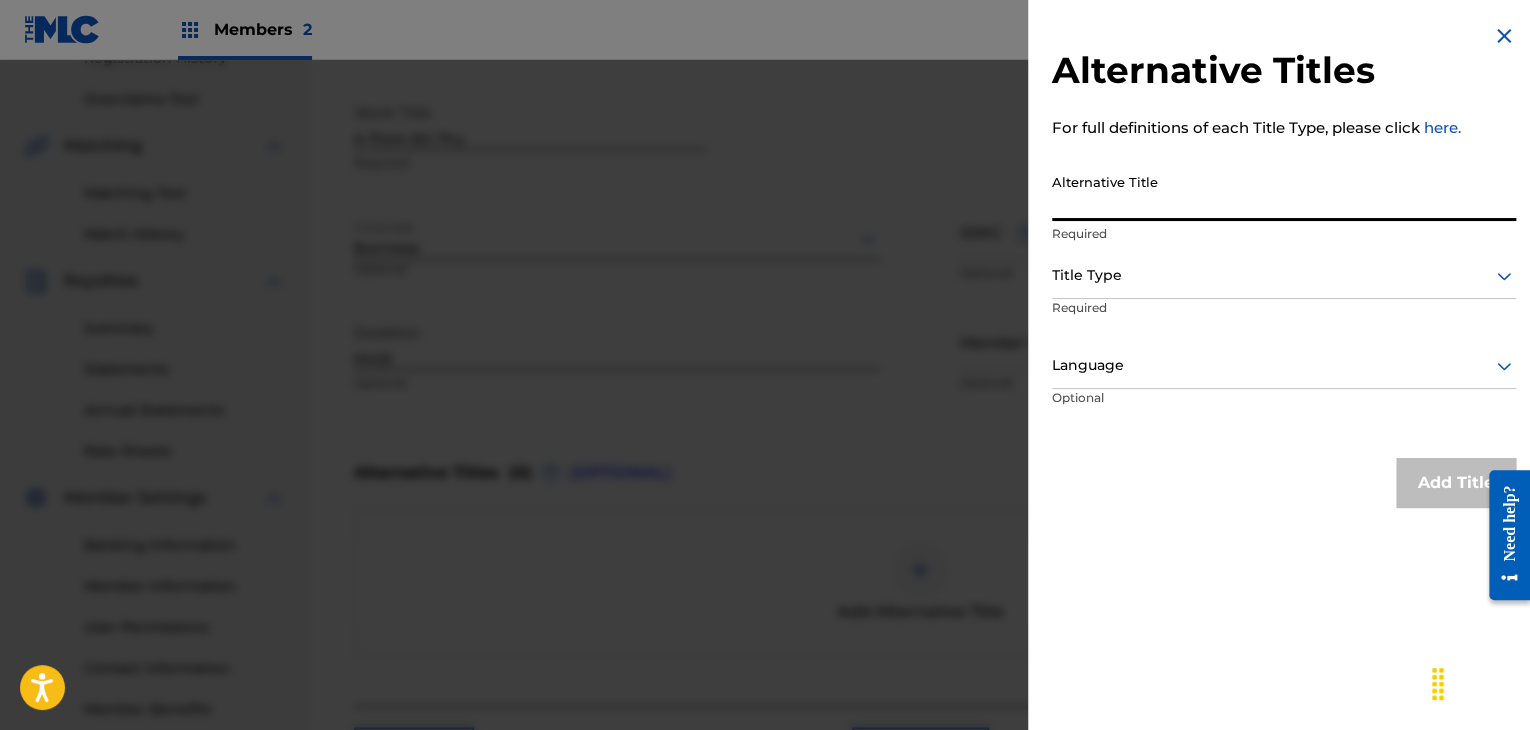 click on "Alternative Title" at bounding box center [1284, 192] 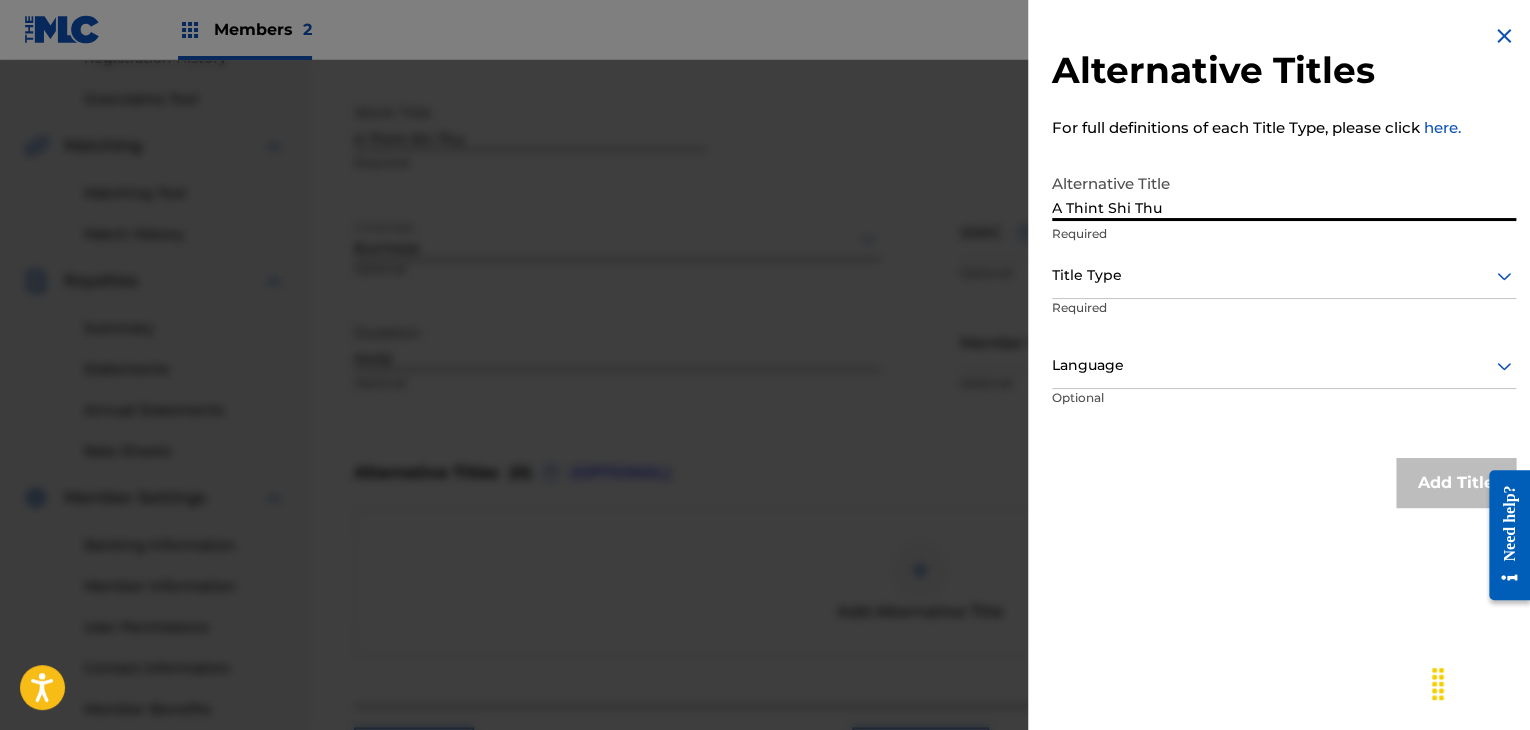 click on "A Thint Shi Thu" at bounding box center [1284, 192] 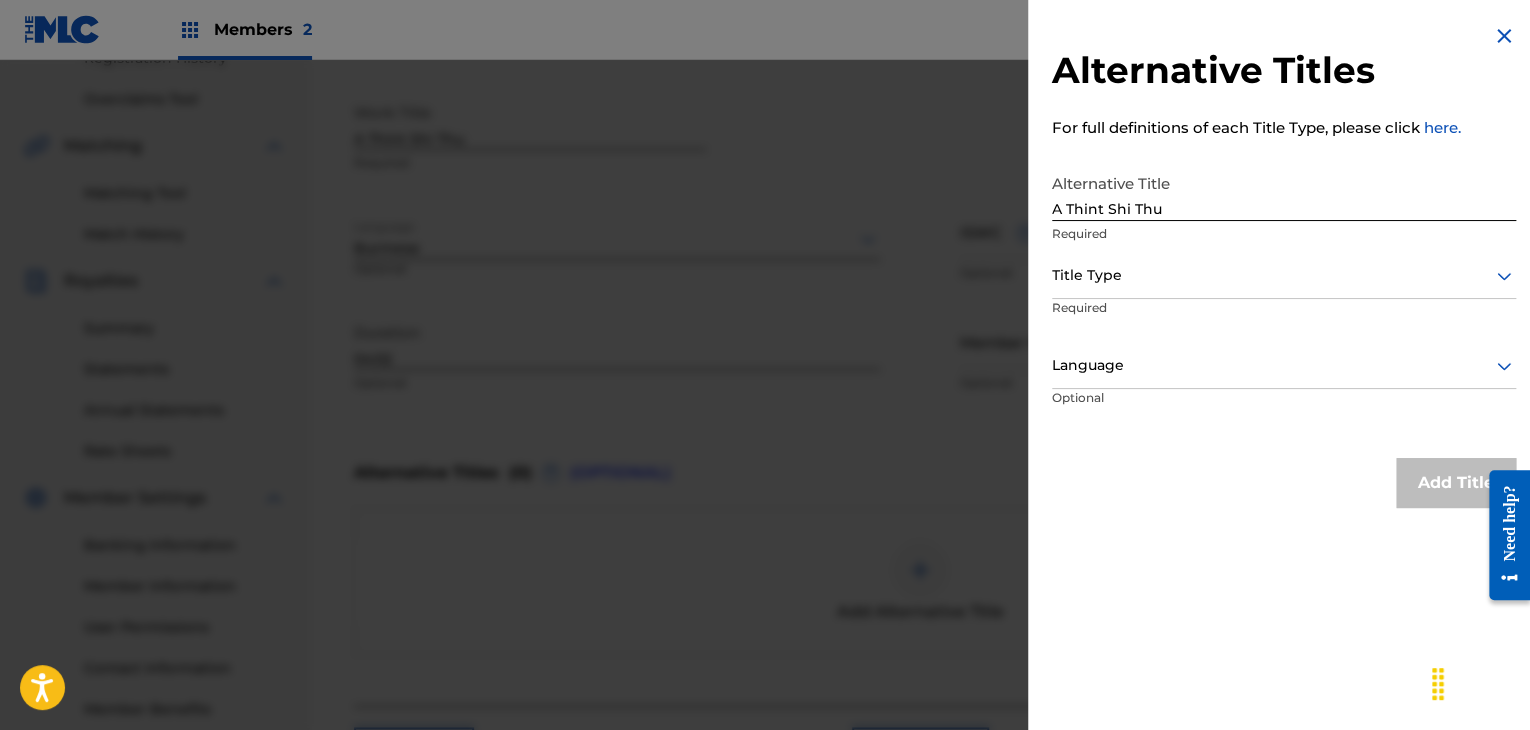 click at bounding box center [1284, 275] 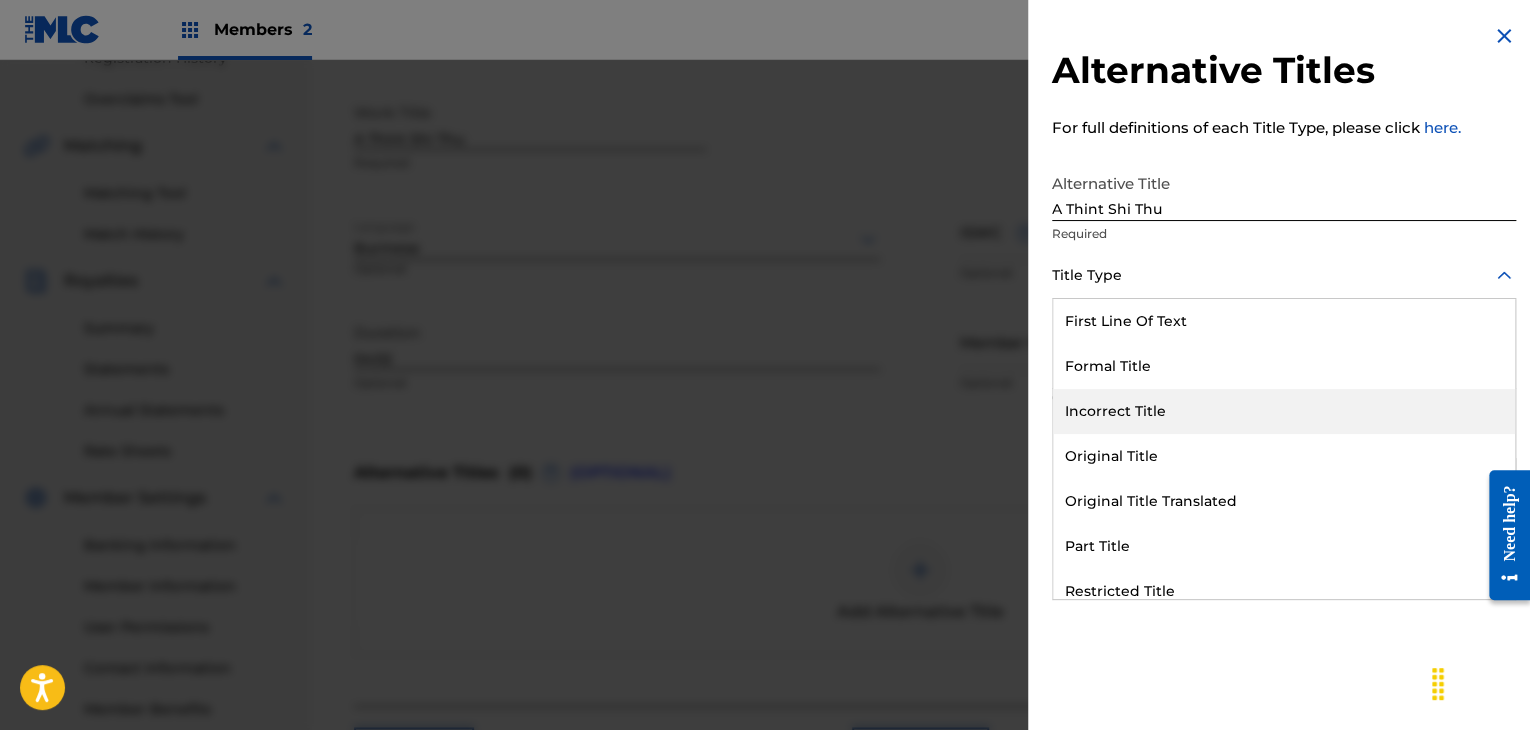 scroll, scrollTop: 195, scrollLeft: 0, axis: vertical 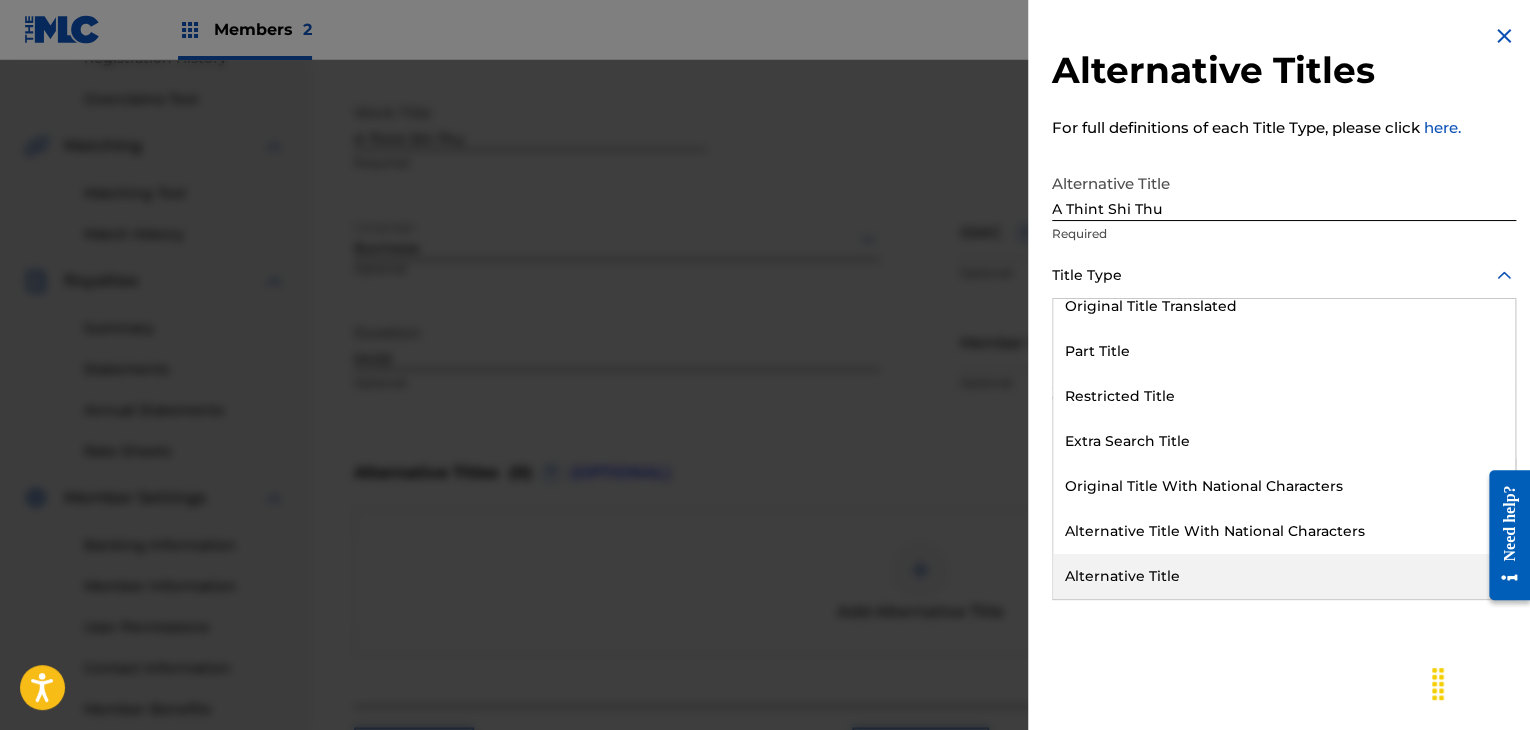 click on "Alternative Title" at bounding box center [1284, 576] 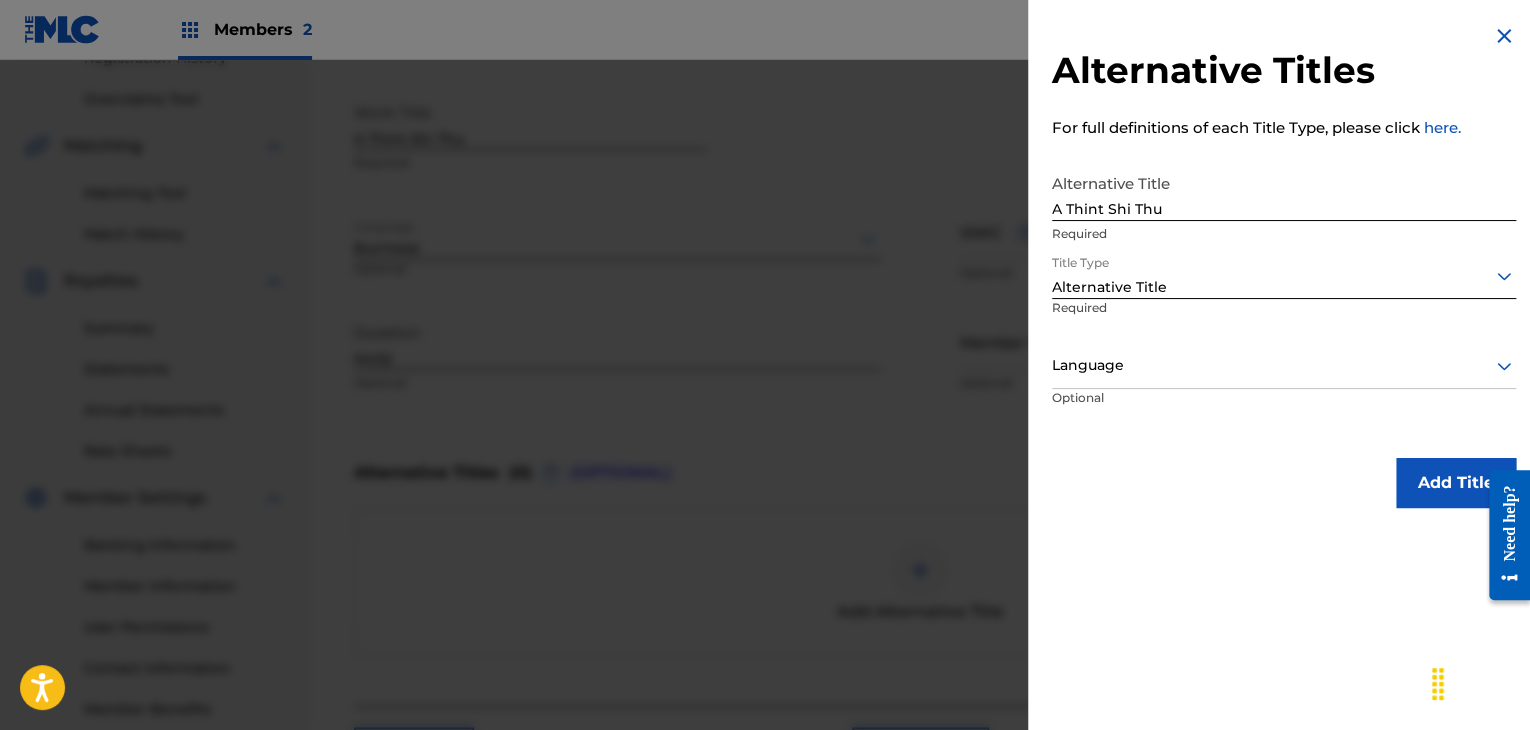 click on "Add Title" at bounding box center [1456, 483] 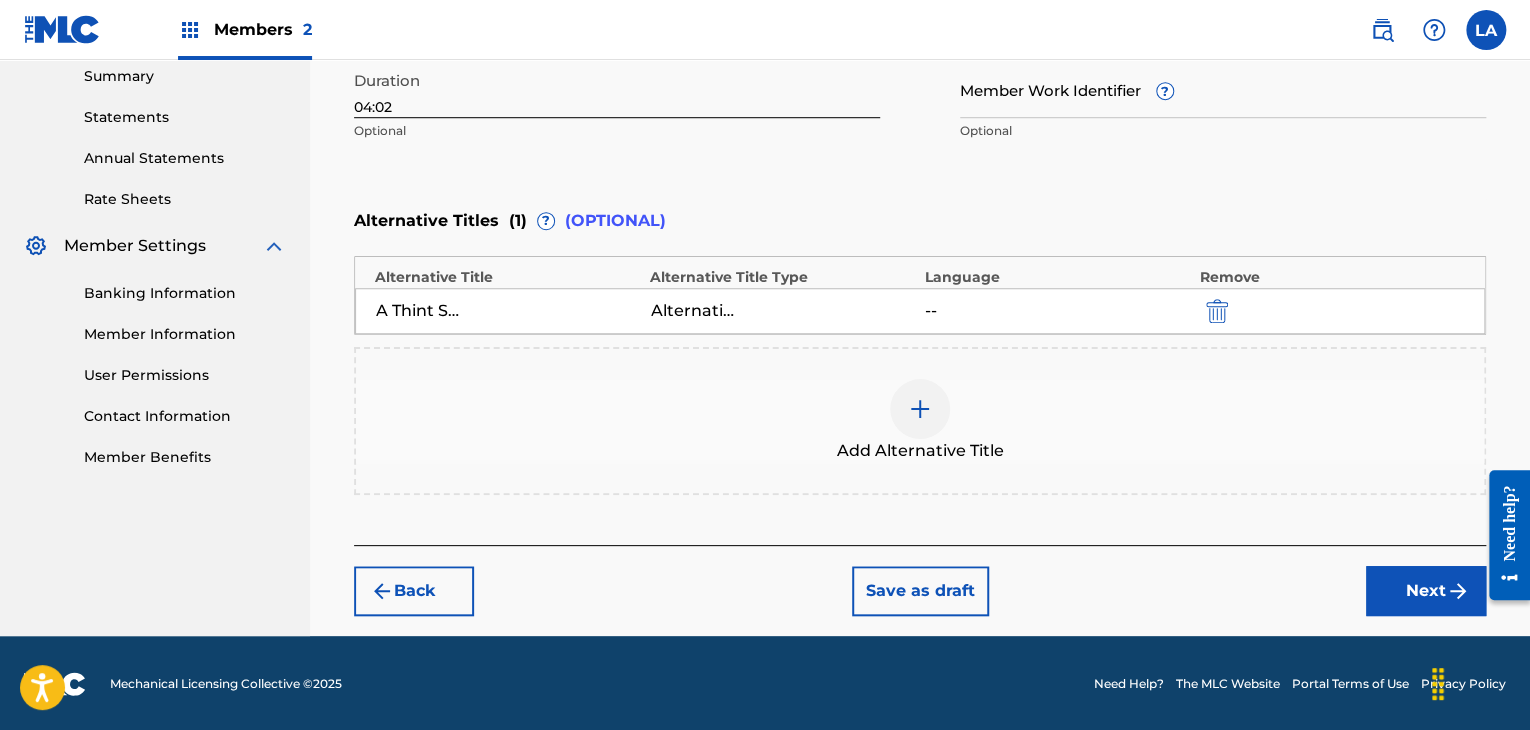 click on "Next" at bounding box center [1426, 591] 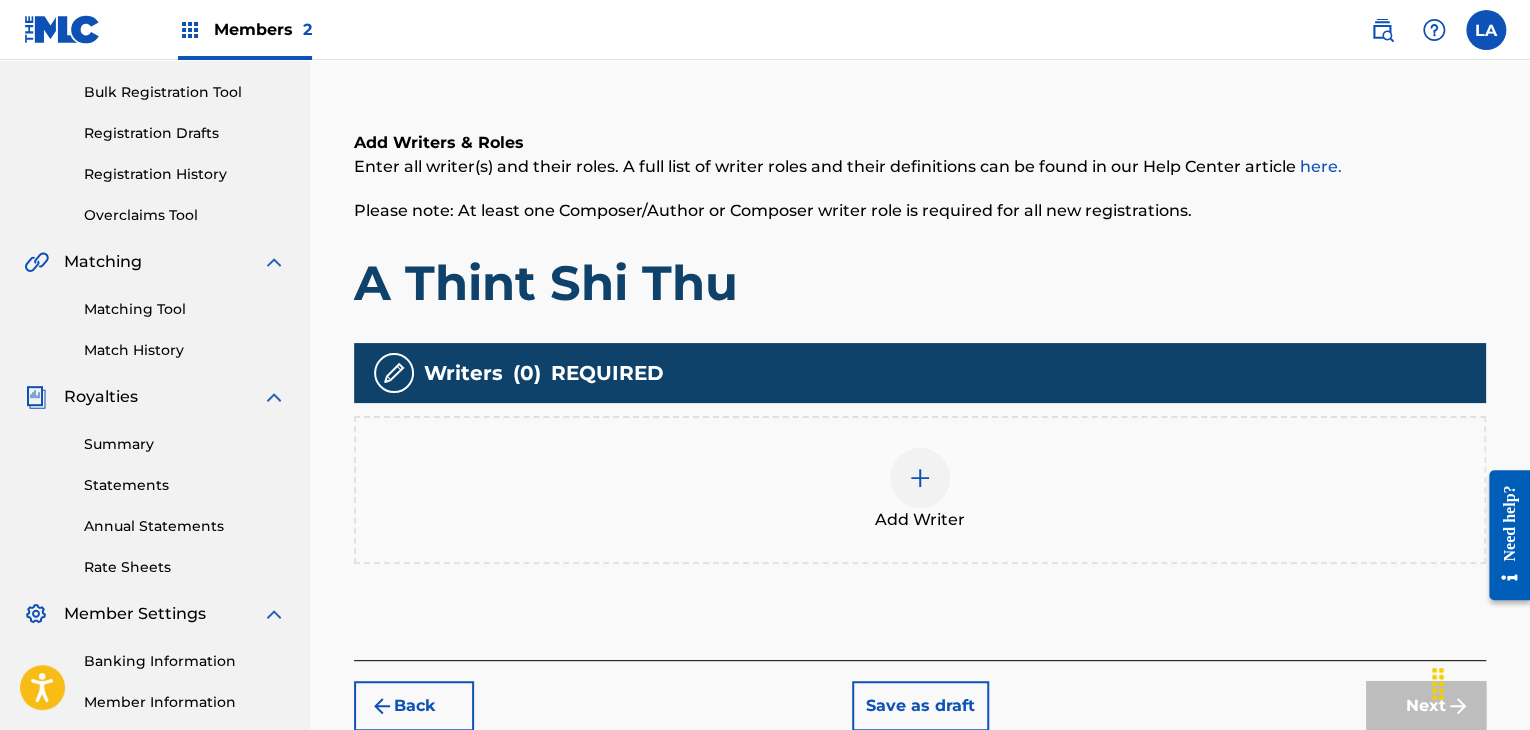 scroll, scrollTop: 290, scrollLeft: 0, axis: vertical 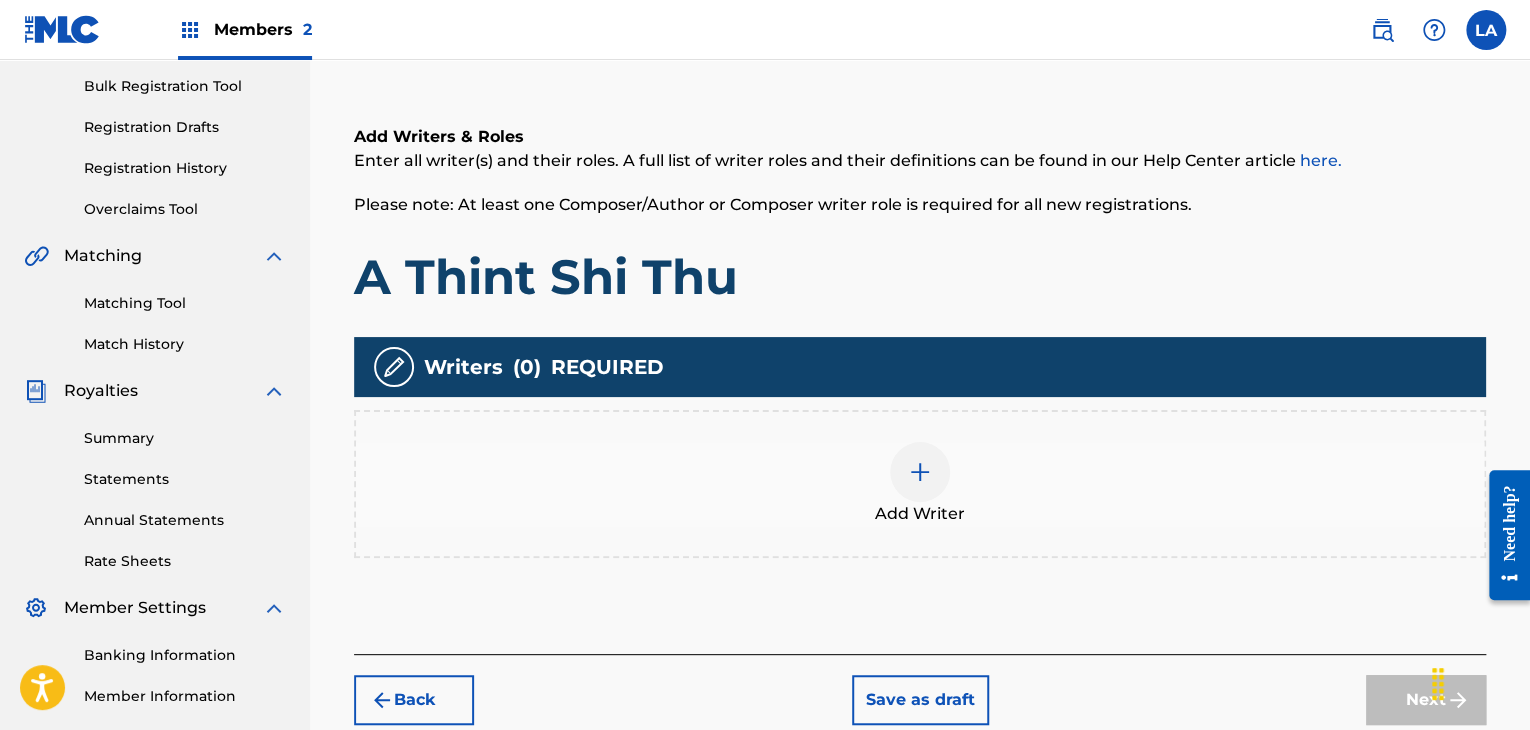 click on "Add Writer" at bounding box center [920, 484] 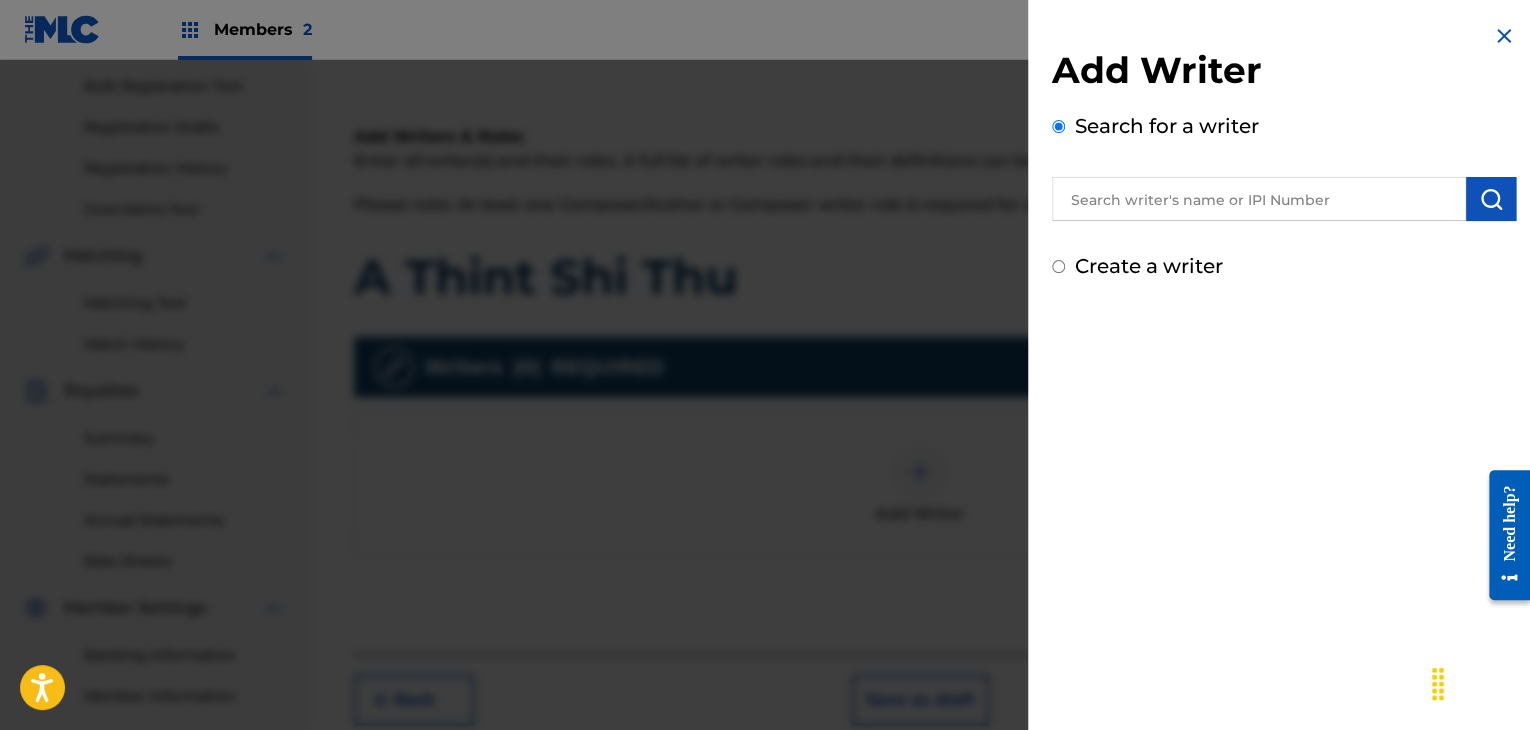 click at bounding box center (1259, 199) 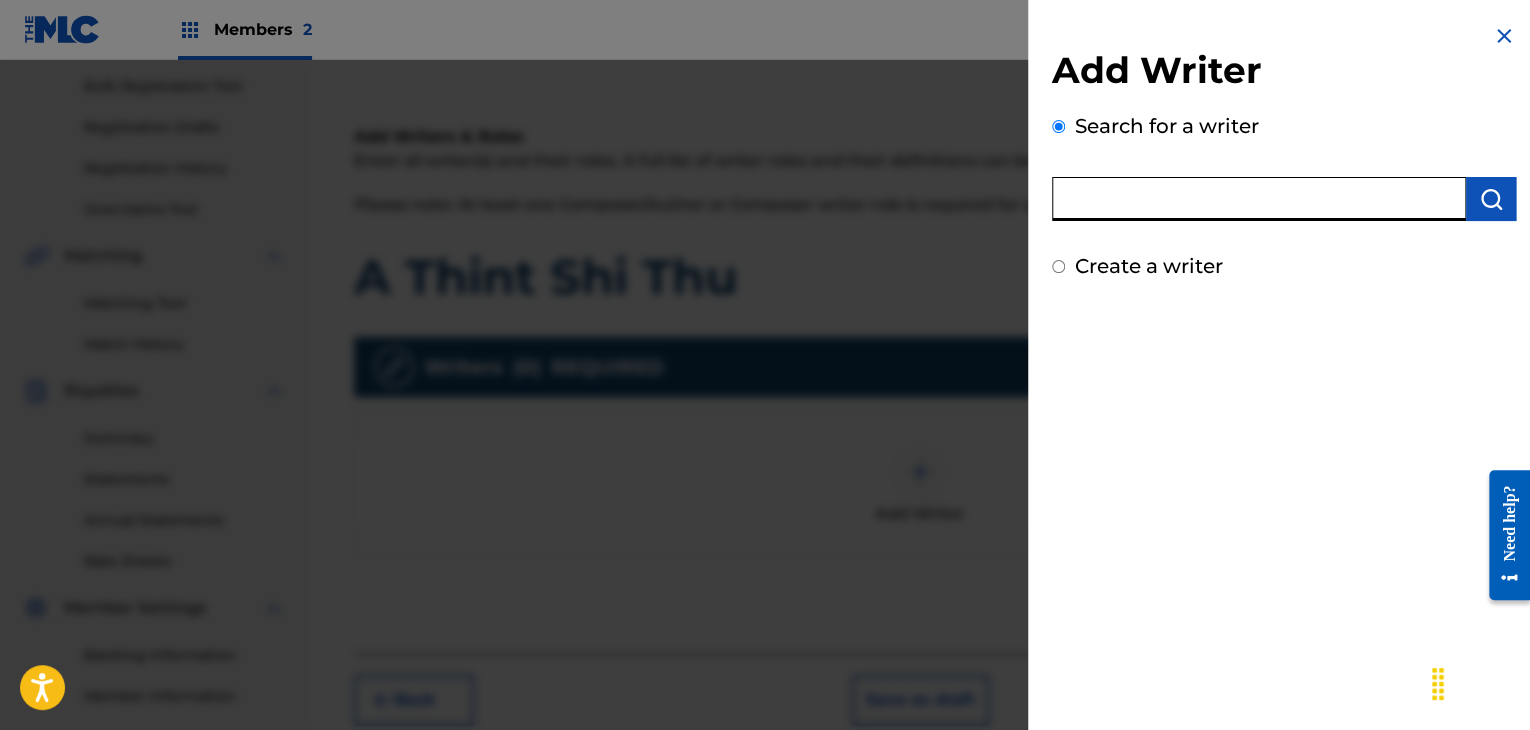 paste on "Htwe Lin Ko" 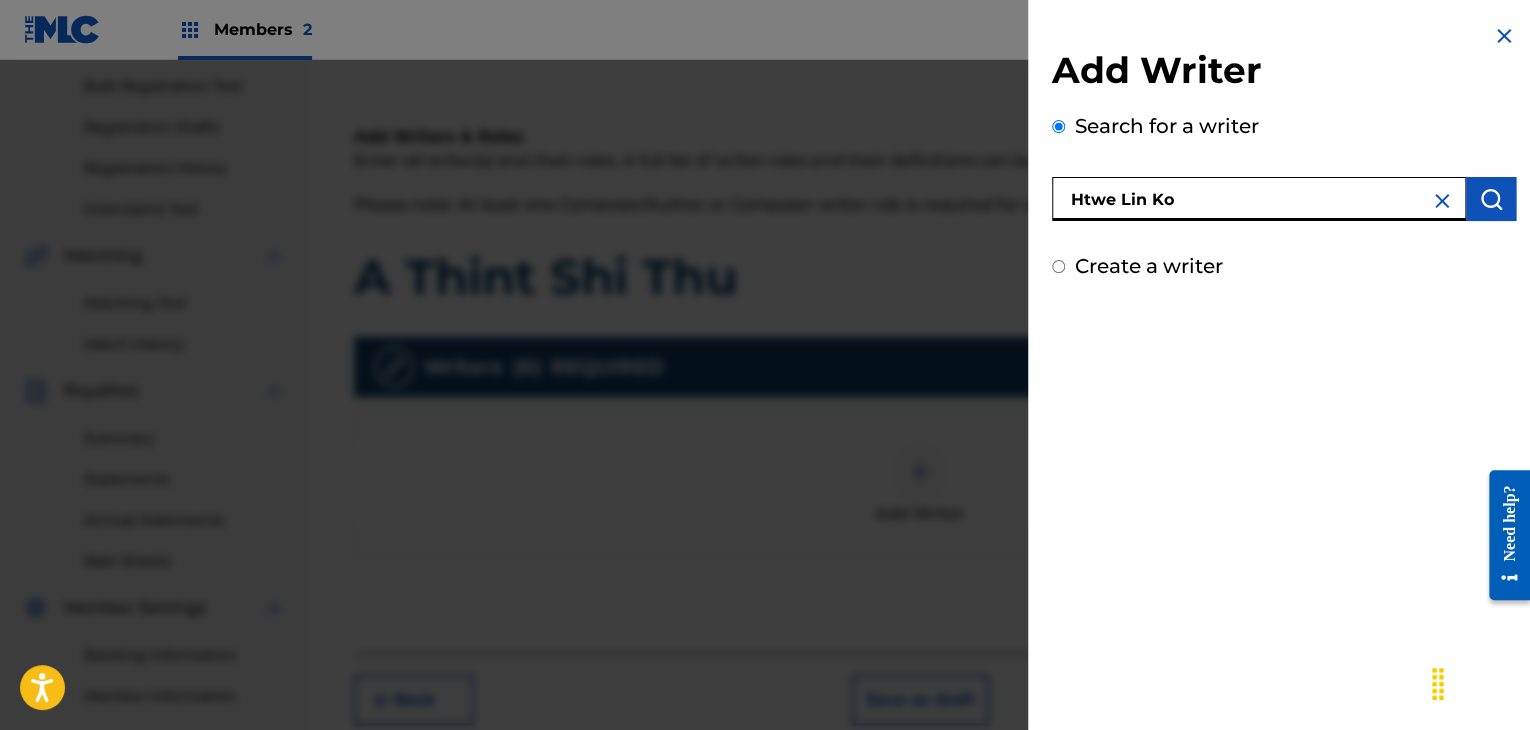 type on "Htwe Lin Ko" 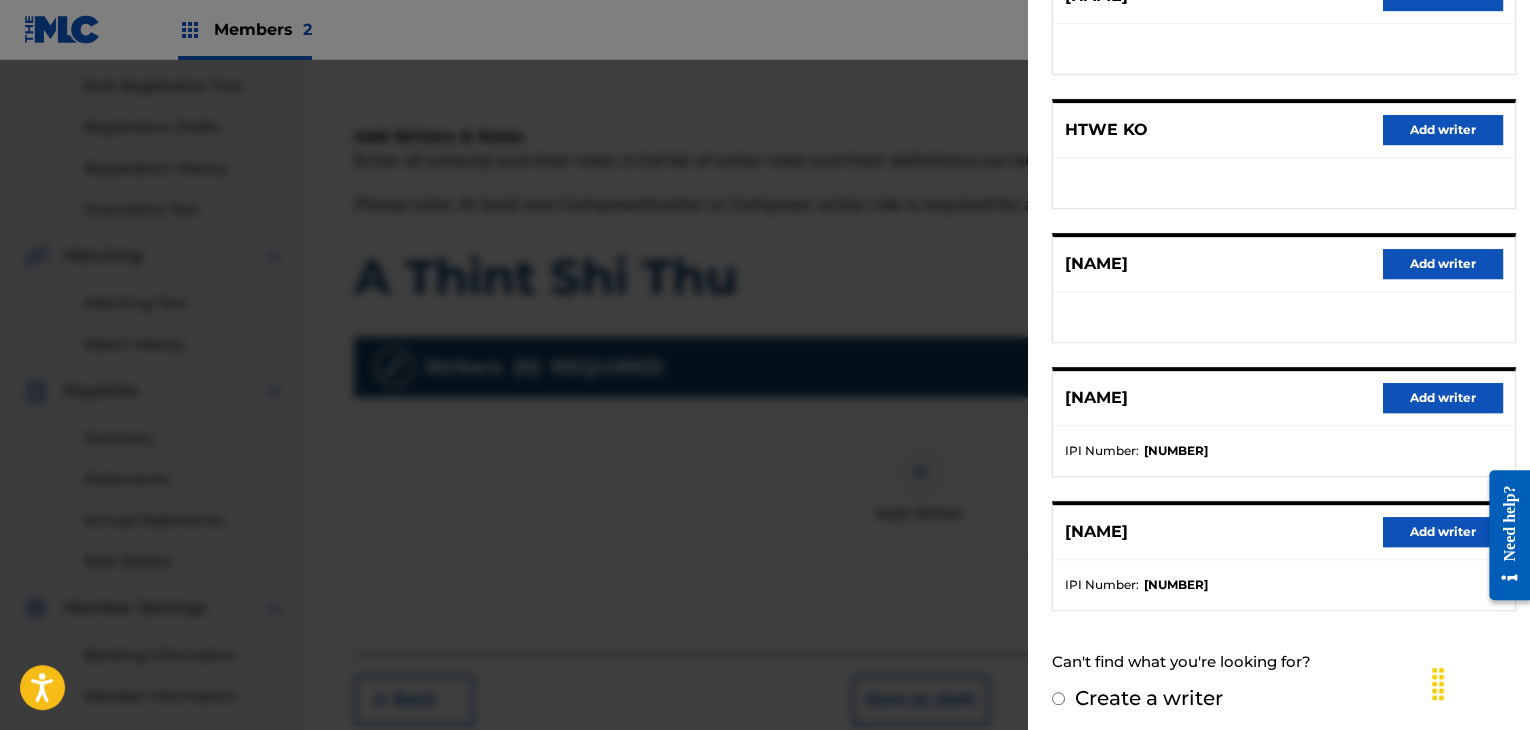 scroll, scrollTop: 310, scrollLeft: 0, axis: vertical 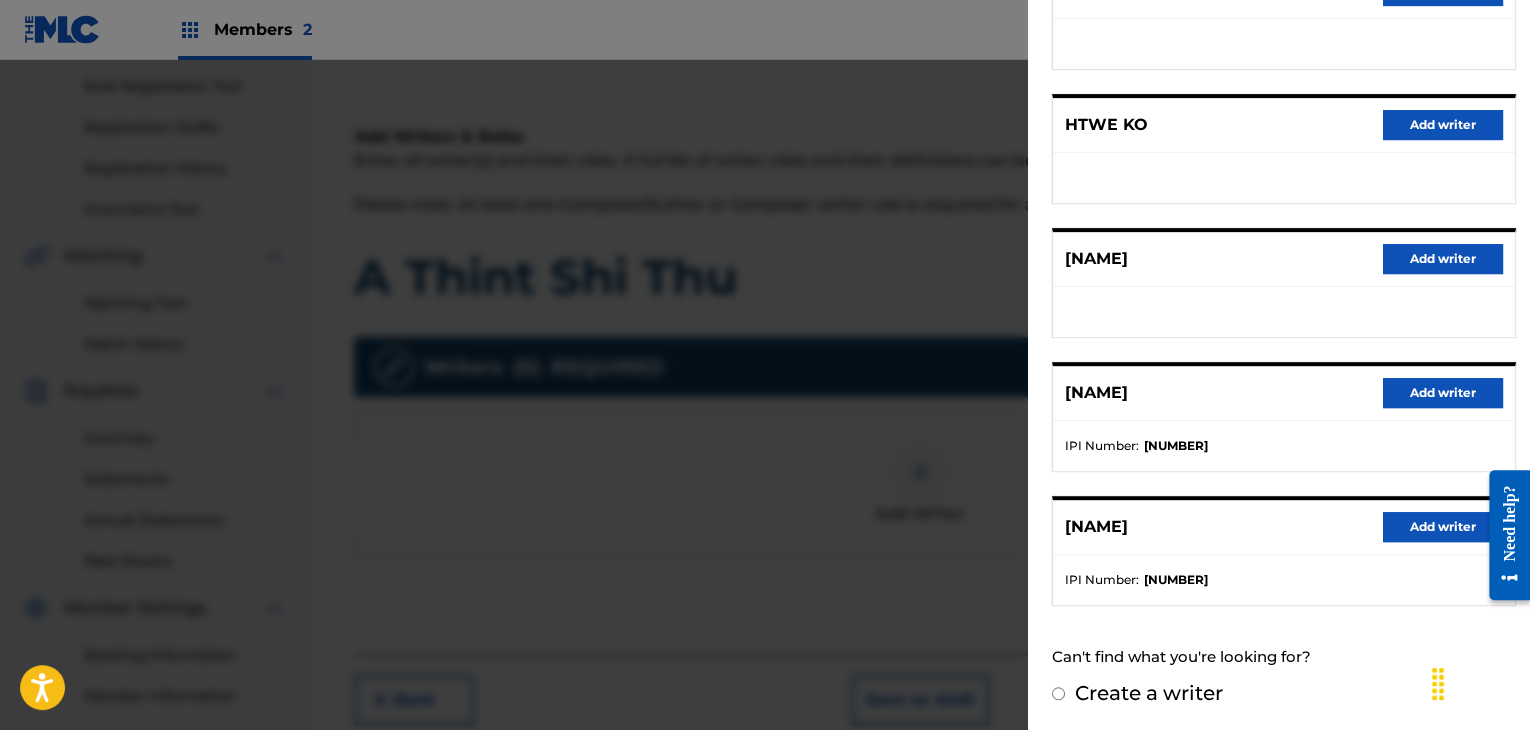 click on "Add writer" at bounding box center (1443, 393) 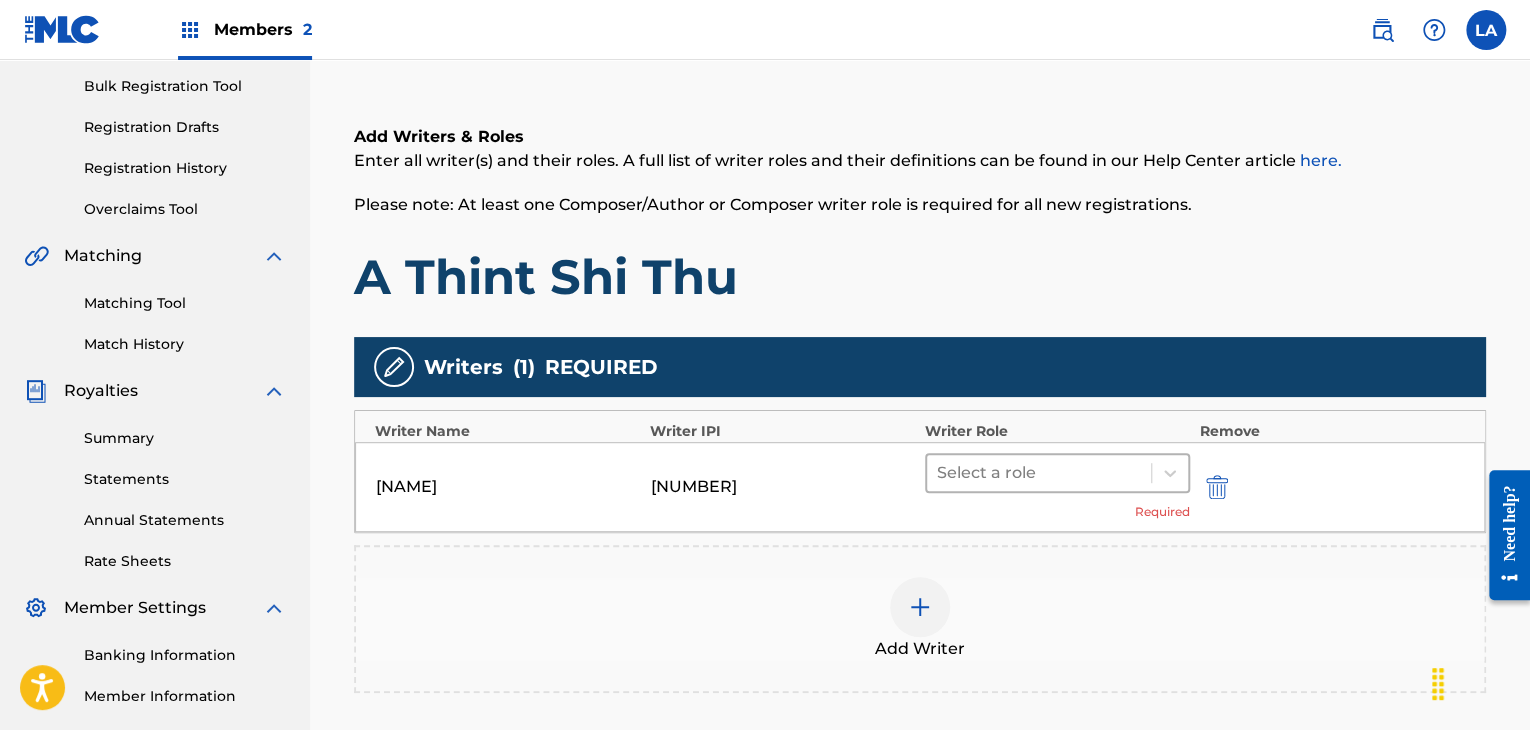click at bounding box center [1039, 473] 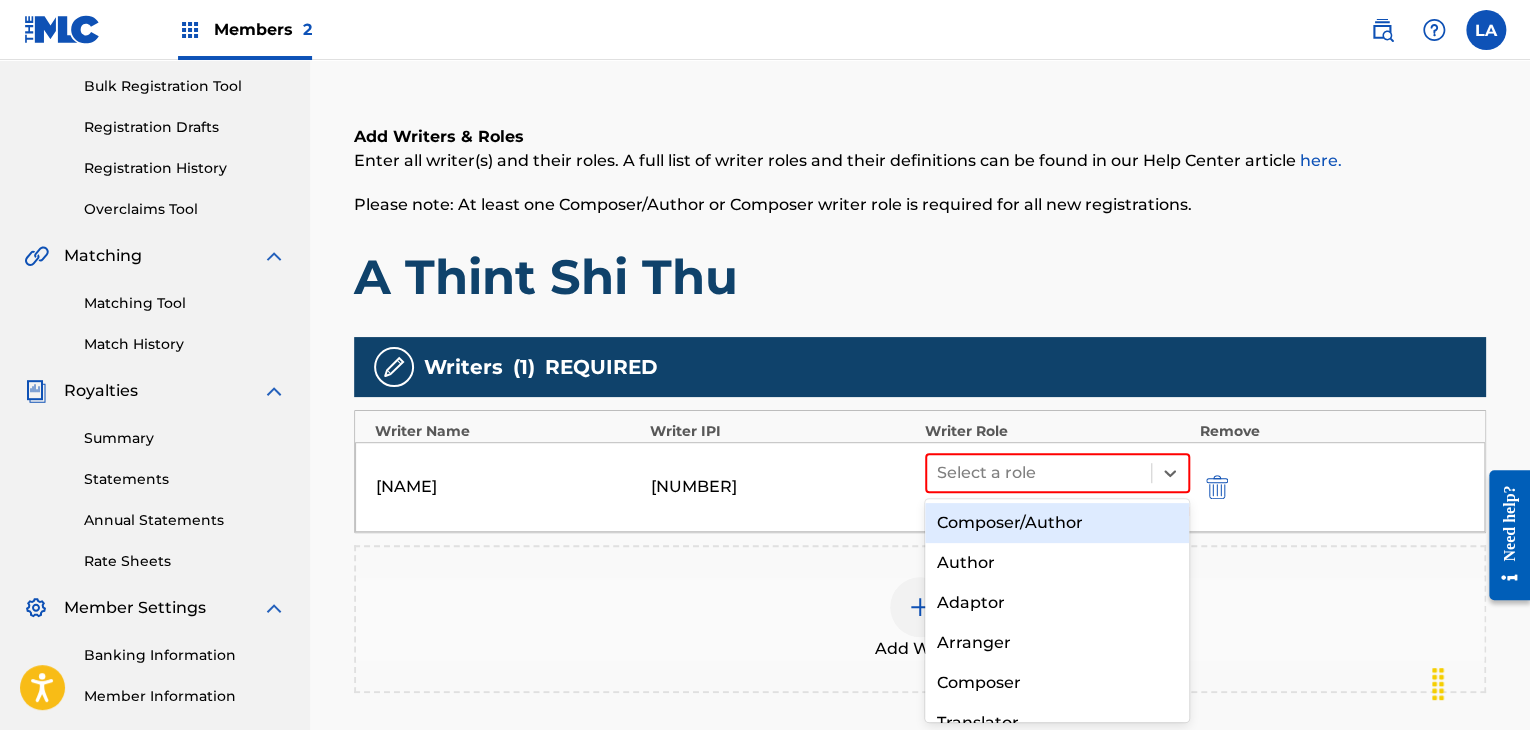 click on "Composer/Author" at bounding box center (1057, 523) 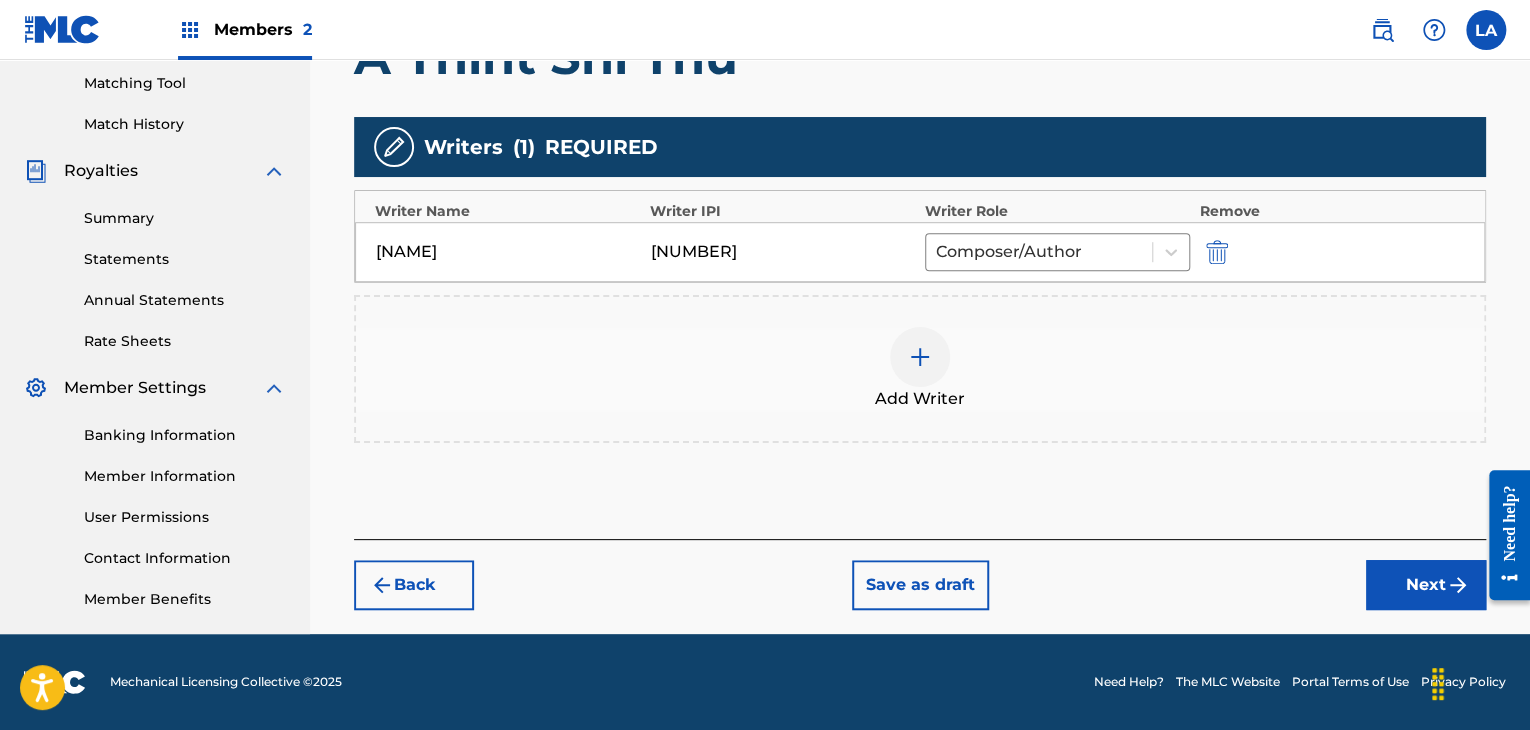 click on "Next" at bounding box center (1426, 585) 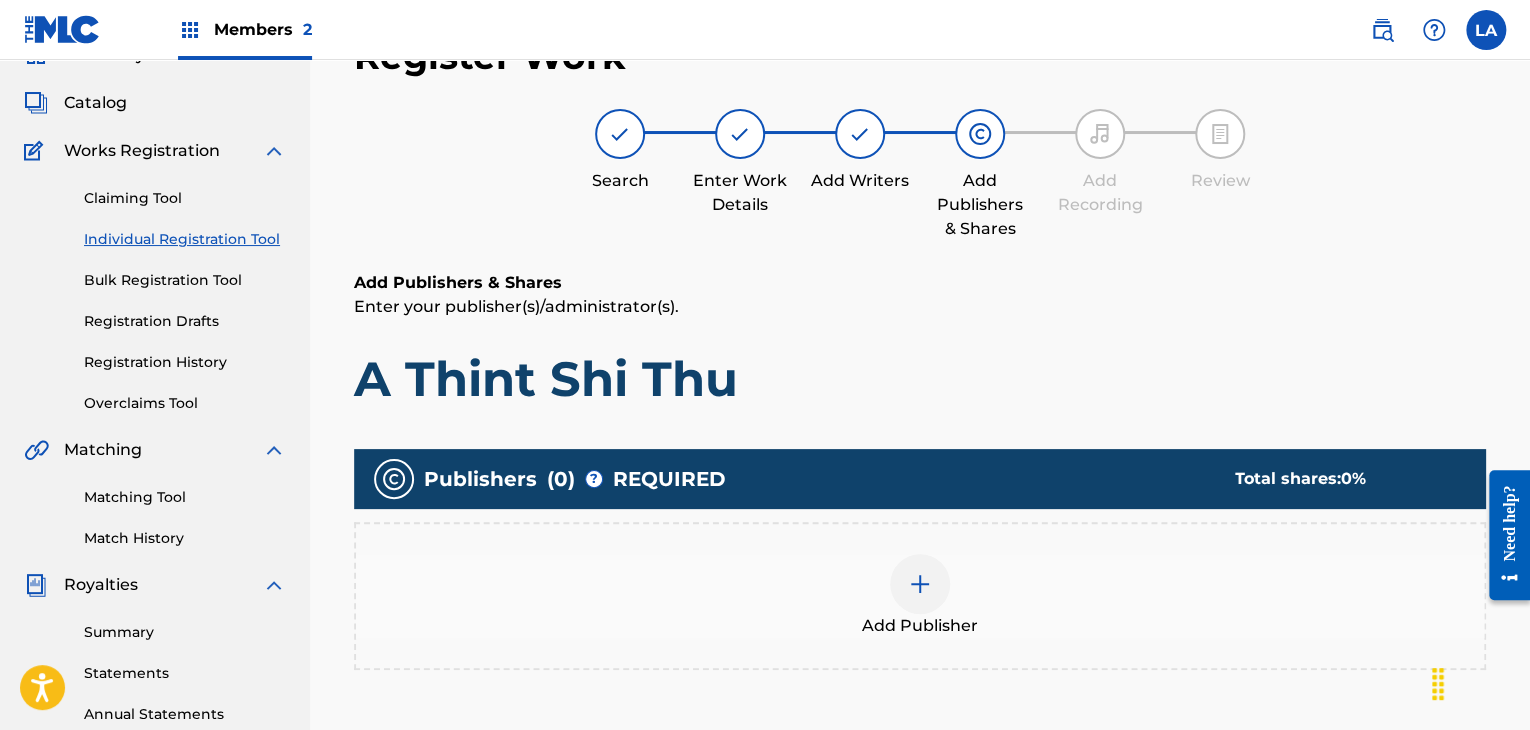 scroll, scrollTop: 90, scrollLeft: 0, axis: vertical 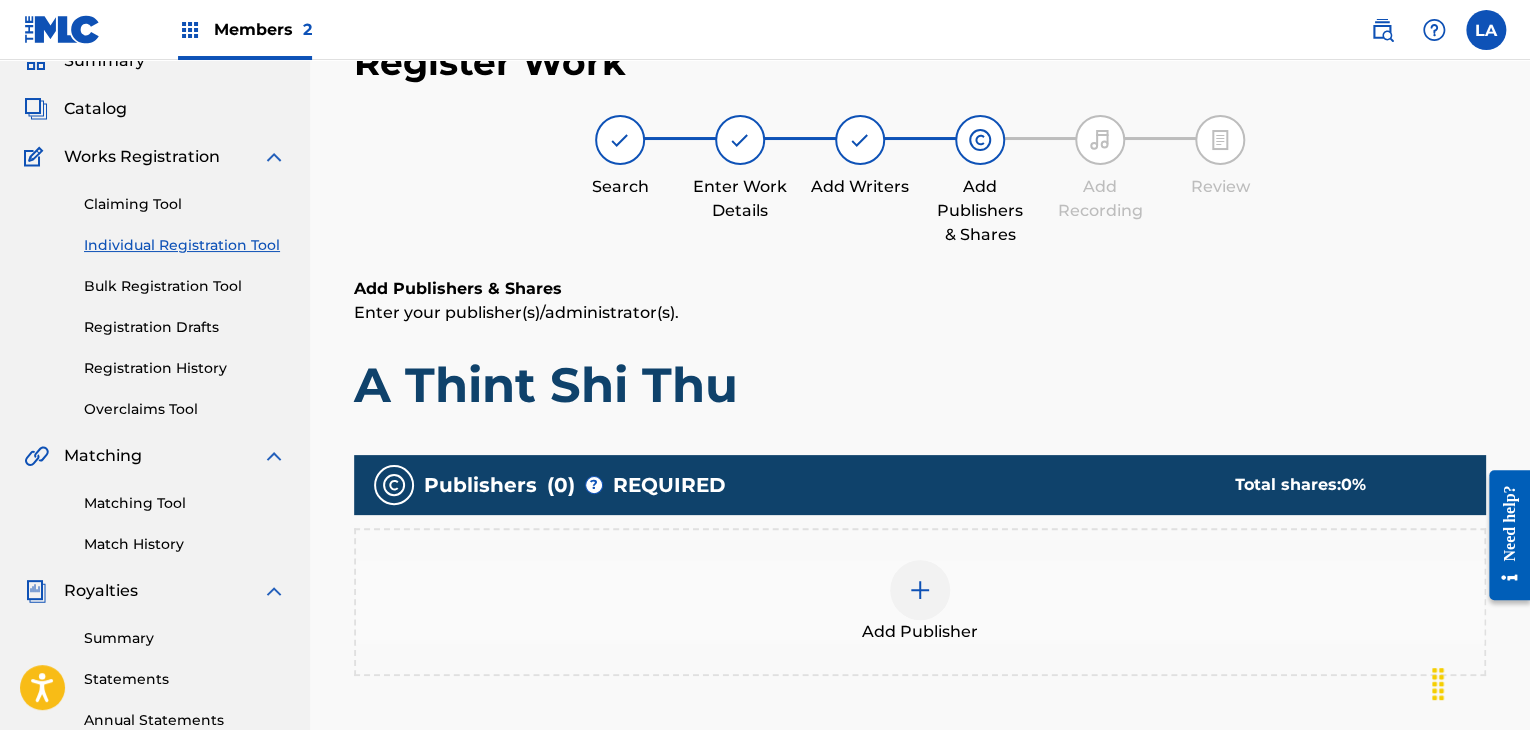click on "Add Publisher" at bounding box center [920, 602] 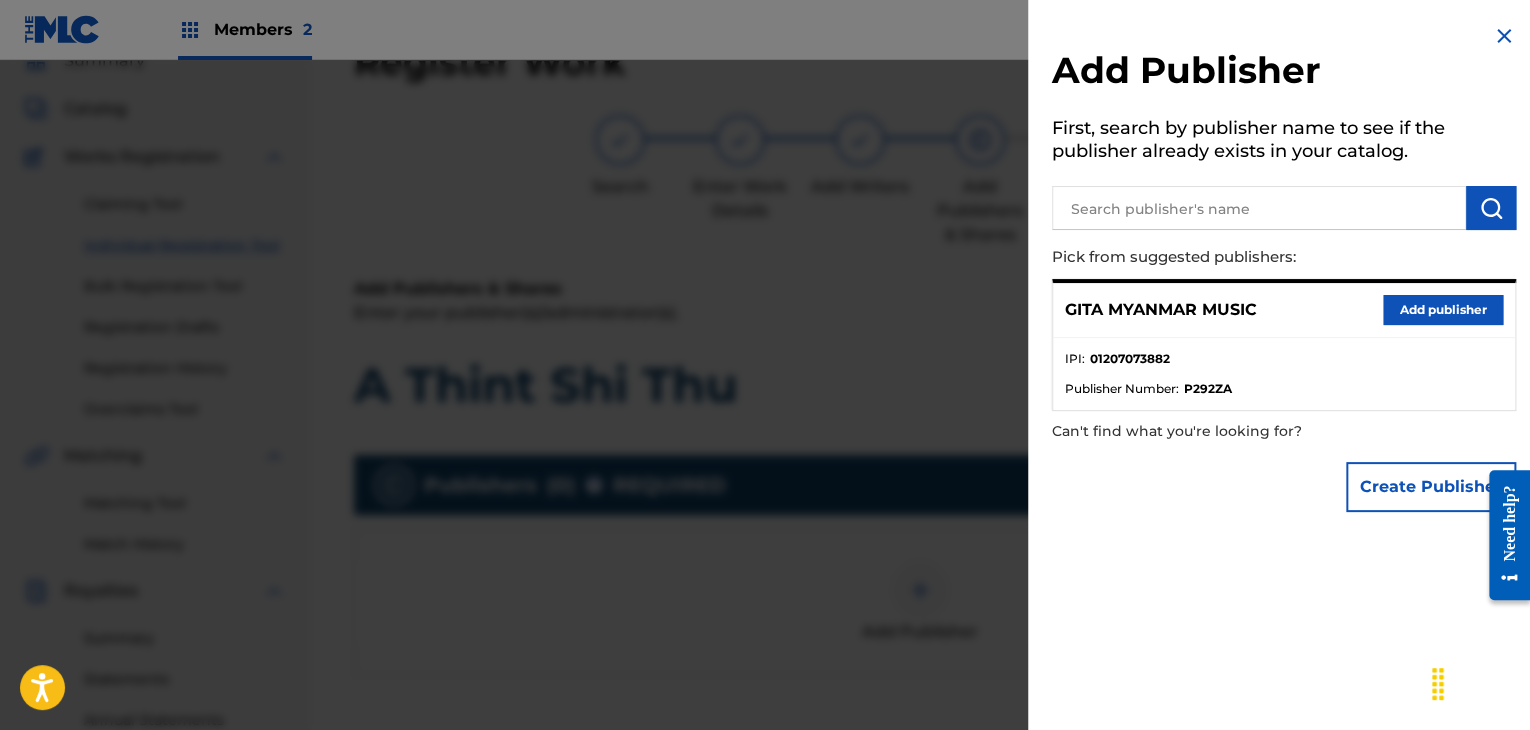 click on "Add publisher" at bounding box center [1443, 310] 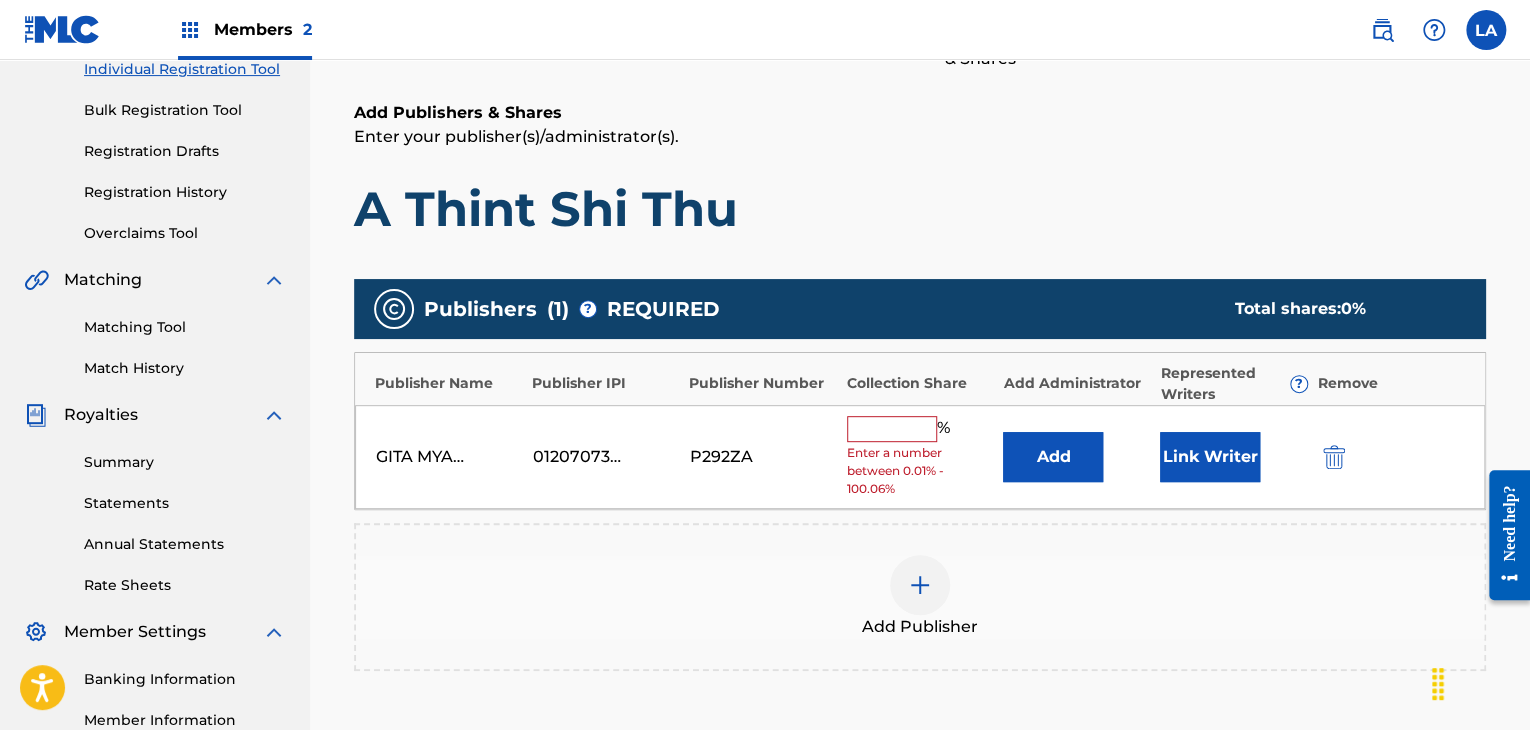 scroll, scrollTop: 390, scrollLeft: 0, axis: vertical 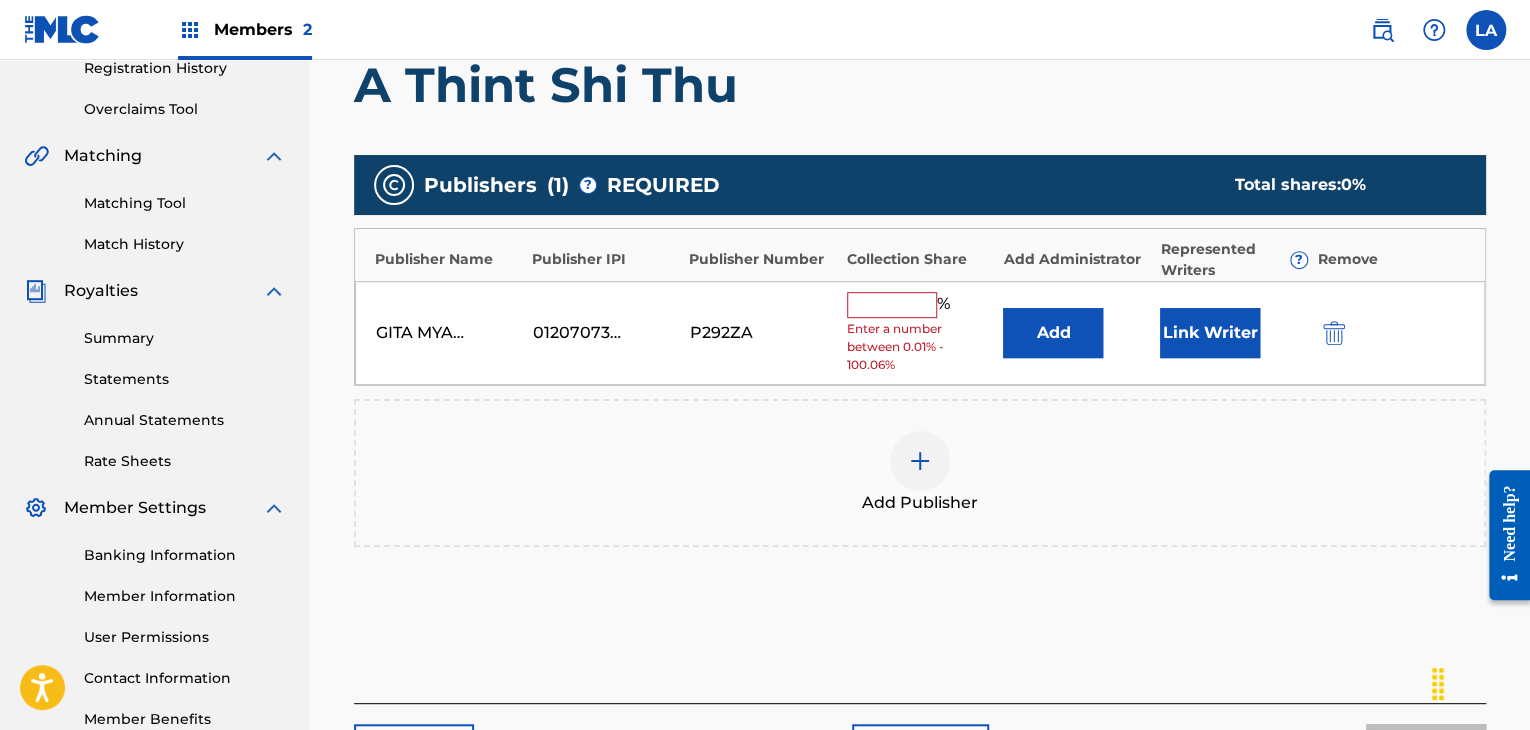 click at bounding box center [892, 305] 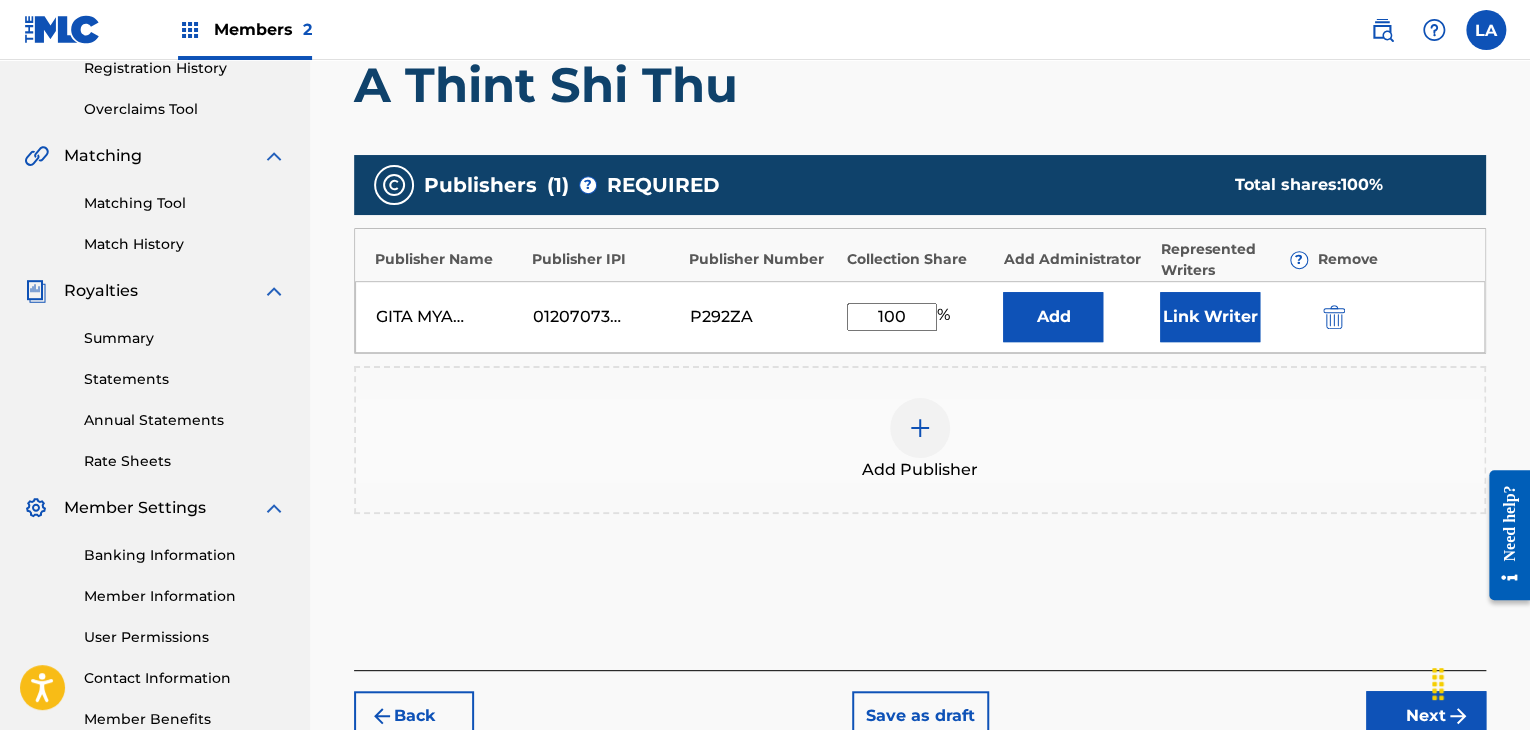 type on "100" 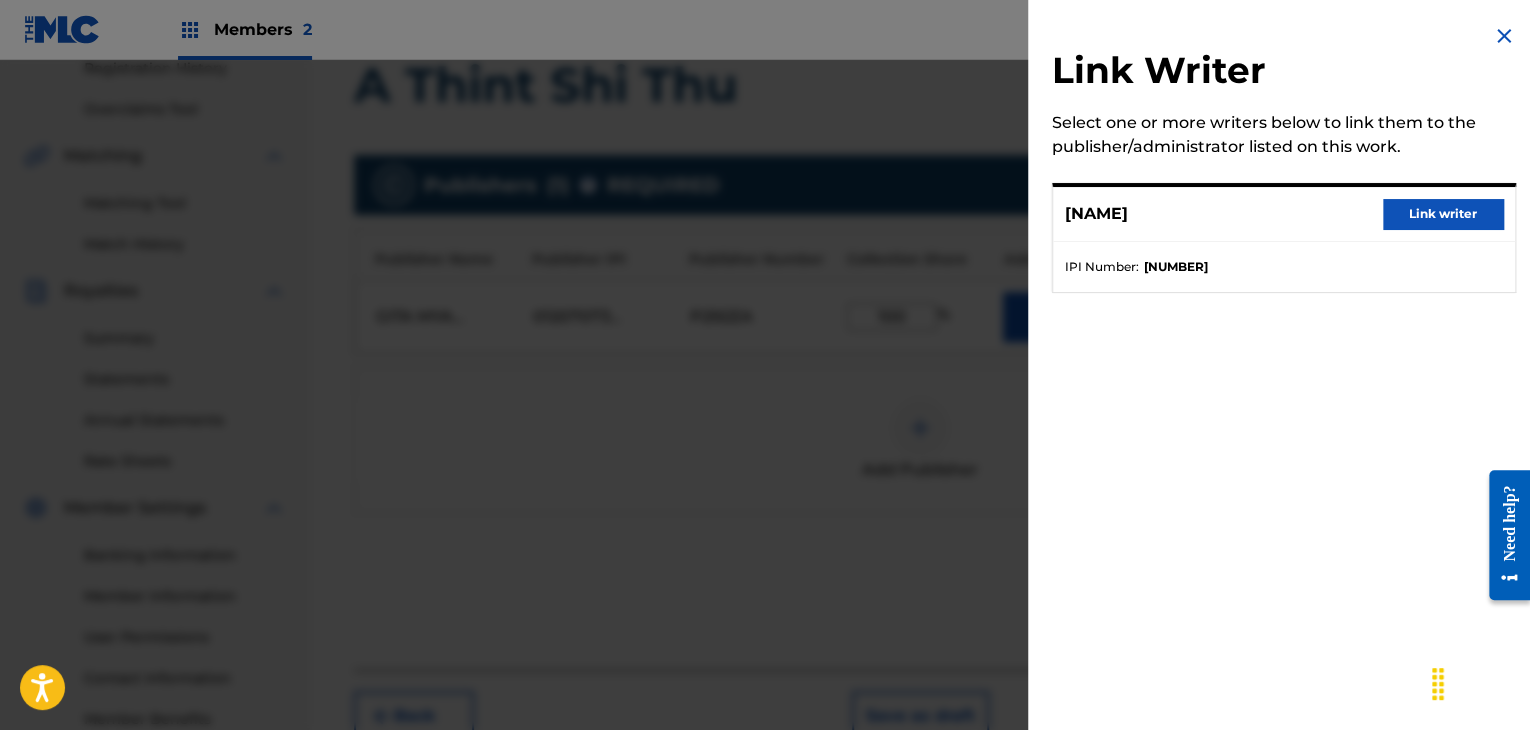 drag, startPoint x: 1432, startPoint y: 209, endPoint x: 1388, endPoint y: 273, distance: 77.665955 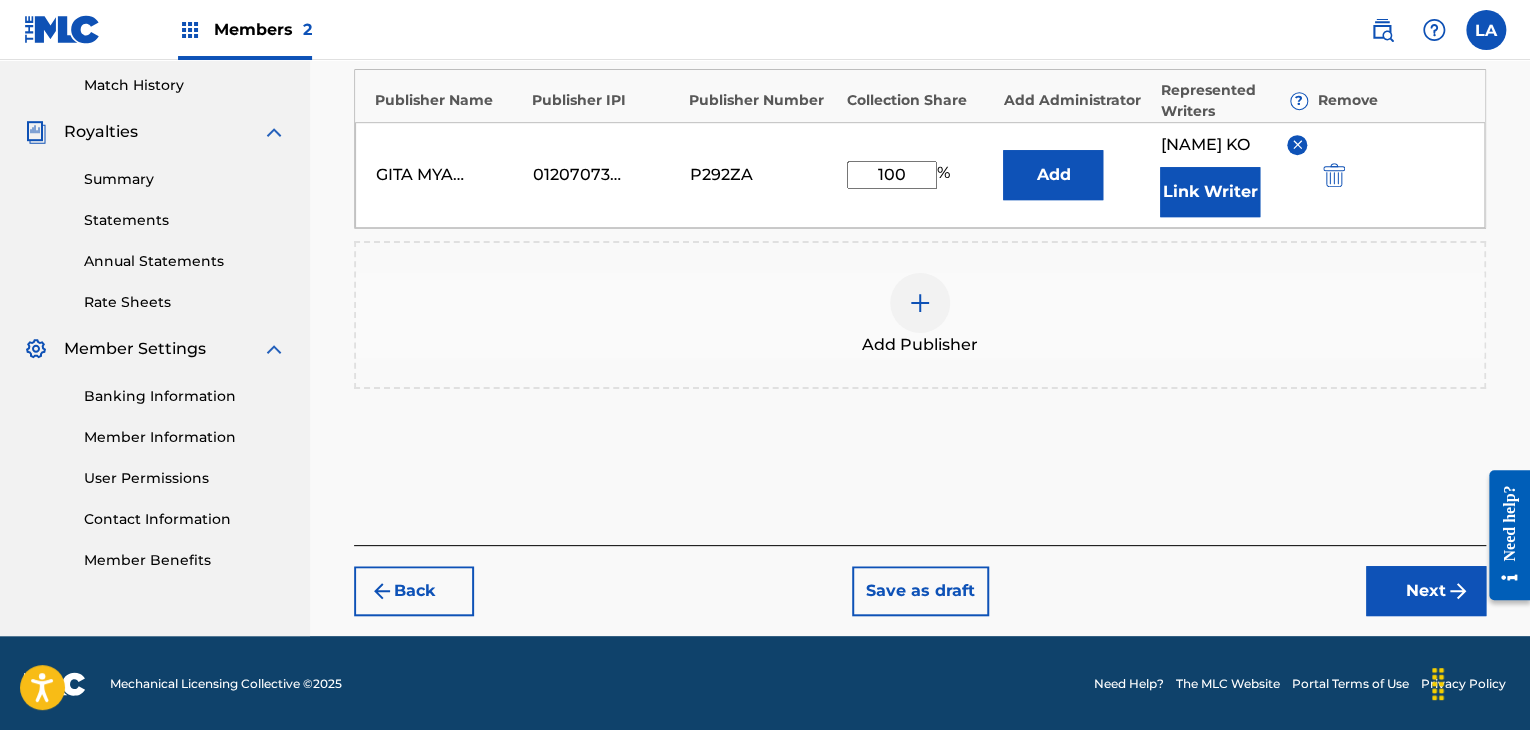 click on "Next" at bounding box center [1426, 591] 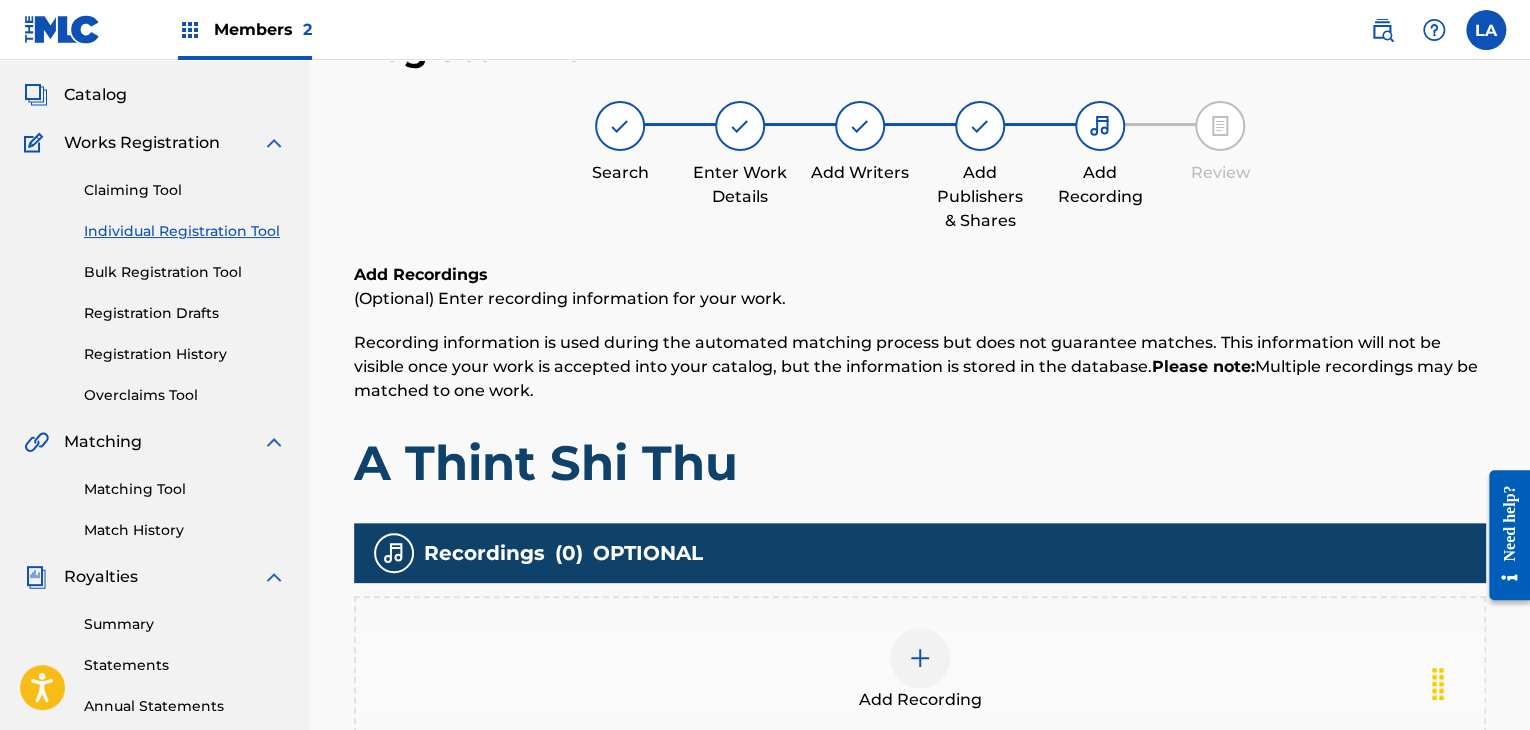 scroll, scrollTop: 90, scrollLeft: 0, axis: vertical 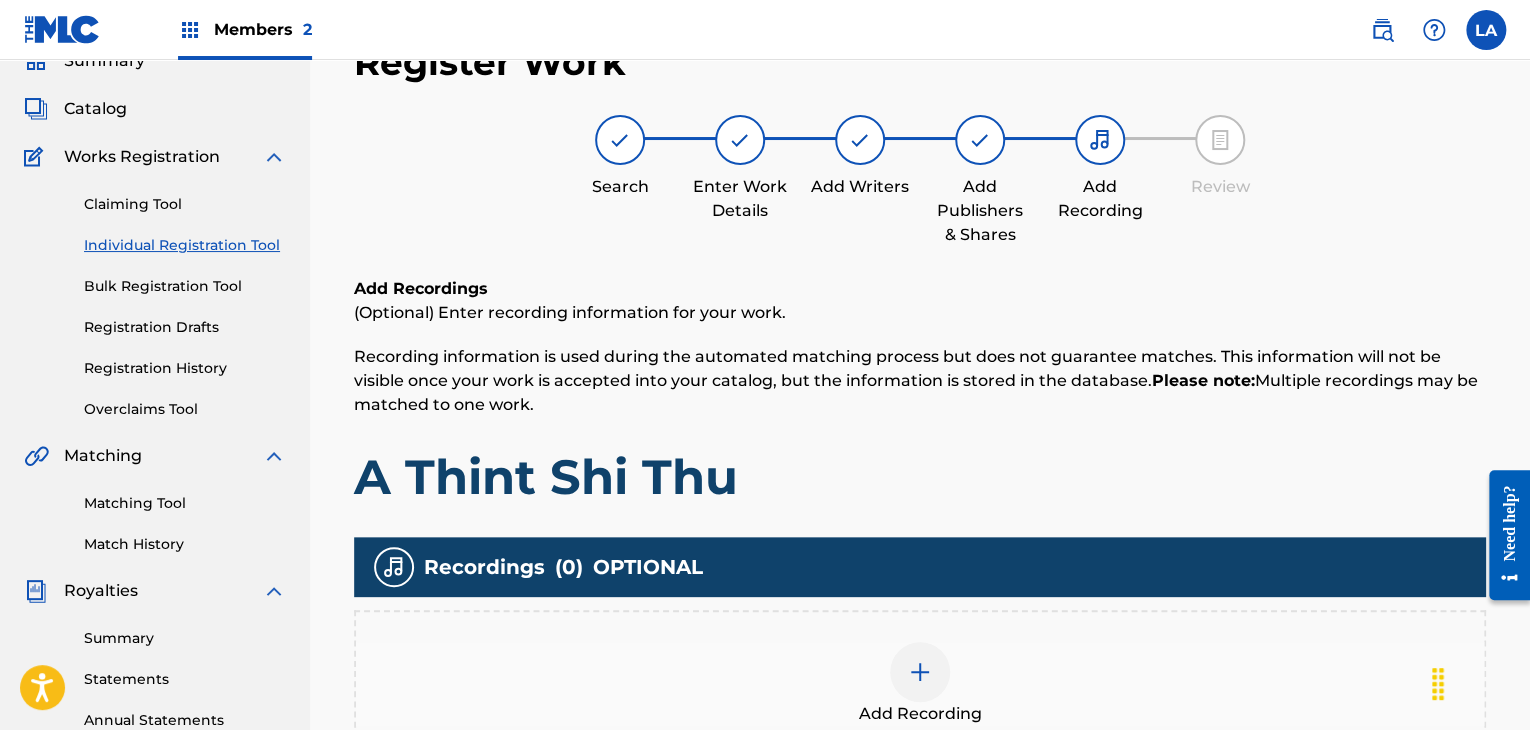 click at bounding box center (920, 672) 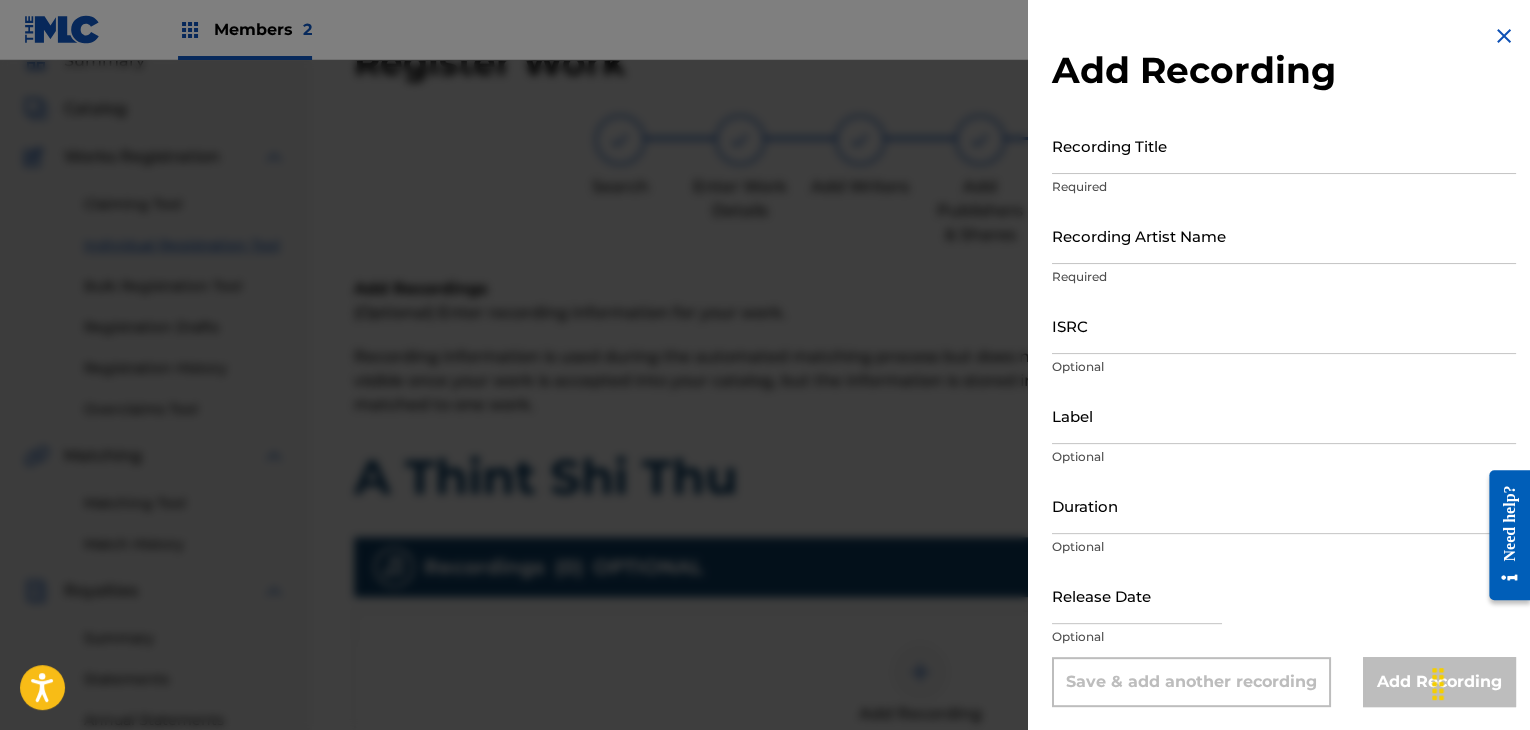 click on "Recording Title" at bounding box center [1284, 145] 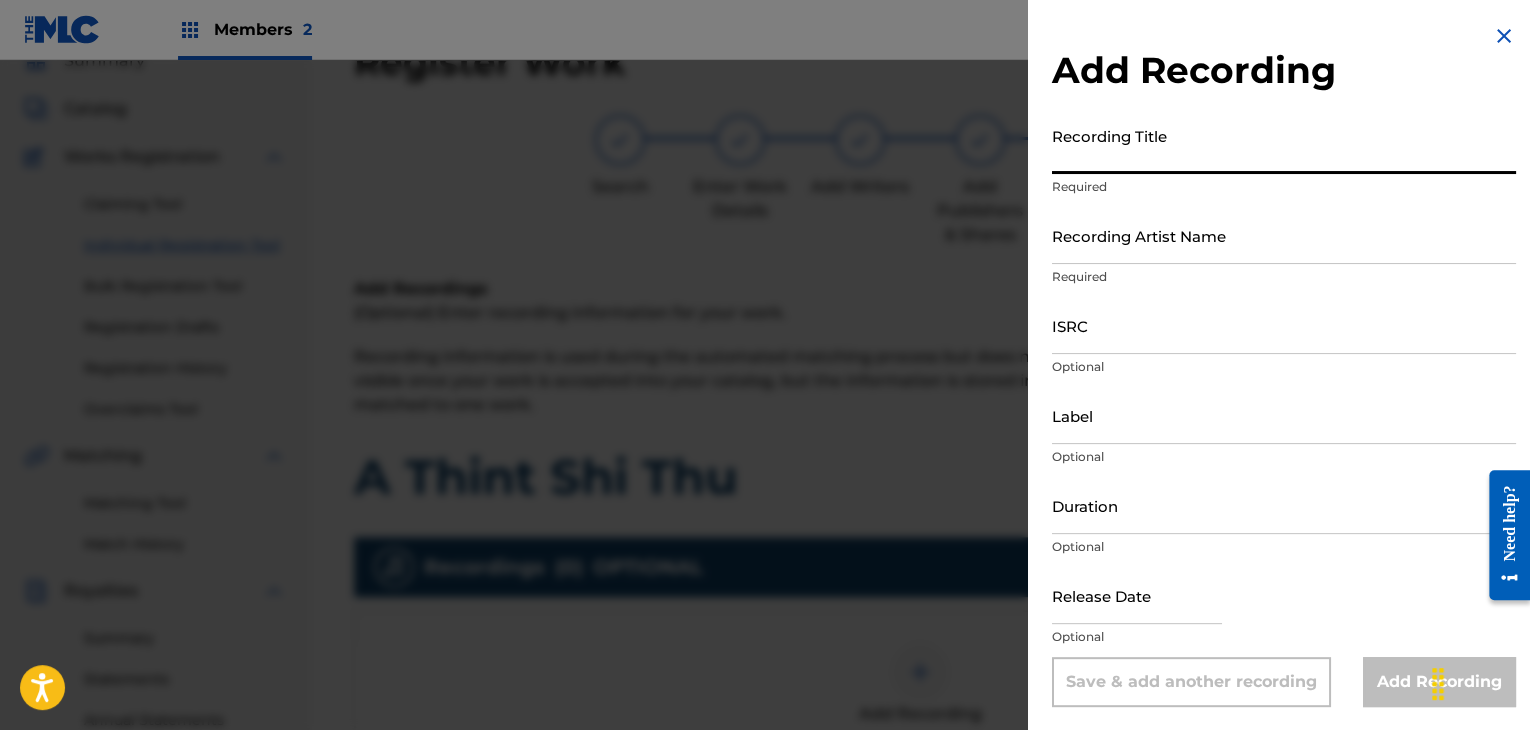 paste on "A Thint Shi Thu" 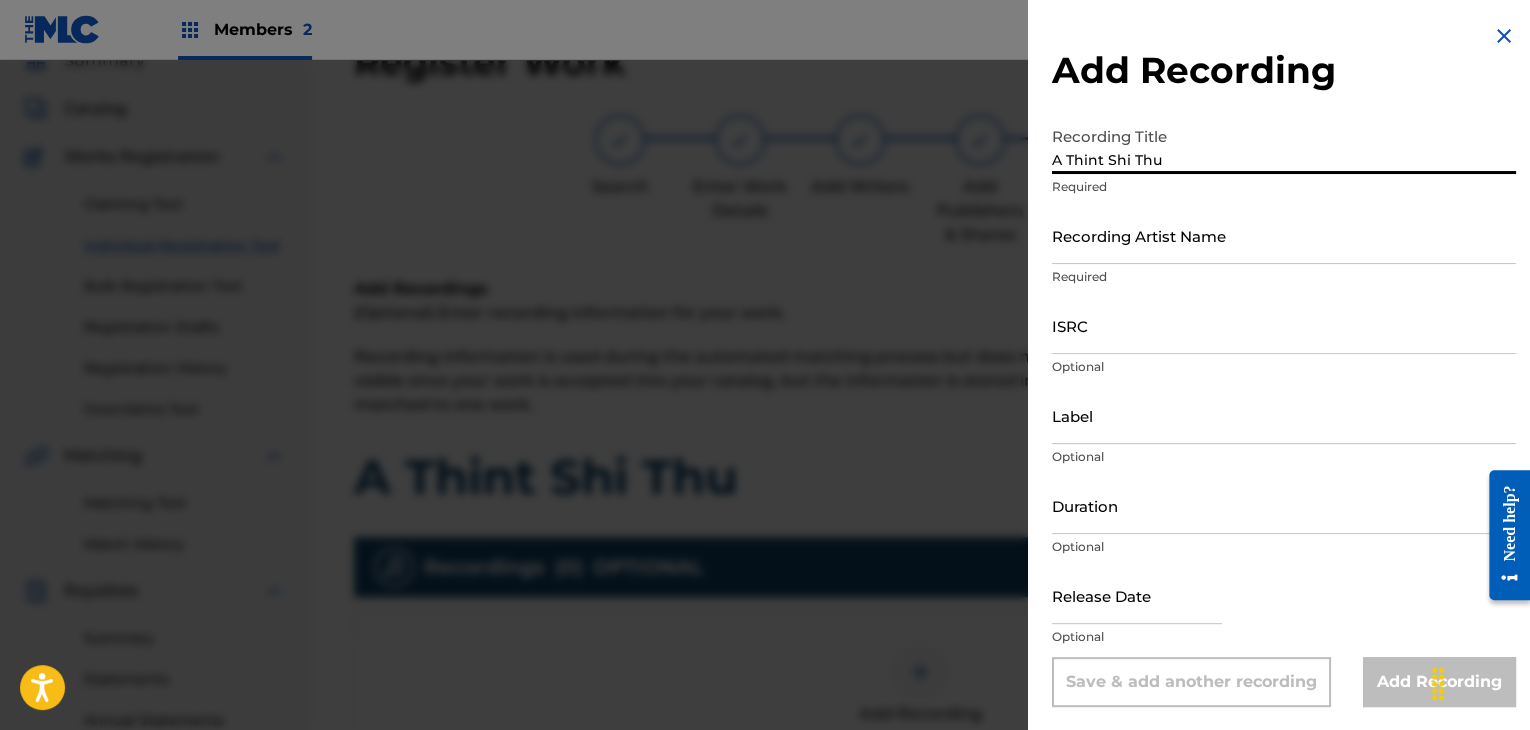 type on "A Thint Shi Thu" 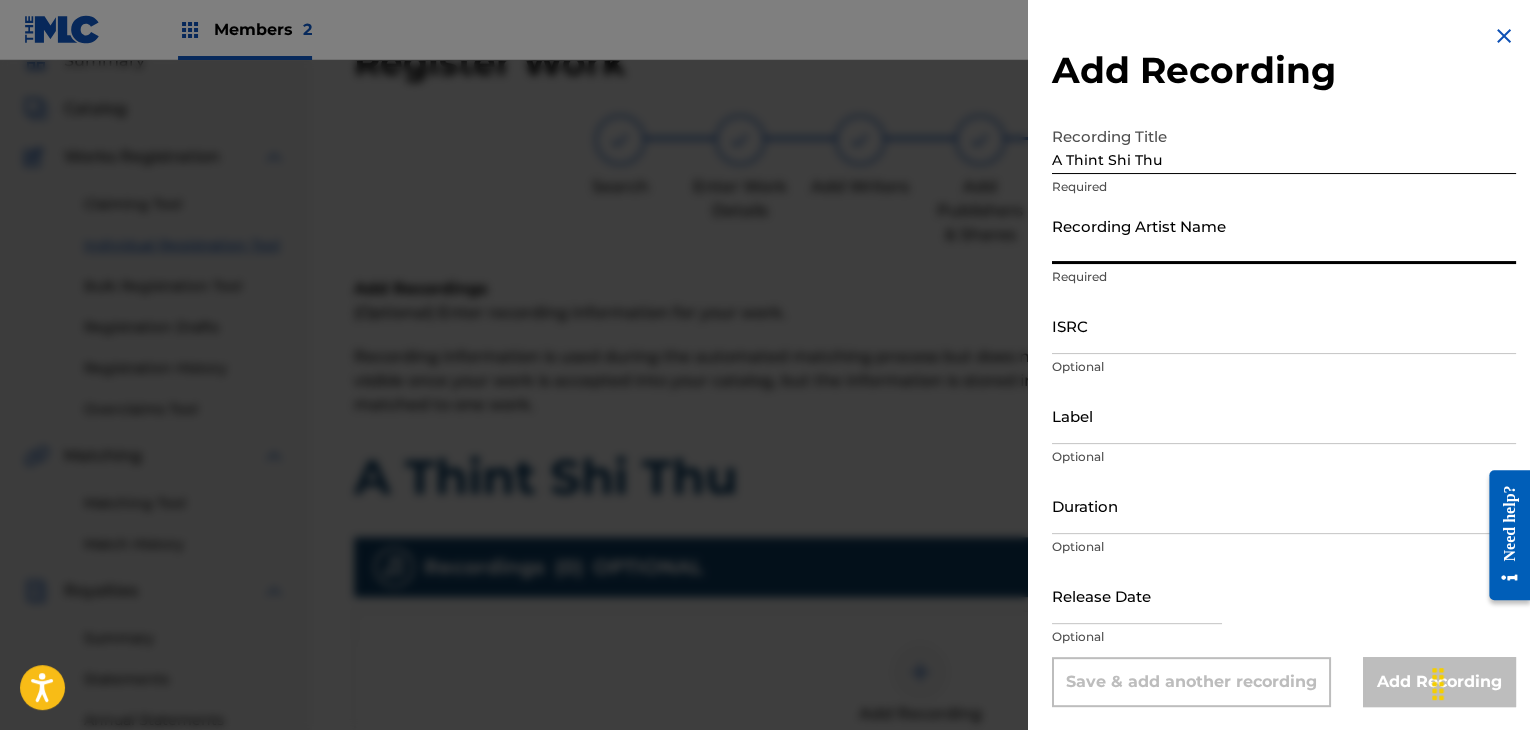 paste on "Nyan Lin Aung" 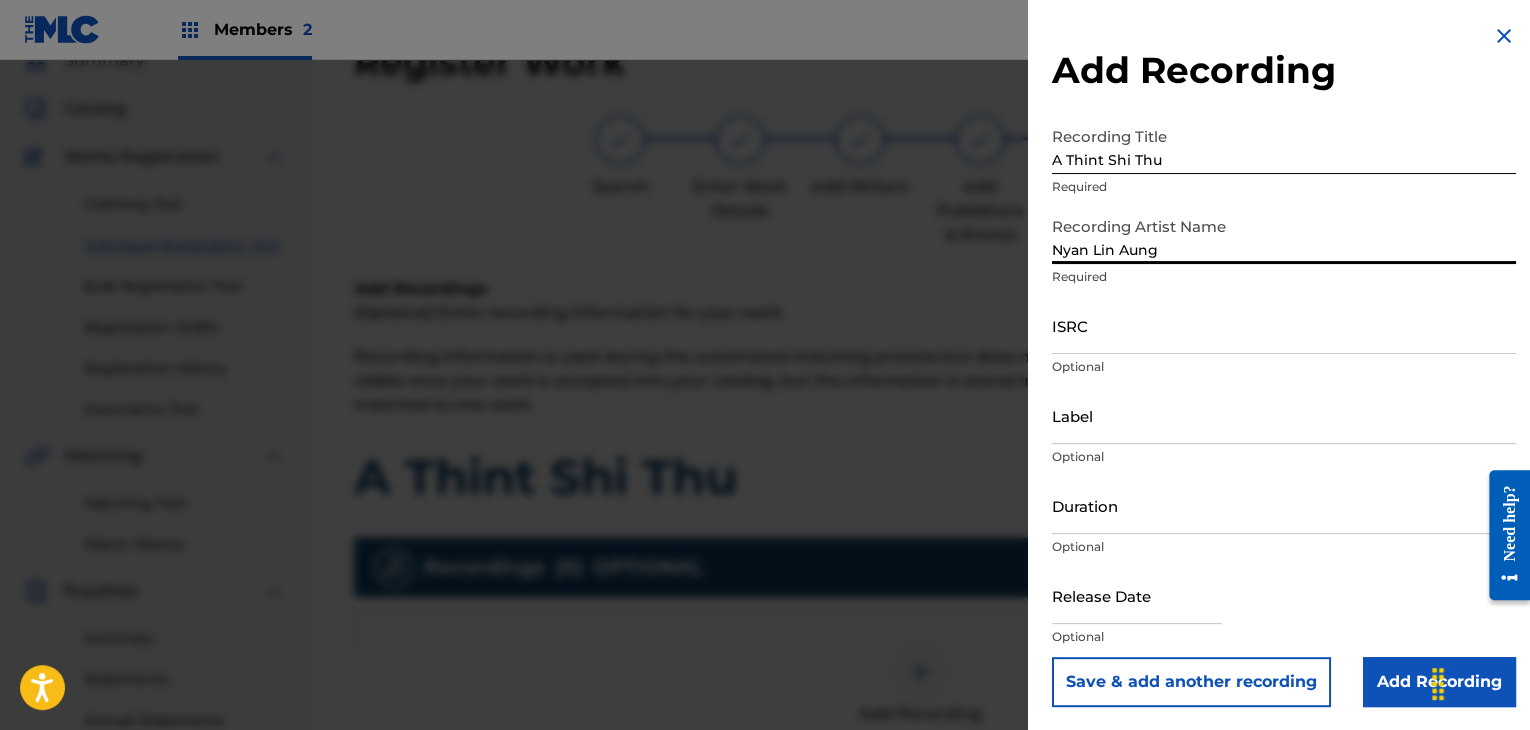 type on "Nyan Lin Aung" 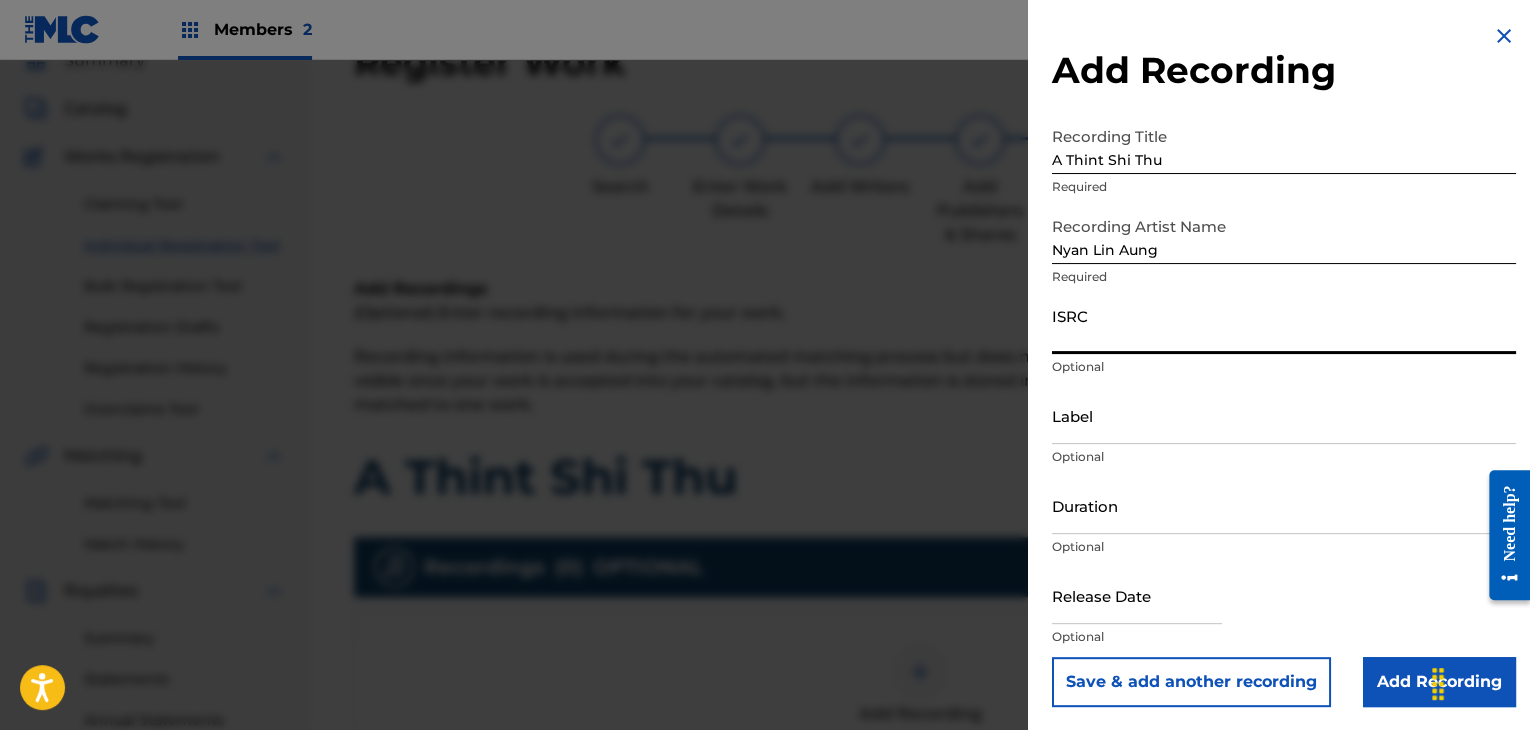 paste on "[NUMBER]" 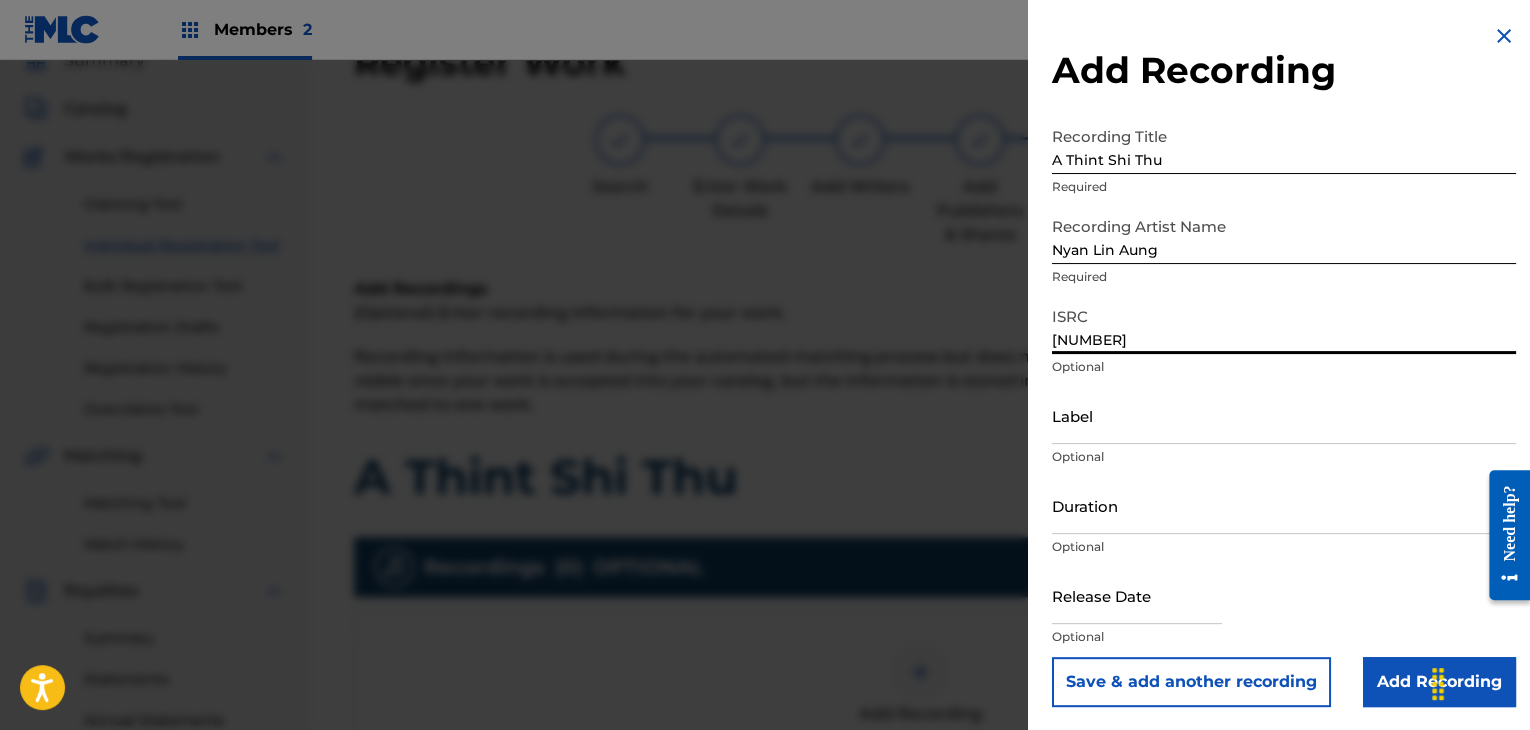 type on "[NUMBER]" 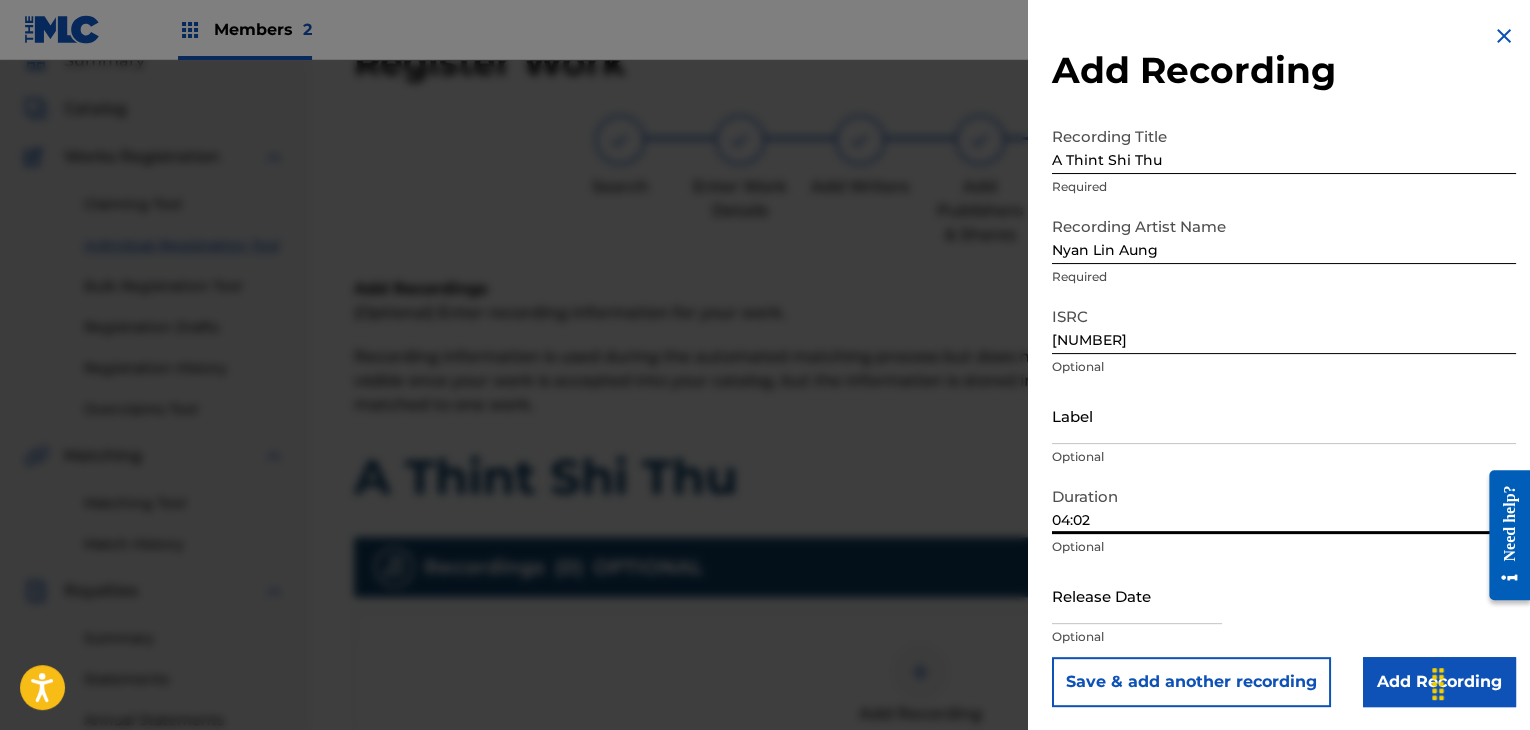 type on "04:02" 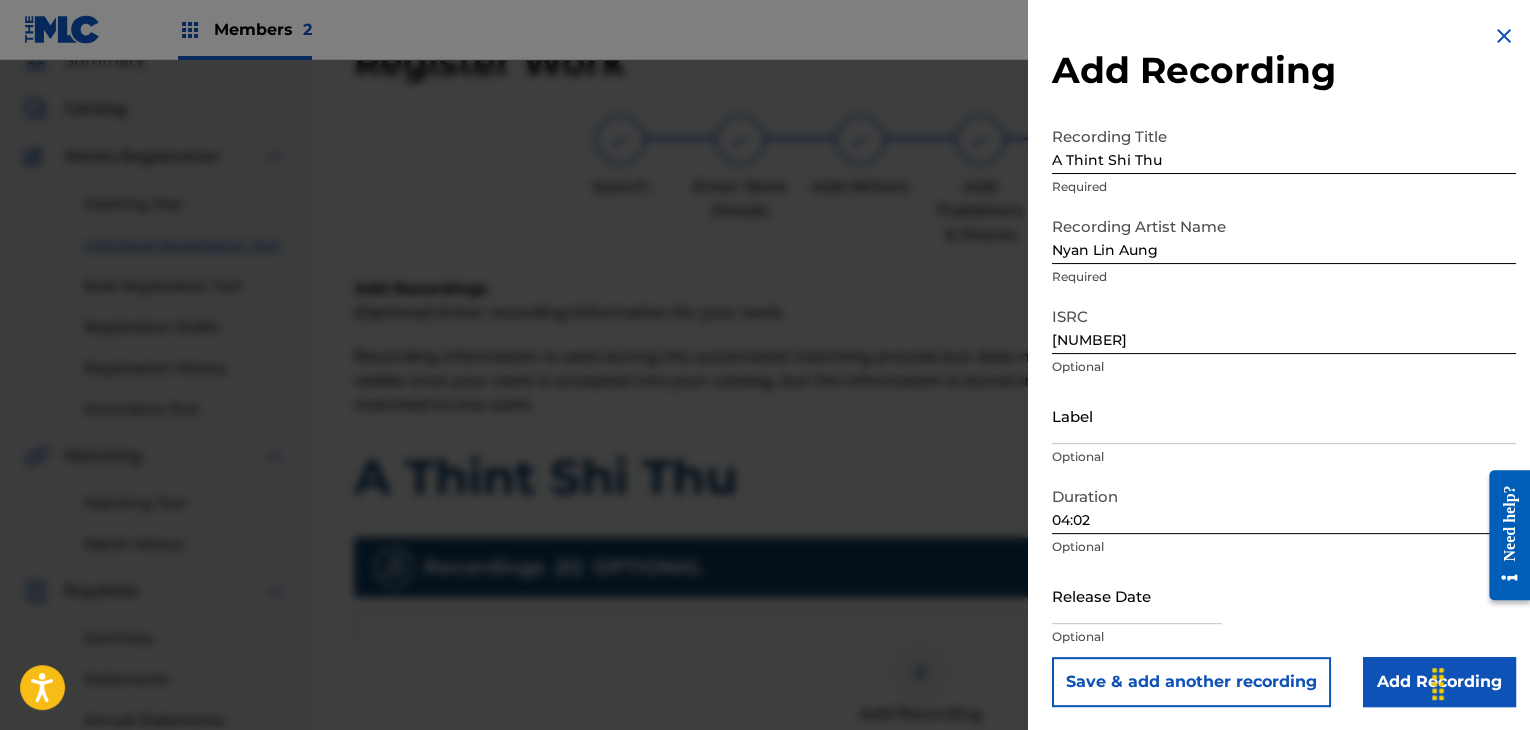 click at bounding box center (1137, 595) 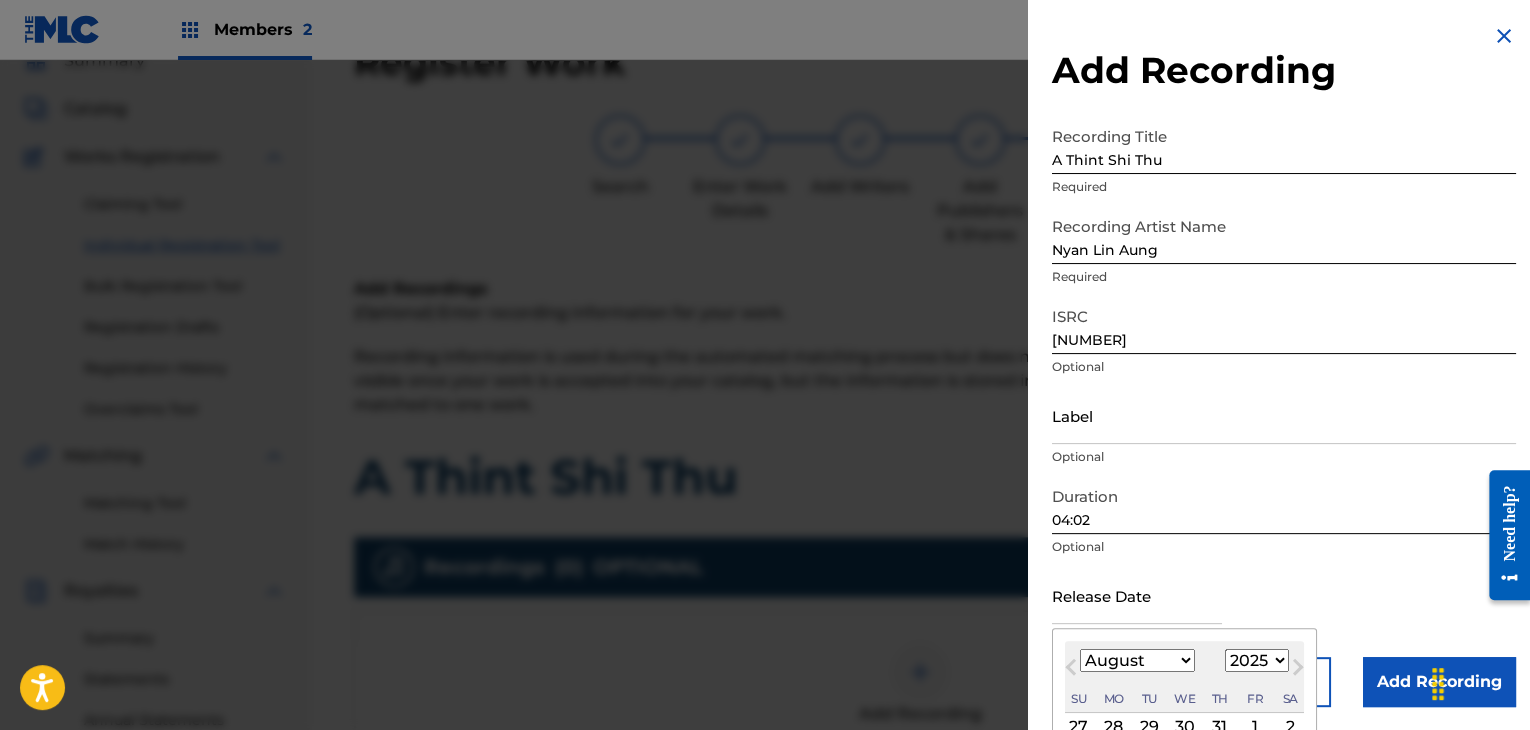 click on "1900 1901 1902 1903 1904 1905 1906 1907 1908 1909 1910 1911 1912 1913 1914 1915 1916 1917 1918 1919 1920 1921 1922 1923 1924 1925 1926 1927 1928 1929 1930 1931 1932 1933 1934 1935 1936 1937 1938 1939 1940 1941 1942 1943 1944 1945 1946 1947 1948 1949 1950 1951 1952 1953 1954 1955 1956 1957 1958 1959 1960 1961 1962 1963 1964 1965 1966 1967 1968 1969 1970 1971 1972 1973 1974 1975 1976 1977 1978 1979 1980 1981 1982 1983 1984 1985 1986 1987 1988 1989 1990 1991 1992 1993 1994 1995 1996 1997 1998 1999 2000 2001 2002 2003 2004 2005 2006 2007 2008 2009 2010 2011 2012 2013 2014 2015 2016 2017 2018 2019 2020 2021 2022 2023 2024 2025 2026 2027 2028 2029 2030 2031 2032 2033 2034 2035 2036 2037 2038 2039 2040 2041 2042 2043 2044 2045 2046 2047 2048 2049 2050 2051 2052 2053 2054 2055 2056 2057 2058 2059 2060 2061 2062 2063 2064 2065 2066 2067 2068 2069 2070 2071 2072 2073 2074 2075 2076 2077 2078 2079 2080 2081 2082 2083 2084 2085 2086 2087 2088 2089 2090 2091 2092 2093 2094 2095 2096 2097 2098 2099 2100" at bounding box center (1257, 660) 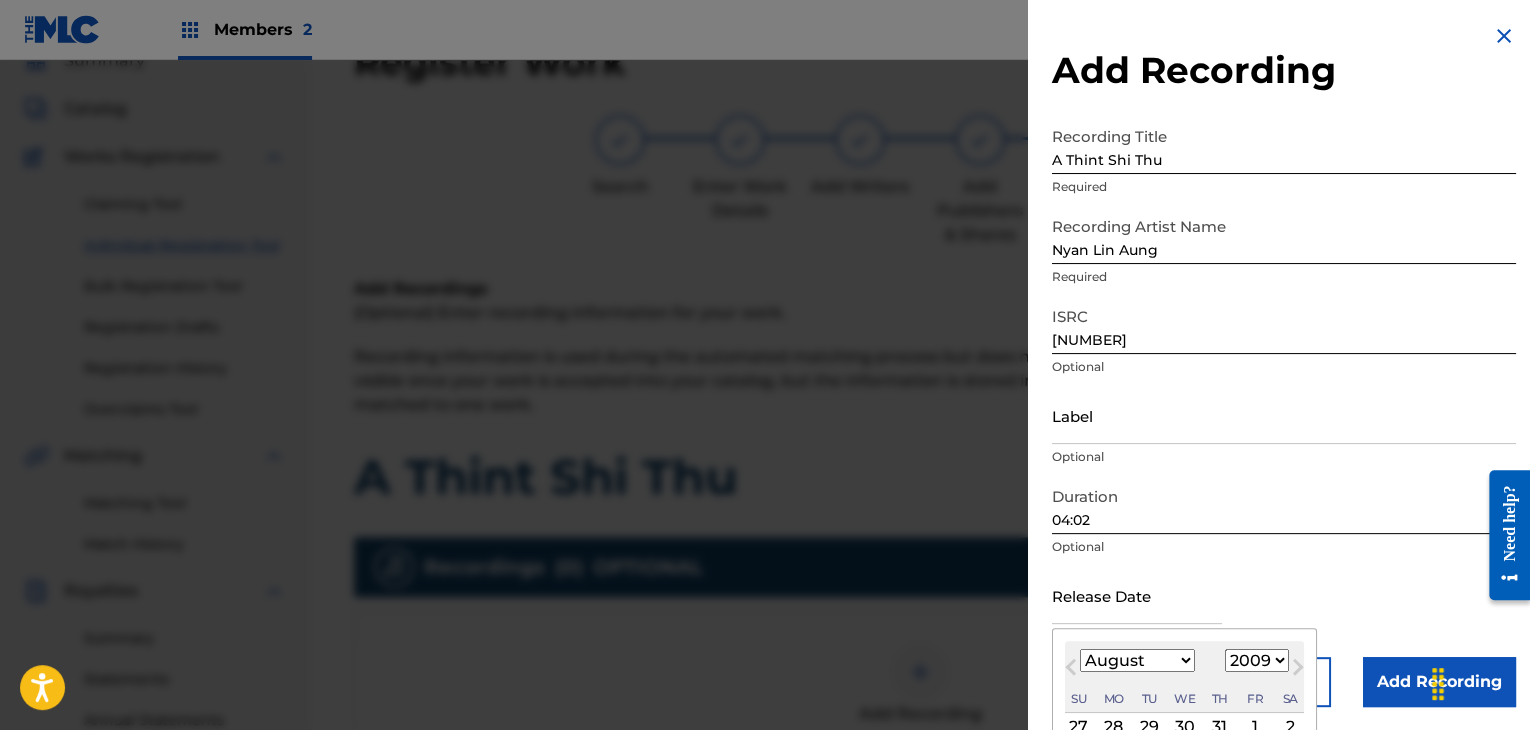 click on "1900 1901 1902 1903 1904 1905 1906 1907 1908 1909 1910 1911 1912 1913 1914 1915 1916 1917 1918 1919 1920 1921 1922 1923 1924 1925 1926 1927 1928 1929 1930 1931 1932 1933 1934 1935 1936 1937 1938 1939 1940 1941 1942 1943 1944 1945 1946 1947 1948 1949 1950 1951 1952 1953 1954 1955 1956 1957 1958 1959 1960 1961 1962 1963 1964 1965 1966 1967 1968 1969 1970 1971 1972 1973 1974 1975 1976 1977 1978 1979 1980 1981 1982 1983 1984 1985 1986 1987 1988 1989 1990 1991 1992 1993 1994 1995 1996 1997 1998 1999 2000 2001 2002 2003 2004 2005 2006 2007 2008 2009 2010 2011 2012 2013 2014 2015 2016 2017 2018 2019 2020 2021 2022 2023 2024 2025 2026 2027 2028 2029 2030 2031 2032 2033 2034 2035 2036 2037 2038 2039 2040 2041 2042 2043 2044 2045 2046 2047 2048 2049 2050 2051 2052 2053 2054 2055 2056 2057 2058 2059 2060 2061 2062 2063 2064 2065 2066 2067 2068 2069 2070 2071 2072 2073 2074 2075 2076 2077 2078 2079 2080 2081 2082 2083 2084 2085 2086 2087 2088 2089 2090 2091 2092 2093 2094 2095 2096 2097 2098 2099 2100" at bounding box center [1257, 660] 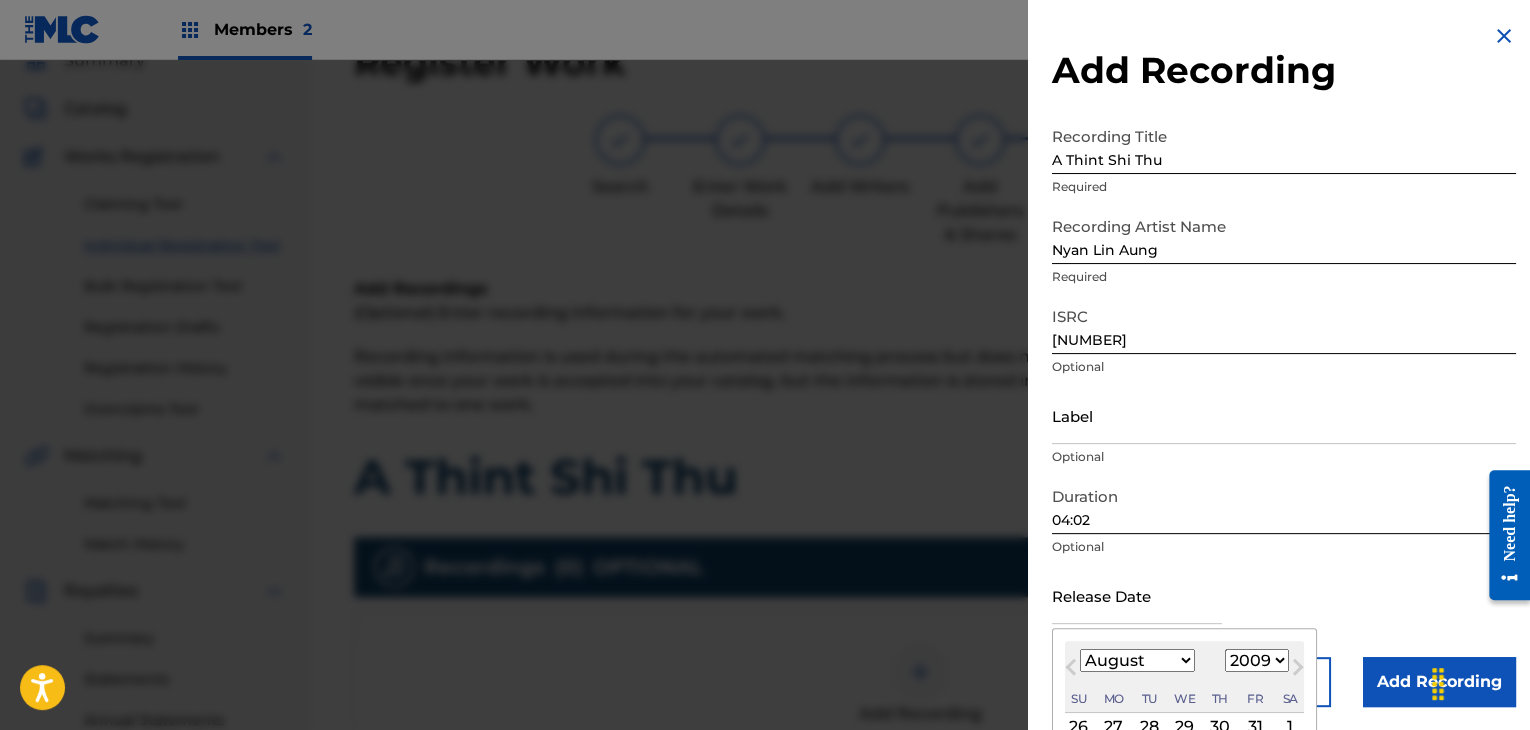 click on "January February March April May June July August September October November December" at bounding box center (1137, 660) 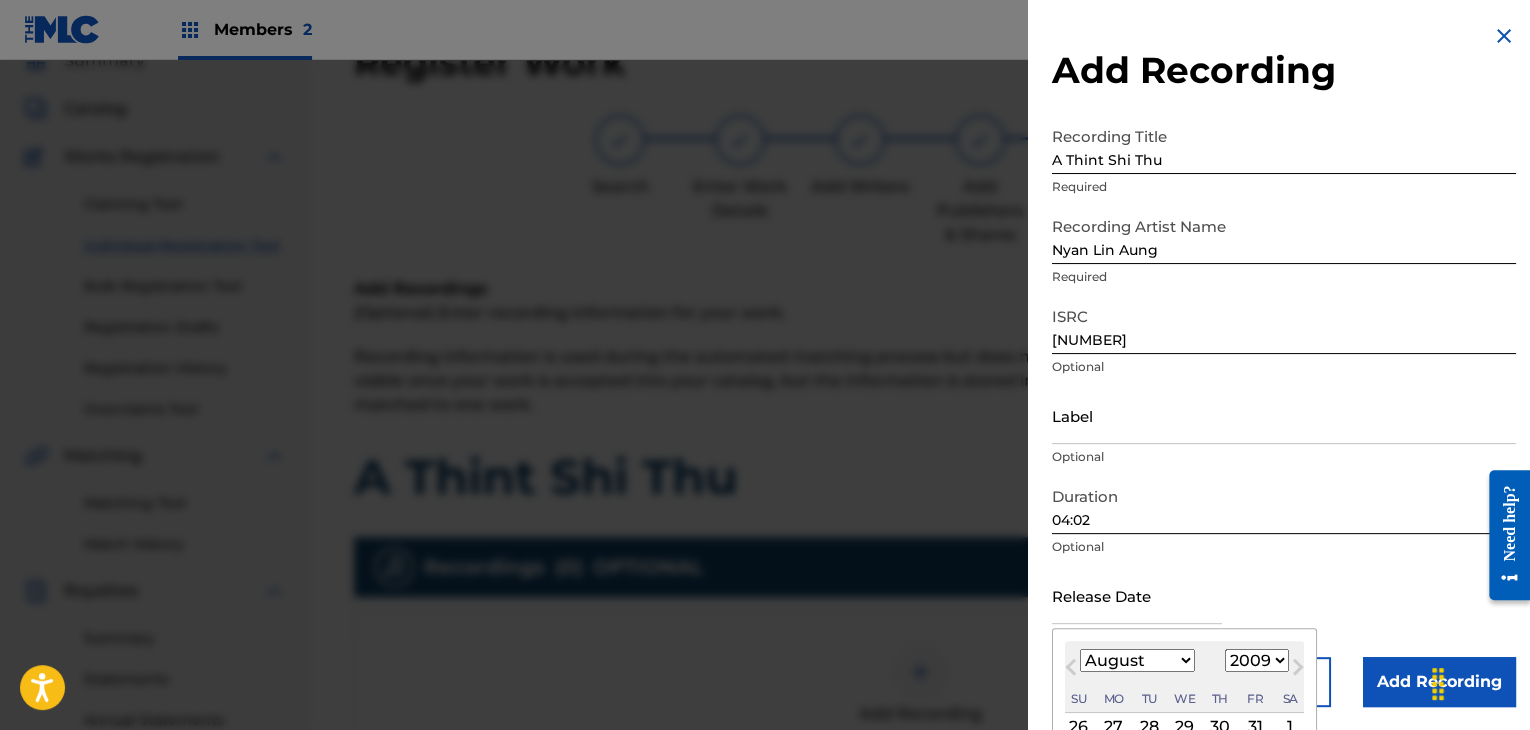 select on "6" 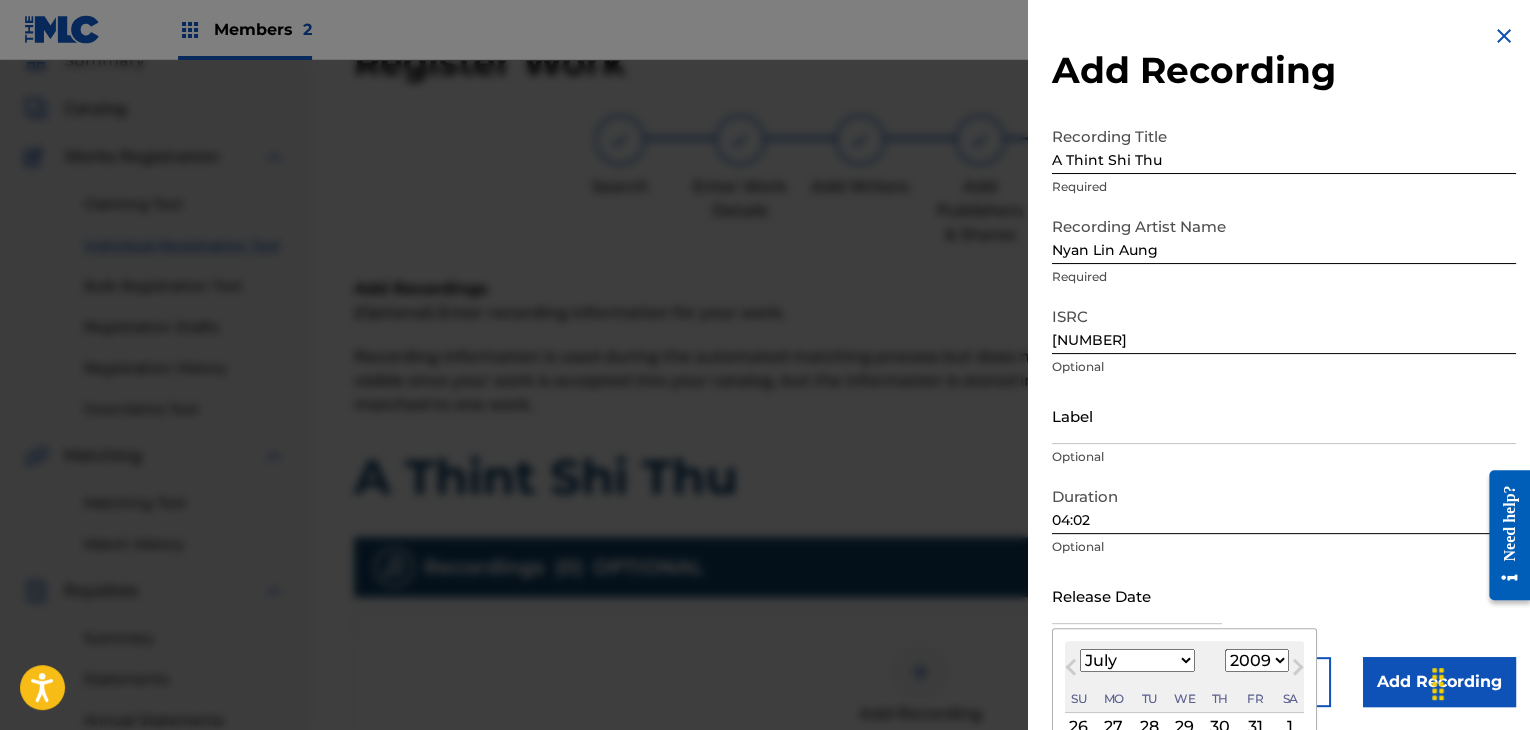click on "January February March April May June July August September October November December" at bounding box center [1137, 660] 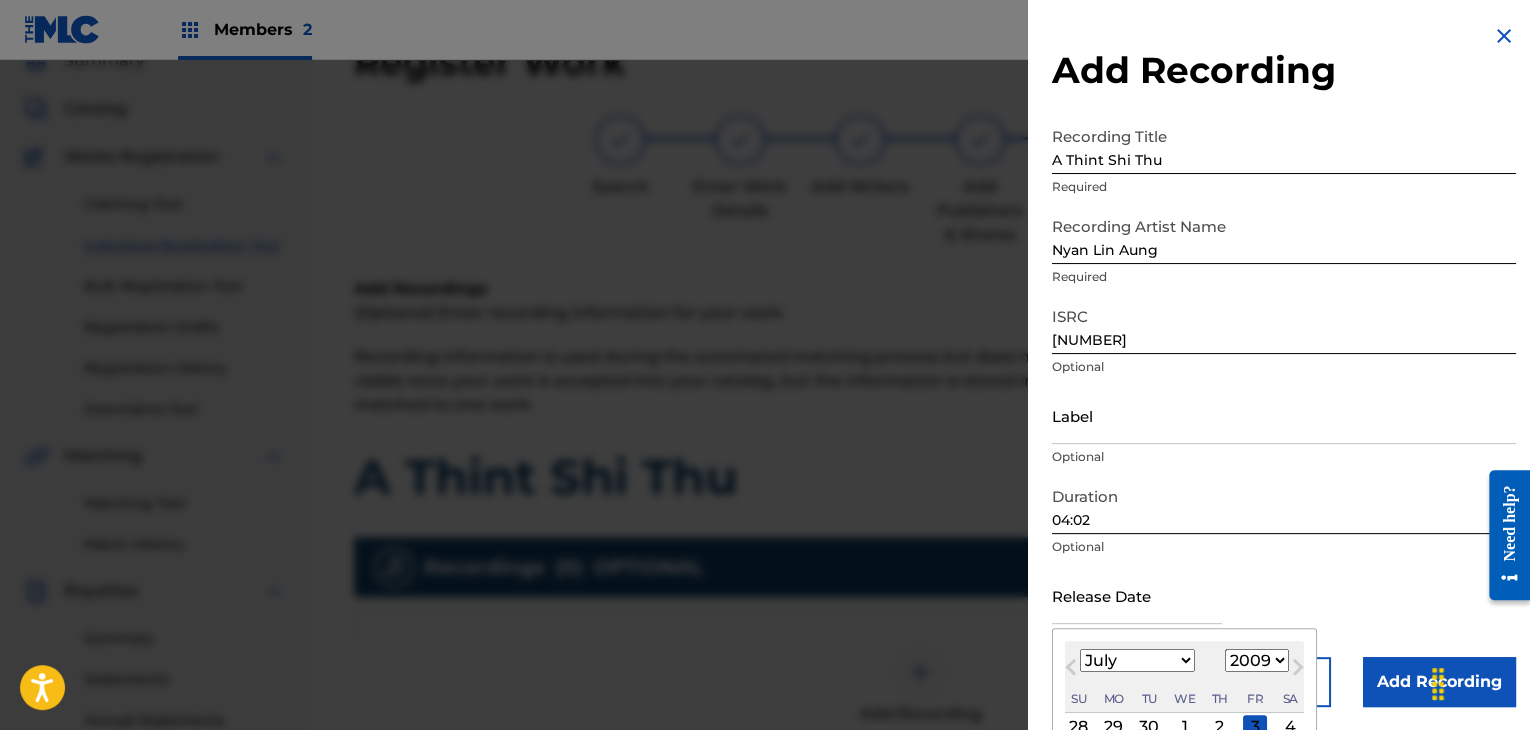 click on "2" at bounding box center (1220, 727) 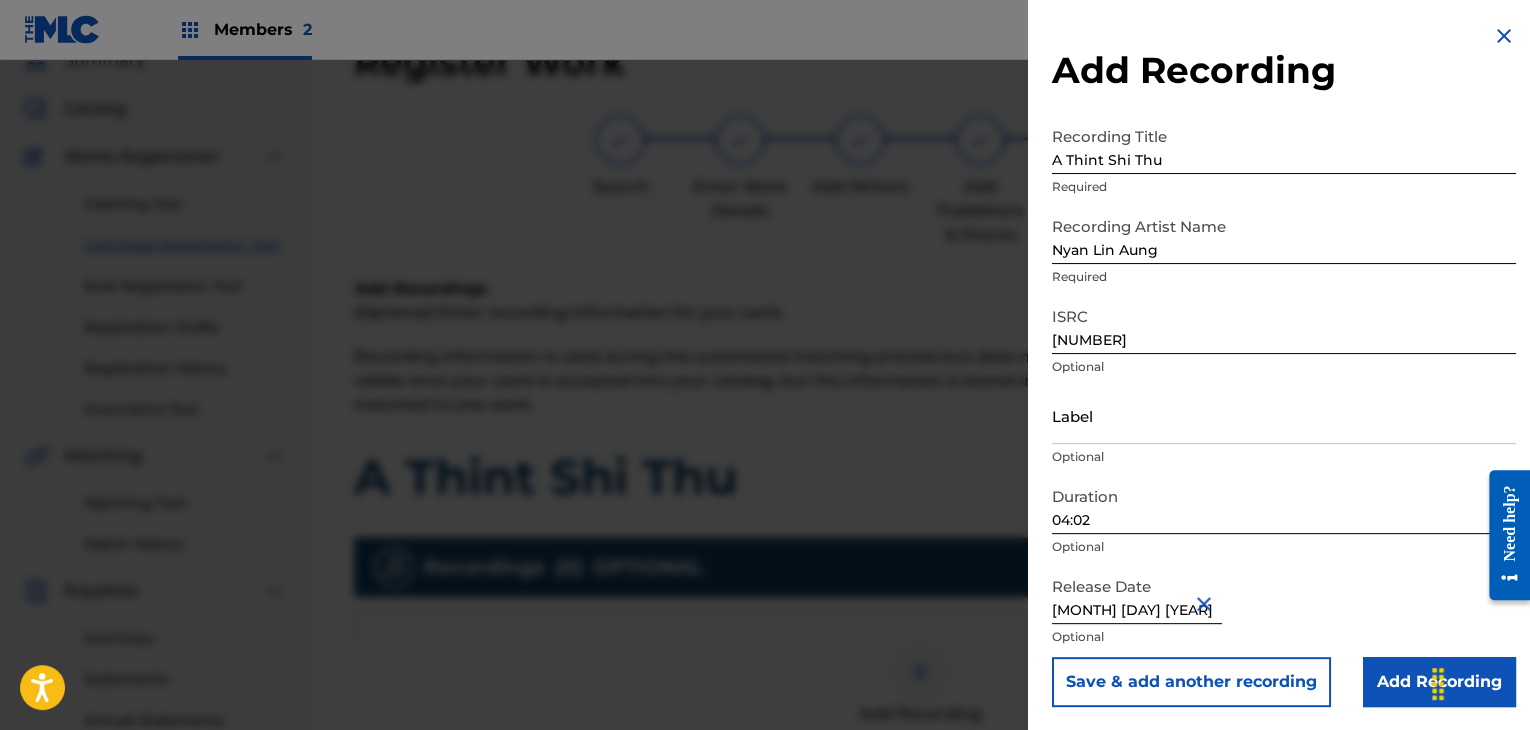 scroll, scrollTop: 0, scrollLeft: 0, axis: both 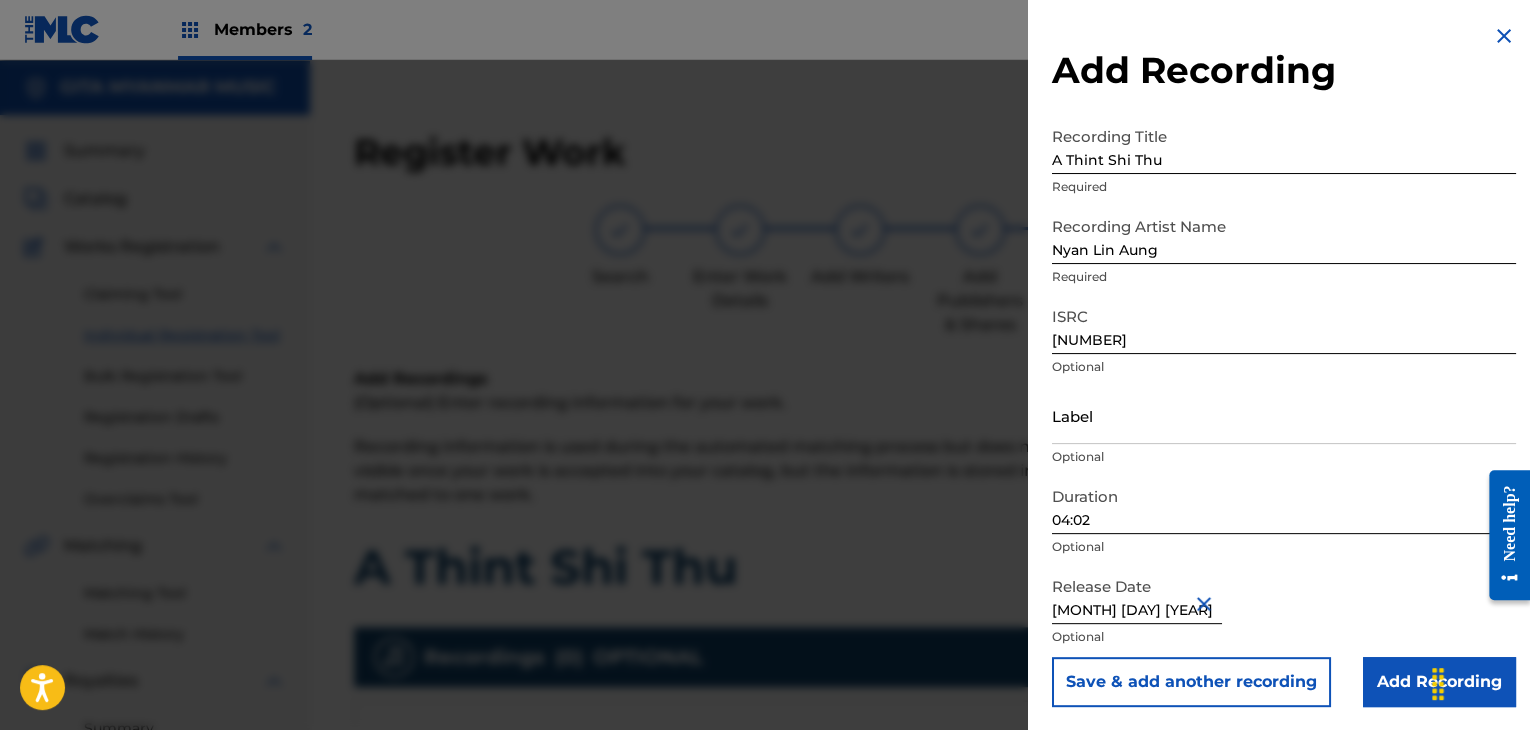 click on "Save & add another recording" at bounding box center (1191, 682) 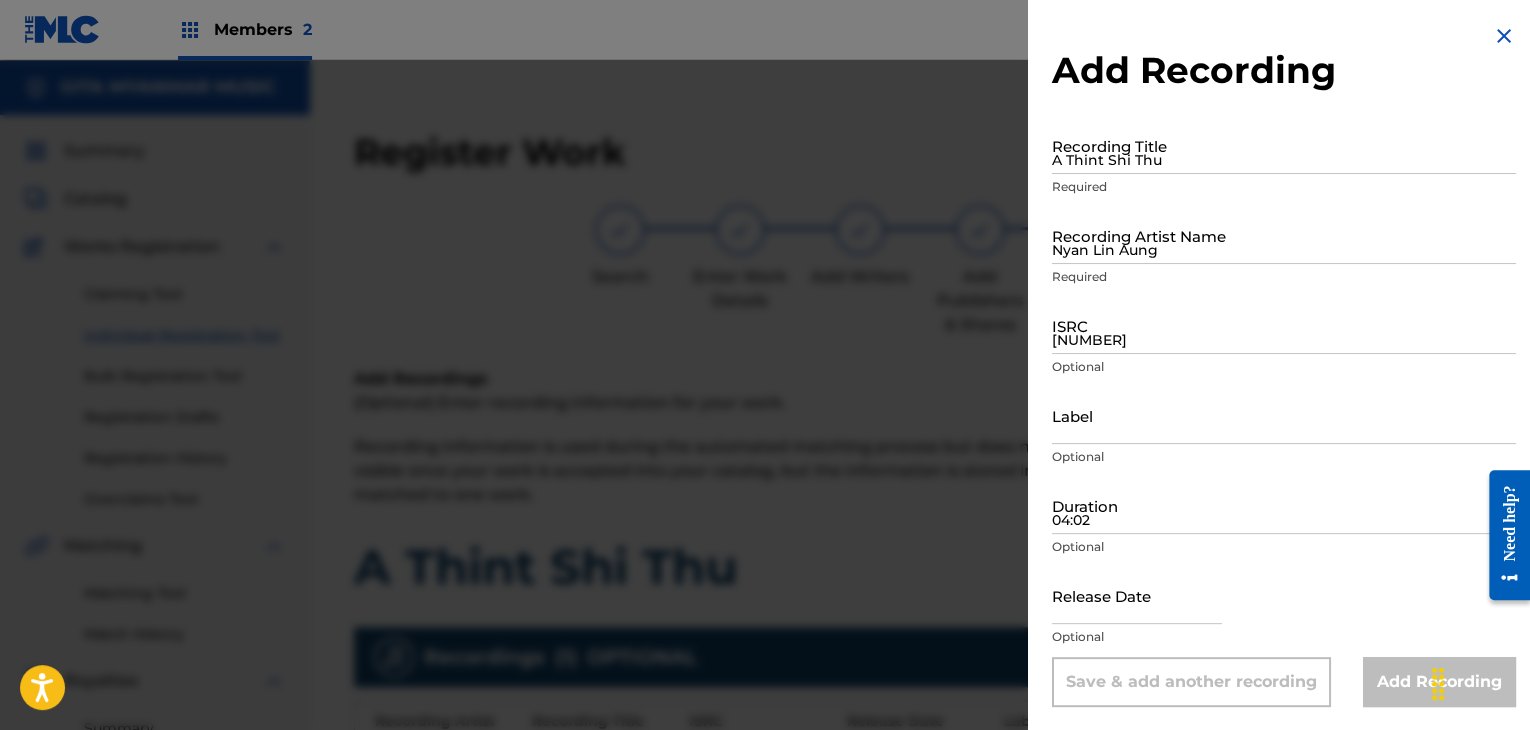 click on "A Thint Shi Thu" at bounding box center [1284, 145] 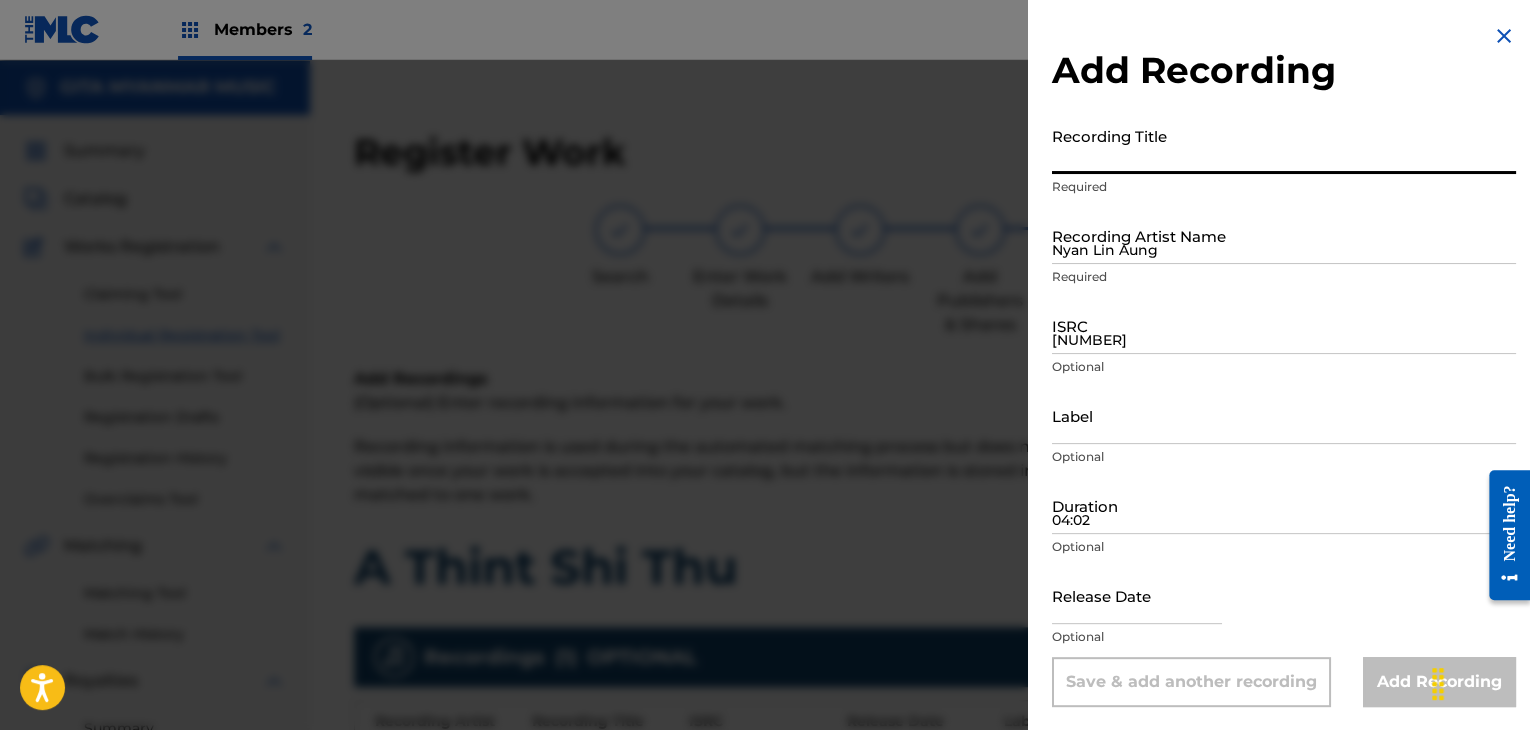 paste on "A Thint Shi Thu" 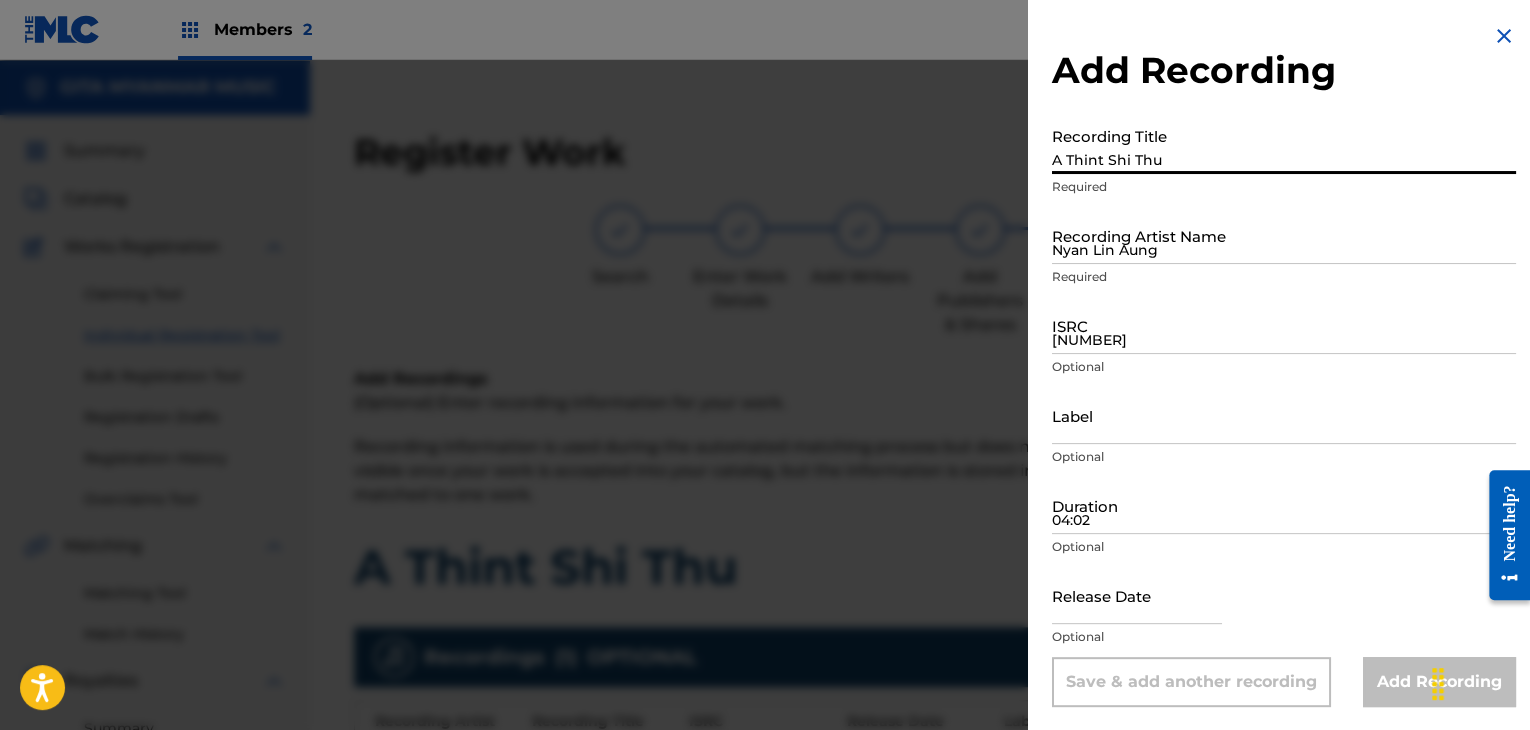 type on "A Thint Shi Thu" 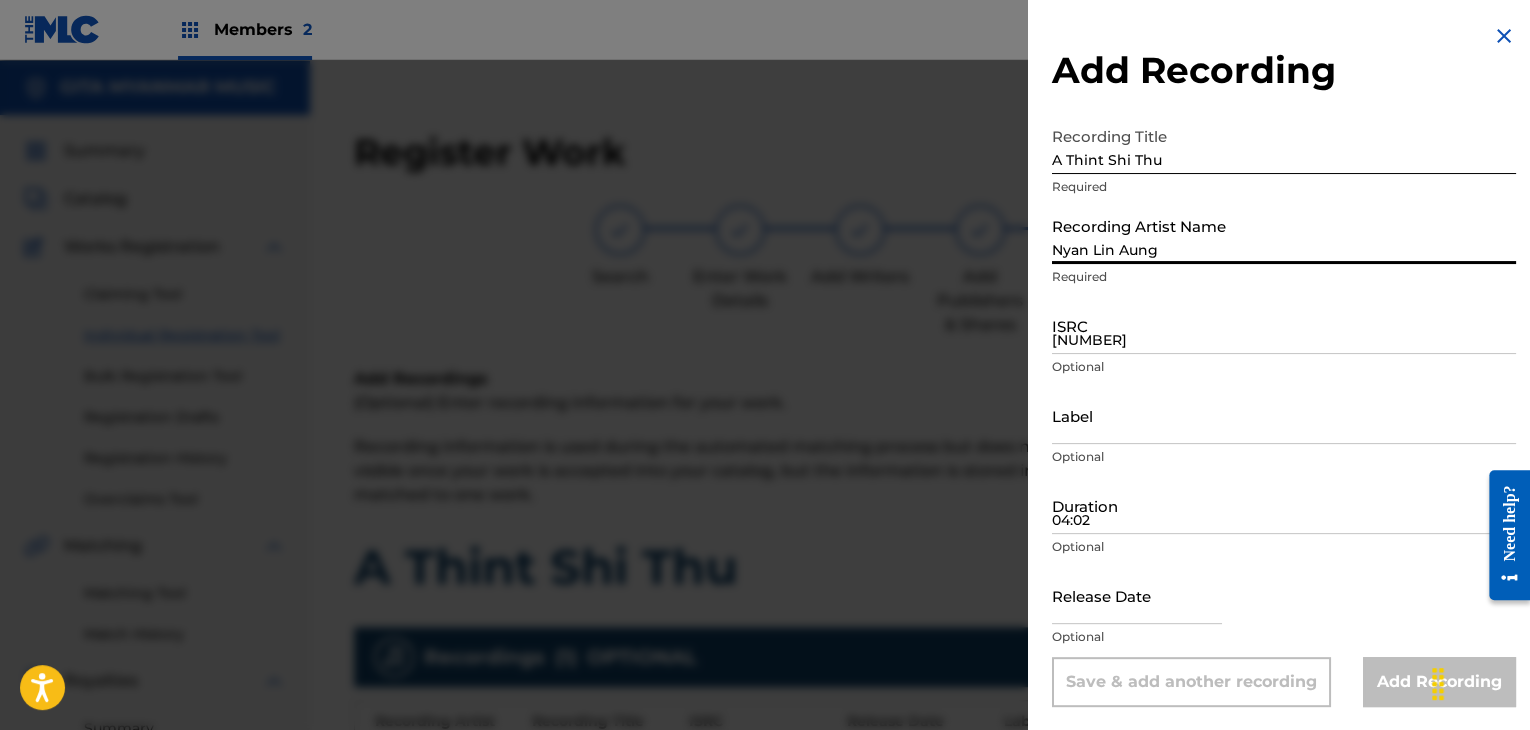 click on "Nyan Lin Aung" at bounding box center (1284, 235) 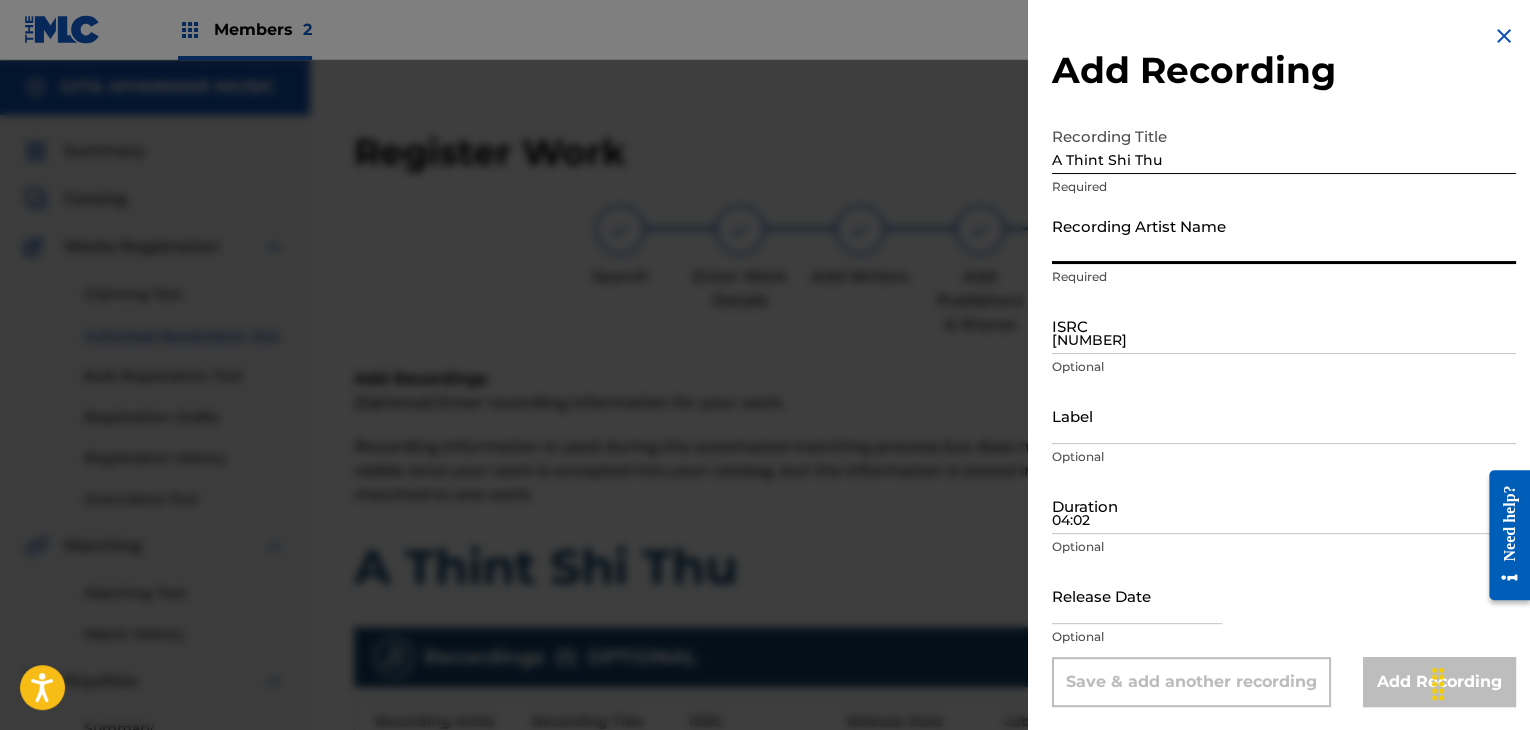 paste on "Nyan Lin Aung" 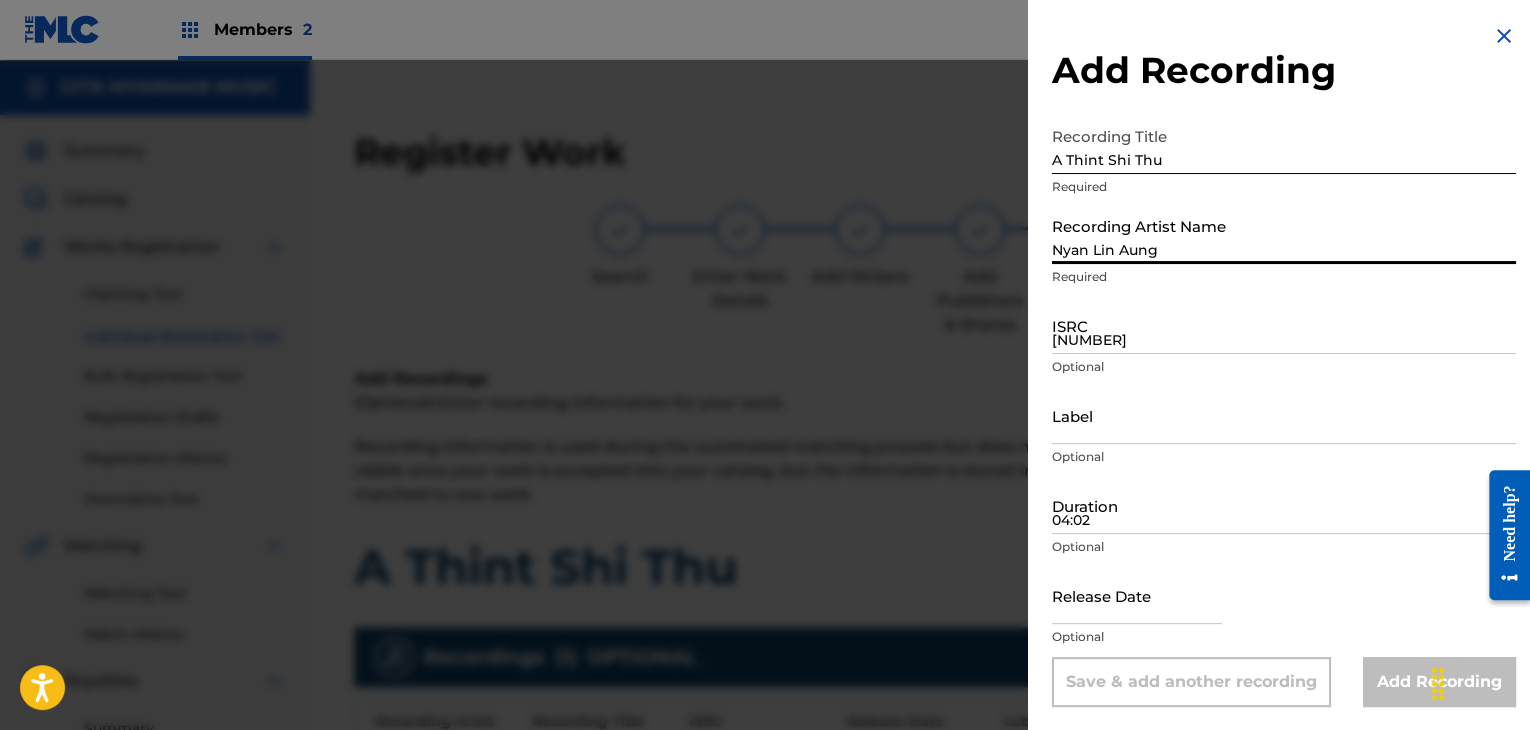 type on "Nyan Lin Aung" 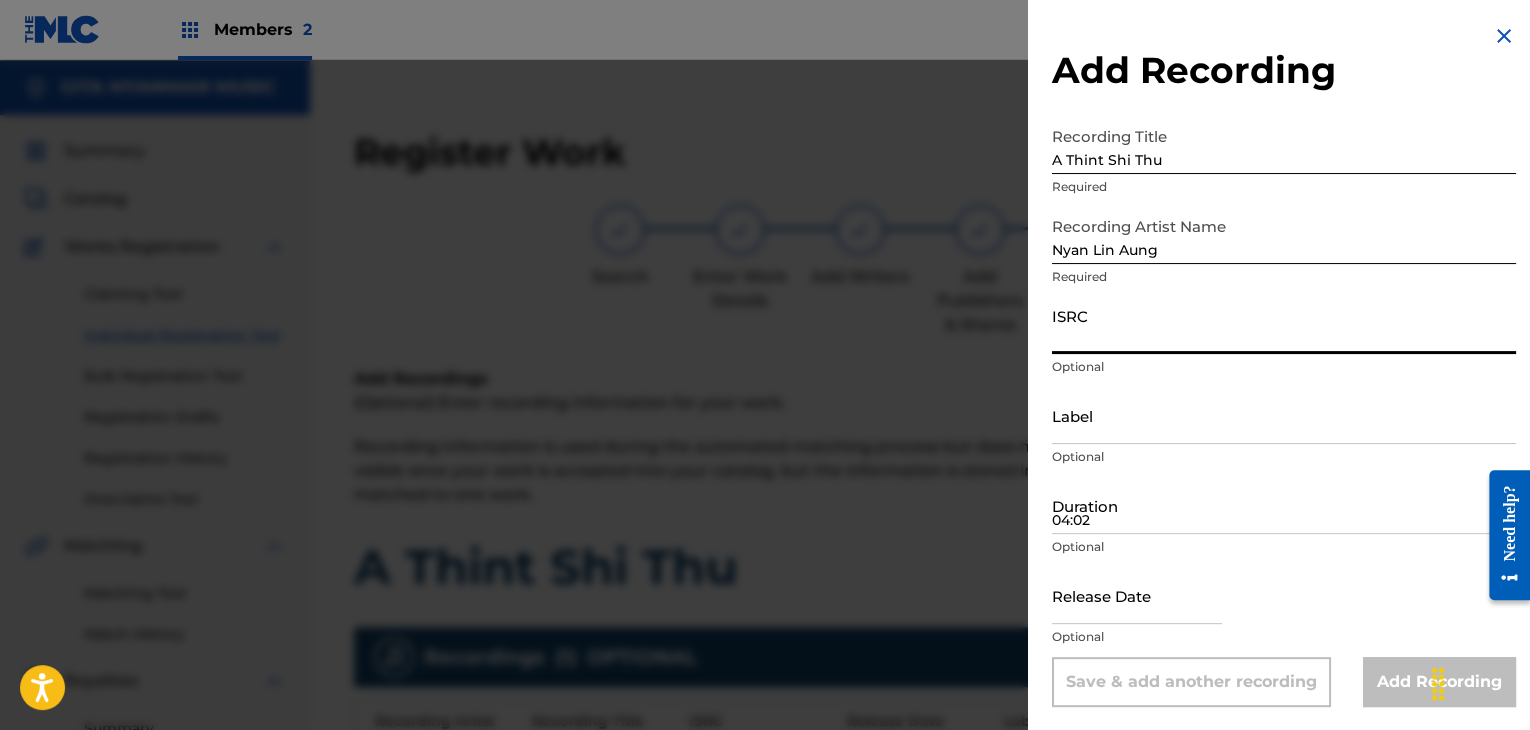 paste on "[NUMBER]" 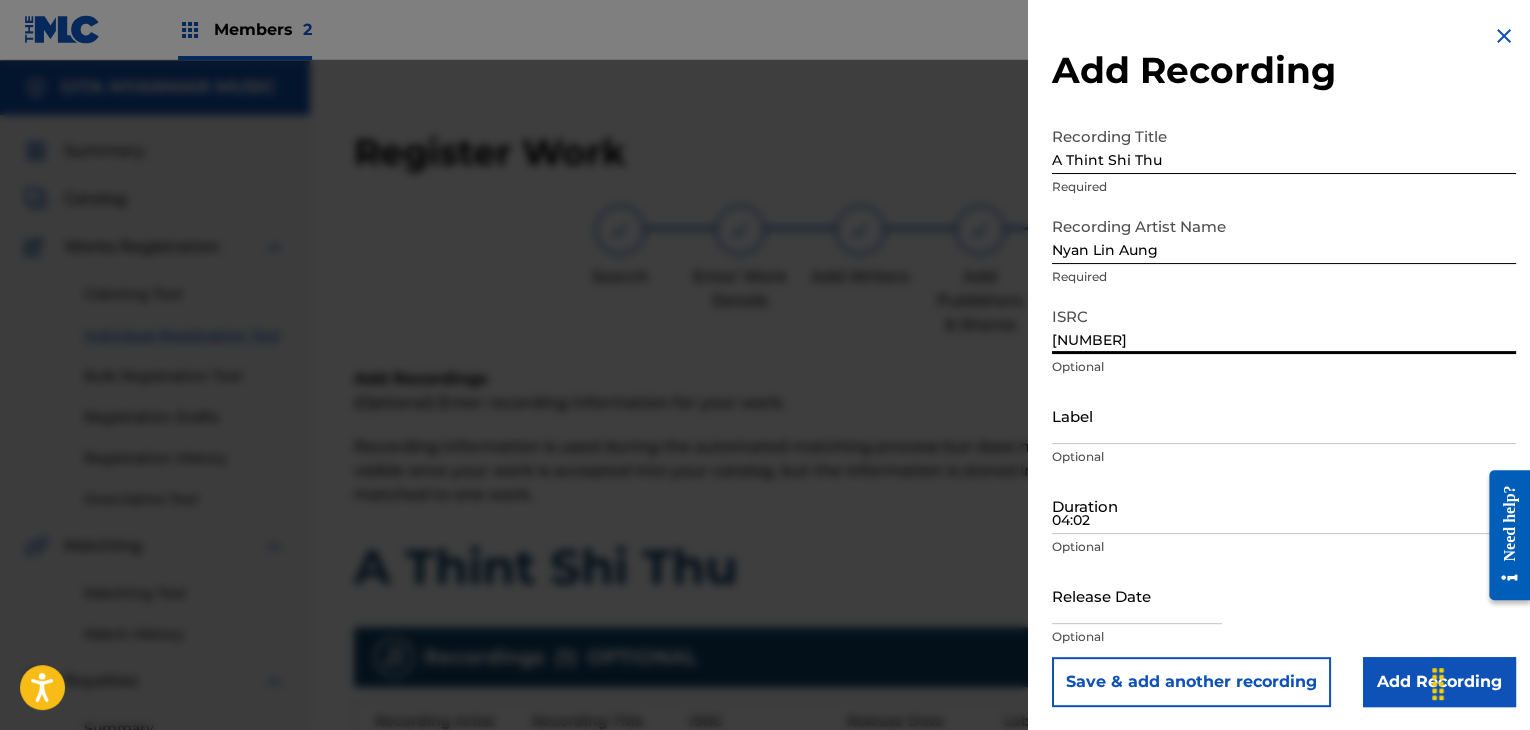 type on "[NUMBER]" 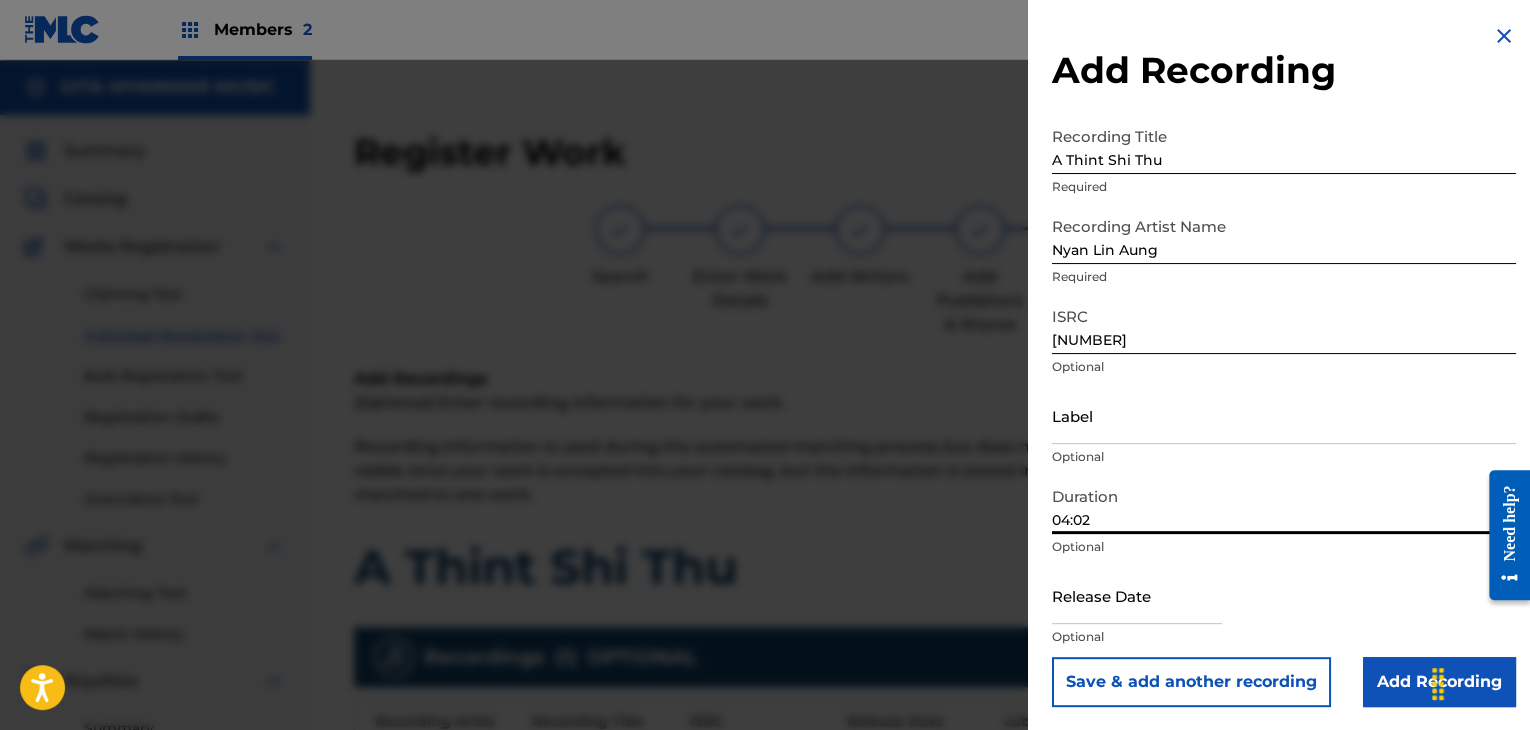 type on "04:02" 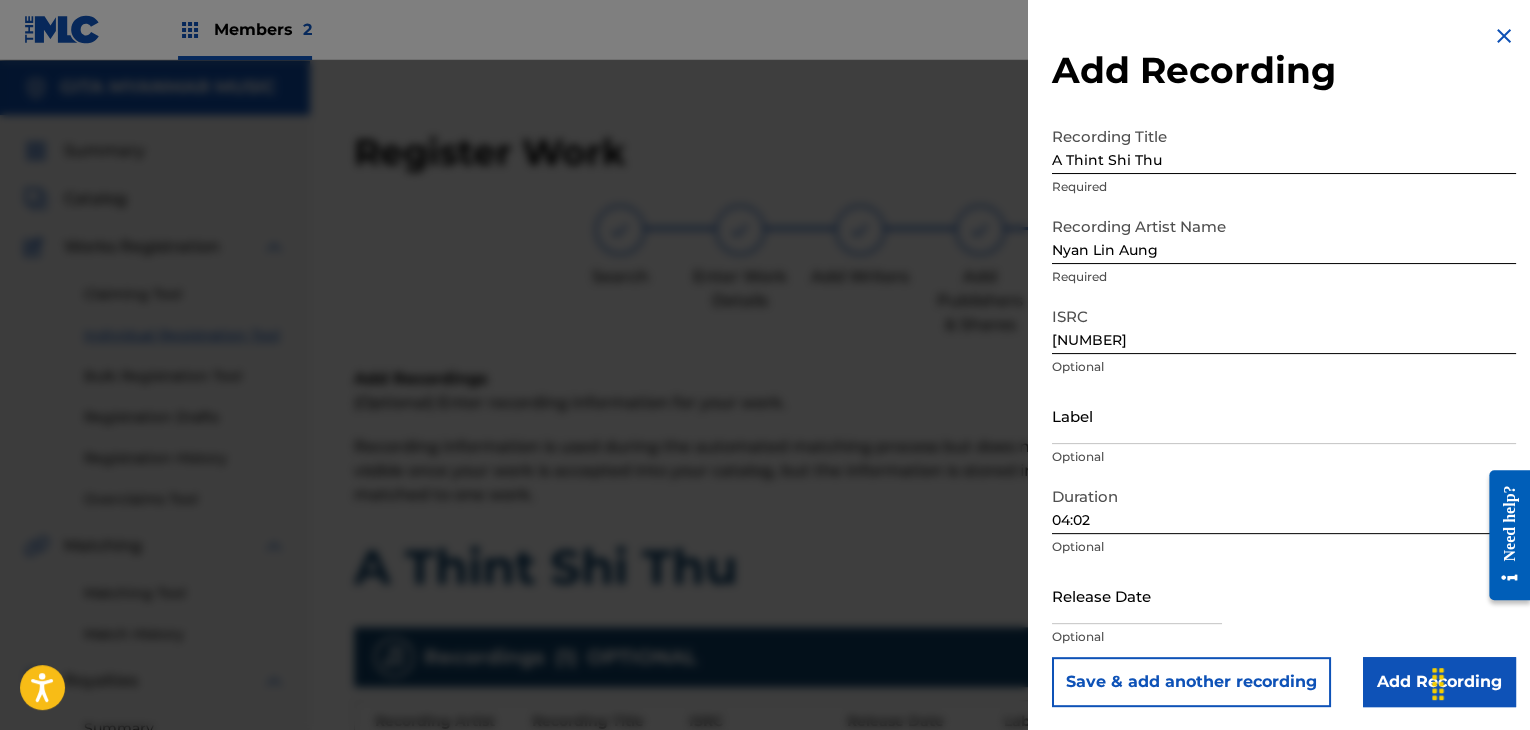 click on "Add Recording" at bounding box center [1439, 682] 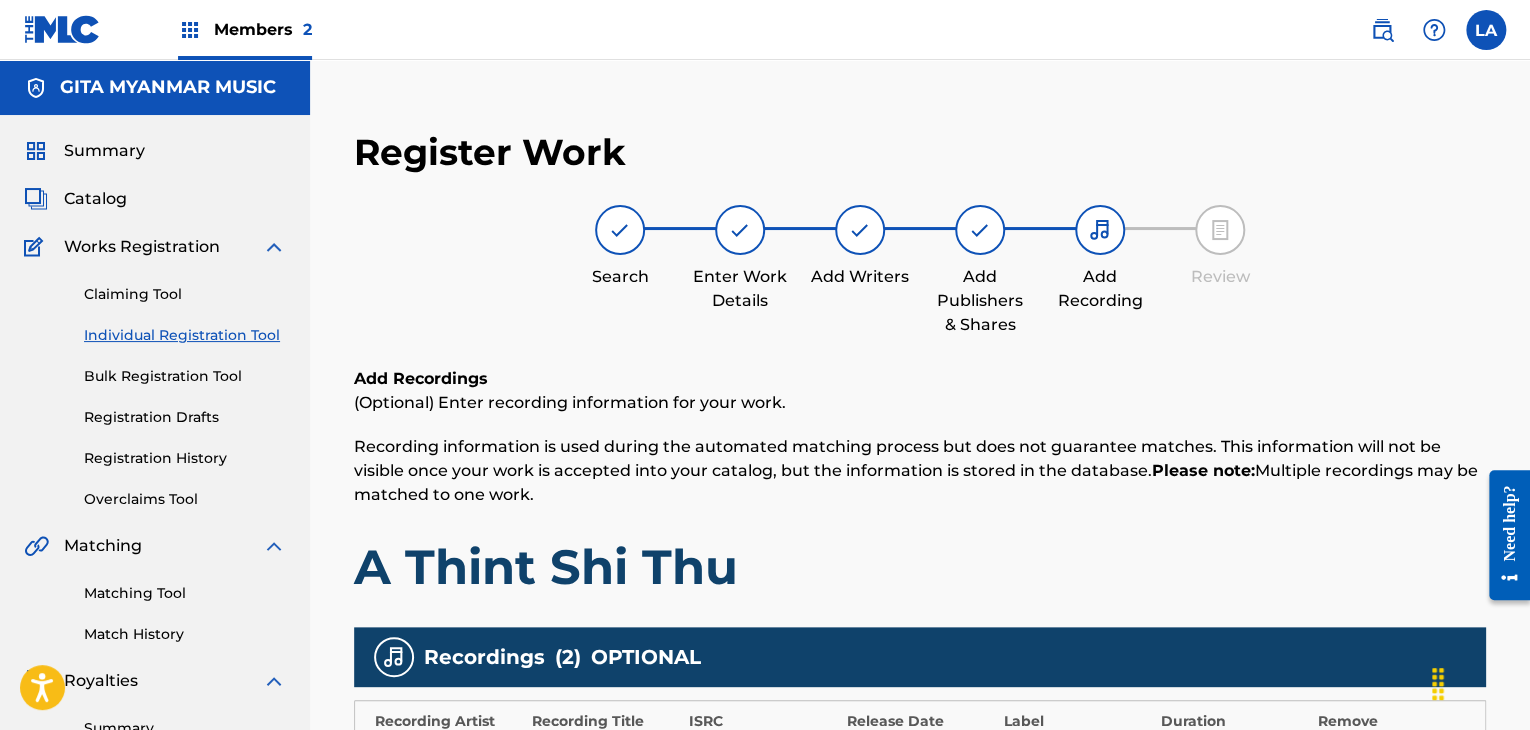 scroll, scrollTop: 300, scrollLeft: 0, axis: vertical 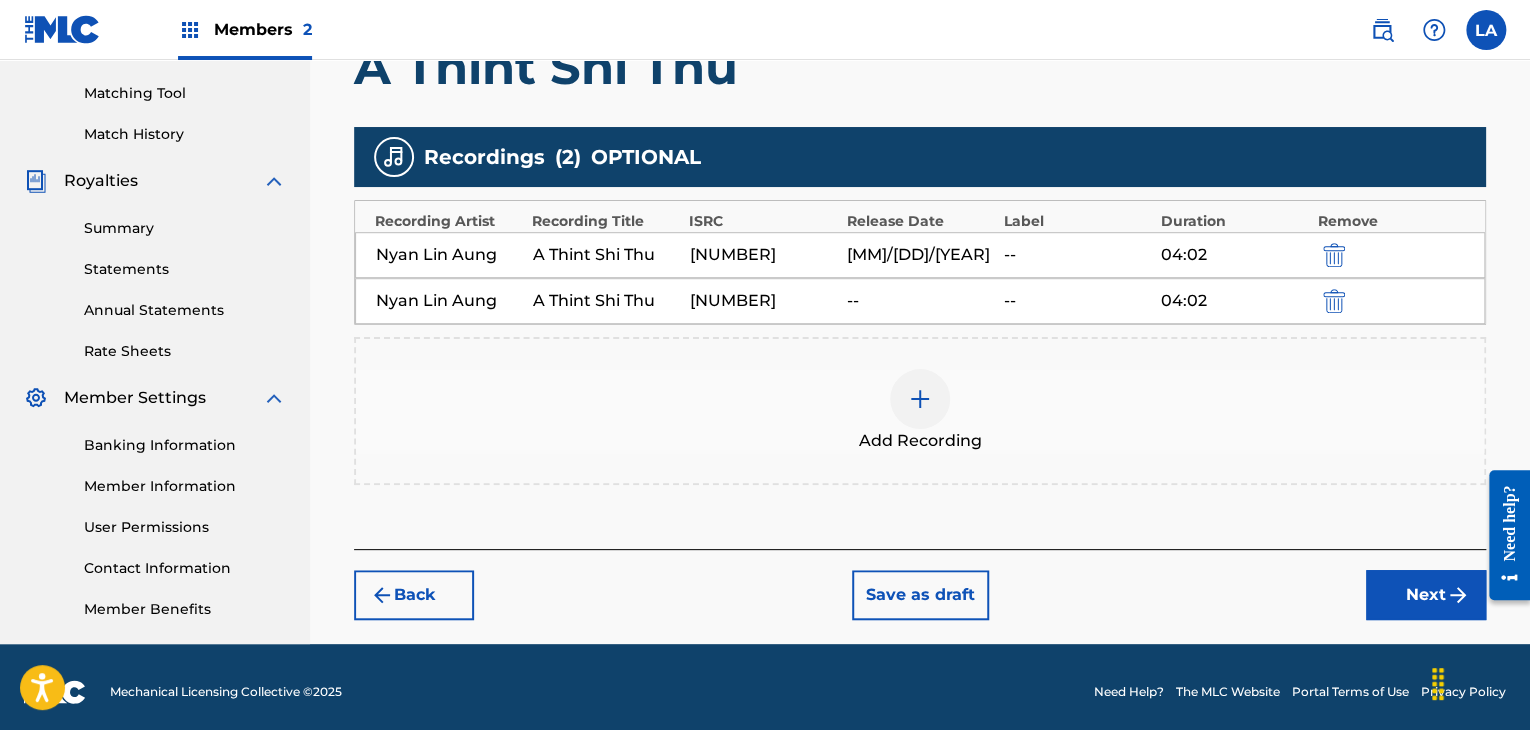 click on "Next" at bounding box center (1426, 595) 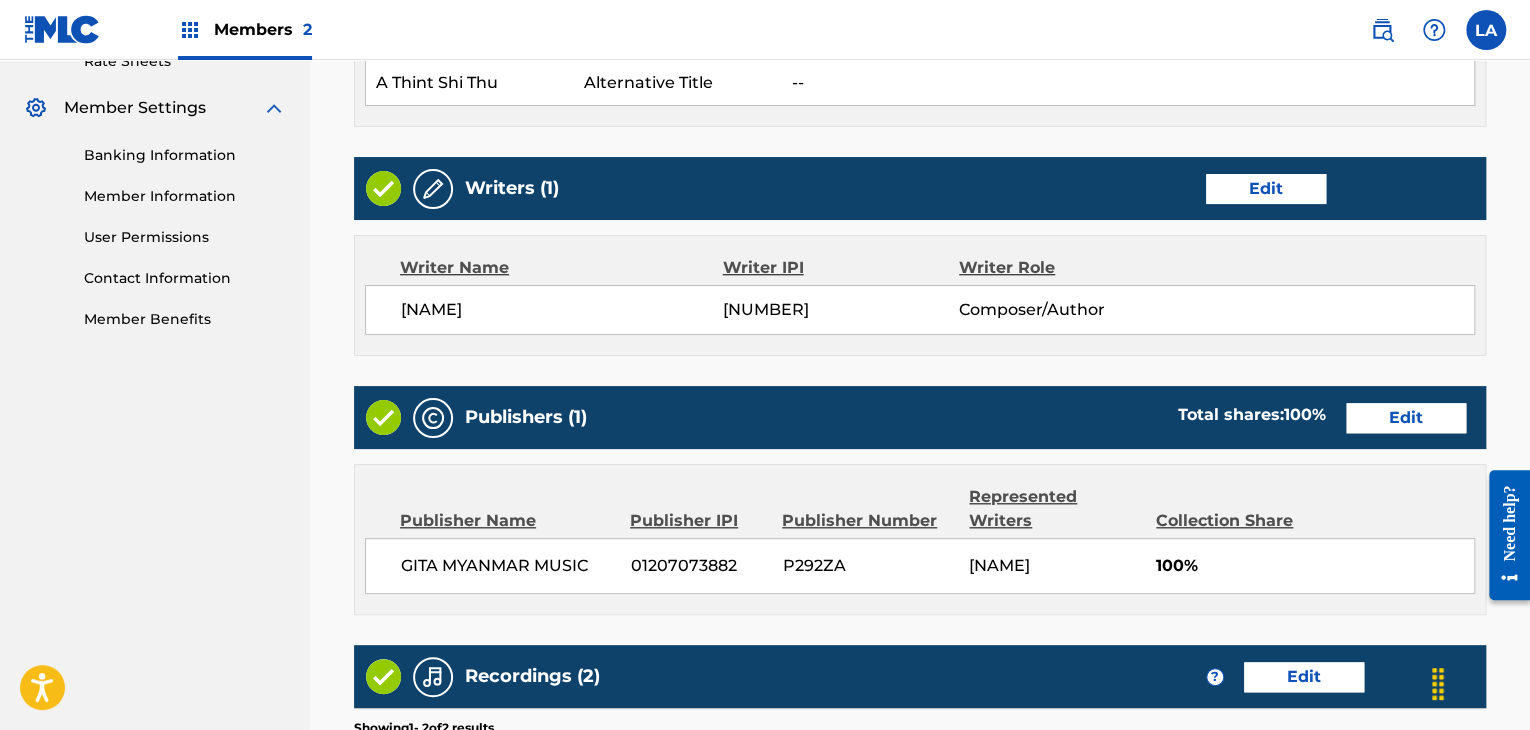 scroll, scrollTop: 1162, scrollLeft: 0, axis: vertical 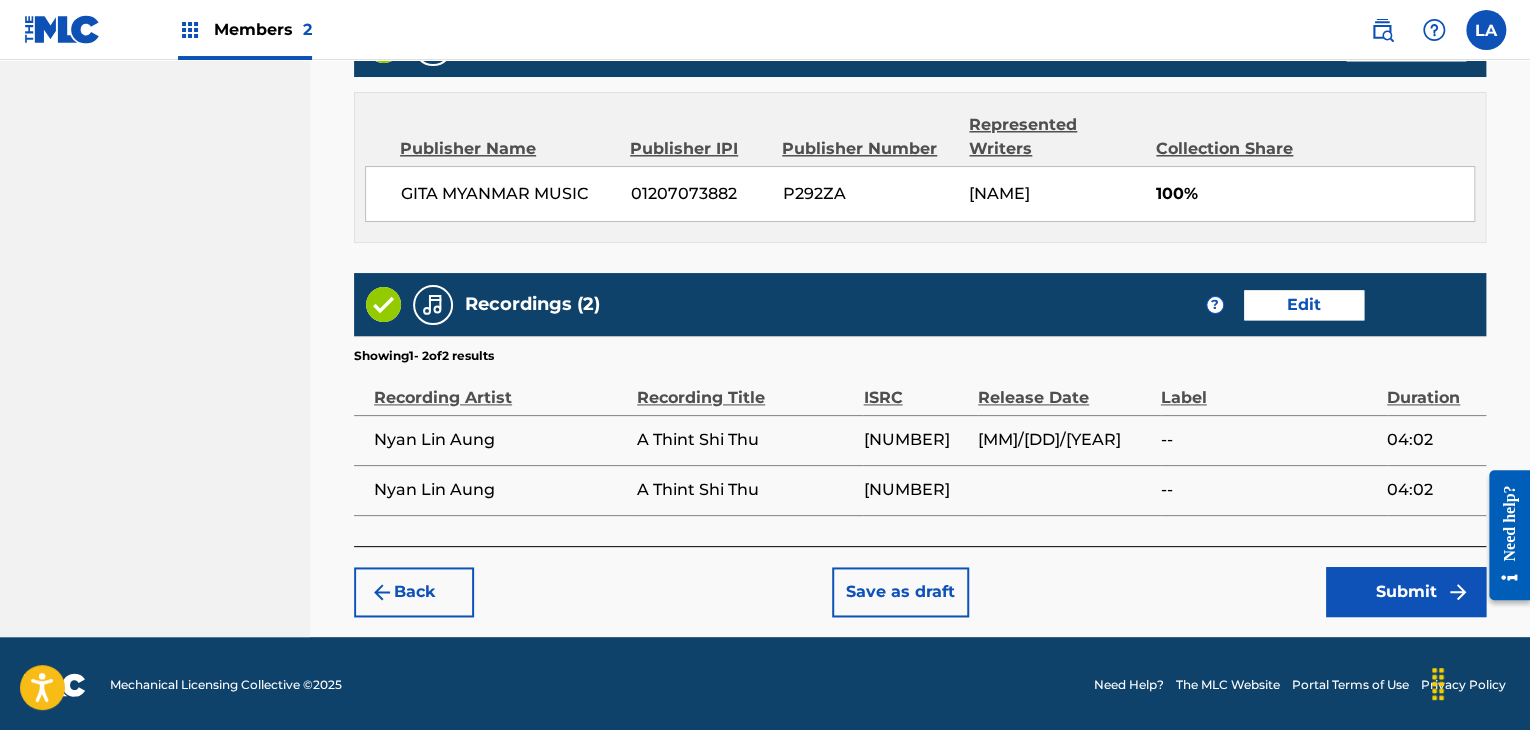 click on "Submit" at bounding box center [1406, 592] 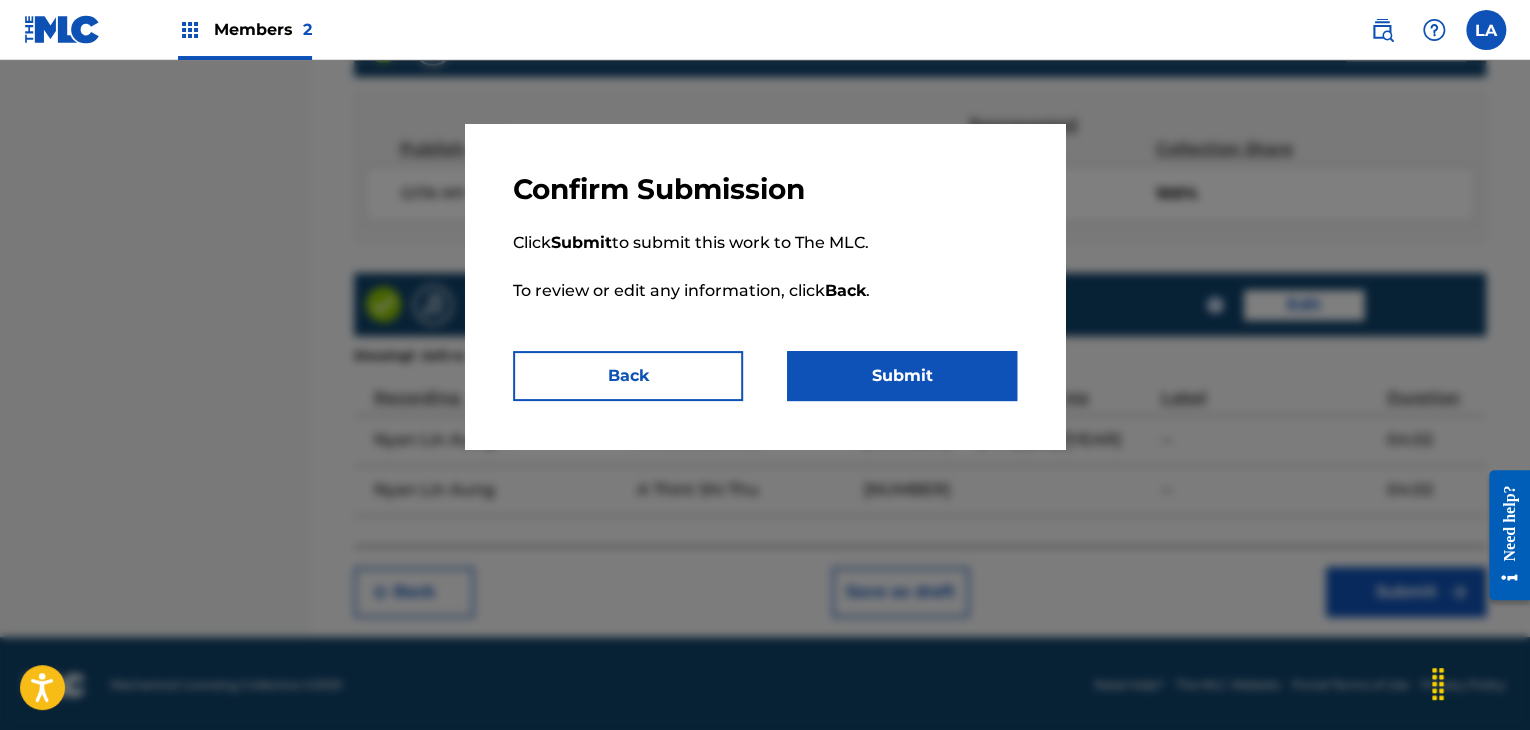 click on "Submit" at bounding box center (902, 376) 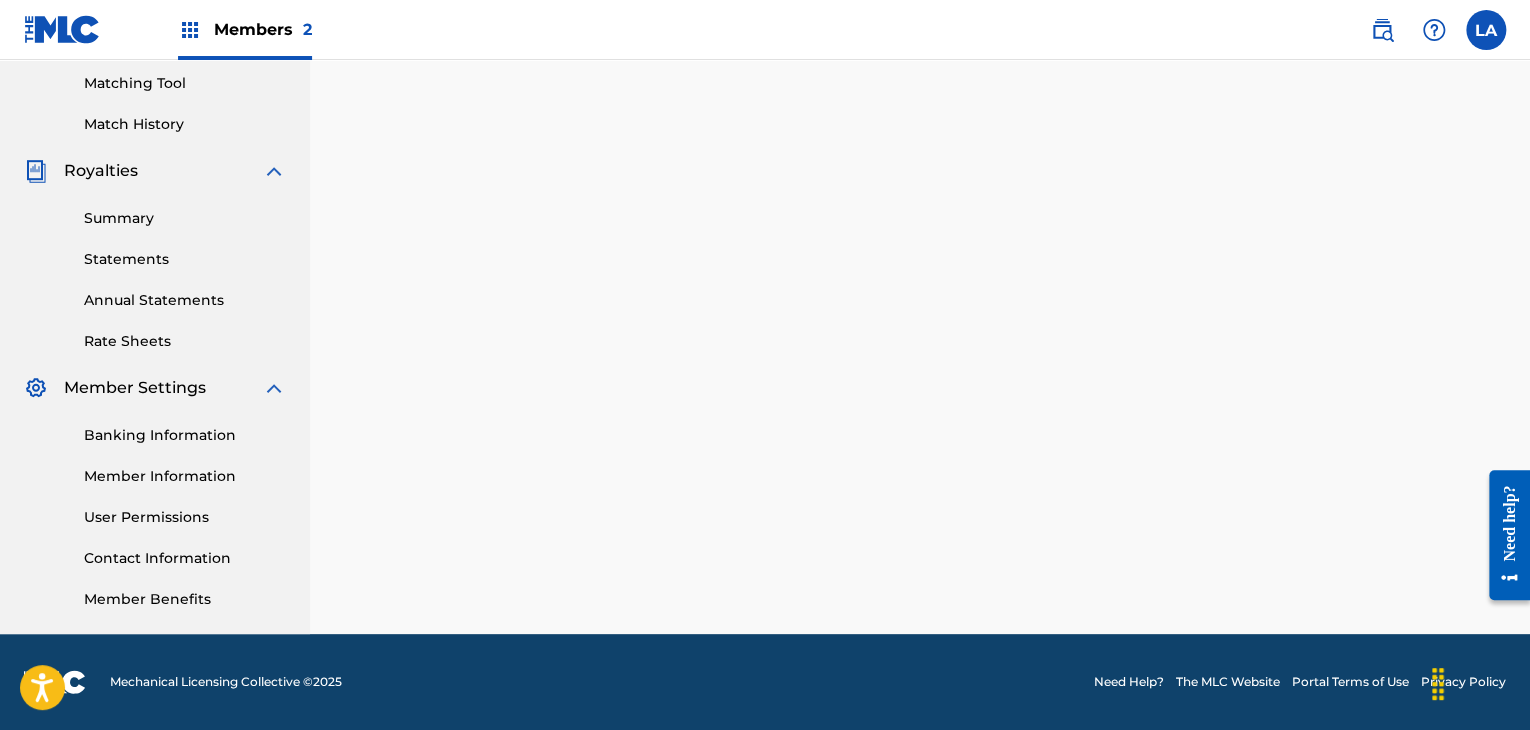 scroll, scrollTop: 0, scrollLeft: 0, axis: both 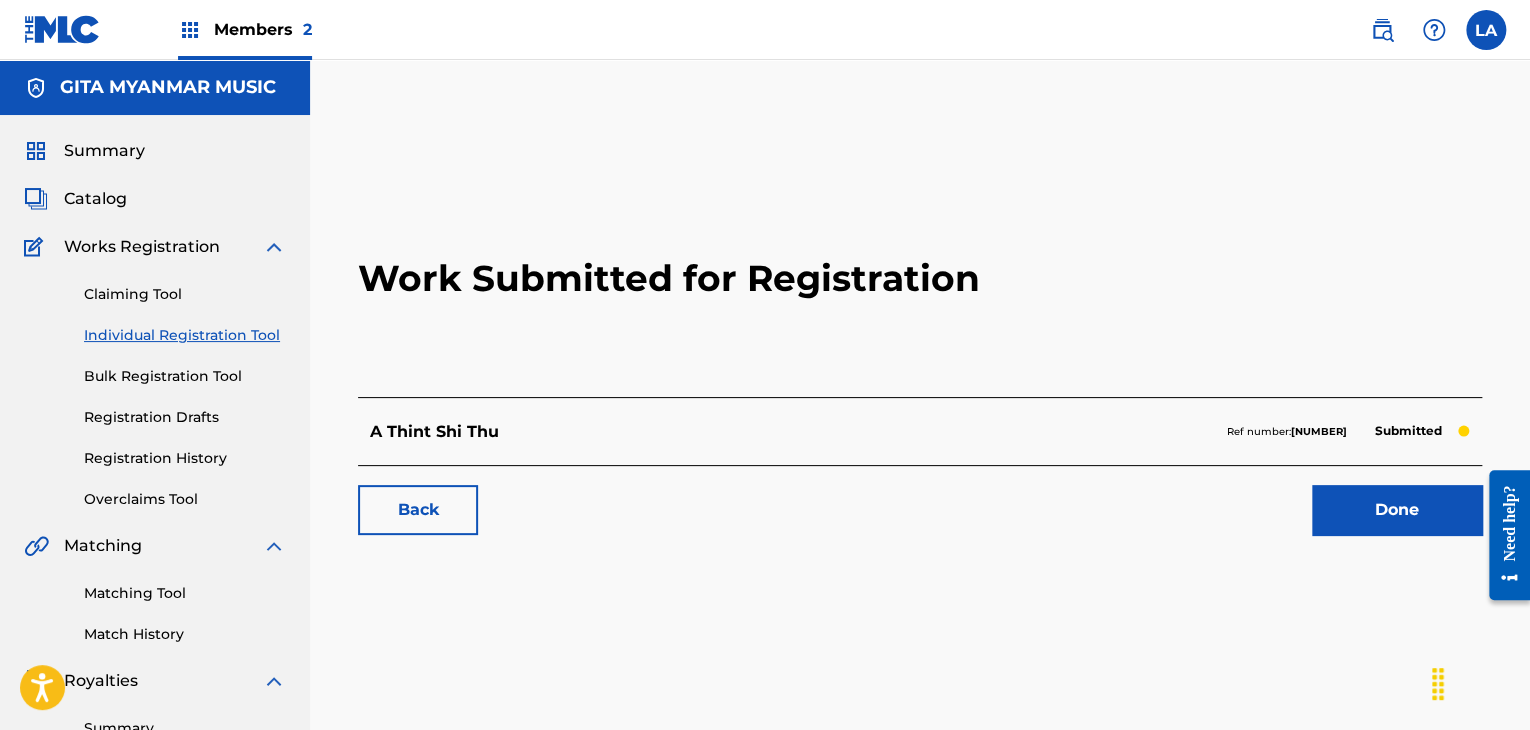 click on "Done" at bounding box center [1397, 510] 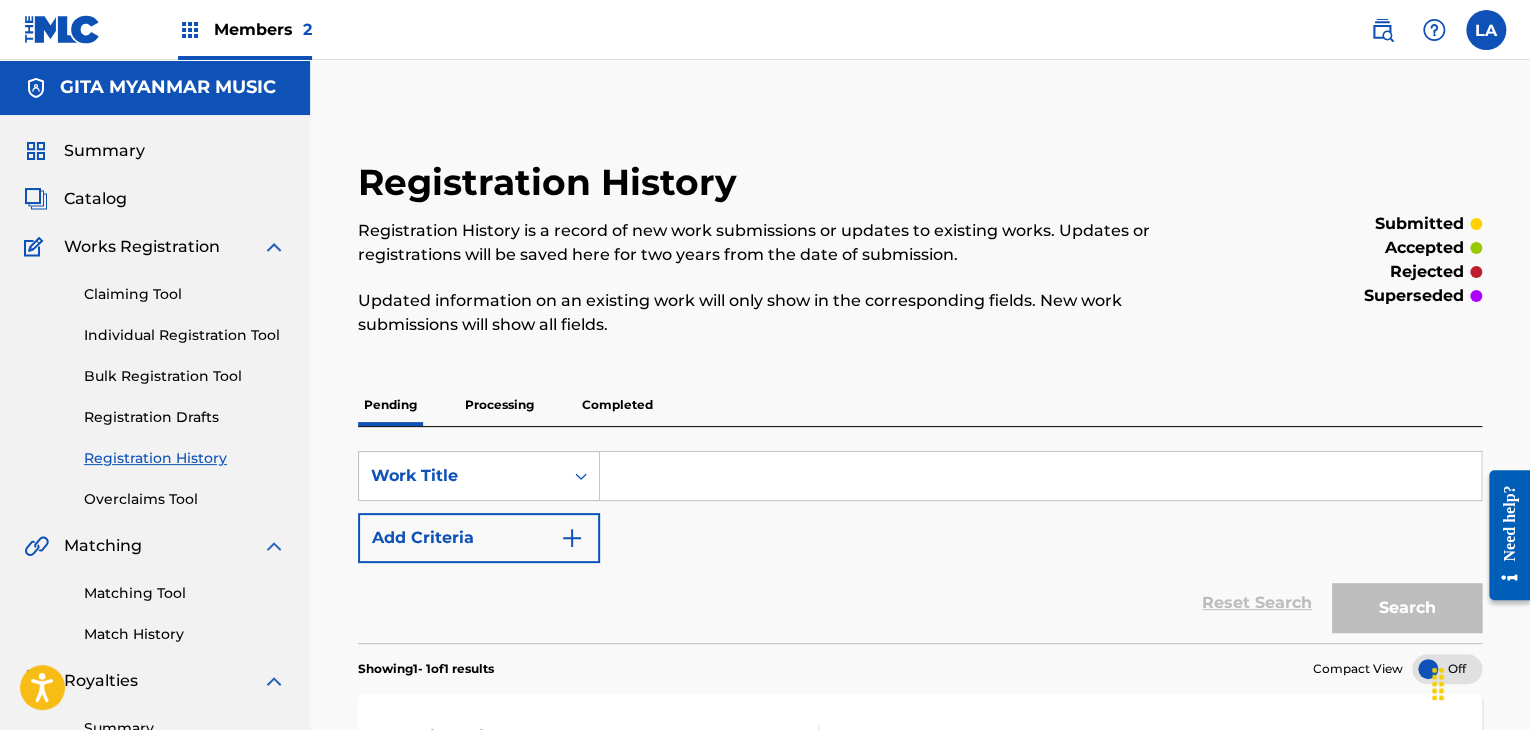 click on "Catalog" at bounding box center [95, 199] 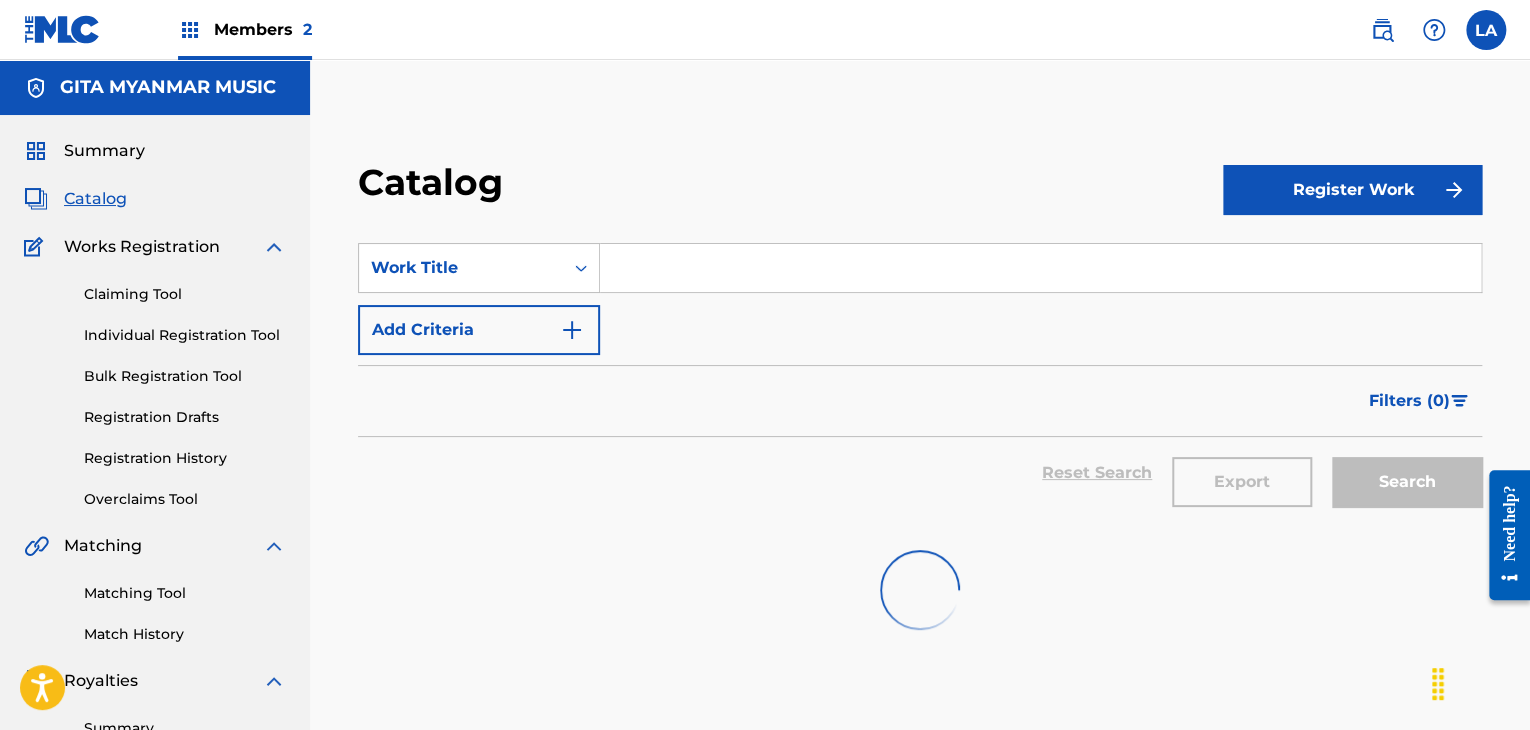 click on "Register Work" at bounding box center [1352, 190] 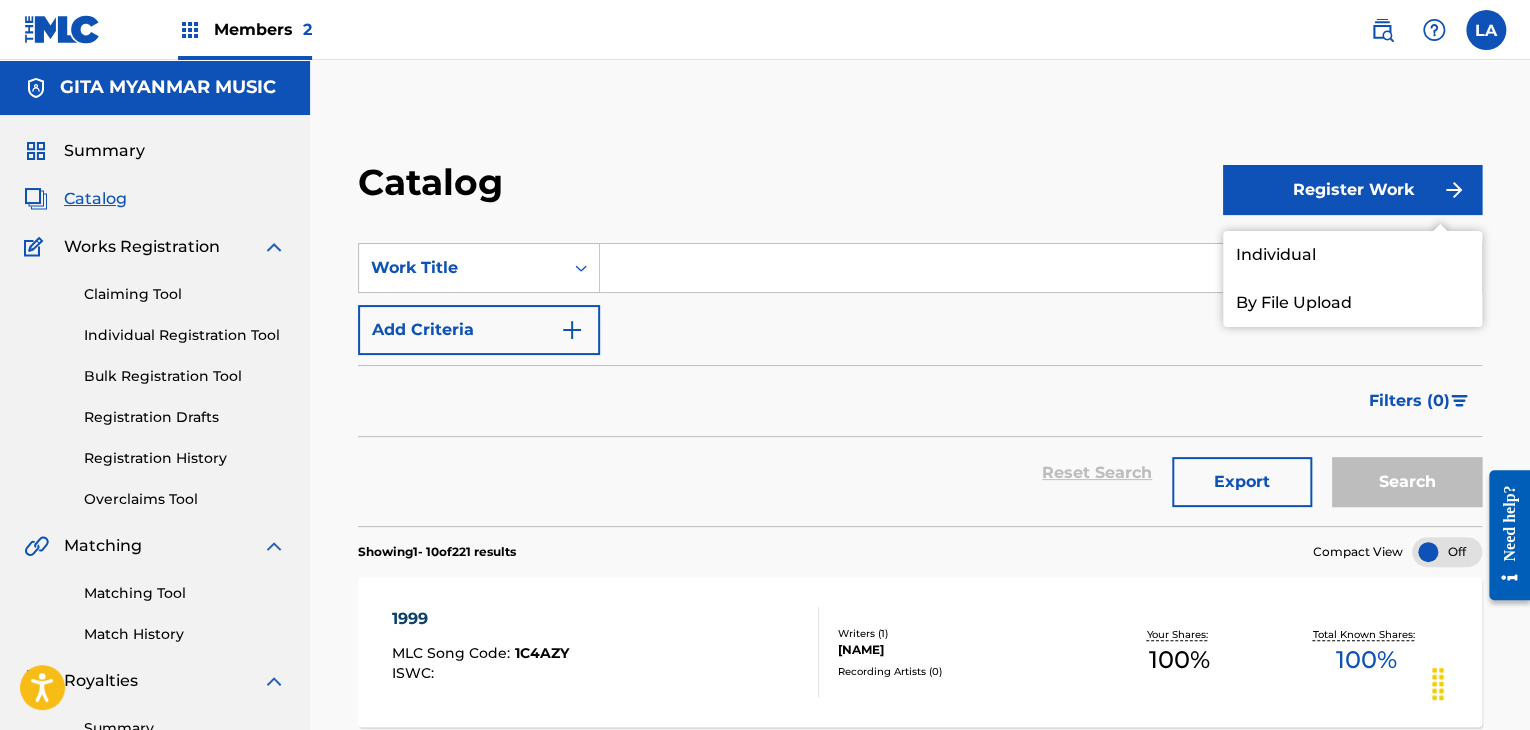 click on "Individual" at bounding box center (1352, 255) 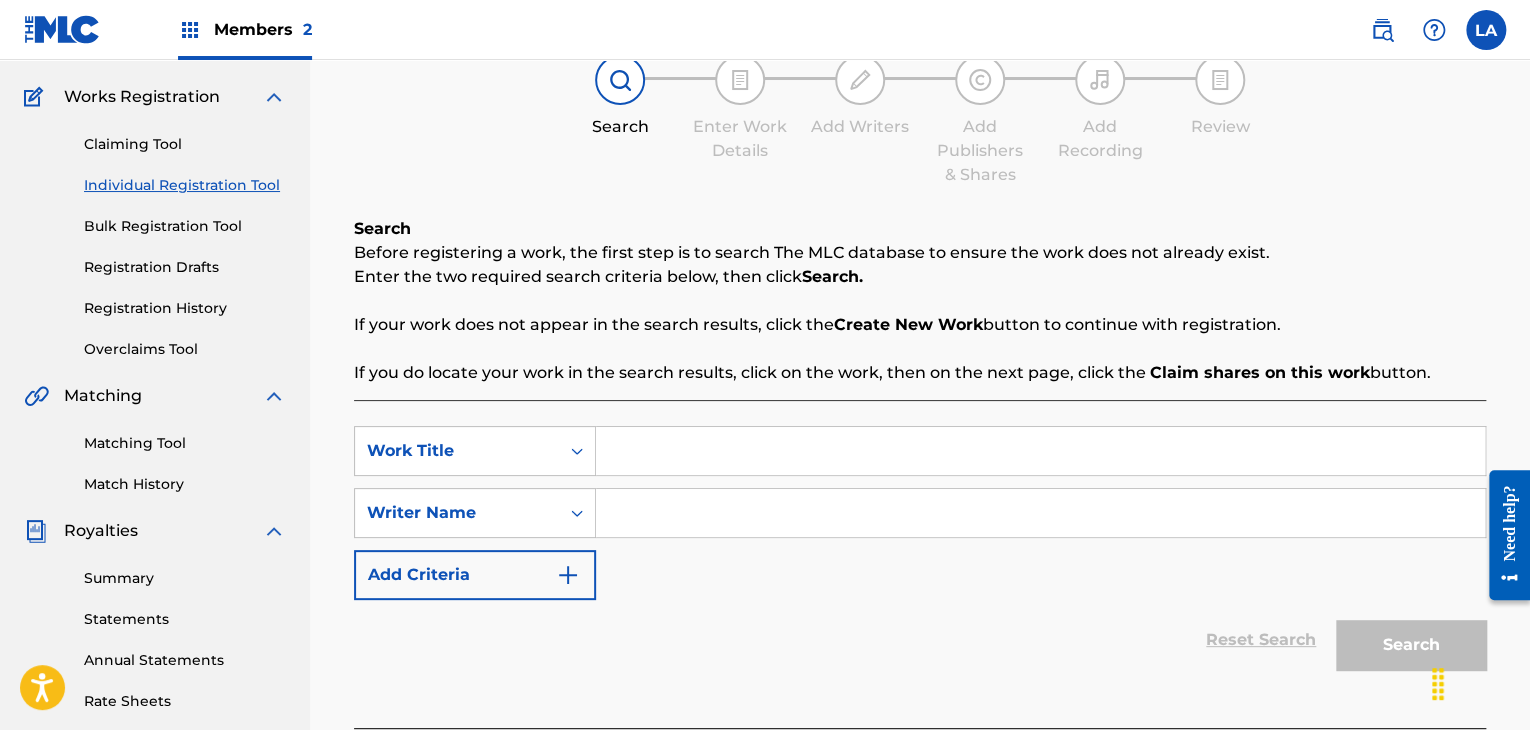 scroll, scrollTop: 200, scrollLeft: 0, axis: vertical 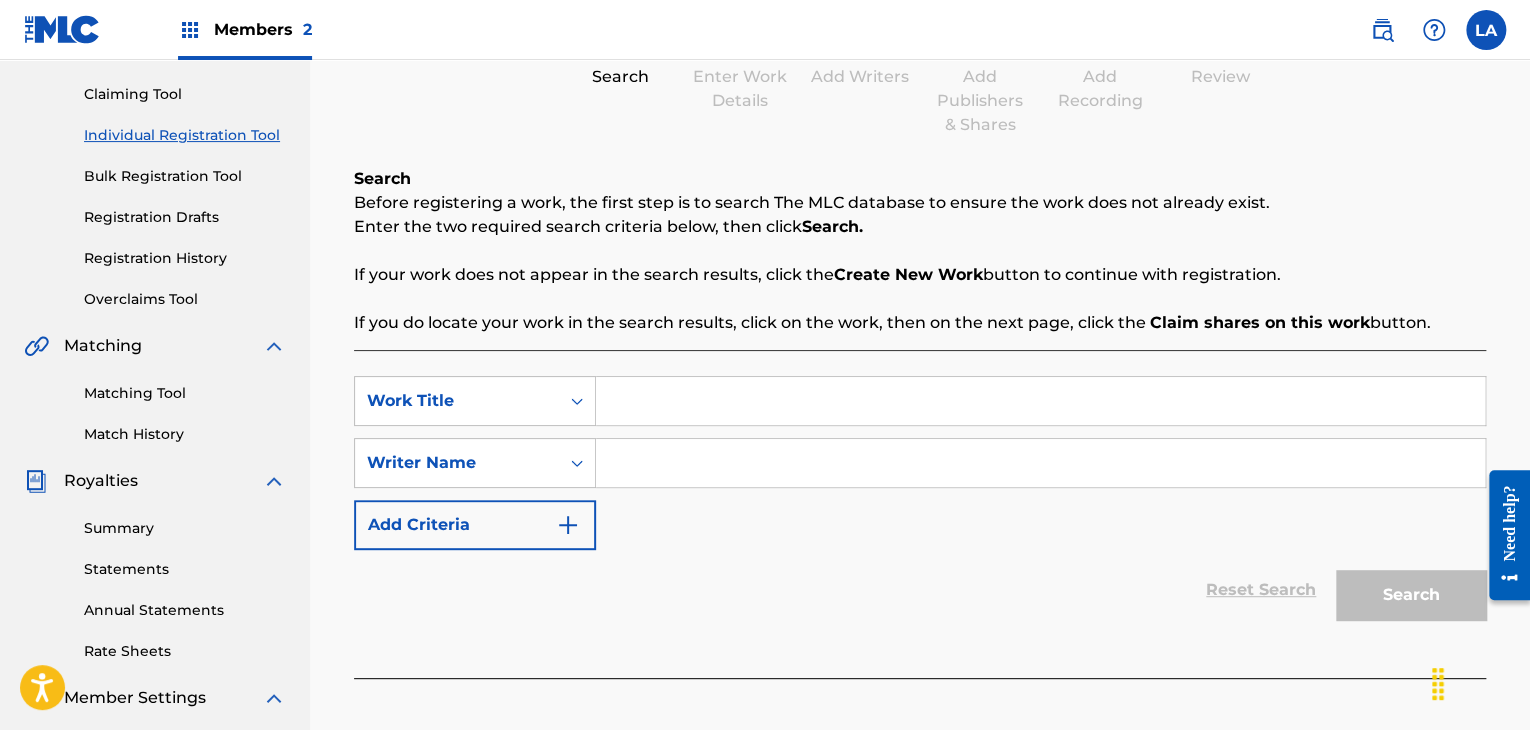 click at bounding box center (1040, 401) 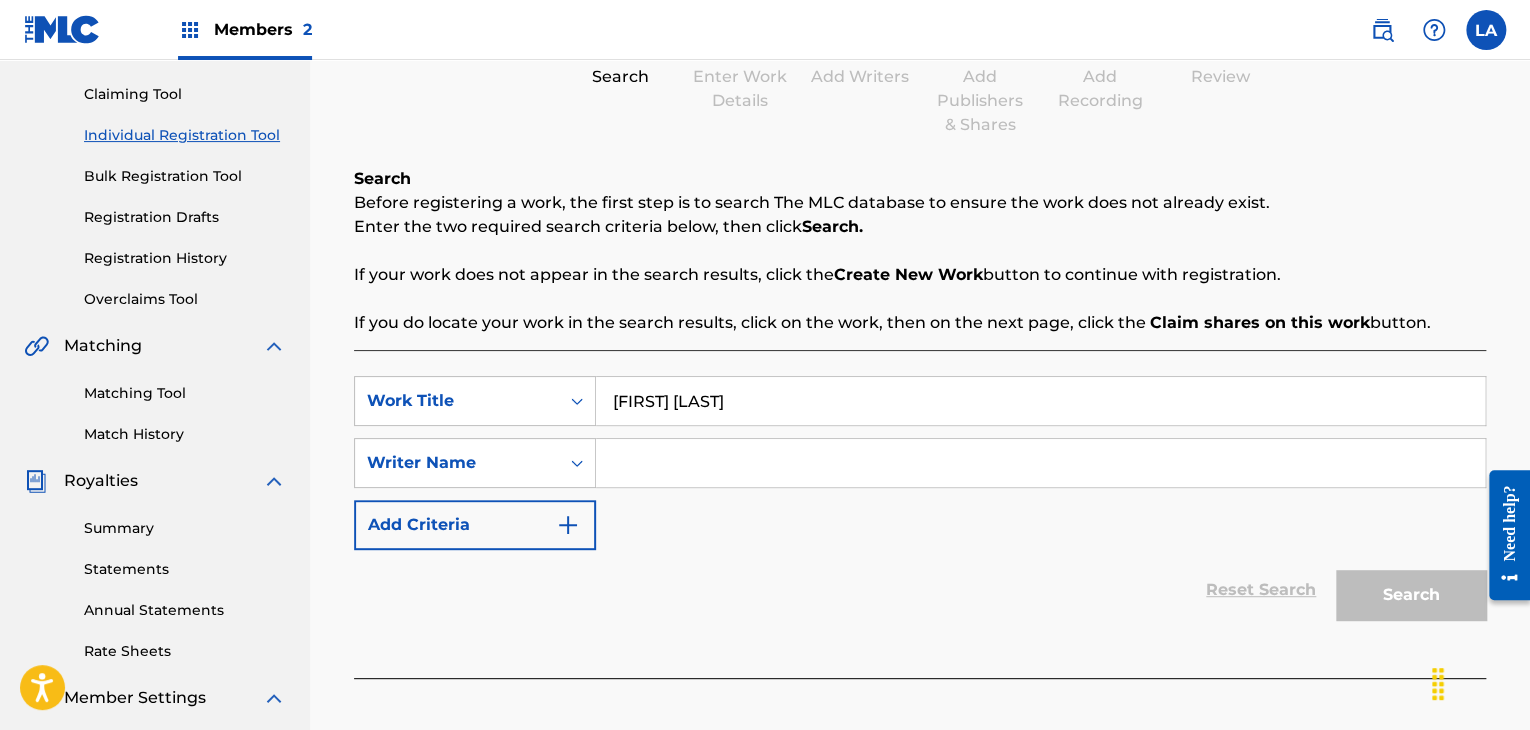 type on "[FIRST] [LAST]" 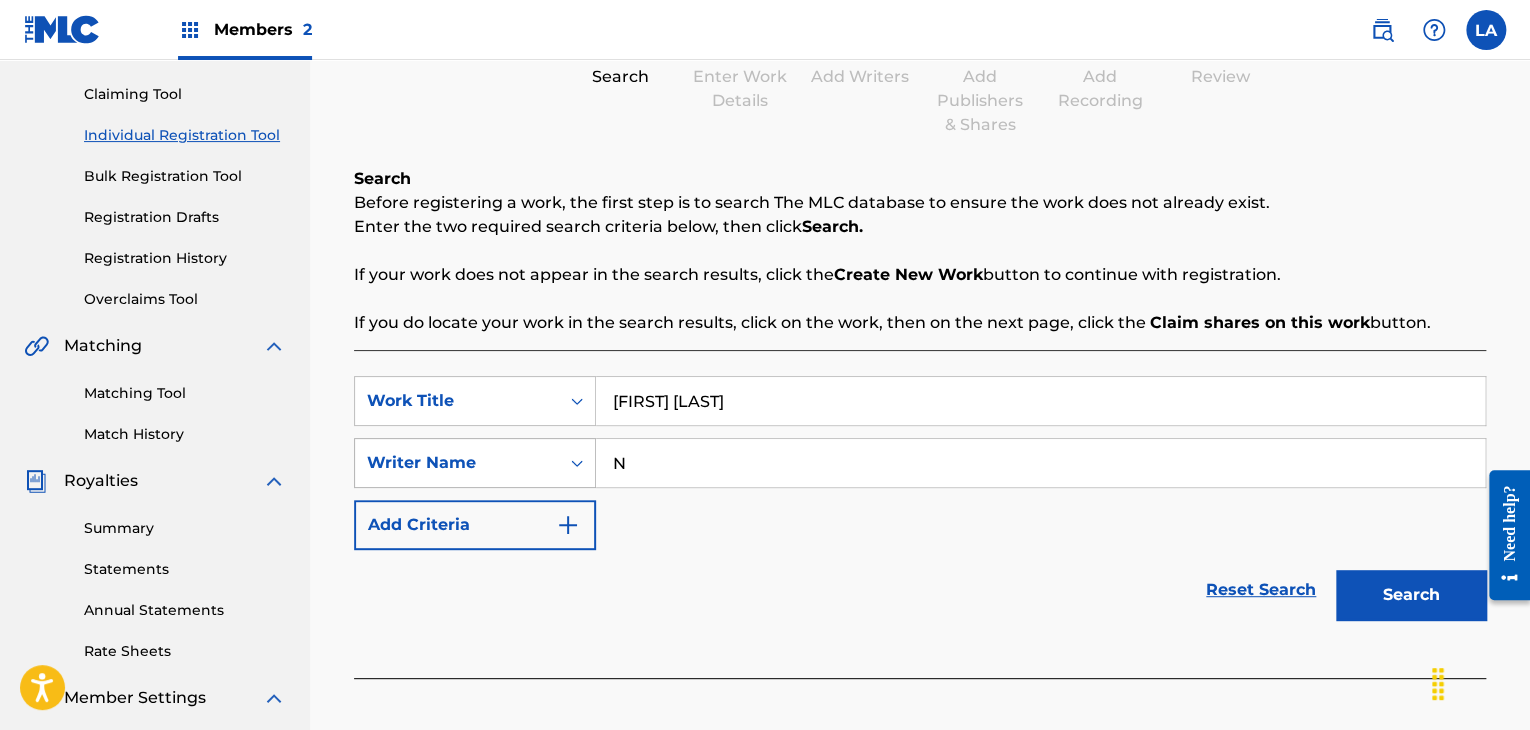 drag, startPoint x: 584, startPoint y: 448, endPoint x: 515, endPoint y: 475, distance: 74.094536 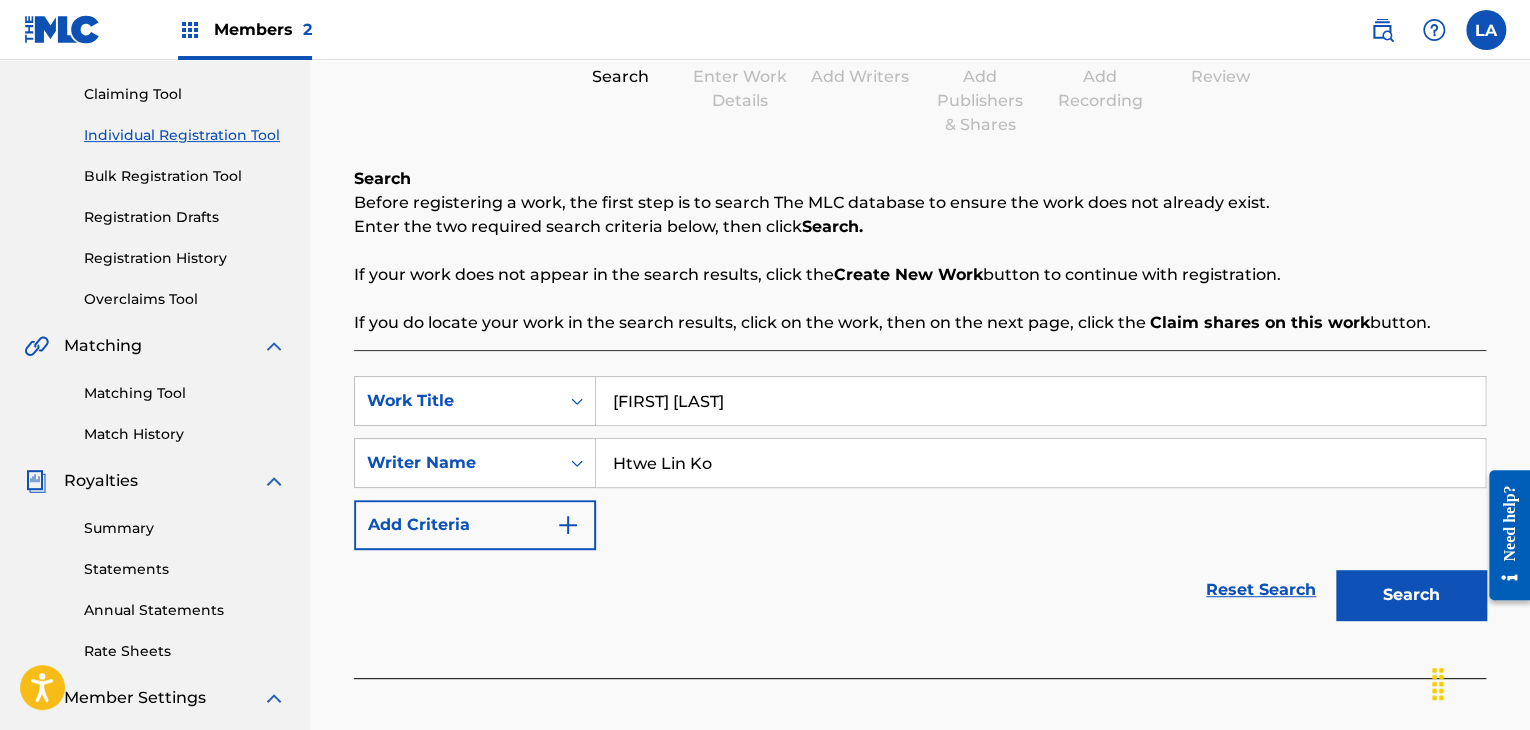 type on "Htwe Lin Ko" 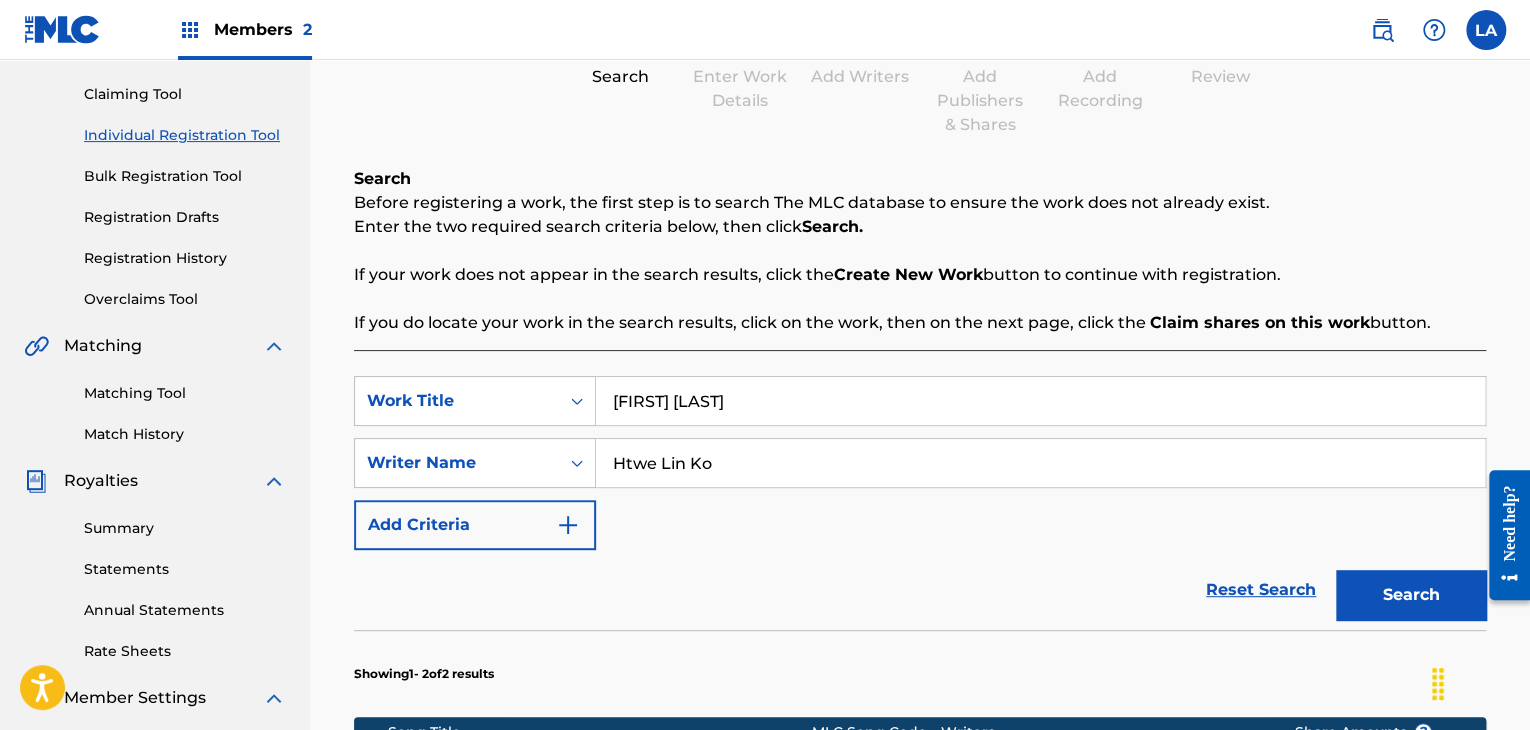 scroll, scrollTop: 600, scrollLeft: 0, axis: vertical 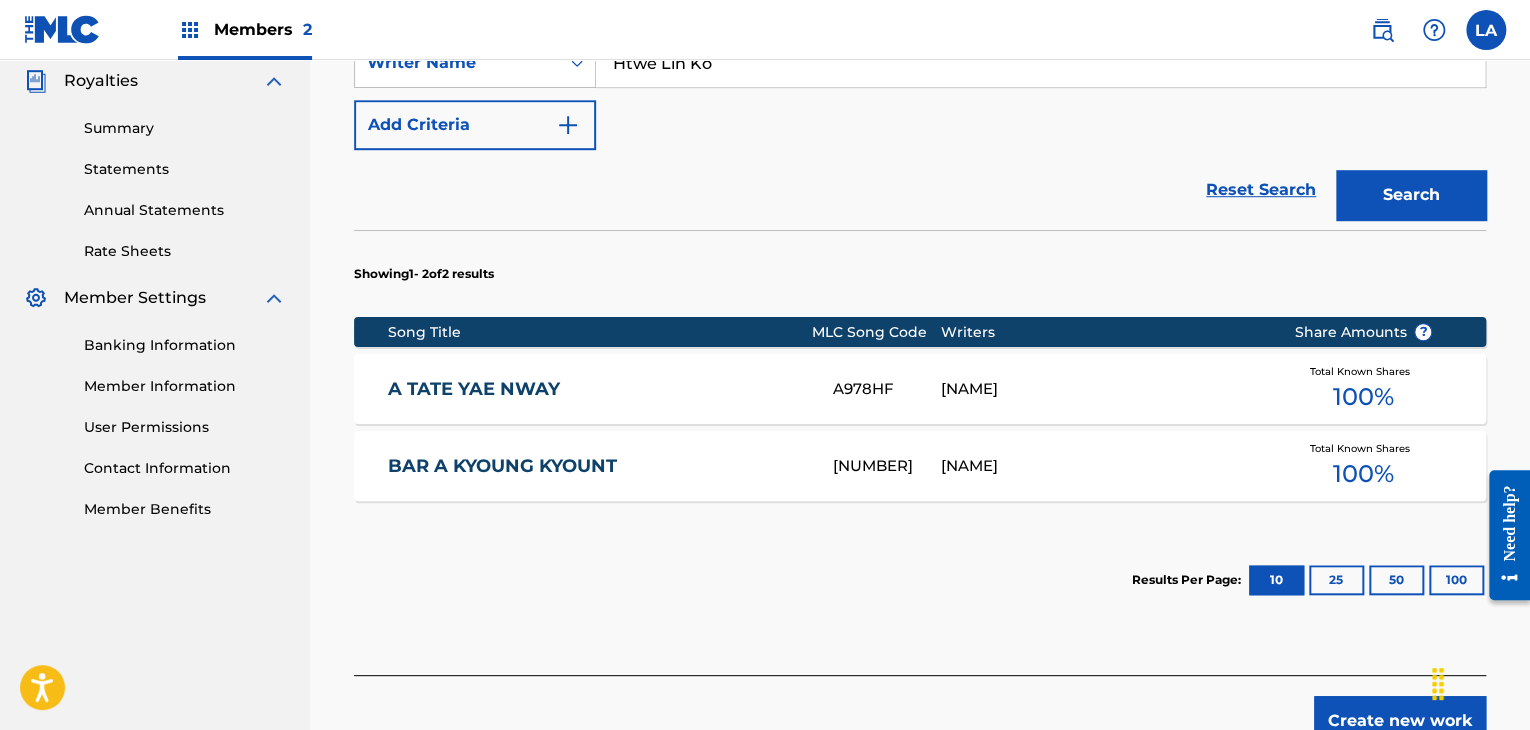 click on "Create new work" at bounding box center (1400, 721) 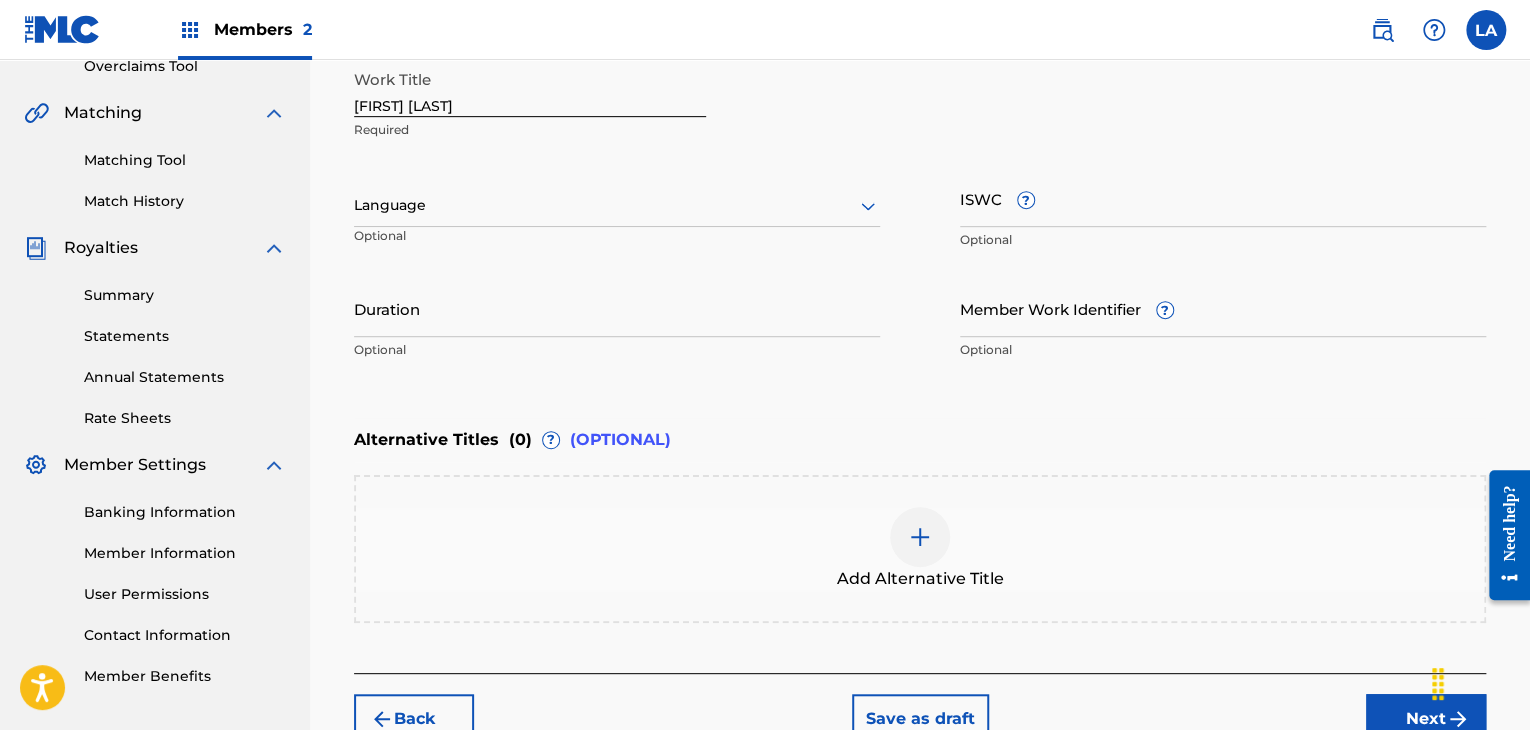 scroll, scrollTop: 361, scrollLeft: 0, axis: vertical 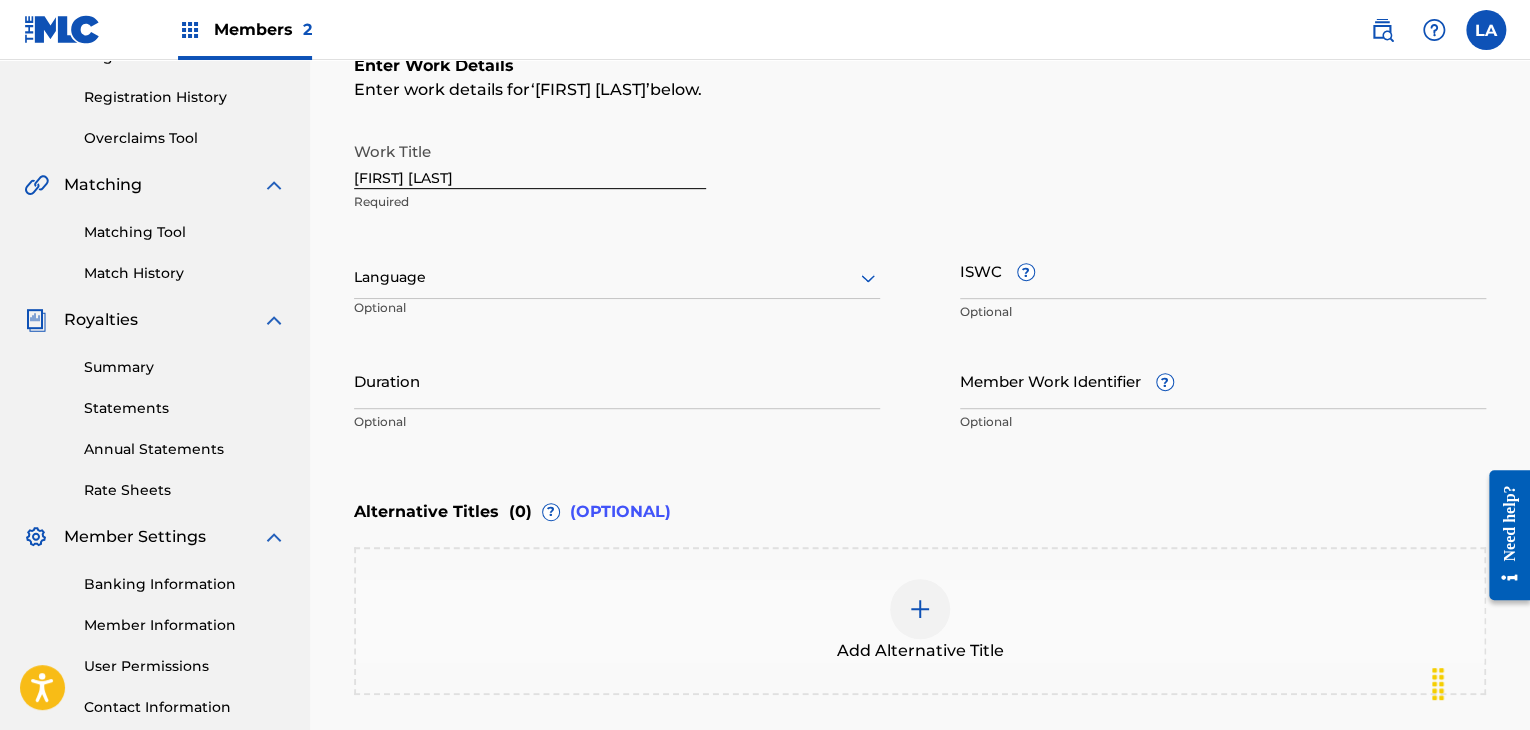 click at bounding box center [617, 277] 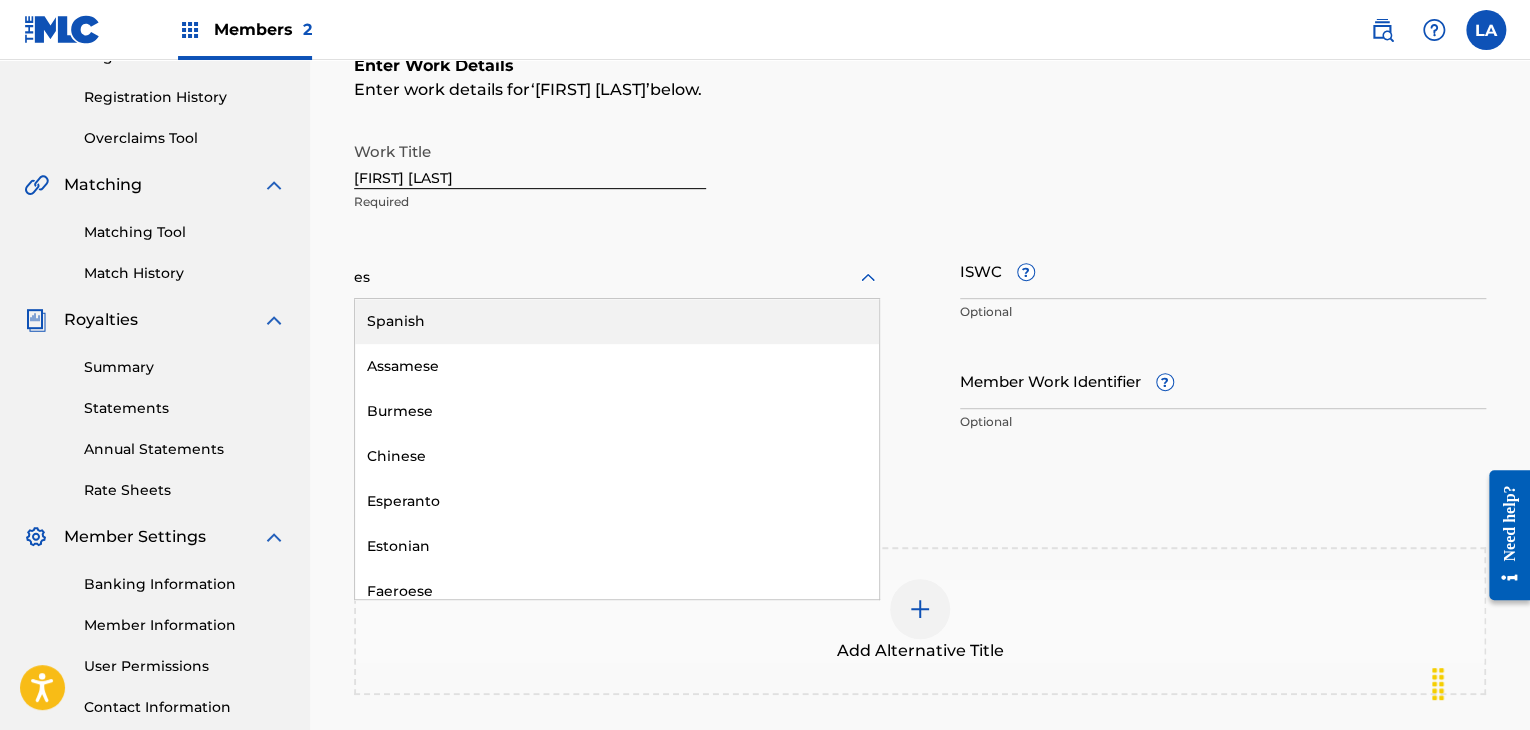 type on "ese" 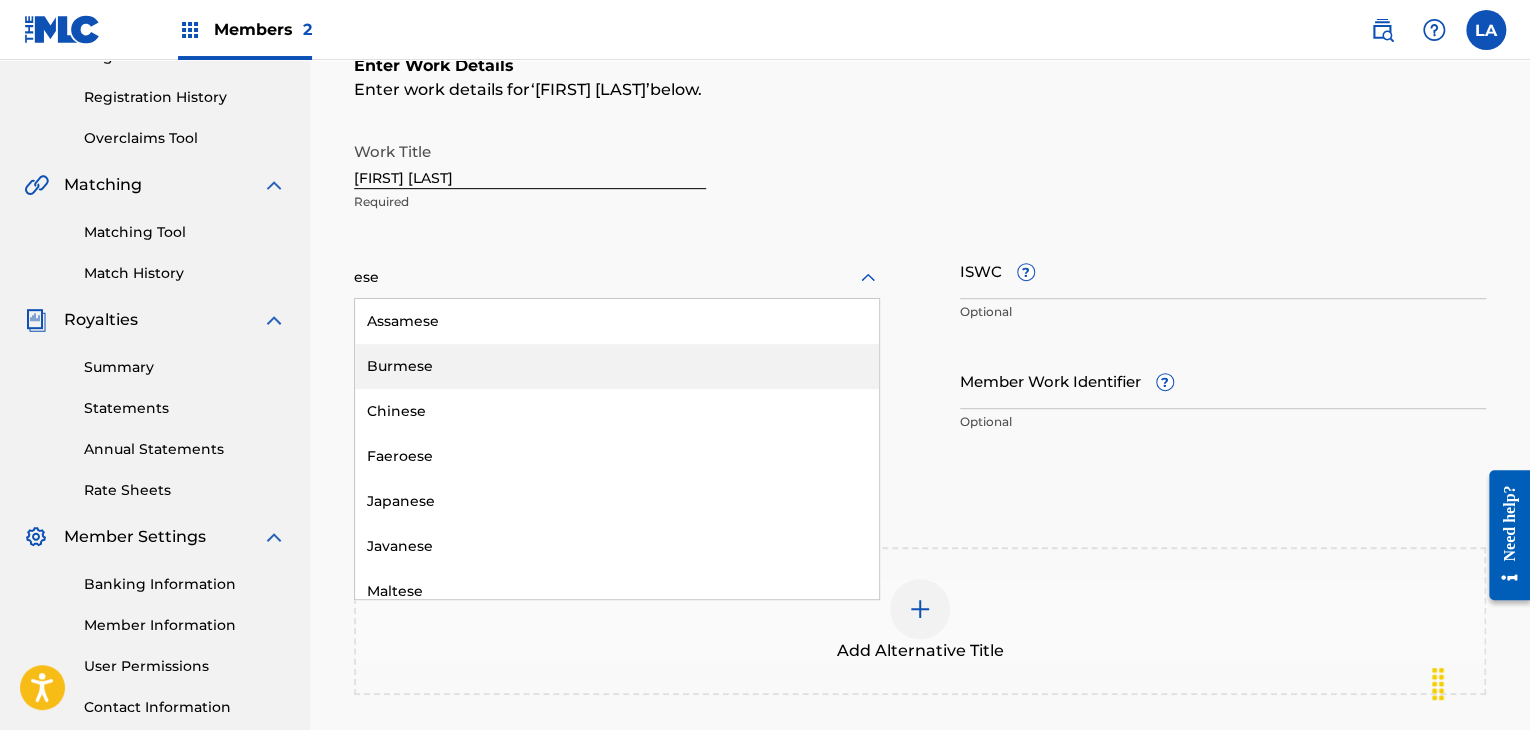 click on "Burmese" at bounding box center (617, 366) 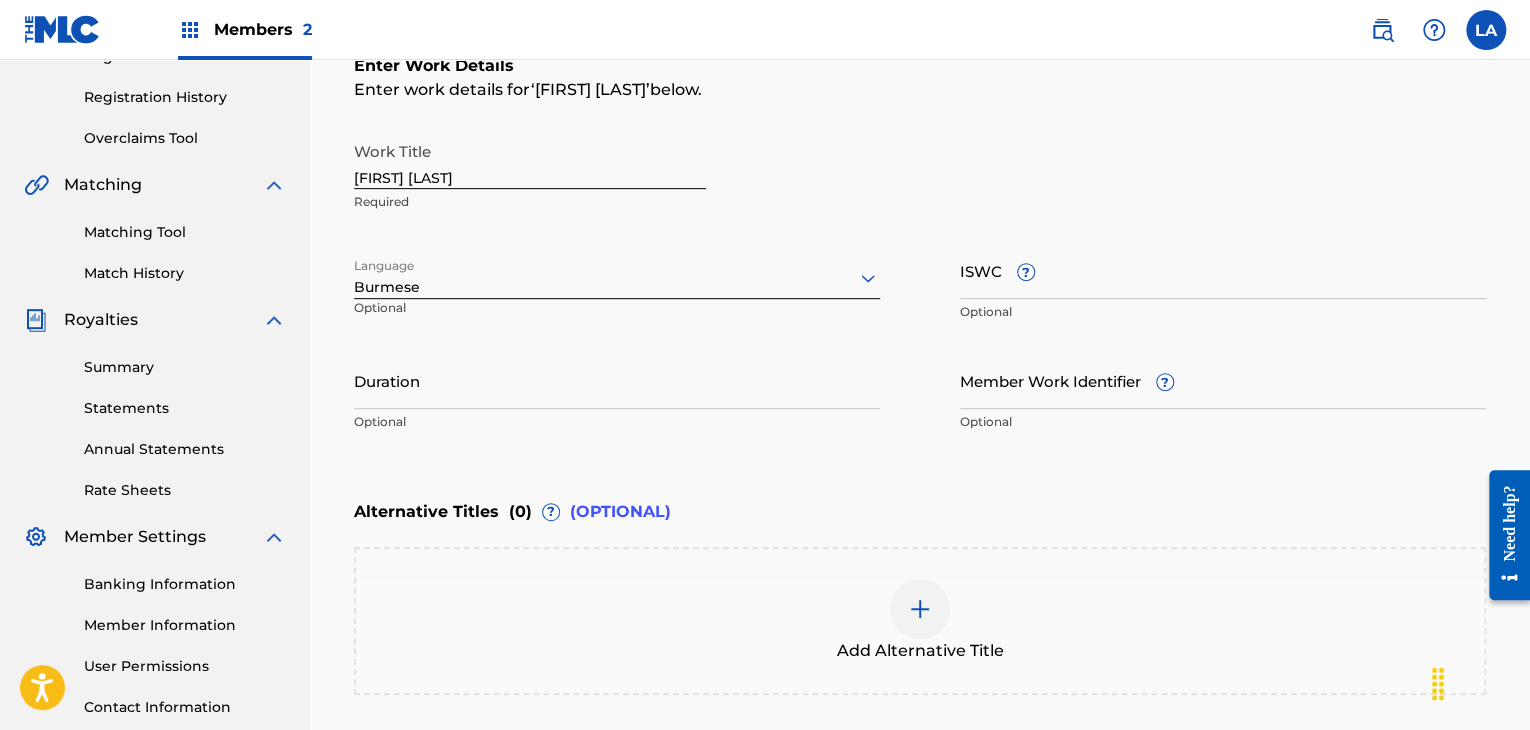 scroll, scrollTop: 461, scrollLeft: 0, axis: vertical 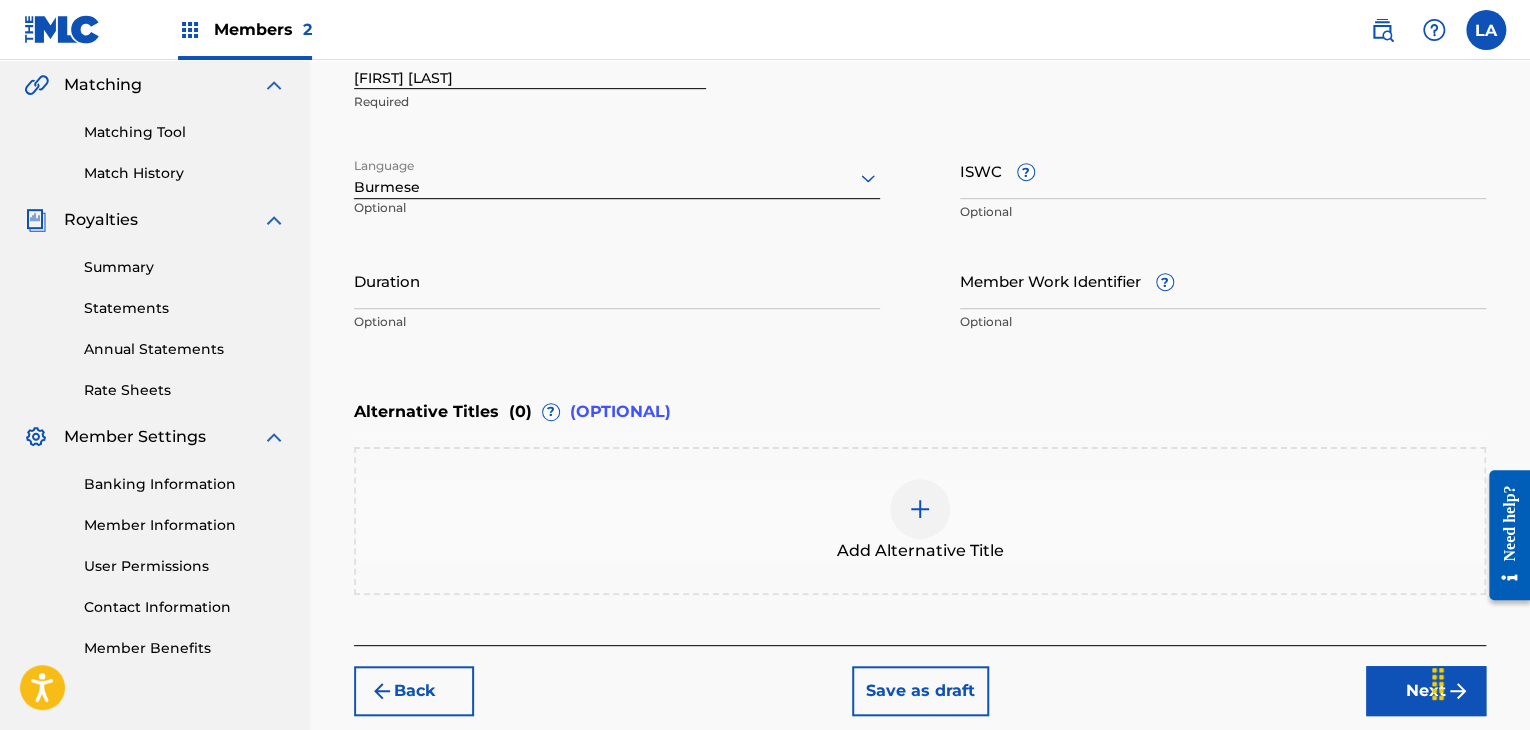 click on "Duration" at bounding box center [617, 280] 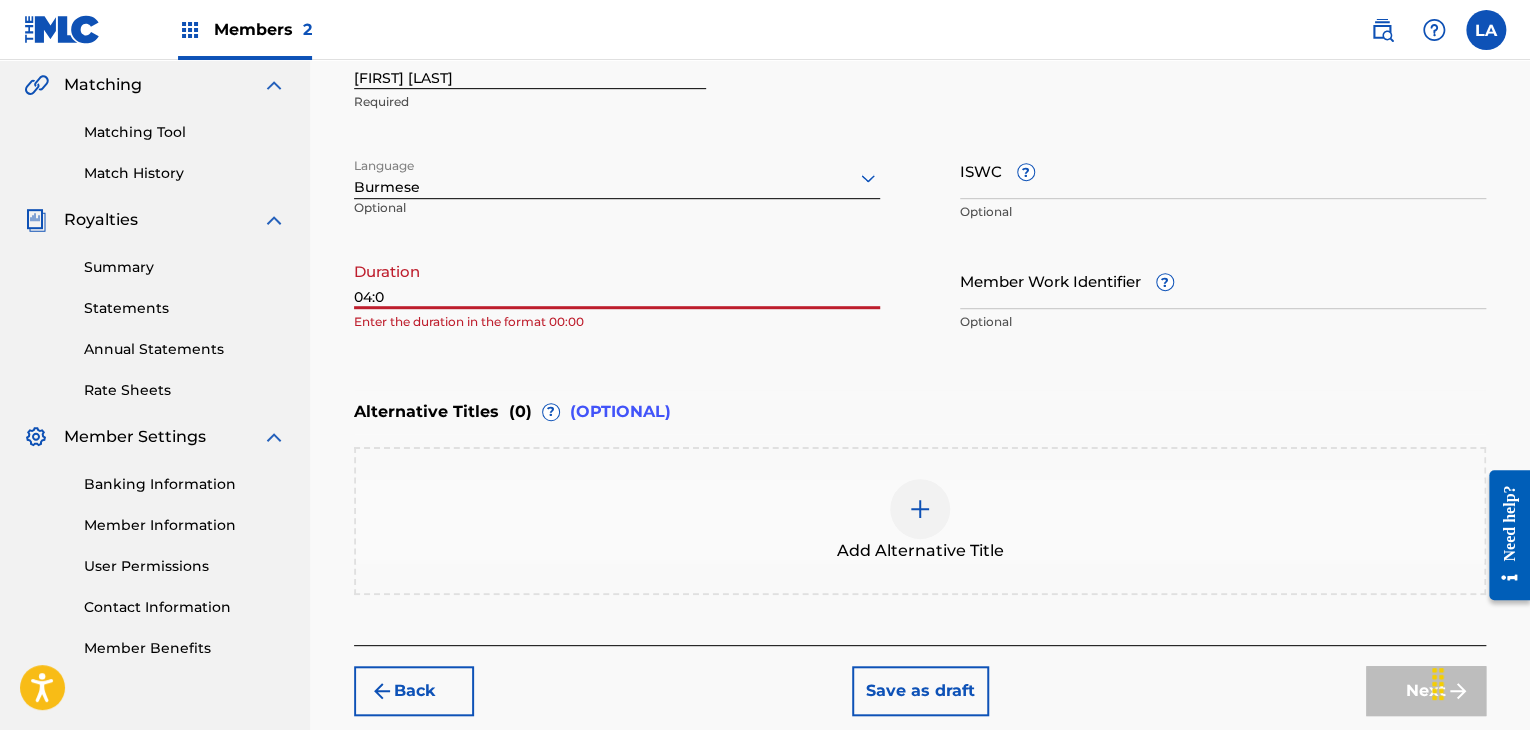 type on "04:07" 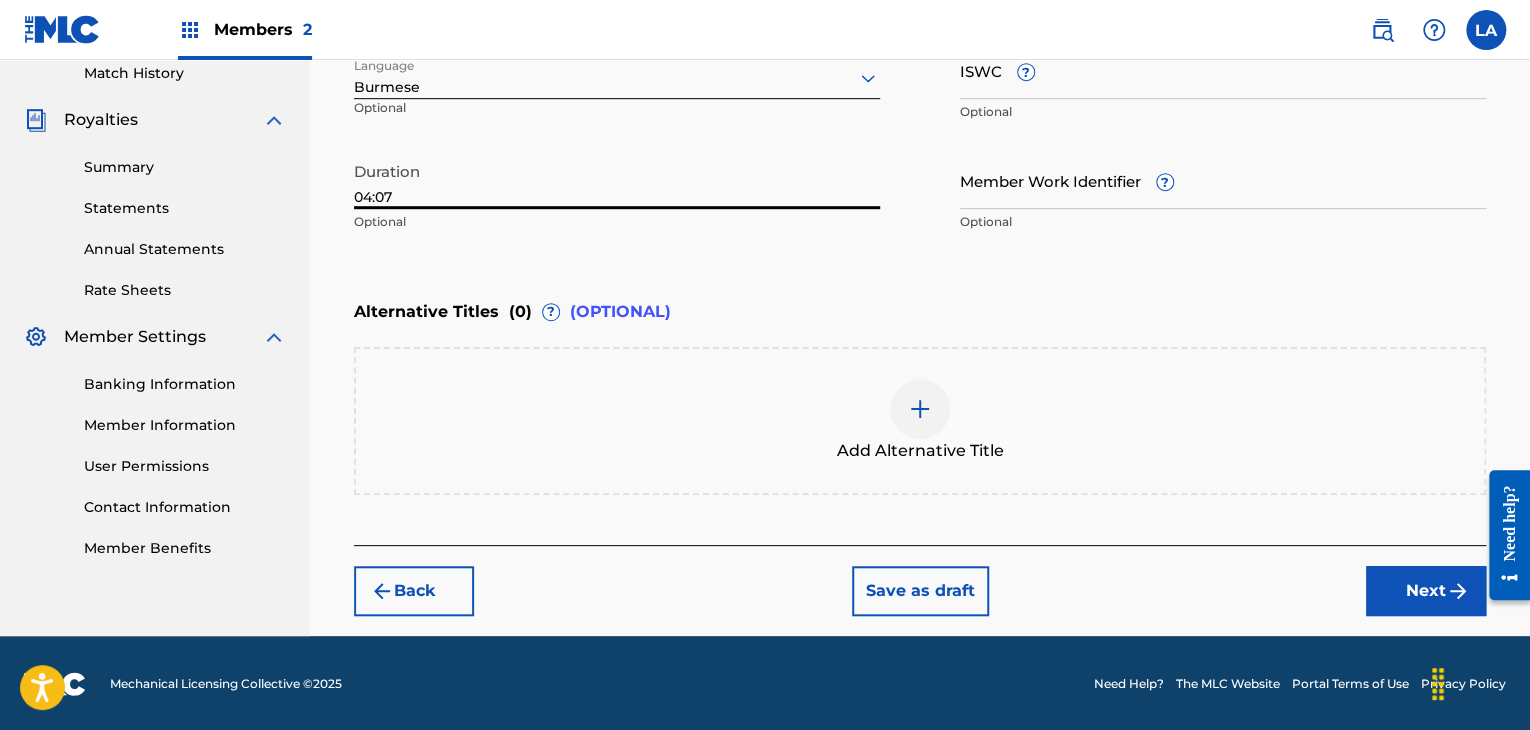 click on "Next" at bounding box center [1426, 591] 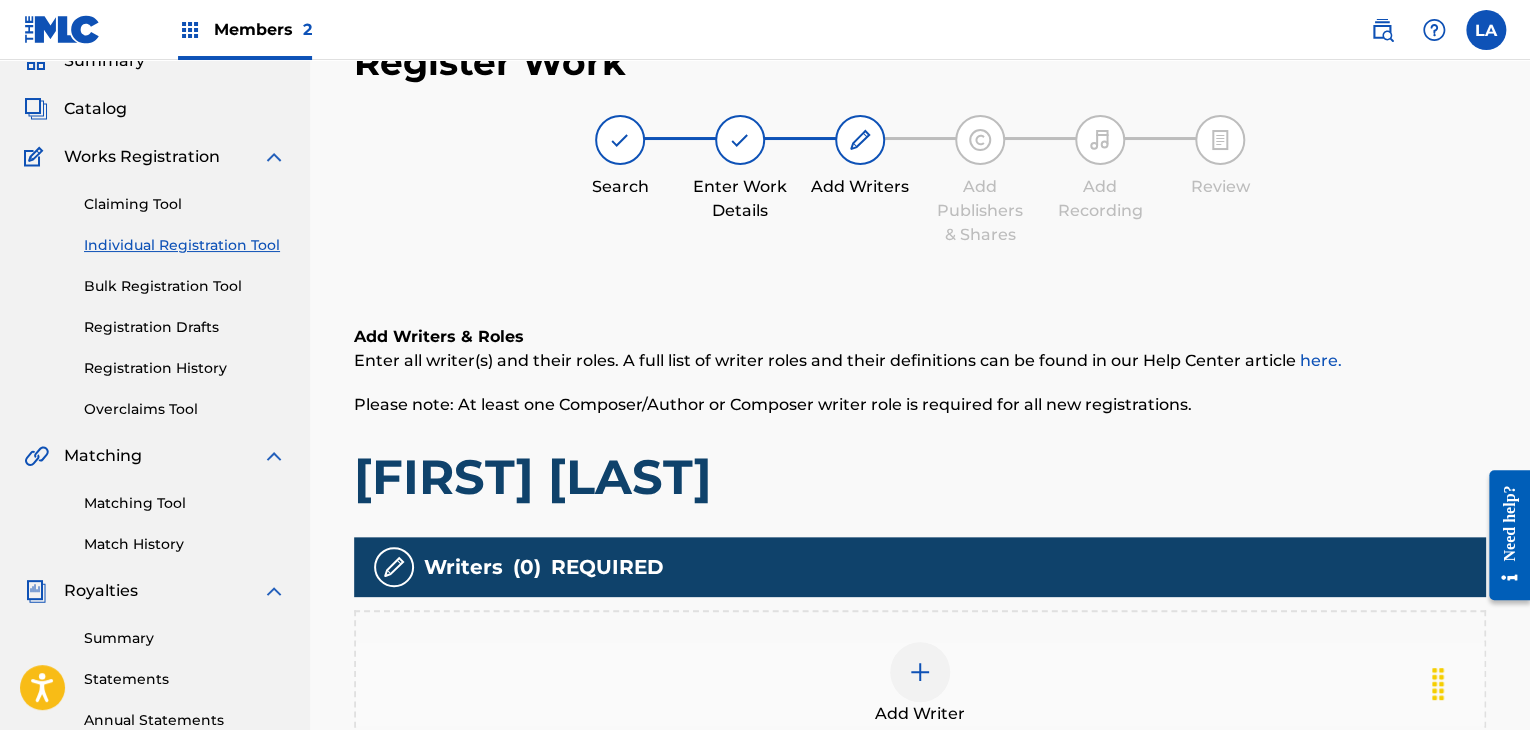click on "Add Writer" at bounding box center [920, 684] 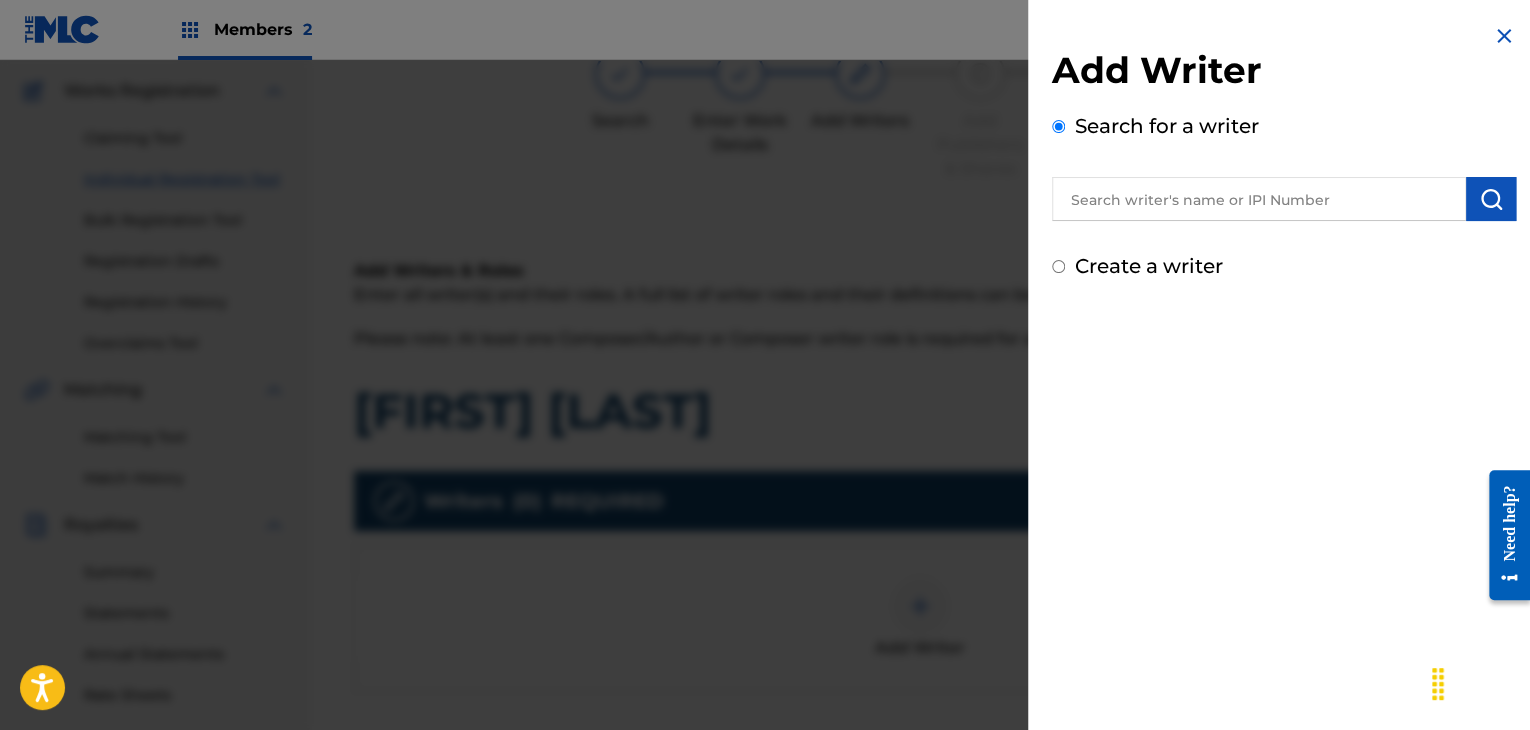 scroll, scrollTop: 190, scrollLeft: 0, axis: vertical 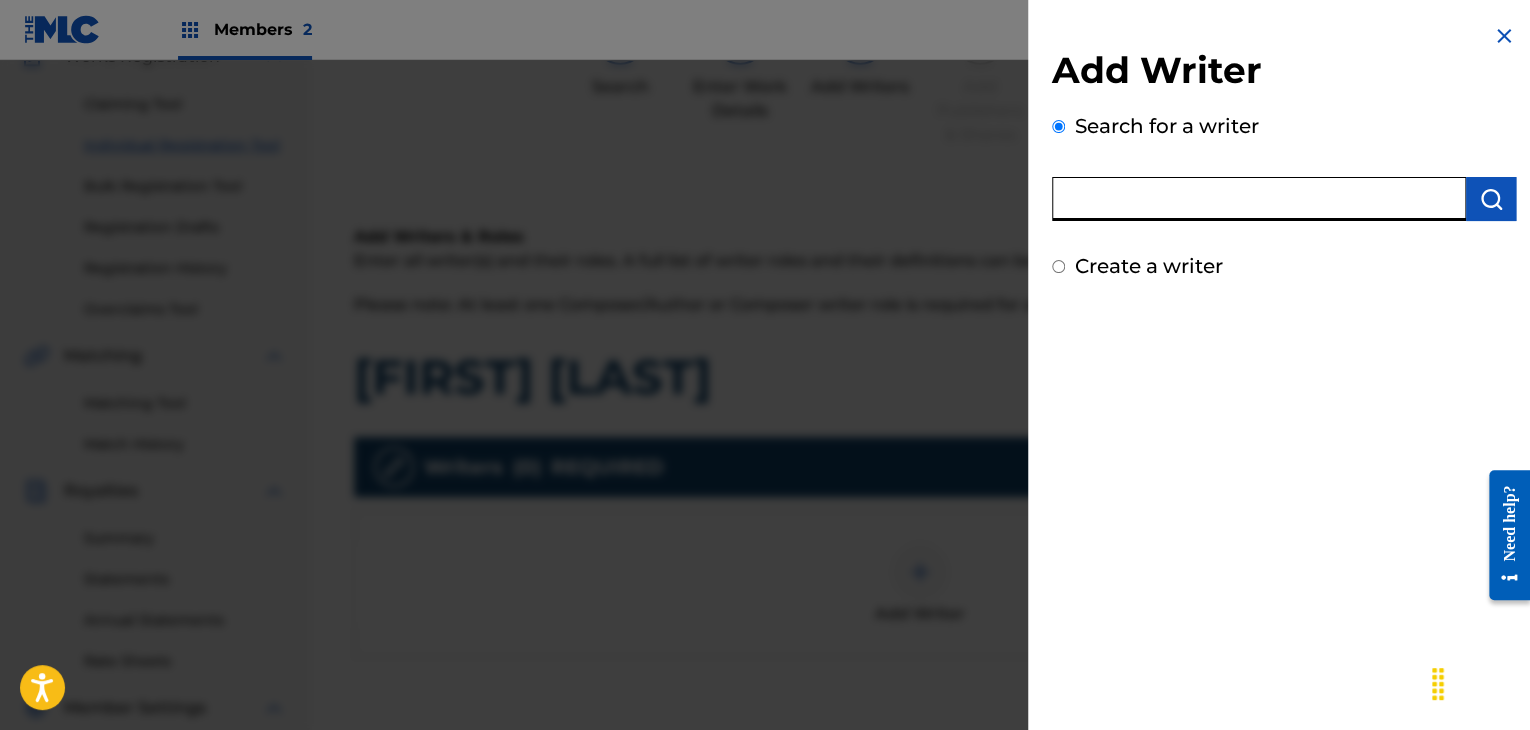 click at bounding box center [1259, 199] 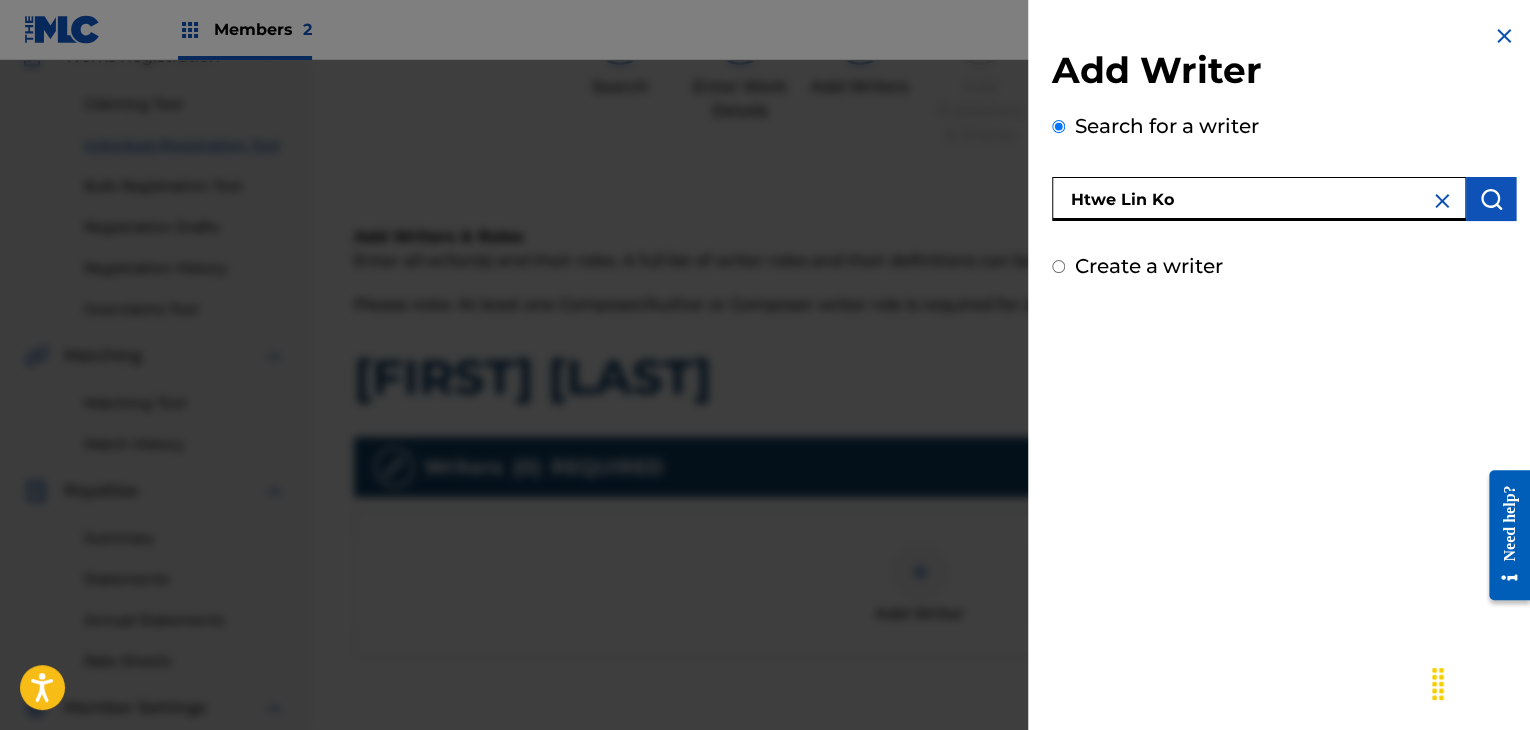 type on "Htwe Lin Ko" 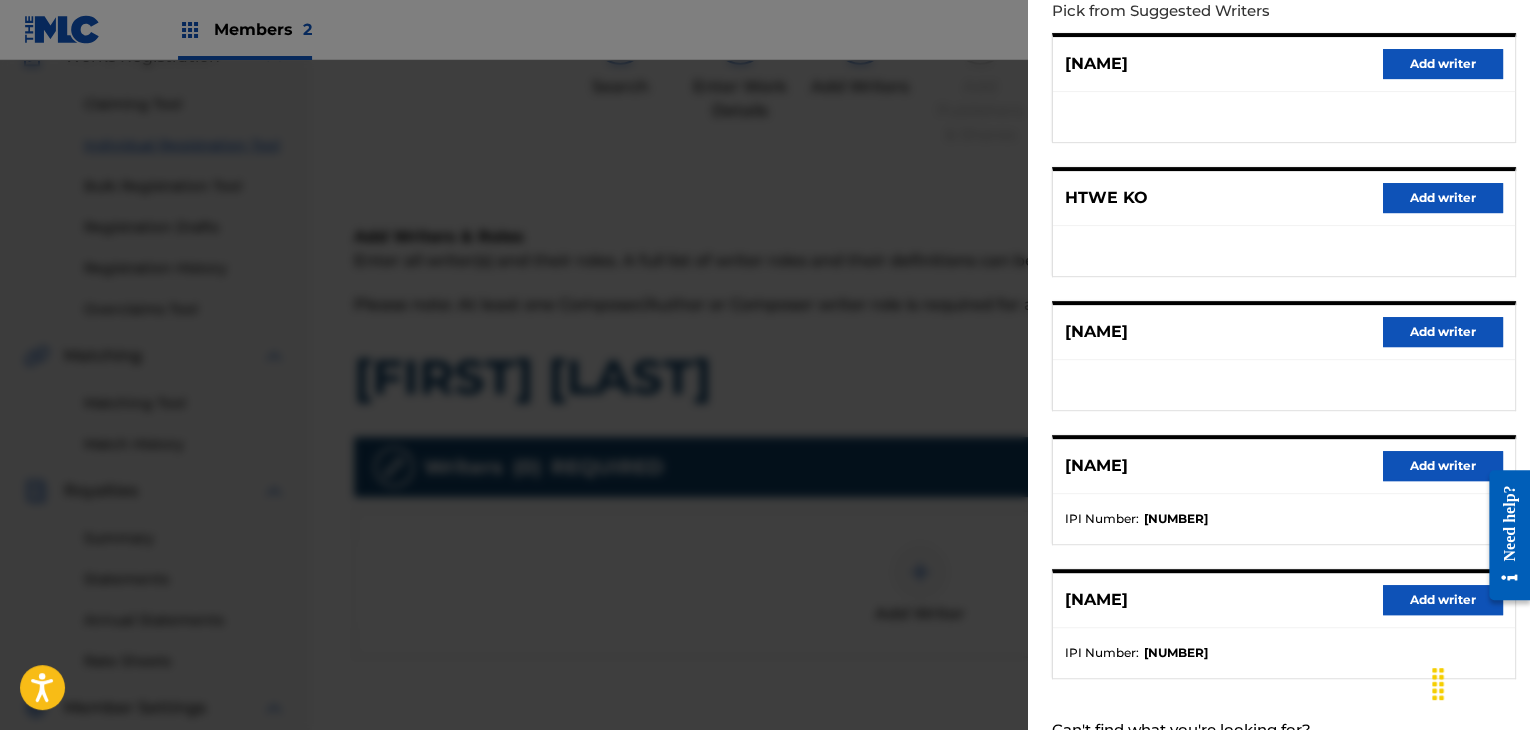 scroll, scrollTop: 310, scrollLeft: 0, axis: vertical 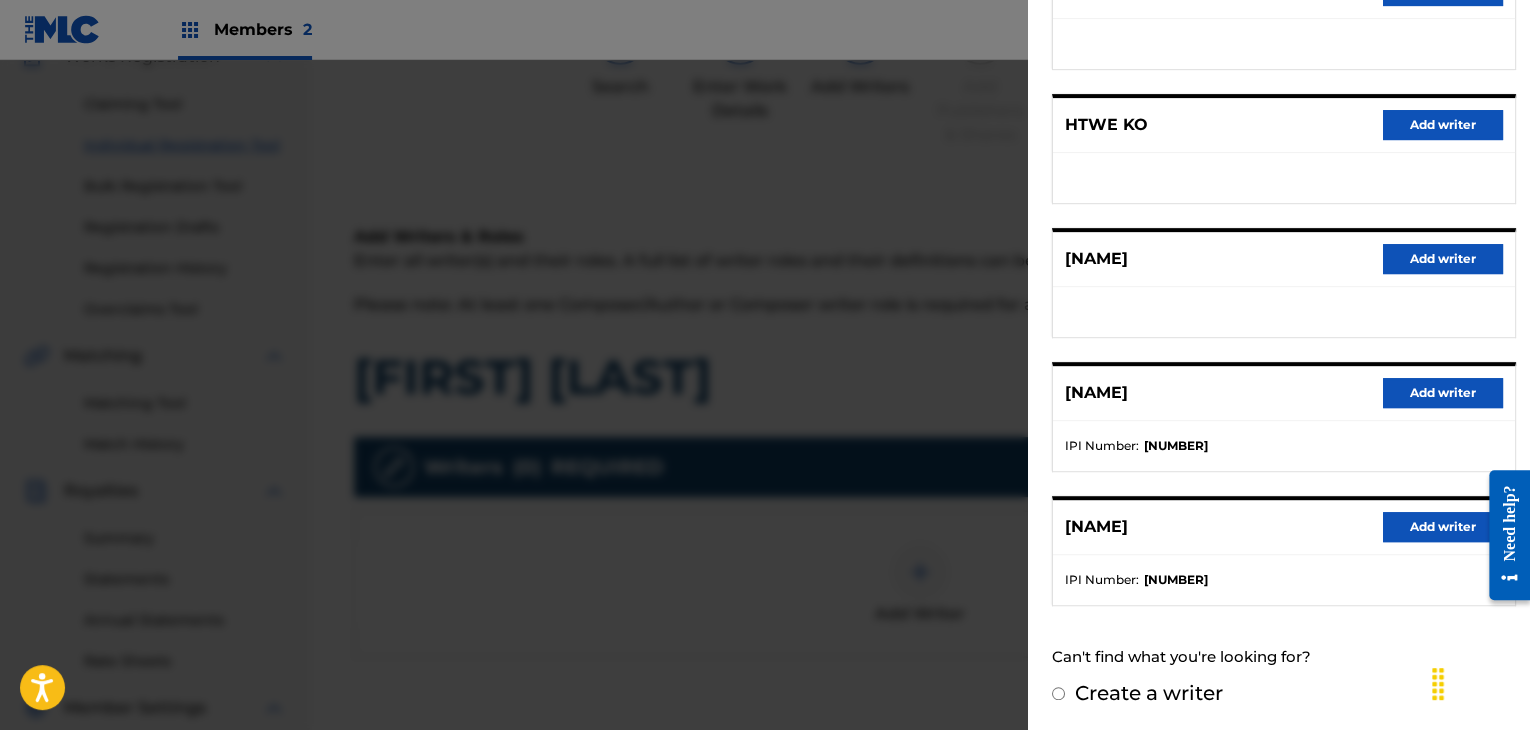 click on "Add writer" at bounding box center [1443, 393] 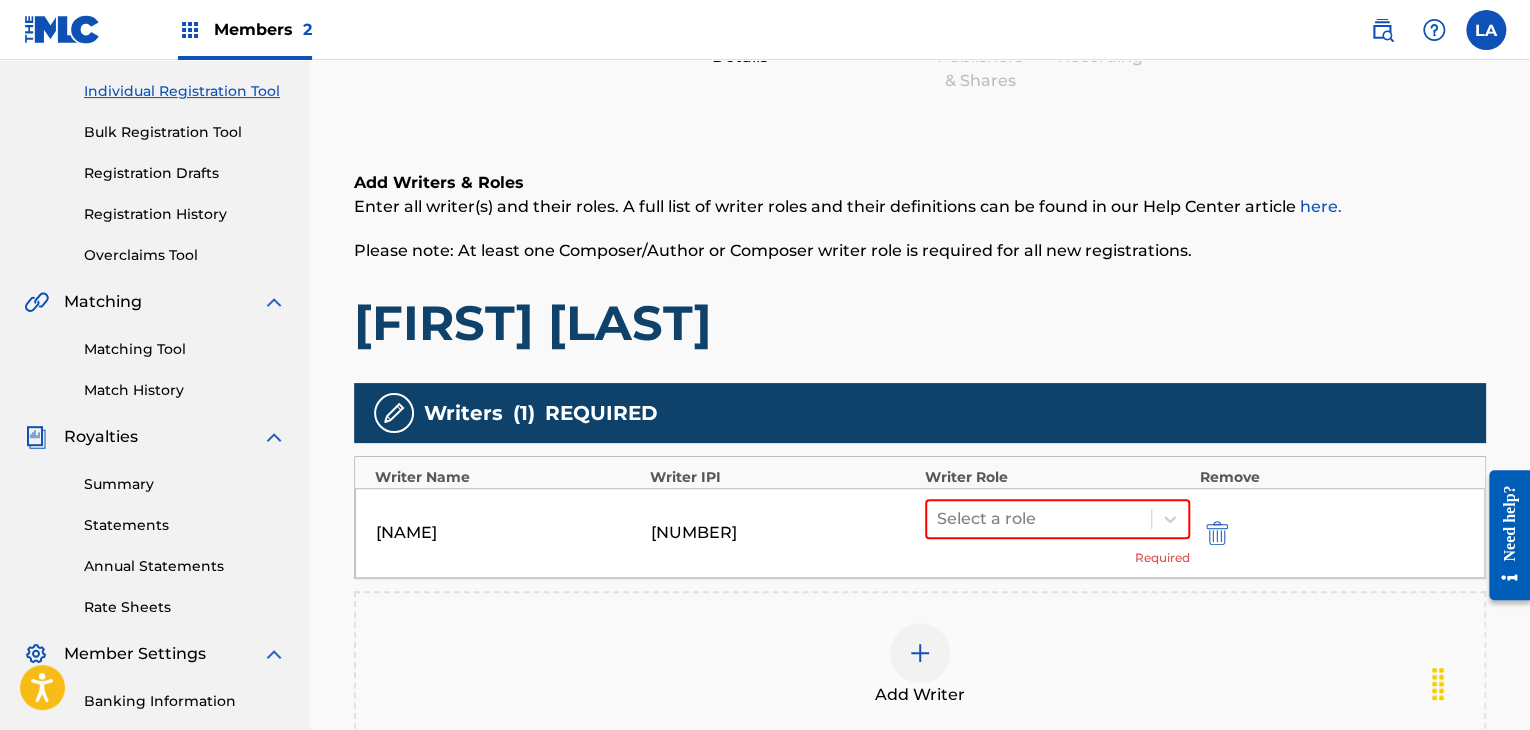 scroll, scrollTop: 390, scrollLeft: 0, axis: vertical 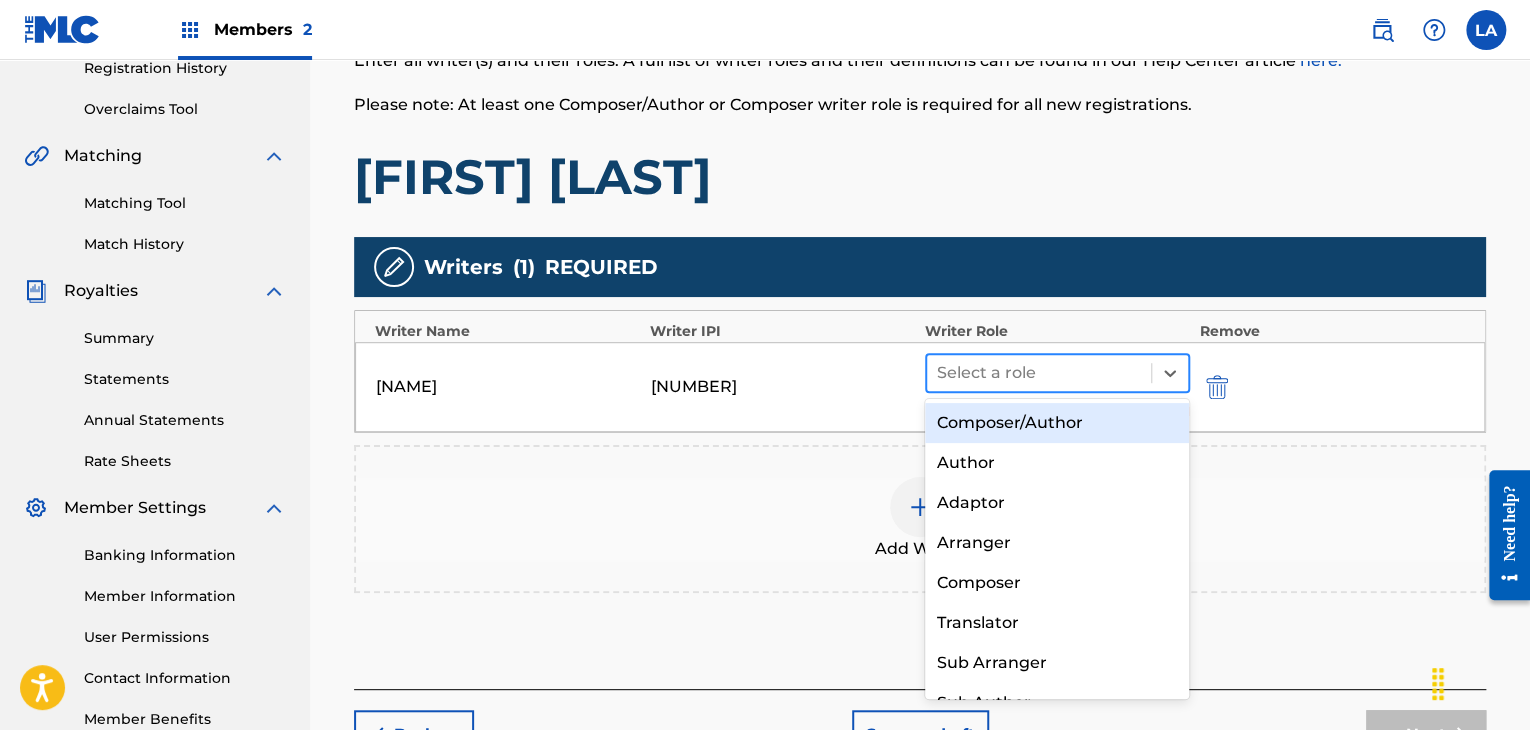 click at bounding box center (1039, 373) 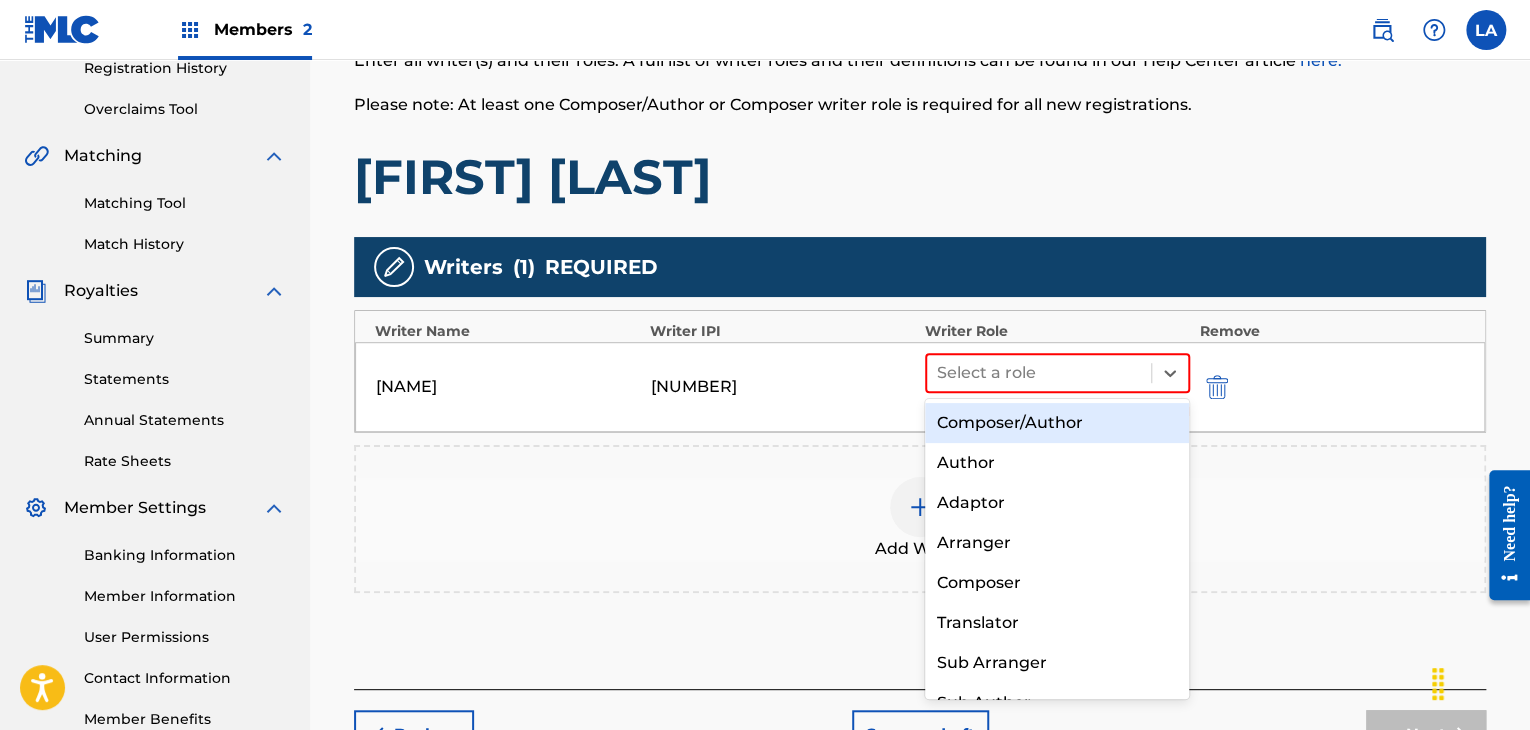 click on "Composer/Author" at bounding box center (1057, 423) 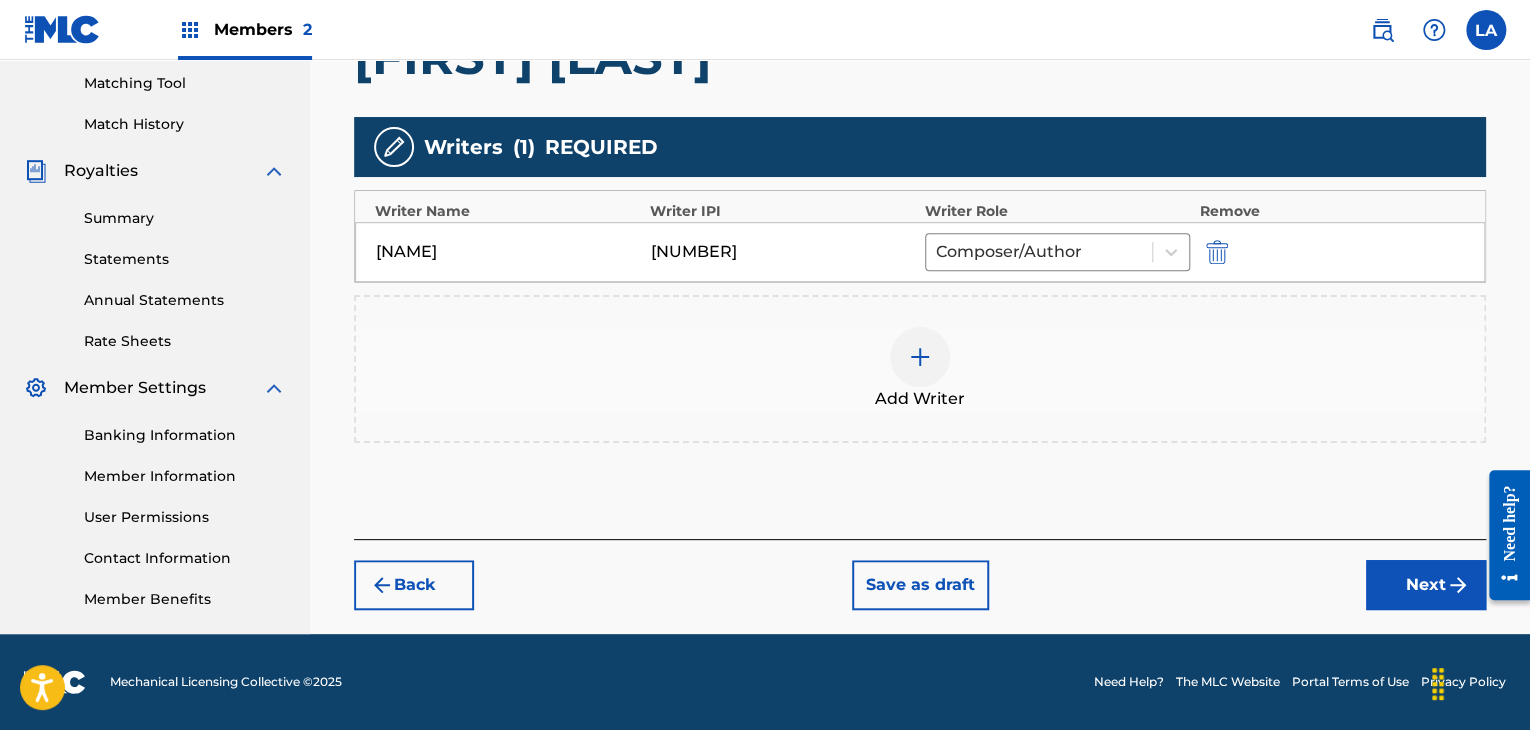 click on "Next" at bounding box center (1426, 585) 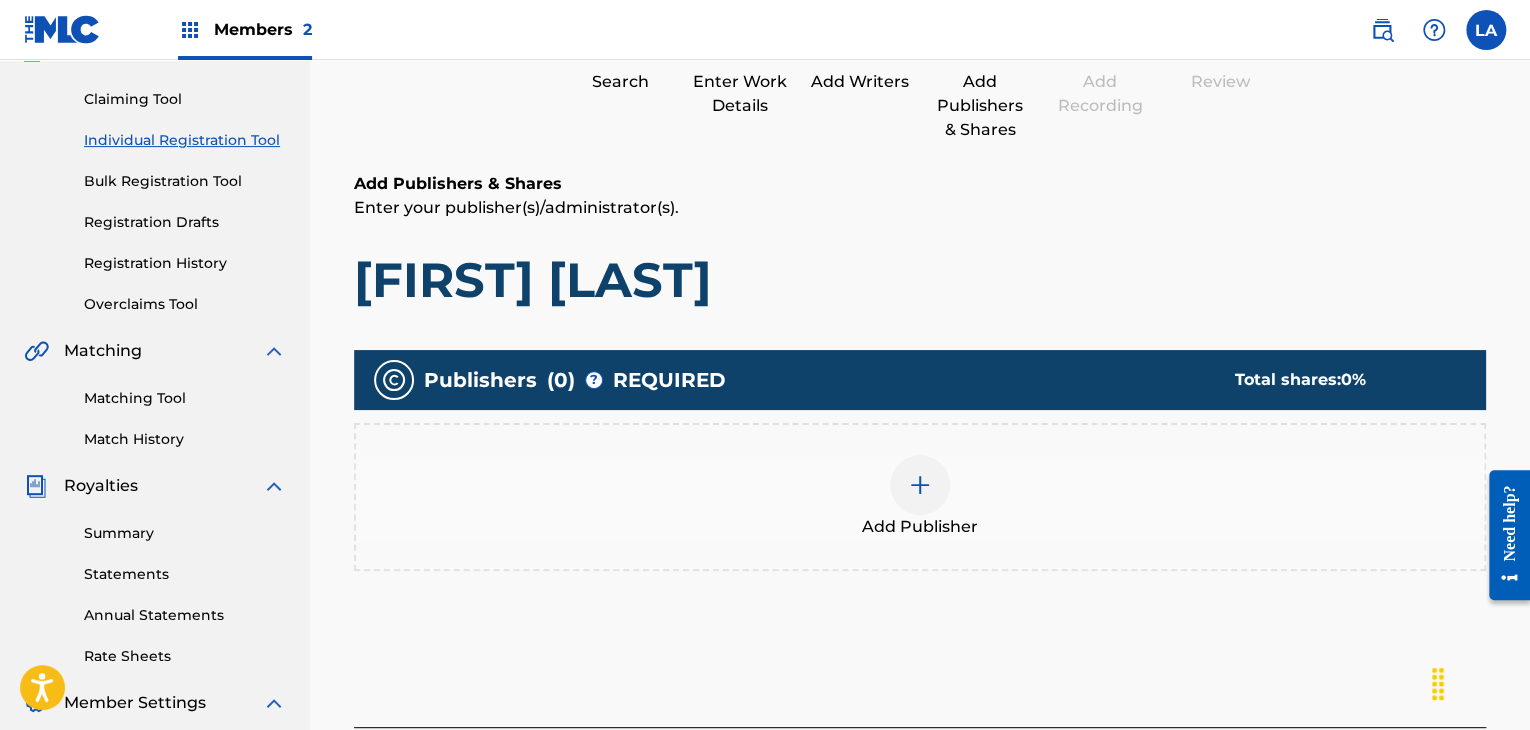 scroll, scrollTop: 196, scrollLeft: 0, axis: vertical 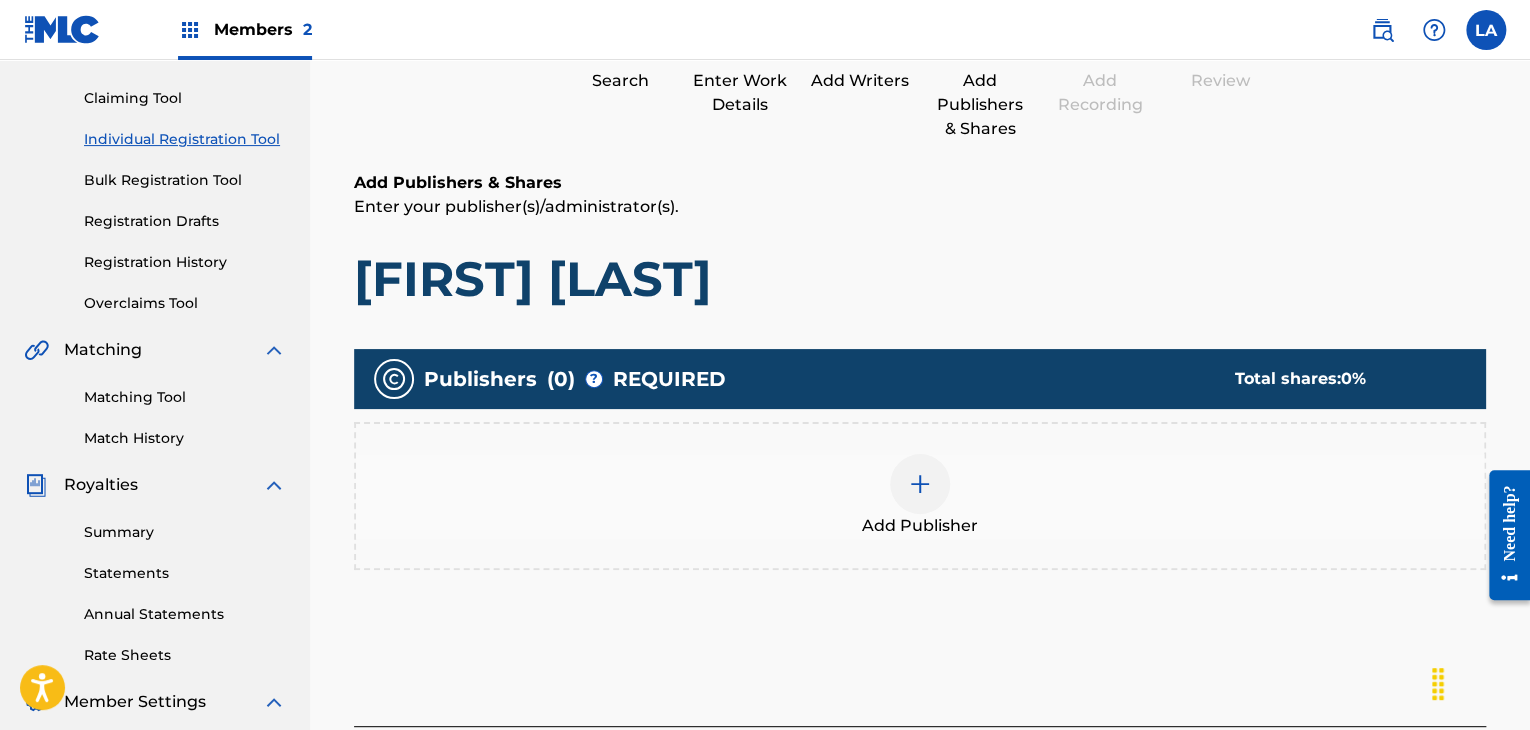 click at bounding box center (920, 484) 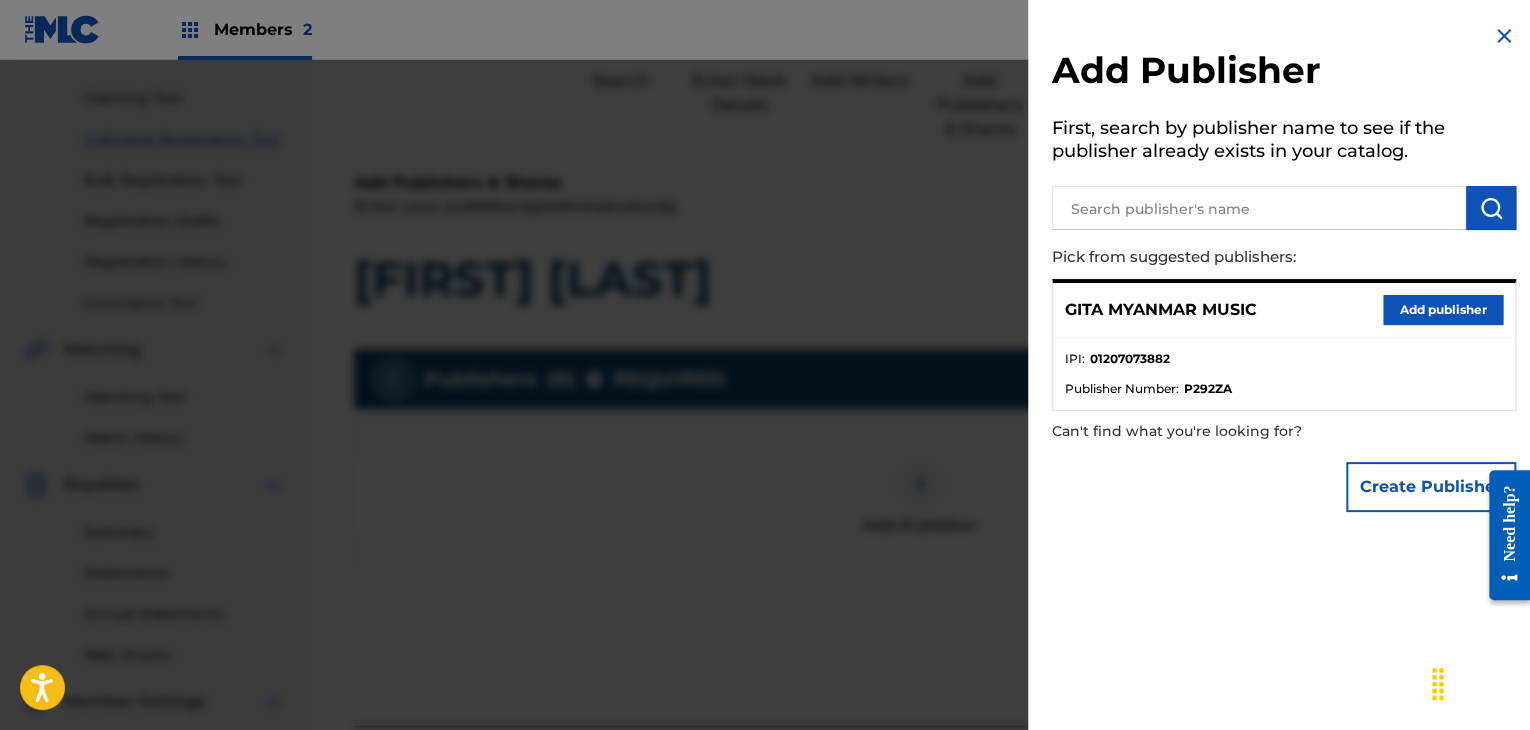 click on "Add publisher" at bounding box center (1443, 310) 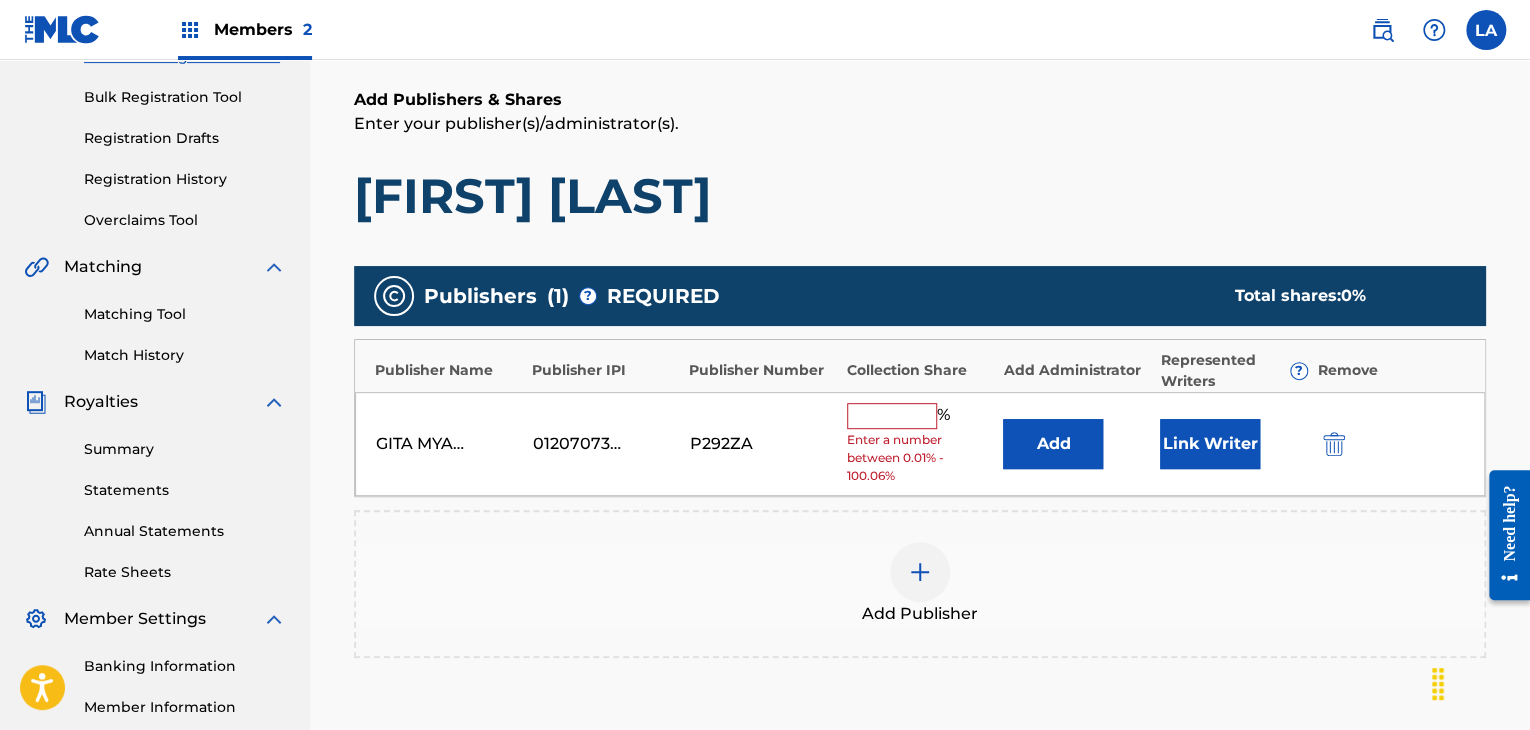 scroll, scrollTop: 396, scrollLeft: 0, axis: vertical 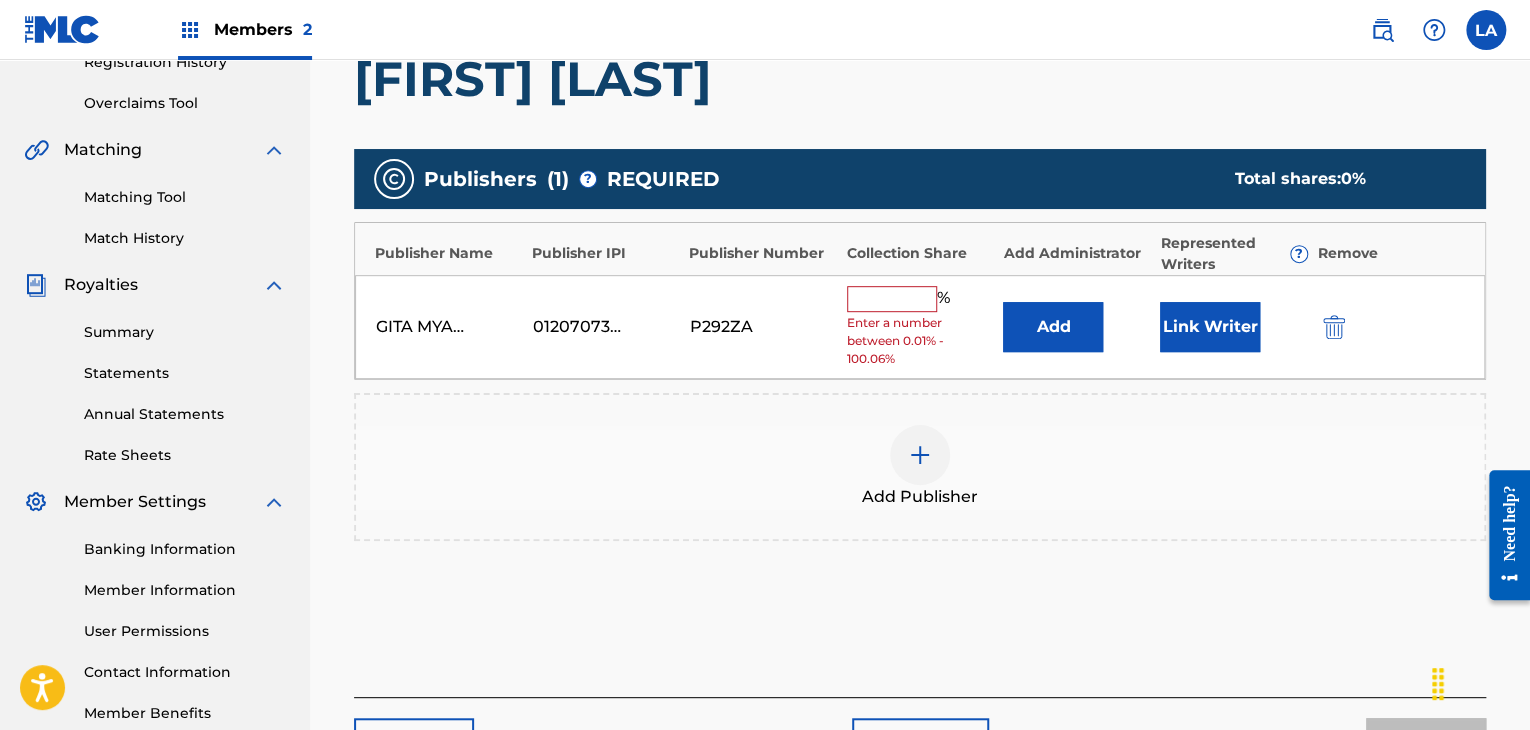 click at bounding box center (892, 299) 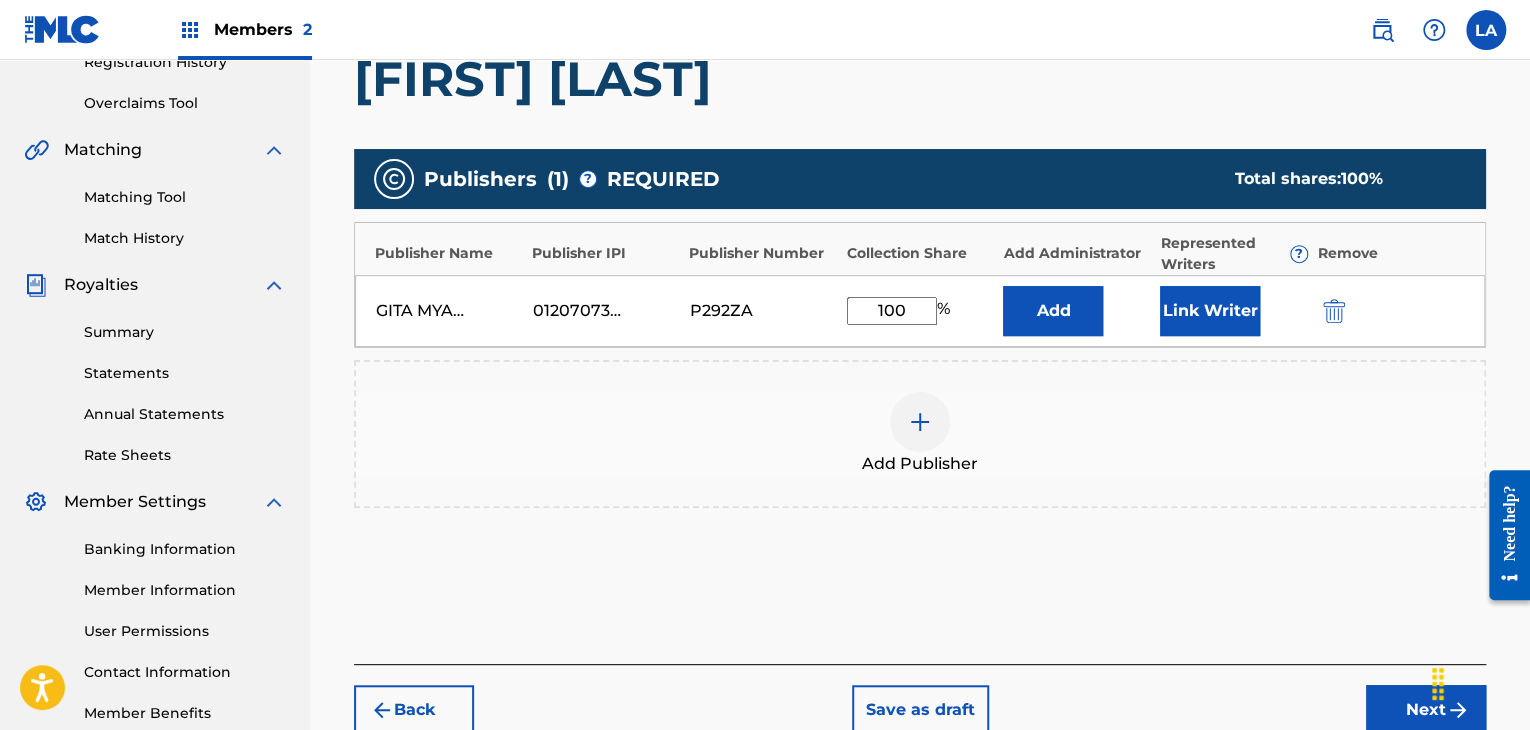 type on "100" 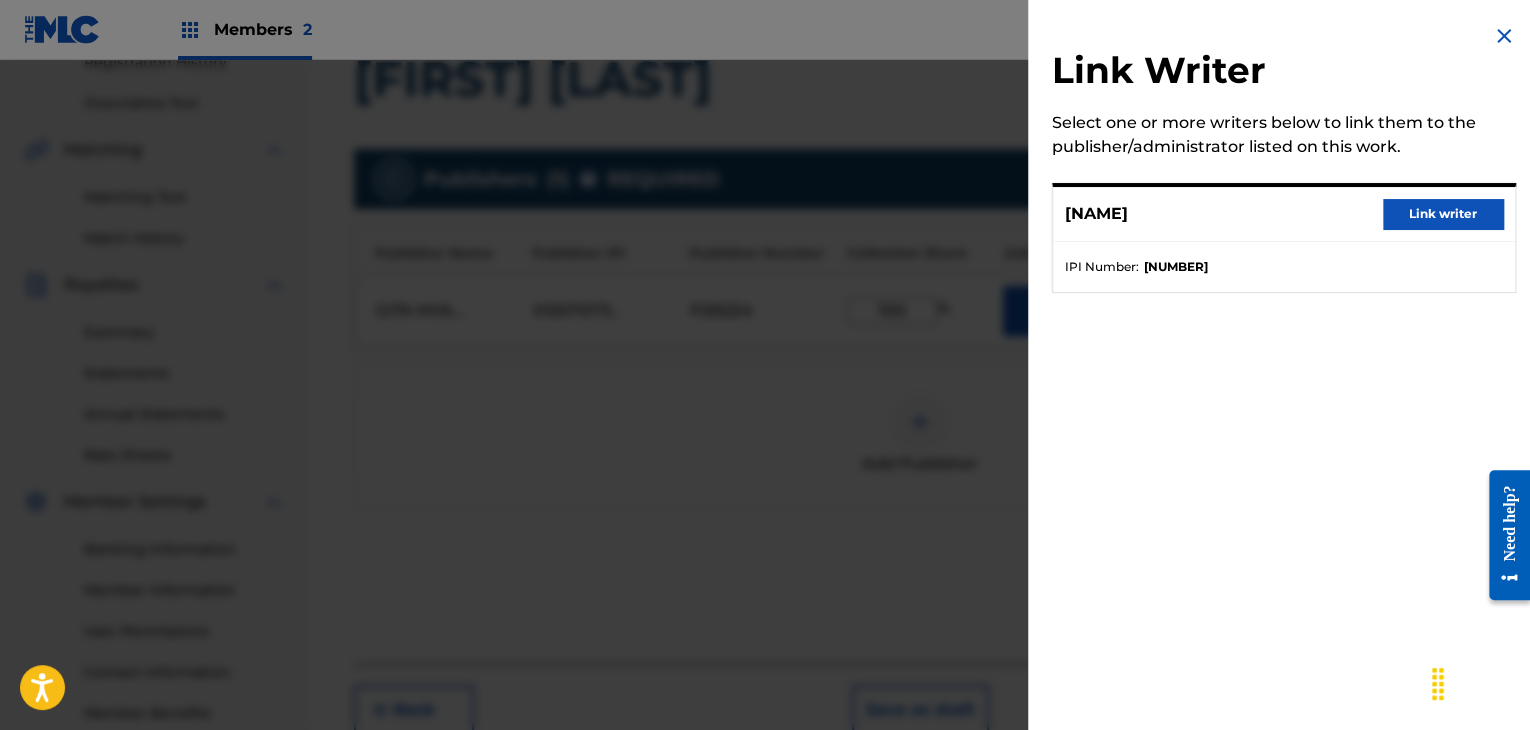 click on "Link writer" at bounding box center (1443, 214) 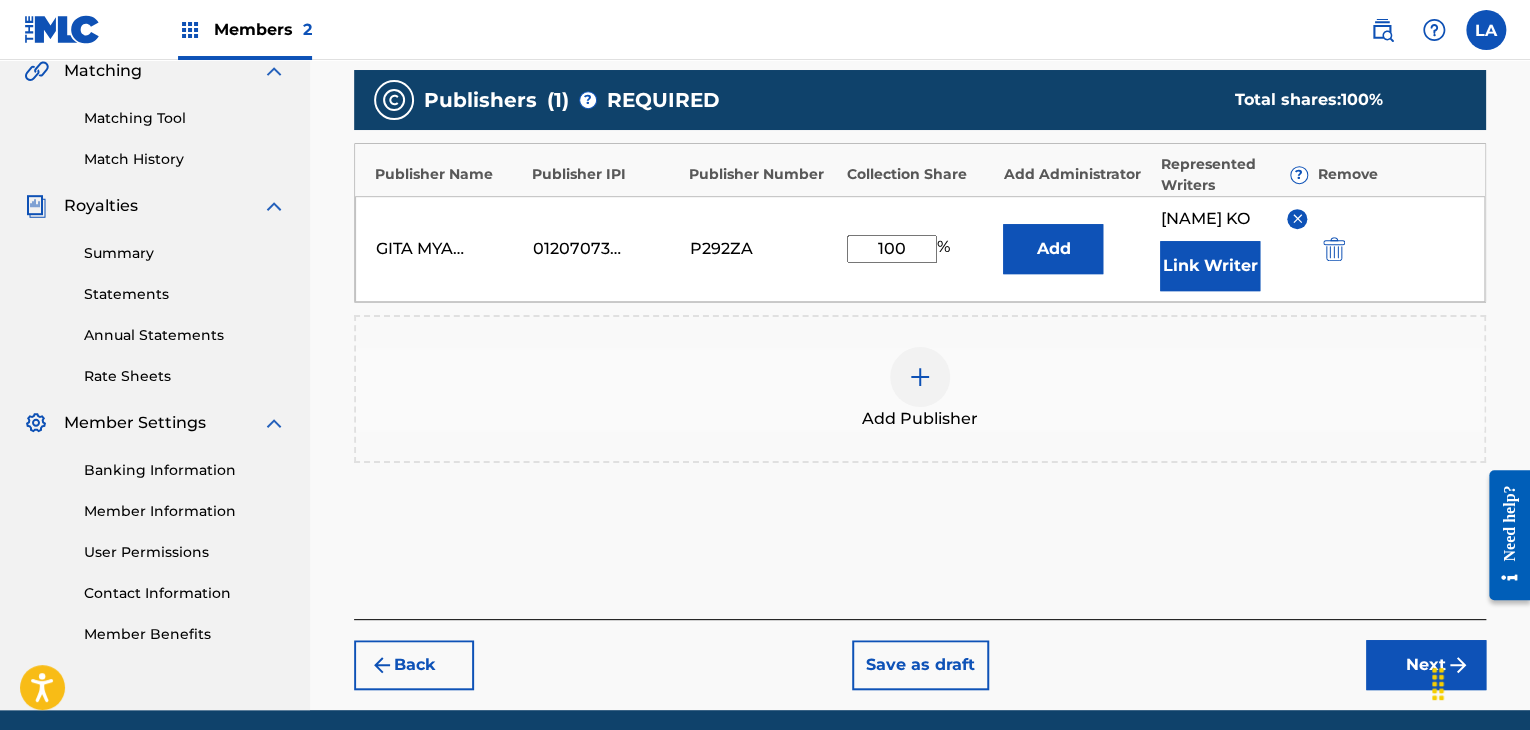 scroll, scrollTop: 496, scrollLeft: 0, axis: vertical 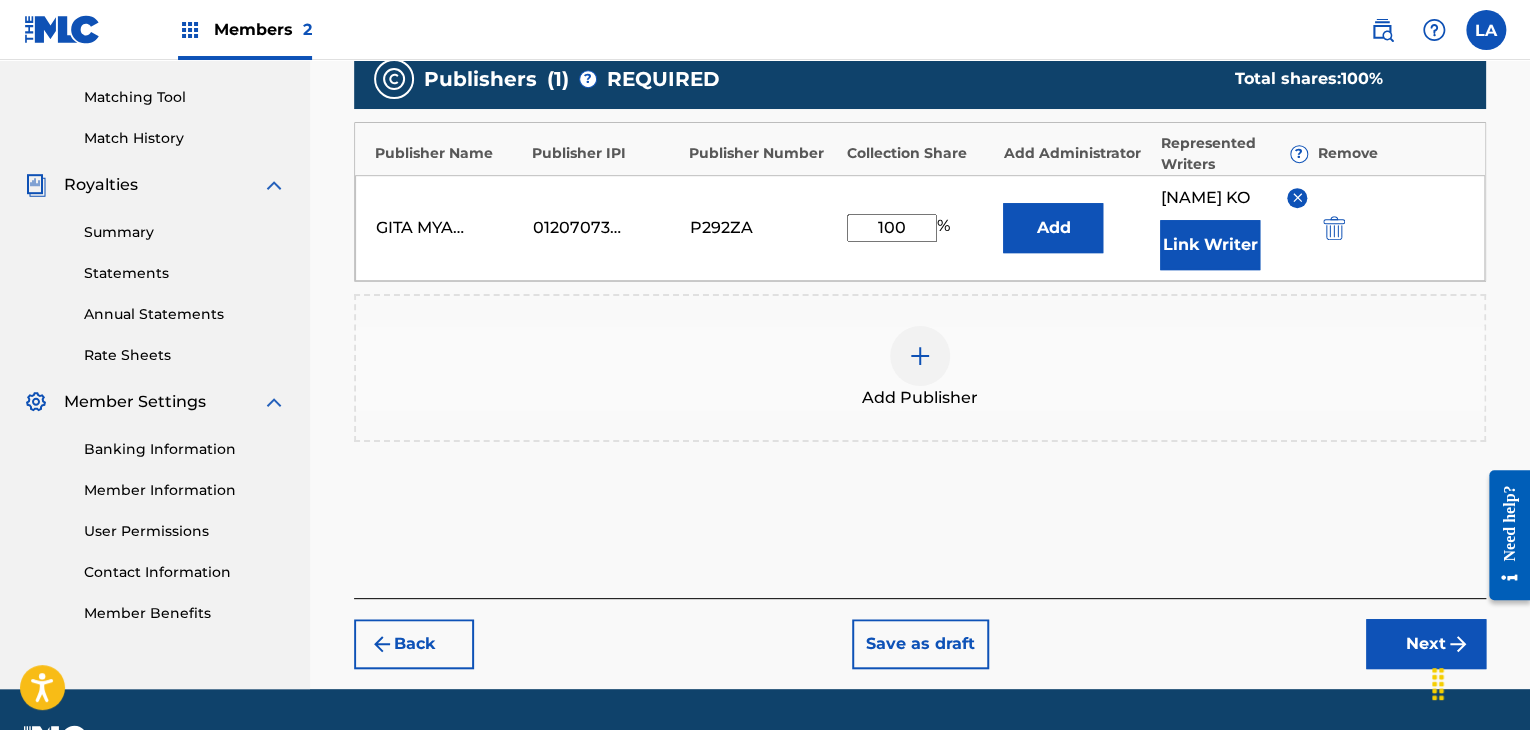 click on "Next" at bounding box center (1426, 644) 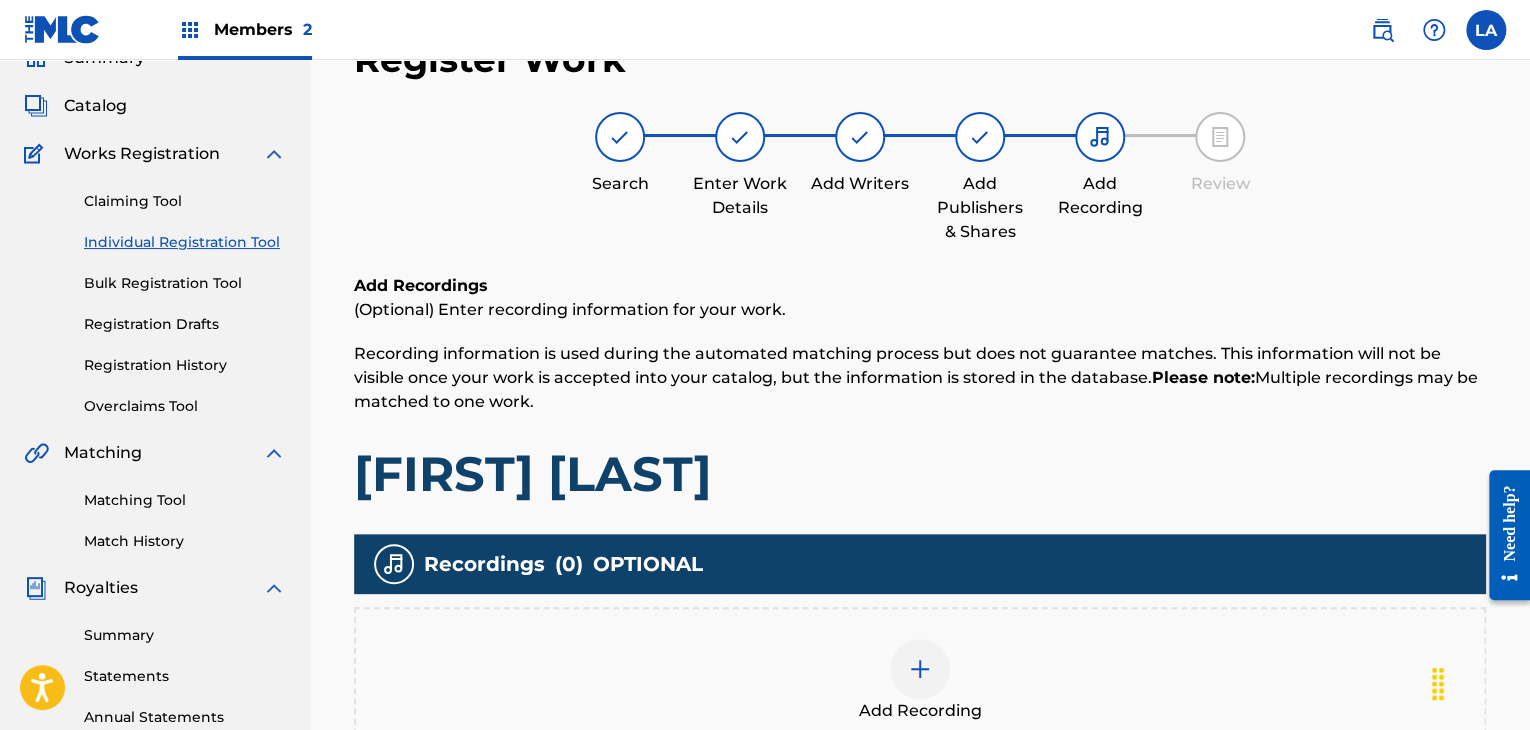 scroll, scrollTop: 90, scrollLeft: 0, axis: vertical 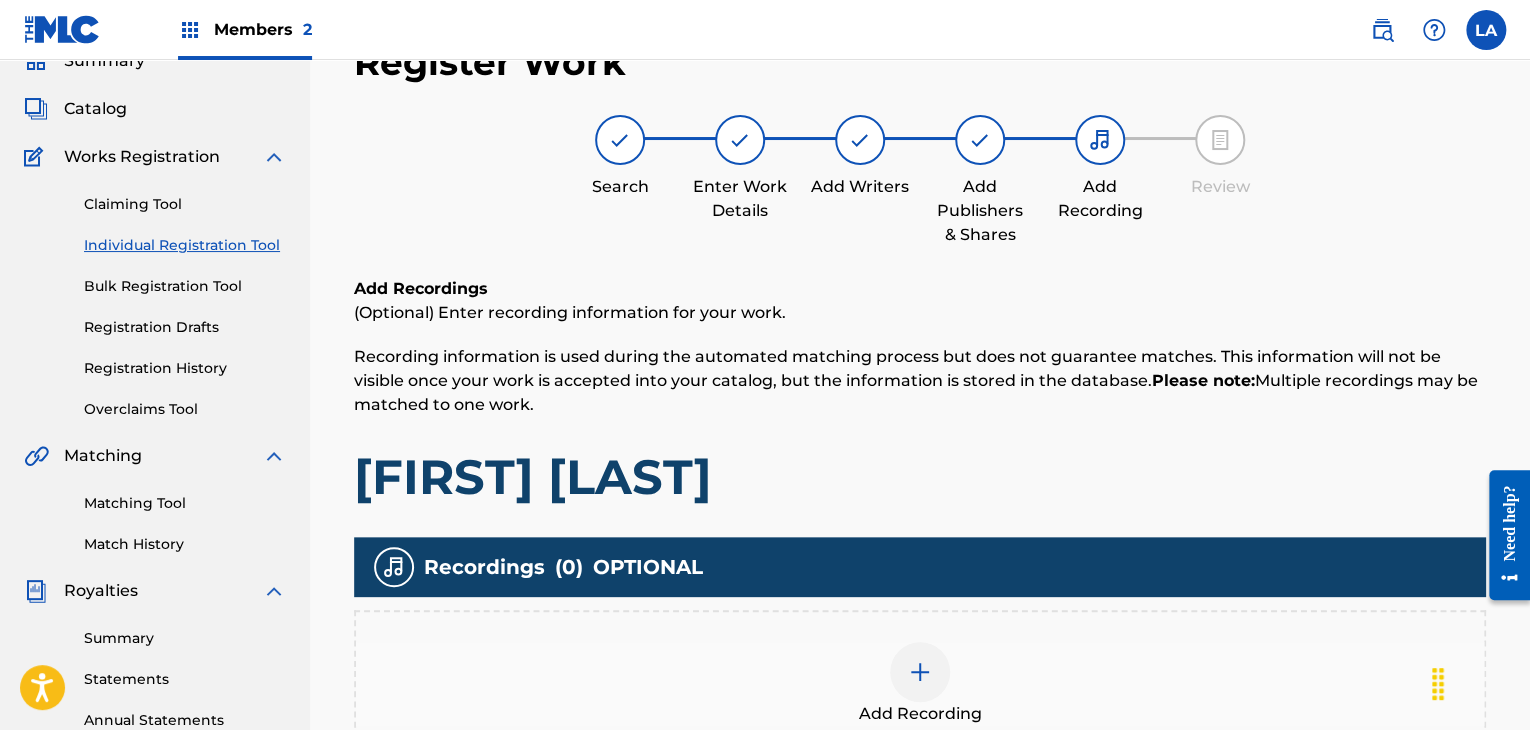 click at bounding box center [920, 672] 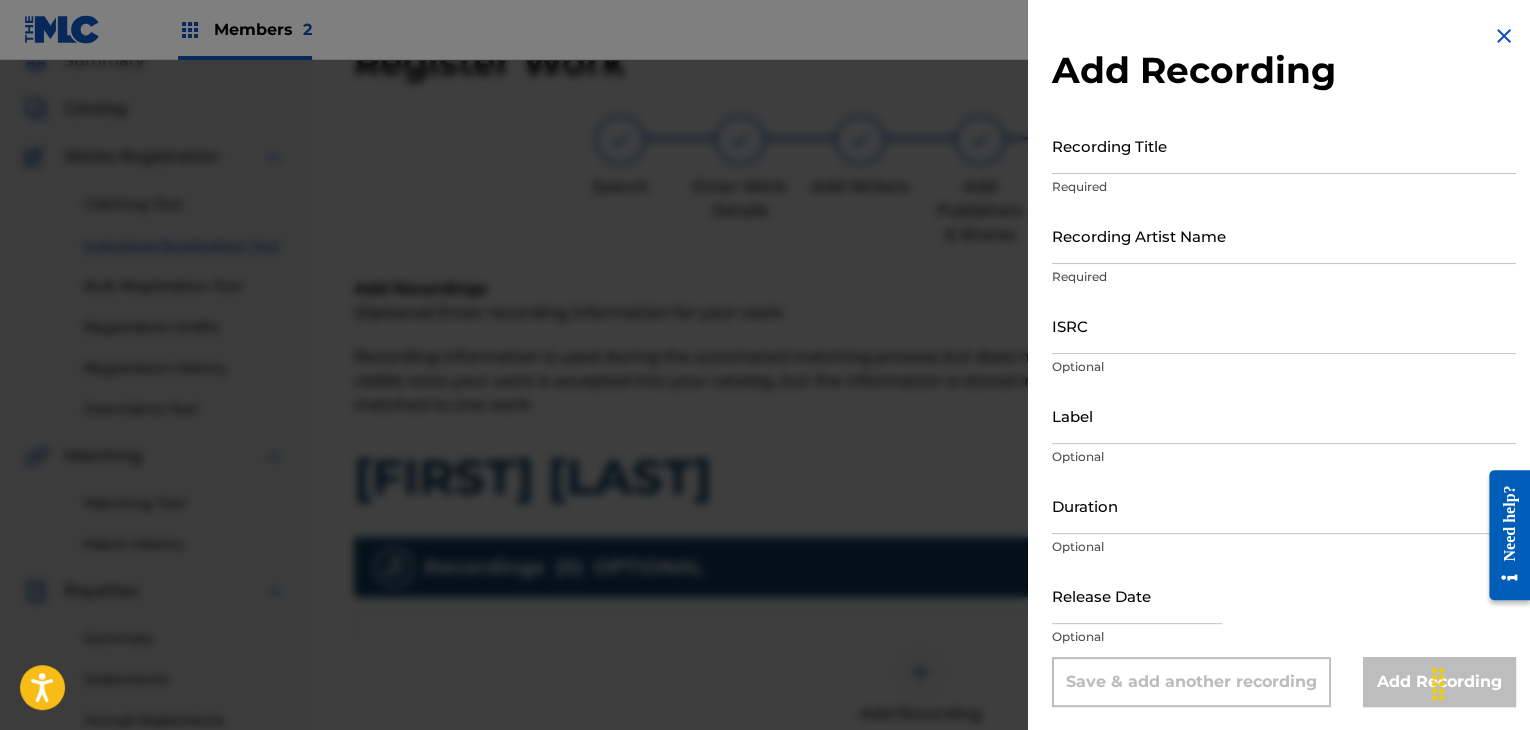 click on "Recording Title Required" at bounding box center (1284, 162) 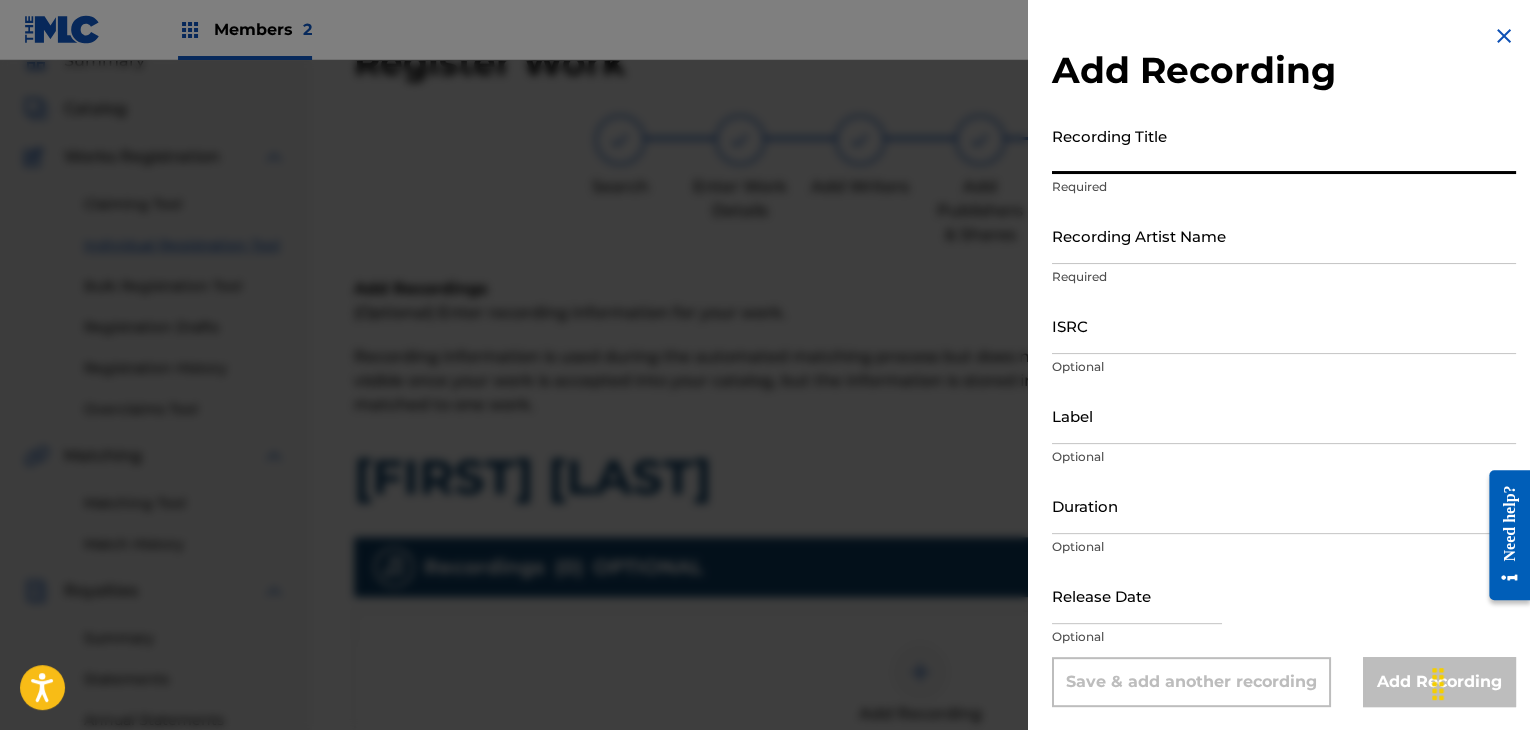 paste on "Htwe Lin Ko" 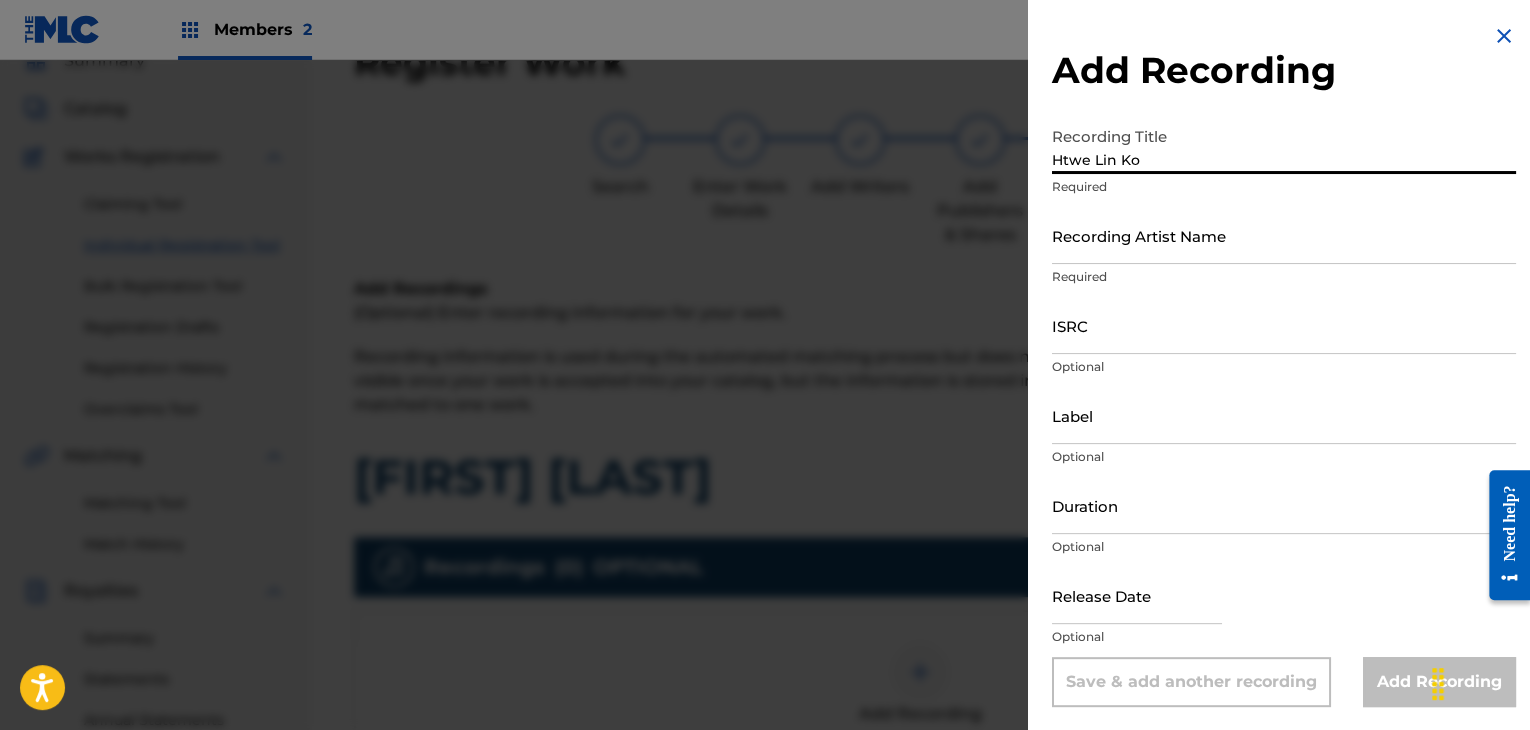 paste on "[FIRST] [LAST]" 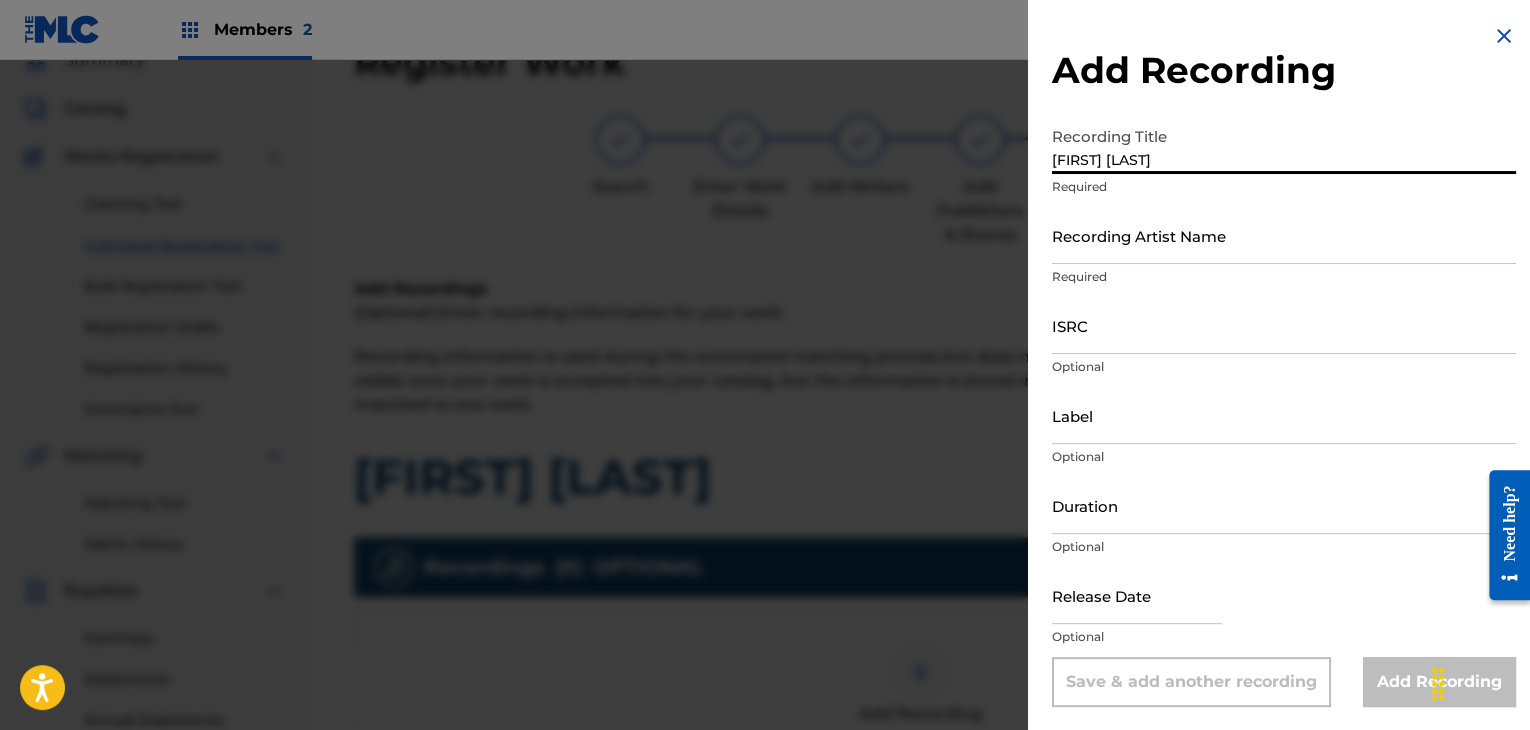 type on "[FIRST] [LAST]" 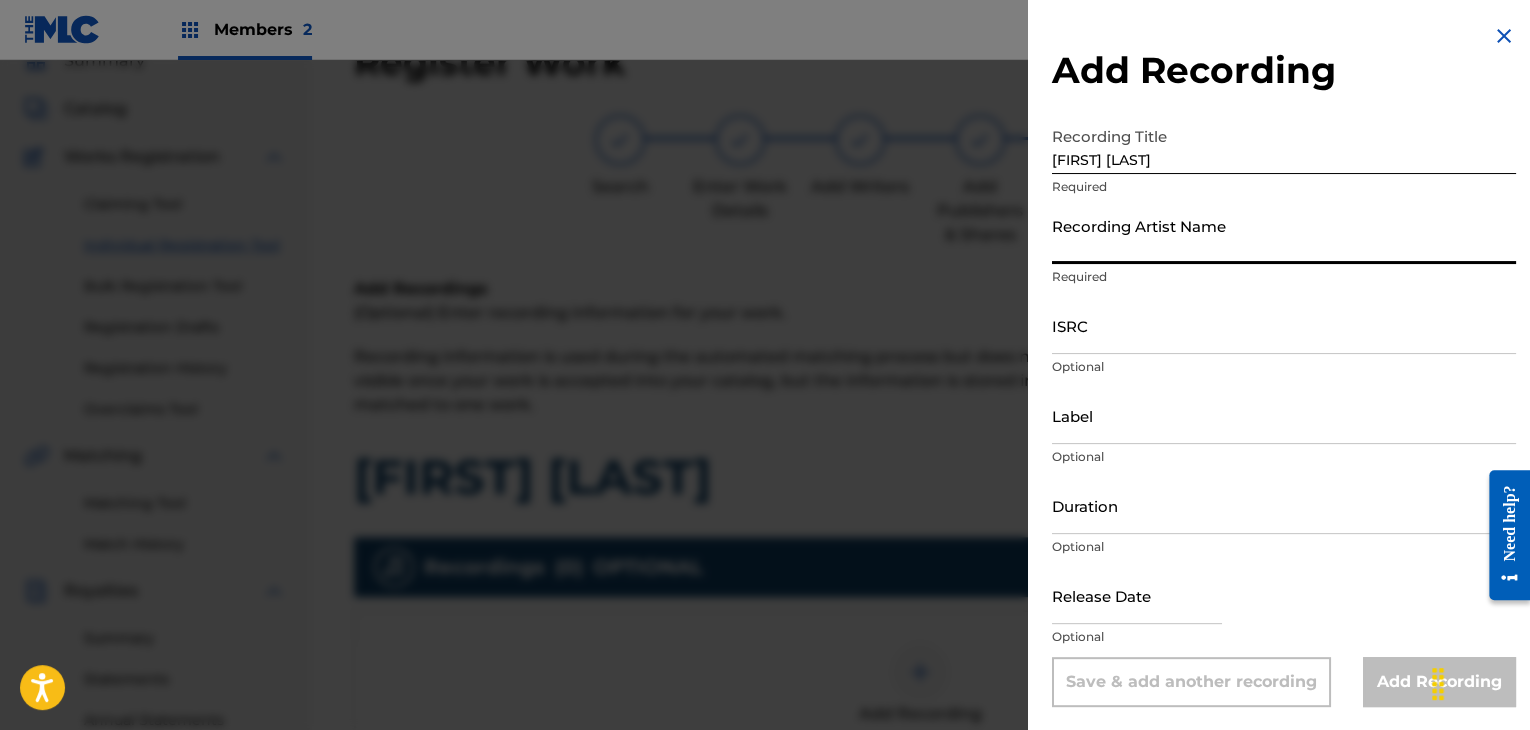 paste on "Nyan Lin Aung" 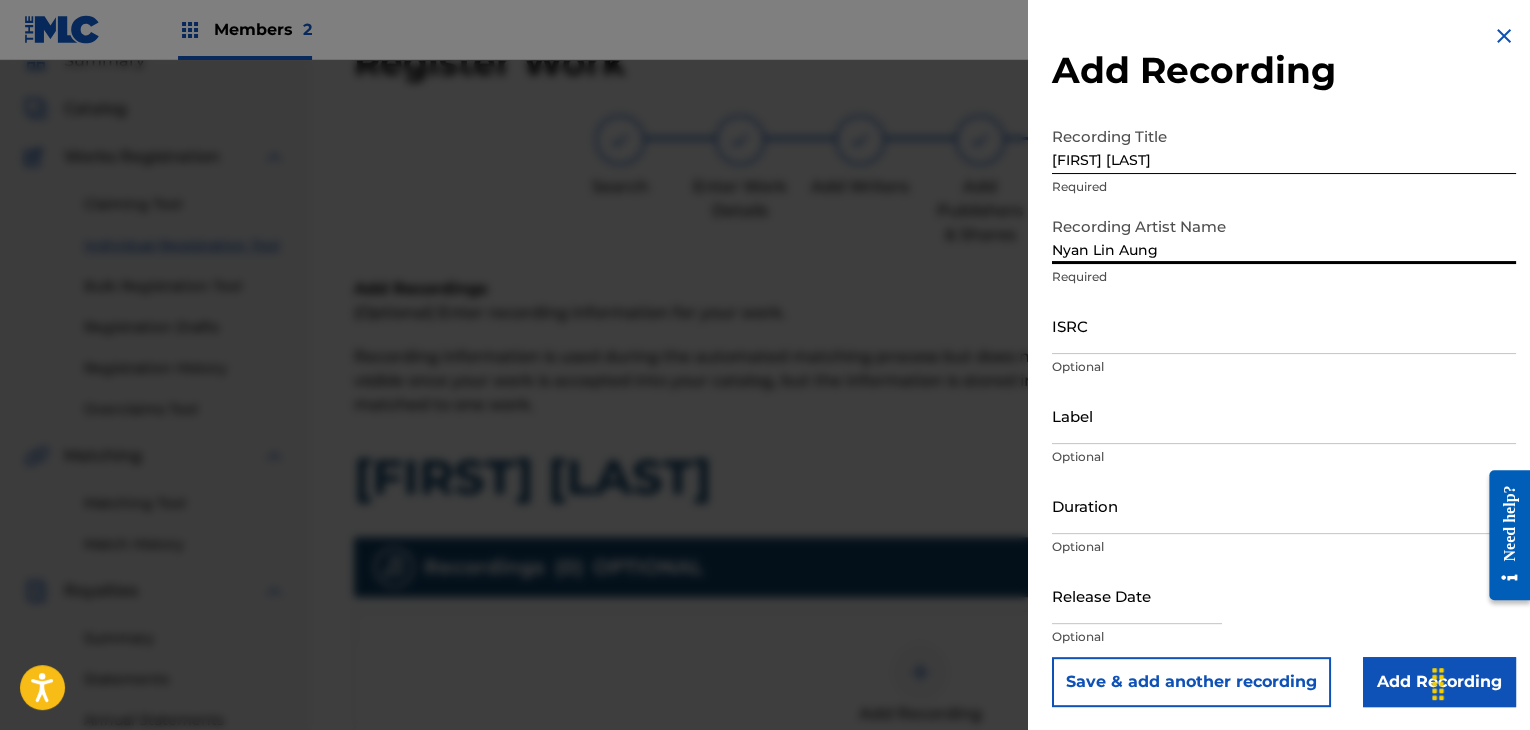 type on "Nyan Lin Aung" 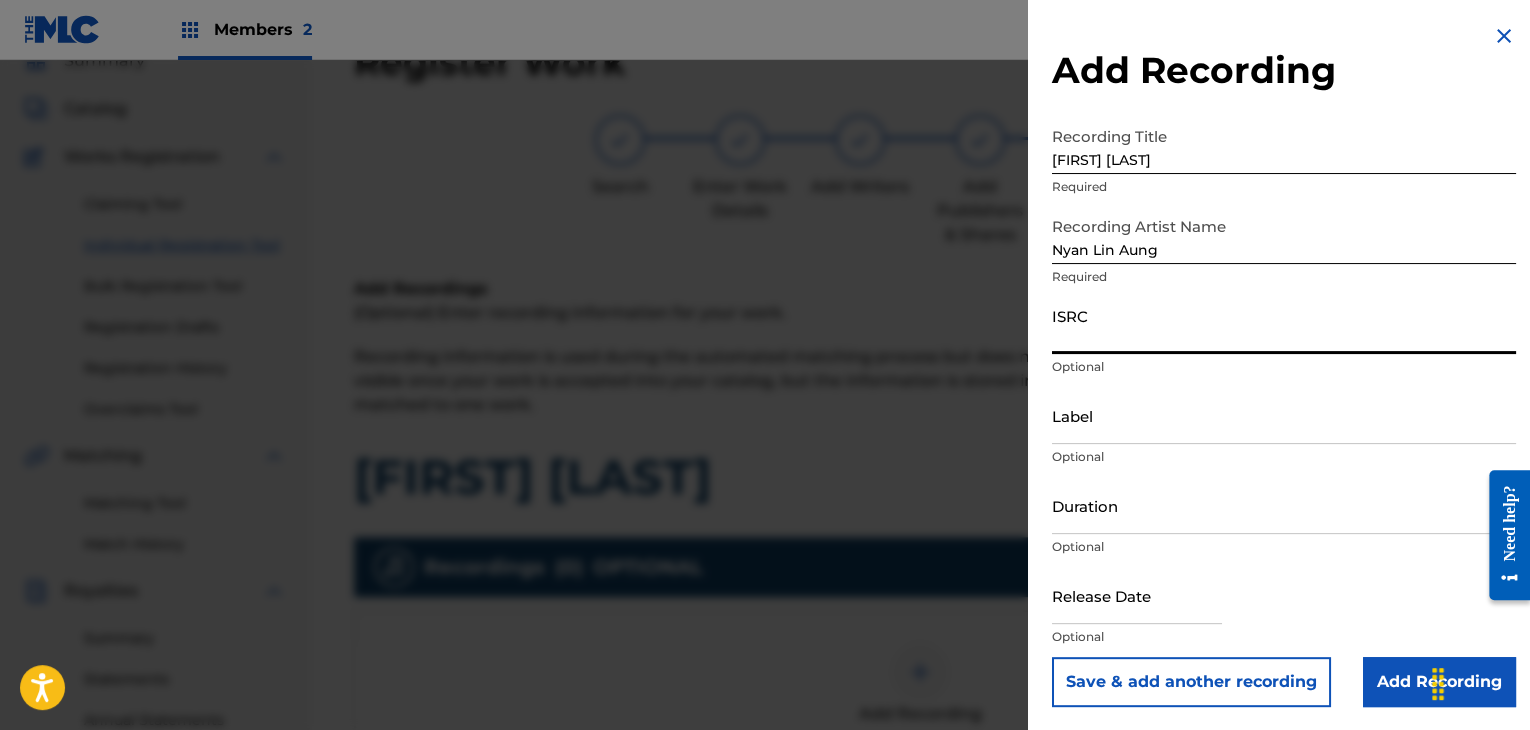 paste on "[NUMBER]" 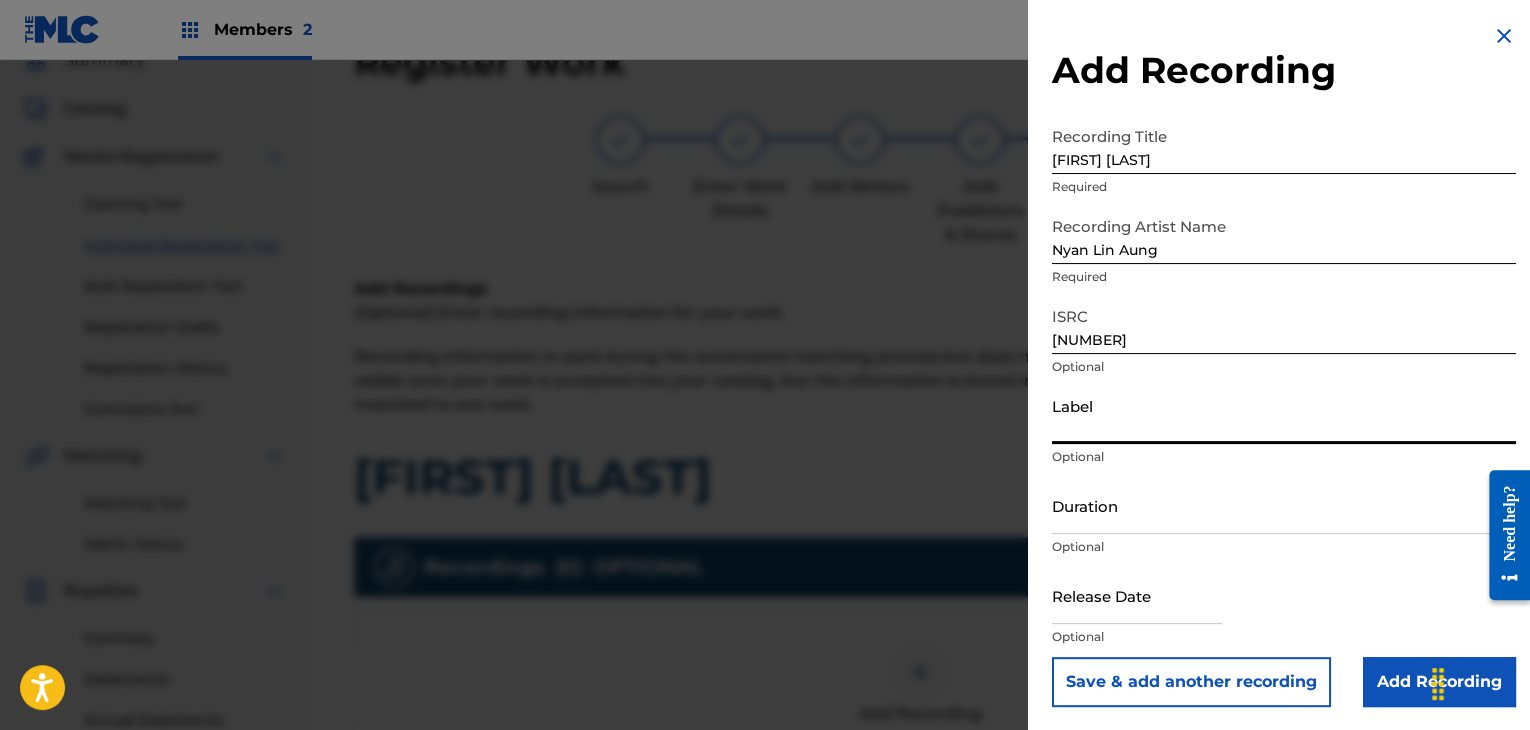 click on "[NUMBER]" at bounding box center [1284, 325] 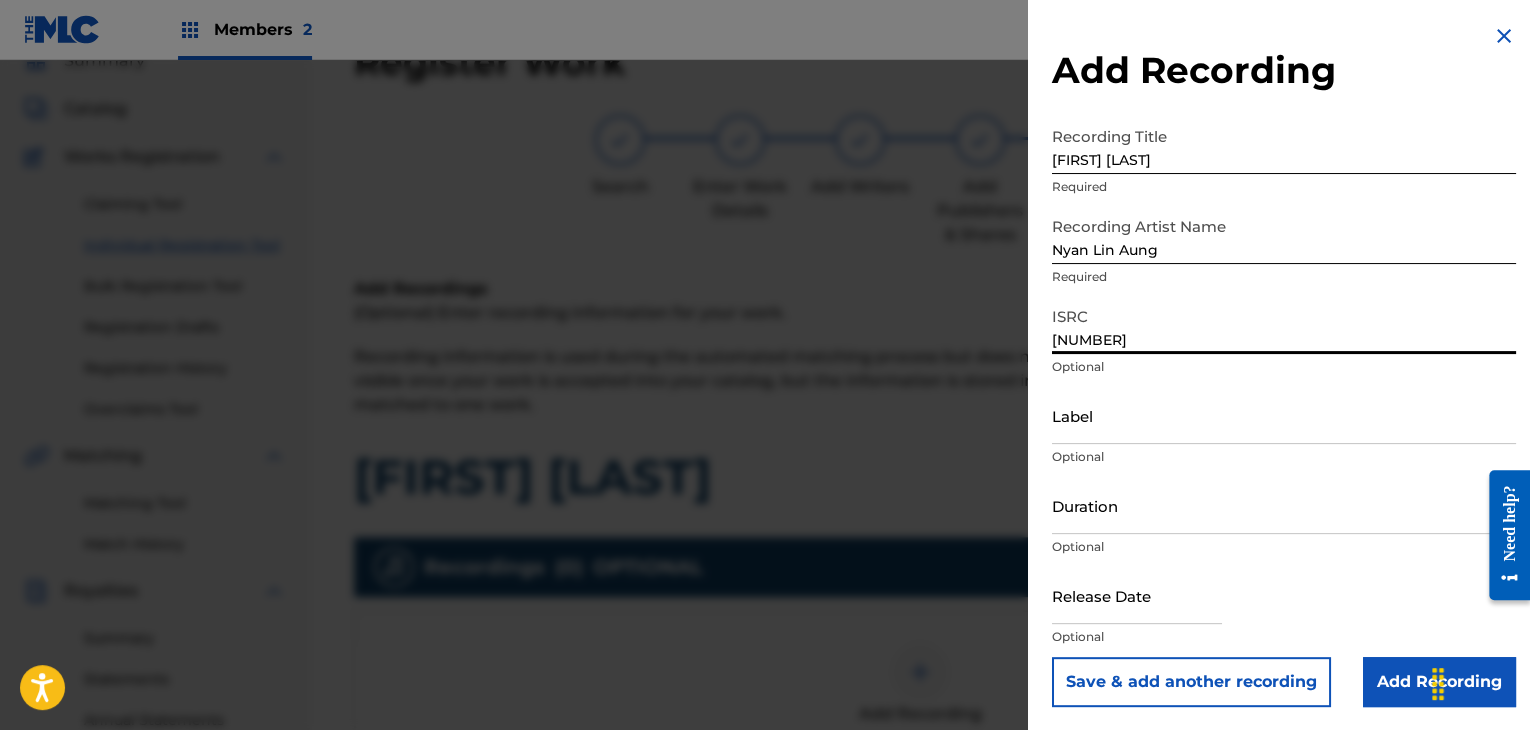paste on "[NUMBER]" 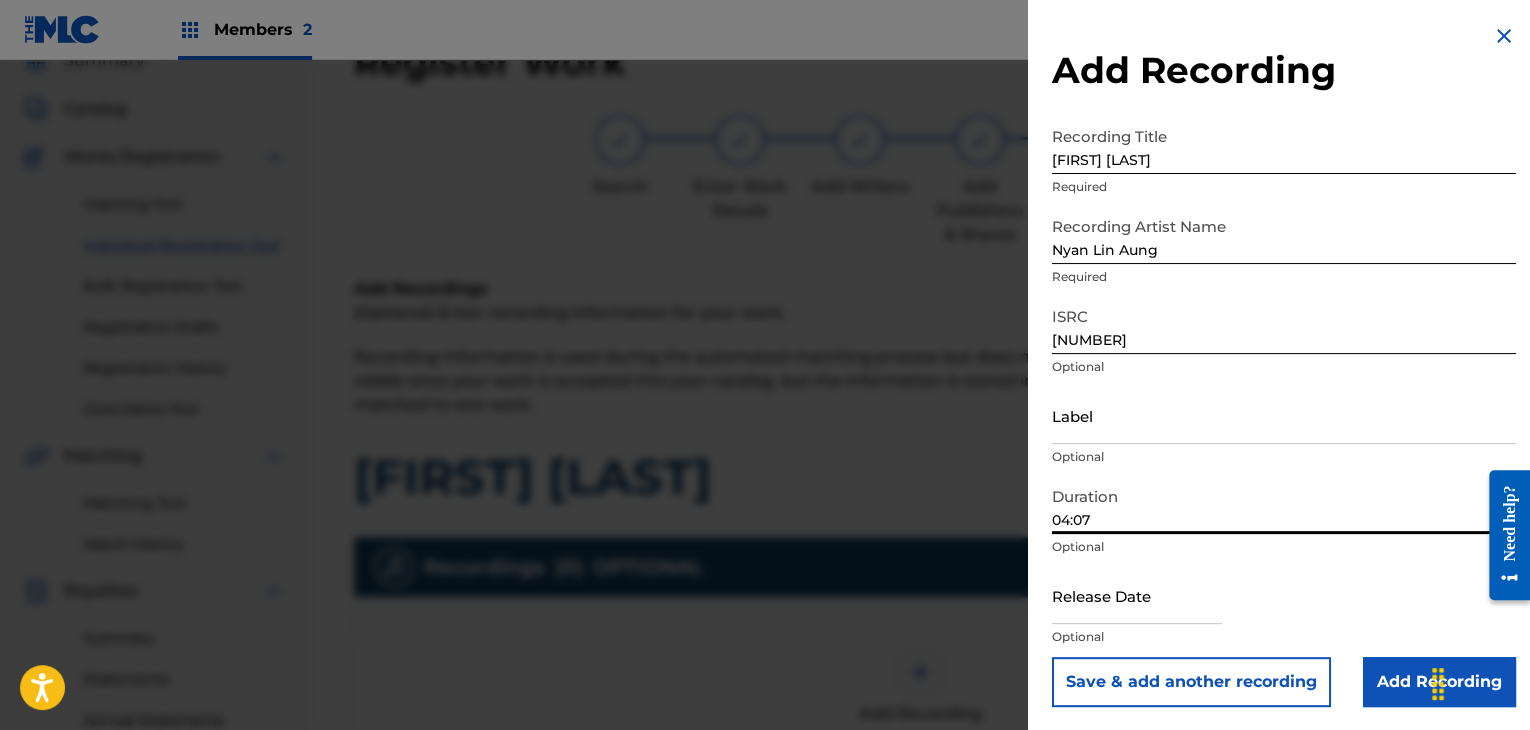 type on "04:07" 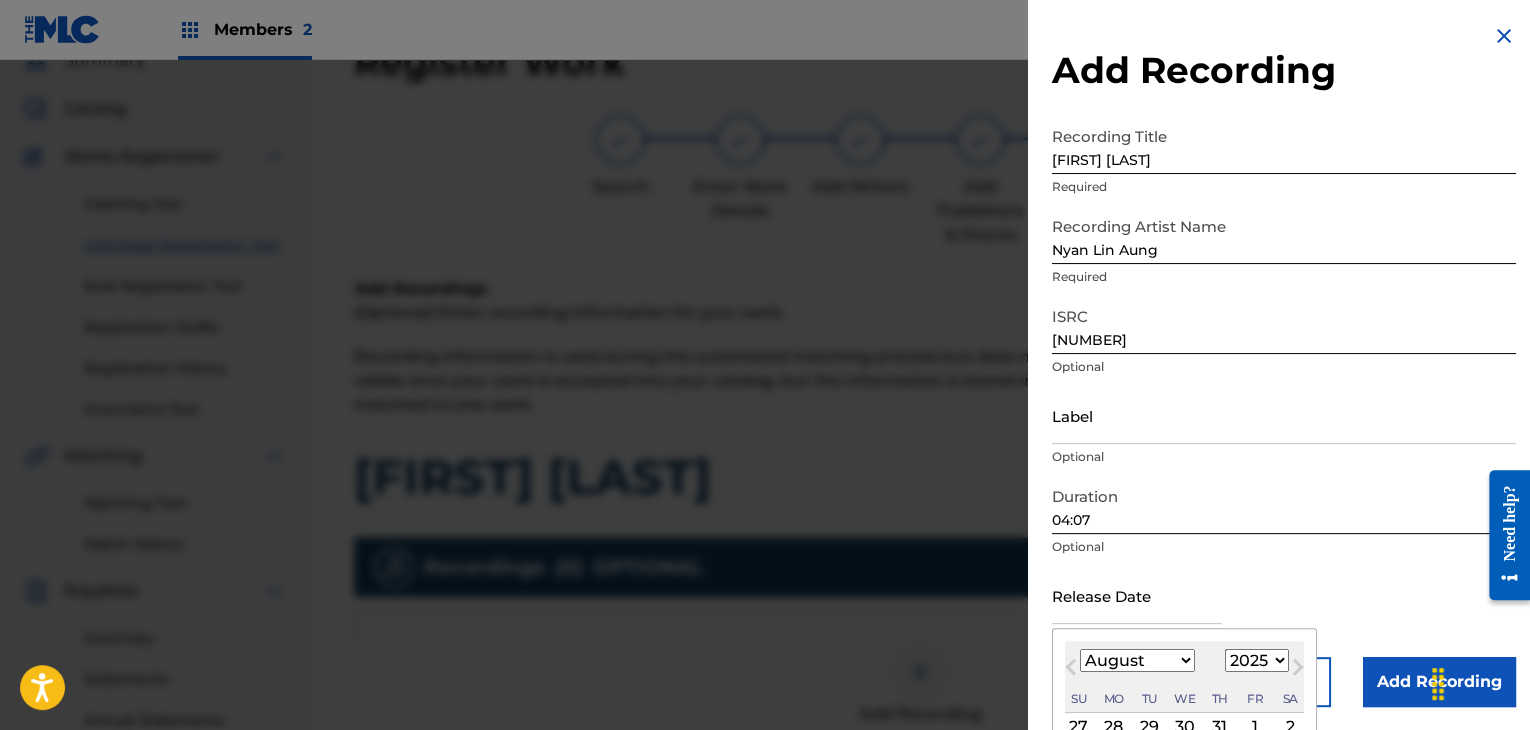click on "1900 1901 1902 1903 1904 1905 1906 1907 1908 1909 1910 1911 1912 1913 1914 1915 1916 1917 1918 1919 1920 1921 1922 1923 1924 1925 1926 1927 1928 1929 1930 1931 1932 1933 1934 1935 1936 1937 1938 1939 1940 1941 1942 1943 1944 1945 1946 1947 1948 1949 1950 1951 1952 1953 1954 1955 1956 1957 1958 1959 1960 1961 1962 1963 1964 1965 1966 1967 1968 1969 1970 1971 1972 1973 1974 1975 1976 1977 1978 1979 1980 1981 1982 1983 1984 1985 1986 1987 1988 1989 1990 1991 1992 1993 1994 1995 1996 1997 1998 1999 2000 2001 2002 2003 2004 2005 2006 2007 2008 2009 2010 2011 2012 2013 2014 2015 2016 2017 2018 2019 2020 2021 2022 2023 2024 2025 2026 2027 2028 2029 2030 2031 2032 2033 2034 2035 2036 2037 2038 2039 2040 2041 2042 2043 2044 2045 2046 2047 2048 2049 2050 2051 2052 2053 2054 2055 2056 2057 2058 2059 2060 2061 2062 2063 2064 2065 2066 2067 2068 2069 2070 2071 2072 2073 2074 2075 2076 2077 2078 2079 2080 2081 2082 2083 2084 2085 2086 2087 2088 2089 2090 2091 2092 2093 2094 2095 2096 2097 2098 2099 2100" at bounding box center [1257, 660] 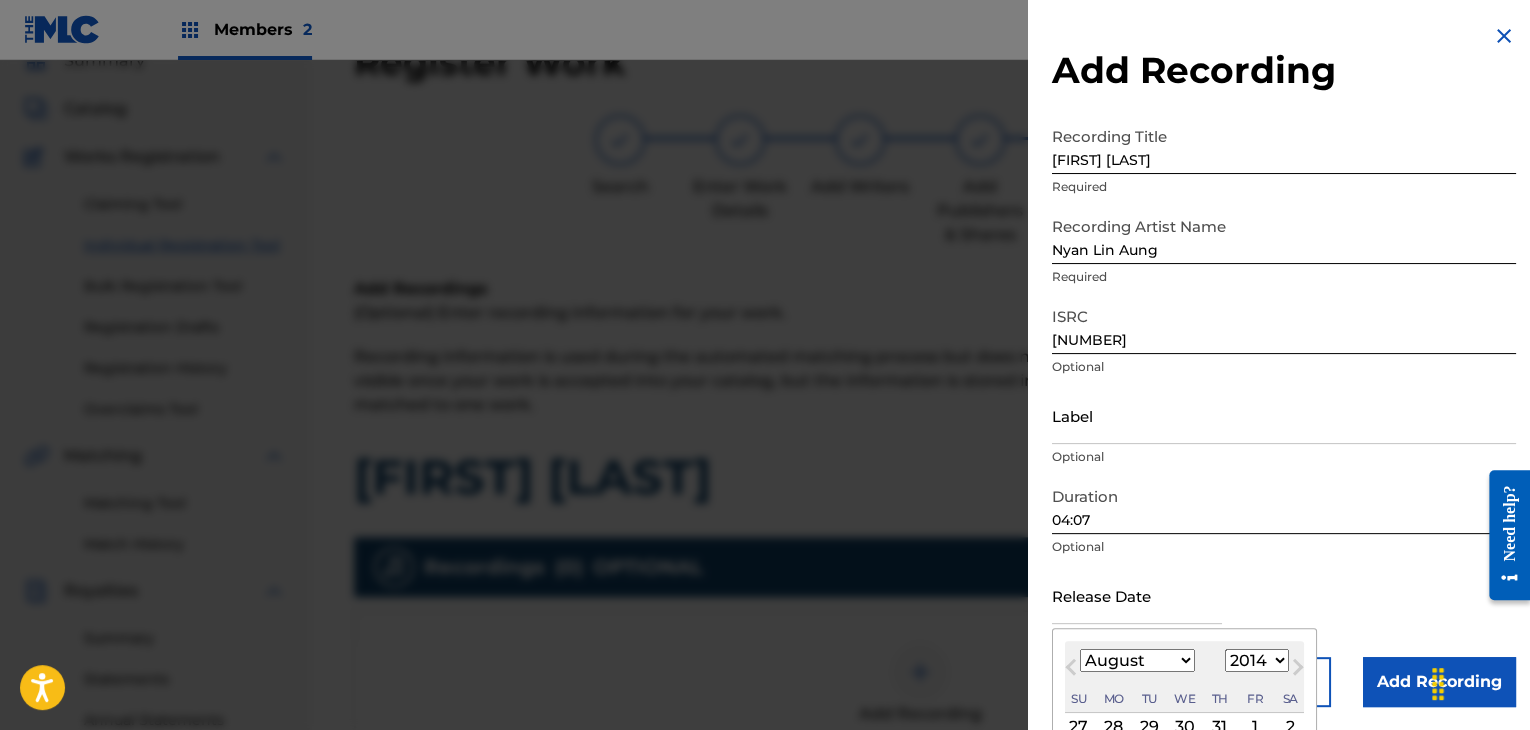 click on "1900 1901 1902 1903 1904 1905 1906 1907 1908 1909 1910 1911 1912 1913 1914 1915 1916 1917 1918 1919 1920 1921 1922 1923 1924 1925 1926 1927 1928 1929 1930 1931 1932 1933 1934 1935 1936 1937 1938 1939 1940 1941 1942 1943 1944 1945 1946 1947 1948 1949 1950 1951 1952 1953 1954 1955 1956 1957 1958 1959 1960 1961 1962 1963 1964 1965 1966 1967 1968 1969 1970 1971 1972 1973 1974 1975 1976 1977 1978 1979 1980 1981 1982 1983 1984 1985 1986 1987 1988 1989 1990 1991 1992 1993 1994 1995 1996 1997 1998 1999 2000 2001 2002 2003 2004 2005 2006 2007 2008 2009 2010 2011 2012 2013 2014 2015 2016 2017 2018 2019 2020 2021 2022 2023 2024 2025 2026 2027 2028 2029 2030 2031 2032 2033 2034 2035 2036 2037 2038 2039 2040 2041 2042 2043 2044 2045 2046 2047 2048 2049 2050 2051 2052 2053 2054 2055 2056 2057 2058 2059 2060 2061 2062 2063 2064 2065 2066 2067 2068 2069 2070 2071 2072 2073 2074 2075 2076 2077 2078 2079 2080 2081 2082 2083 2084 2085 2086 2087 2088 2089 2090 2091 2092 2093 2094 2095 2096 2097 2098 2099 2100" at bounding box center (1257, 660) 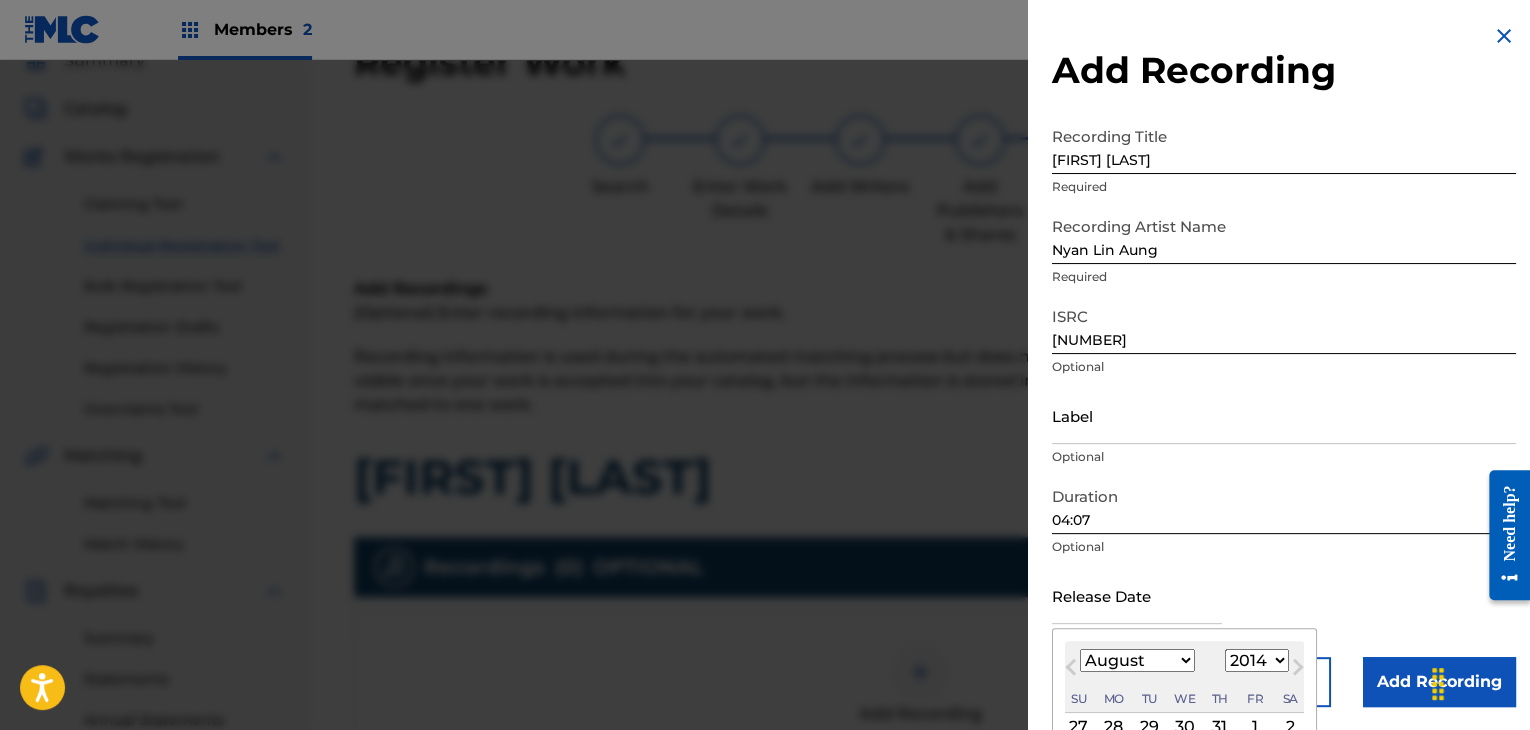 click on "August 2014 January February March April May June July August September October November December 1900 1901 1902 1903 1904 1905 1906 1907 1908 1909 1910 1911 1912 1913 1914 1915 1916 1917 1918 1919 1920 1921 1922 1923 1924 1925 1926 1927 1928 1929 1930 1931 1932 1933 1934 1935 1936 1937 1938 1939 1940 1941 1942 1943 1944 1945 1946 1947 1948 1949 1950 1951 1952 1953 1954 1955 1956 1957 1958 1959 1960 1961 1962 1963 1964 1965 1966 1967 1968 1969 1970 1971 1972 1973 1974 1975 1976 1977 1978 1979 1980 1981 1982 1983 1984 1985 1986 1987 1988 1989 1990 1991 1992 1993 1994 1995 1996 1997 1998 1999 2000 2001 2002 2003 2004 2005 2006 2007 2008 2009 2010 2011 2012 2013 2014 2015 2016 2017 2018 2019 2020 2021 2022 2023 2024 2025 2026 2027 2028 2029 2030 2031 2032 2033 2034 2035 2036 2037 2038 2039 2040 2041 2042 2043 2044 2045 2046 2047 2048 2049 2050 2051 2052 2053 2054 2055 2056 2057 2058 2059 2060 2061 2062 2063 2064 2065 2066 2067 2068 2069 2070 2071 2072 2073 2074 2075 2076 2077 2078 2079 2080 2081 2082 2083 2084" at bounding box center (1184, 677) 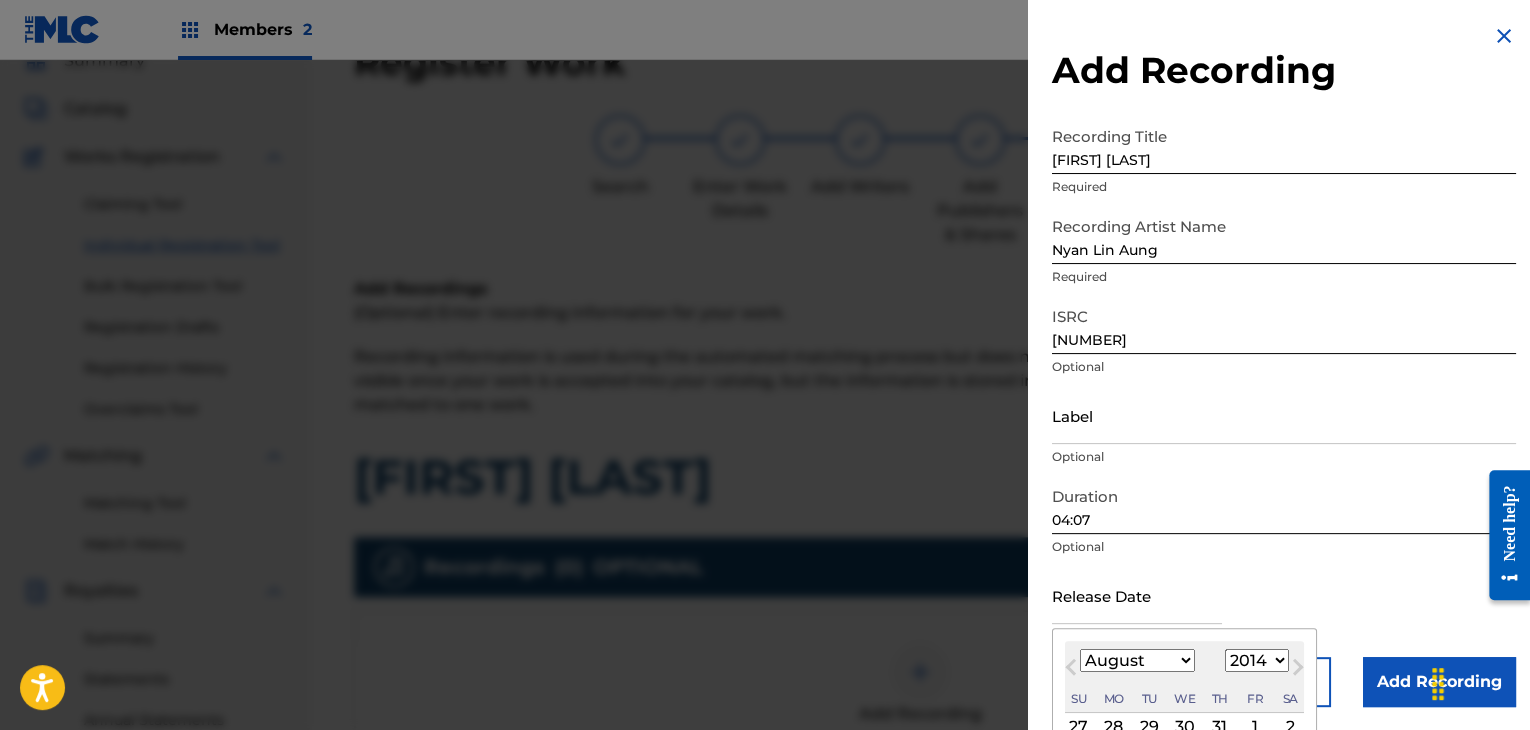 click on "January February March April May June July August September October November December" at bounding box center (1137, 660) 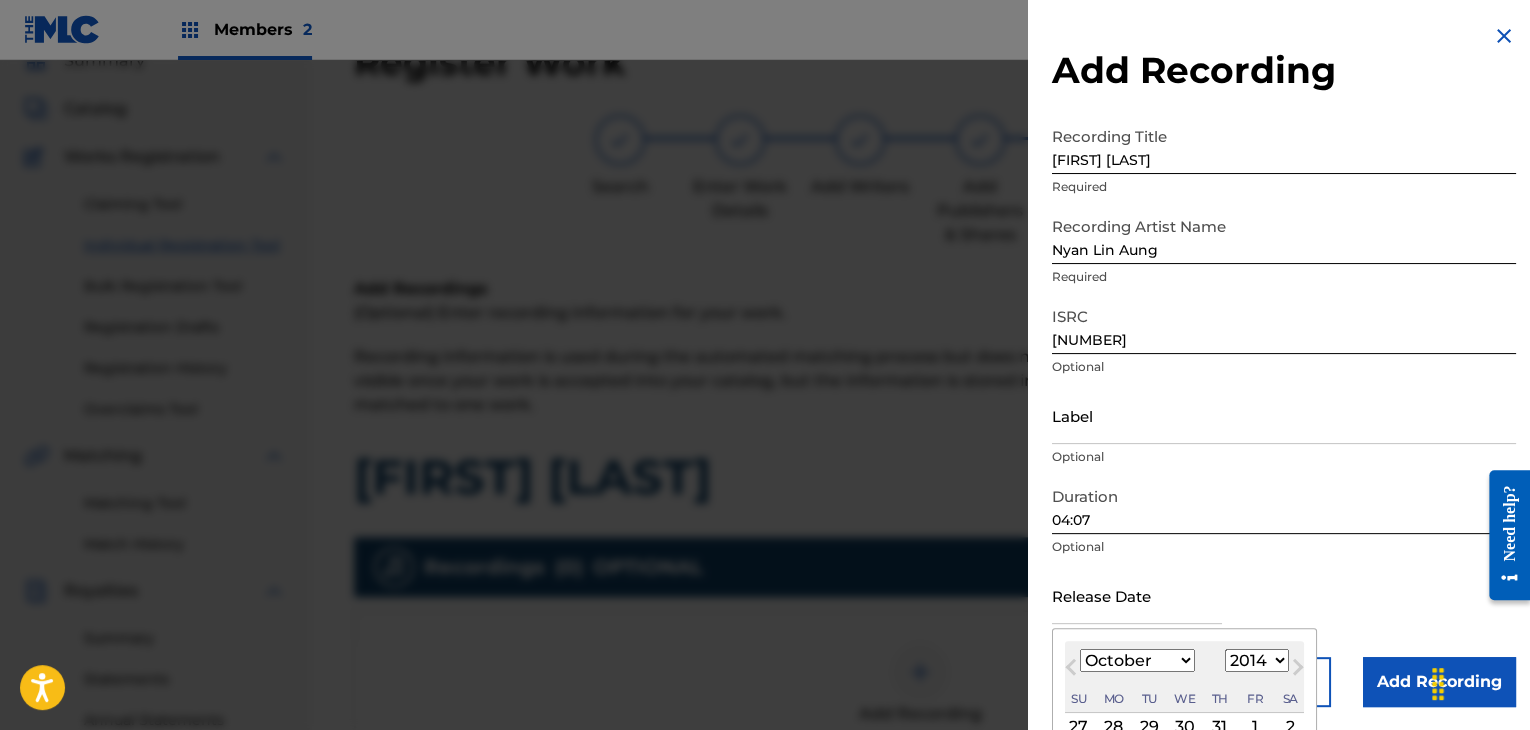 click on "January February March April May June July August September October November December" at bounding box center (1137, 660) 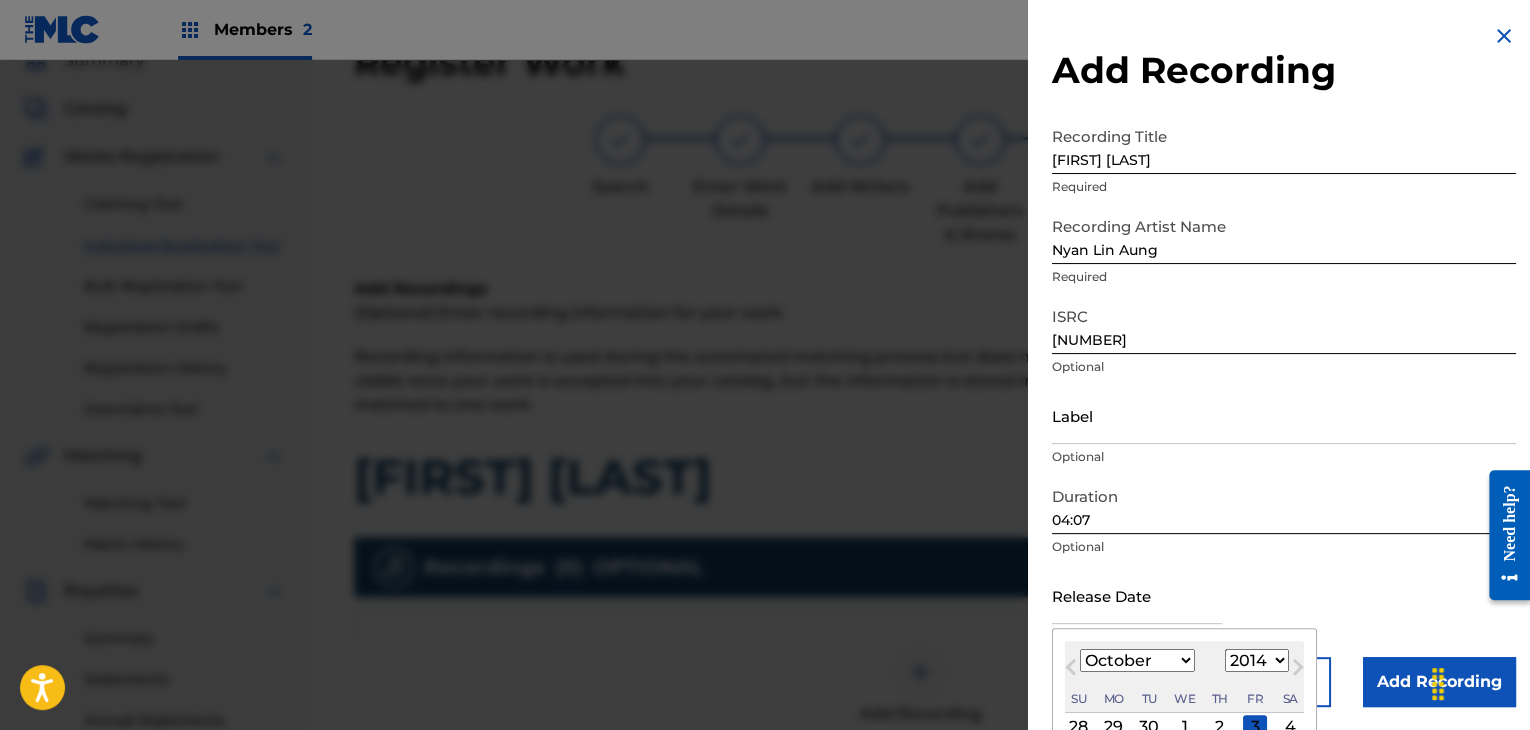 click on "2" at bounding box center [1220, 727] 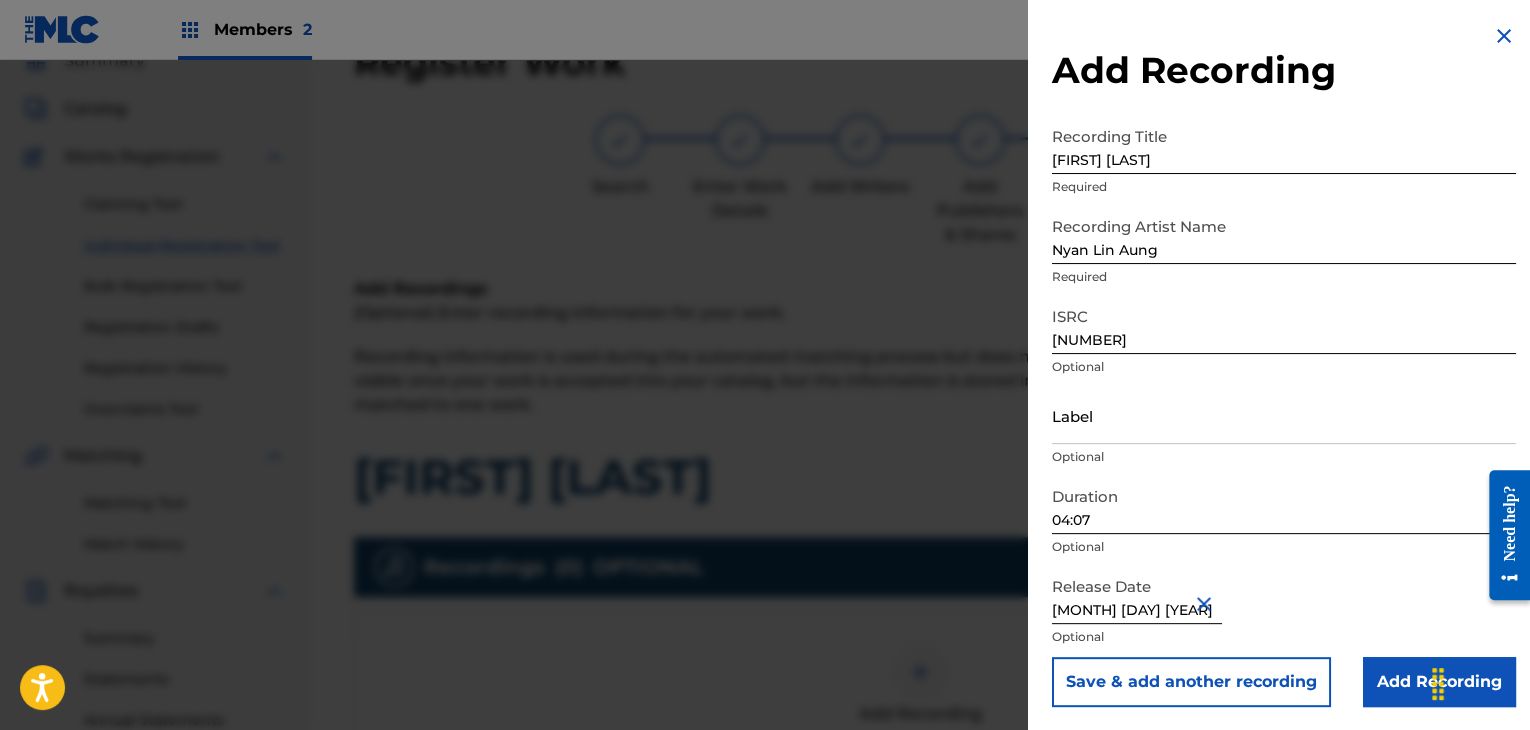 scroll, scrollTop: 1, scrollLeft: 0, axis: vertical 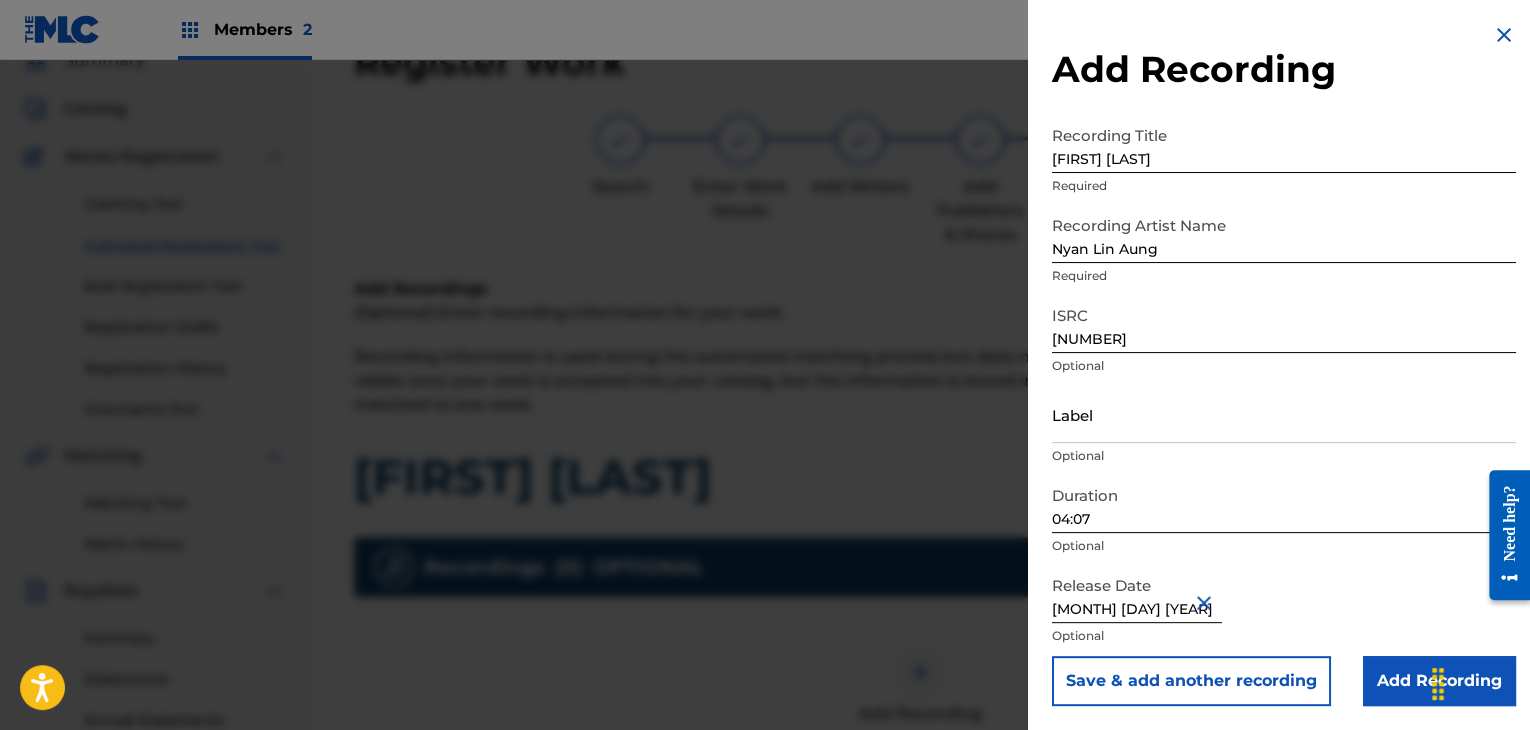 click on "Save & add another recording" at bounding box center (1191, 681) 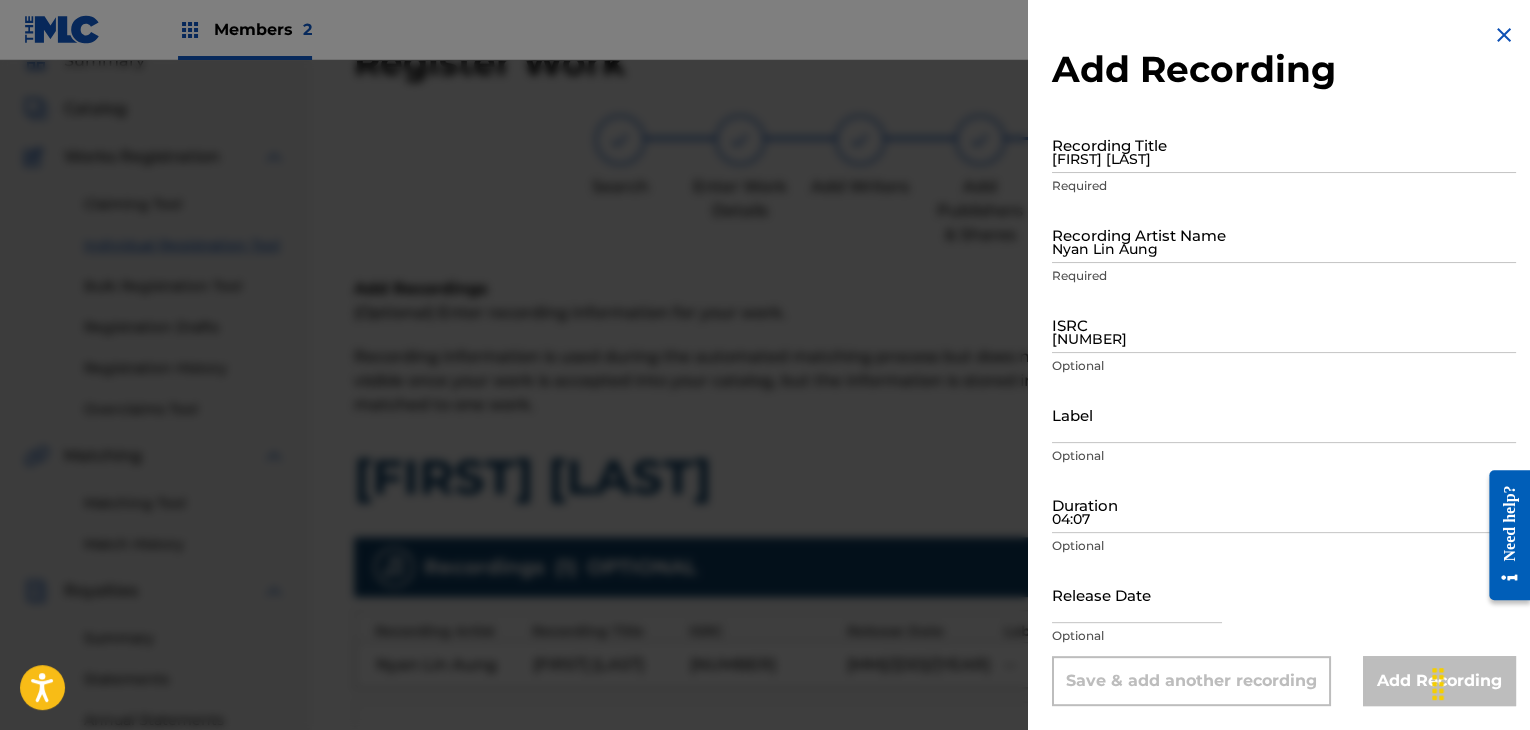 click on "[NUMBER]" at bounding box center [1284, 324] 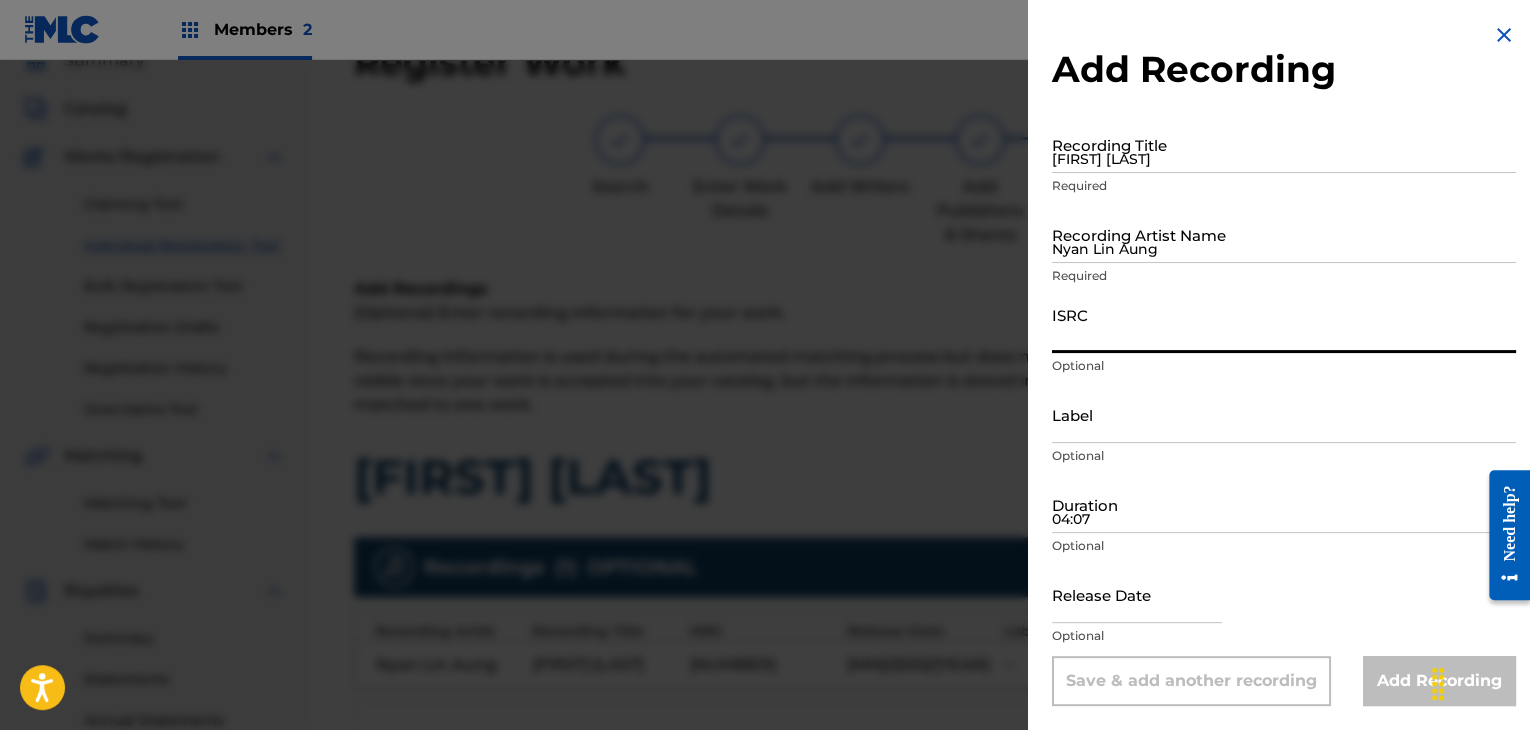 paste on "[NUMBER]/[NUMBER]" 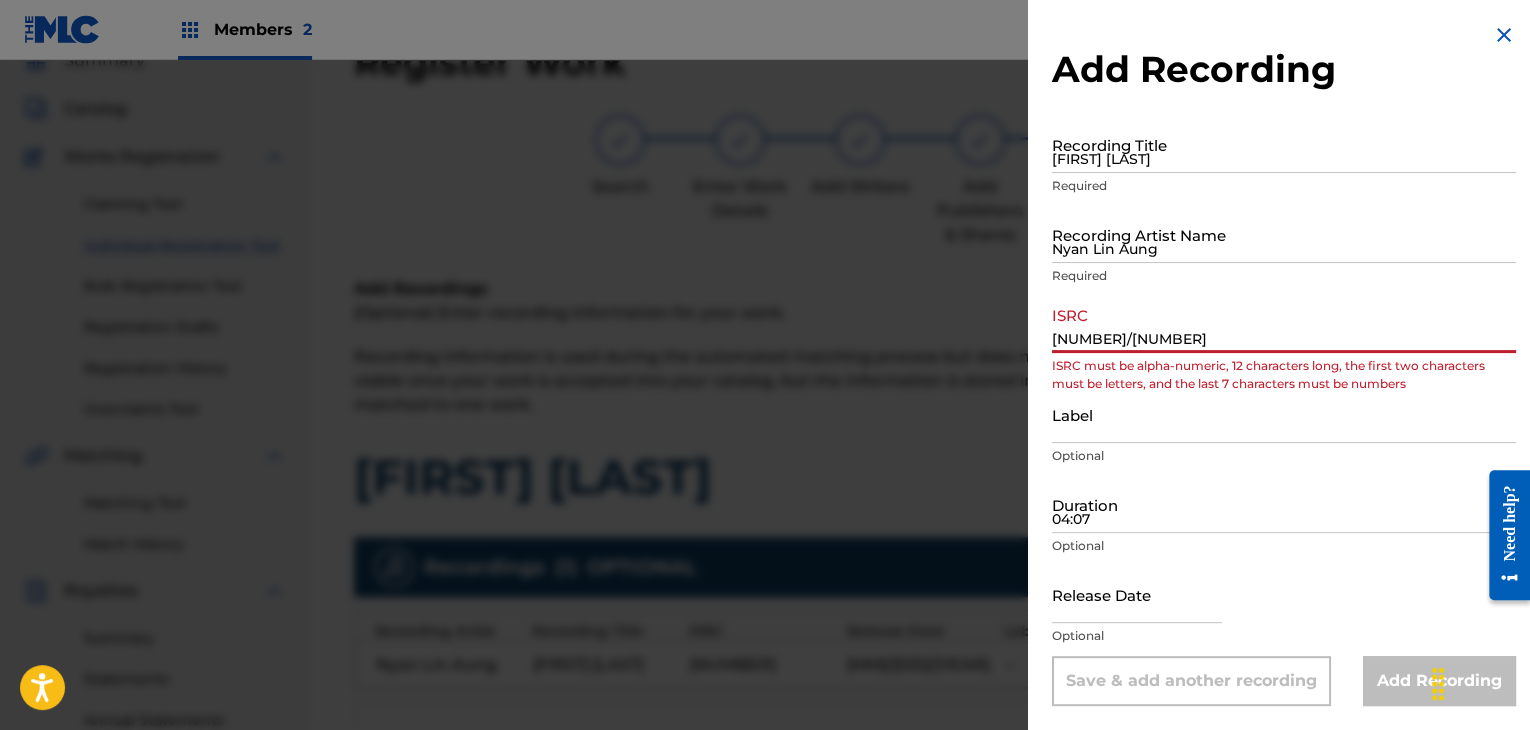 drag, startPoint x: 1228, startPoint y: 349, endPoint x: 1165, endPoint y: 350, distance: 63.007935 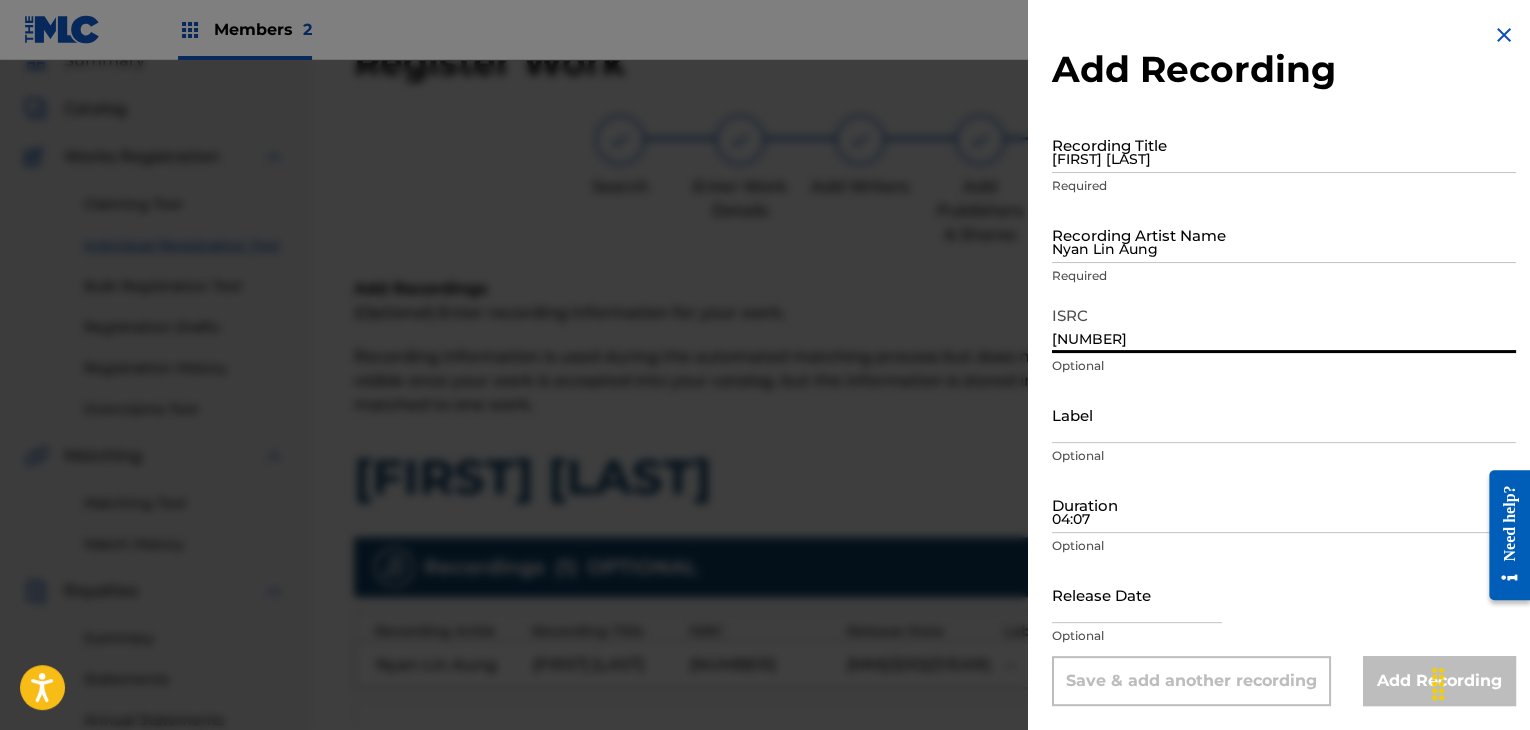 type on "[NUMBER]" 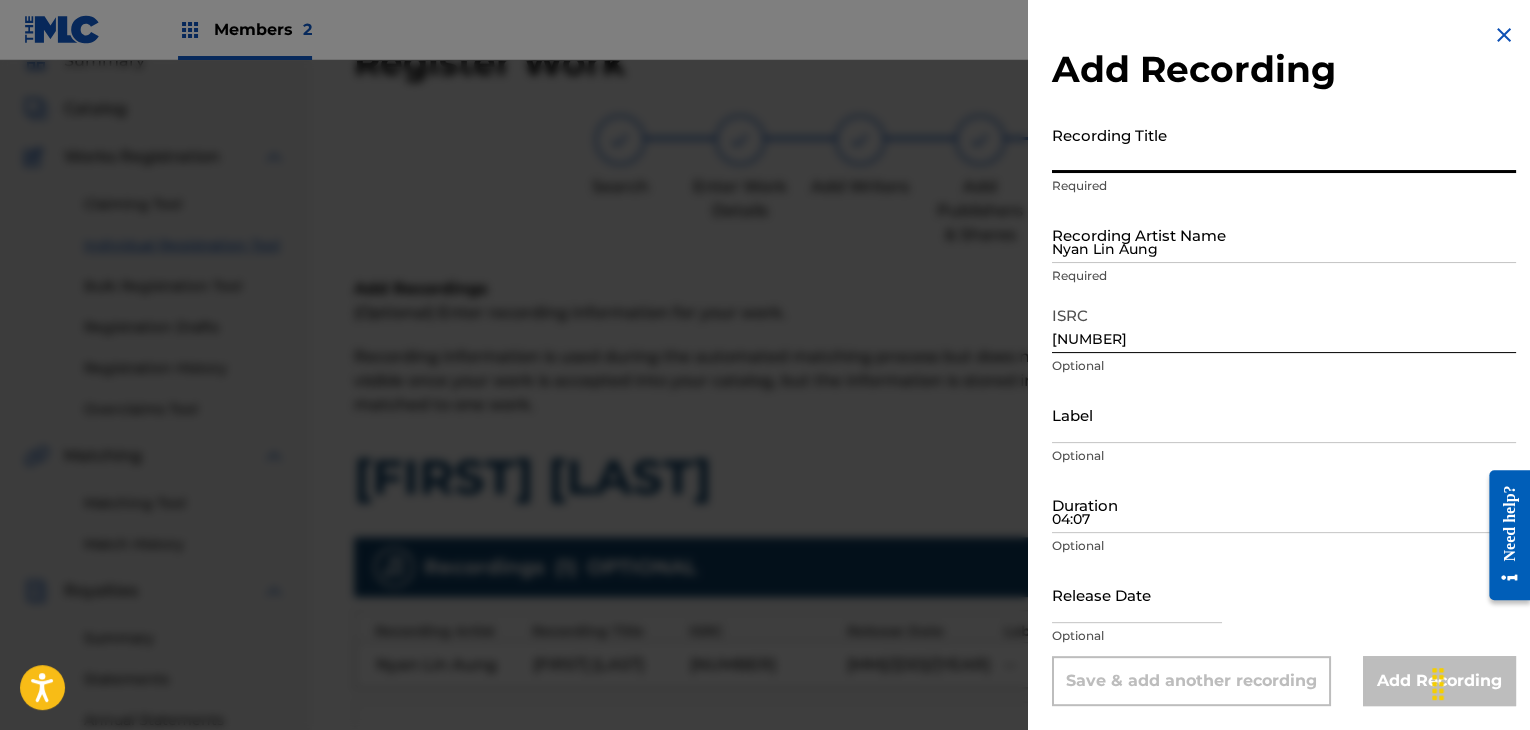 paste on "[FIRST] [LAST]" 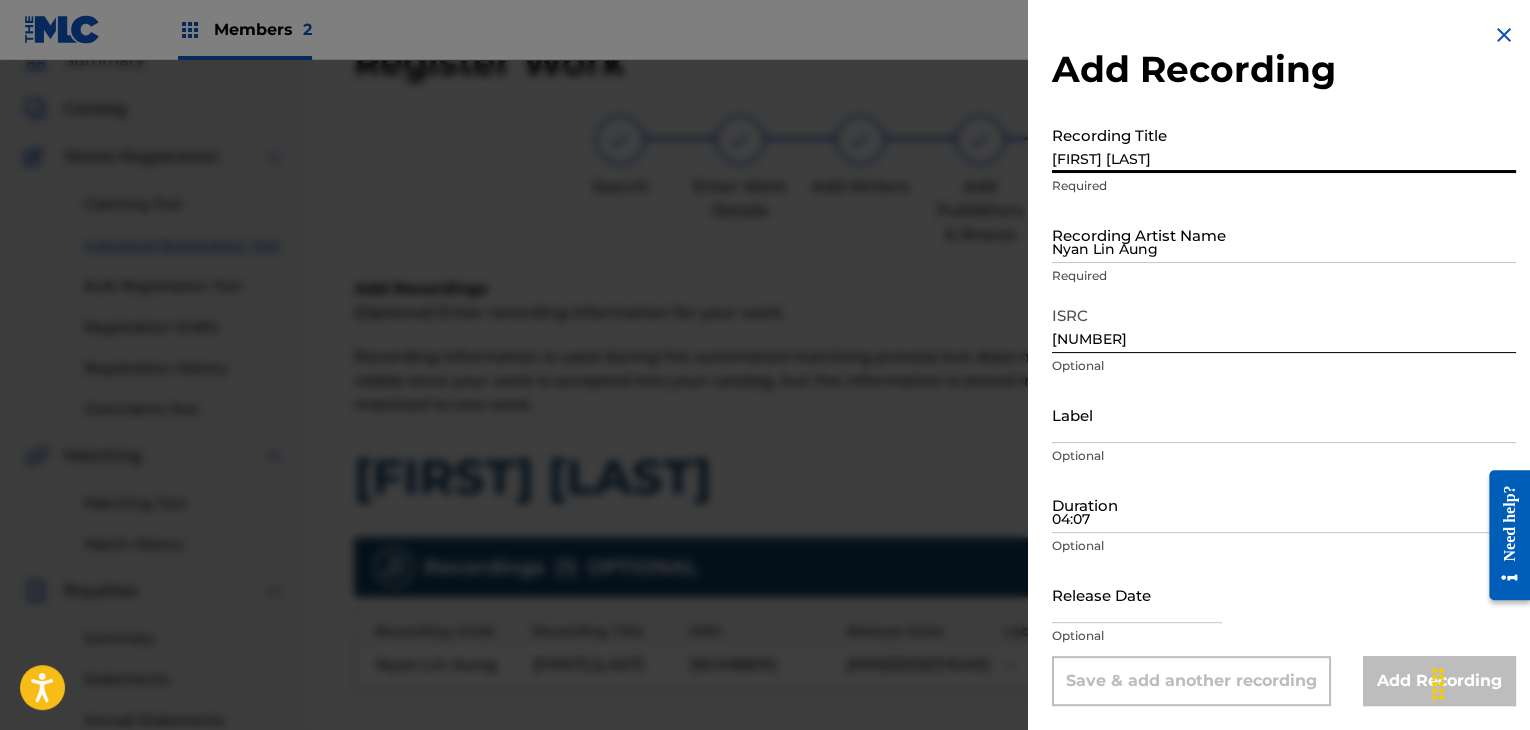 type on "[FIRST] [LAST]" 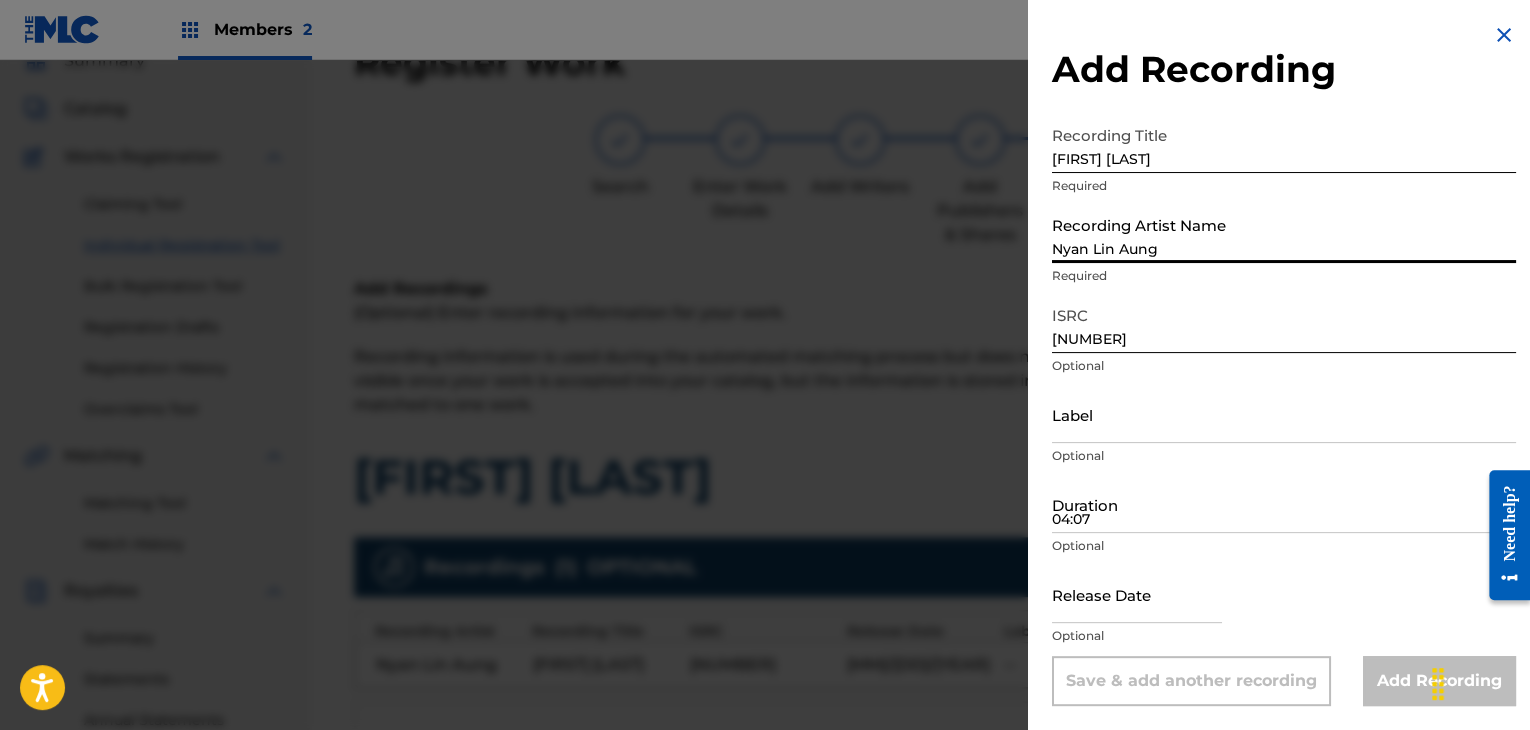 click on "Nyan Lin Aung" at bounding box center (1284, 234) 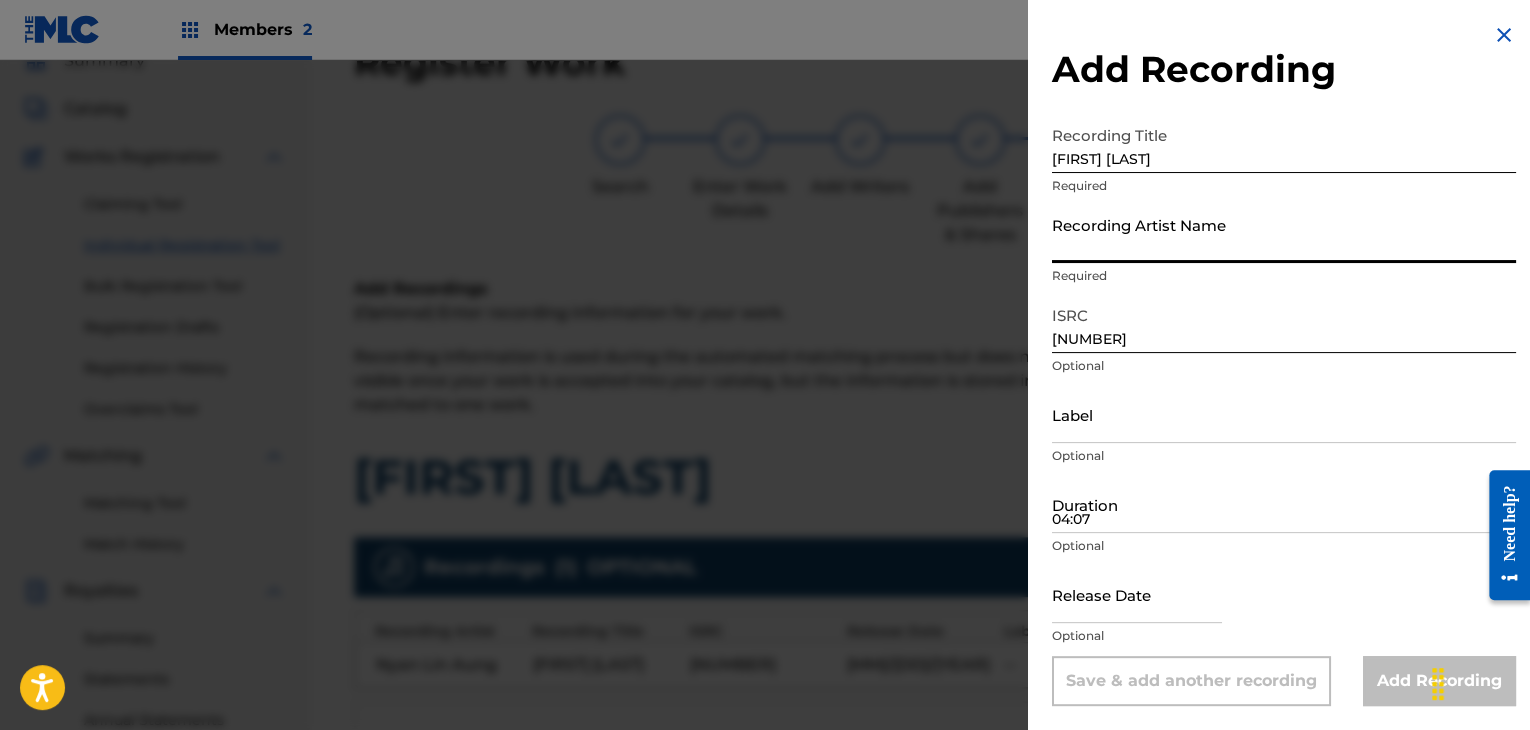 paste on "Nyan Lin Aung" 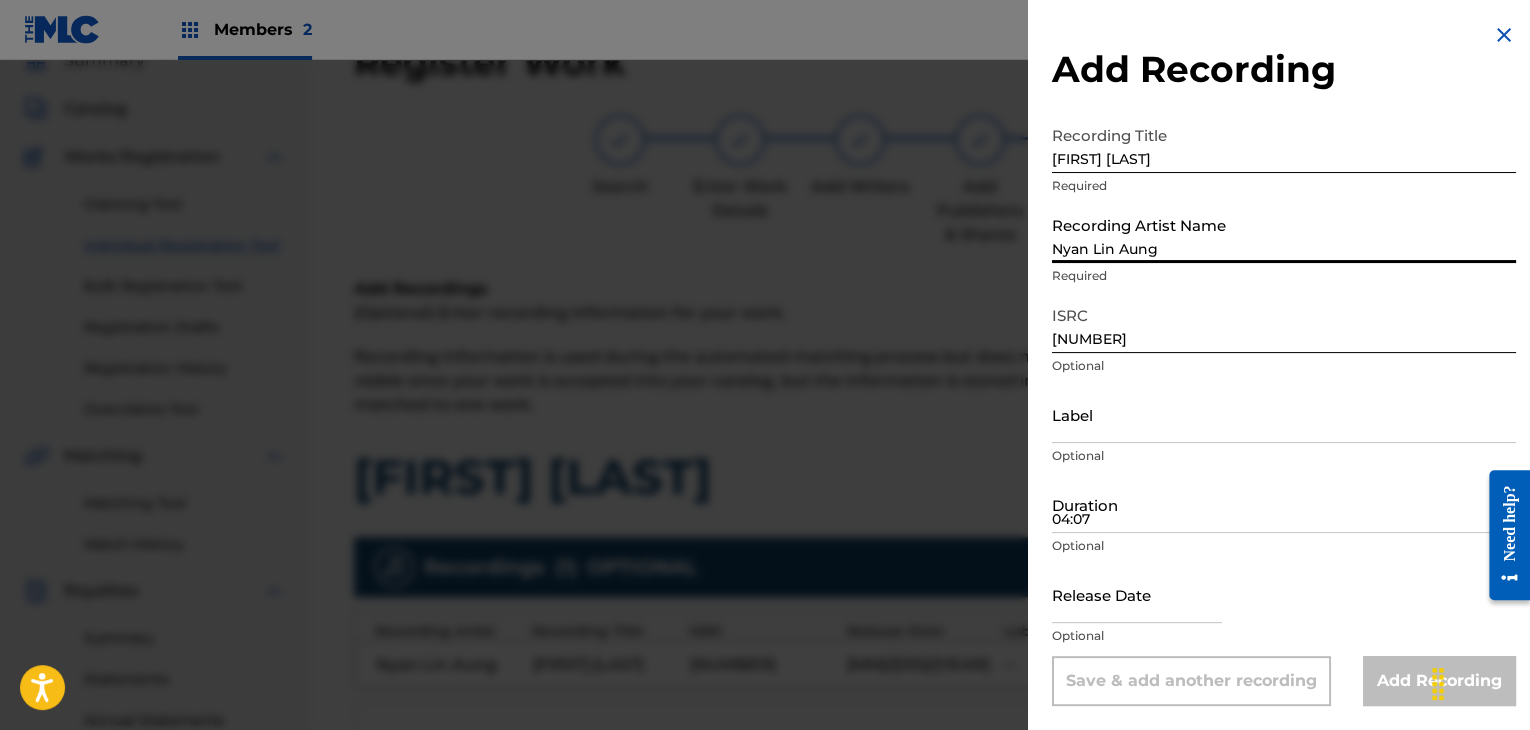 type on "Nyan Lin Aung" 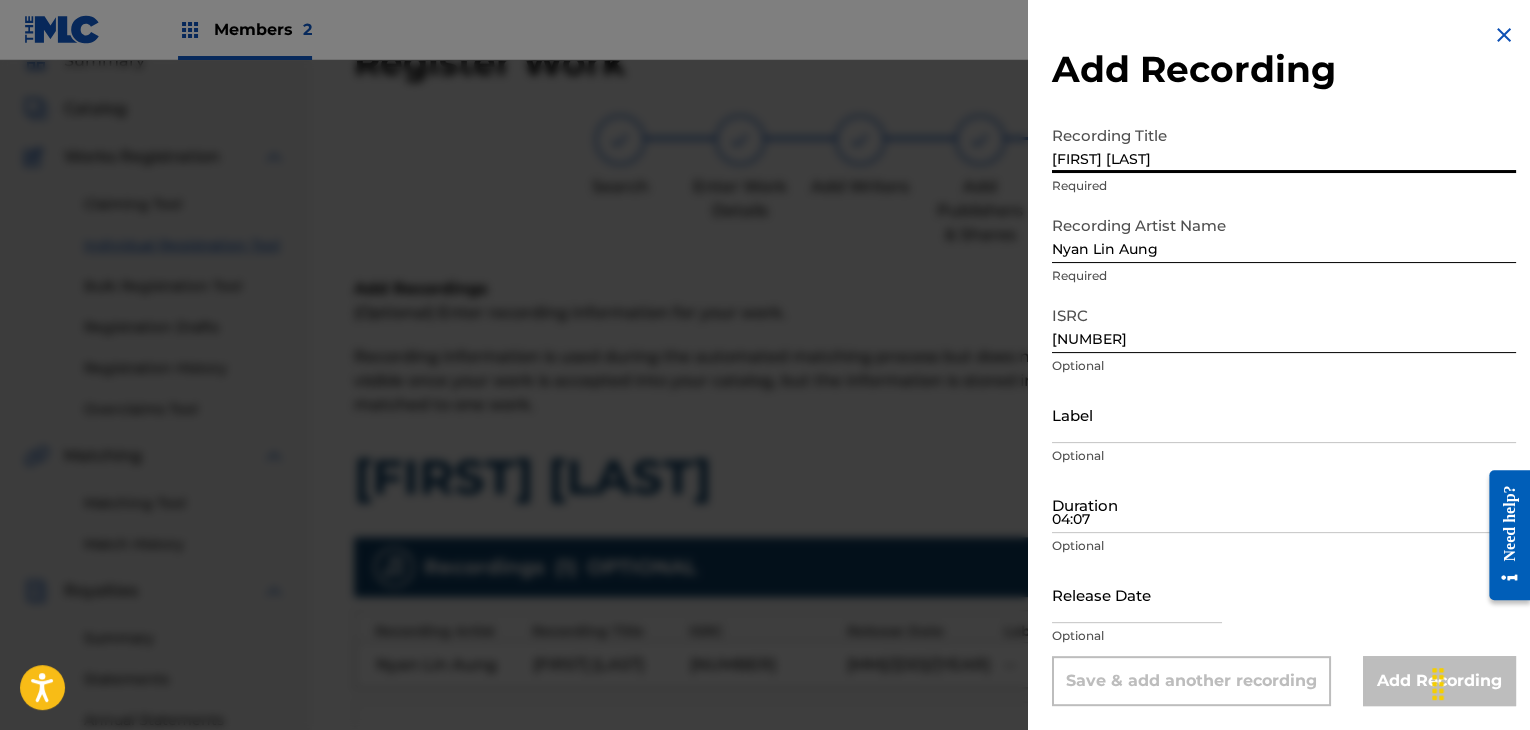 click on "[FIRST] [LAST]" at bounding box center (1284, 144) 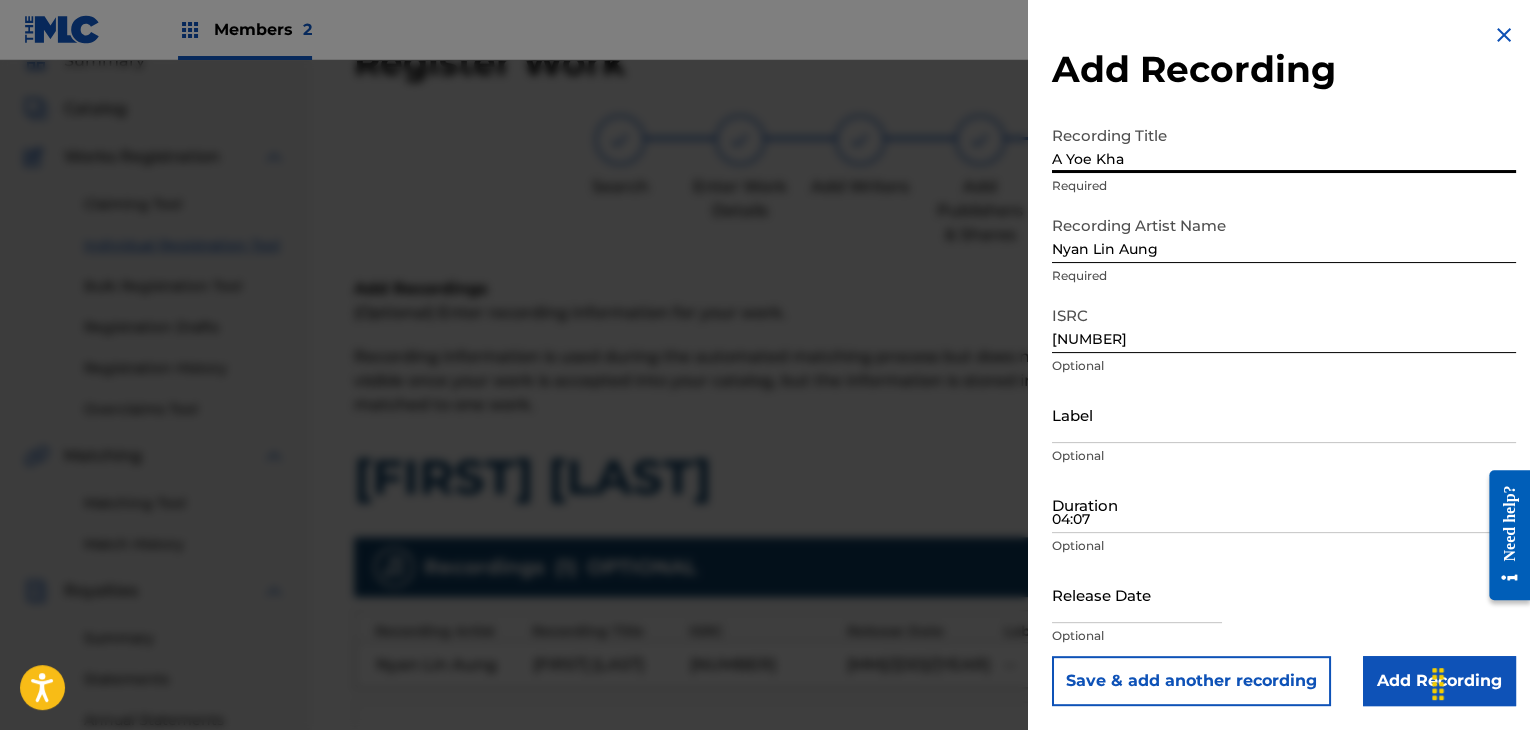 type on "[FIRST] [LAST]" 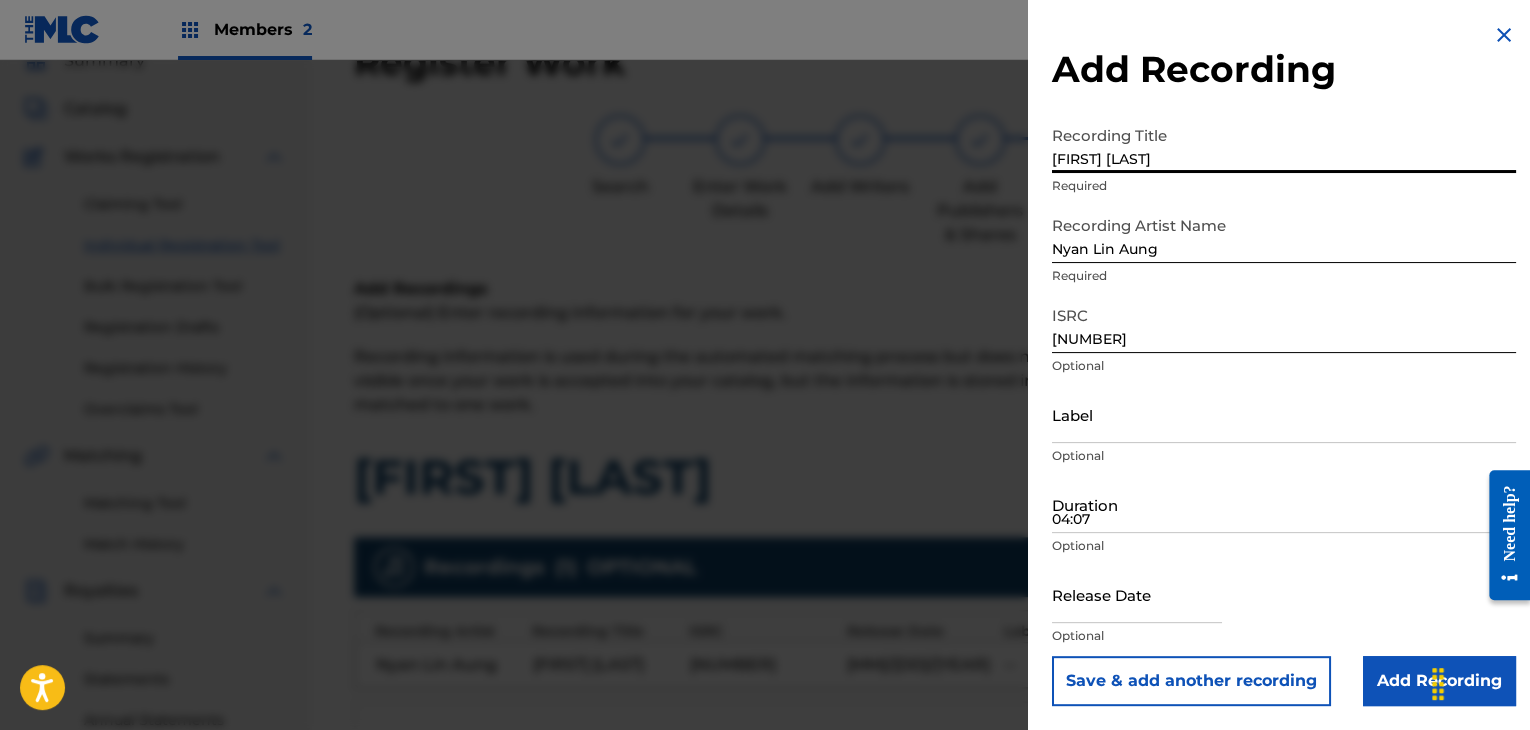 click on "Save & add another recording" at bounding box center (1191, 681) 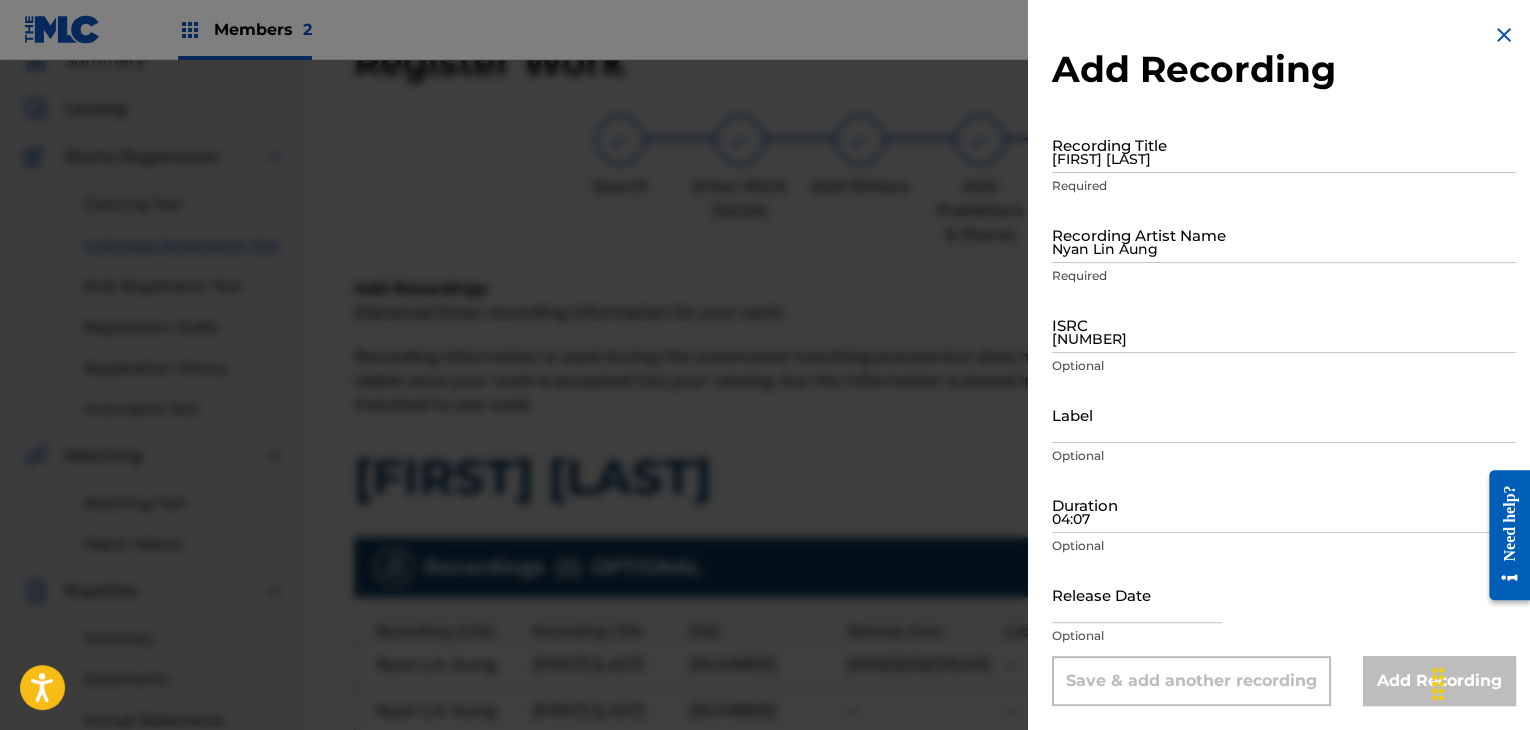 click on "[FIRST] [LAST]" at bounding box center [1284, 144] 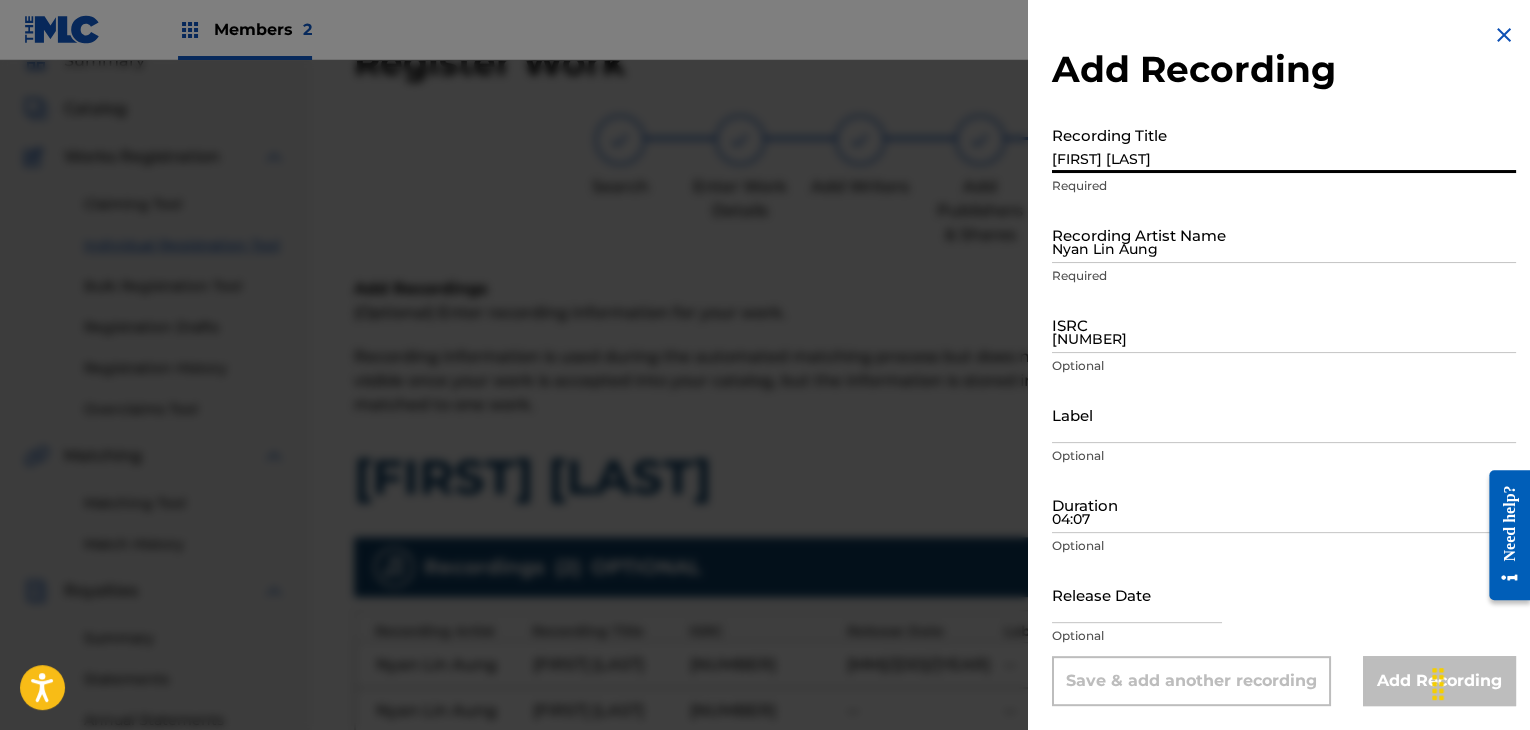 click on "[NUMBER]" at bounding box center [1284, 324] 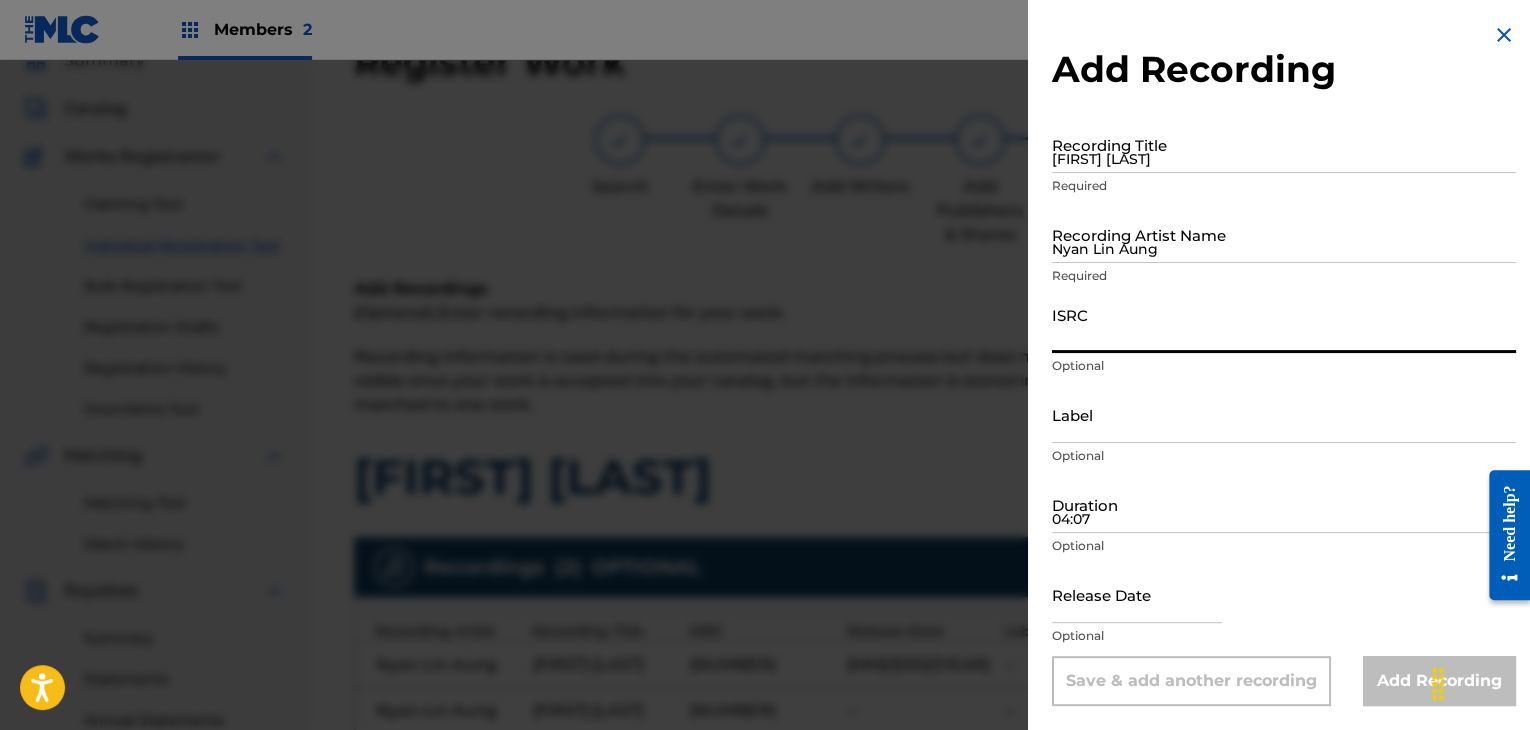 paste on "Nyan Lin Aung" 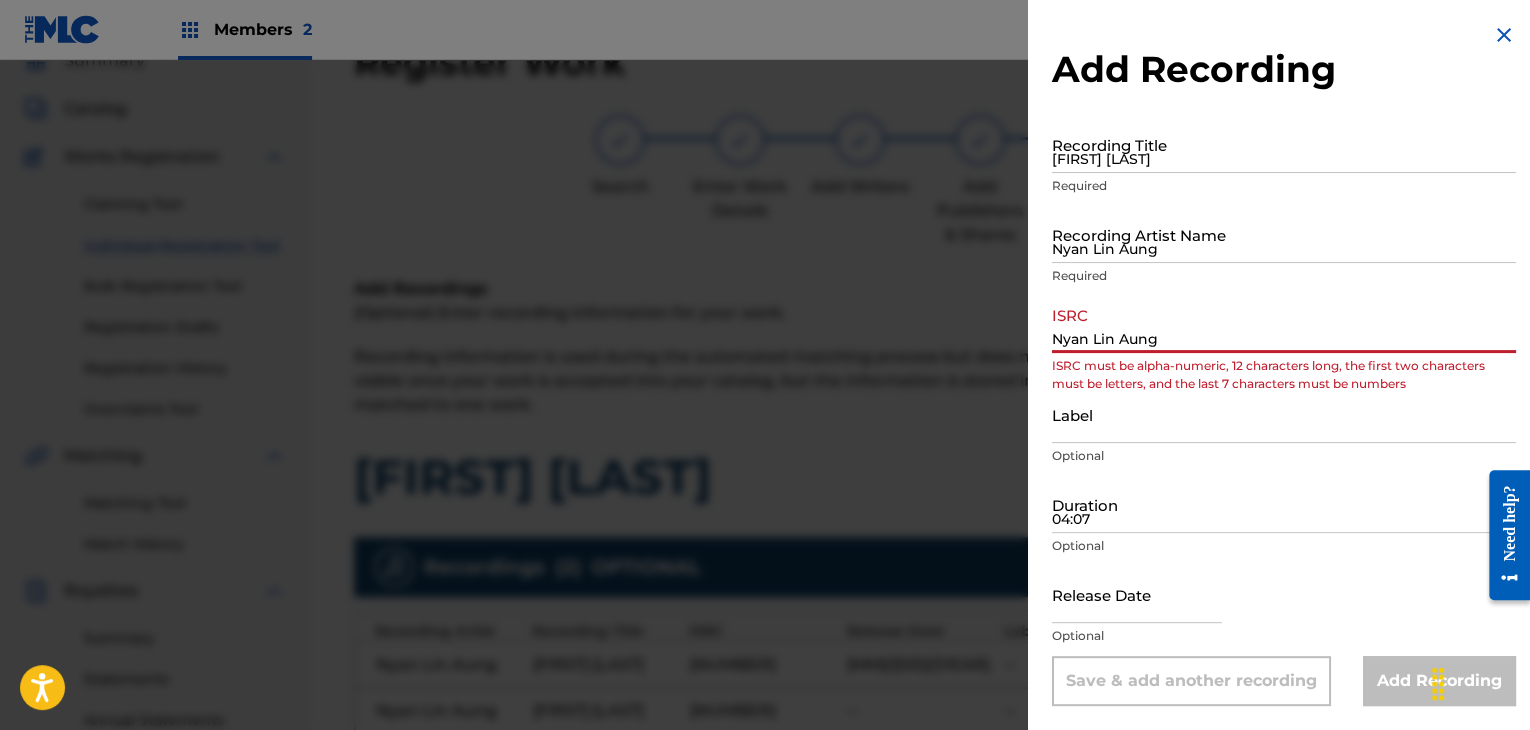 type on "Nyan Lin Aung" 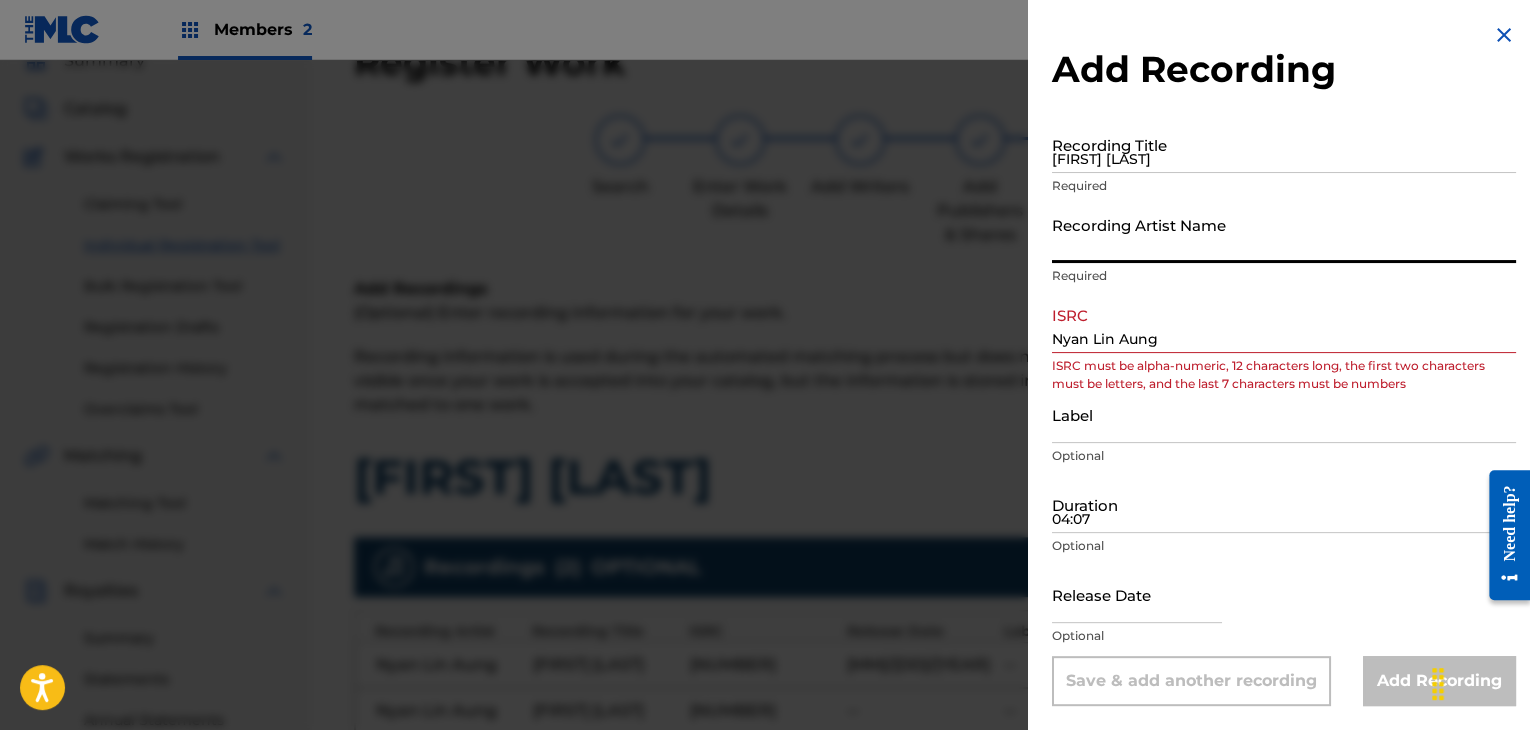 paste on "Nyan Lin Aung" 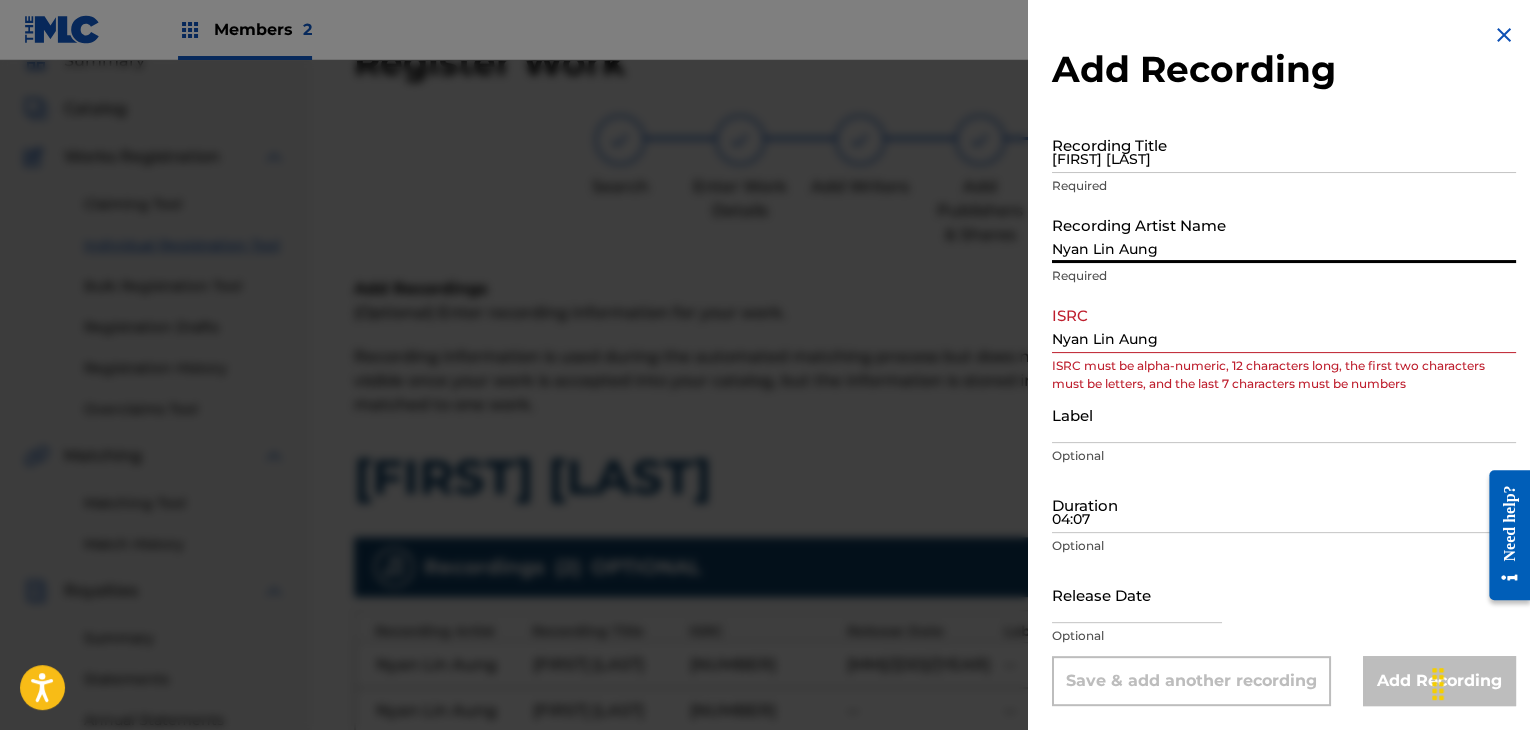 type on "Nyan Lin Aung" 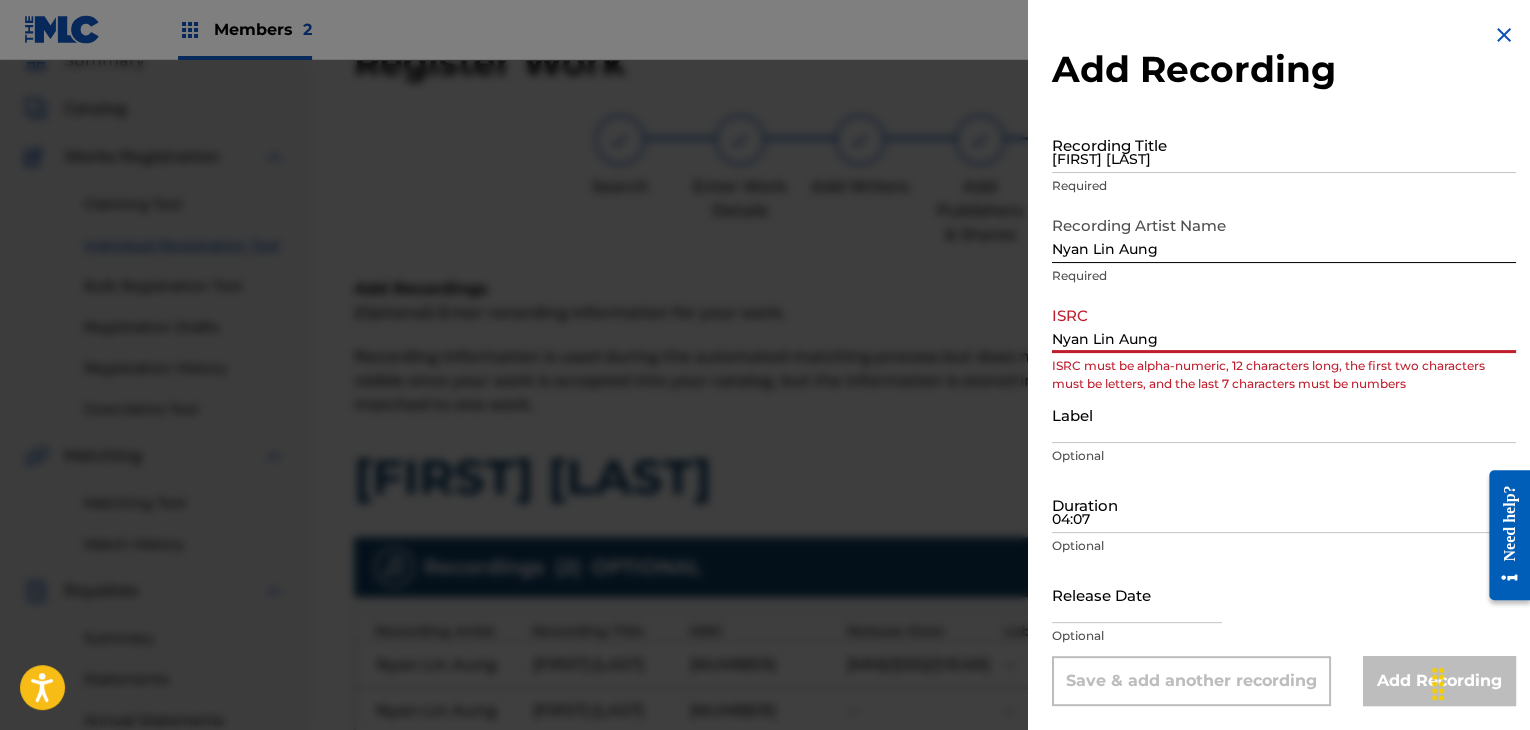 paste on "[NUMBER]" 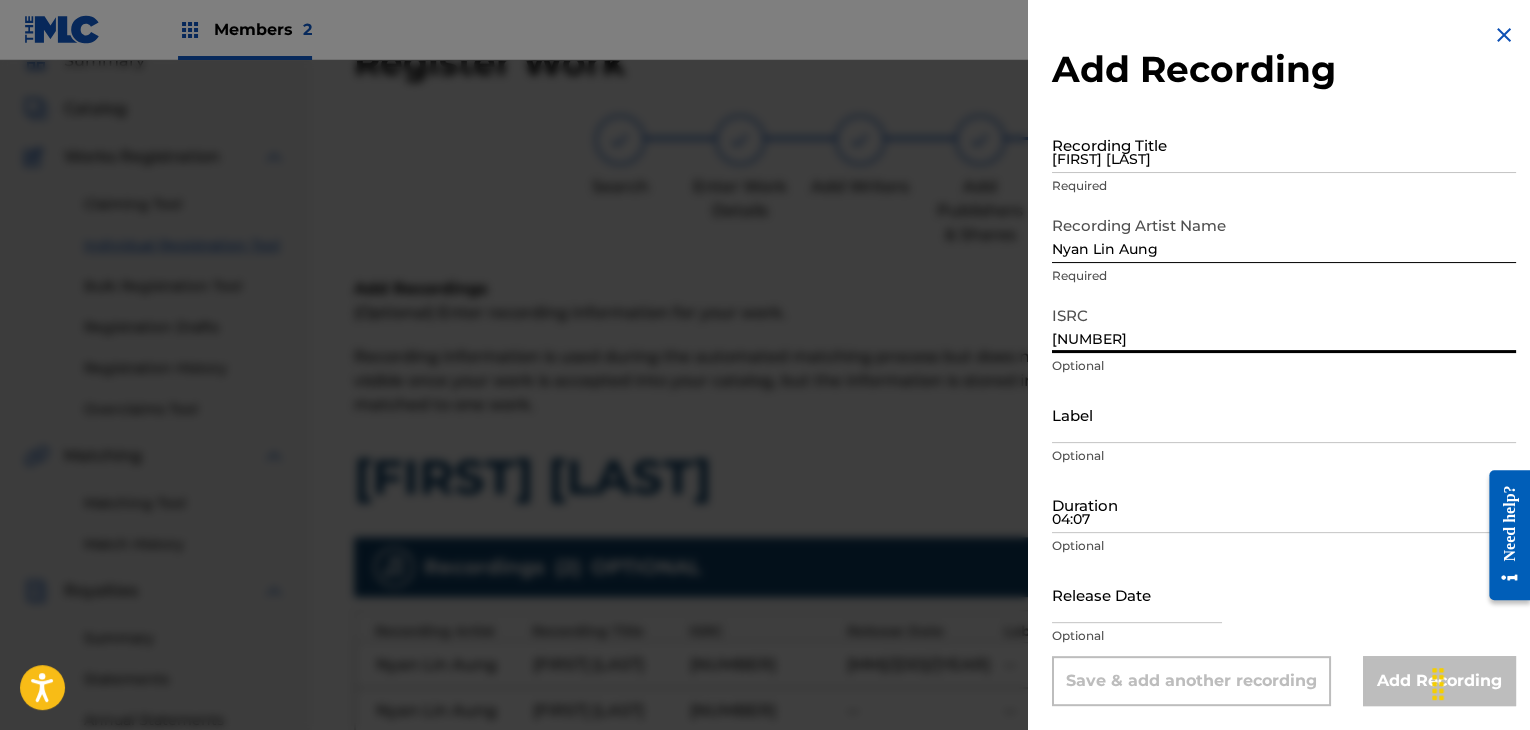 type on "[NUMBER]" 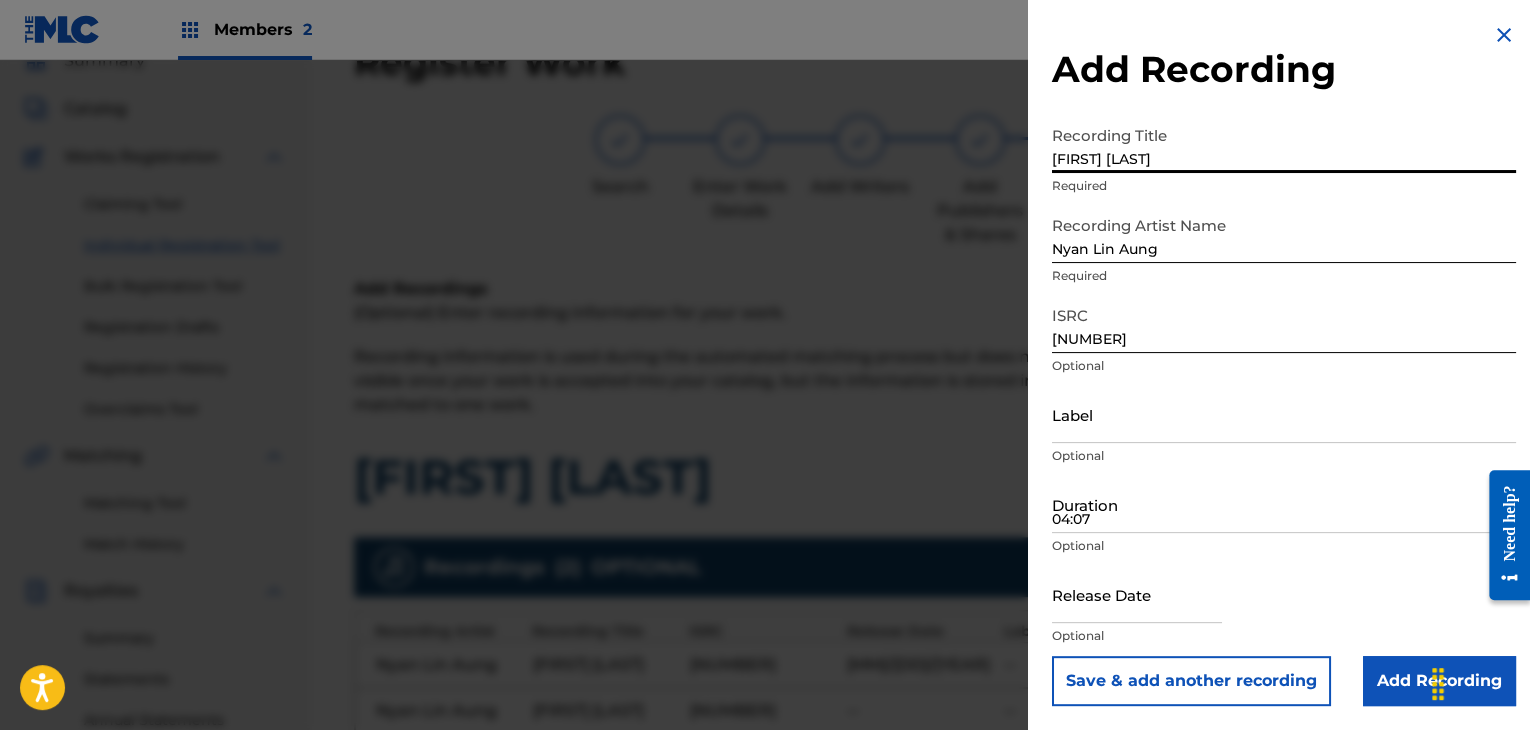 type 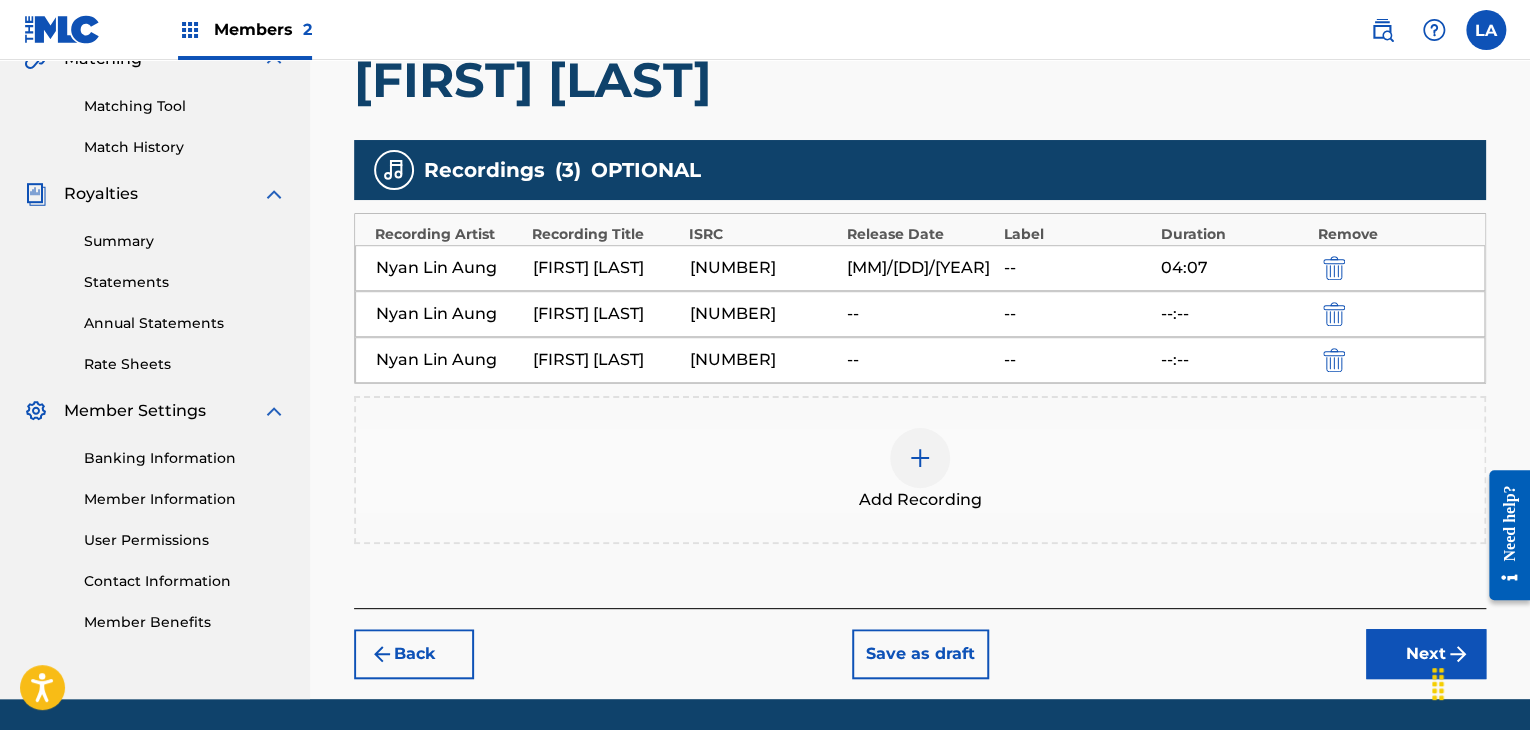 scroll, scrollTop: 490, scrollLeft: 0, axis: vertical 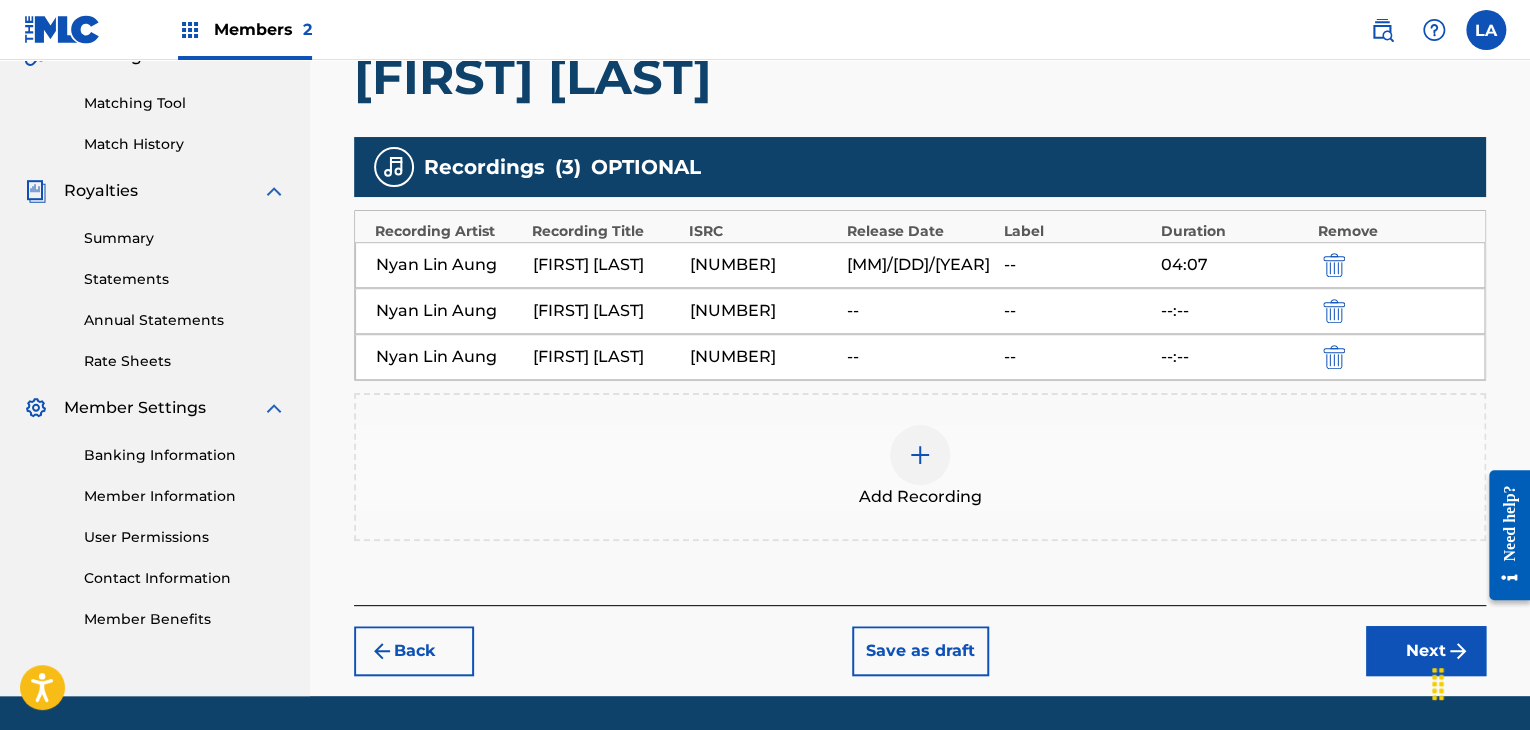 click on "Next" at bounding box center (1426, 651) 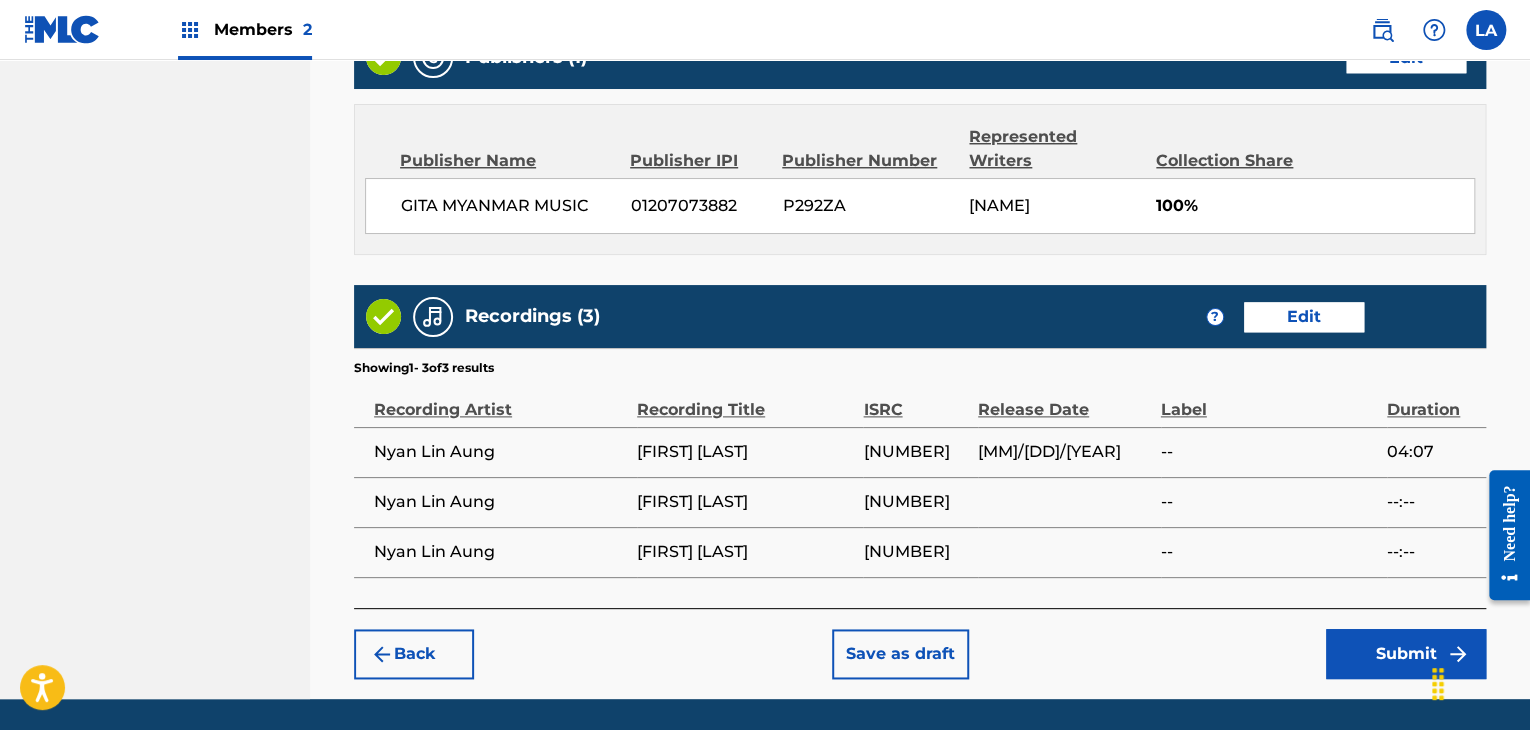 scroll, scrollTop: 1123, scrollLeft: 0, axis: vertical 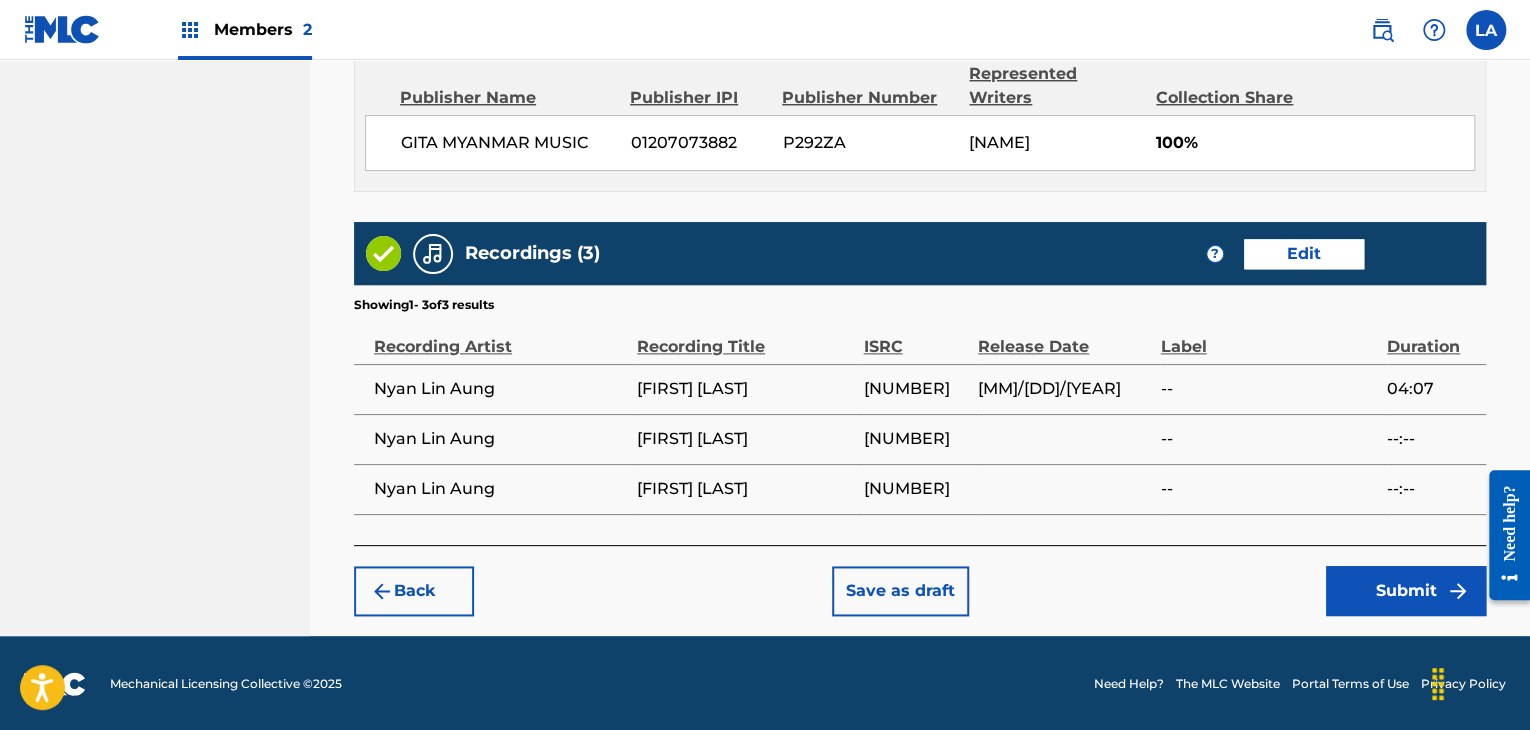 click on "Submit" at bounding box center (1406, 591) 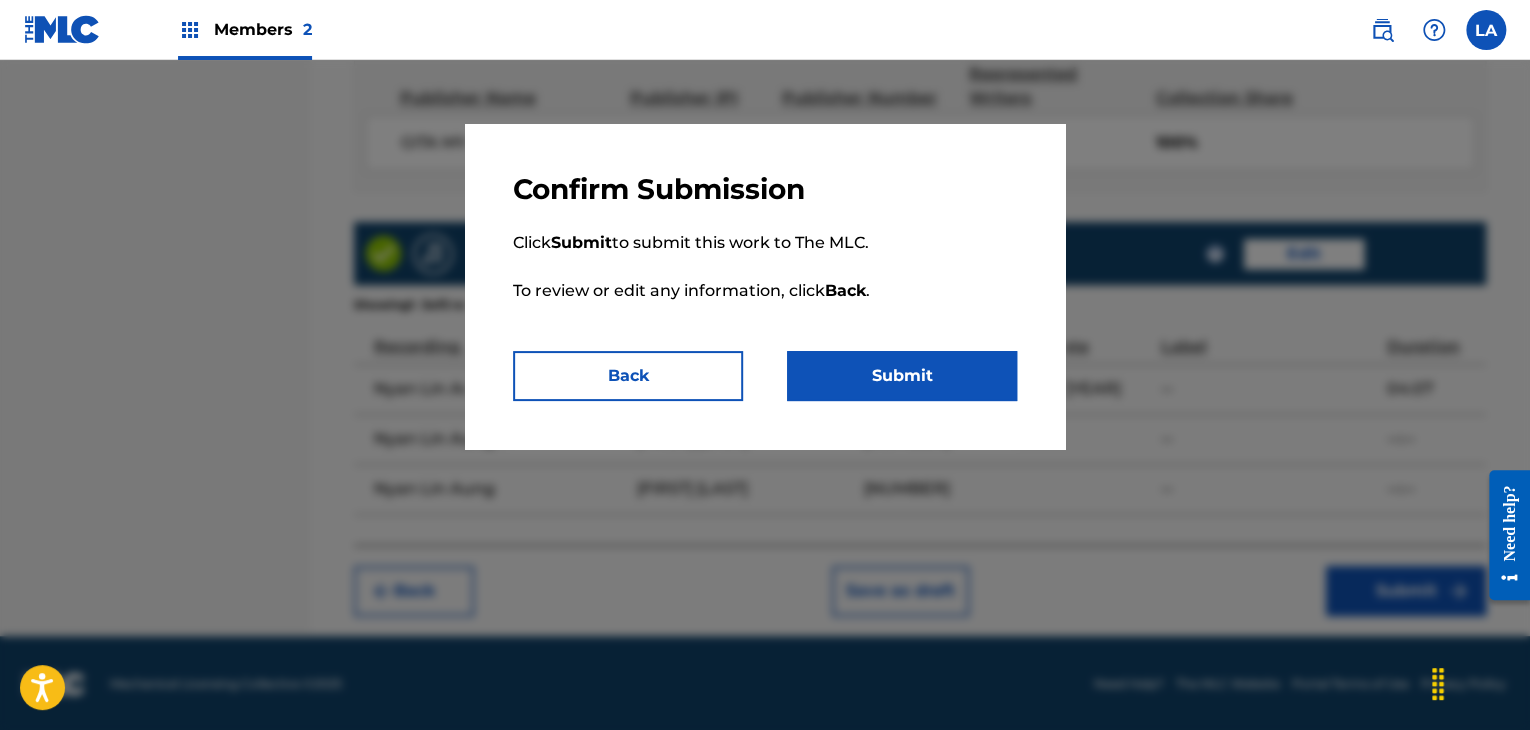 click on "Submit" at bounding box center (902, 376) 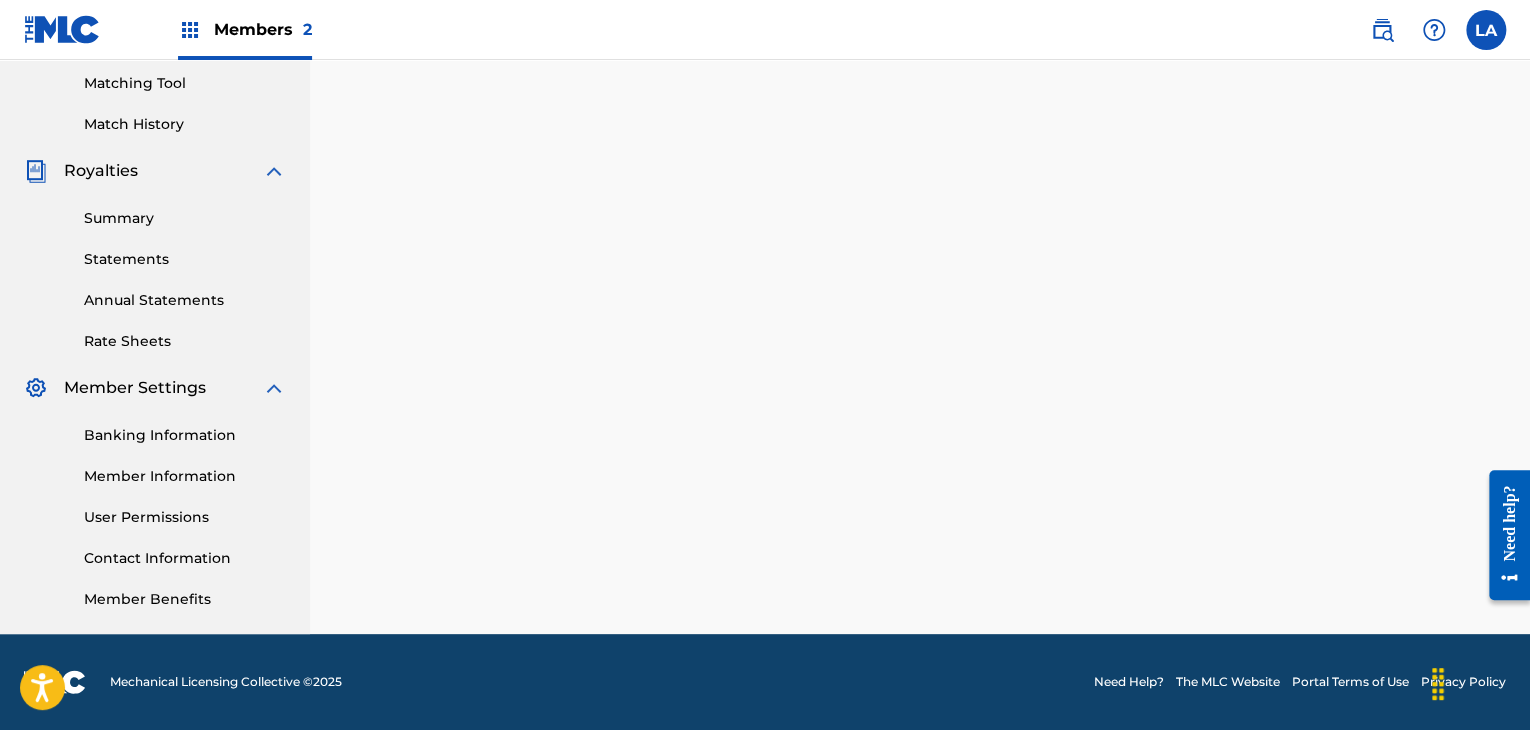 scroll, scrollTop: 0, scrollLeft: 0, axis: both 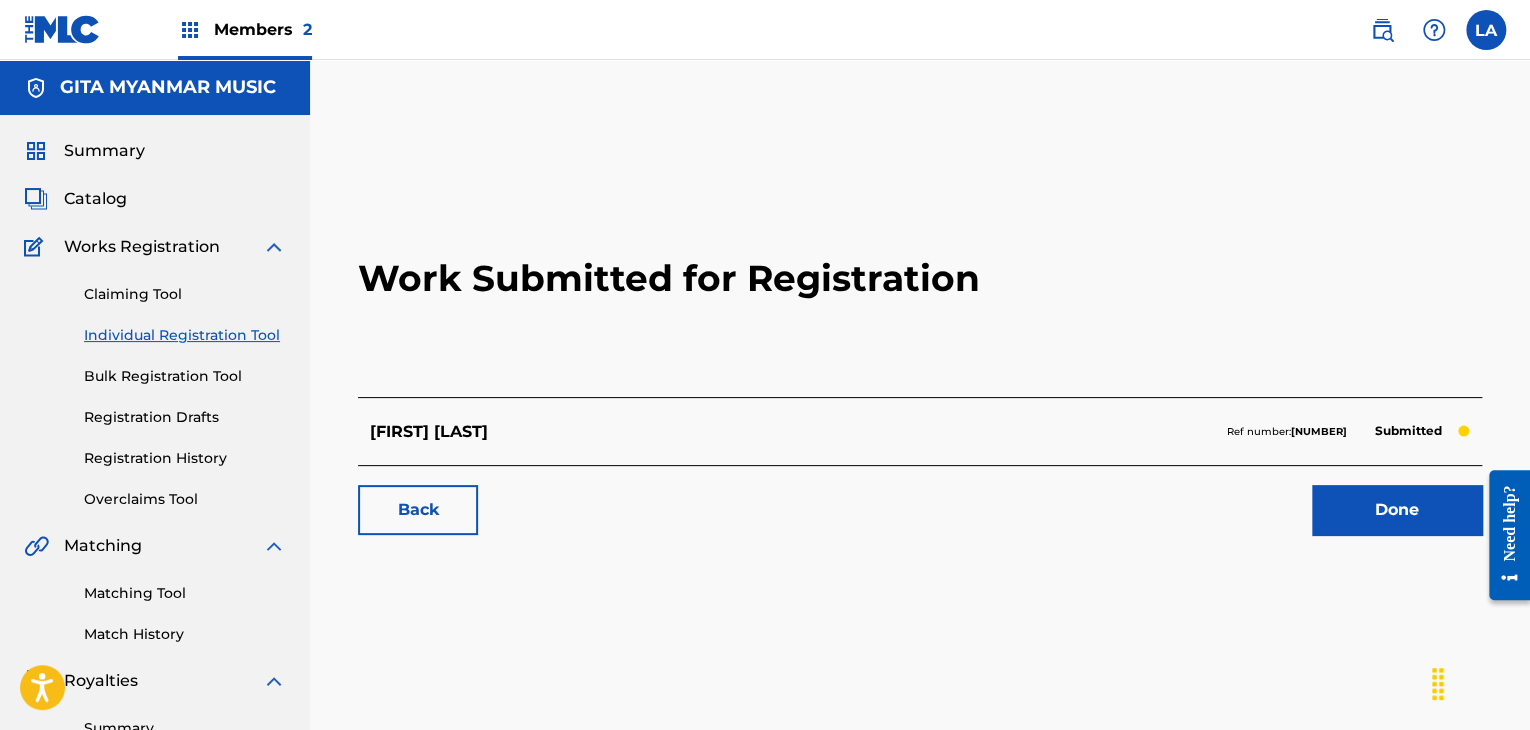 click on "Done" at bounding box center (1397, 510) 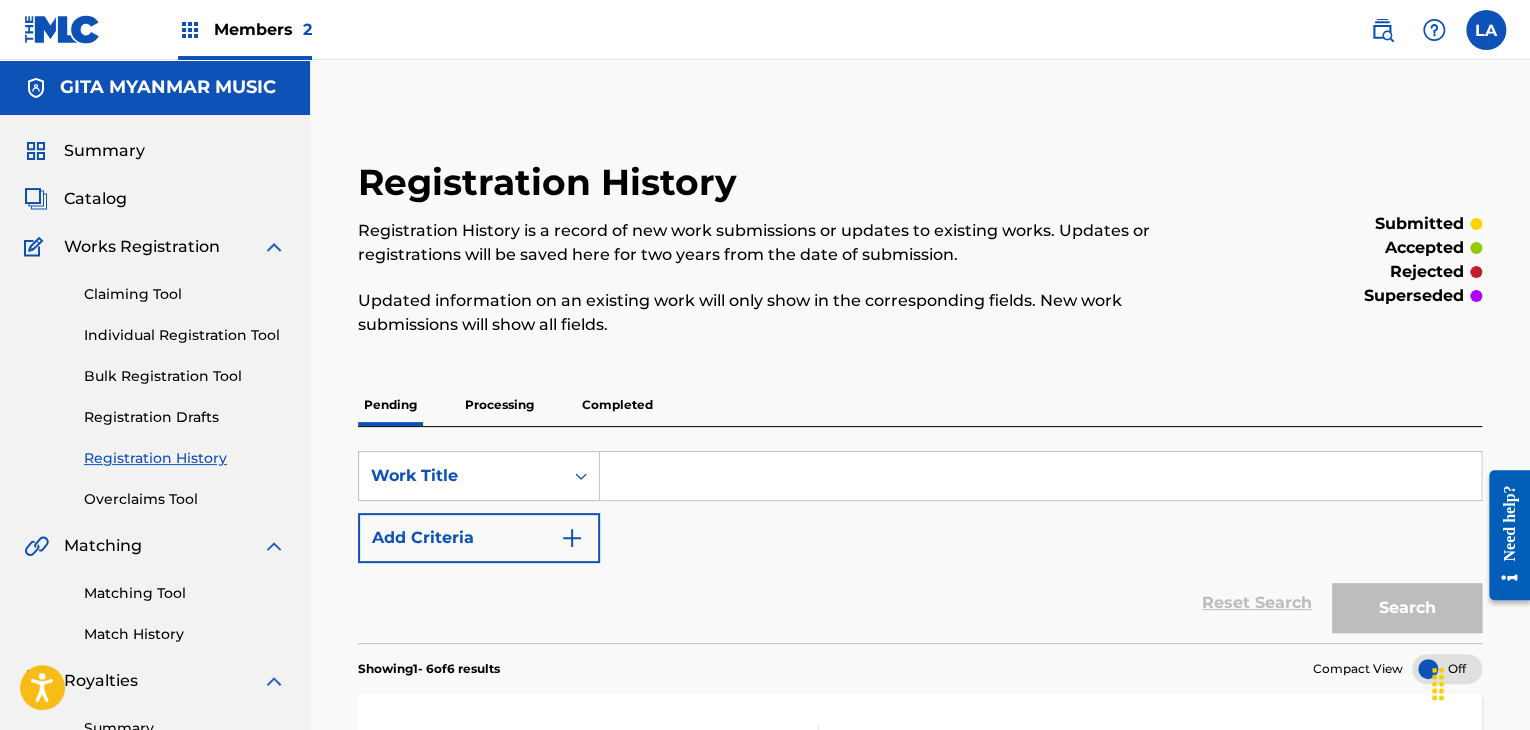 click on "Catalog" at bounding box center [95, 199] 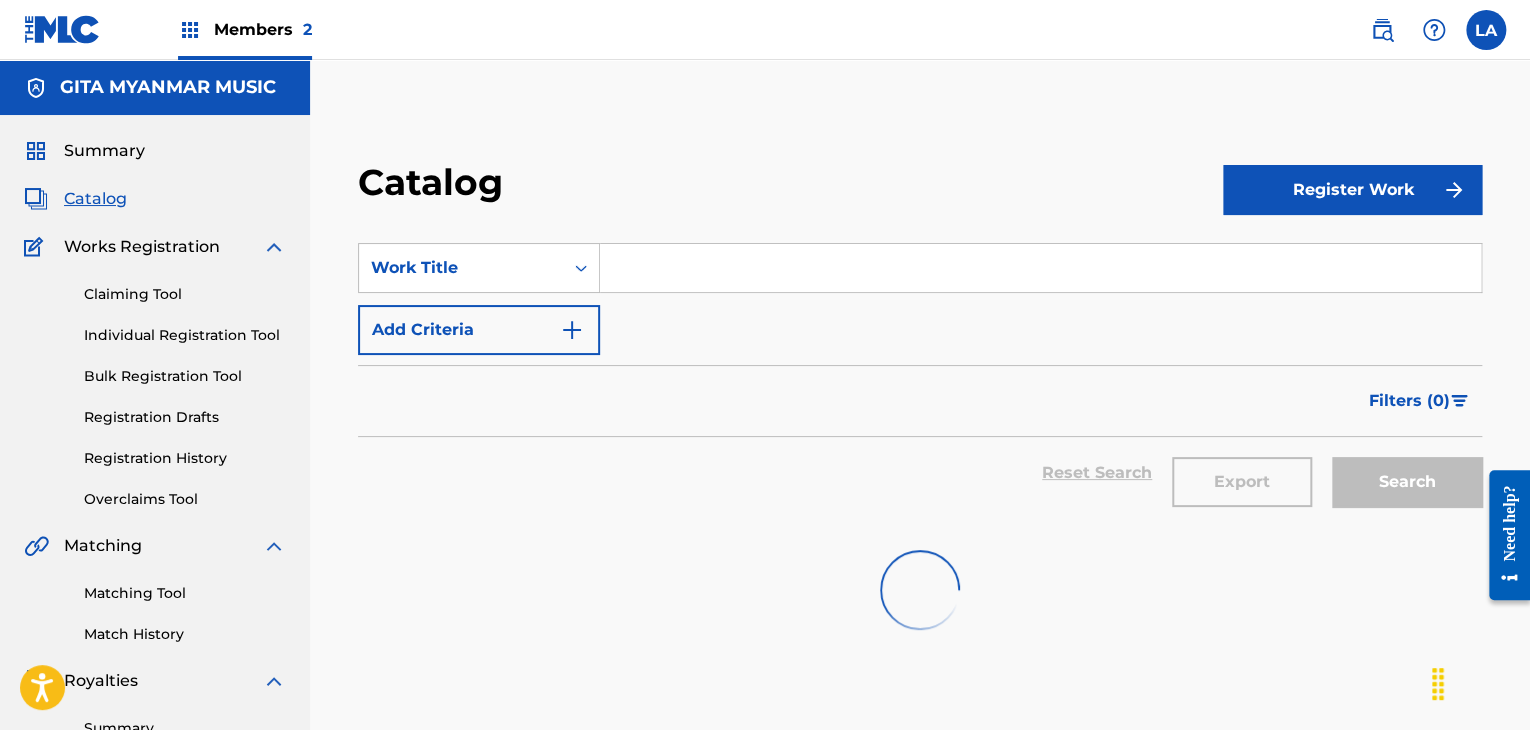 click on "Register Work" at bounding box center [1352, 190] 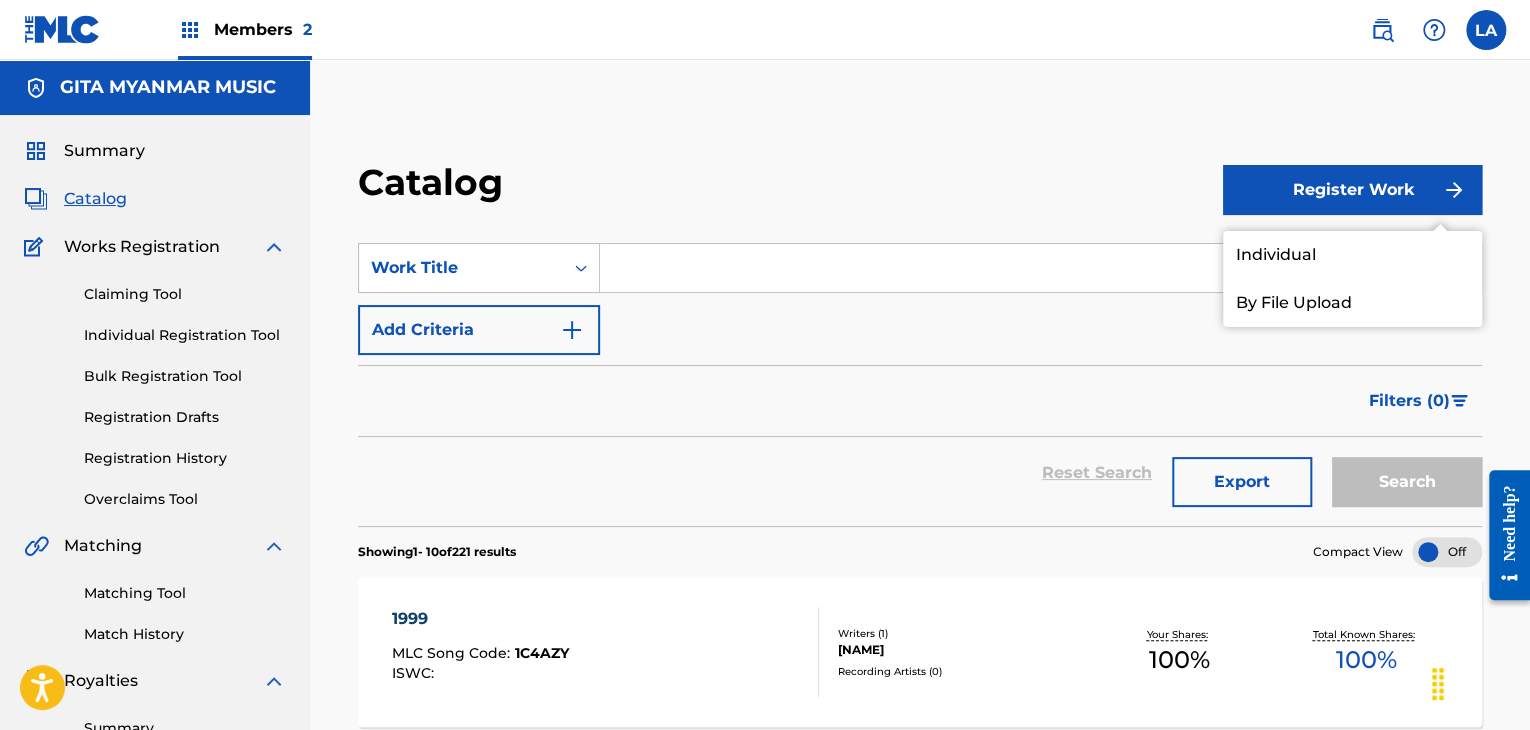 click on "Individual" at bounding box center [1352, 255] 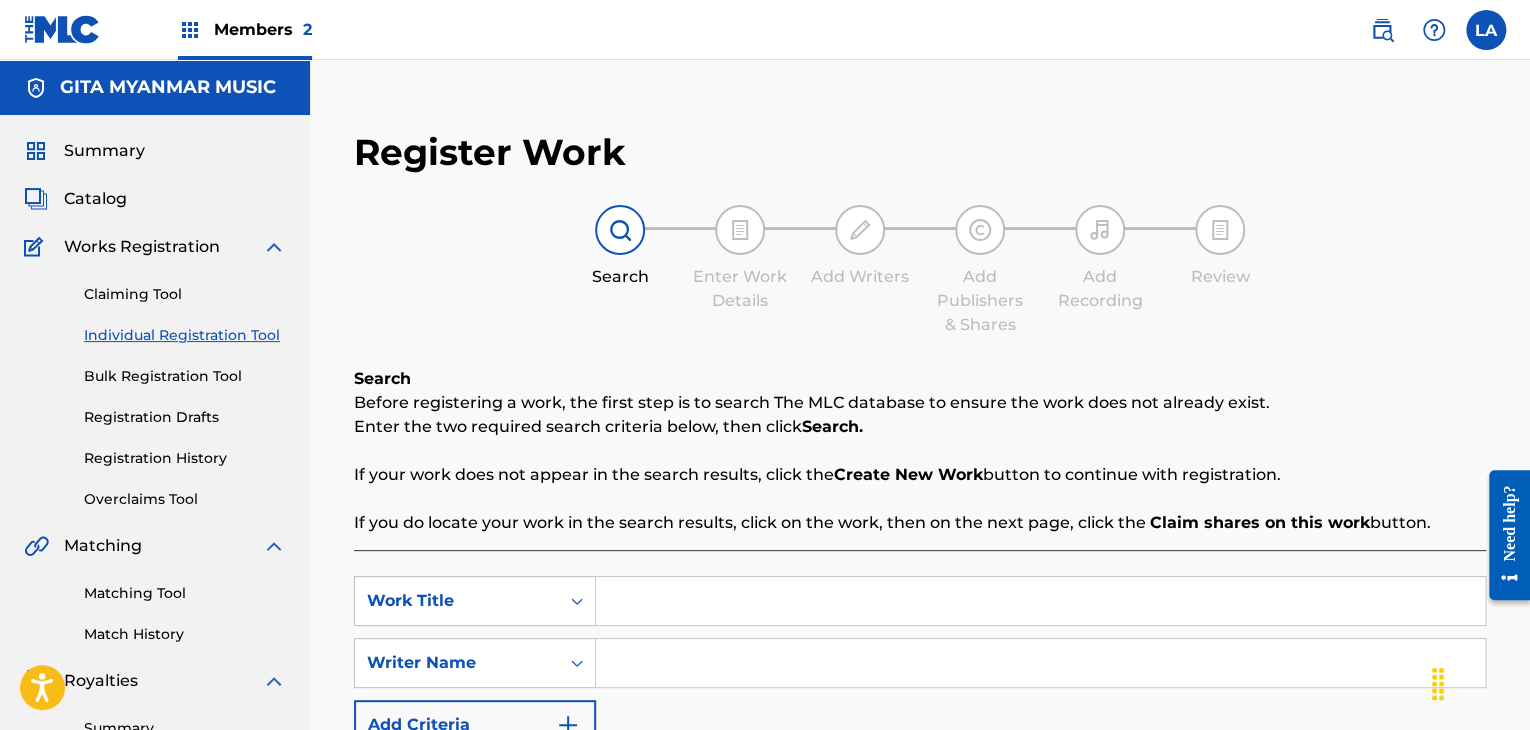 scroll, scrollTop: 200, scrollLeft: 0, axis: vertical 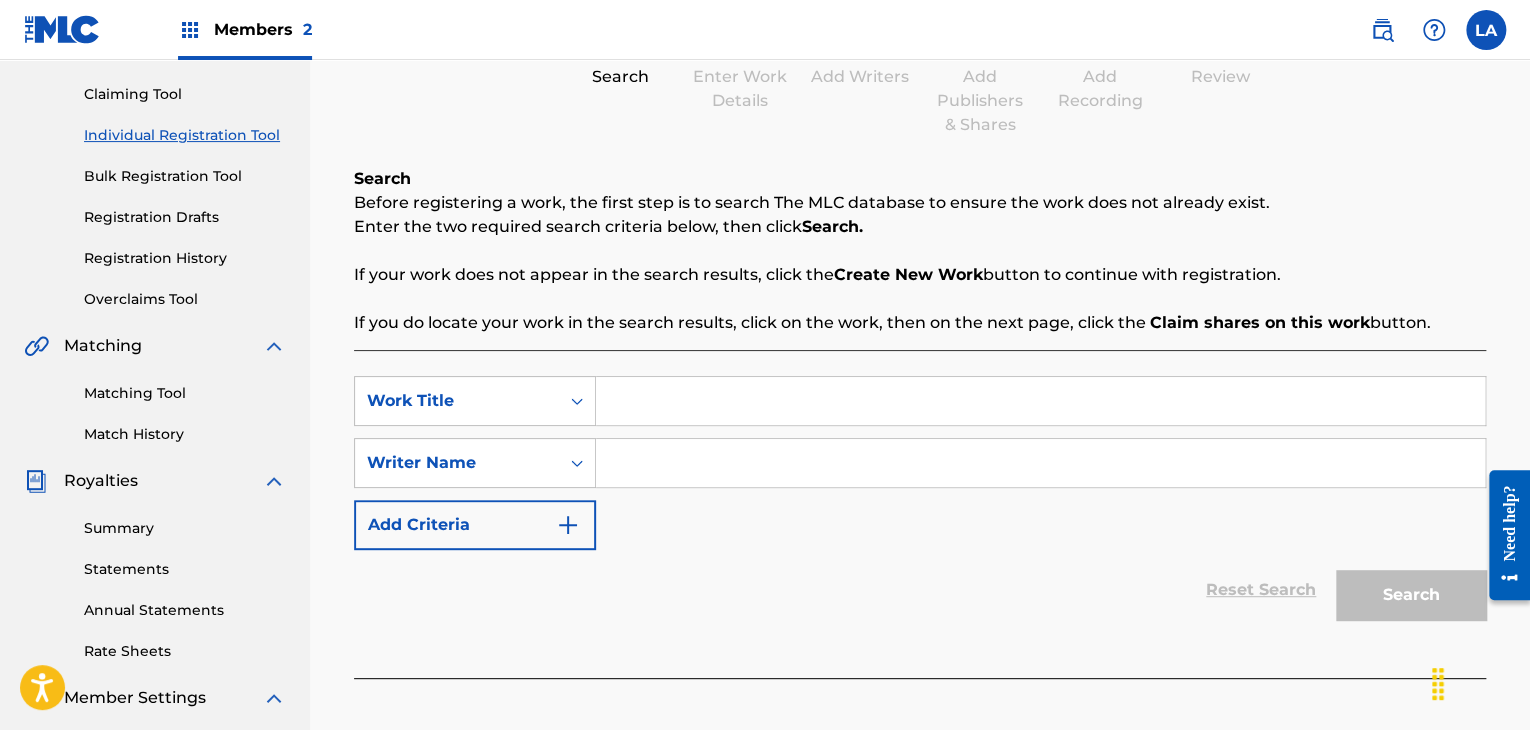 click at bounding box center (1040, 401) 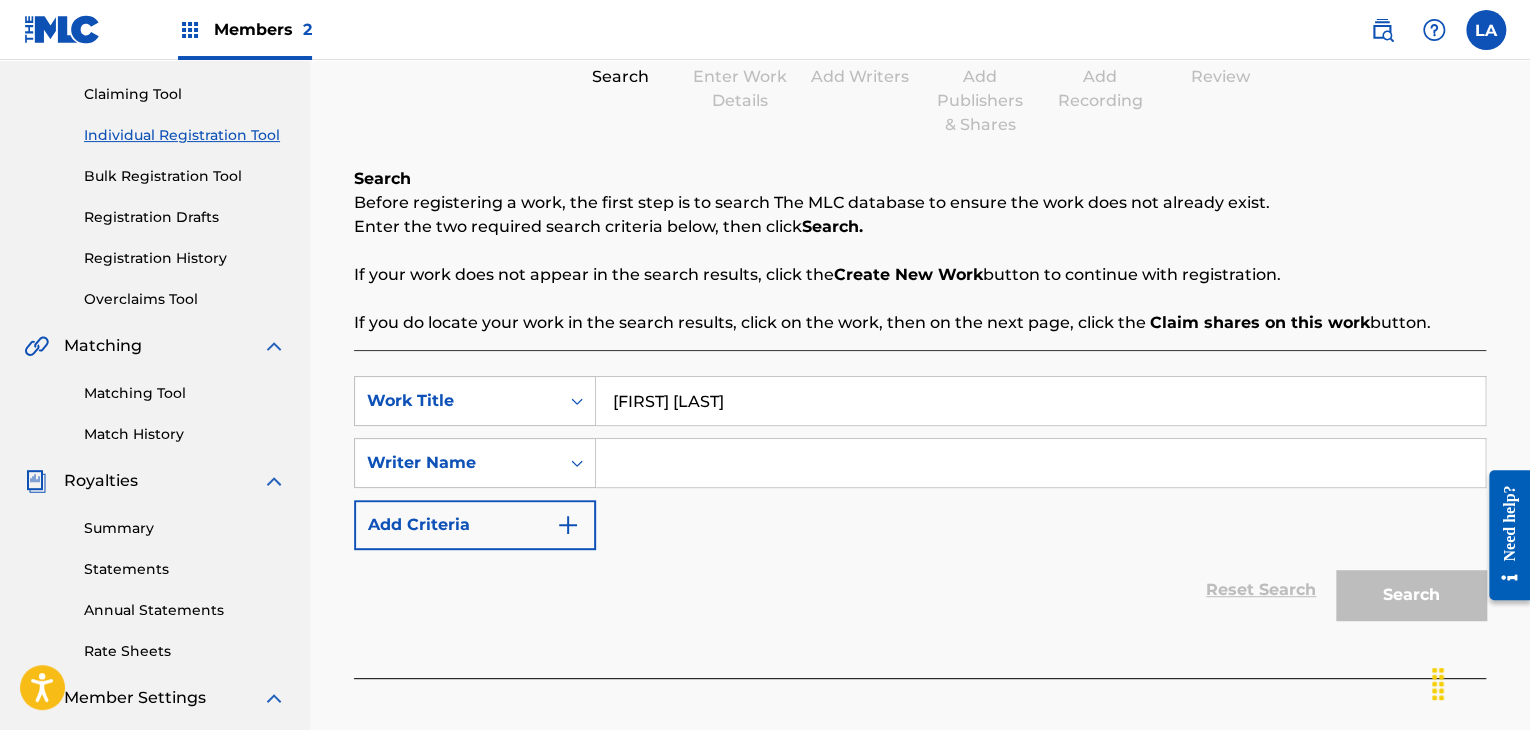 click at bounding box center [1040, 463] 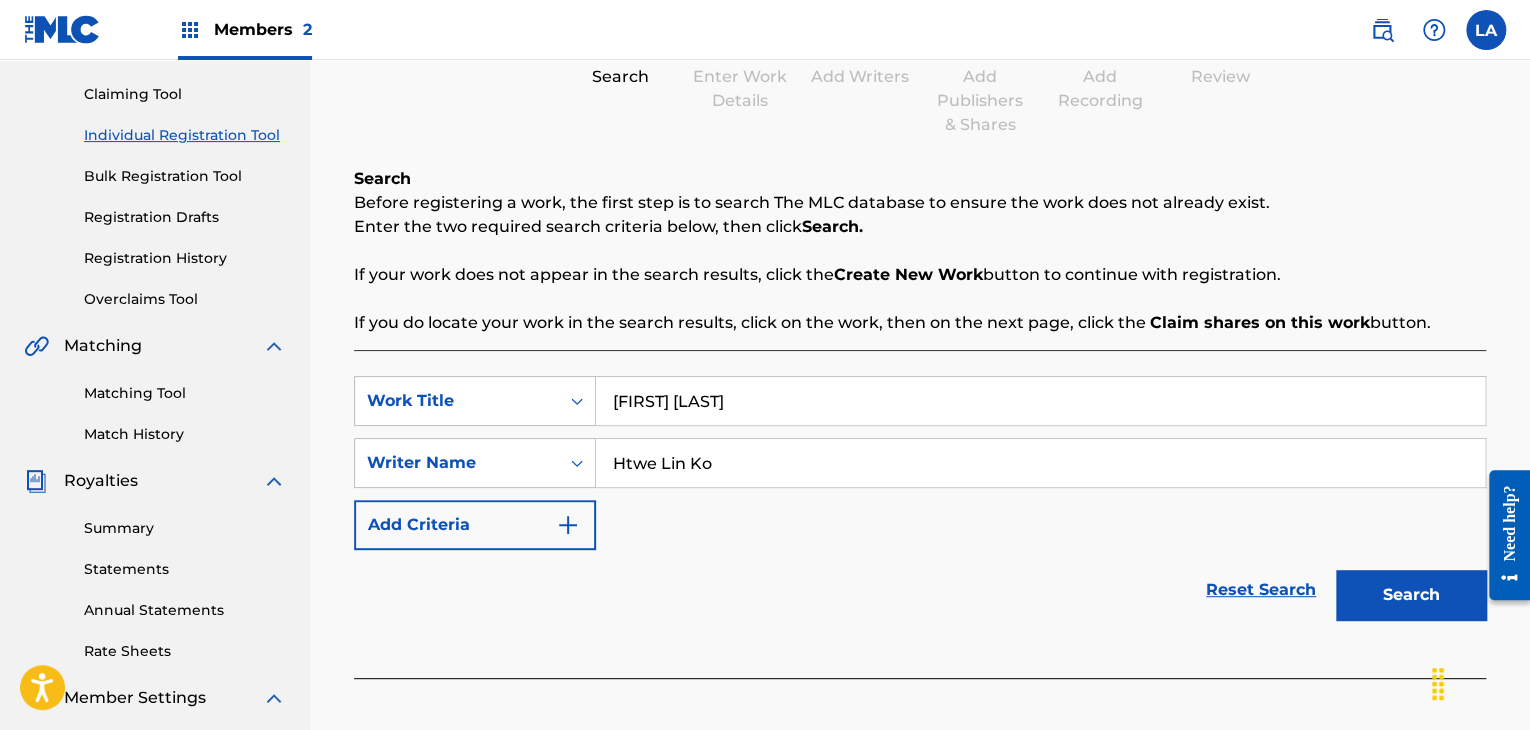 click on "Search" at bounding box center [1411, 595] 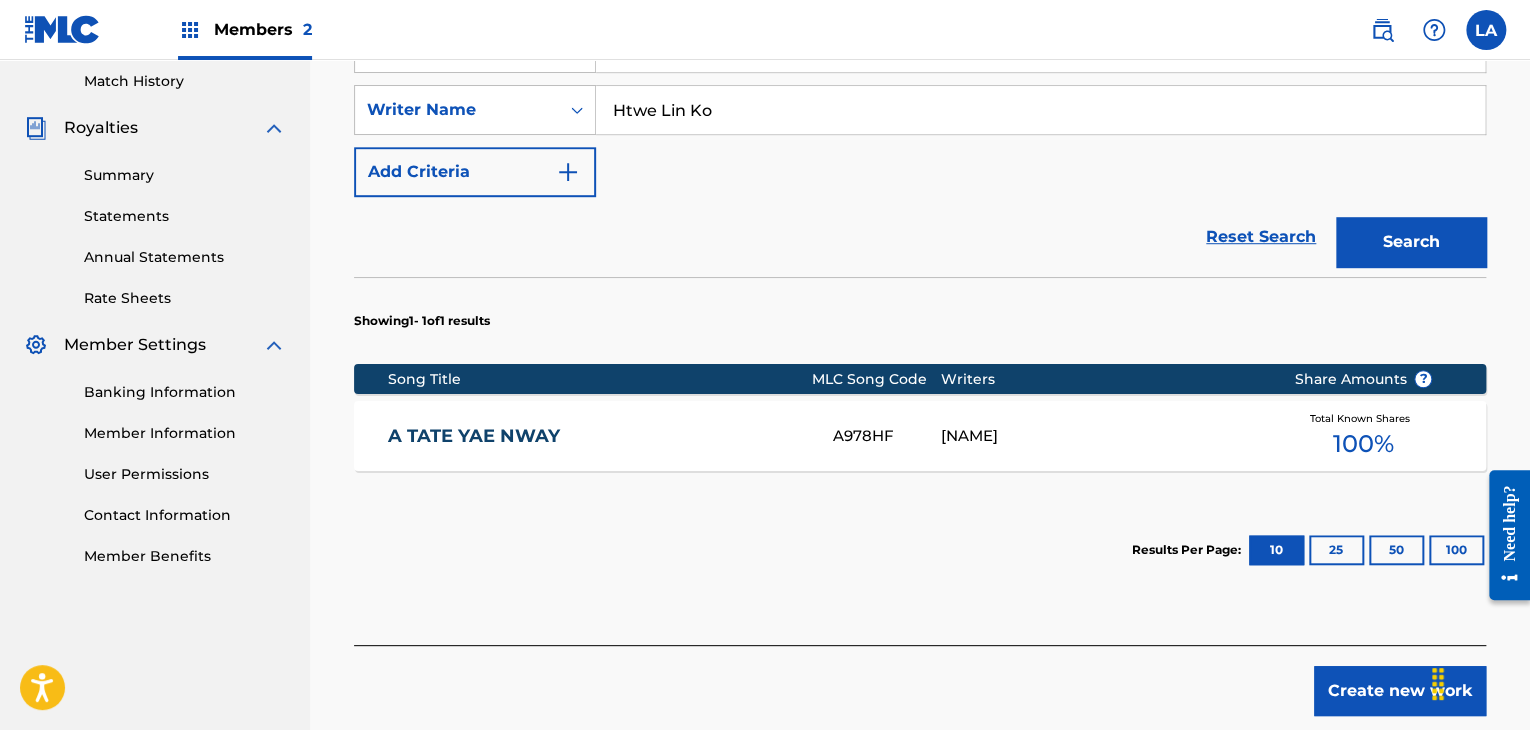 scroll, scrollTop: 600, scrollLeft: 0, axis: vertical 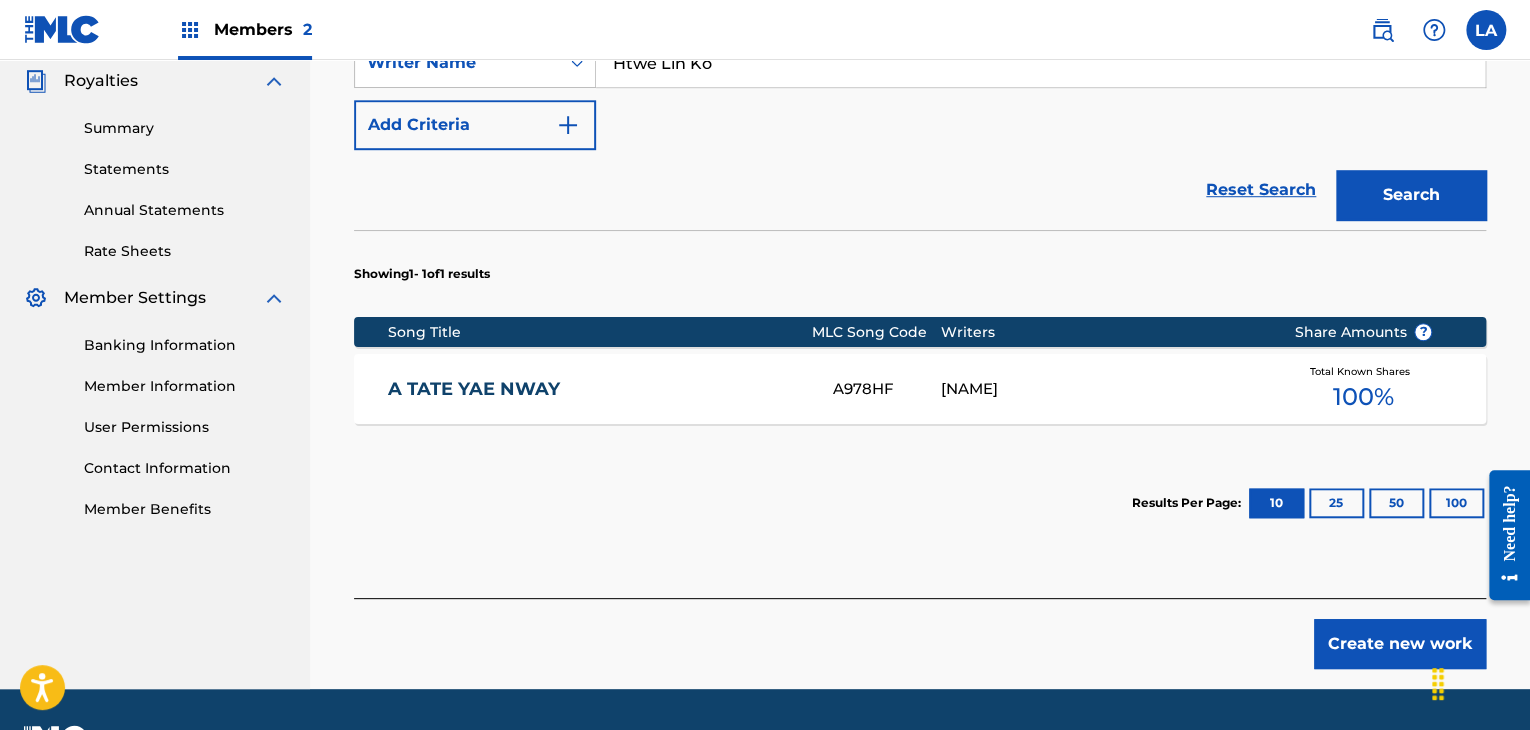 click on "Create new work" at bounding box center (1400, 644) 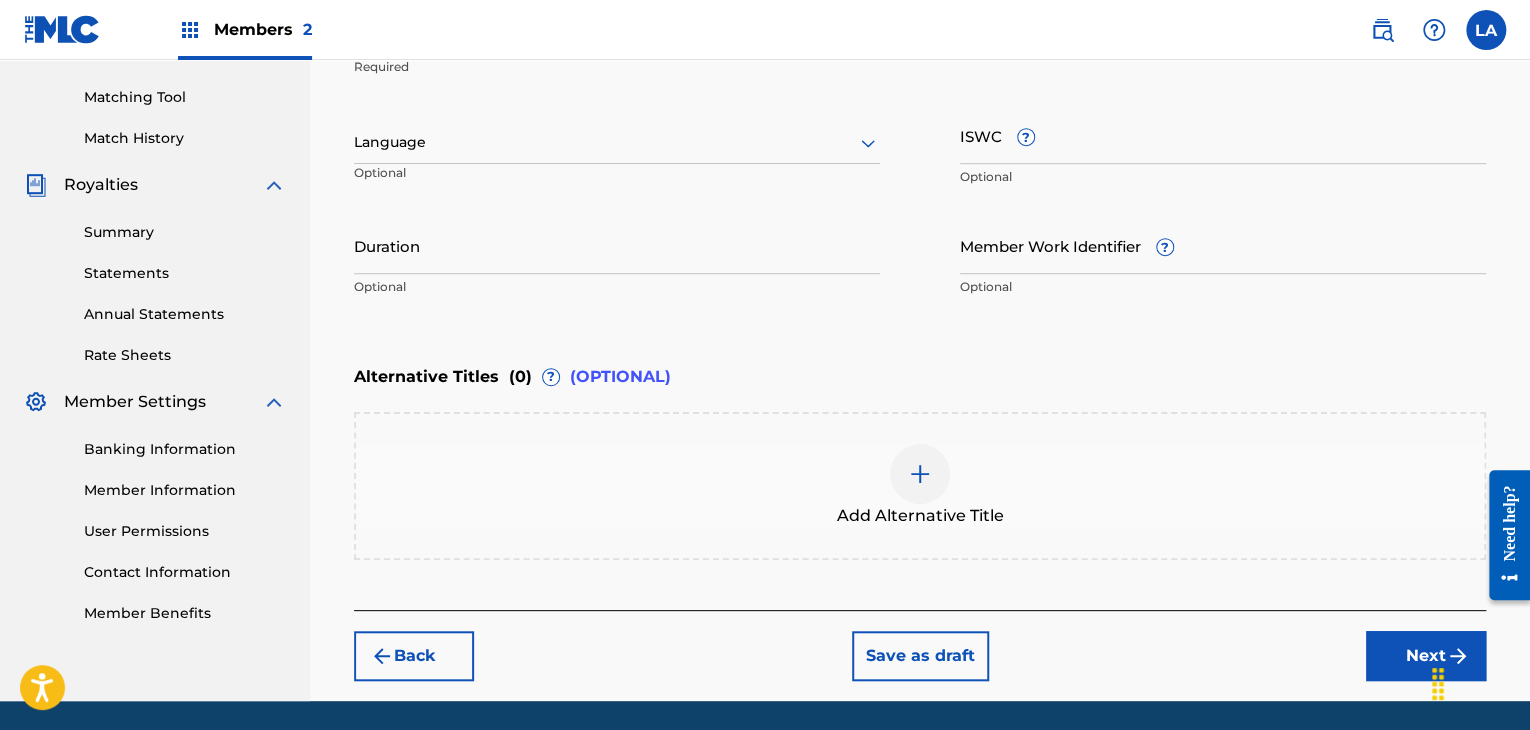 scroll, scrollTop: 461, scrollLeft: 0, axis: vertical 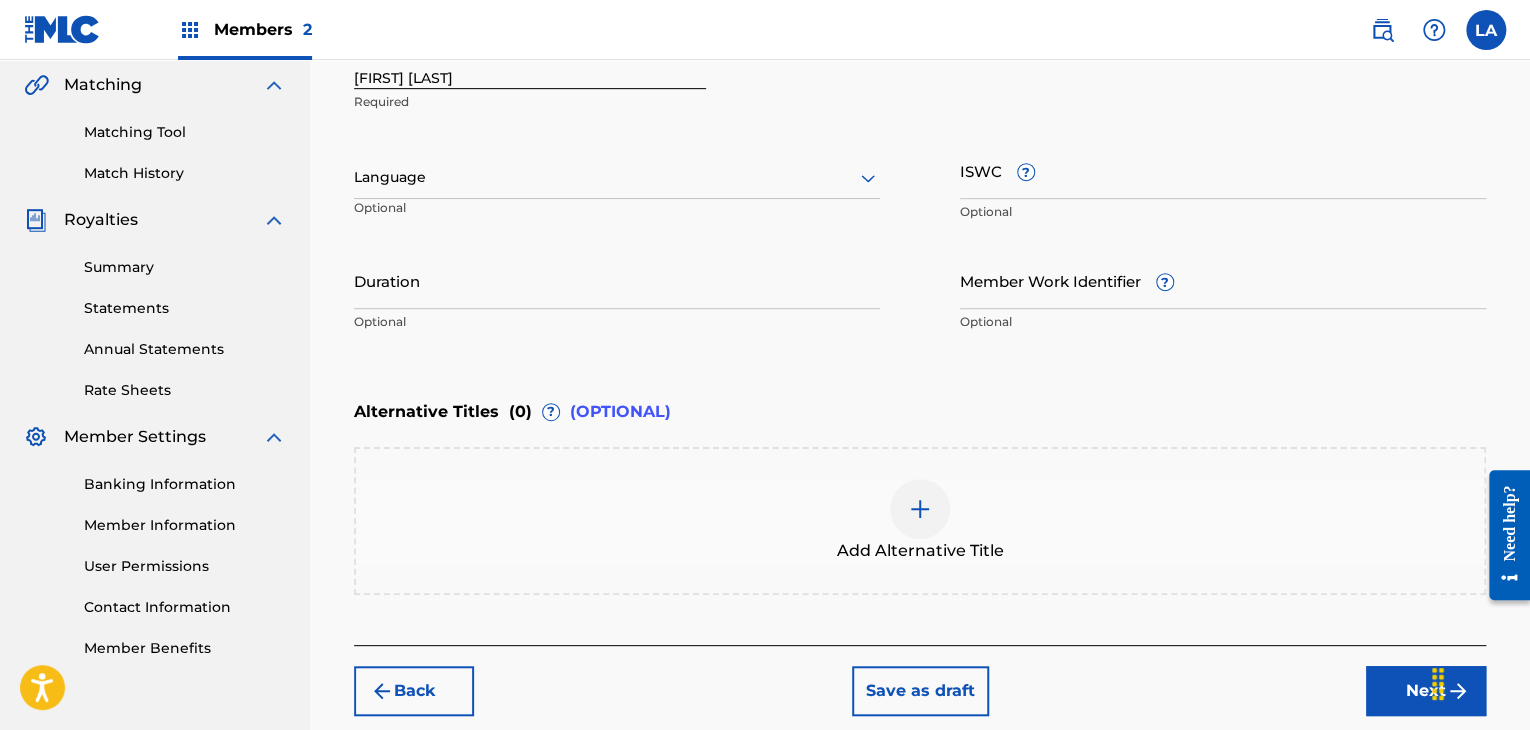 click at bounding box center [617, 177] 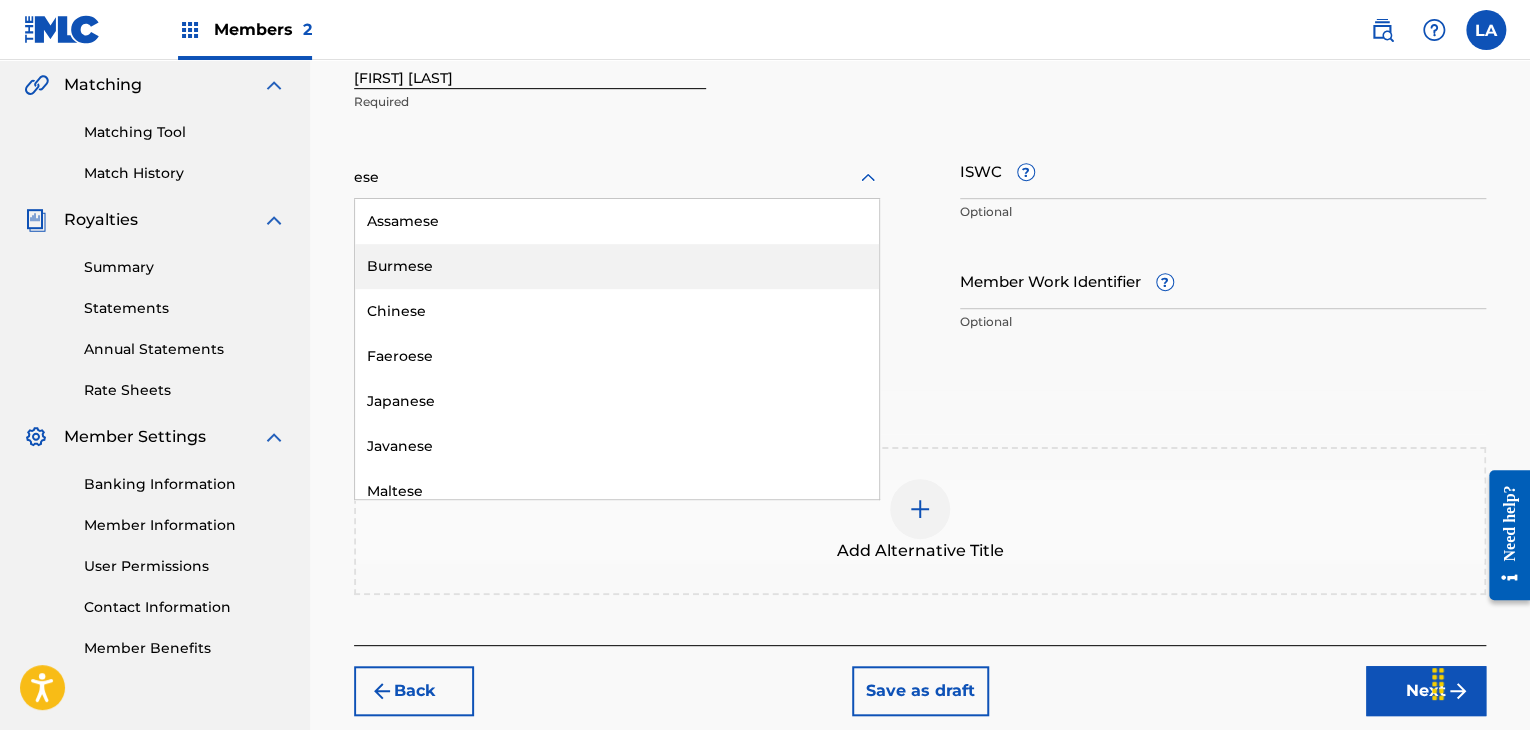 click on "Burmese" at bounding box center (617, 266) 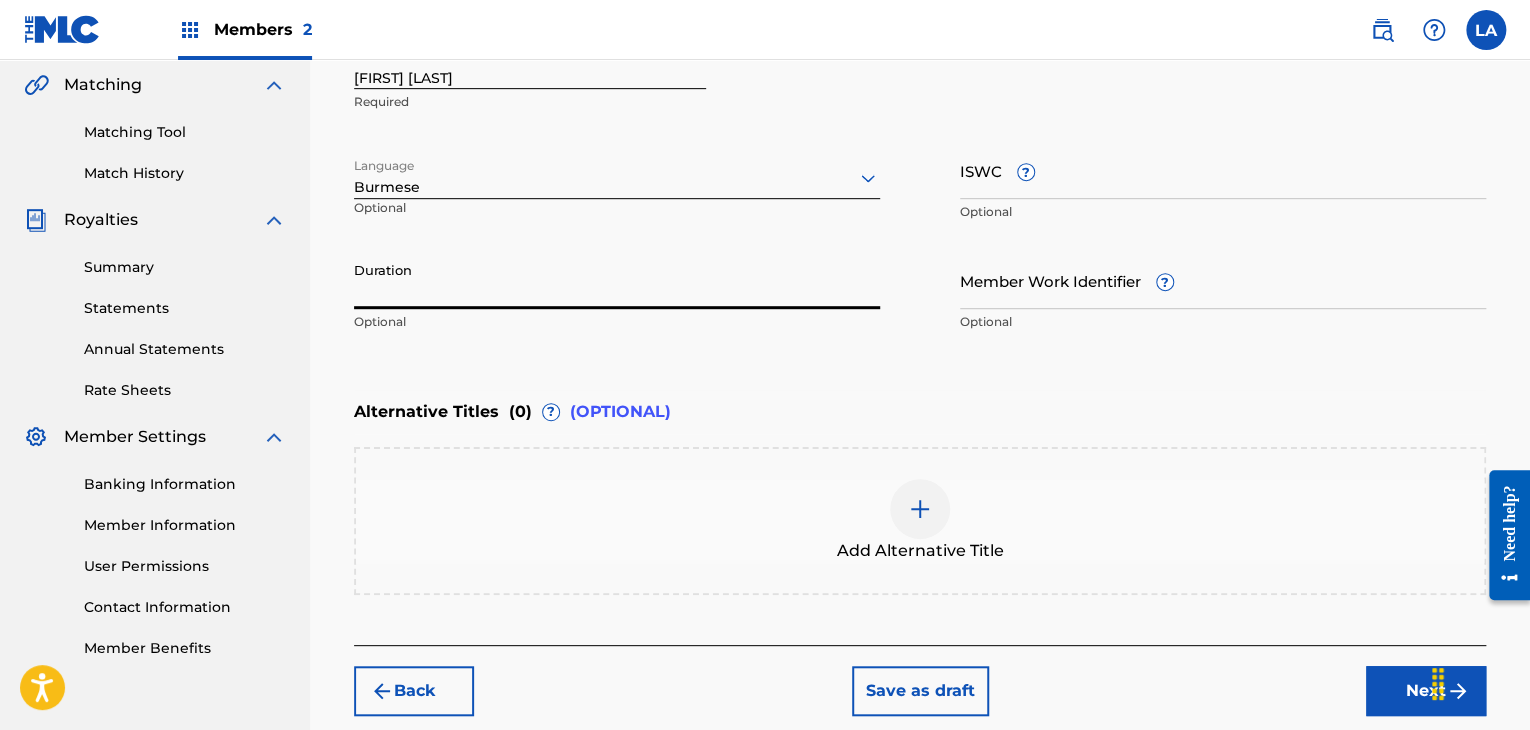 click on "Duration" at bounding box center (617, 280) 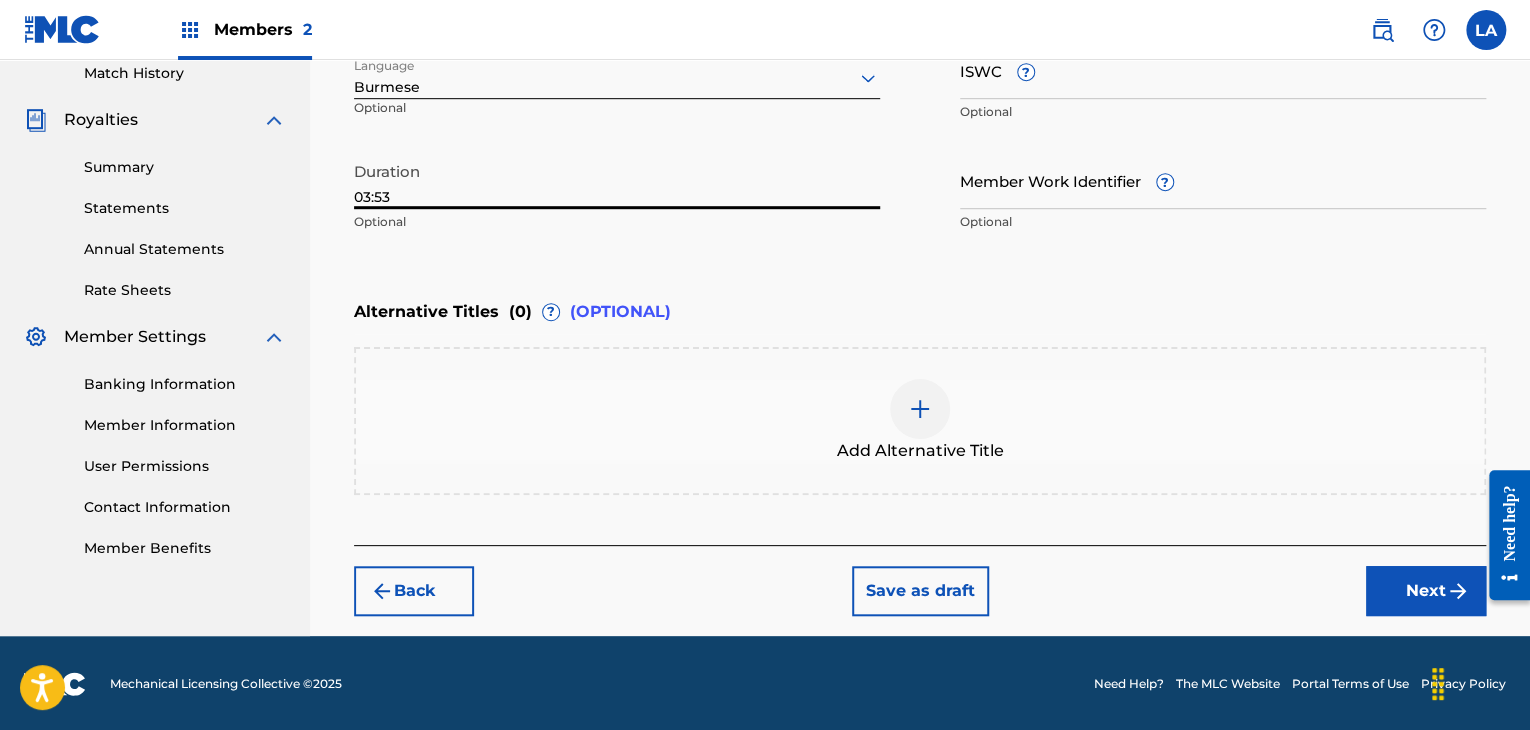 click on "Next" at bounding box center [1426, 591] 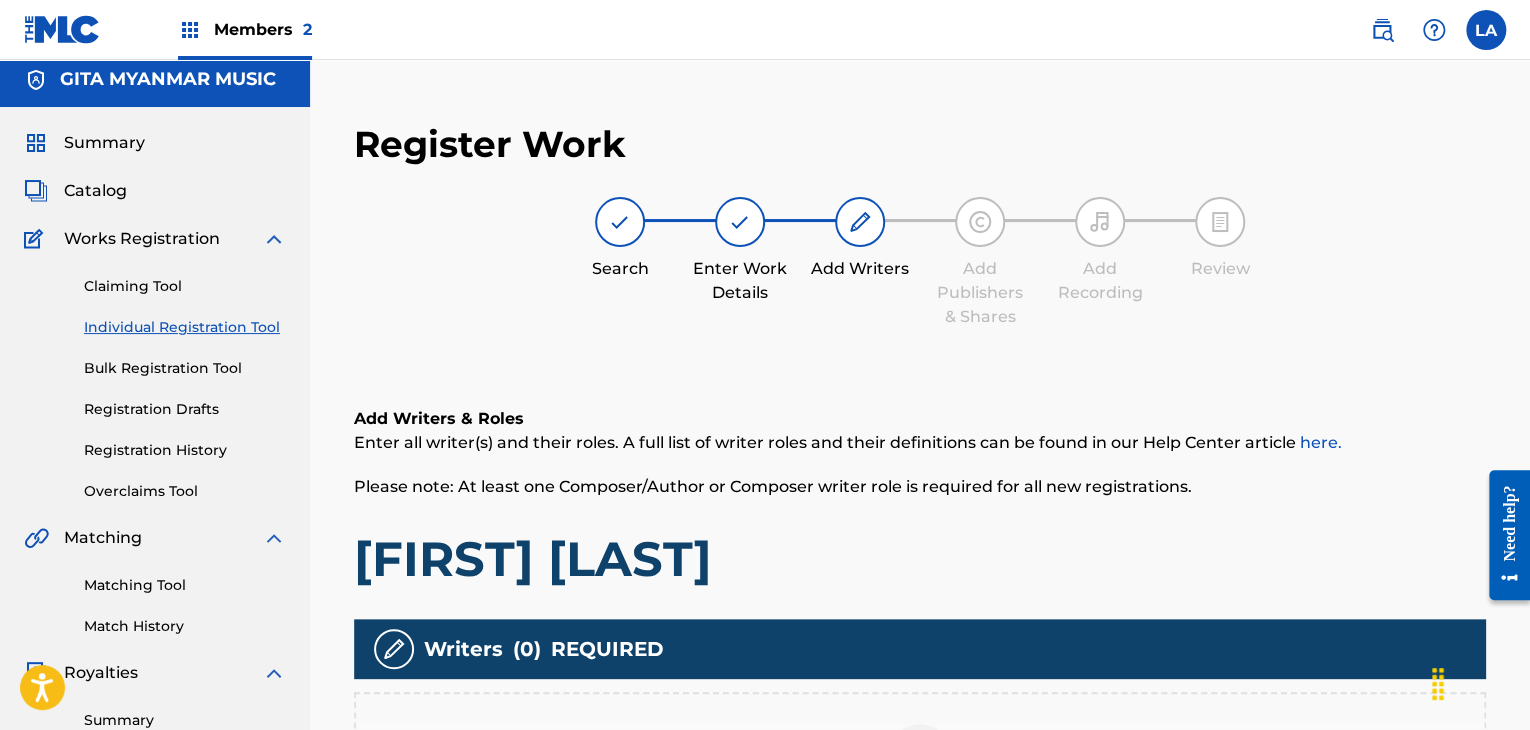 scroll, scrollTop: 204, scrollLeft: 0, axis: vertical 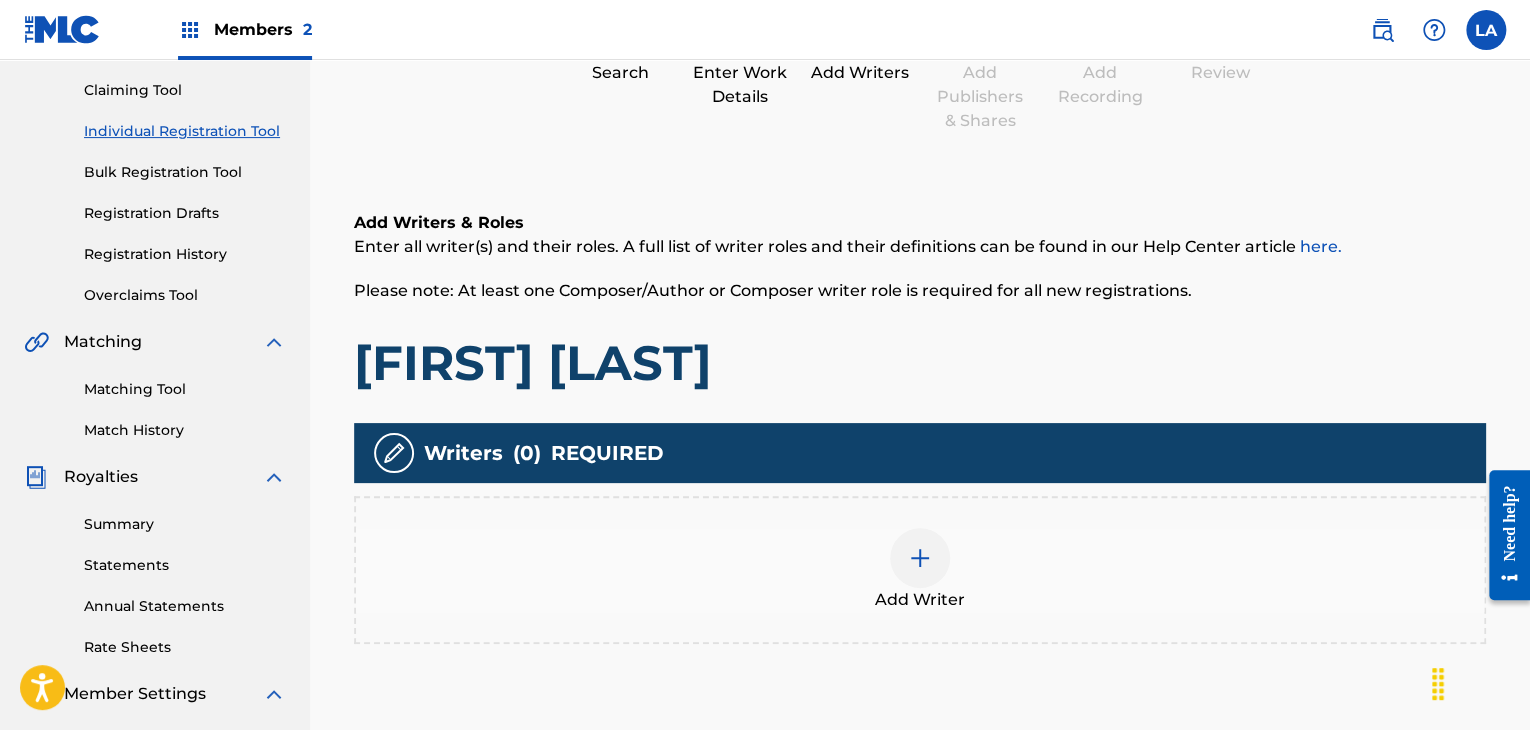 click at bounding box center [920, 558] 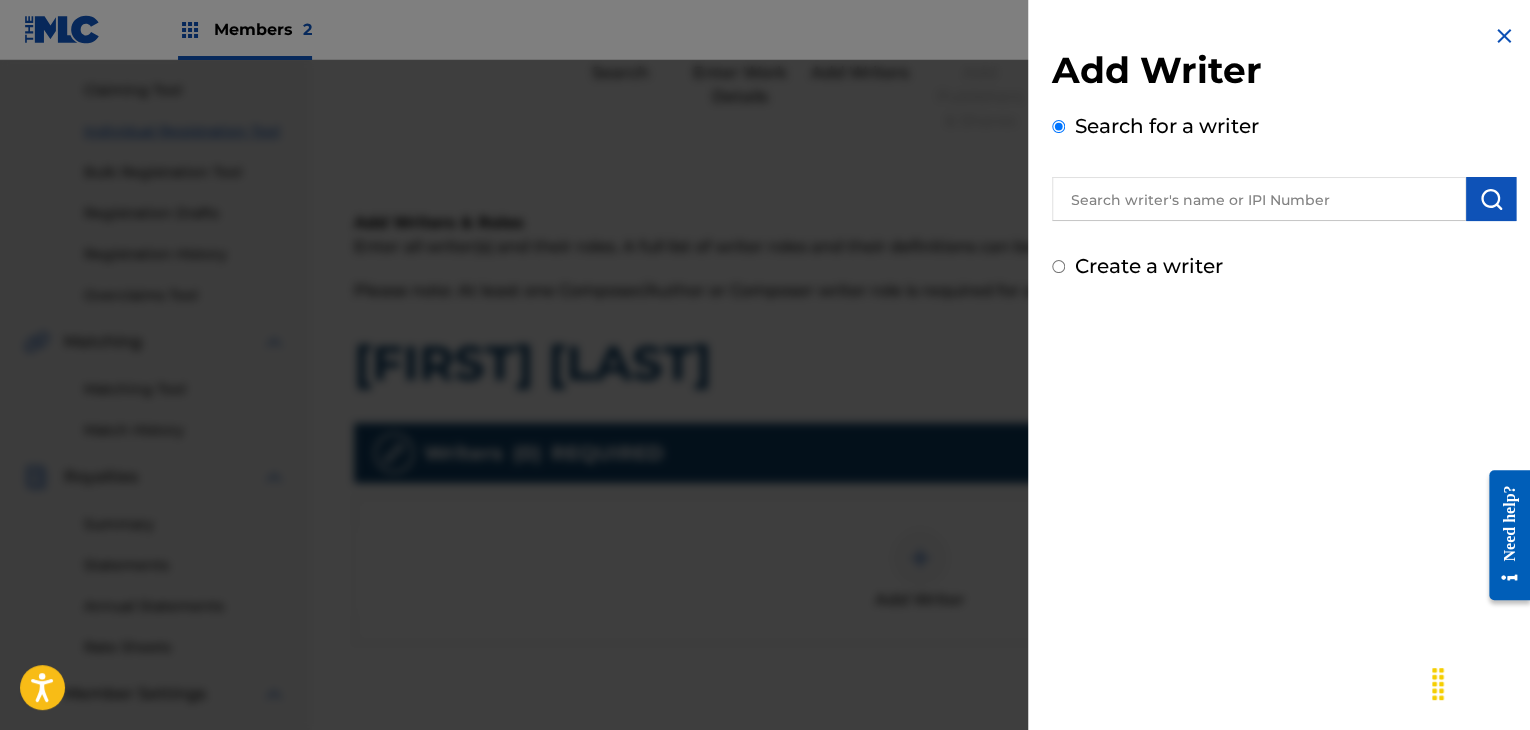 click at bounding box center [1259, 199] 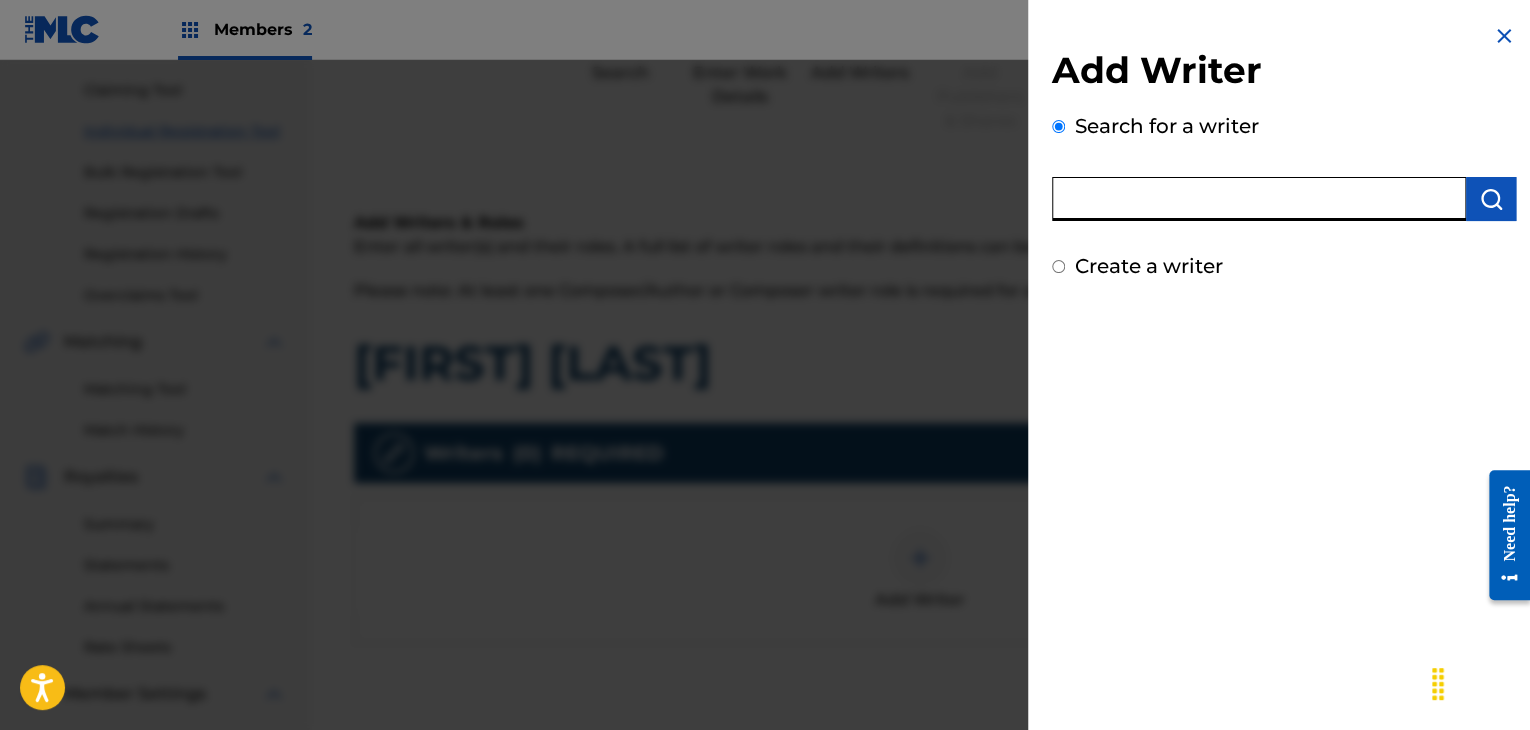 paste on "Htwe Lin Ko" 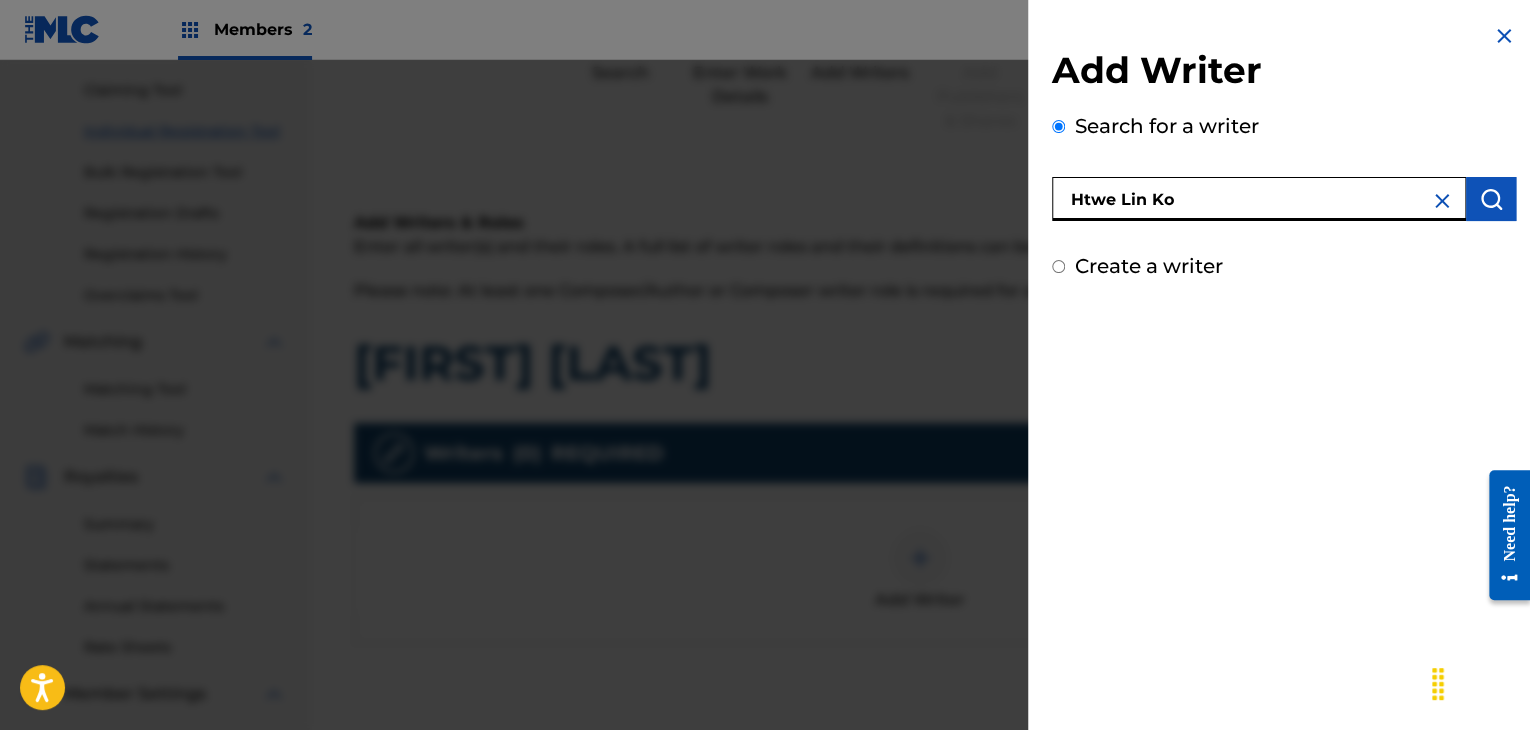 click at bounding box center [1491, 199] 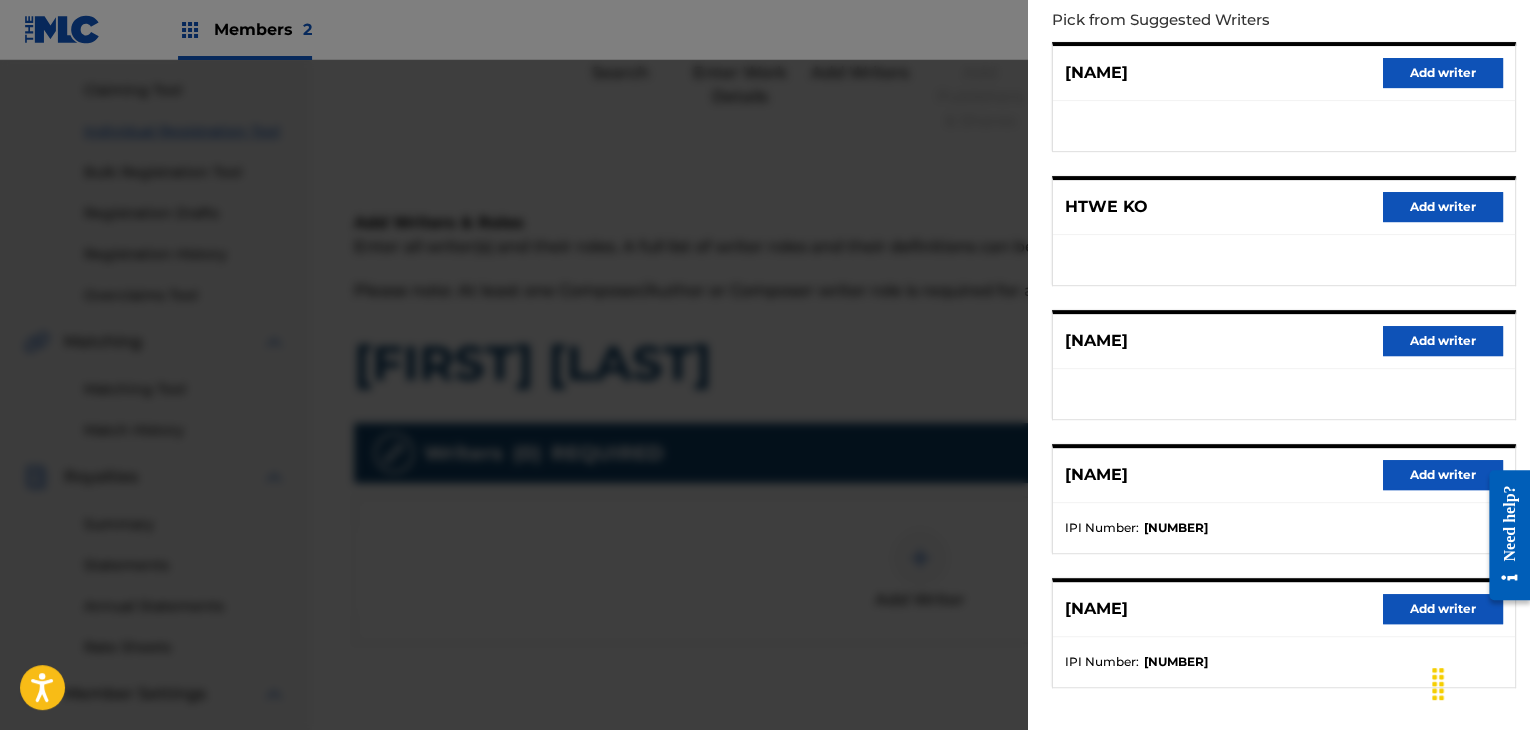 scroll, scrollTop: 300, scrollLeft: 0, axis: vertical 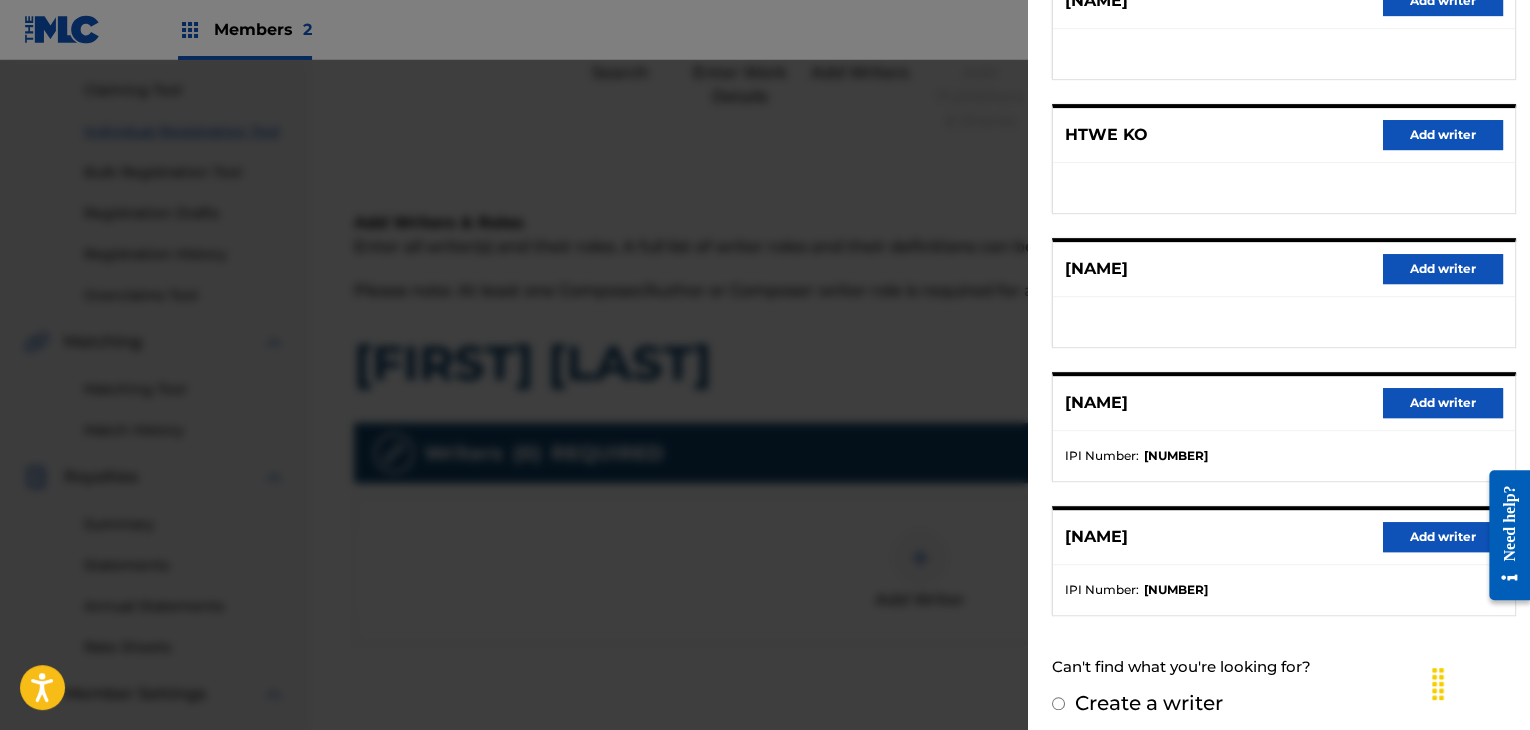 click on "Add writer" at bounding box center (1443, 403) 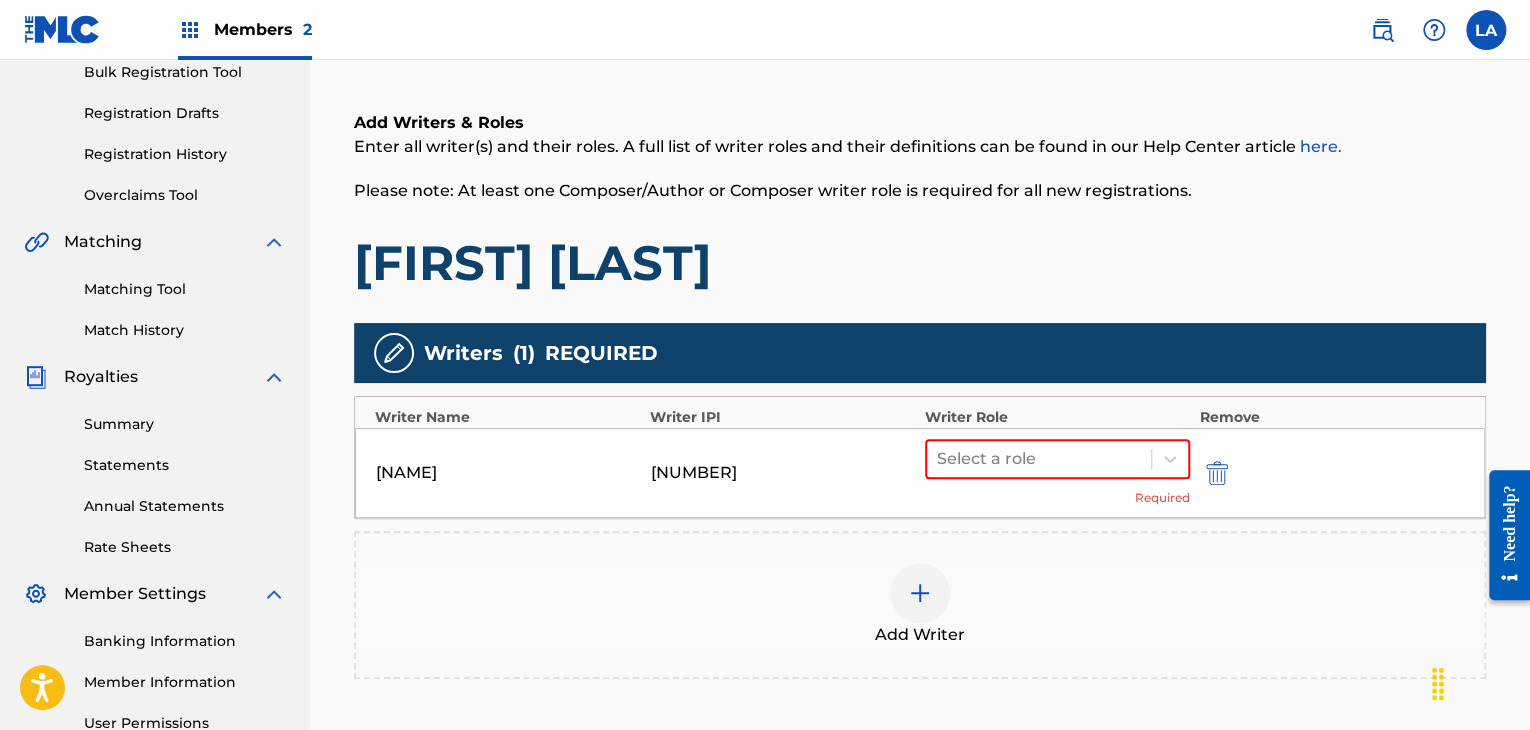 scroll, scrollTop: 404, scrollLeft: 0, axis: vertical 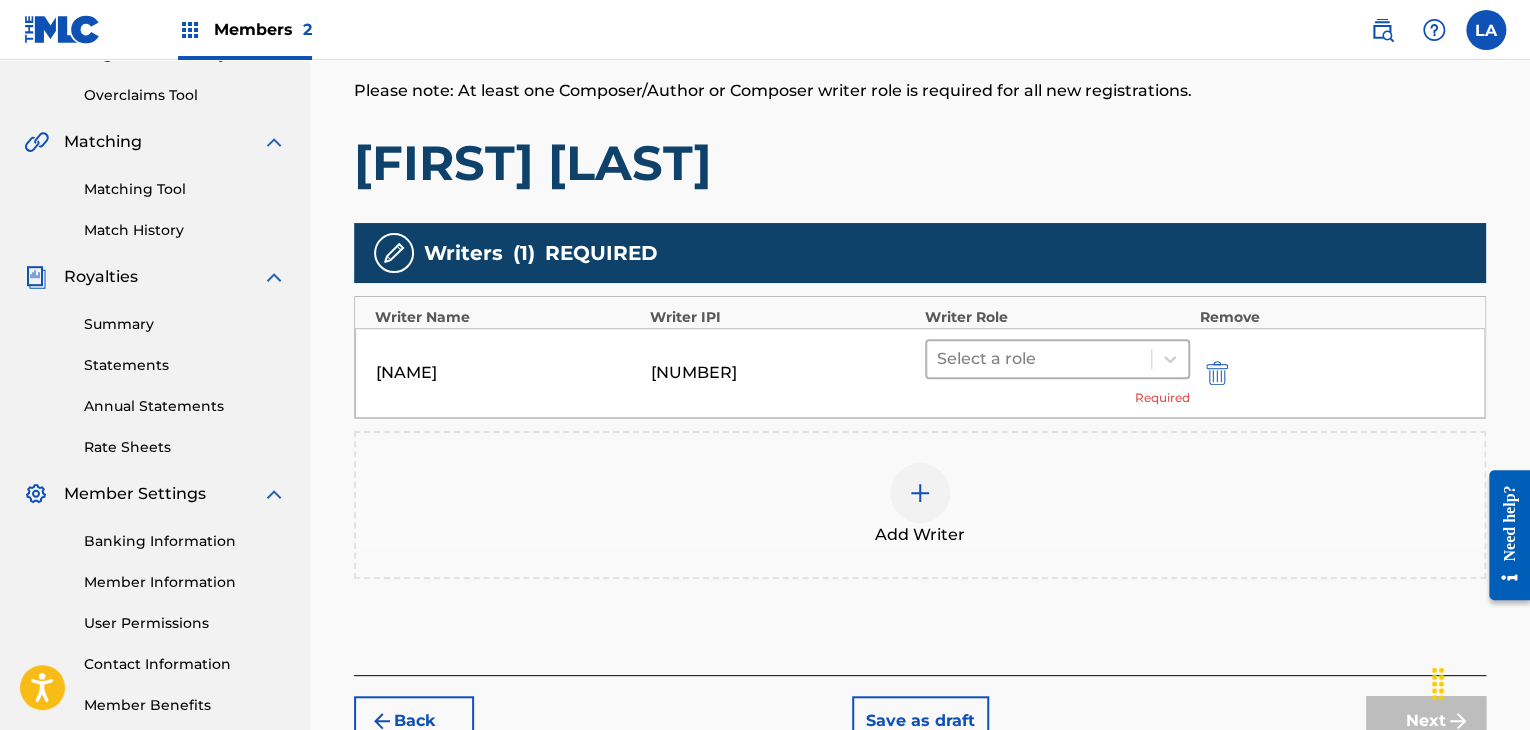 click at bounding box center (1039, 359) 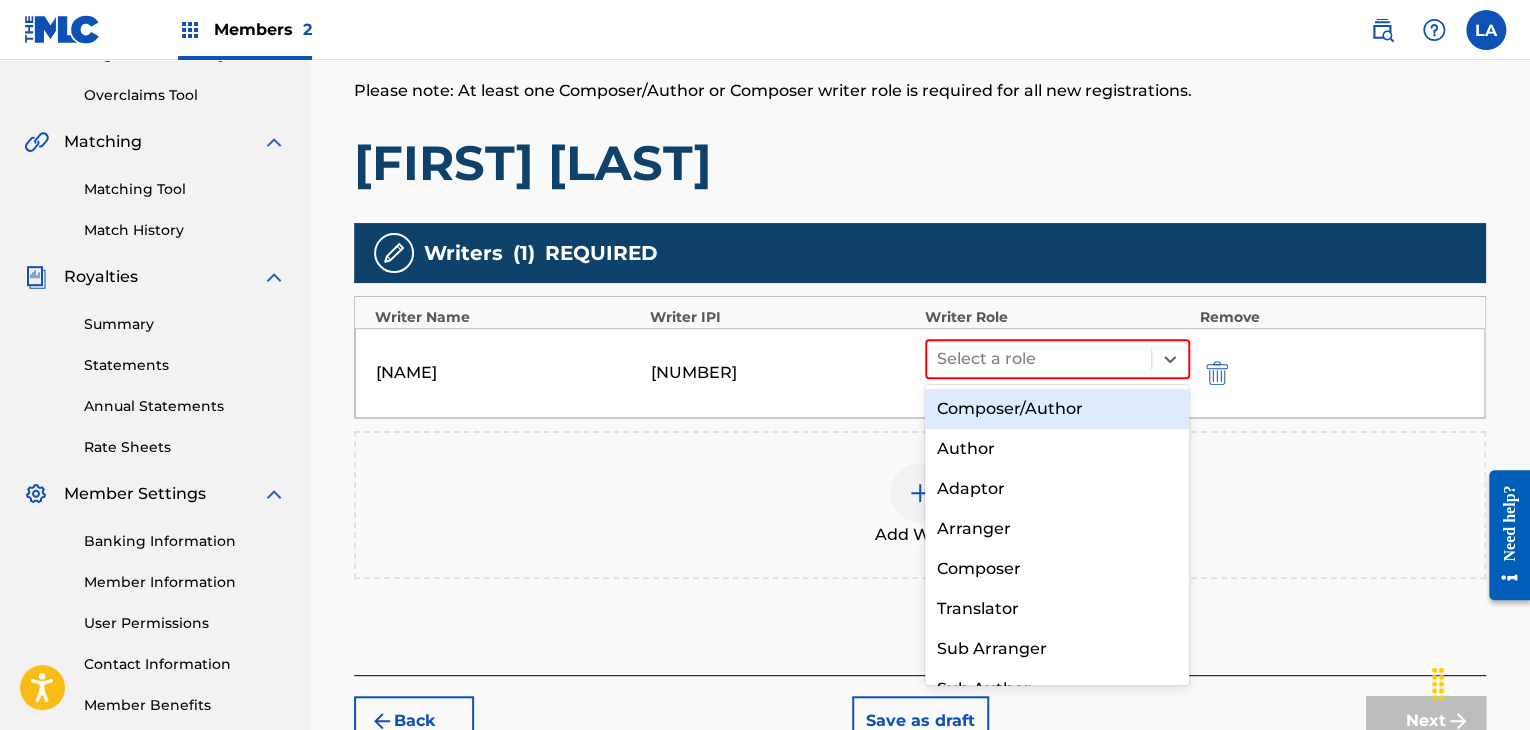 click on "Composer/Author" at bounding box center [1057, 409] 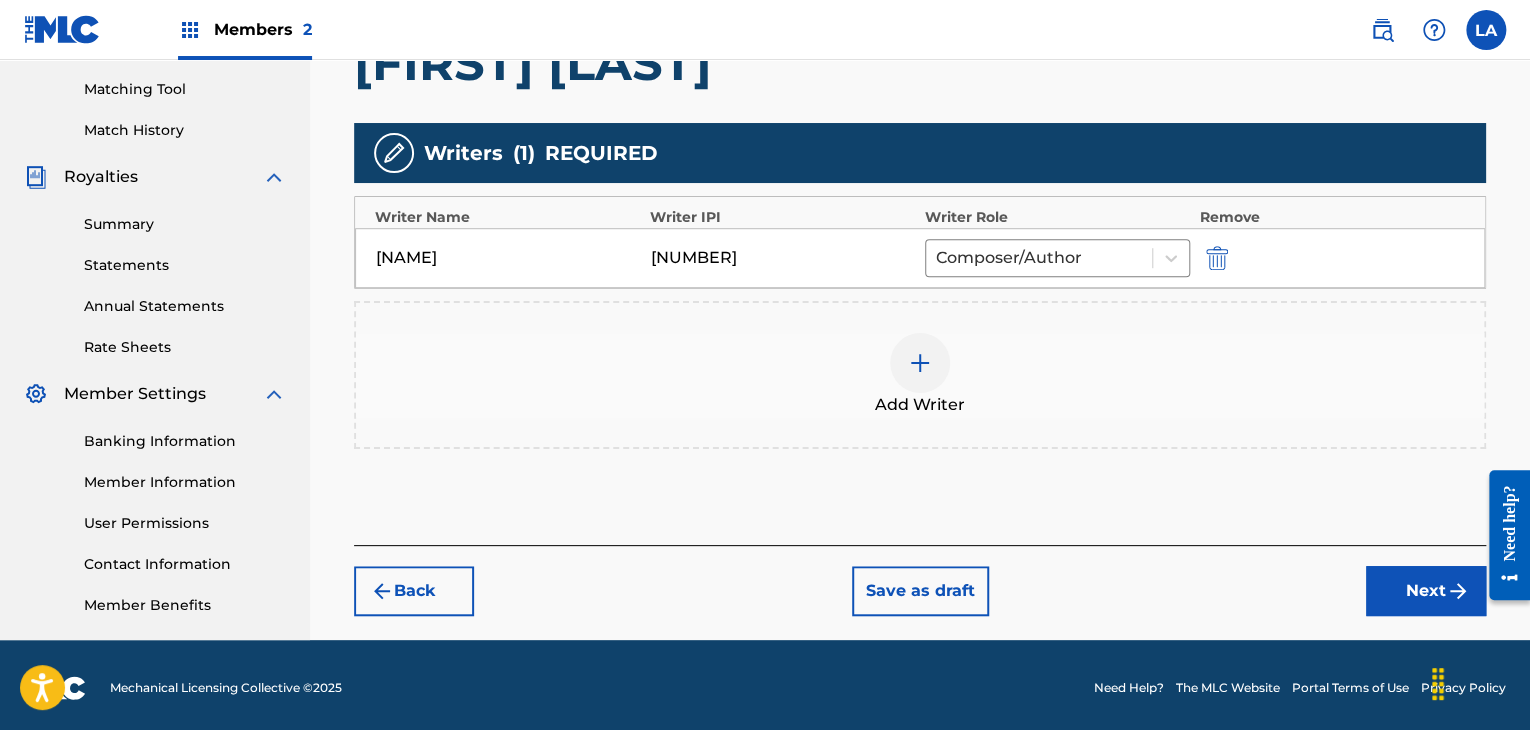 click on "Next" at bounding box center (1426, 591) 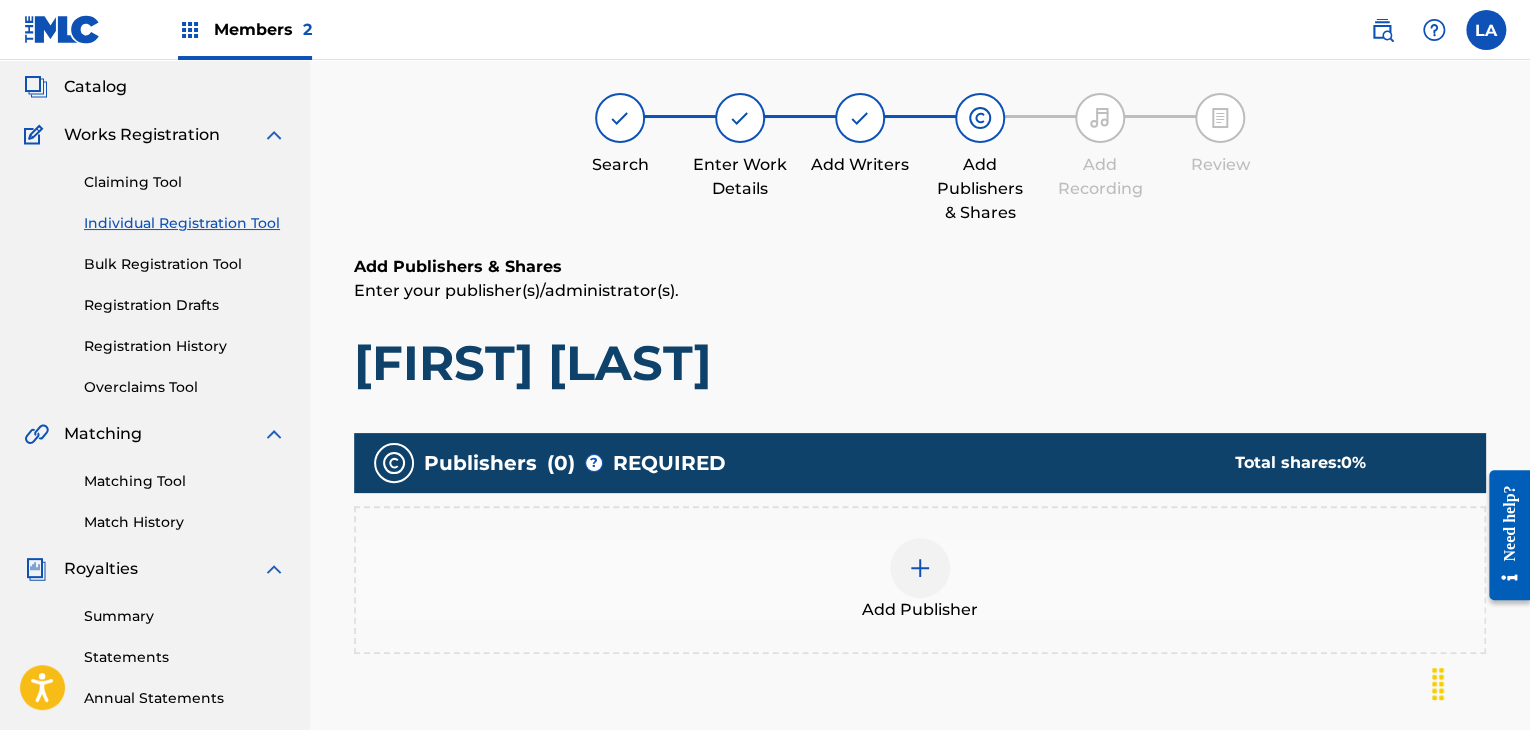 scroll, scrollTop: 90, scrollLeft: 0, axis: vertical 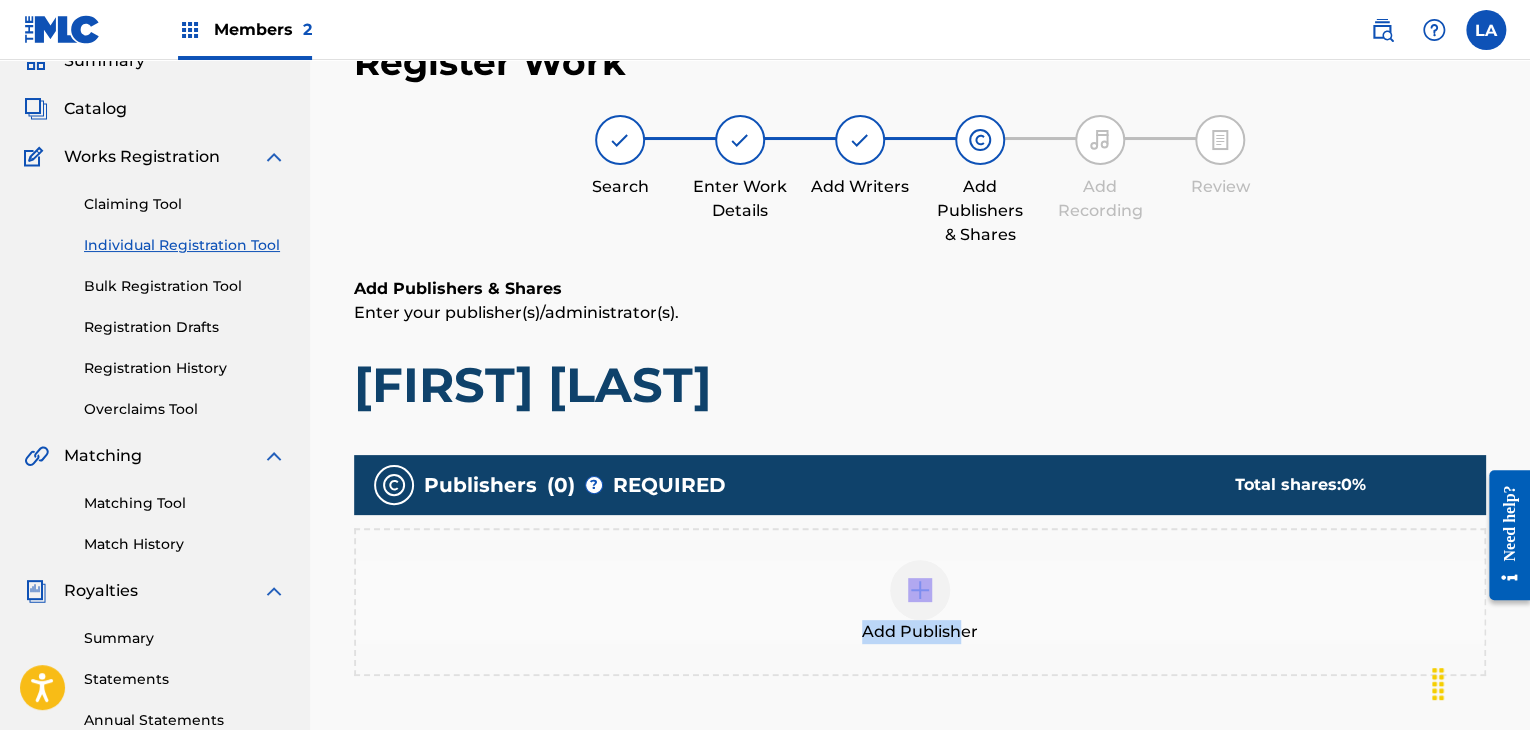 click on "Add Publisher" at bounding box center (920, 602) 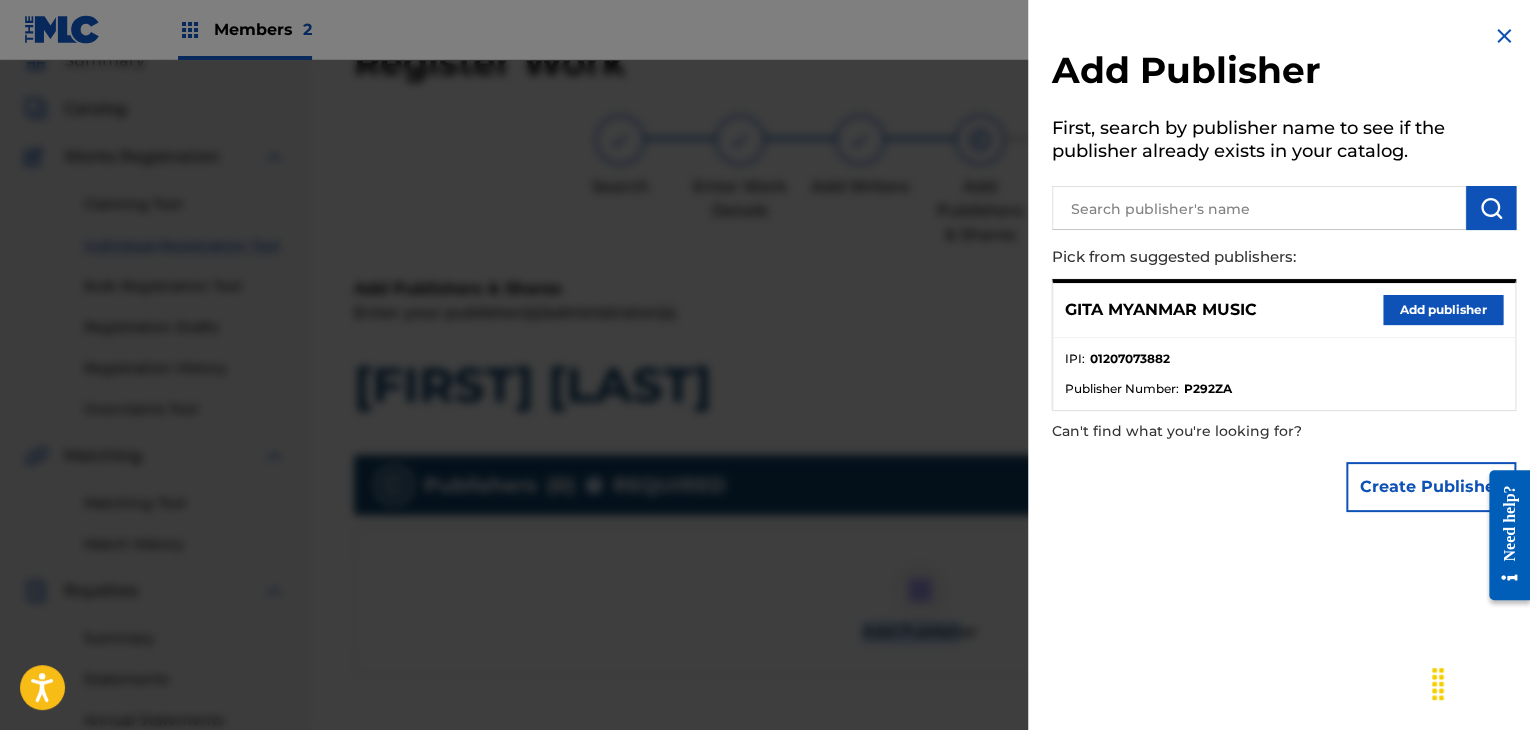 click on "Add publisher" at bounding box center (1443, 310) 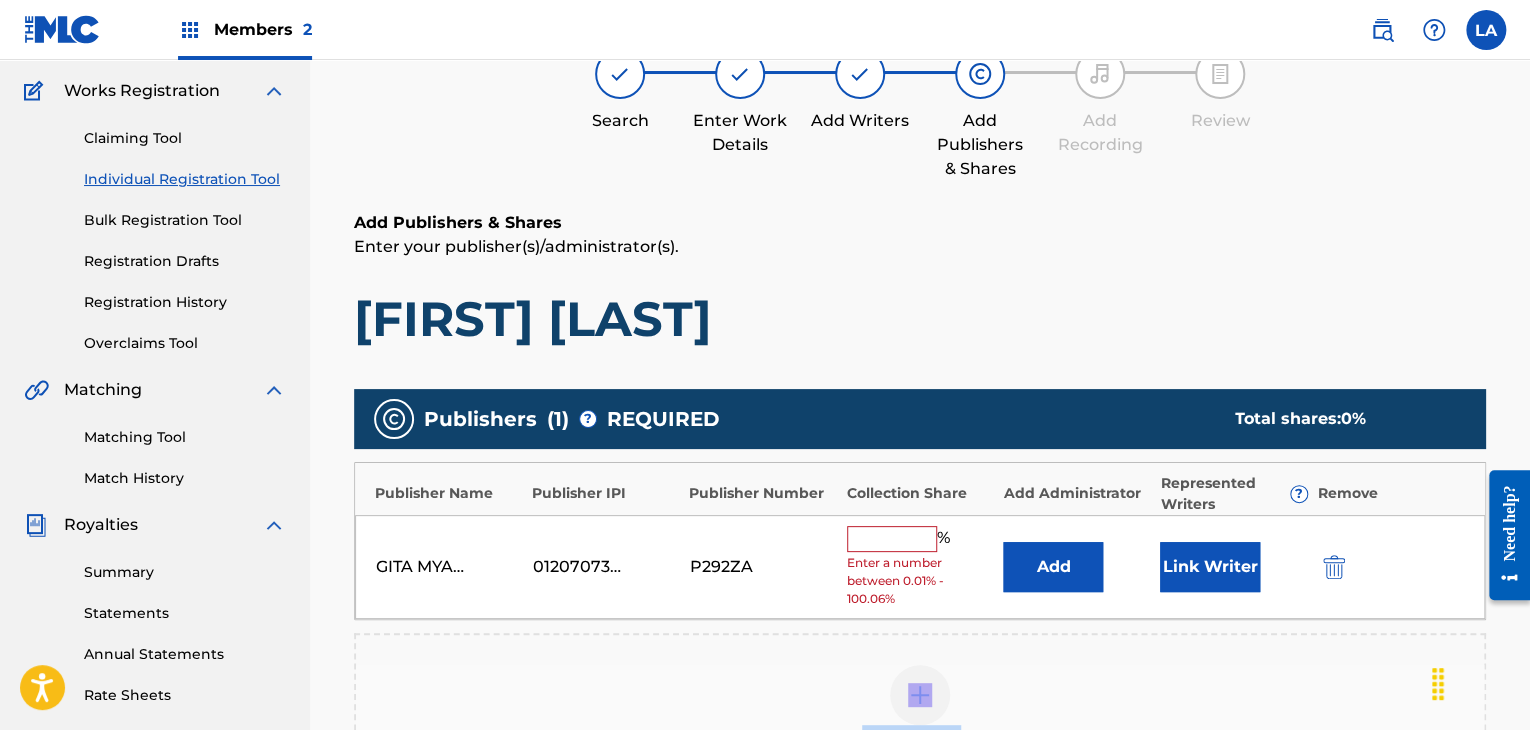 scroll, scrollTop: 190, scrollLeft: 0, axis: vertical 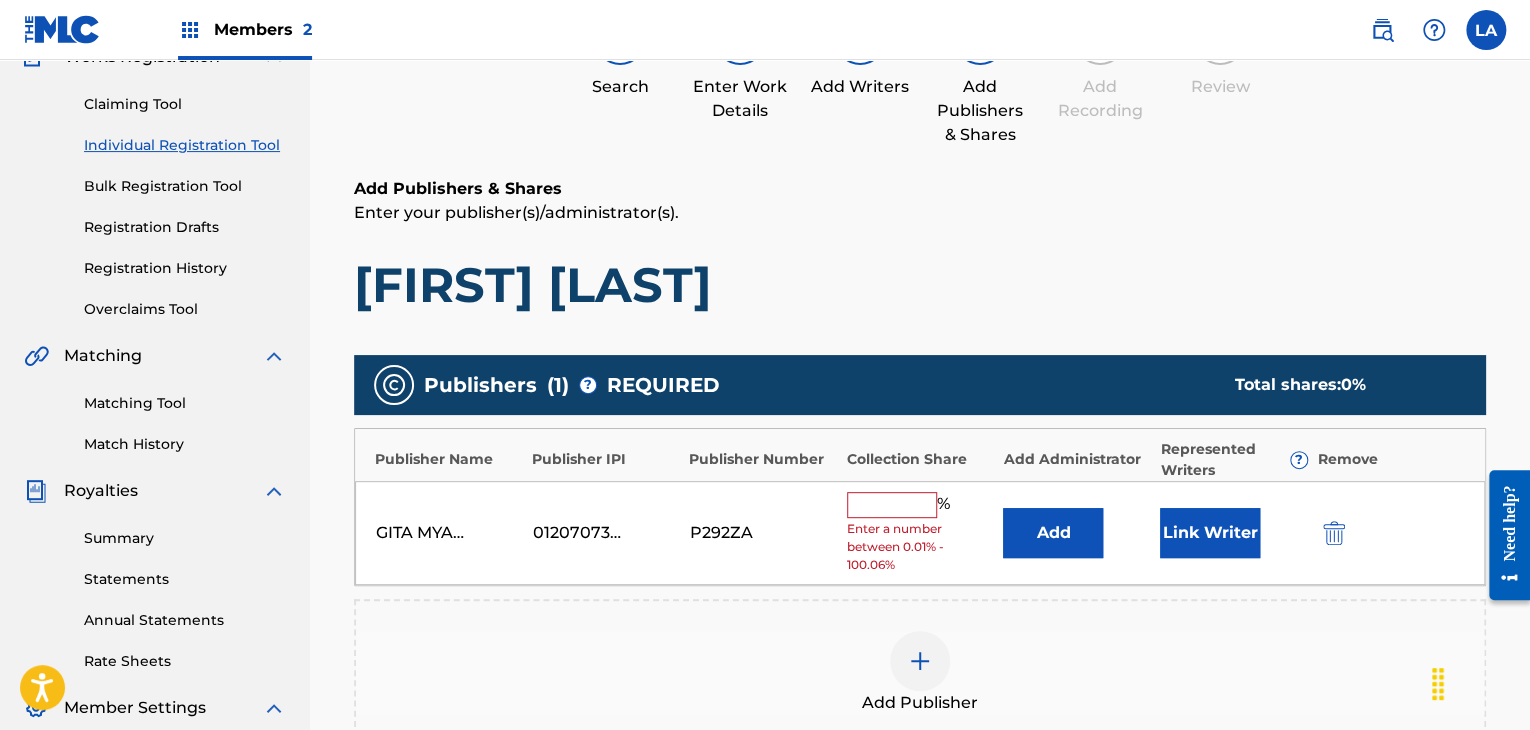 click at bounding box center [892, 505] 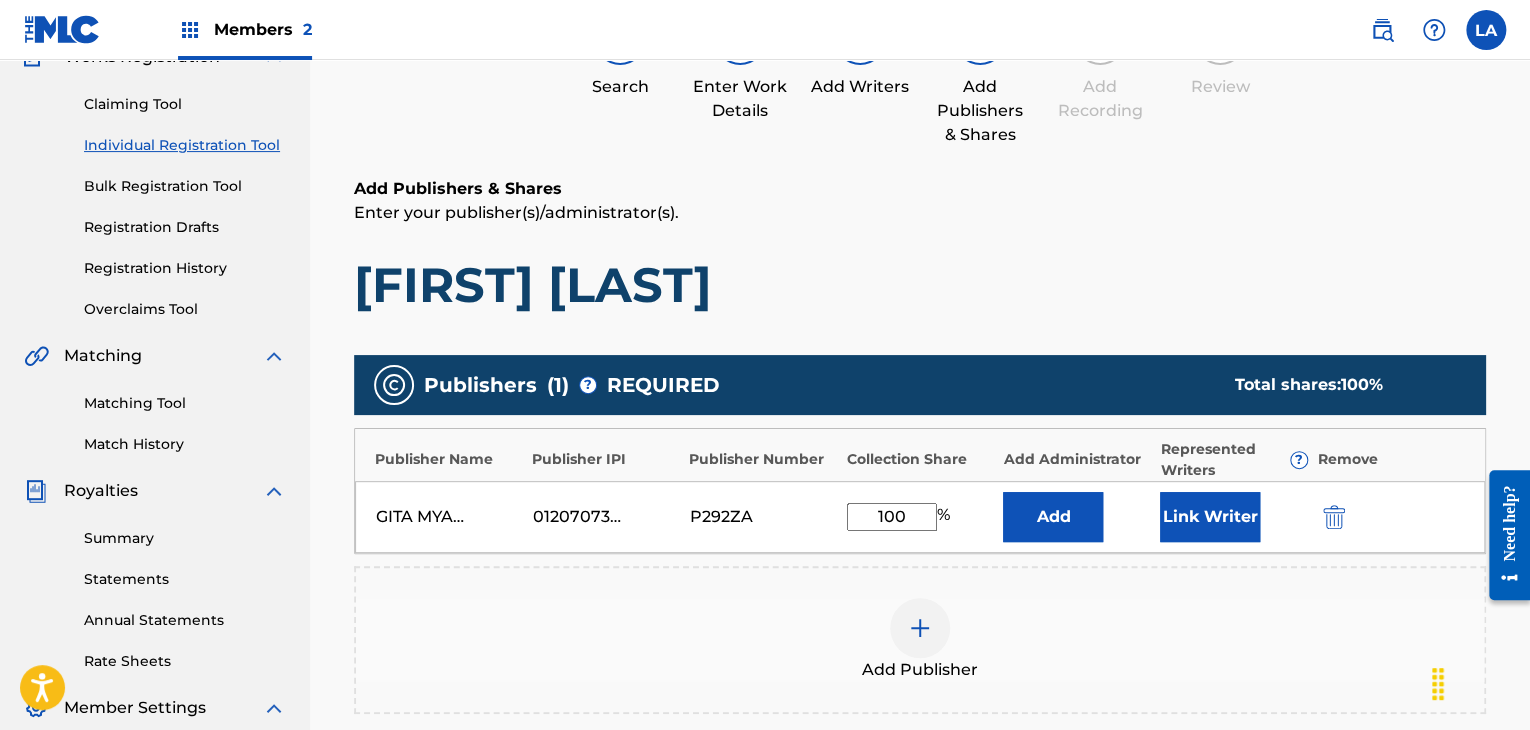 click on "Link Writer" at bounding box center [1210, 517] 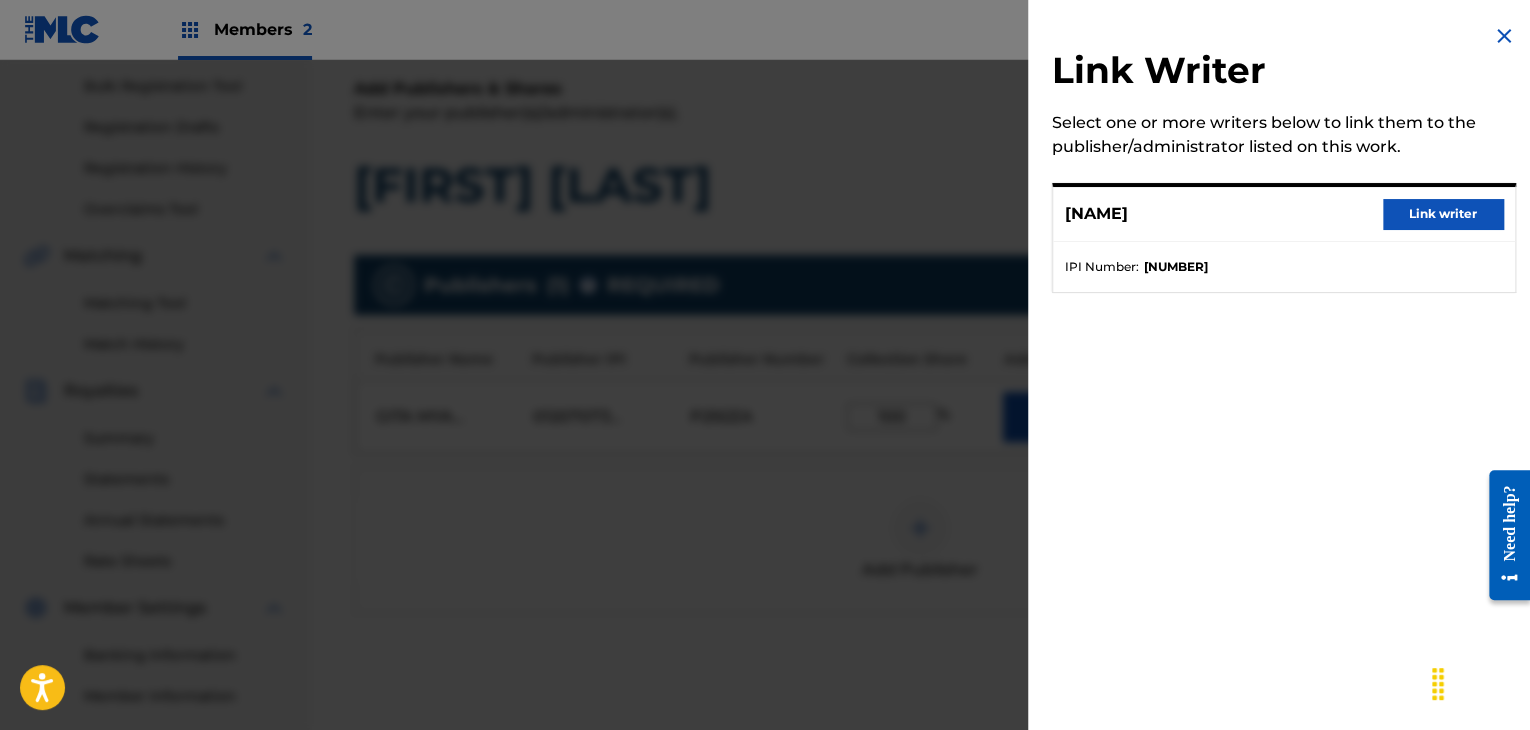 click on "Link writer" at bounding box center (1443, 214) 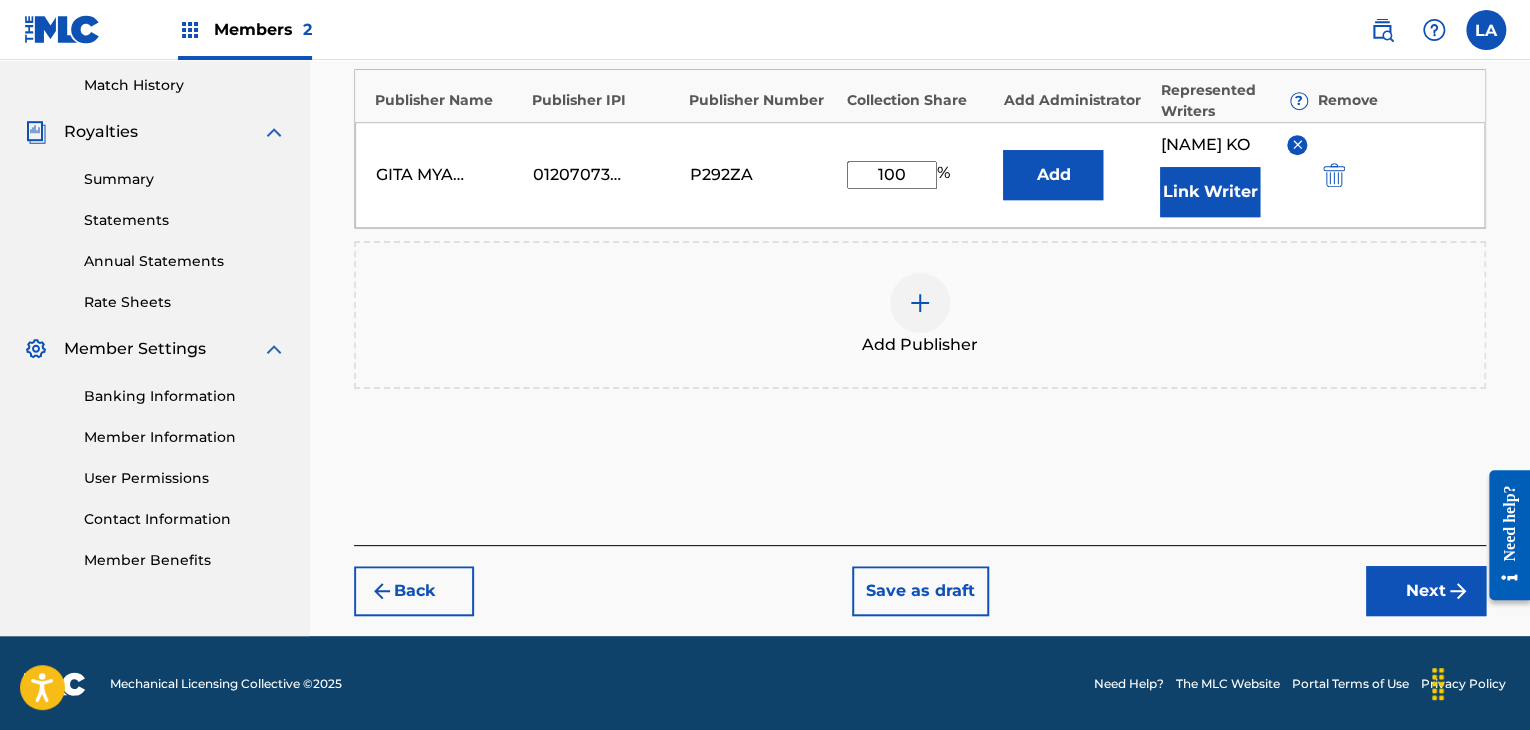 click on "Next" at bounding box center [1426, 591] 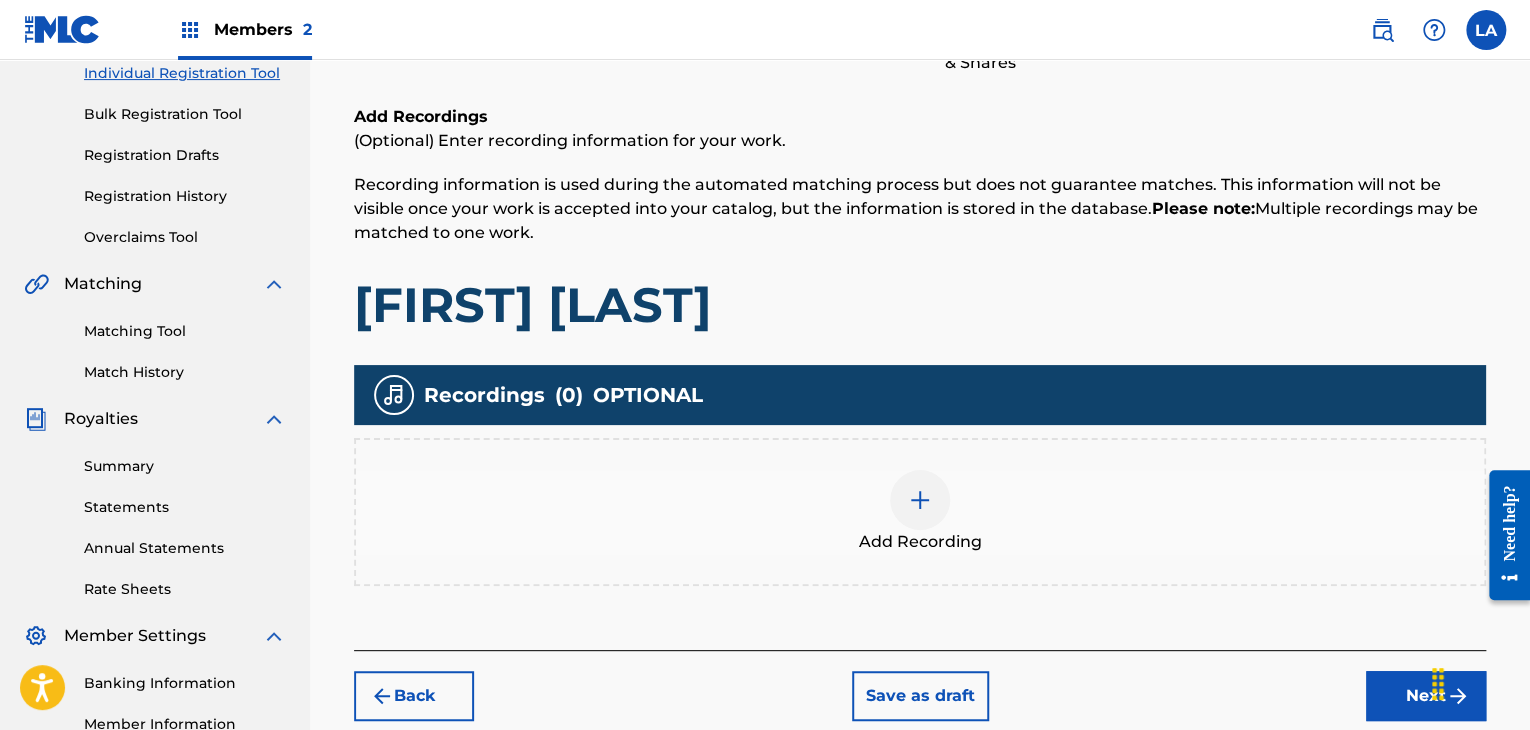scroll, scrollTop: 300, scrollLeft: 0, axis: vertical 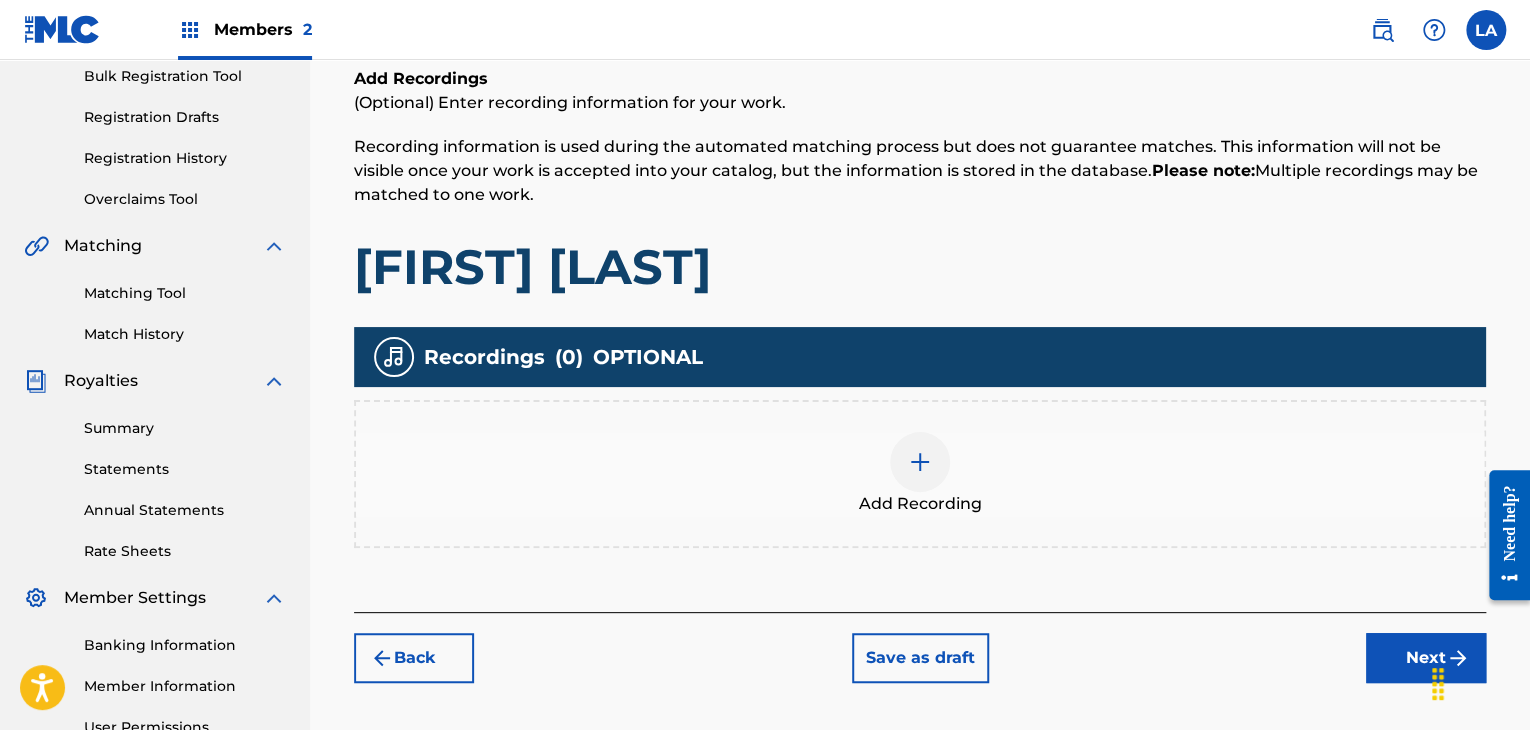 click on "Add Recording" at bounding box center [920, 504] 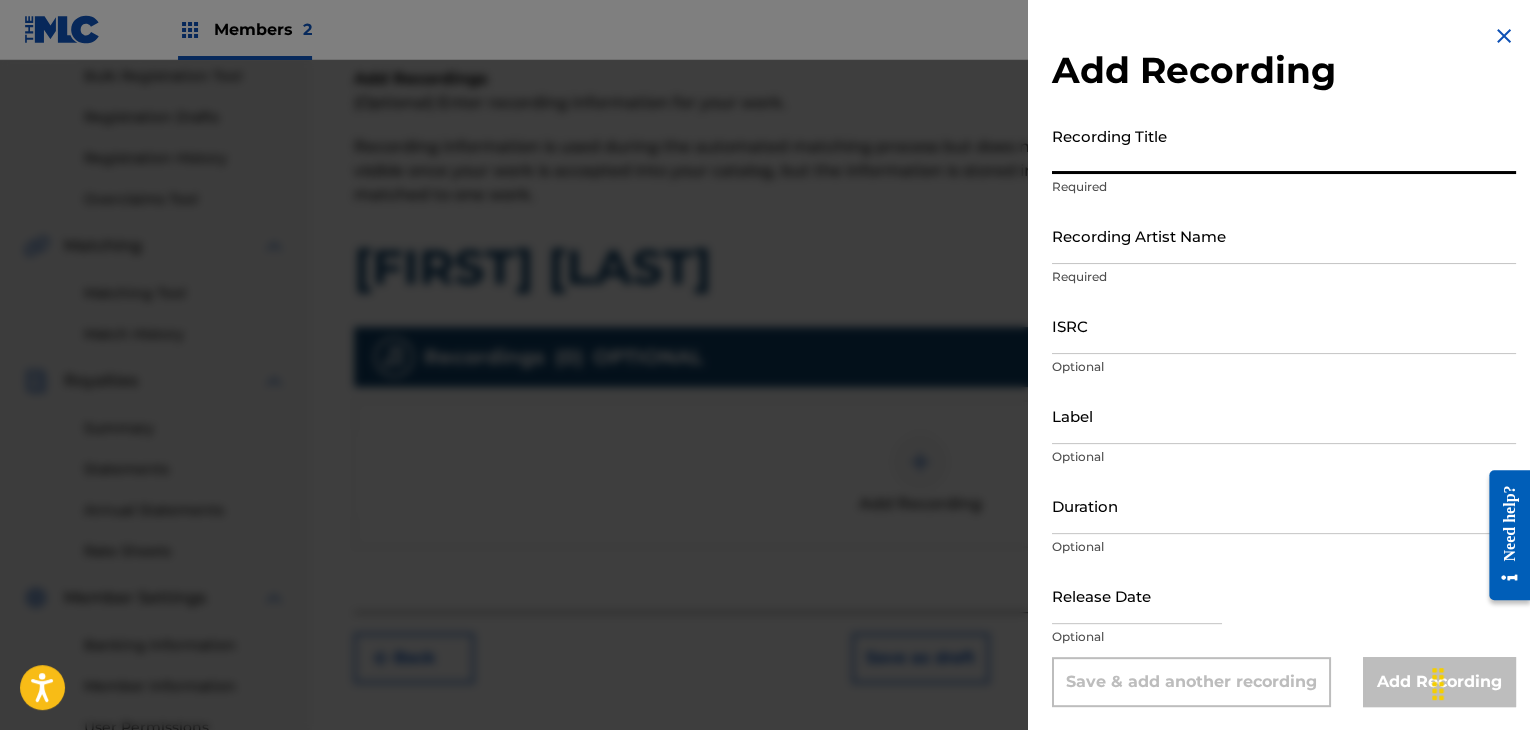 click on "Recording Title" at bounding box center [1284, 145] 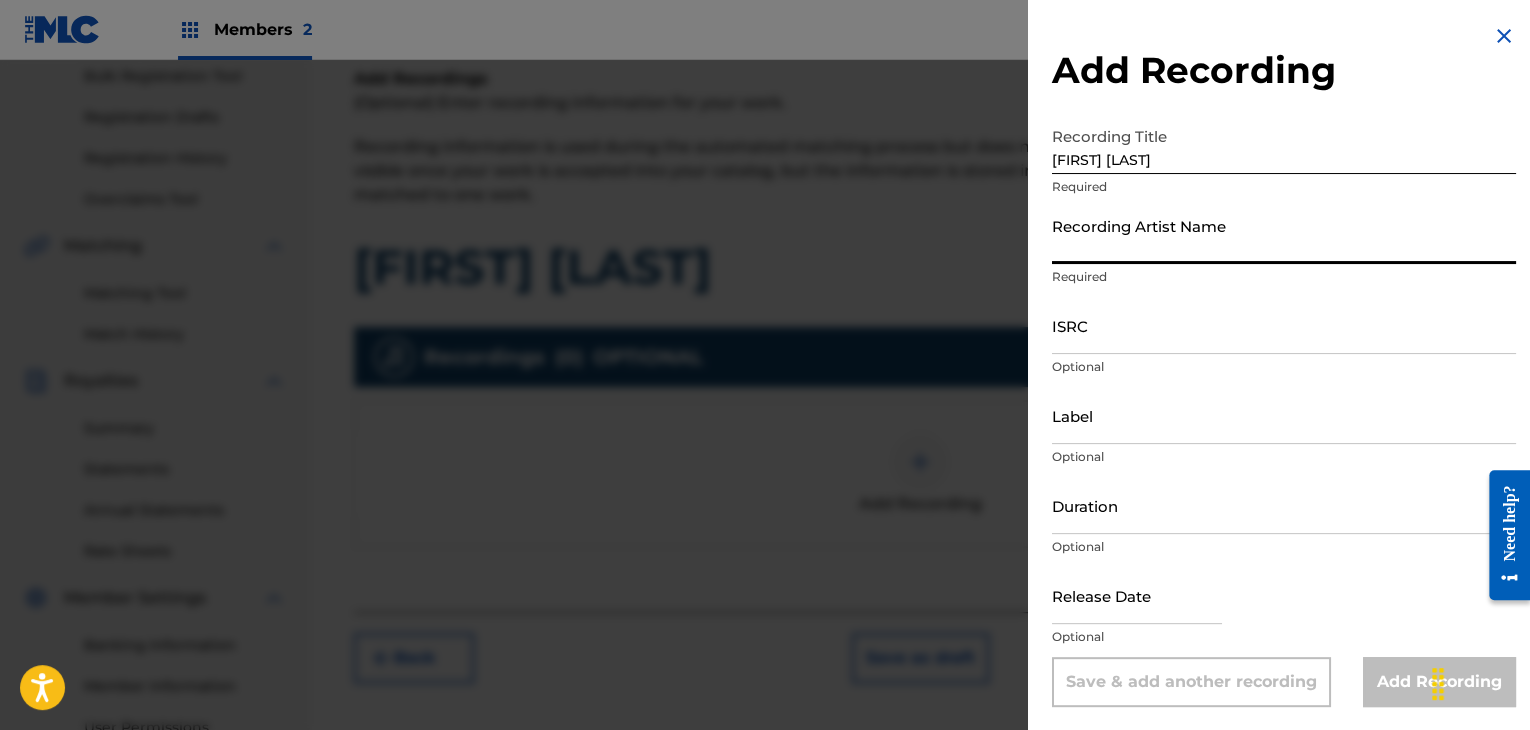 paste on "[FIRST]" 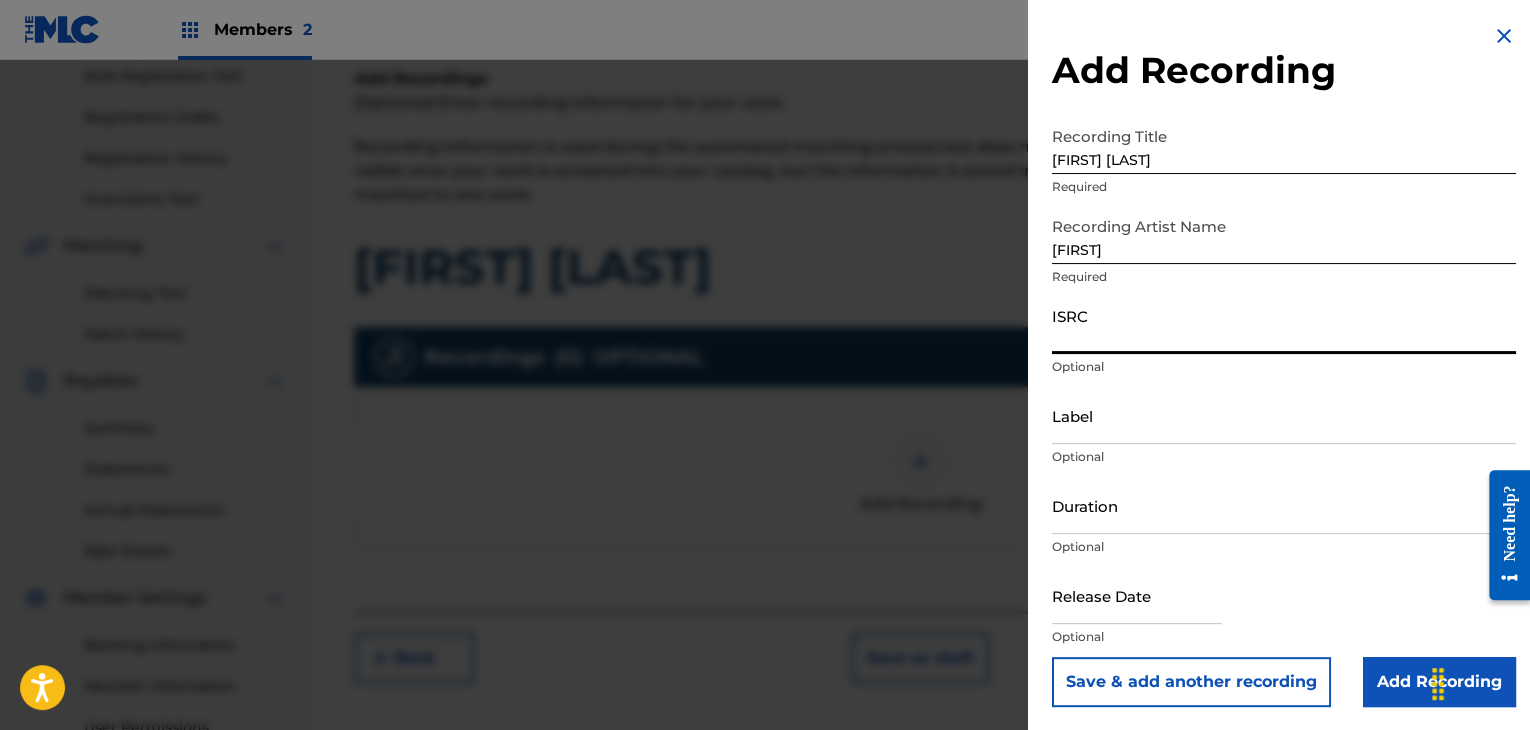 paste on "GBSMU5591305" 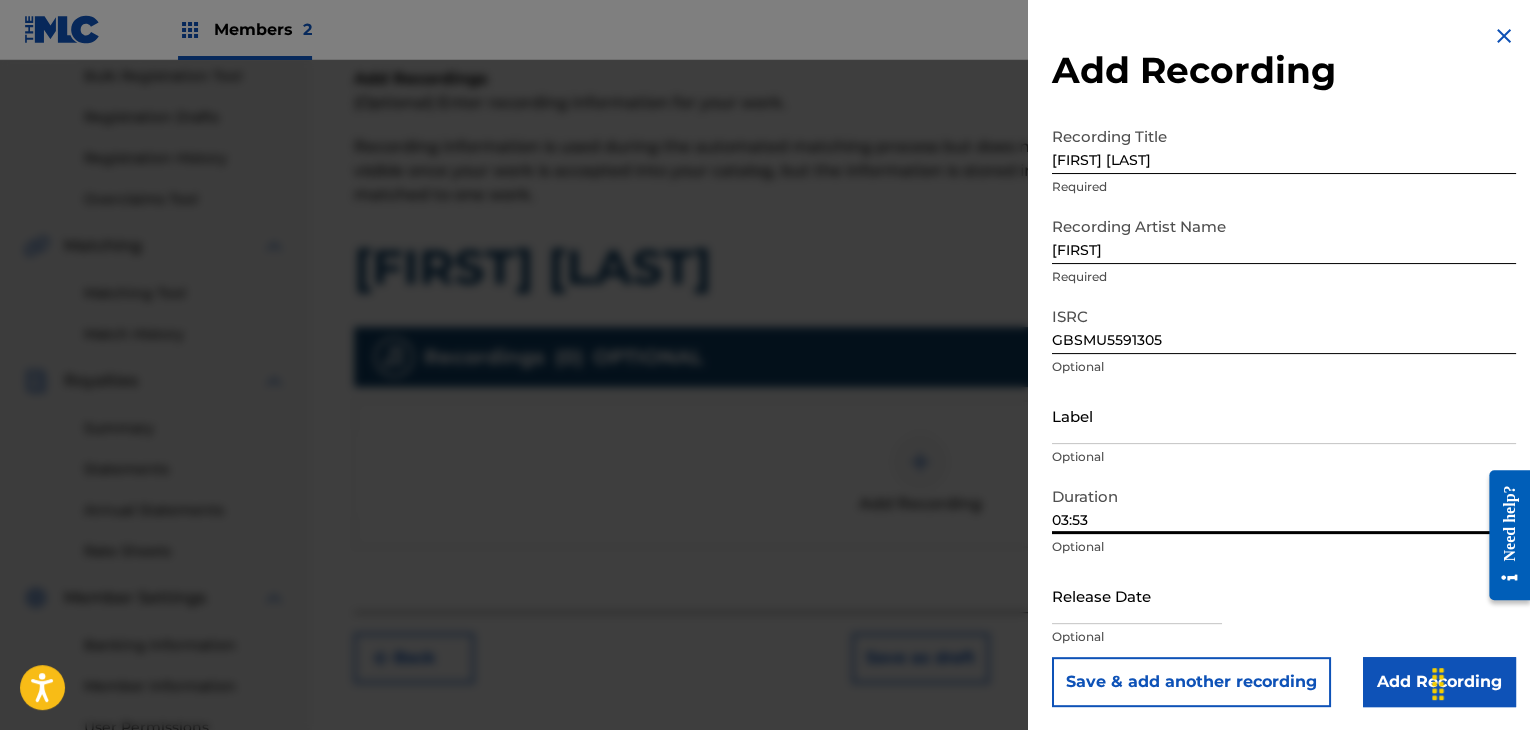 click at bounding box center (1137, 595) 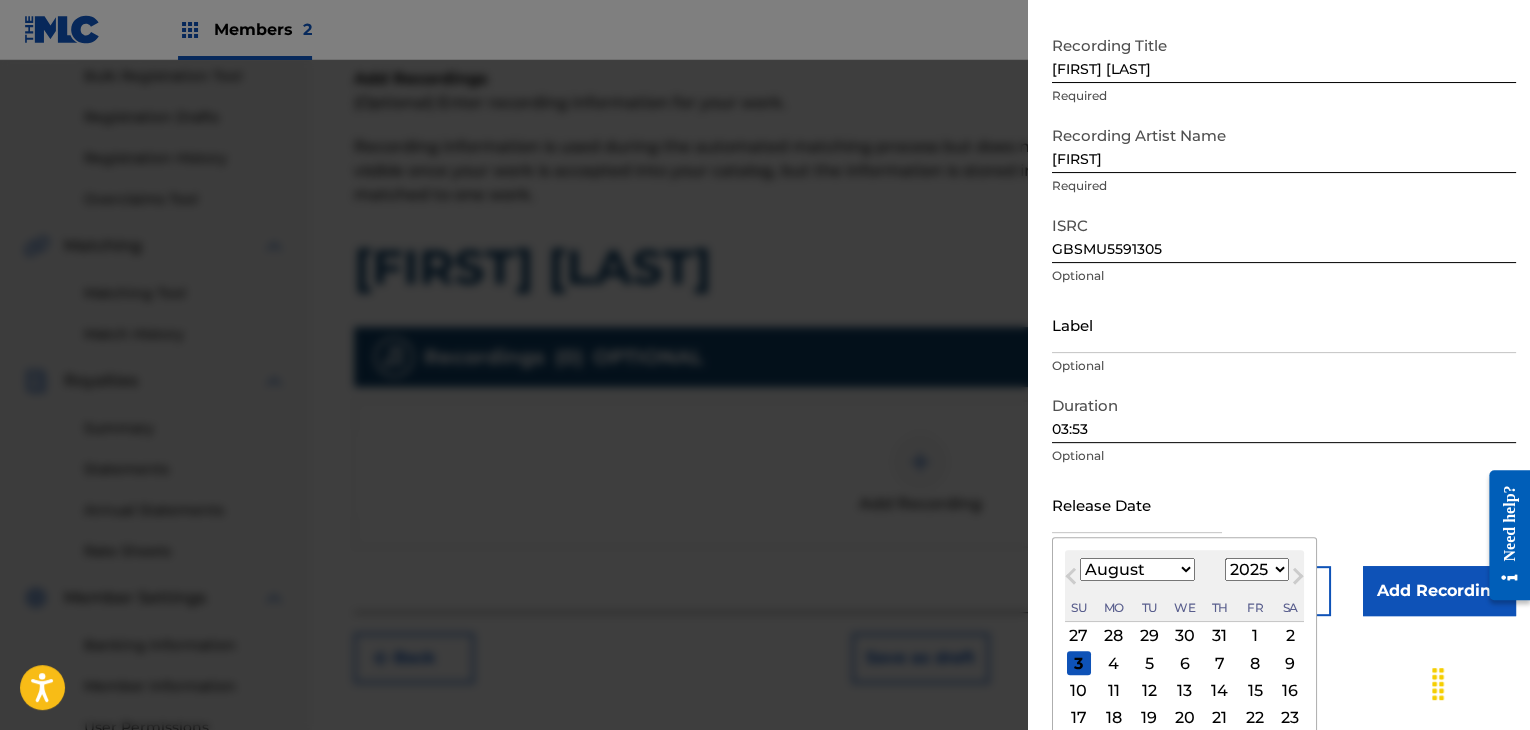scroll, scrollTop: 187, scrollLeft: 0, axis: vertical 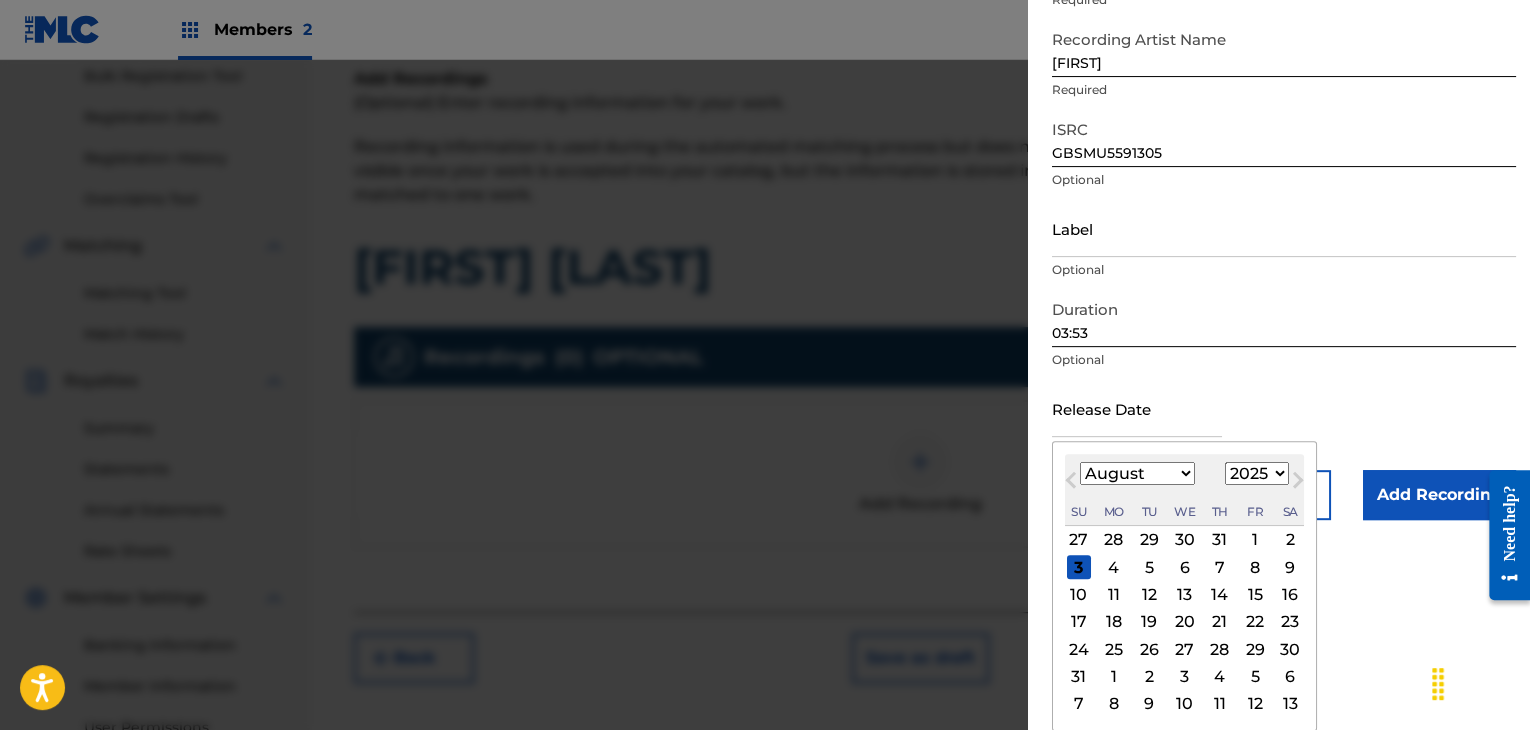 click on "8" at bounding box center (1255, 567) 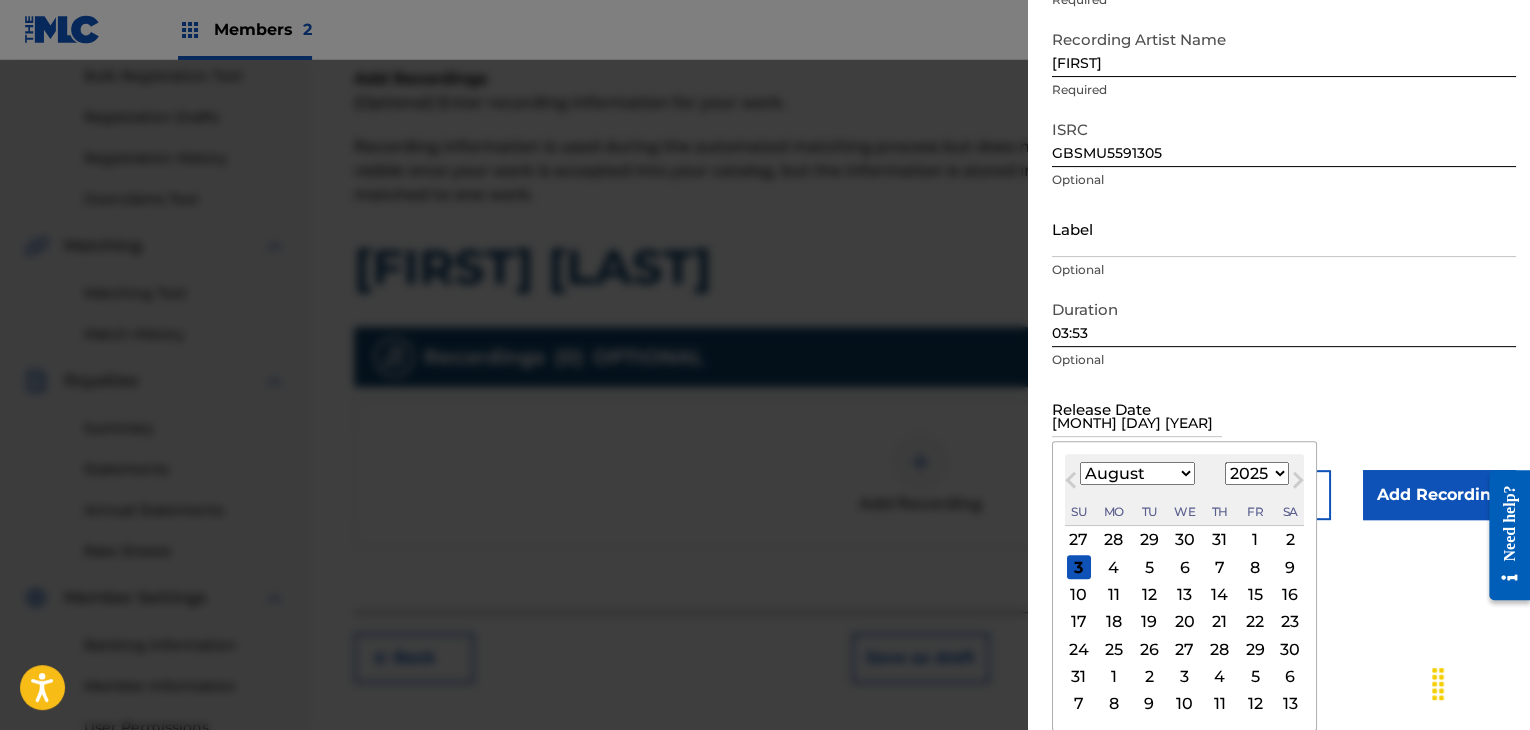 scroll, scrollTop: 1, scrollLeft: 0, axis: vertical 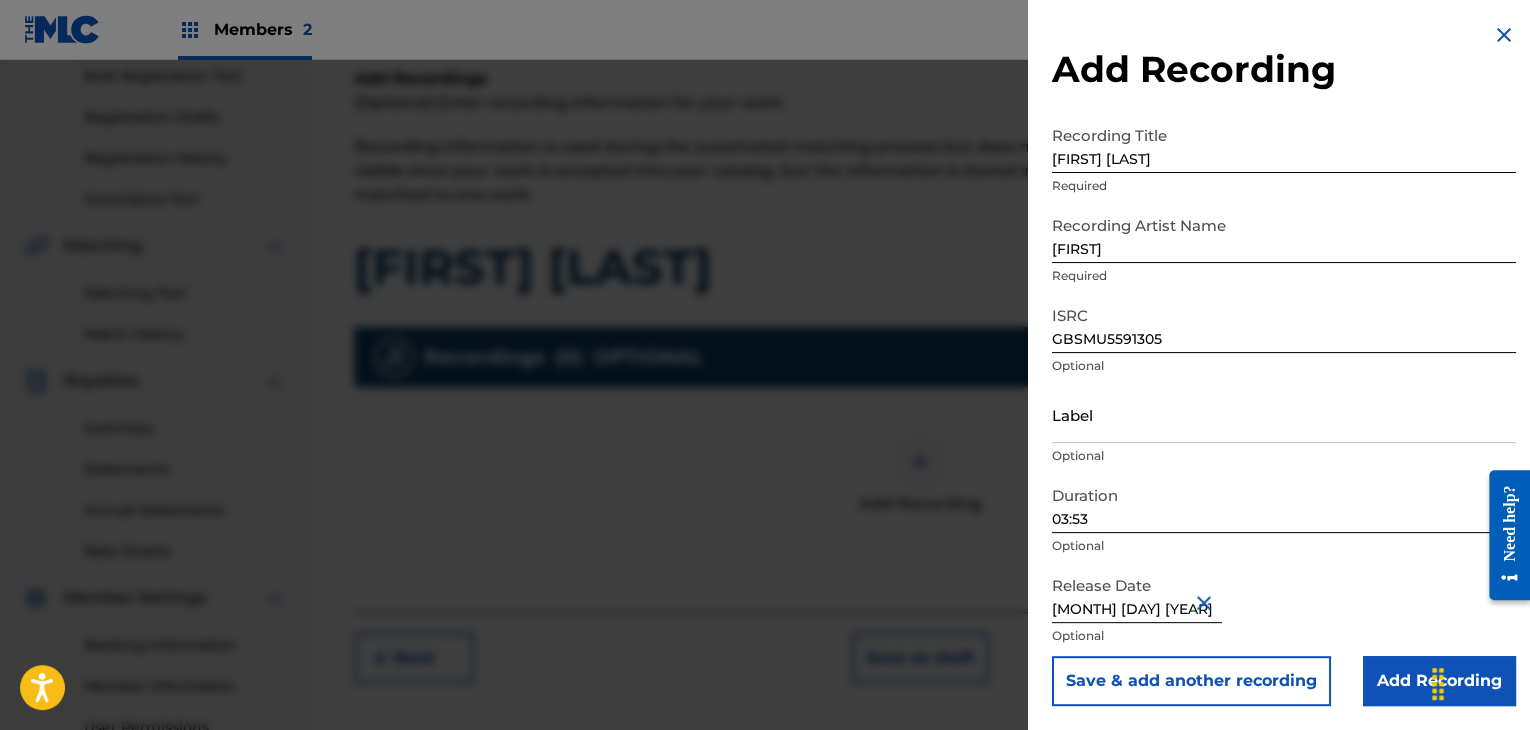 click on "[MONTH] [DAY] [YEAR]" at bounding box center (1137, 594) 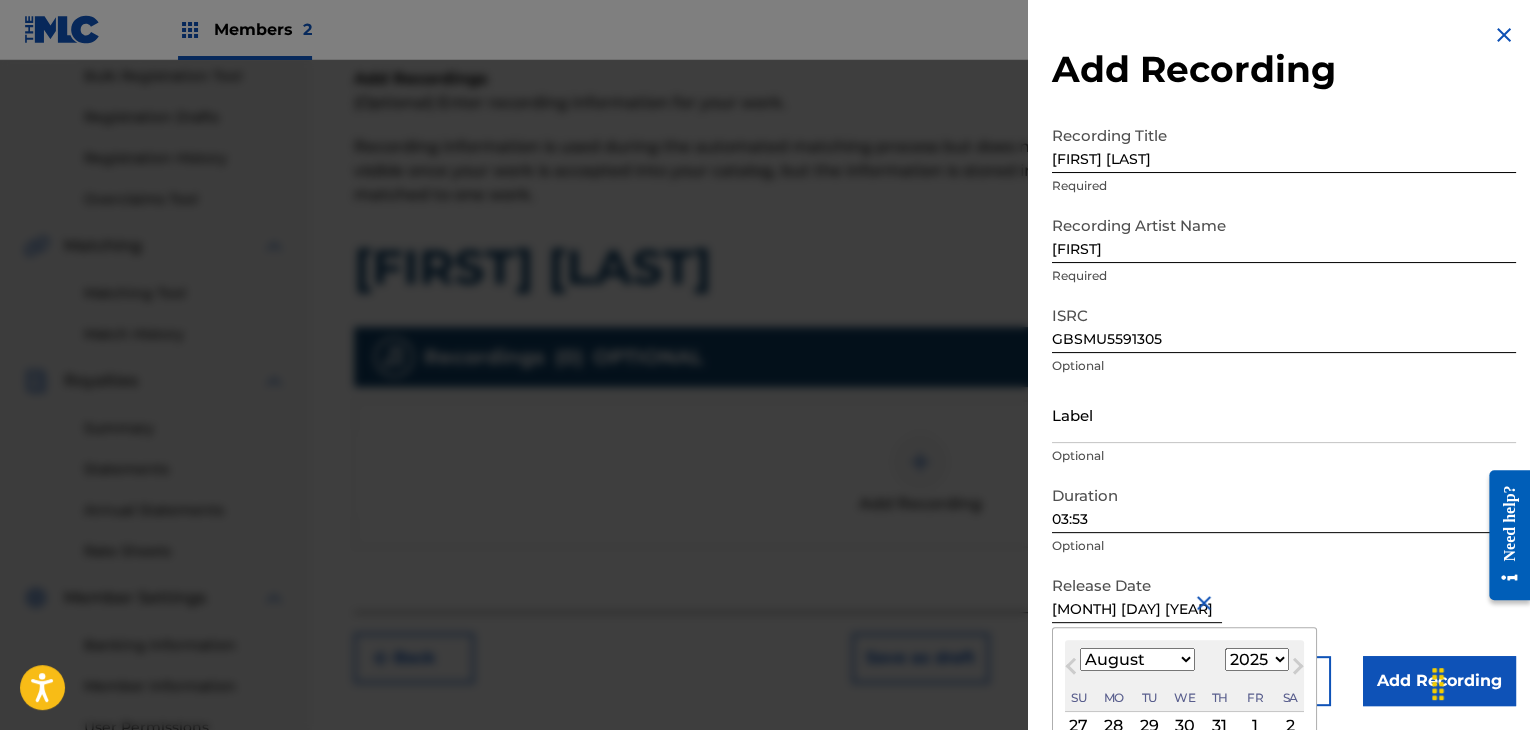 click on "1900 1901 1902 1903 1904 1905 1906 1907 1908 1909 1910 1911 1912 1913 1914 1915 1916 1917 1918 1919 1920 1921 1922 1923 1924 1925 1926 1927 1928 1929 1930 1931 1932 1933 1934 1935 1936 1937 1938 1939 1940 1941 1942 1943 1944 1945 1946 1947 1948 1949 1950 1951 1952 1953 1954 1955 1956 1957 1958 1959 1960 1961 1962 1963 1964 1965 1966 1967 1968 1969 1970 1971 1972 1973 1974 1975 1976 1977 1978 1979 1980 1981 1982 1983 1984 1985 1986 1987 1988 1989 1990 1991 1992 1993 1994 1995 1996 1997 1998 1999 2000 2001 2002 2003 2004 2005 2006 2007 2008 2009 2010 2011 2012 2013 2014 2015 2016 2017 2018 2019 2020 2021 2022 2023 2024 2025 2026 2027 2028 2029 2030 2031 2032 2033 2034 2035 2036 2037 2038 2039 2040 2041 2042 2043 2044 2045 2046 2047 2048 2049 2050 2051 2052 2053 2054 2055 2056 2057 2058 2059 2060 2061 2062 2063 2064 2065 2066 2067 2068 2069 2070 2071 2072 2073 2074 2075 2076 2077 2078 2079 2080 2081 2082 2083 2084 2085 2086 2087 2088 2089 2090 2091 2092 2093 2094 2095 2096 2097 2098 2099 2100" at bounding box center [1257, 659] 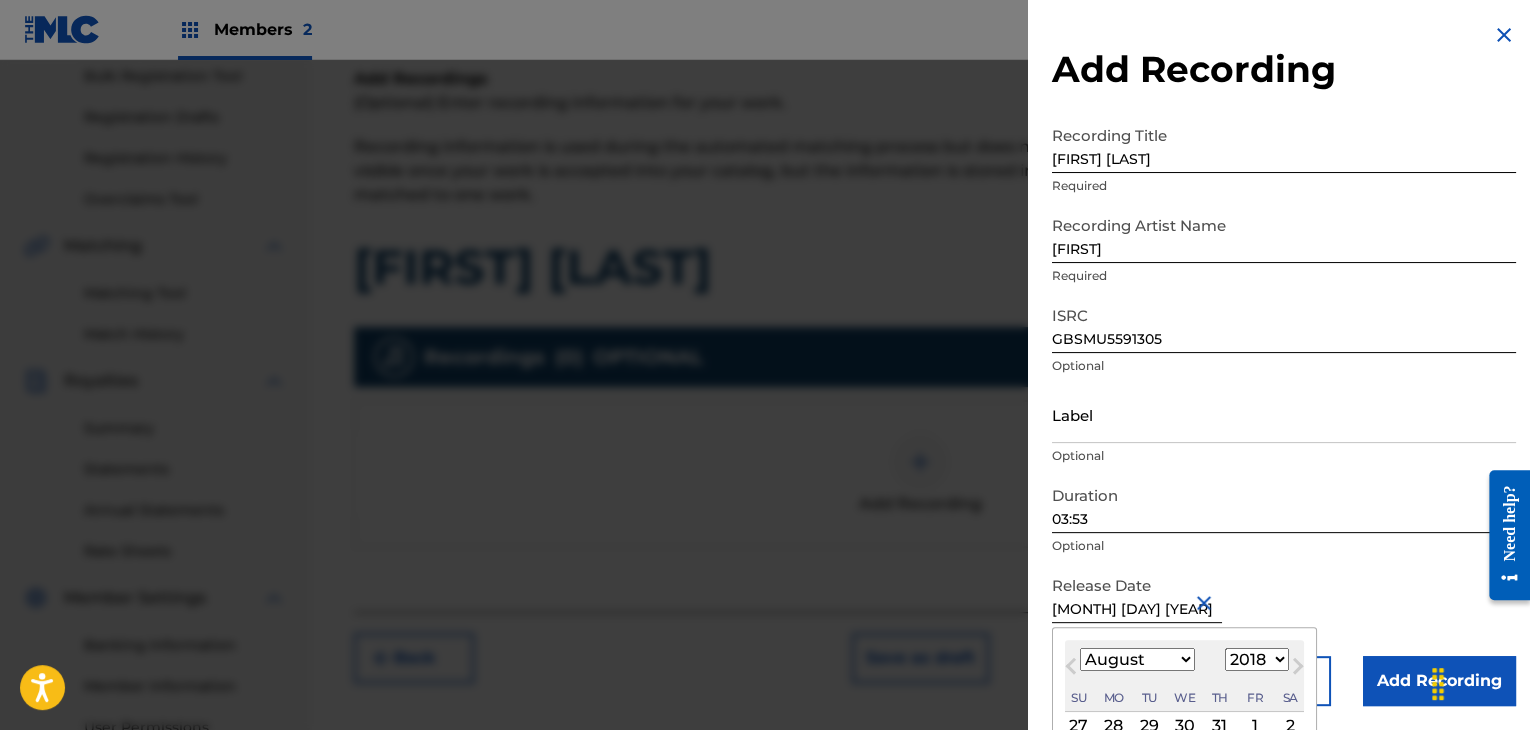 click on "1900 1901 1902 1903 1904 1905 1906 1907 1908 1909 1910 1911 1912 1913 1914 1915 1916 1917 1918 1919 1920 1921 1922 1923 1924 1925 1926 1927 1928 1929 1930 1931 1932 1933 1934 1935 1936 1937 1938 1939 1940 1941 1942 1943 1944 1945 1946 1947 1948 1949 1950 1951 1952 1953 1954 1955 1956 1957 1958 1959 1960 1961 1962 1963 1964 1965 1966 1967 1968 1969 1970 1971 1972 1973 1974 1975 1976 1977 1978 1979 1980 1981 1982 1983 1984 1985 1986 1987 1988 1989 1990 1991 1992 1993 1994 1995 1996 1997 1998 1999 2000 2001 2002 2003 2004 2005 2006 2007 2008 2009 2010 2011 2012 2013 2014 2015 2016 2017 2018 2019 2020 2021 2022 2023 2024 2025 2026 2027 2028 2029 2030 2031 2032 2033 2034 2035 2036 2037 2038 2039 2040 2041 2042 2043 2044 2045 2046 2047 2048 2049 2050 2051 2052 2053 2054 2055 2056 2057 2058 2059 2060 2061 2062 2063 2064 2065 2066 2067 2068 2069 2070 2071 2072 2073 2074 2075 2076 2077 2078 2079 2080 2081 2082 2083 2084 2085 2086 2087 2088 2089 2090 2091 2092 2093 2094 2095 2096 2097 2098 2099 2100" at bounding box center (1257, 659) 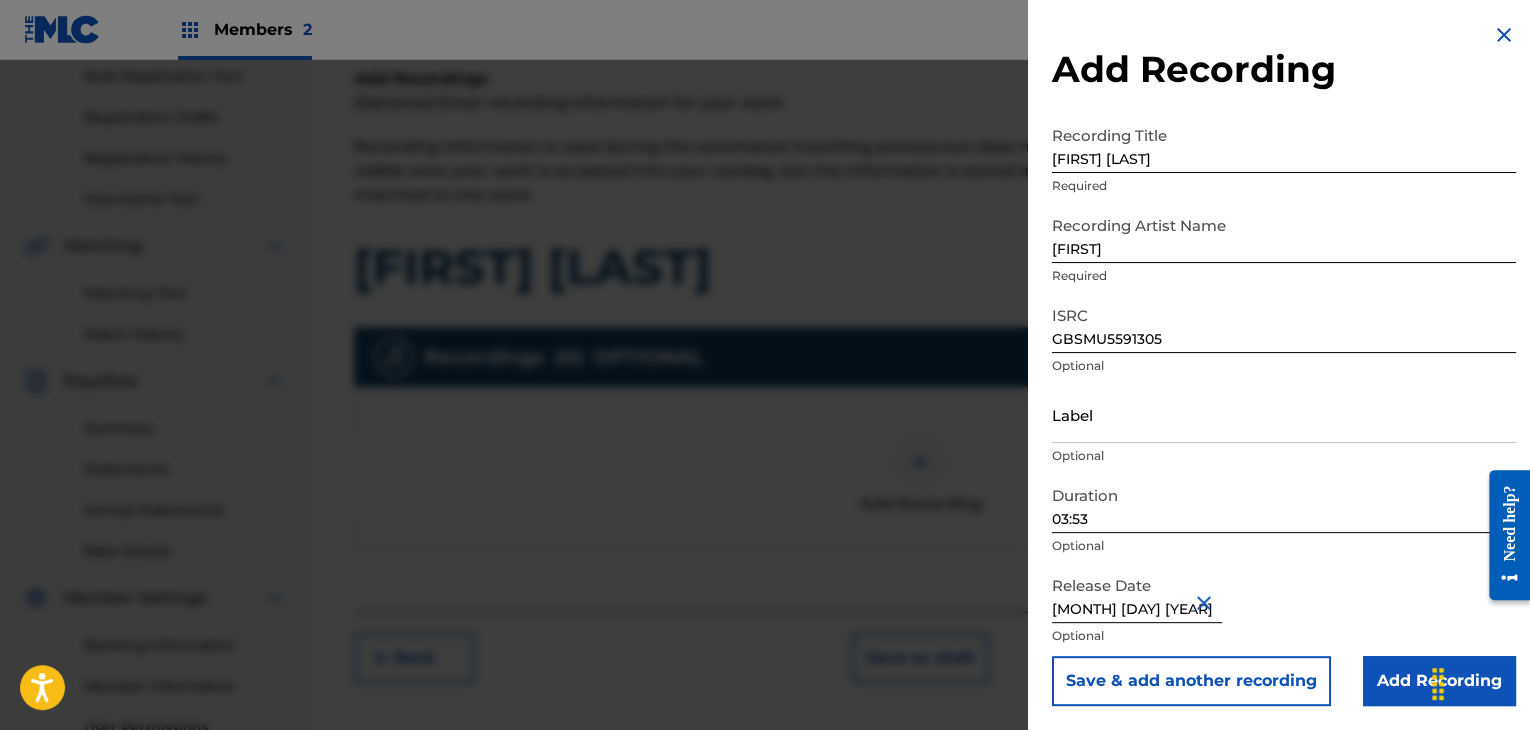 click on "Release Date [MONTH] [DAY] [YEAR] Optional" at bounding box center [1284, 611] 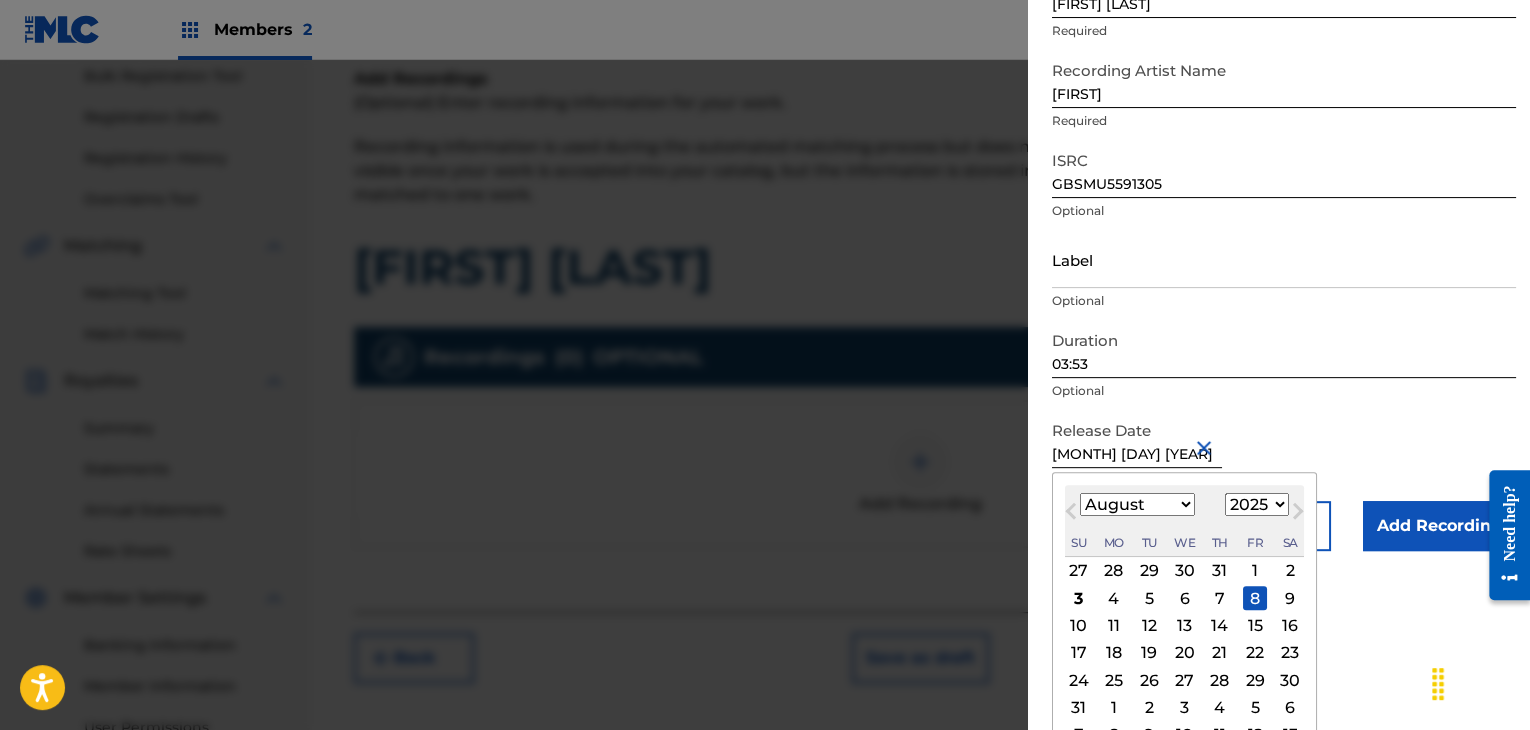 scroll, scrollTop: 187, scrollLeft: 0, axis: vertical 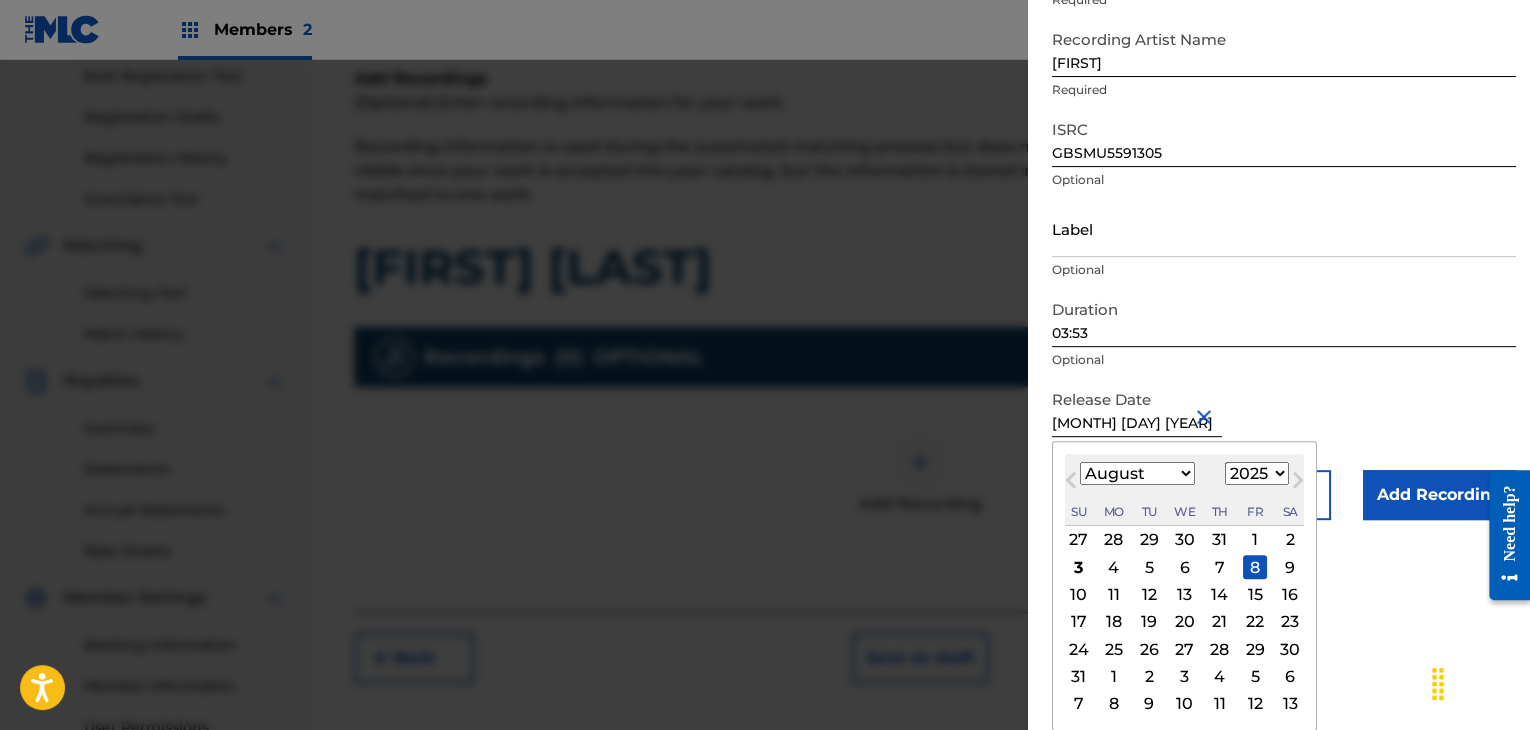 click on "1900 1901 1902 1903 1904 1905 1906 1907 1908 1909 1910 1911 1912 1913 1914 1915 1916 1917 1918 1919 1920 1921 1922 1923 1924 1925 1926 1927 1928 1929 1930 1931 1932 1933 1934 1935 1936 1937 1938 1939 1940 1941 1942 1943 1944 1945 1946 1947 1948 1949 1950 1951 1952 1953 1954 1955 1956 1957 1958 1959 1960 1961 1962 1963 1964 1965 1966 1967 1968 1969 1970 1971 1972 1973 1974 1975 1976 1977 1978 1979 1980 1981 1982 1983 1984 1985 1986 1987 1988 1989 1990 1991 1992 1993 1994 1995 1996 1997 1998 1999 2000 2001 2002 2003 2004 2005 2006 2007 2008 2009 2010 2011 2012 2013 2014 2015 2016 2017 2018 2019 2020 2021 2022 2023 2024 2025 2026 2027 2028 2029 2030 2031 2032 2033 2034 2035 2036 2037 2038 2039 2040 2041 2042 2043 2044 2045 2046 2047 2048 2049 2050 2051 2052 2053 2054 2055 2056 2057 2058 2059 2060 2061 2062 2063 2064 2065 2066 2067 2068 2069 2070 2071 2072 2073 2074 2075 2076 2077 2078 2079 2080 2081 2082 2083 2084 2085 2086 2087 2088 2089 2090 2091 2092 2093 2094 2095 2096 2097 2098 2099 2100" at bounding box center (1257, 473) 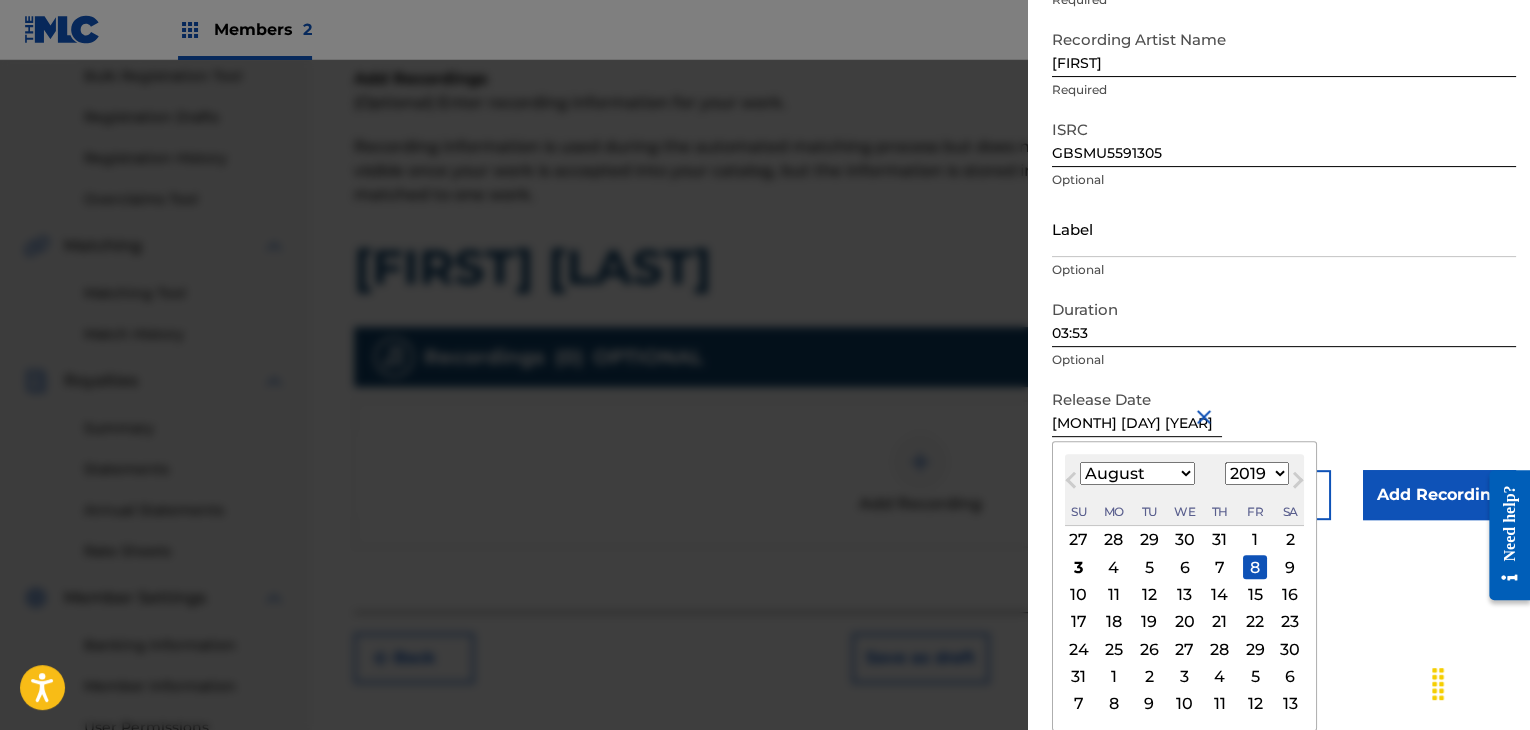 click on "1900 1901 1902 1903 1904 1905 1906 1907 1908 1909 1910 1911 1912 1913 1914 1915 1916 1917 1918 1919 1920 1921 1922 1923 1924 1925 1926 1927 1928 1929 1930 1931 1932 1933 1934 1935 1936 1937 1938 1939 1940 1941 1942 1943 1944 1945 1946 1947 1948 1949 1950 1951 1952 1953 1954 1955 1956 1957 1958 1959 1960 1961 1962 1963 1964 1965 1966 1967 1968 1969 1970 1971 1972 1973 1974 1975 1976 1977 1978 1979 1980 1981 1982 1983 1984 1985 1986 1987 1988 1989 1990 1991 1992 1993 1994 1995 1996 1997 1998 1999 2000 2001 2002 2003 2004 2005 2006 2007 2008 2009 2010 2011 2012 2013 2014 2015 2016 2017 2018 2019 2020 2021 2022 2023 2024 2025 2026 2027 2028 2029 2030 2031 2032 2033 2034 2035 2036 2037 2038 2039 2040 2041 2042 2043 2044 2045 2046 2047 2048 2049 2050 2051 2052 2053 2054 2055 2056 2057 2058 2059 2060 2061 2062 2063 2064 2065 2066 2067 2068 2069 2070 2071 2072 2073 2074 2075 2076 2077 2078 2079 2080 2081 2082 2083 2084 2085 2086 2087 2088 2089 2090 2091 2092 2093 2094 2095 2096 2097 2098 2099 2100" at bounding box center (1257, 473) 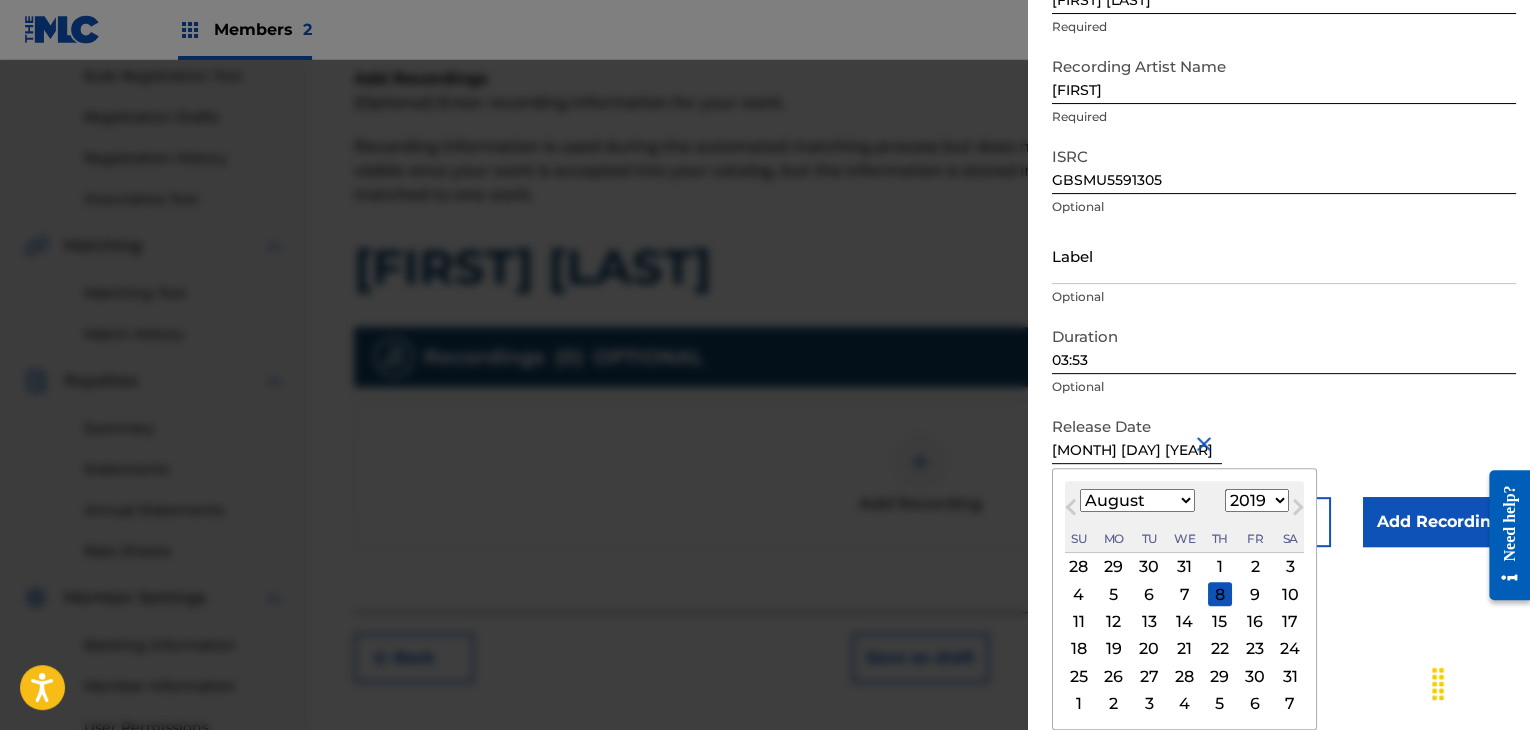 scroll, scrollTop: 160, scrollLeft: 0, axis: vertical 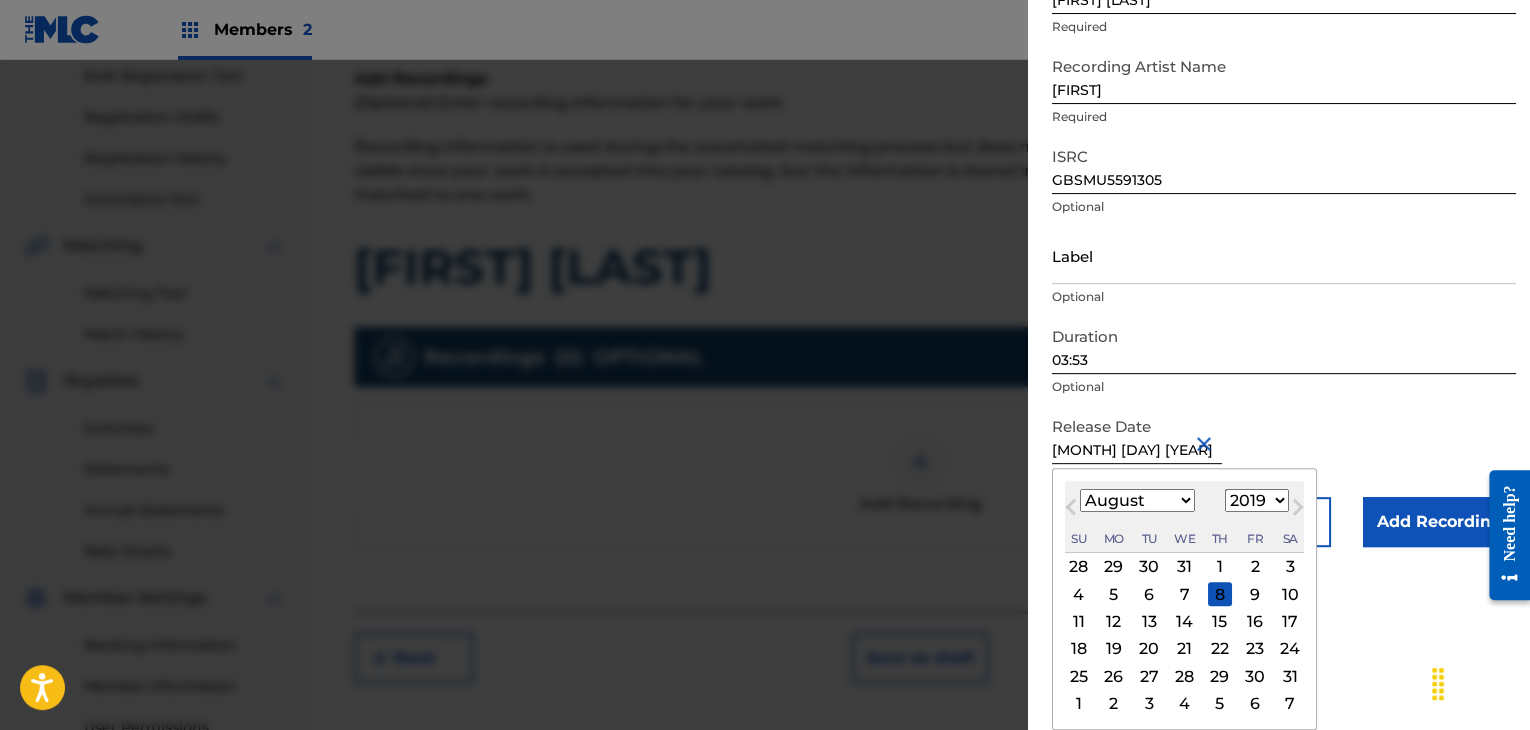 click on "1900 1901 1902 1903 1904 1905 1906 1907 1908 1909 1910 1911 1912 1913 1914 1915 1916 1917 1918 1919 1920 1921 1922 1923 1924 1925 1926 1927 1928 1929 1930 1931 1932 1933 1934 1935 1936 1937 1938 1939 1940 1941 1942 1943 1944 1945 1946 1947 1948 1949 1950 1951 1952 1953 1954 1955 1956 1957 1958 1959 1960 1961 1962 1963 1964 1965 1966 1967 1968 1969 1970 1971 1972 1973 1974 1975 1976 1977 1978 1979 1980 1981 1982 1983 1984 1985 1986 1987 1988 1989 1990 1991 1992 1993 1994 1995 1996 1997 1998 1999 2000 2001 2002 2003 2004 2005 2006 2007 2008 2009 2010 2011 2012 2013 2014 2015 2016 2017 2018 2019 2020 2021 2022 2023 2024 2025 2026 2027 2028 2029 2030 2031 2032 2033 2034 2035 2036 2037 2038 2039 2040 2041 2042 2043 2044 2045 2046 2047 2048 2049 2050 2051 2052 2053 2054 2055 2056 2057 2058 2059 2060 2061 2062 2063 2064 2065 2066 2067 2068 2069 2070 2071 2072 2073 2074 2075 2076 2077 2078 2079 2080 2081 2082 2083 2084 2085 2086 2087 2088 2089 2090 2091 2092 2093 2094 2095 2096 2097 2098 2099 2100" at bounding box center (1257, 500) 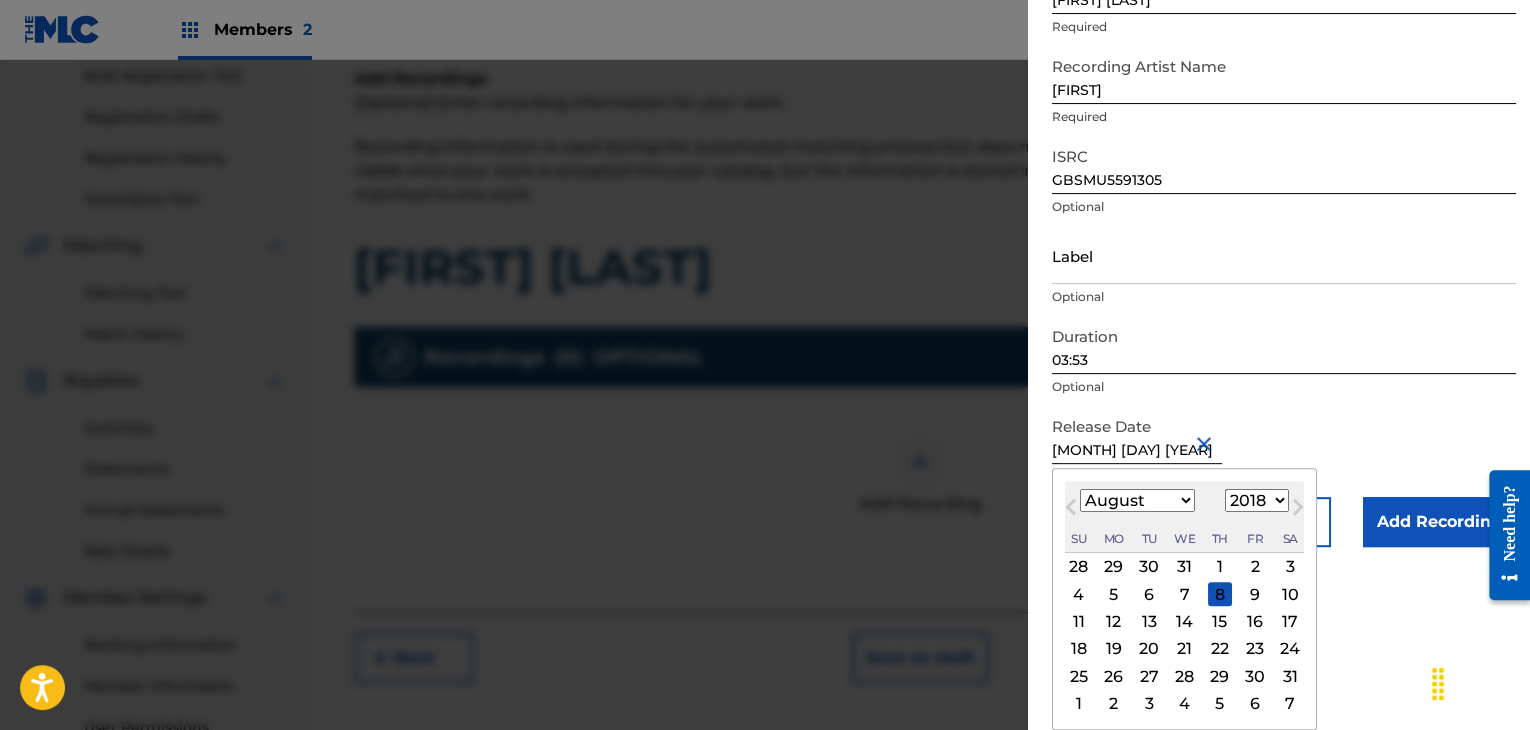 click on "1900 1901 1902 1903 1904 1905 1906 1907 1908 1909 1910 1911 1912 1913 1914 1915 1916 1917 1918 1919 1920 1921 1922 1923 1924 1925 1926 1927 1928 1929 1930 1931 1932 1933 1934 1935 1936 1937 1938 1939 1940 1941 1942 1943 1944 1945 1946 1947 1948 1949 1950 1951 1952 1953 1954 1955 1956 1957 1958 1959 1960 1961 1962 1963 1964 1965 1966 1967 1968 1969 1970 1971 1972 1973 1974 1975 1976 1977 1978 1979 1980 1981 1982 1983 1984 1985 1986 1987 1988 1989 1990 1991 1992 1993 1994 1995 1996 1997 1998 1999 2000 2001 2002 2003 2004 2005 2006 2007 2008 2009 2010 2011 2012 2013 2014 2015 2016 2017 2018 2019 2020 2021 2022 2023 2024 2025 2026 2027 2028 2029 2030 2031 2032 2033 2034 2035 2036 2037 2038 2039 2040 2041 2042 2043 2044 2045 2046 2047 2048 2049 2050 2051 2052 2053 2054 2055 2056 2057 2058 2059 2060 2061 2062 2063 2064 2065 2066 2067 2068 2069 2070 2071 2072 2073 2074 2075 2076 2077 2078 2079 2080 2081 2082 2083 2084 2085 2086 2087 2088 2089 2090 2091 2092 2093 2094 2095 2096 2097 2098 2099 2100" at bounding box center [1257, 500] 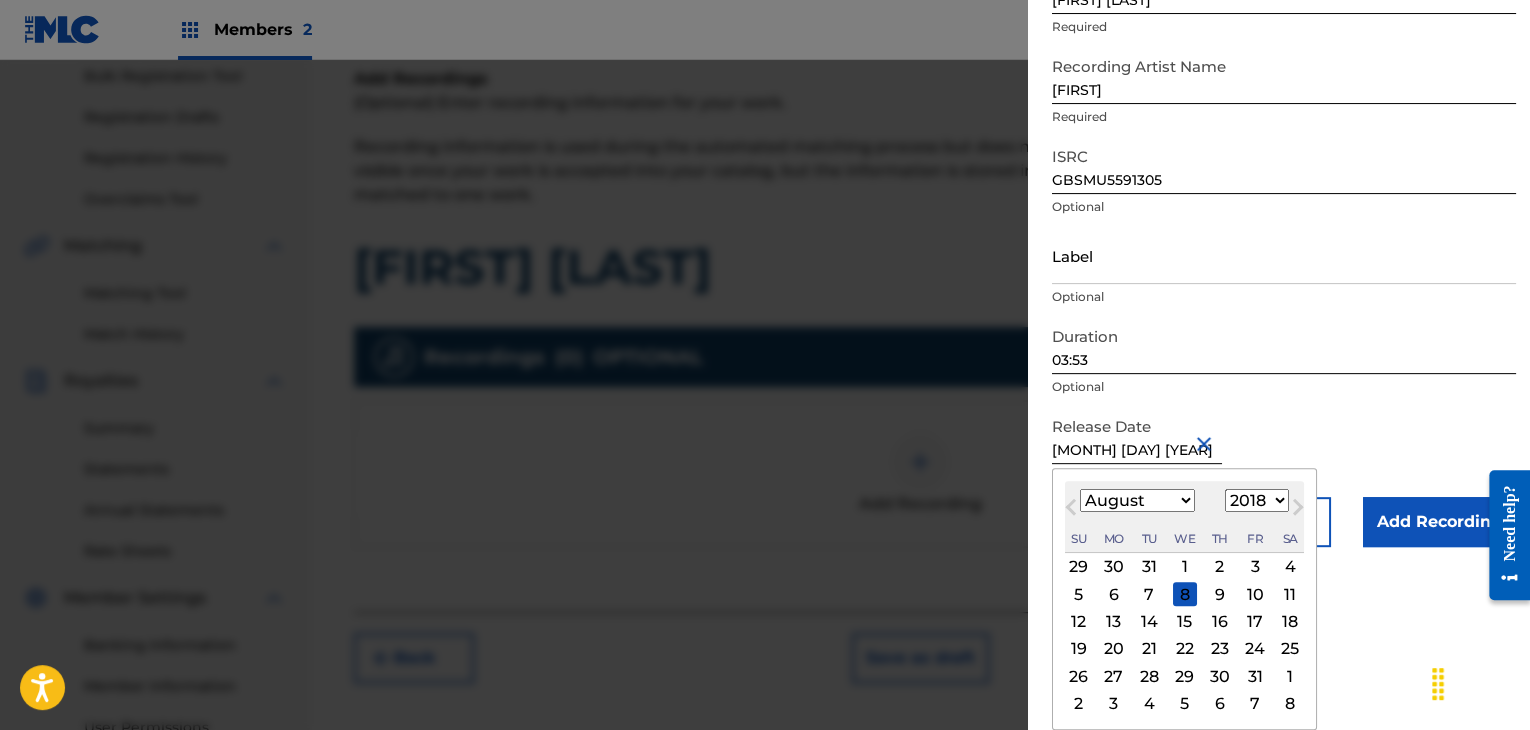 click on "8" at bounding box center (1185, 594) 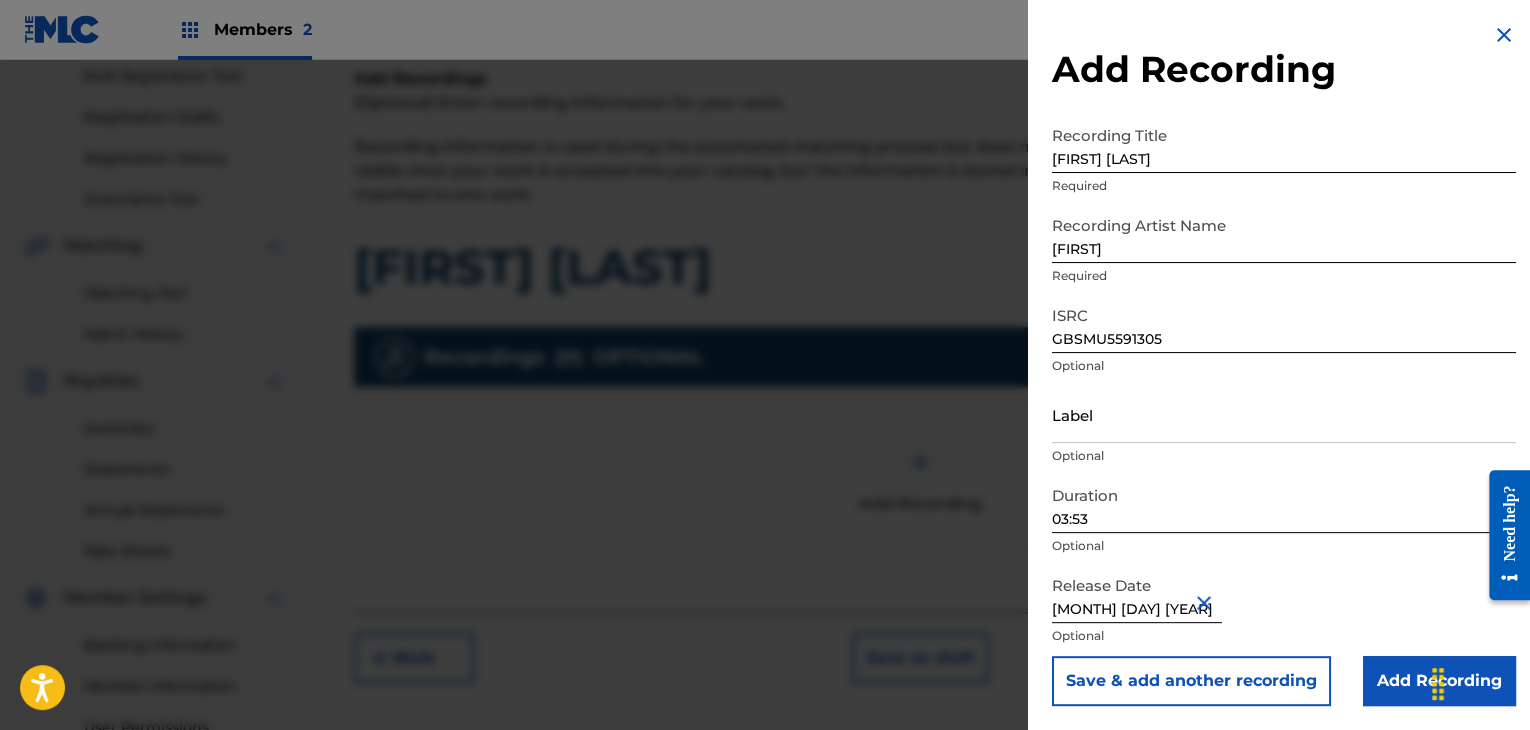 click on "Save & add another recording" at bounding box center [1191, 681] 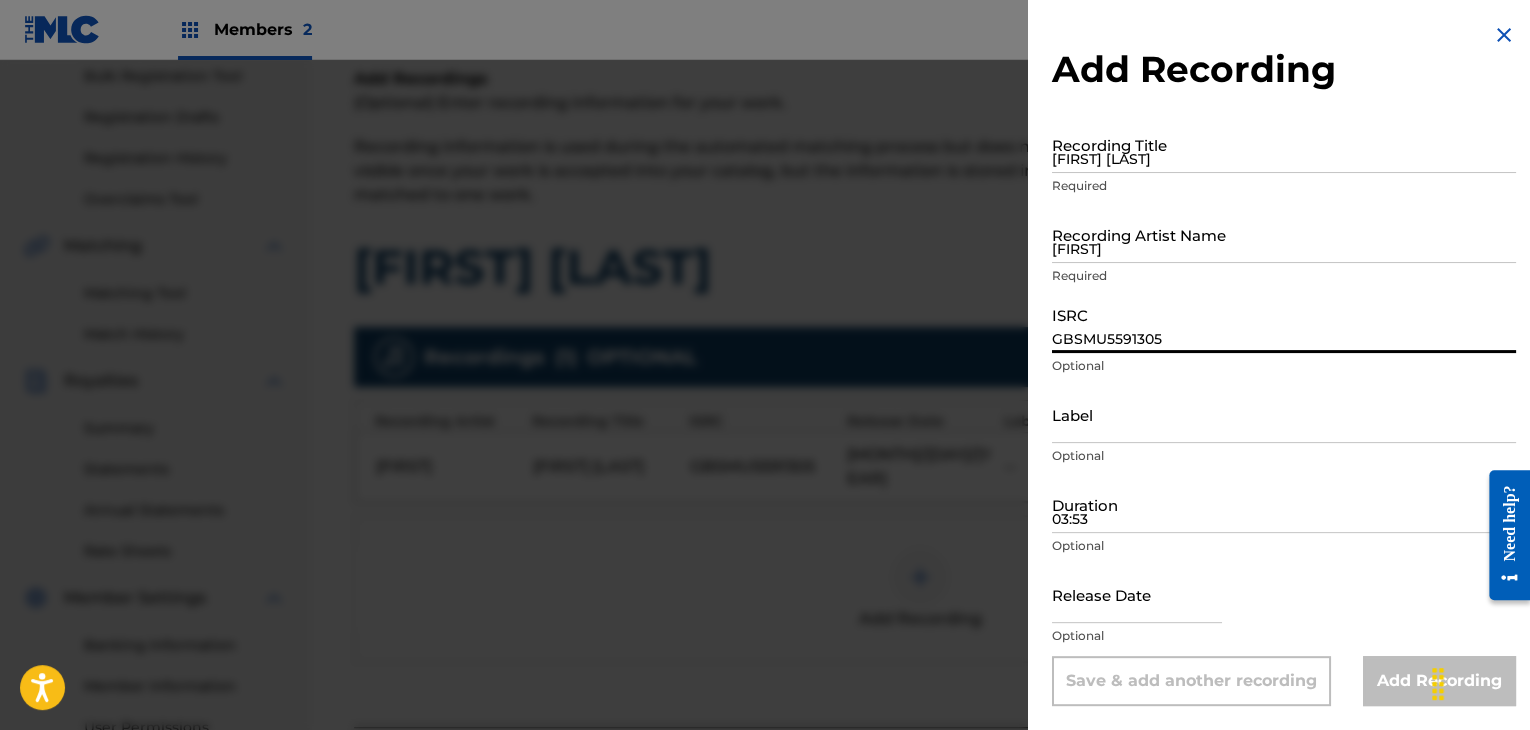 click on "GBSMU5591305" at bounding box center (1284, 324) 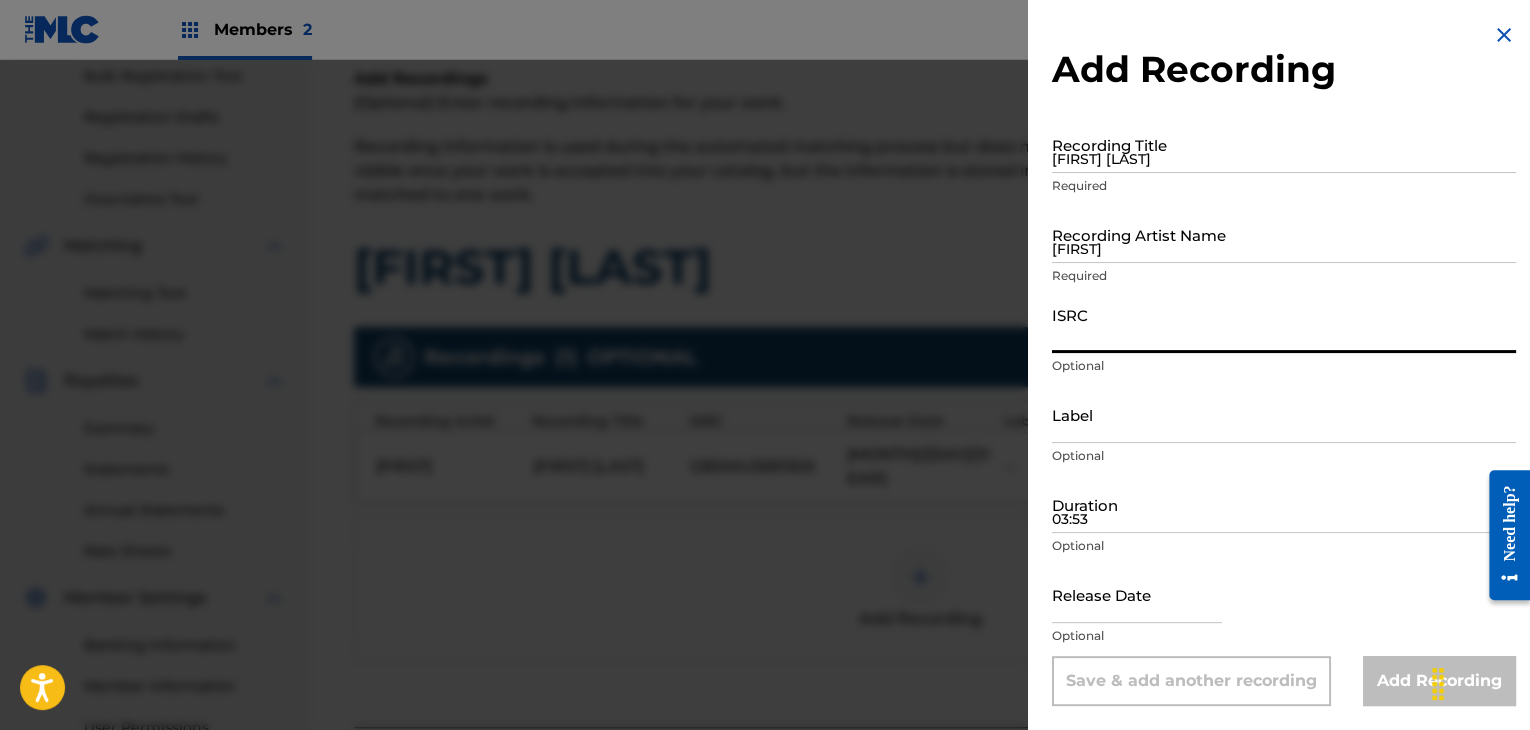 paste on "THSOH1803519" 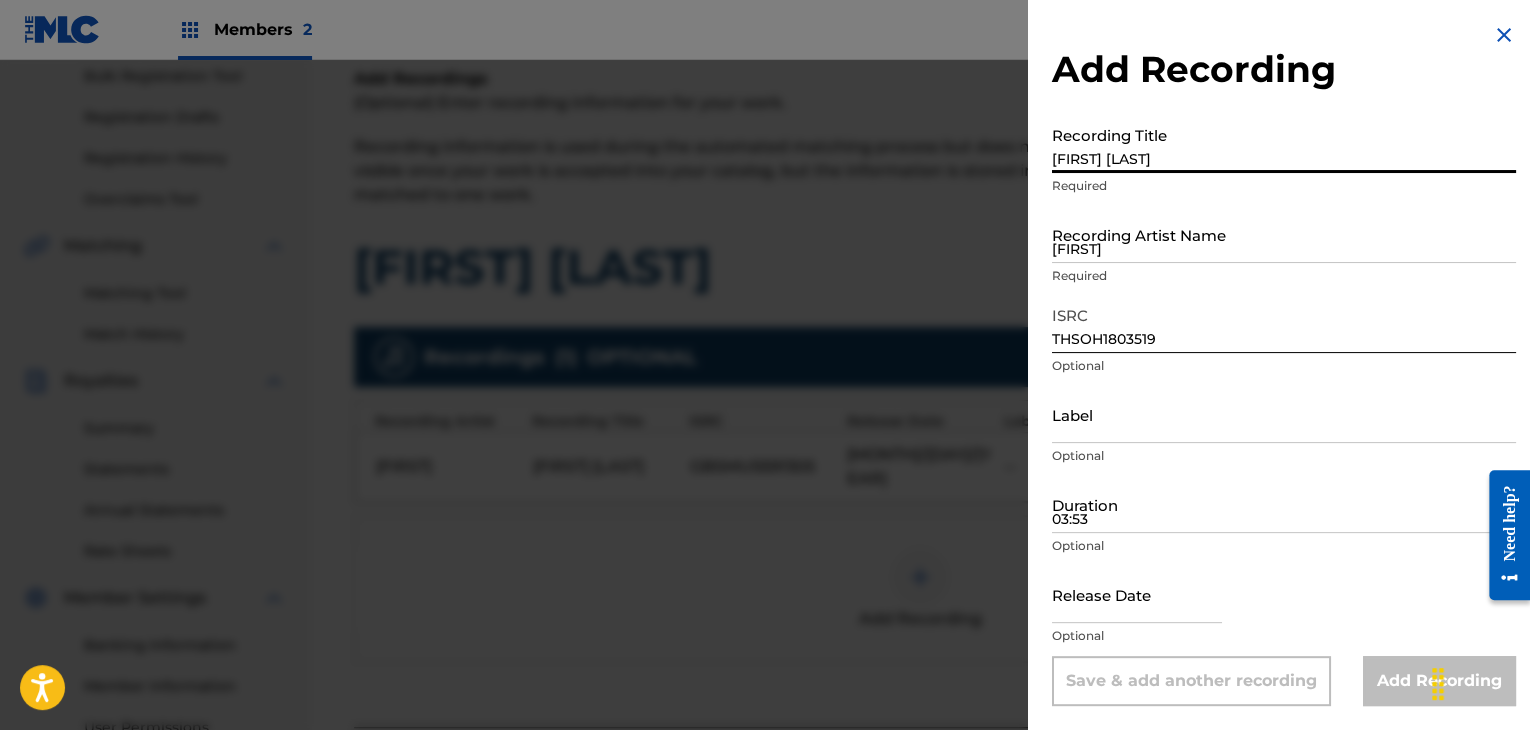 click on "[FIRST] [LAST]" at bounding box center (1284, 144) 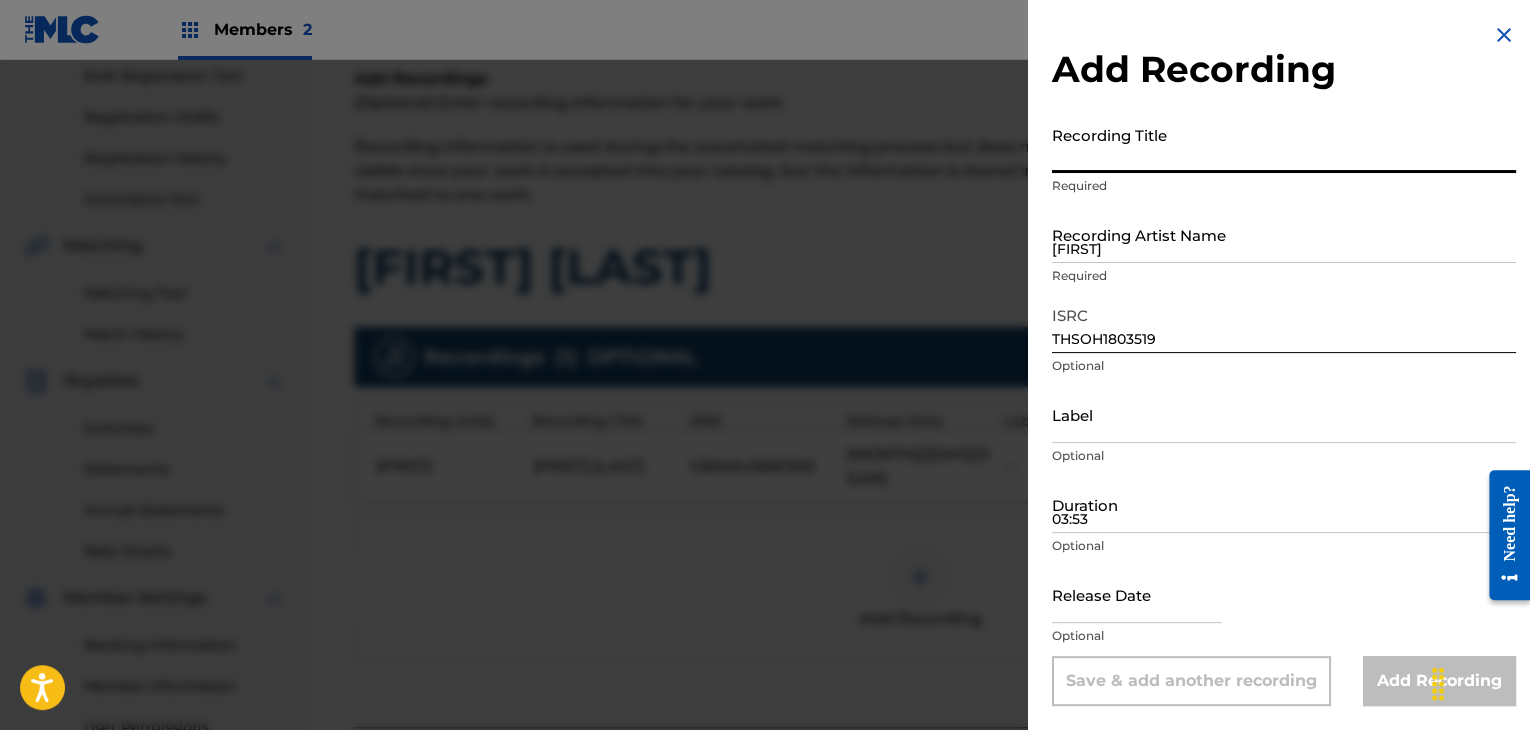 paste on "[FIRST] [LAST]" 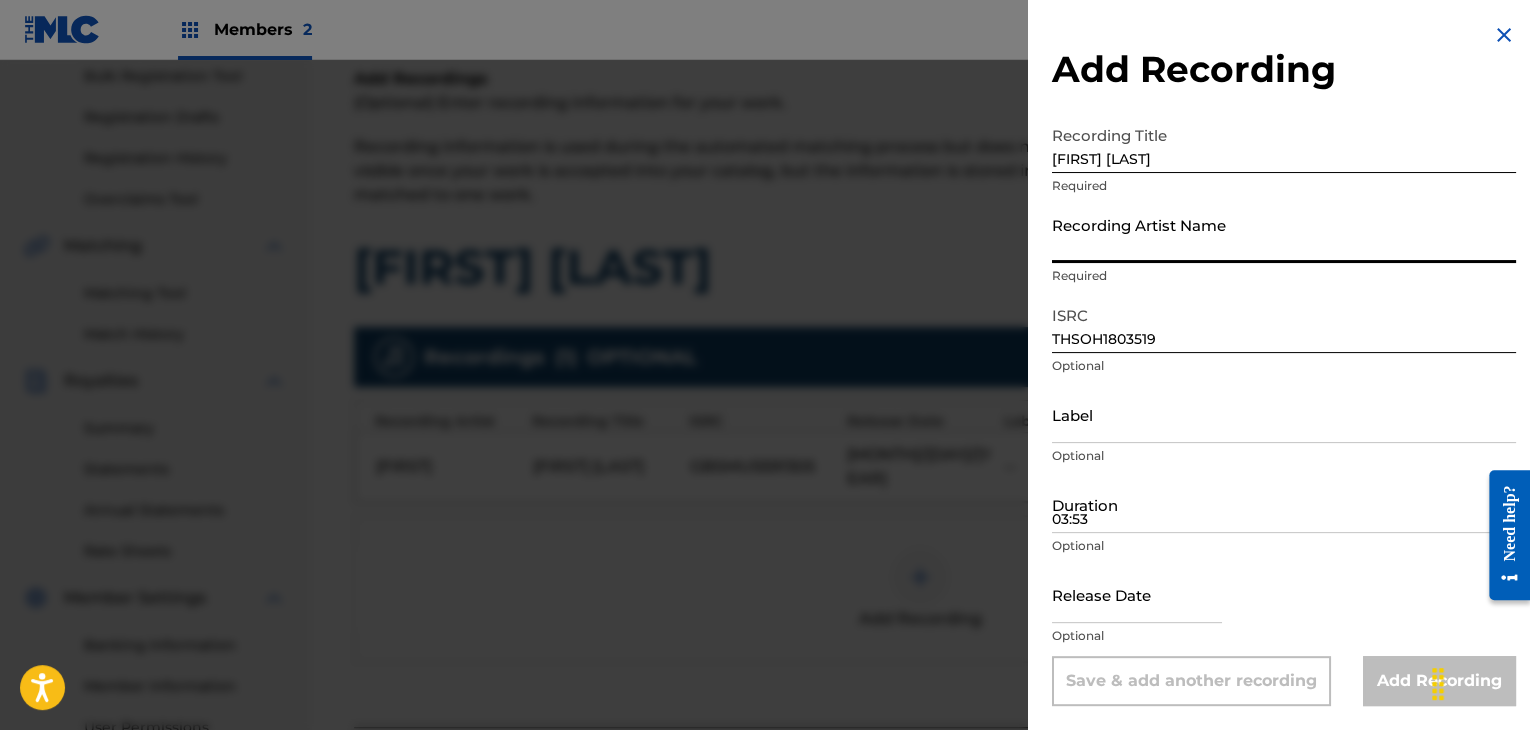 paste on "[FIRST]" 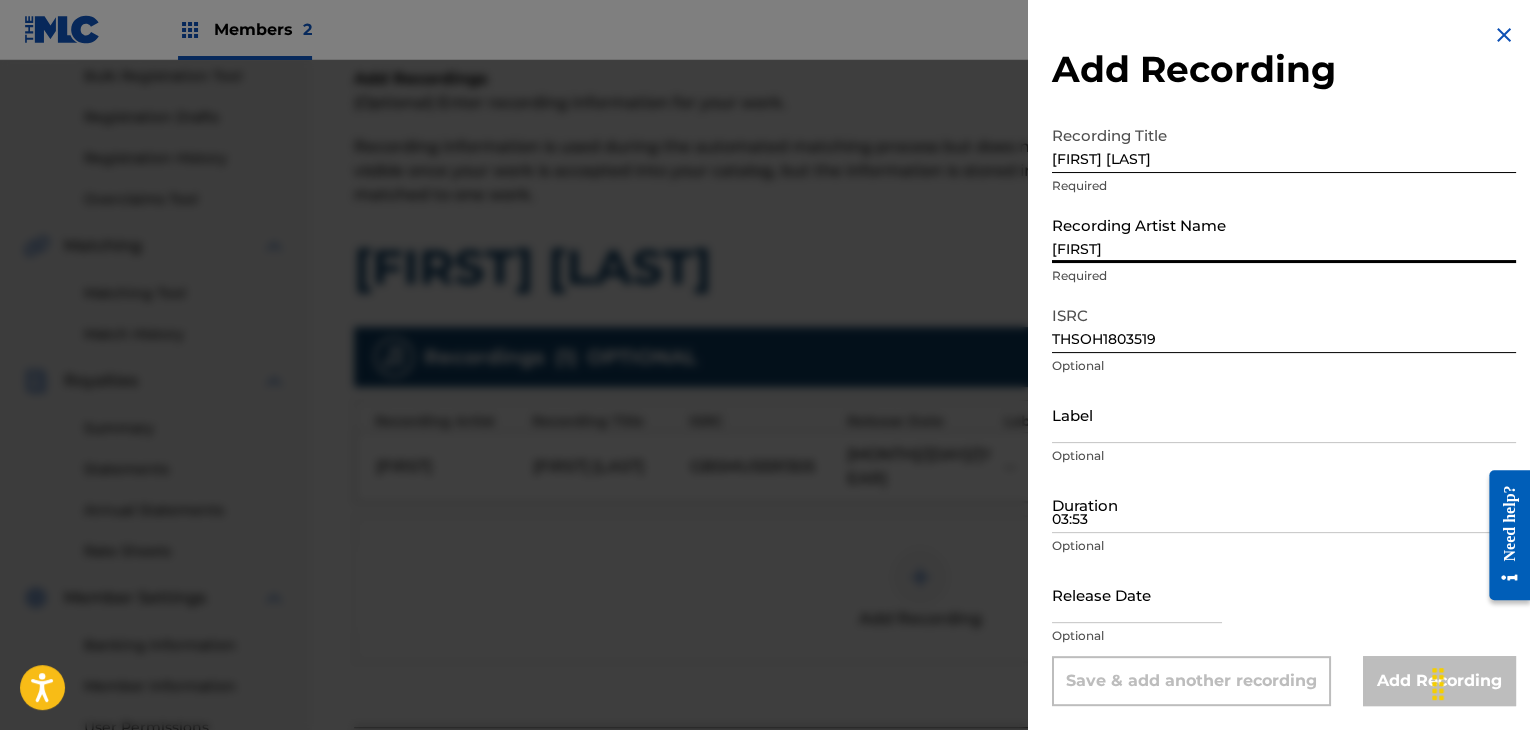click on "THSOH1803519" at bounding box center (1284, 324) 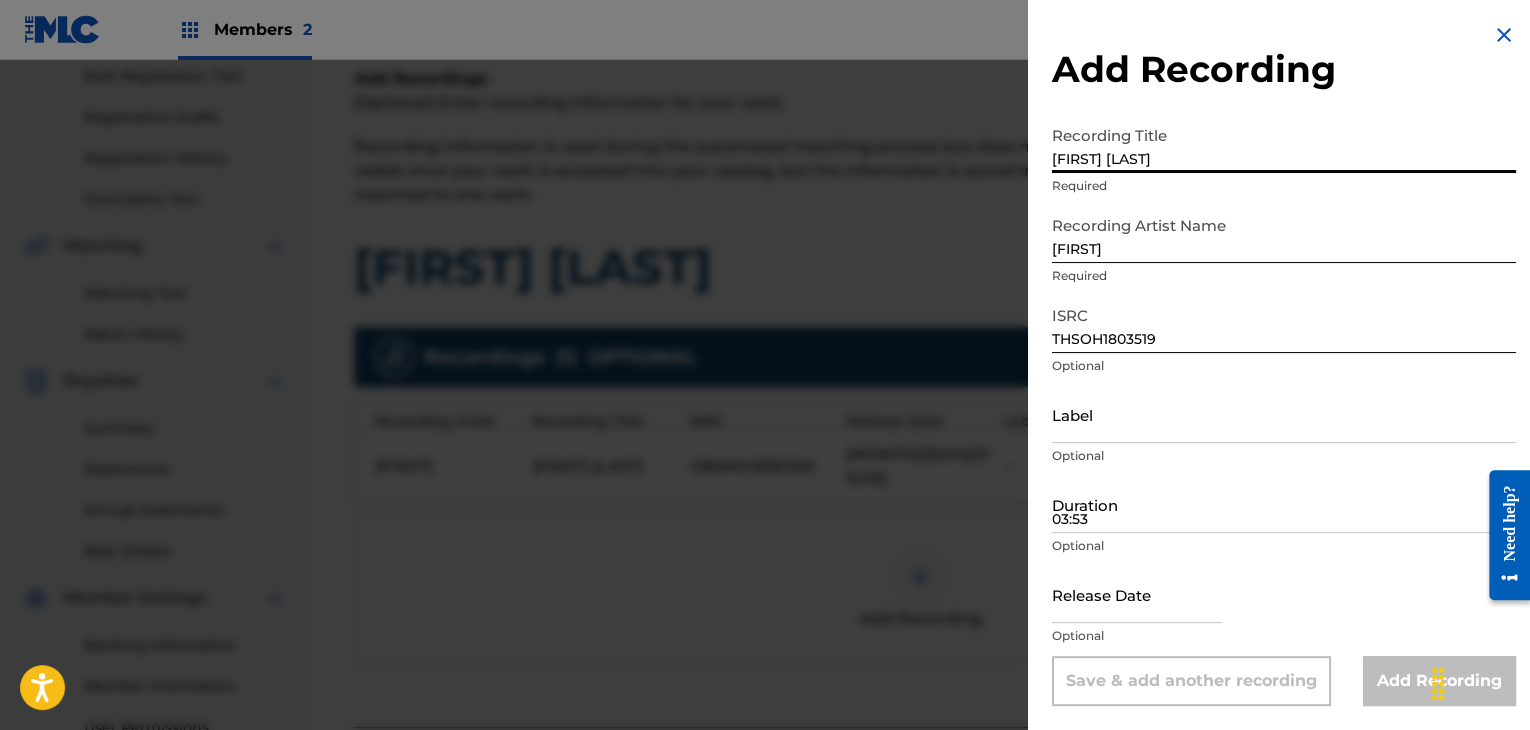 drag, startPoint x: 1229, startPoint y: 171, endPoint x: 1237, endPoint y: 160, distance: 13.601471 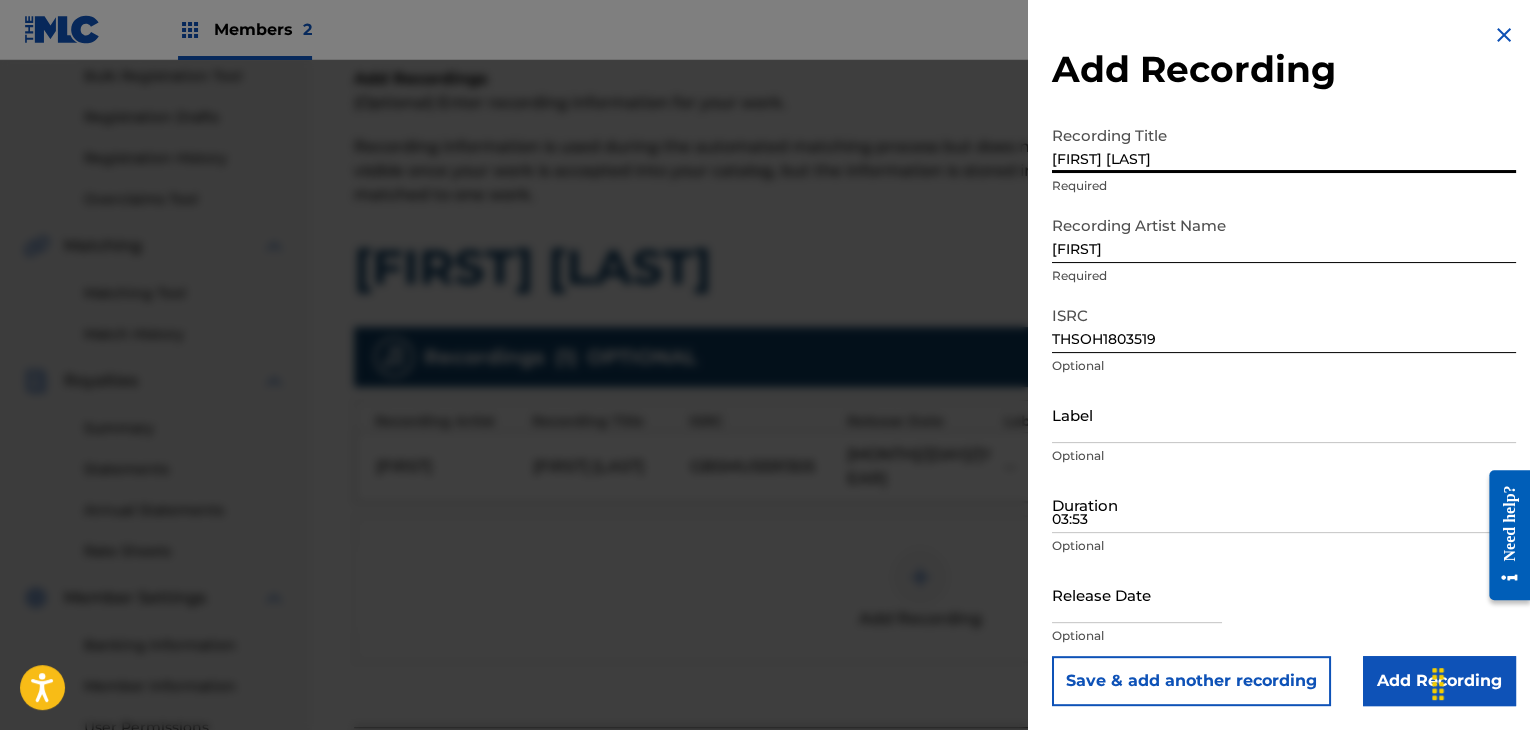 click on "Add Recording" at bounding box center (1439, 681) 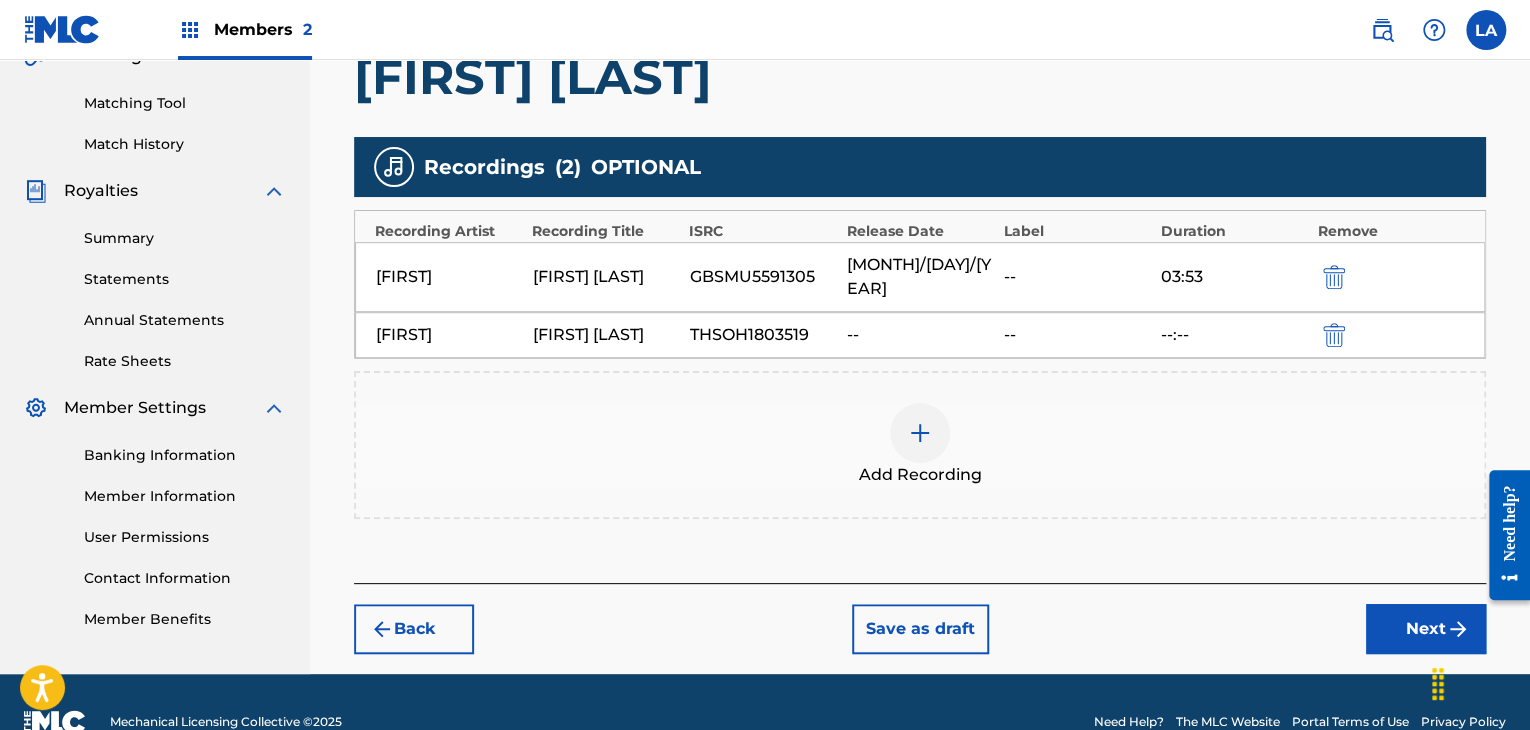 scroll, scrollTop: 552, scrollLeft: 0, axis: vertical 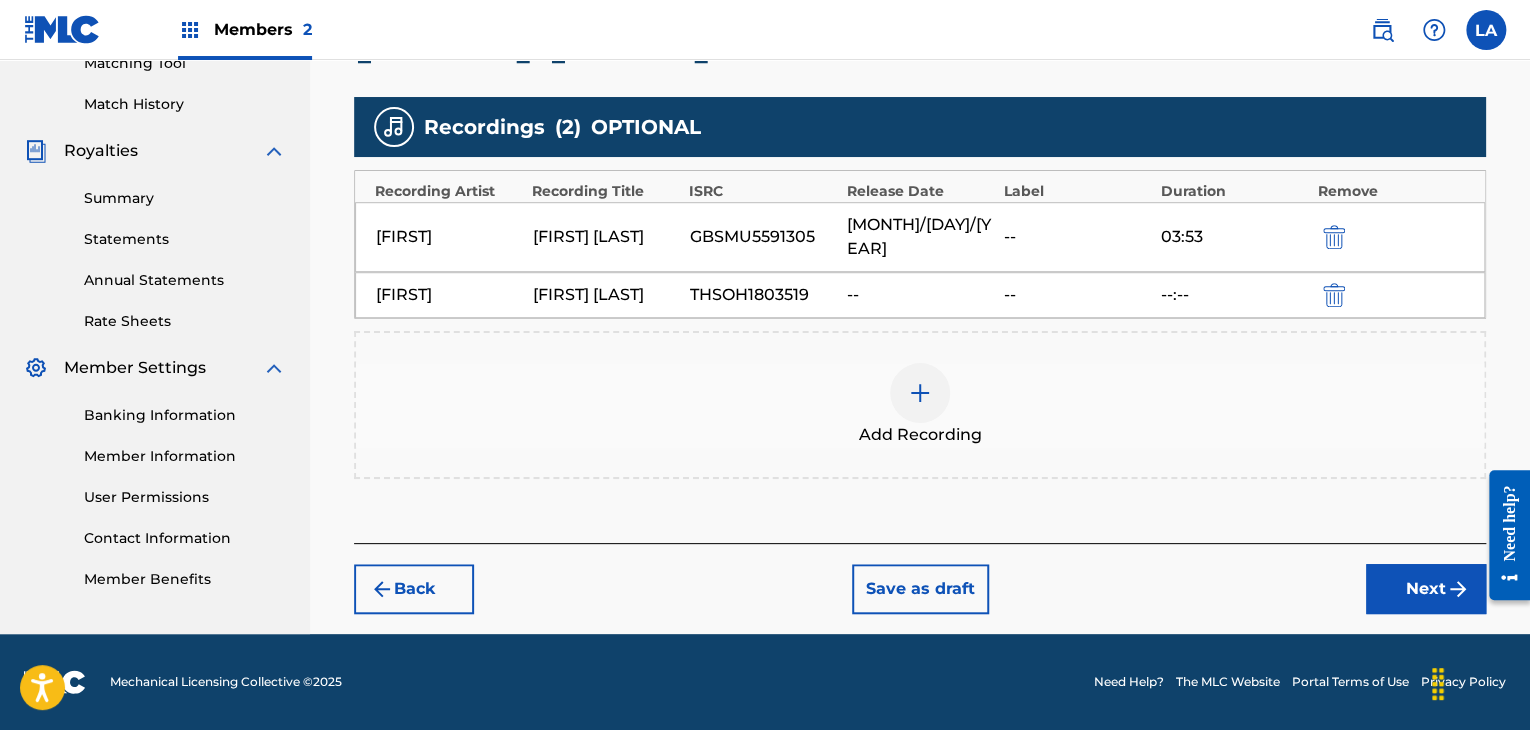 click on "Next" at bounding box center (1426, 589) 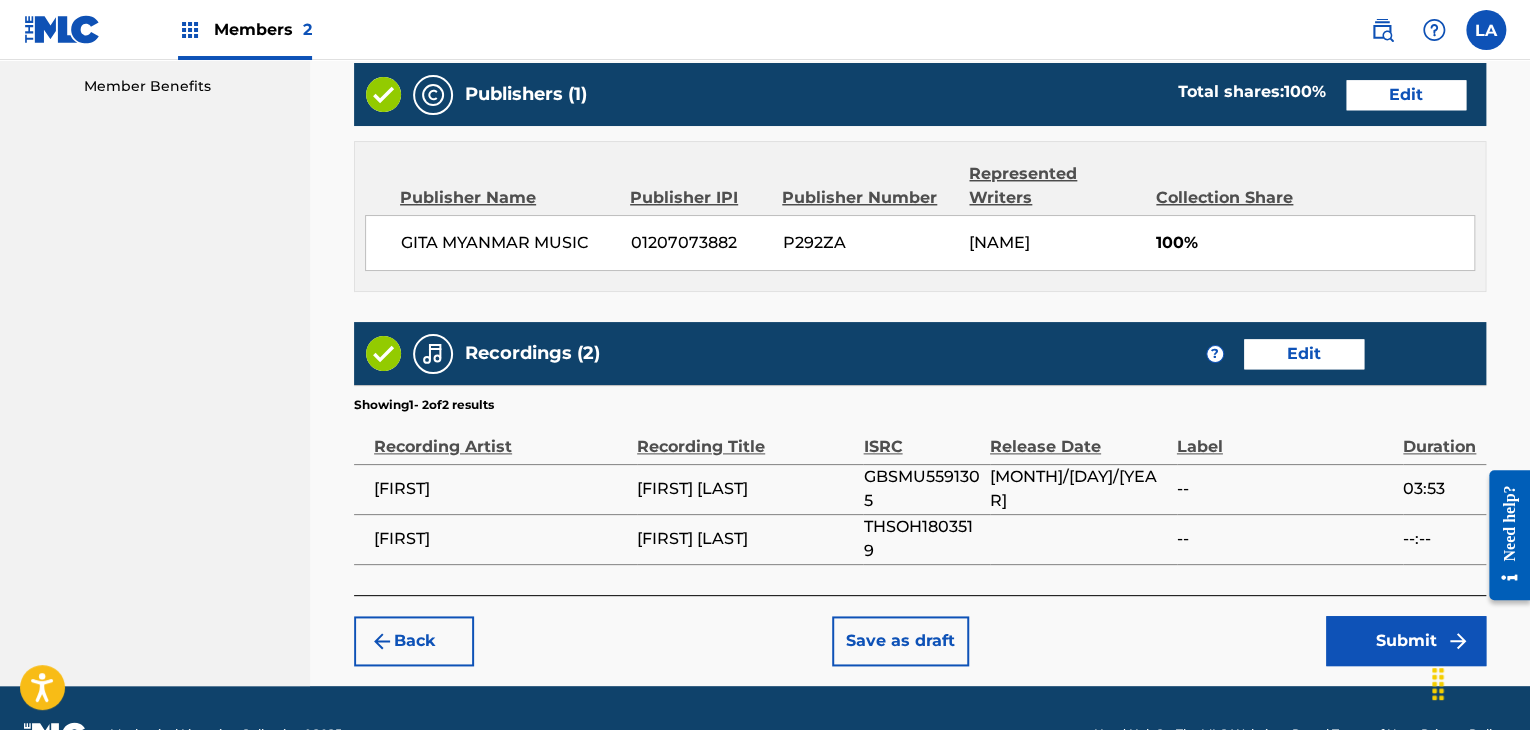 scroll, scrollTop: 1072, scrollLeft: 0, axis: vertical 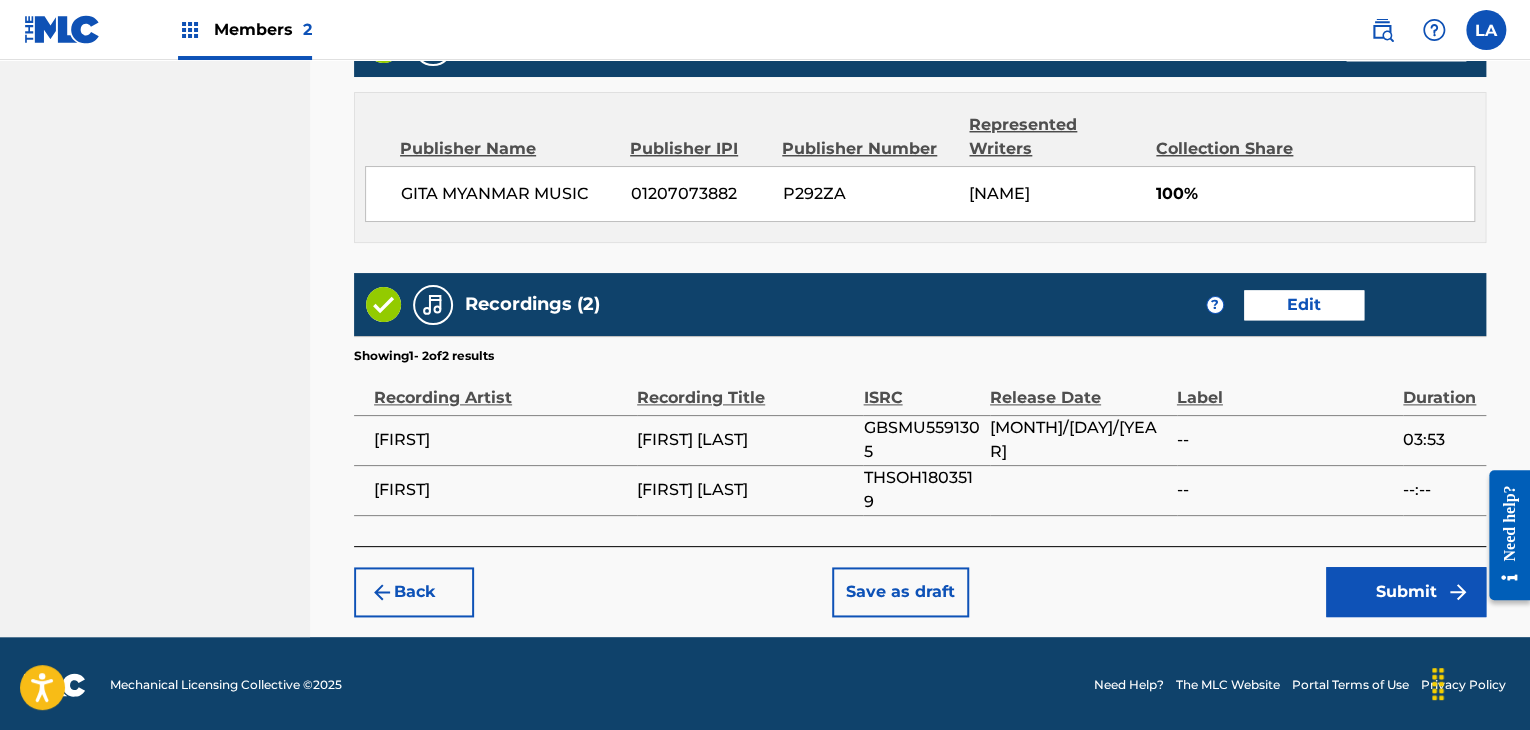 click on "Submit" at bounding box center (1406, 592) 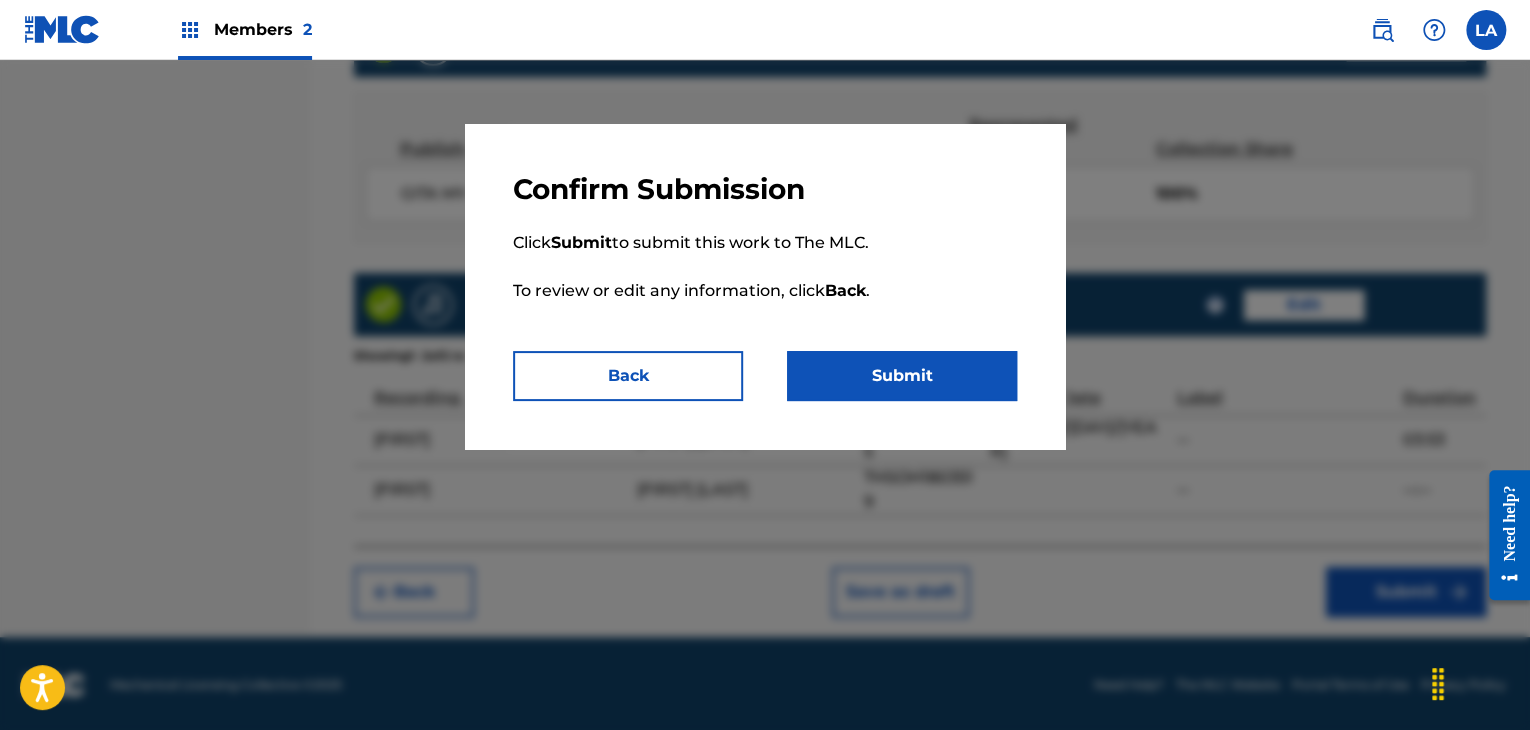 click on "Submit" at bounding box center (902, 376) 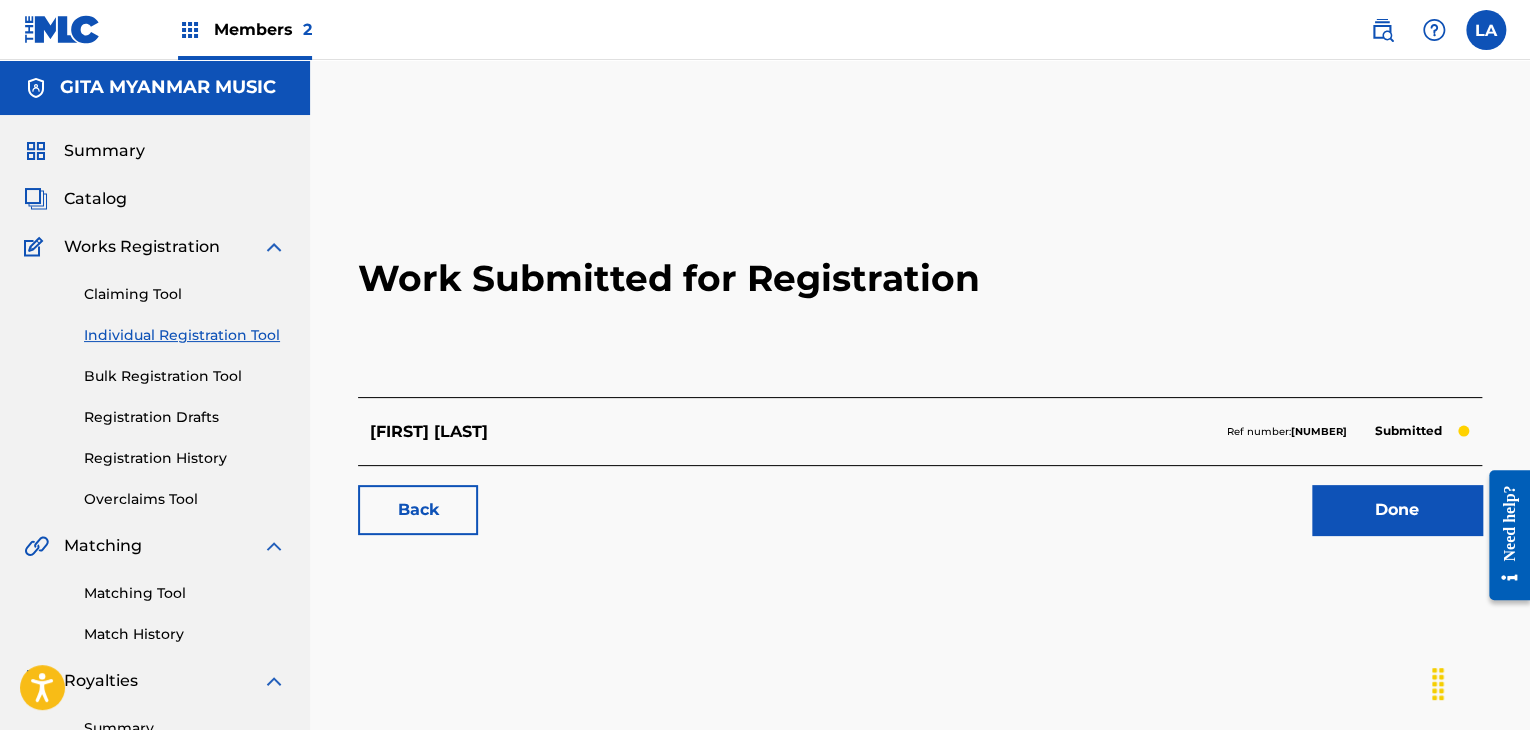 click on "Done" at bounding box center (1397, 510) 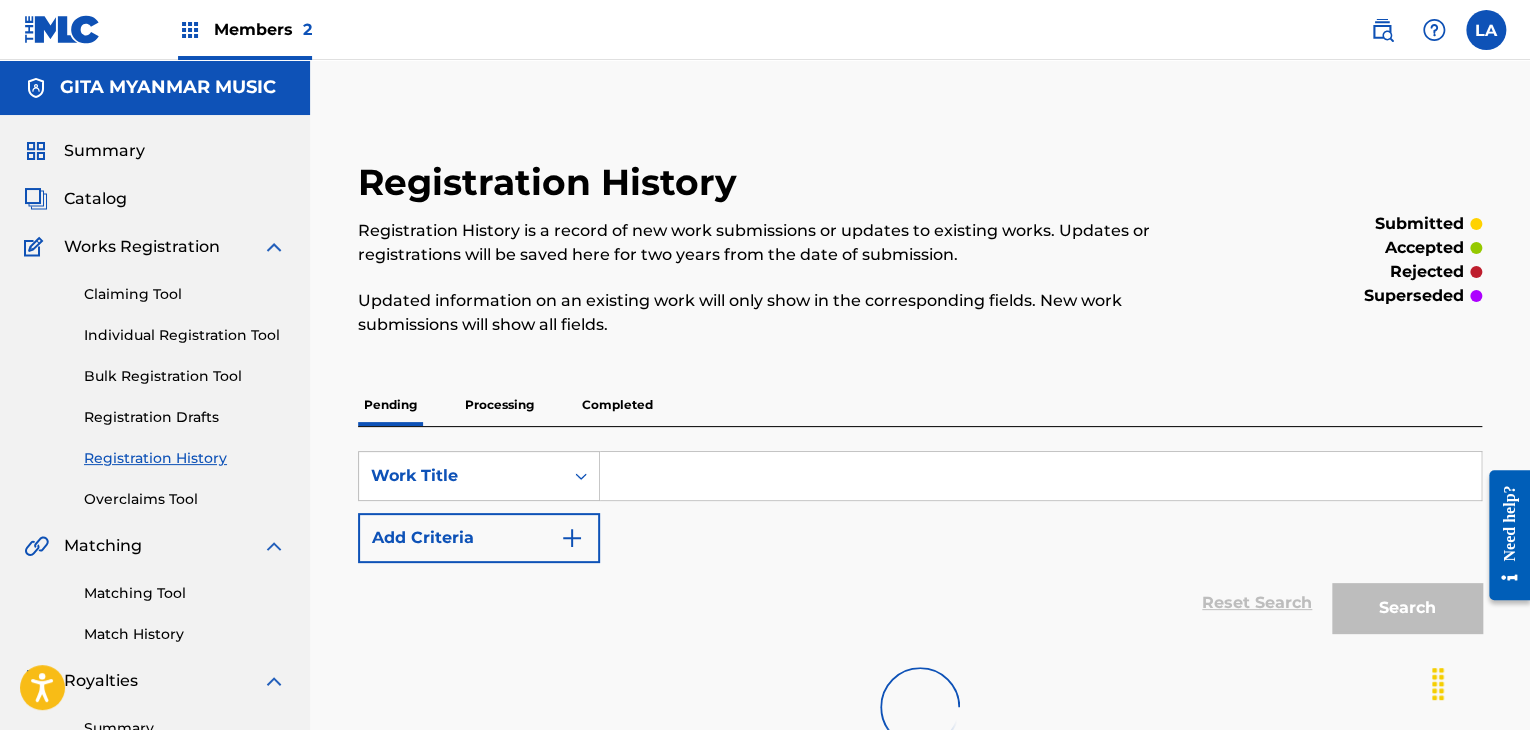 click on "Catalog" at bounding box center (95, 199) 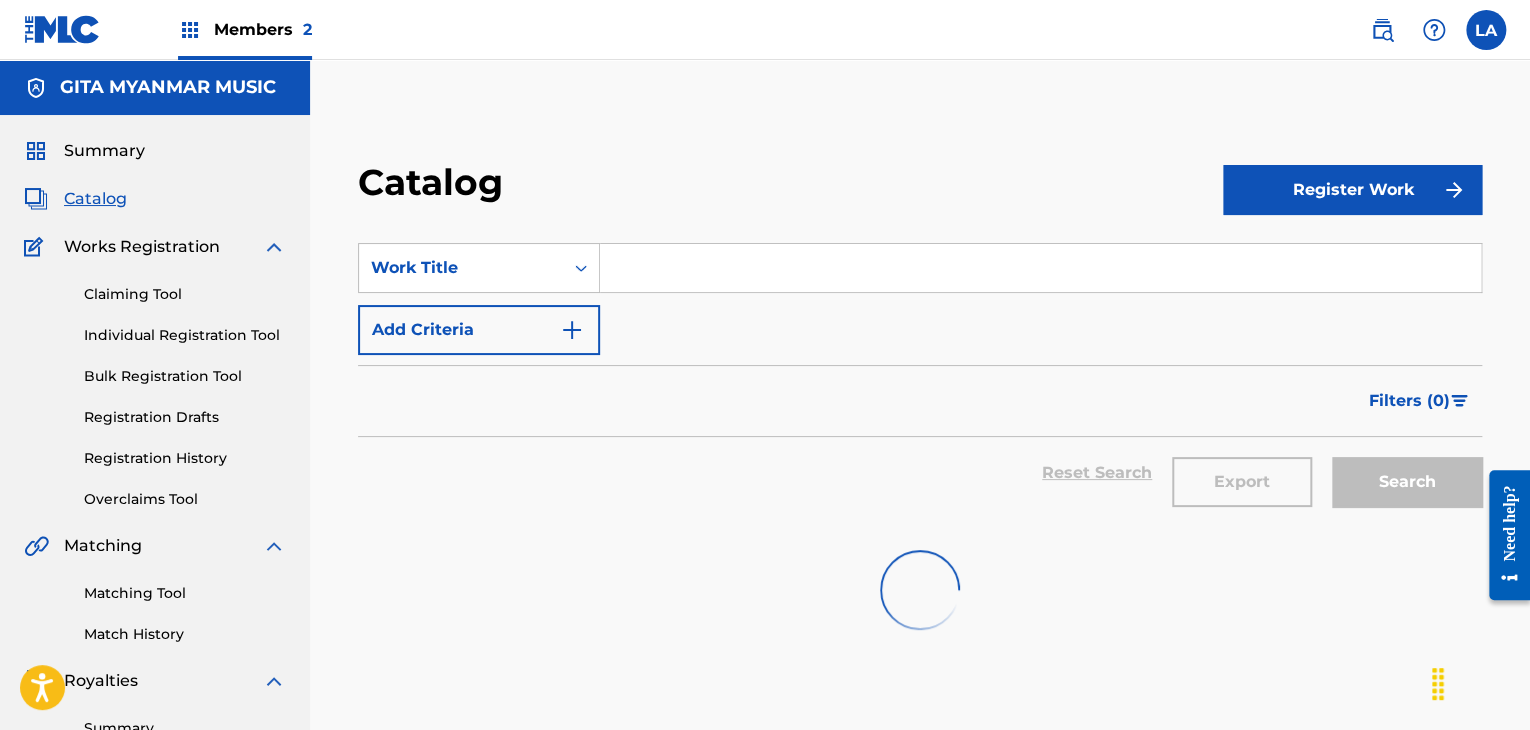 click on "Register Work" at bounding box center (1352, 190) 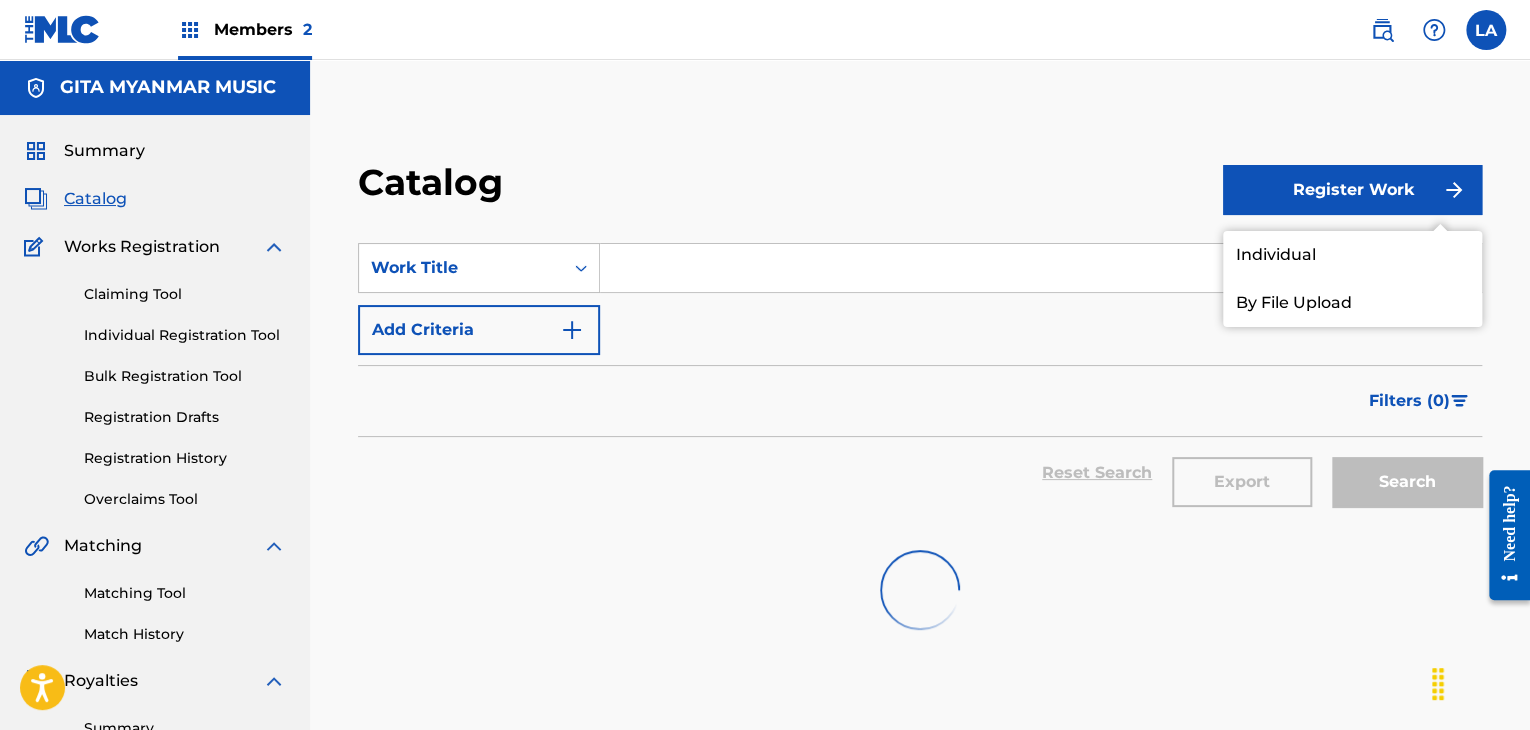 click on "Individual" at bounding box center [1352, 255] 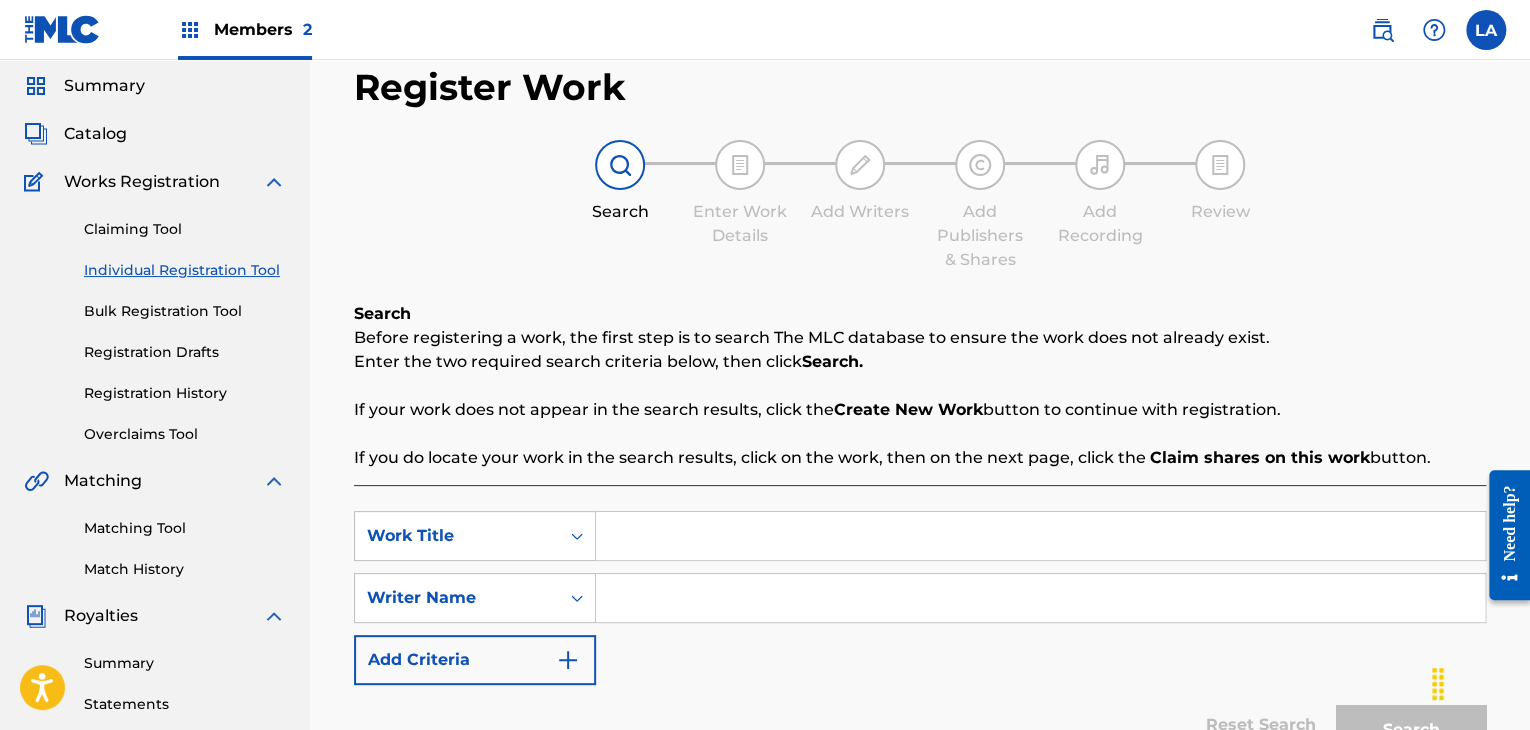 scroll, scrollTop: 100, scrollLeft: 0, axis: vertical 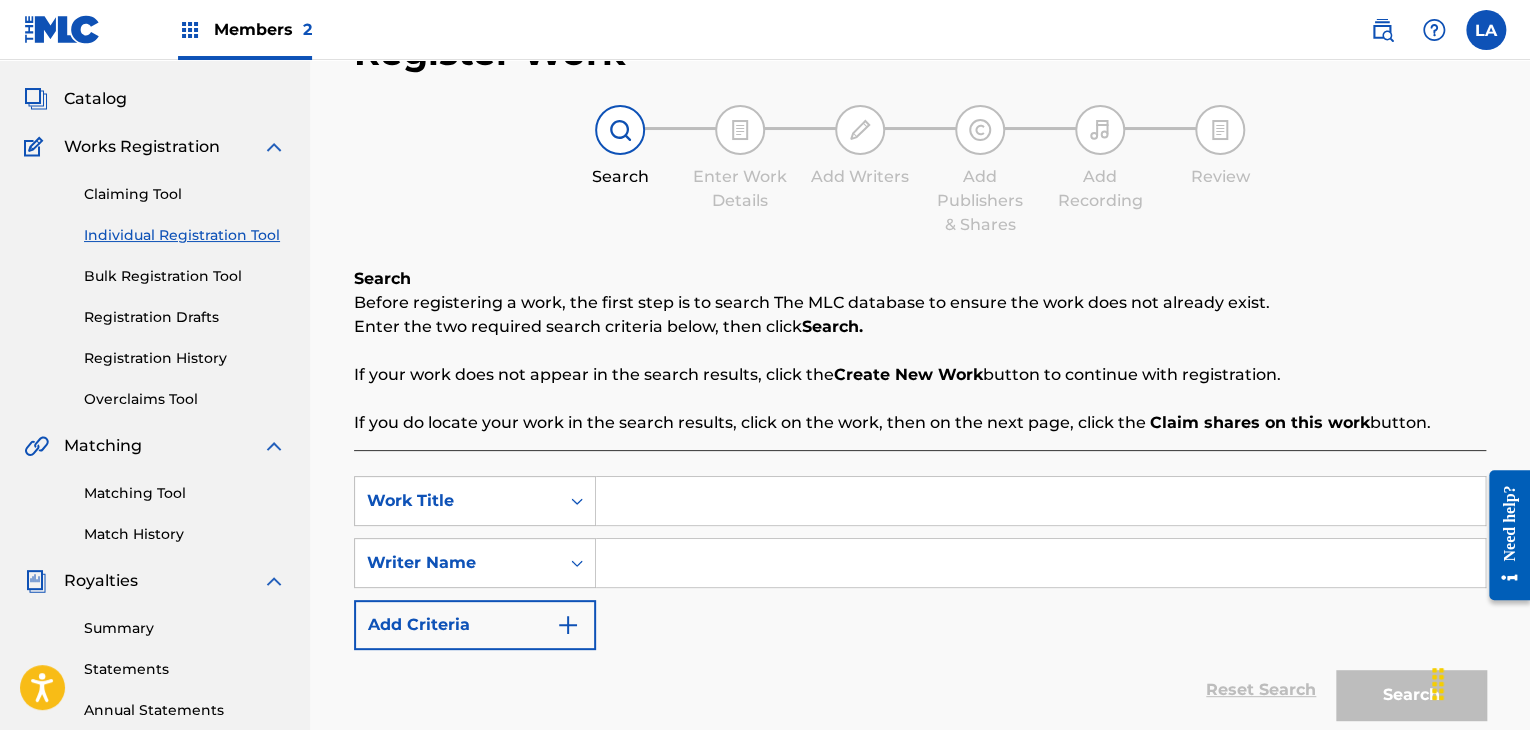 click on "Work Title SearchWithCriteria853eb563-0510-4488-a20c-9e2d3805d451 Writer Name Add Criteria Reset Search Search" at bounding box center (920, 614) 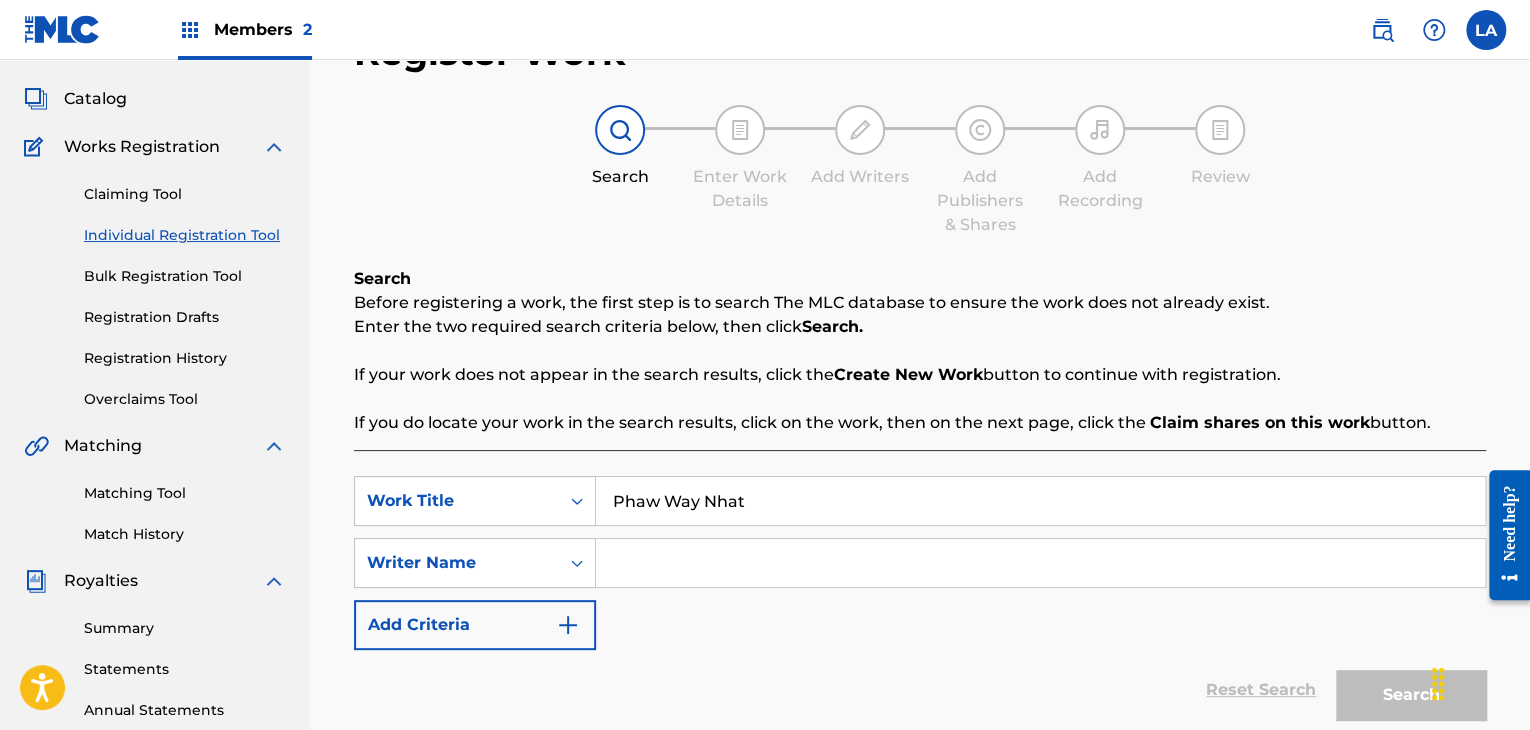 click at bounding box center [1040, 563] 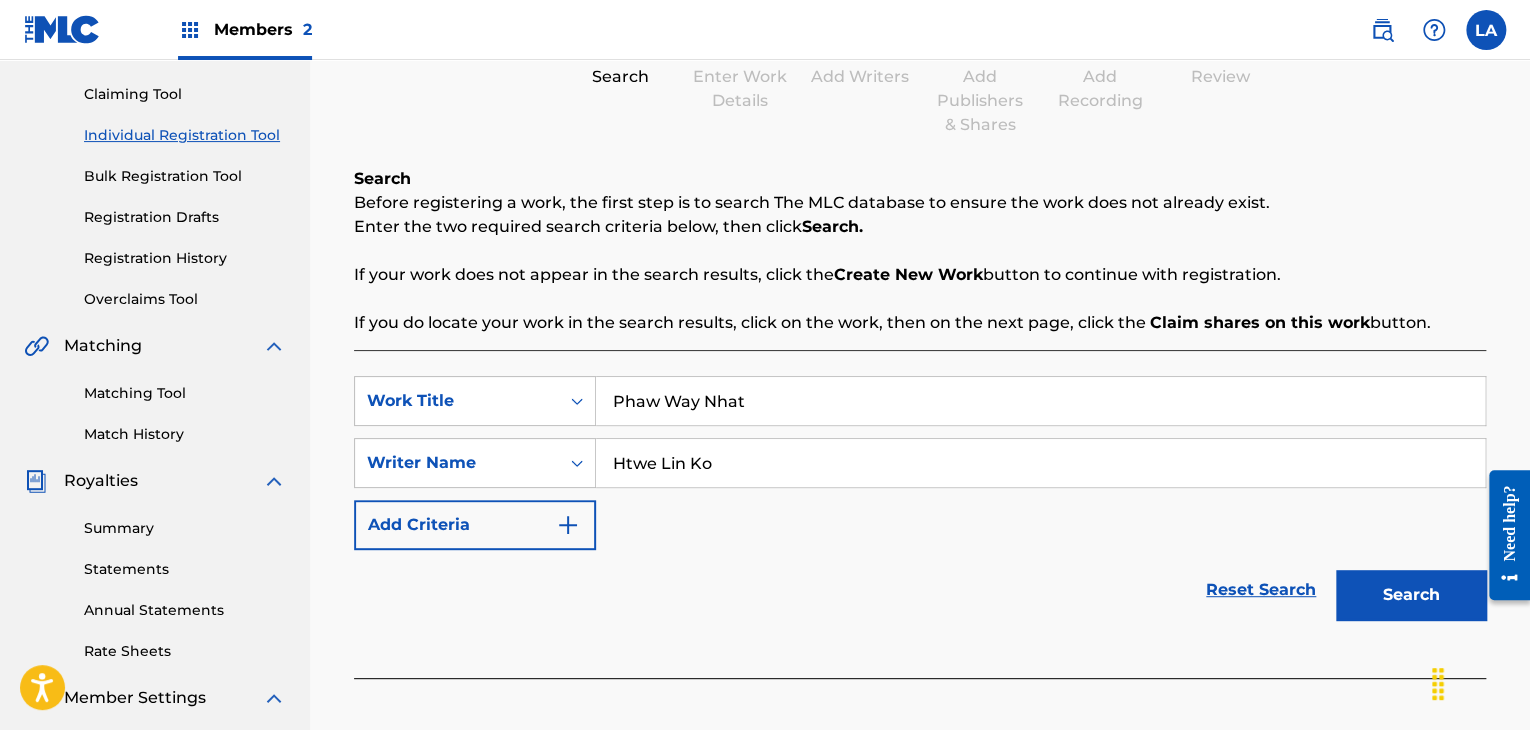 click on "Search" at bounding box center [1411, 595] 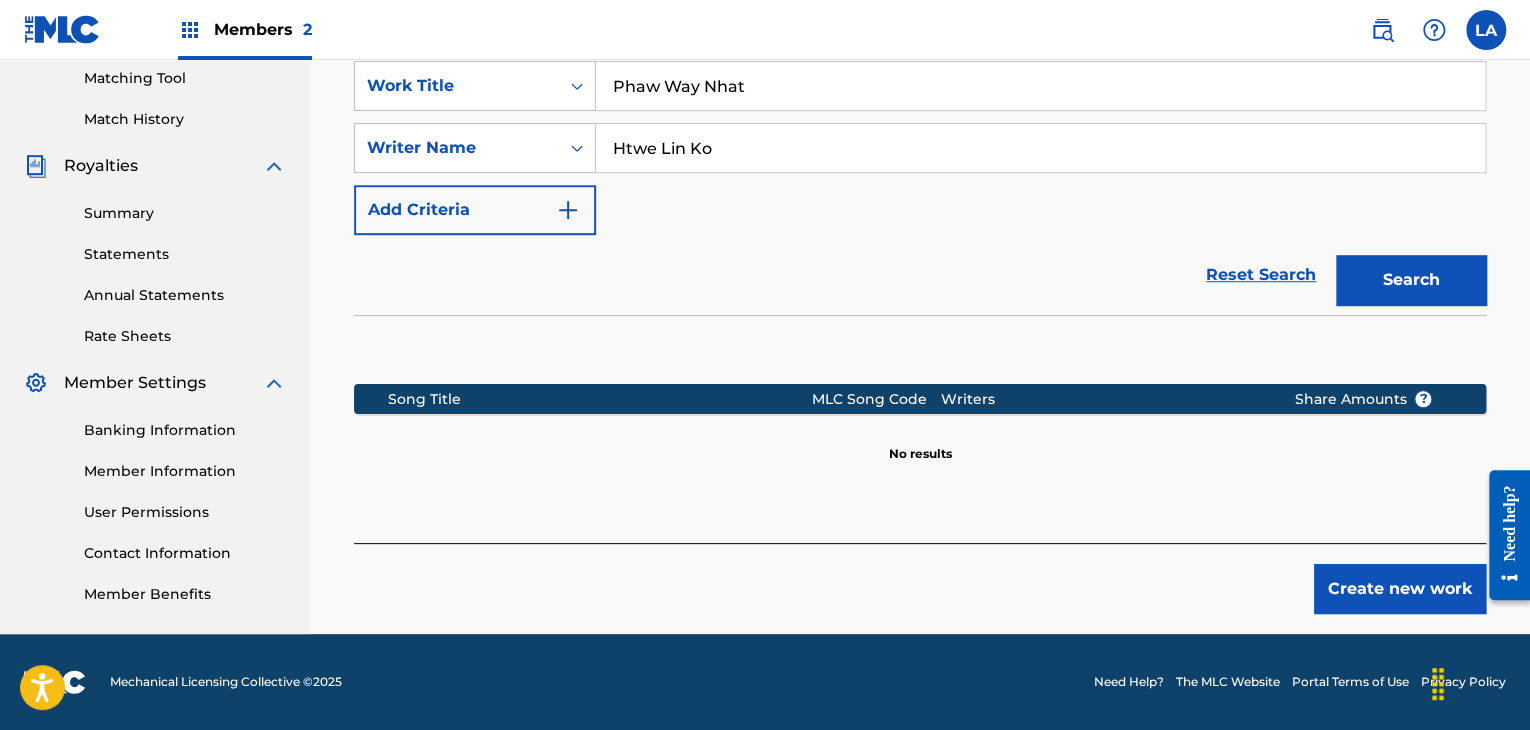 click on "Create new work" at bounding box center [1400, 589] 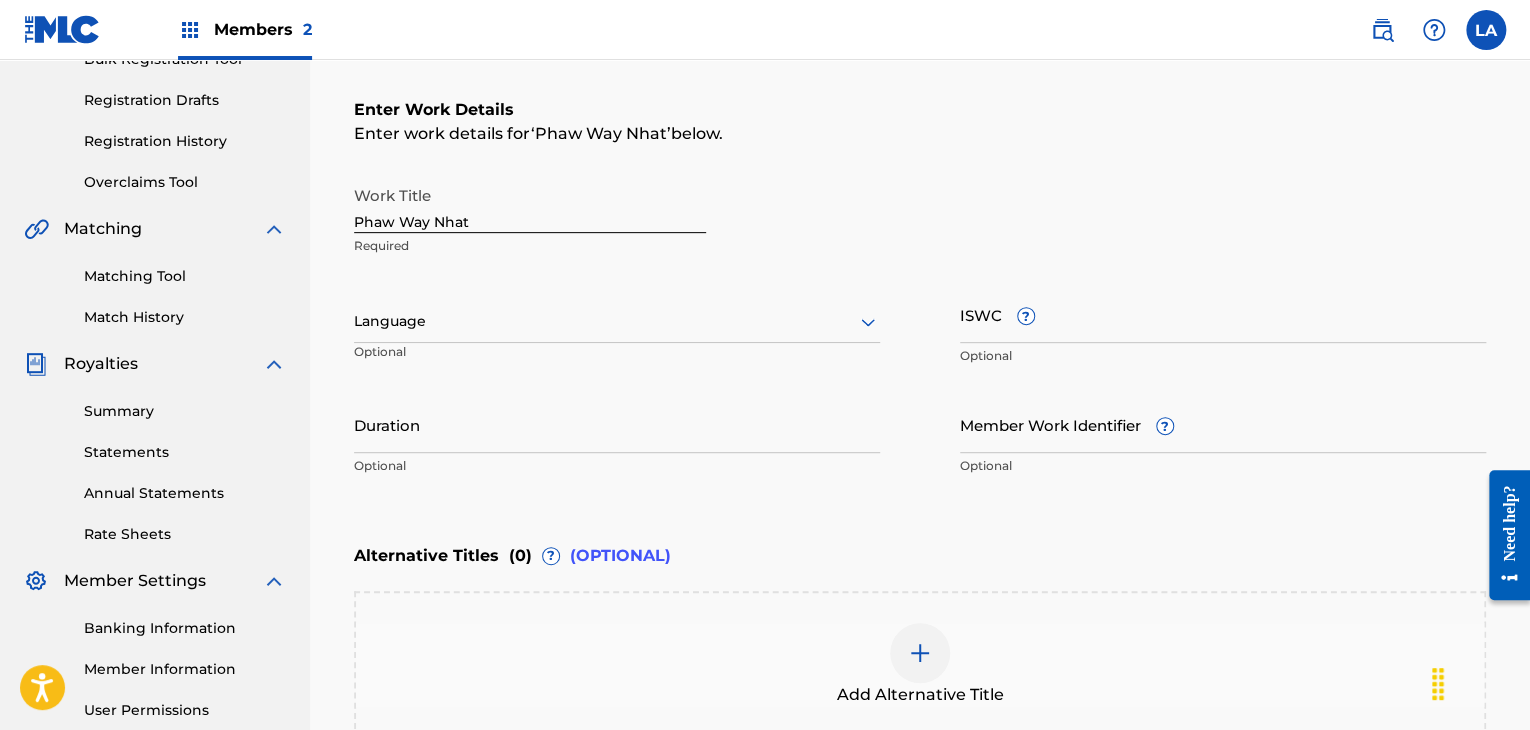 scroll, scrollTop: 315, scrollLeft: 0, axis: vertical 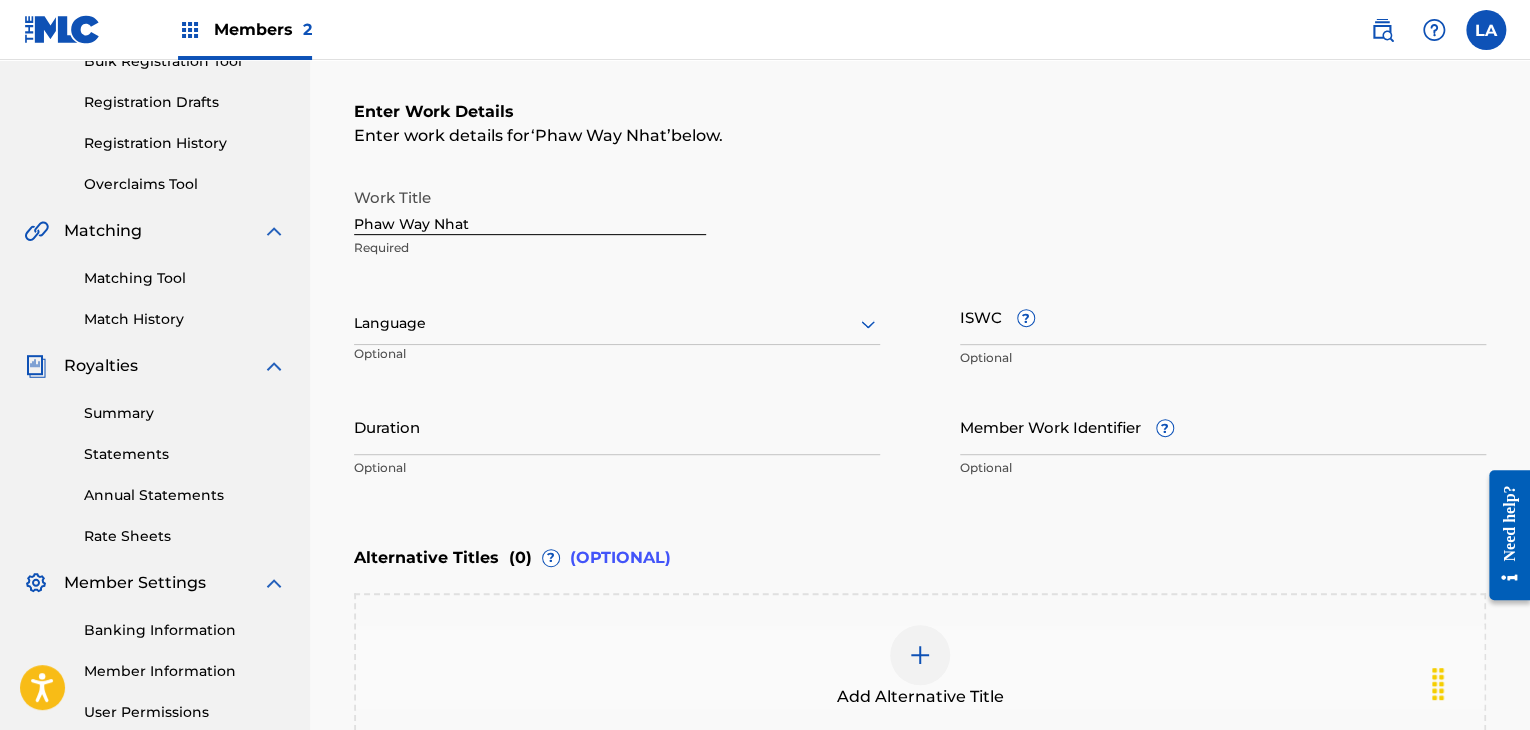 click at bounding box center [617, 323] 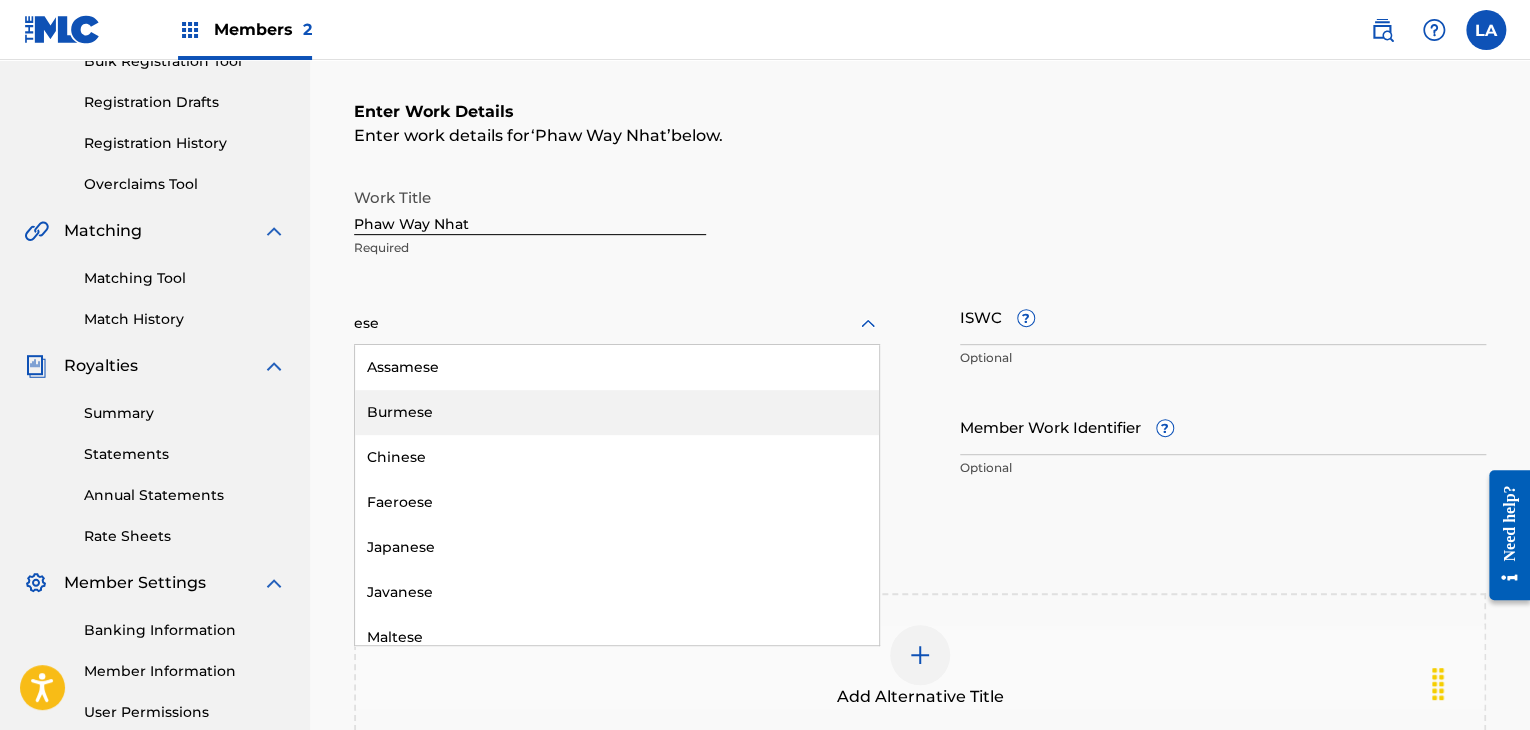 click on "Burmese" at bounding box center [617, 412] 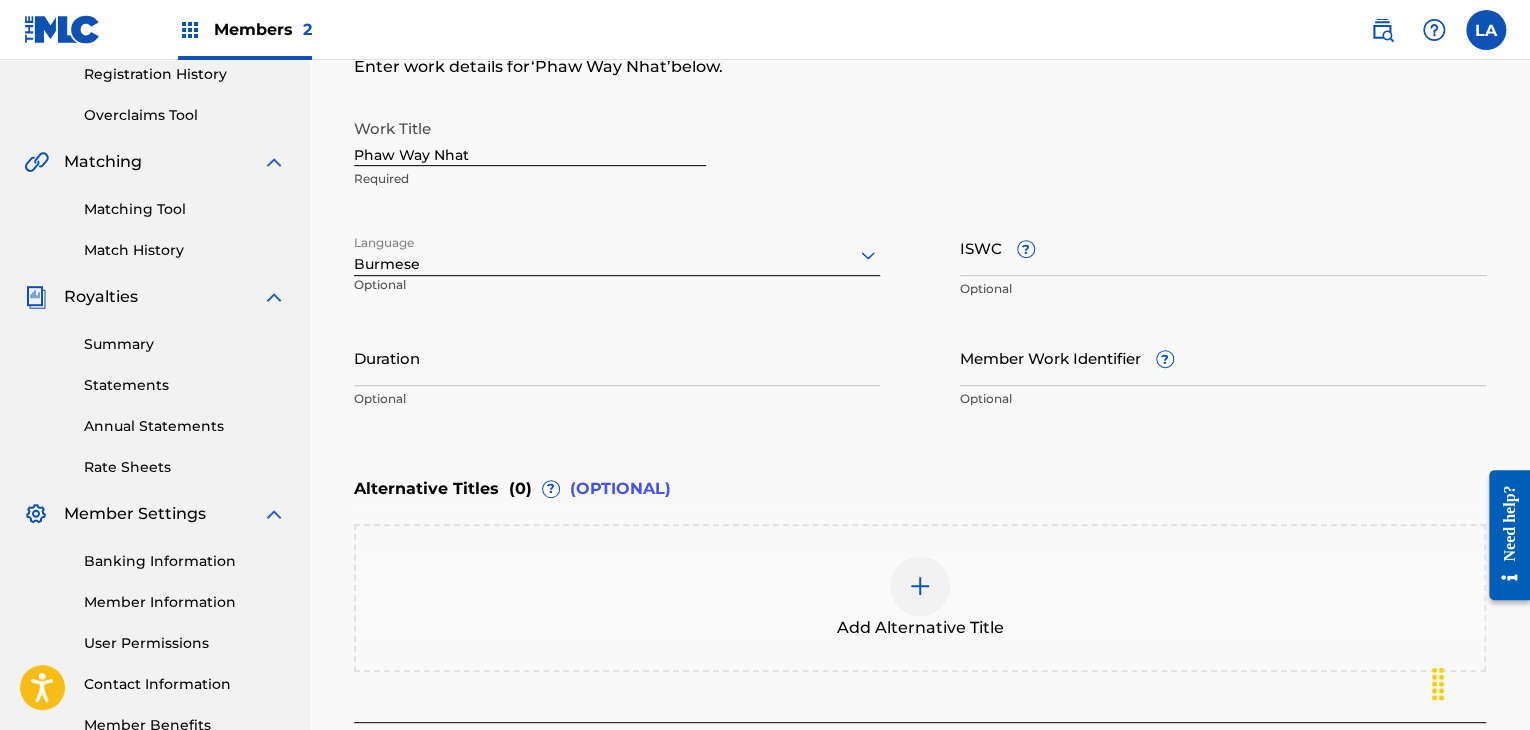 scroll, scrollTop: 415, scrollLeft: 0, axis: vertical 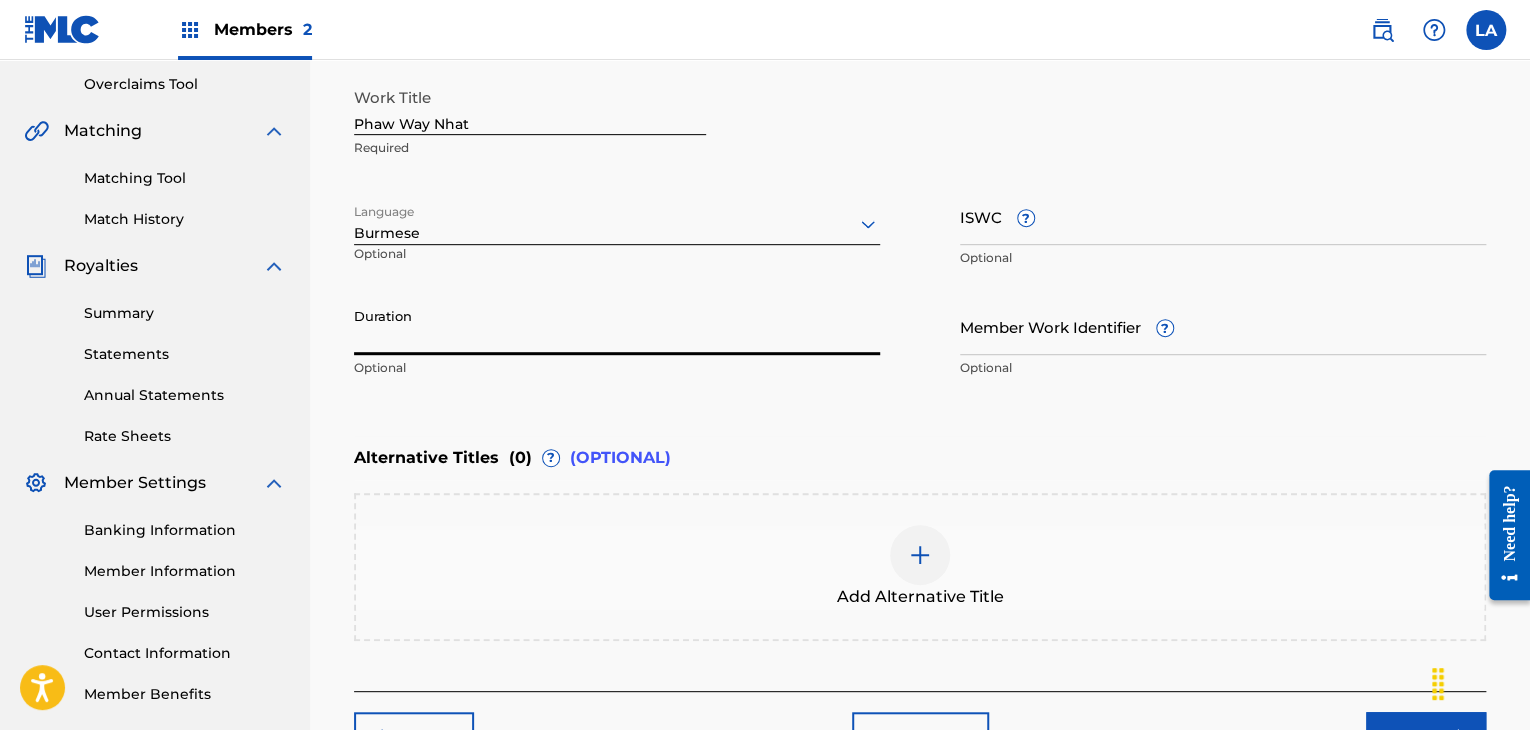 click on "Duration" at bounding box center [617, 326] 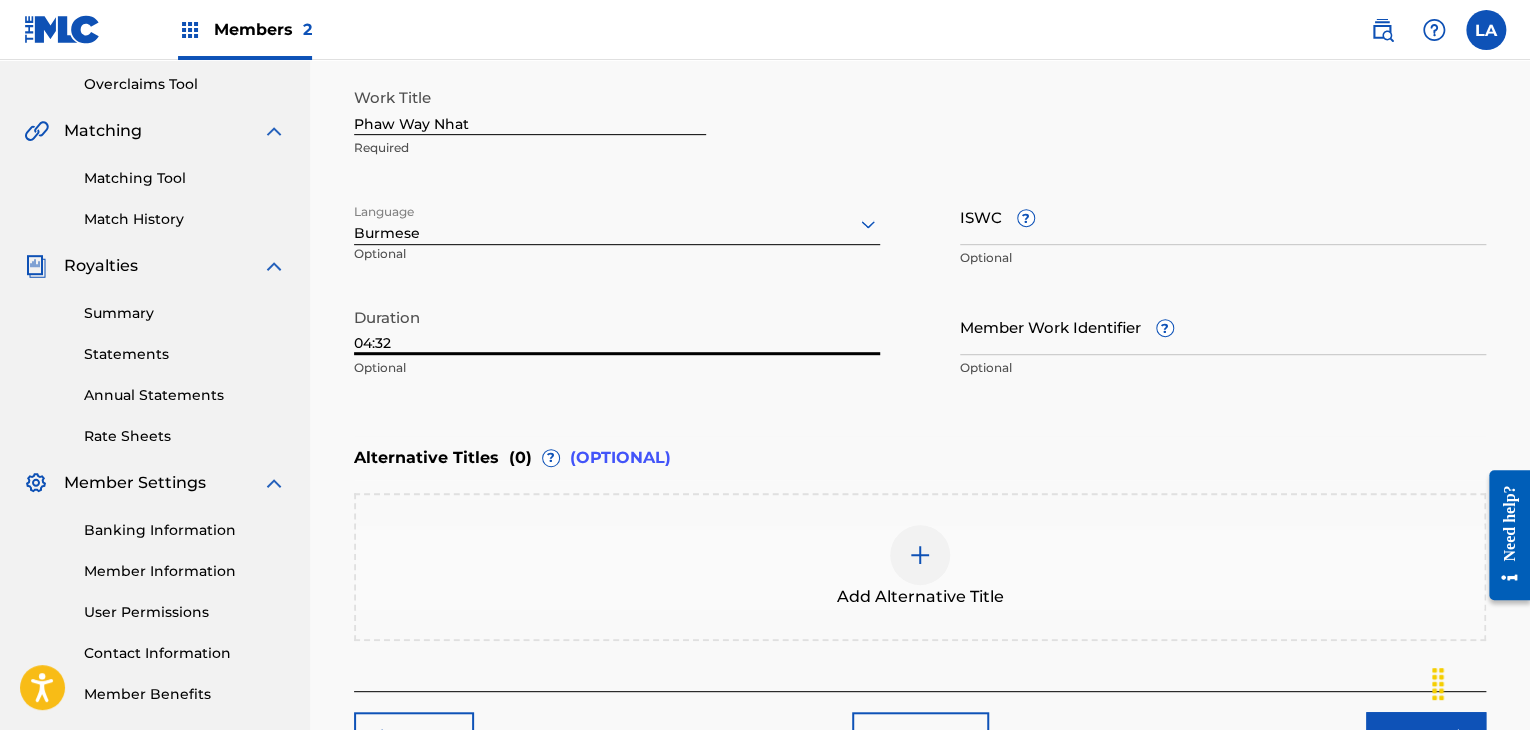 click on "04:32" at bounding box center [617, 326] 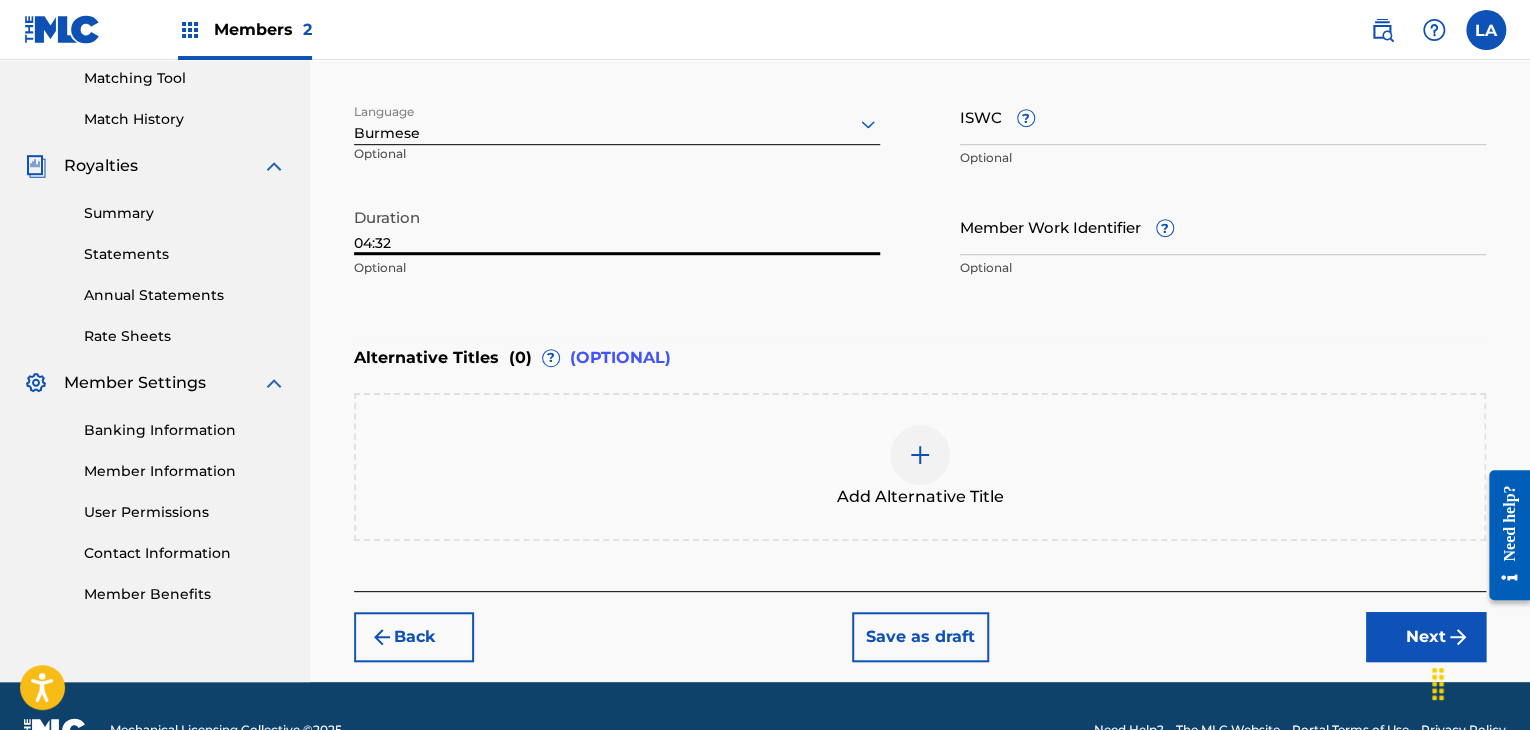 click on "Next" at bounding box center (1426, 637) 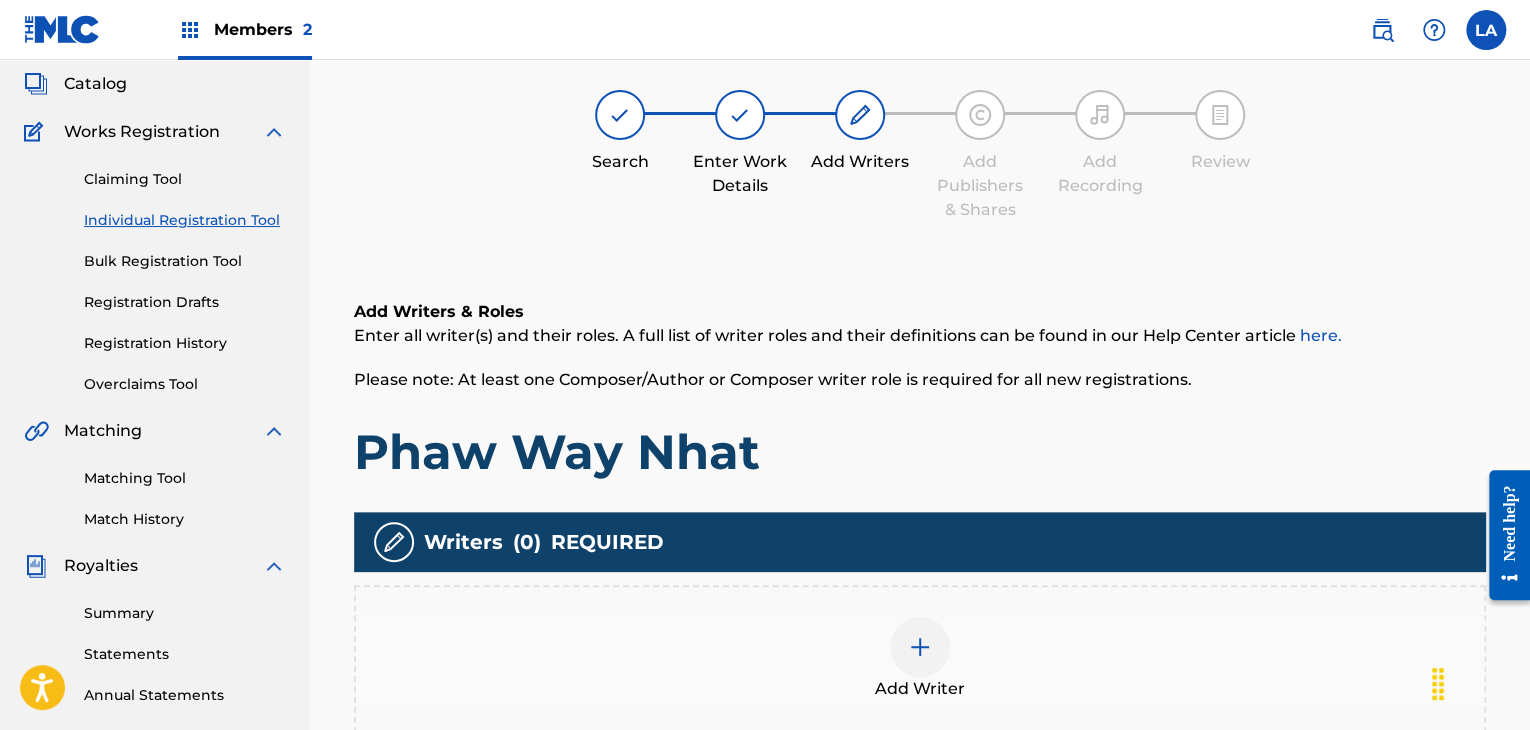scroll, scrollTop: 90, scrollLeft: 0, axis: vertical 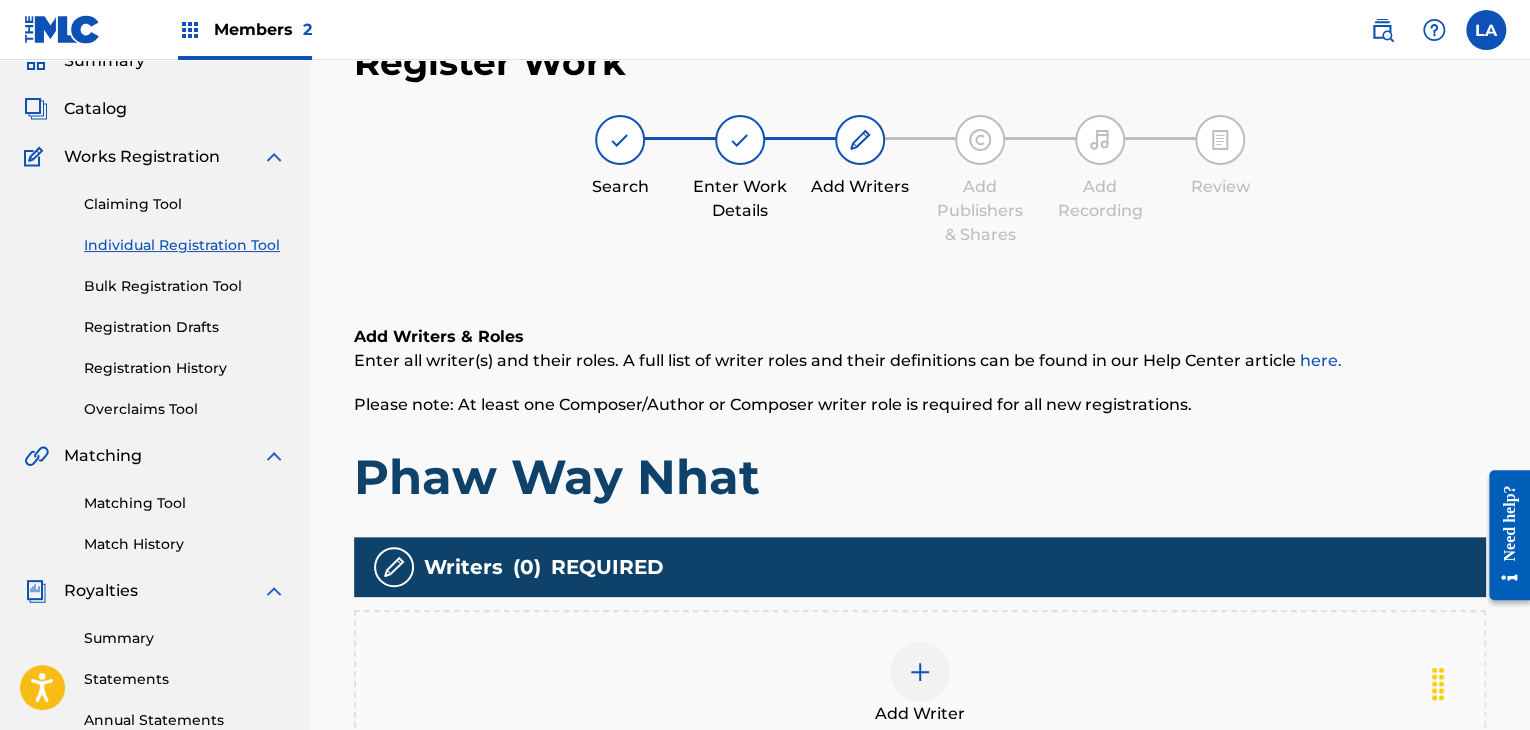click on "Add Writer" at bounding box center [920, 684] 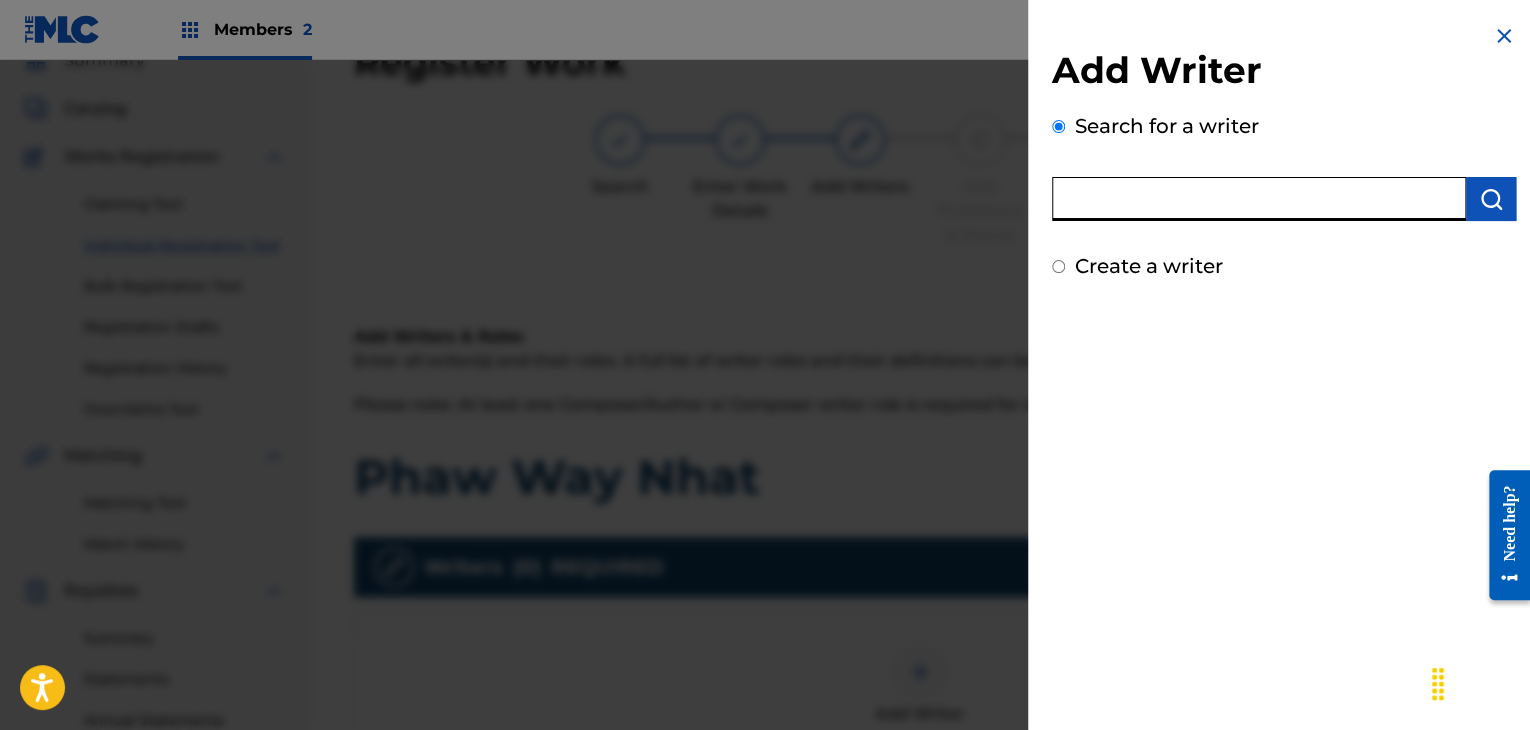 click at bounding box center [1259, 199] 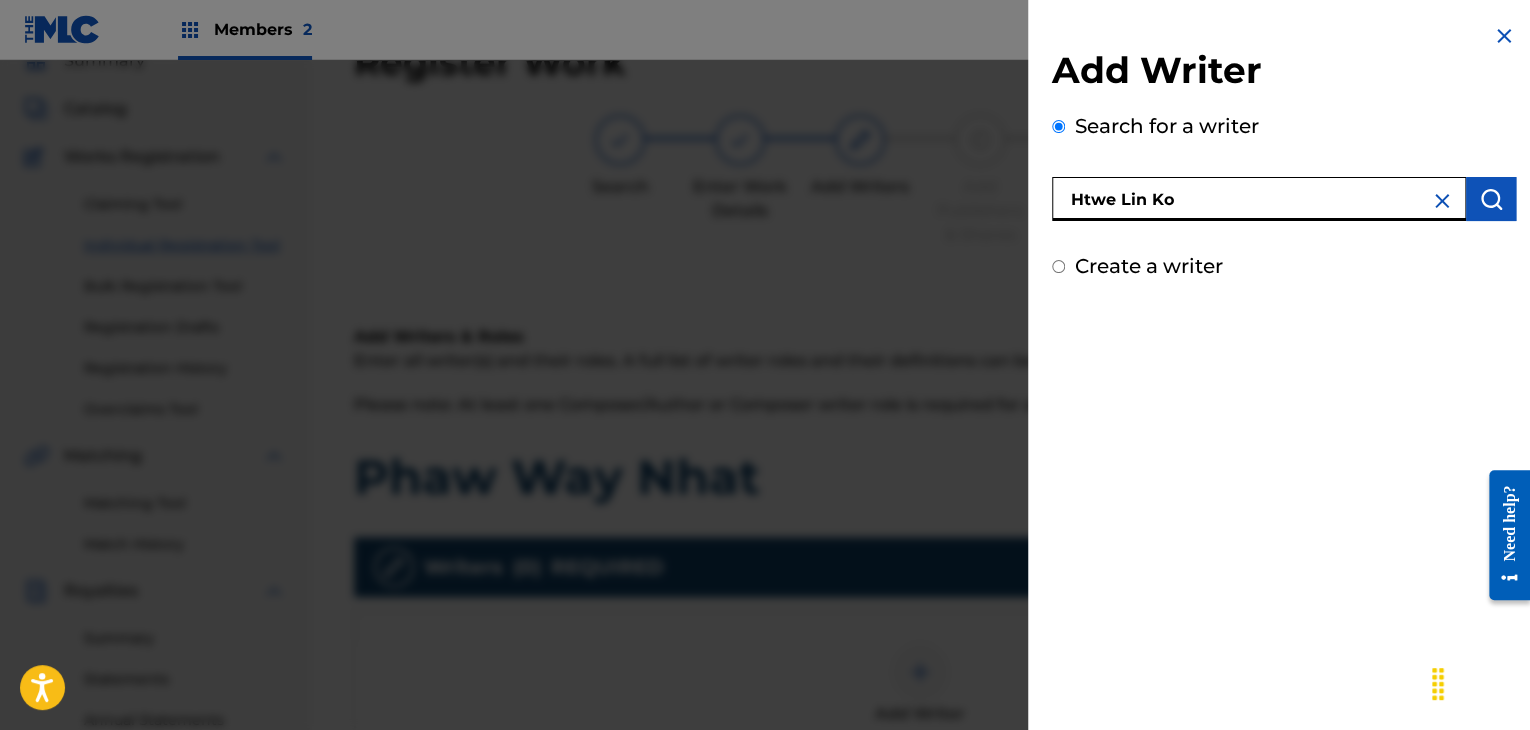 click at bounding box center (1491, 199) 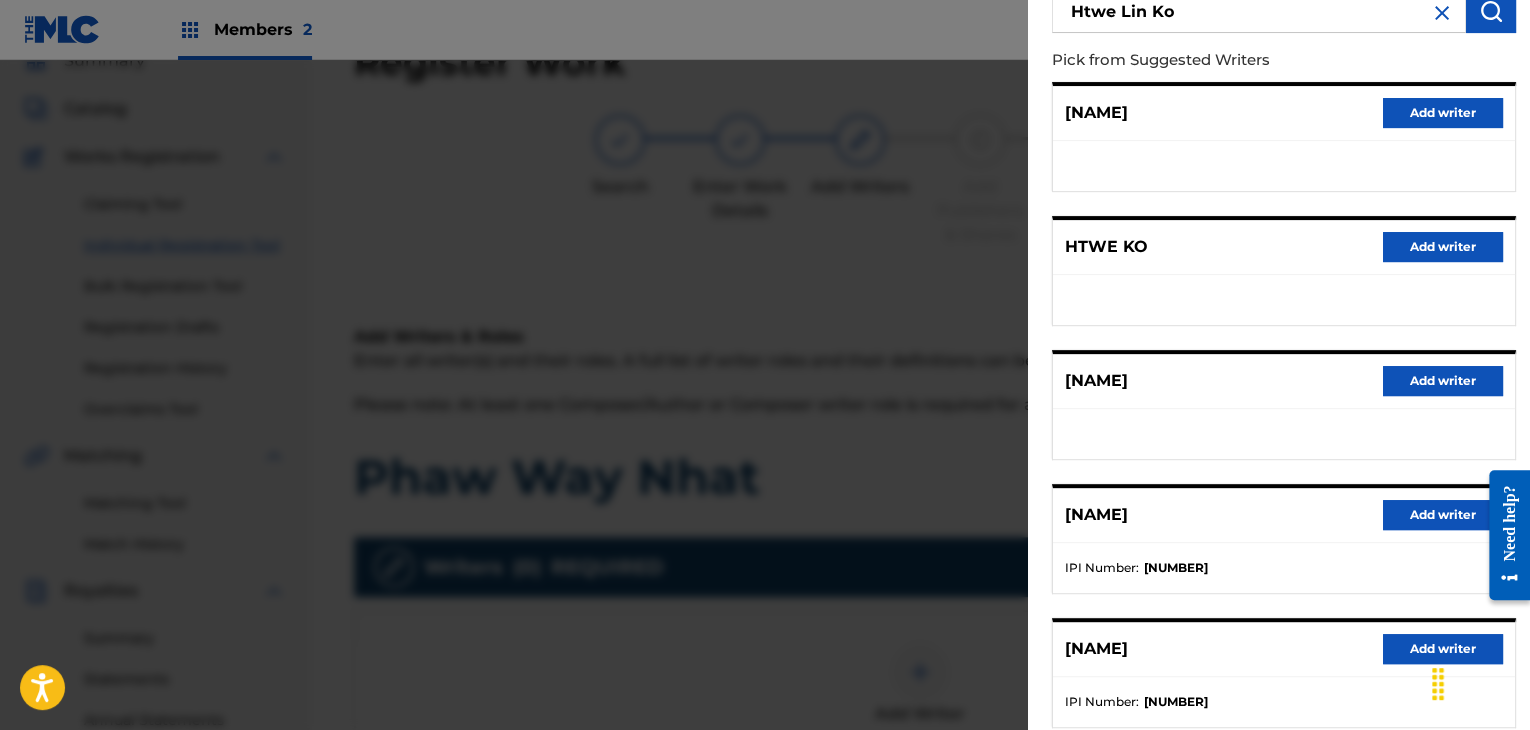 scroll, scrollTop: 300, scrollLeft: 0, axis: vertical 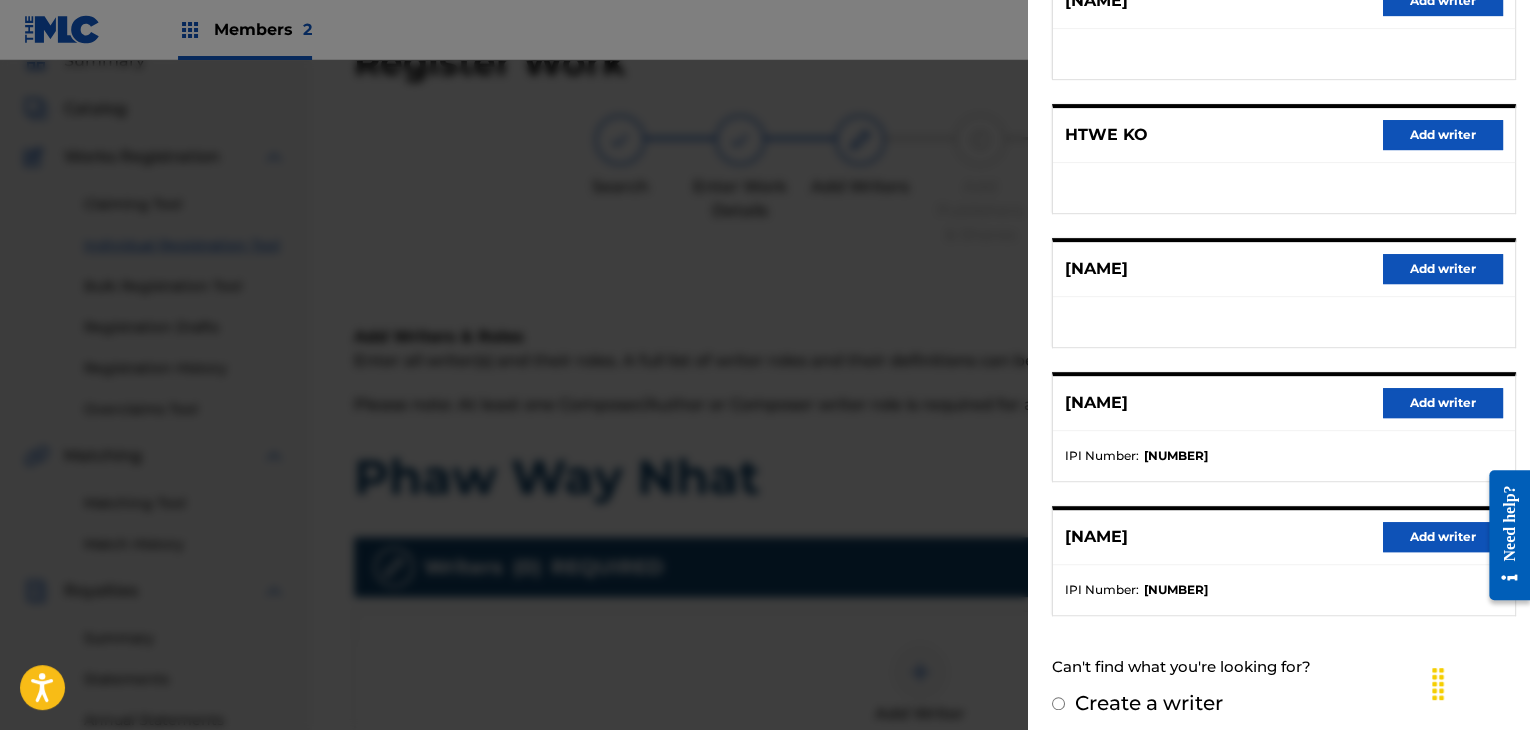 click on "Add writer" at bounding box center [1443, 403] 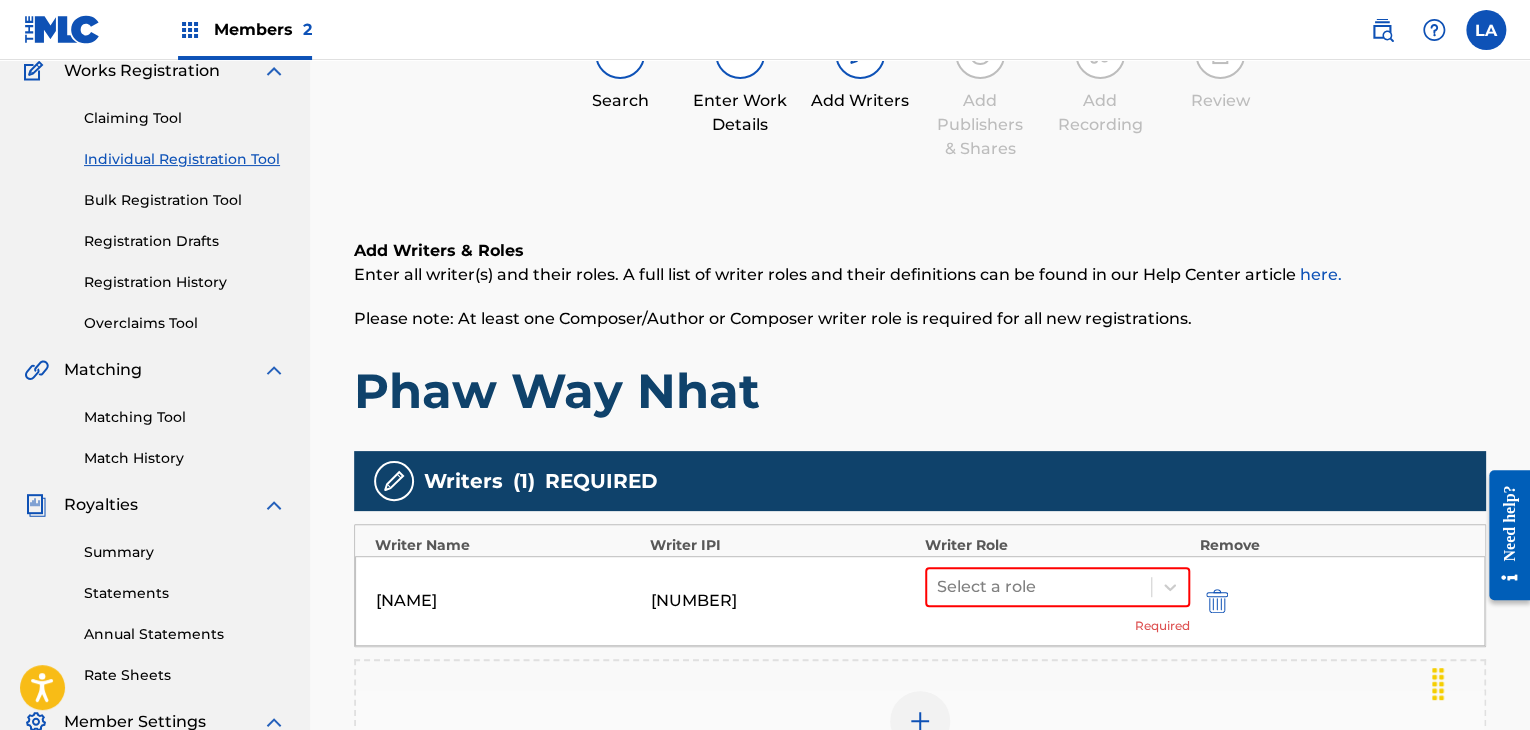 scroll, scrollTop: 290, scrollLeft: 0, axis: vertical 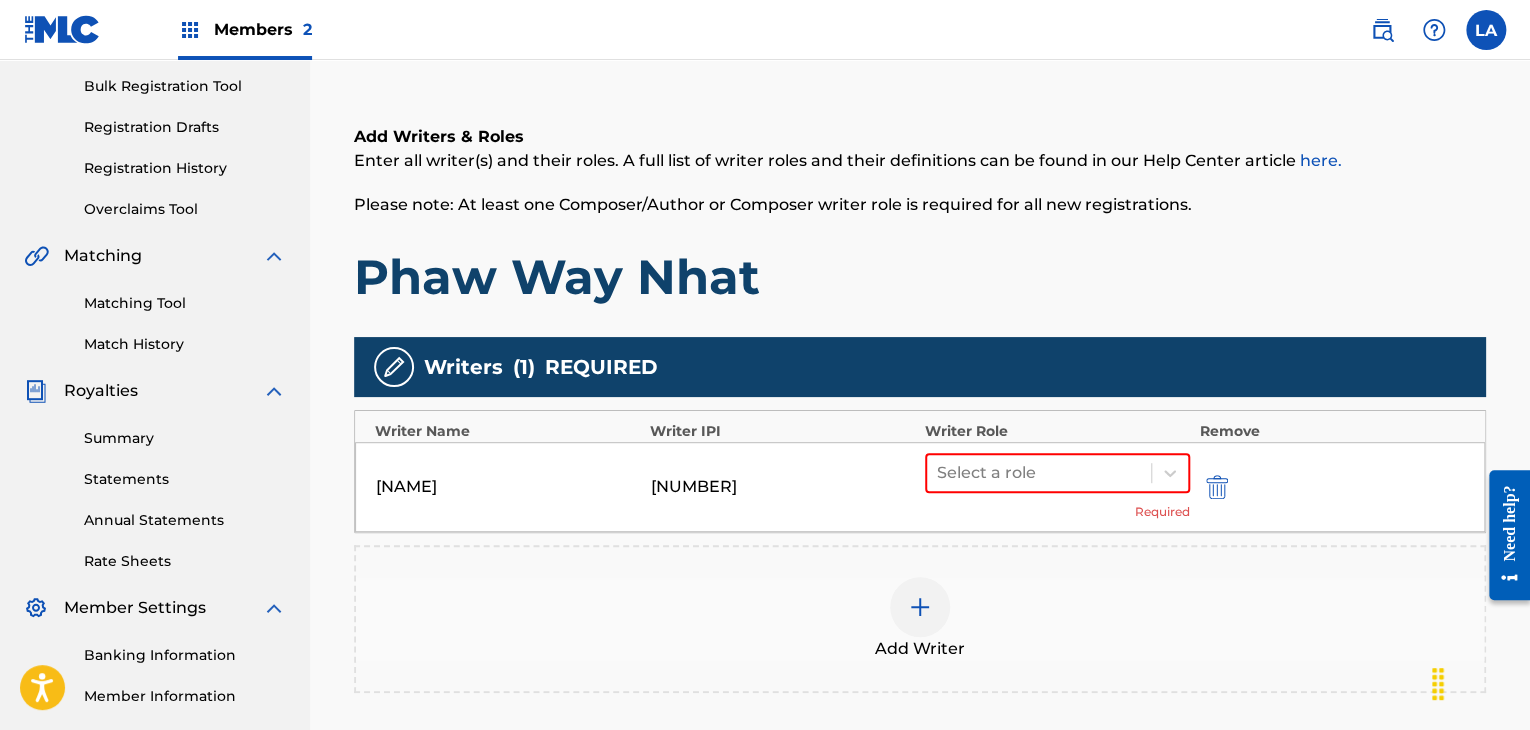 click on "Select a role Required" at bounding box center (1057, 487) 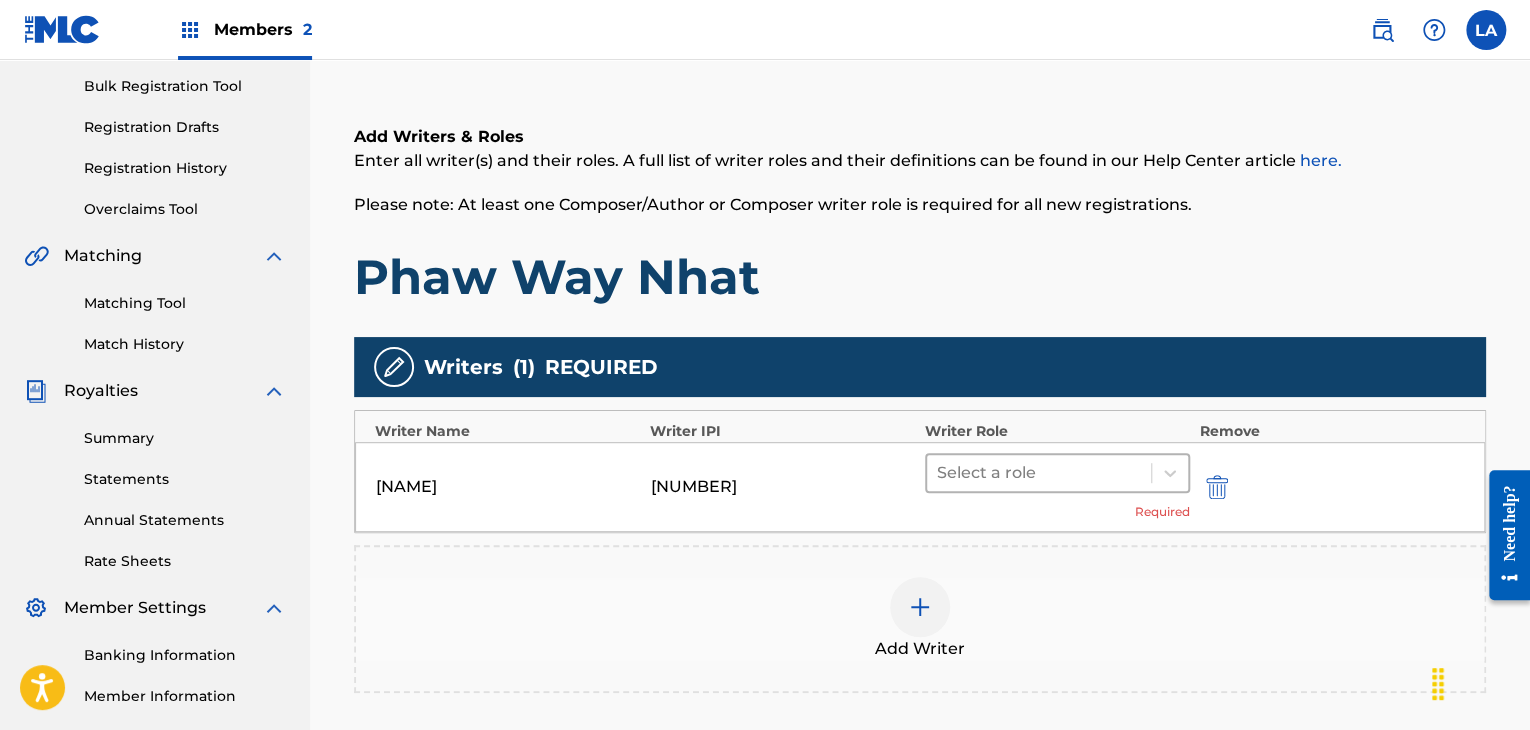 click at bounding box center (1039, 473) 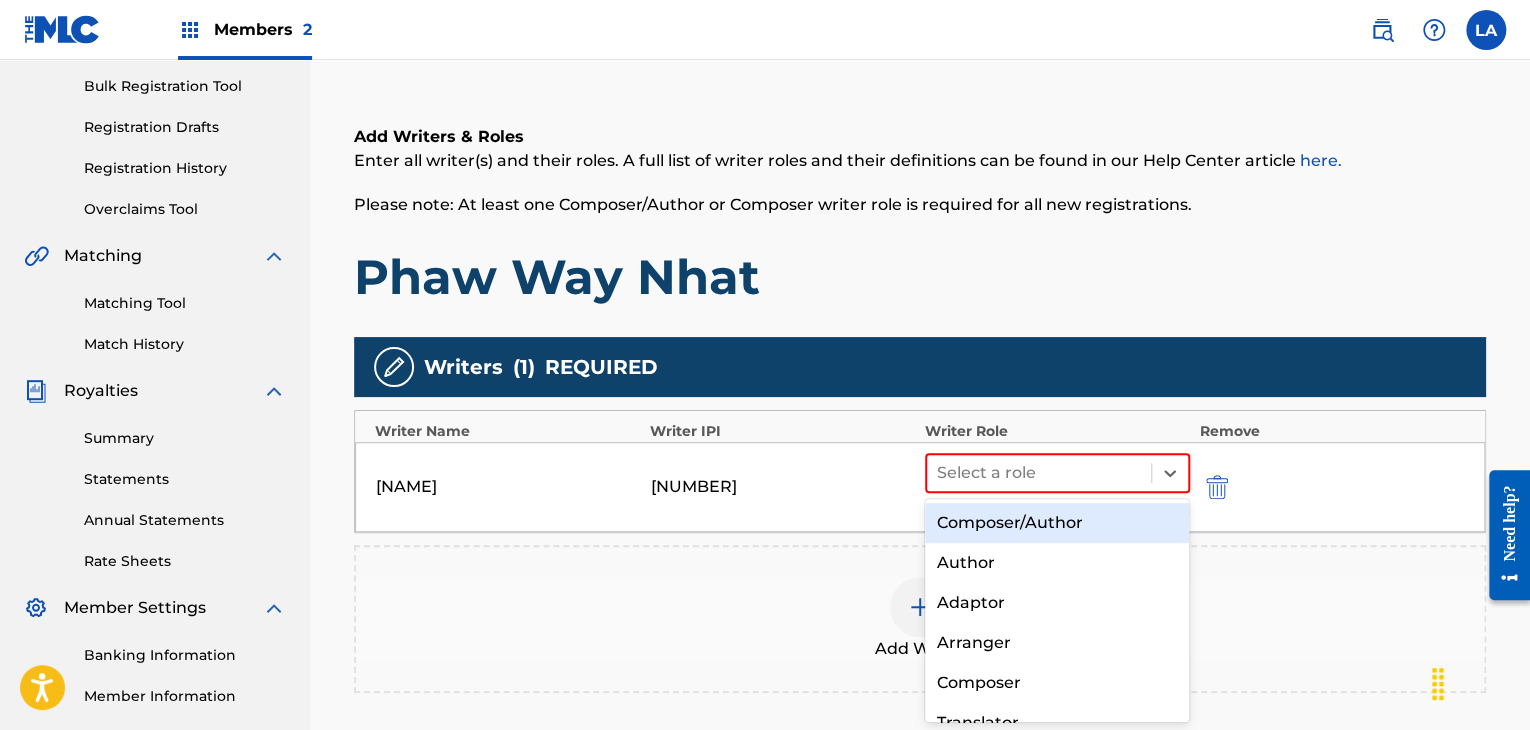 click on "Composer/Author" at bounding box center [1057, 523] 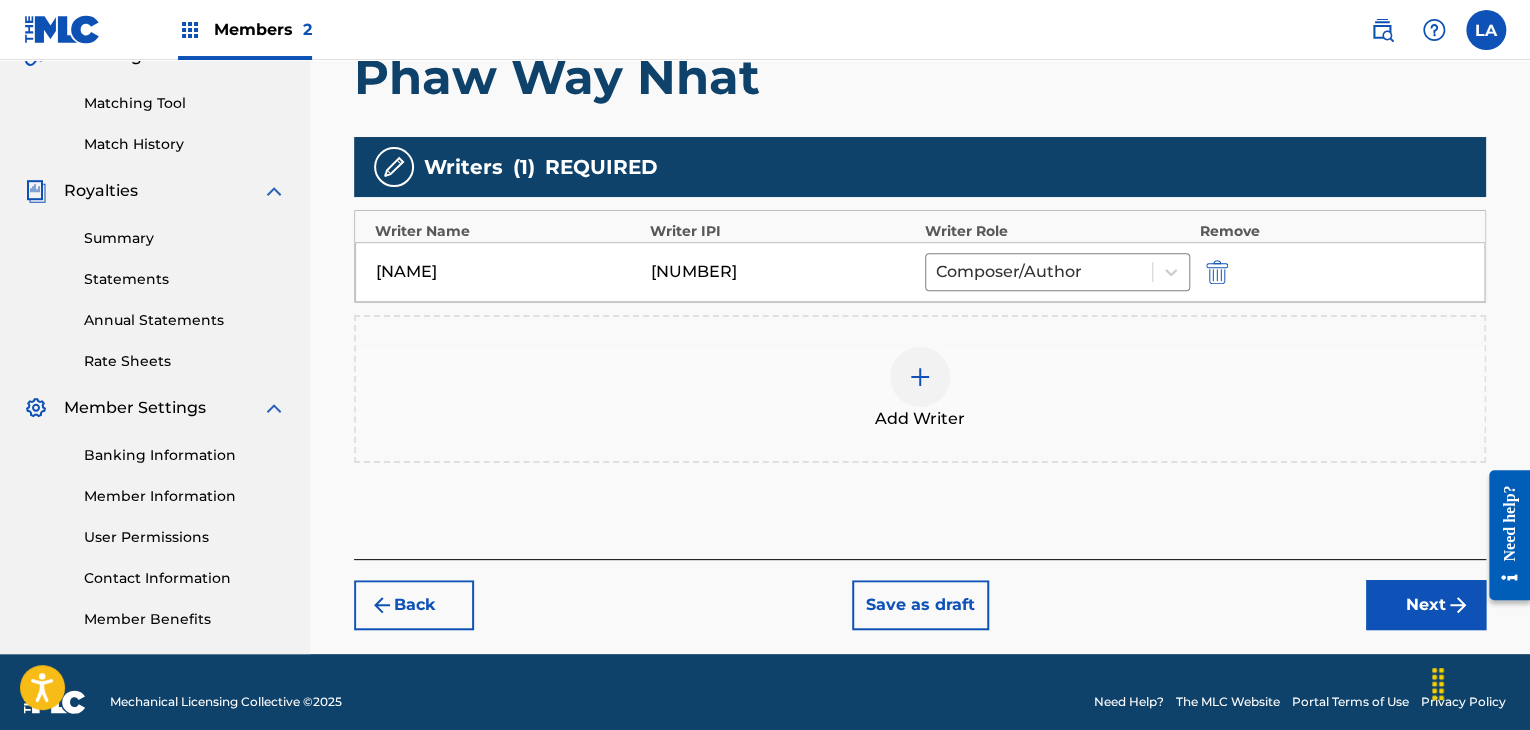 click on "Next" at bounding box center [1426, 605] 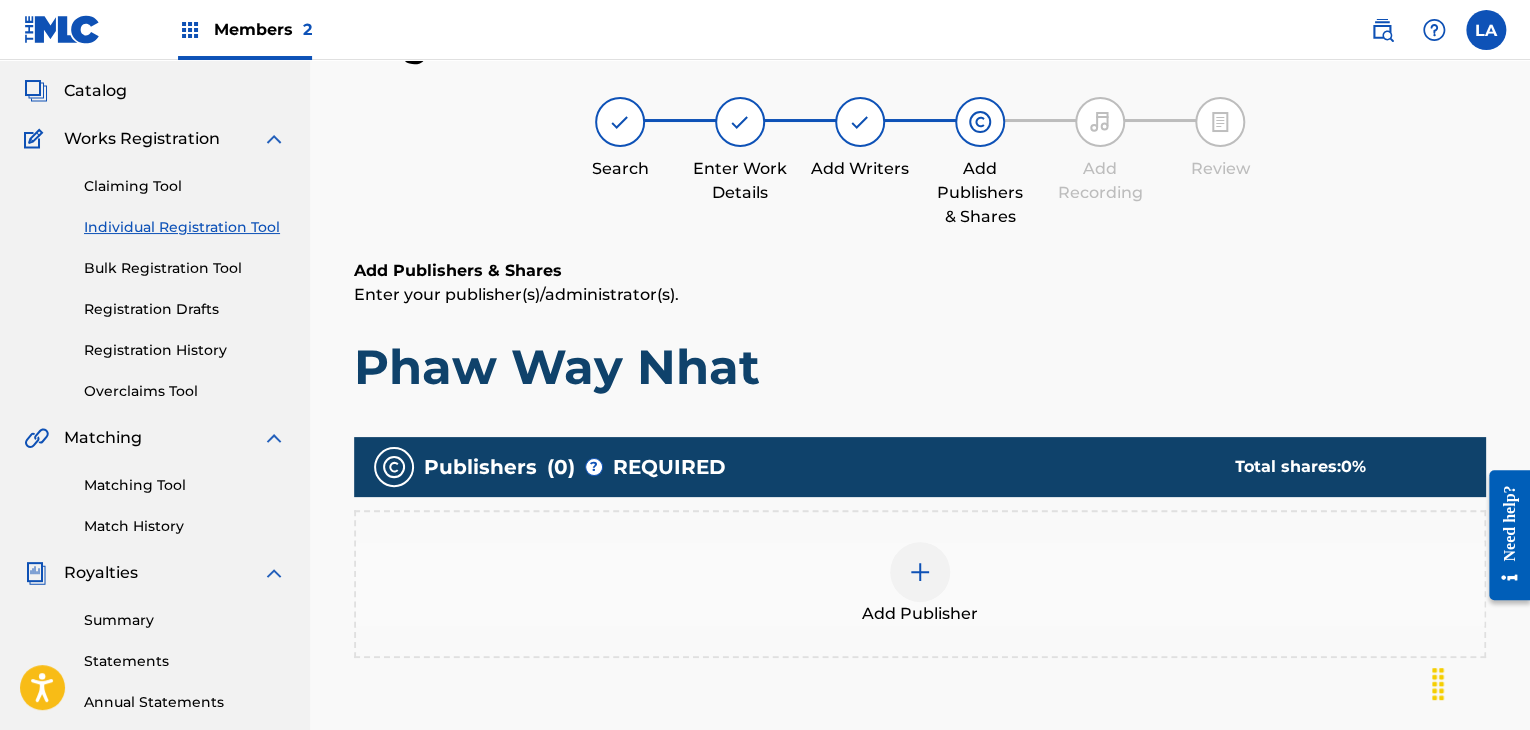 scroll, scrollTop: 90, scrollLeft: 0, axis: vertical 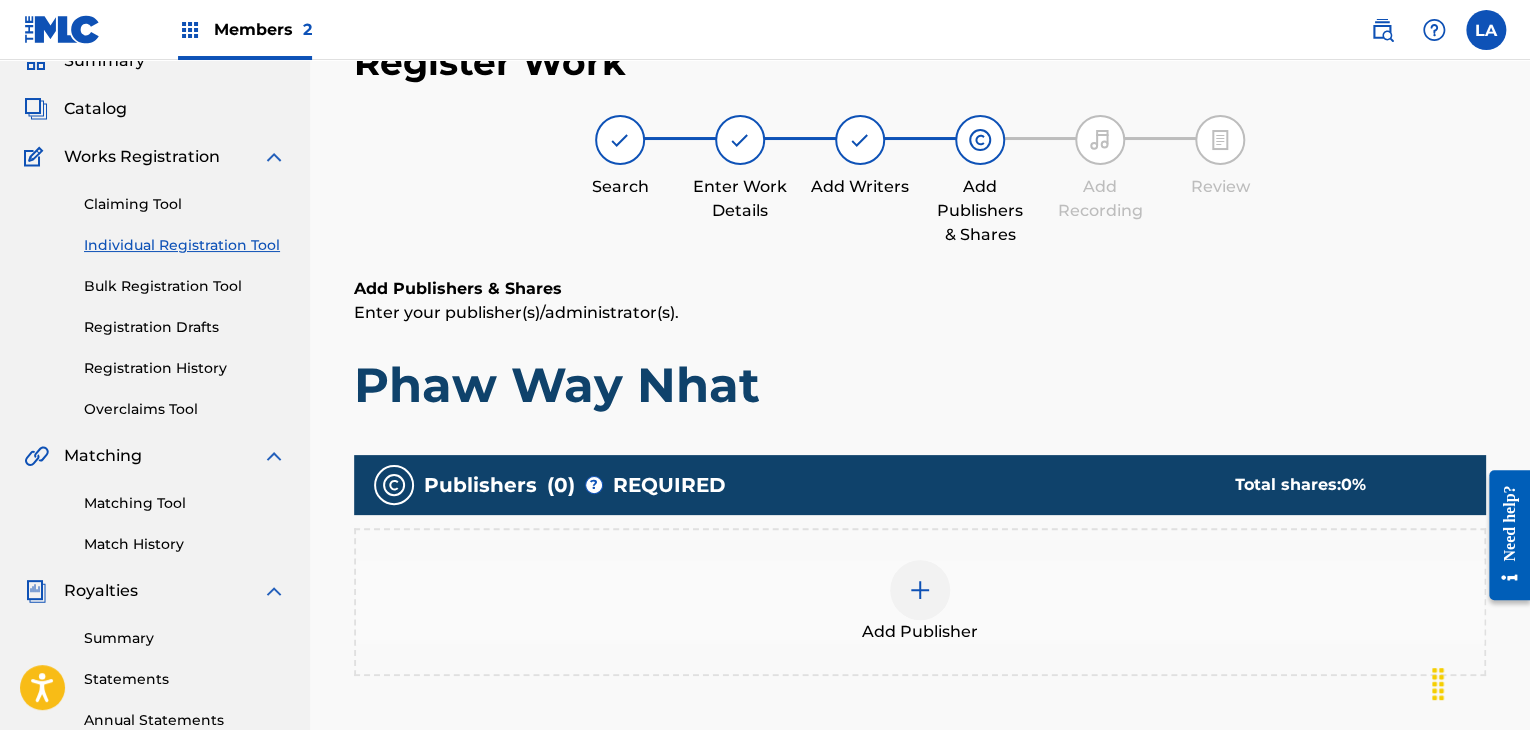 click on "Add Publisher" at bounding box center (920, 602) 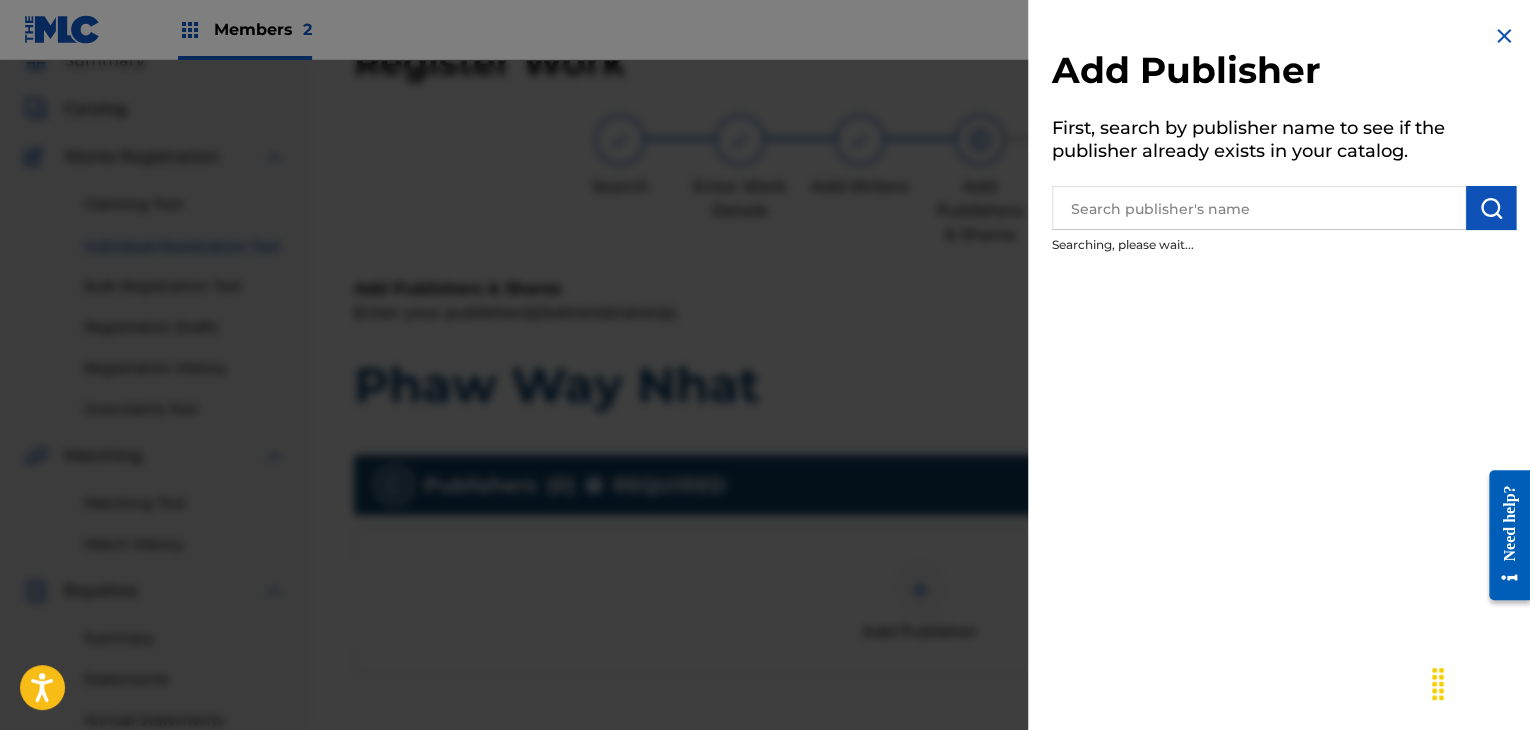 click at bounding box center [1259, 208] 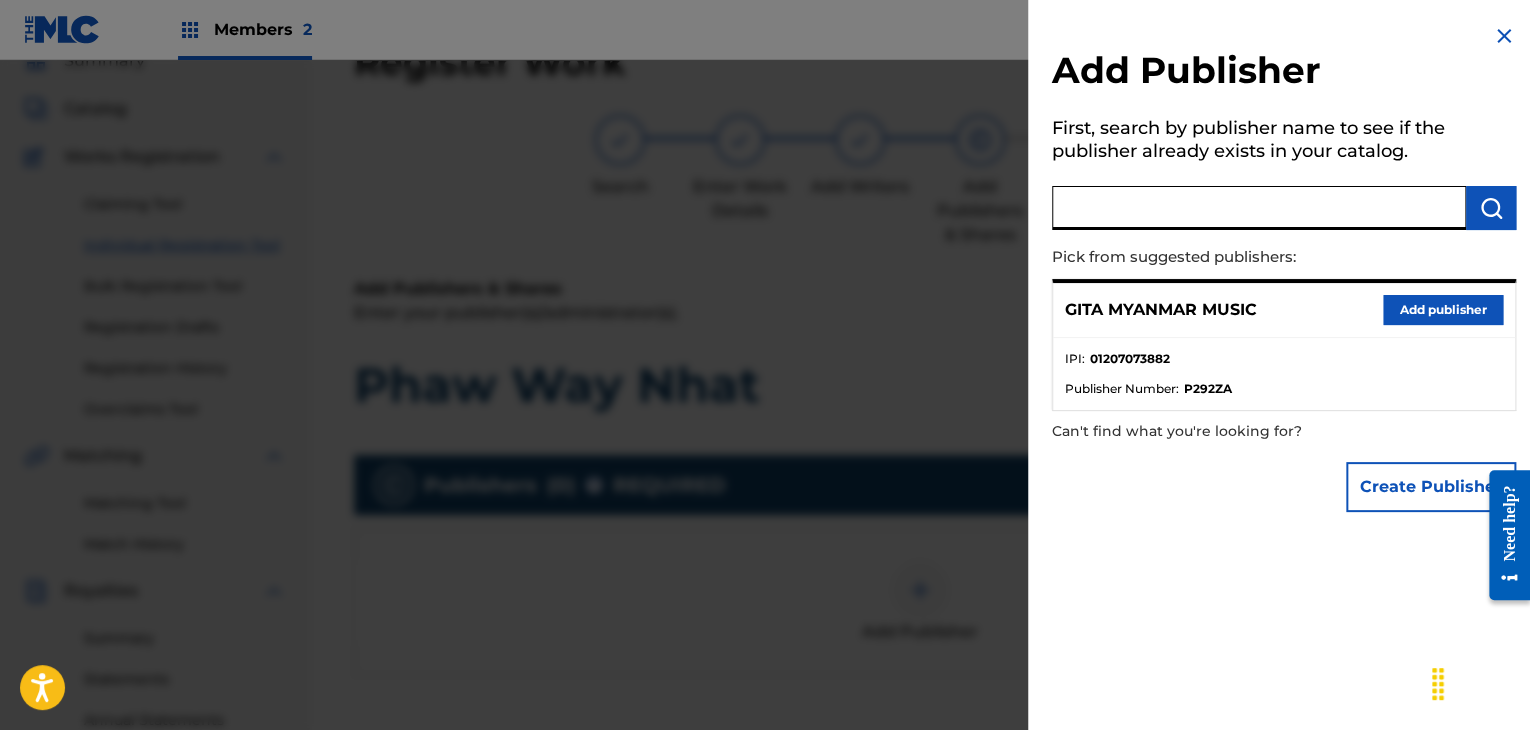 click on "Add publisher" at bounding box center (1443, 310) 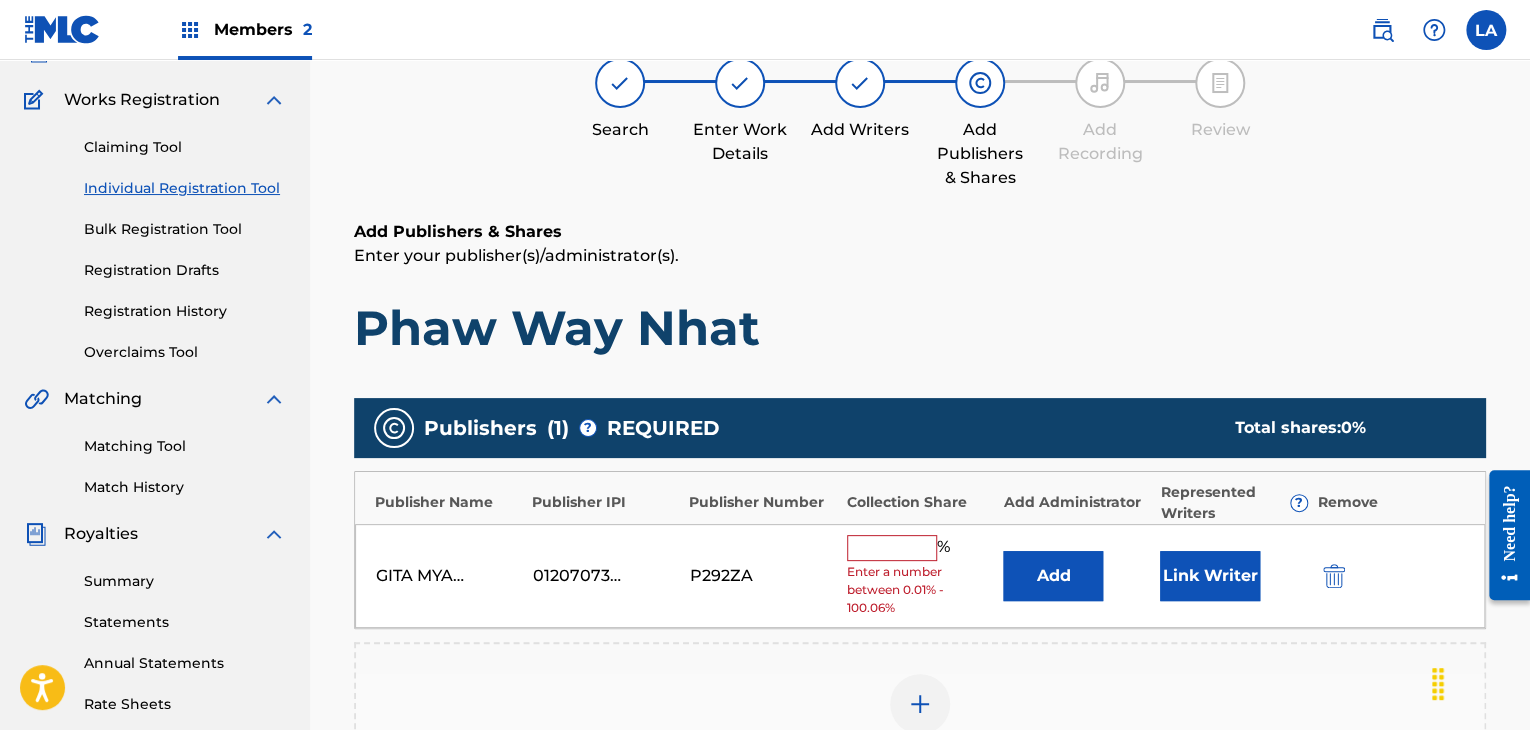 scroll, scrollTop: 190, scrollLeft: 0, axis: vertical 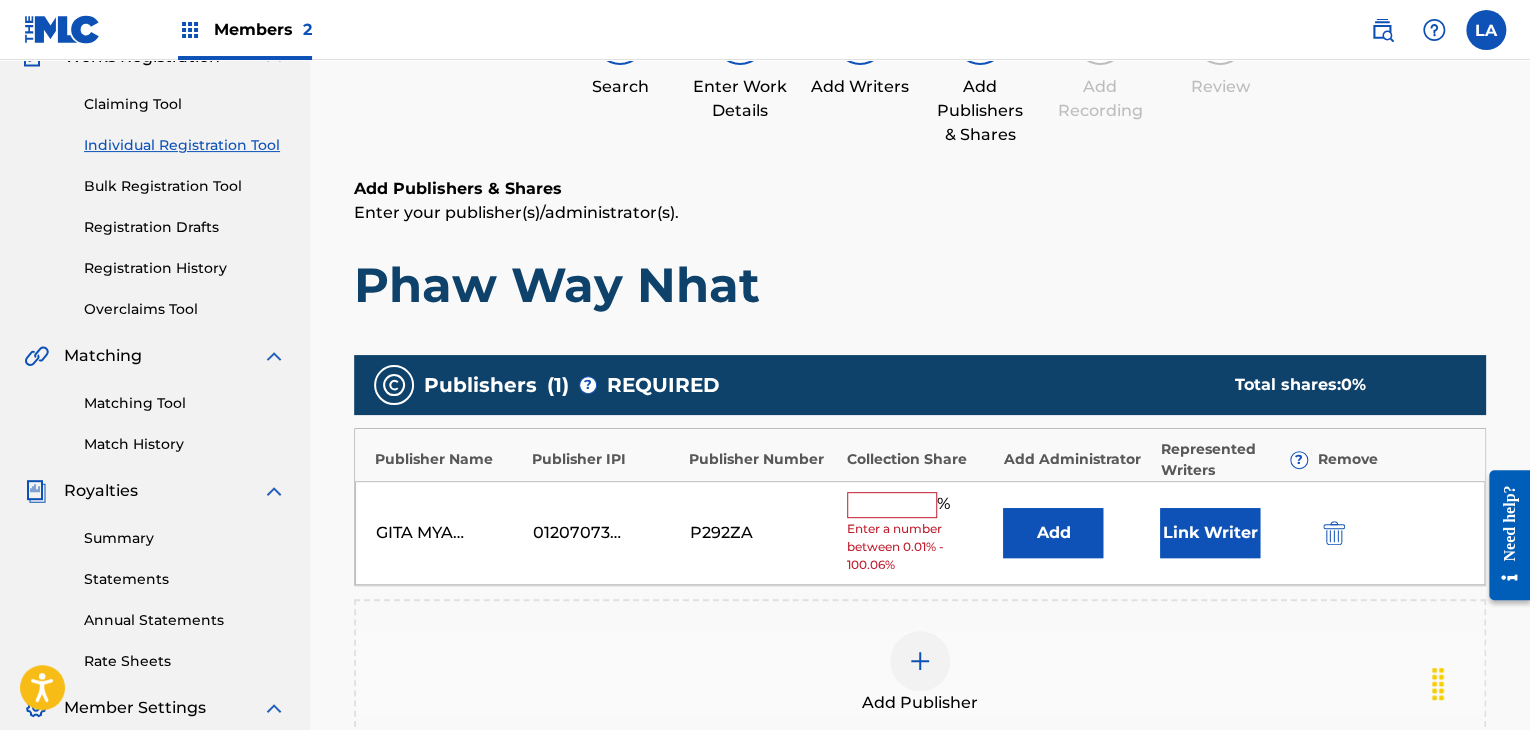 click at bounding box center (892, 505) 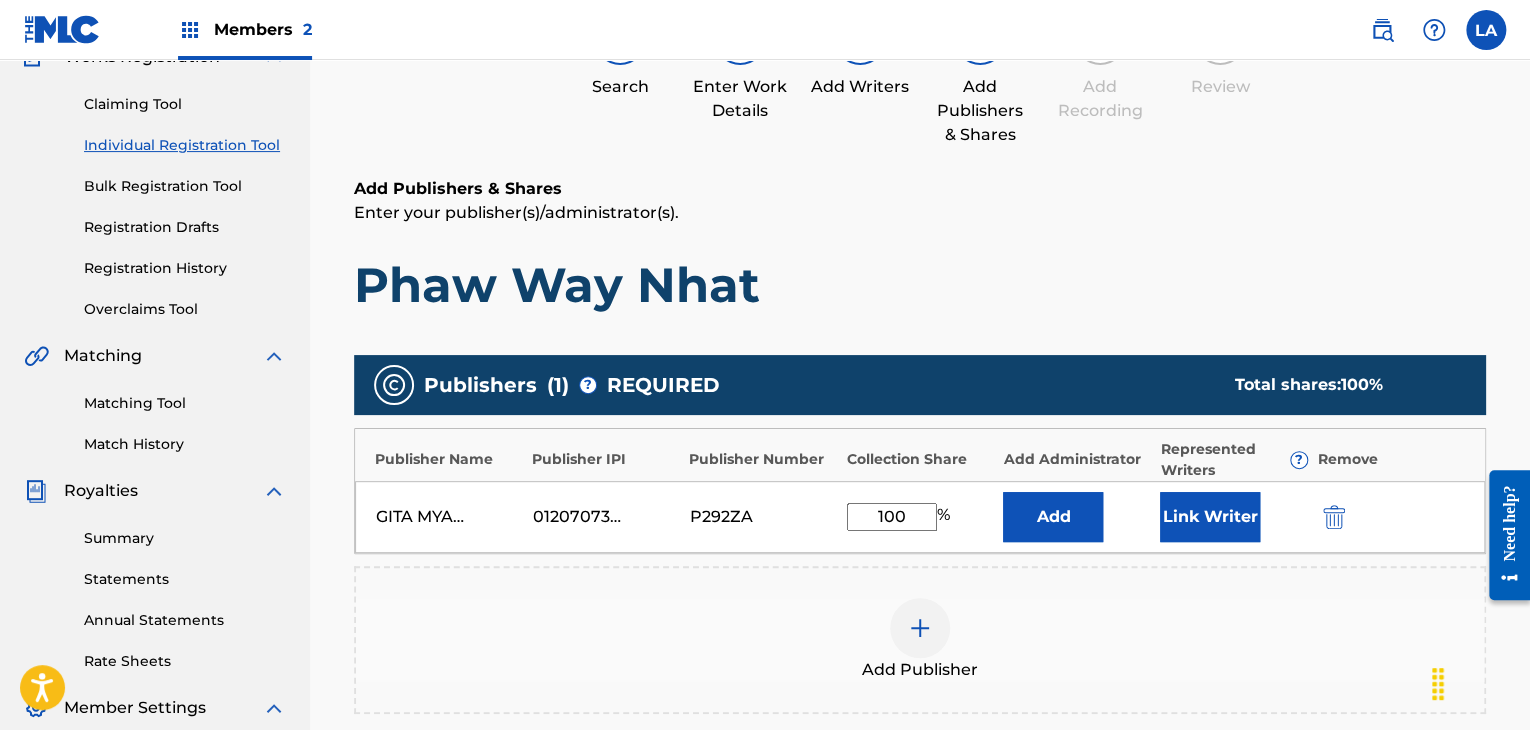 click on "Link Writer" at bounding box center (1210, 517) 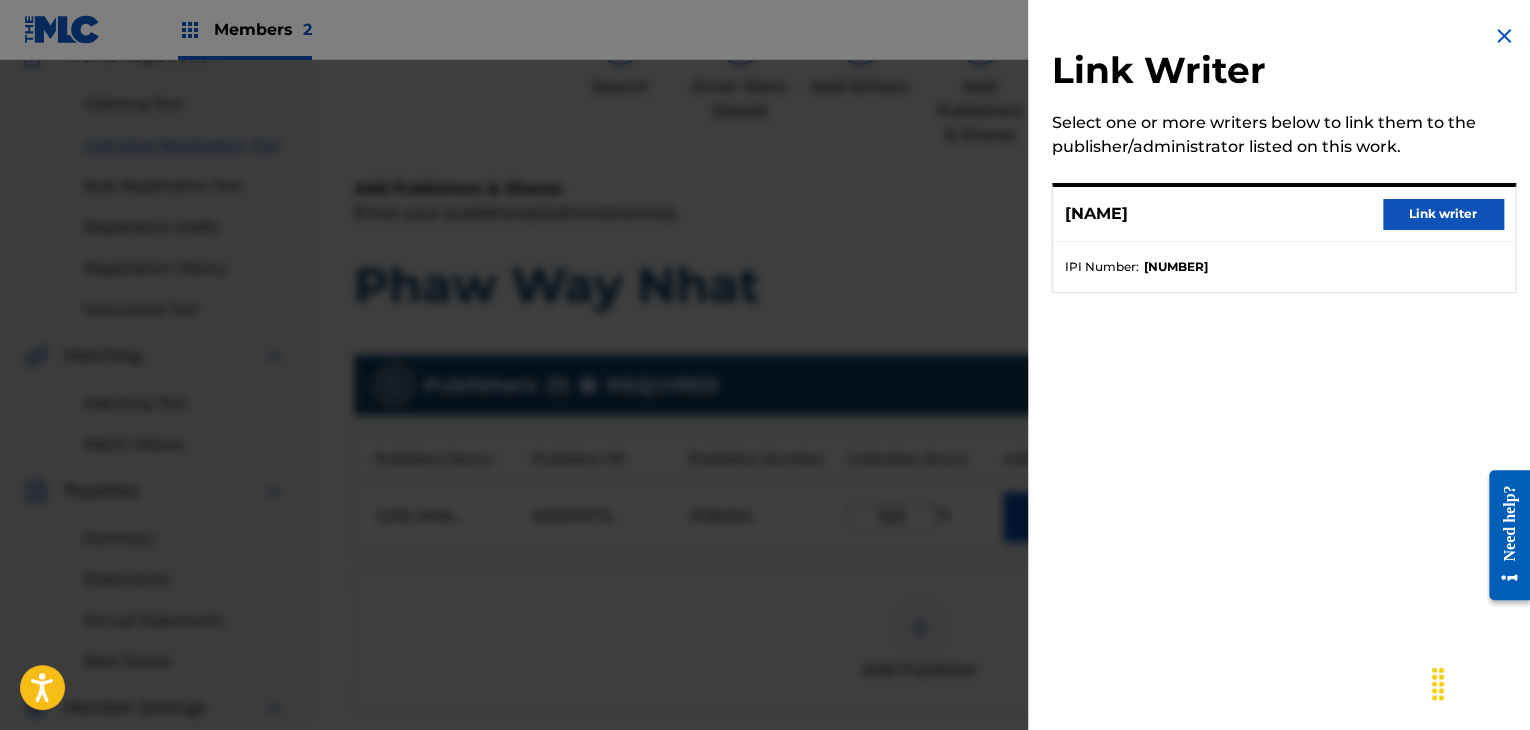 click on "Link writer" at bounding box center (1443, 214) 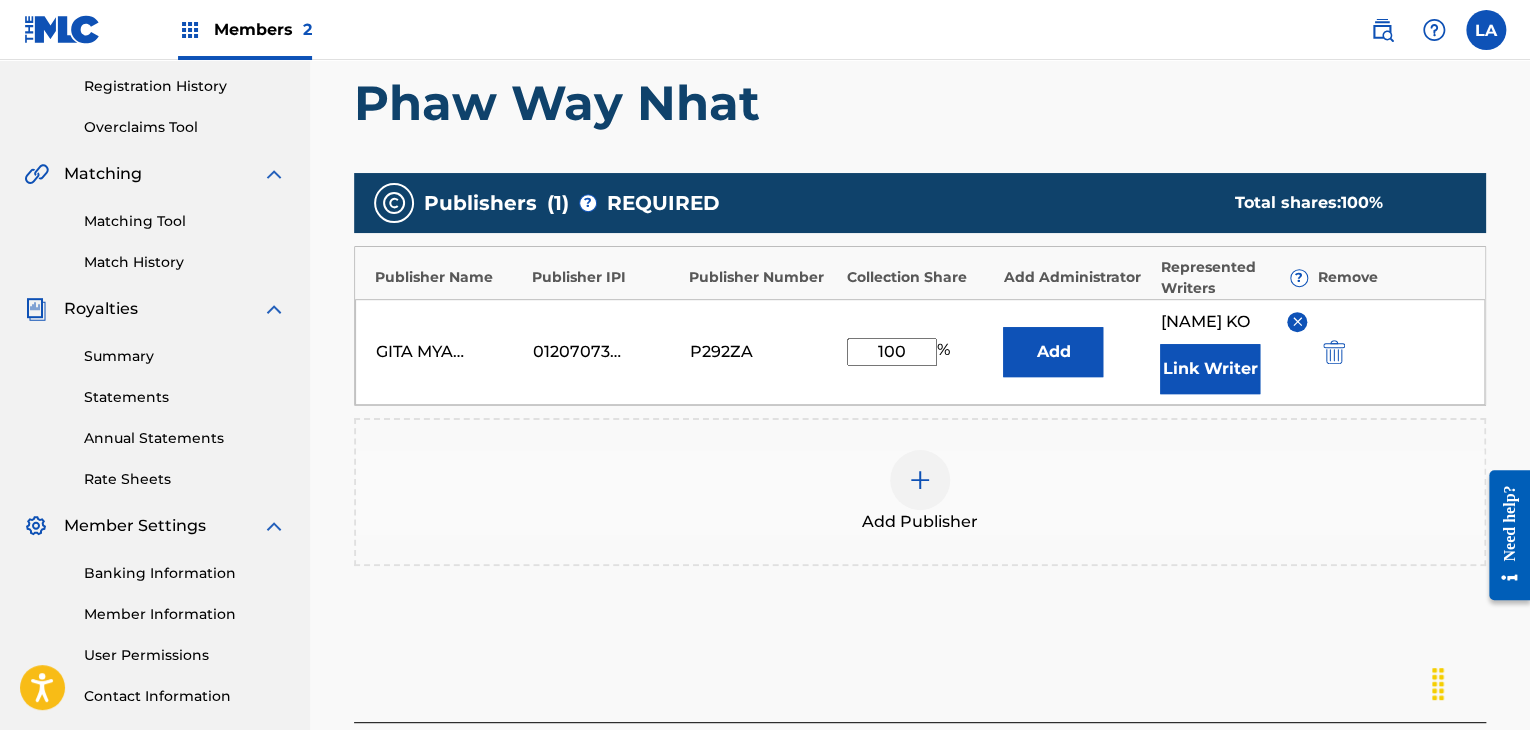 scroll, scrollTop: 490, scrollLeft: 0, axis: vertical 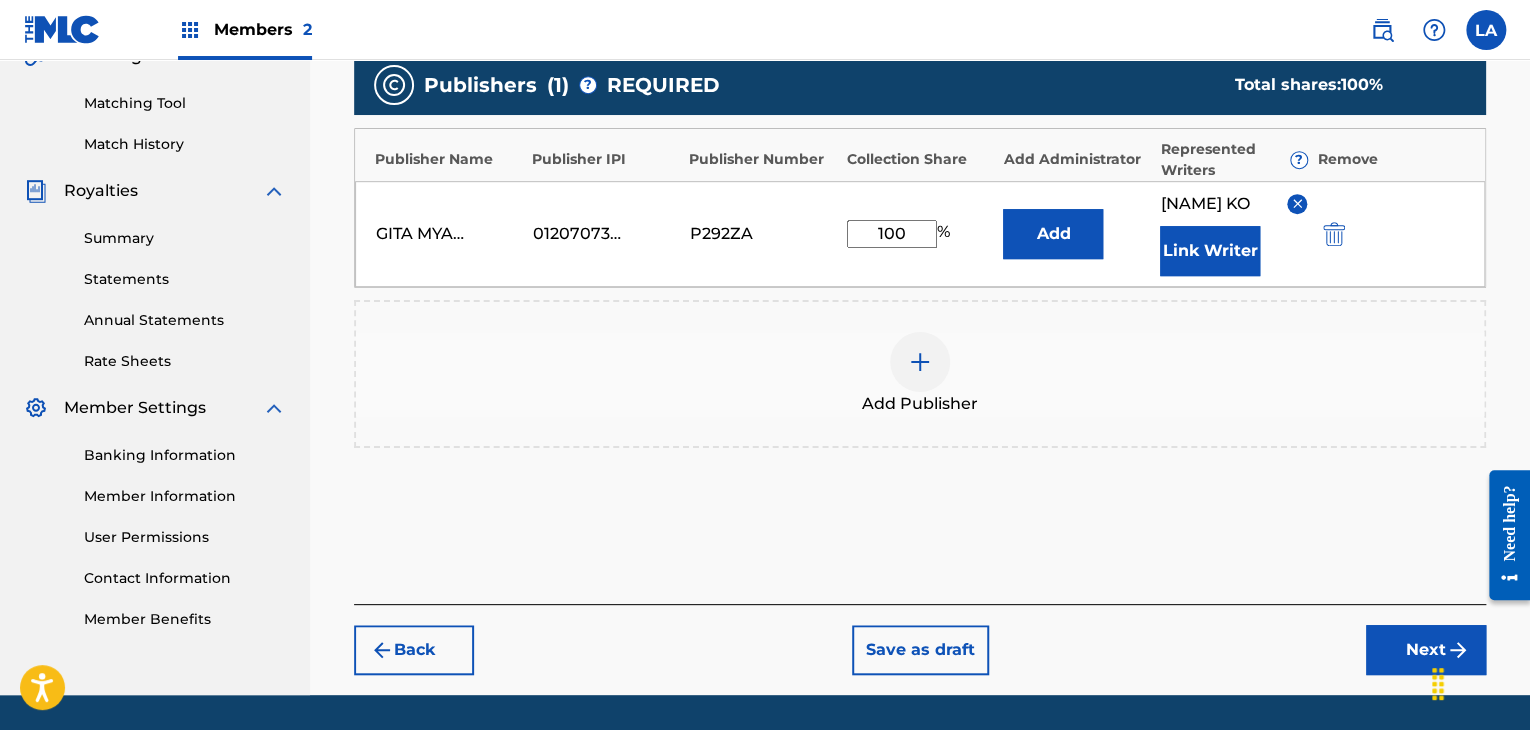 click on "Next" at bounding box center (1426, 650) 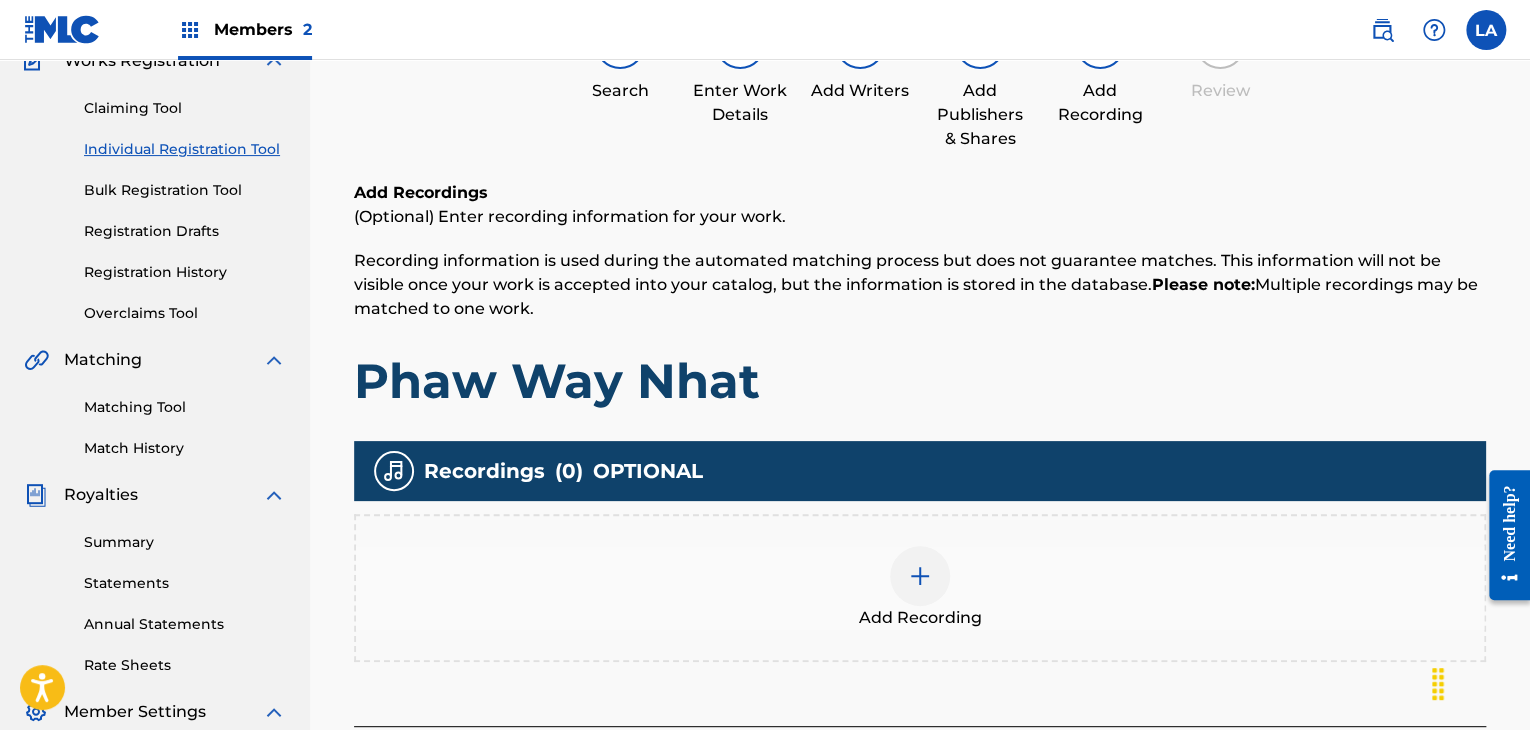 scroll, scrollTop: 290, scrollLeft: 0, axis: vertical 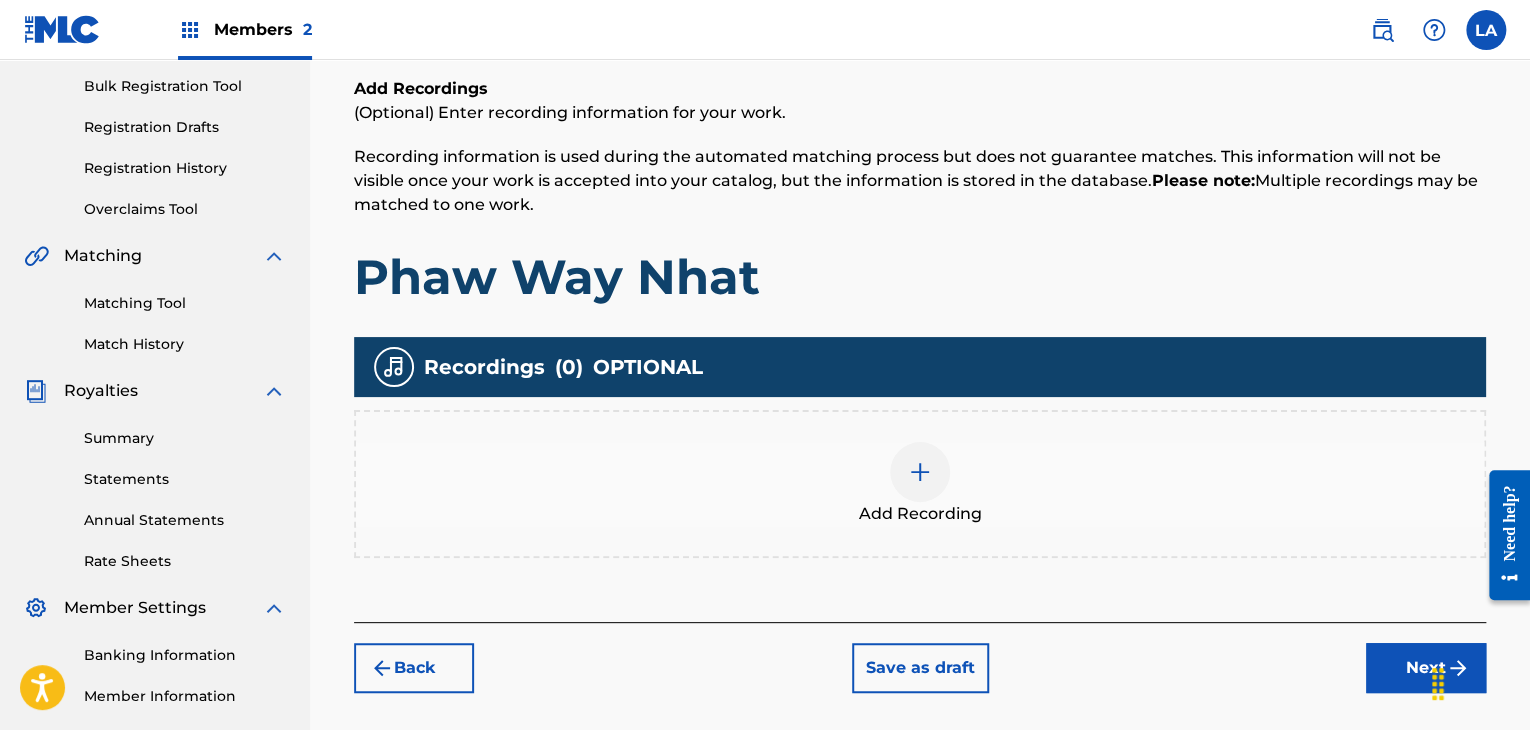 click on "Add Recording" at bounding box center [920, 484] 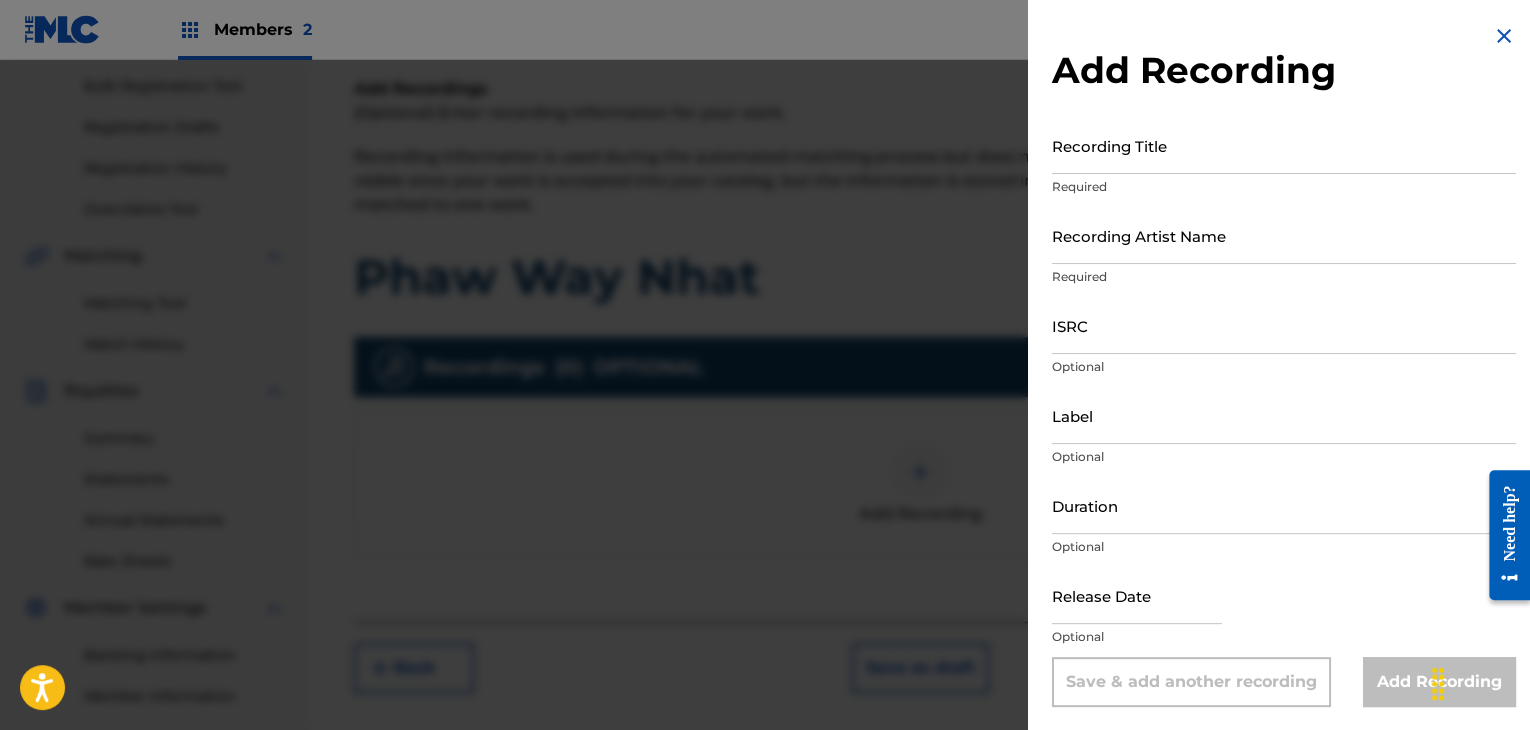 click on "Recording Title" at bounding box center [1284, 145] 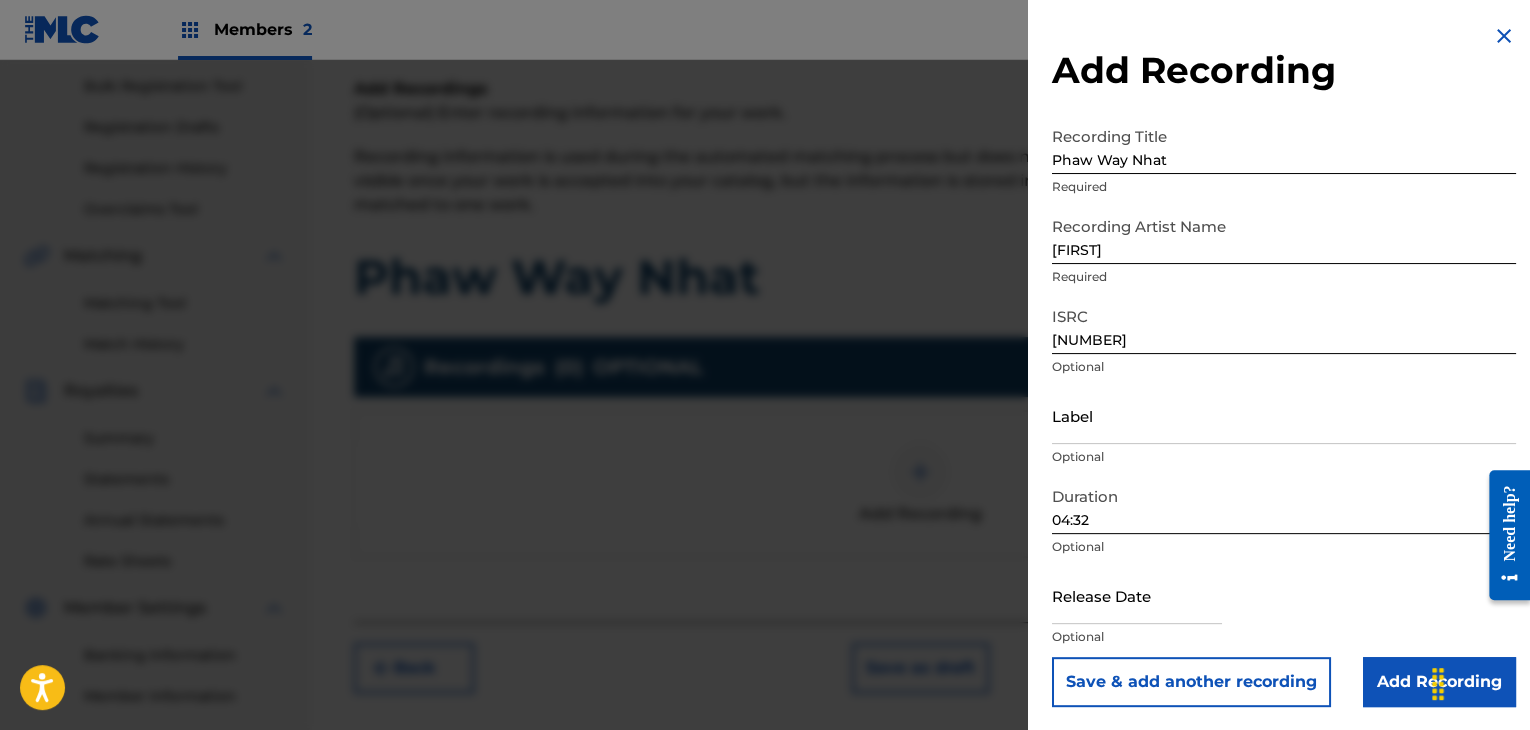 click at bounding box center [1137, 595] 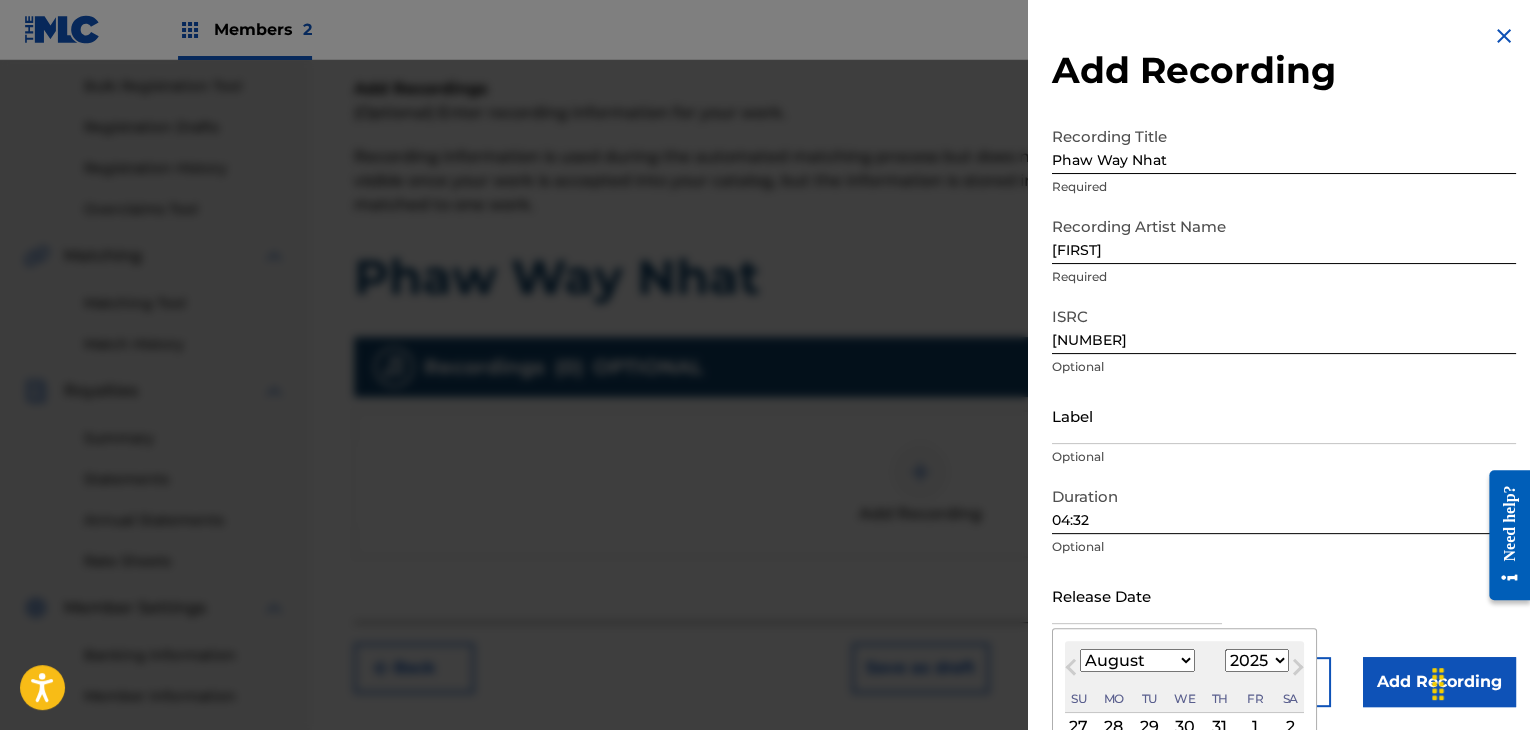 click on "1900 1901 1902 1903 1904 1905 1906 1907 1908 1909 1910 1911 1912 1913 1914 1915 1916 1917 1918 1919 1920 1921 1922 1923 1924 1925 1926 1927 1928 1929 1930 1931 1932 1933 1934 1935 1936 1937 1938 1939 1940 1941 1942 1943 1944 1945 1946 1947 1948 1949 1950 1951 1952 1953 1954 1955 1956 1957 1958 1959 1960 1961 1962 1963 1964 1965 1966 1967 1968 1969 1970 1971 1972 1973 1974 1975 1976 1977 1978 1979 1980 1981 1982 1983 1984 1985 1986 1987 1988 1989 1990 1991 1992 1993 1994 1995 1996 1997 1998 1999 2000 2001 2002 2003 2004 2005 2006 2007 2008 2009 2010 2011 2012 2013 2014 2015 2016 2017 2018 2019 2020 2021 2022 2023 2024 2025 2026 2027 2028 2029 2030 2031 2032 2033 2034 2035 2036 2037 2038 2039 2040 2041 2042 2043 2044 2045 2046 2047 2048 2049 2050 2051 2052 2053 2054 2055 2056 2057 2058 2059 2060 2061 2062 2063 2064 2065 2066 2067 2068 2069 2070 2071 2072 2073 2074 2075 2076 2077 2078 2079 2080 2081 2082 2083 2084 2085 2086 2087 2088 2089 2090 2091 2092 2093 2094 2095 2096 2097 2098 2099 2100" at bounding box center [1257, 660] 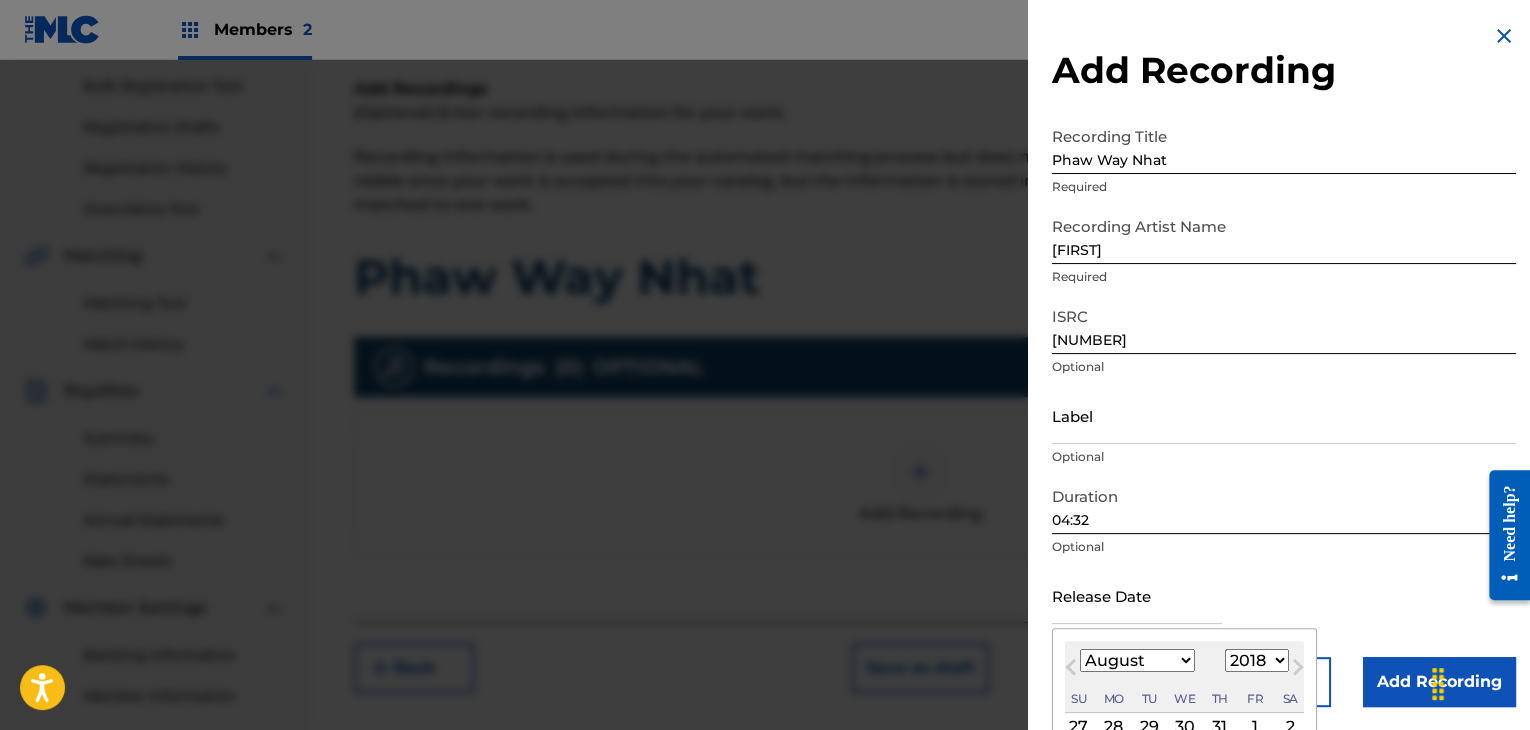 click on "1900 1901 1902 1903 1904 1905 1906 1907 1908 1909 1910 1911 1912 1913 1914 1915 1916 1917 1918 1919 1920 1921 1922 1923 1924 1925 1926 1927 1928 1929 1930 1931 1932 1933 1934 1935 1936 1937 1938 1939 1940 1941 1942 1943 1944 1945 1946 1947 1948 1949 1950 1951 1952 1953 1954 1955 1956 1957 1958 1959 1960 1961 1962 1963 1964 1965 1966 1967 1968 1969 1970 1971 1972 1973 1974 1975 1976 1977 1978 1979 1980 1981 1982 1983 1984 1985 1986 1987 1988 1989 1990 1991 1992 1993 1994 1995 1996 1997 1998 1999 2000 2001 2002 2003 2004 2005 2006 2007 2008 2009 2010 2011 2012 2013 2014 2015 2016 2017 2018 2019 2020 2021 2022 2023 2024 2025 2026 2027 2028 2029 2030 2031 2032 2033 2034 2035 2036 2037 2038 2039 2040 2041 2042 2043 2044 2045 2046 2047 2048 2049 2050 2051 2052 2053 2054 2055 2056 2057 2058 2059 2060 2061 2062 2063 2064 2065 2066 2067 2068 2069 2070 2071 2072 2073 2074 2075 2076 2077 2078 2079 2080 2081 2082 2083 2084 2085 2086 2087 2088 2089 2090 2091 2092 2093 2094 2095 2096 2097 2098 2099 2100" at bounding box center (1257, 660) 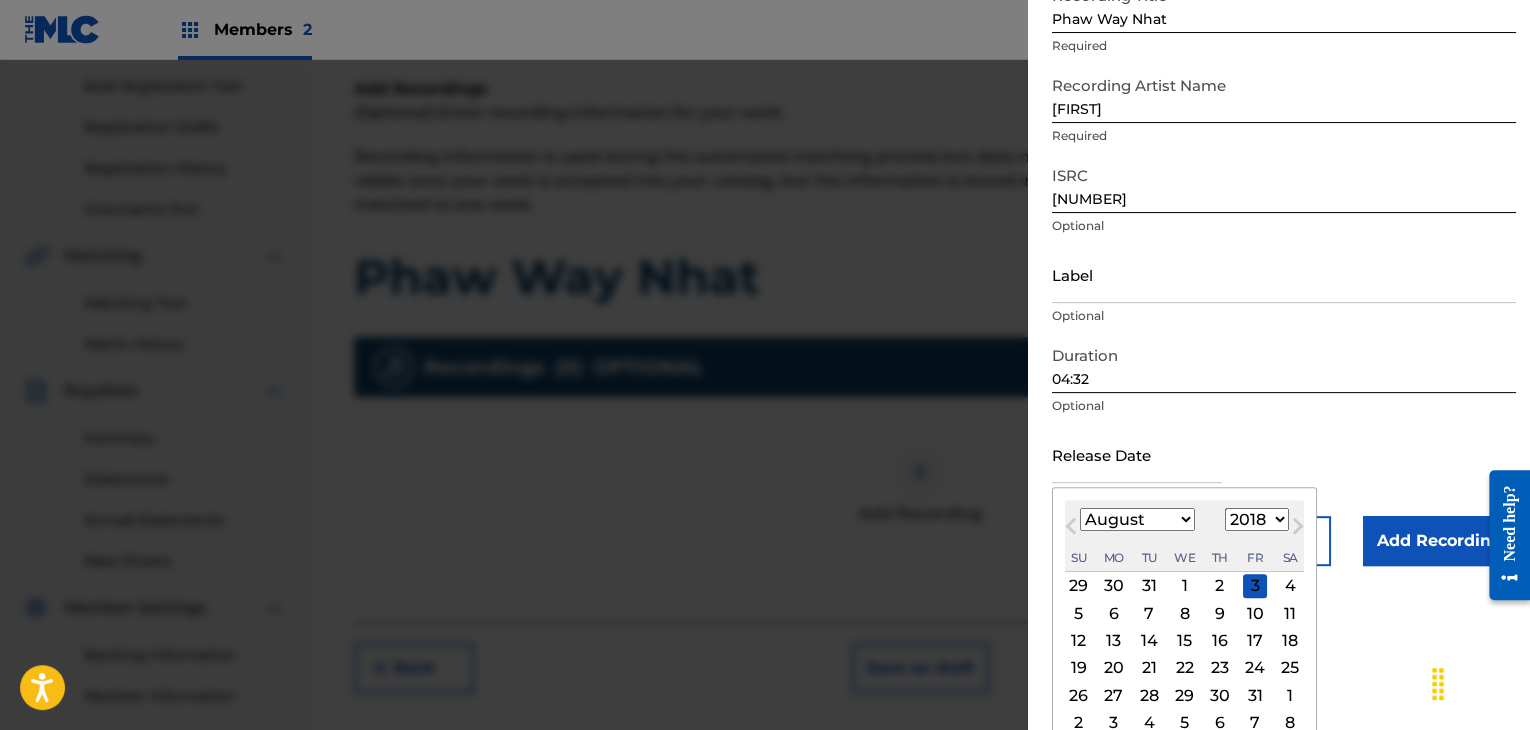 scroll, scrollTop: 160, scrollLeft: 0, axis: vertical 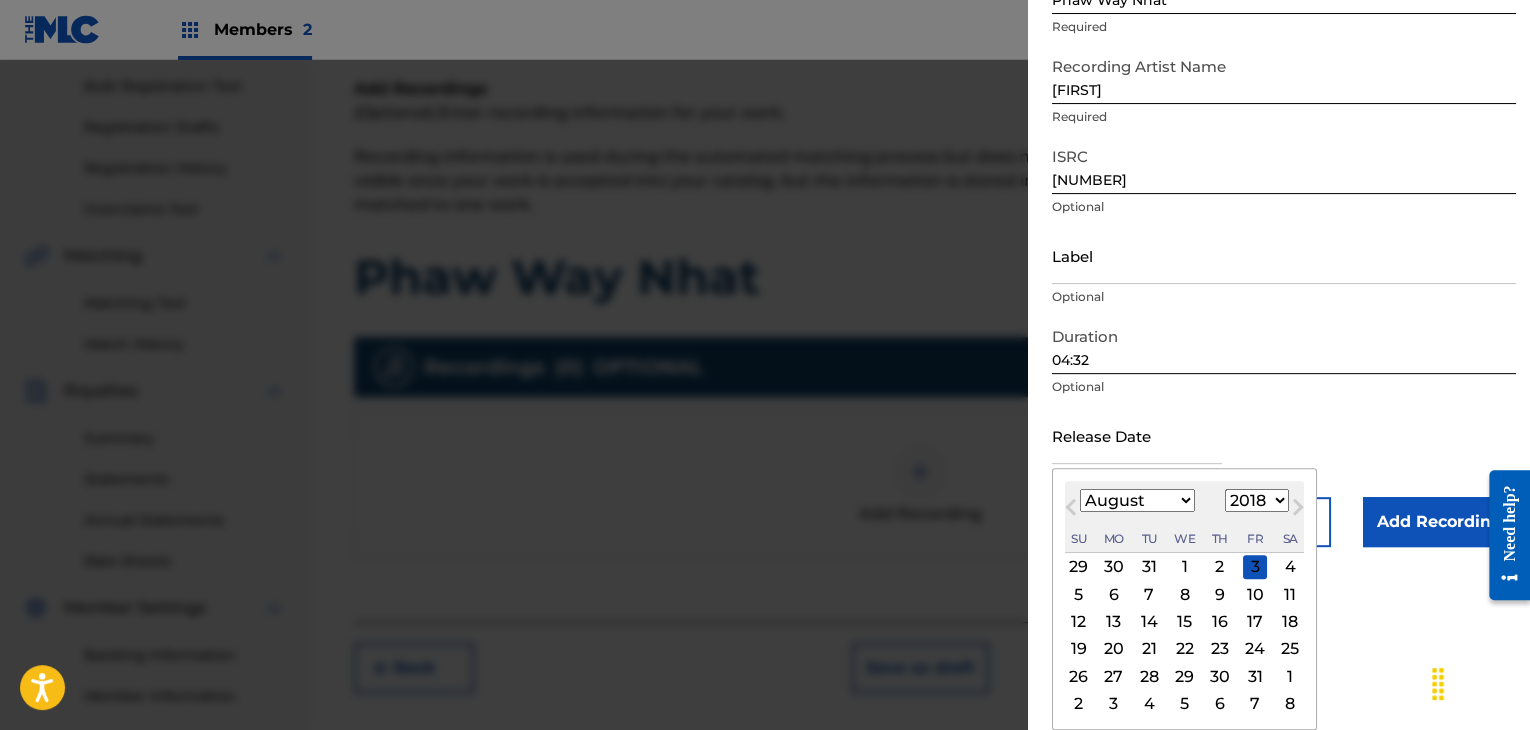 click on "8" at bounding box center (1185, 594) 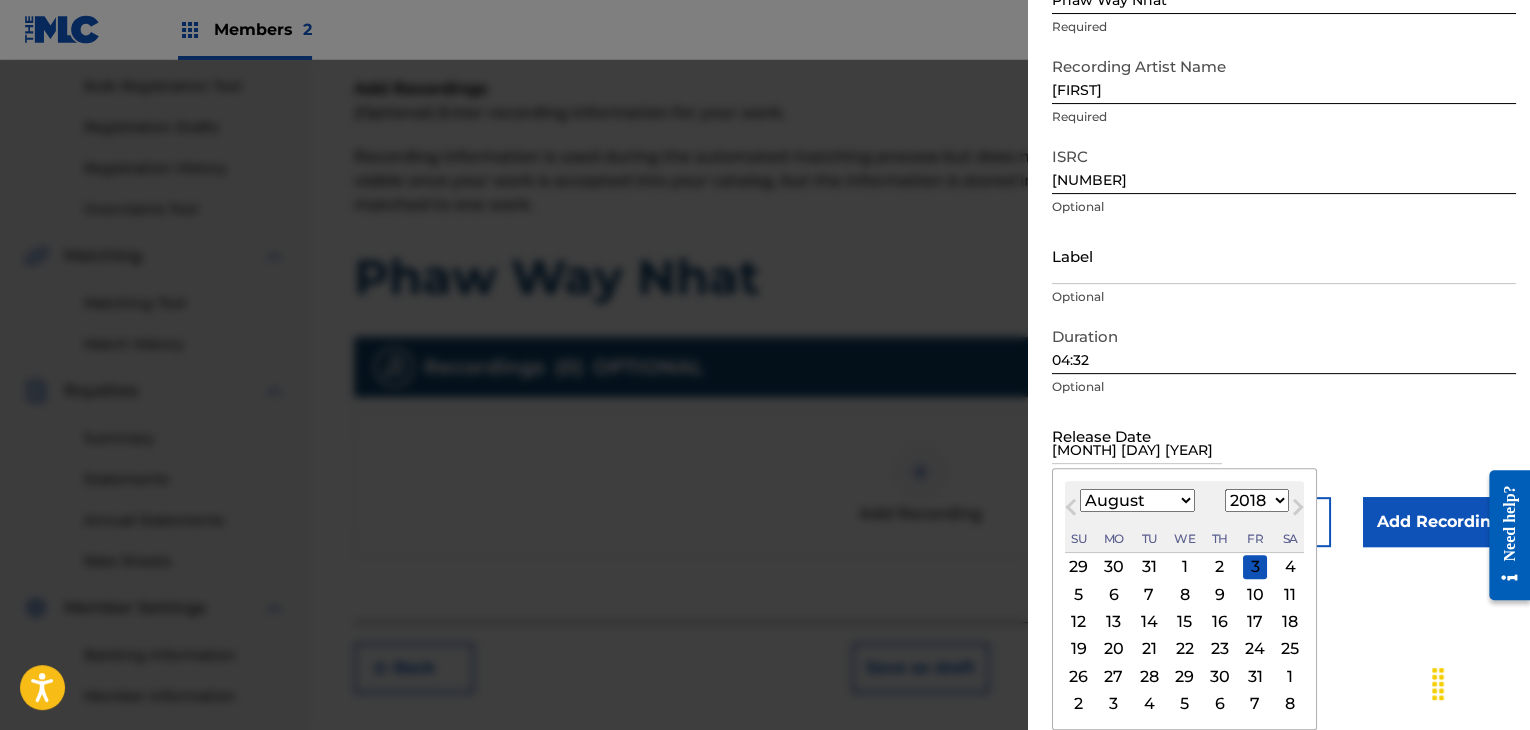 scroll, scrollTop: 1, scrollLeft: 0, axis: vertical 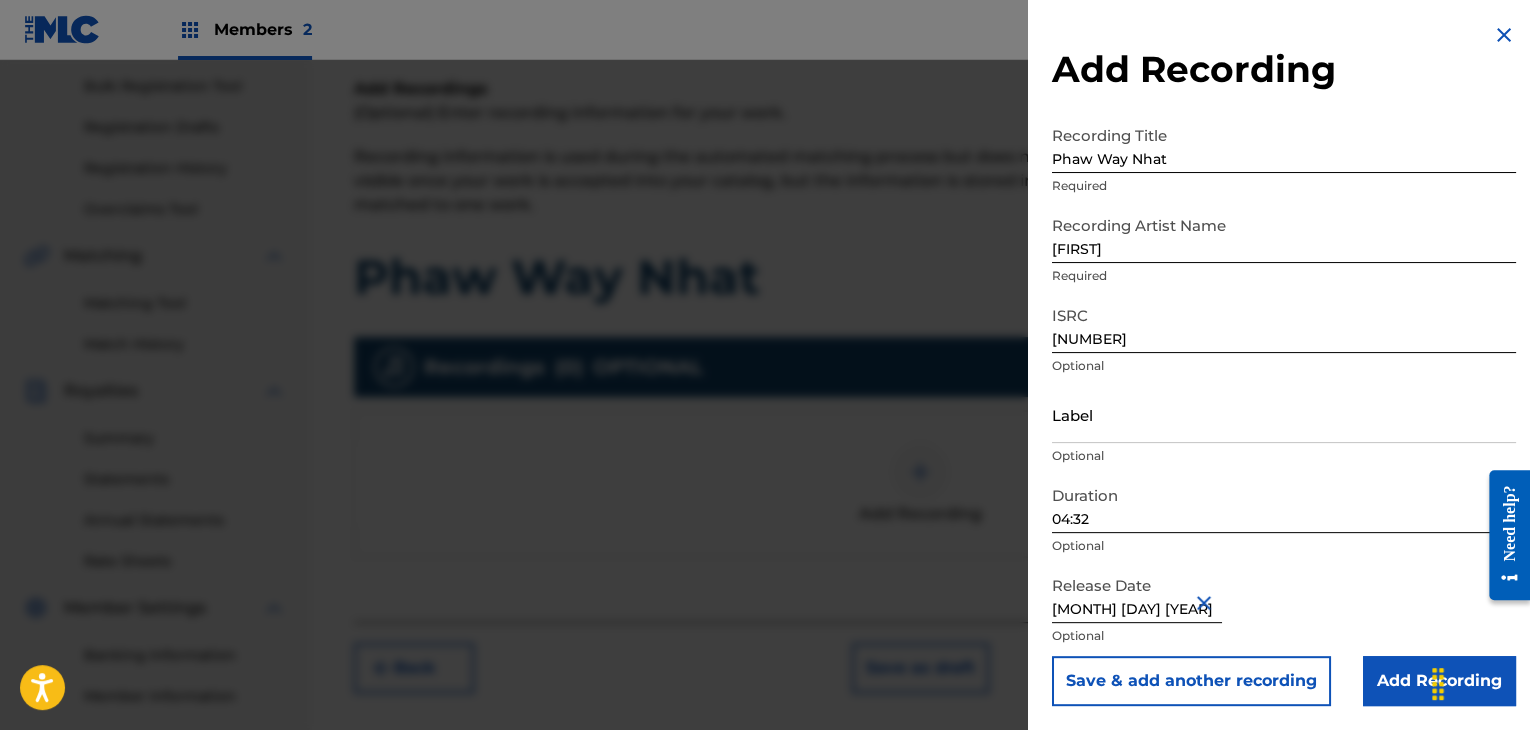 click on "Save & add another recording" at bounding box center [1191, 681] 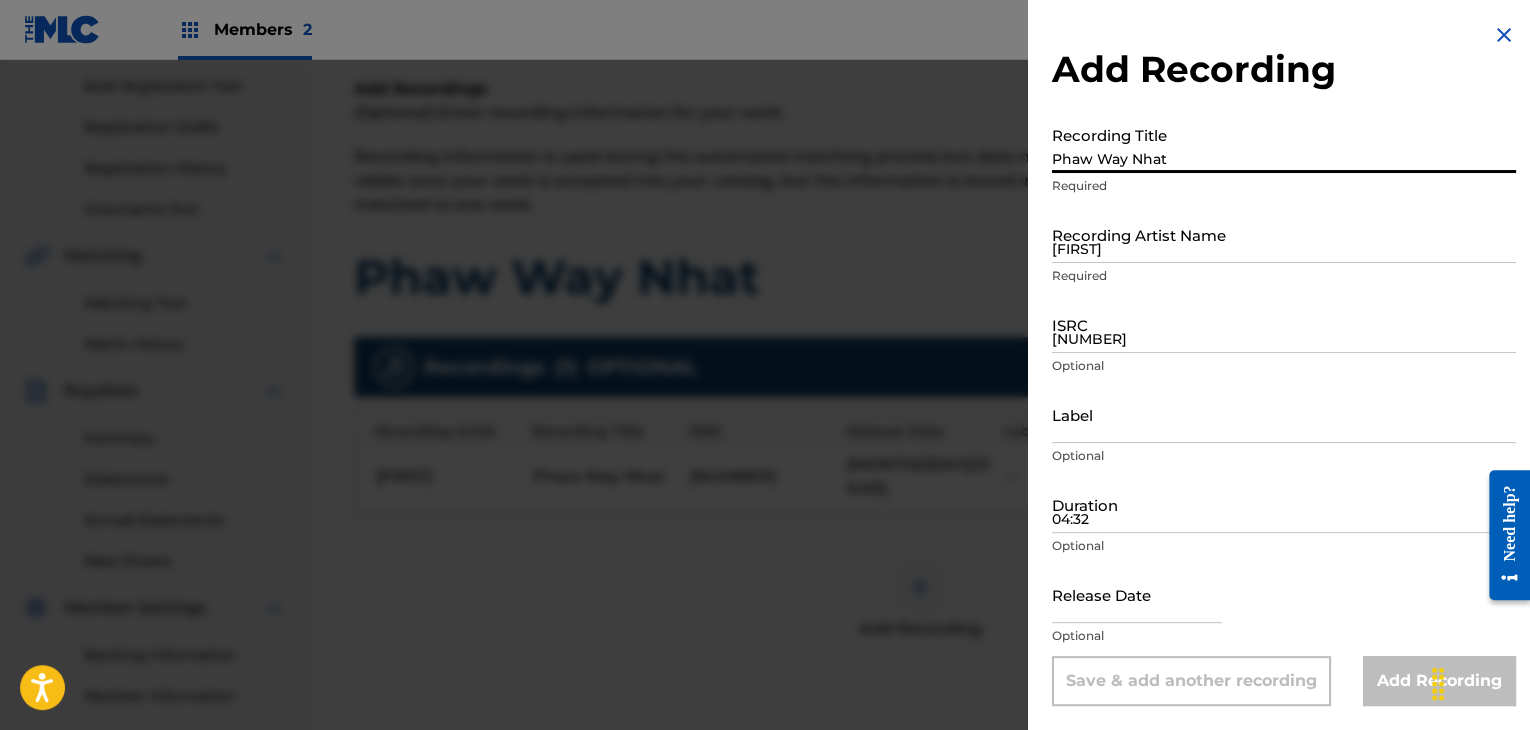 click on "Phaw Way Nhat" at bounding box center (1284, 144) 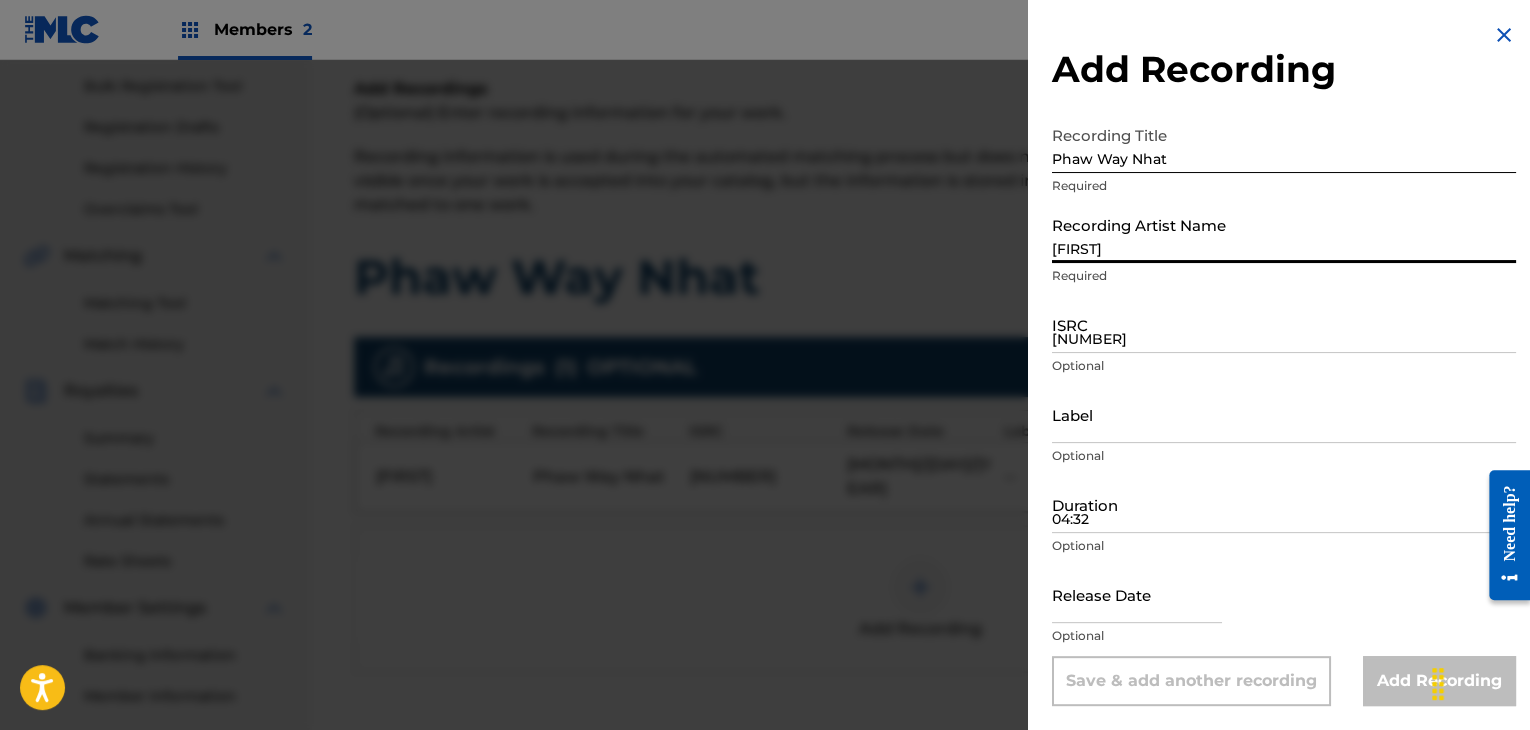 click on "[NUMBER]" at bounding box center [1284, 324] 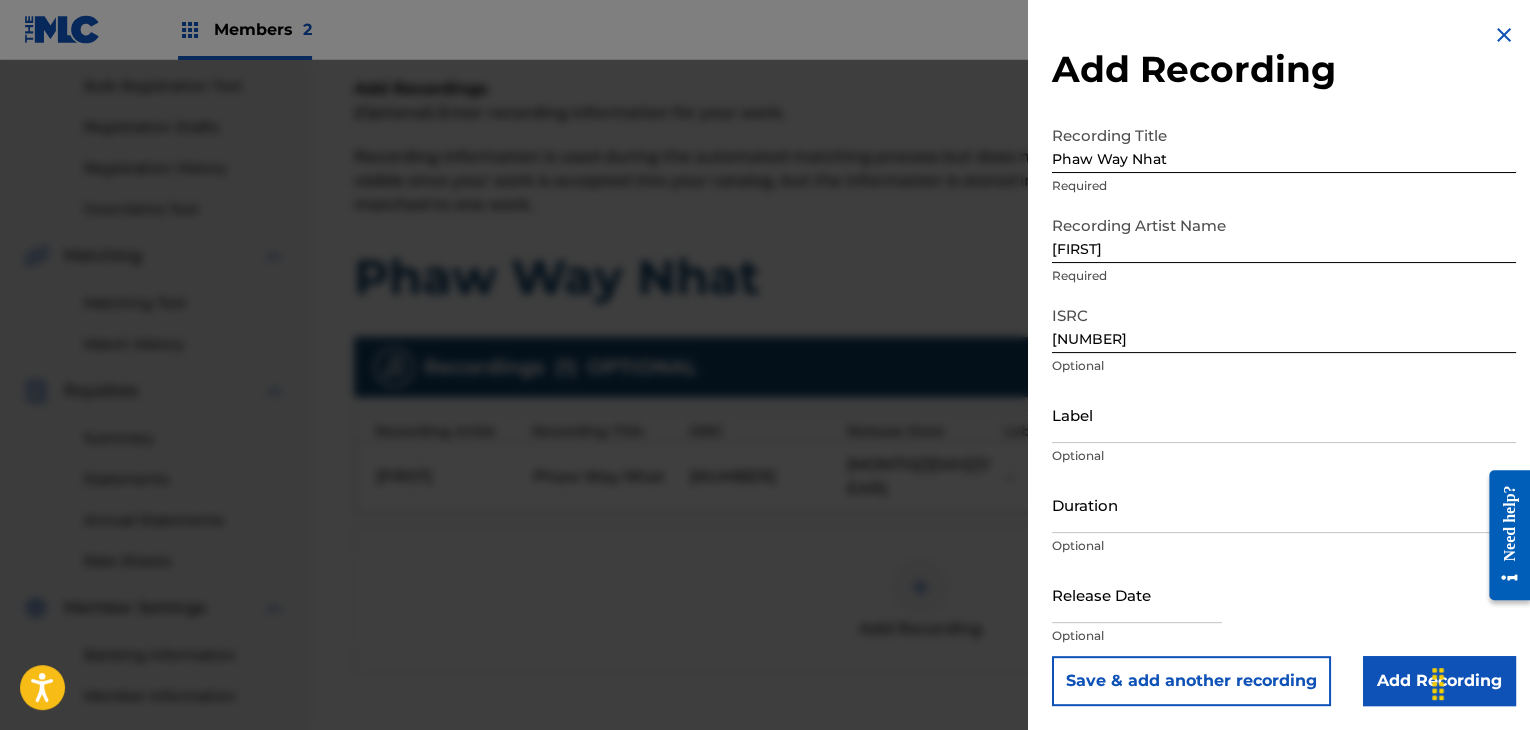 click on "Add Recording" at bounding box center [1439, 681] 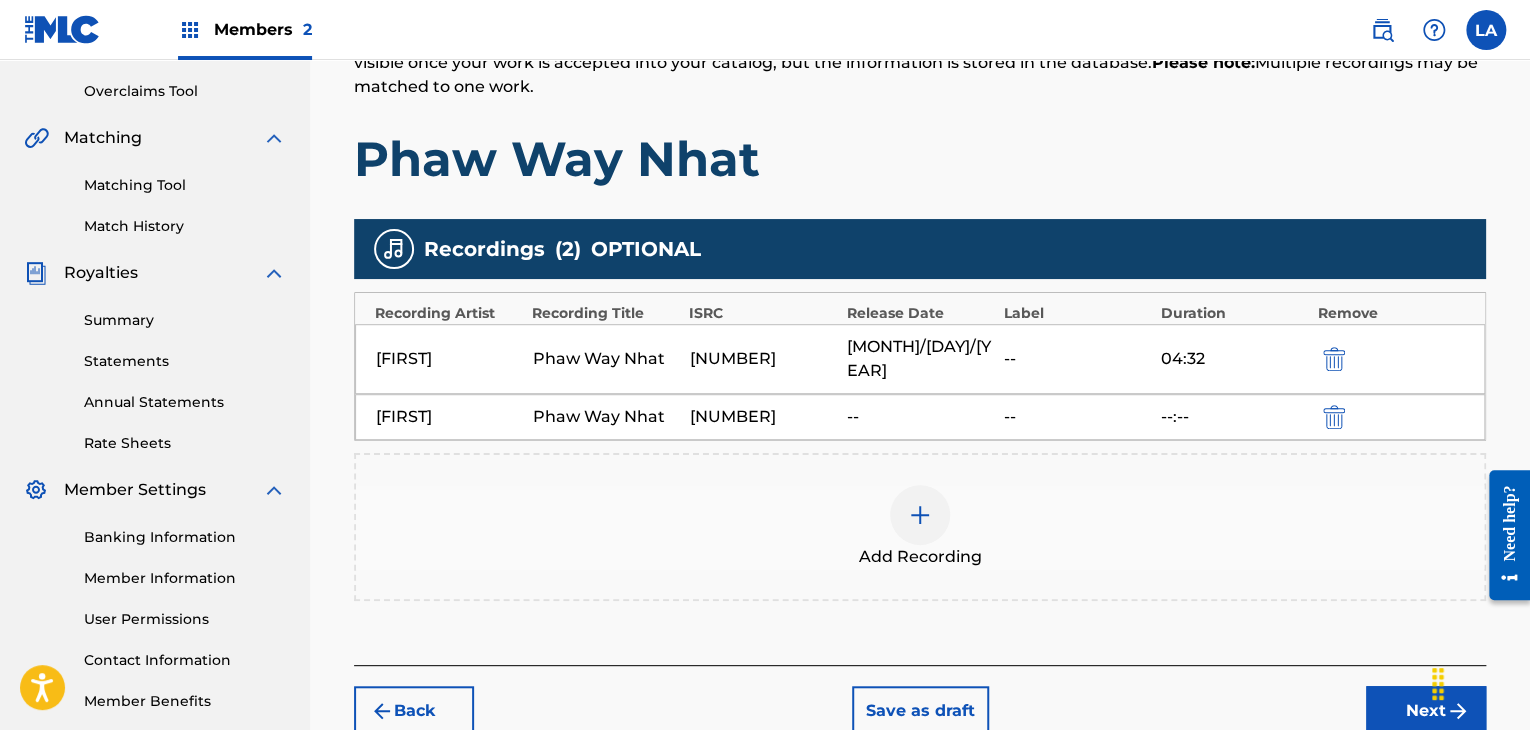 scroll, scrollTop: 490, scrollLeft: 0, axis: vertical 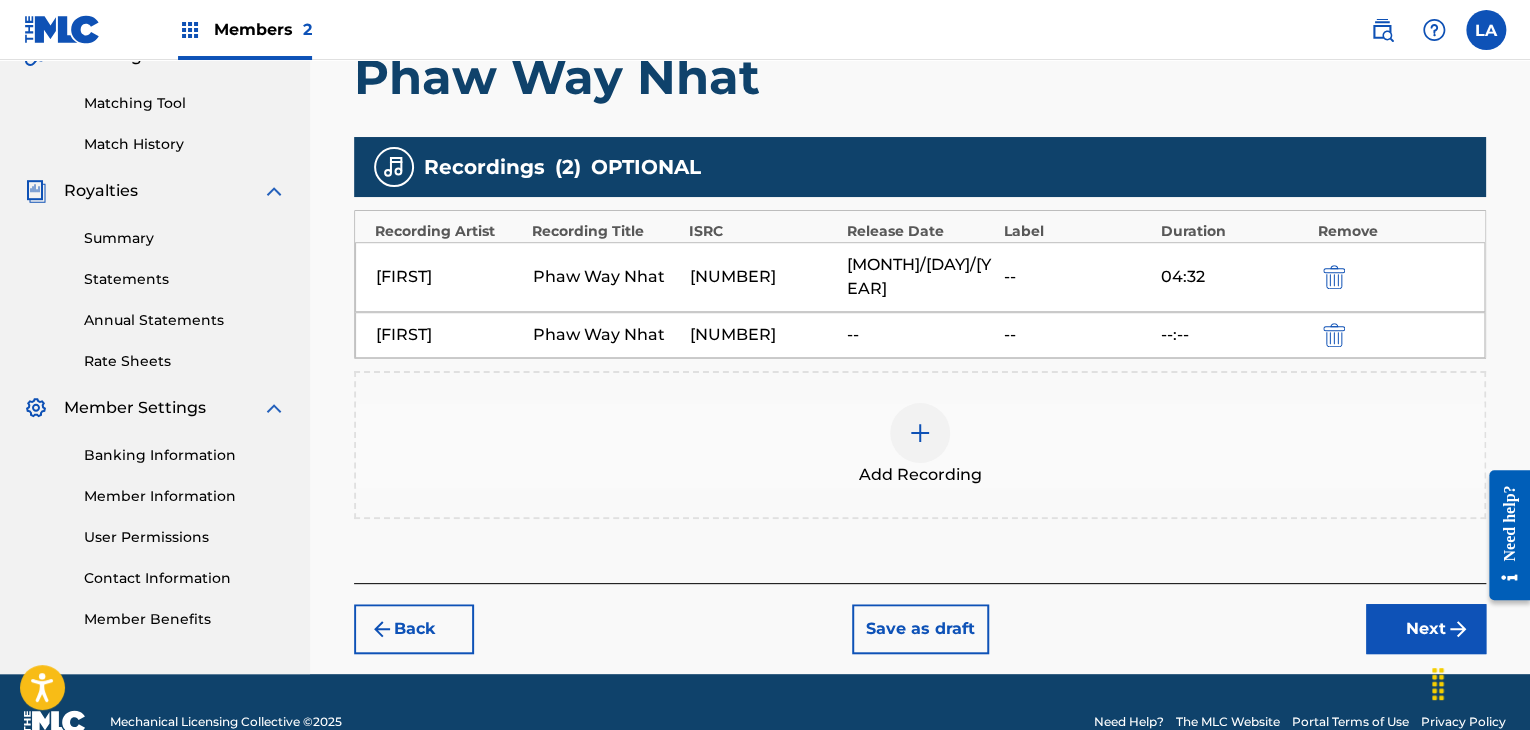 click on "Next" at bounding box center (1426, 629) 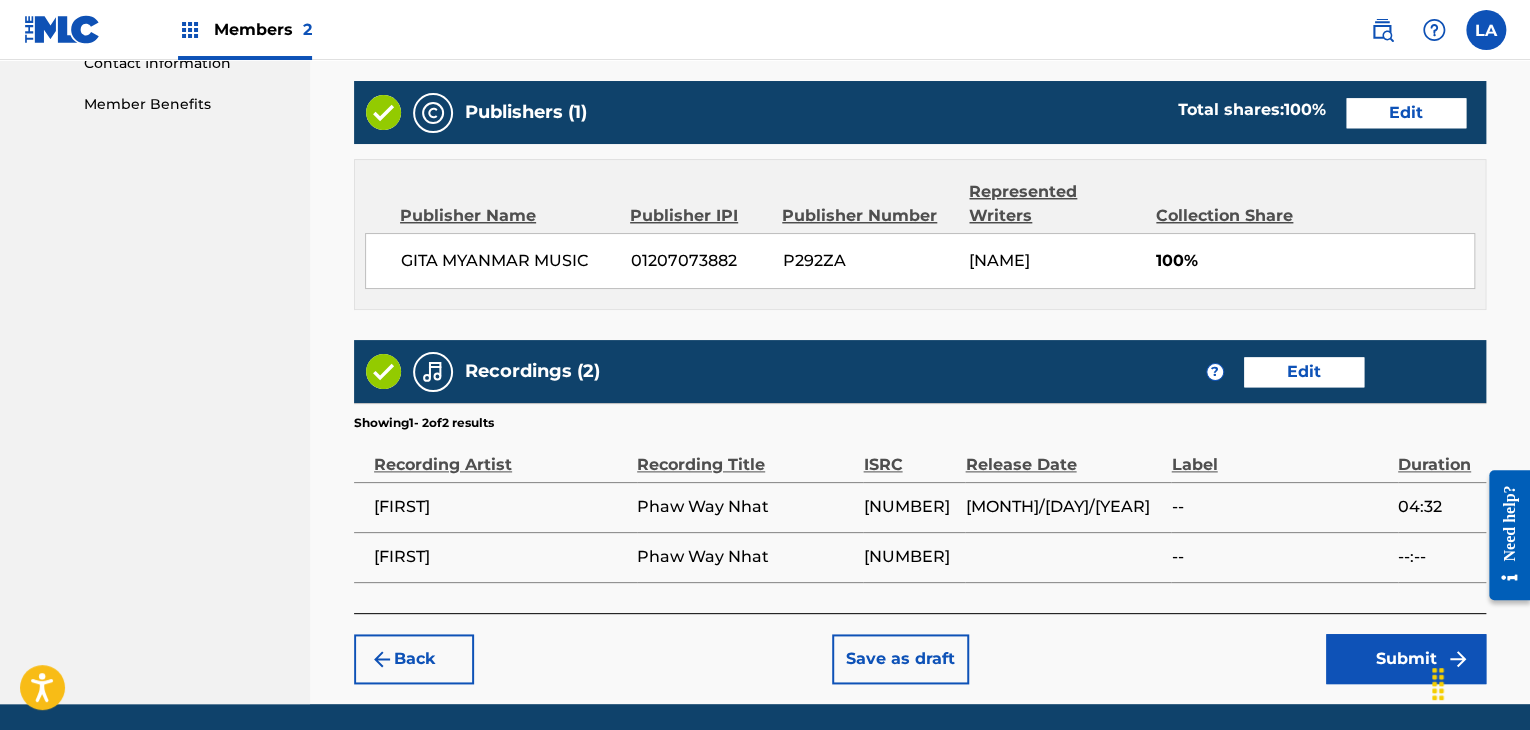 scroll, scrollTop: 1072, scrollLeft: 0, axis: vertical 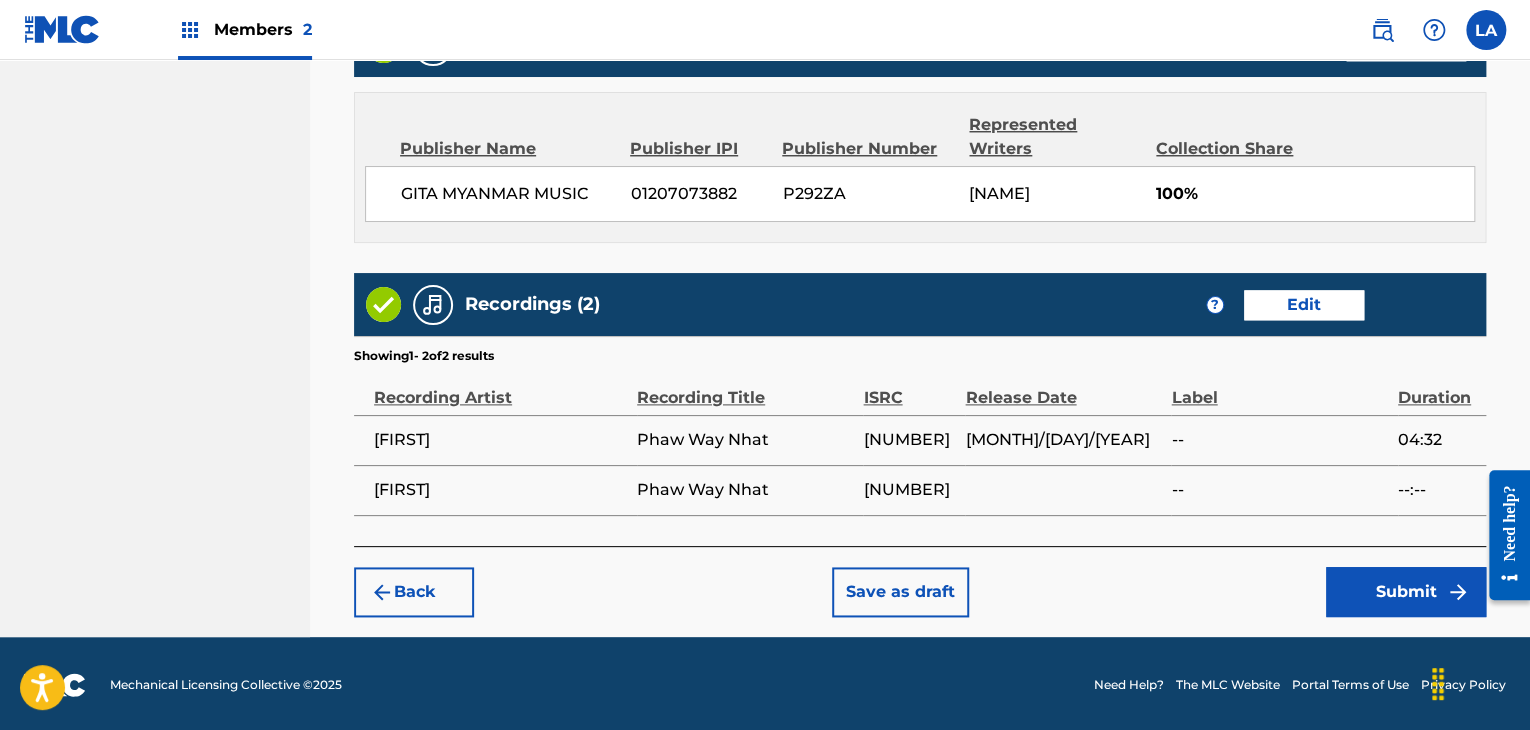 click on "Submit" at bounding box center [1406, 592] 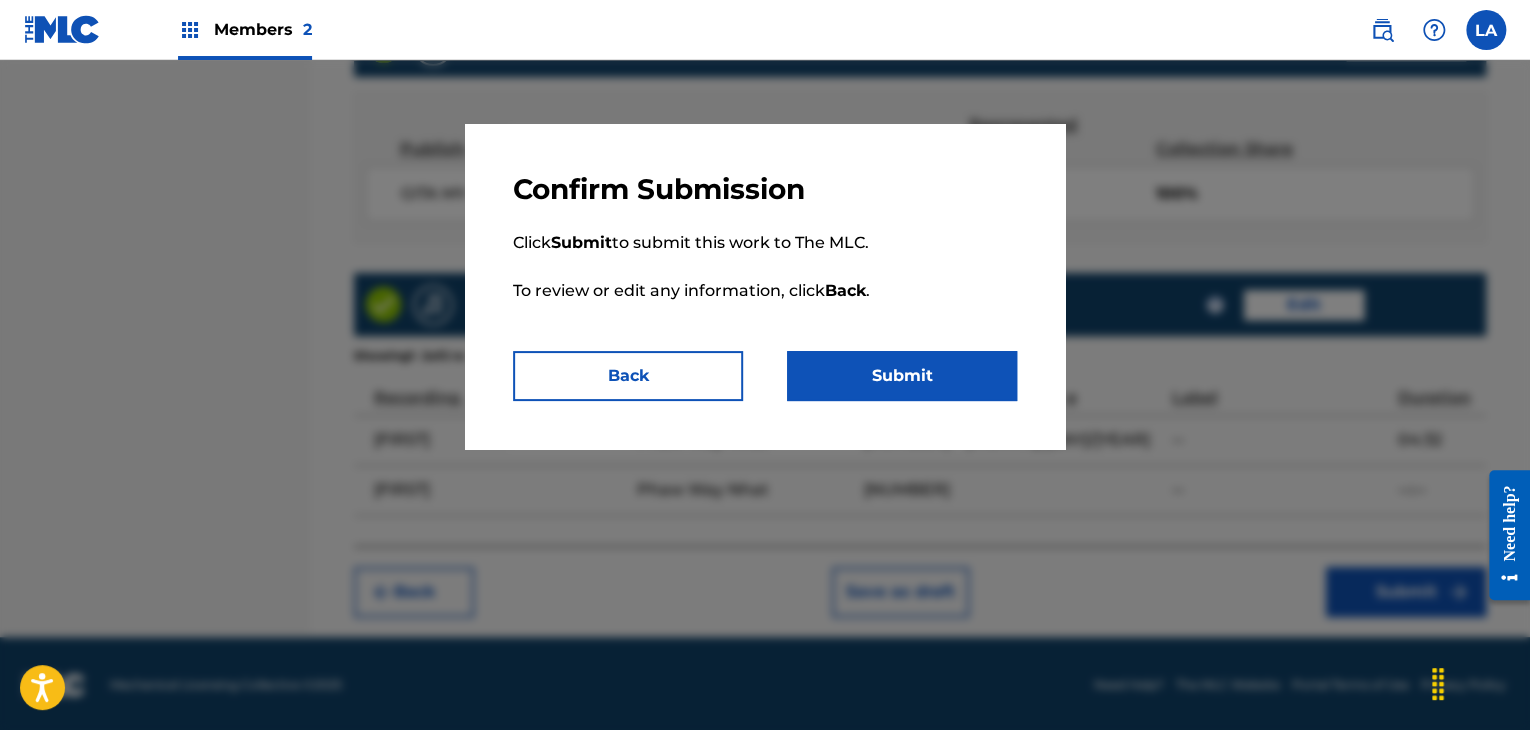 click on "Submit" at bounding box center [902, 376] 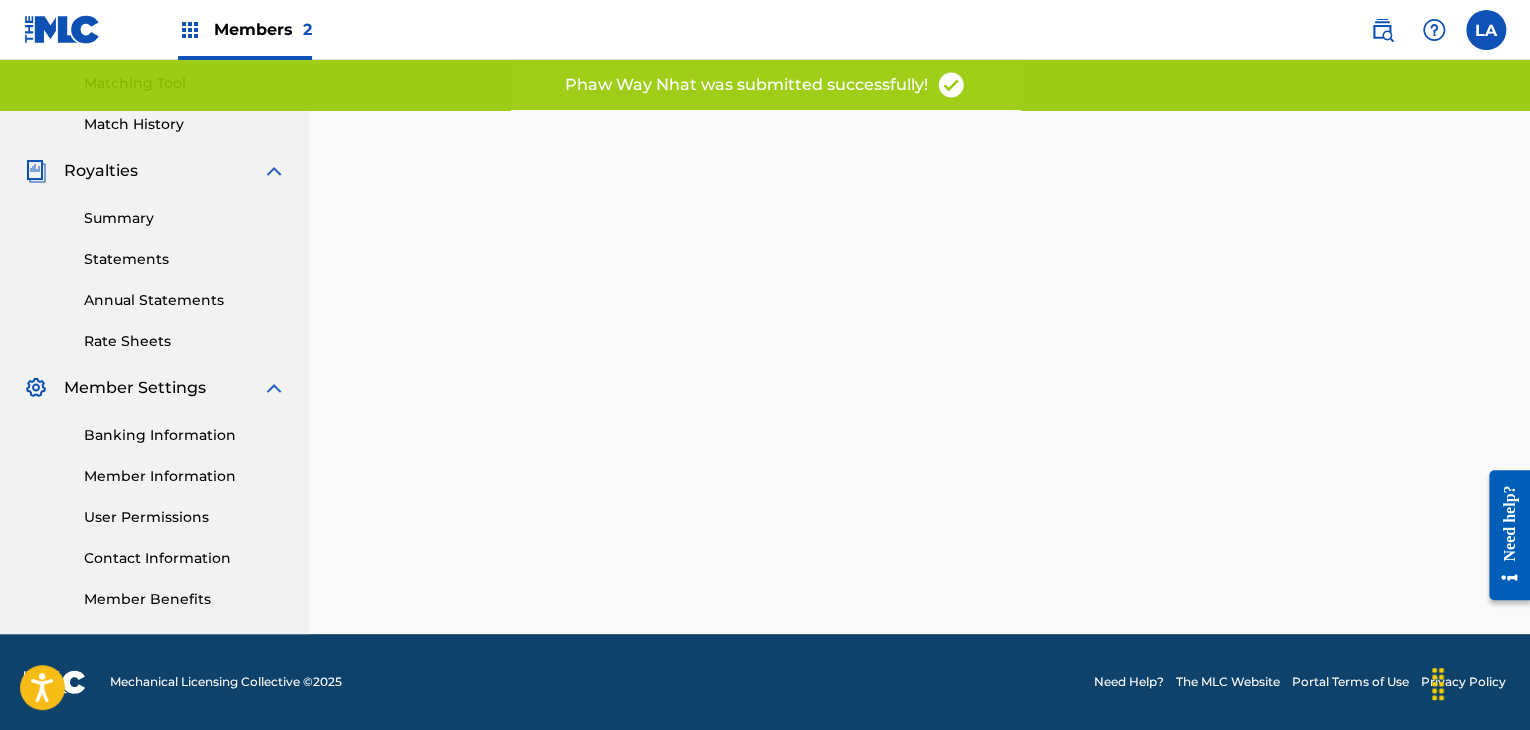 scroll, scrollTop: 0, scrollLeft: 0, axis: both 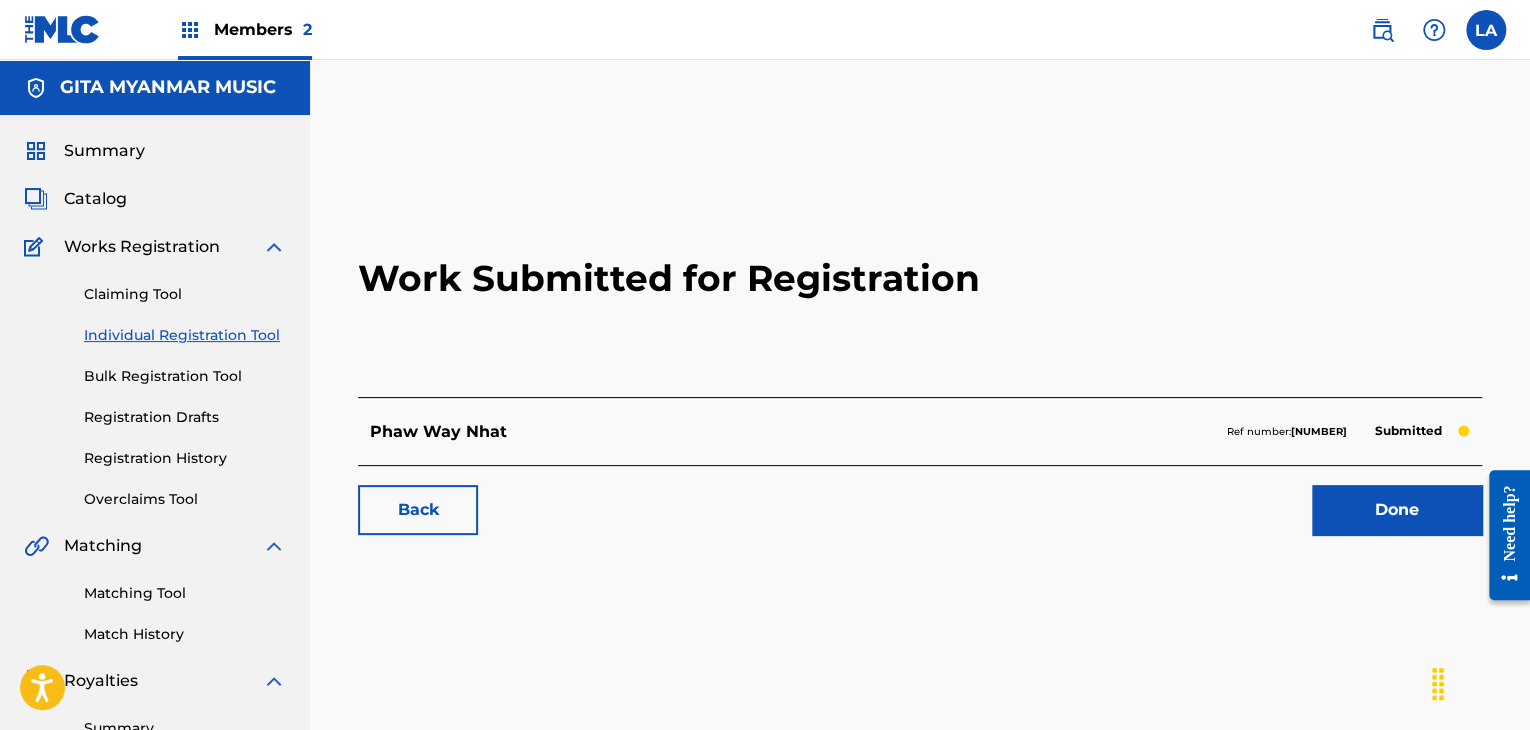 click on "Done" at bounding box center (1397, 510) 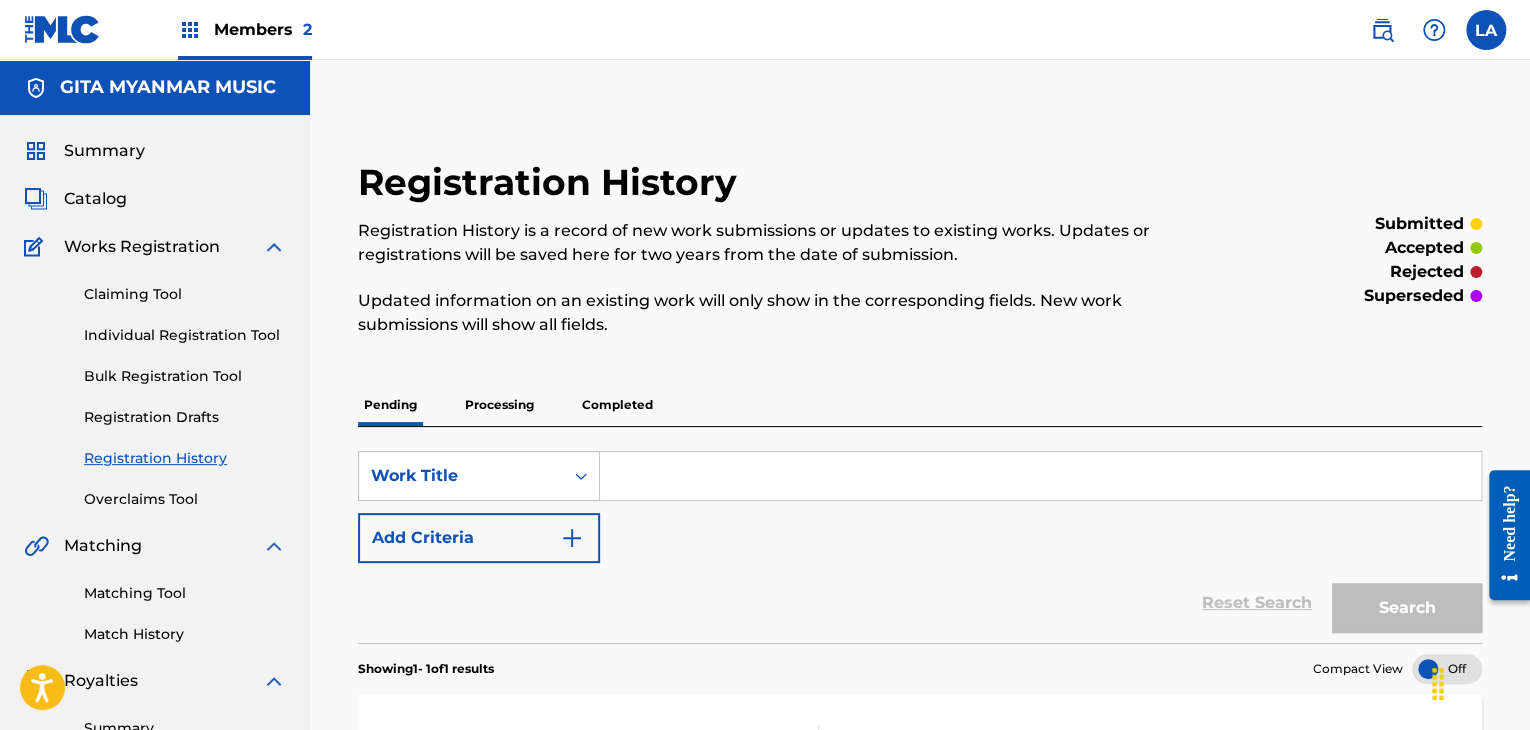 click on "Catalog" at bounding box center (95, 199) 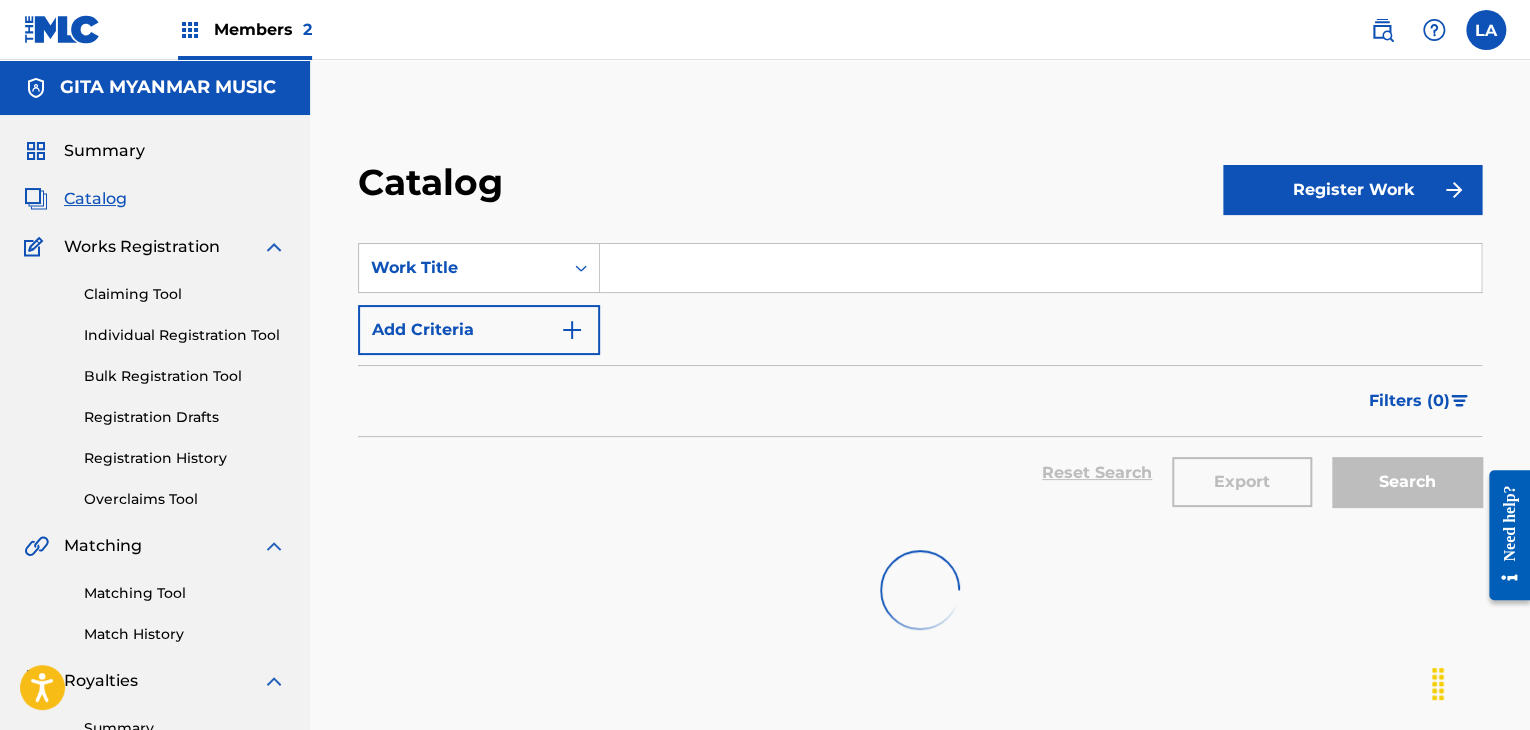click on "Register Work" at bounding box center (1352, 190) 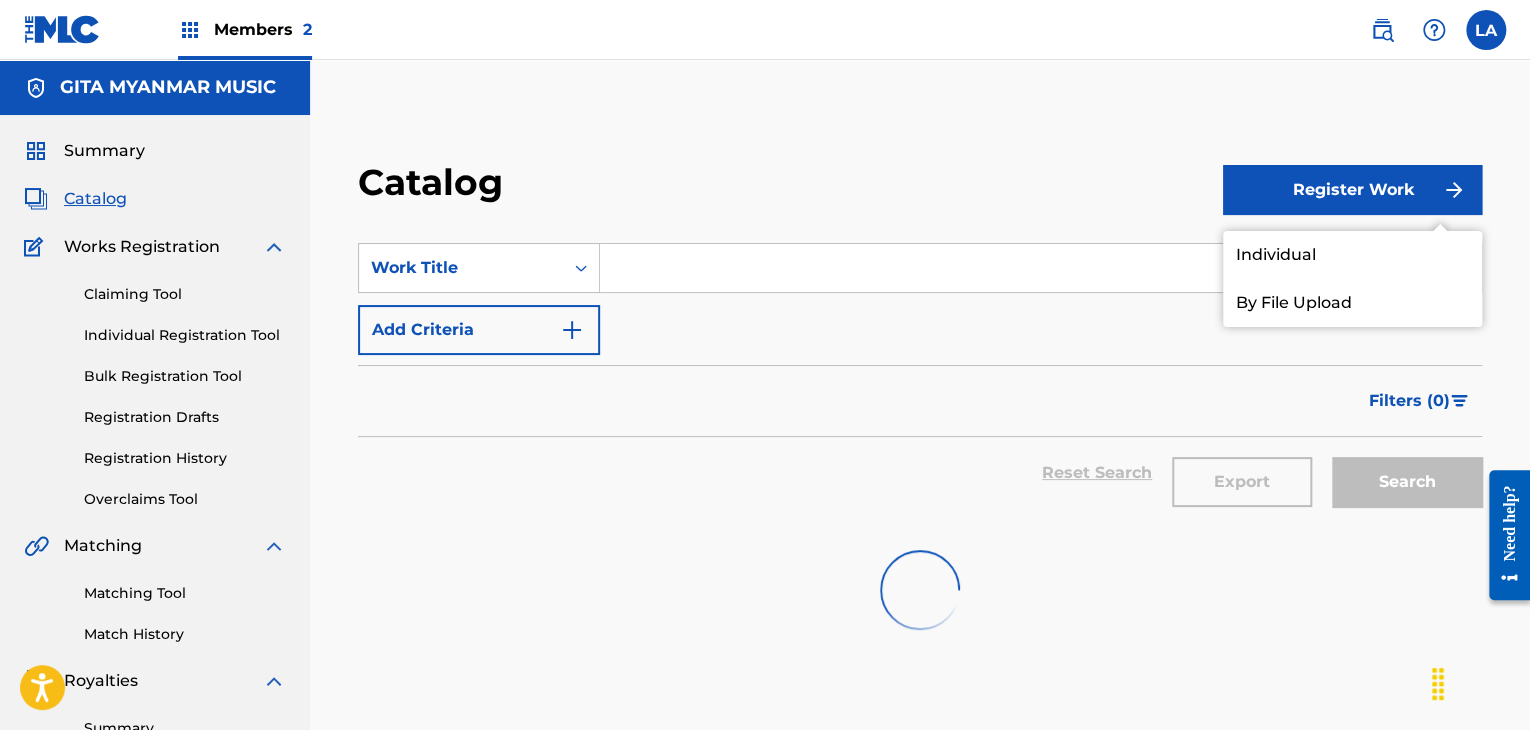 click on "Individual" at bounding box center (1352, 255) 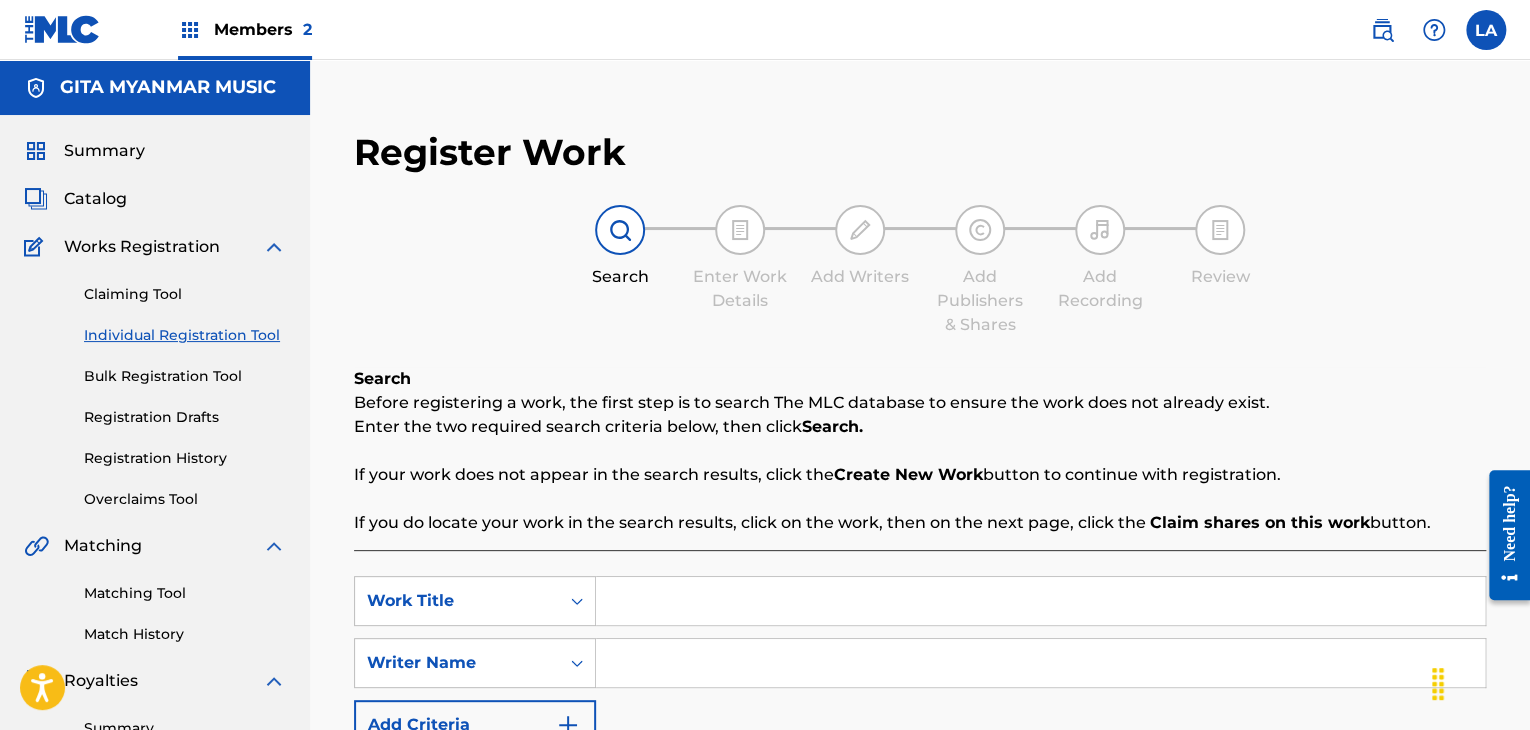 click at bounding box center (1040, 601) 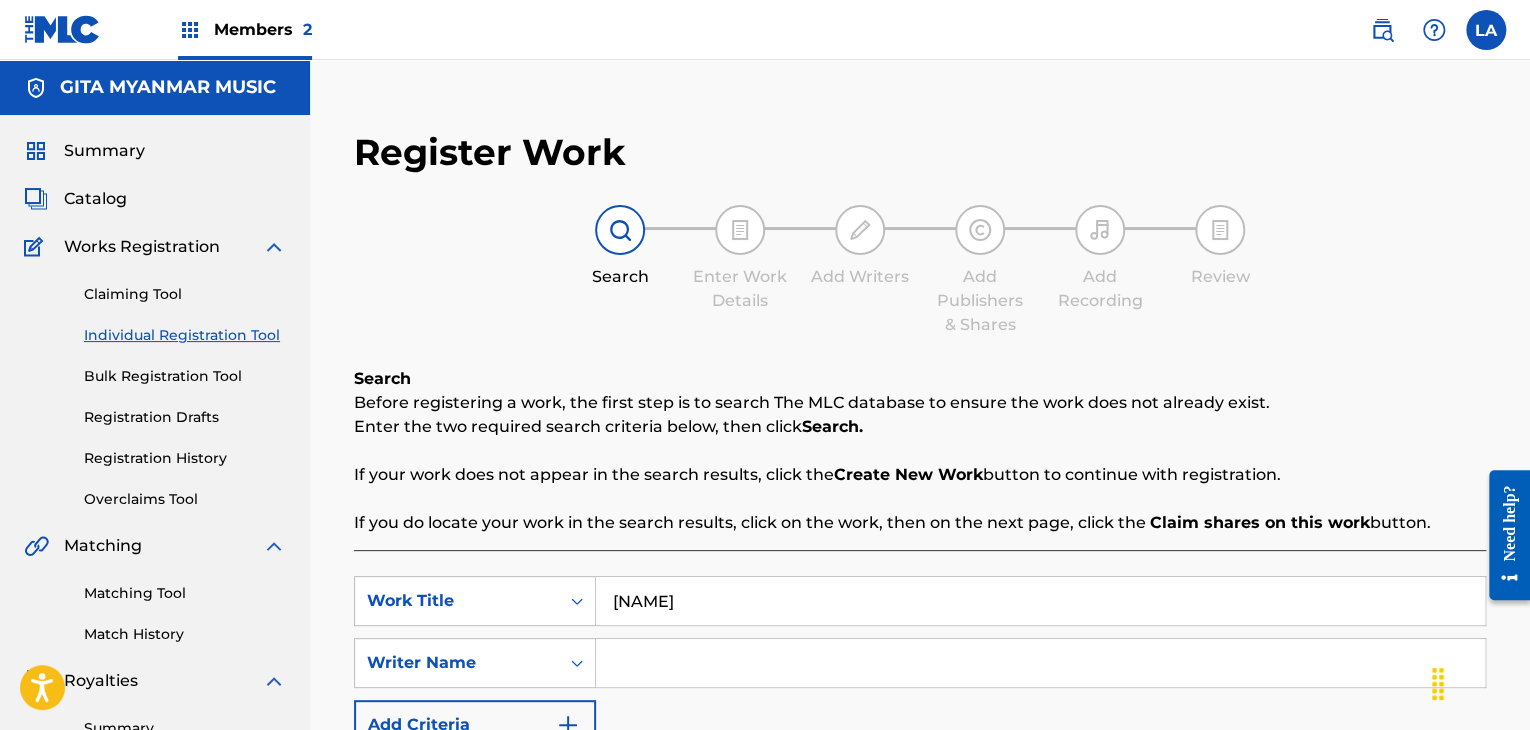click at bounding box center [1040, 663] 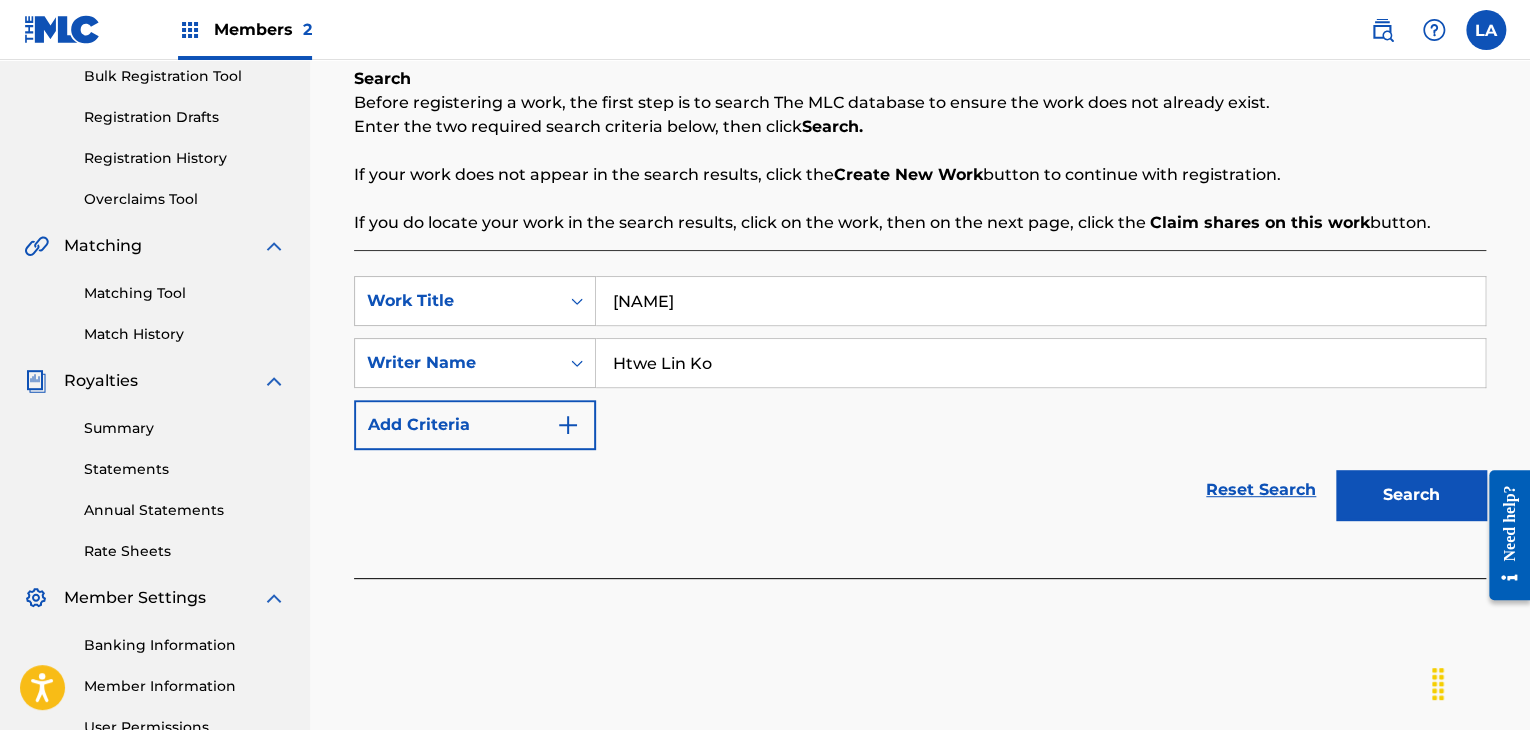 drag, startPoint x: 1409, startPoint y: 477, endPoint x: 1380, endPoint y: 472, distance: 29.427877 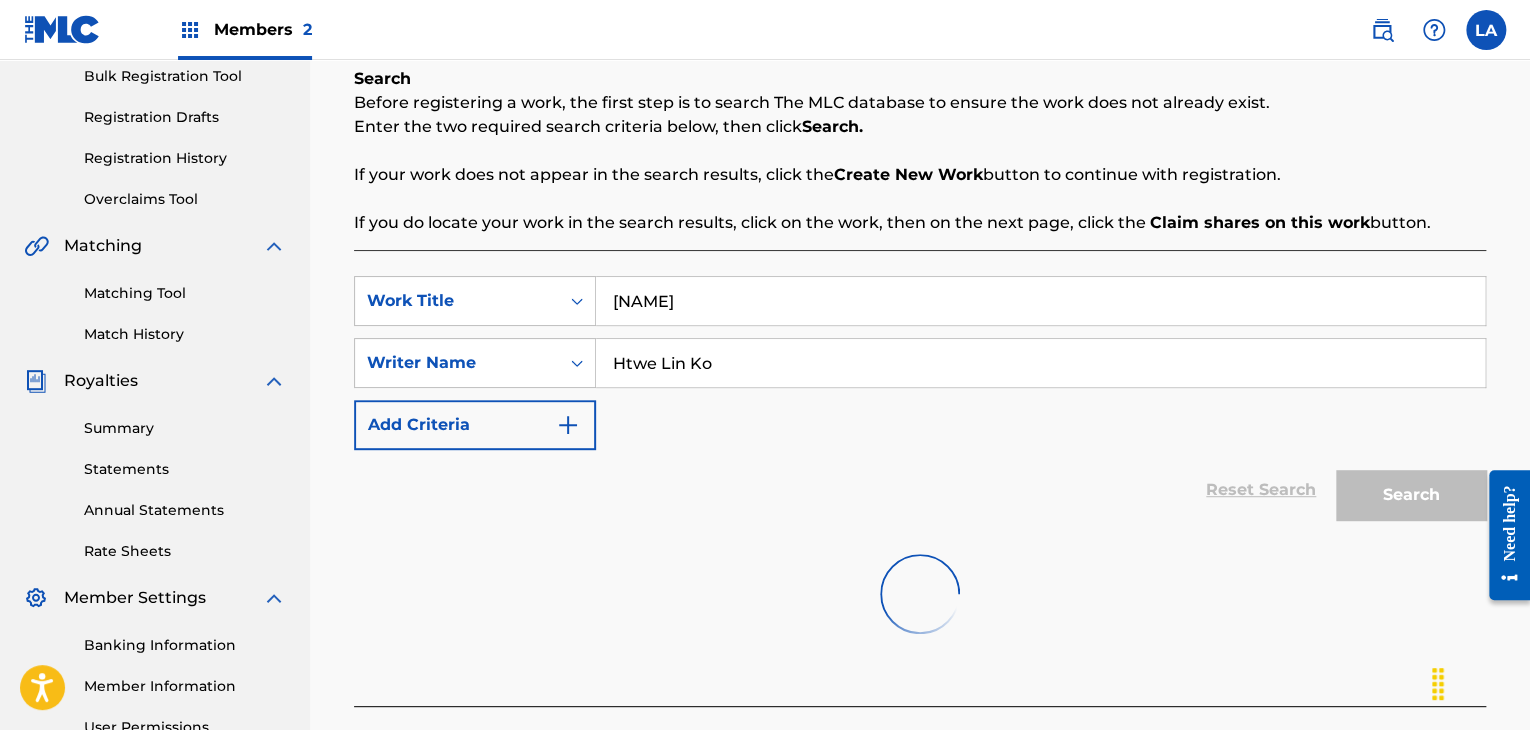 scroll, scrollTop: 500, scrollLeft: 0, axis: vertical 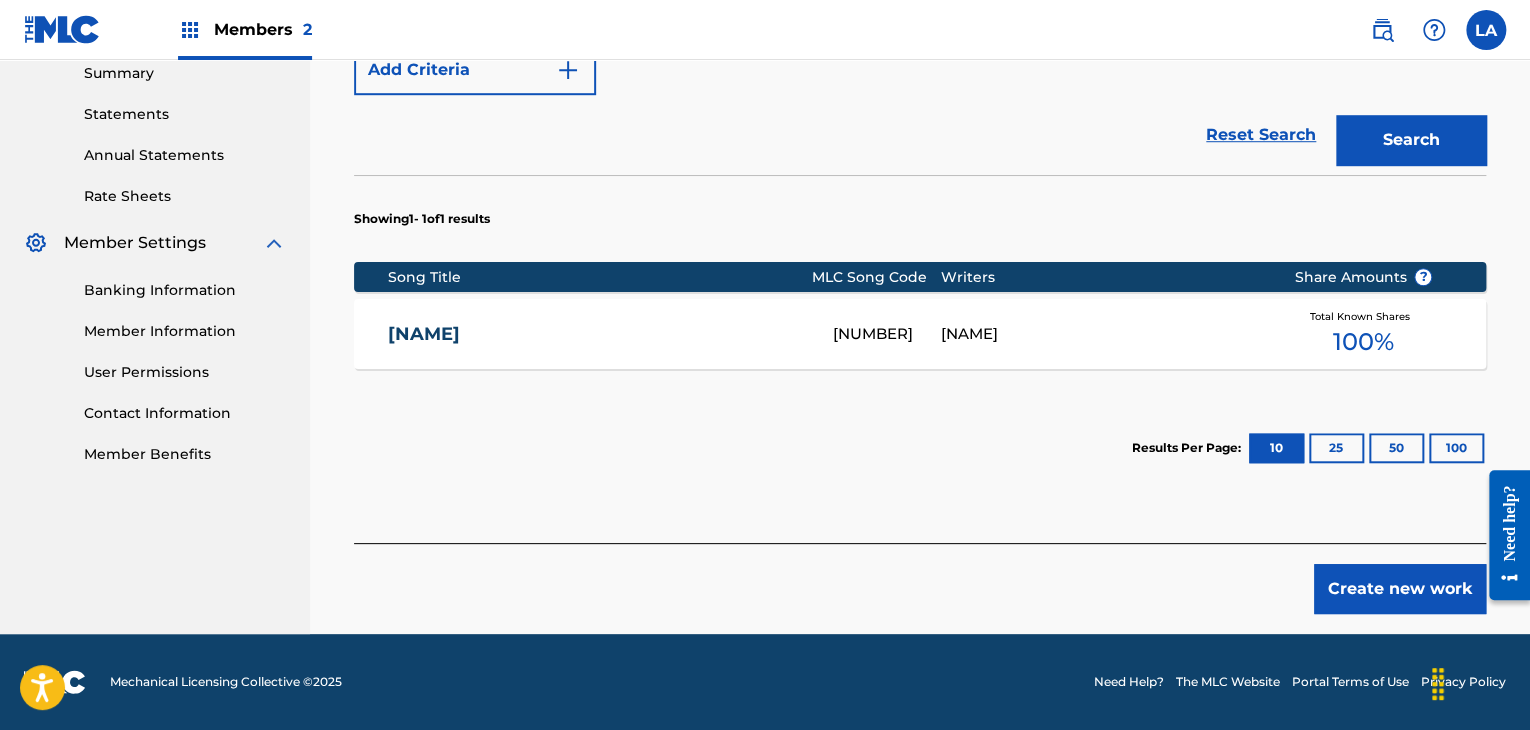 click on "Create new work" at bounding box center (1400, 589) 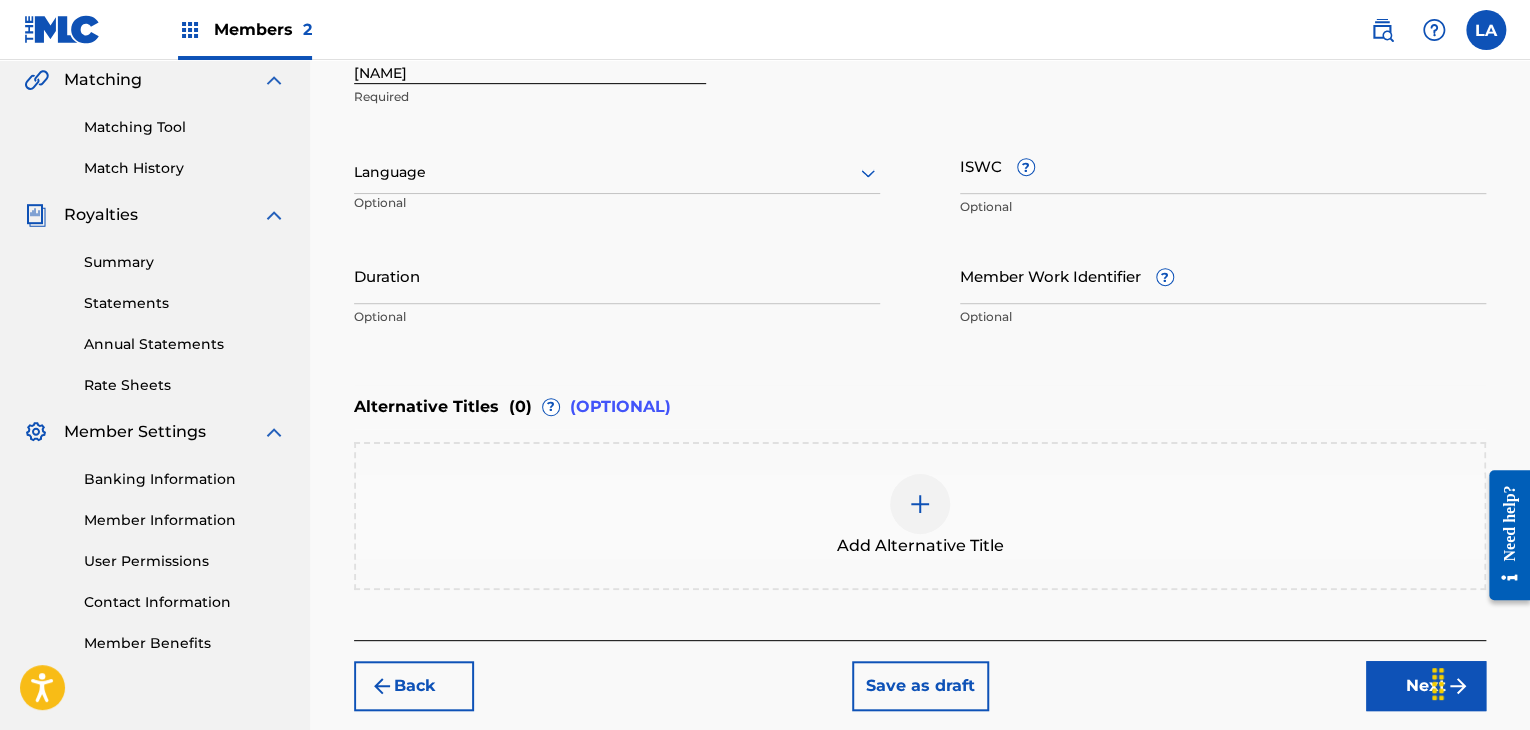 scroll, scrollTop: 361, scrollLeft: 0, axis: vertical 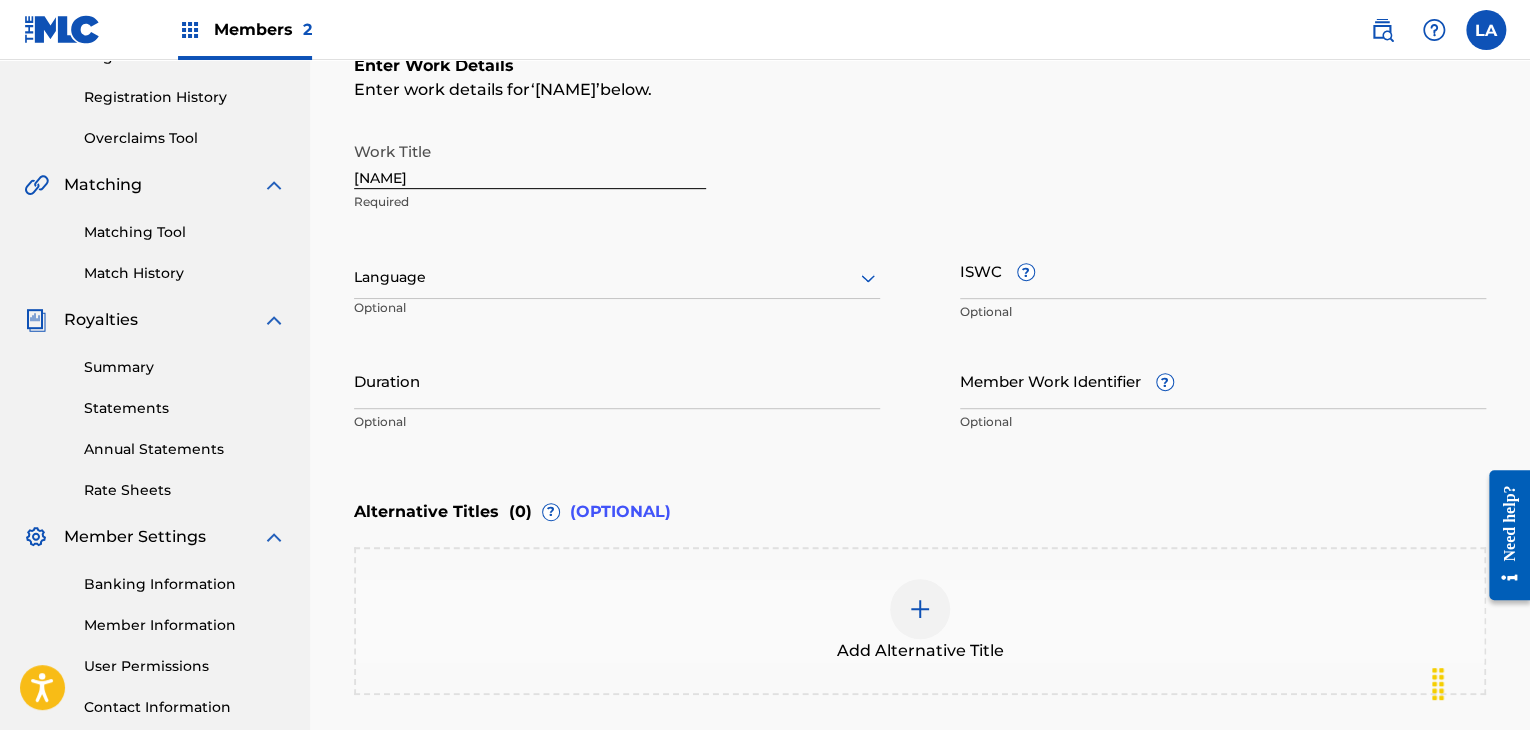 click at bounding box center (617, 277) 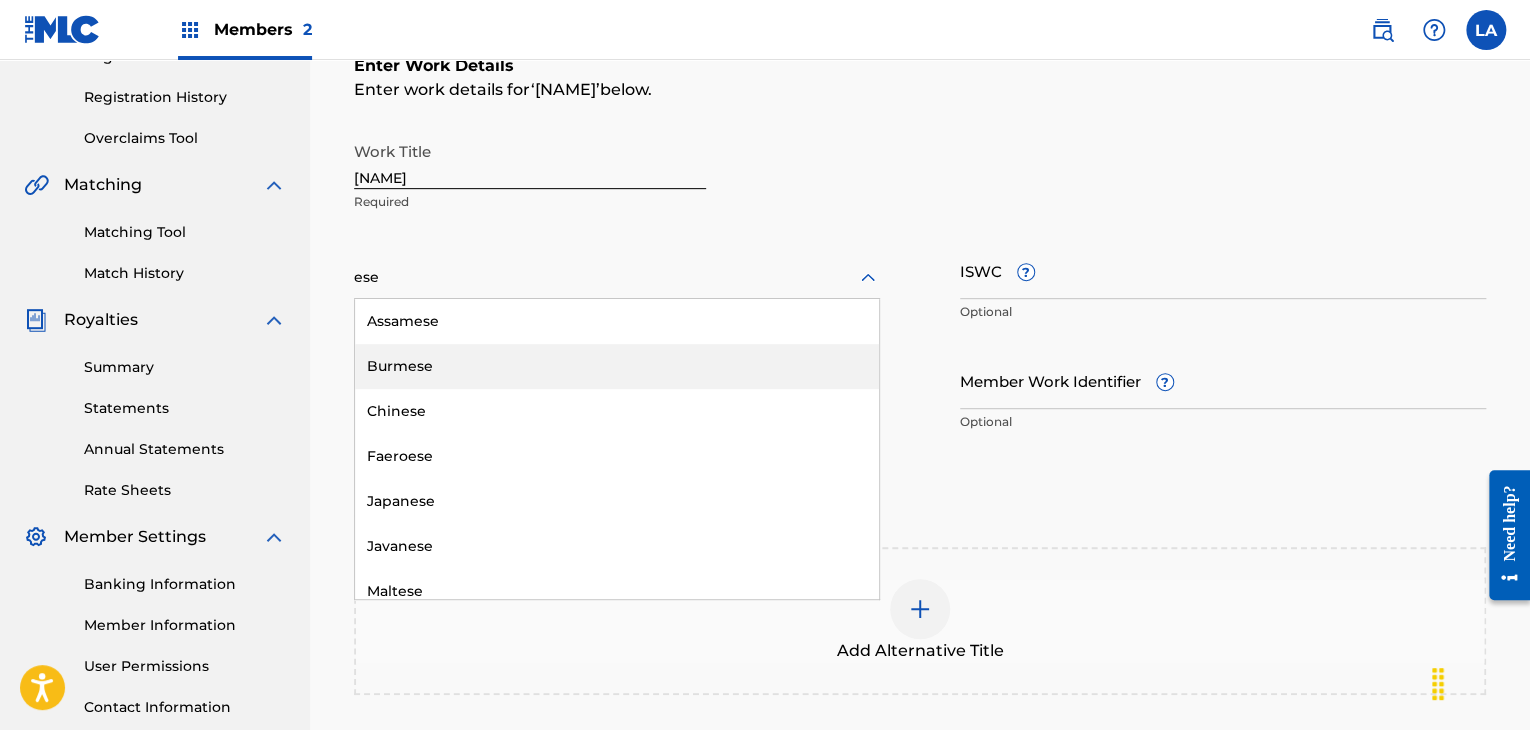 click on "Burmese" at bounding box center [617, 366] 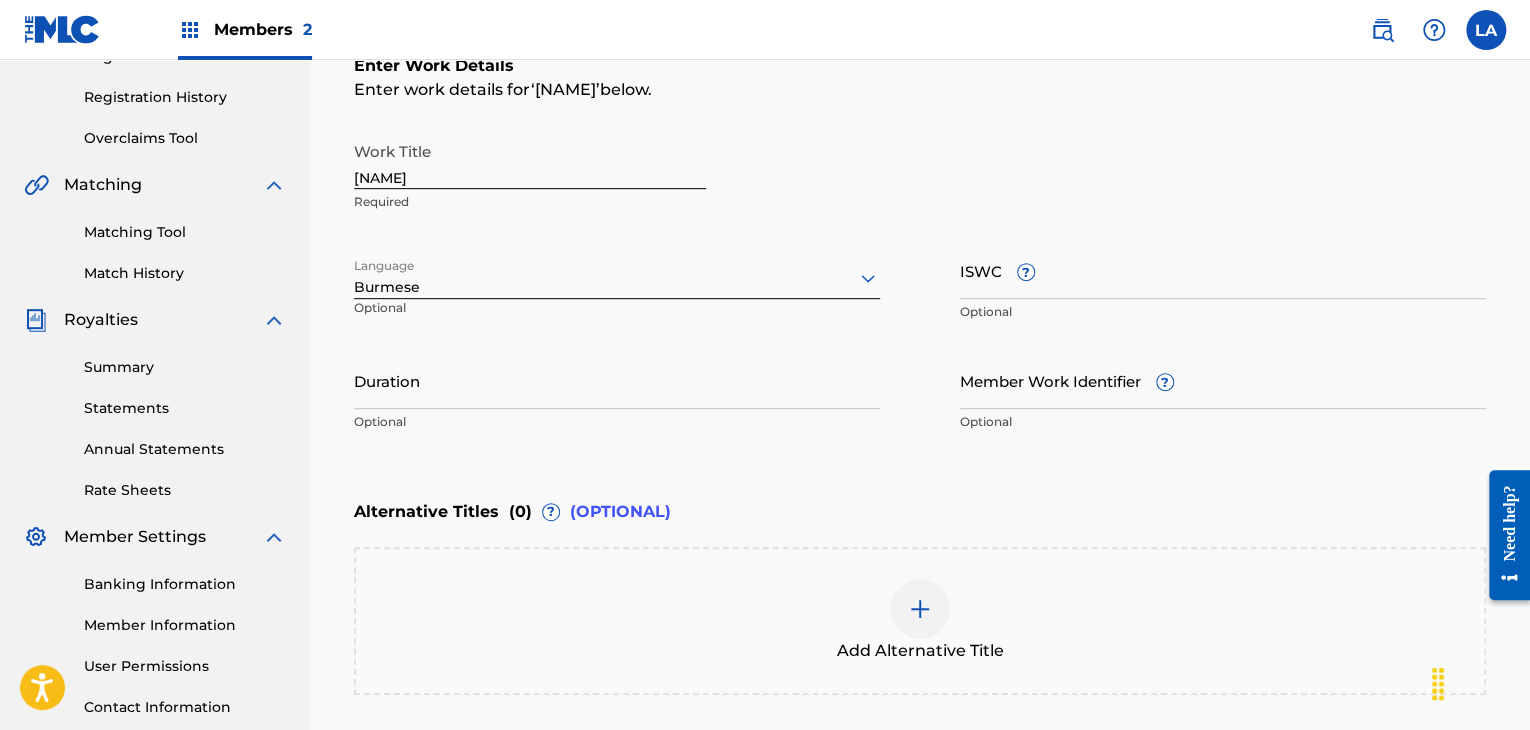 click on "Duration   Optional" at bounding box center (617, 397) 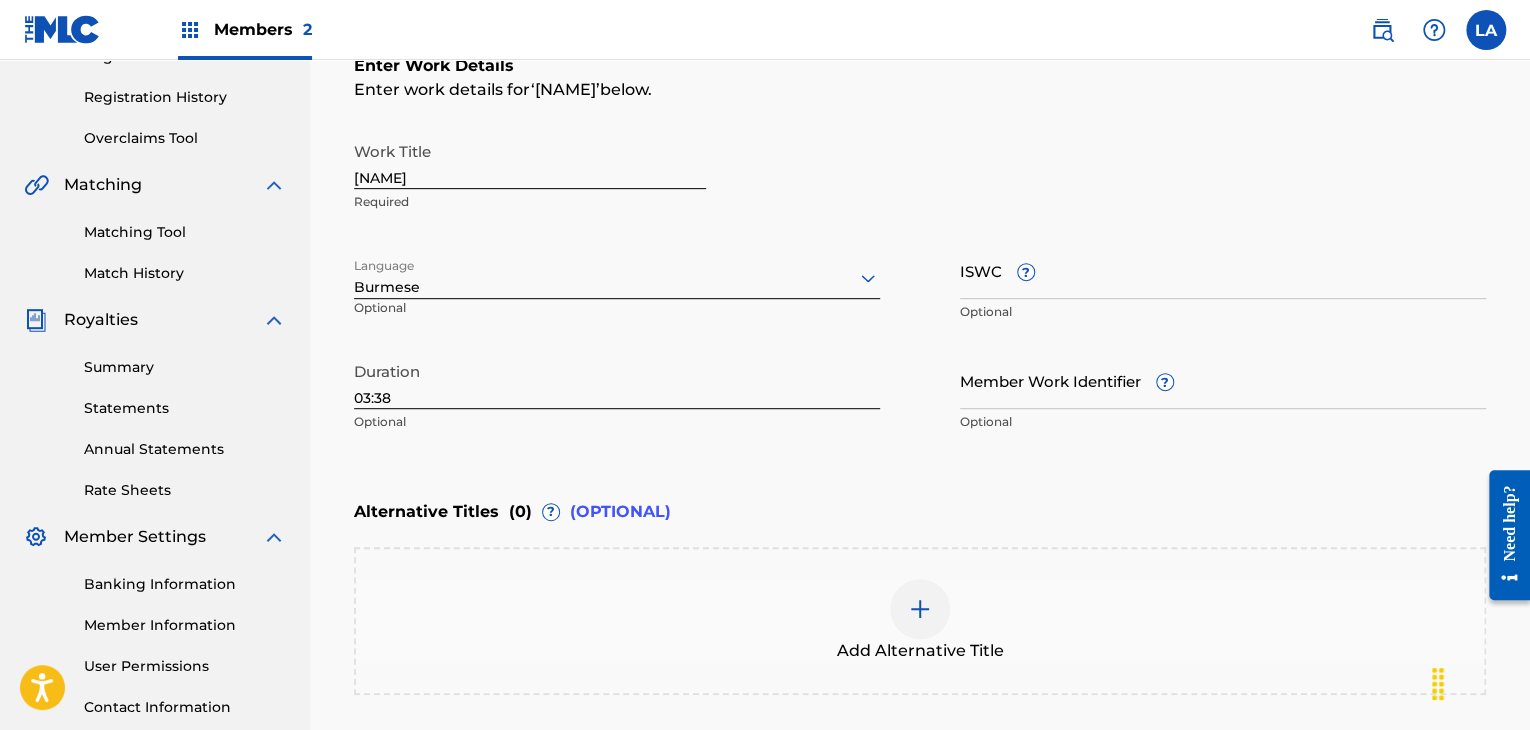 click on "Enter Work Details Enter work details for  ‘ [FIRST] [LAST] ’  below. Work Title   [FIRST] [LAST] Required Language Burmese Optional ISWC   ? Optional Duration   03:38 Optional Member Work Identifier   ? Optional" at bounding box center (920, 248) 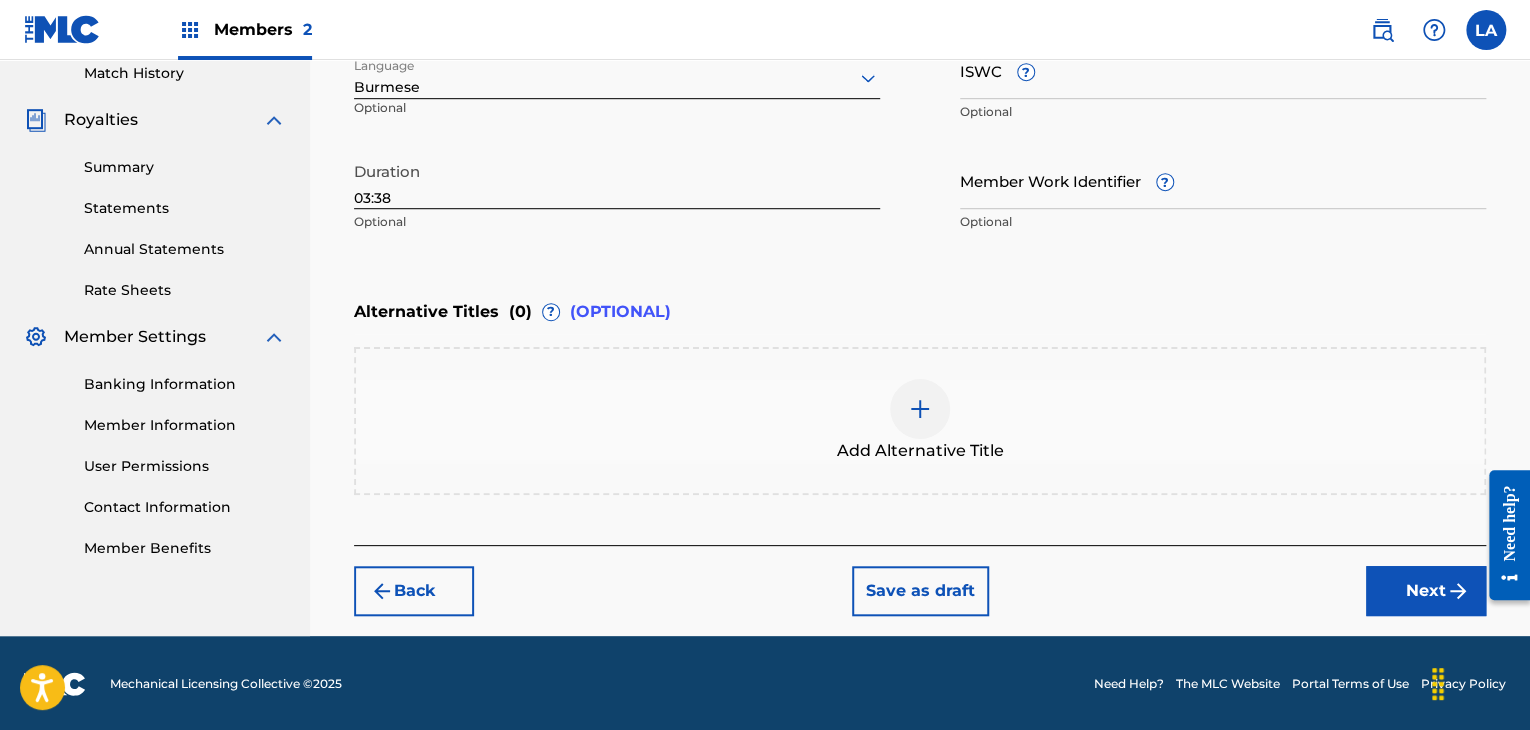 click on "Next" at bounding box center [1426, 591] 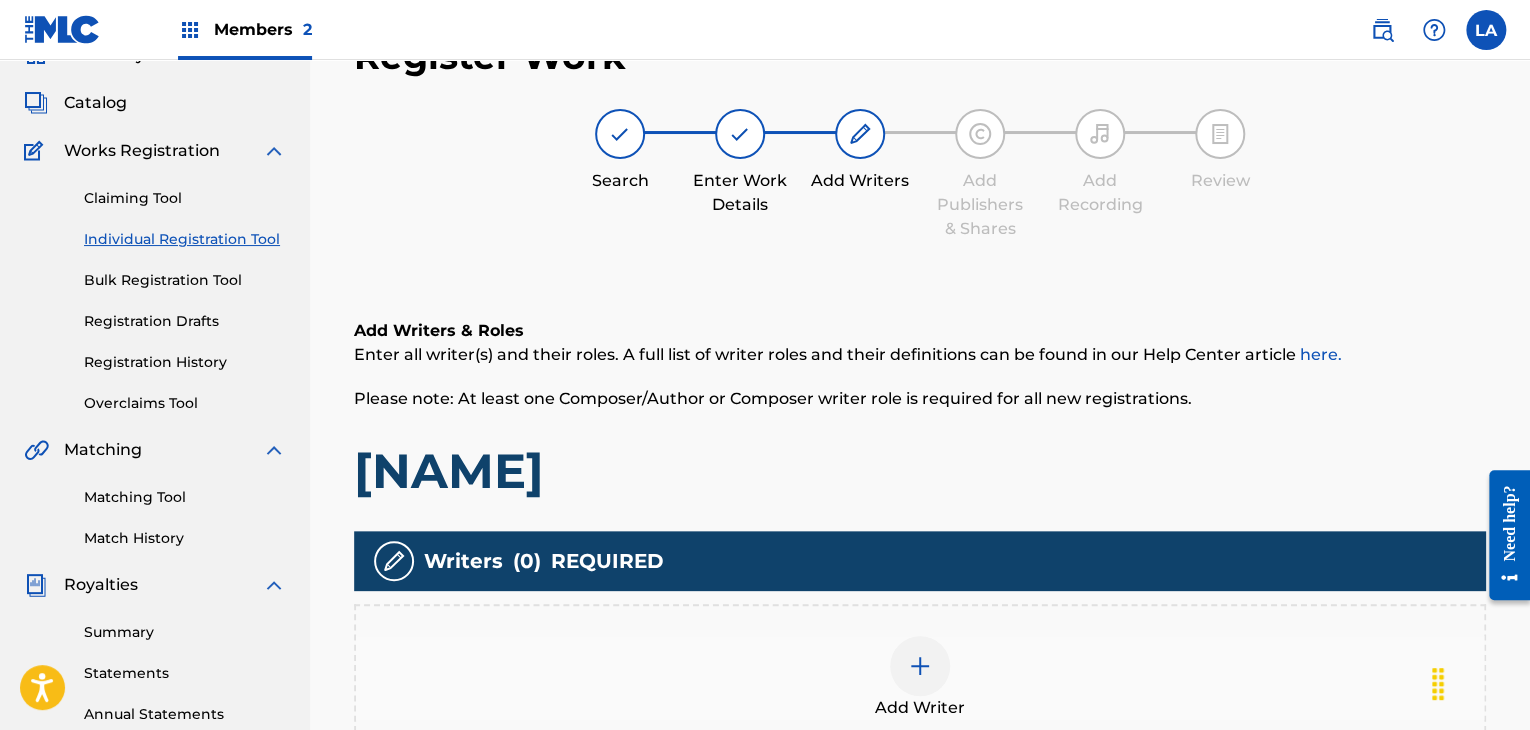 scroll, scrollTop: 90, scrollLeft: 0, axis: vertical 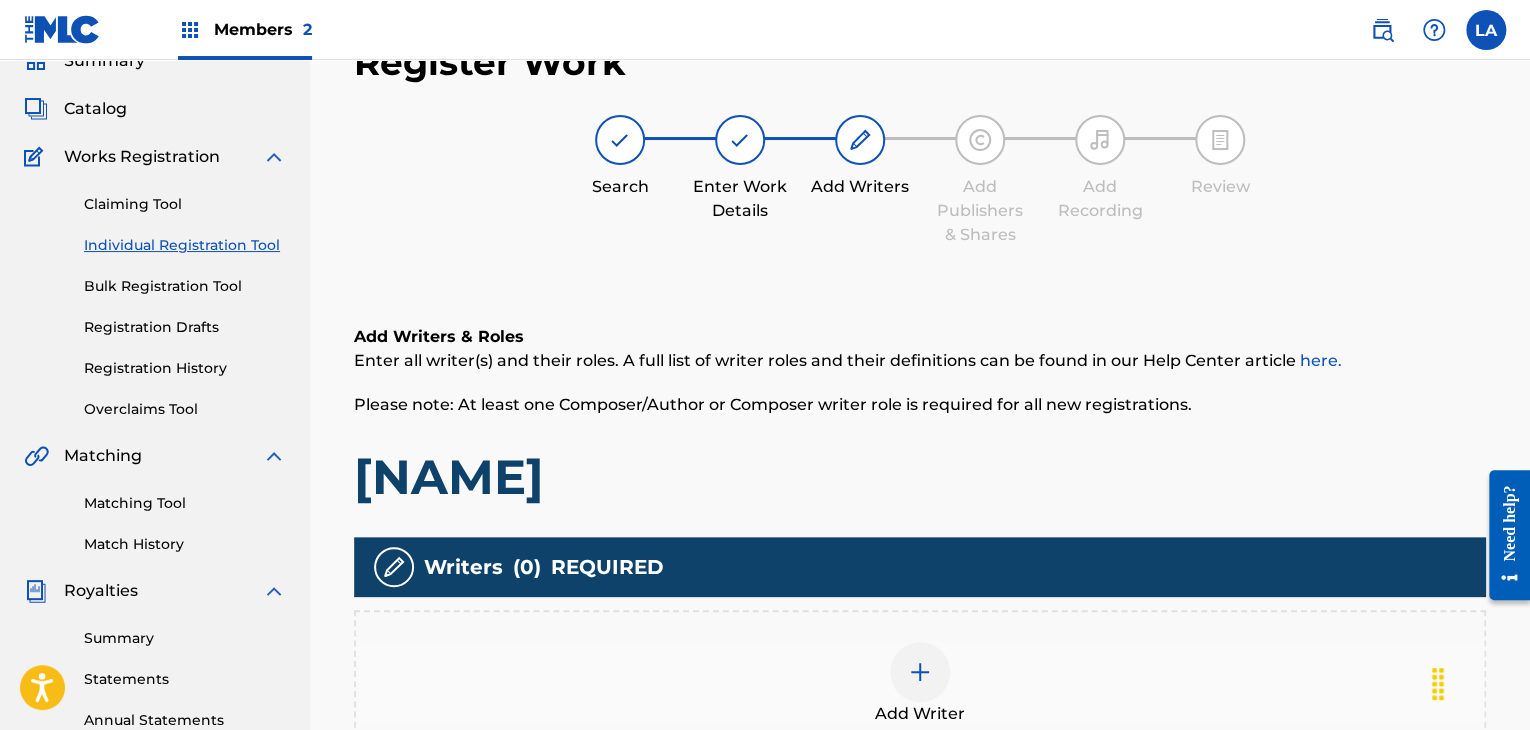 click on "Add Writer" at bounding box center [920, 684] 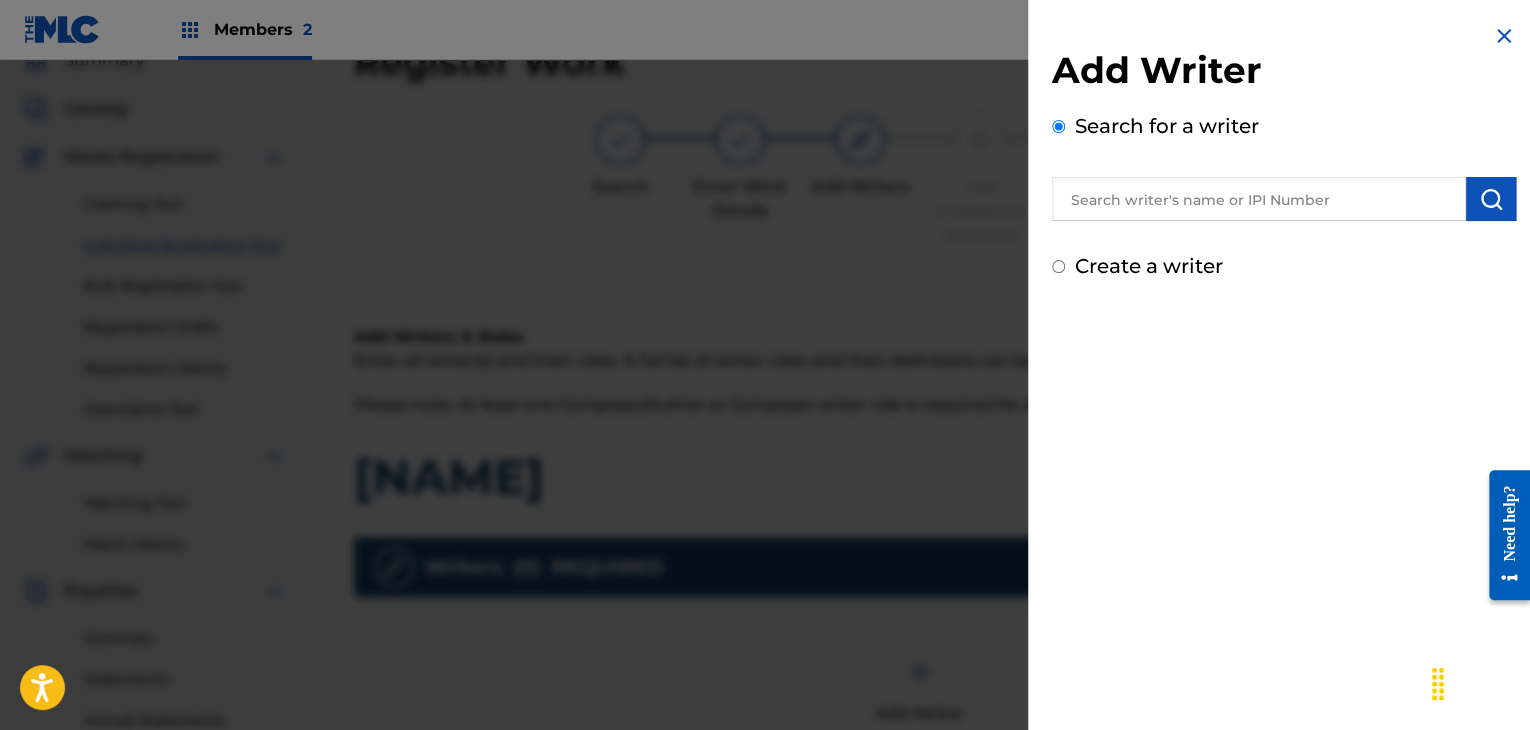 click at bounding box center (1259, 199) 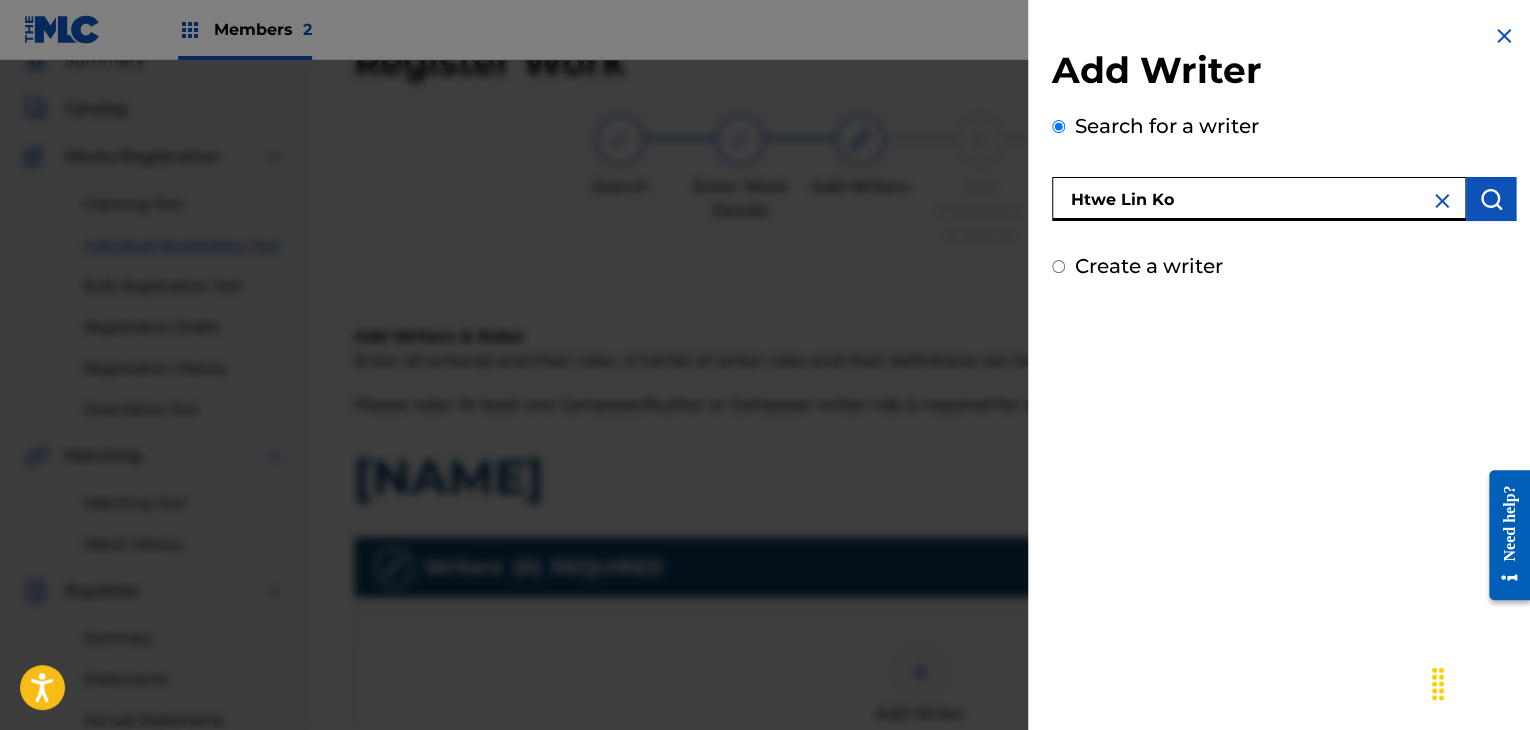 click at bounding box center [1491, 199] 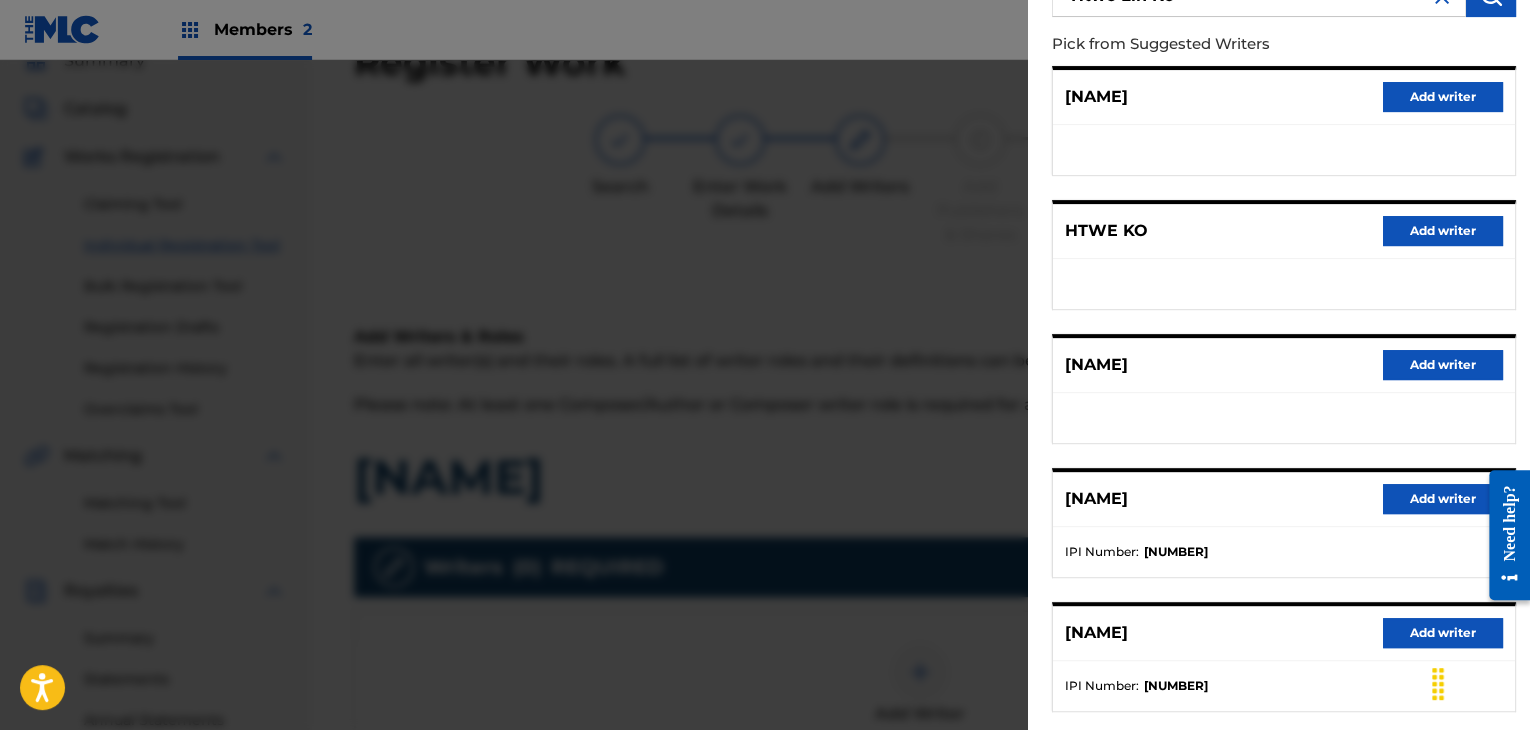 scroll, scrollTop: 310, scrollLeft: 0, axis: vertical 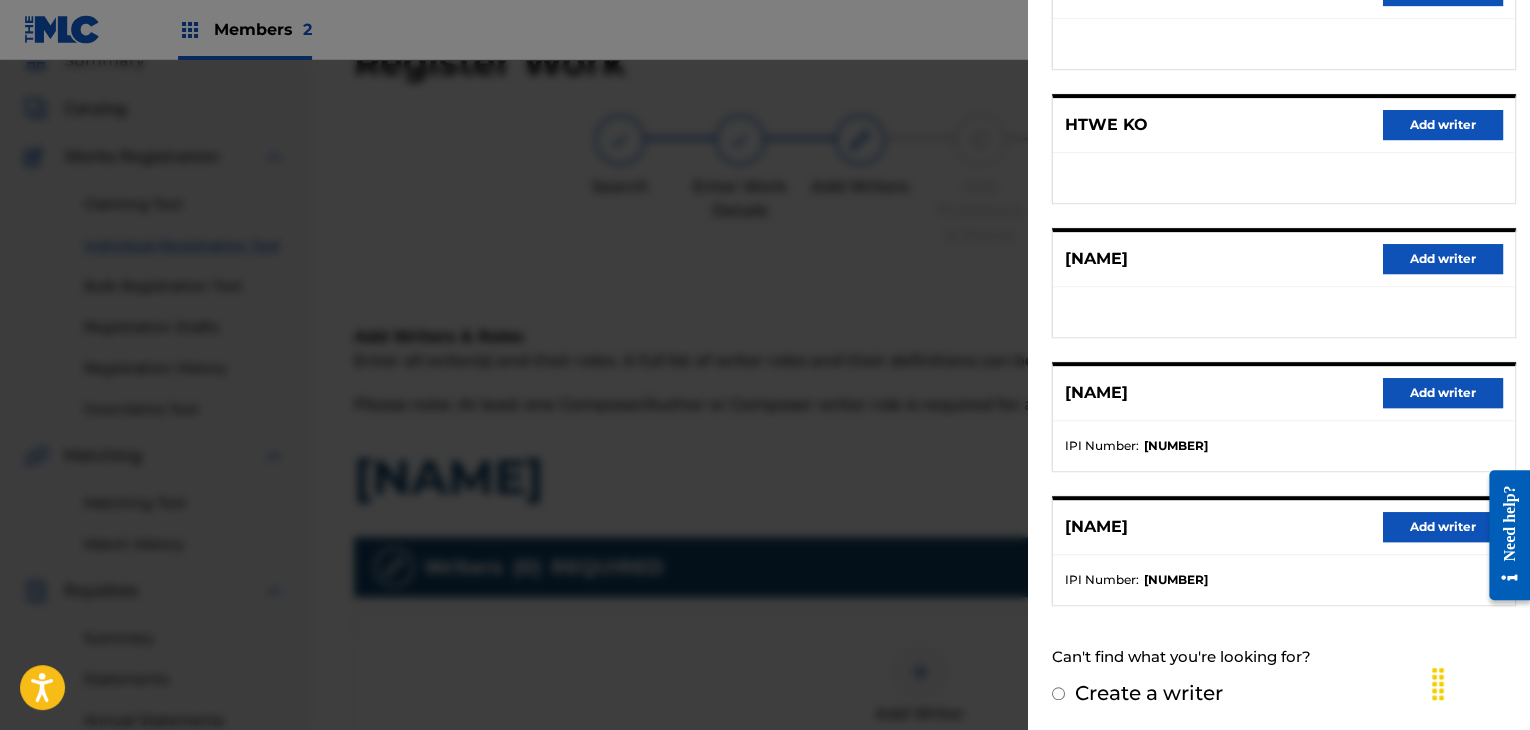 click on "Add writer" at bounding box center [1443, 393] 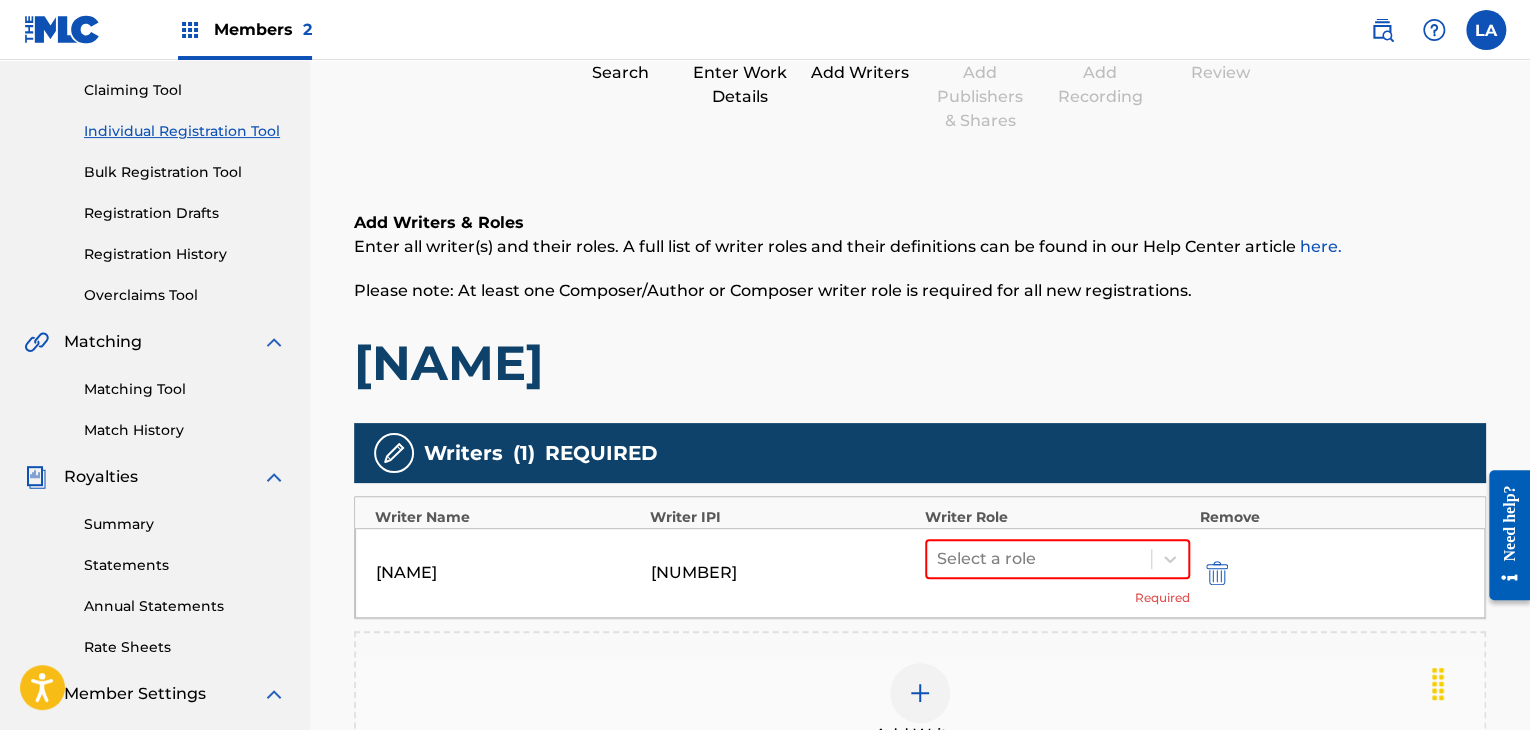 scroll, scrollTop: 290, scrollLeft: 0, axis: vertical 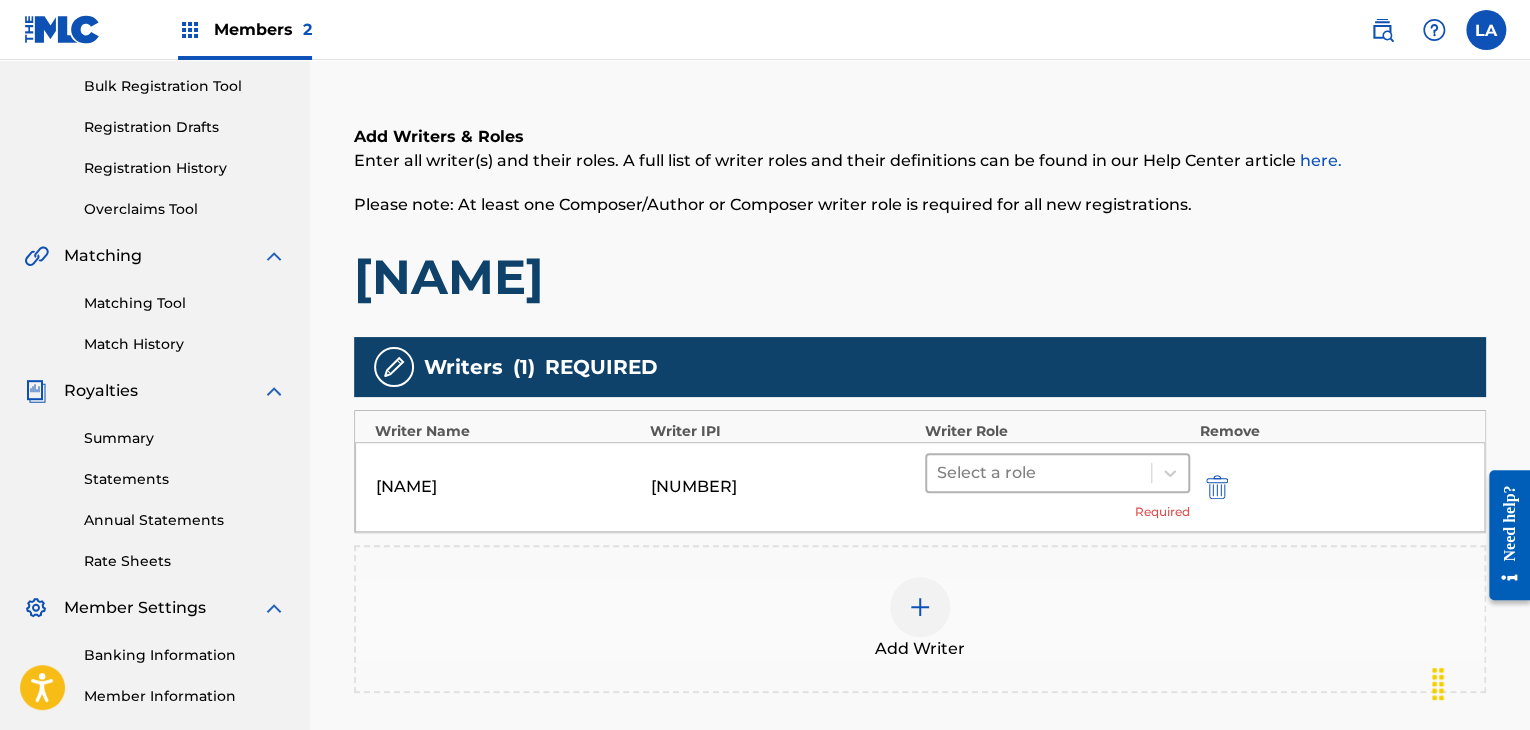 click on "Select a role" at bounding box center (1039, 473) 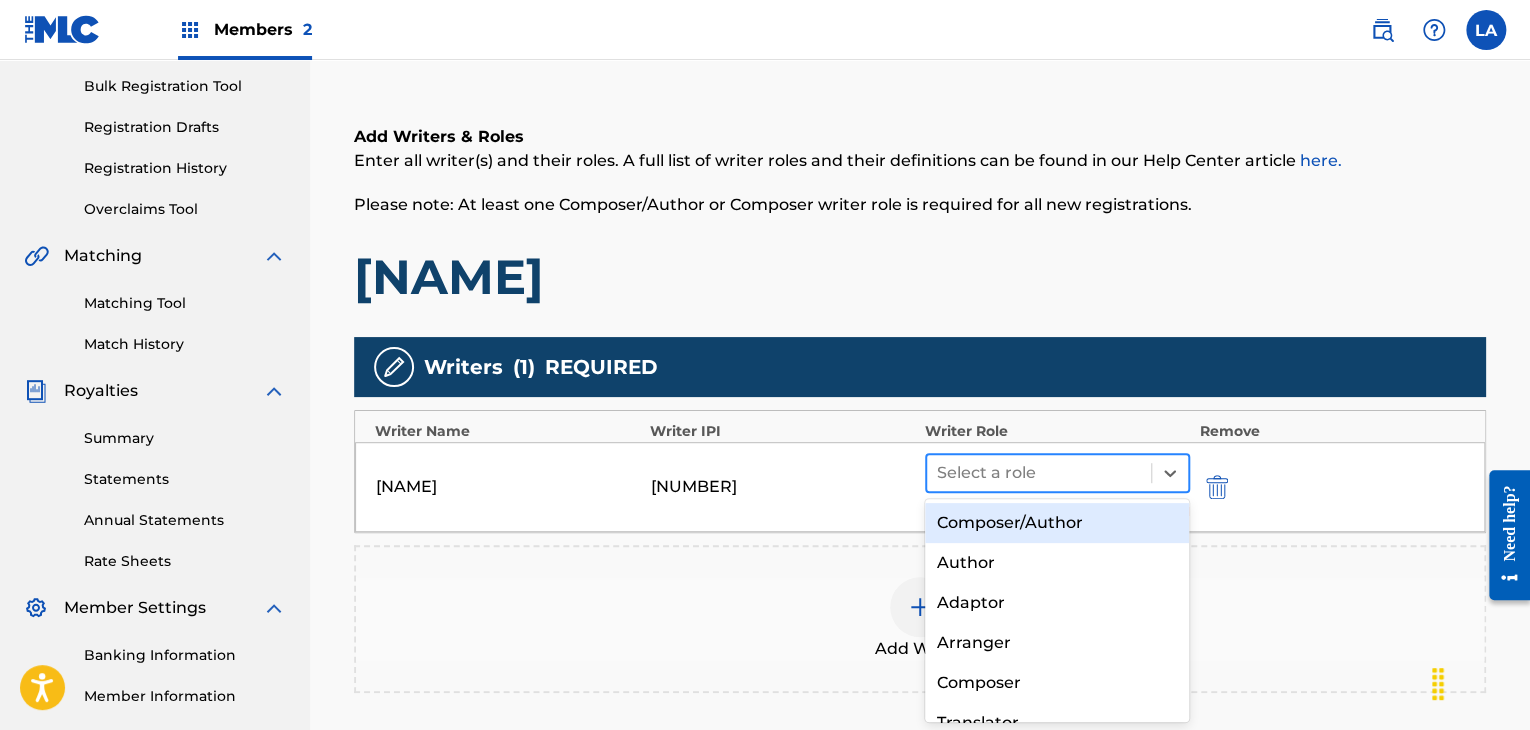 click on "Composer/Author" at bounding box center [1057, 523] 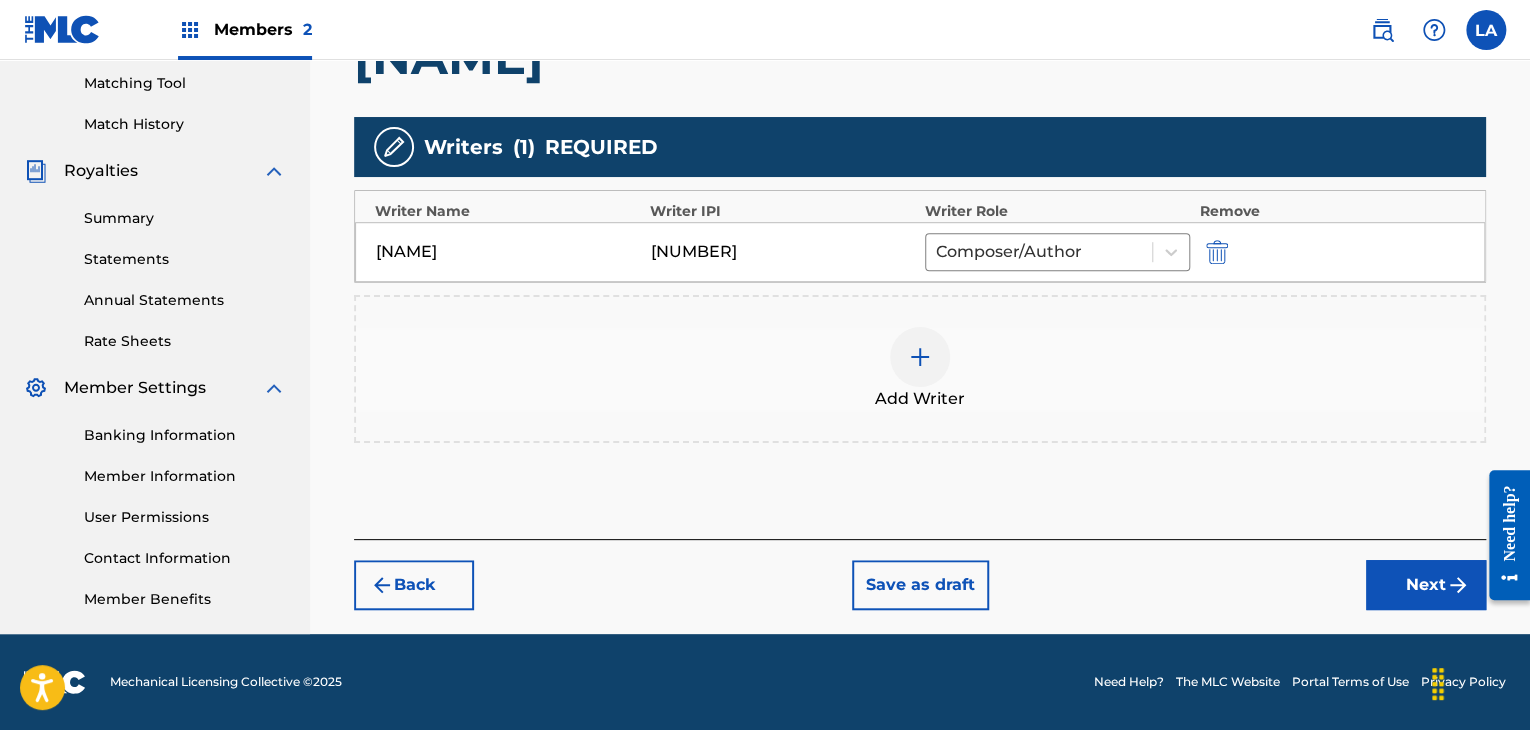 click on "Next" at bounding box center [1426, 585] 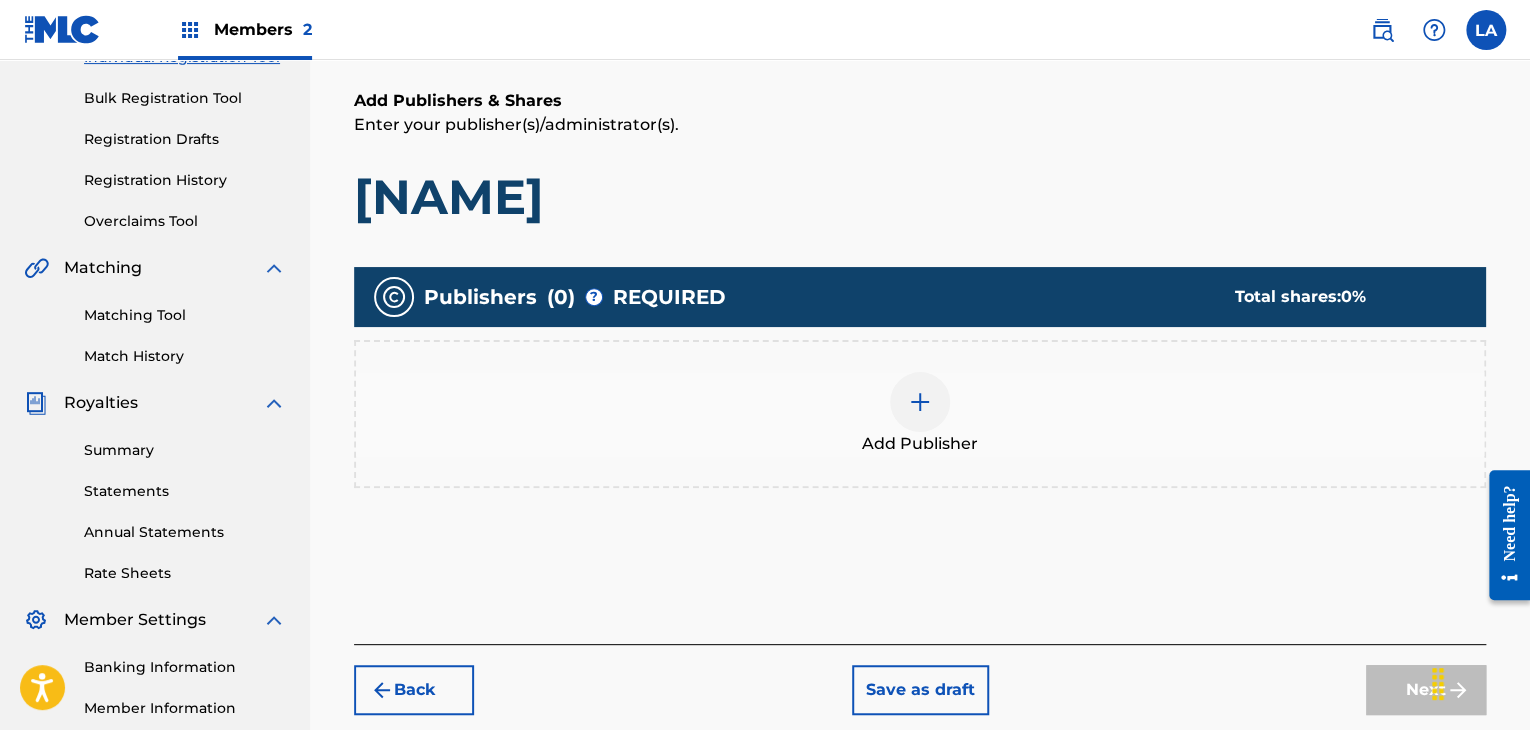 scroll, scrollTop: 290, scrollLeft: 0, axis: vertical 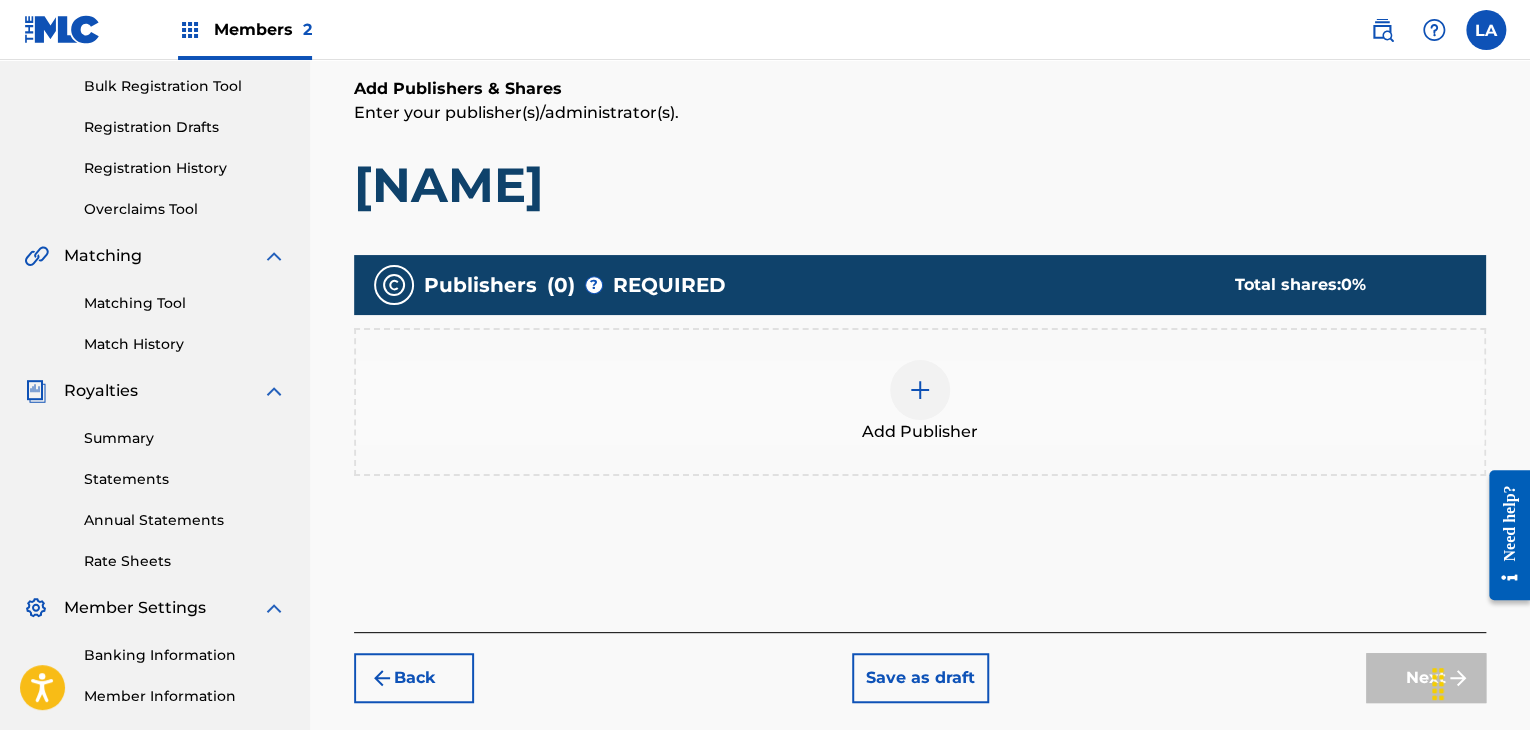 click on "Add Publisher" at bounding box center [920, 432] 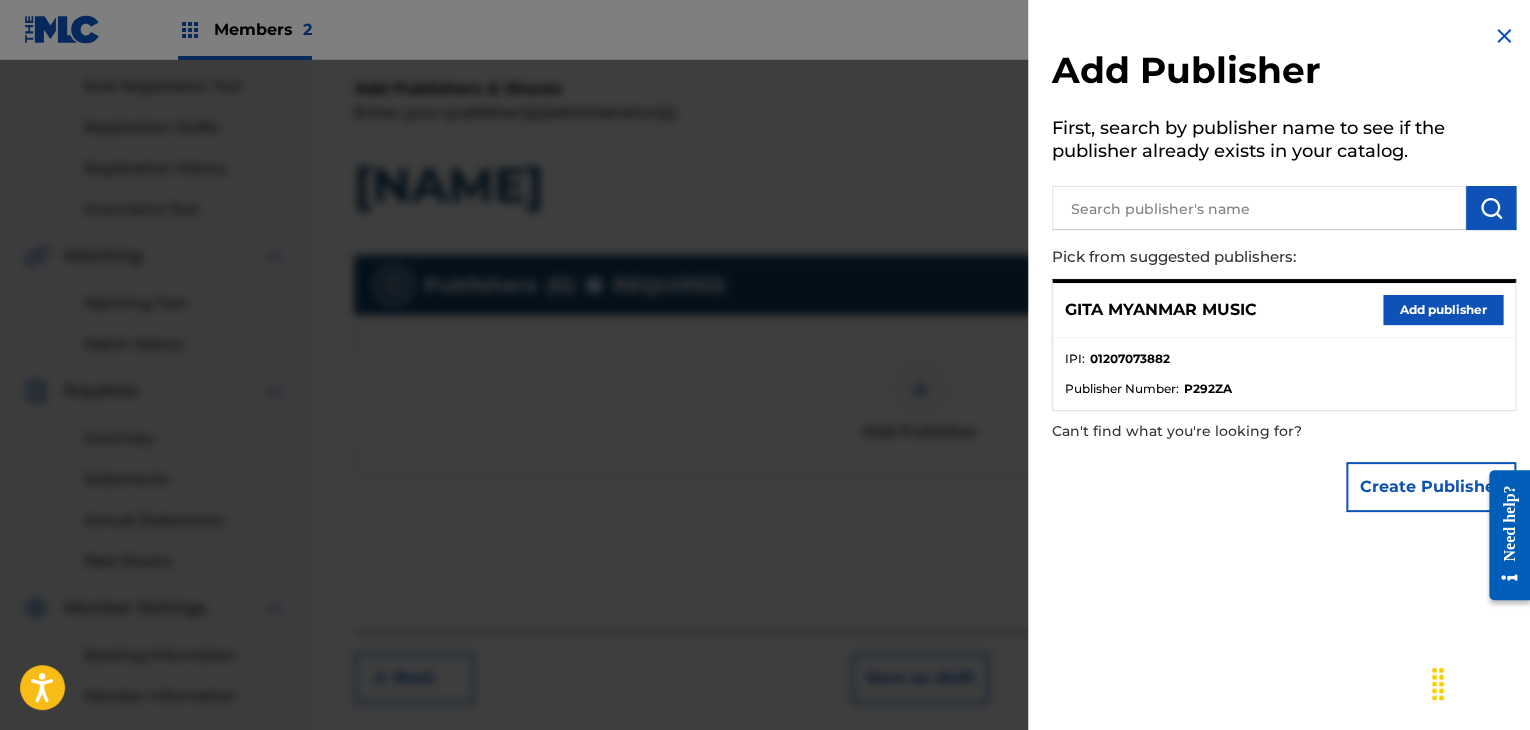 click on "Add publisher" at bounding box center [1443, 310] 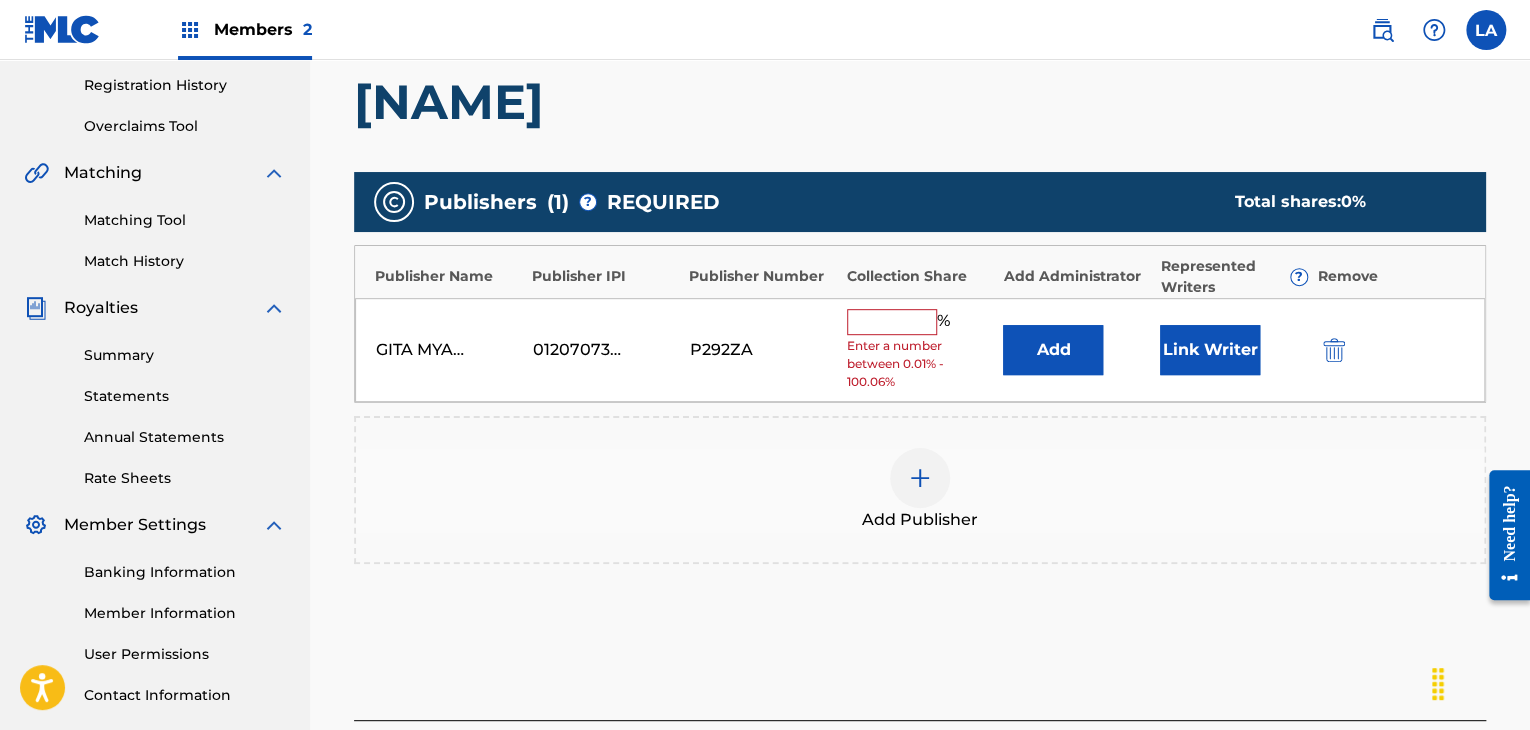scroll, scrollTop: 490, scrollLeft: 0, axis: vertical 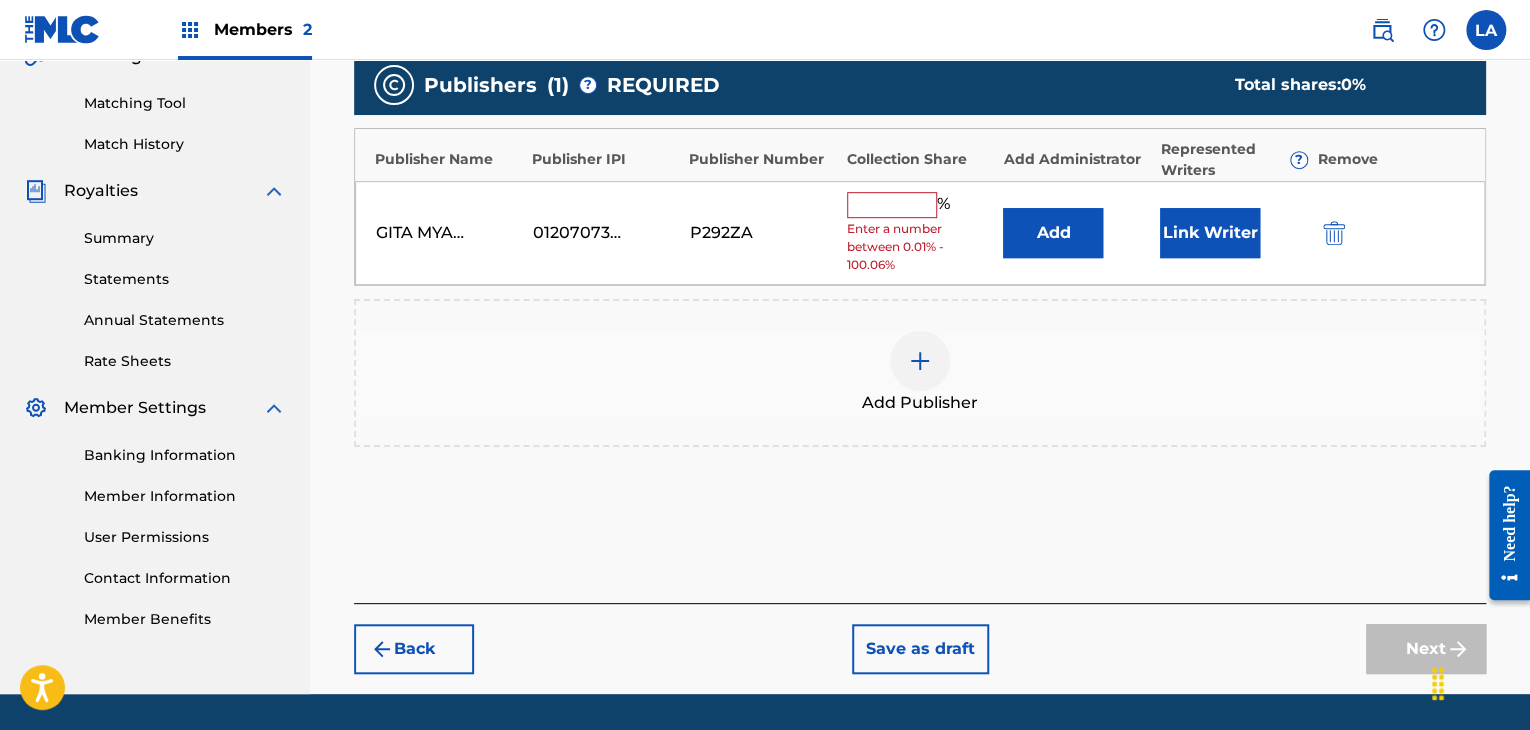 click at bounding box center (892, 205) 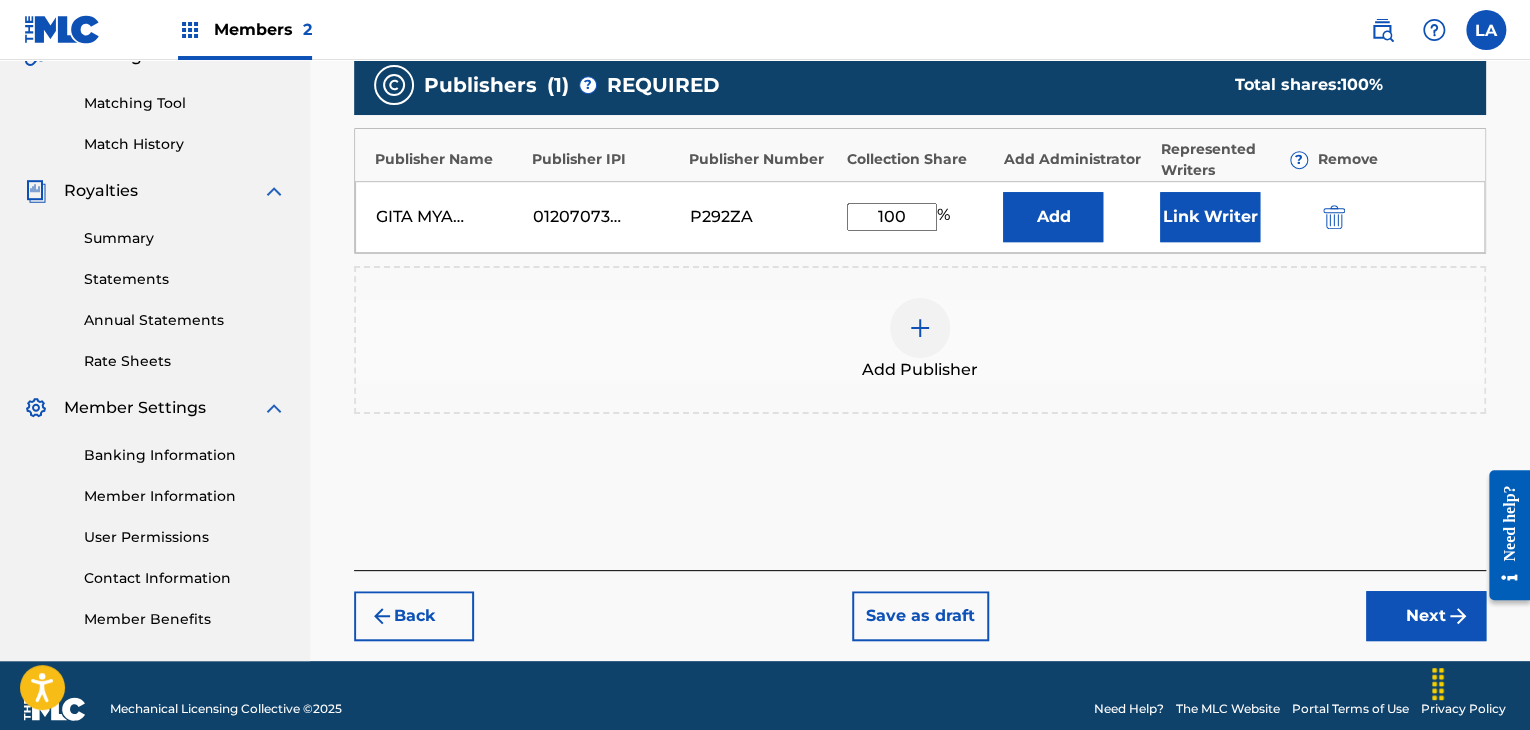 click on "Link Writer" at bounding box center (1210, 217) 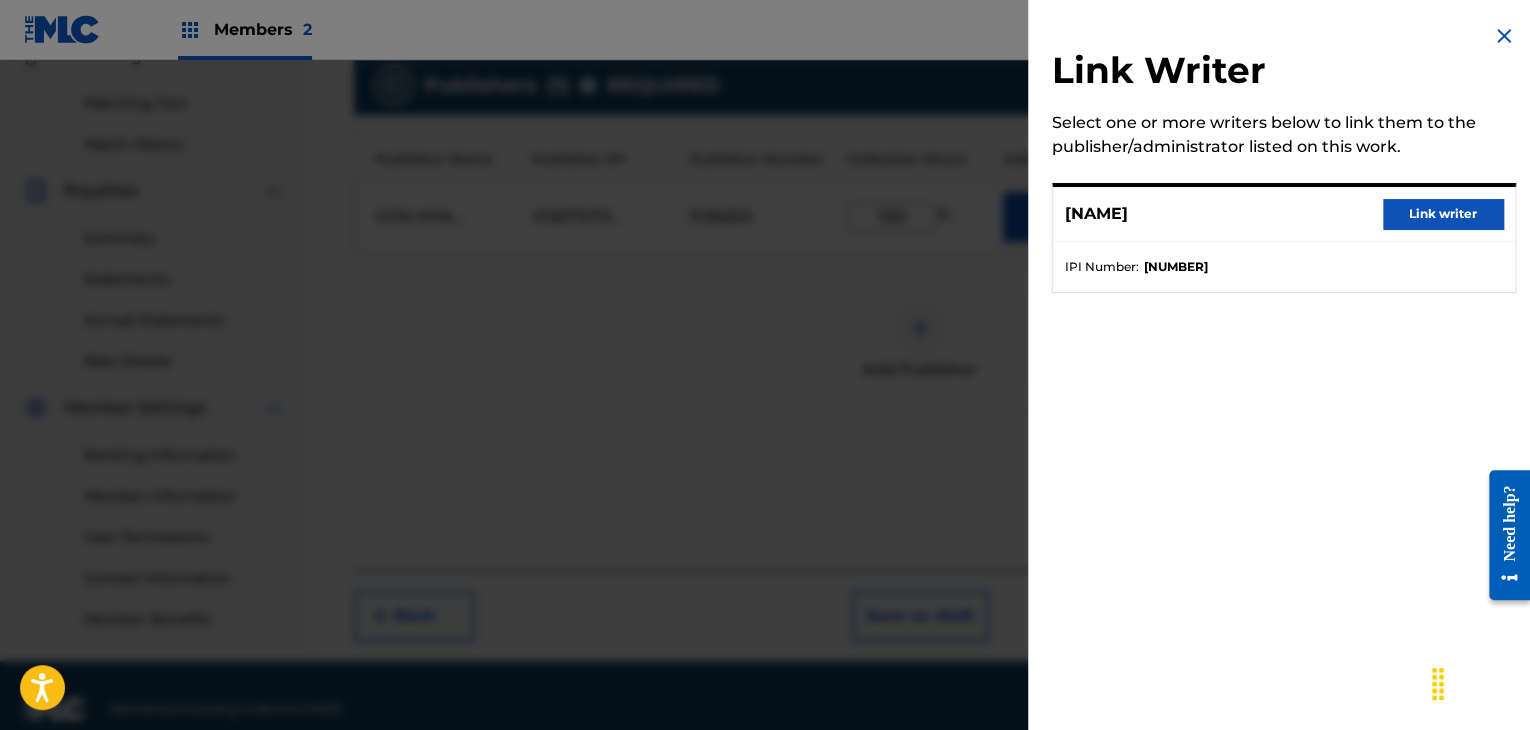 click on "Link writer" at bounding box center (1443, 214) 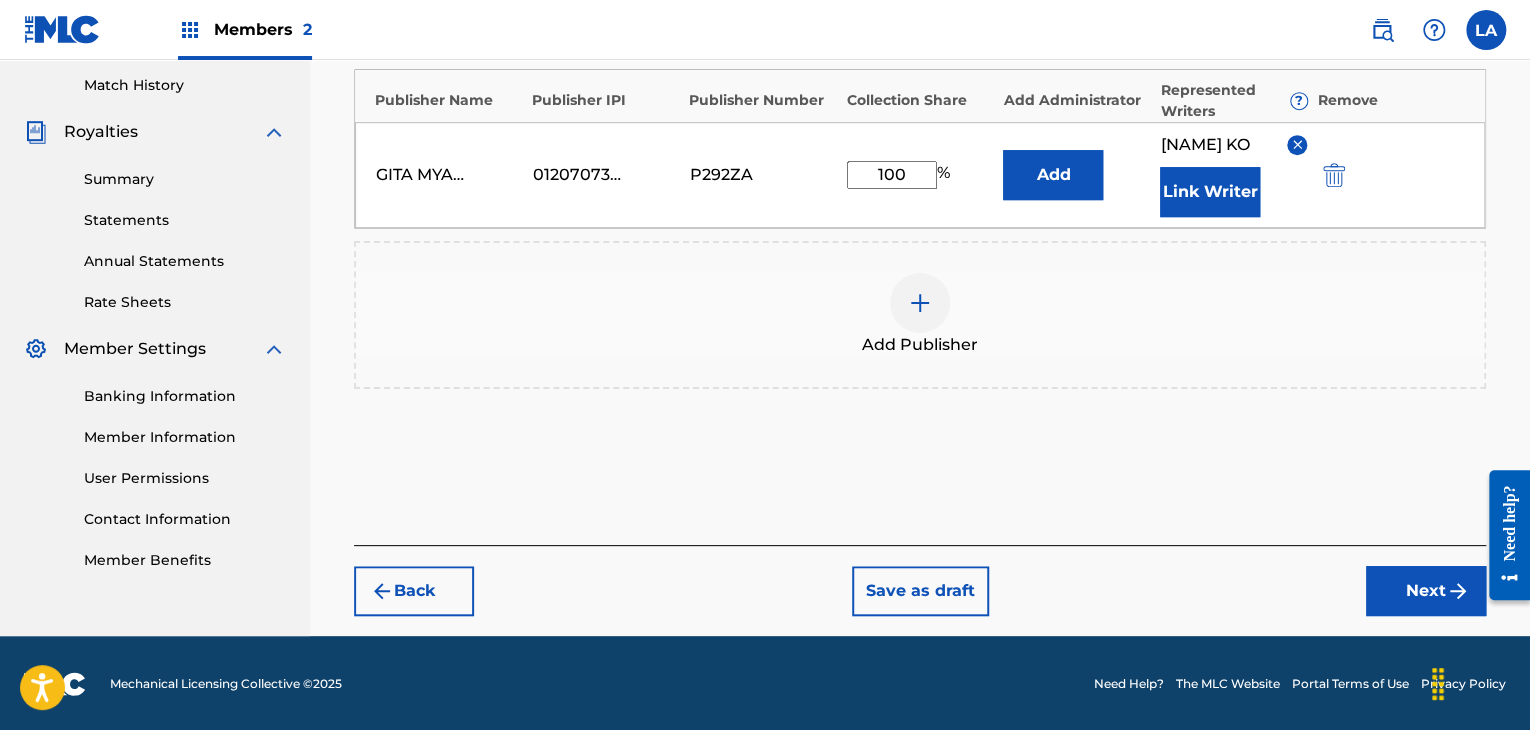 click on "Next" at bounding box center [1426, 591] 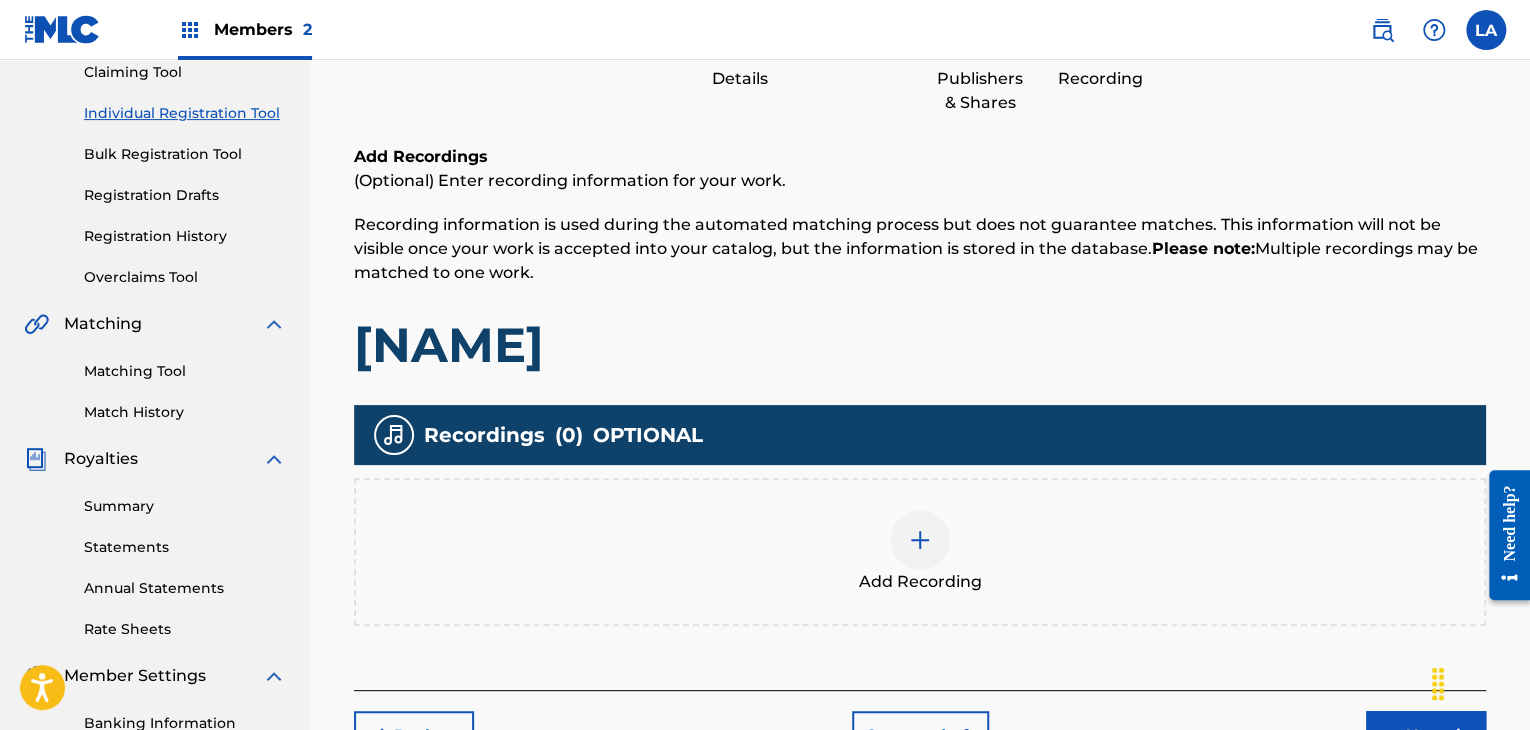 scroll, scrollTop: 90, scrollLeft: 0, axis: vertical 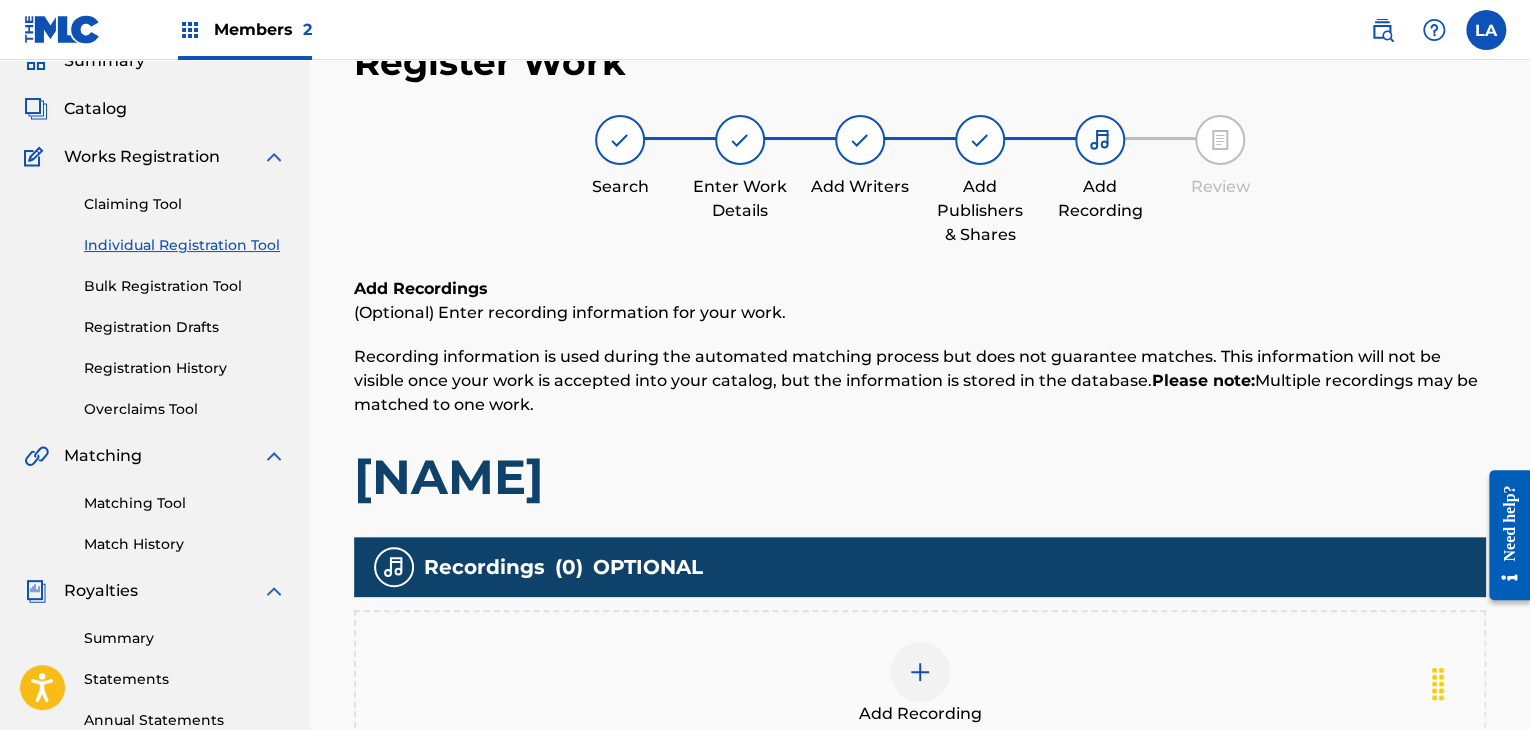 click on "Add Recording" at bounding box center [920, 684] 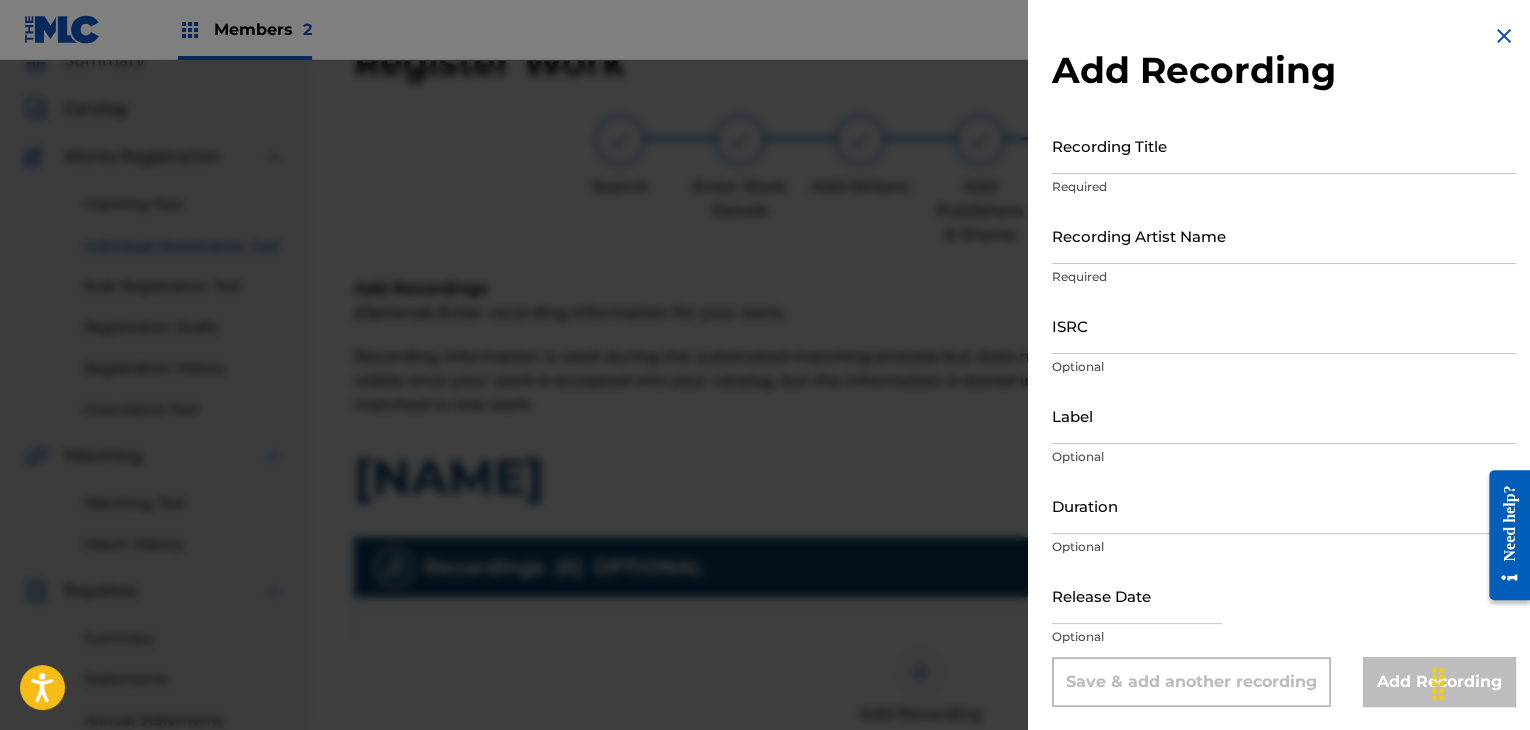 click on "Recording Title" at bounding box center [1284, 145] 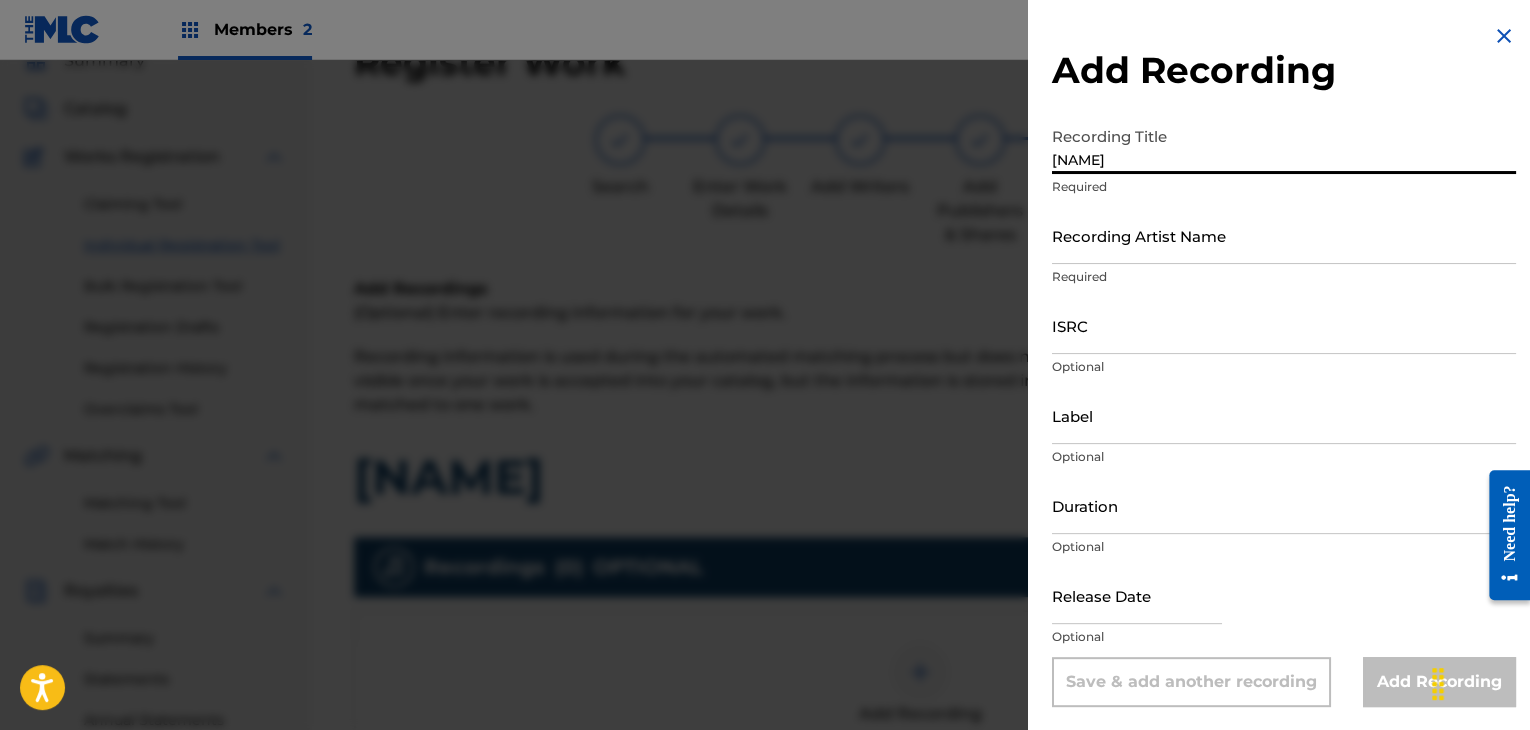 click on "Recording Artist Name" at bounding box center (1284, 235) 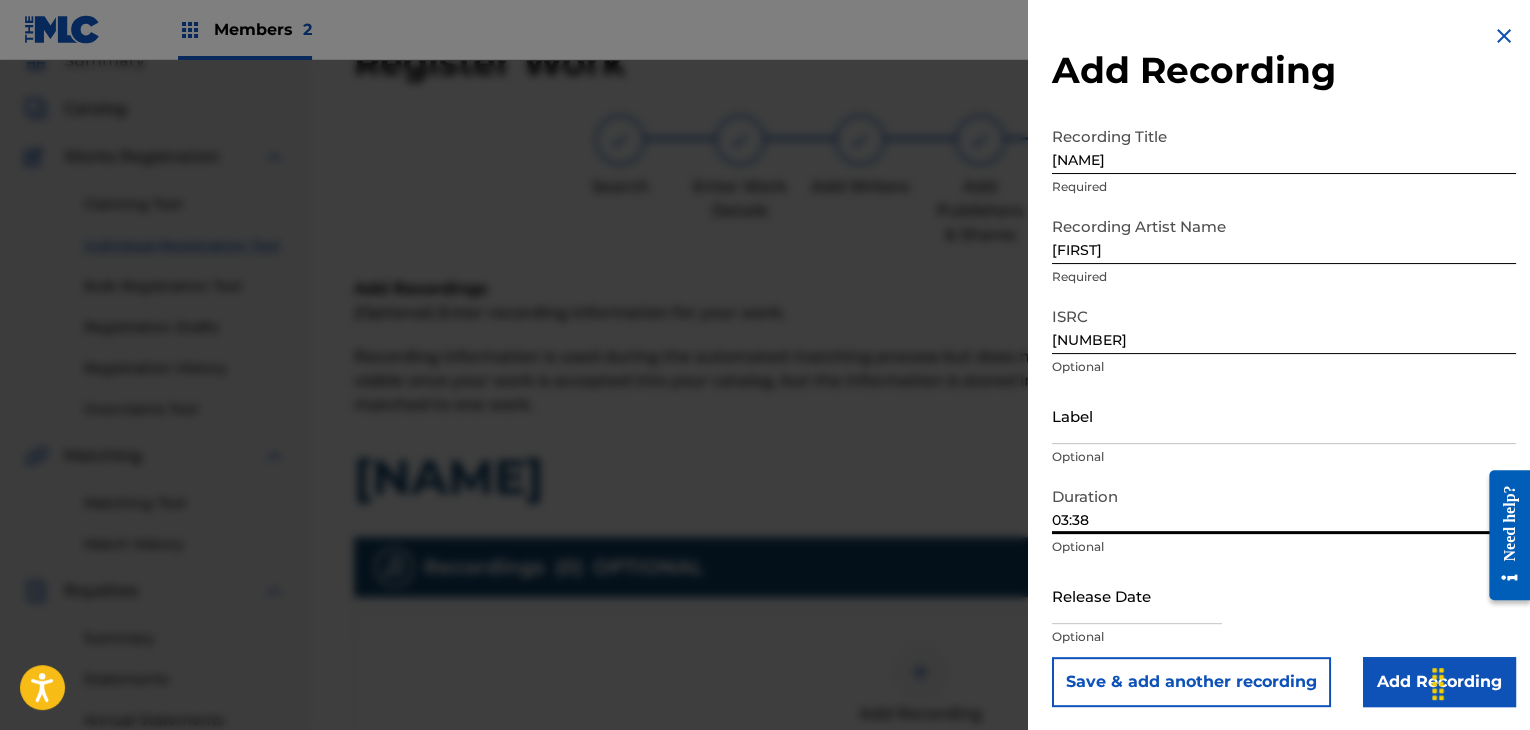 click at bounding box center [1137, 595] 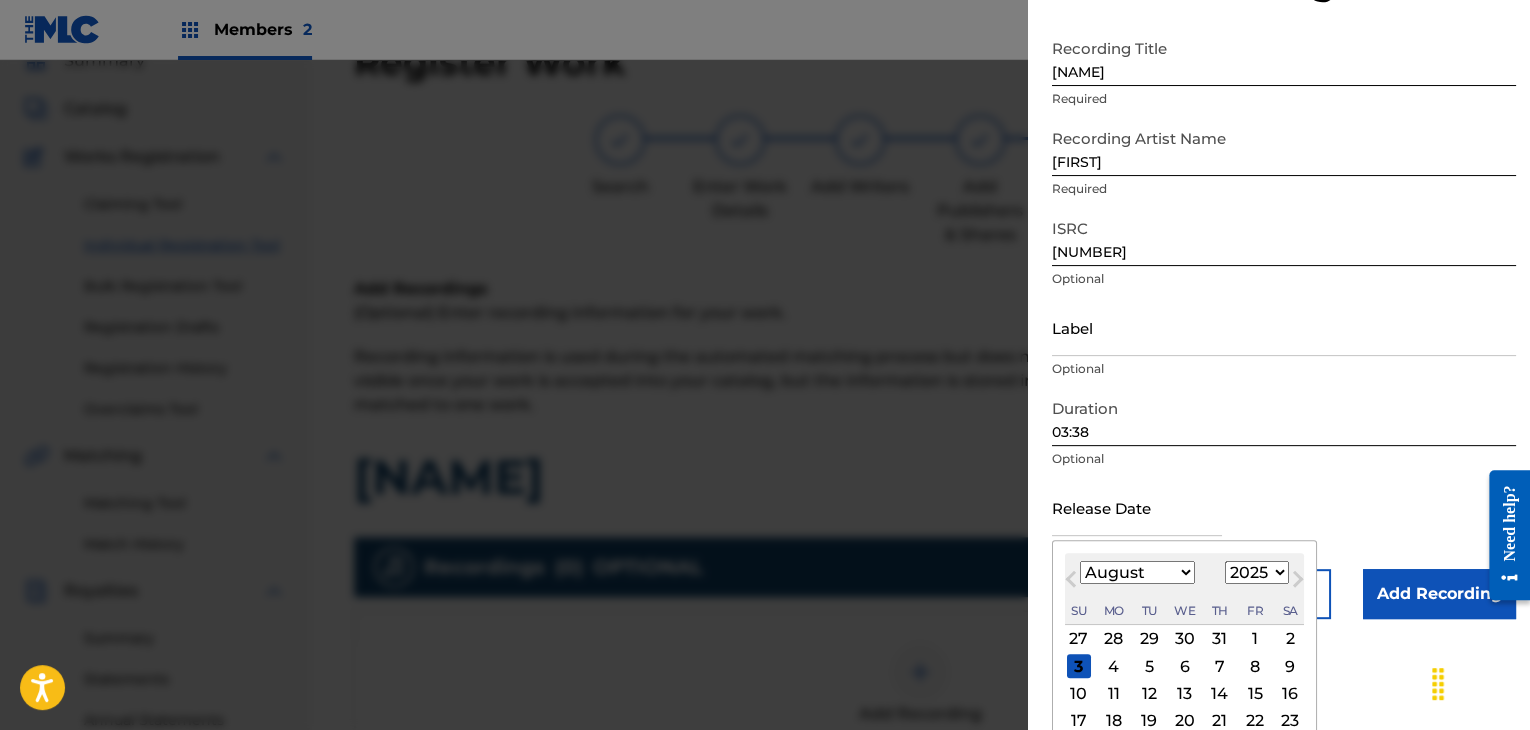 scroll, scrollTop: 187, scrollLeft: 0, axis: vertical 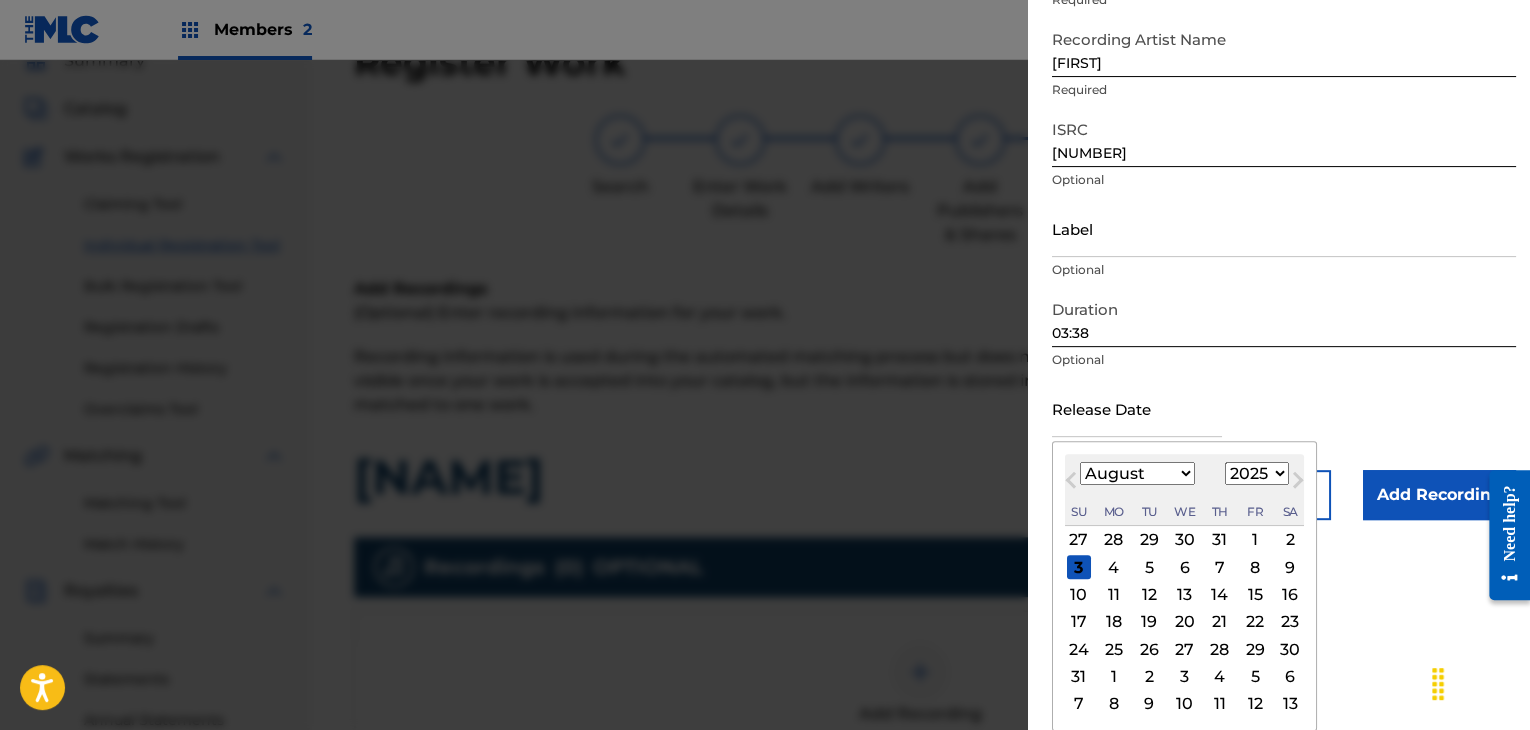 click on "1900 1901 1902 1903 1904 1905 1906 1907 1908 1909 1910 1911 1912 1913 1914 1915 1916 1917 1918 1919 1920 1921 1922 1923 1924 1925 1926 1927 1928 1929 1930 1931 1932 1933 1934 1935 1936 1937 1938 1939 1940 1941 1942 1943 1944 1945 1946 1947 1948 1949 1950 1951 1952 1953 1954 1955 1956 1957 1958 1959 1960 1961 1962 1963 1964 1965 1966 1967 1968 1969 1970 1971 1972 1973 1974 1975 1976 1977 1978 1979 1980 1981 1982 1983 1984 1985 1986 1987 1988 1989 1990 1991 1992 1993 1994 1995 1996 1997 1998 1999 2000 2001 2002 2003 2004 2005 2006 2007 2008 2009 2010 2011 2012 2013 2014 2015 2016 2017 2018 2019 2020 2021 2022 2023 2024 2025 2026 2027 2028 2029 2030 2031 2032 2033 2034 2035 2036 2037 2038 2039 2040 2041 2042 2043 2044 2045 2046 2047 2048 2049 2050 2051 2052 2053 2054 2055 2056 2057 2058 2059 2060 2061 2062 2063 2064 2065 2066 2067 2068 2069 2070 2071 2072 2073 2074 2075 2076 2077 2078 2079 2080 2081 2082 2083 2084 2085 2086 2087 2088 2089 2090 2091 2092 2093 2094 2095 2096 2097 2098 2099 2100" at bounding box center (1257, 473) 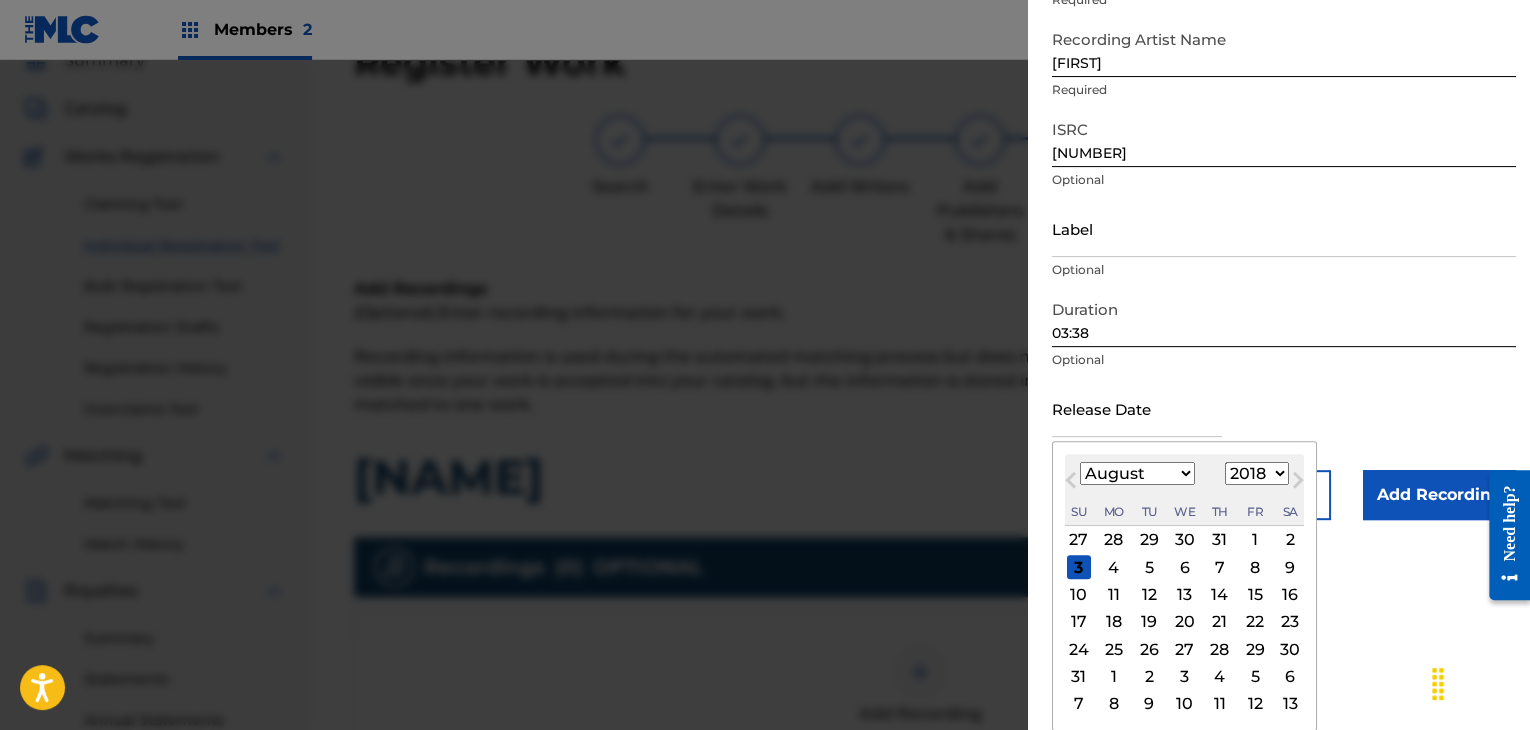click on "1900 1901 1902 1903 1904 1905 1906 1907 1908 1909 1910 1911 1912 1913 1914 1915 1916 1917 1918 1919 1920 1921 1922 1923 1924 1925 1926 1927 1928 1929 1930 1931 1932 1933 1934 1935 1936 1937 1938 1939 1940 1941 1942 1943 1944 1945 1946 1947 1948 1949 1950 1951 1952 1953 1954 1955 1956 1957 1958 1959 1960 1961 1962 1963 1964 1965 1966 1967 1968 1969 1970 1971 1972 1973 1974 1975 1976 1977 1978 1979 1980 1981 1982 1983 1984 1985 1986 1987 1988 1989 1990 1991 1992 1993 1994 1995 1996 1997 1998 1999 2000 2001 2002 2003 2004 2005 2006 2007 2008 2009 2010 2011 2012 2013 2014 2015 2016 2017 2018 2019 2020 2021 2022 2023 2024 2025 2026 2027 2028 2029 2030 2031 2032 2033 2034 2035 2036 2037 2038 2039 2040 2041 2042 2043 2044 2045 2046 2047 2048 2049 2050 2051 2052 2053 2054 2055 2056 2057 2058 2059 2060 2061 2062 2063 2064 2065 2066 2067 2068 2069 2070 2071 2072 2073 2074 2075 2076 2077 2078 2079 2080 2081 2082 2083 2084 2085 2086 2087 2088 2089 2090 2091 2092 2093 2094 2095 2096 2097 2098 2099 2100" at bounding box center (1257, 473) 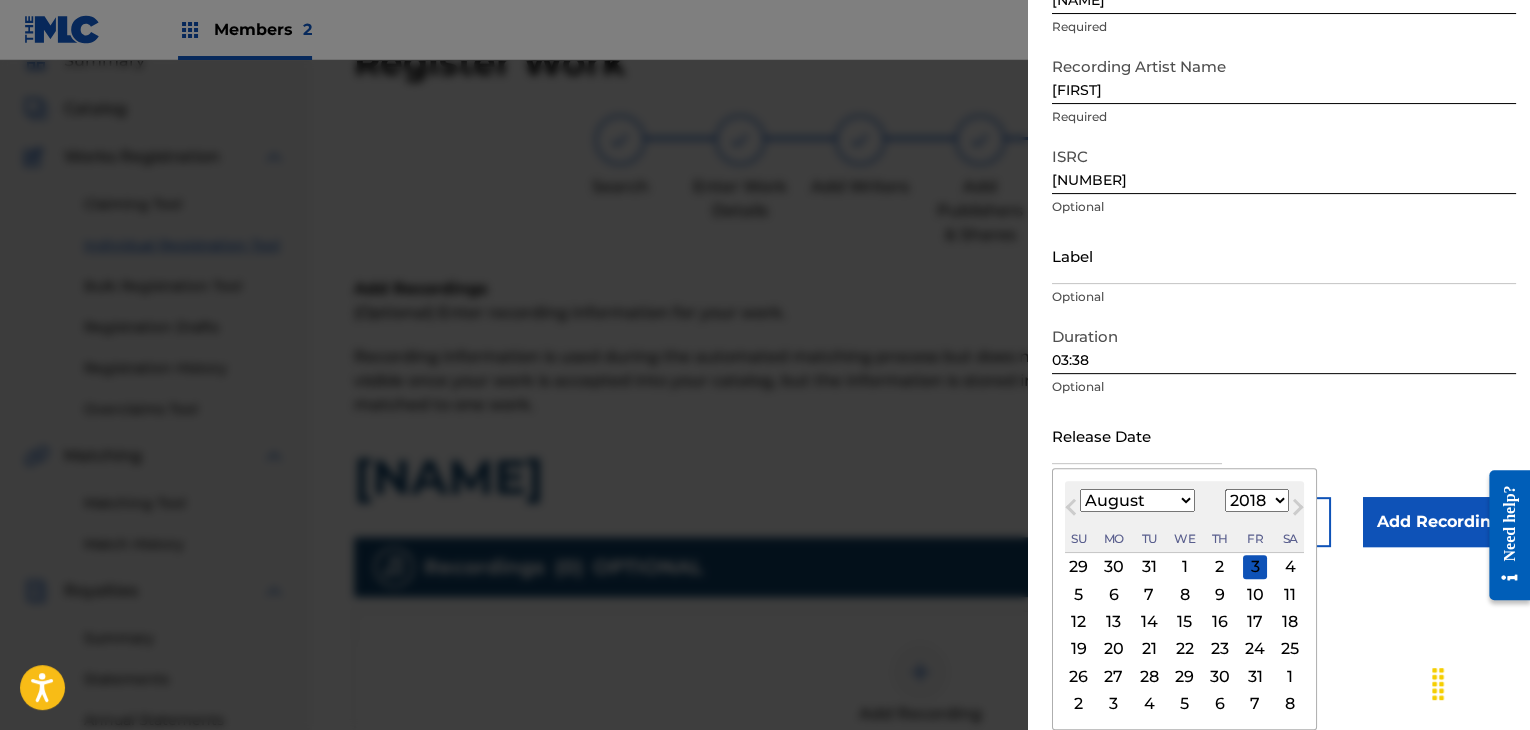 scroll, scrollTop: 160, scrollLeft: 0, axis: vertical 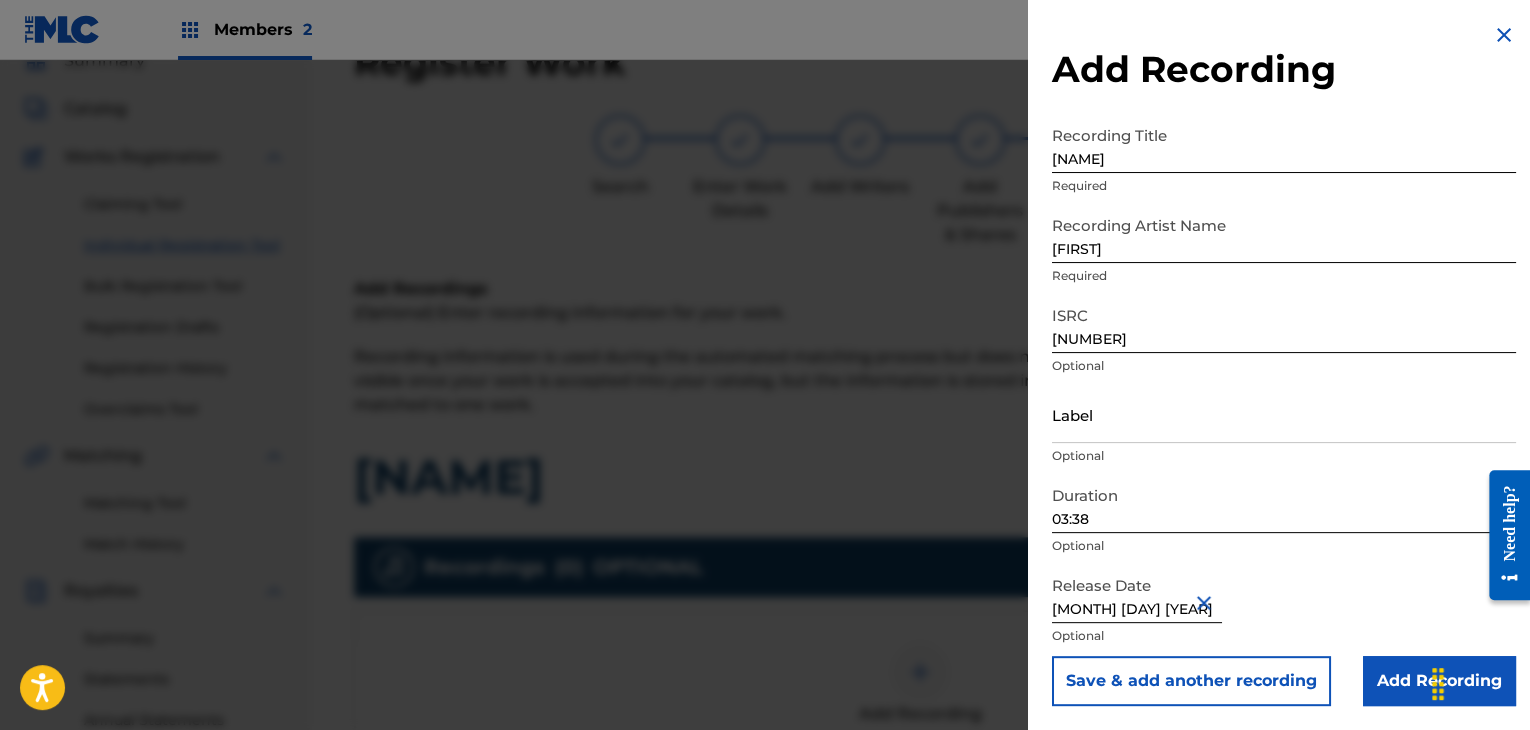 click on "Add Recording" at bounding box center (1439, 681) 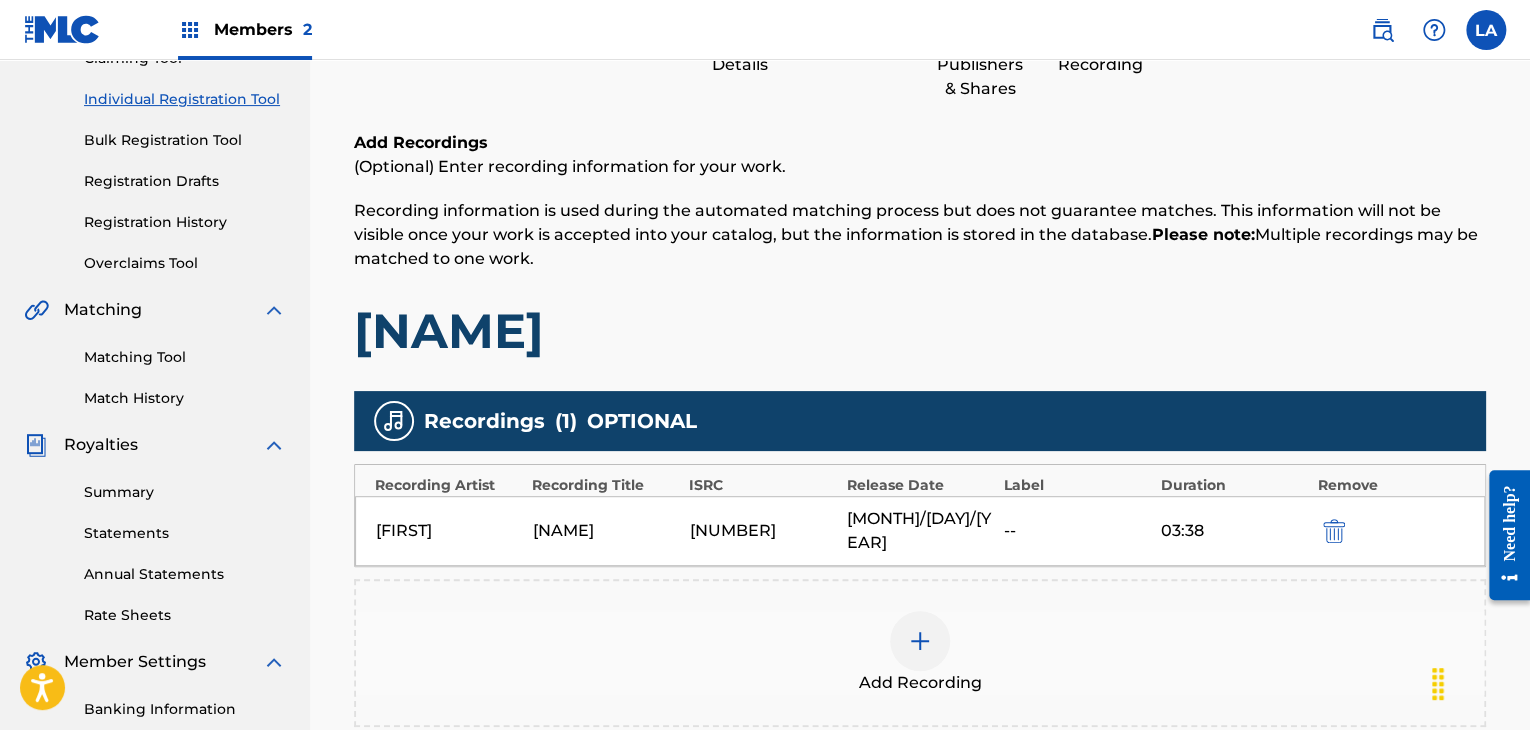scroll, scrollTop: 490, scrollLeft: 0, axis: vertical 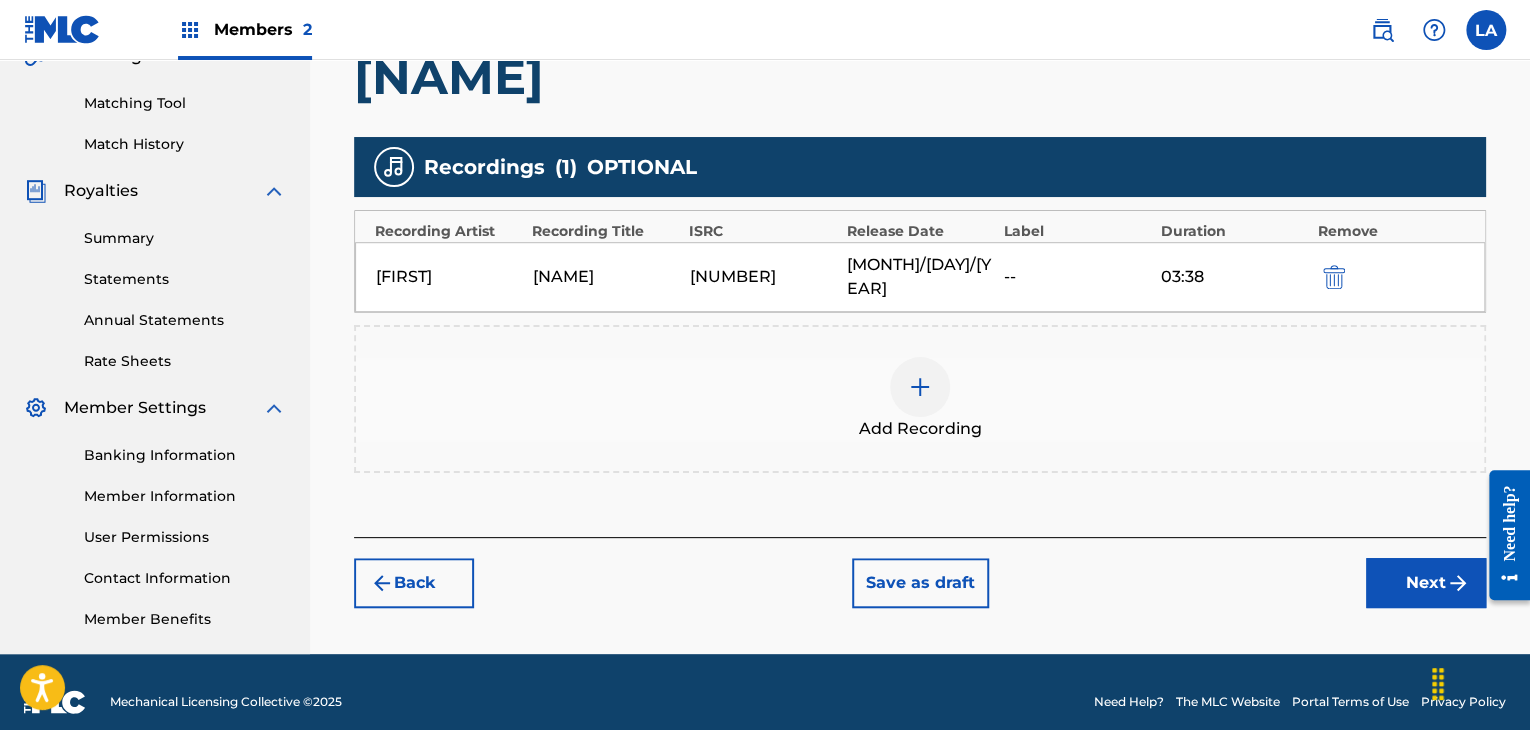 click on "Next" at bounding box center (1426, 583) 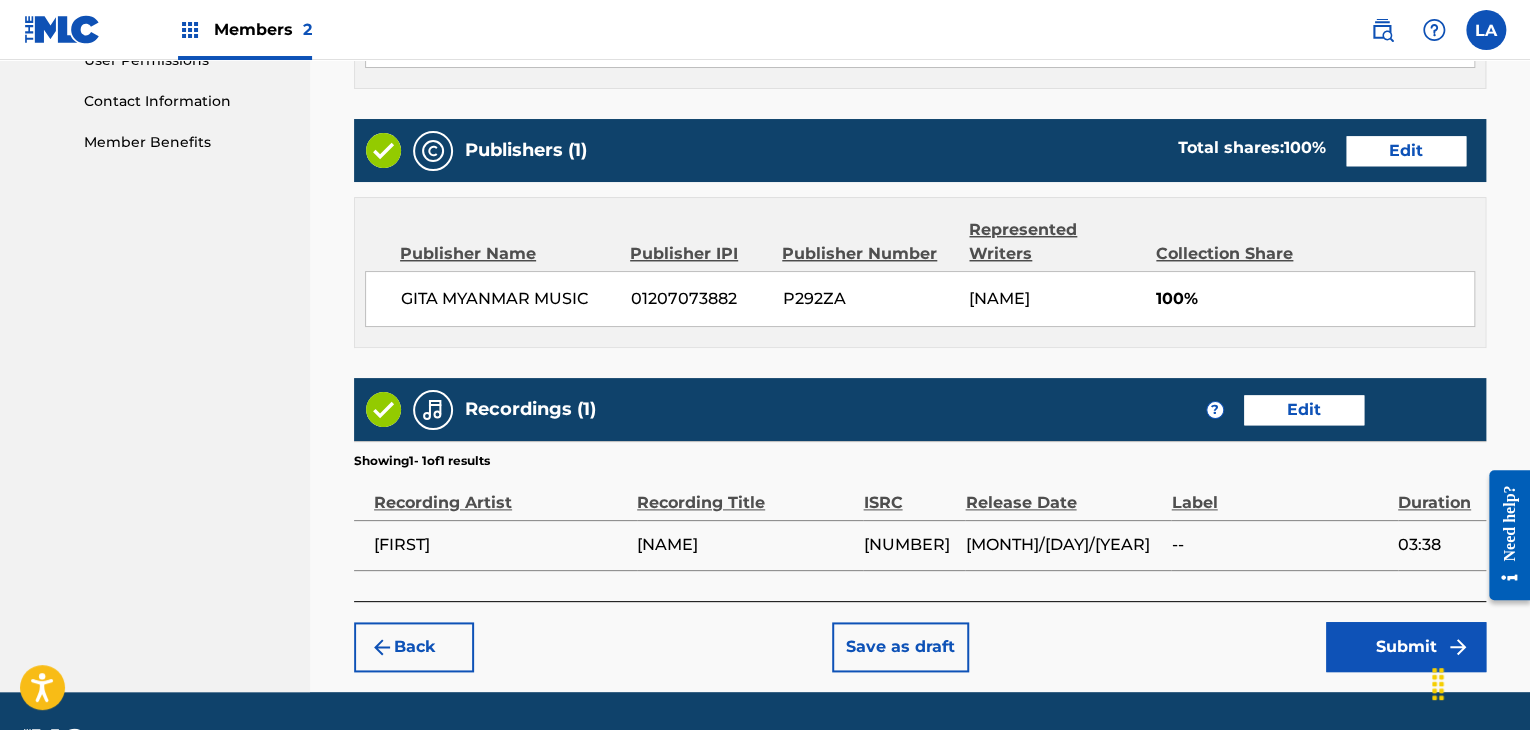 scroll, scrollTop: 1023, scrollLeft: 0, axis: vertical 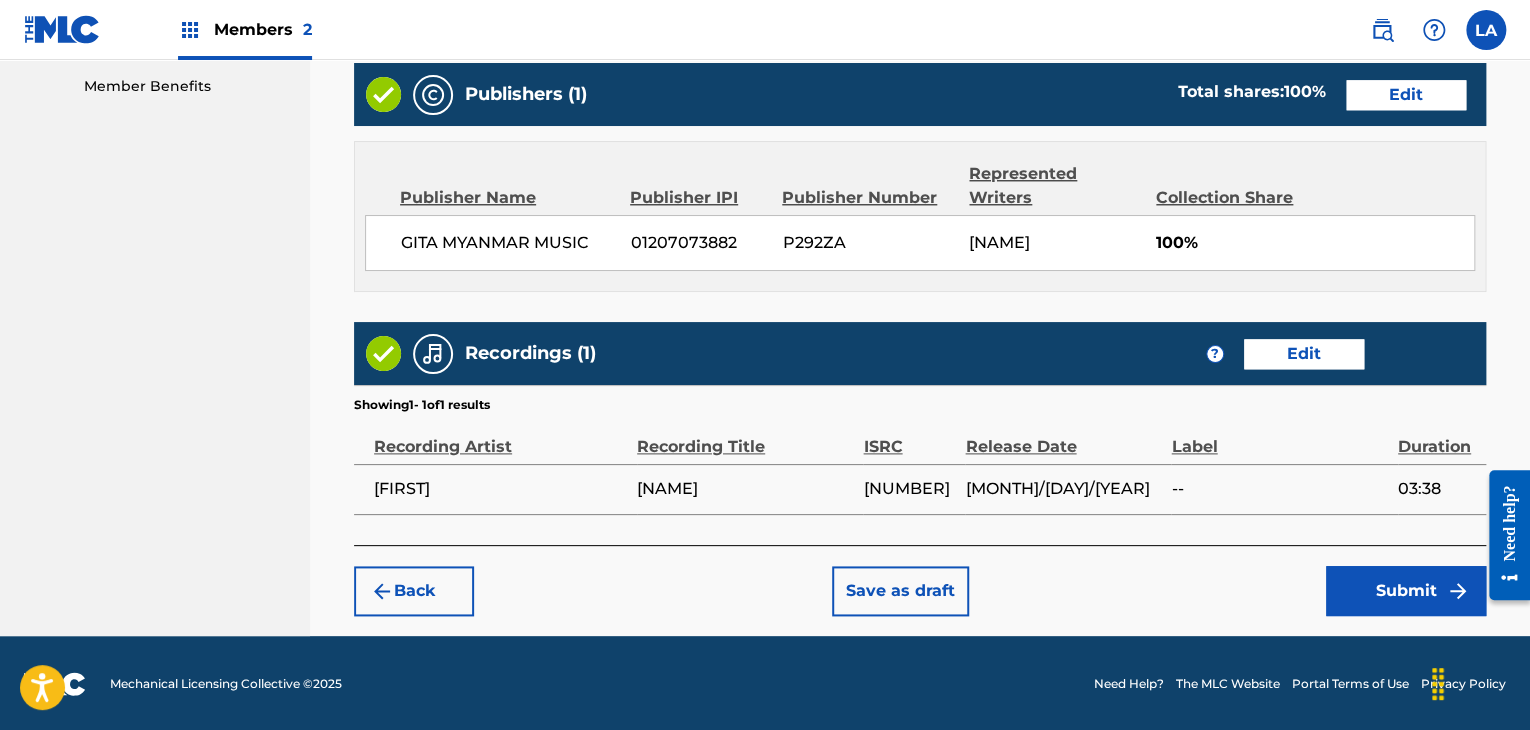 click on "Submit" at bounding box center (1406, 591) 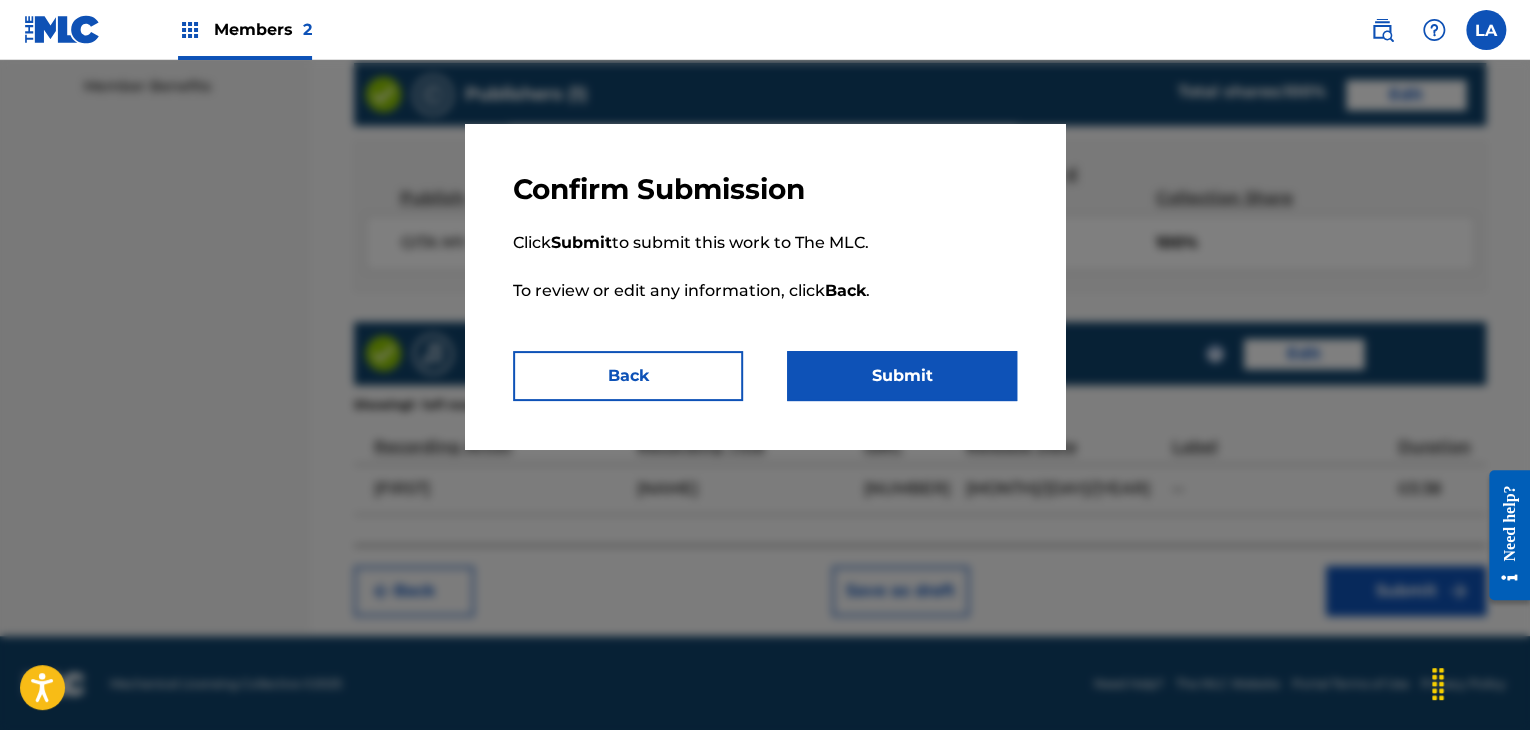 click on "Submit" at bounding box center (902, 376) 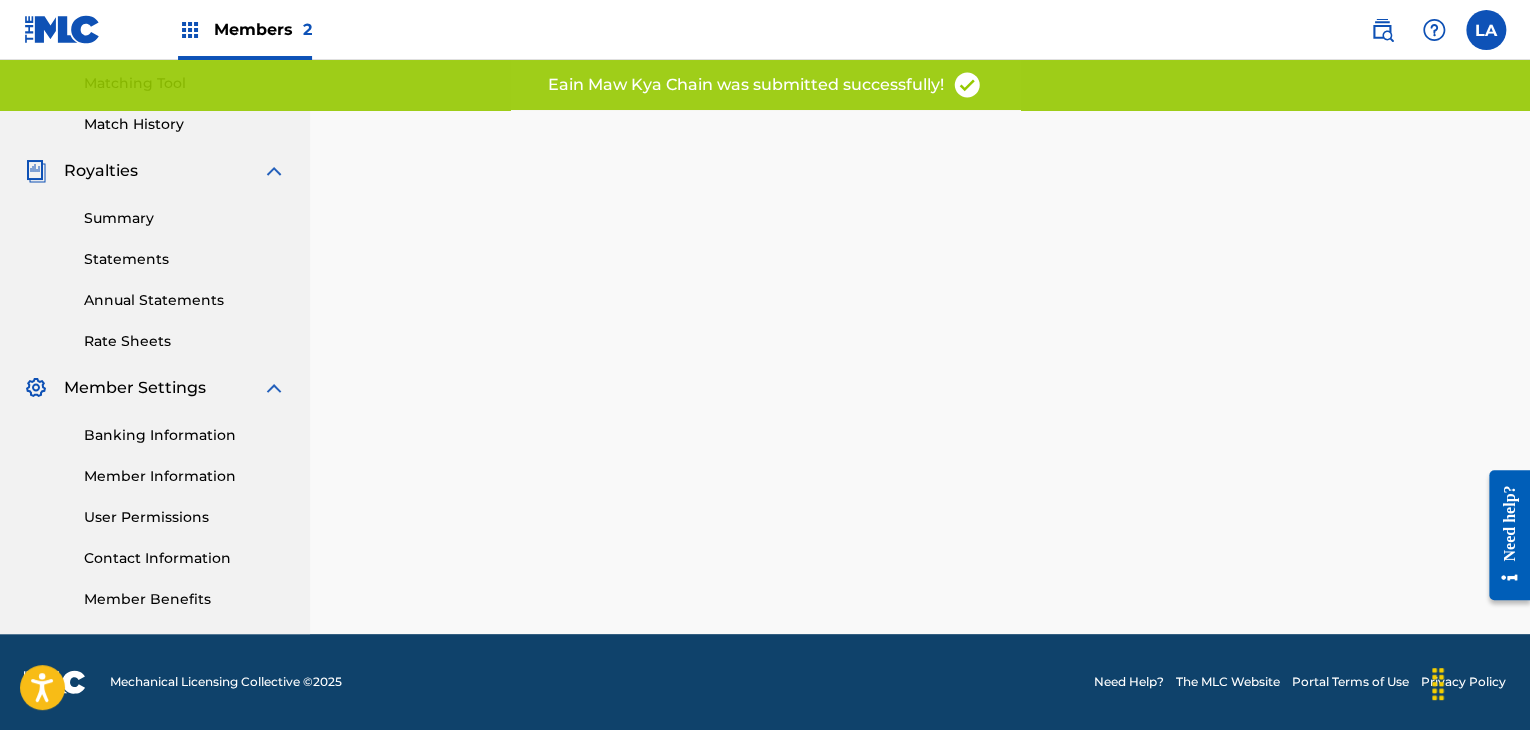 scroll, scrollTop: 0, scrollLeft: 0, axis: both 